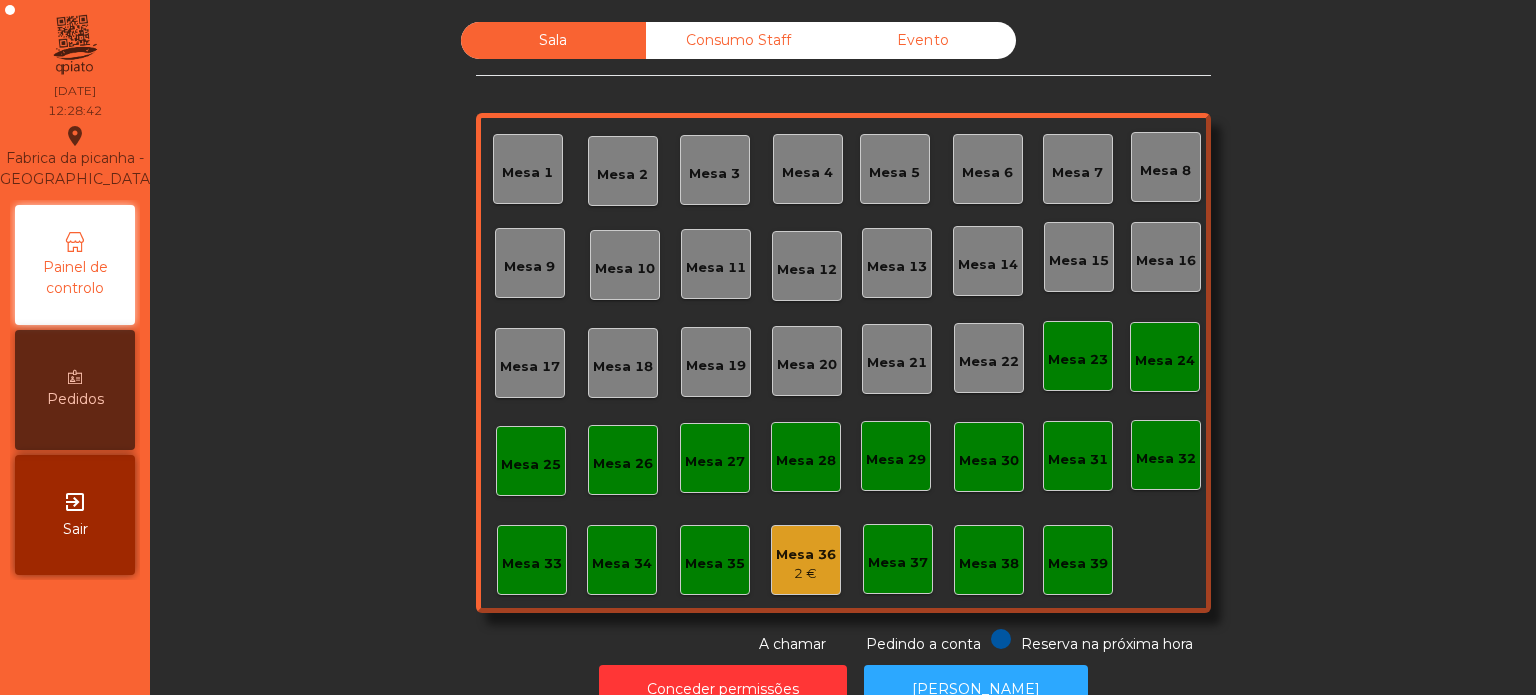 scroll, scrollTop: 0, scrollLeft: 0, axis: both 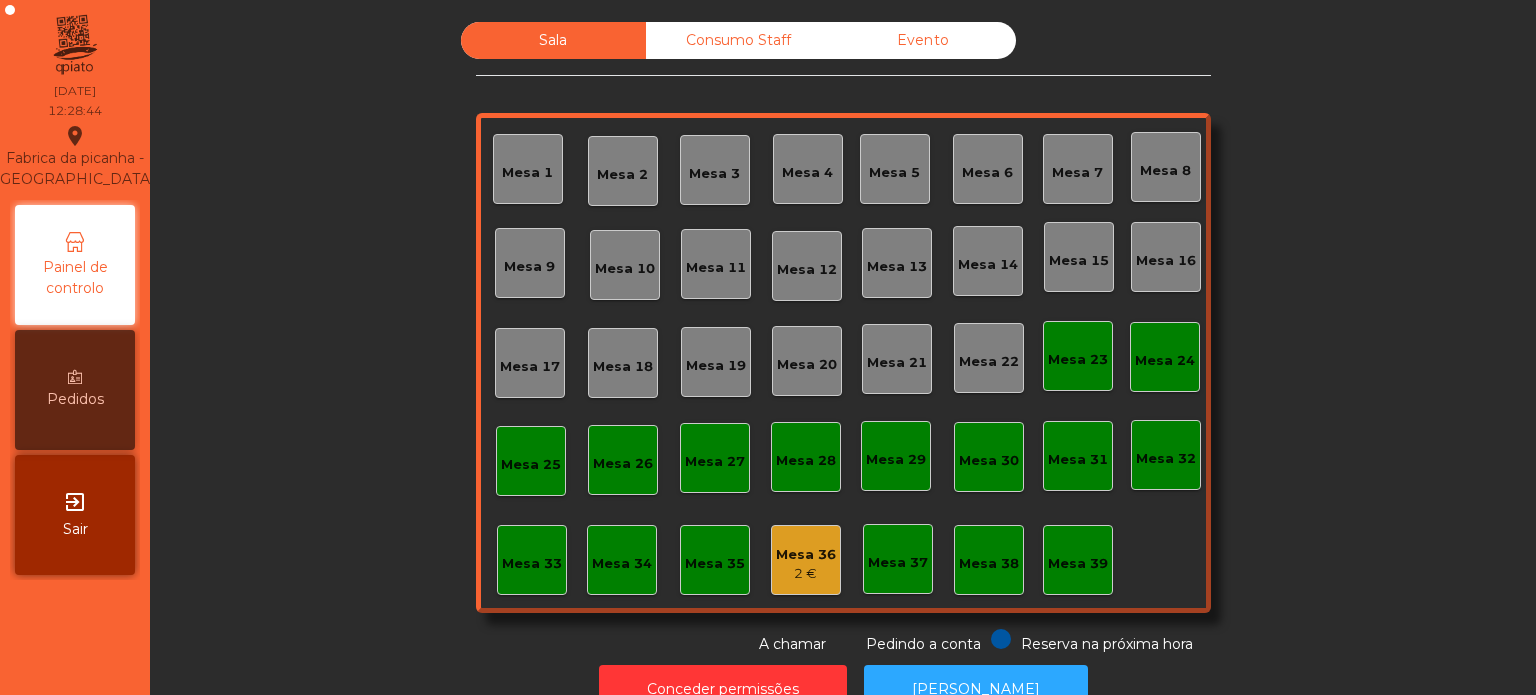 click on "Sala   Consumo Staff   Evento   Mesa 1   [GEOGRAPHIC_DATA] 3   Mesa 4   Mesa 5   Mesa 6   [GEOGRAPHIC_DATA] 8   [GEOGRAPHIC_DATA] 10   [GEOGRAPHIC_DATA] 12   [GEOGRAPHIC_DATA] [GEOGRAPHIC_DATA] 15   [GEOGRAPHIC_DATA] 17   [GEOGRAPHIC_DATA] 19   [GEOGRAPHIC_DATA] 20   [GEOGRAPHIC_DATA] 21   [GEOGRAPHIC_DATA] 22   [GEOGRAPHIC_DATA] [GEOGRAPHIC_DATA] [GEOGRAPHIC_DATA] 25   [GEOGRAPHIC_DATA] 27   [GEOGRAPHIC_DATA] 28   [GEOGRAPHIC_DATA] 30   [GEOGRAPHIC_DATA] 32   [GEOGRAPHIC_DATA] 34   [GEOGRAPHIC_DATA] 35   Mesa 36   2 €   [GEOGRAPHIC_DATA] 37   [GEOGRAPHIC_DATA] 39  Reserva na próxima hora Pedindo a conta A chamar" 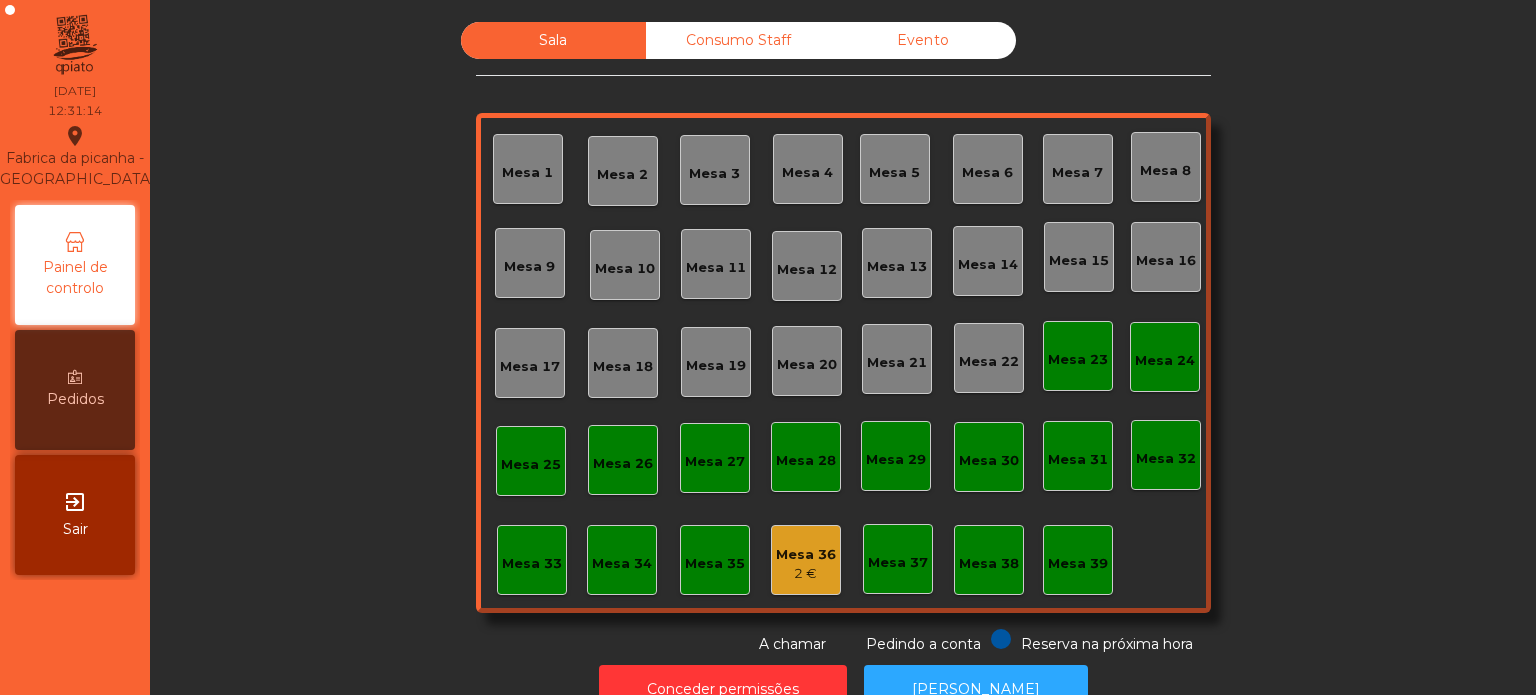 click on "Mesa 17" 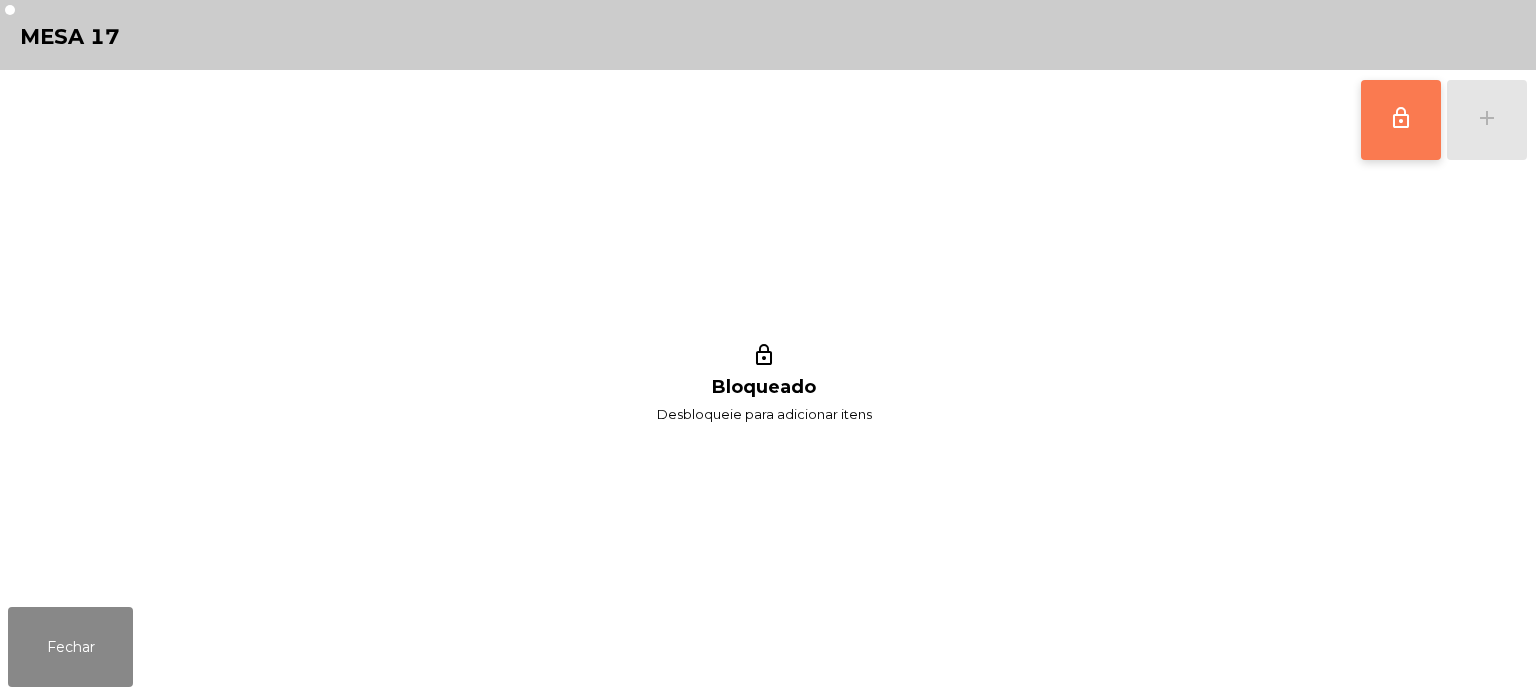 click on "lock_outline" 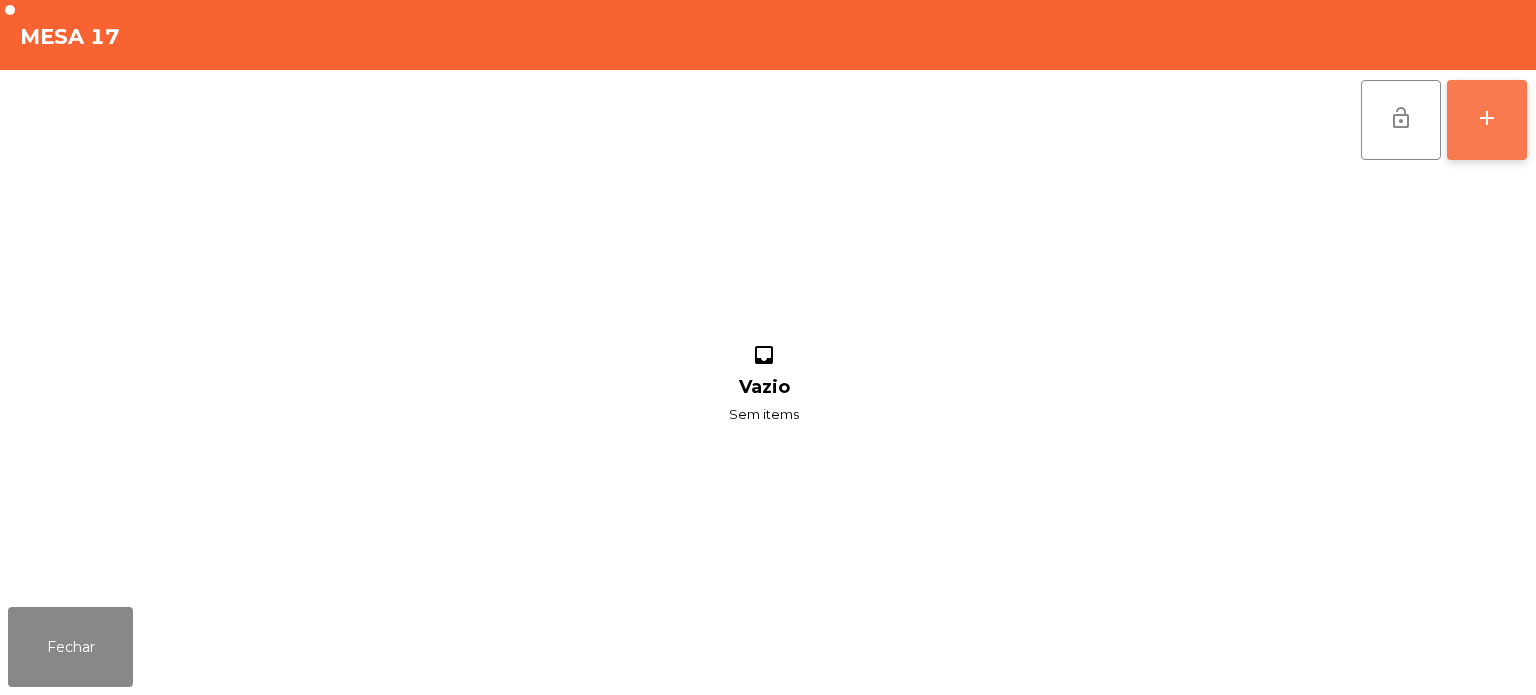 click on "add" 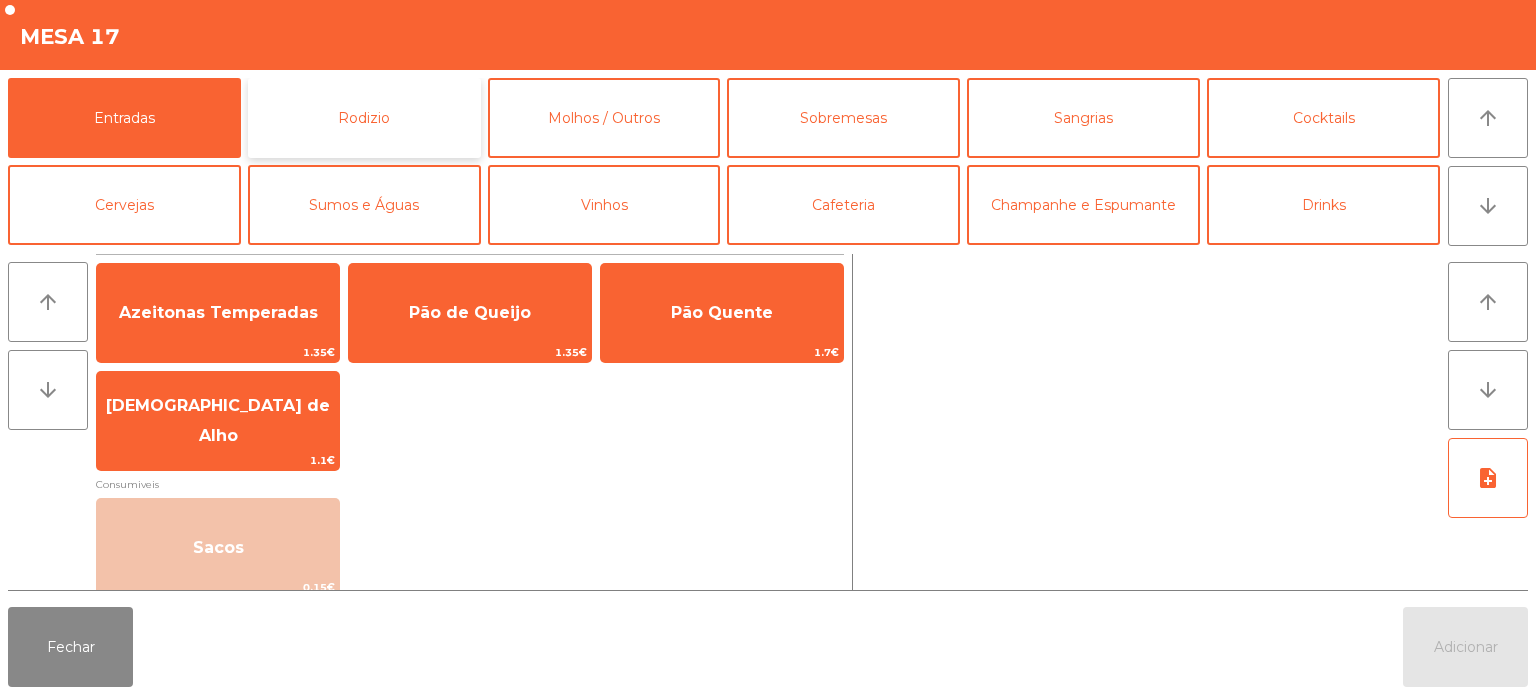 click on "Rodizio" 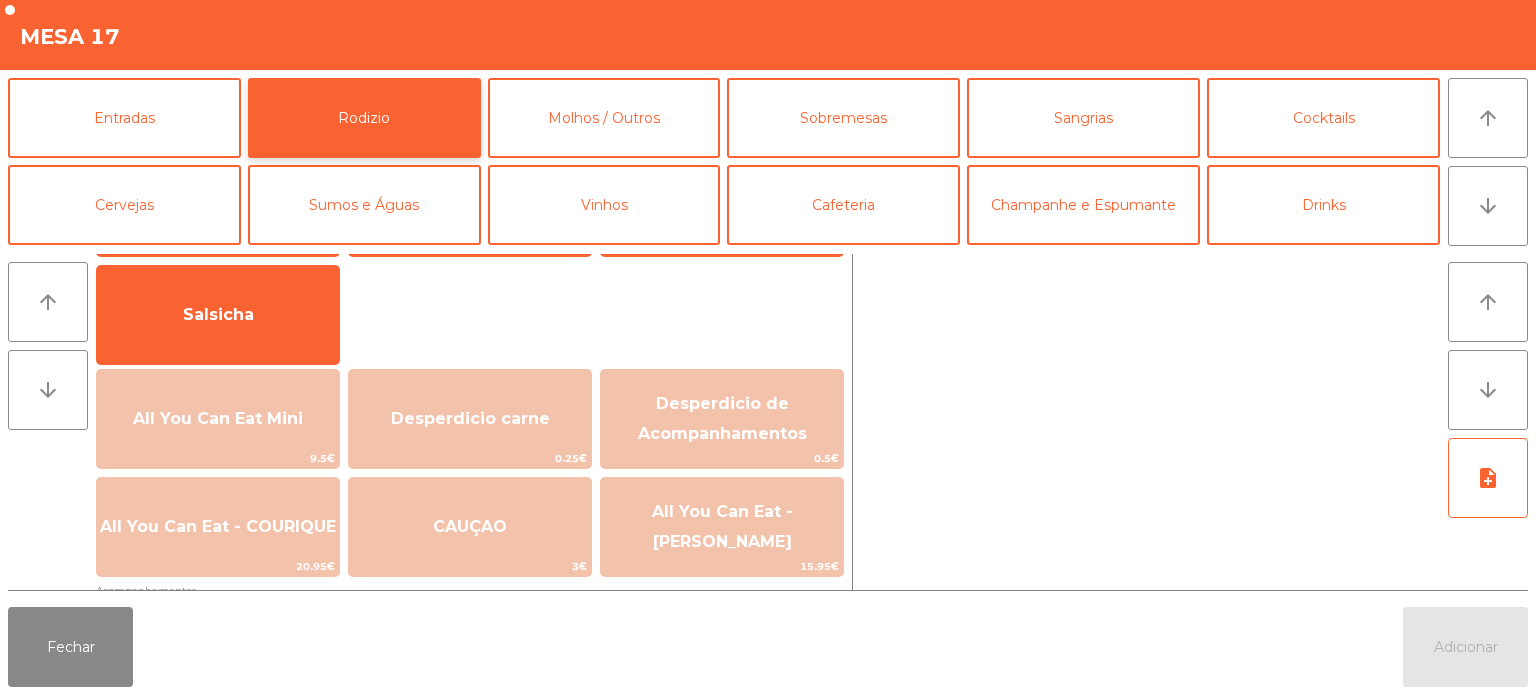 scroll, scrollTop: 136, scrollLeft: 0, axis: vertical 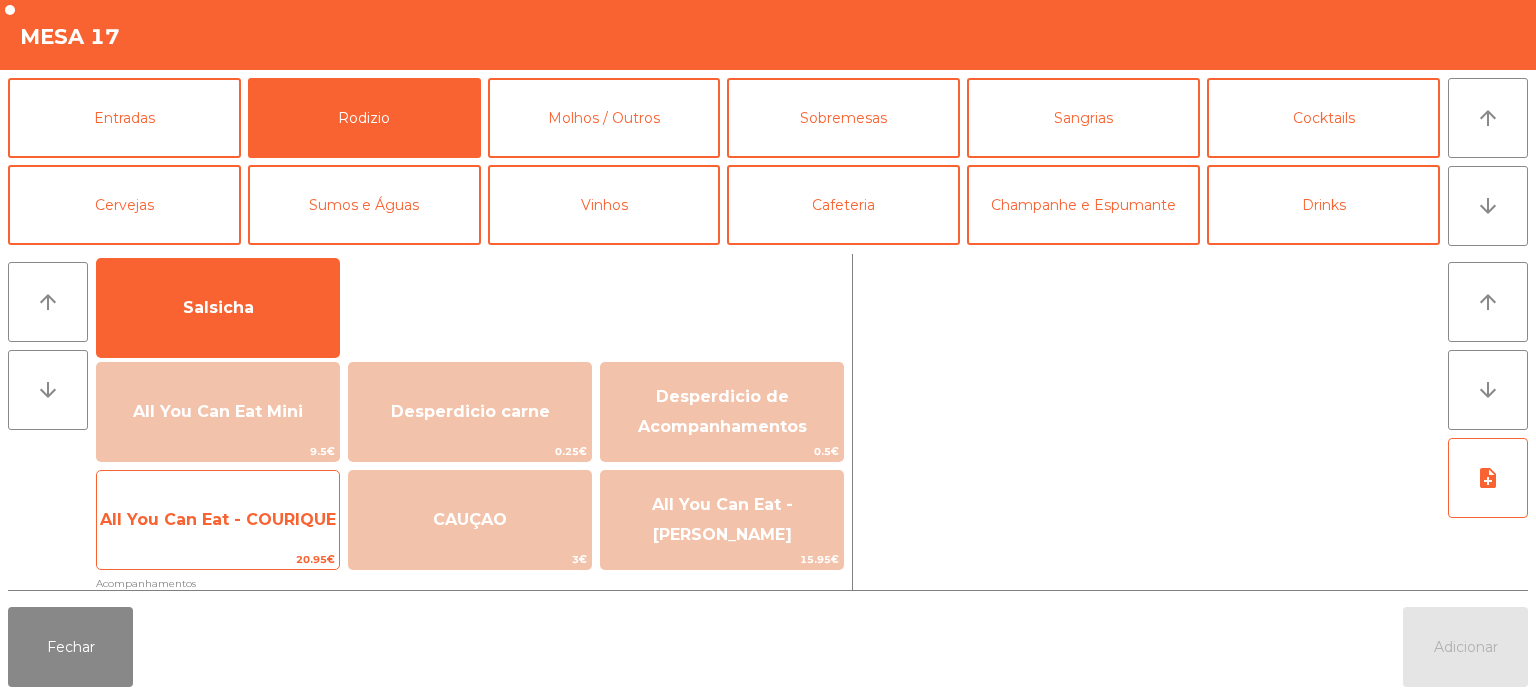 click on "All You Can Eat - COURIQUE" 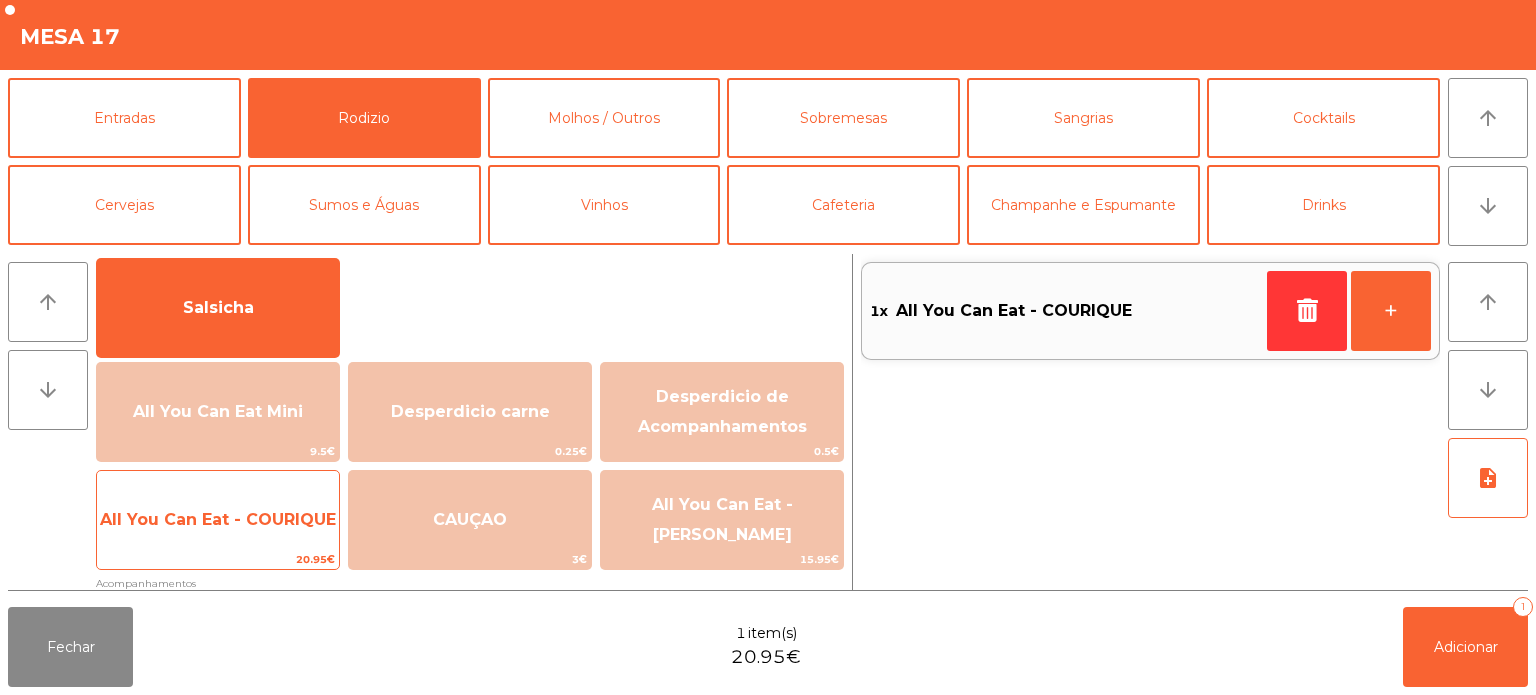 click on "All You Can Eat - COURIQUE" 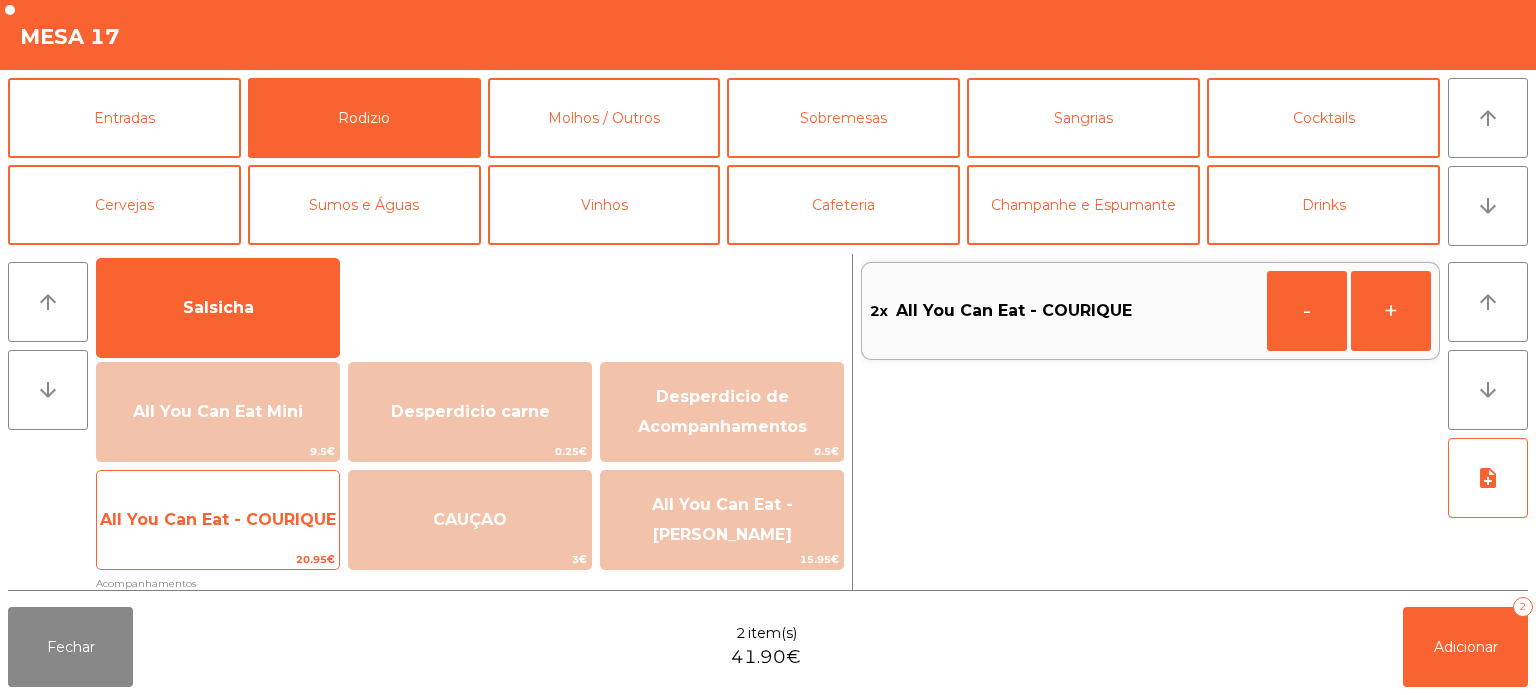 click on "All You Can Eat - COURIQUE" 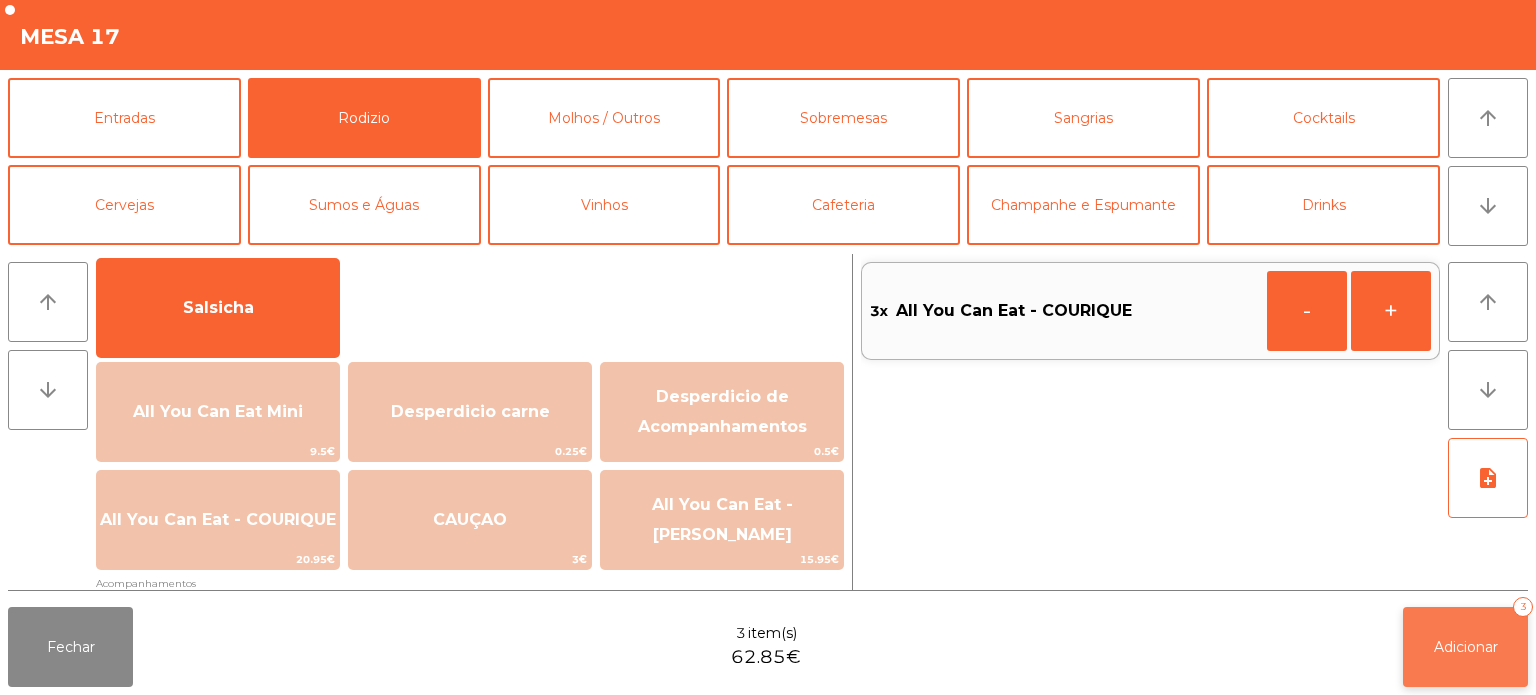 click on "Adicionar   3" 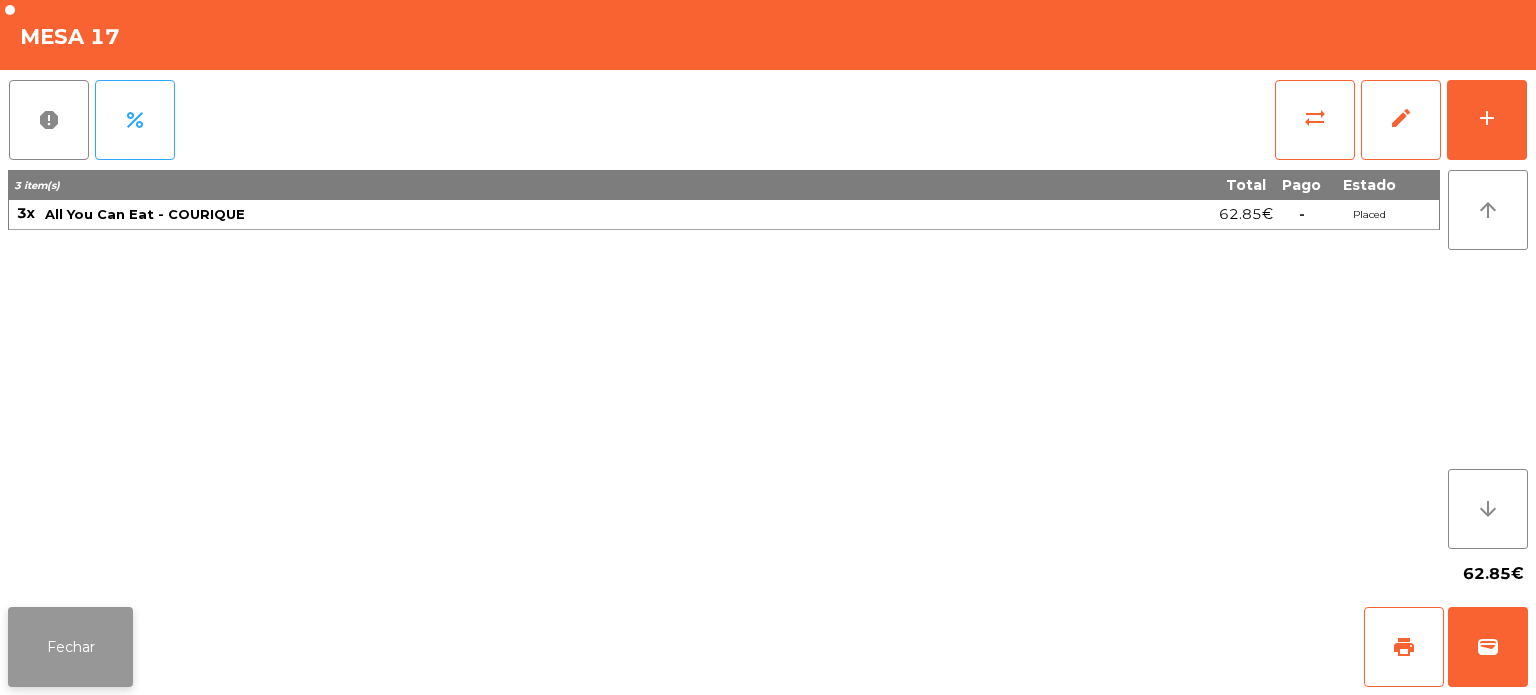 click on "Fechar" 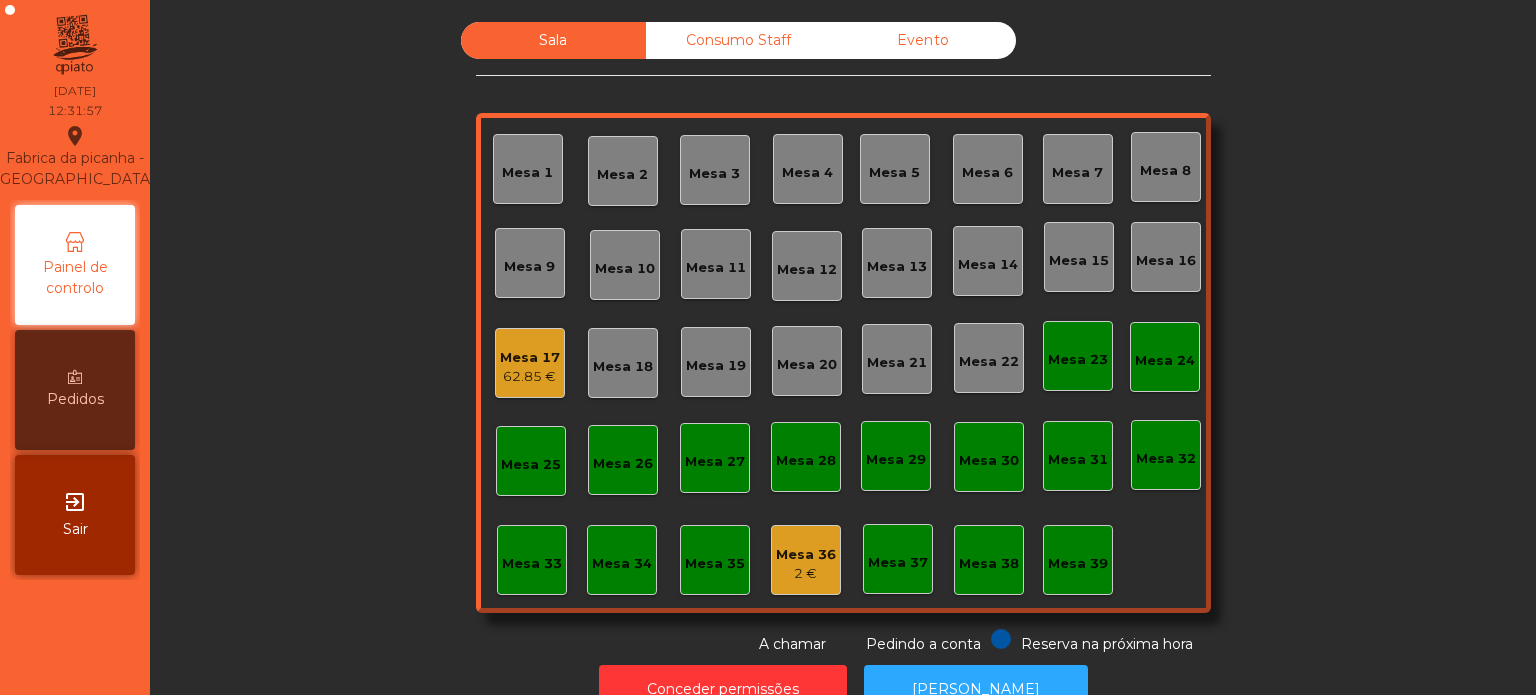 click on "Mesa 4" 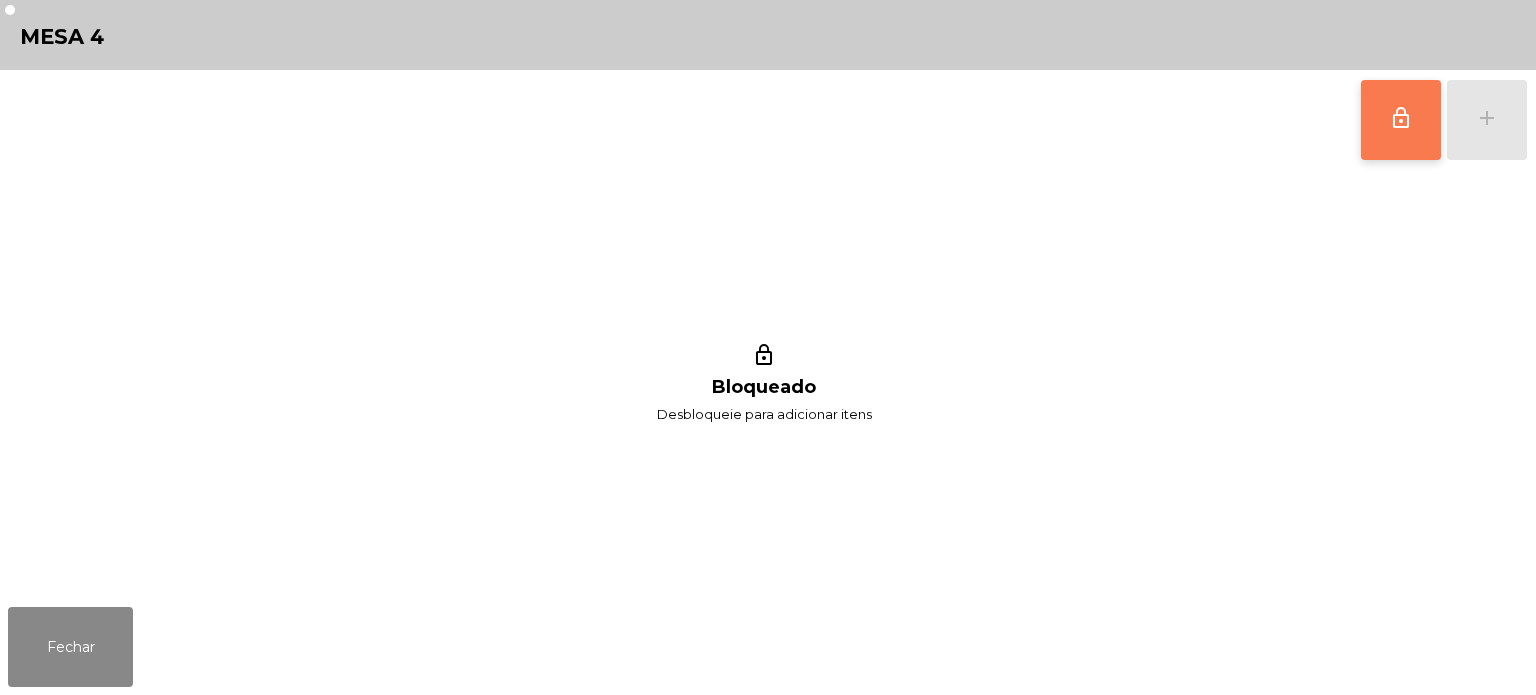 click on "lock_outline" 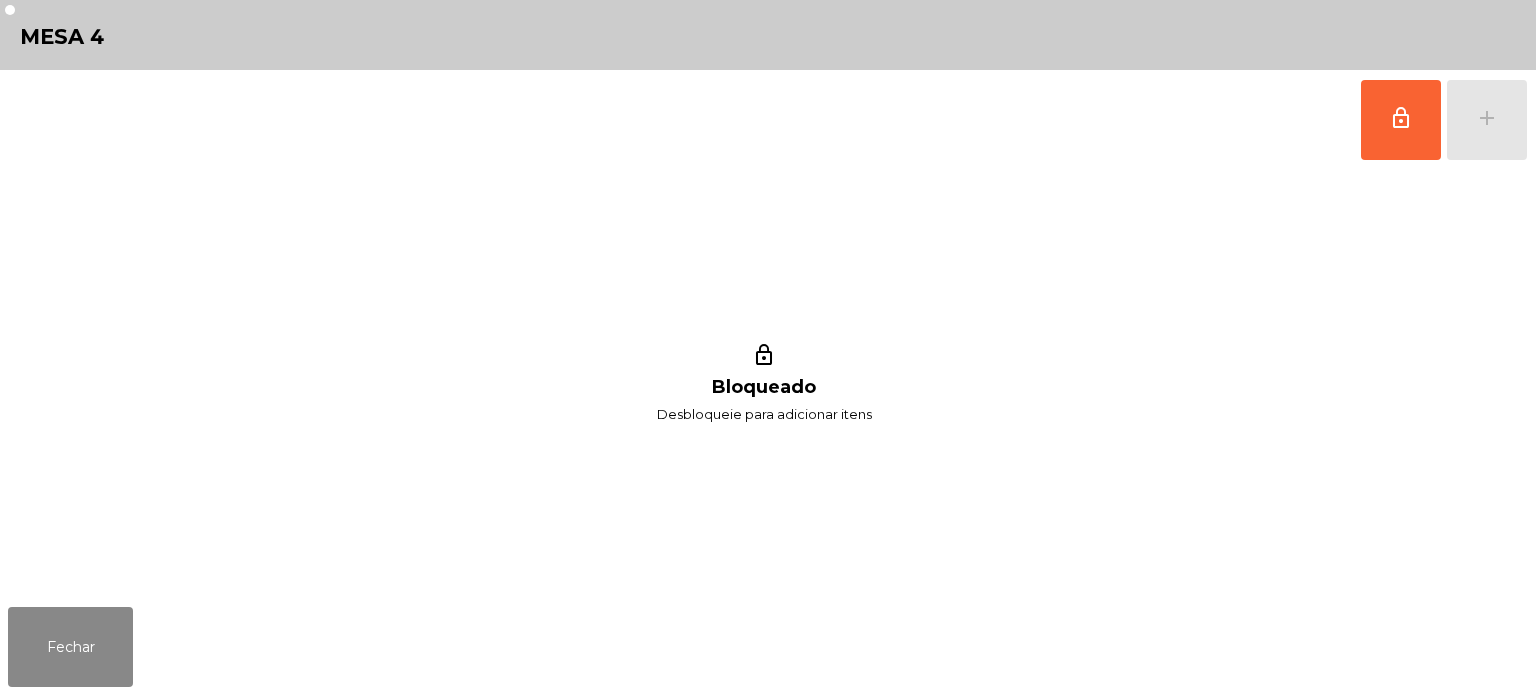 click on "lock_outline   add" 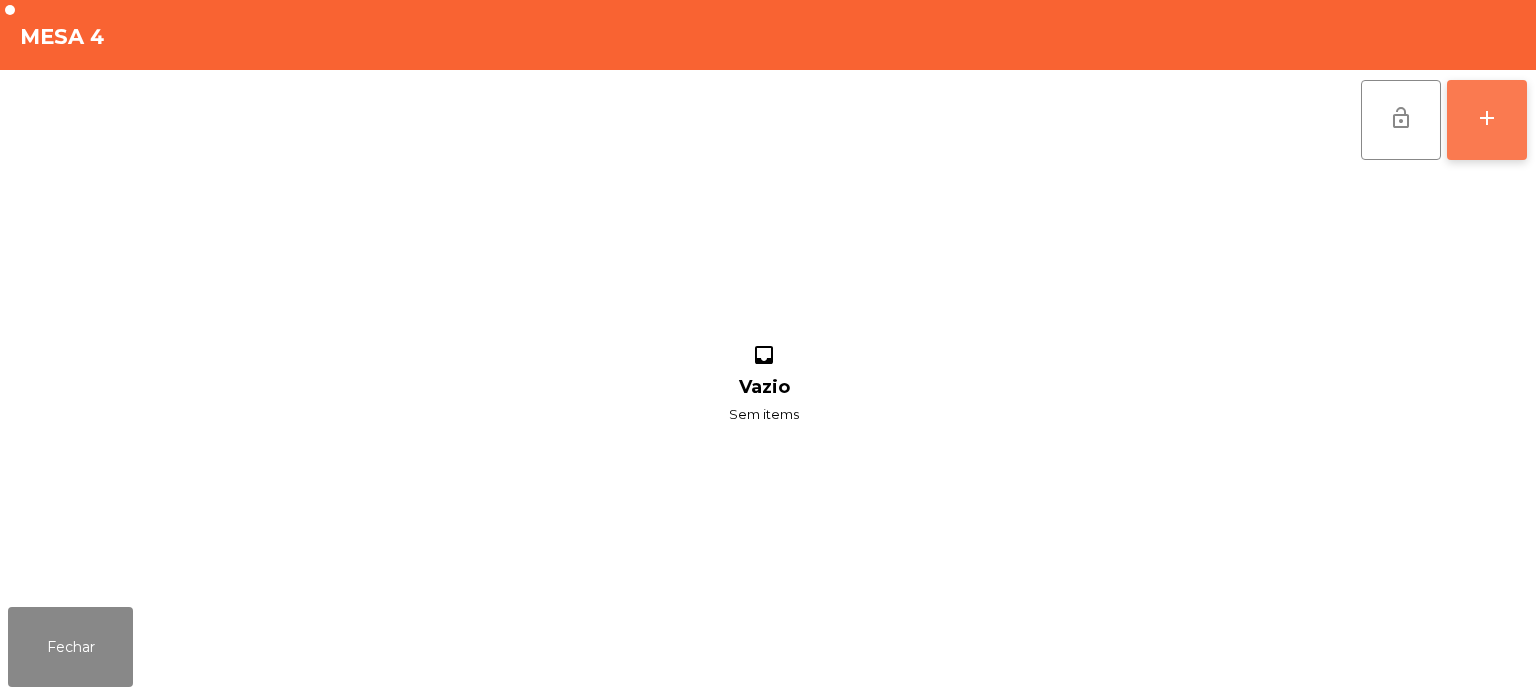 click on "add" 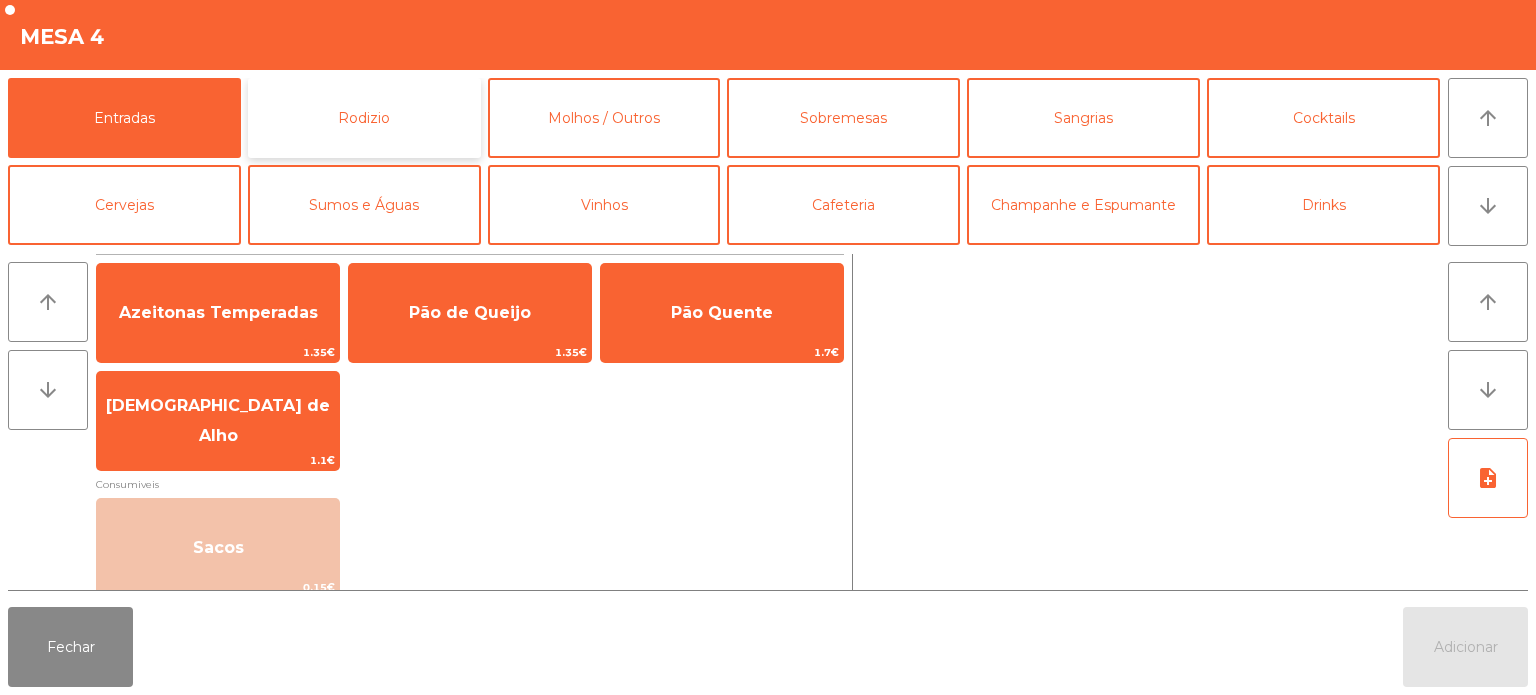 click on "Rodizio" 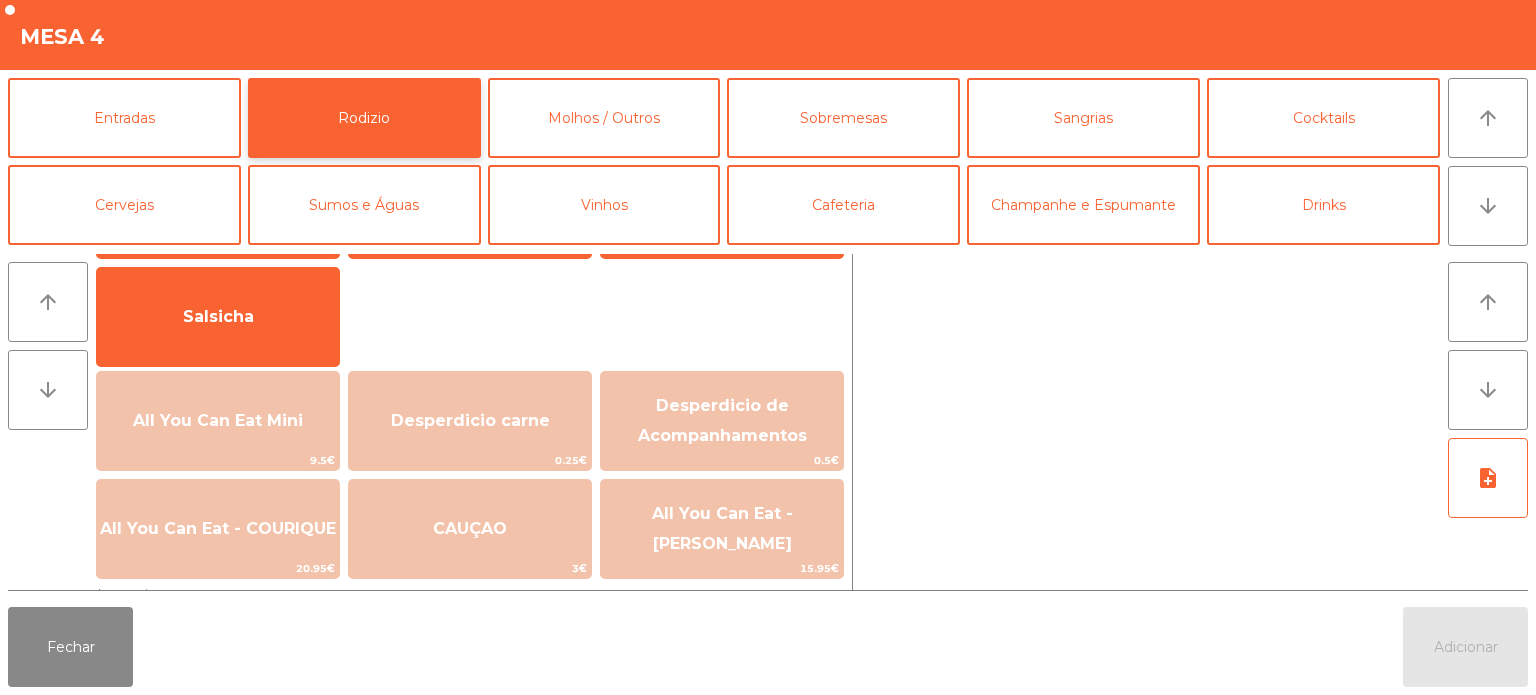 scroll, scrollTop: 140, scrollLeft: 0, axis: vertical 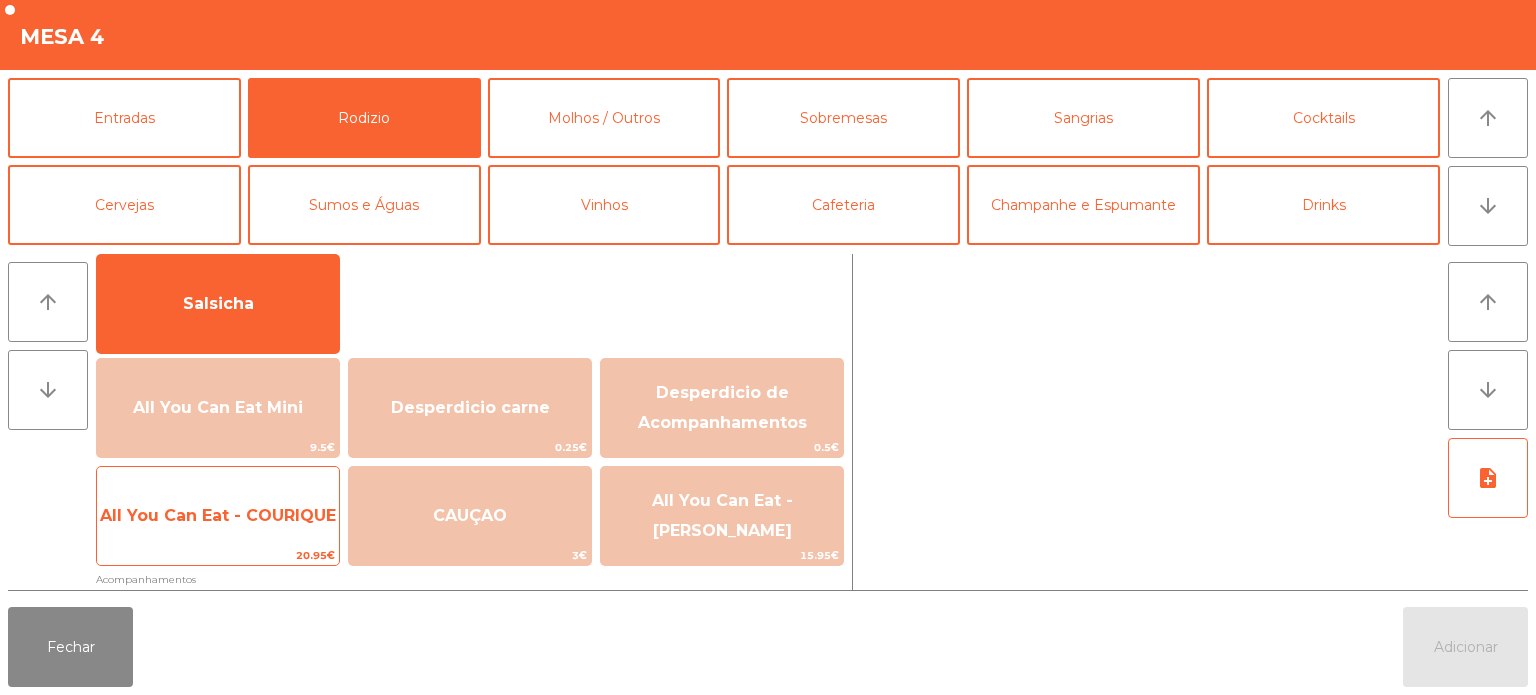 click on "All You Can Eat - COURIQUE" 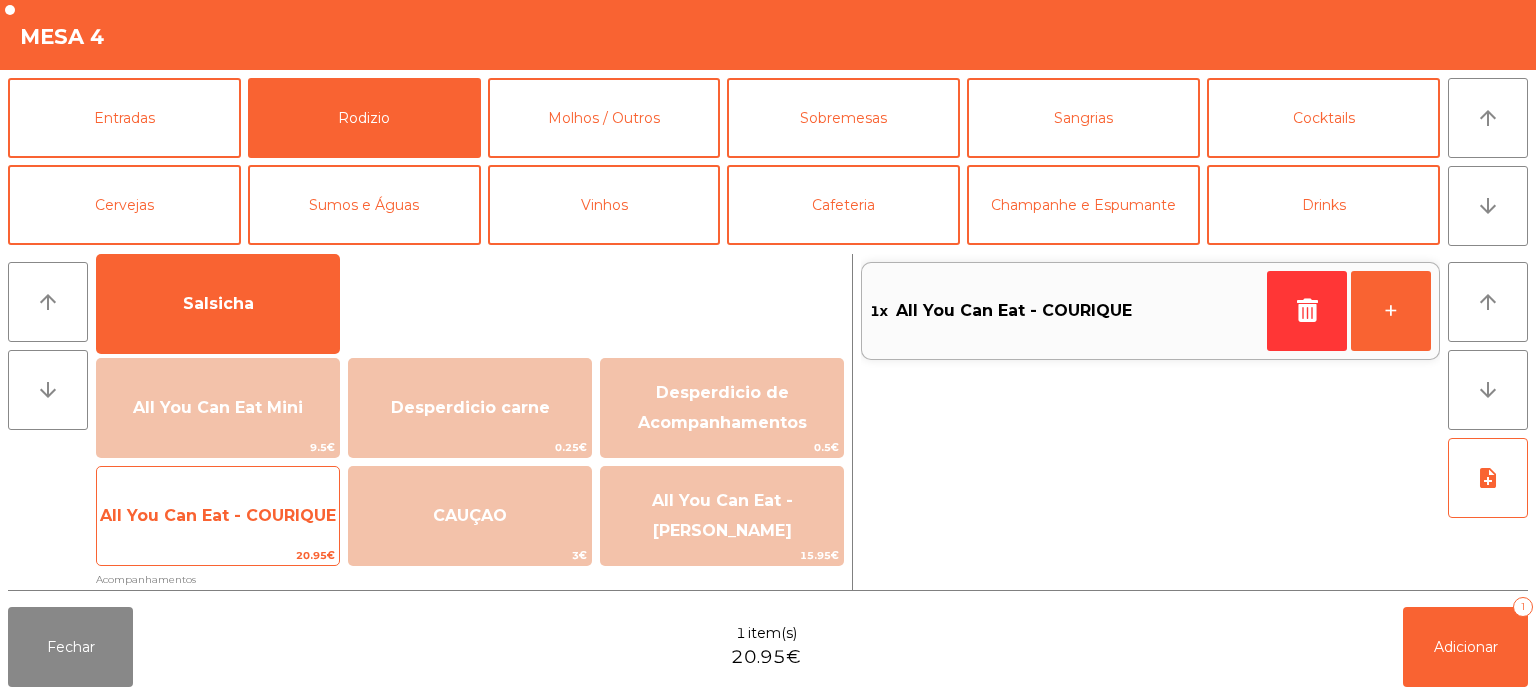 click on "All You Can Eat - COURIQUE" 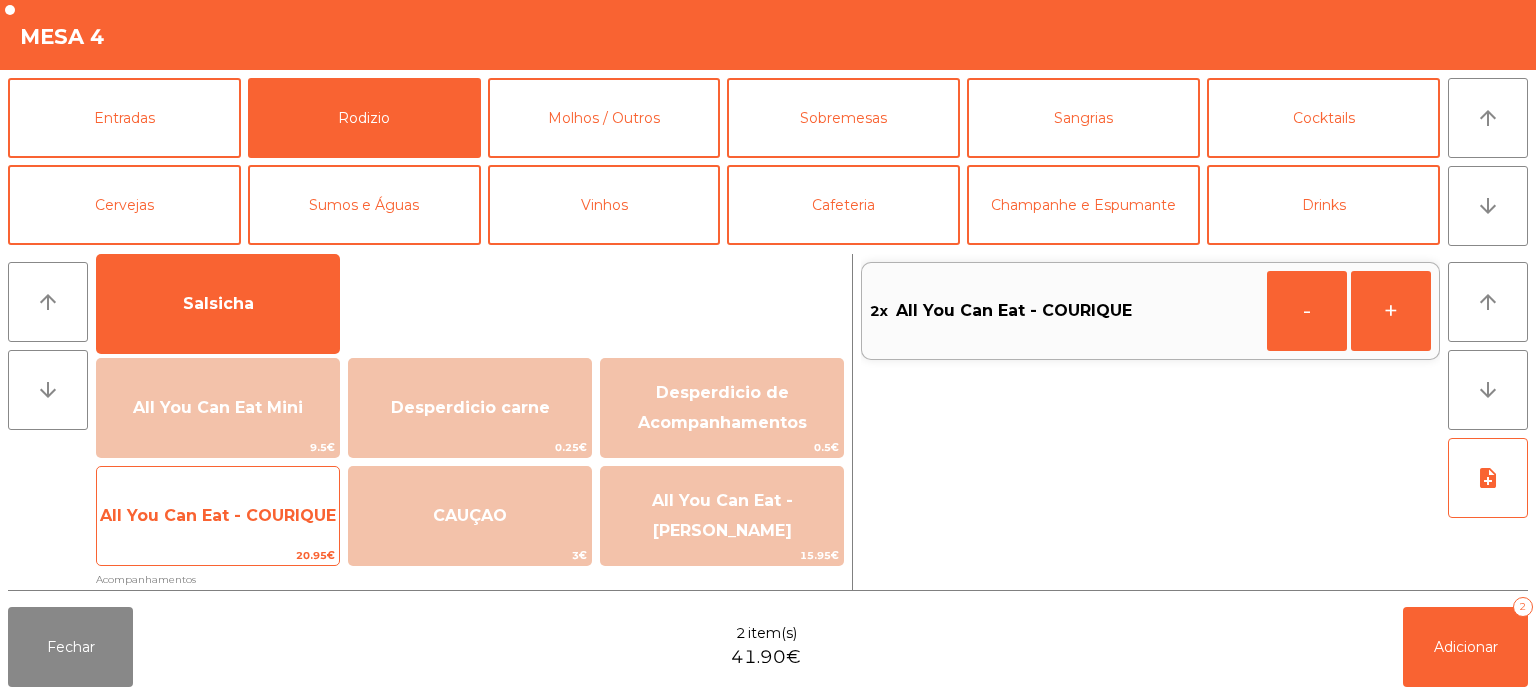 click on "All You Can Eat - COURIQUE" 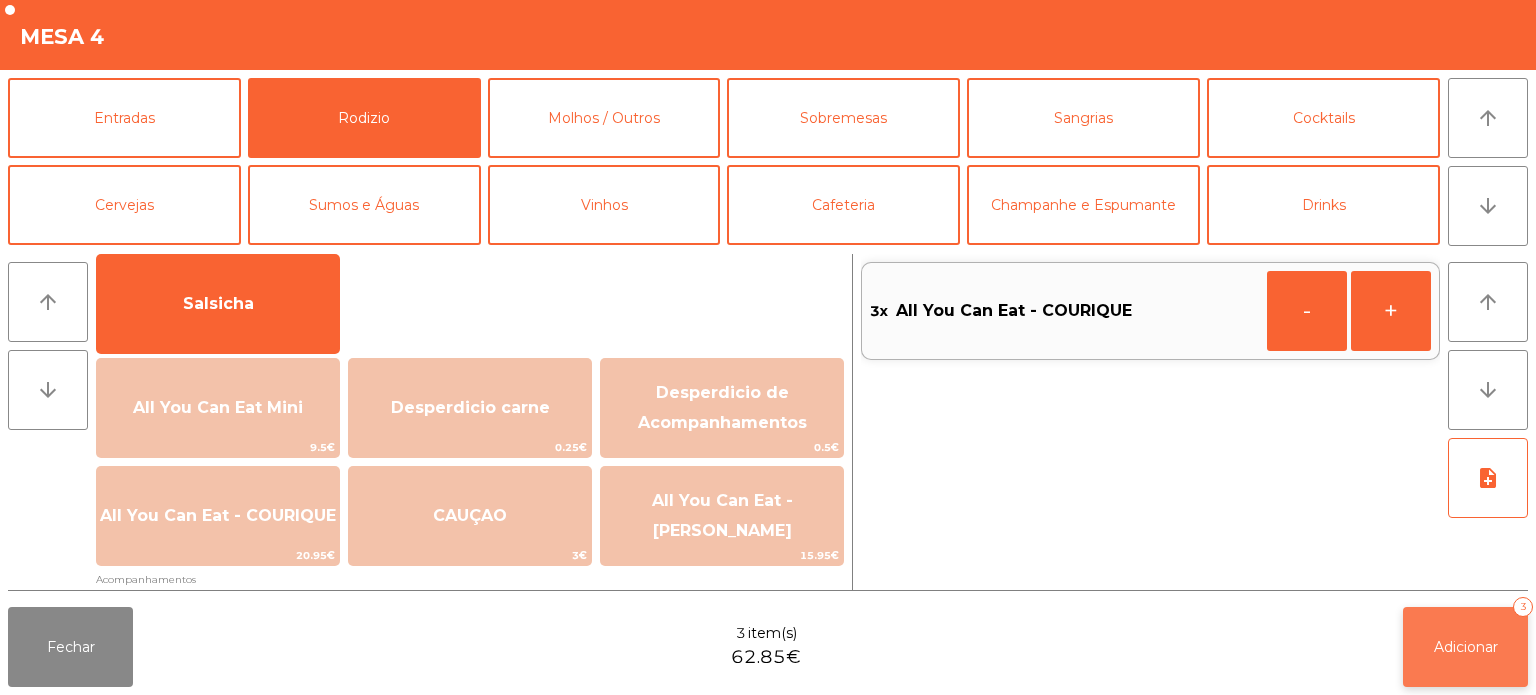 click on "Adicionar" 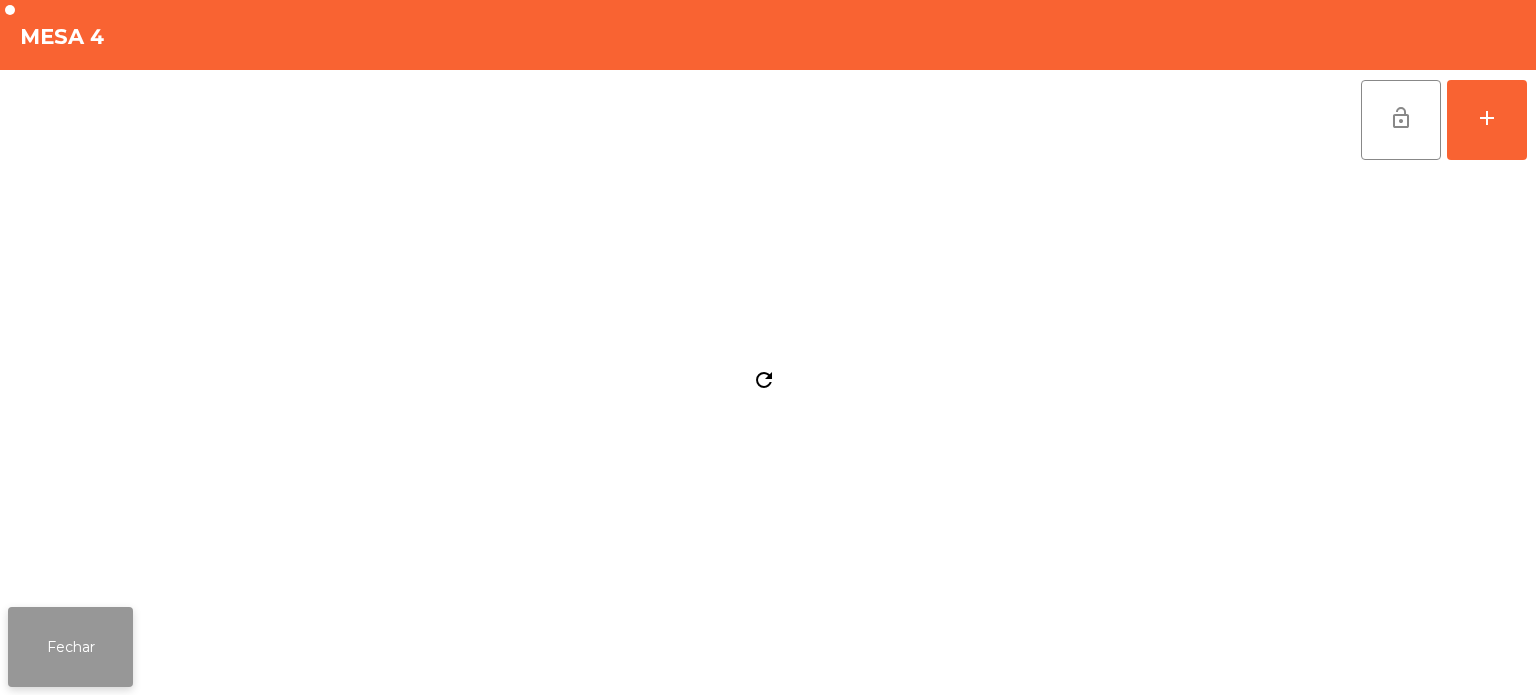 click on "Fechar" 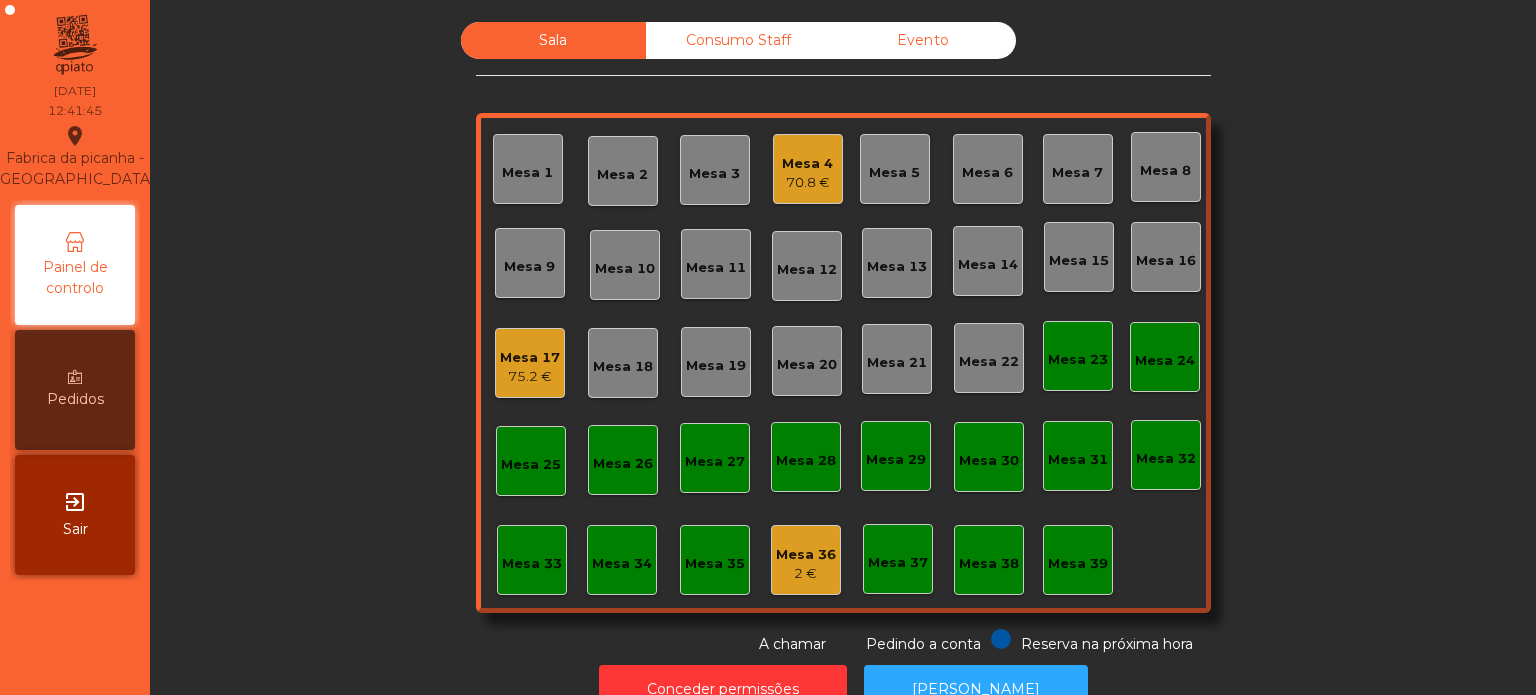 click on "Mesa 39" 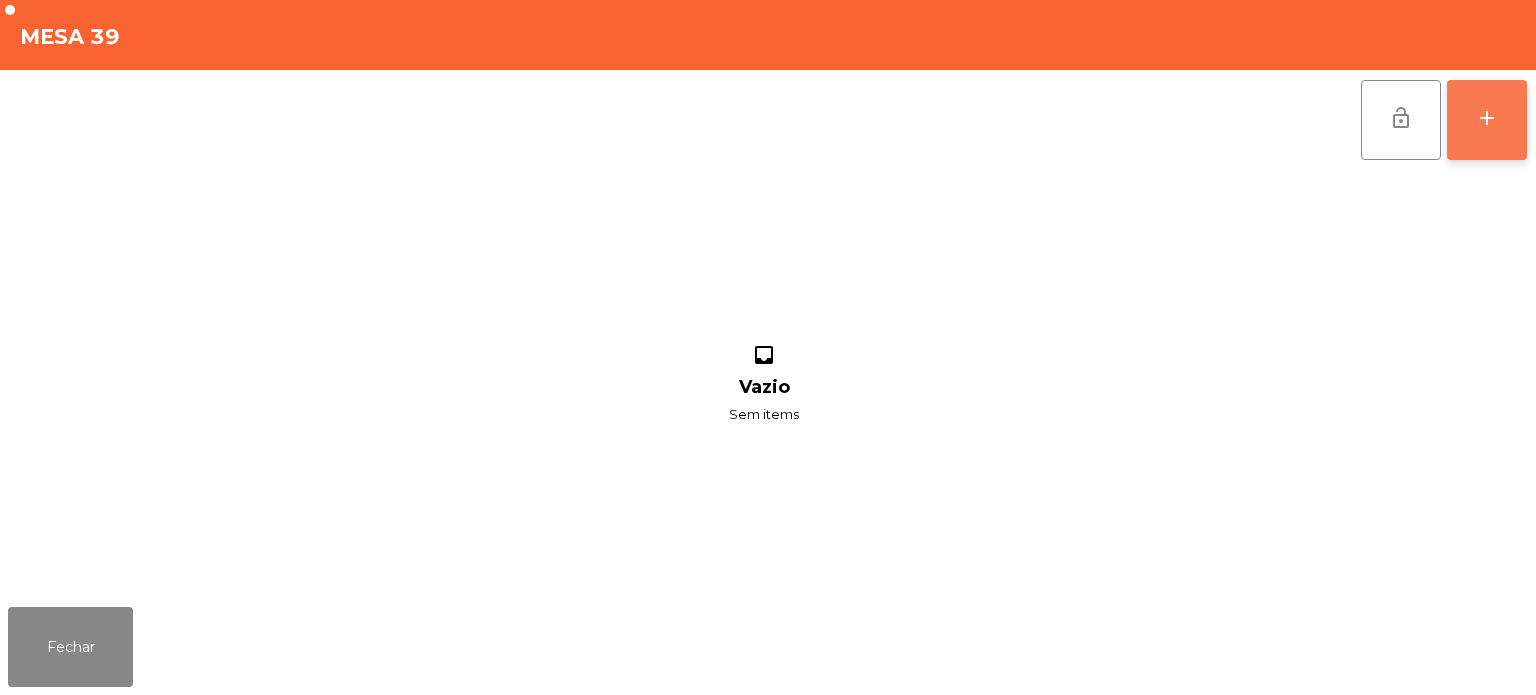 click on "add" 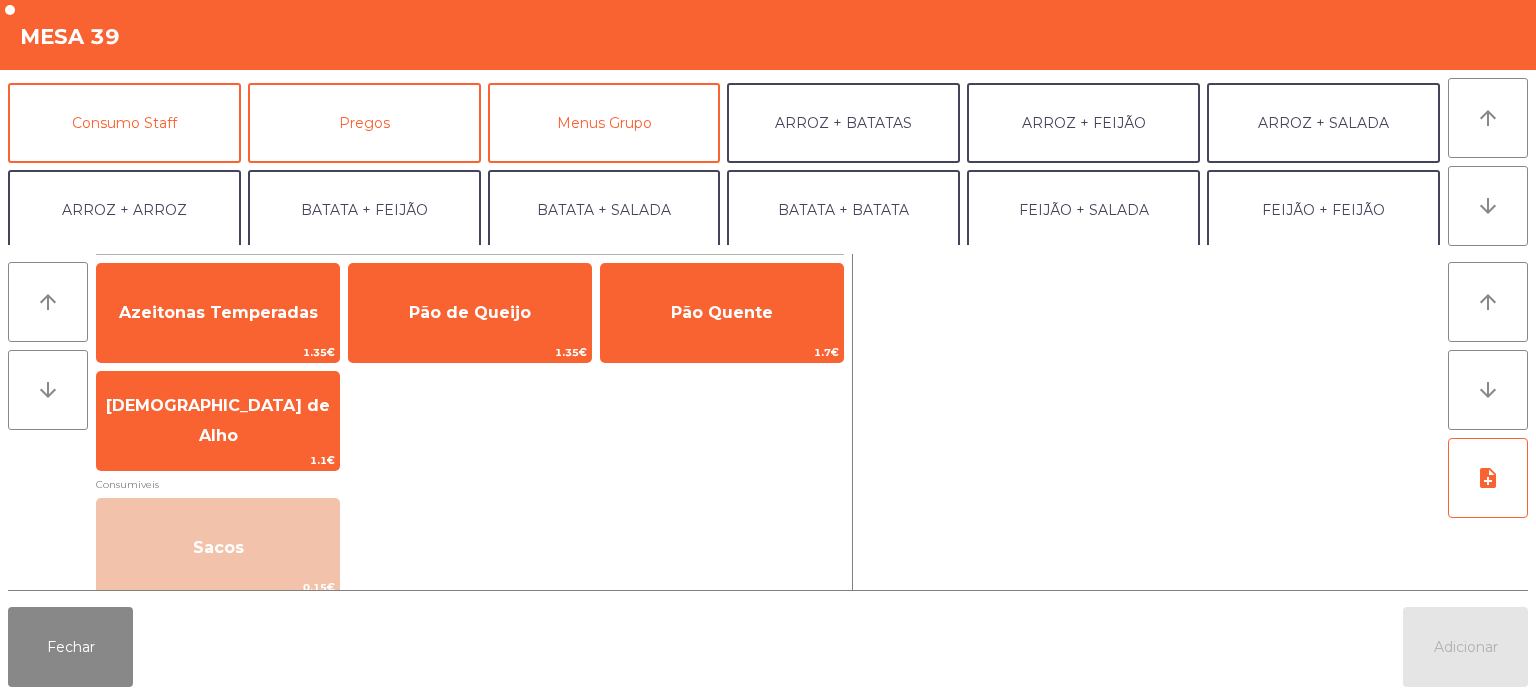 scroll, scrollTop: 164, scrollLeft: 0, axis: vertical 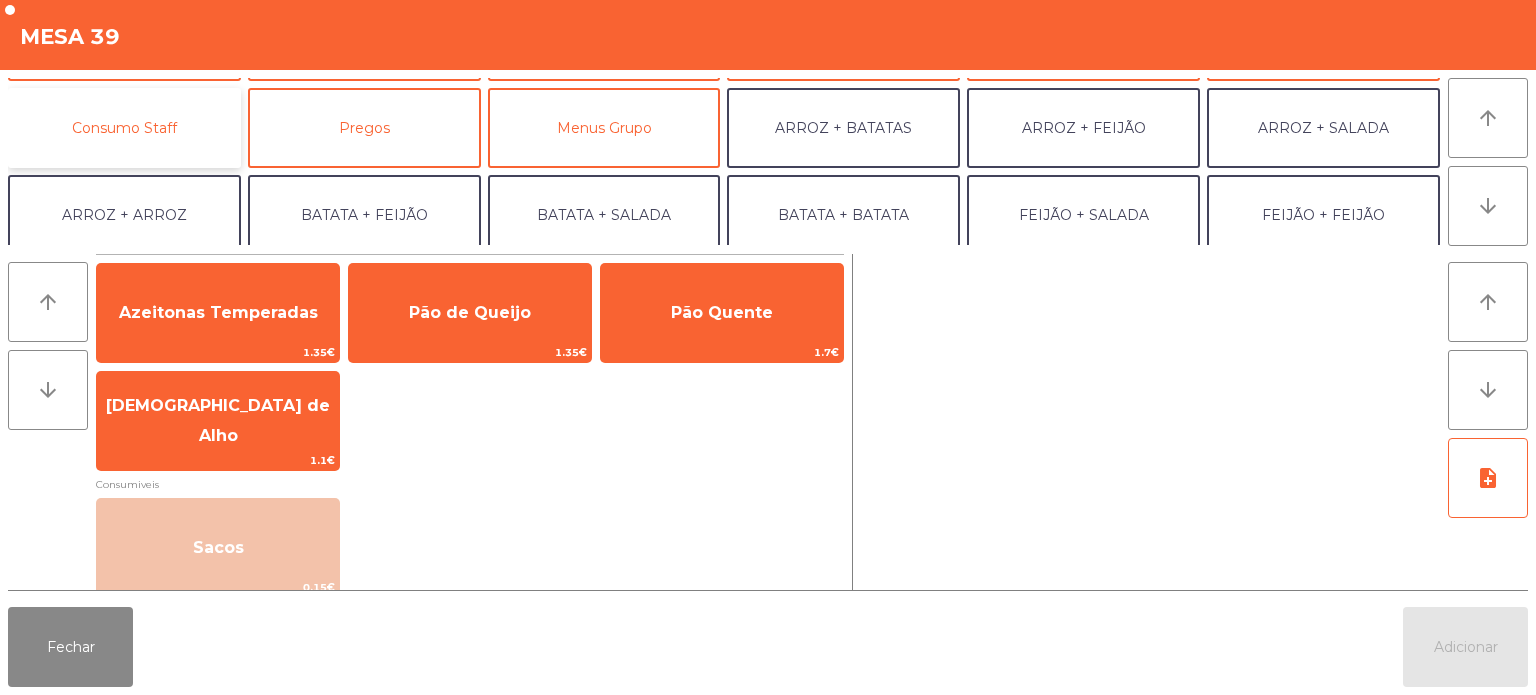 click on "Consumo Staff" 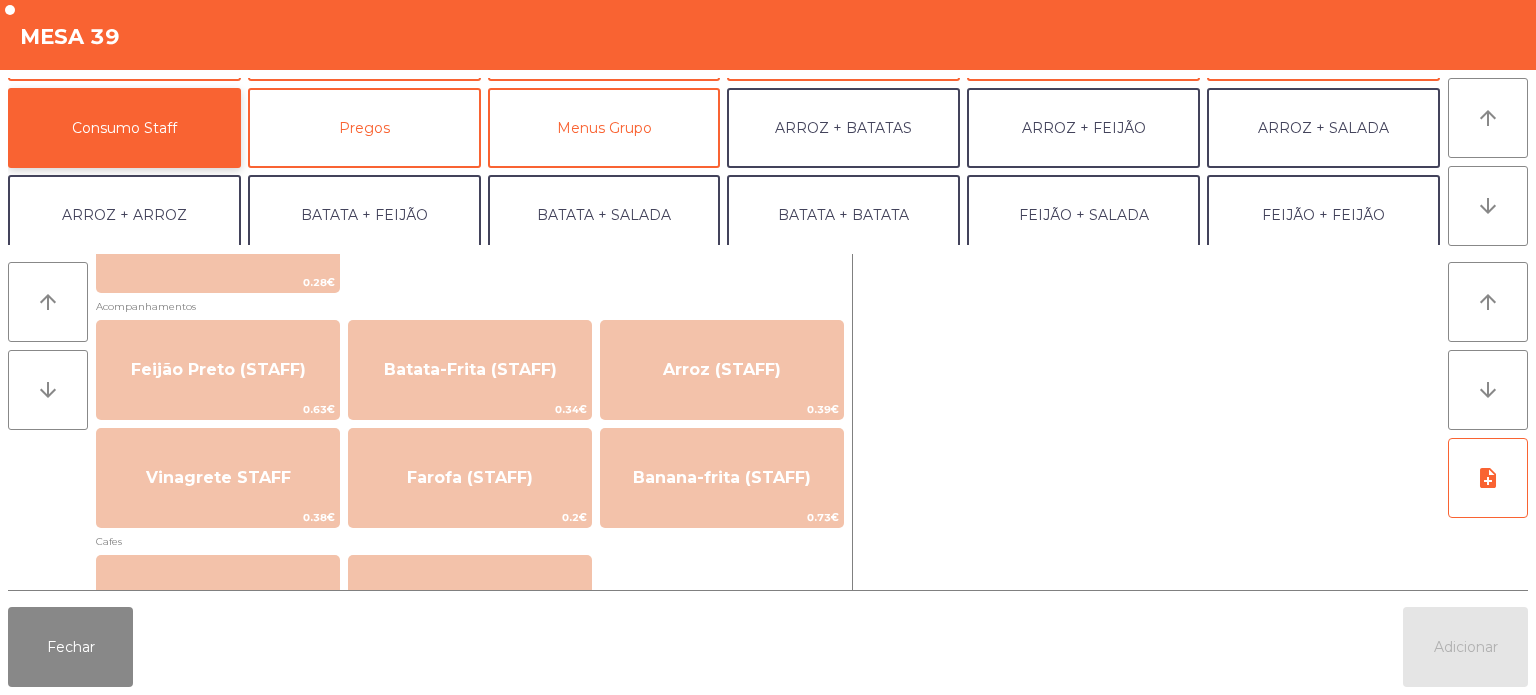 scroll, scrollTop: 833, scrollLeft: 0, axis: vertical 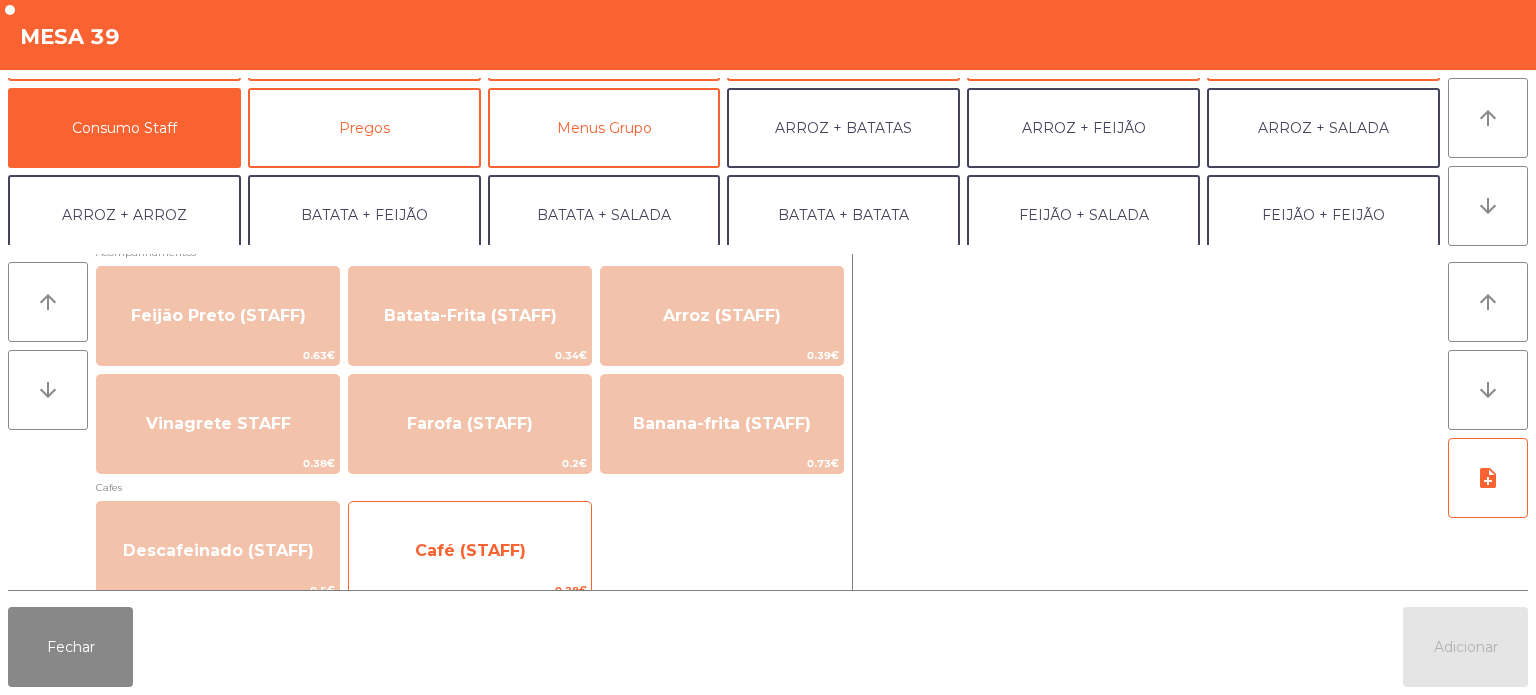 click on "Café (STAFF)" 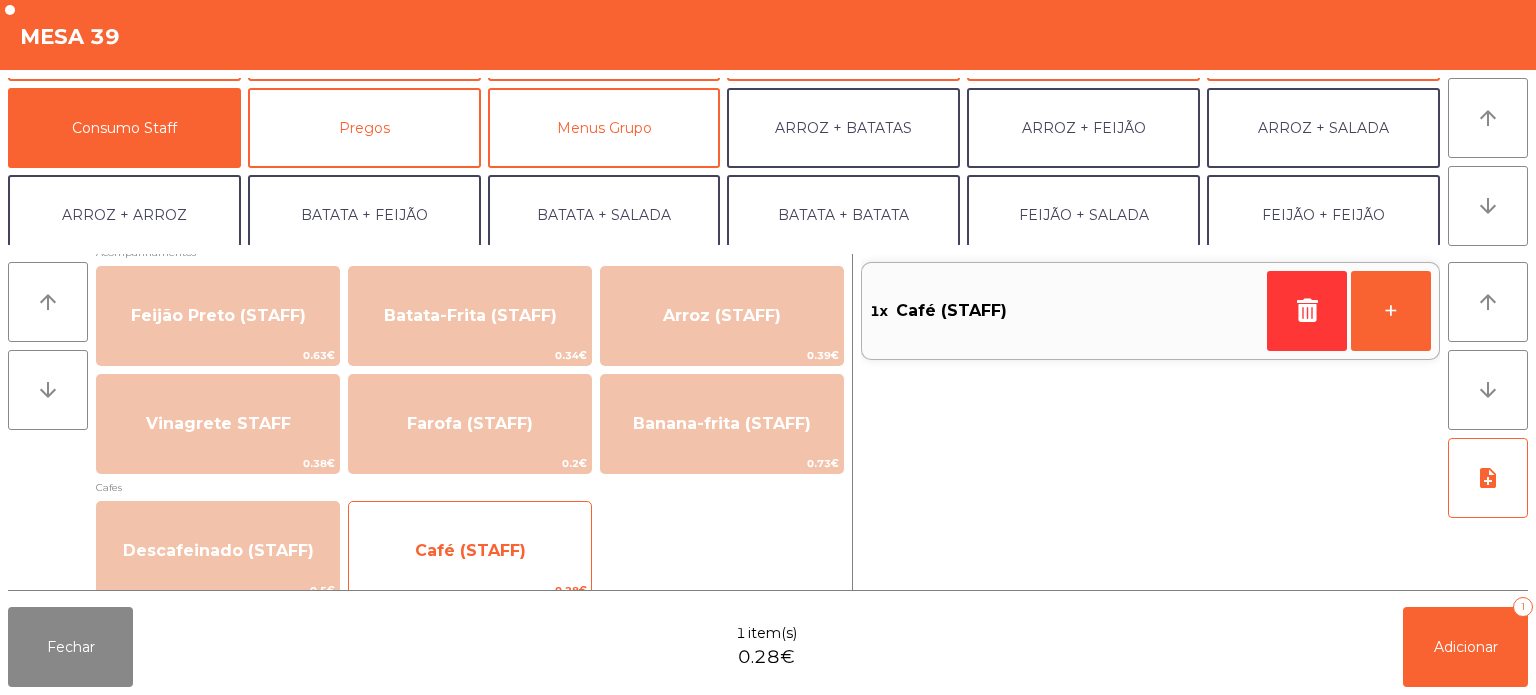 click on "Café (STAFF)" 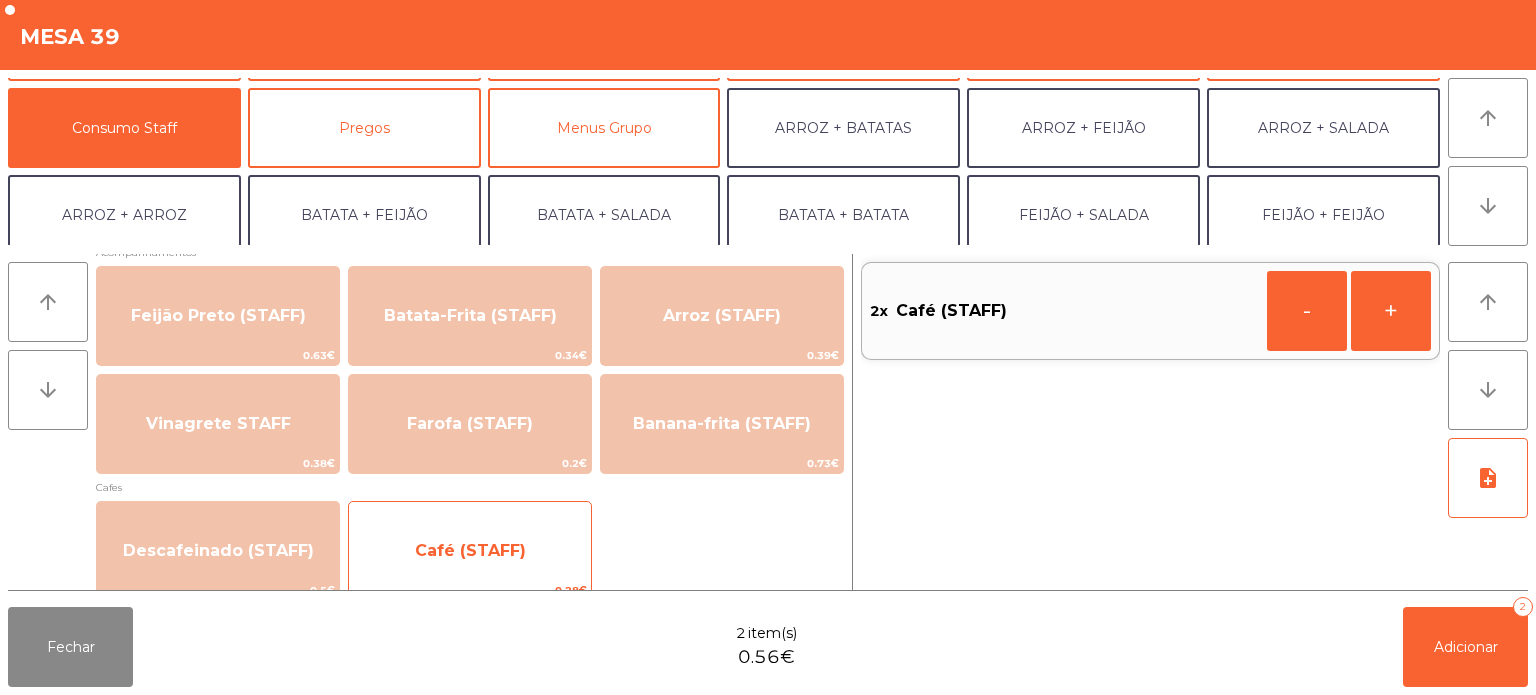 click on "Café (STAFF)" 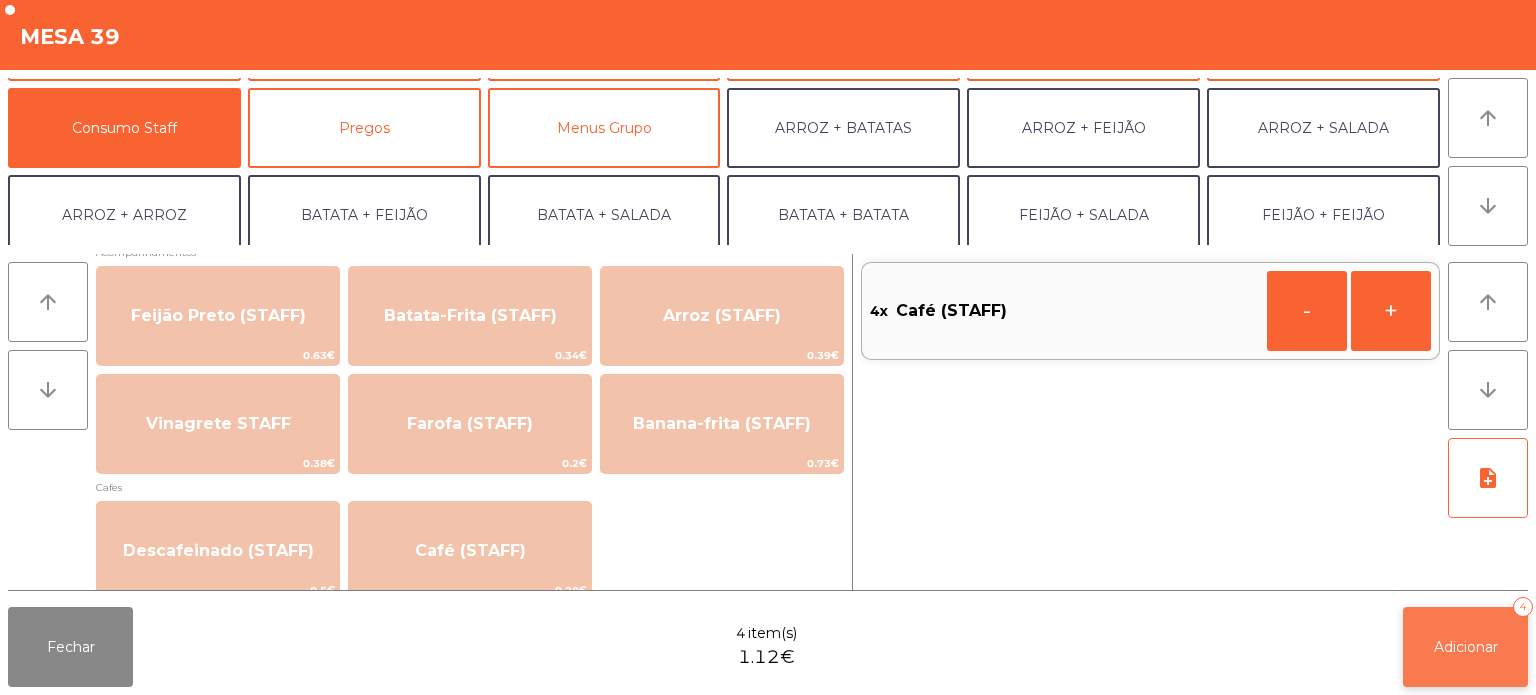 click on "Adicionar" 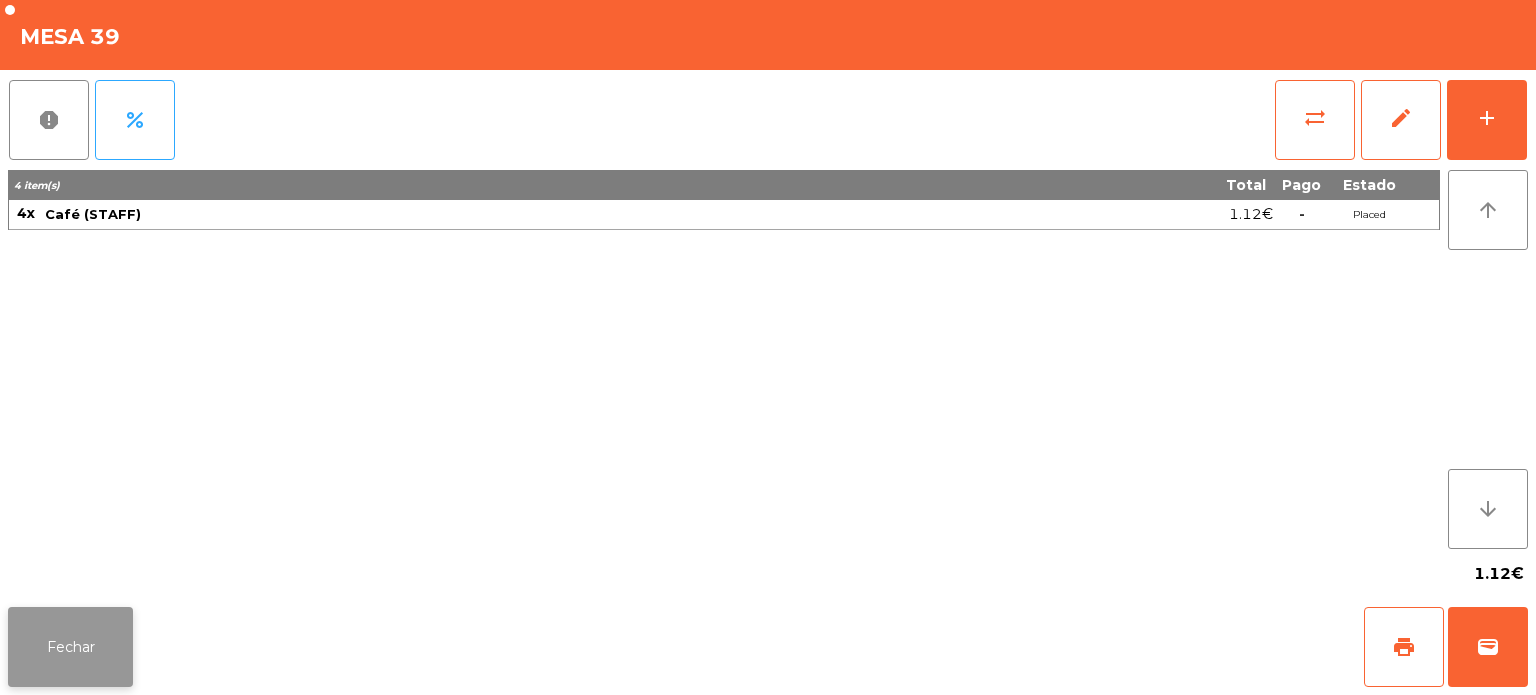 click on "Fechar" 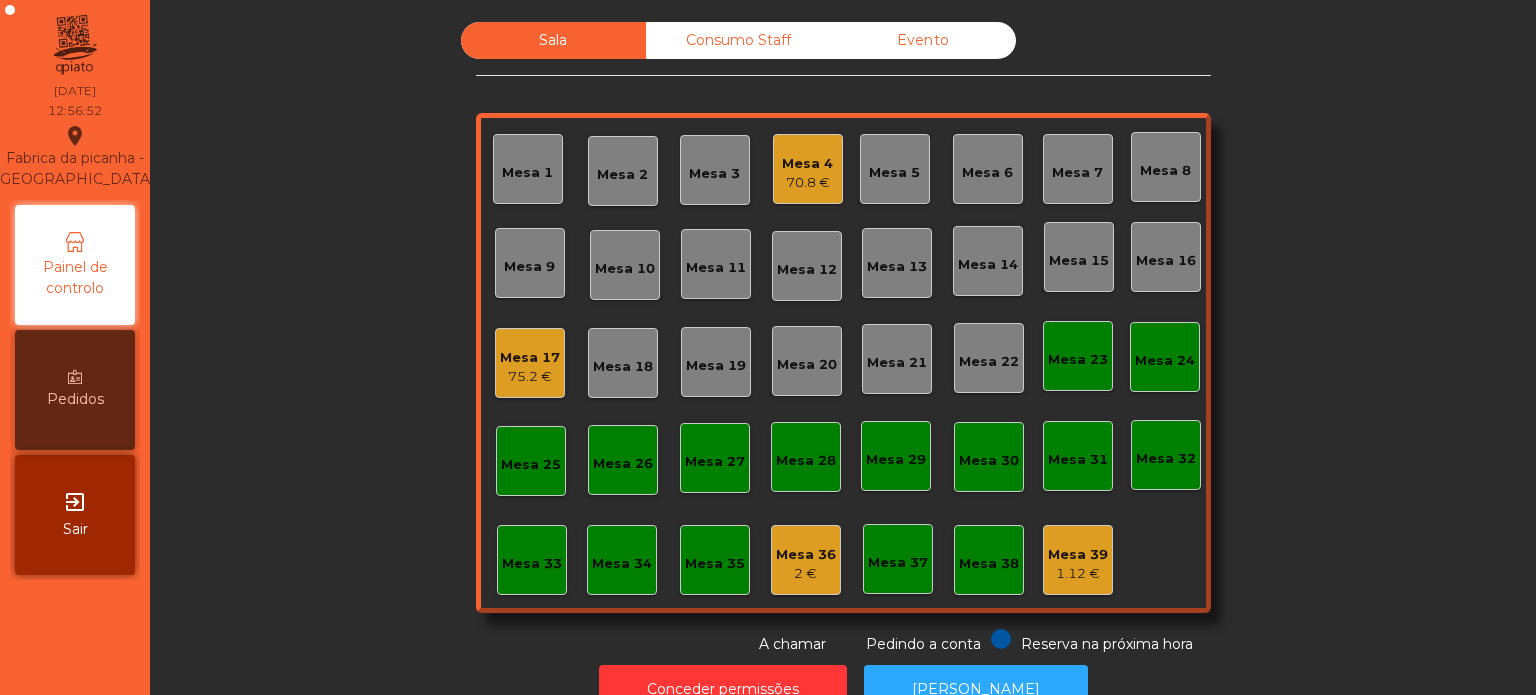 click on "Mesa 4" 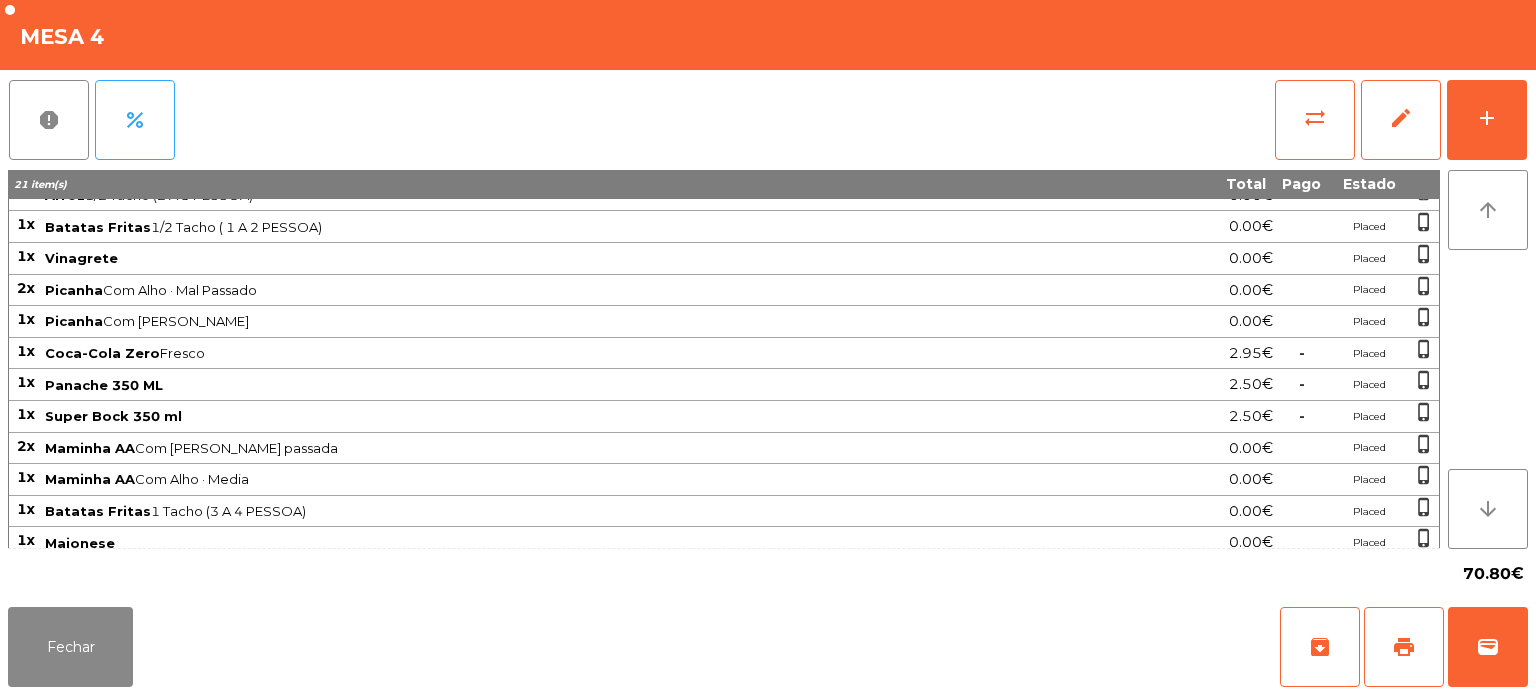 scroll, scrollTop: 145, scrollLeft: 0, axis: vertical 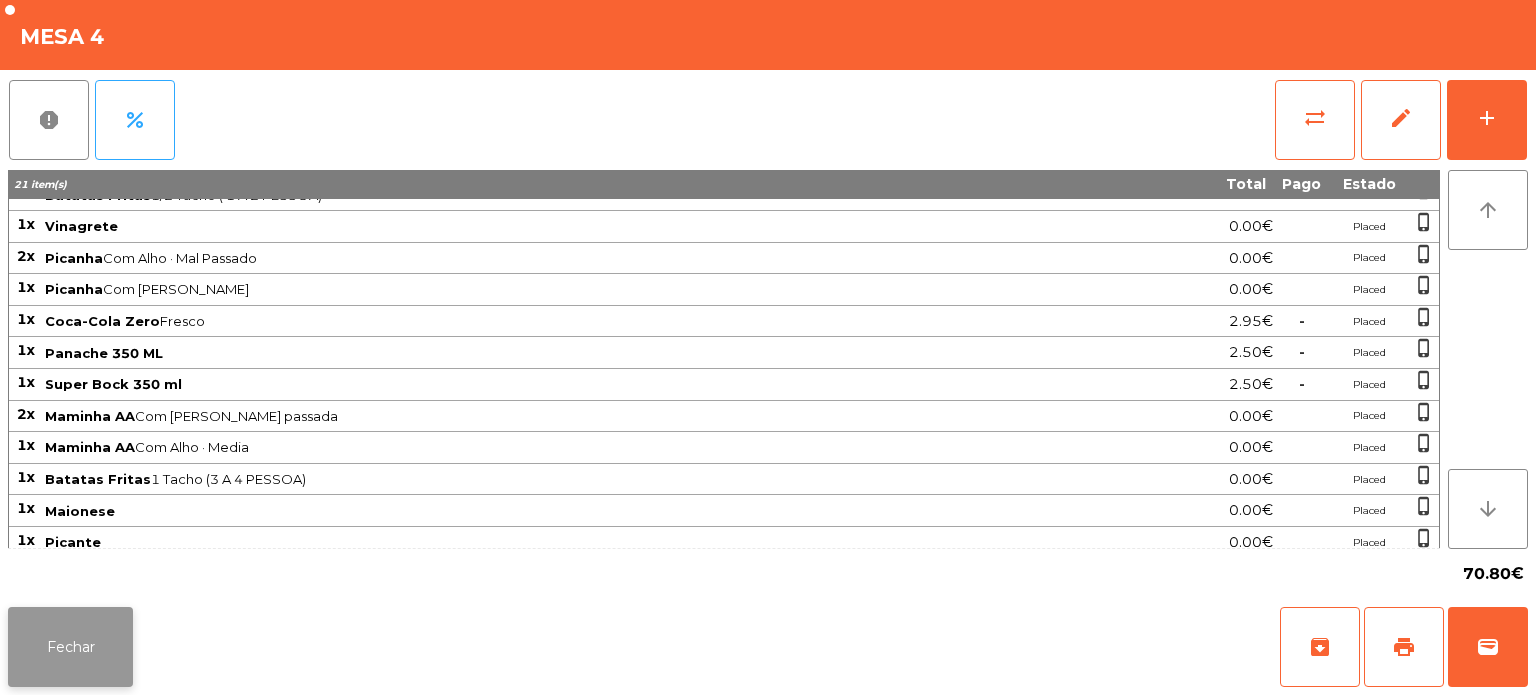 click on "Fechar" 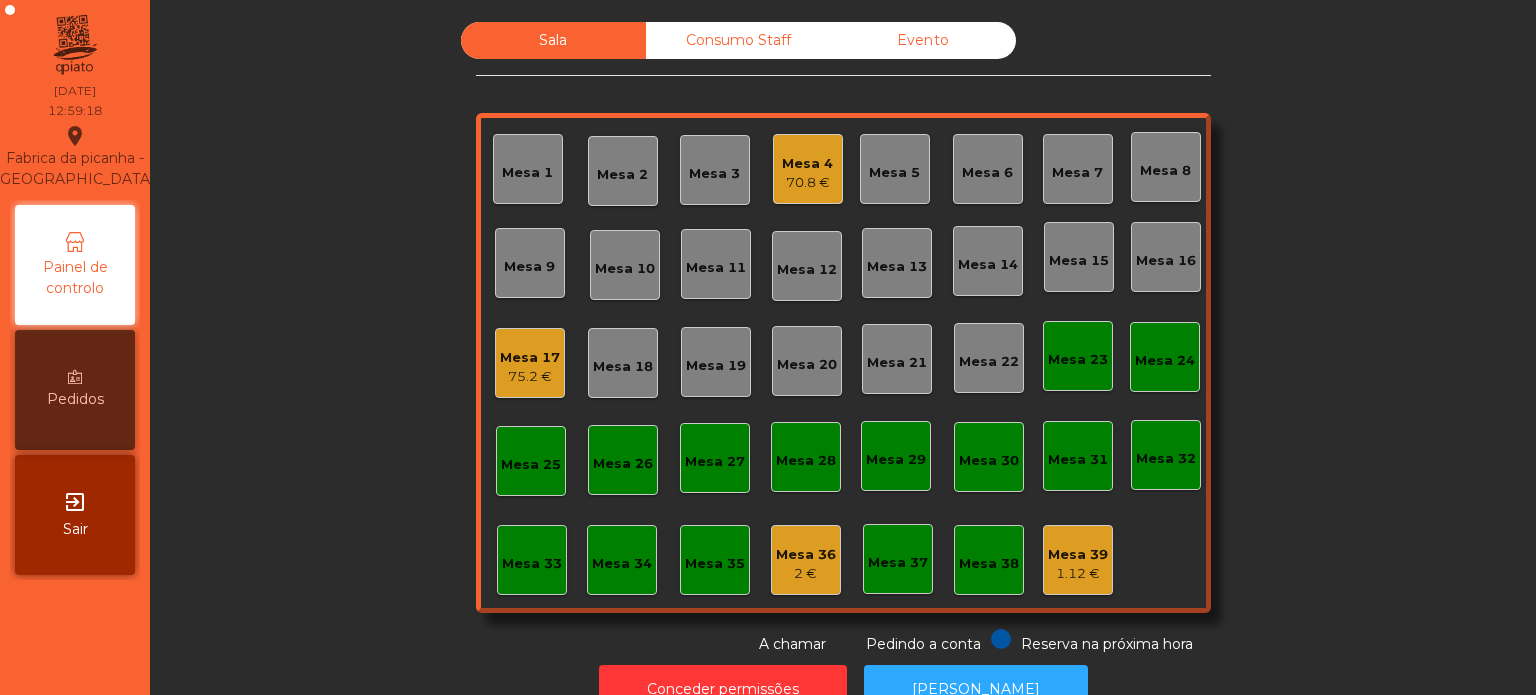 click on "Mesa 33" 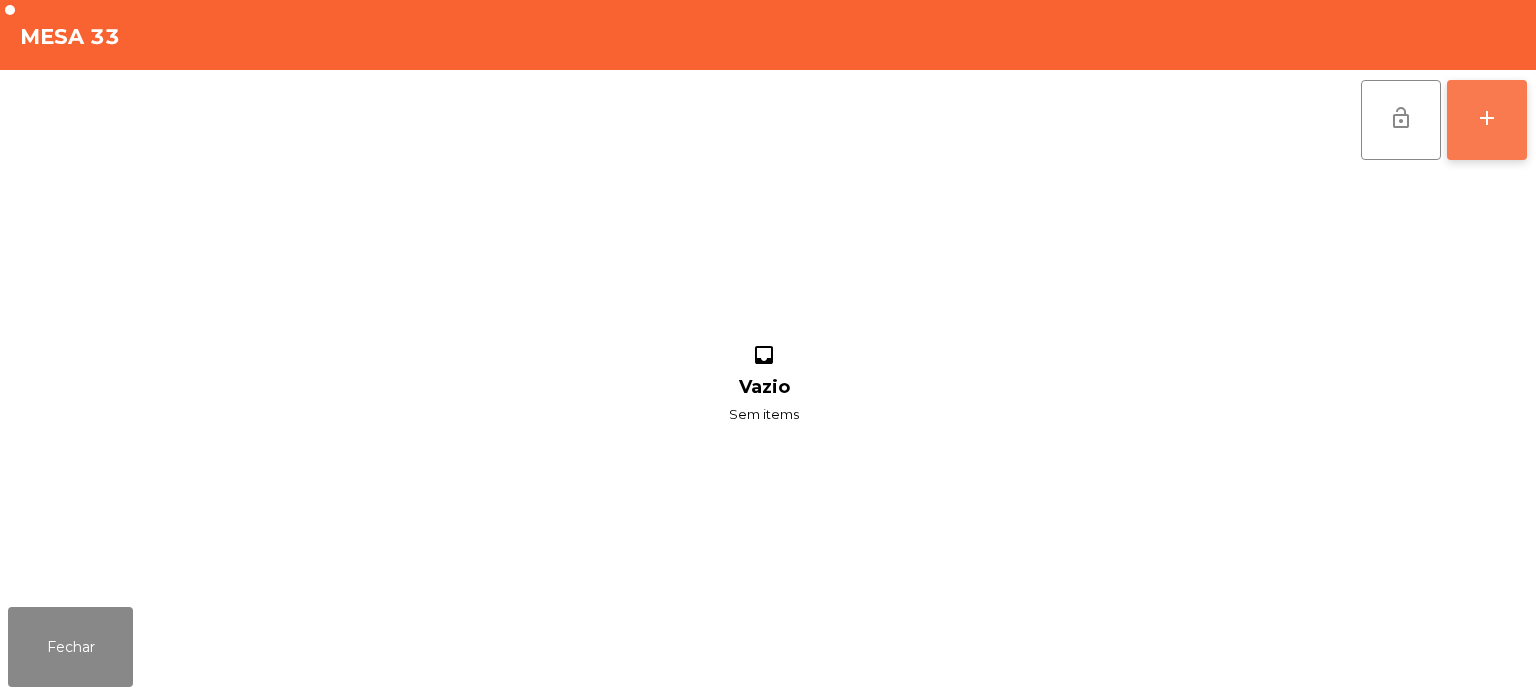 click on "add" 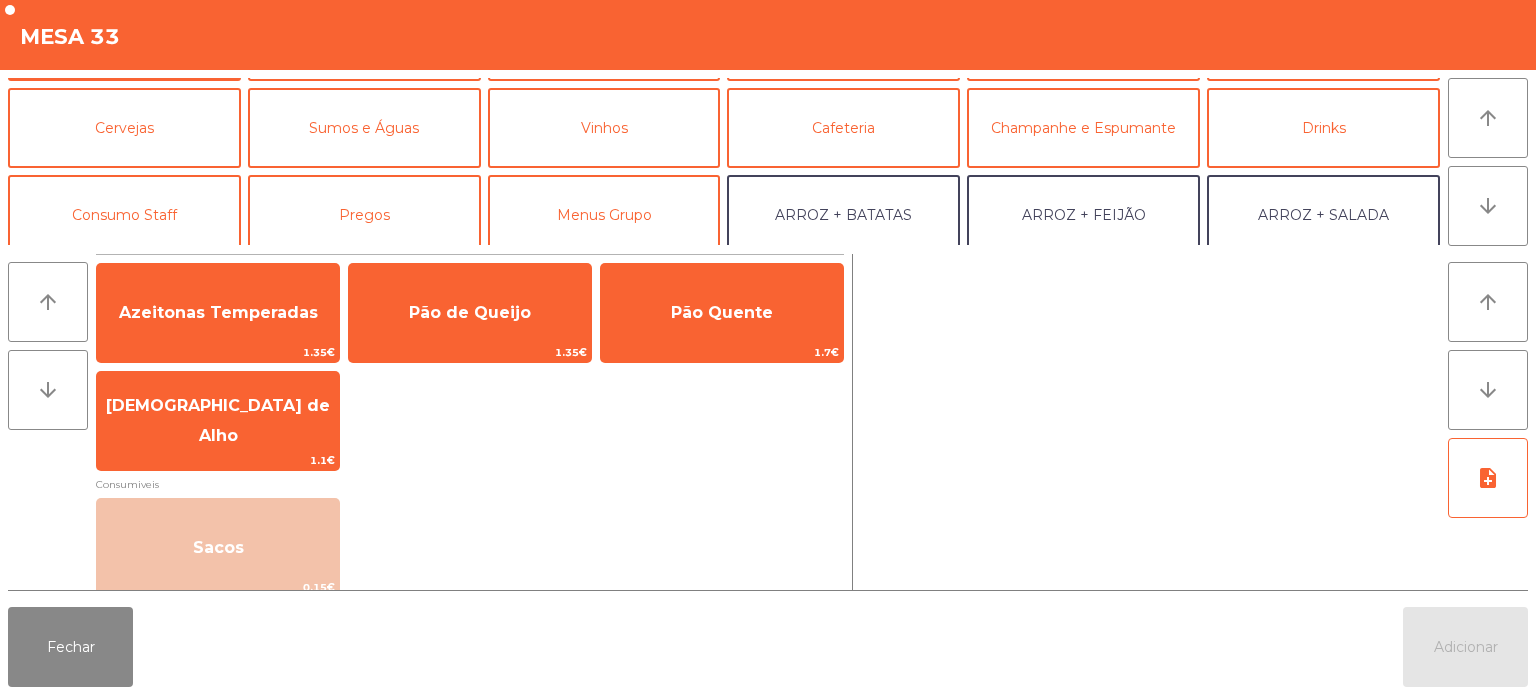 scroll, scrollTop: 76, scrollLeft: 0, axis: vertical 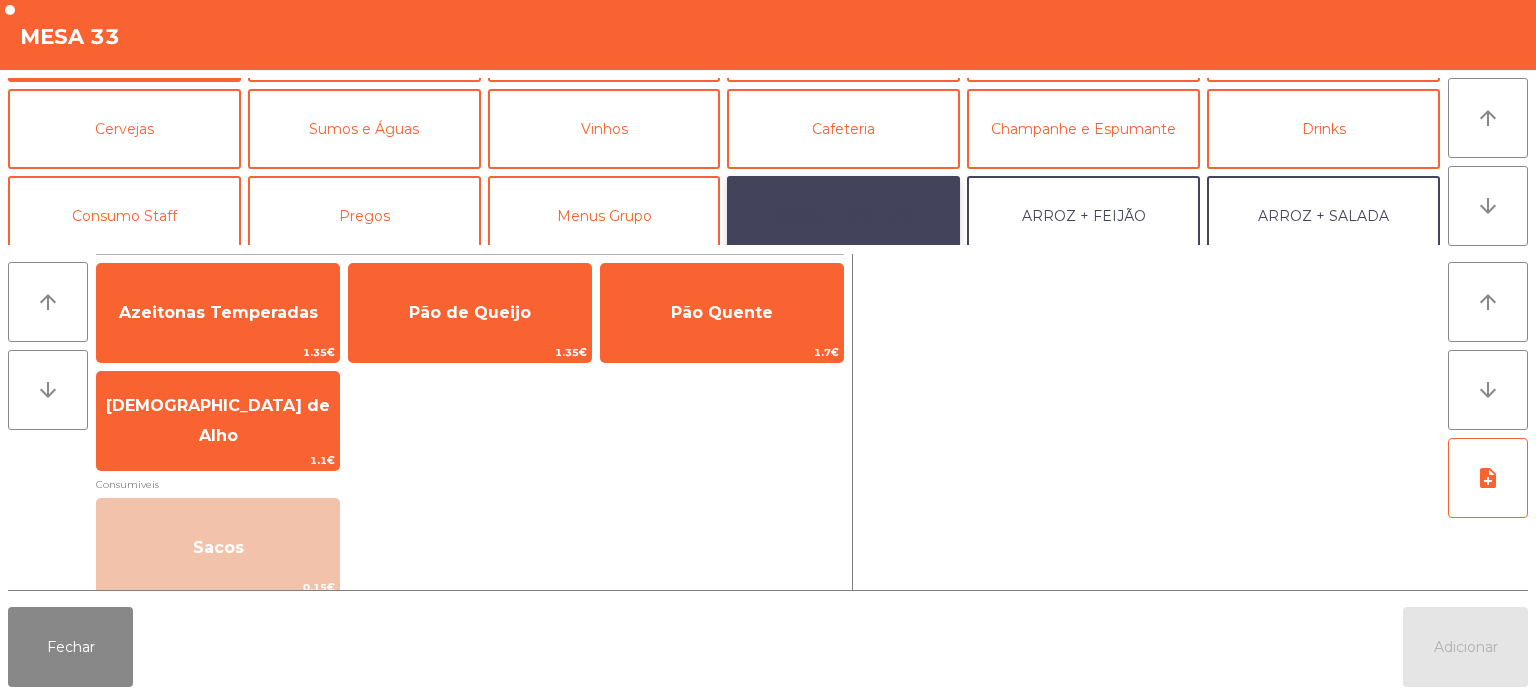 click on "ARROZ + BATATAS" 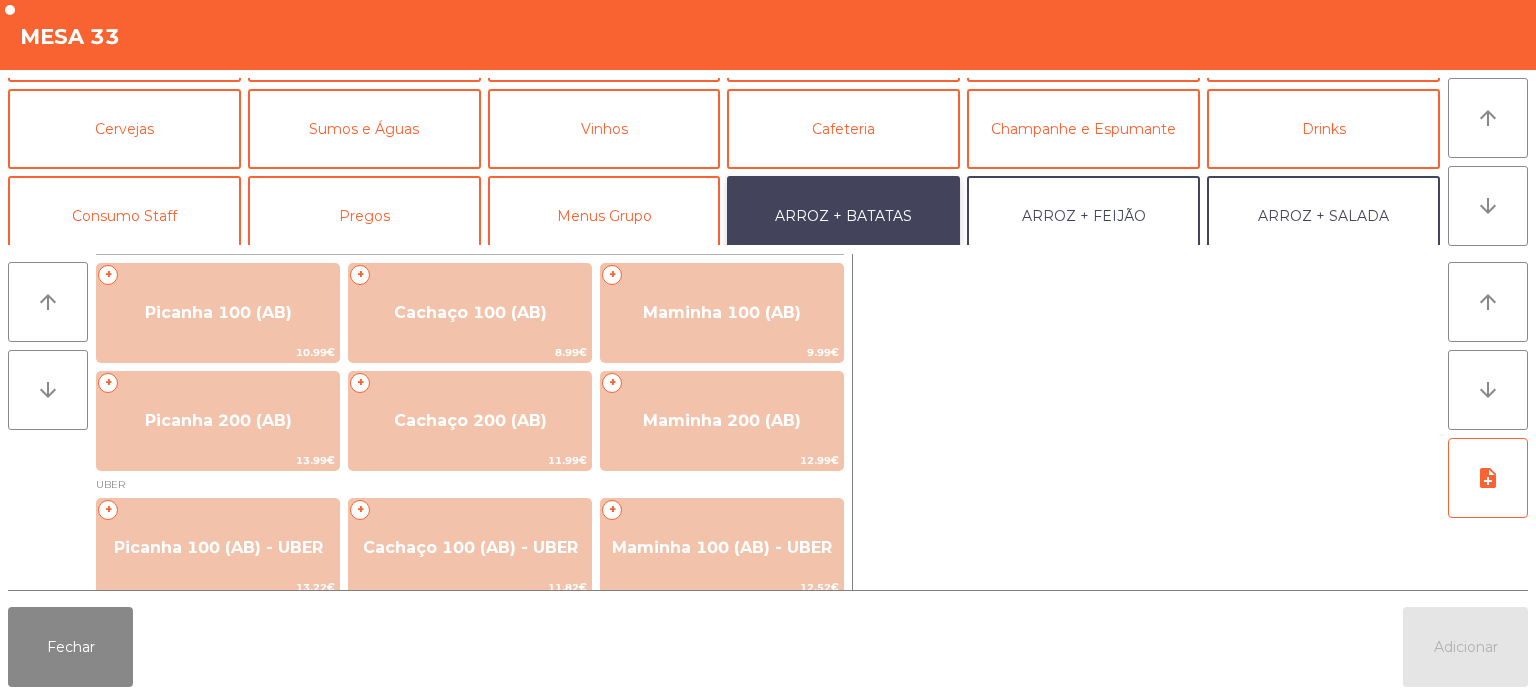 scroll, scrollTop: 82, scrollLeft: 0, axis: vertical 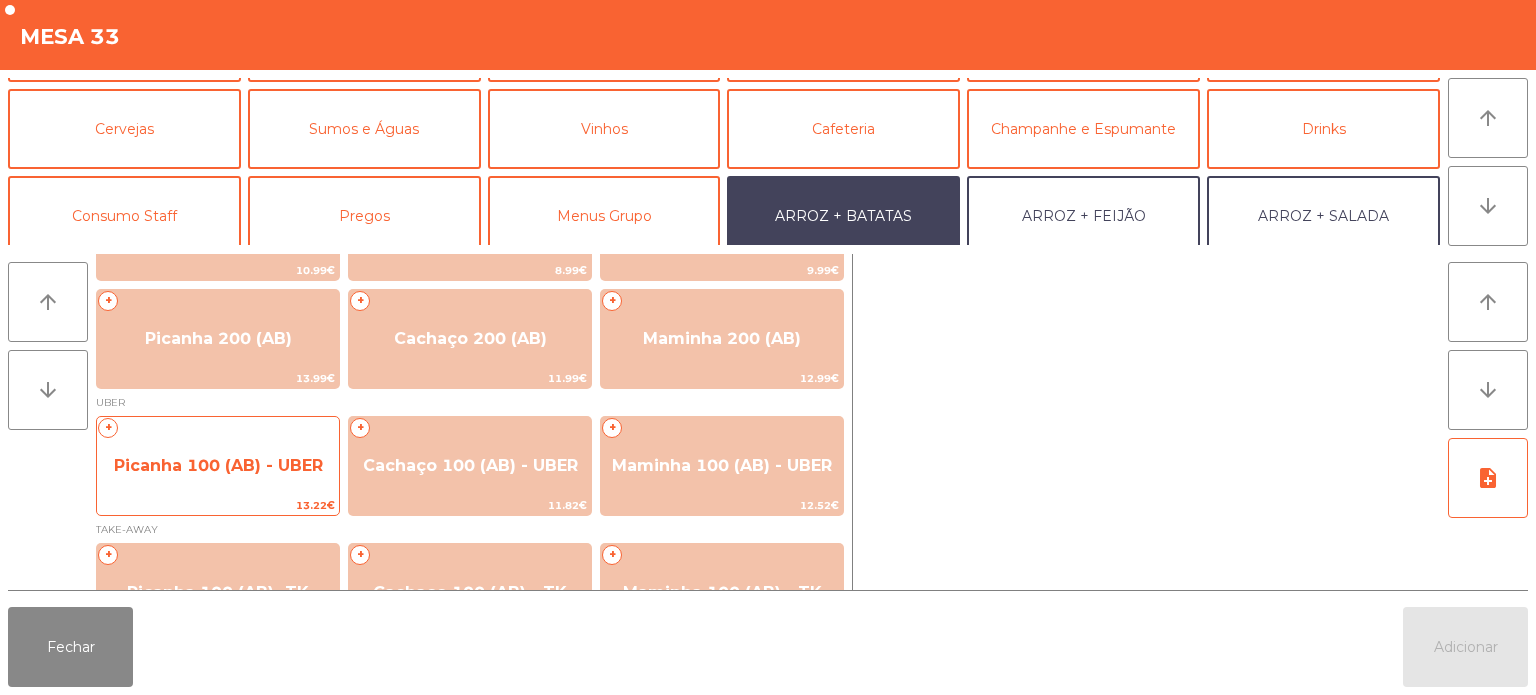 click on "Picanha 100 (AB) - UBER" 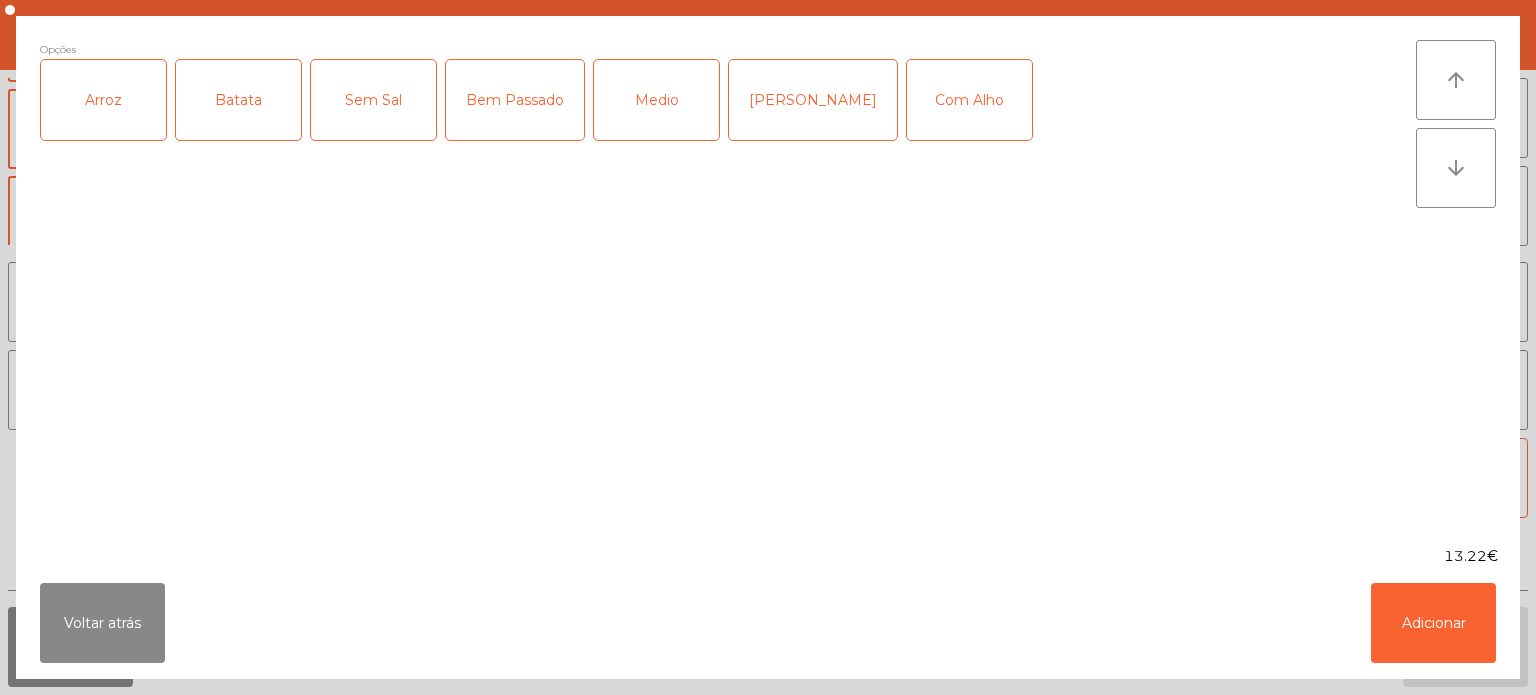 click on "Arroz" 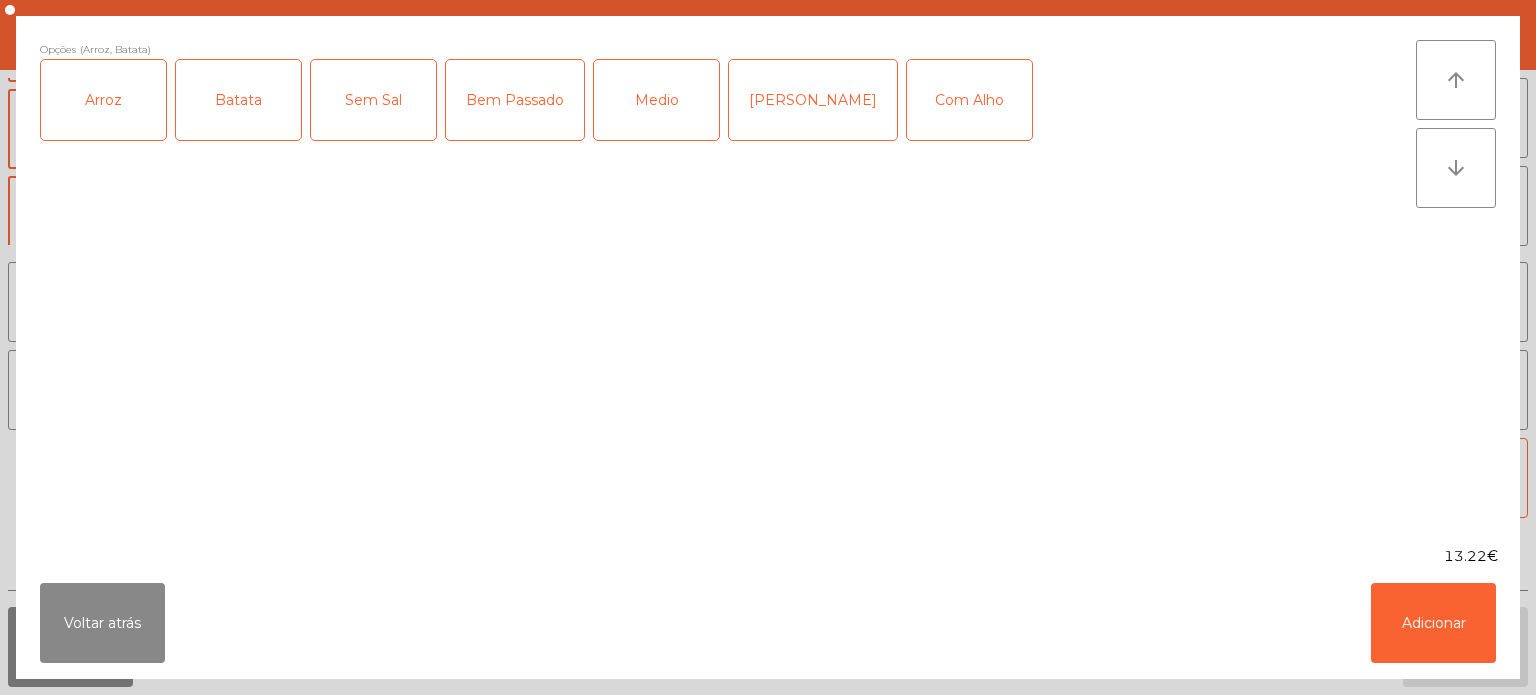 click on "Medio" 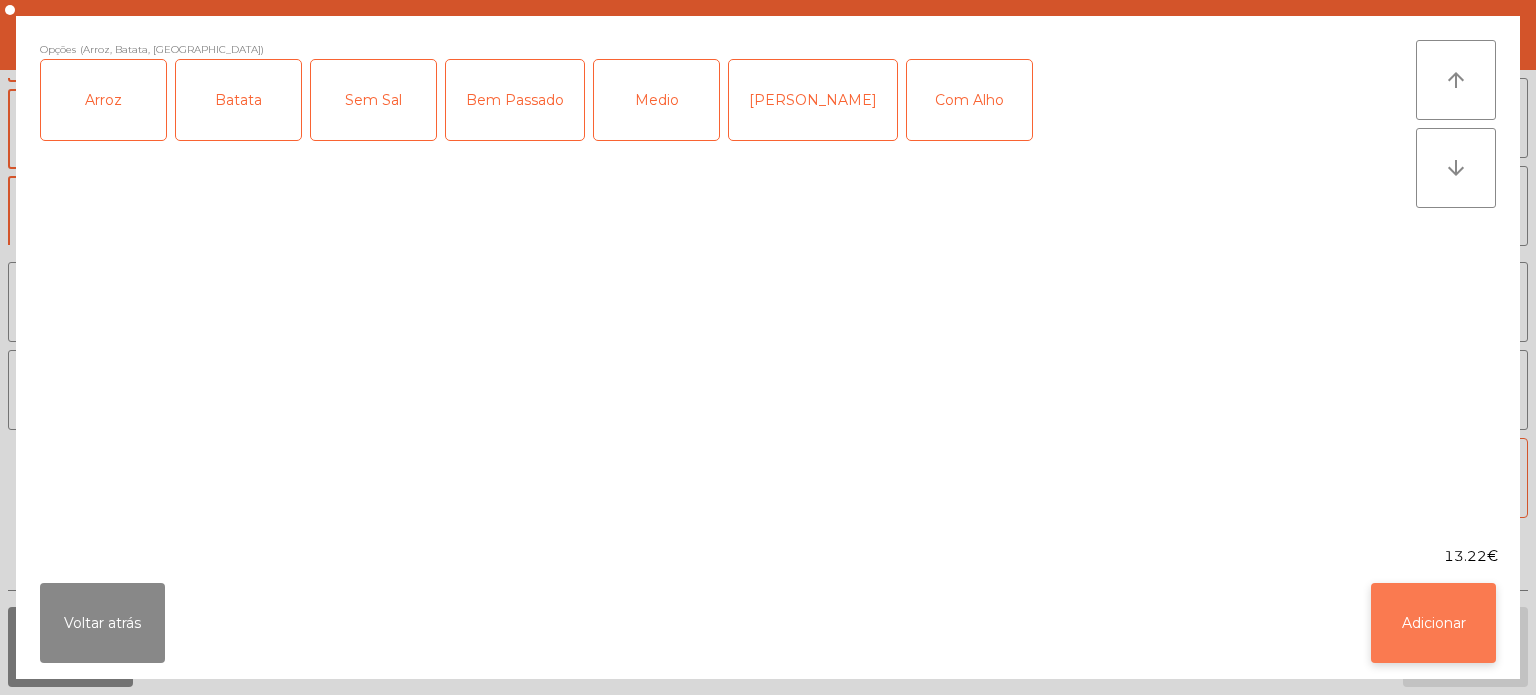 click on "Adicionar" 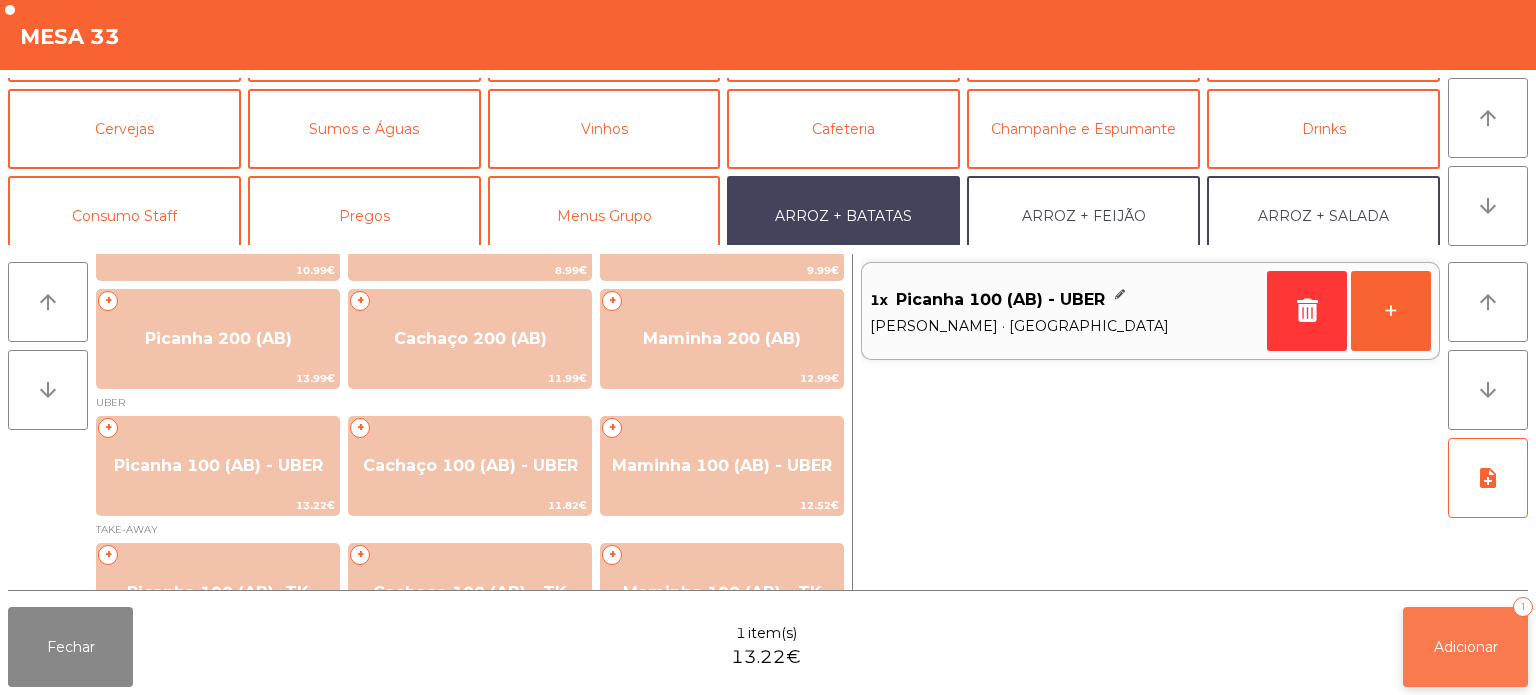 click on "Adicionar" 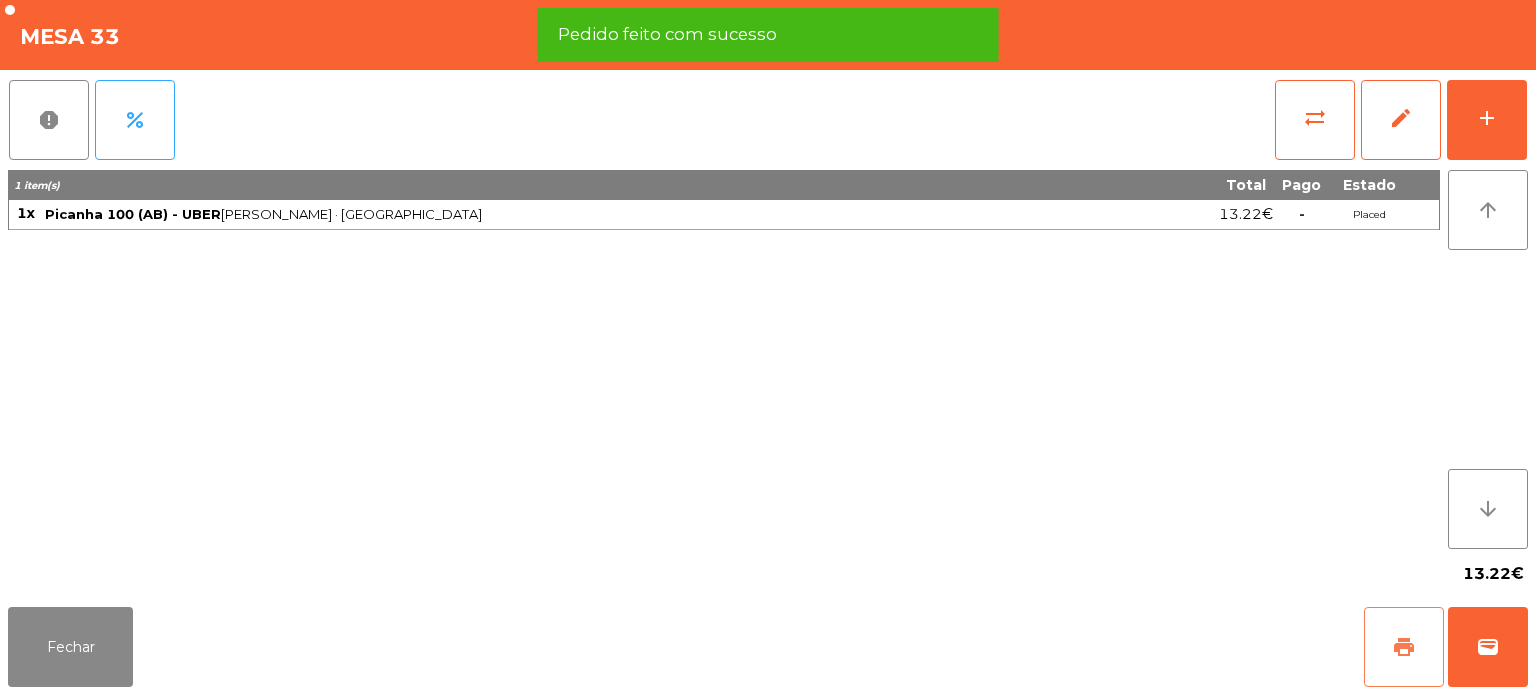 click on "print" 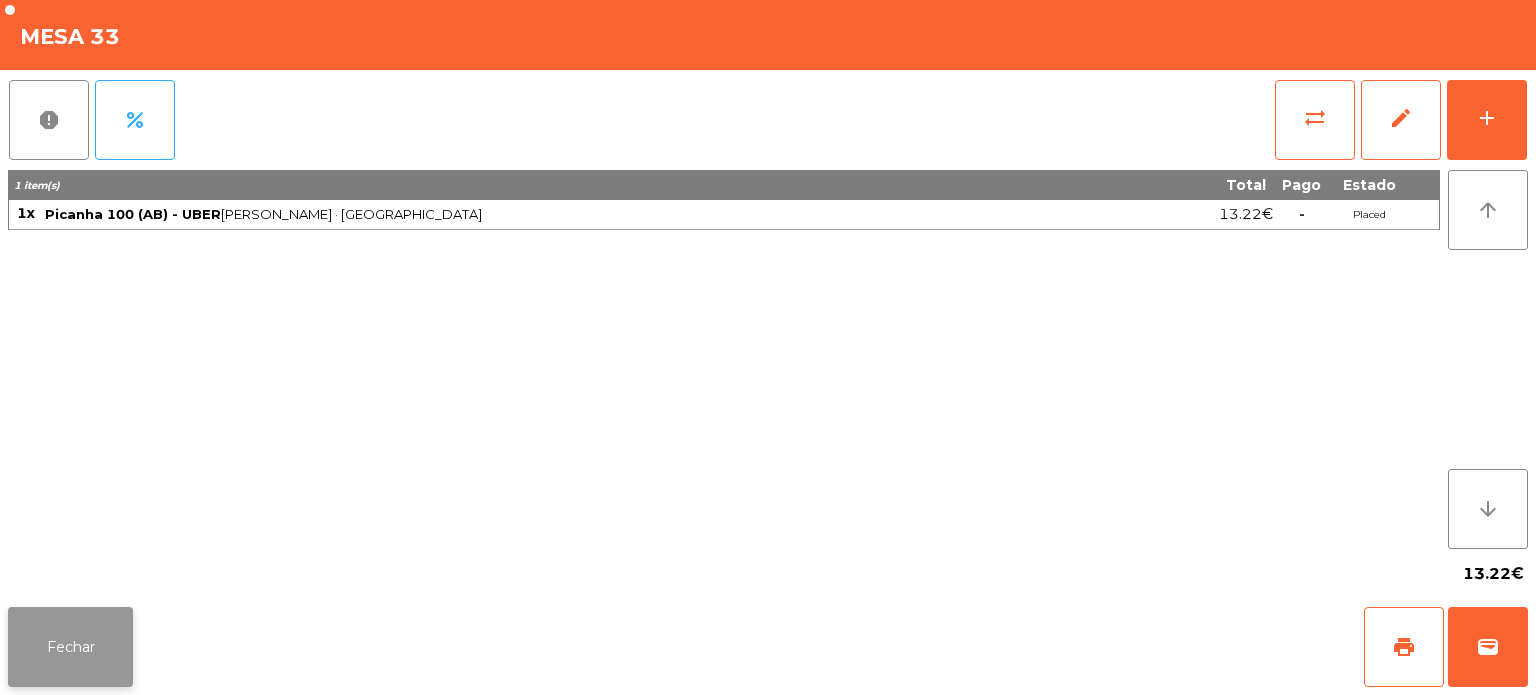 click on "Fechar" 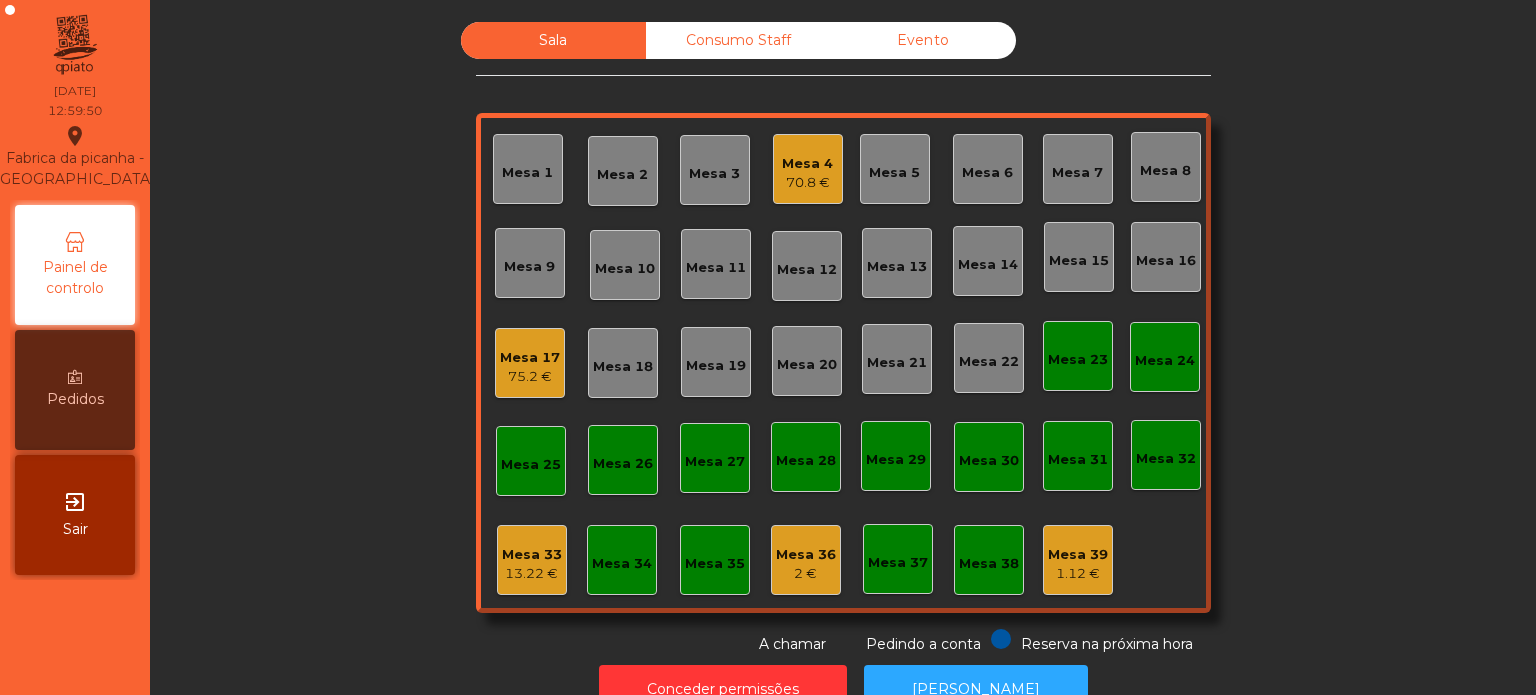 scroll, scrollTop: 55, scrollLeft: 0, axis: vertical 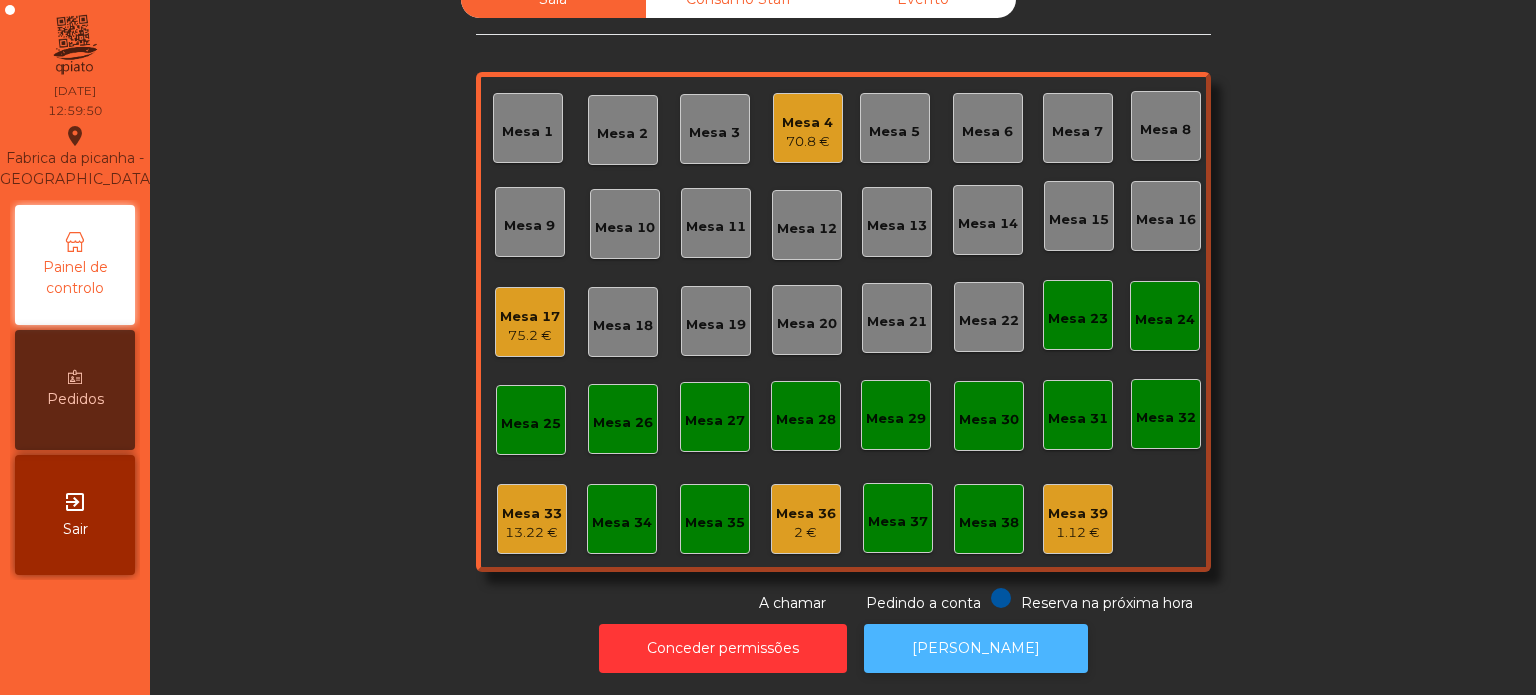 click on "[PERSON_NAME]" 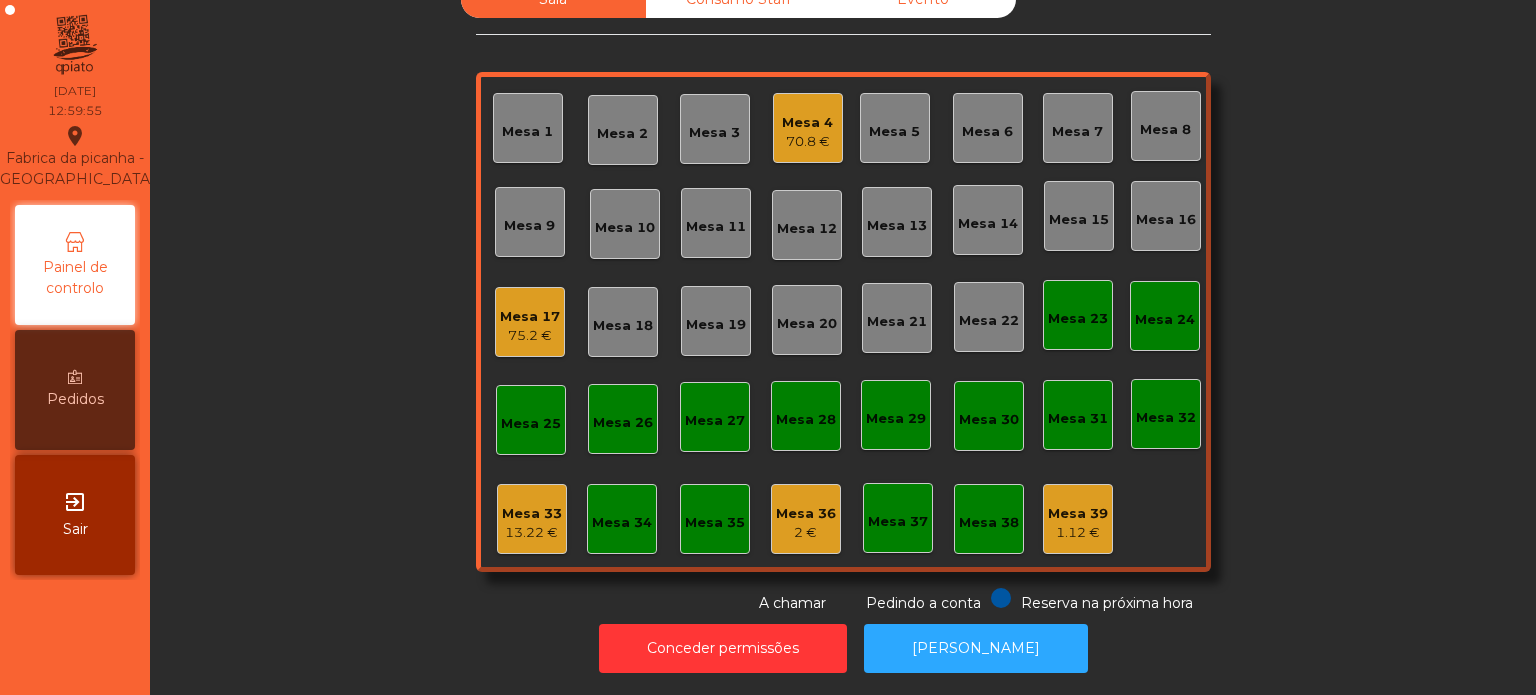 click on "Mesa 33   13.22 €" 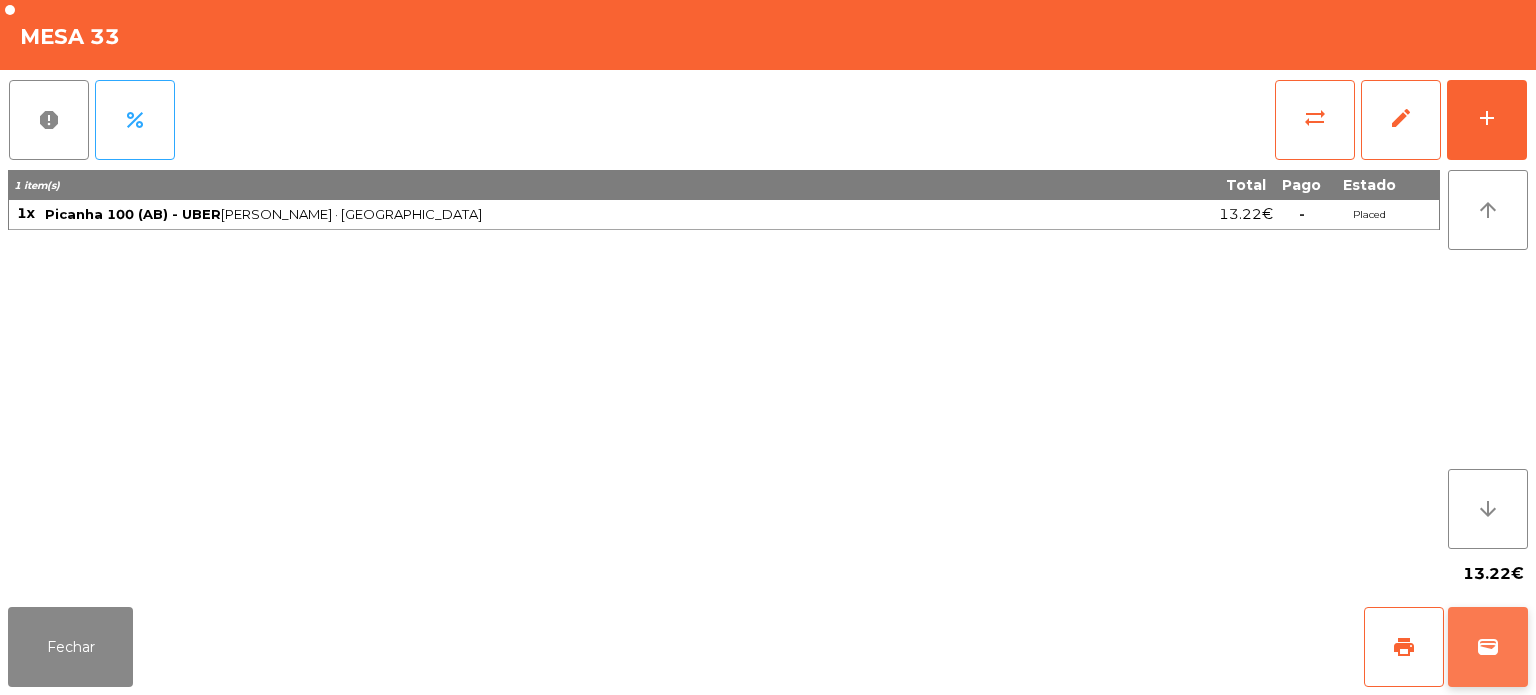 click on "wallet" 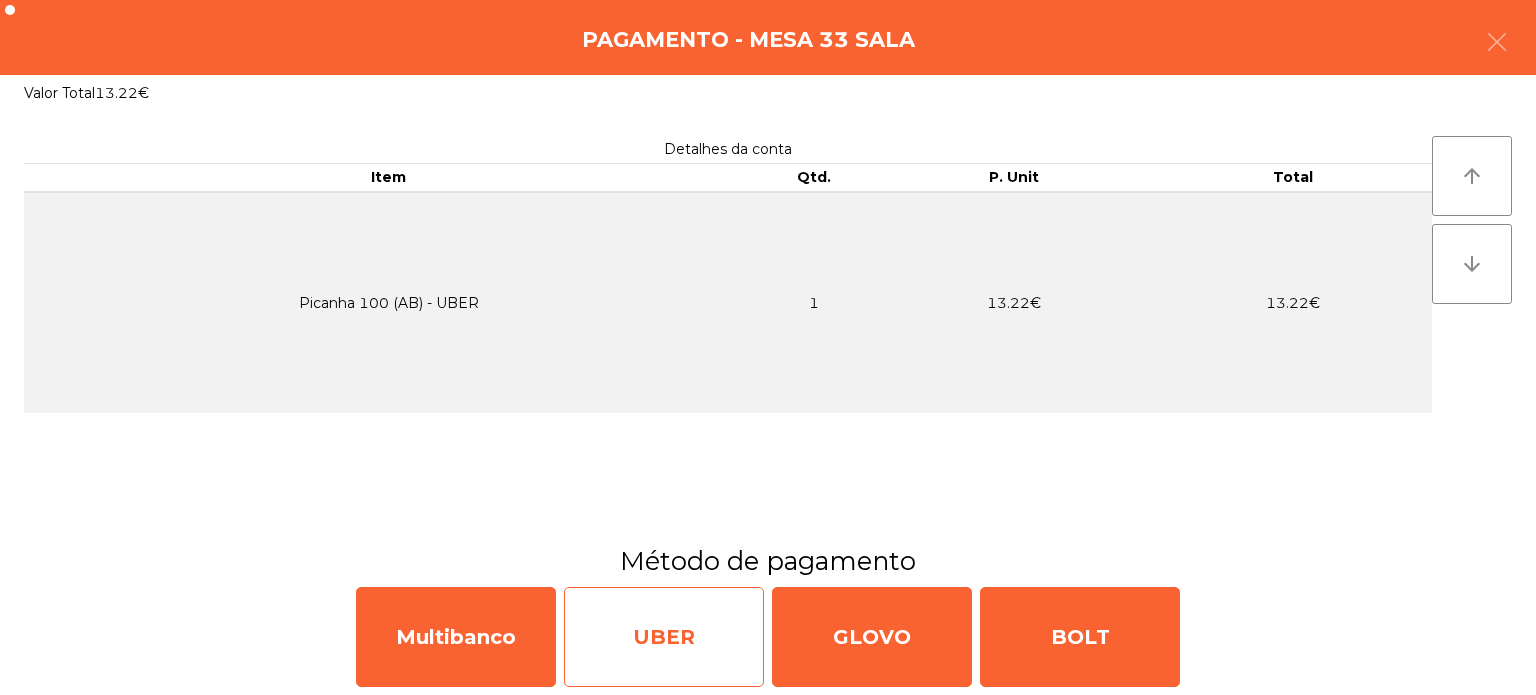 click on "UBER" 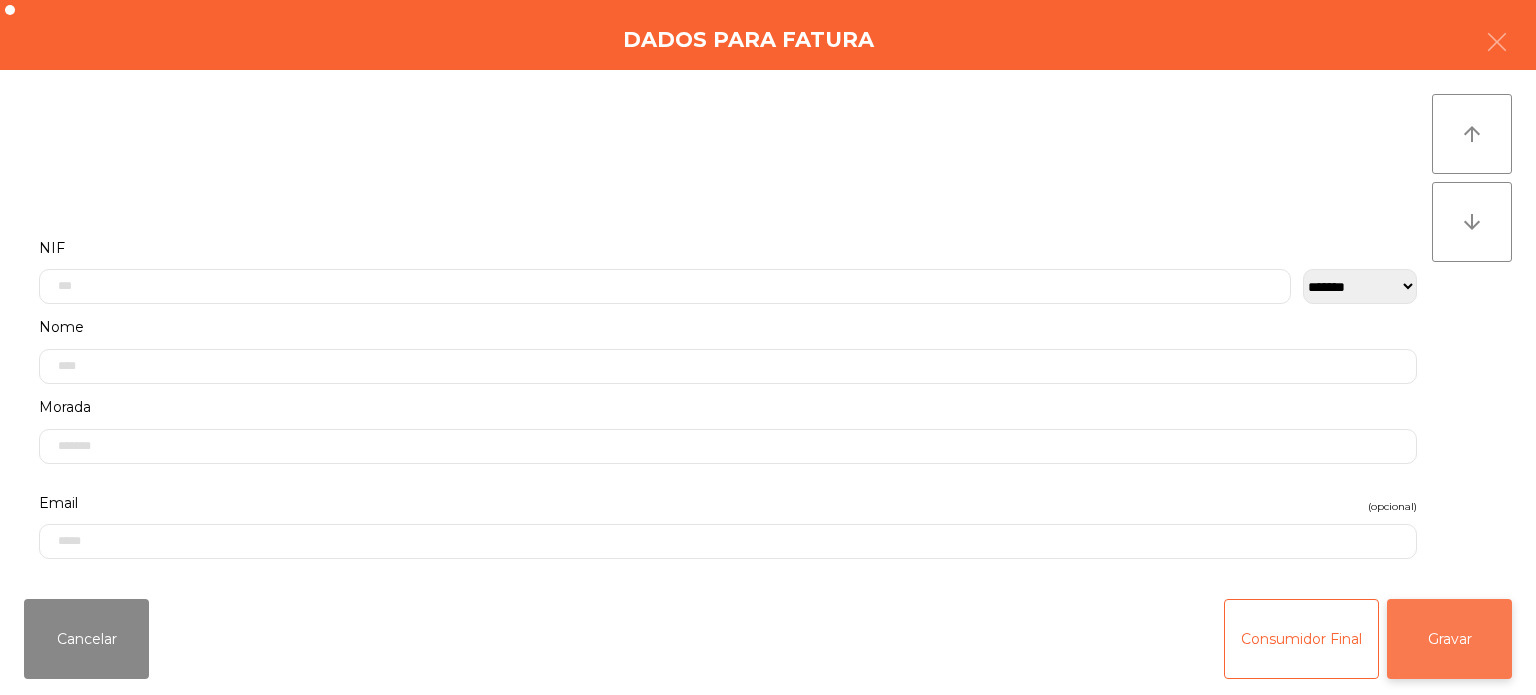 click on "Gravar" 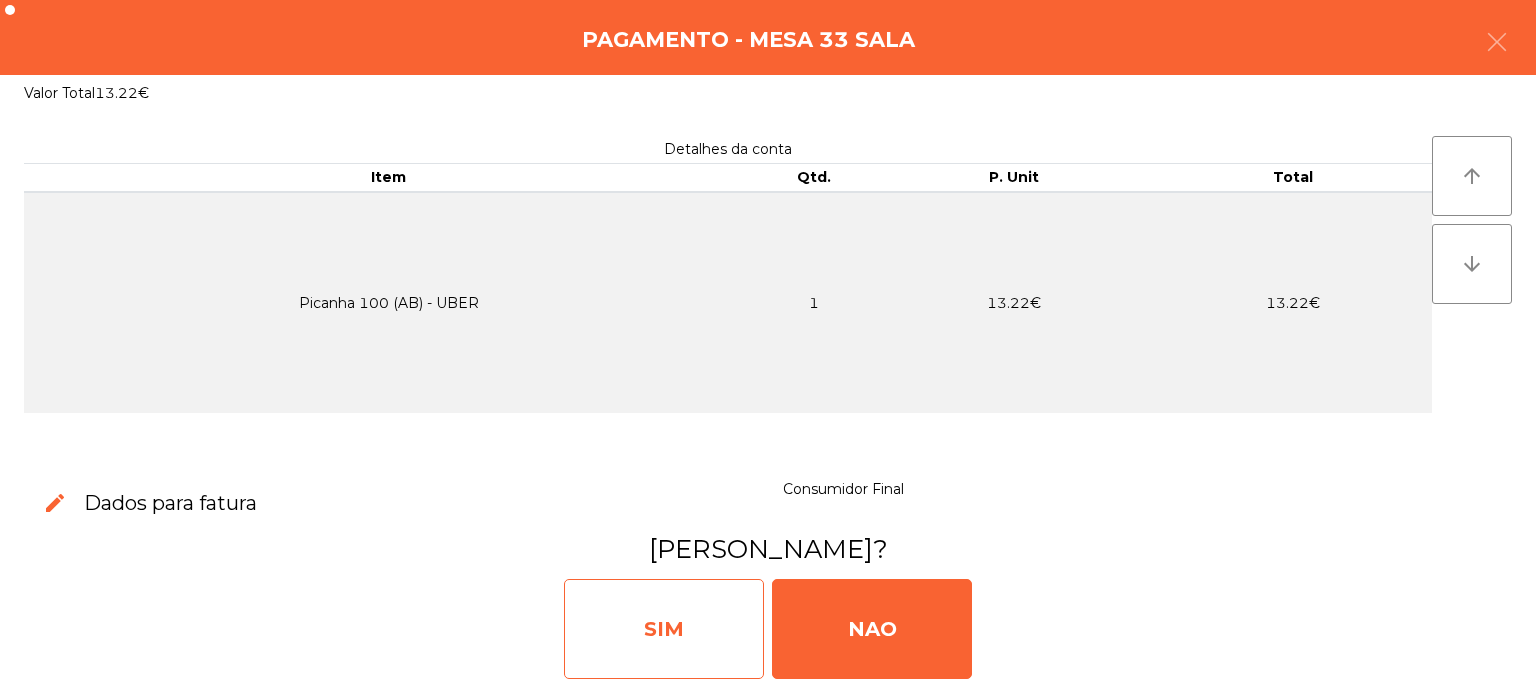 click on "SIM" 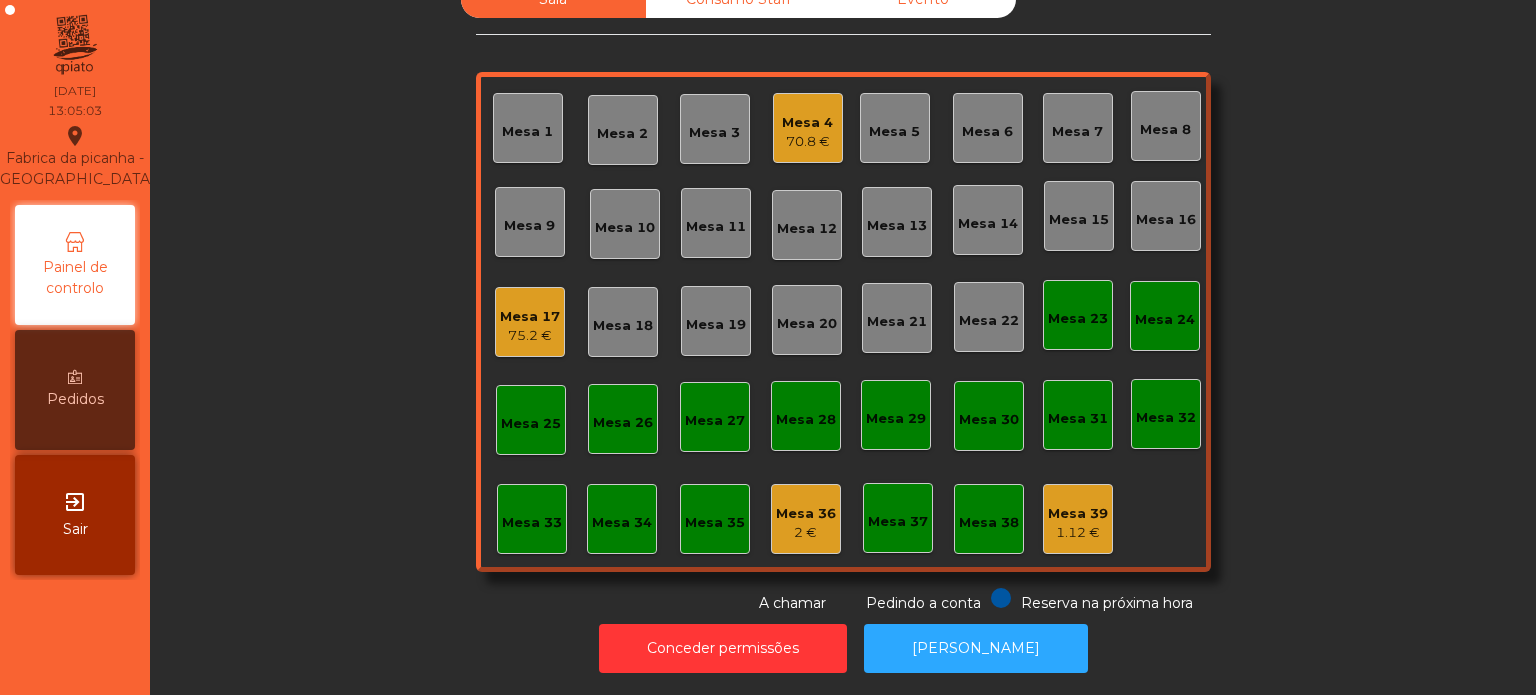 click on "Sala   Consumo Staff   Evento   Mesa 1   Mesa 2   Mesa 3   Mesa 4   70.8 €   Mesa 5   Mesa 6   Mesa 7   Mesa 8   Mesa 9   Mesa 10   Mesa 11   Mesa 12   Mesa 13   Mesa 14   Mesa 15   Mesa 16   Mesa 17   75.2 €   Mesa 18   Mesa 19   Mesa 20   Mesa 21   Mesa 22   Mesa 23   Mesa 24   Mesa 25   Mesa 26   Mesa 27   Mesa 28   Mesa 29   Mesa 30   Mesa 31   Mesa 32   Mesa 33   Mesa 34   Mesa 35   Mesa 36   2 €   Mesa 37   Mesa 38   Mesa 39   1.12 €  Reserva na próxima hora Pedindo a conta A chamar" 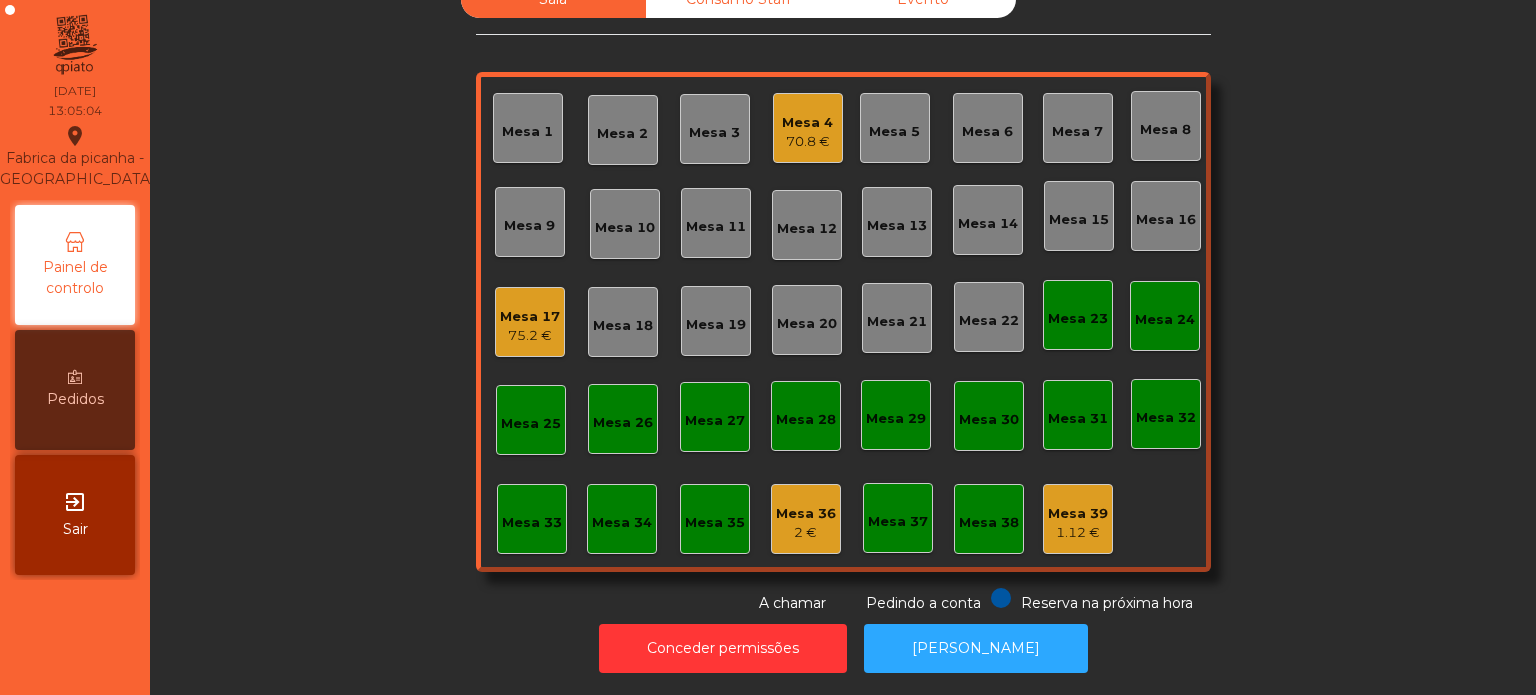 click on "Sala   Consumo Staff   Evento   Mesa 1   Mesa 2   Mesa 3   Mesa 4   70.8 €   Mesa 5   Mesa 6   Mesa 7   Mesa 8   Mesa 9   Mesa 10   Mesa 11   Mesa 12   Mesa 13   Mesa 14   Mesa 15   Mesa 16   Mesa 17   75.2 €   Mesa 18   Mesa 19   Mesa 20   Mesa 21   Mesa 22   Mesa 23   Mesa 24   Mesa 25   Mesa 26   Mesa 27   Mesa 28   Mesa 29   Mesa 30   Mesa 31   Mesa 32   Mesa 33   Mesa 34   Mesa 35   Mesa 36   2 €   Mesa 37   Mesa 38   Mesa 39   1.12 €  Reserva na próxima hora Pedindo a conta A chamar" 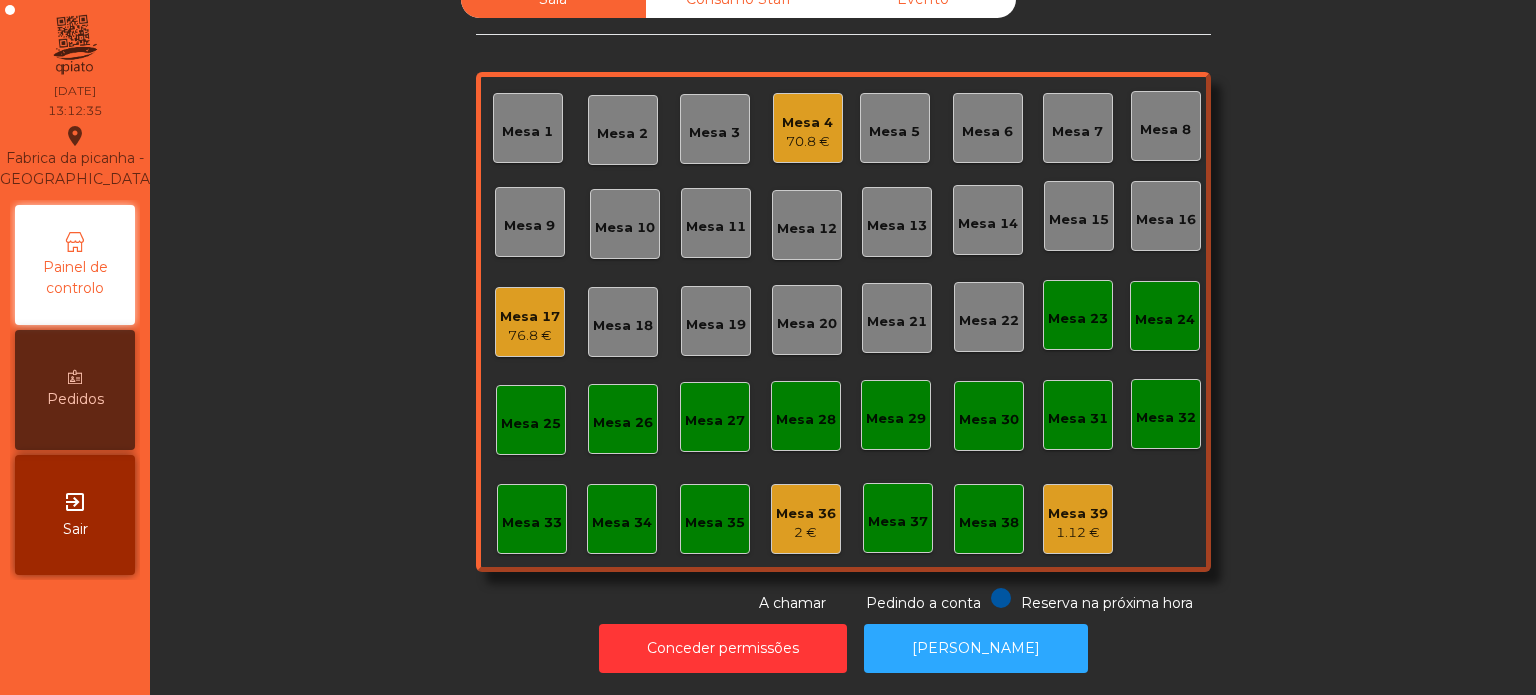 click on "Mesa 27" 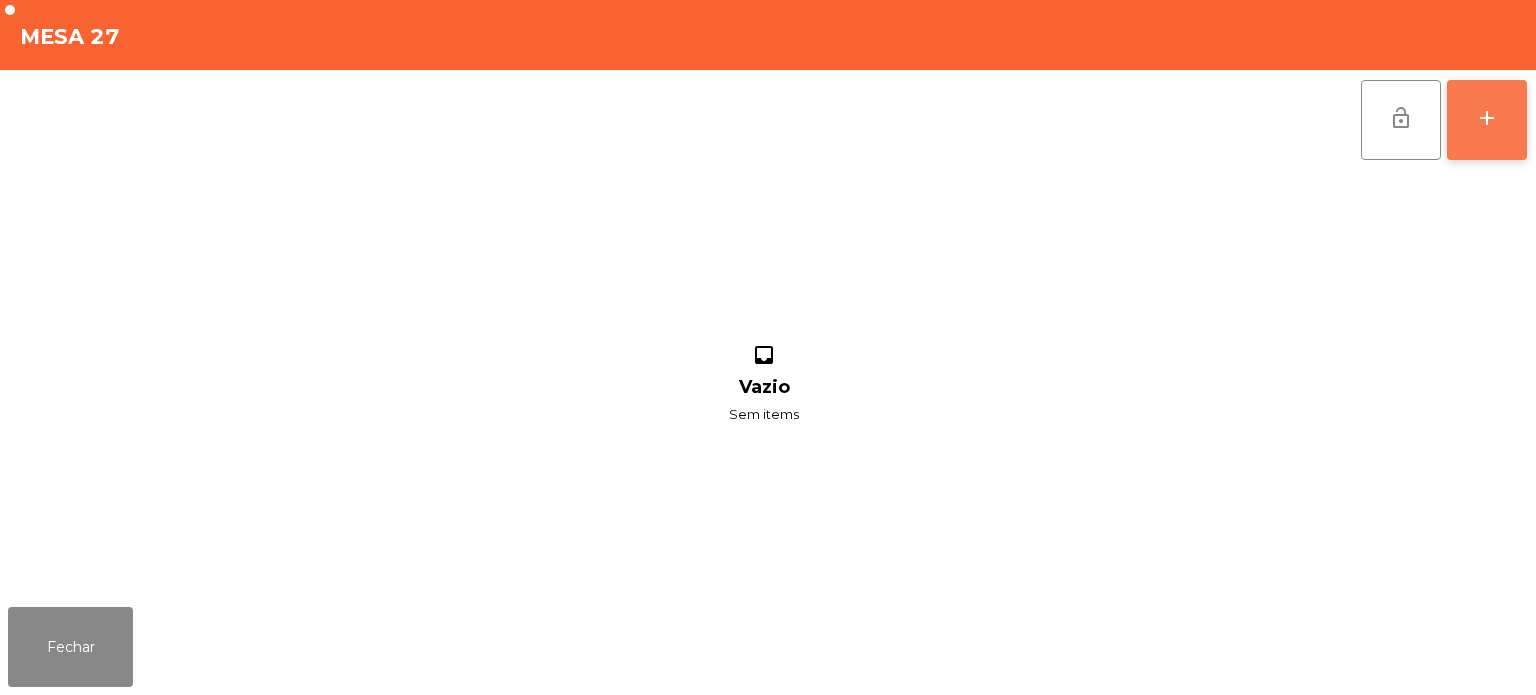 click on "add" 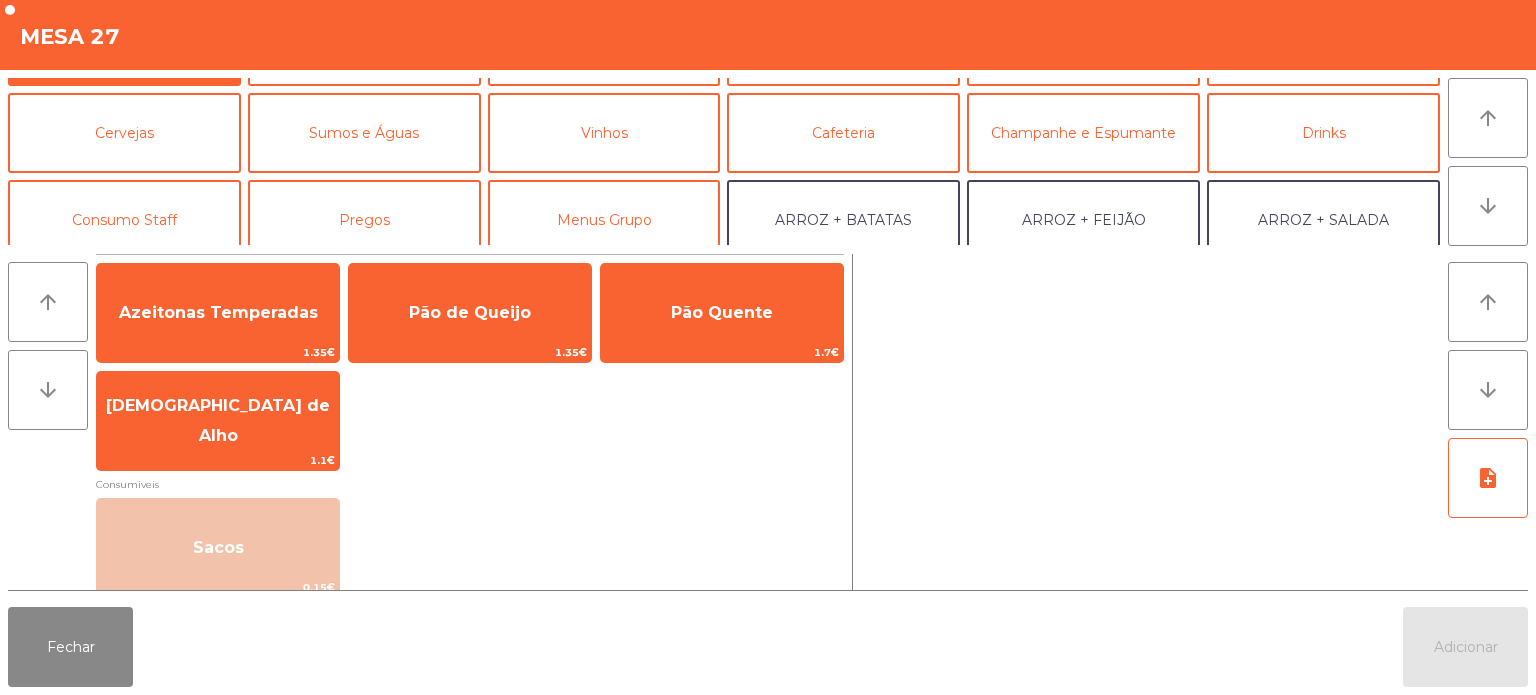 scroll, scrollTop: 135, scrollLeft: 0, axis: vertical 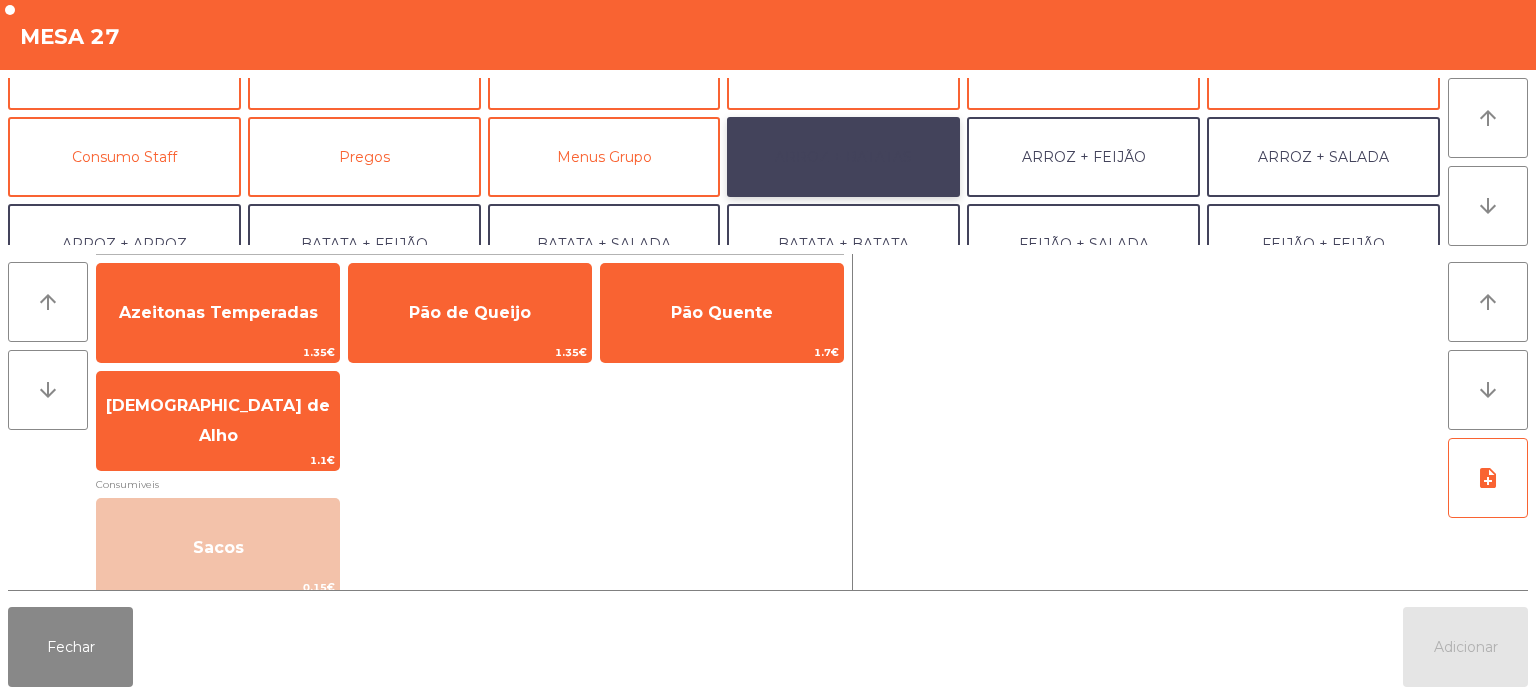 click on "ARROZ + BATATAS" 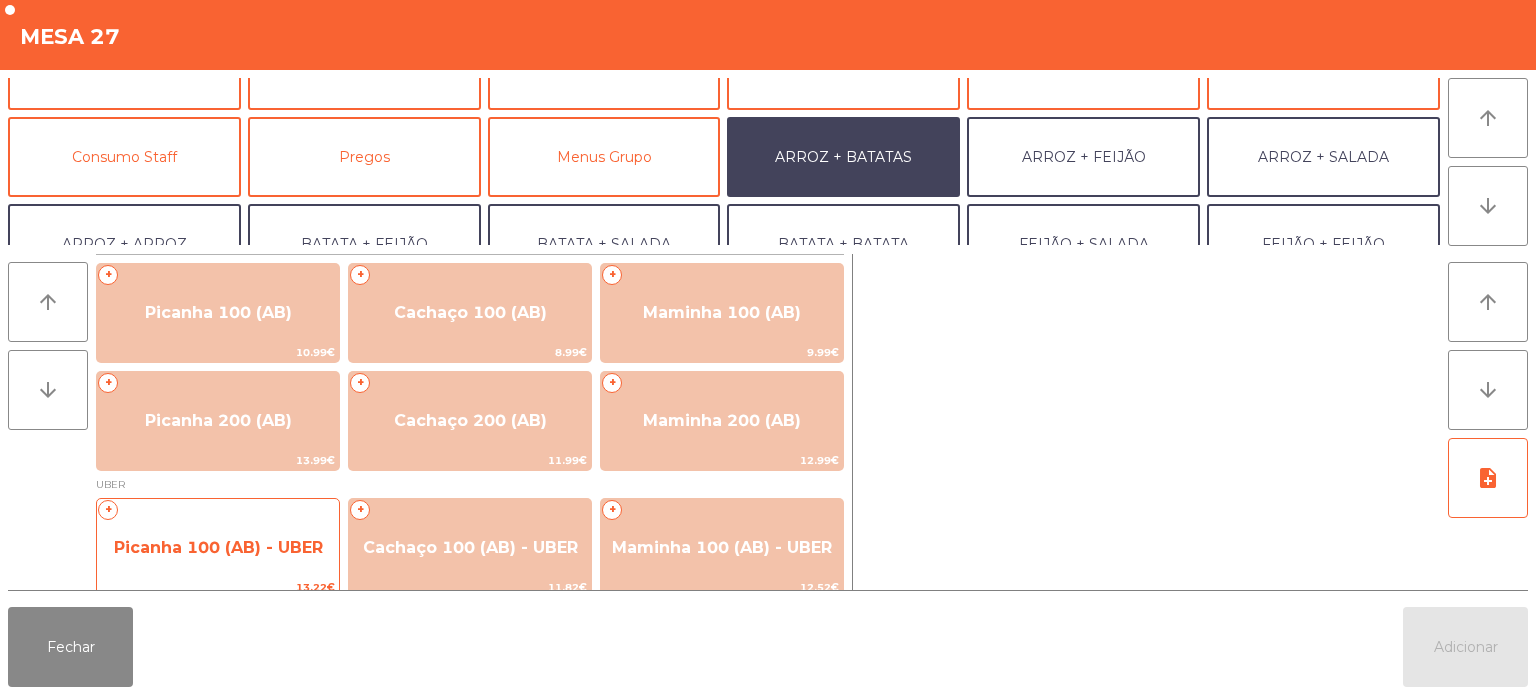 click on "Picanha 100 (AB) - UBER" 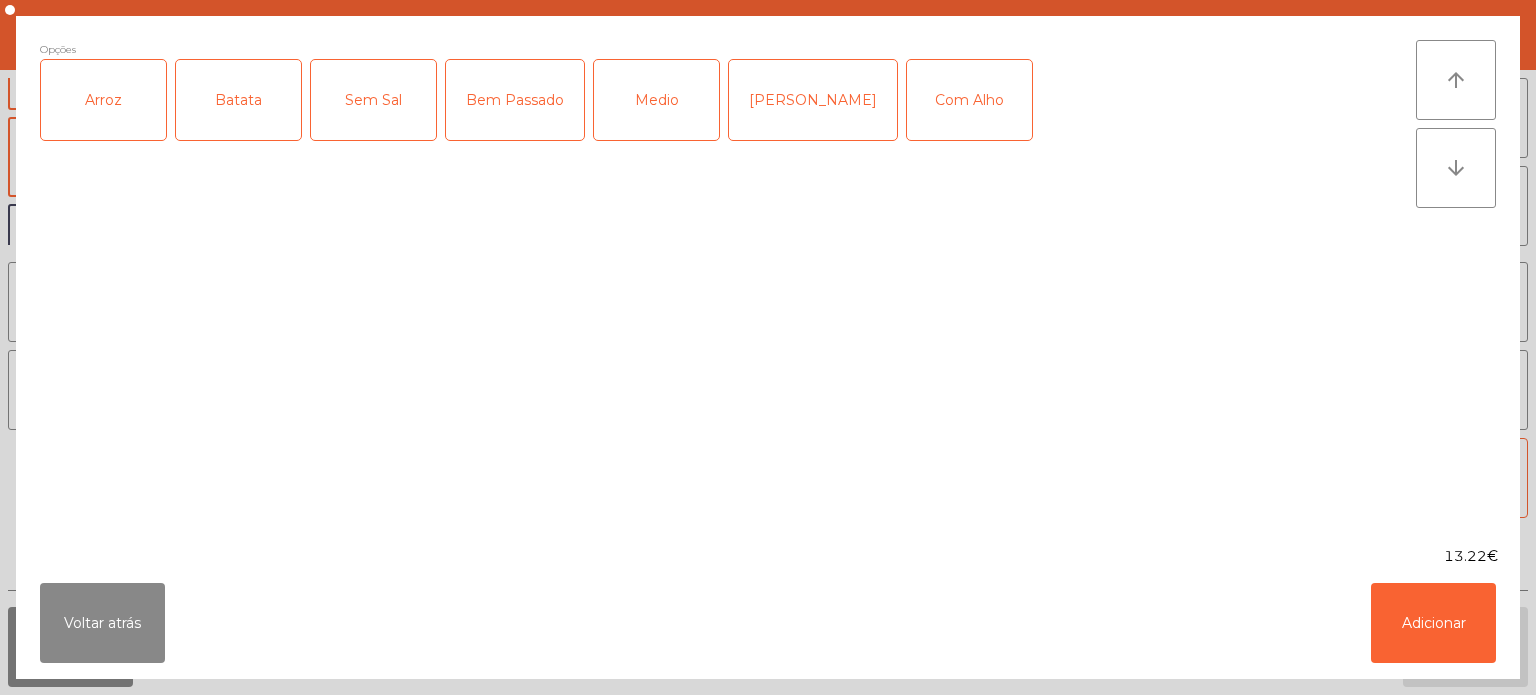 click on "Arroz" 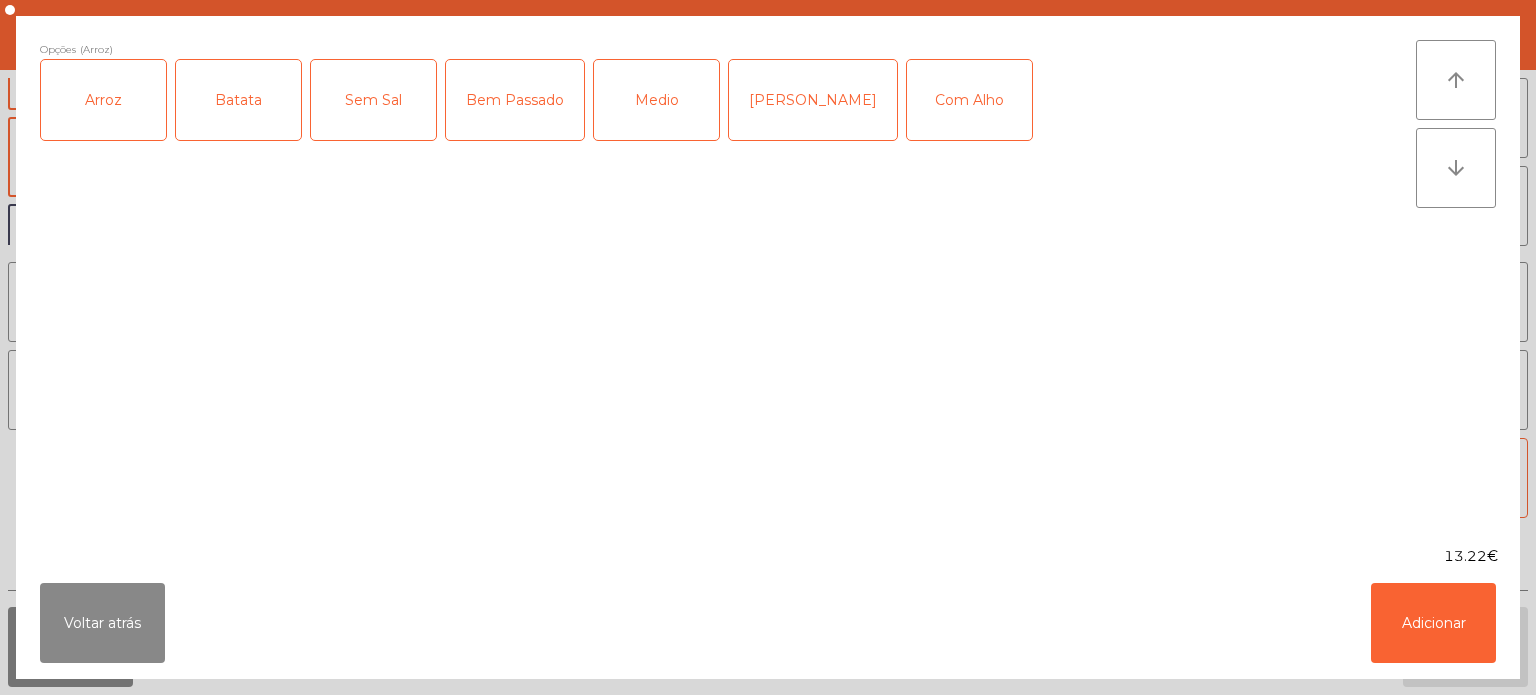 click on "Batata" 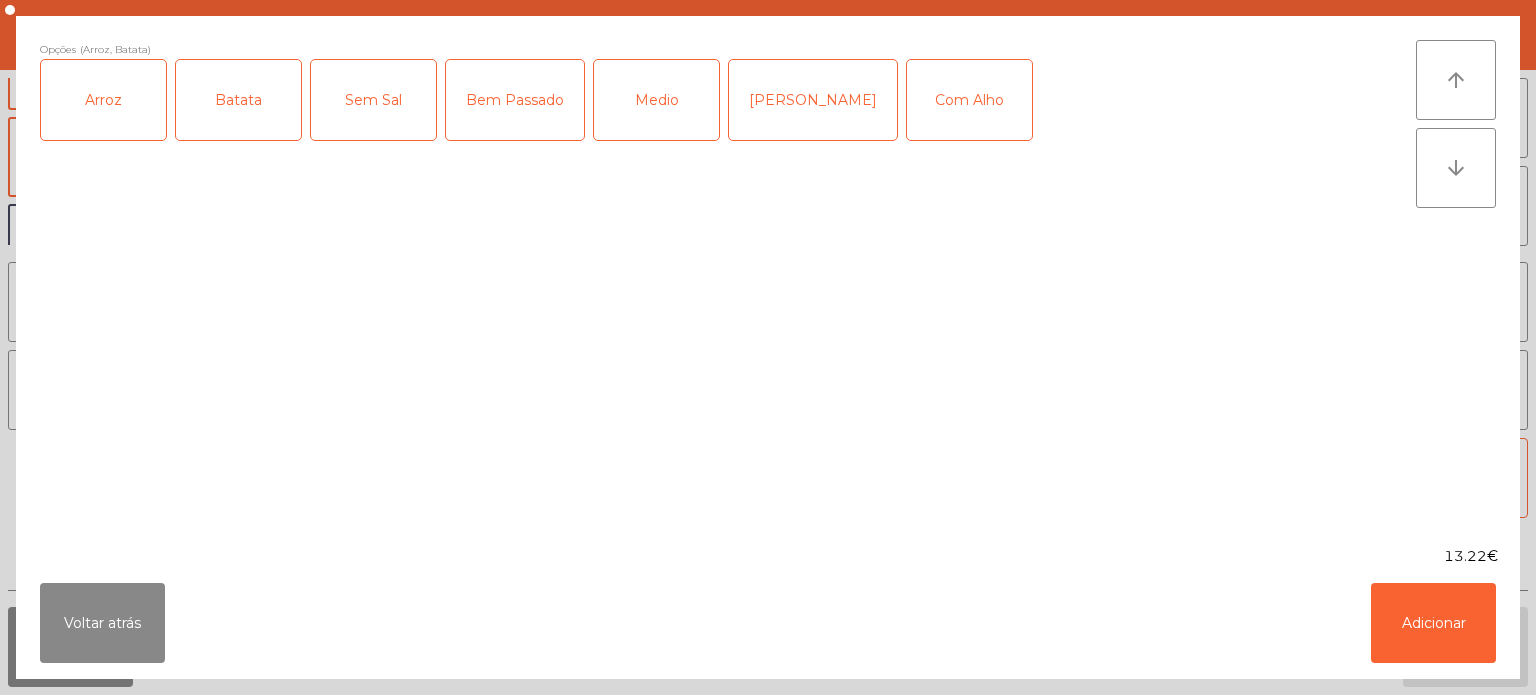 click on "Medio" 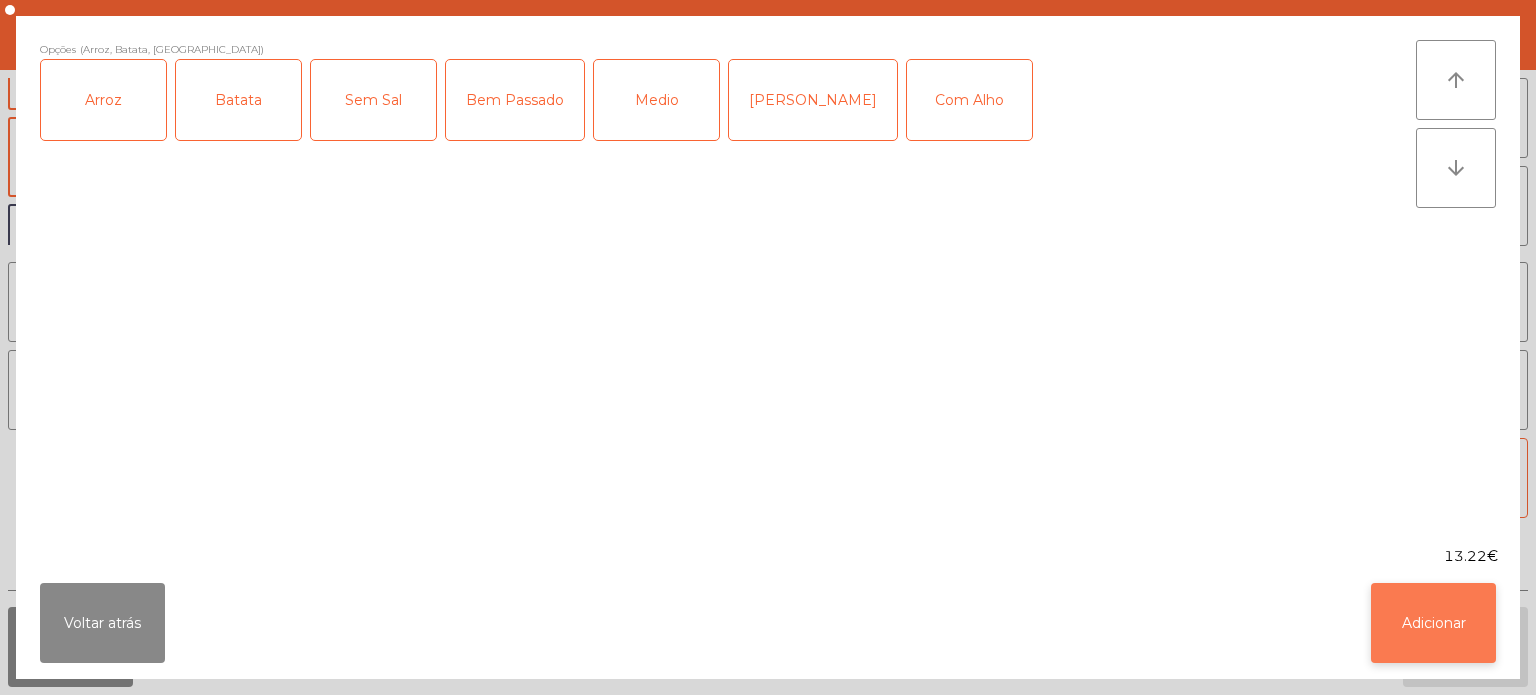 click on "Adicionar" 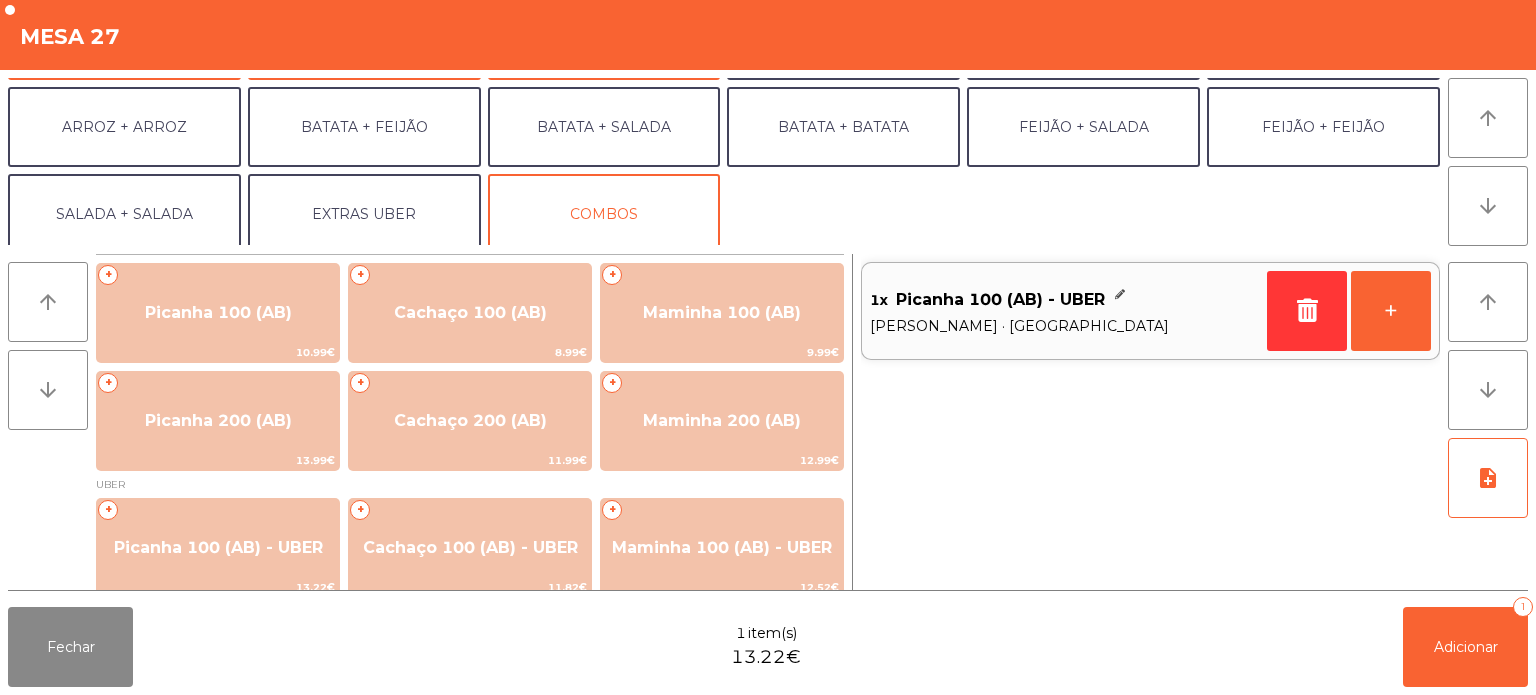 scroll, scrollTop: 253, scrollLeft: 0, axis: vertical 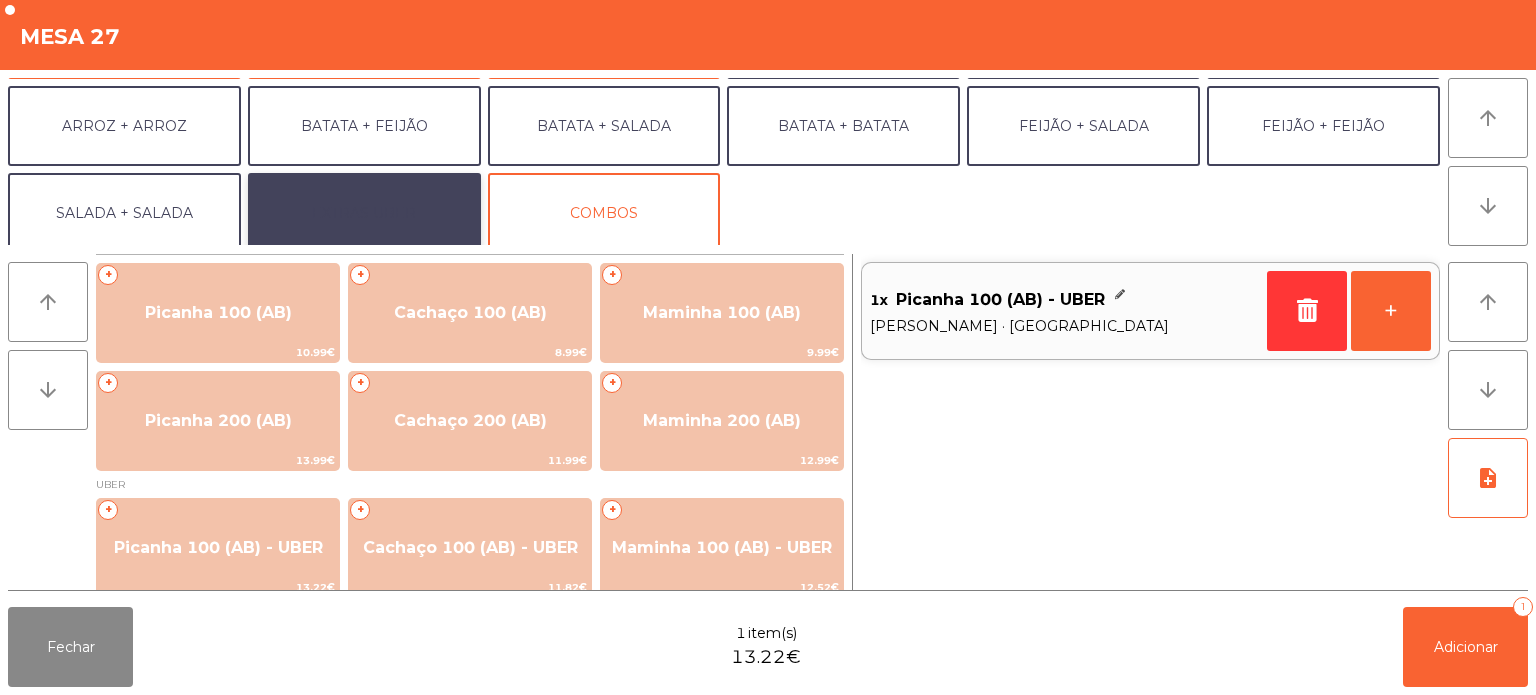 click on "EXTRAS UBER" 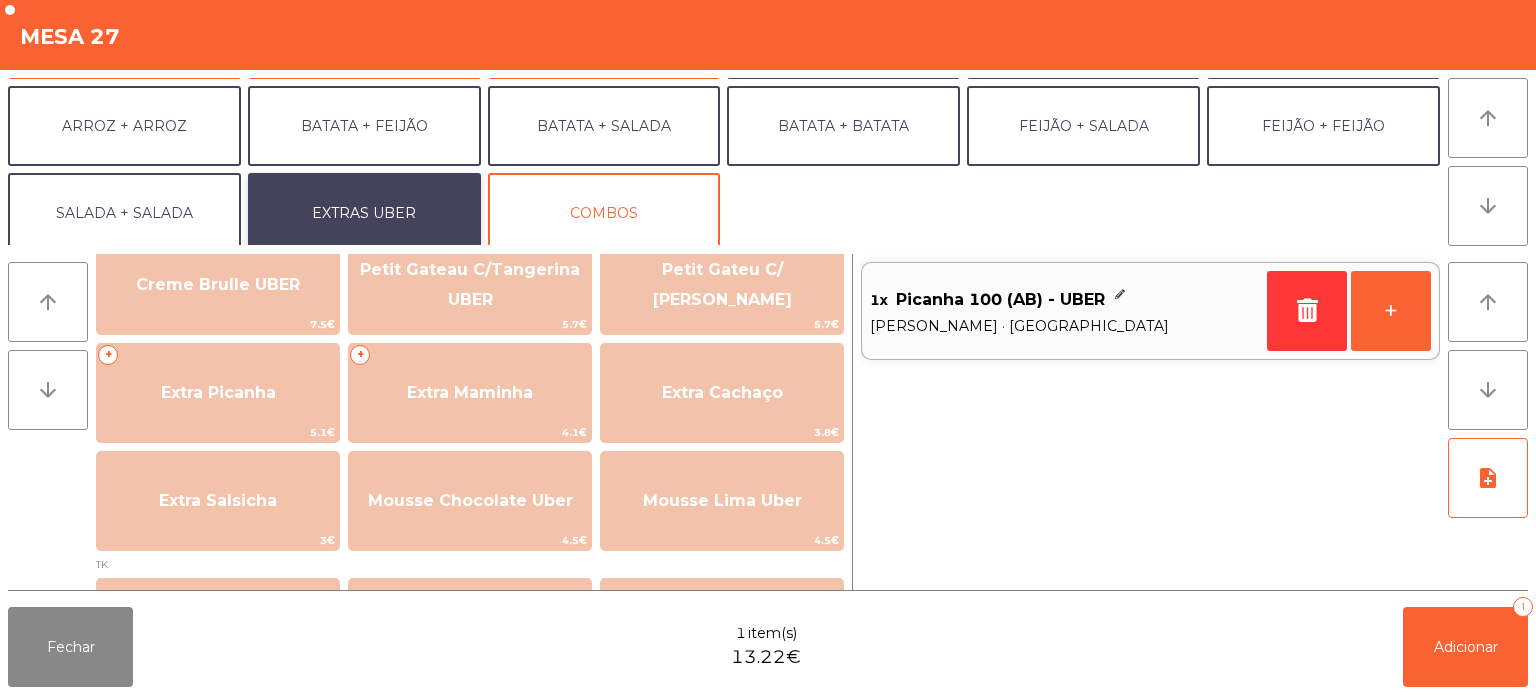scroll, scrollTop: 485, scrollLeft: 0, axis: vertical 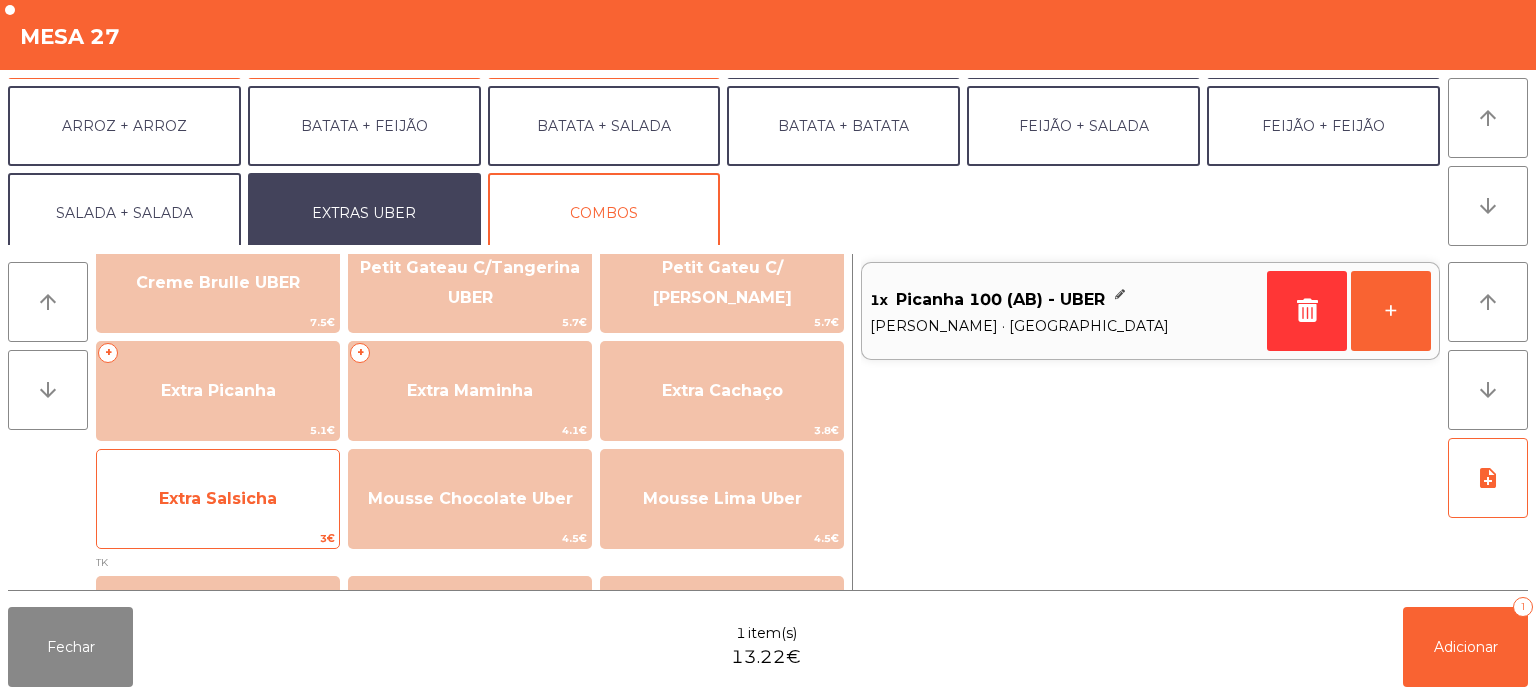 click on "Extra Salsicha" 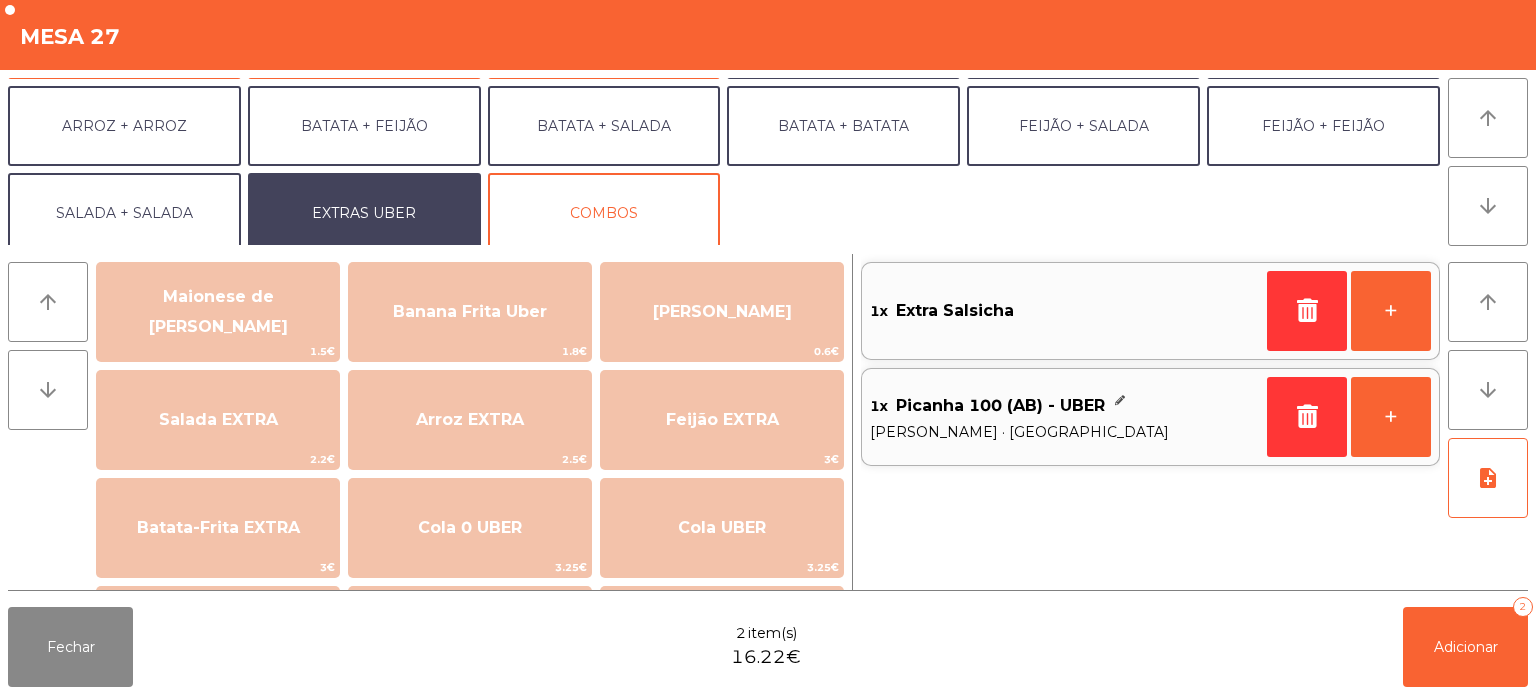scroll, scrollTop: 117, scrollLeft: 0, axis: vertical 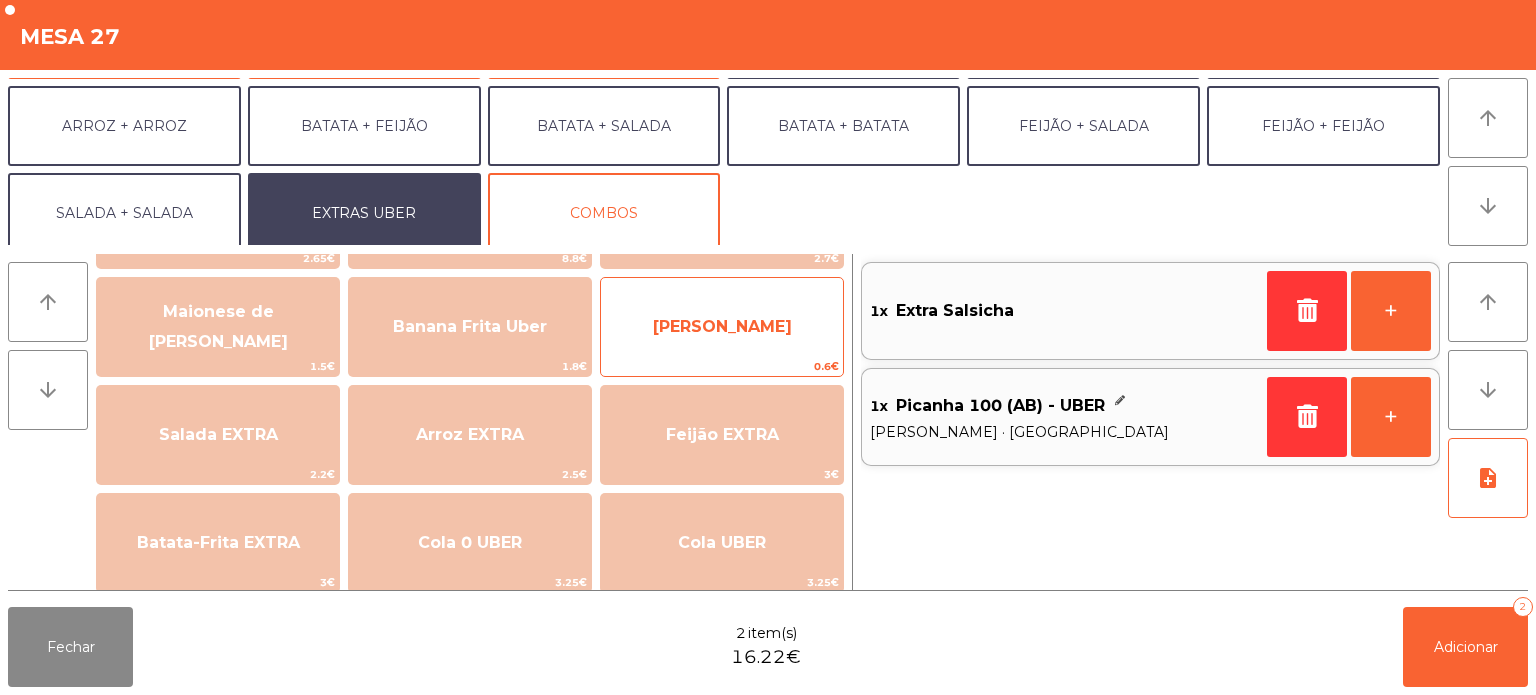 click on "Farofa Uber" 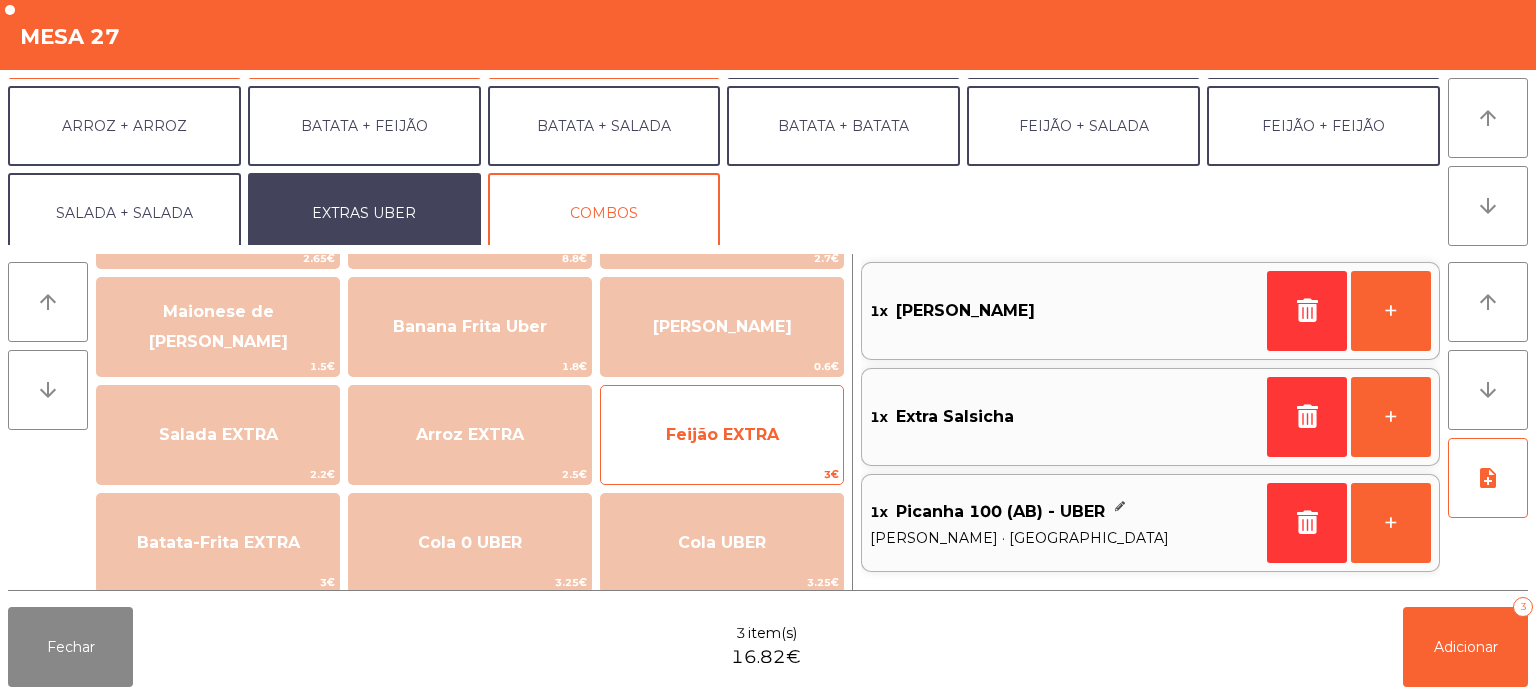 click on "Feijão EXTRA" 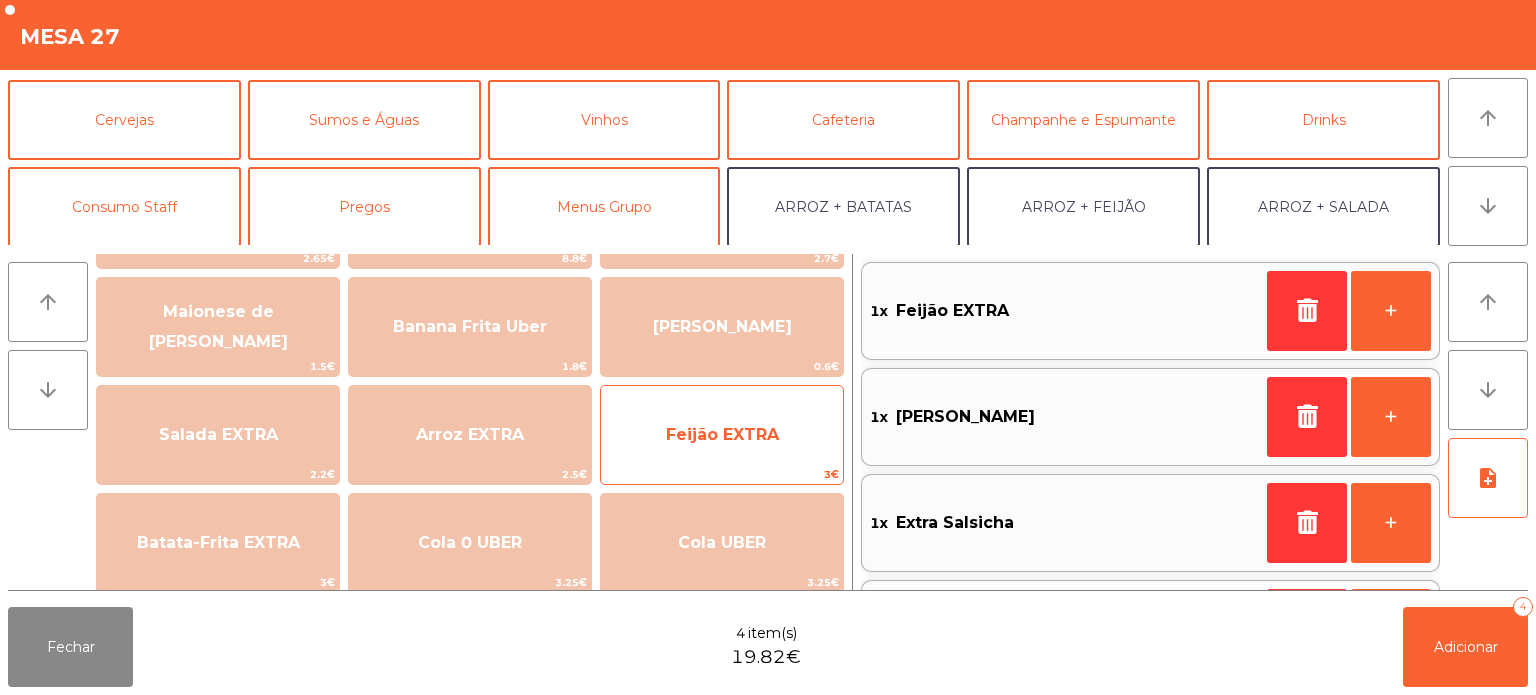 scroll, scrollTop: 0, scrollLeft: 0, axis: both 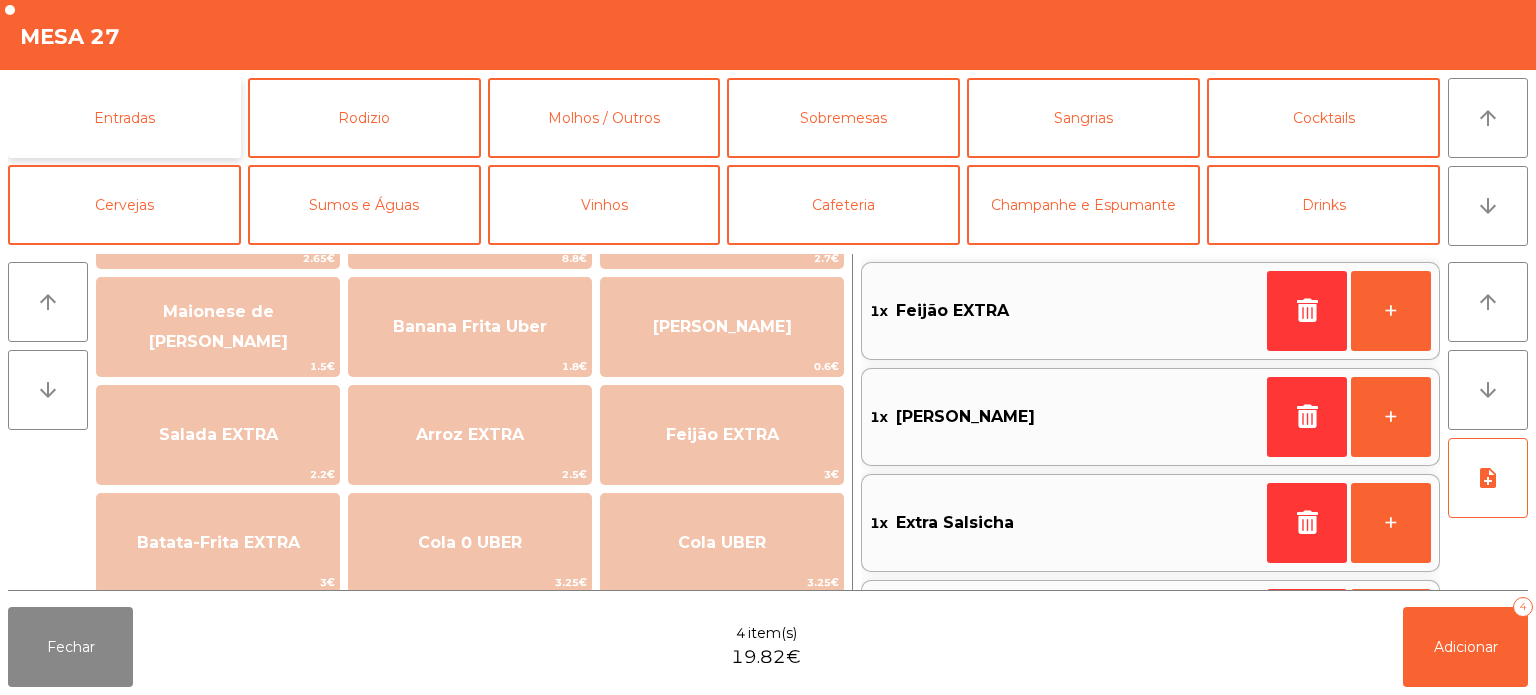 click on "Entradas" 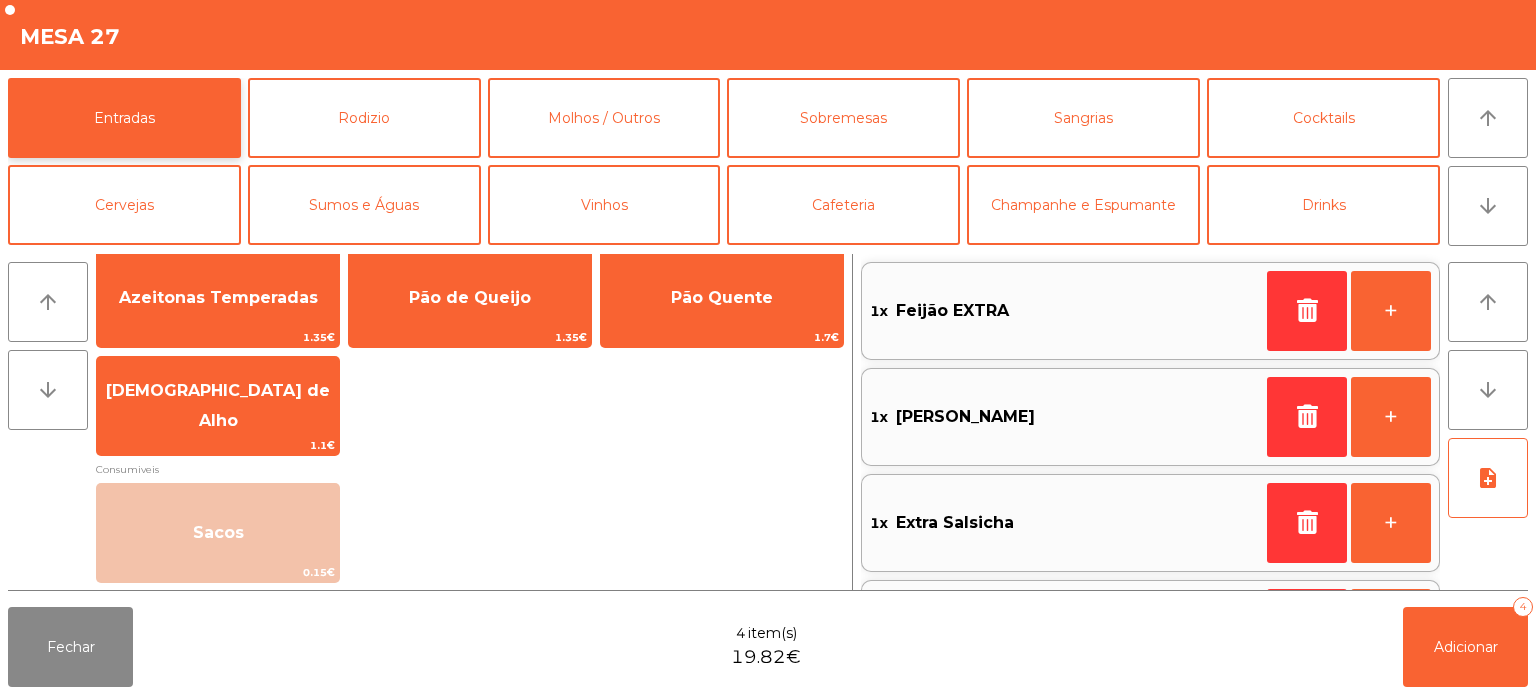 scroll, scrollTop: 0, scrollLeft: 0, axis: both 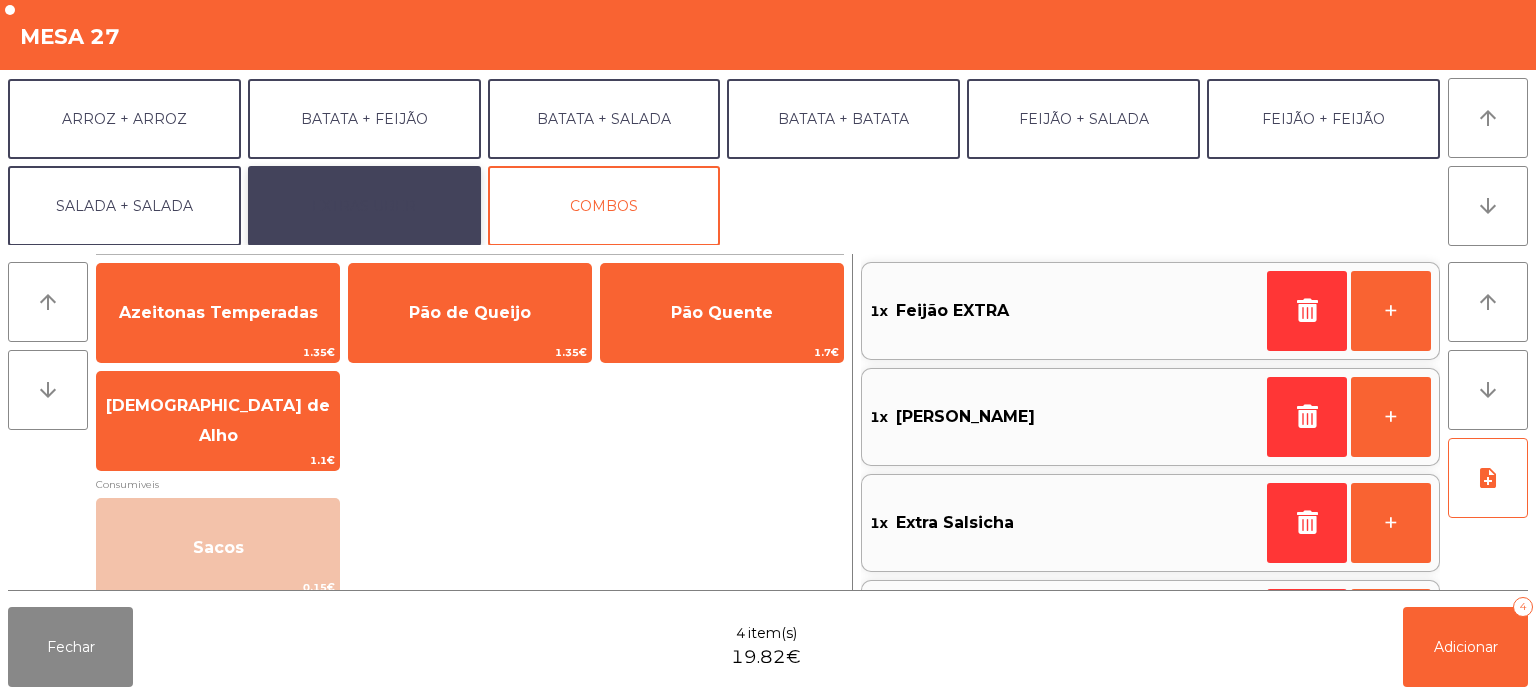 click on "EXTRAS UBER" 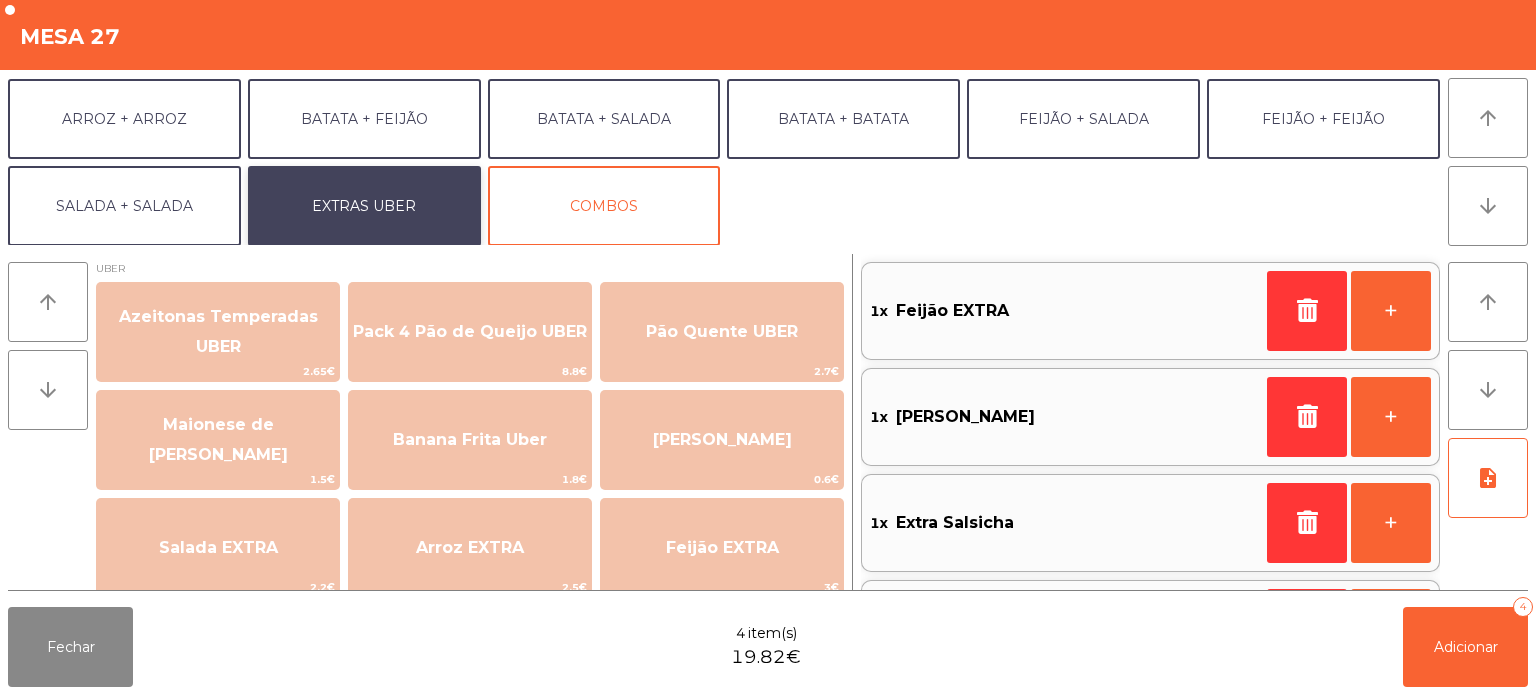 scroll, scrollTop: 4, scrollLeft: 0, axis: vertical 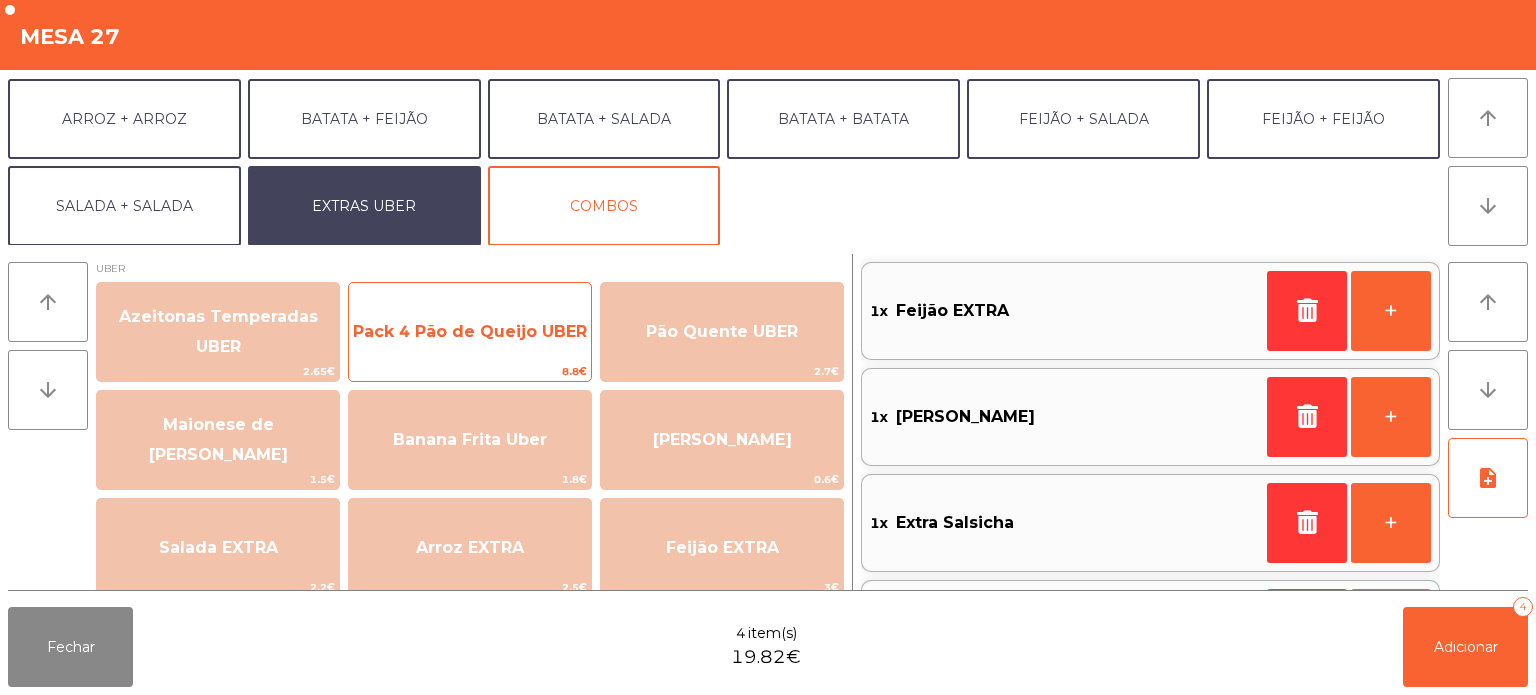 click on "Pack 4 Pão de Queijo  UBER" 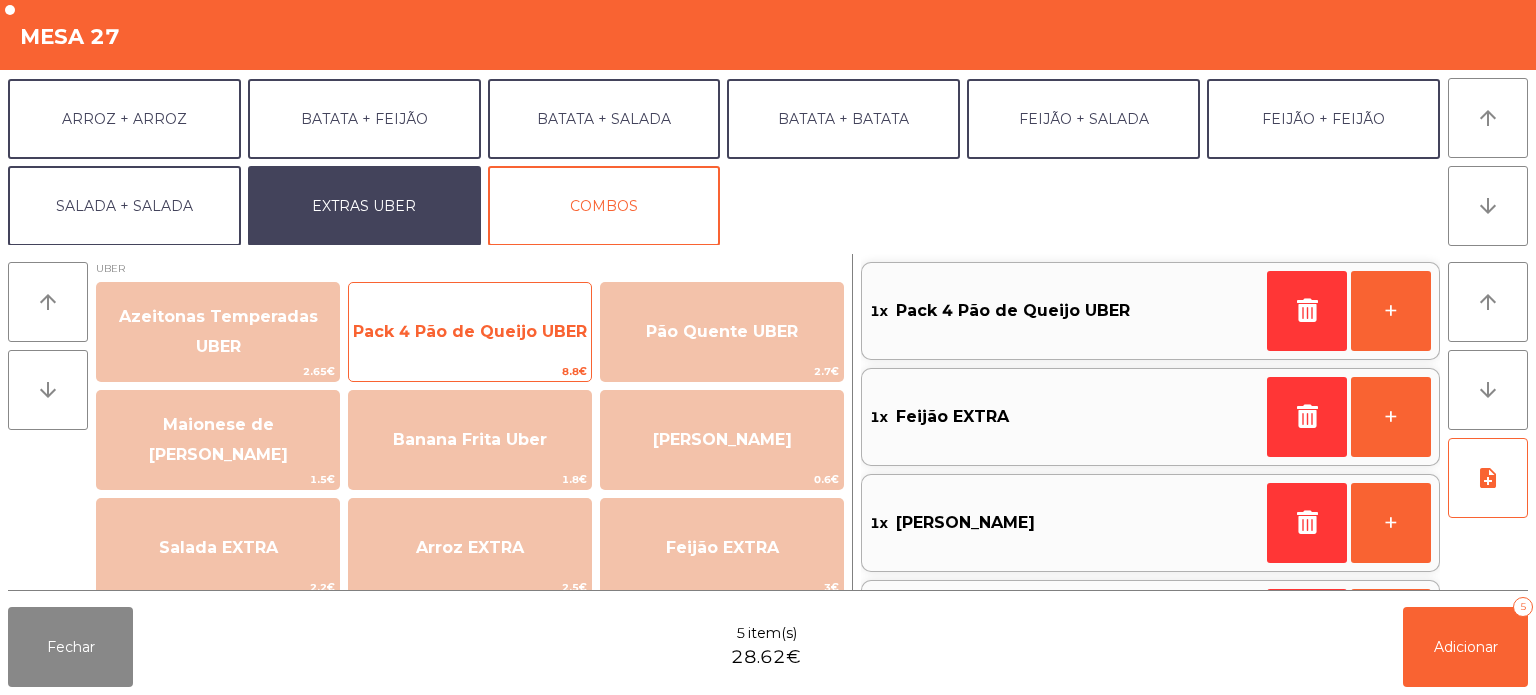 scroll, scrollTop: 8, scrollLeft: 0, axis: vertical 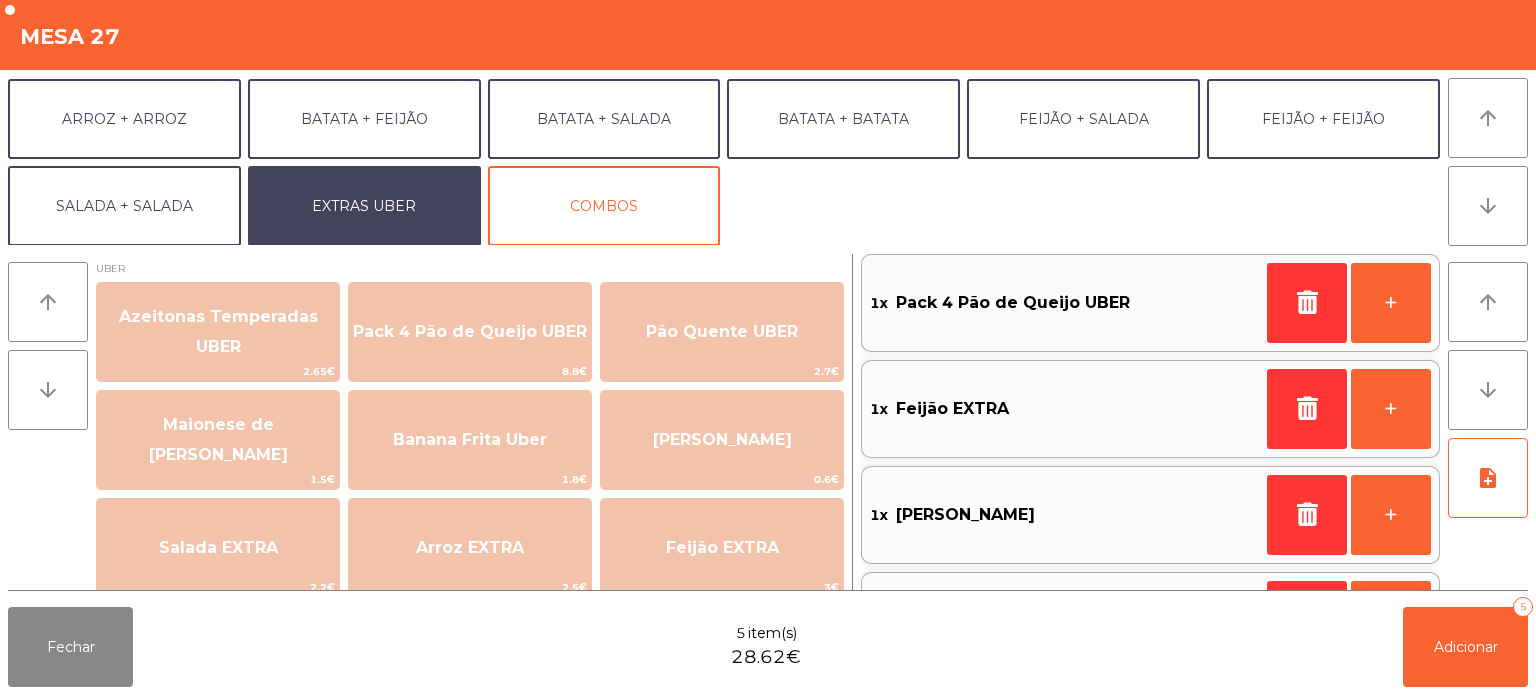 click on "Fechar  5 item(s)  28.62€   Adicionar   5" 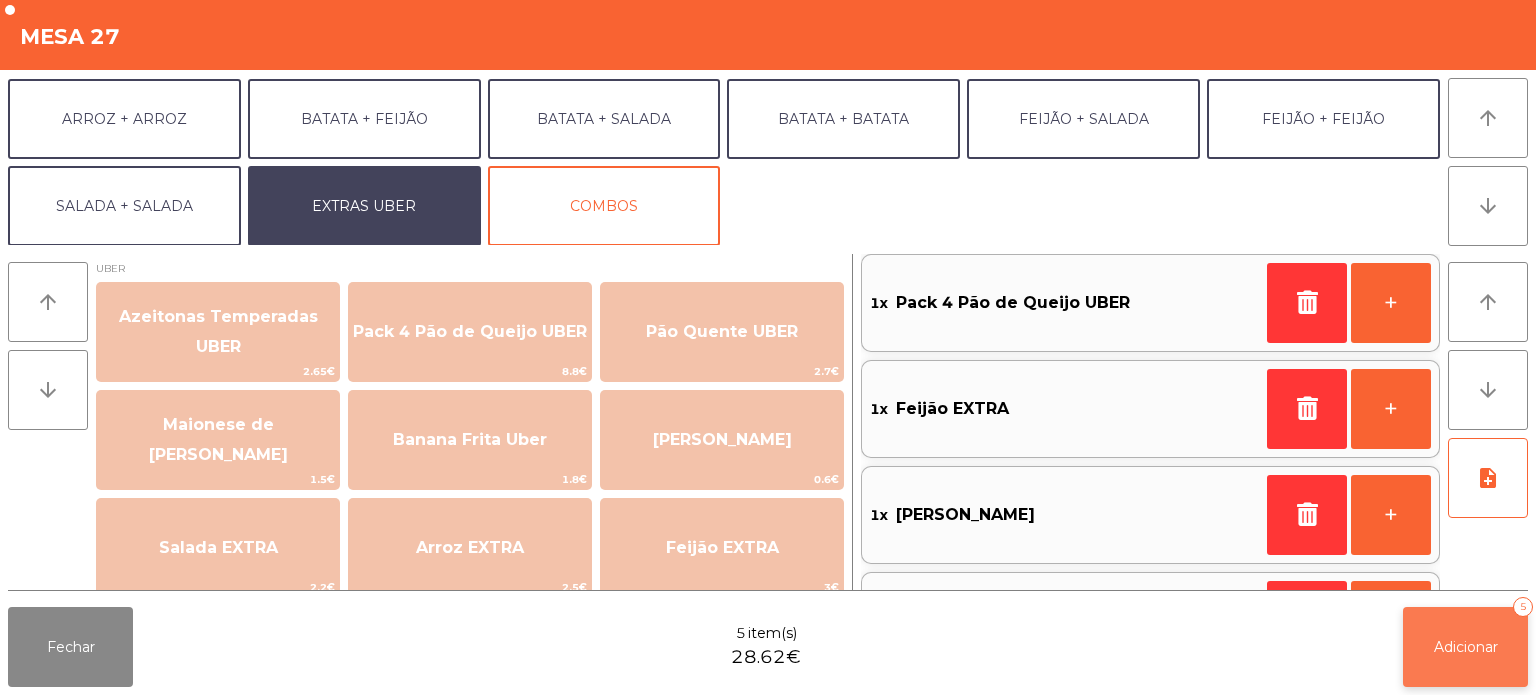 click on "Adicionar   5" 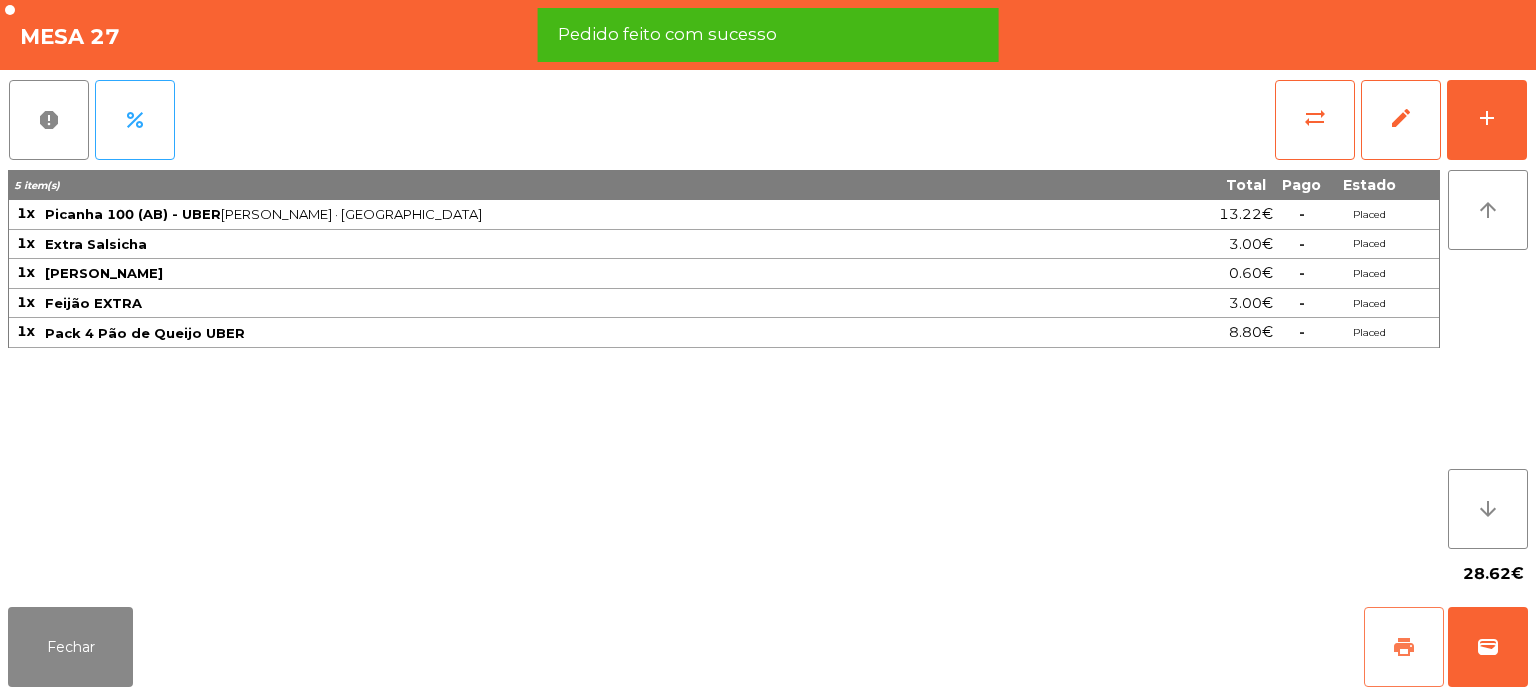click on "print" 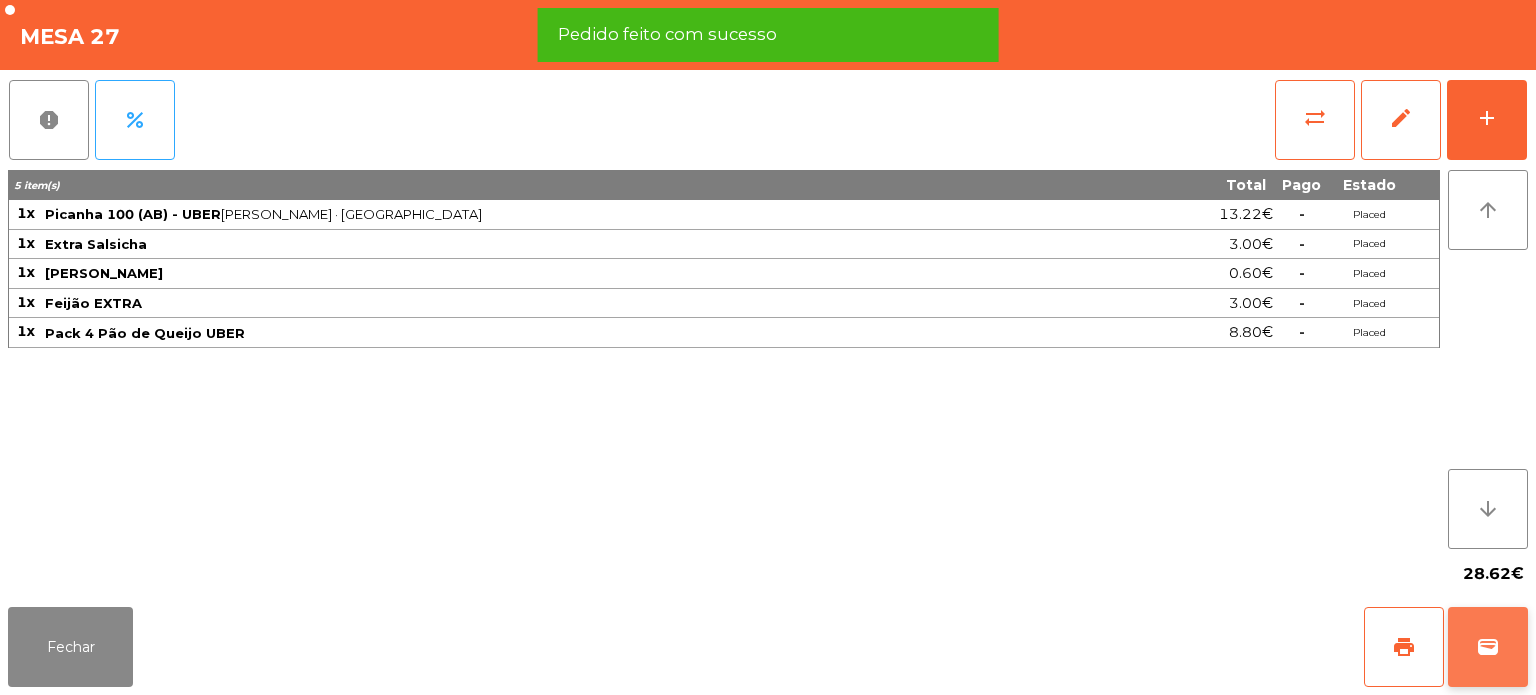 click on "wallet" 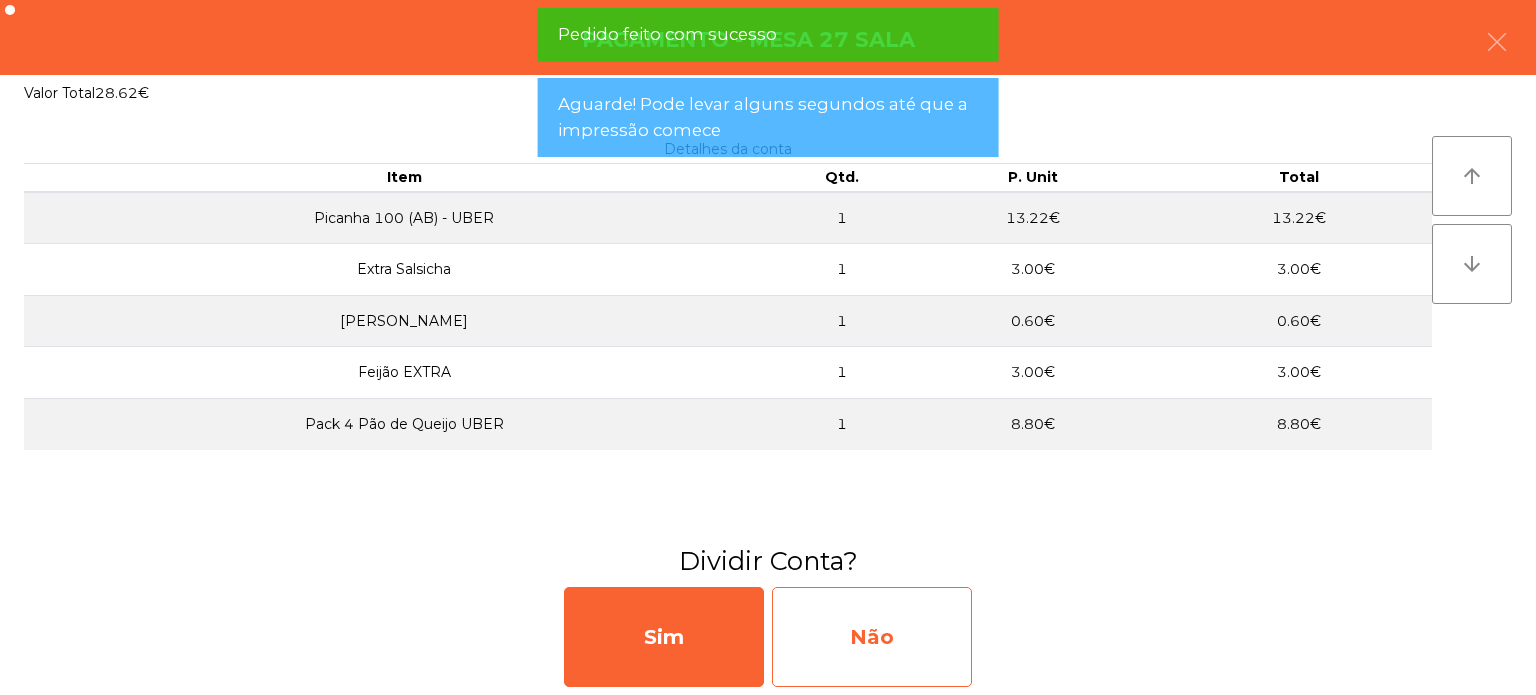 click on "Não" 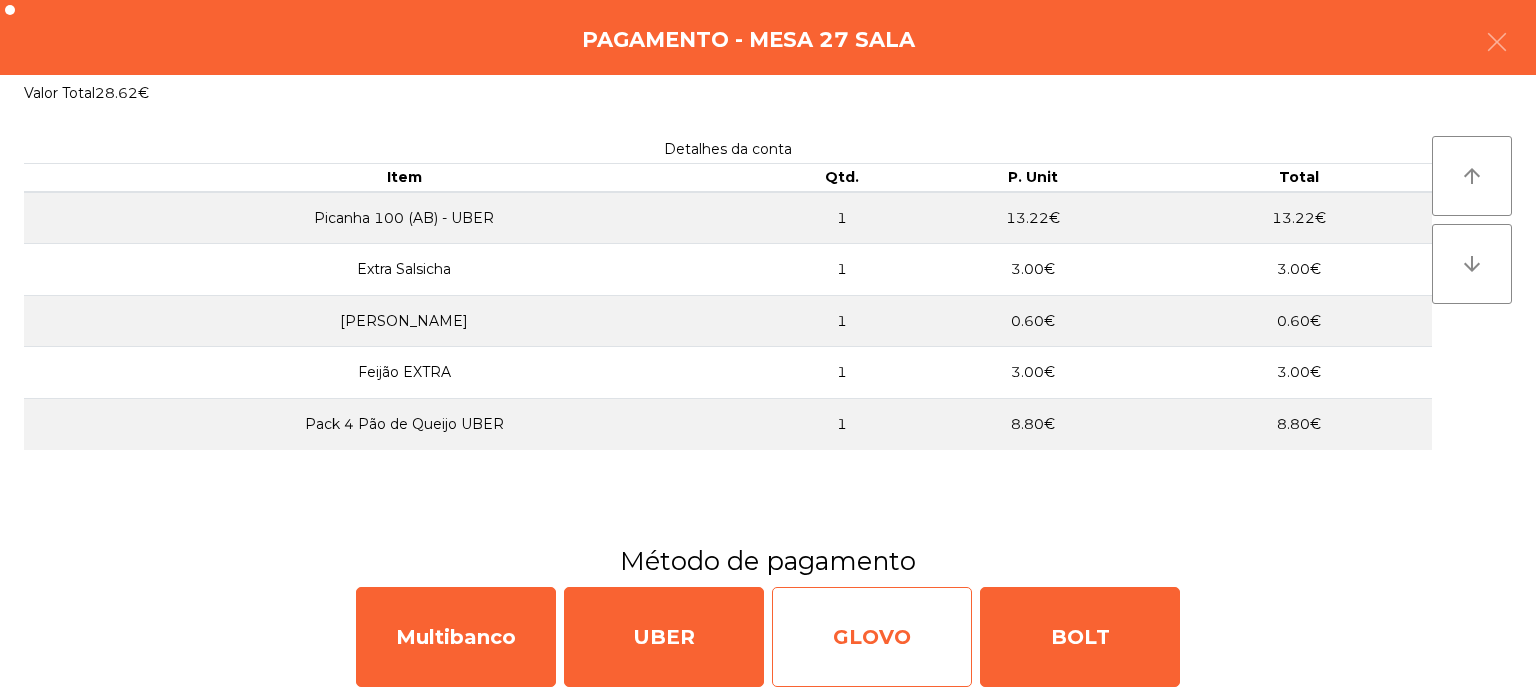 click on "GLOVO" 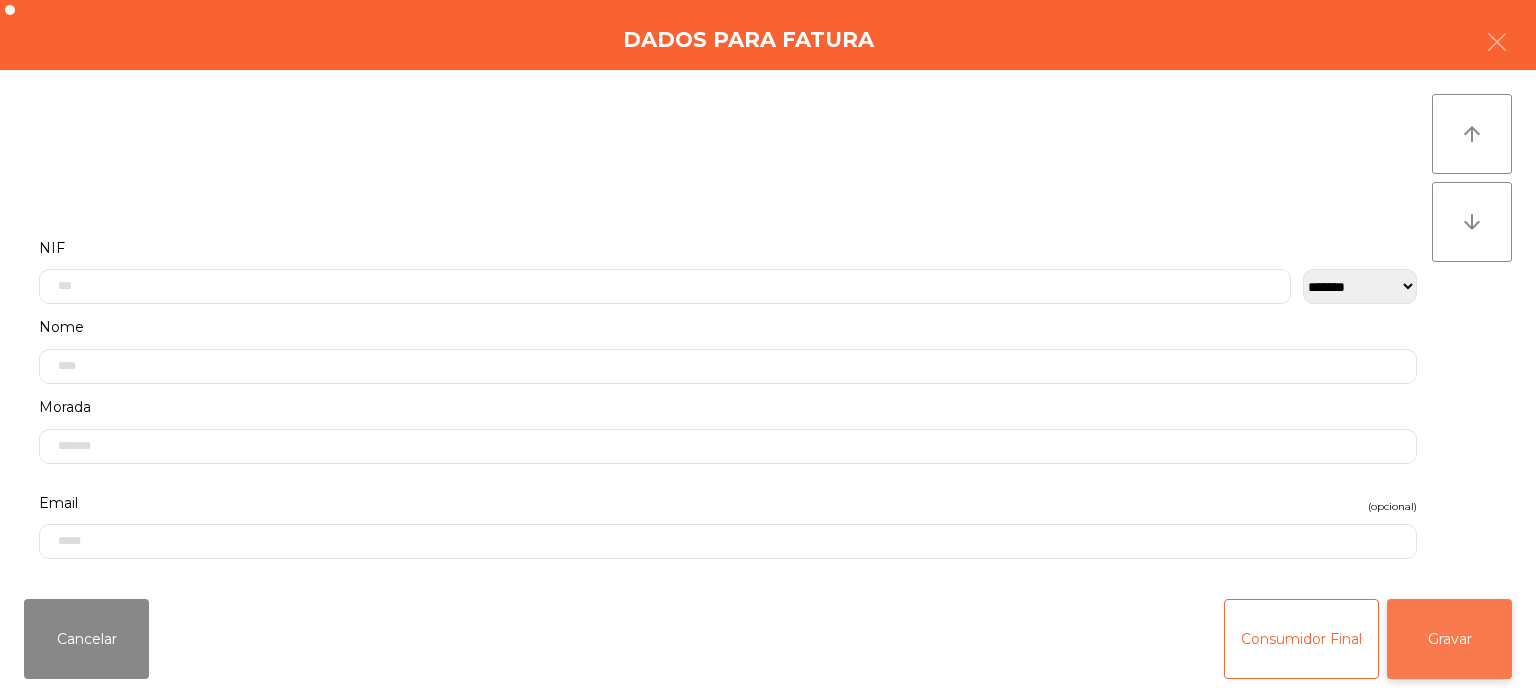 click on "Gravar" 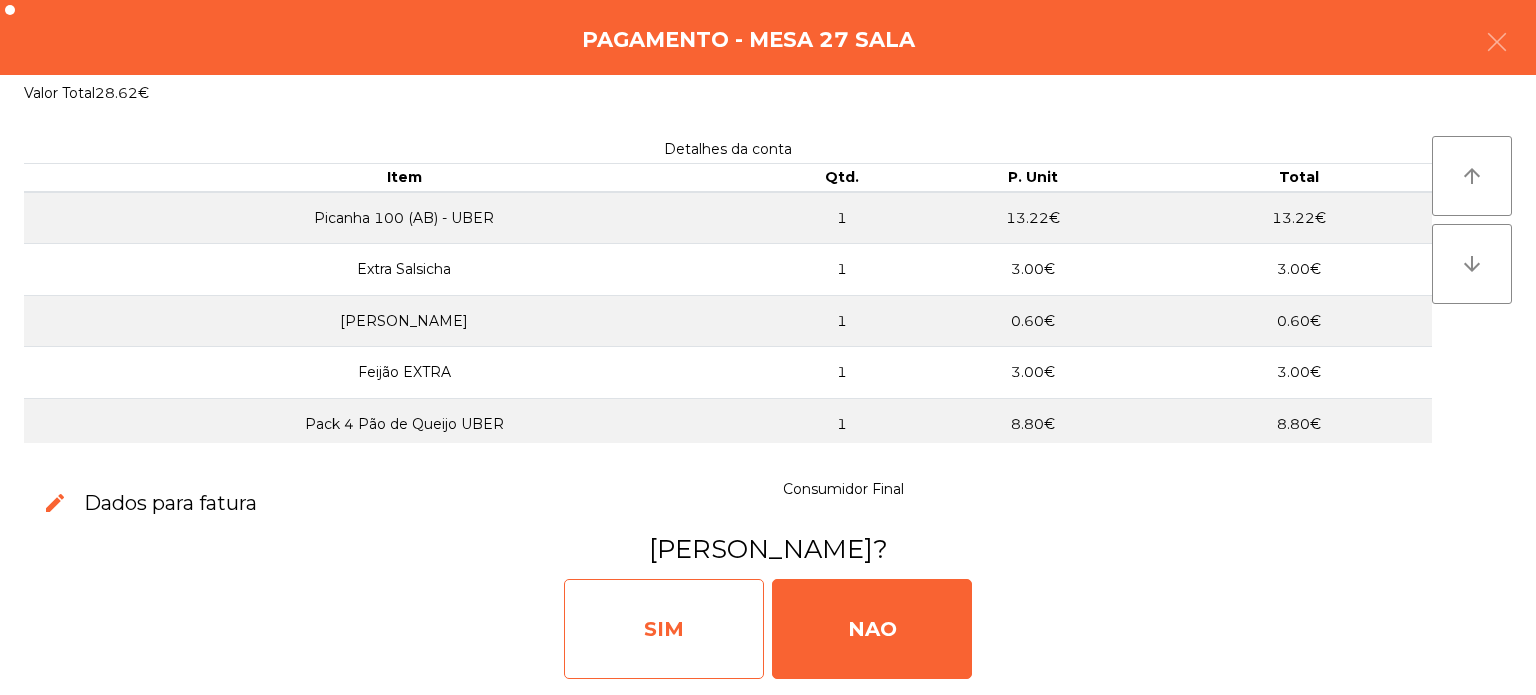 click on "SIM" 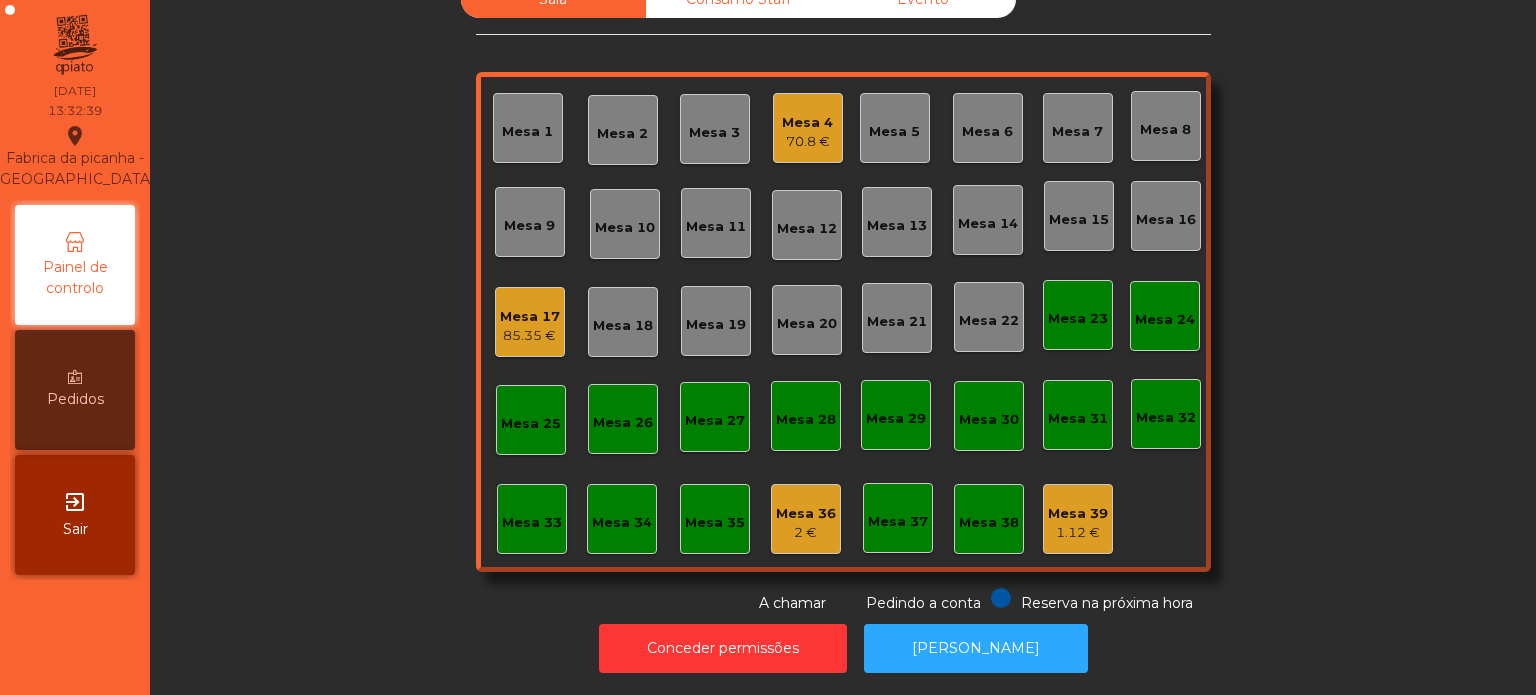 click on "Mesa 33" 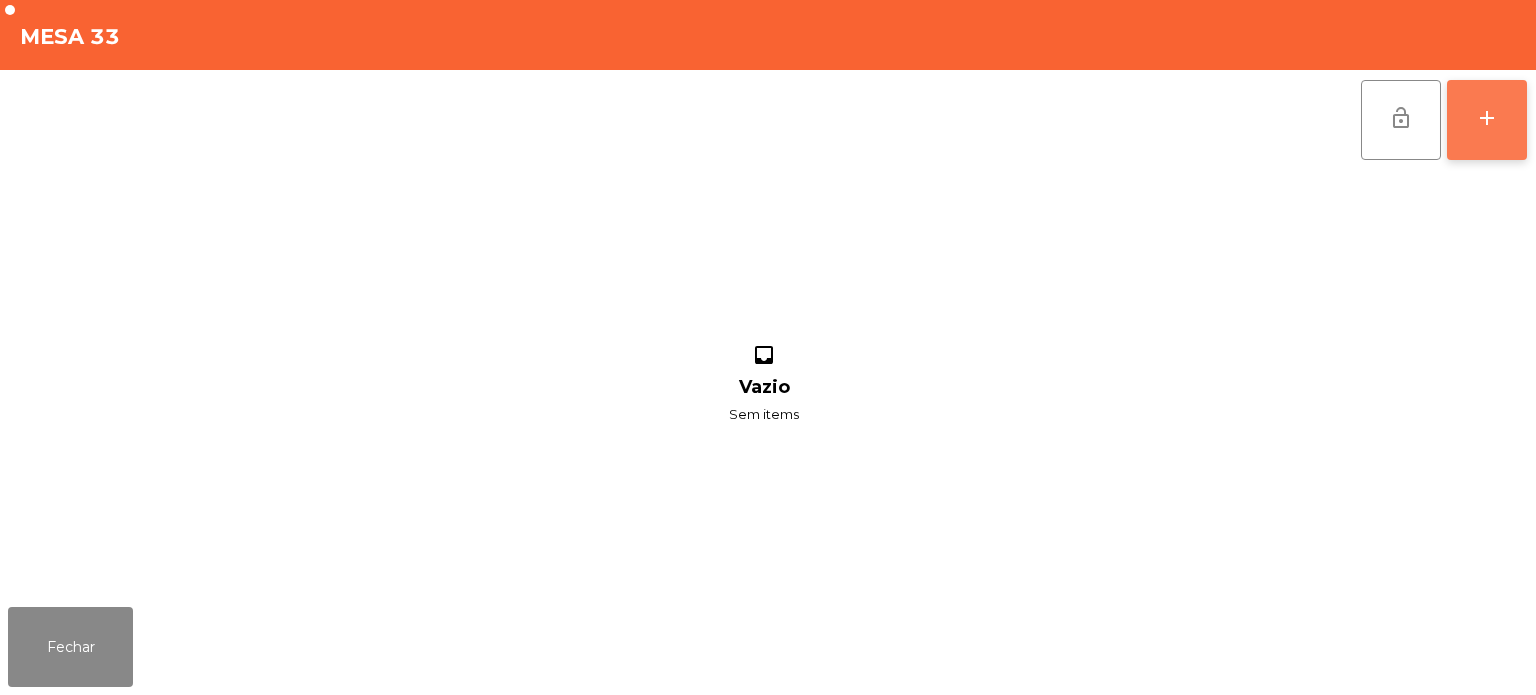 click on "add" 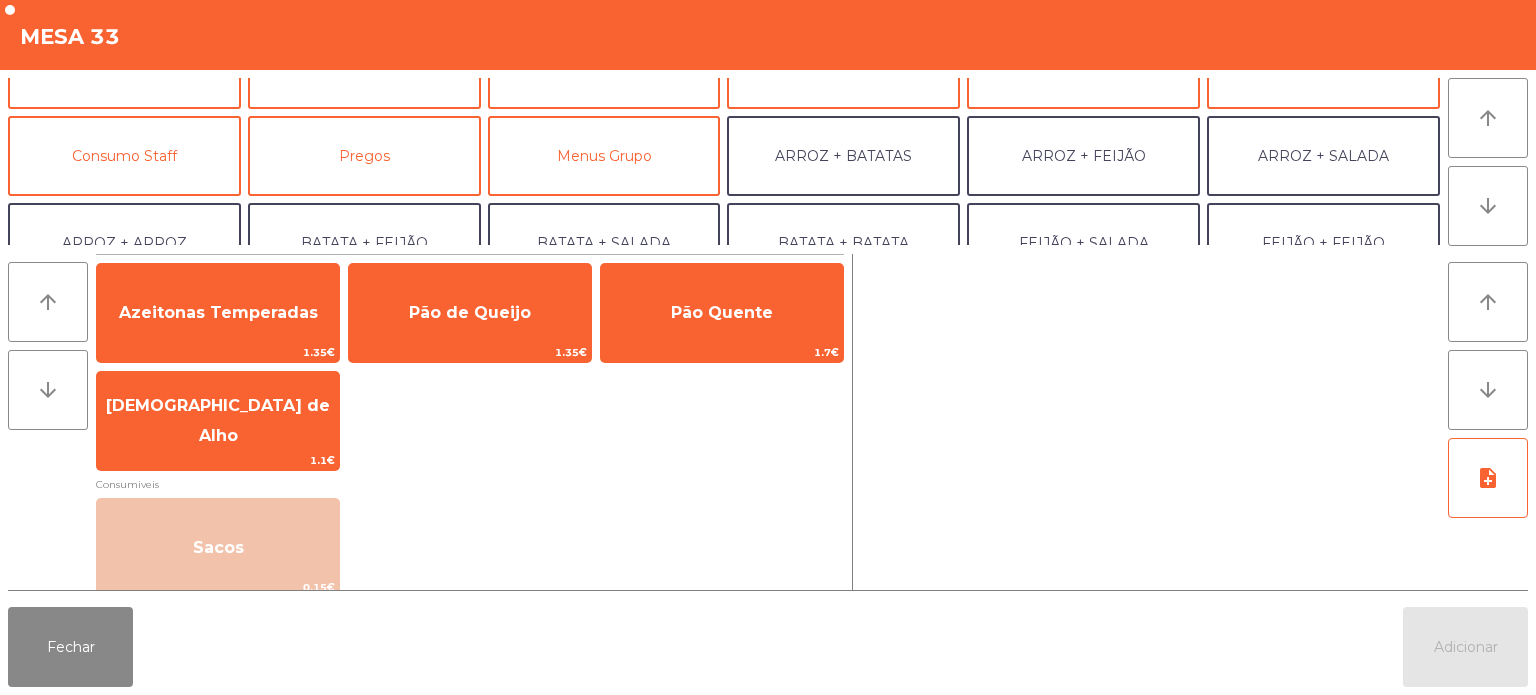 scroll, scrollTop: 142, scrollLeft: 0, axis: vertical 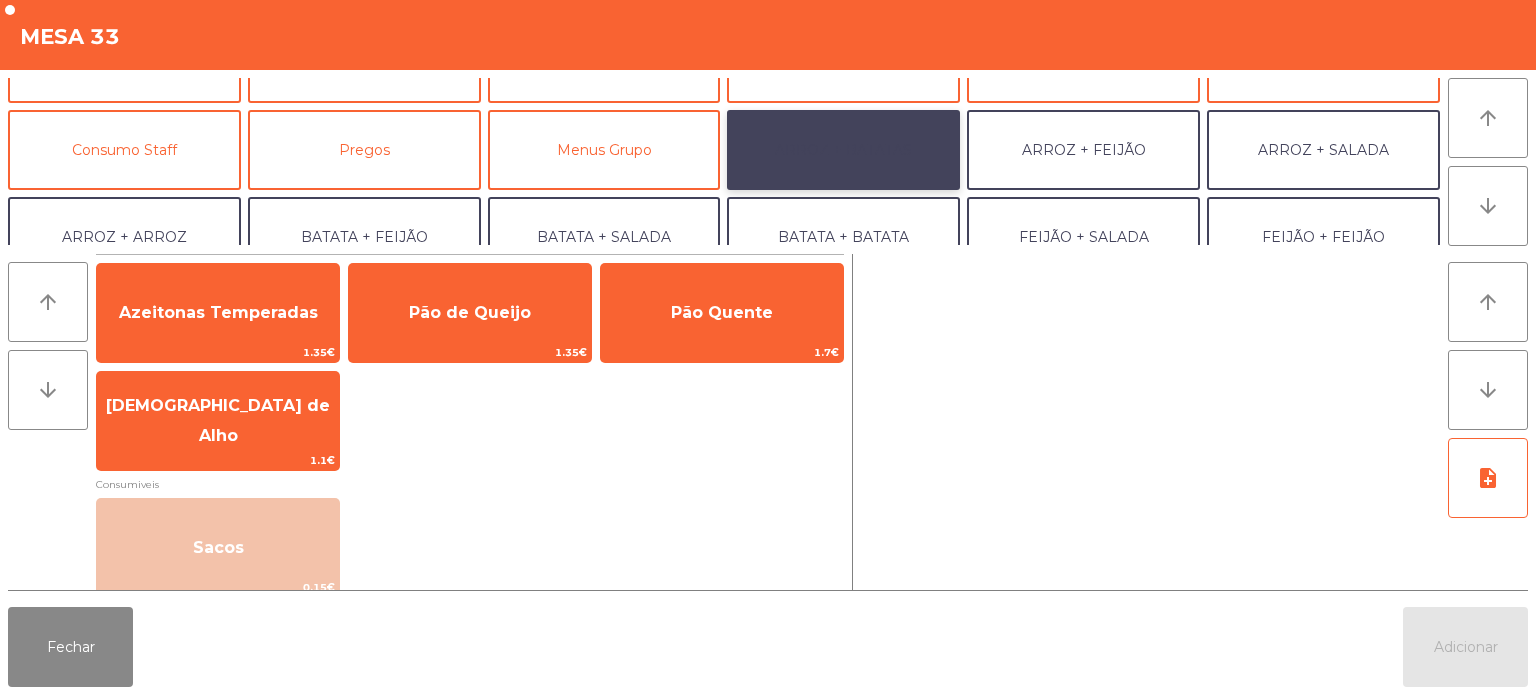 click on "ARROZ + BATATAS" 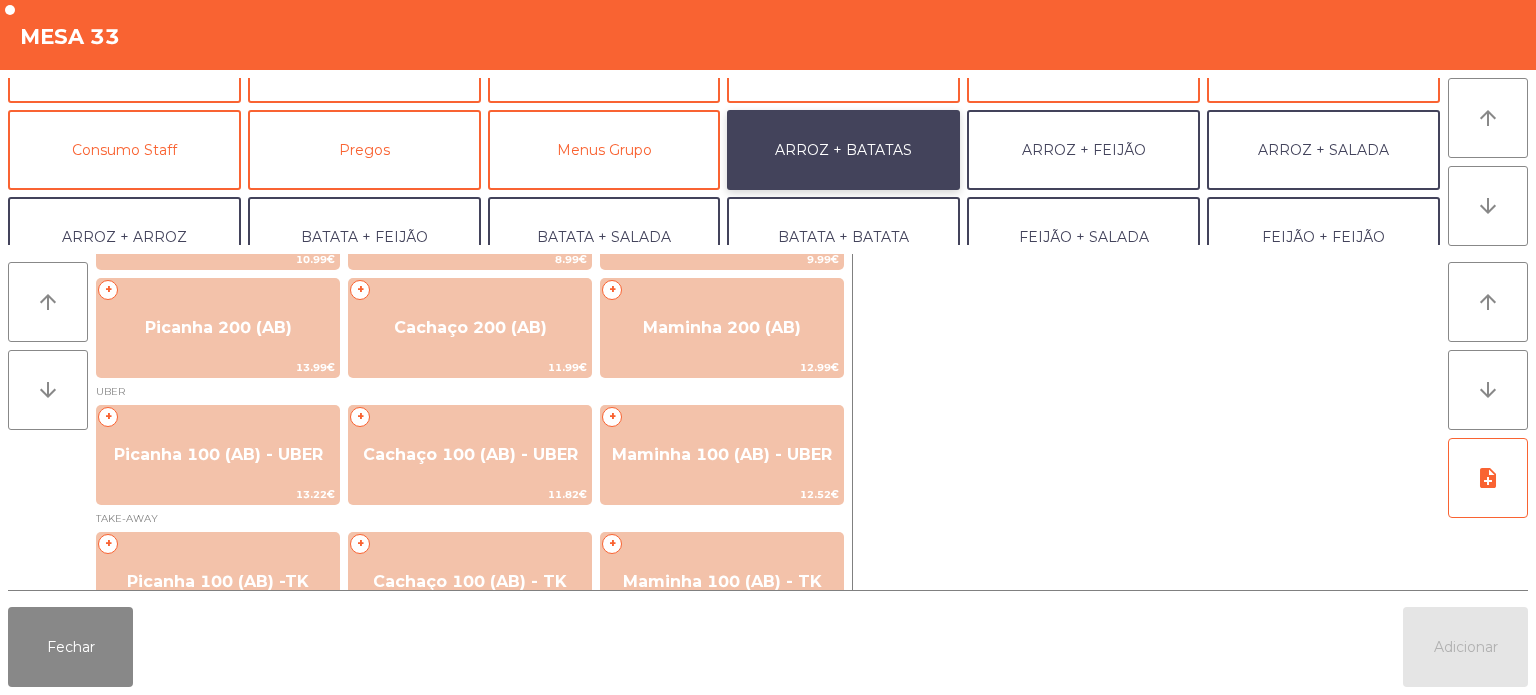 scroll, scrollTop: 107, scrollLeft: 0, axis: vertical 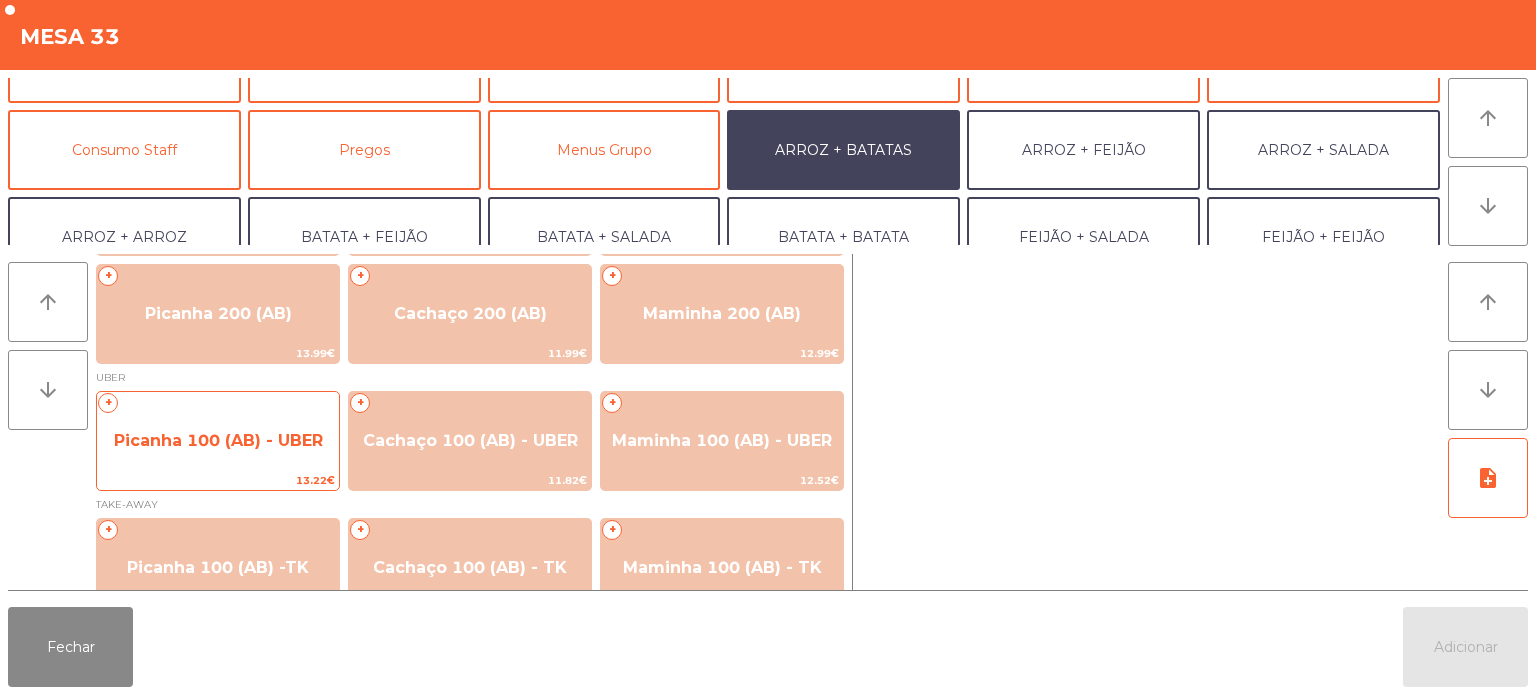 click on "Picanha 100 (AB) - UBER" 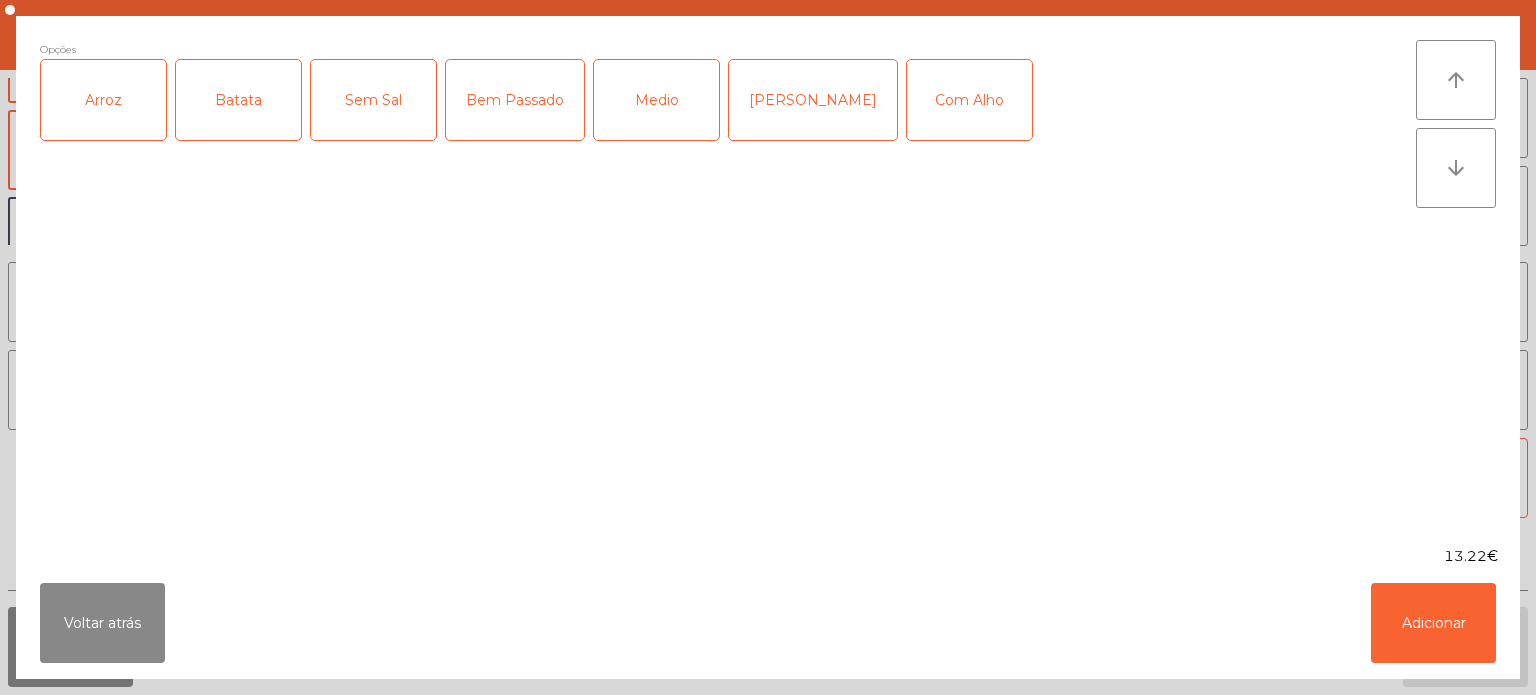 click on "Arroz" 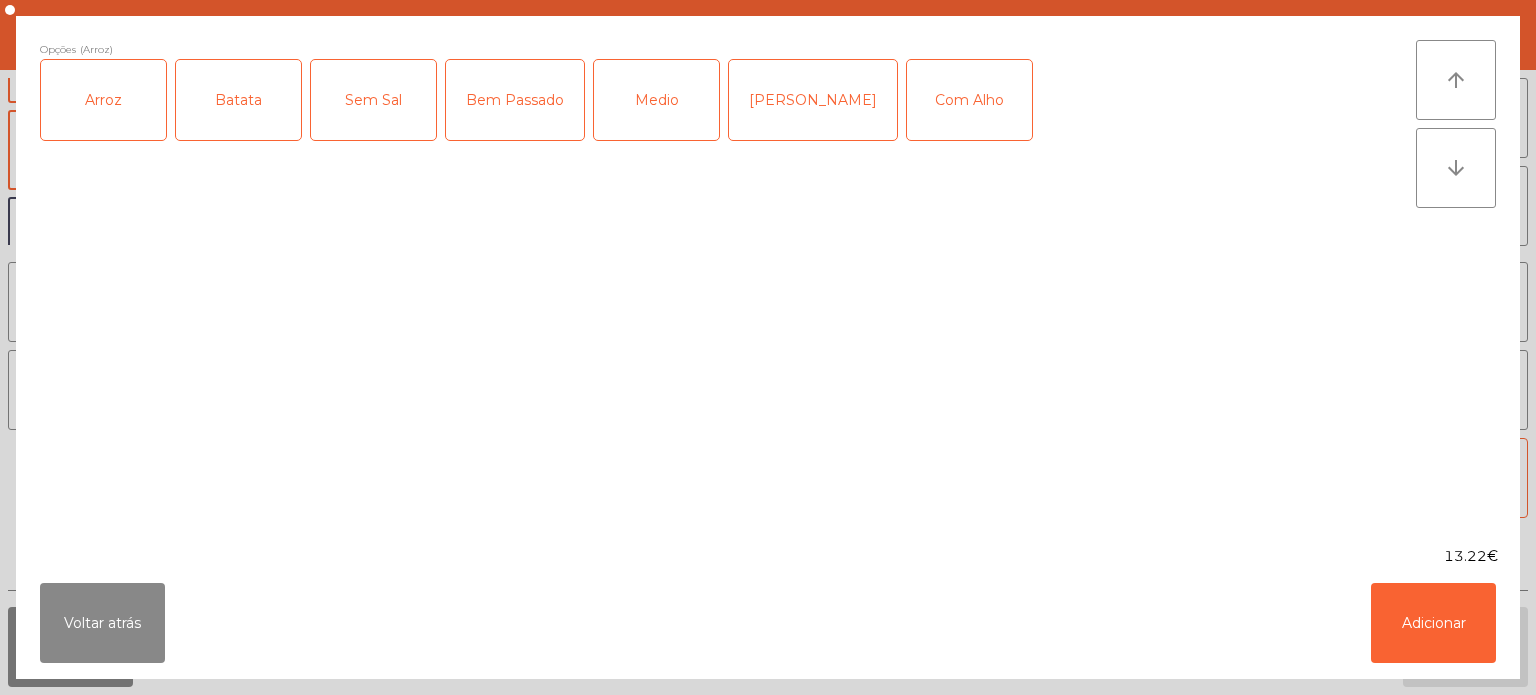 click on "Batata" 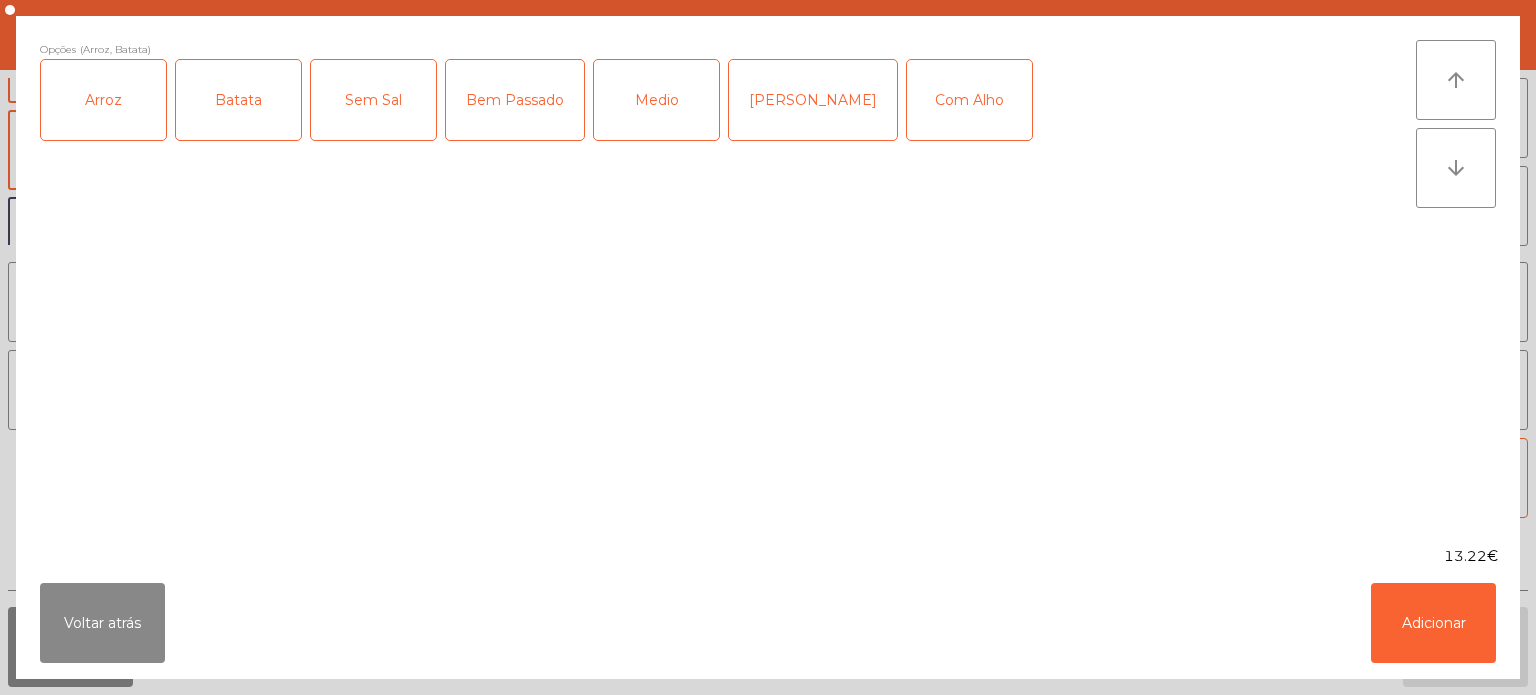 click on "Medio" 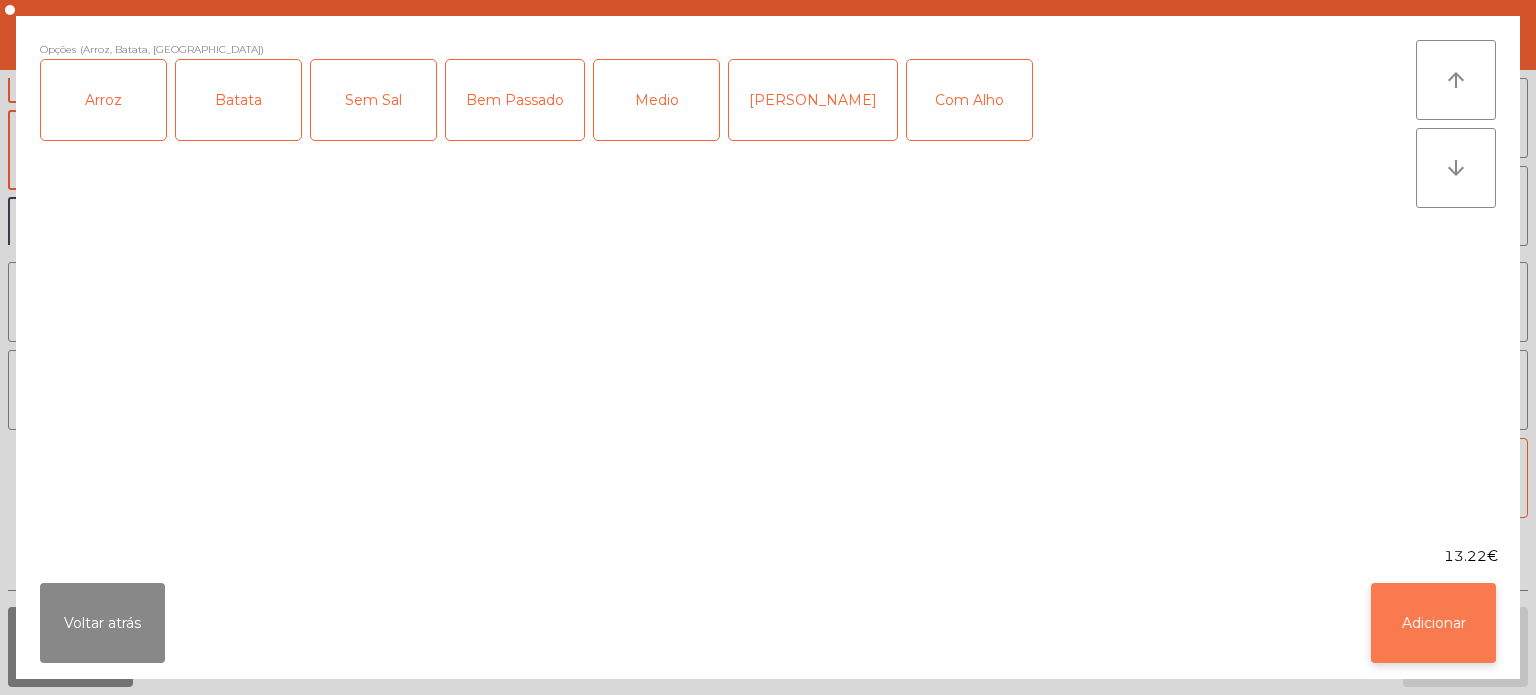 click on "Adicionar" 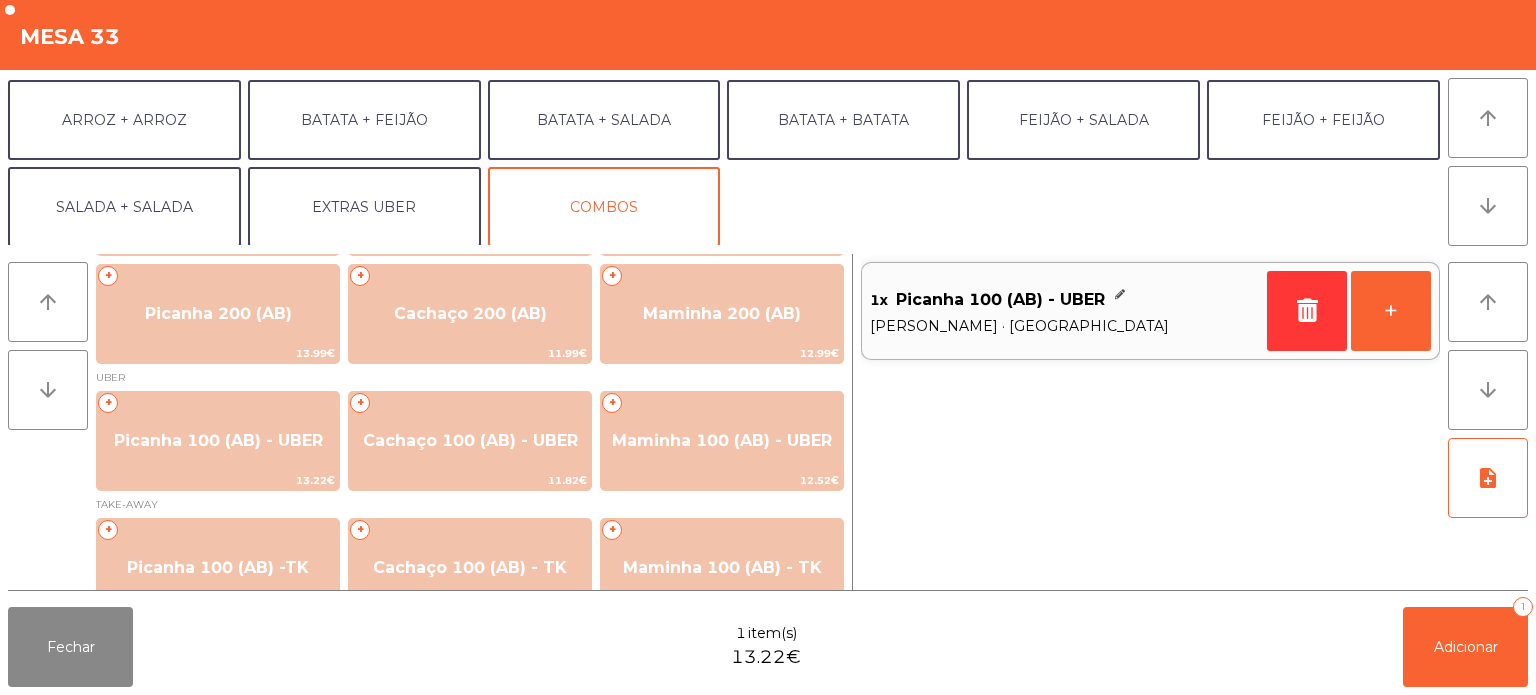scroll, scrollTop: 260, scrollLeft: 0, axis: vertical 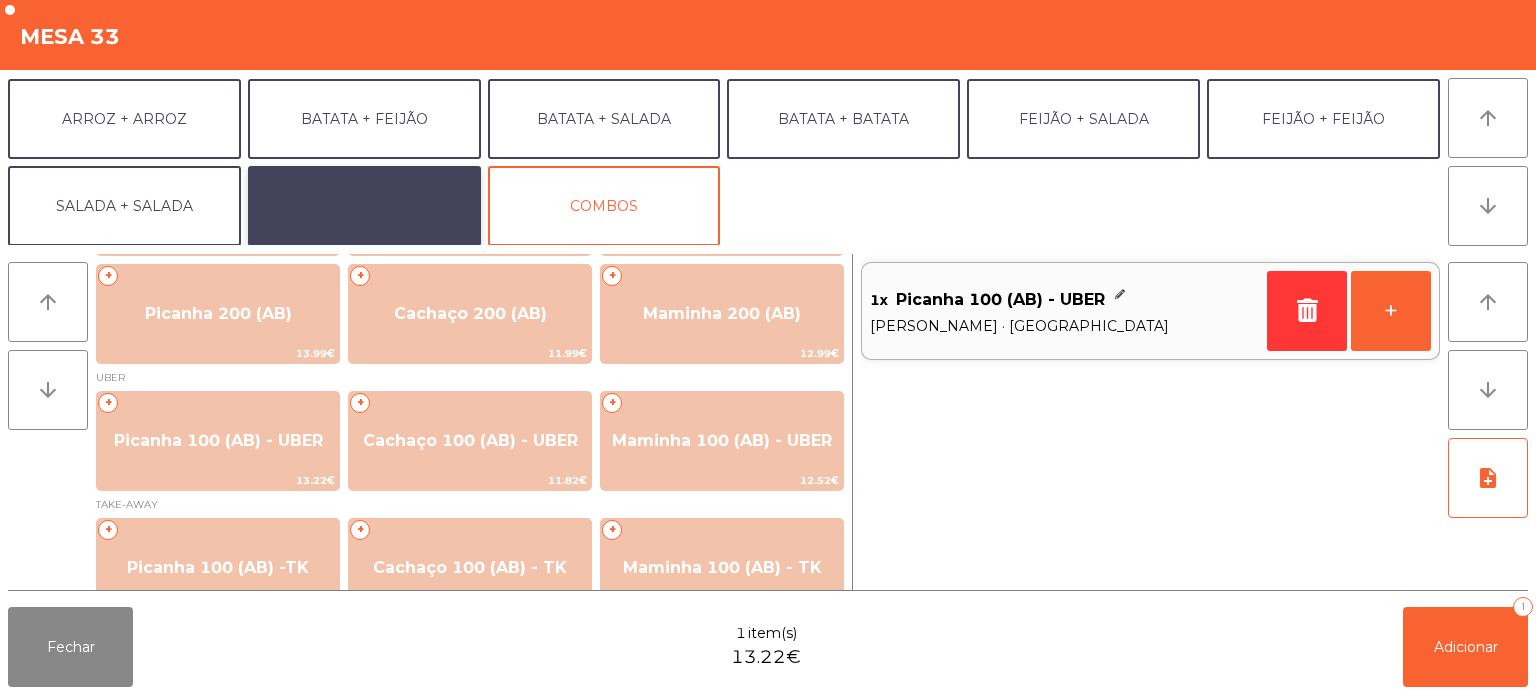 click on "EXTRAS UBER" 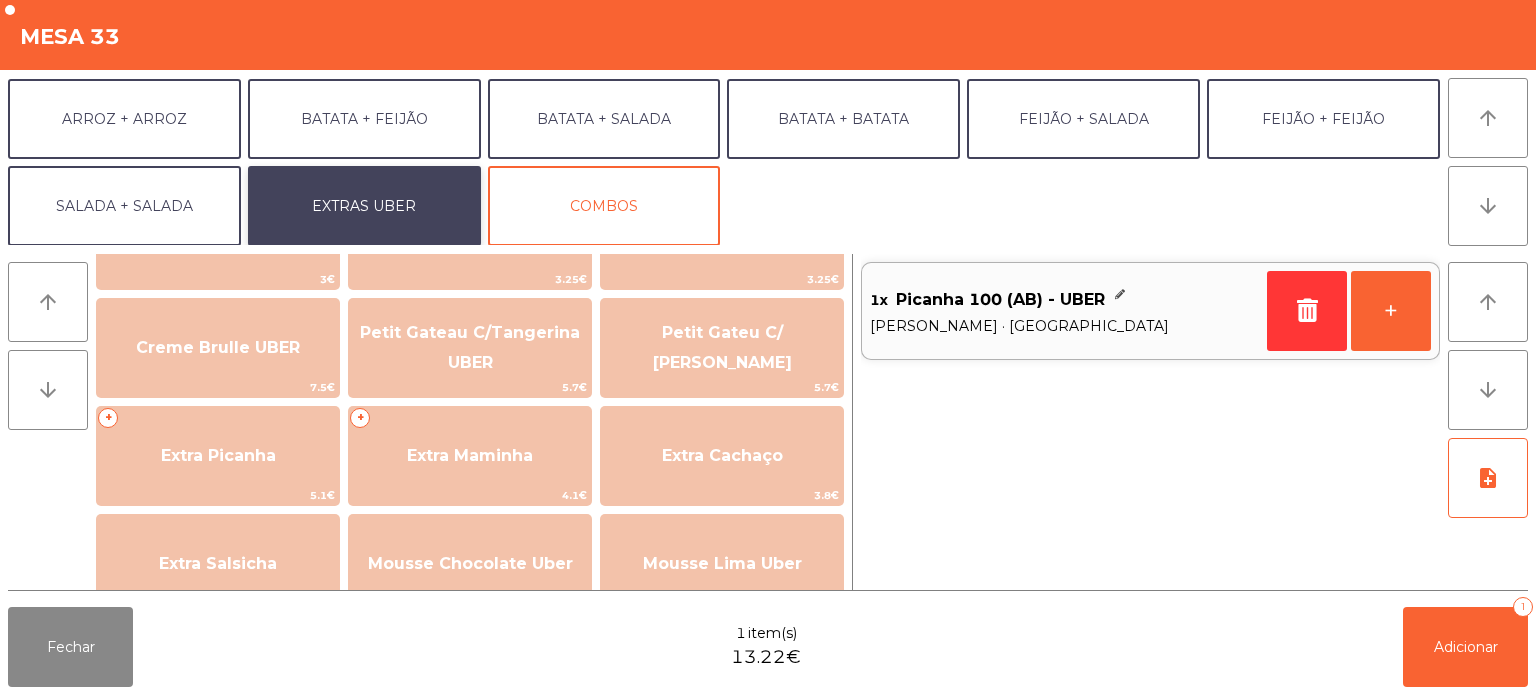 scroll, scrollTop: 442, scrollLeft: 0, axis: vertical 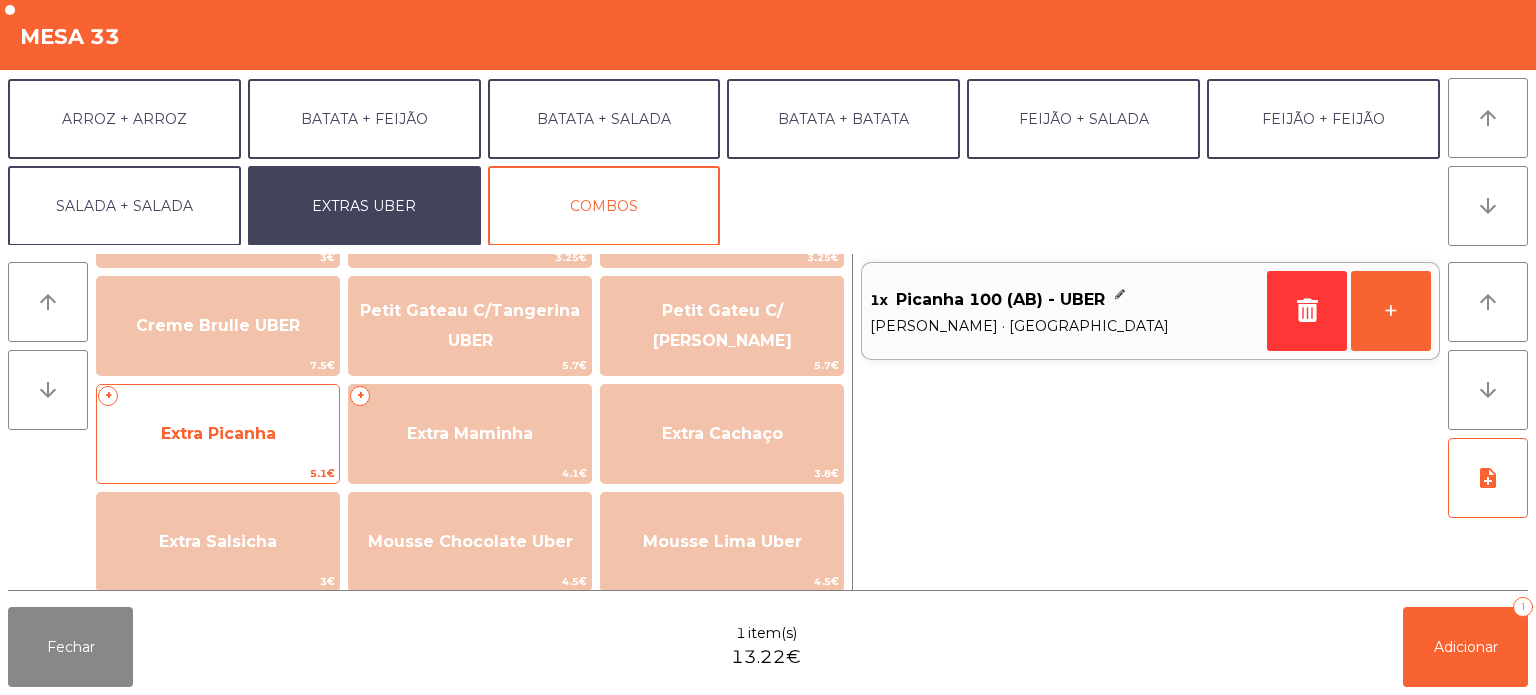 click on "5.1€" 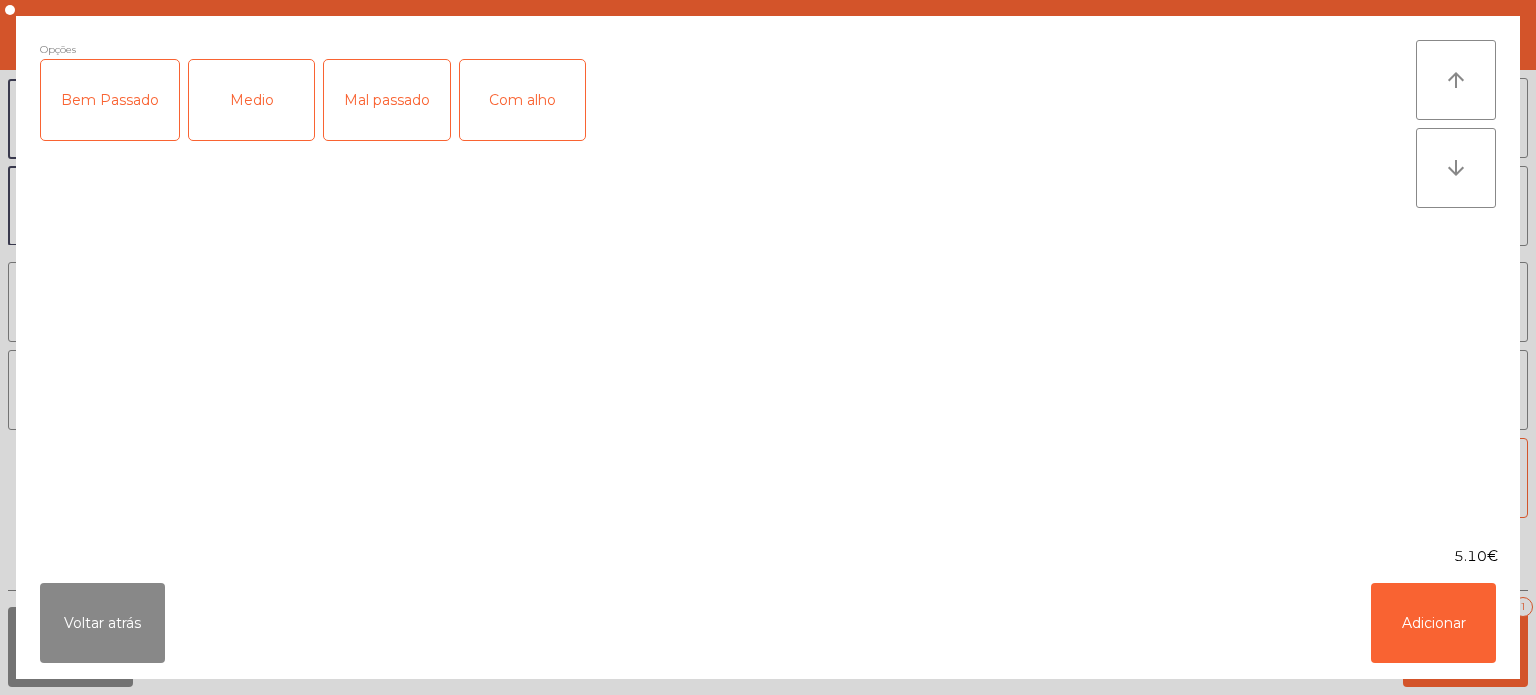 click on "Medio" 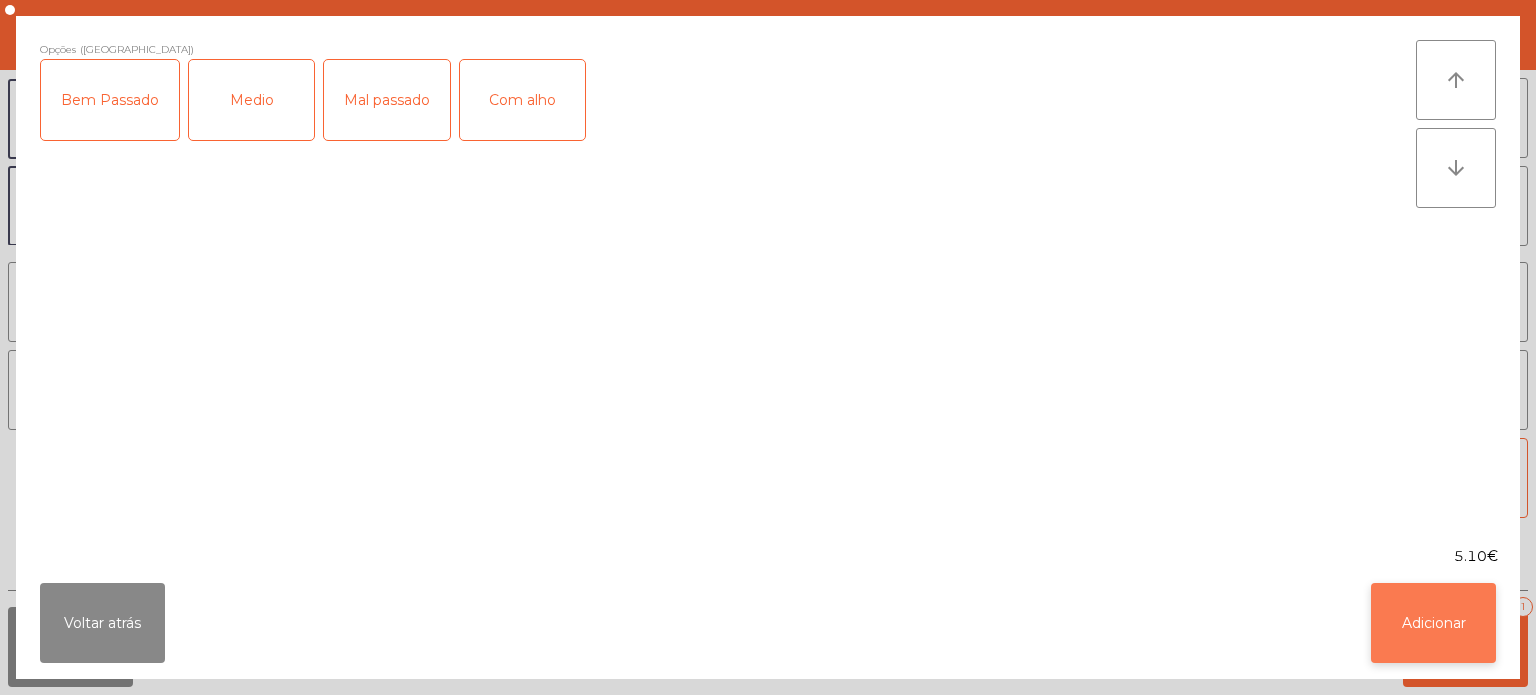 click on "Adicionar" 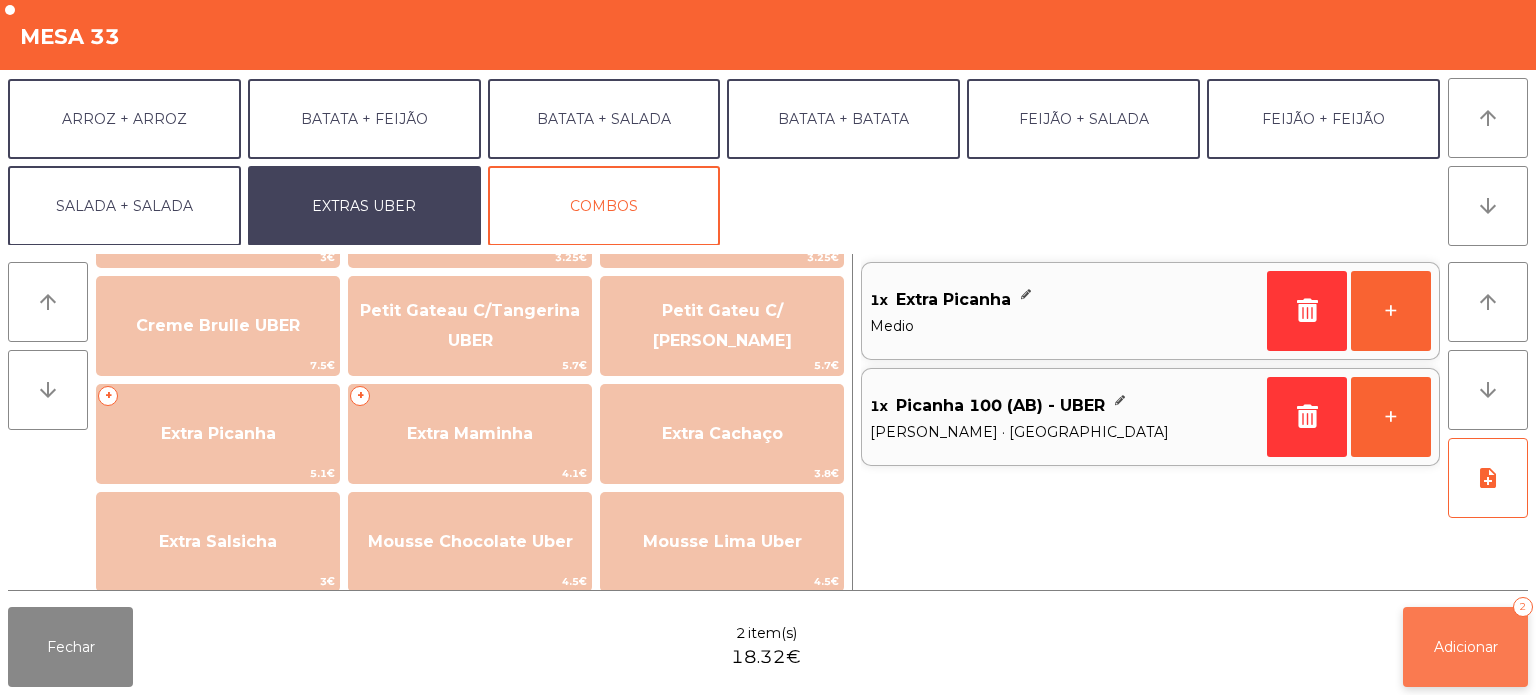 click on "Adicionar   2" 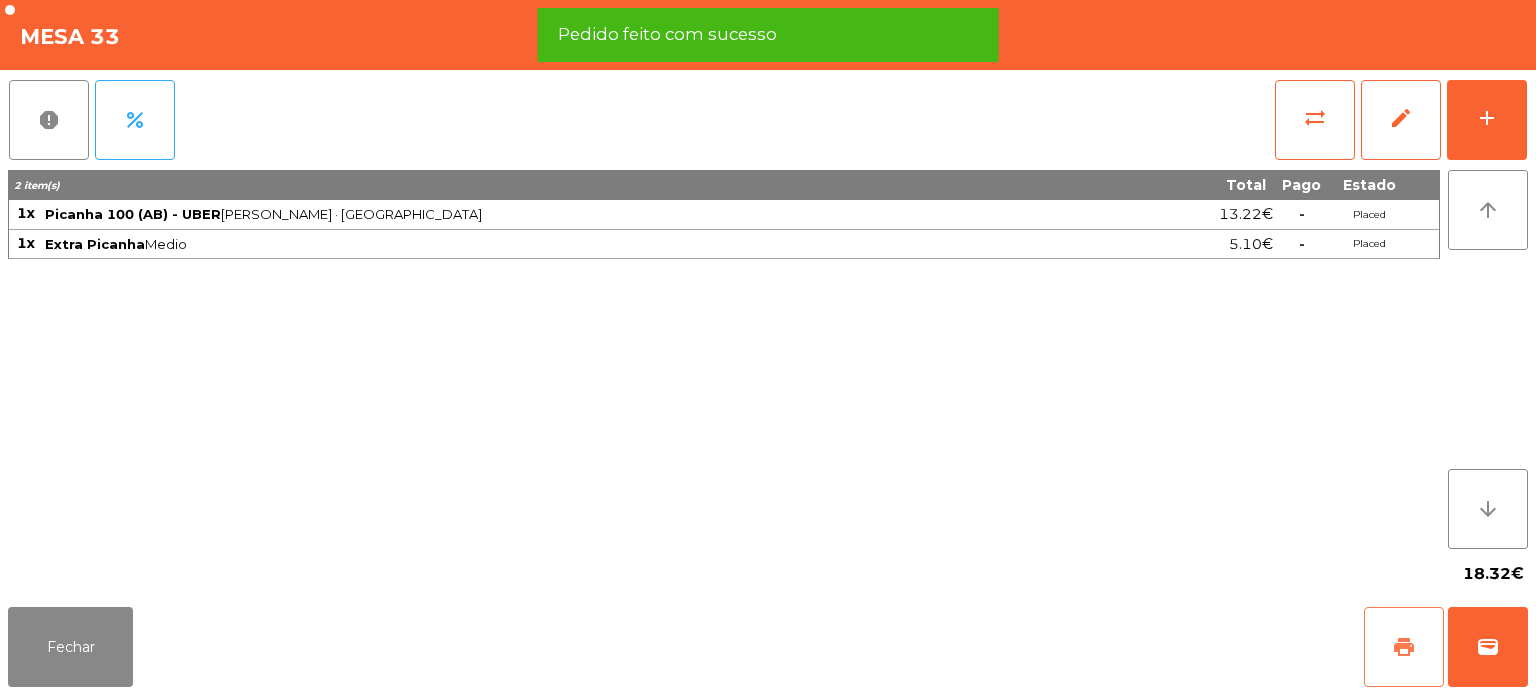 click on "print" 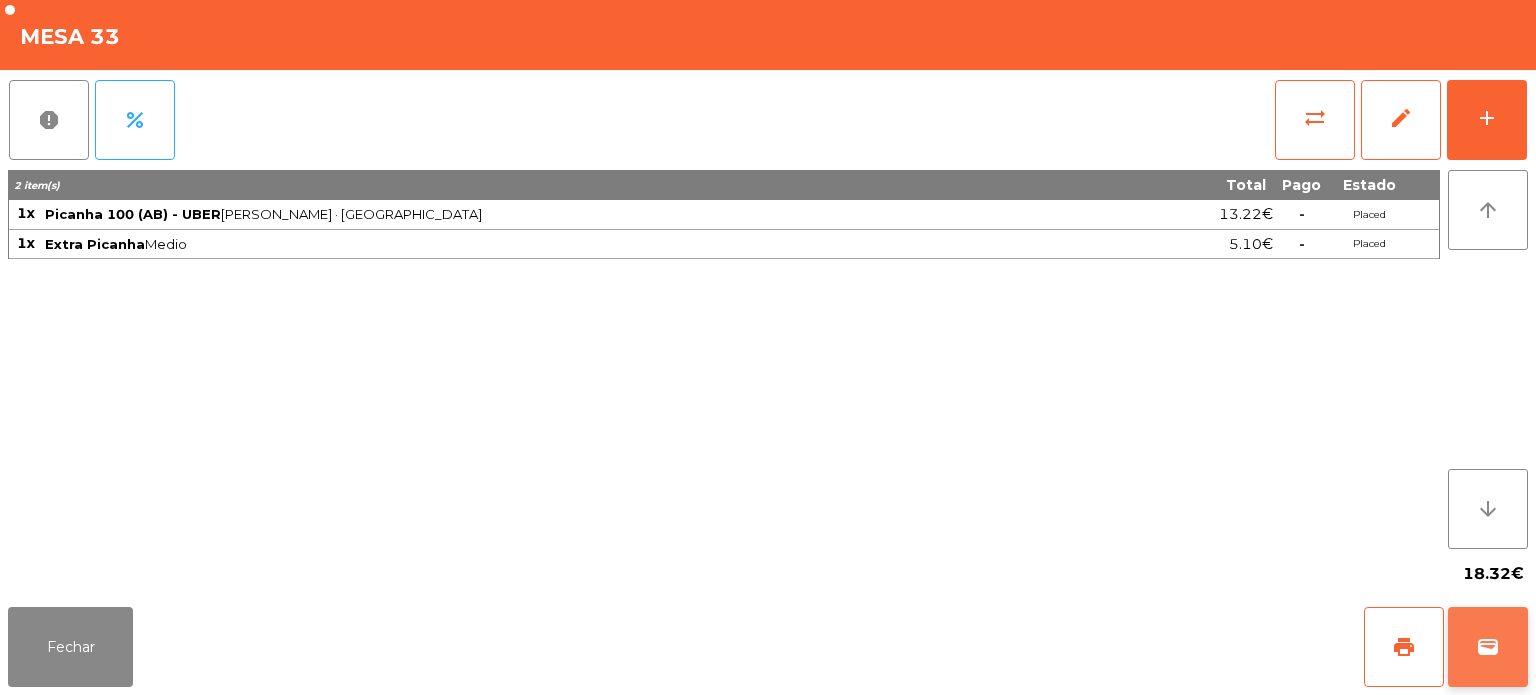 click on "wallet" 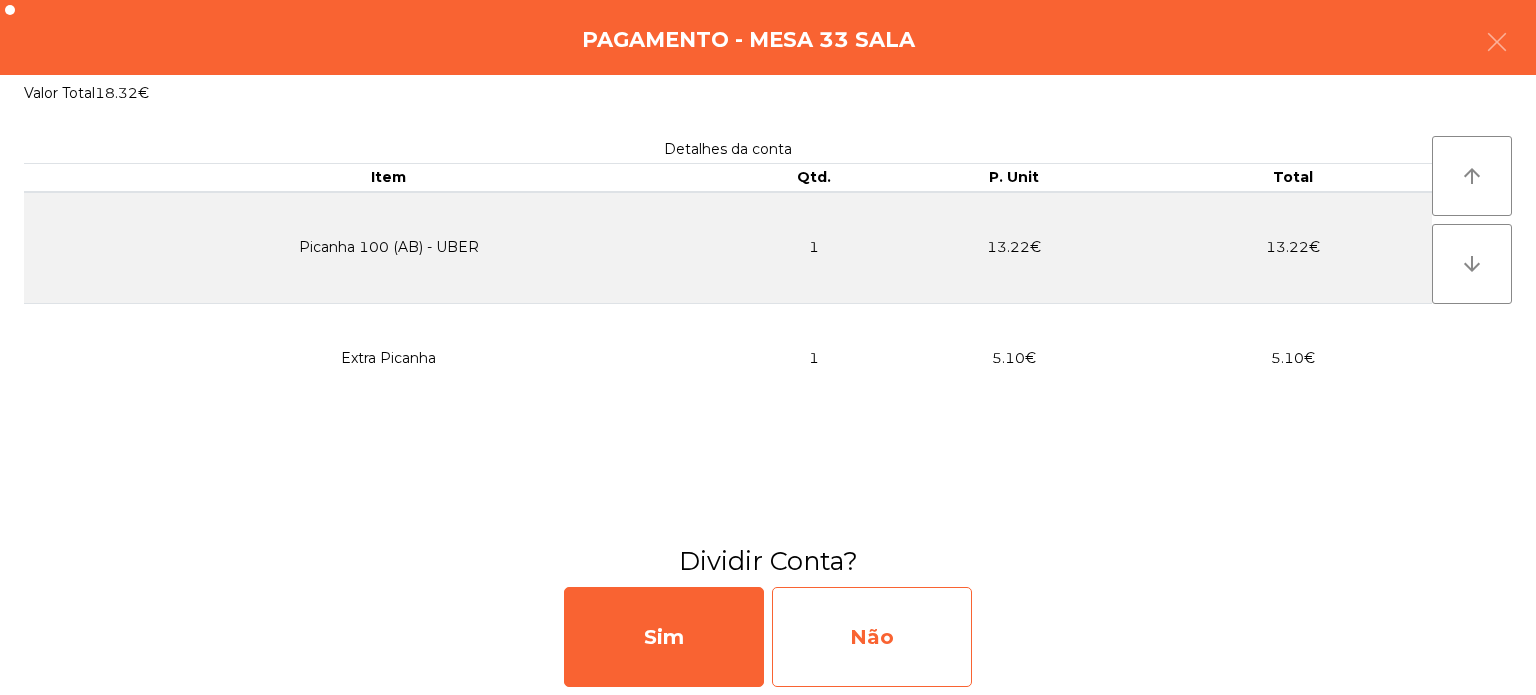 click on "Não" 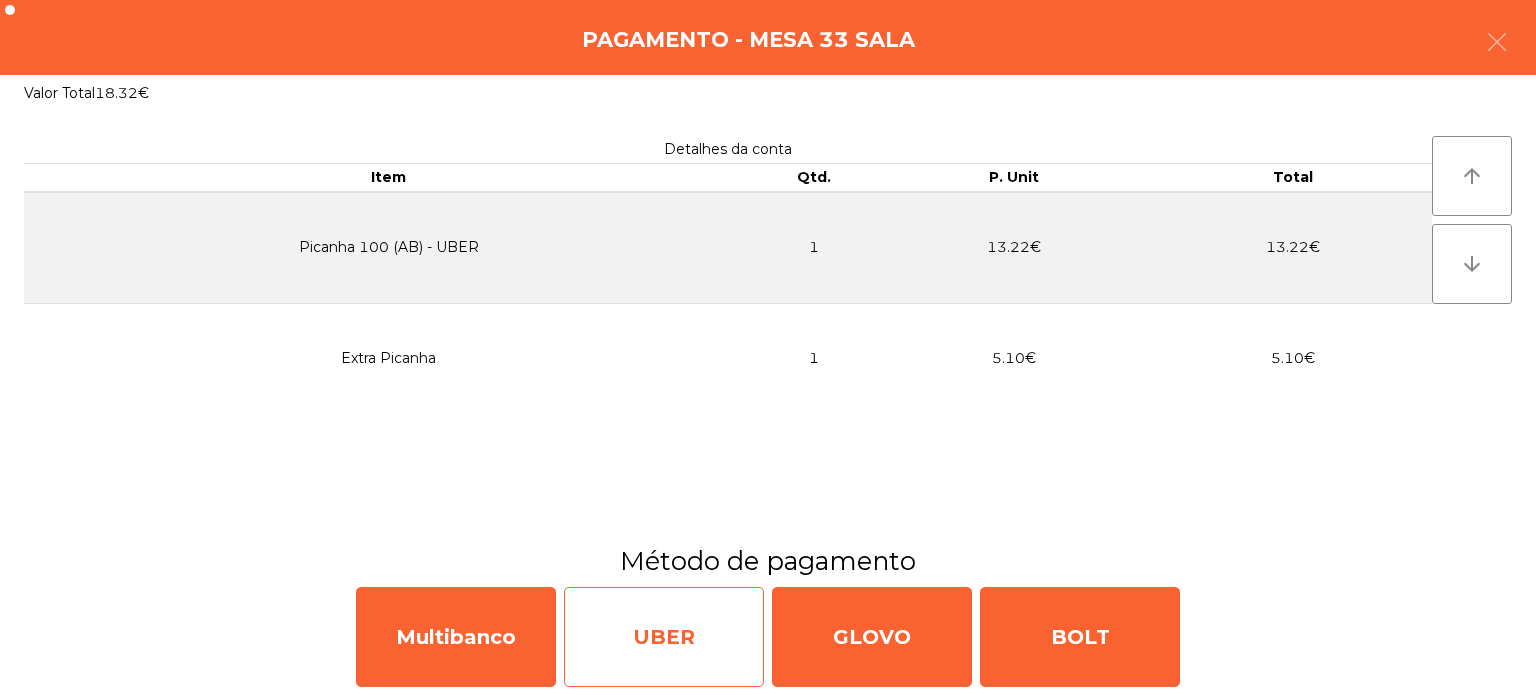 click on "UBER" 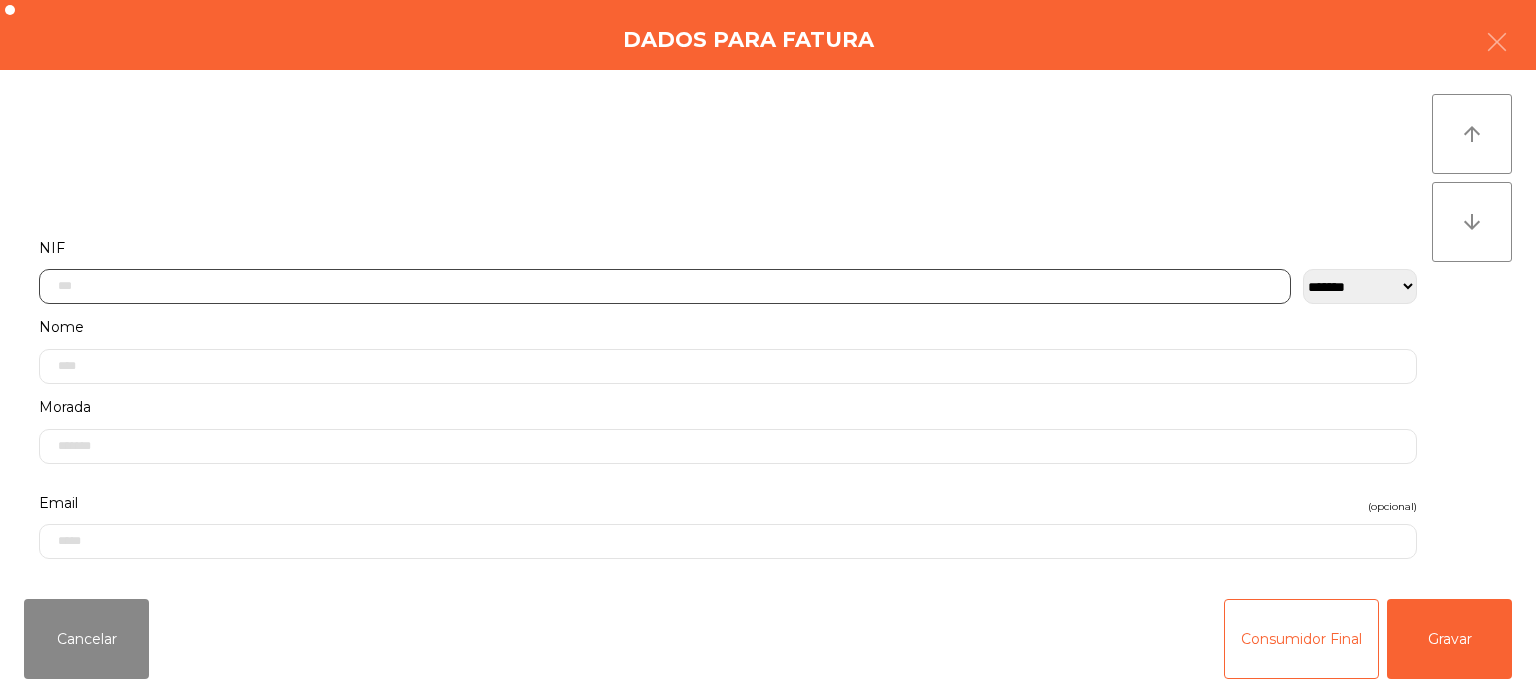 click 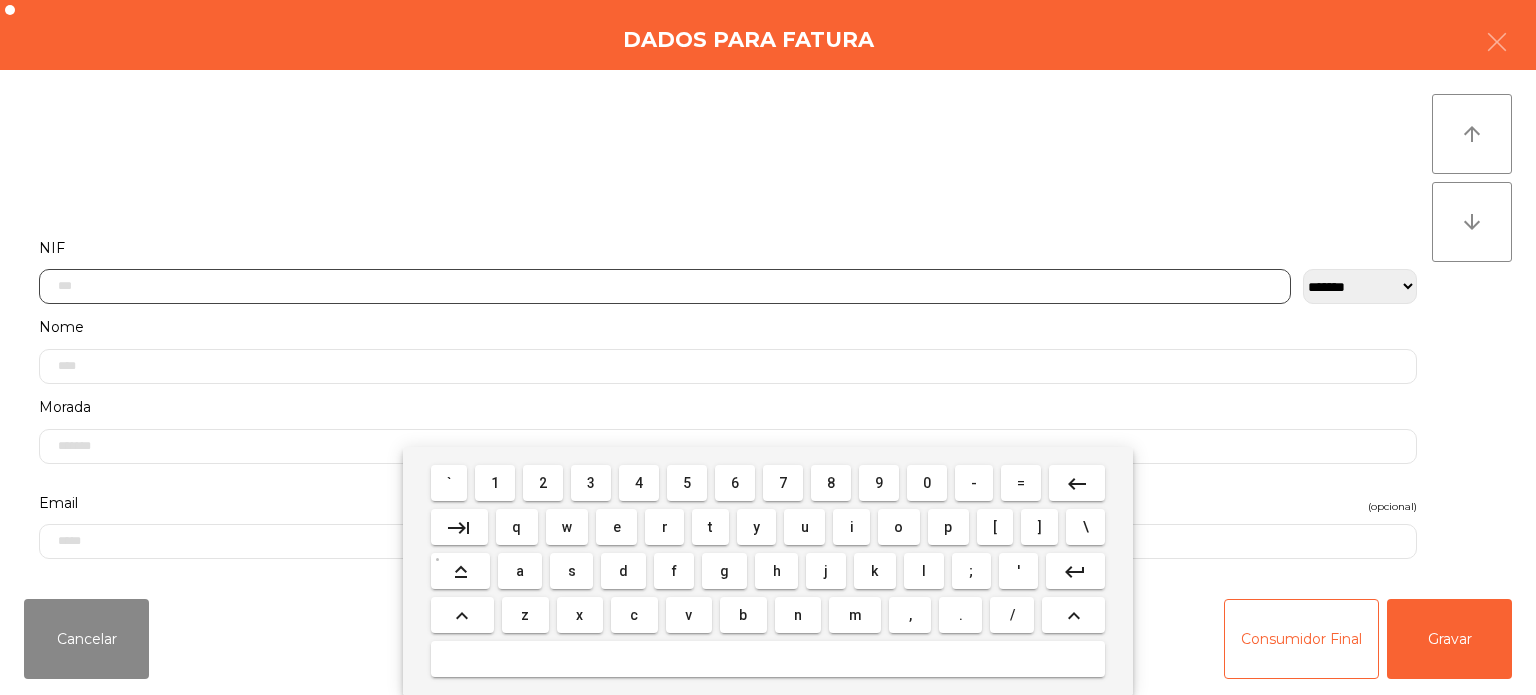 scroll, scrollTop: 139, scrollLeft: 0, axis: vertical 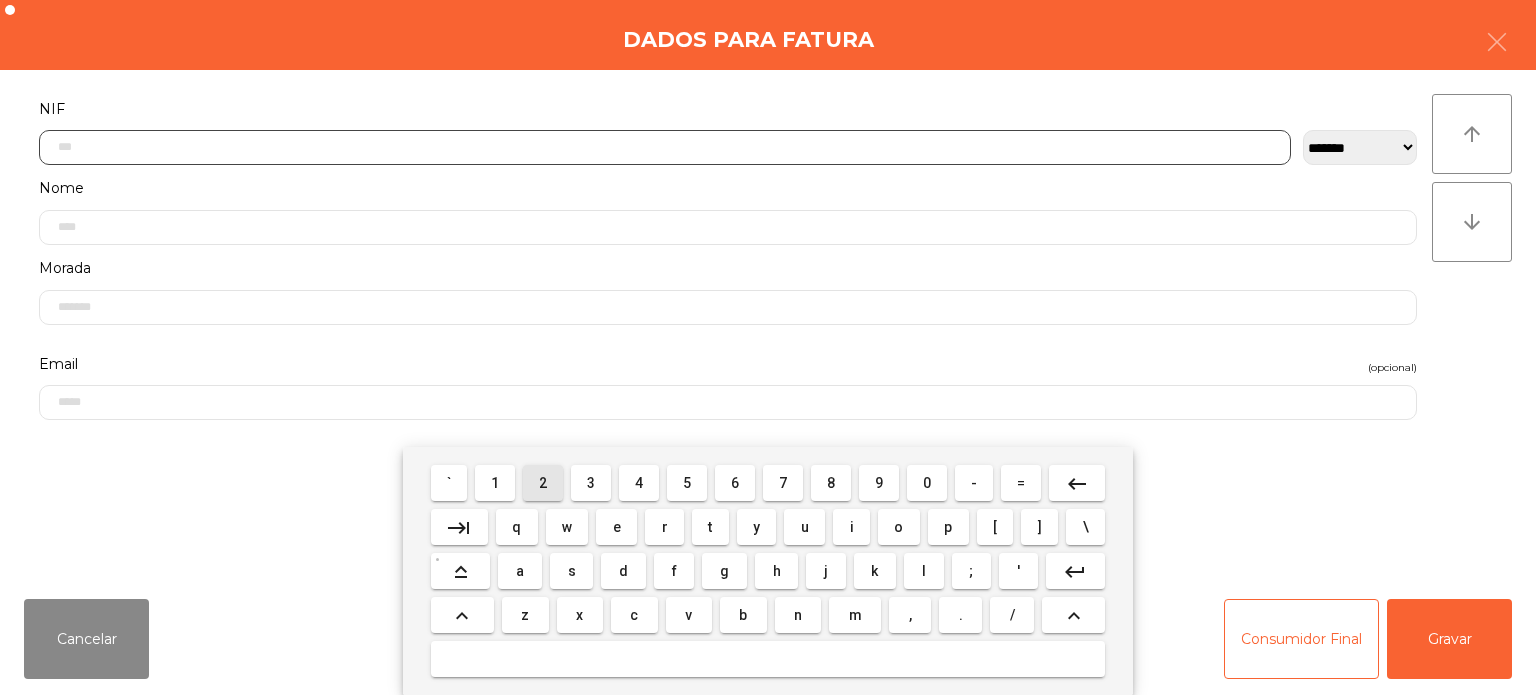 click on "2" at bounding box center (543, 483) 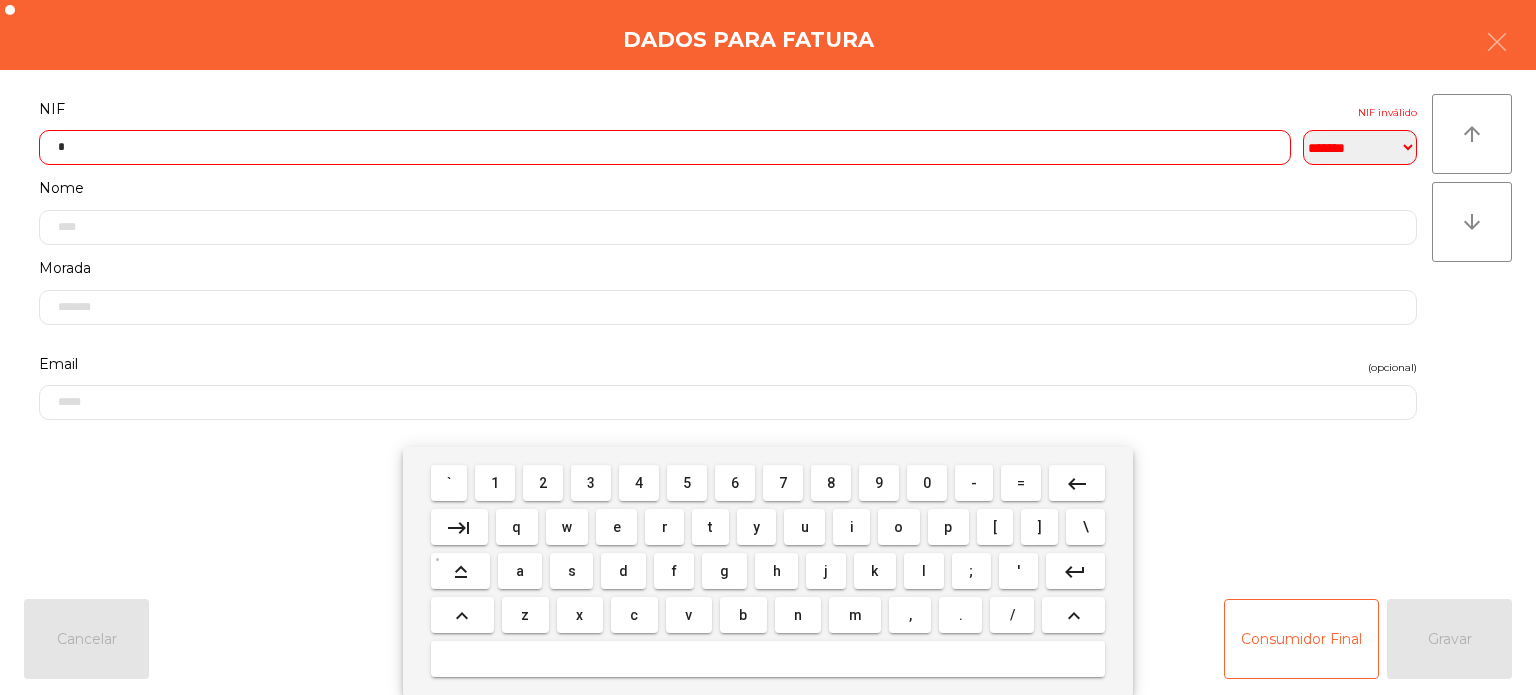 click on "5" at bounding box center [687, 483] 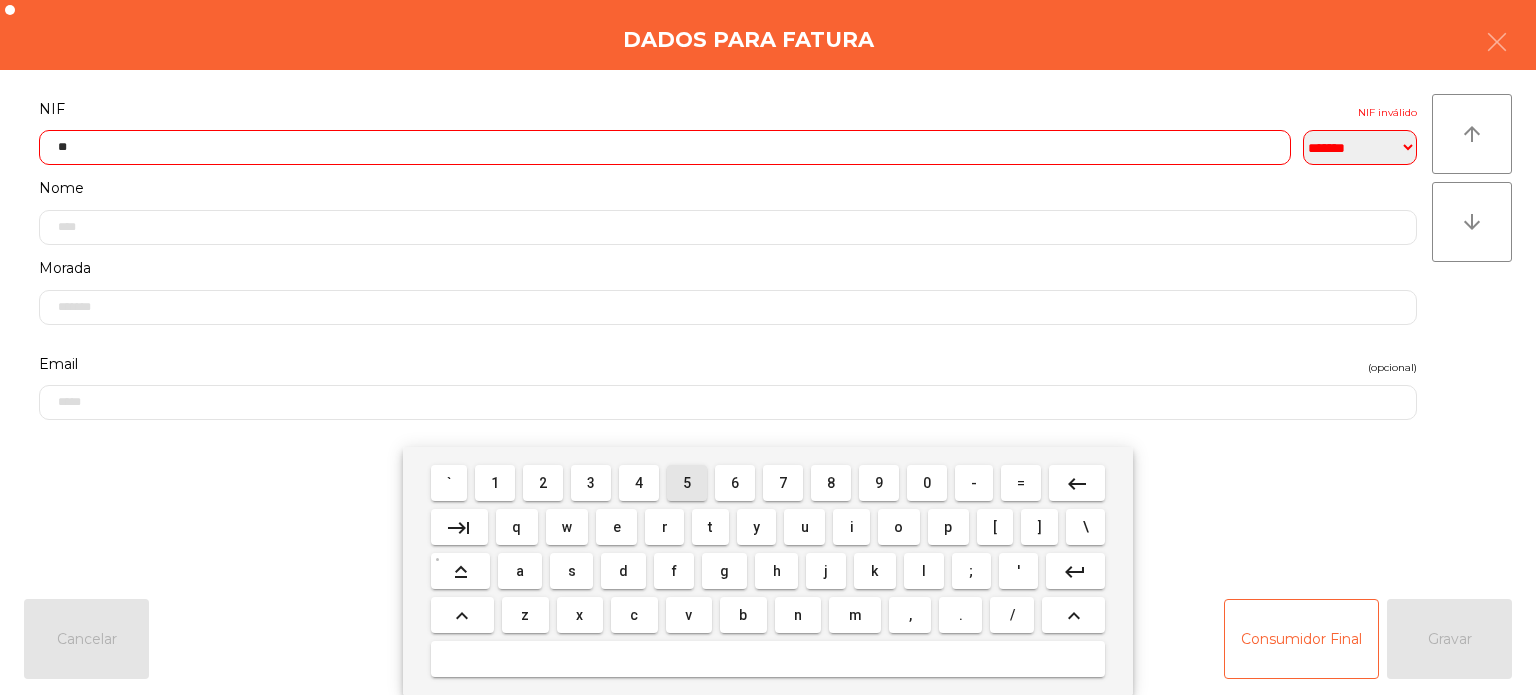 click on "6" at bounding box center (735, 483) 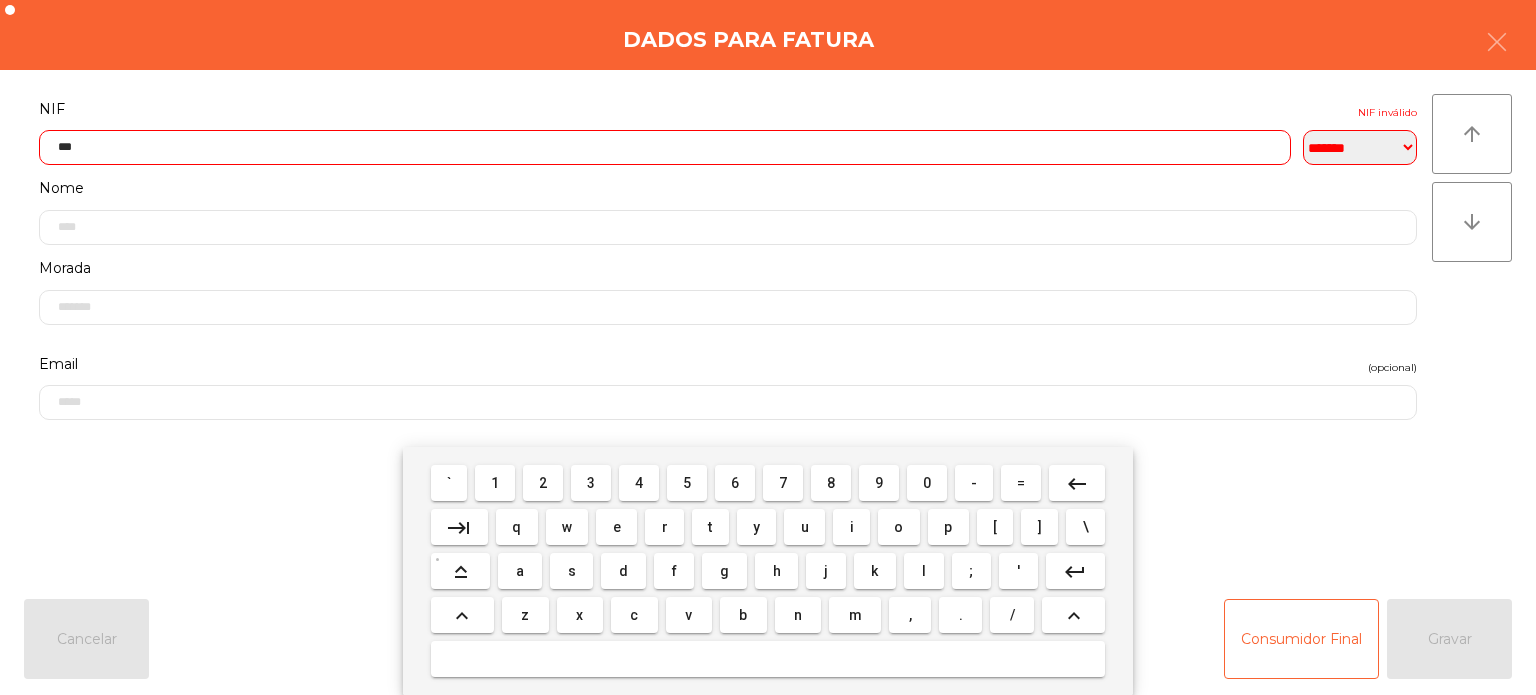 click on "1" at bounding box center (495, 483) 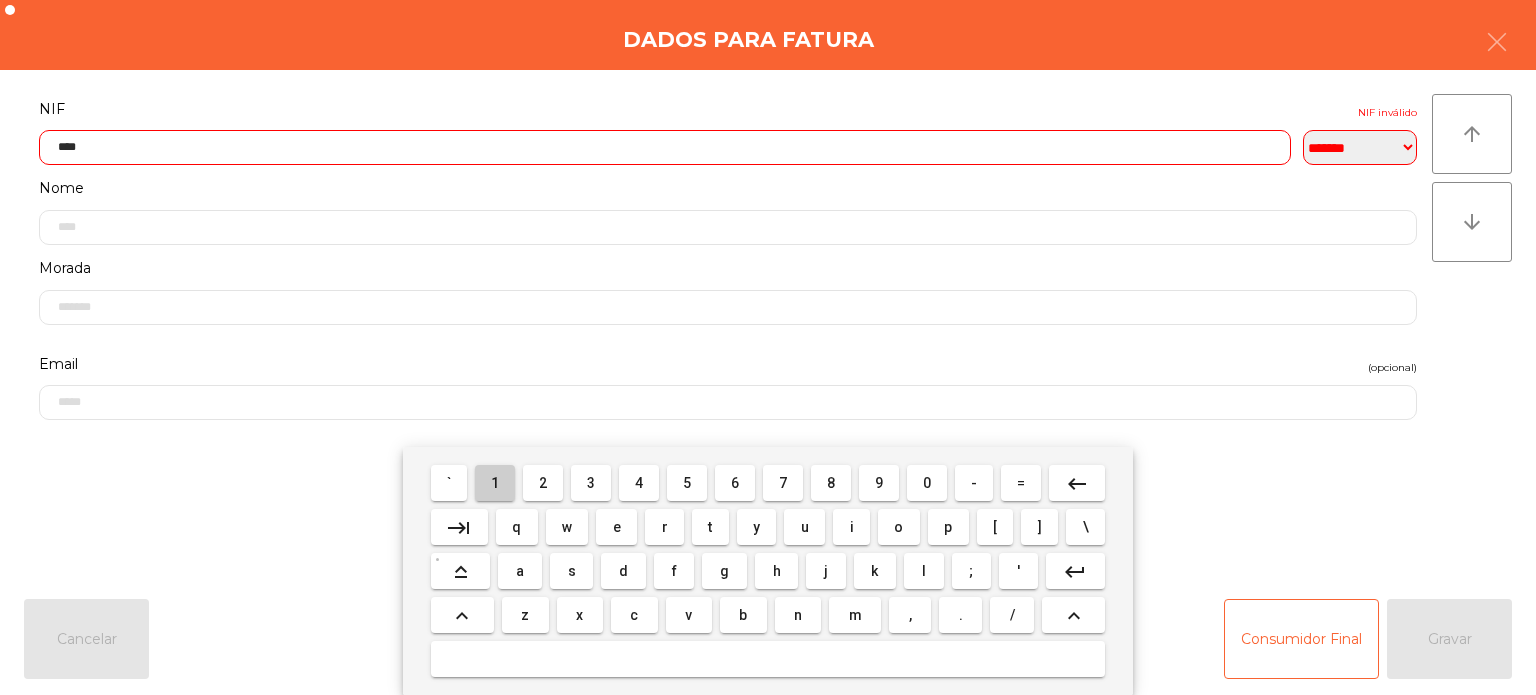 click on "1" at bounding box center [495, 483] 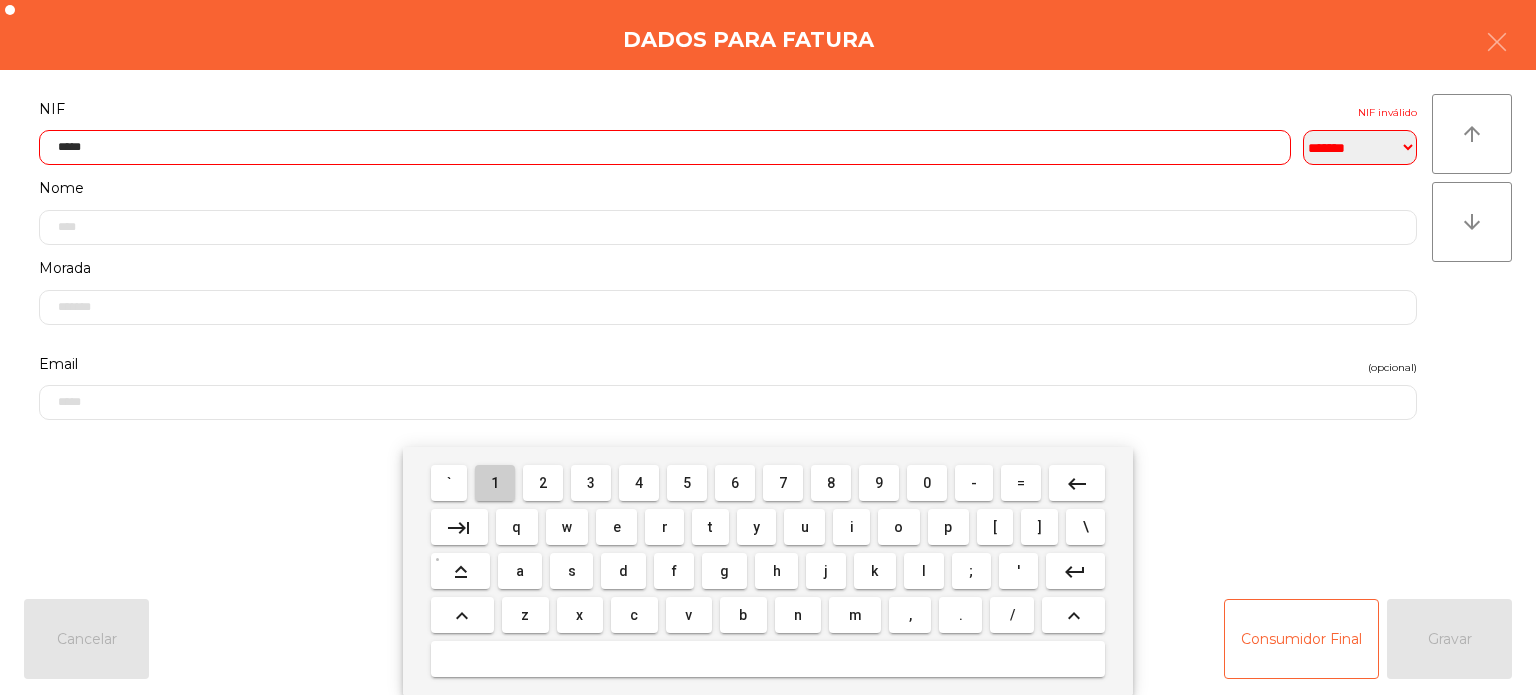 click on "1" at bounding box center (495, 483) 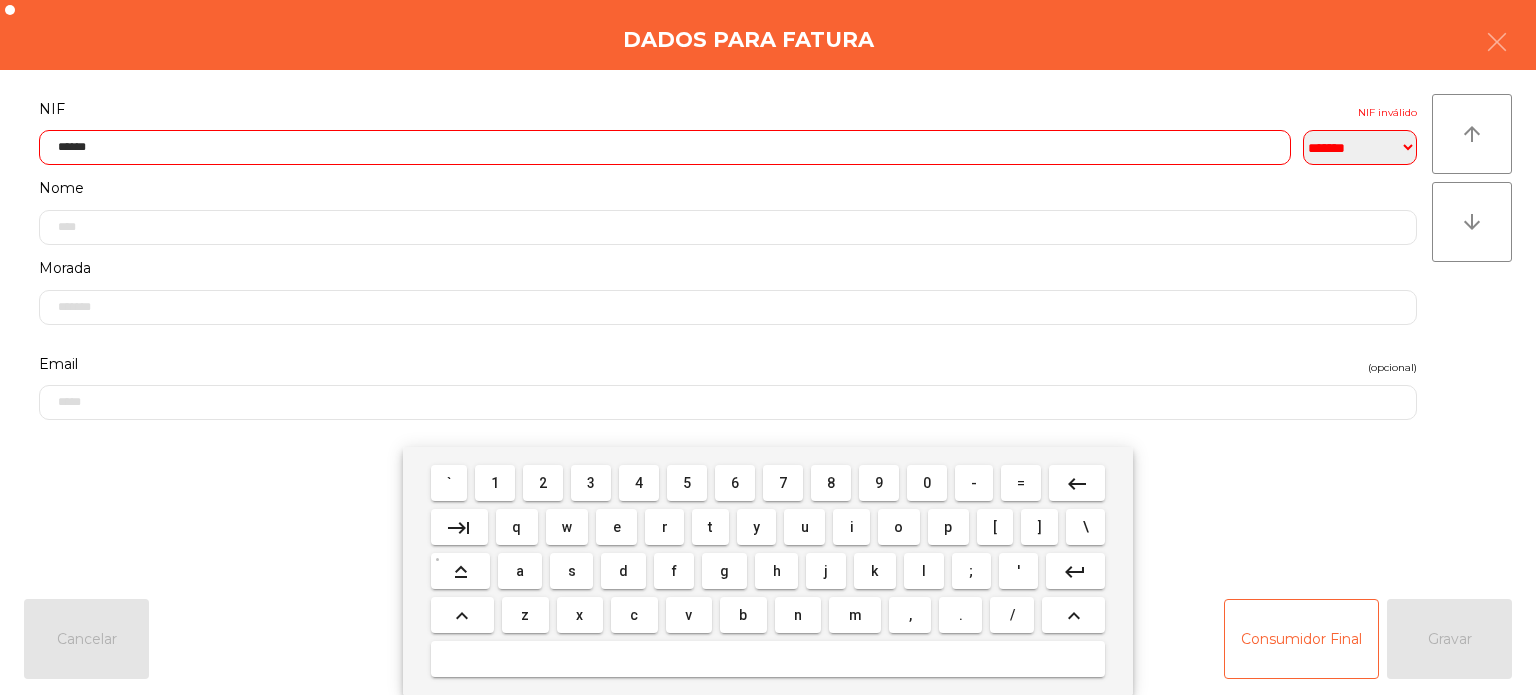 click on "9" at bounding box center [879, 483] 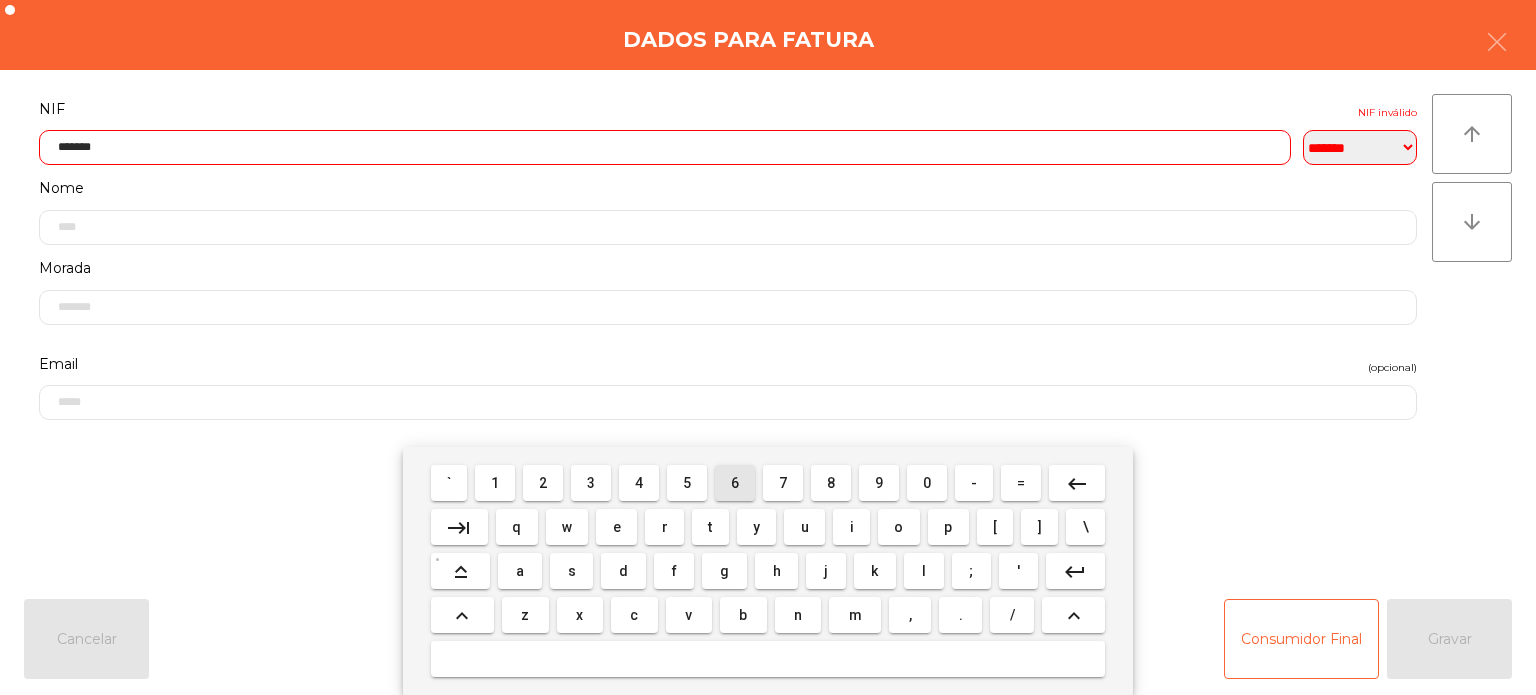 click on "6" at bounding box center (735, 483) 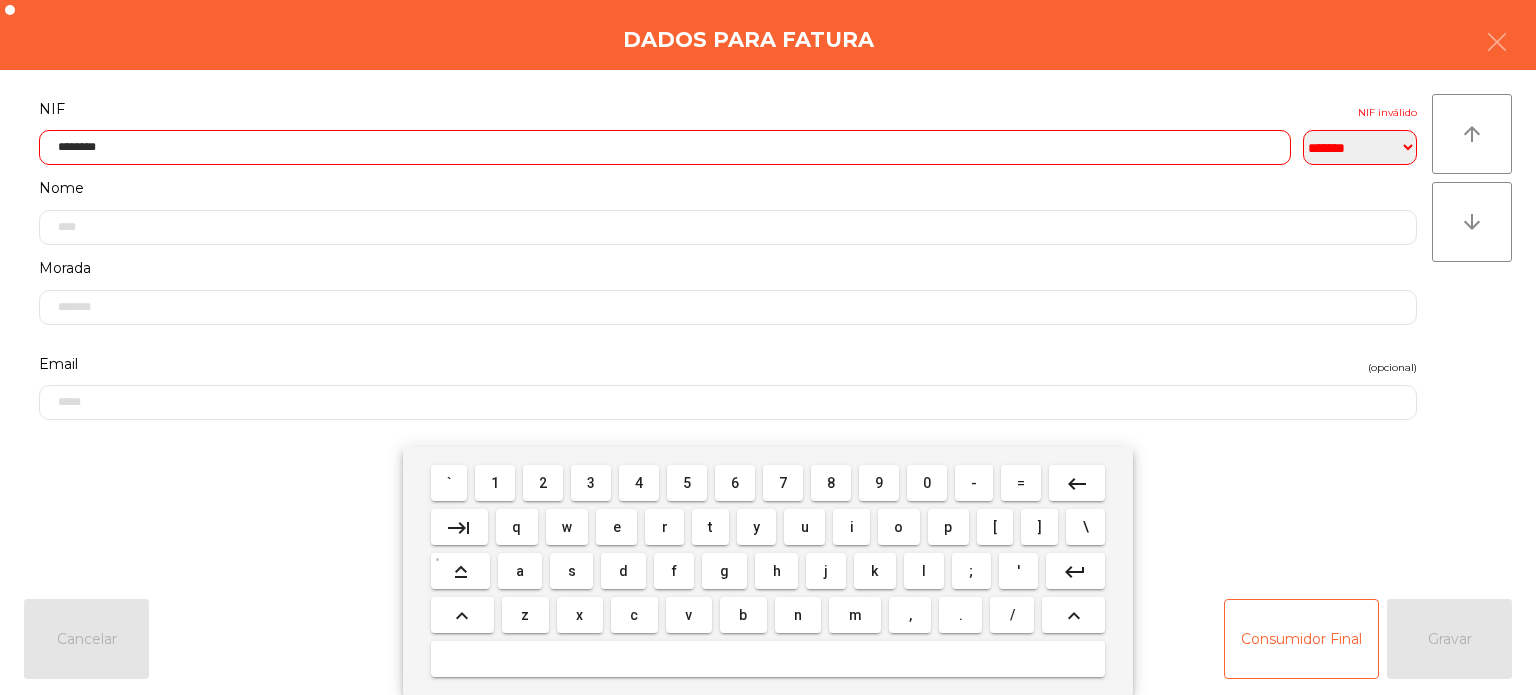 click on "0" at bounding box center (927, 483) 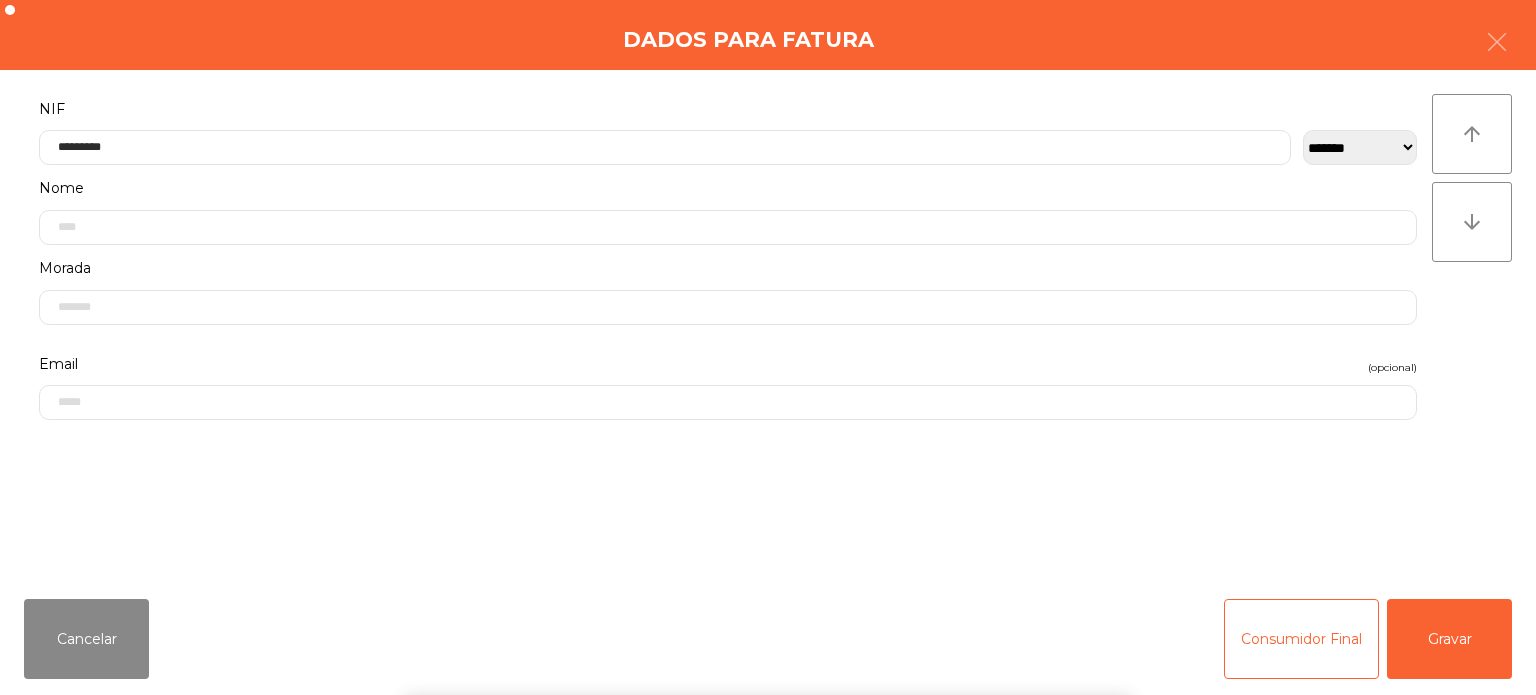 click on "` 1 2 3 4 5 6 7 8 9 0 - = keyboard_backspace keyboard_tab q w e r t y u i o p [ ] \ keyboard_capslock a s d f g h j k l ; ' keyboard_return keyboard_arrow_up z x c v b n m , . / keyboard_arrow_up" at bounding box center [768, 571] 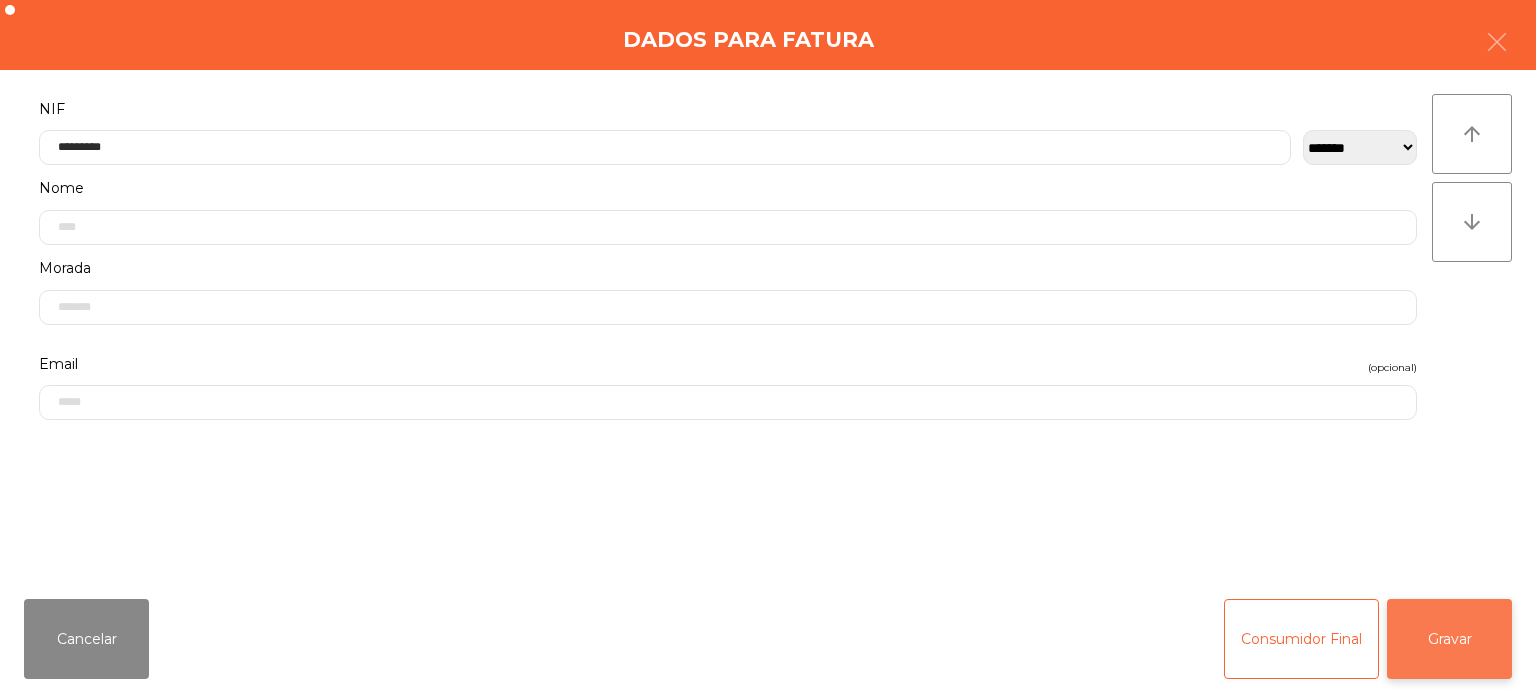 click on "Gravar" 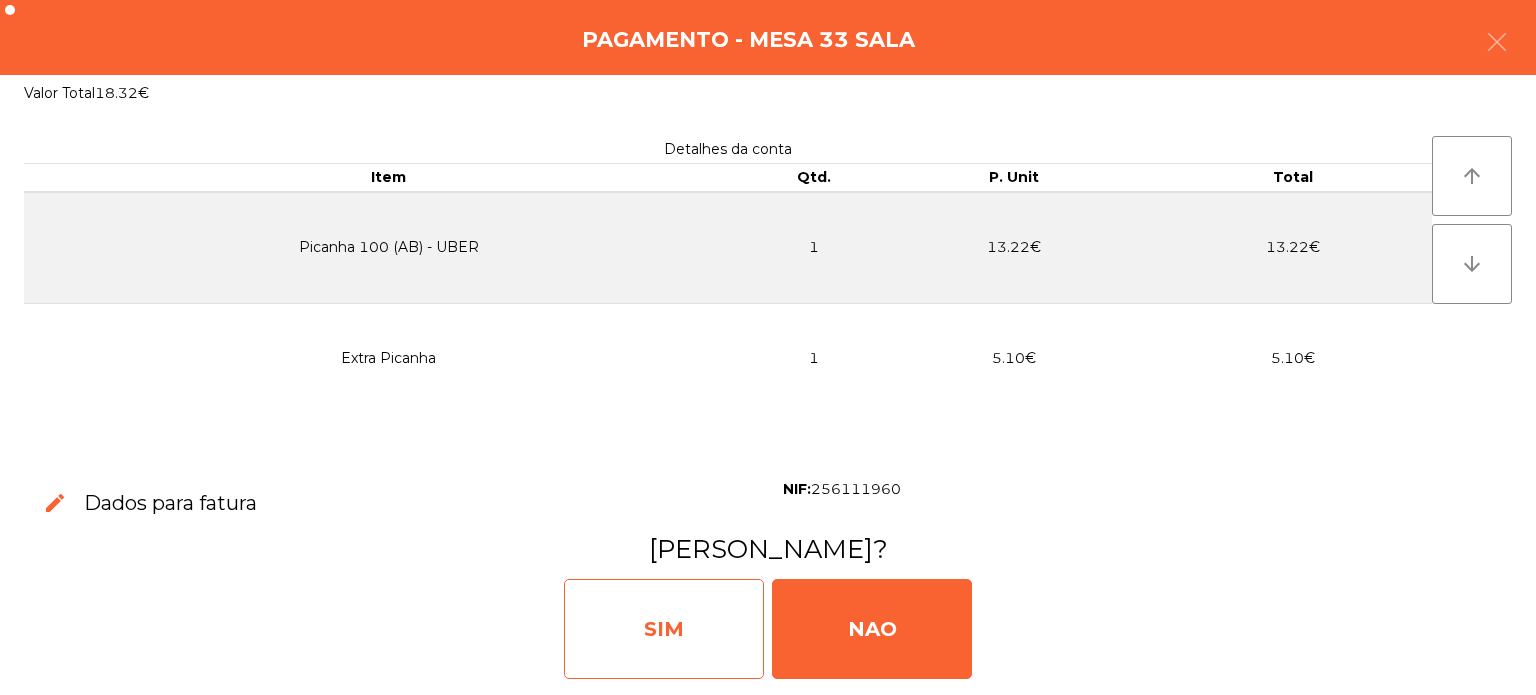click on "SIM" 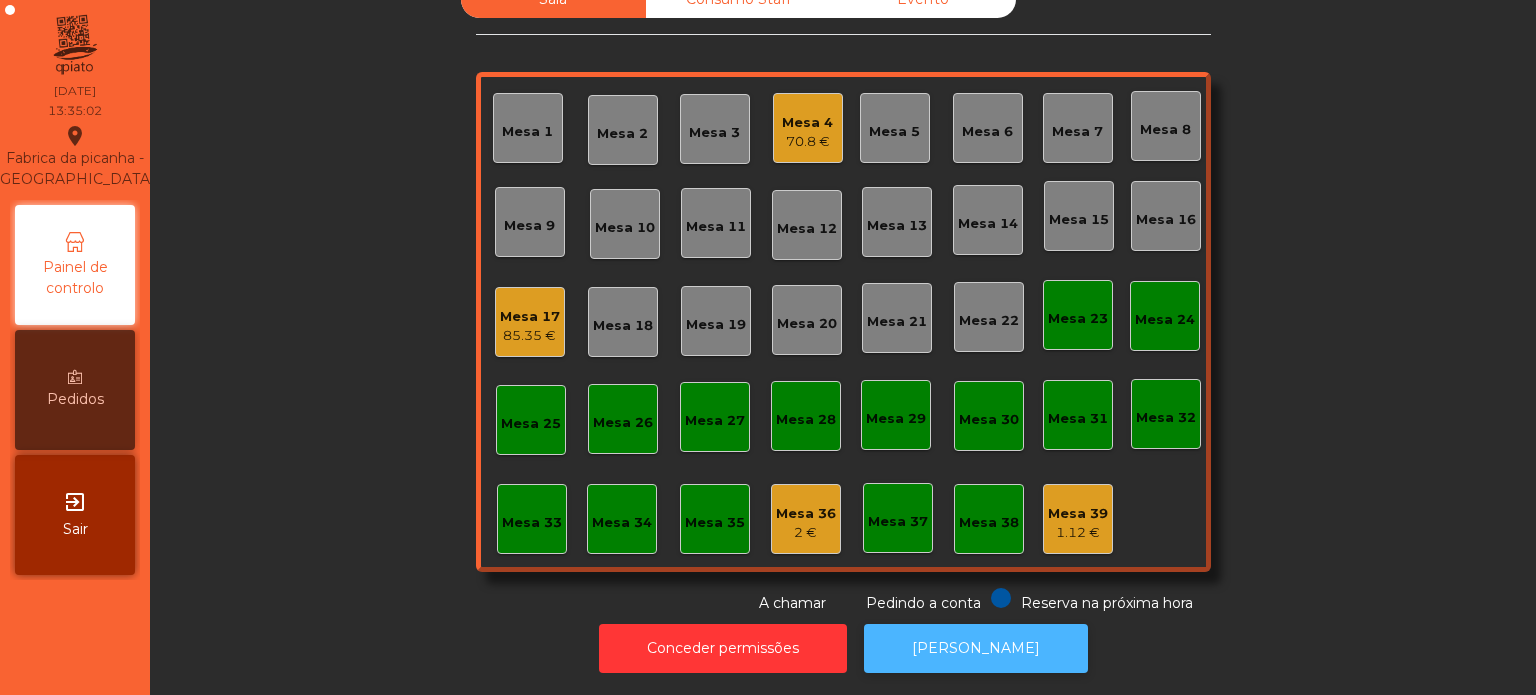 click on "[PERSON_NAME]" 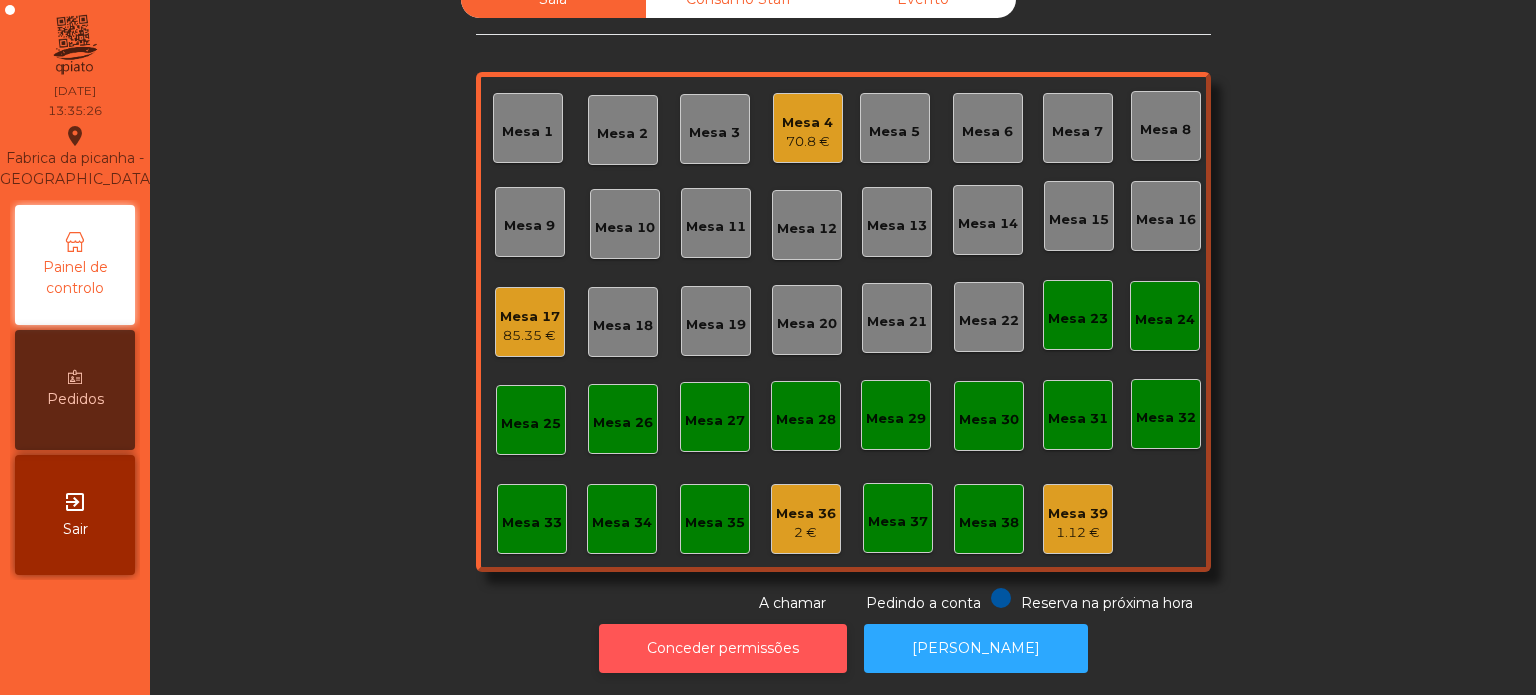 click on "Conceder permissões" 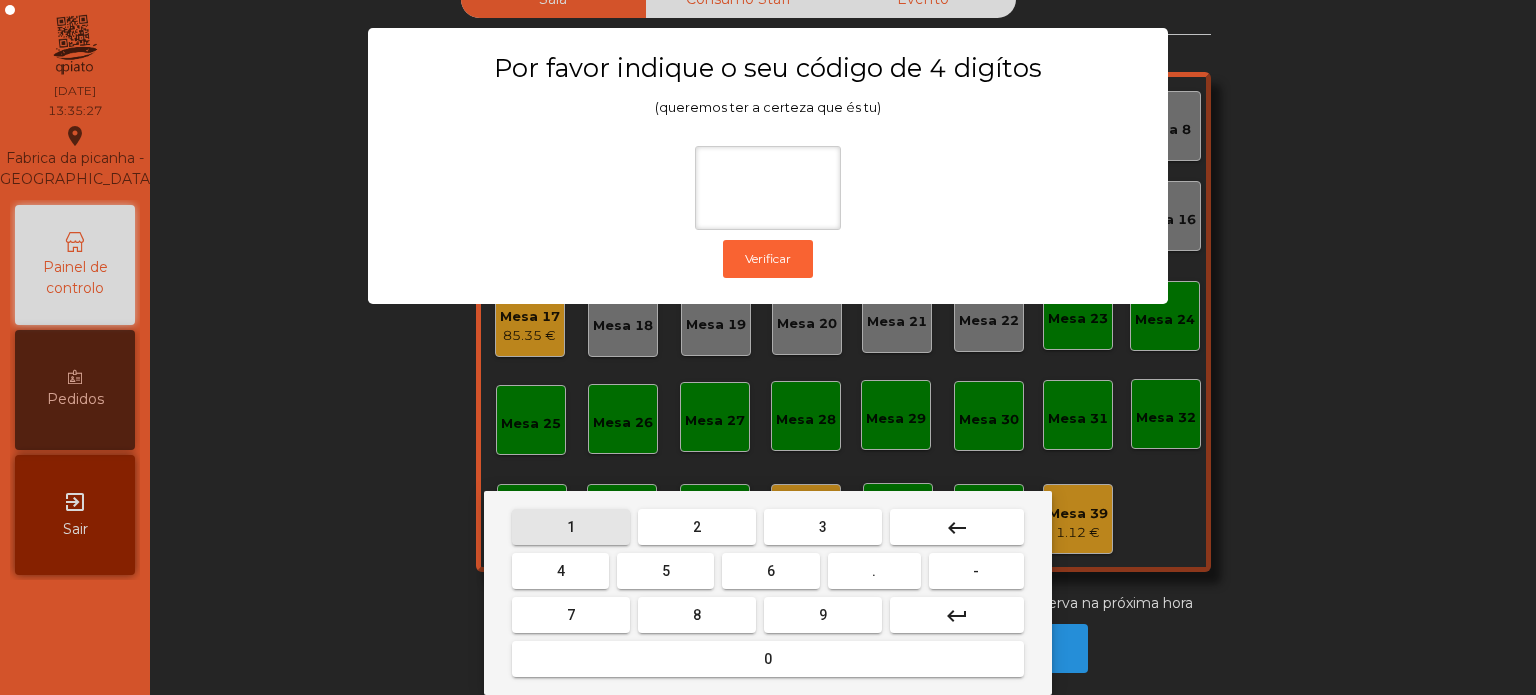click on "1" at bounding box center [571, 527] 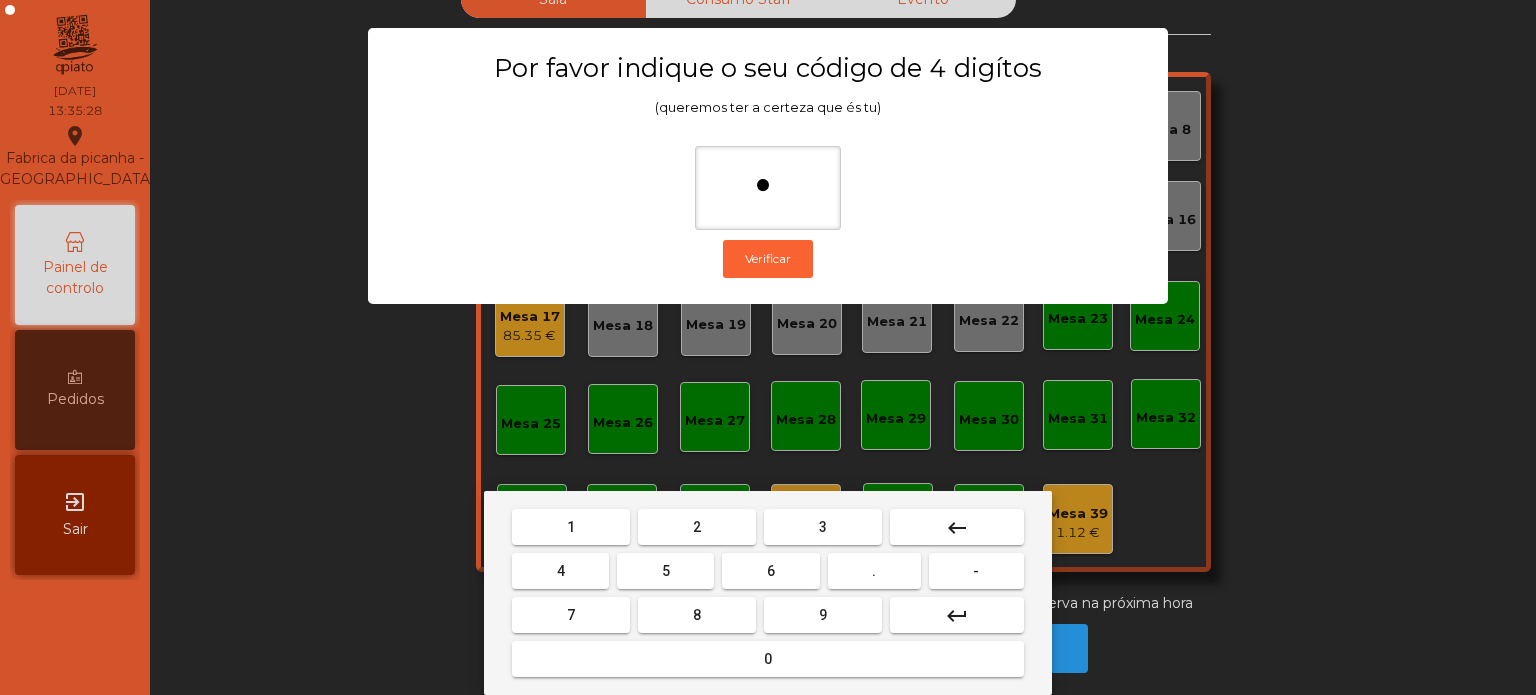 click on "3" at bounding box center [823, 527] 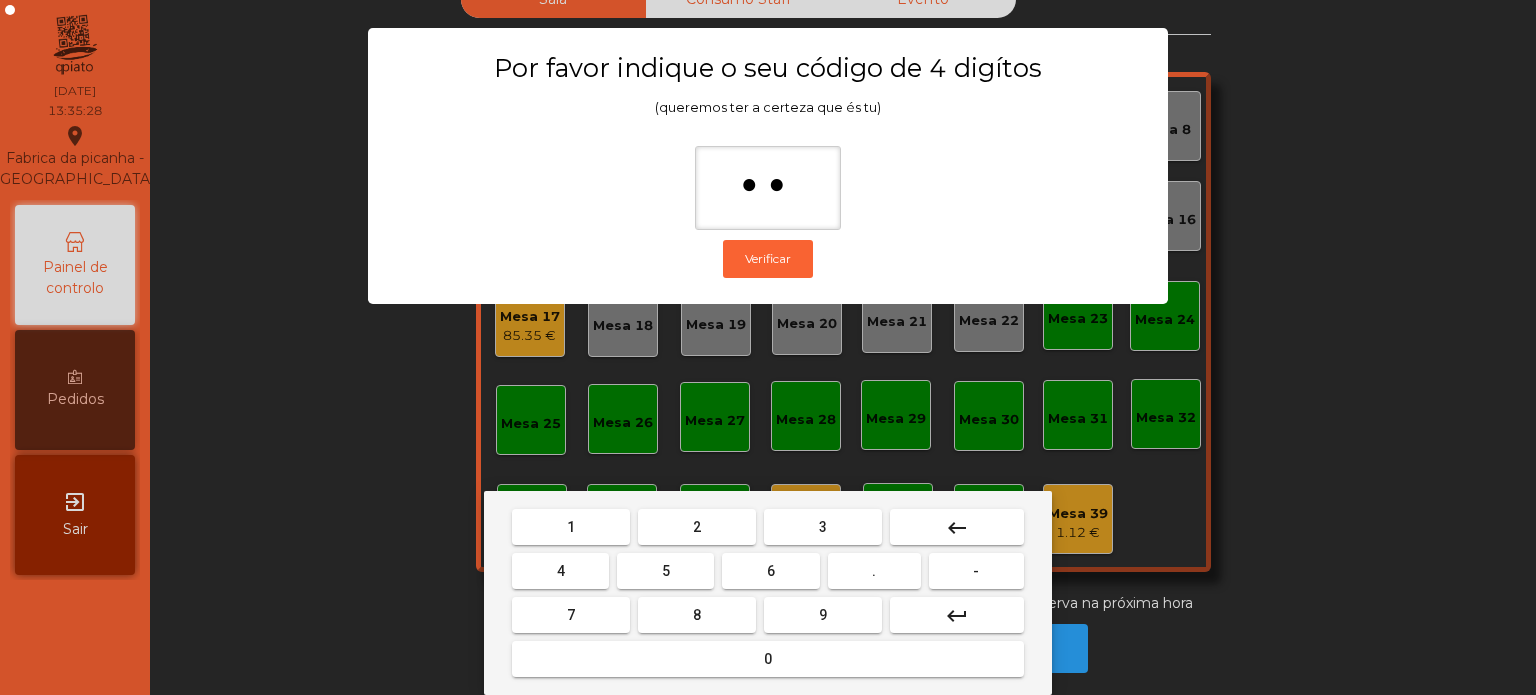 click on "5" at bounding box center (666, 571) 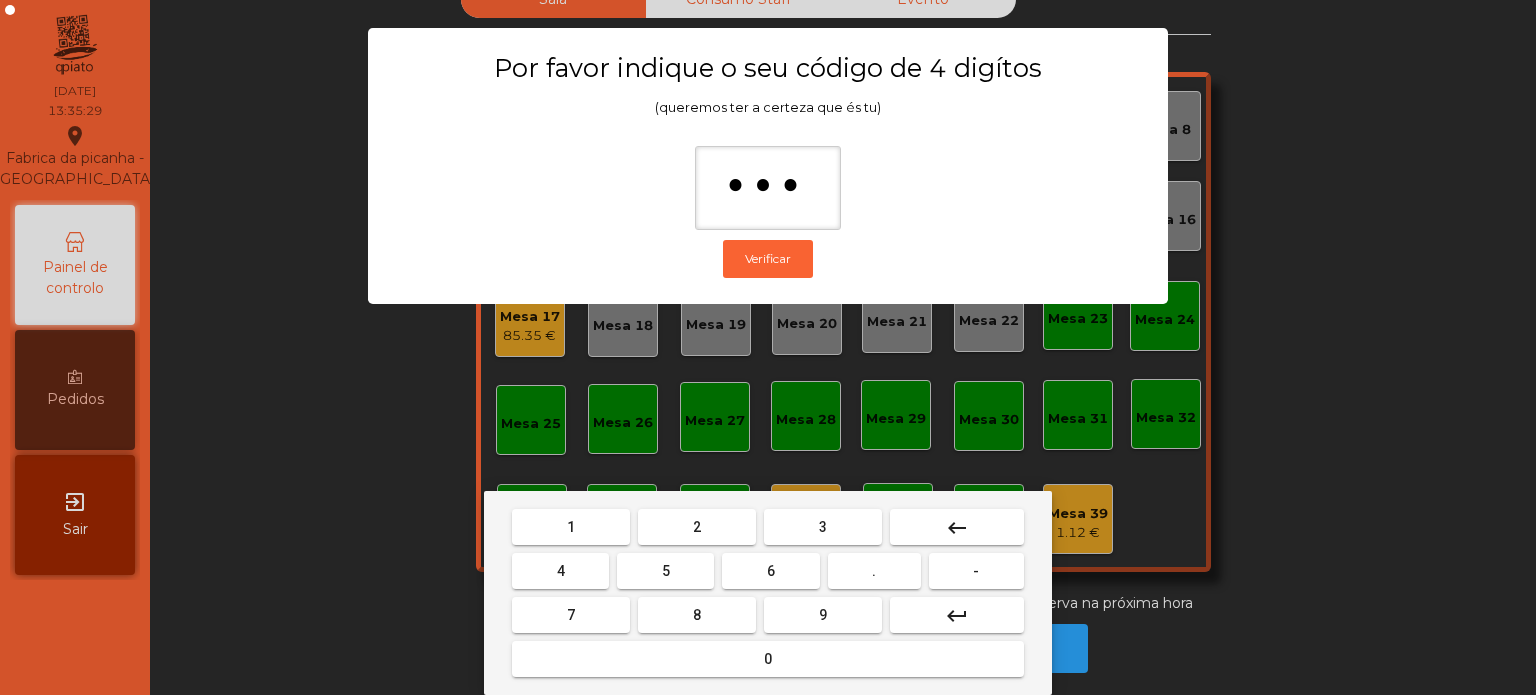 click on "0" at bounding box center (768, 659) 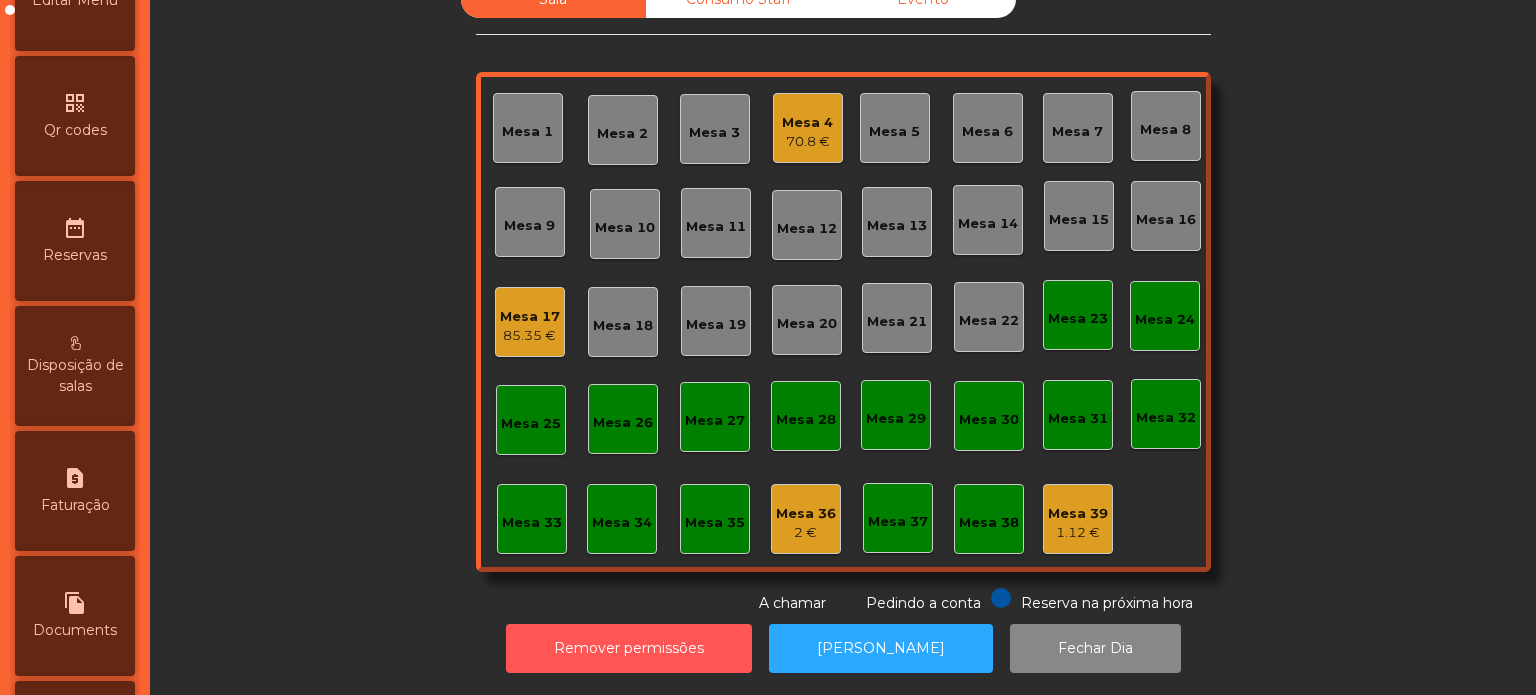 scroll, scrollTop: 791, scrollLeft: 0, axis: vertical 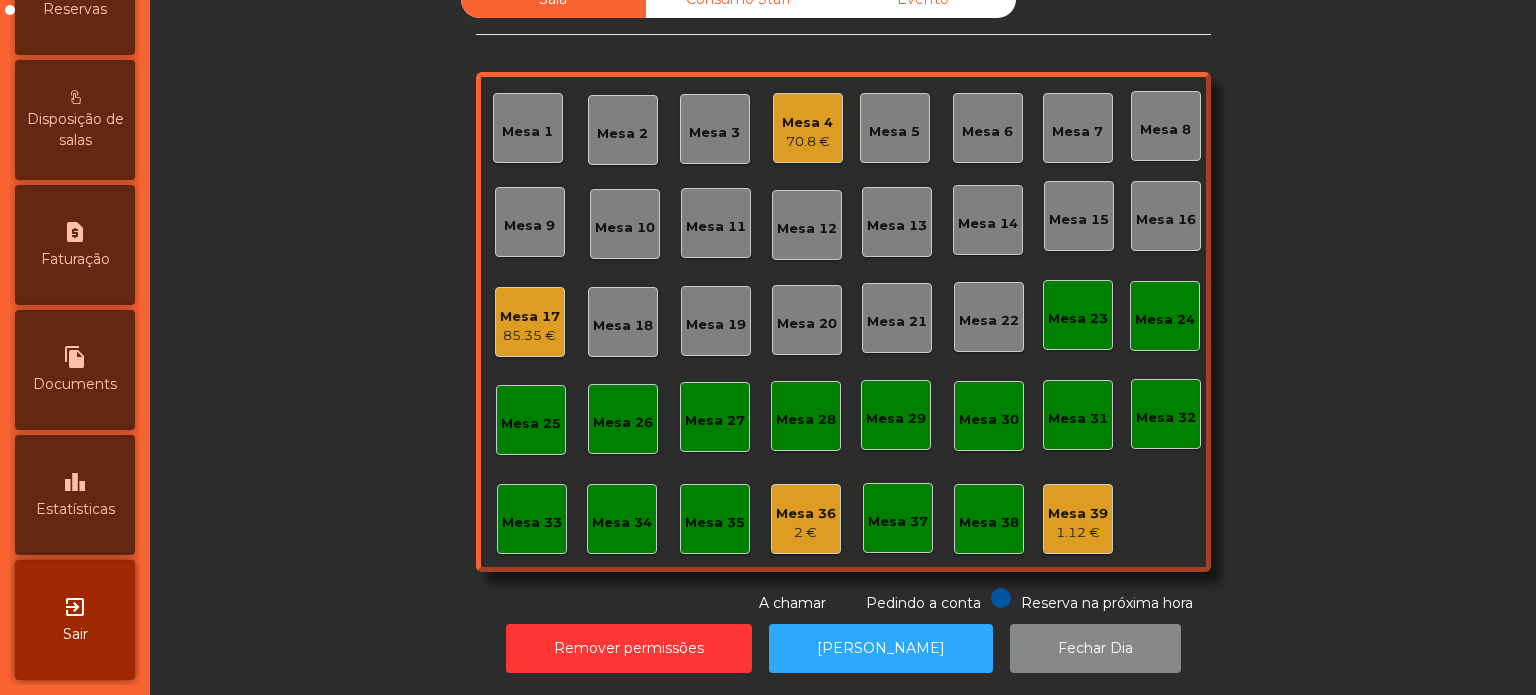 click on "leaderboard  Estatísticas" at bounding box center (75, 495) 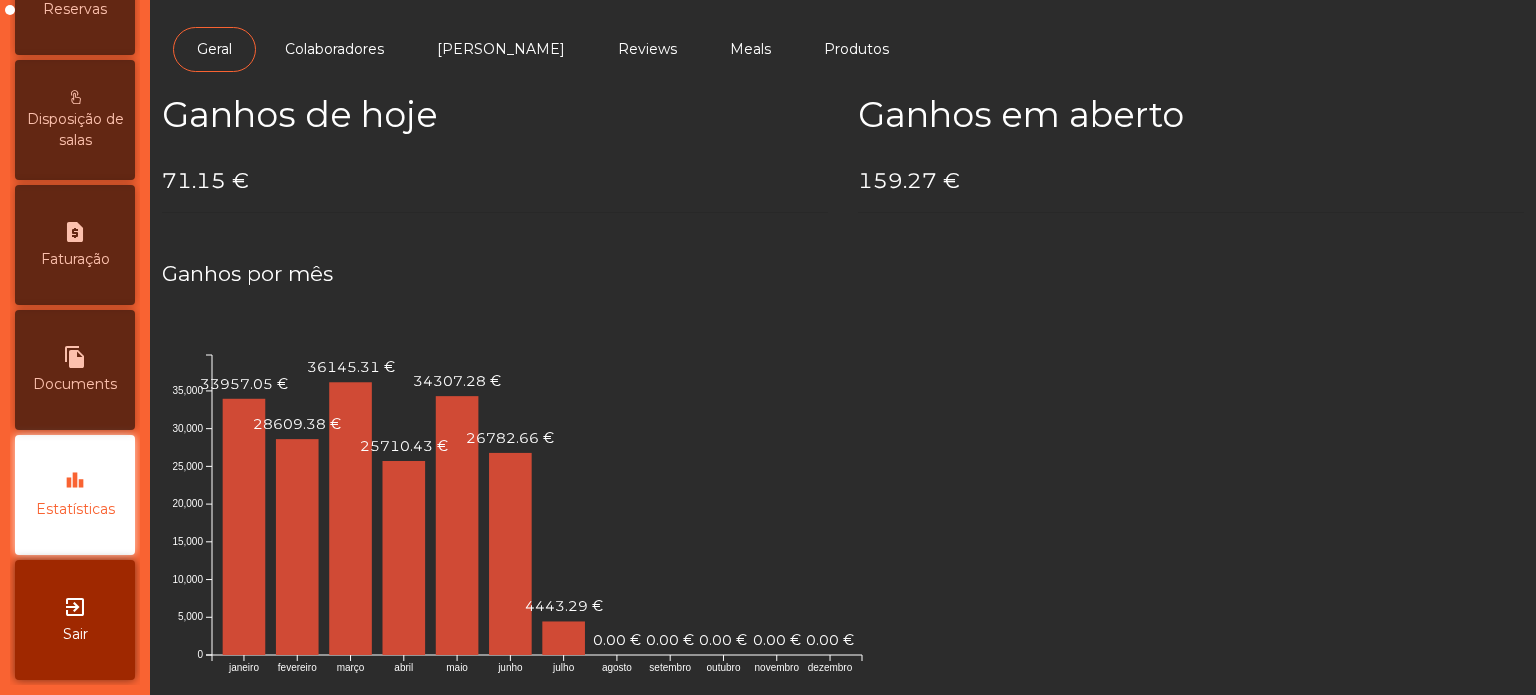 click on "Documents" at bounding box center (75, 384) 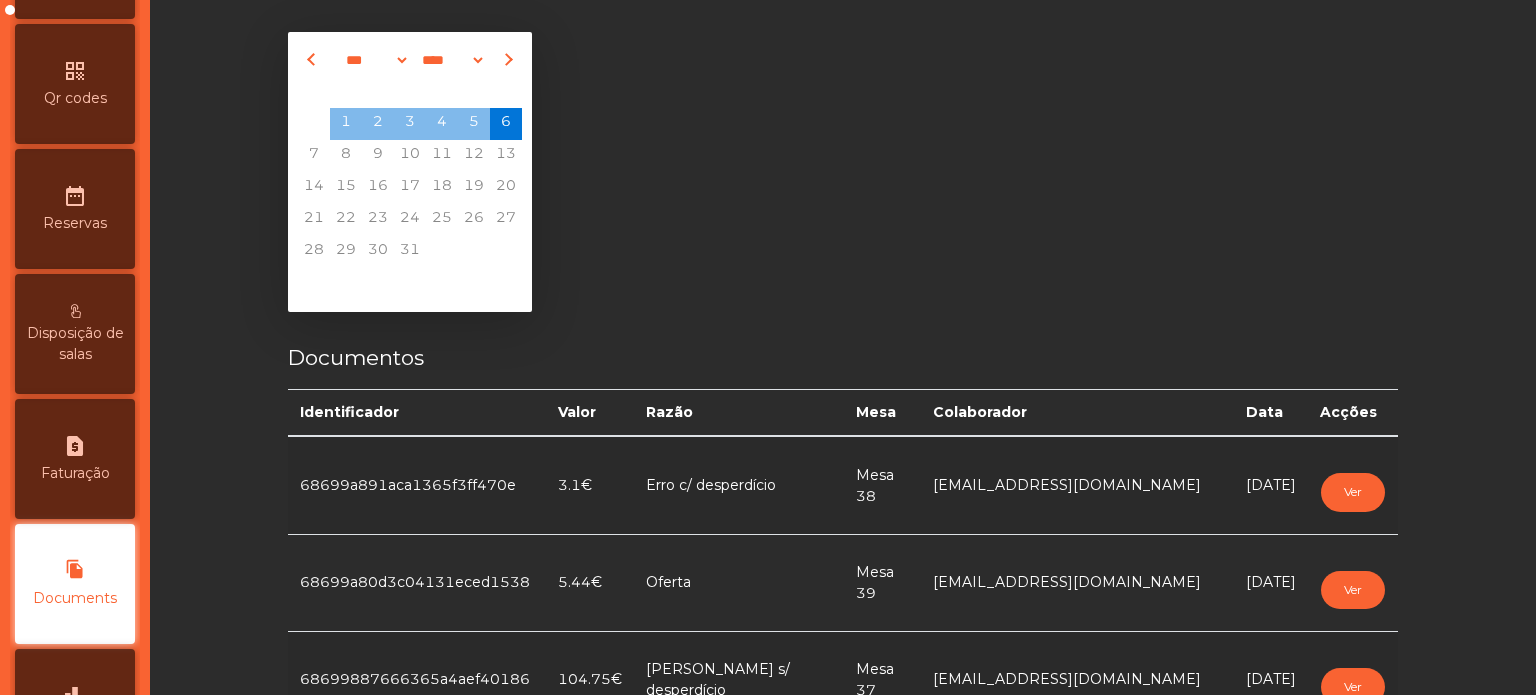 scroll, scrollTop: 791, scrollLeft: 0, axis: vertical 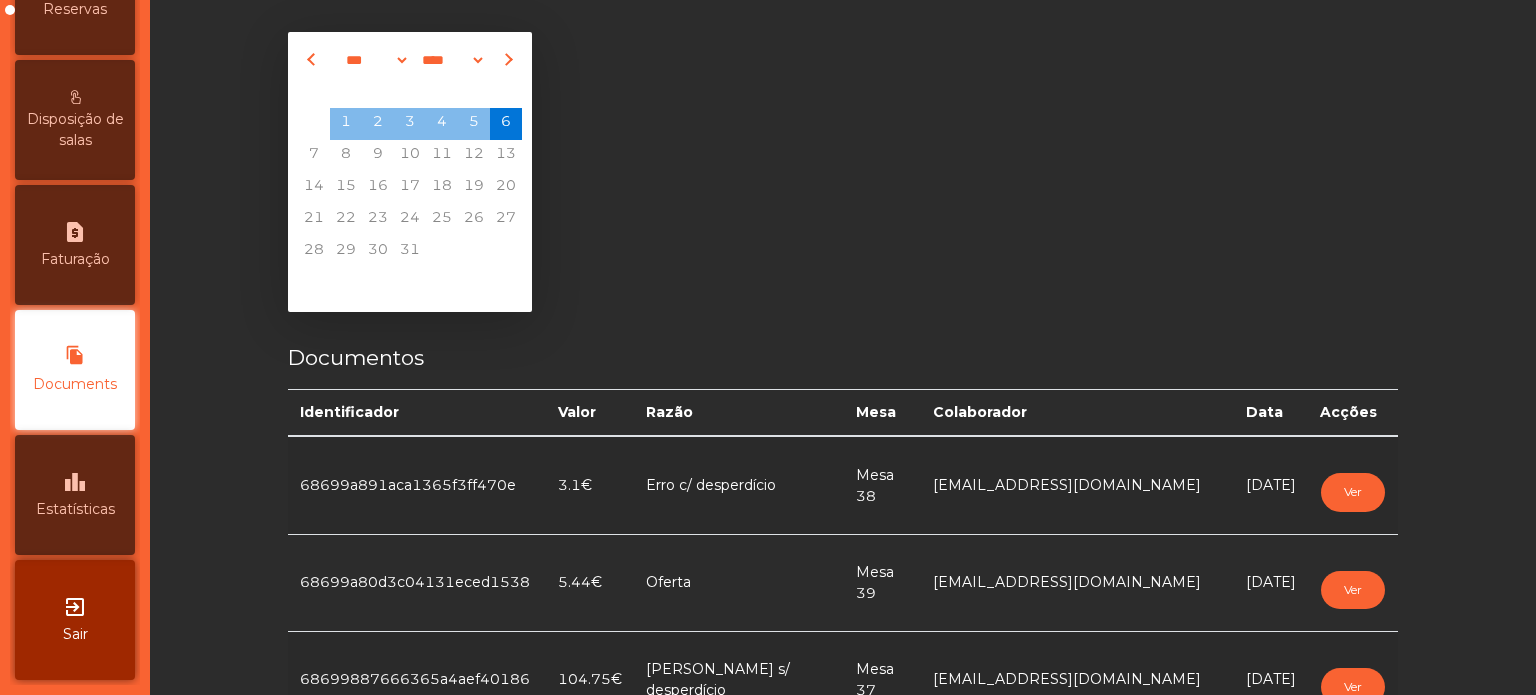 click on "request_page  Faturação" at bounding box center [75, 245] 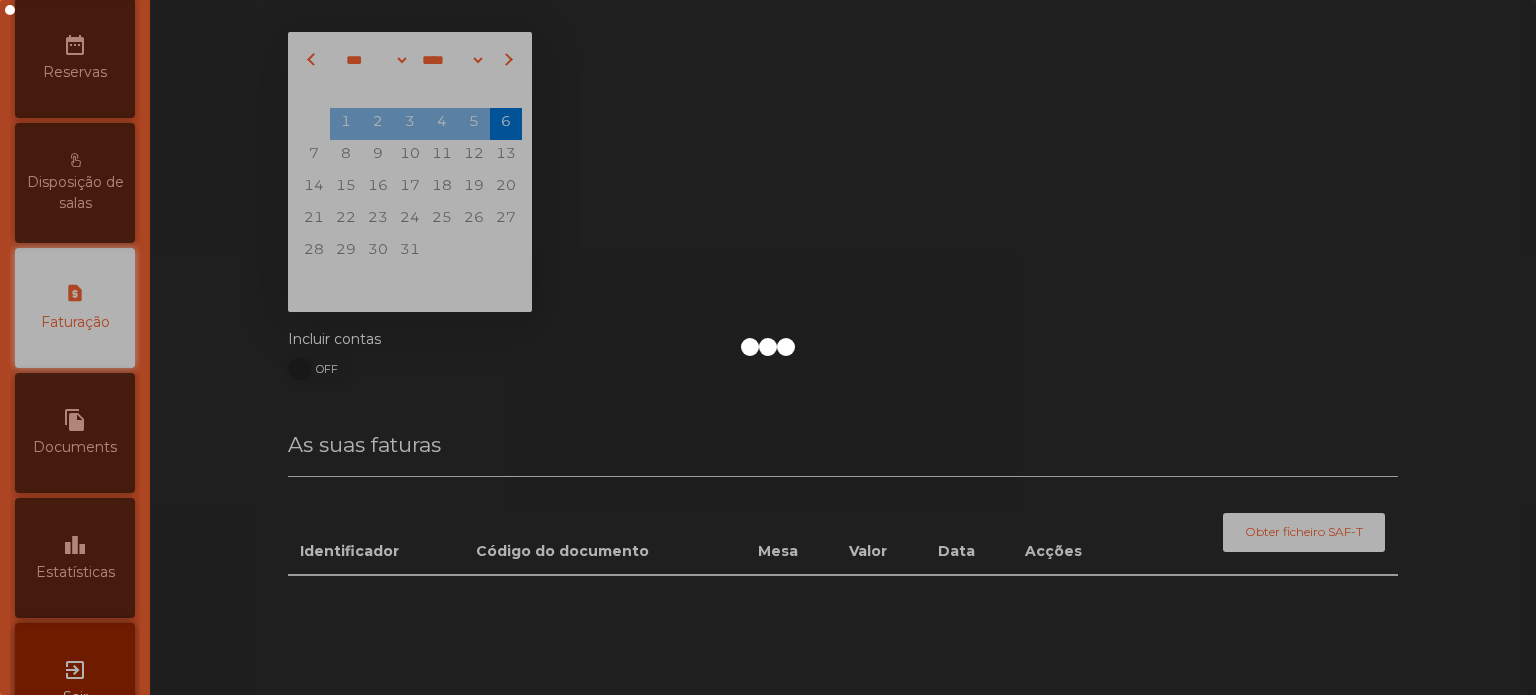 scroll, scrollTop: 688, scrollLeft: 0, axis: vertical 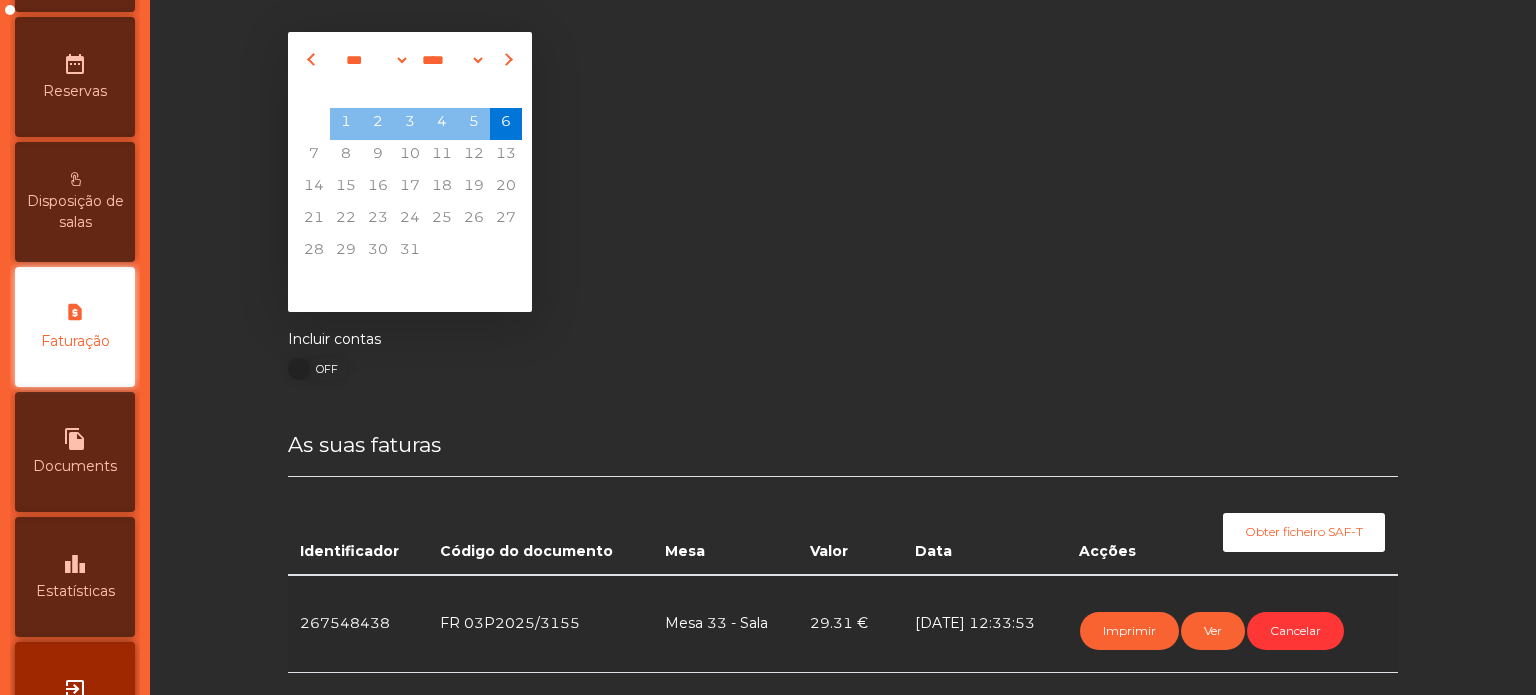click on "leaderboard  Estatísticas" at bounding box center (75, 577) 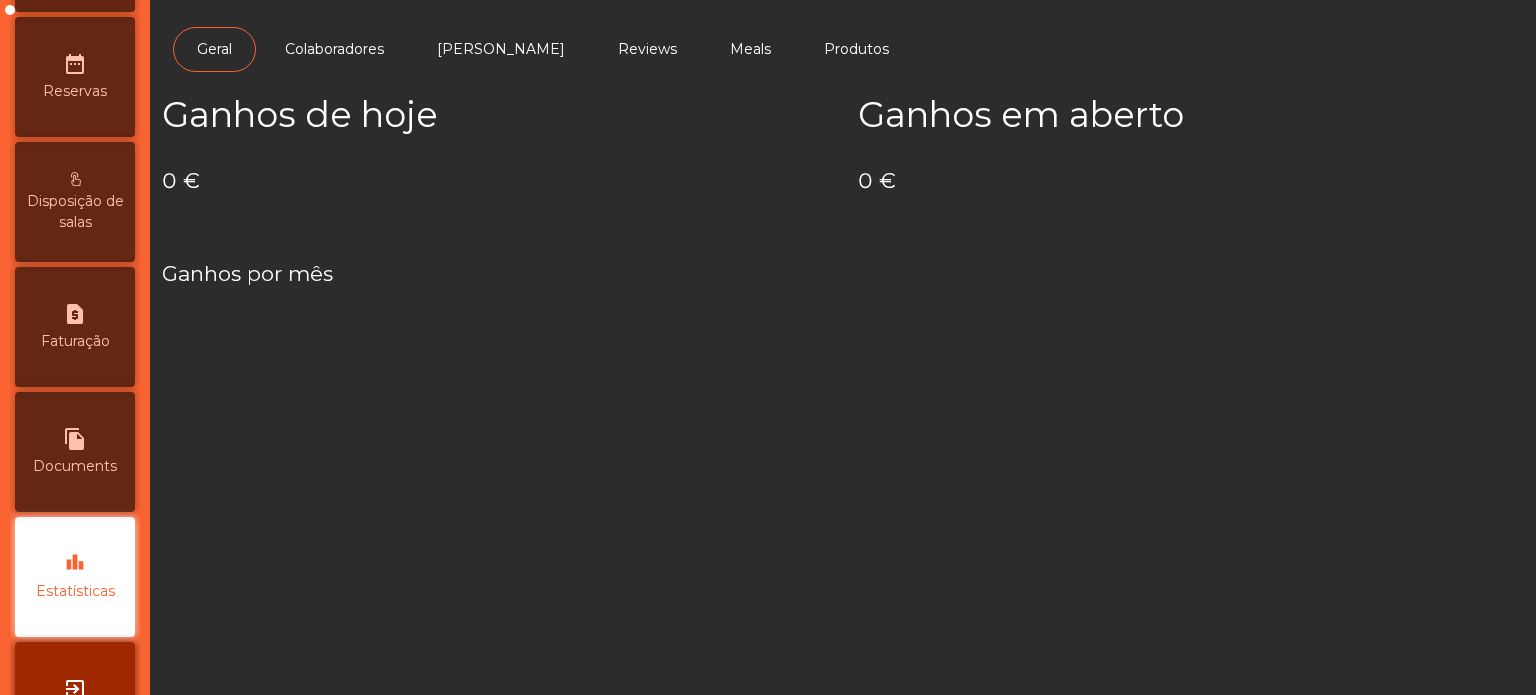scroll, scrollTop: 791, scrollLeft: 0, axis: vertical 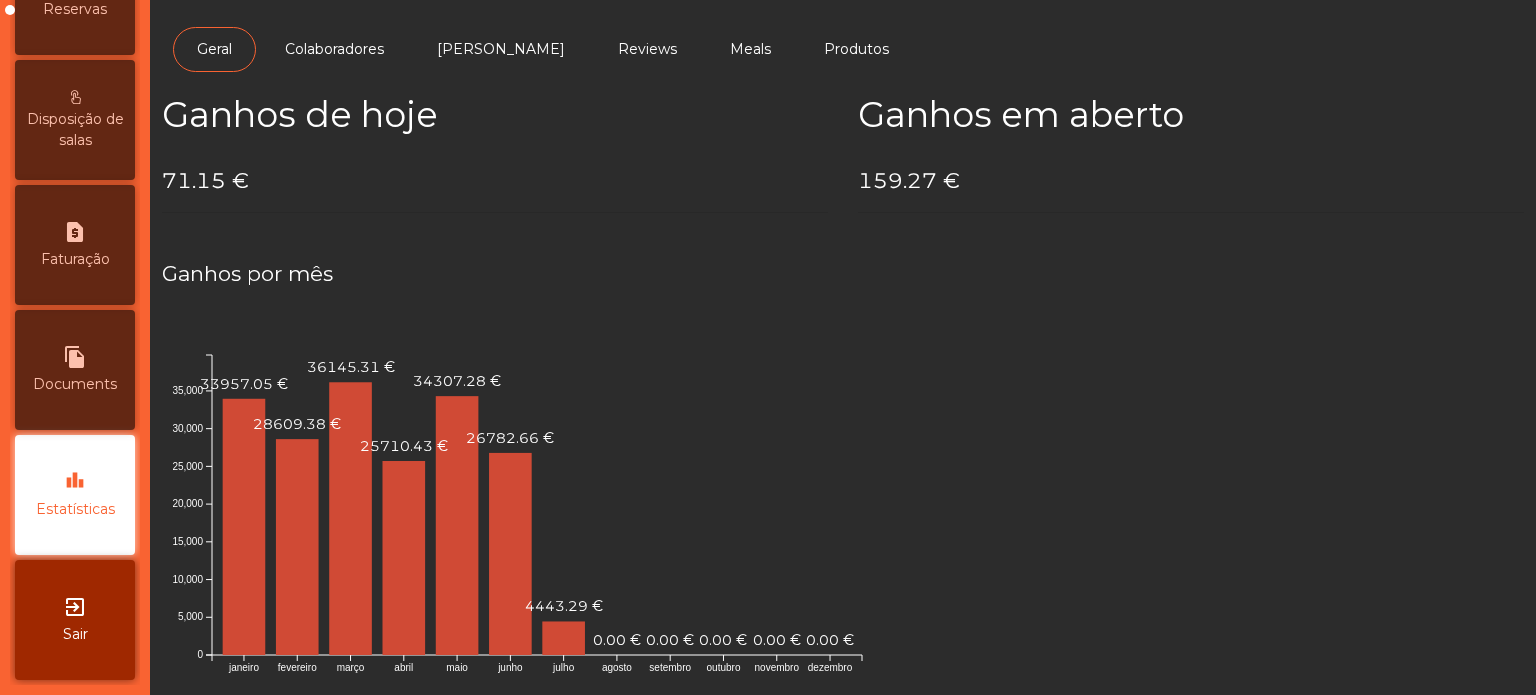 click on "file_copy  Documents" at bounding box center (75, 370) 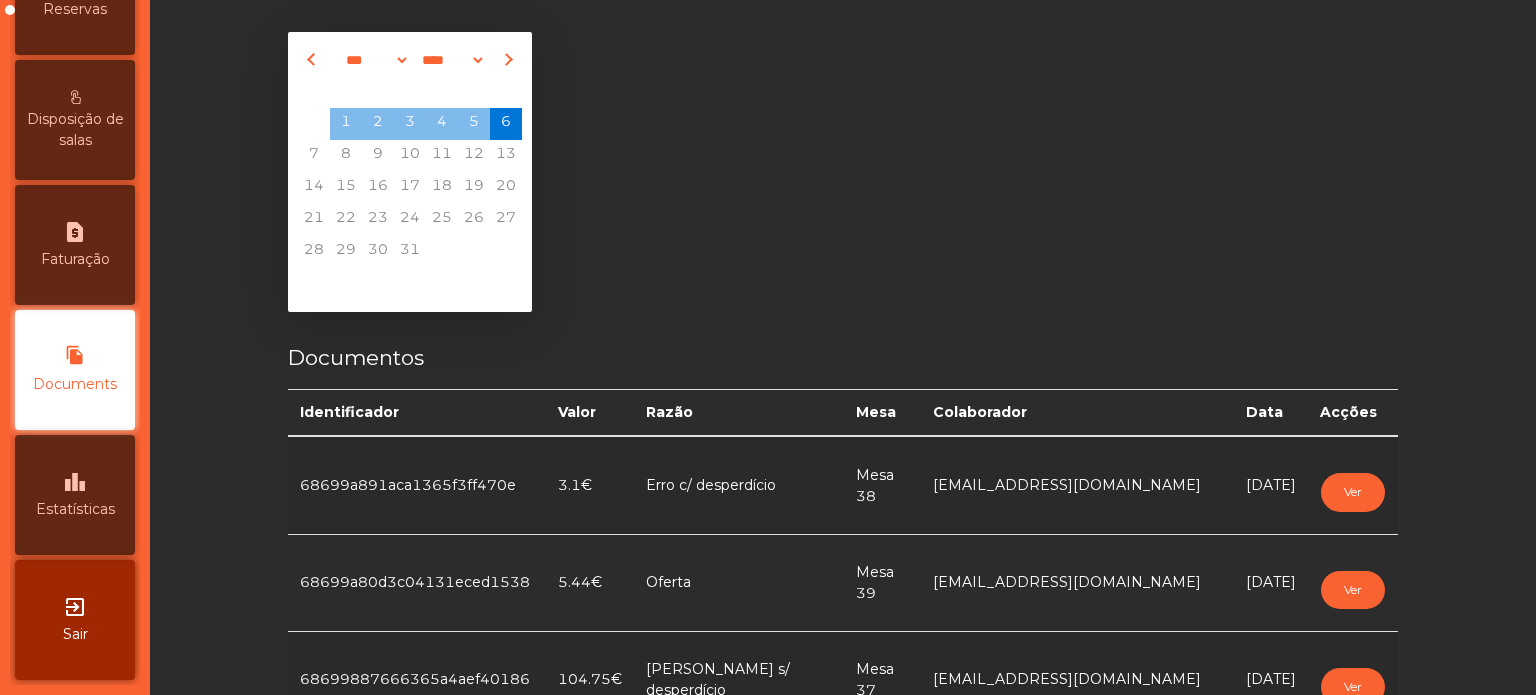 click on "request_page  Faturação" at bounding box center (75, 245) 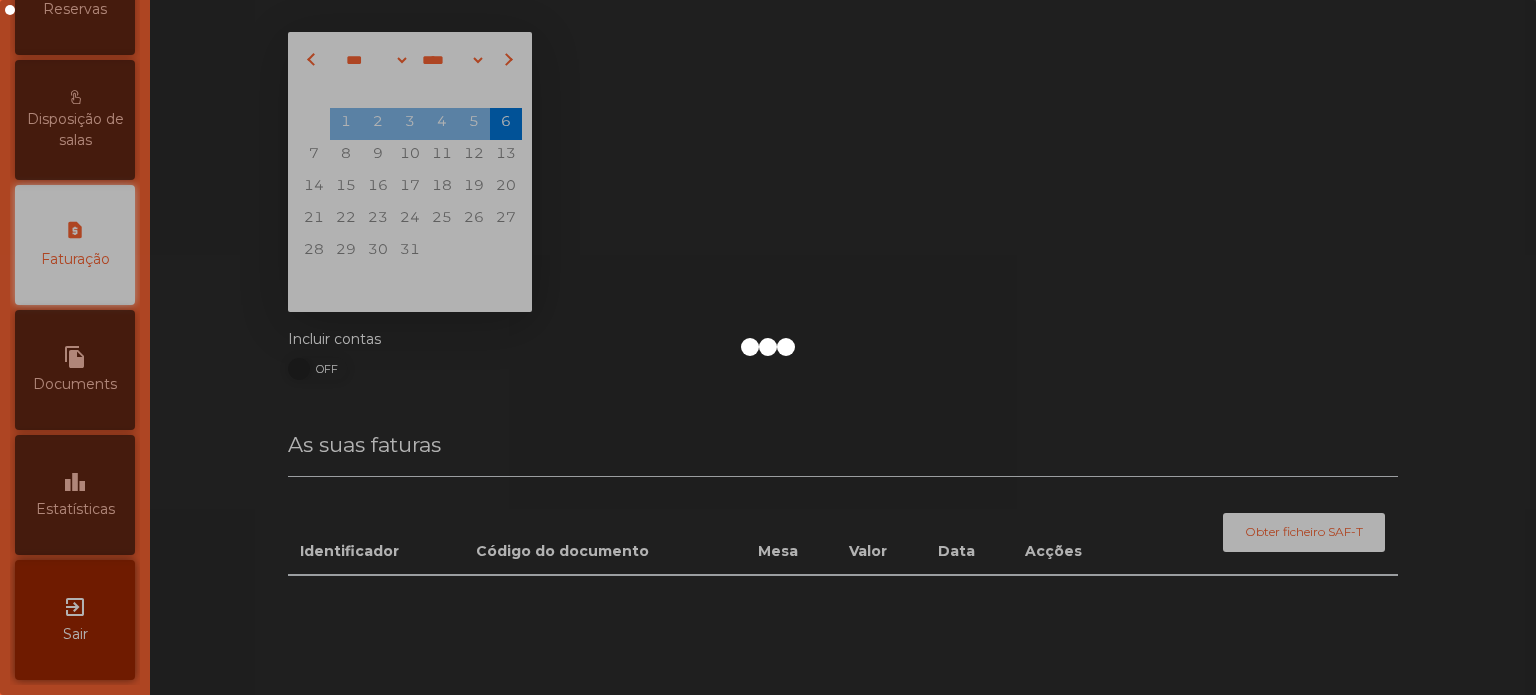 scroll, scrollTop: 688, scrollLeft: 0, axis: vertical 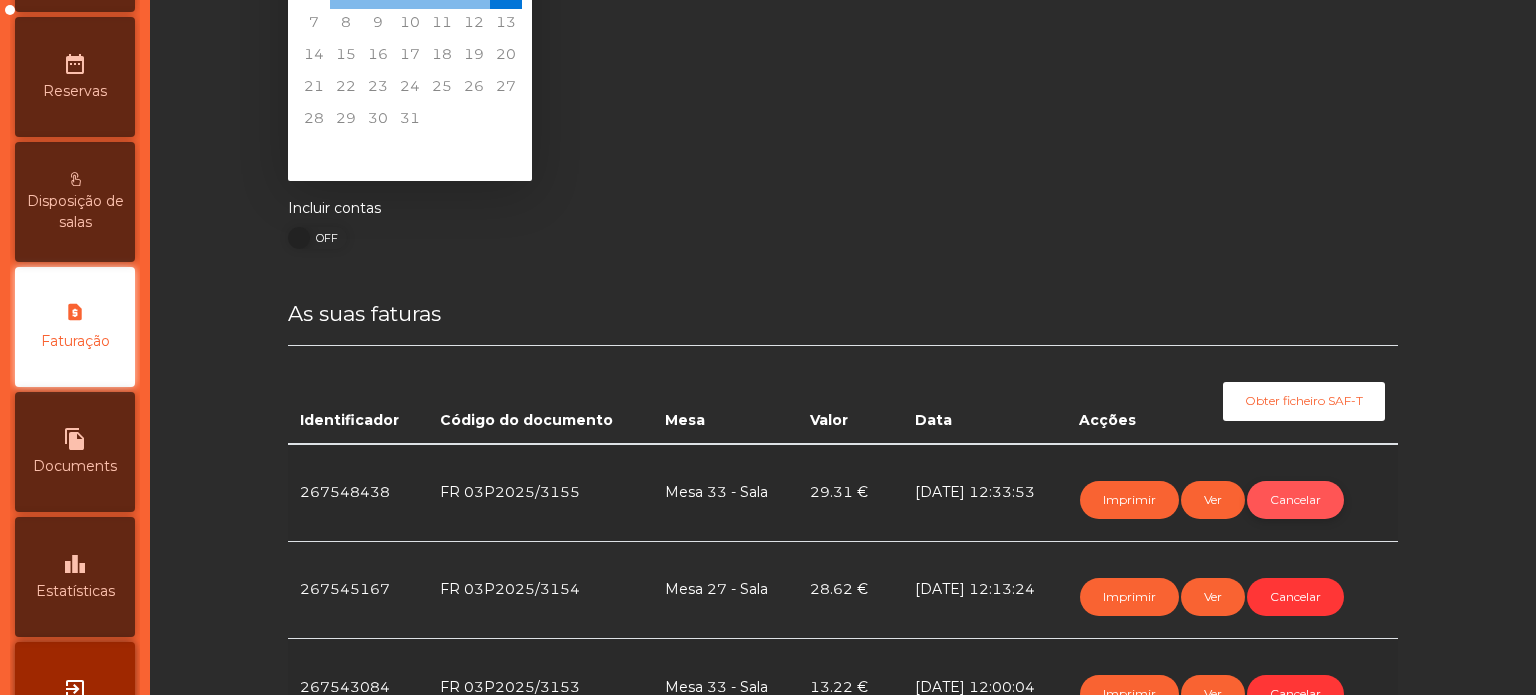 click on "Cancelar" 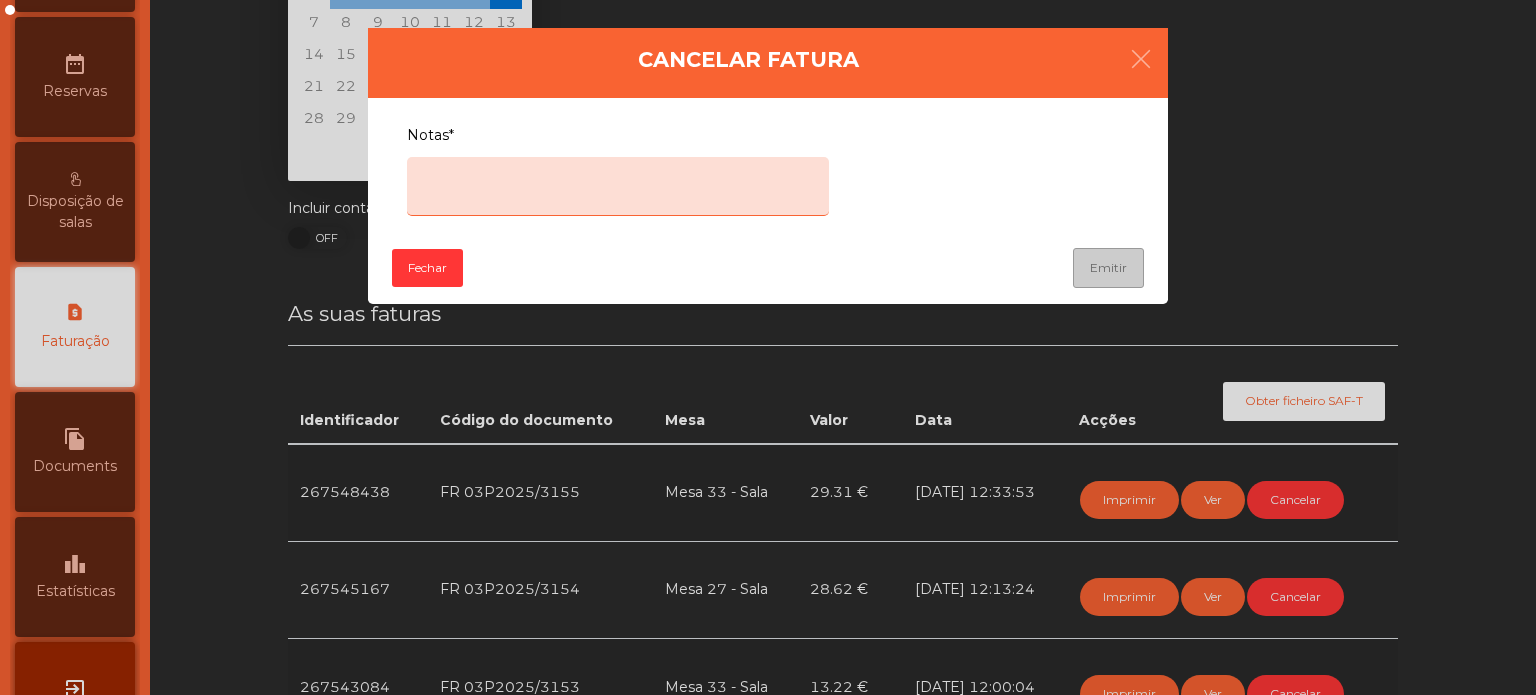click on "Notas*" at bounding box center [618, 186] 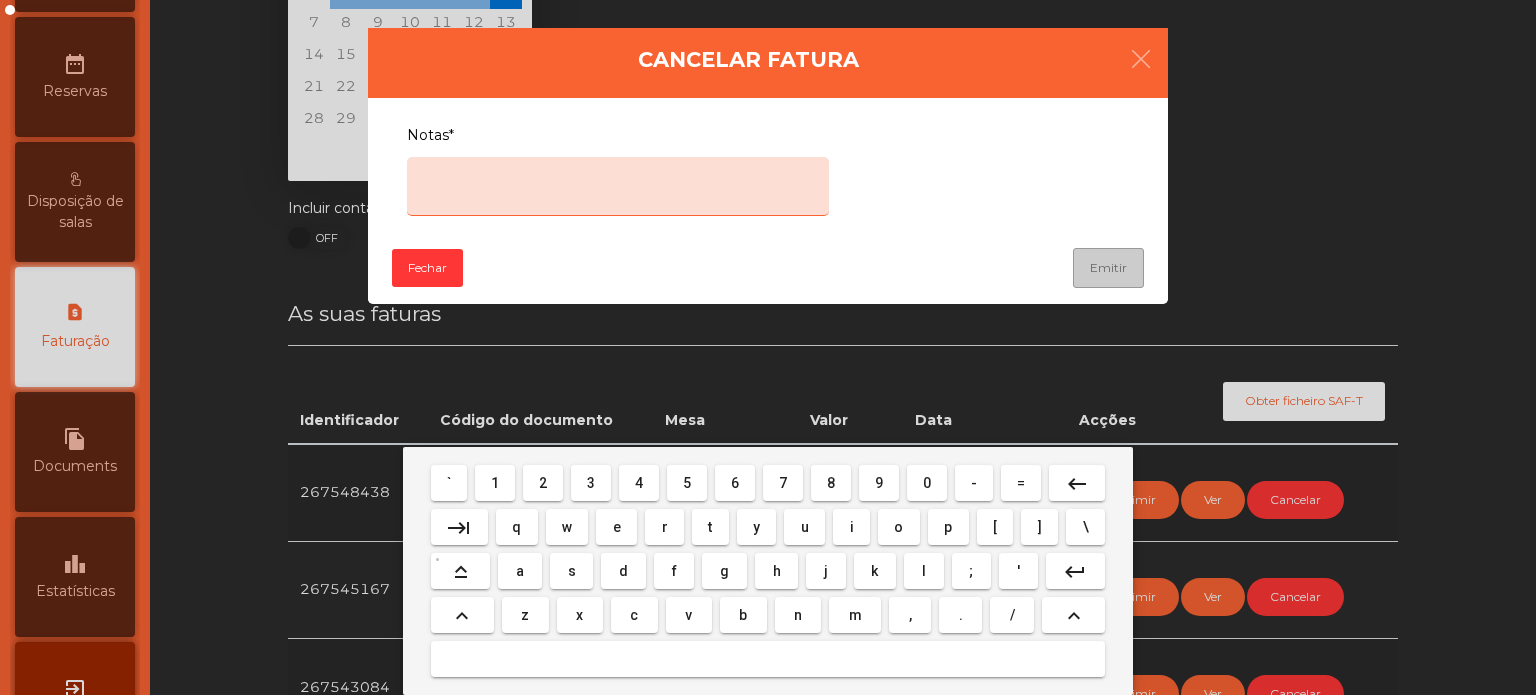click on "e" at bounding box center [617, 527] 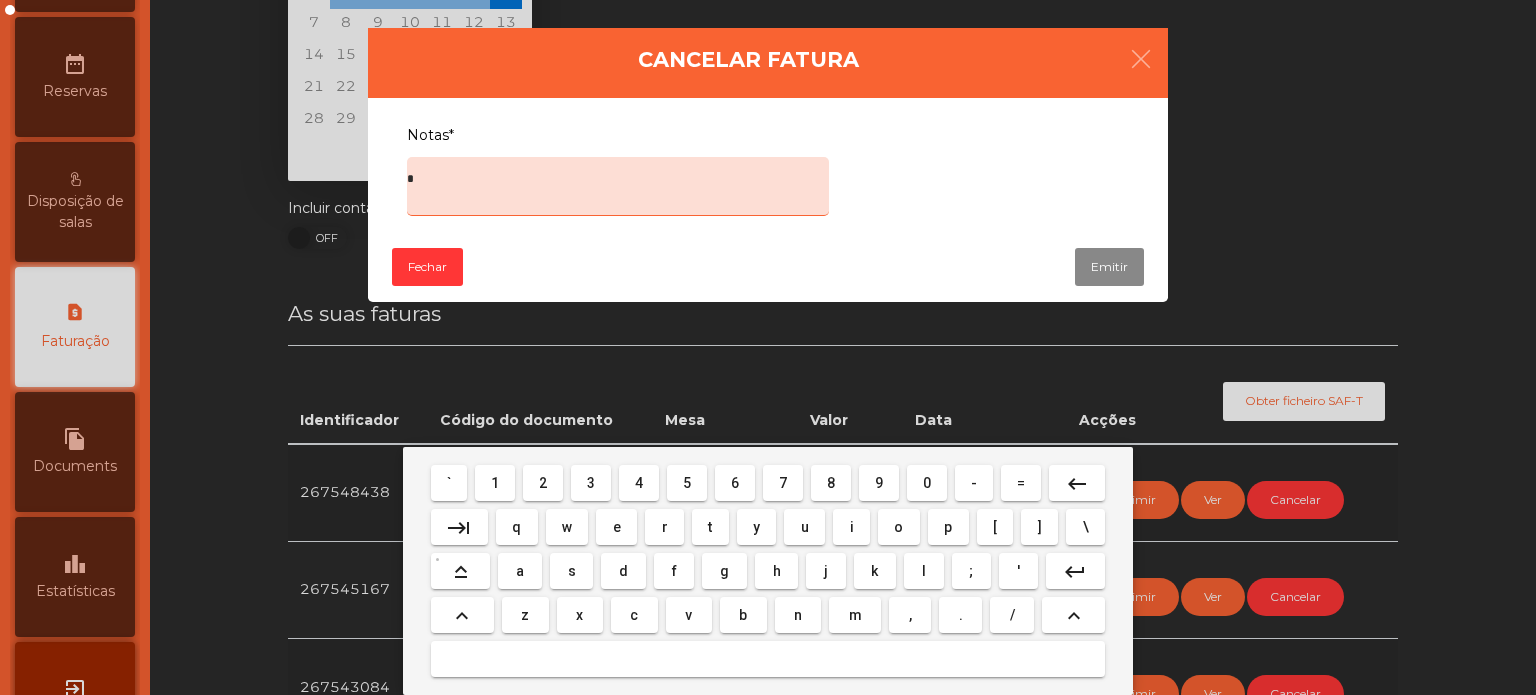 click on "r" at bounding box center [665, 527] 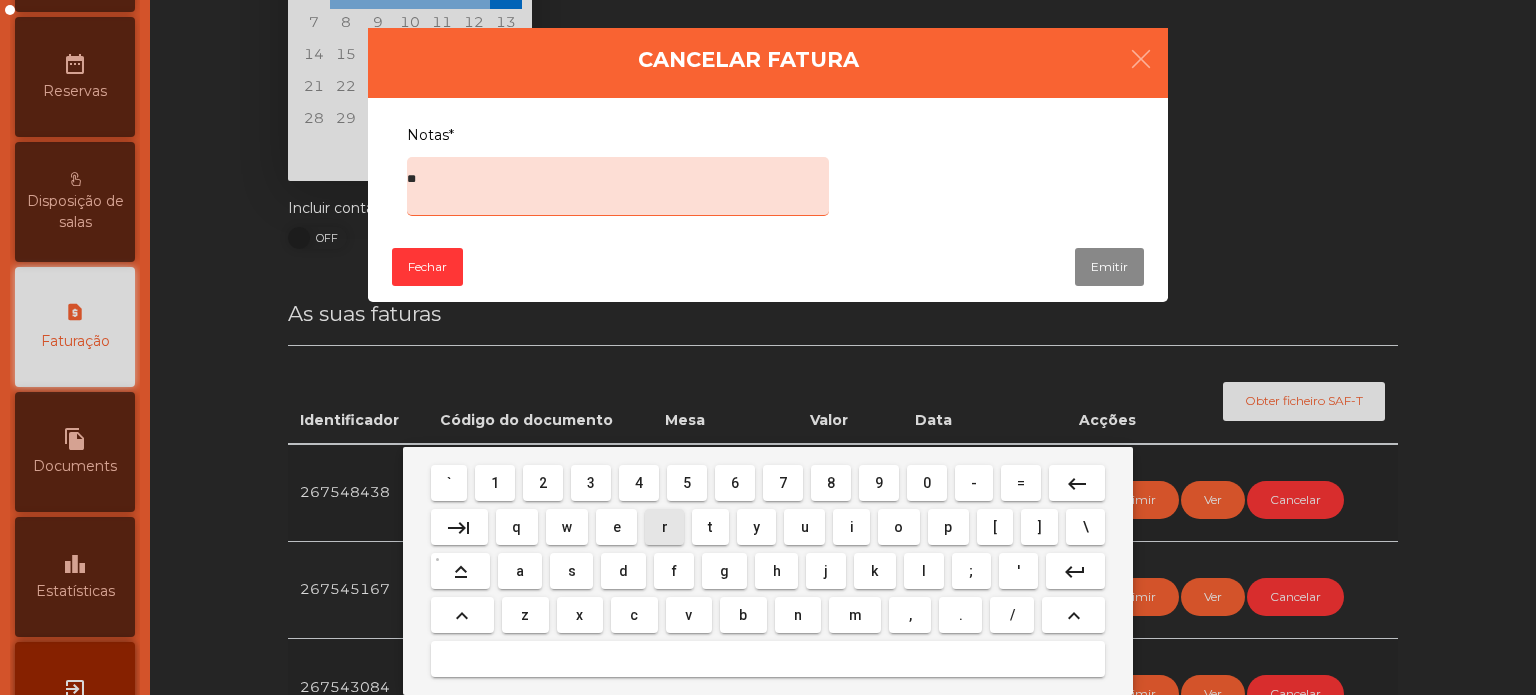 click on "r" at bounding box center (665, 527) 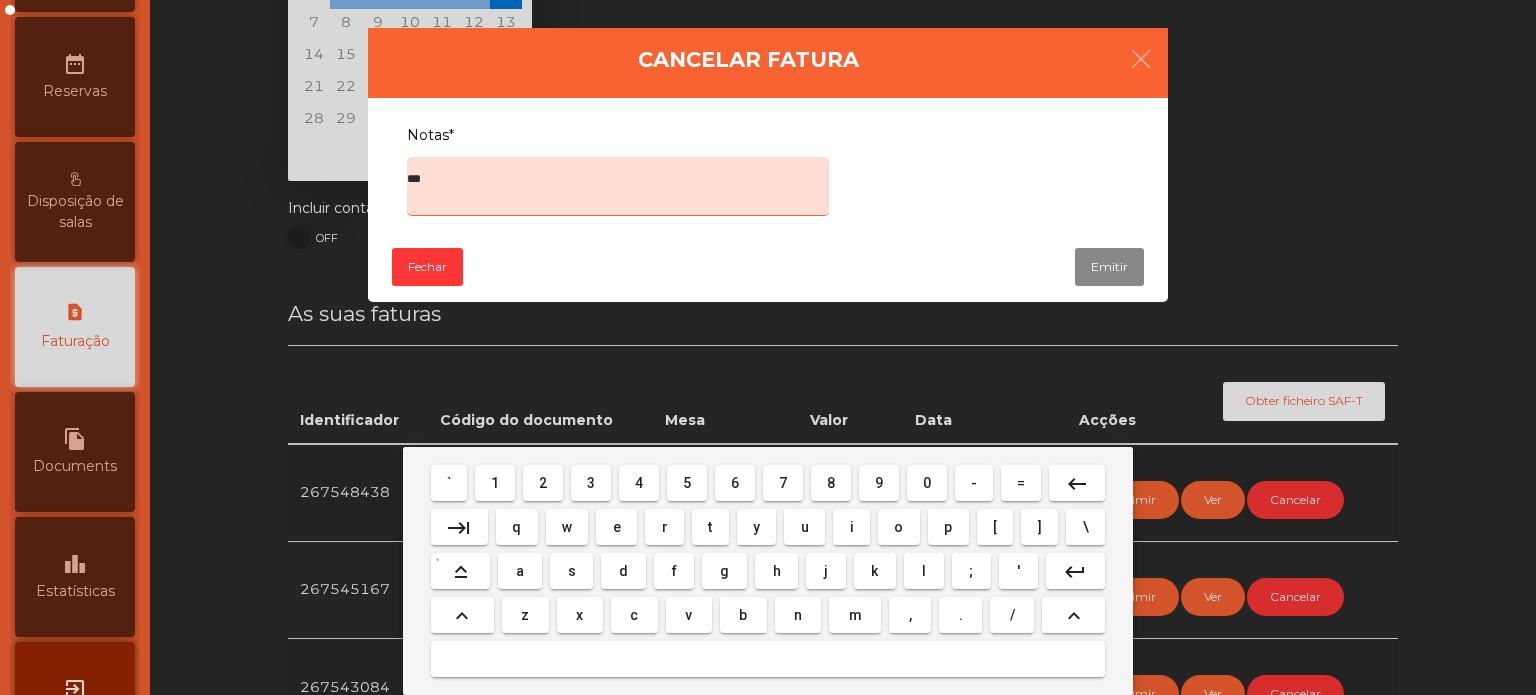 click on "o" at bounding box center (898, 527) 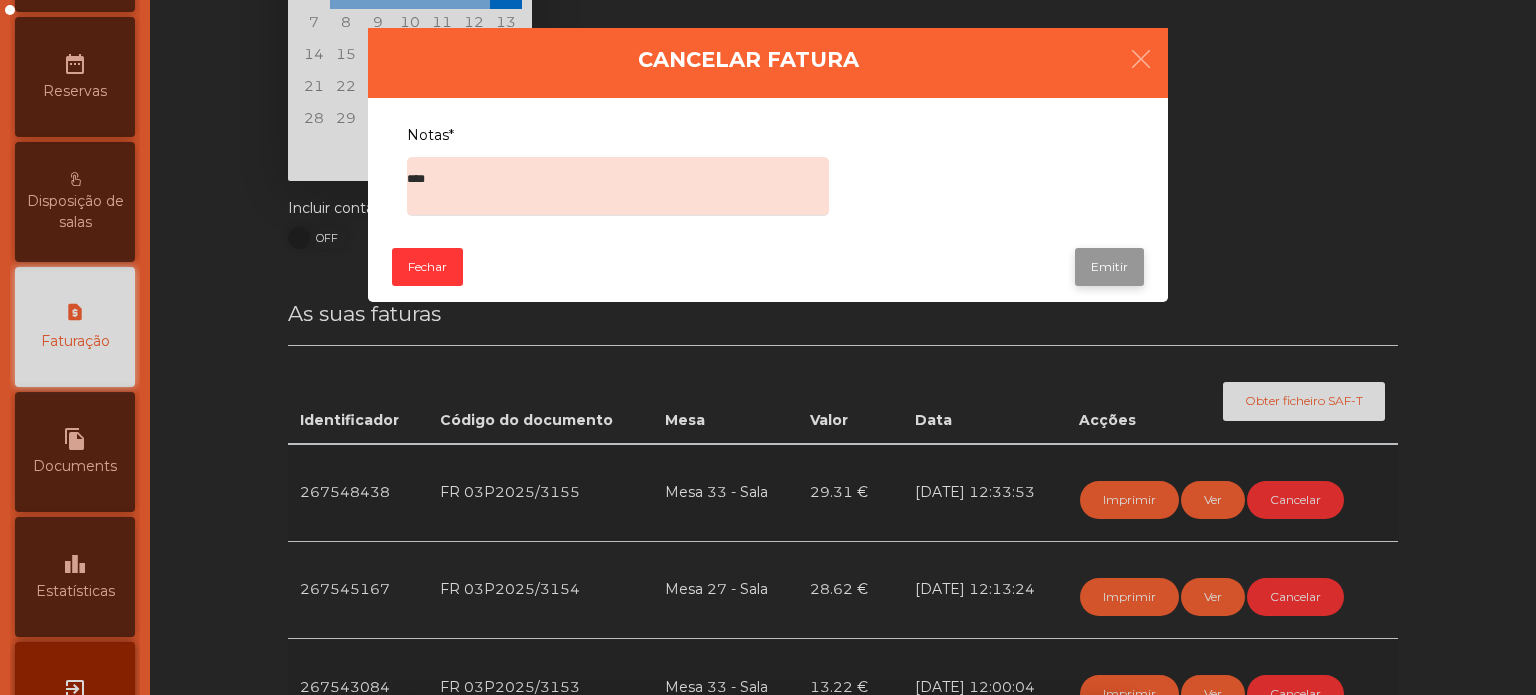 click on "Emitir" 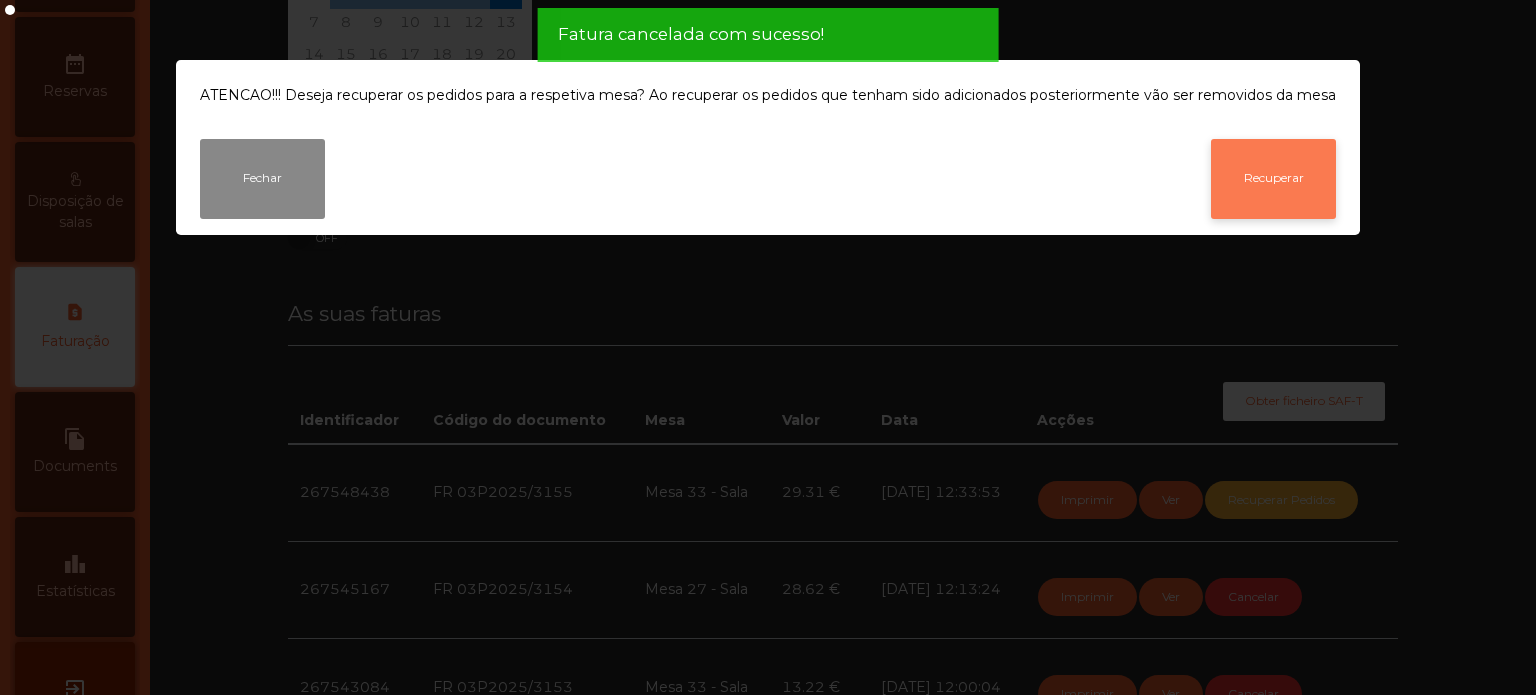 click on "Recuperar" 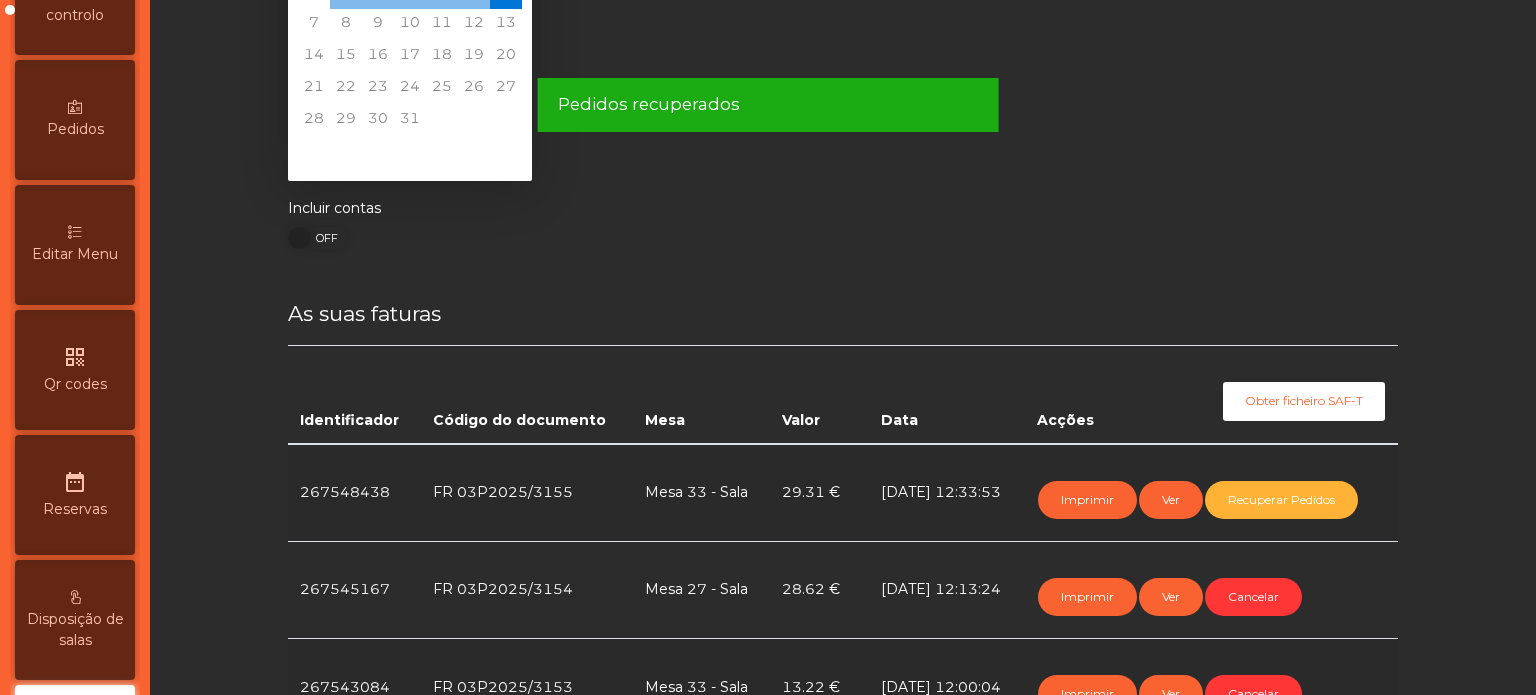 scroll, scrollTop: 0, scrollLeft: 0, axis: both 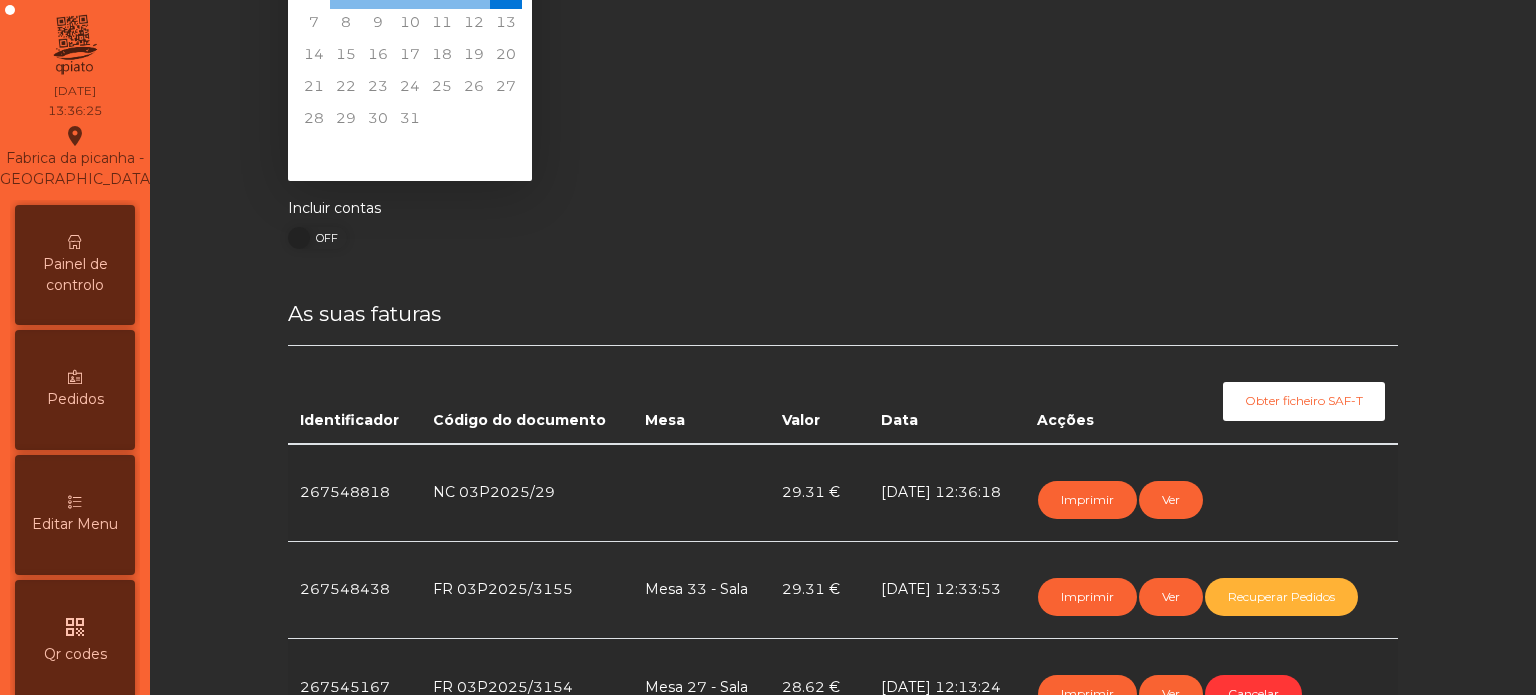 click on "Painel de controlo" at bounding box center (75, 265) 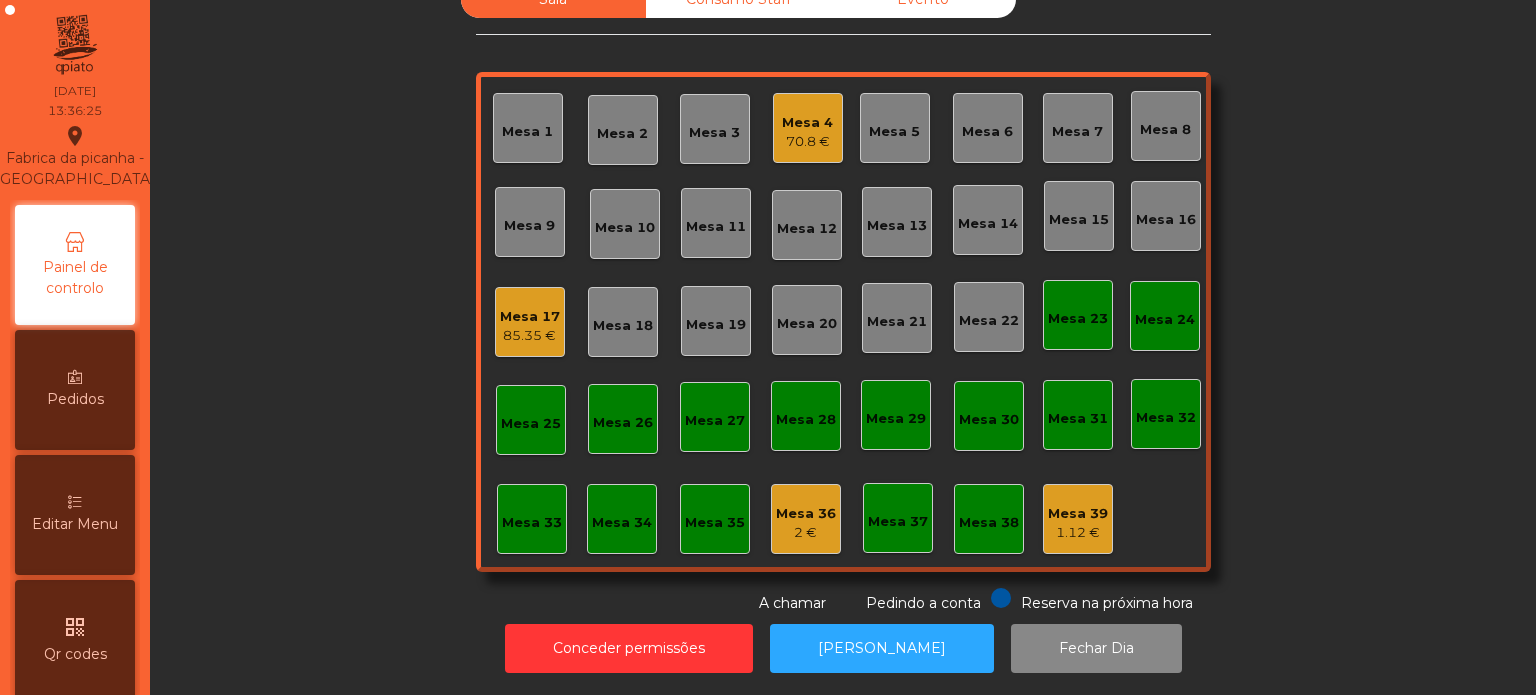 scroll, scrollTop: 55, scrollLeft: 0, axis: vertical 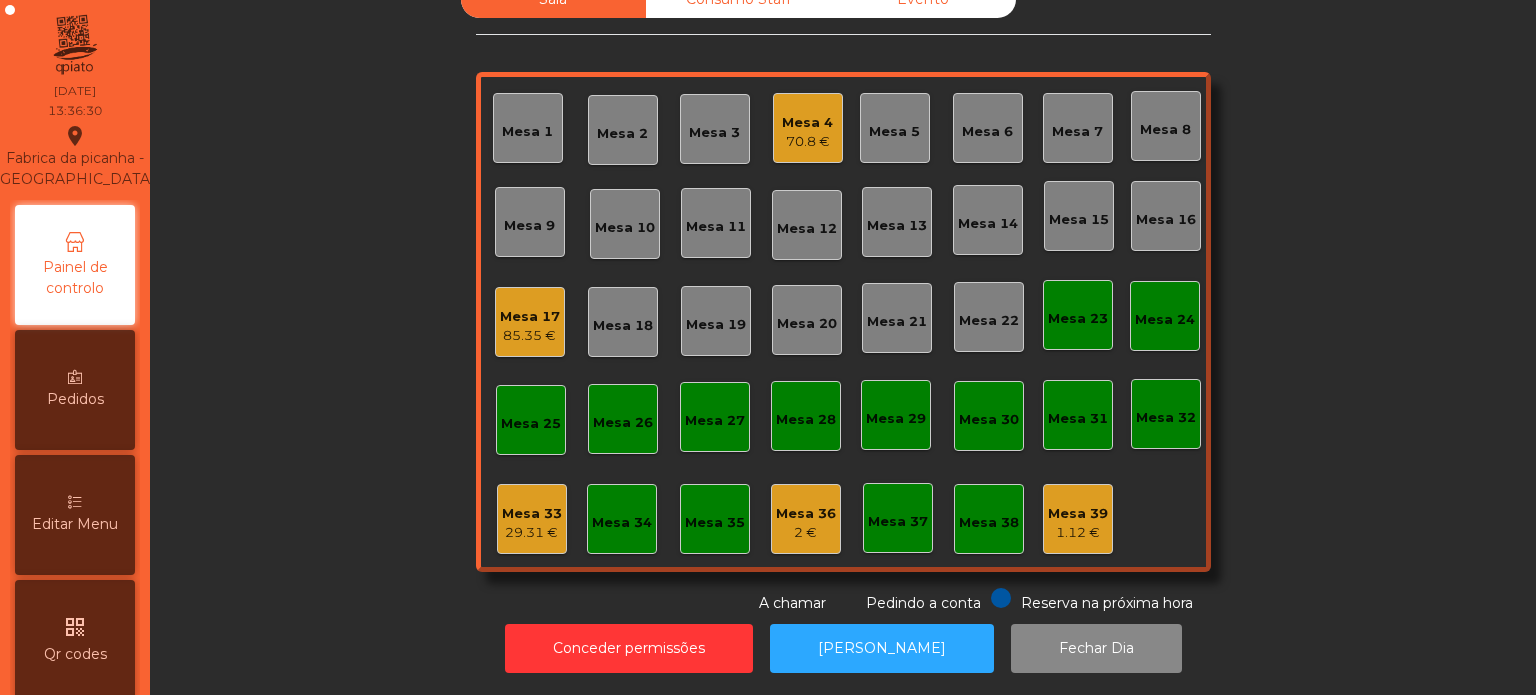 click on "Mesa 33" 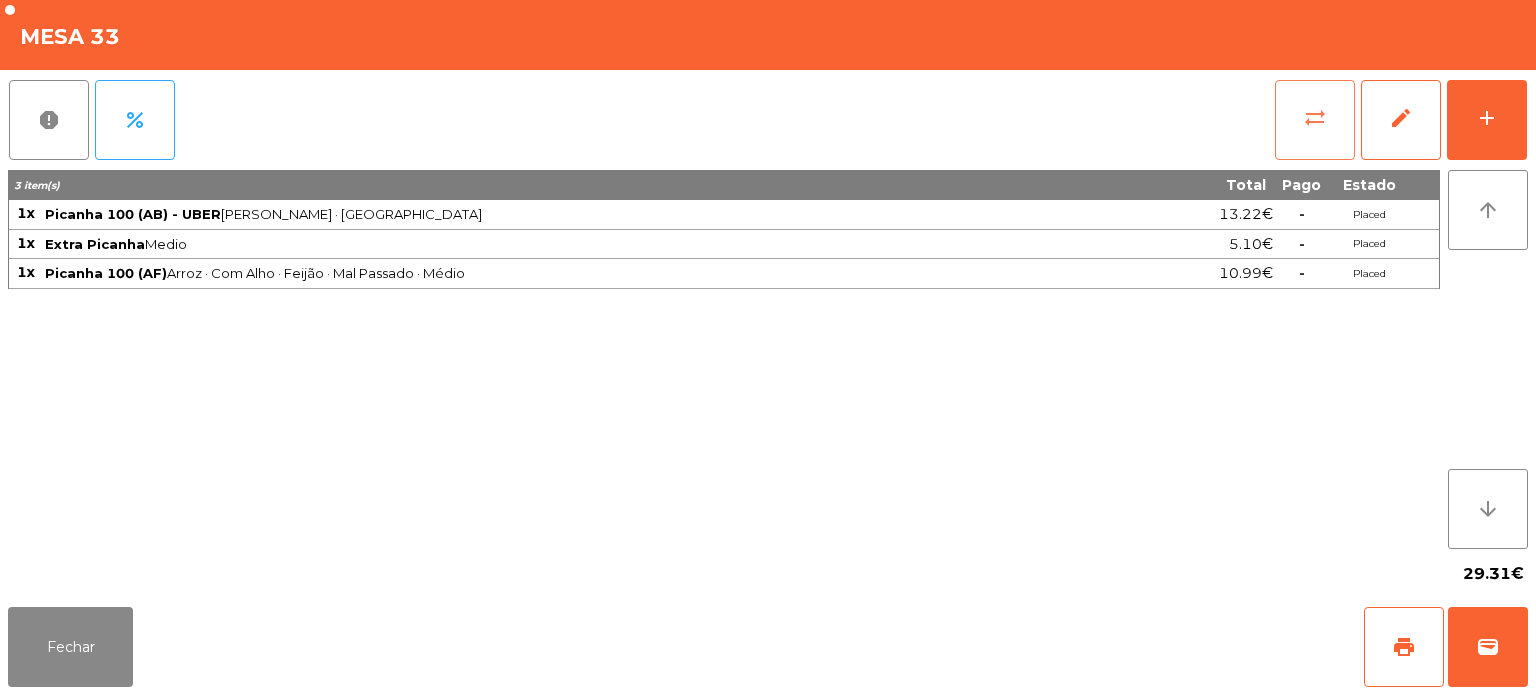 click on "sync_alt" 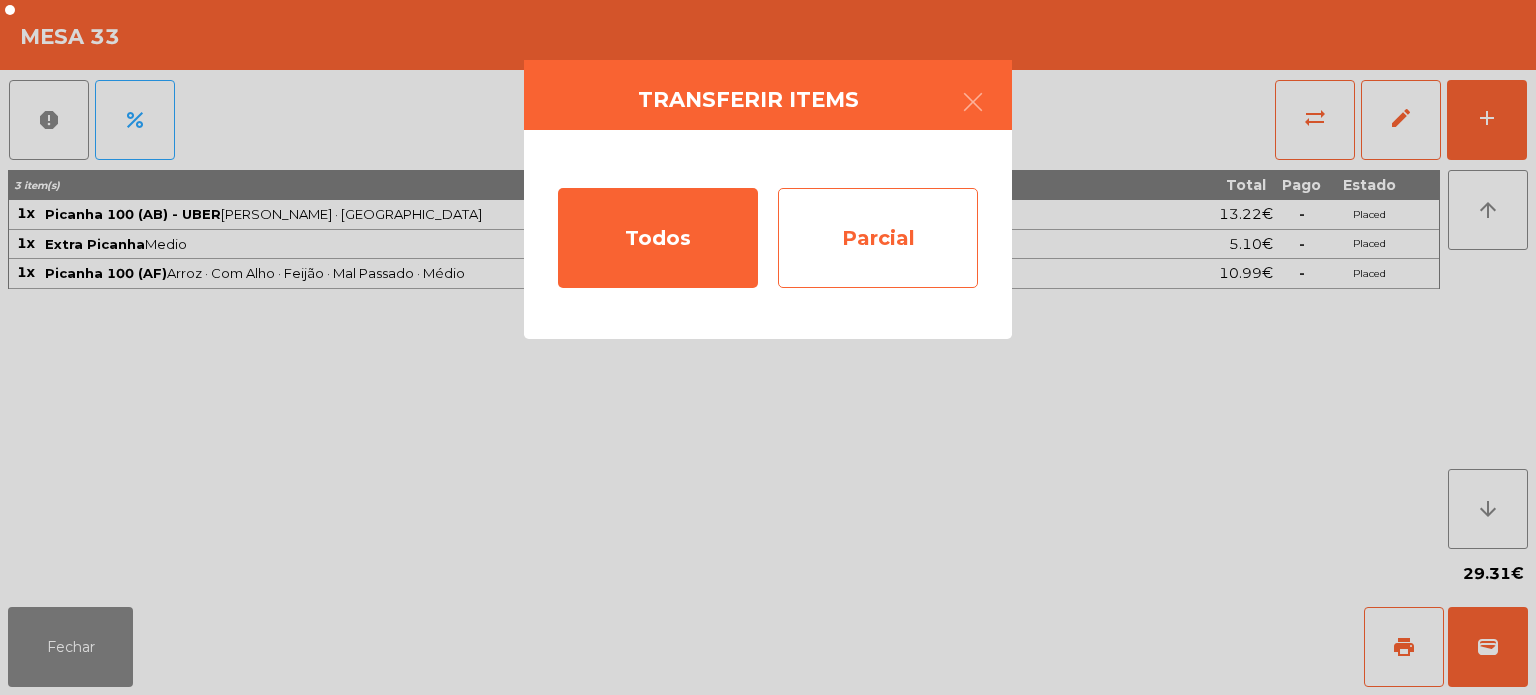 click on "Parcial" 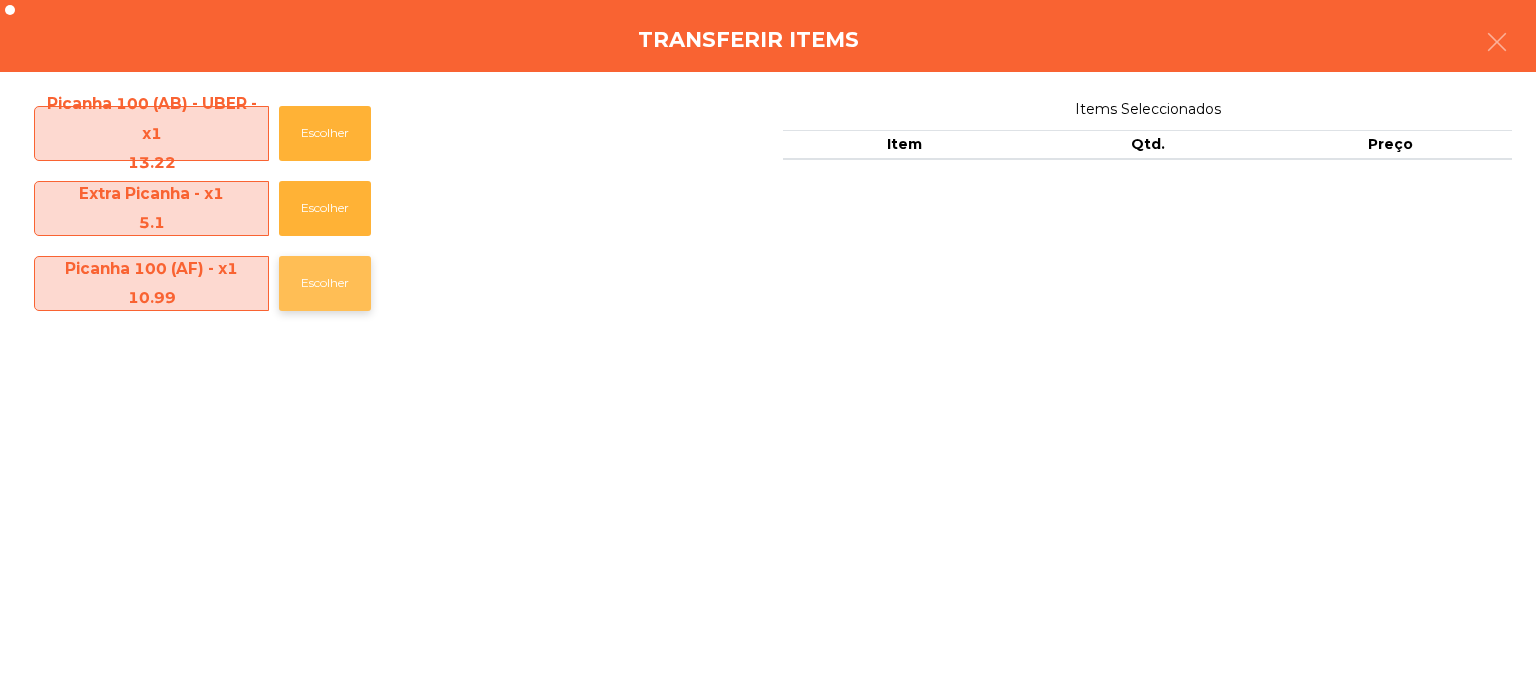 click on "Escolher" 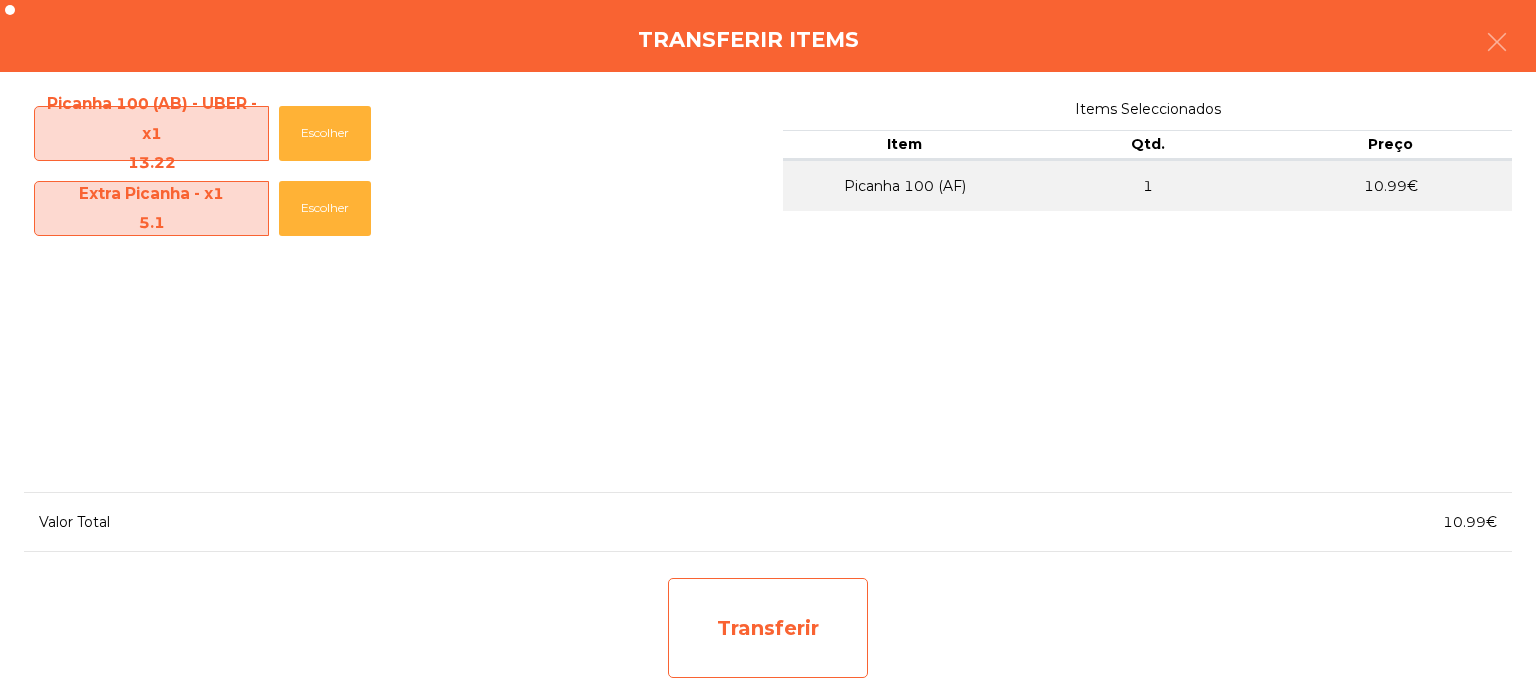 click on "Transferir" 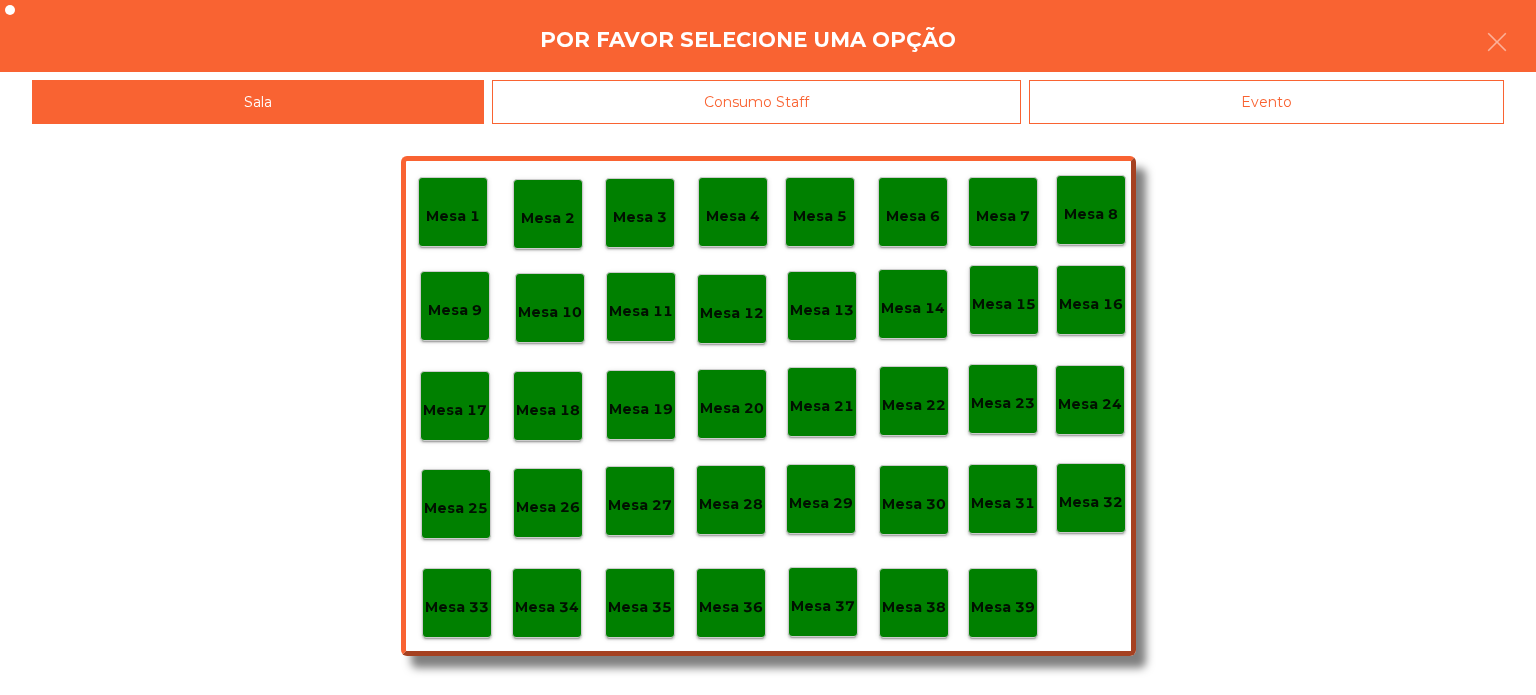 click on "Mesa 37" 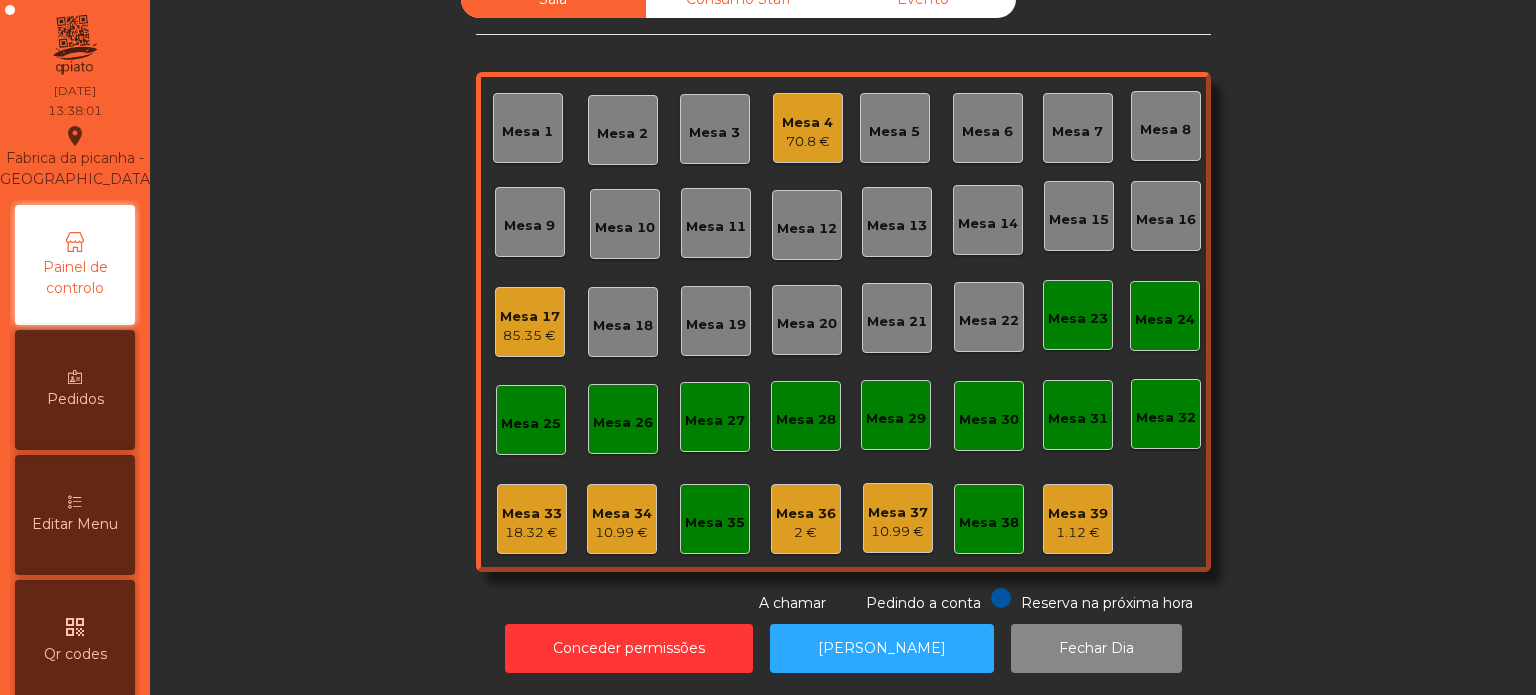 click on "Mesa 33" 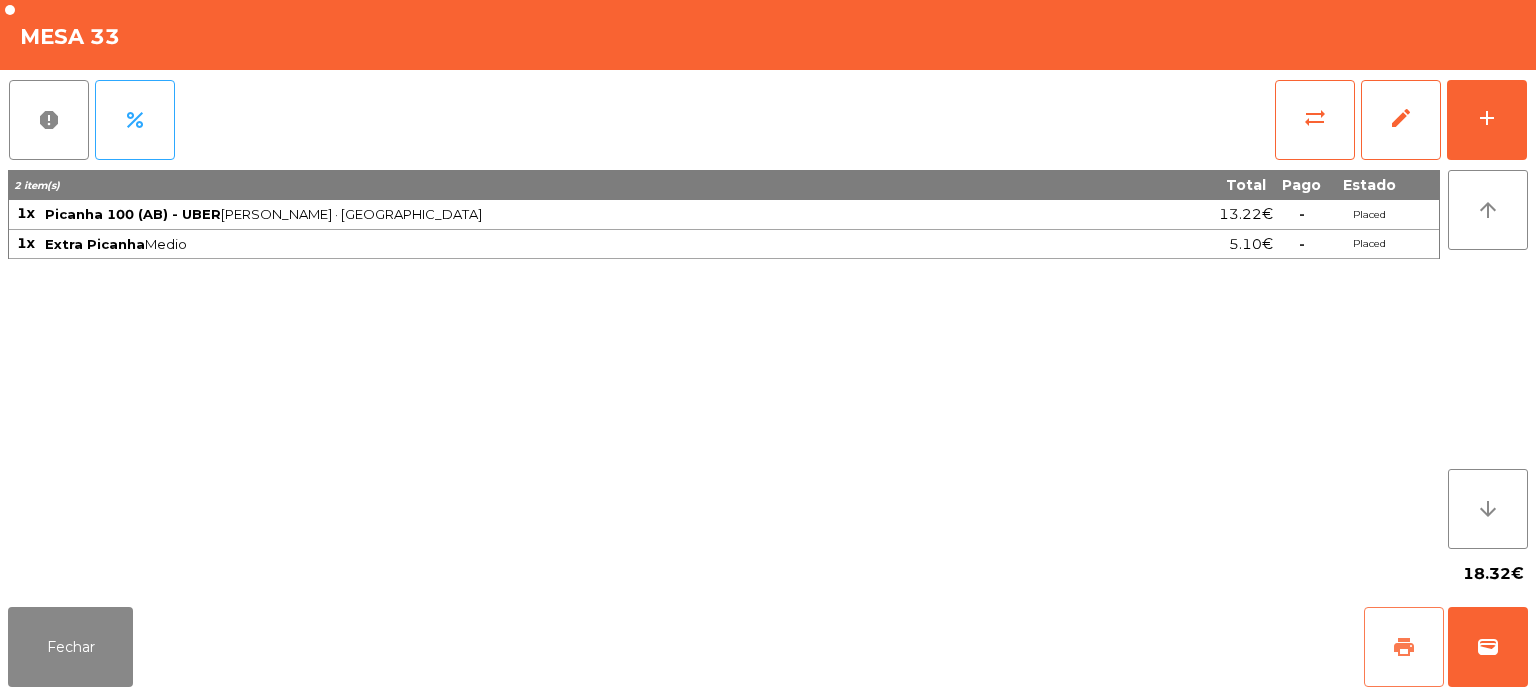 click on "print" 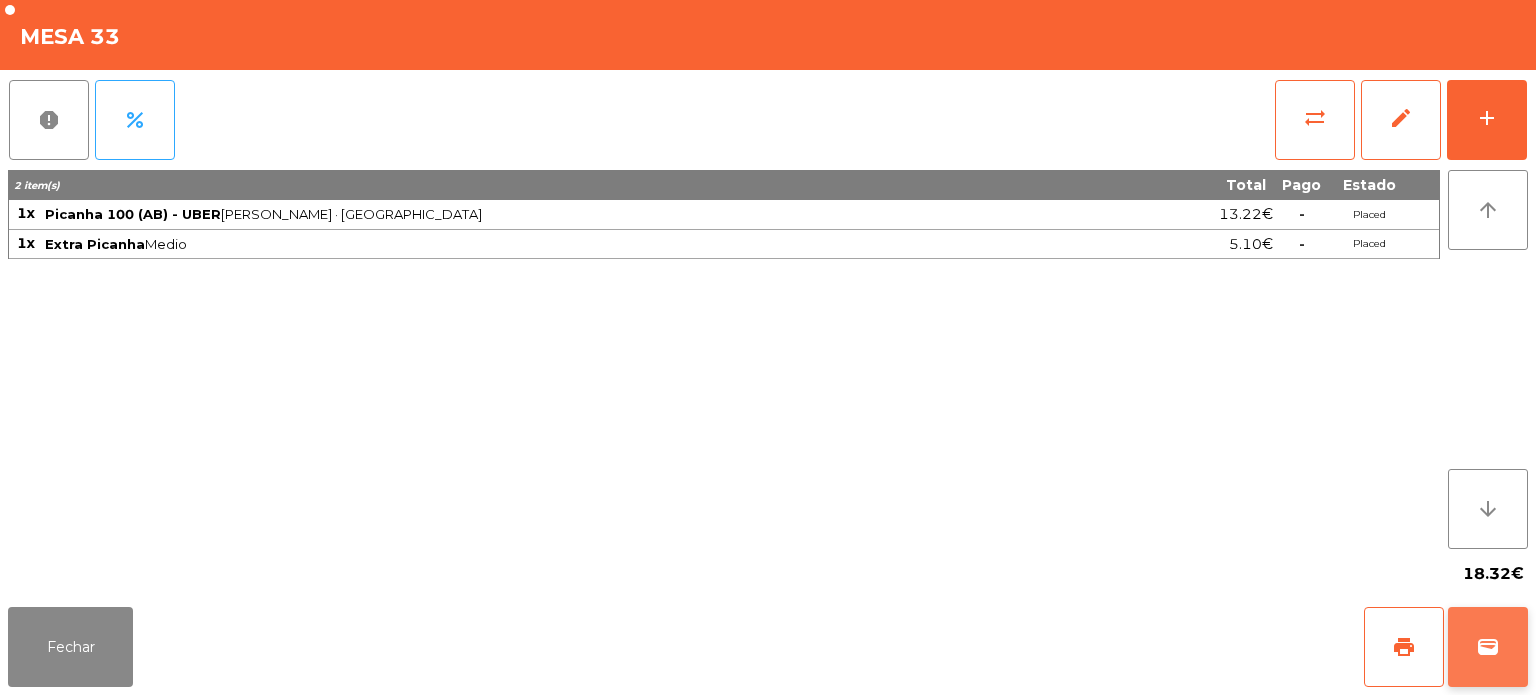 click on "wallet" 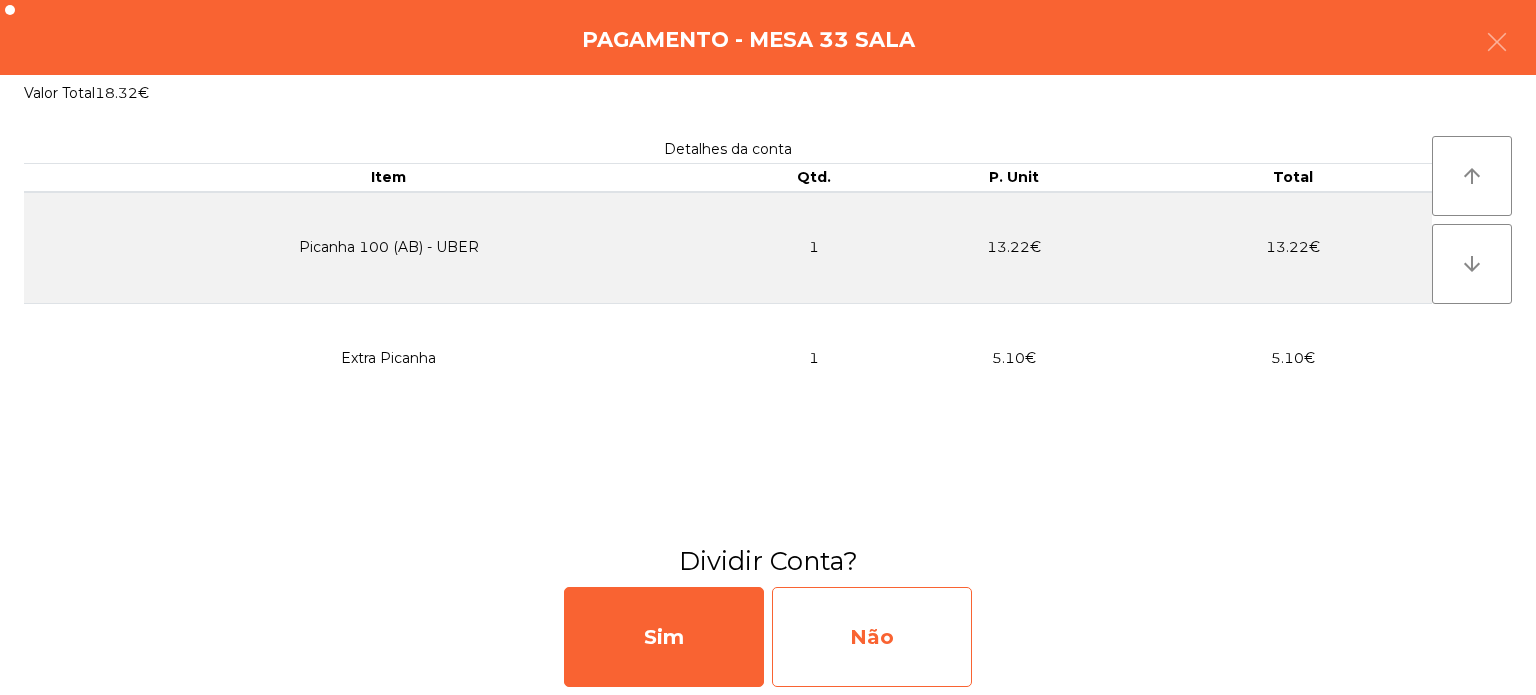 click on "Não" 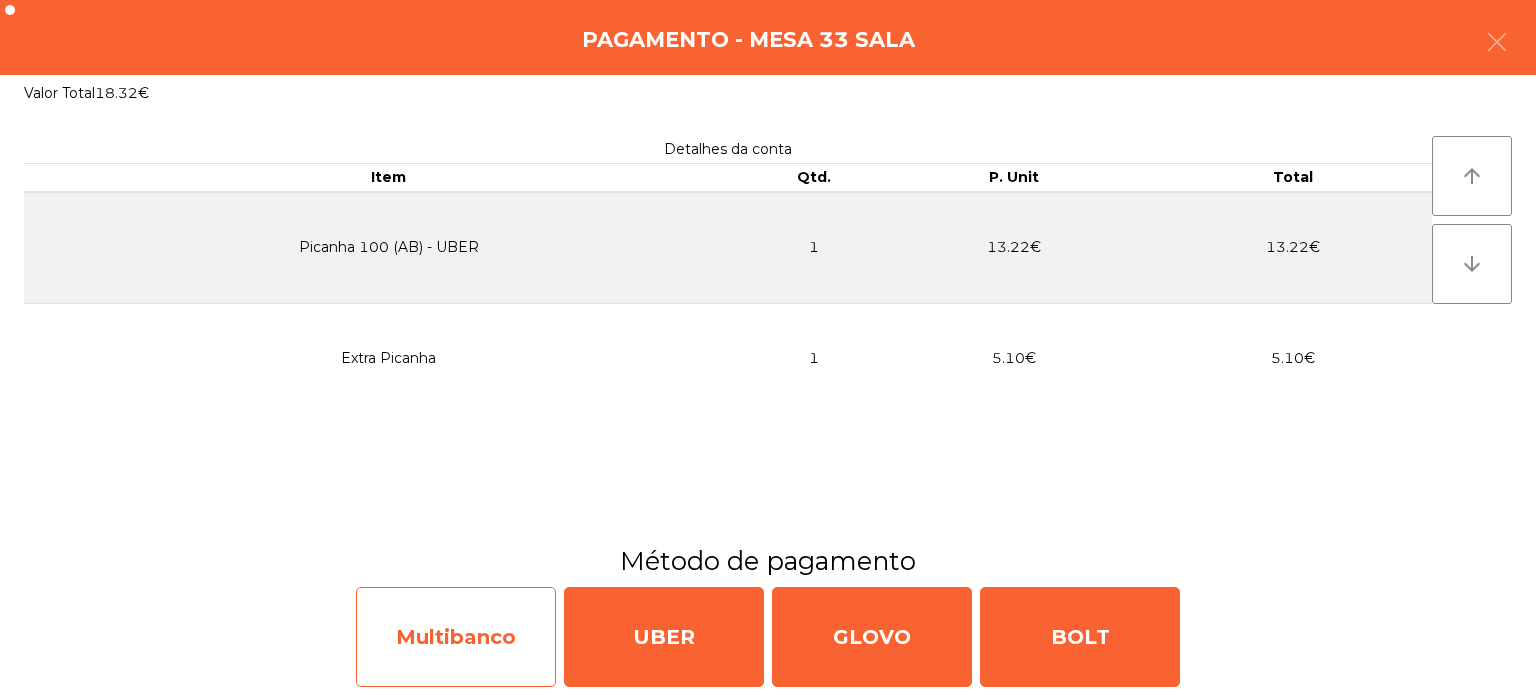 click on "Multibanco" 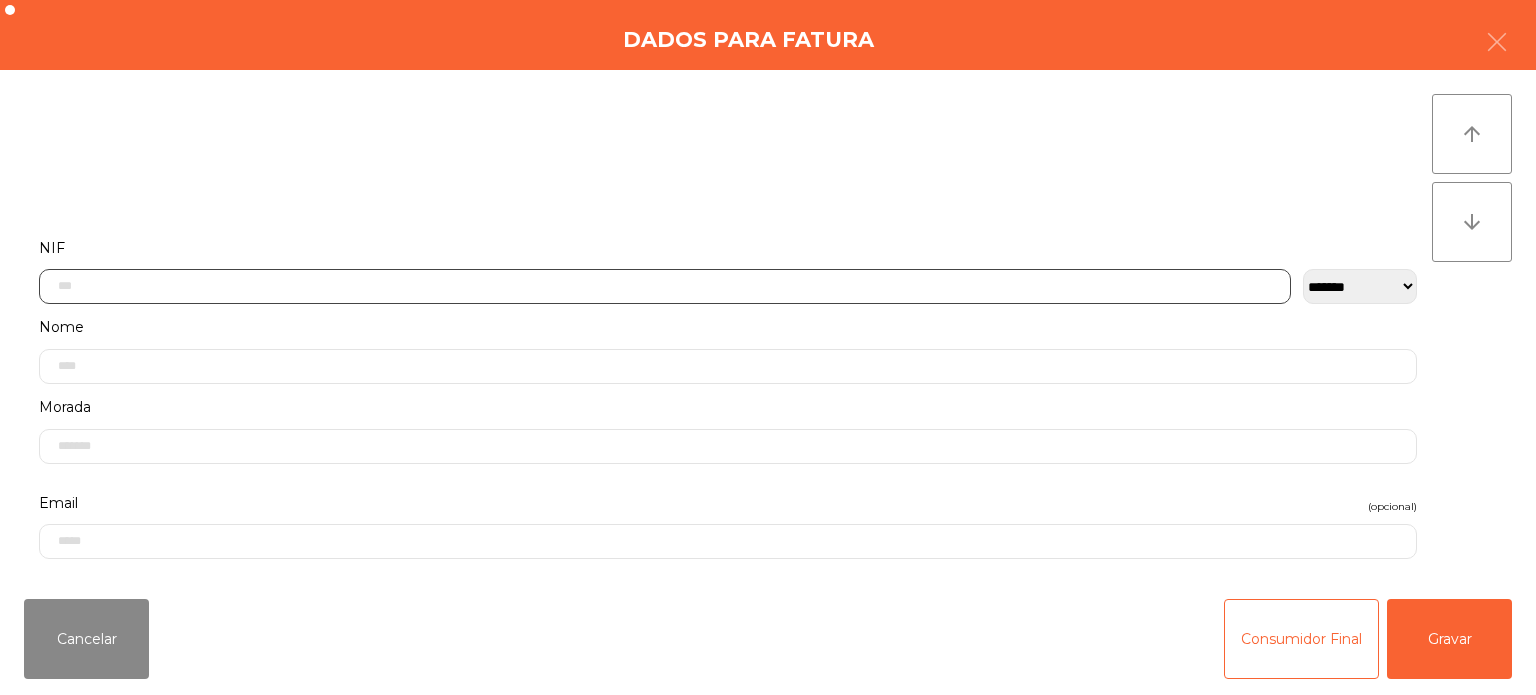 click 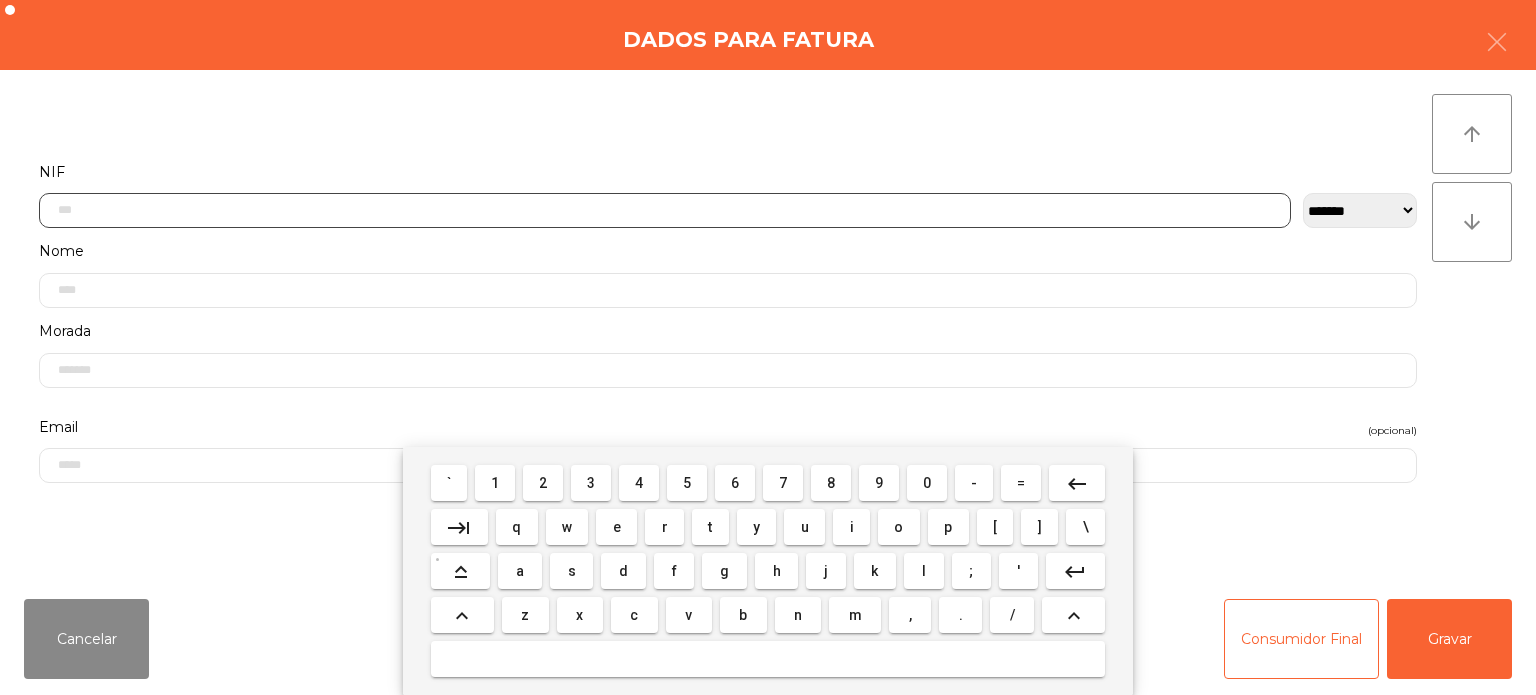 scroll, scrollTop: 139, scrollLeft: 0, axis: vertical 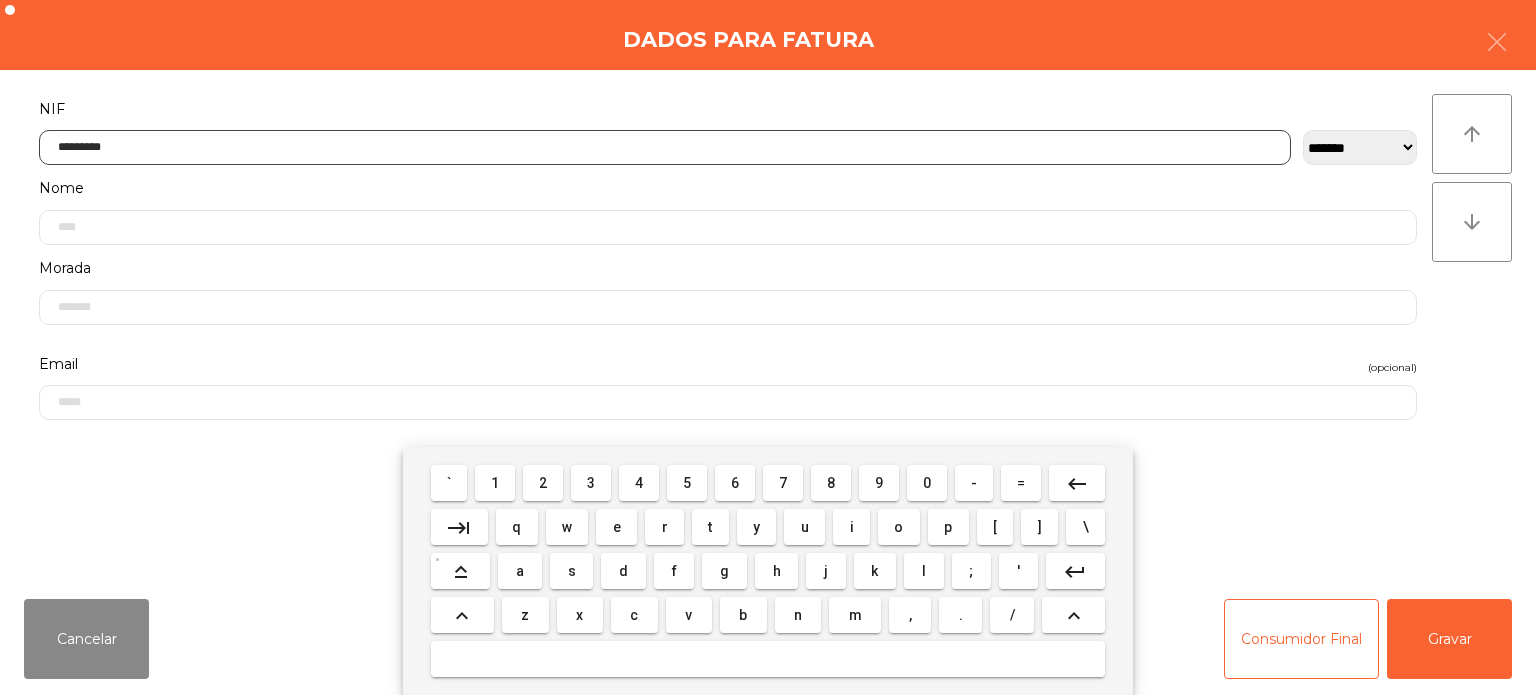 type on "*********" 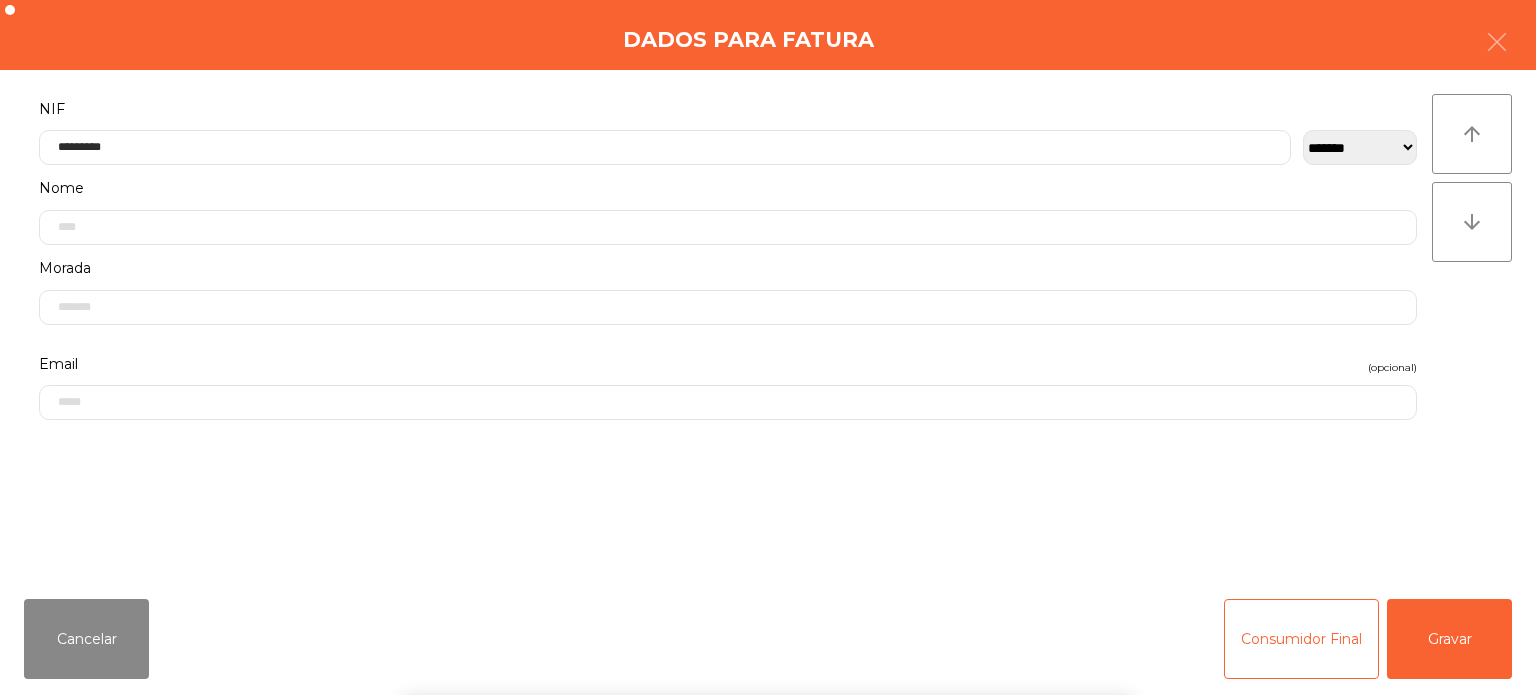 click on "arrow_upward arrow_downward" 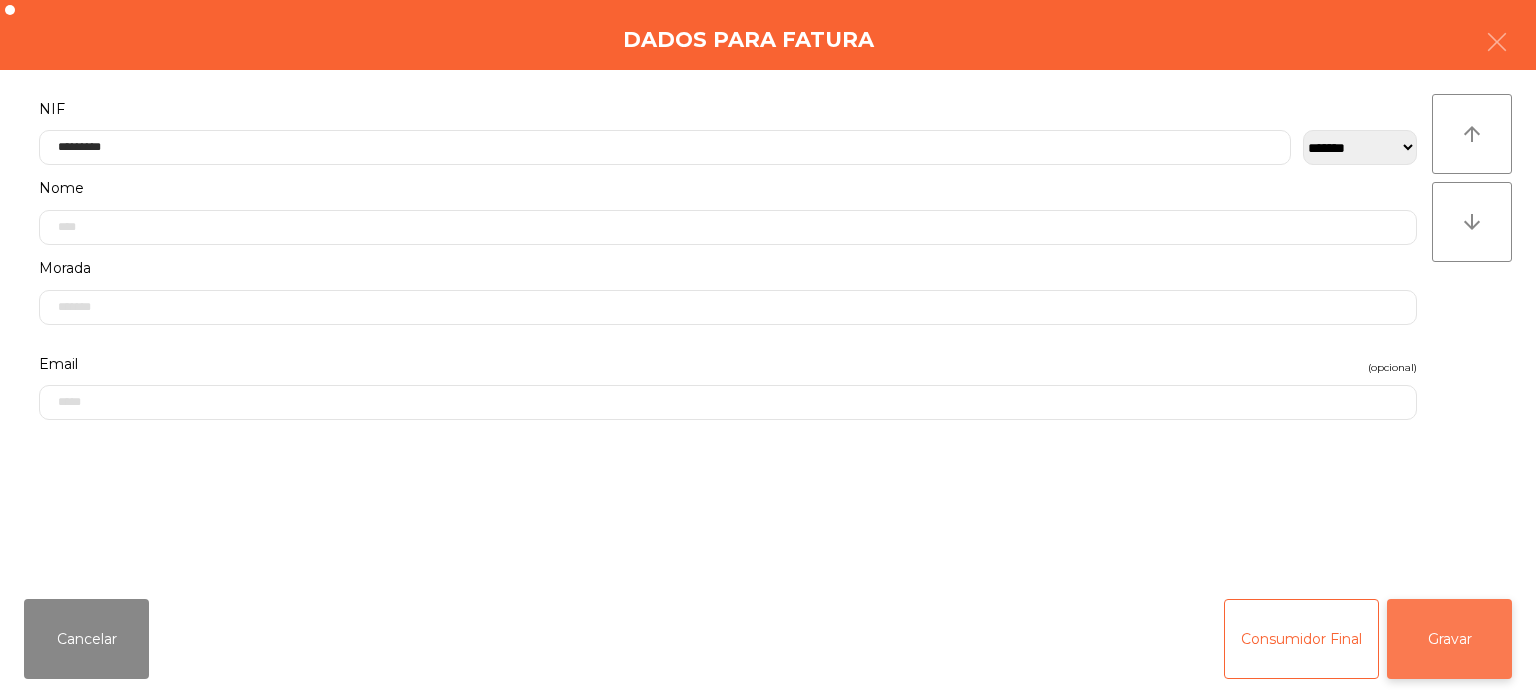 click on "Gravar" 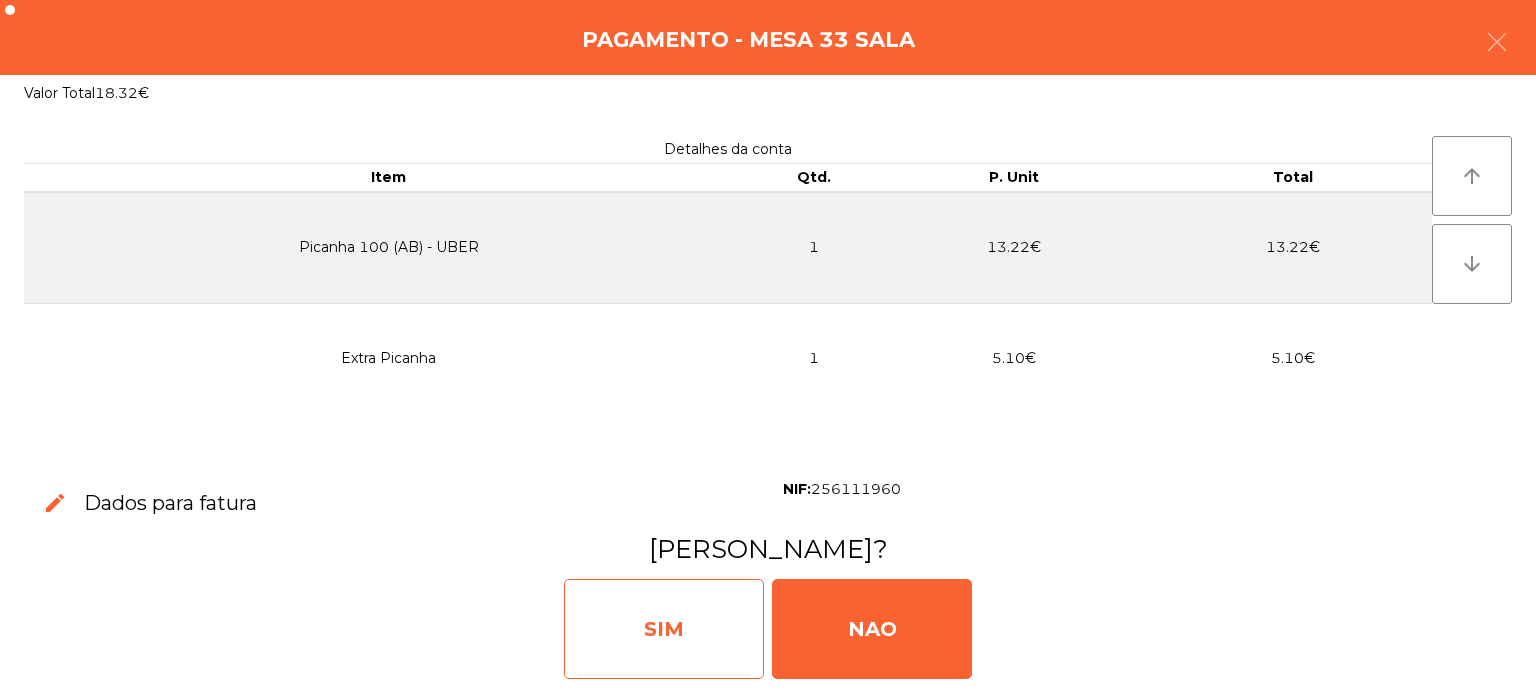 click on "SIM" 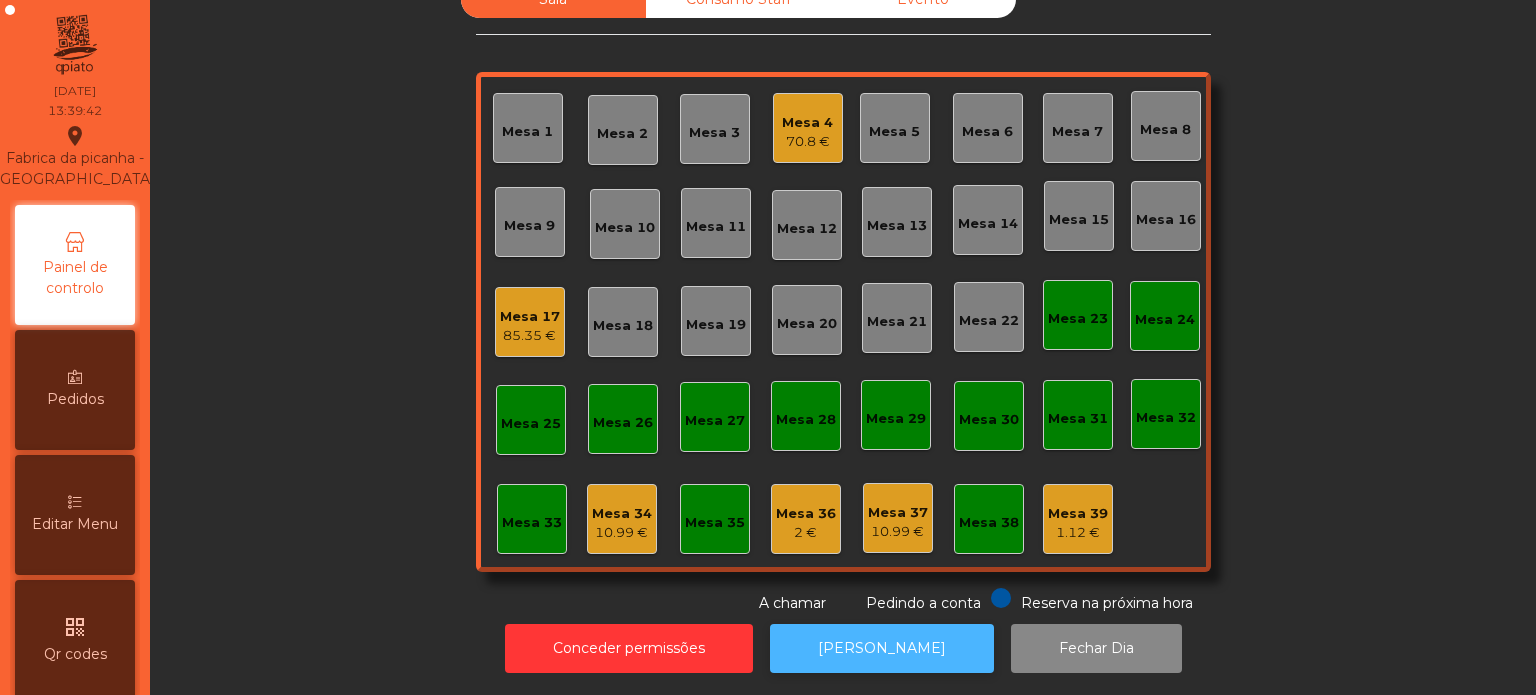 click on "[PERSON_NAME]" 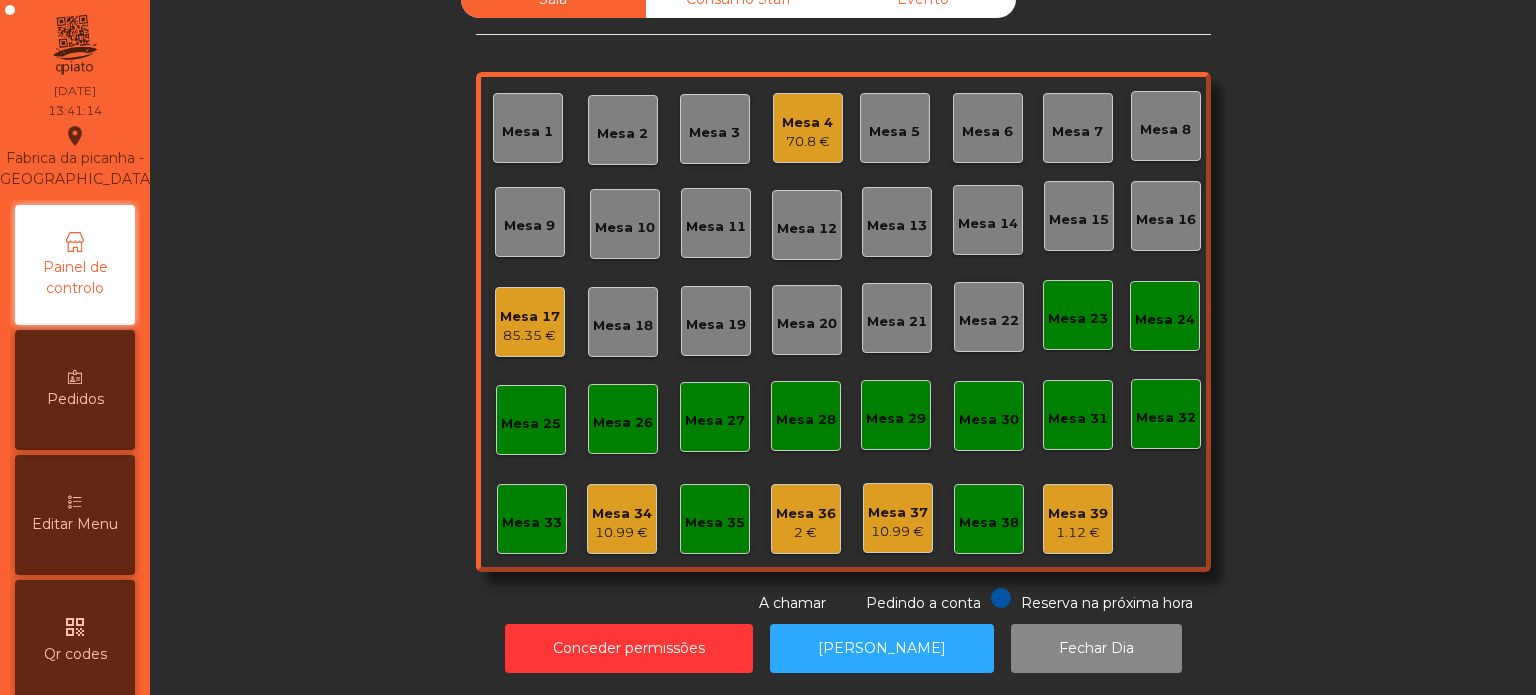 click on "Mesa 8" 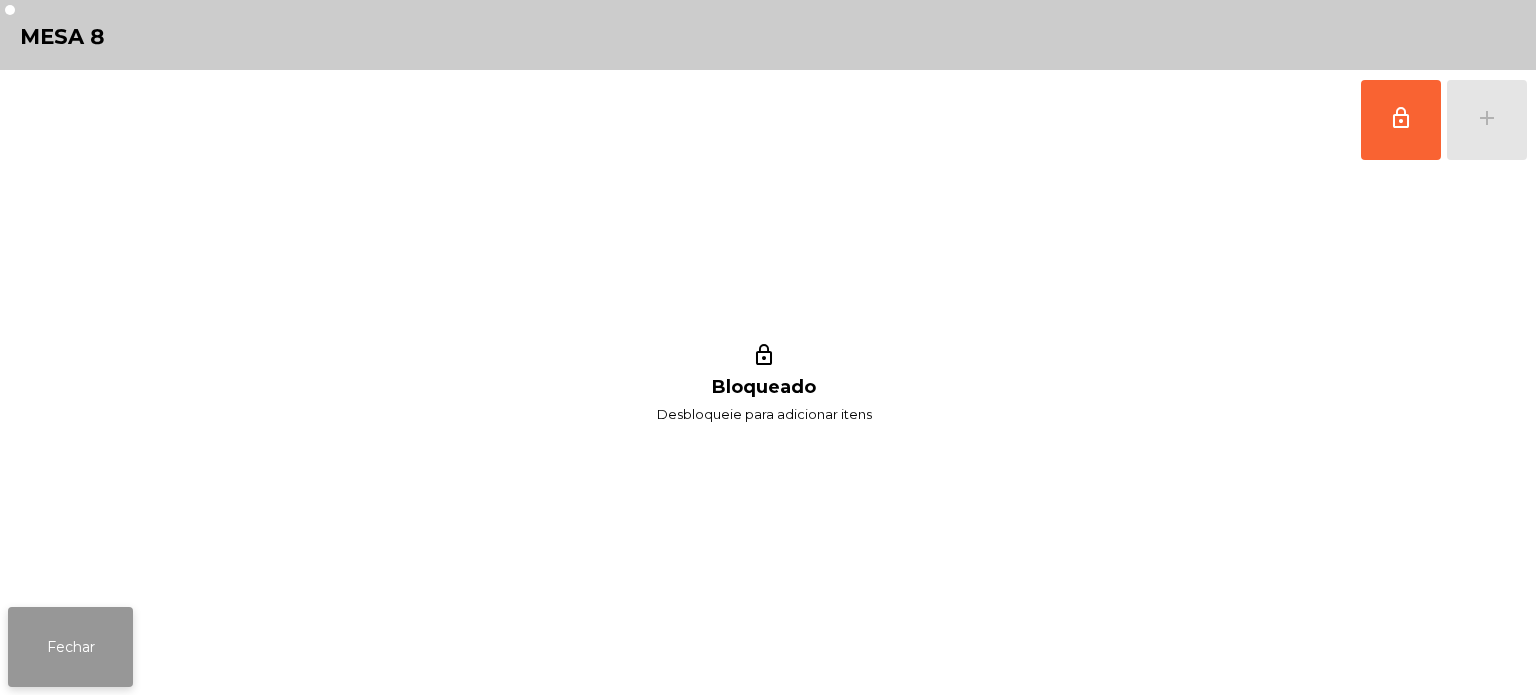 click on "Fechar" 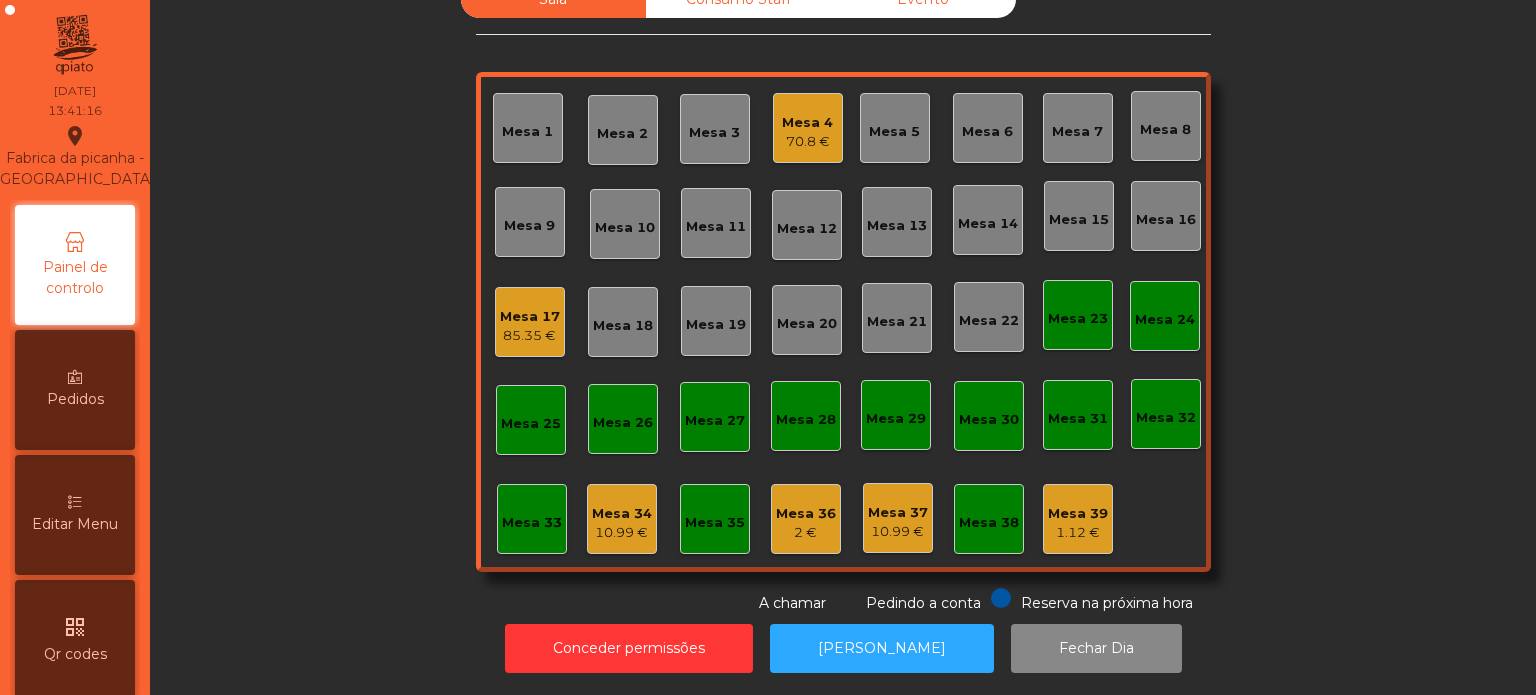 click on "Mesa 6" 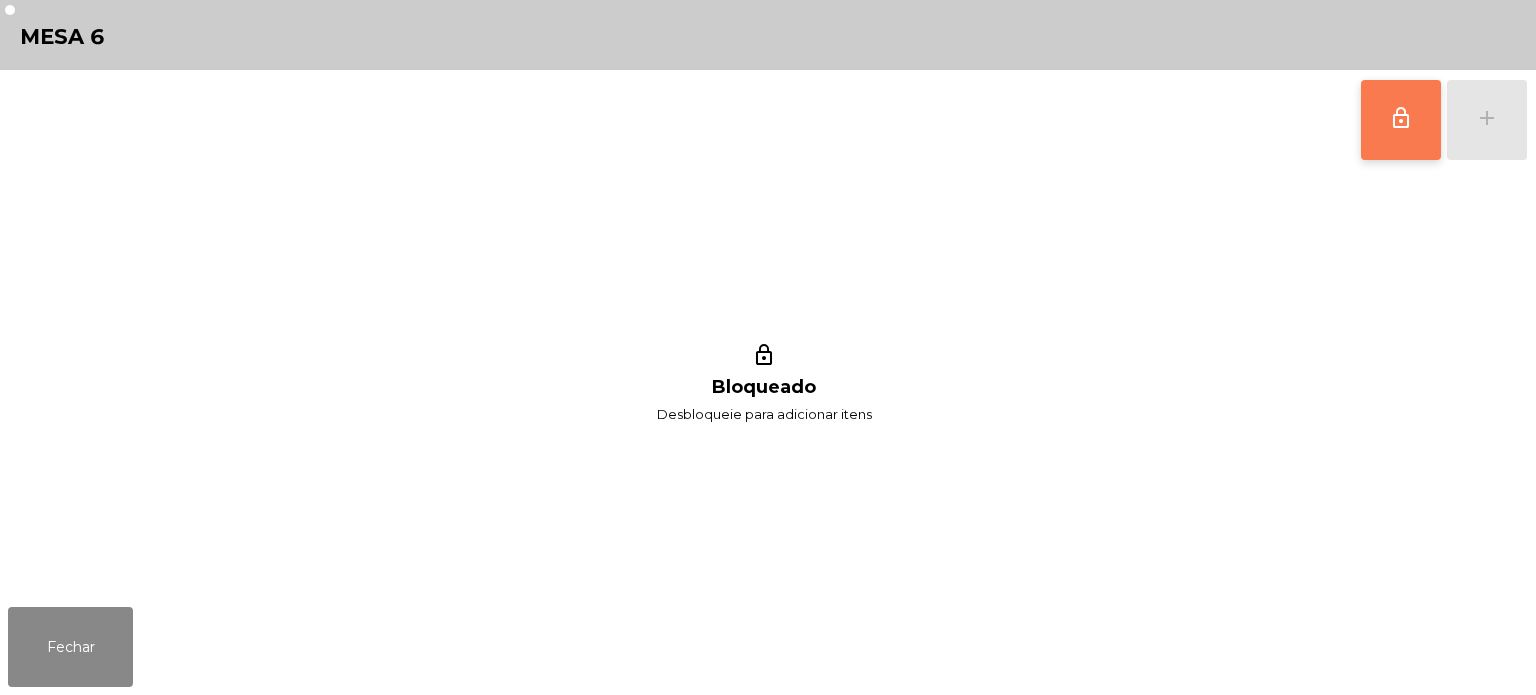 click on "lock_outline" 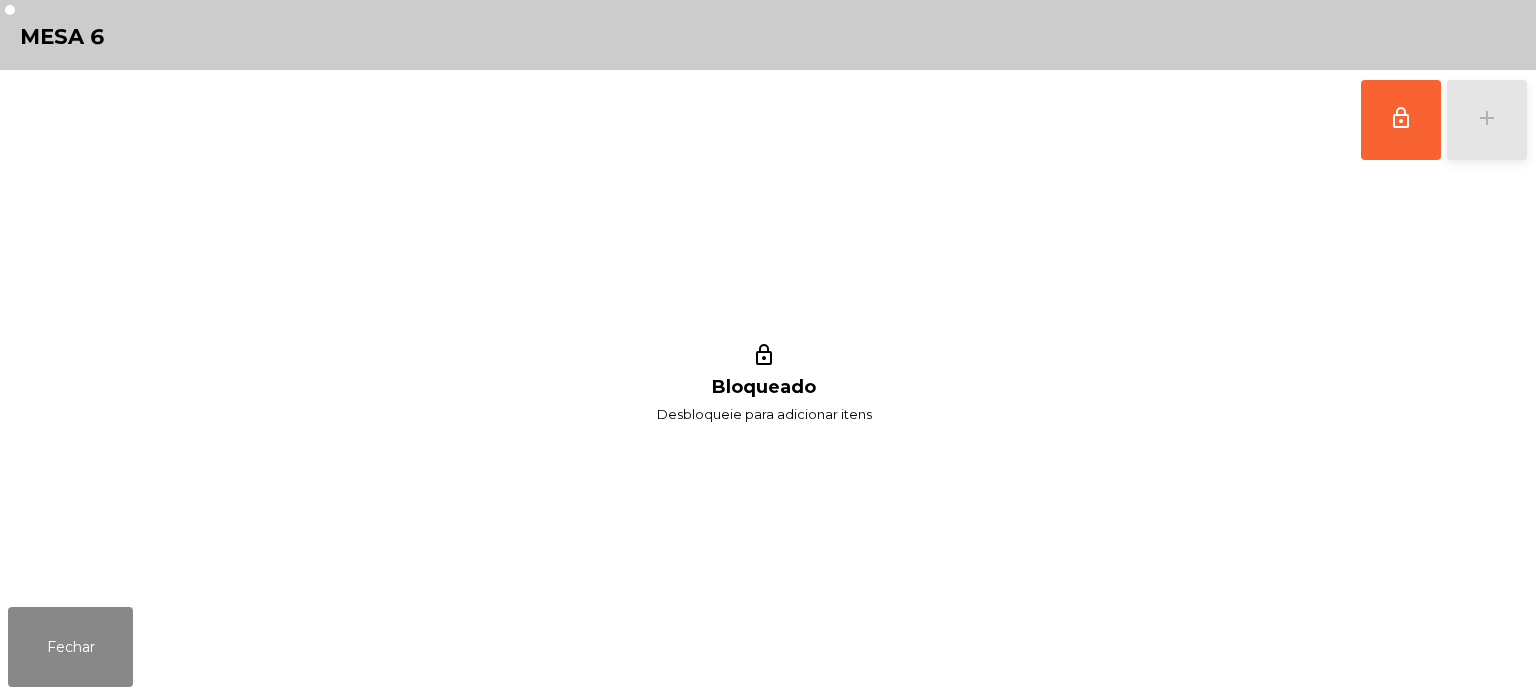 click on "add" 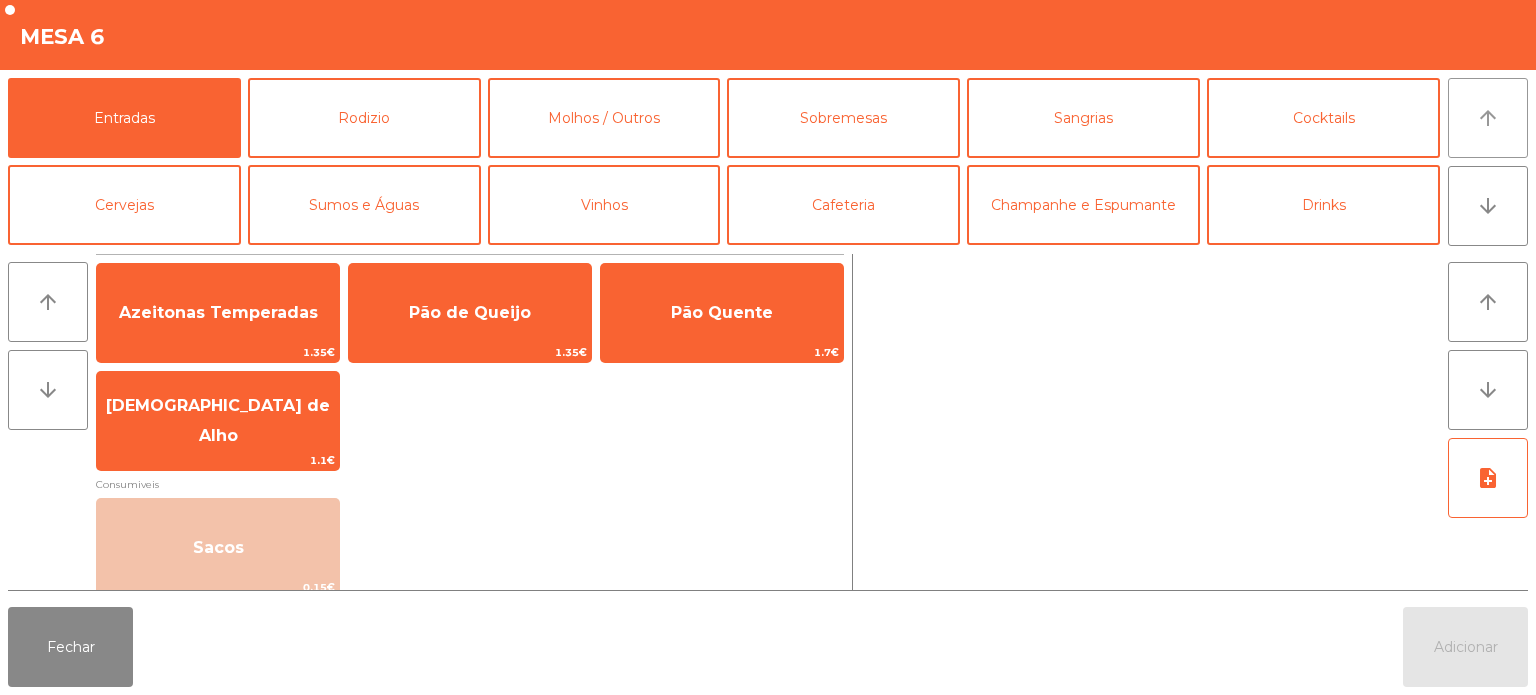 click on "arrow_upward" 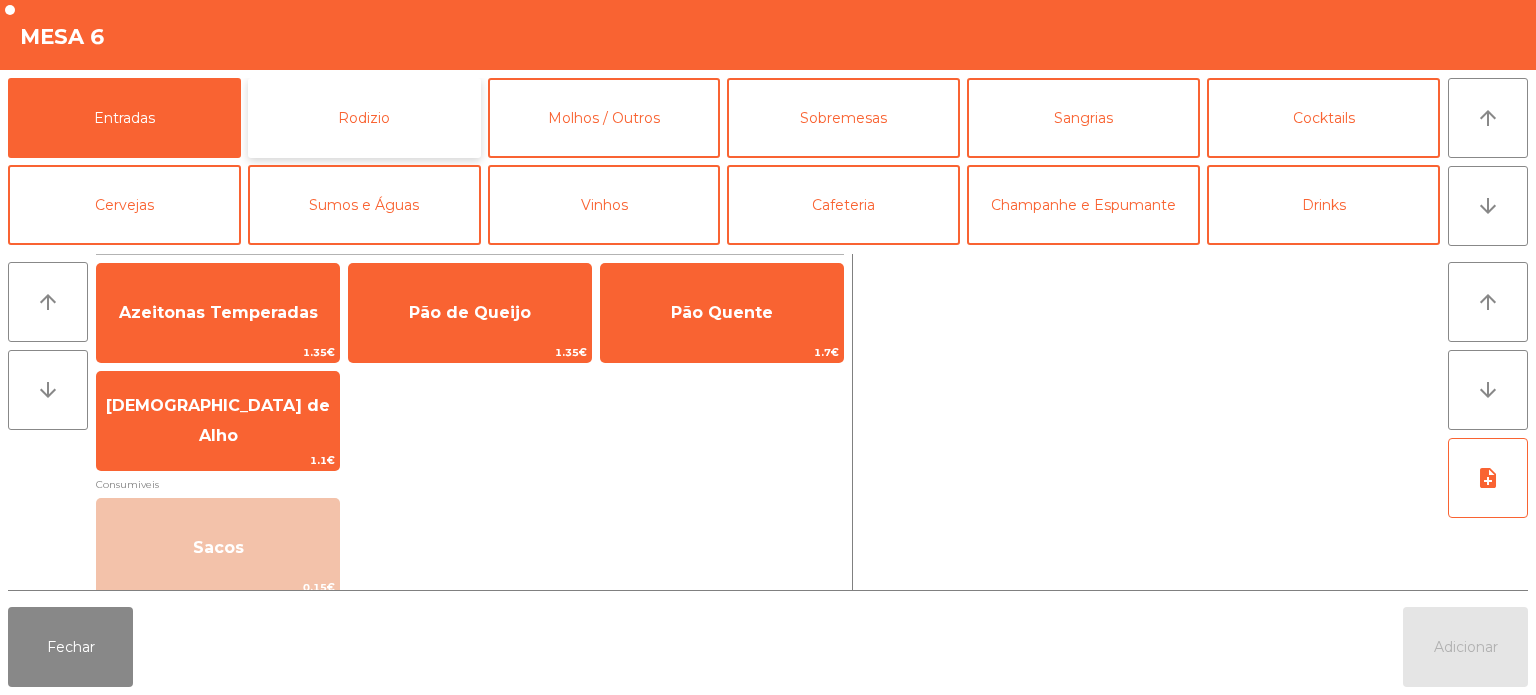 click on "Rodizio" 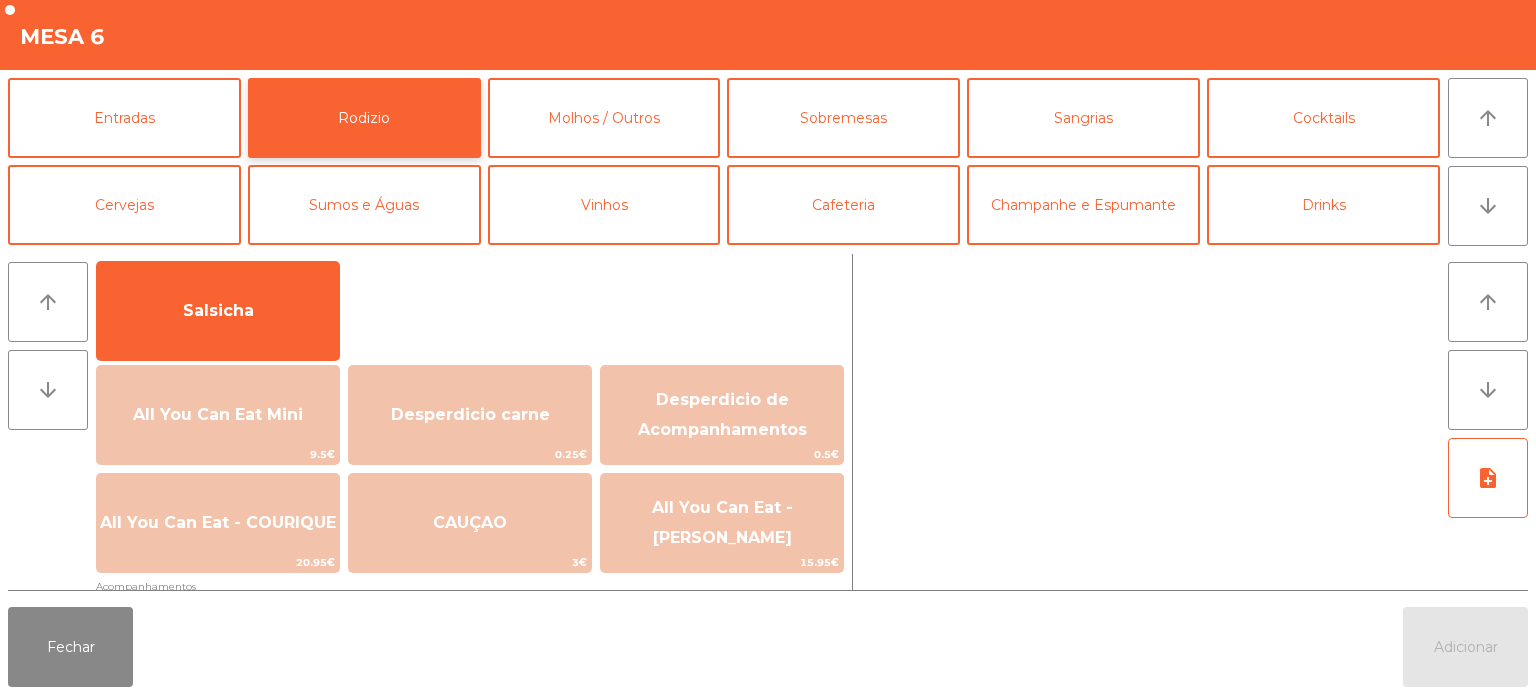 scroll, scrollTop: 135, scrollLeft: 0, axis: vertical 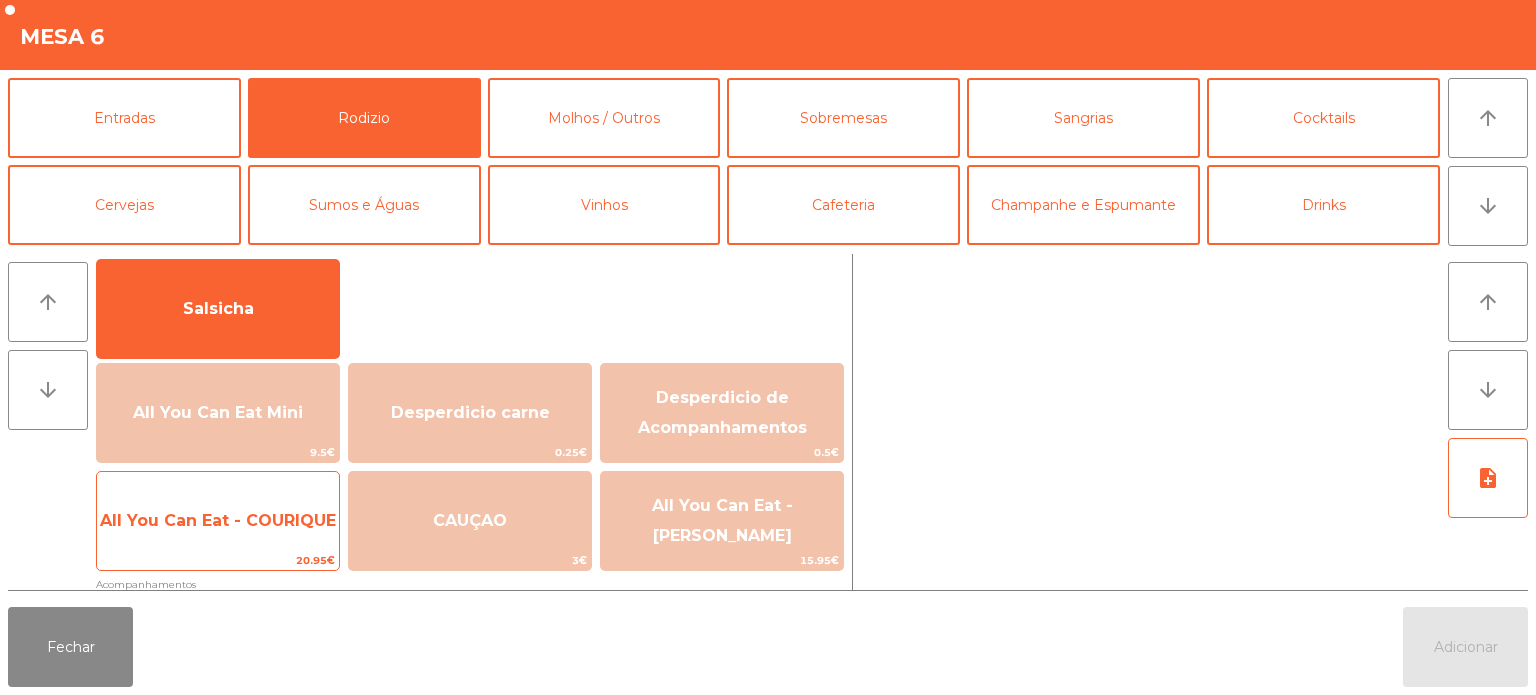 click on "All You Can Eat - COURIQUE" 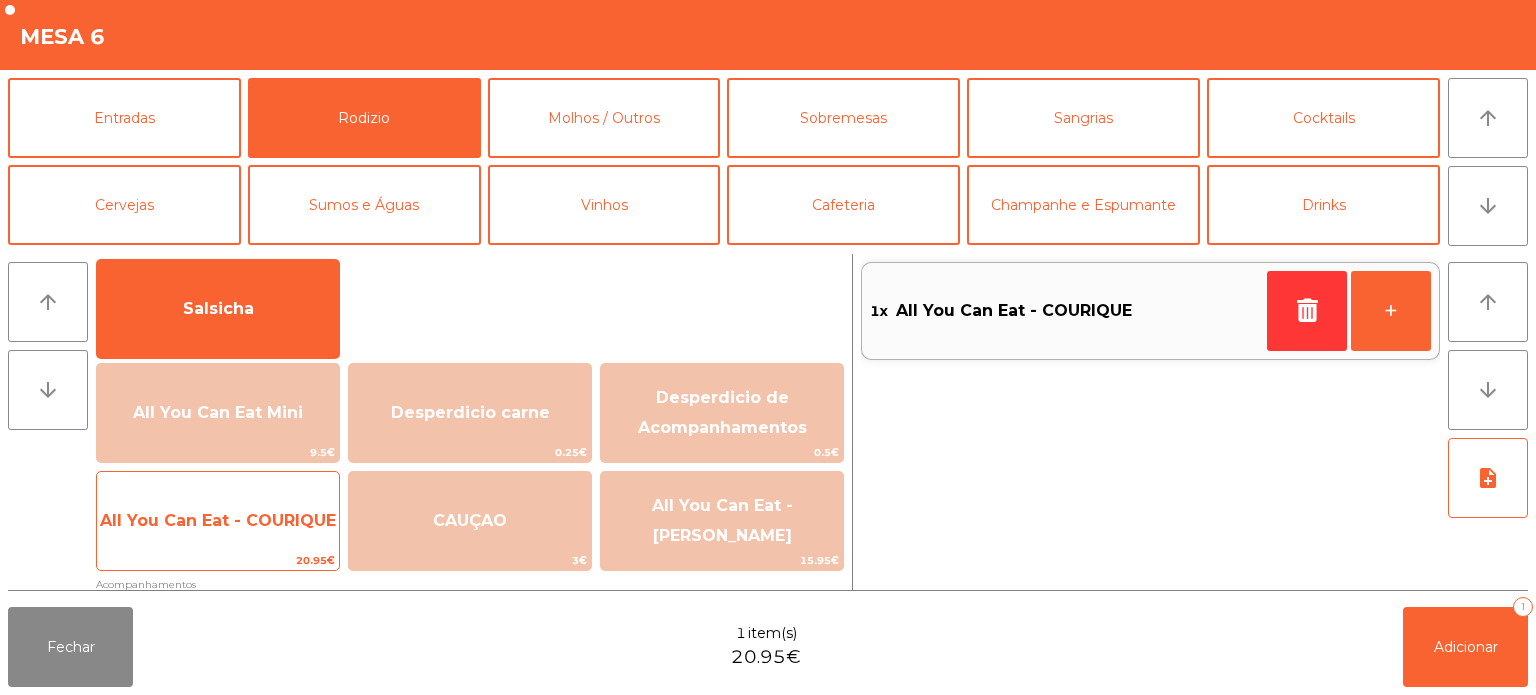 click on "All You Can Eat - COURIQUE" 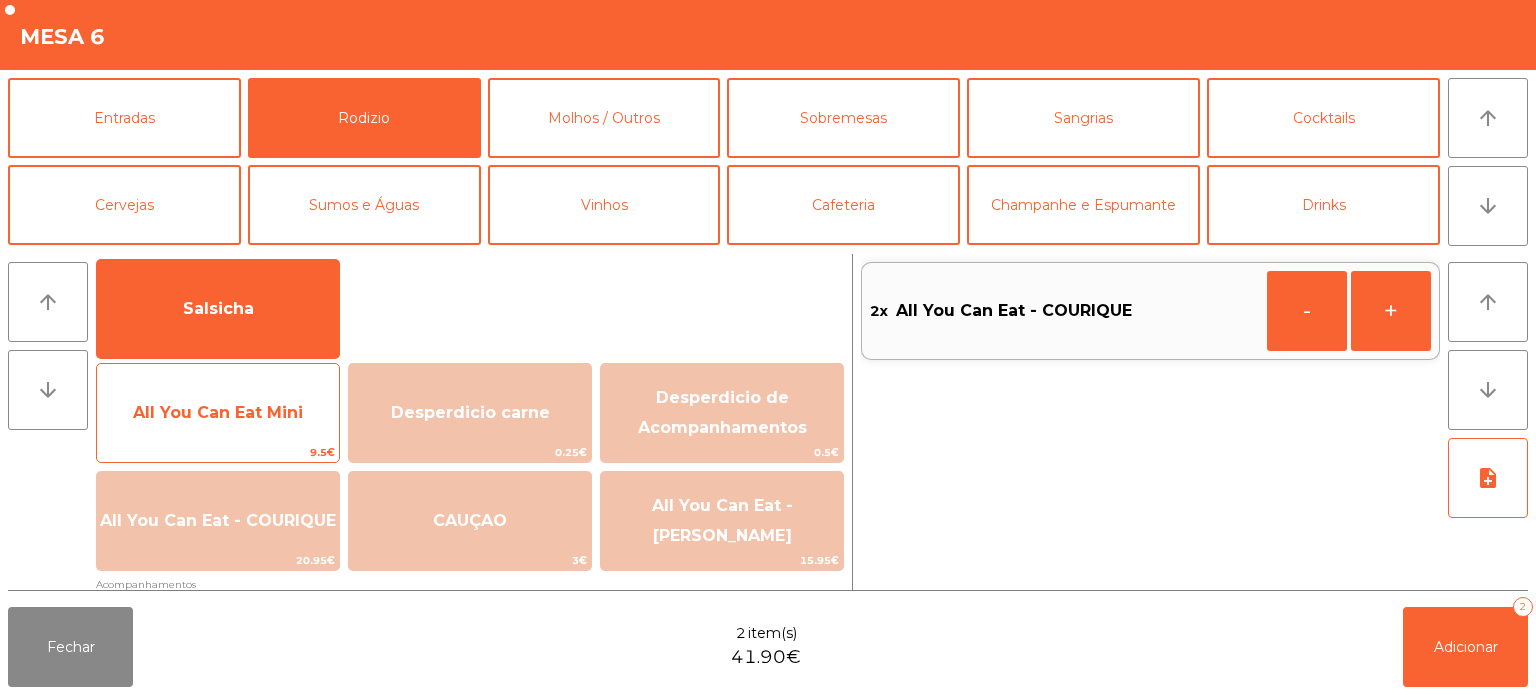 click on "All You Can Eat Mini" 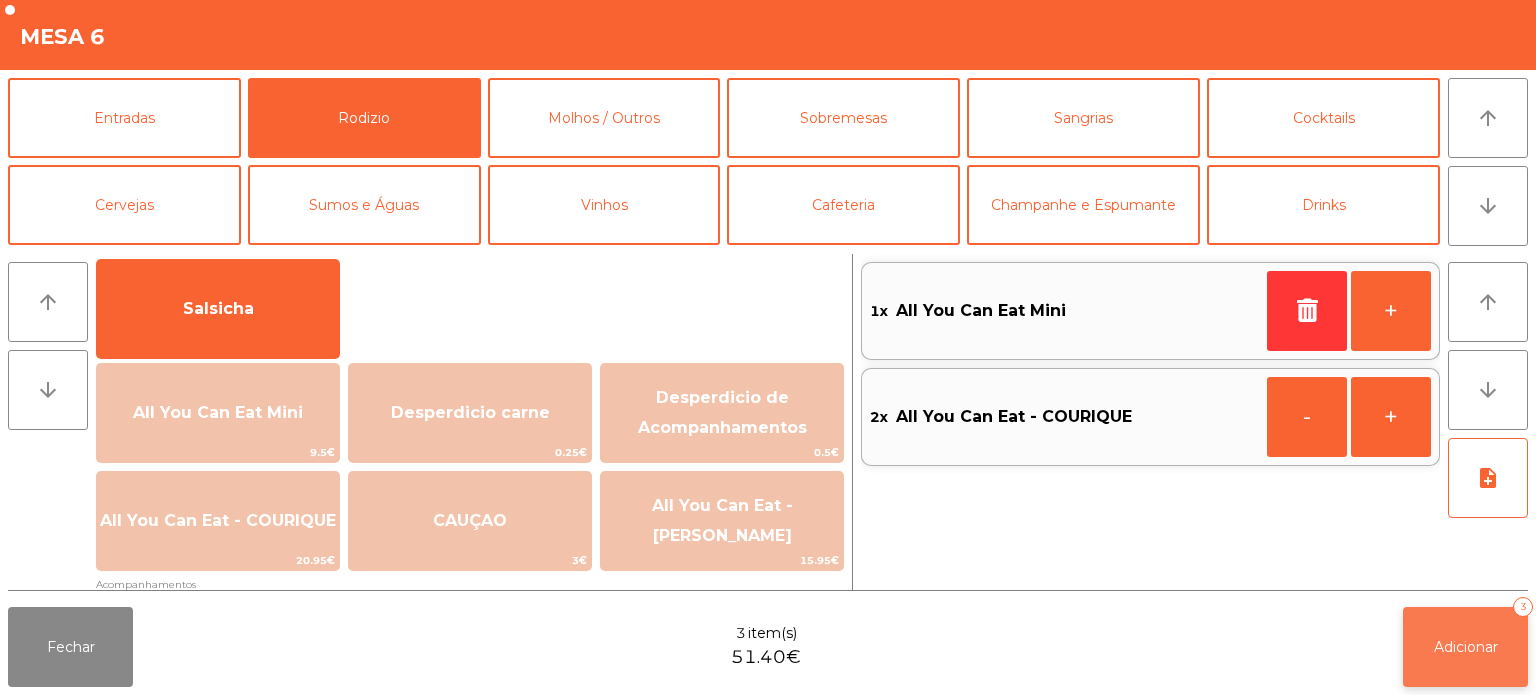 click on "Adicionar   3" 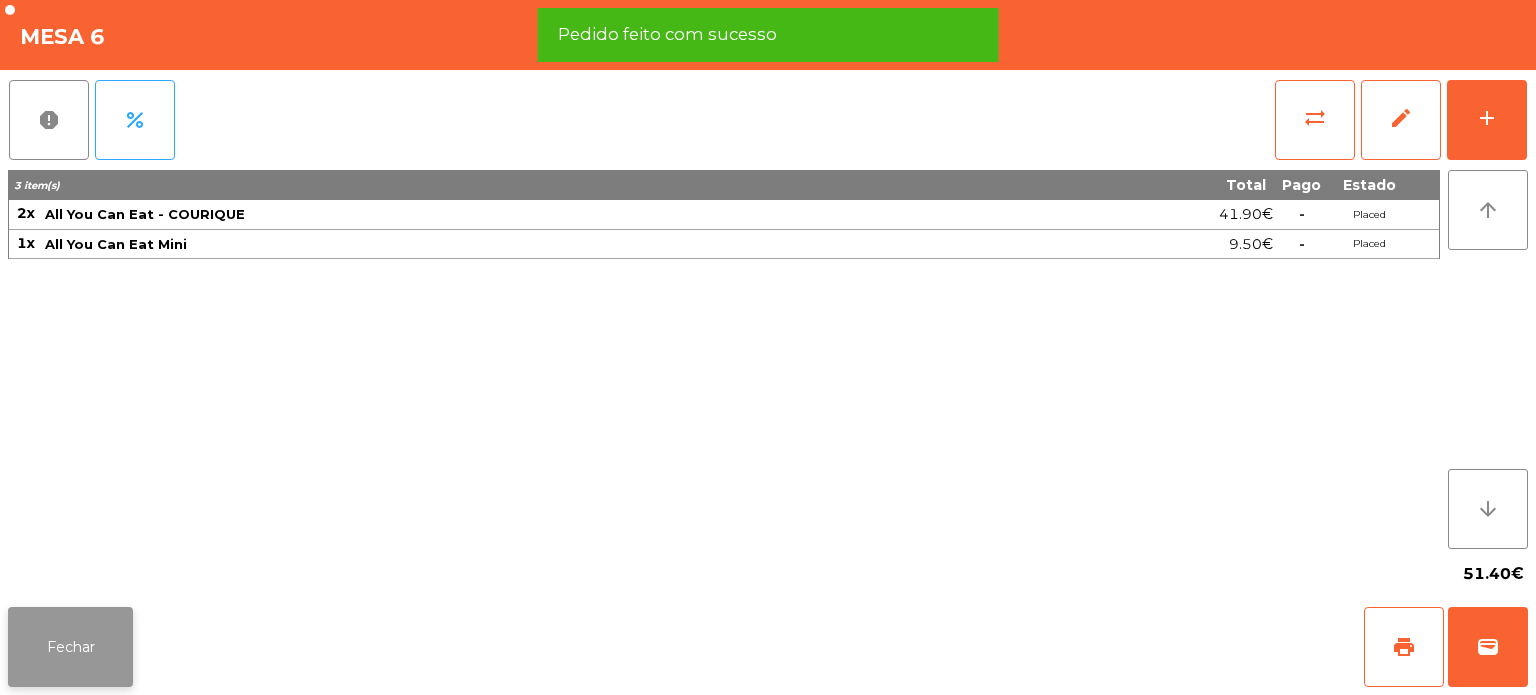 click on "Fechar" 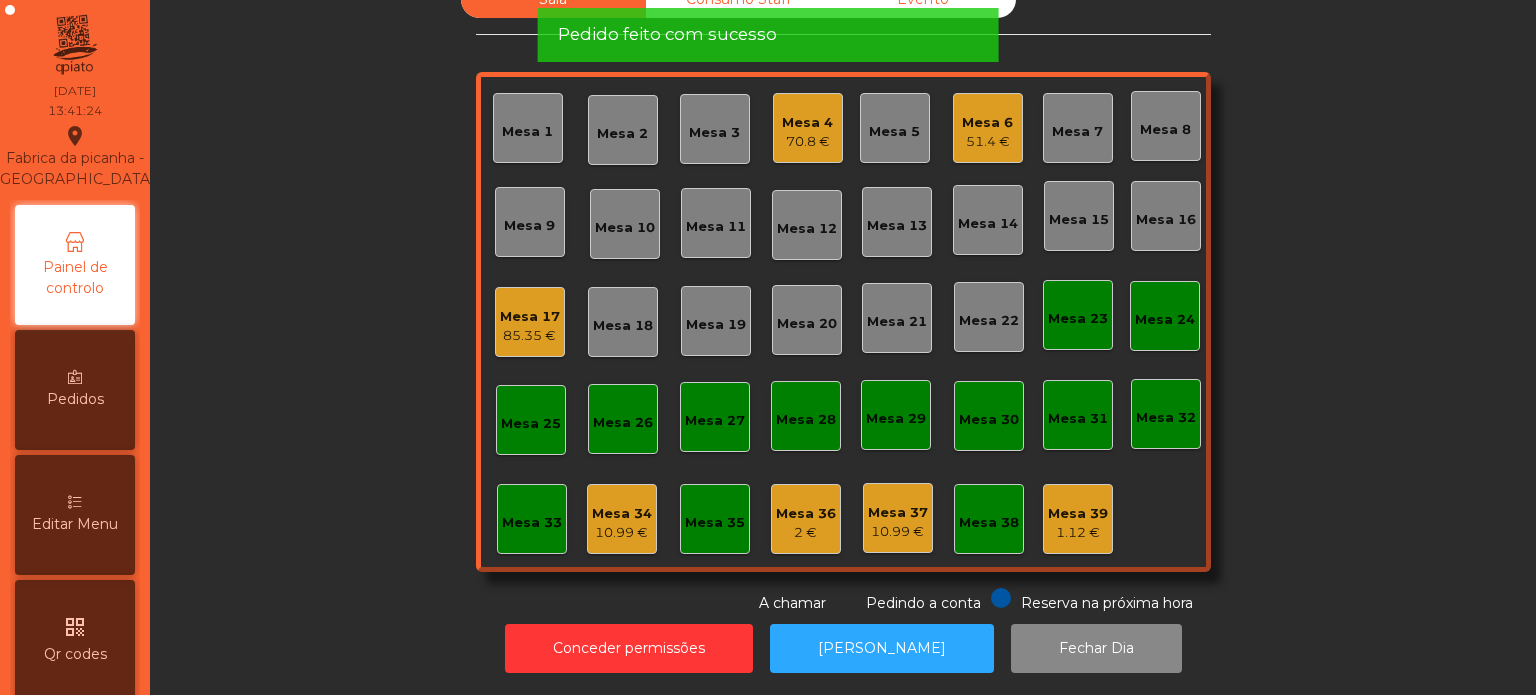 click on "Mesa 17" 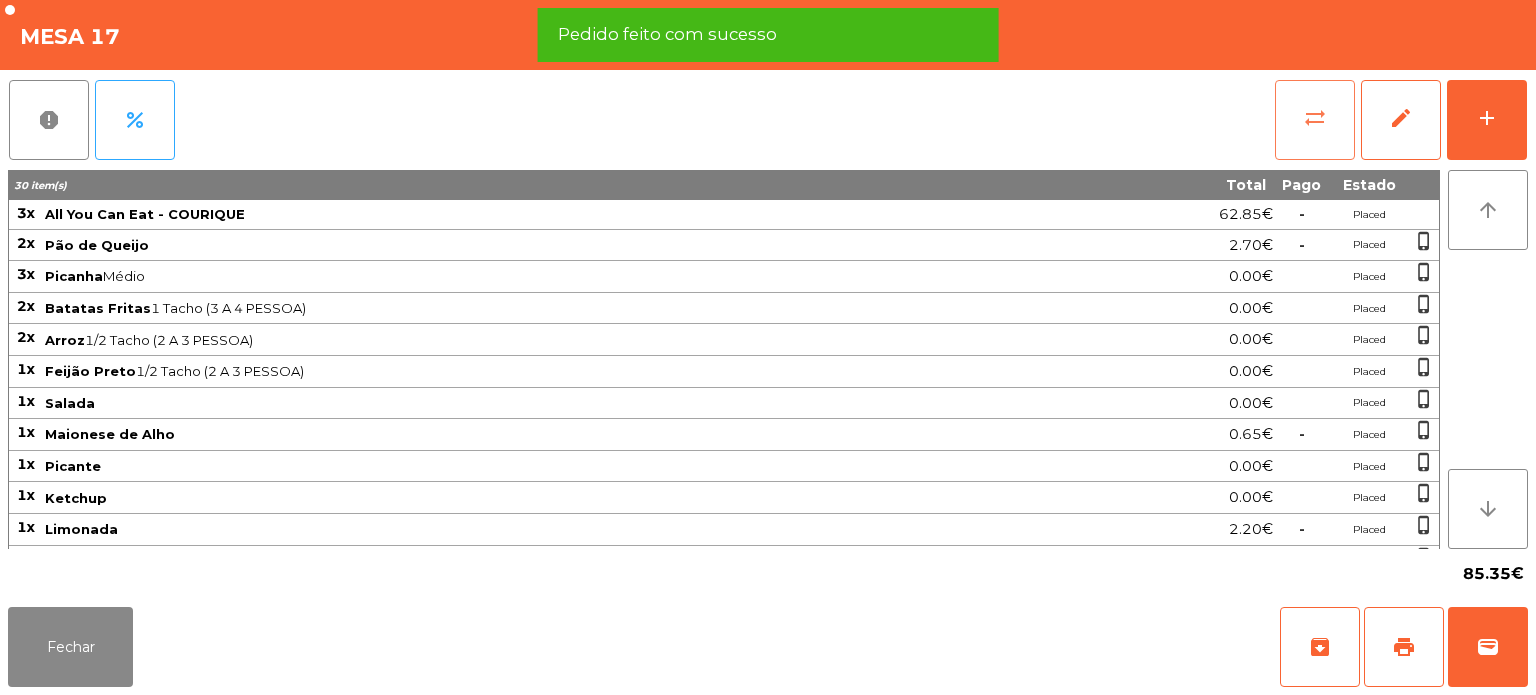 click on "sync_alt" 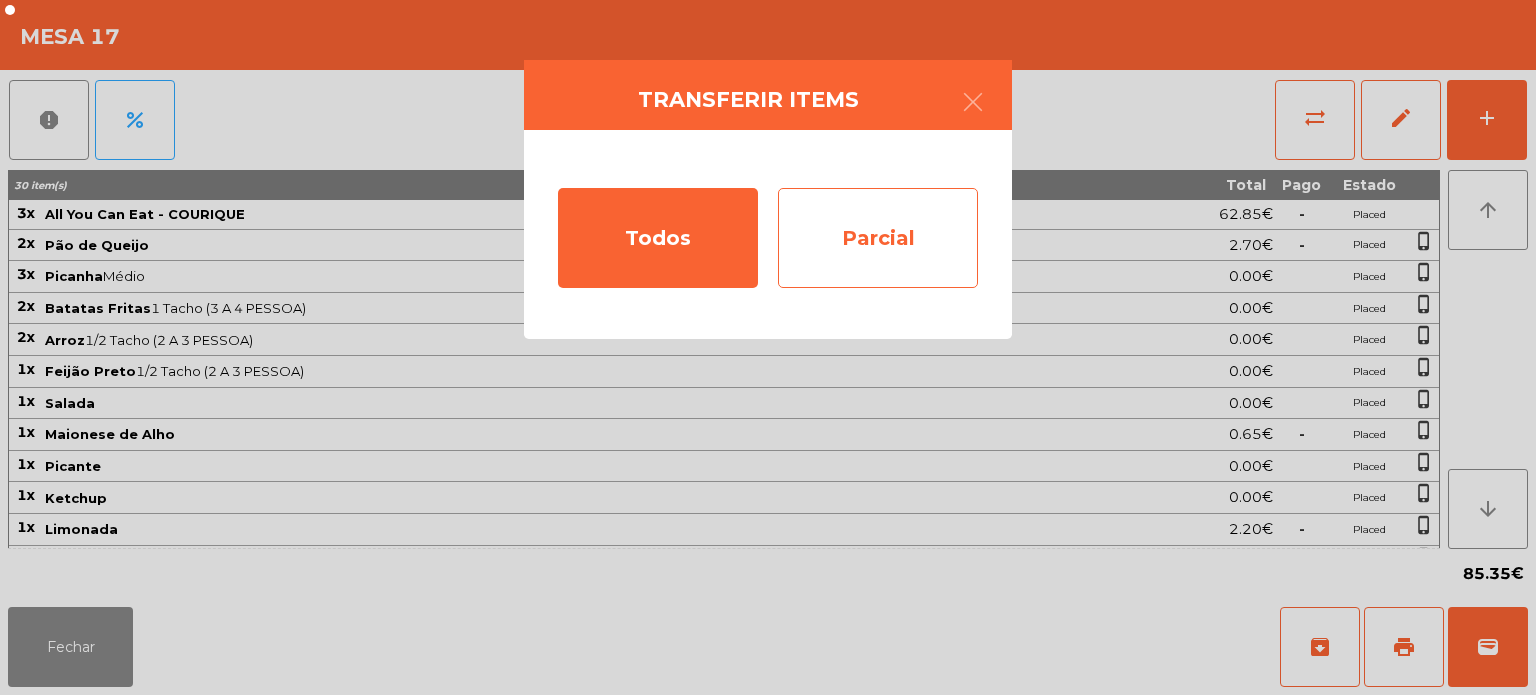 click on "Parcial" 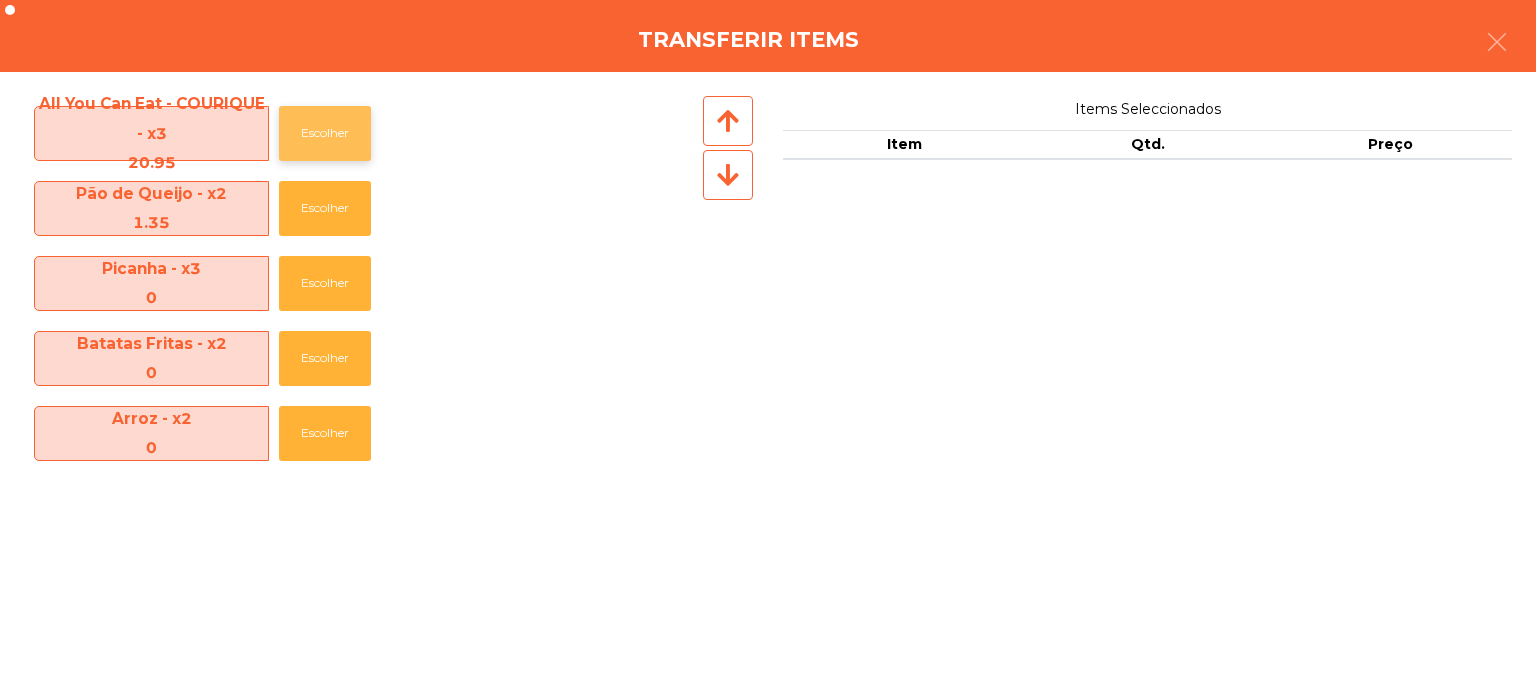 click on "Escolher" 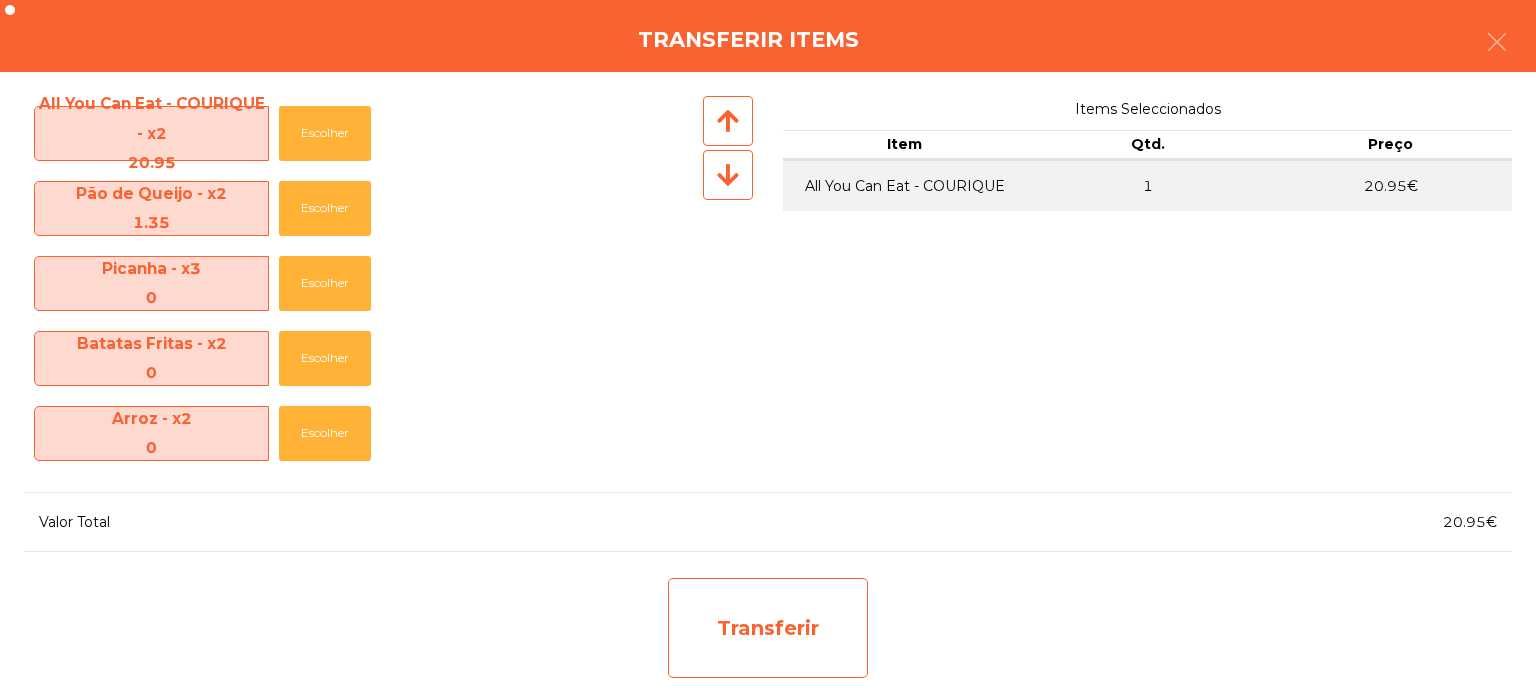 click on "Transferir" 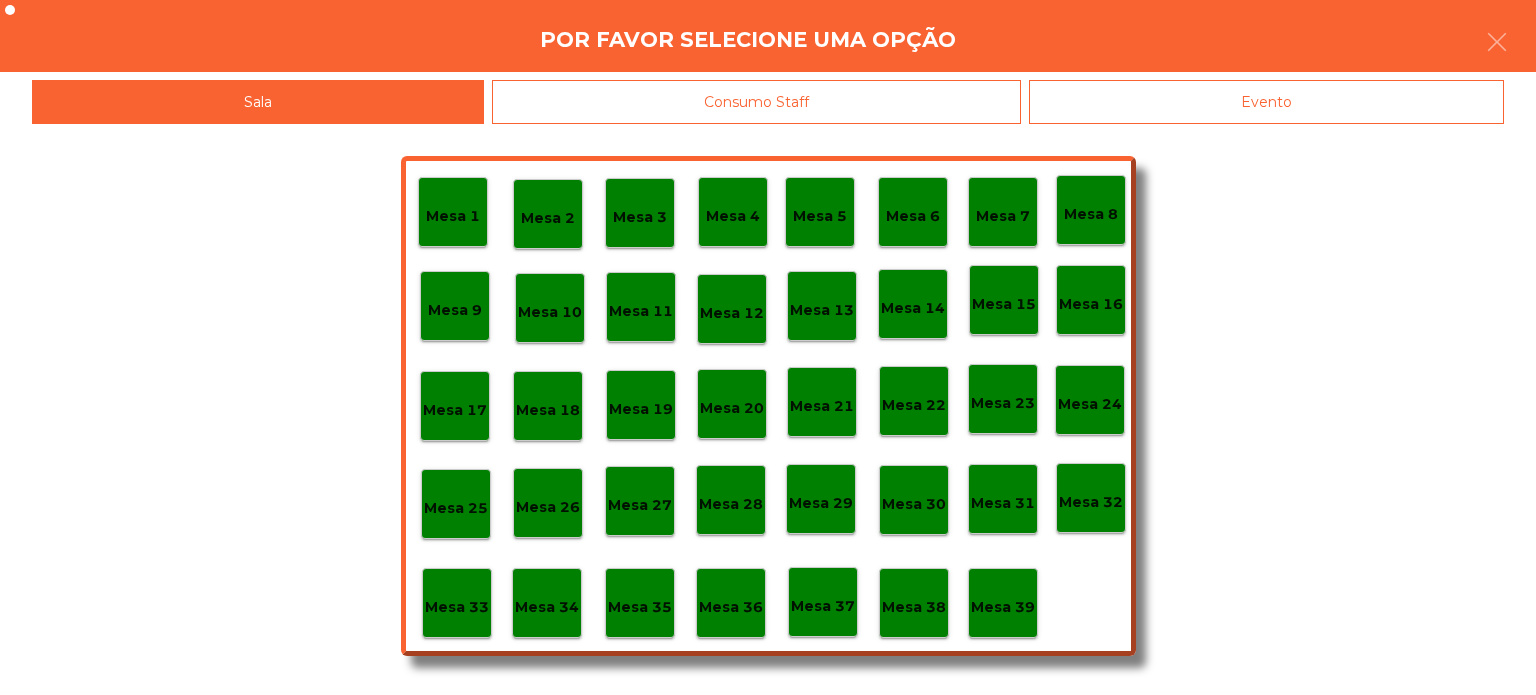 click on "Mesa 37" 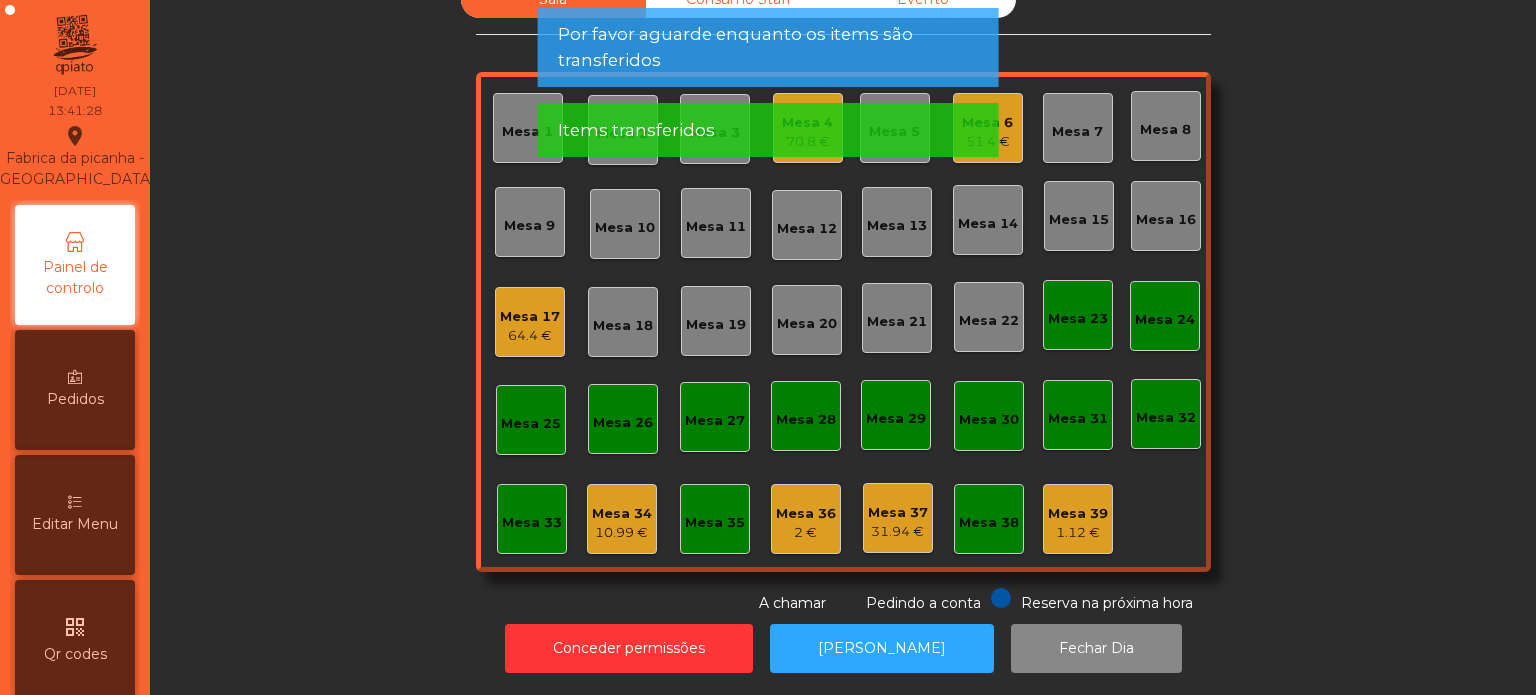 click on "64.4 €" 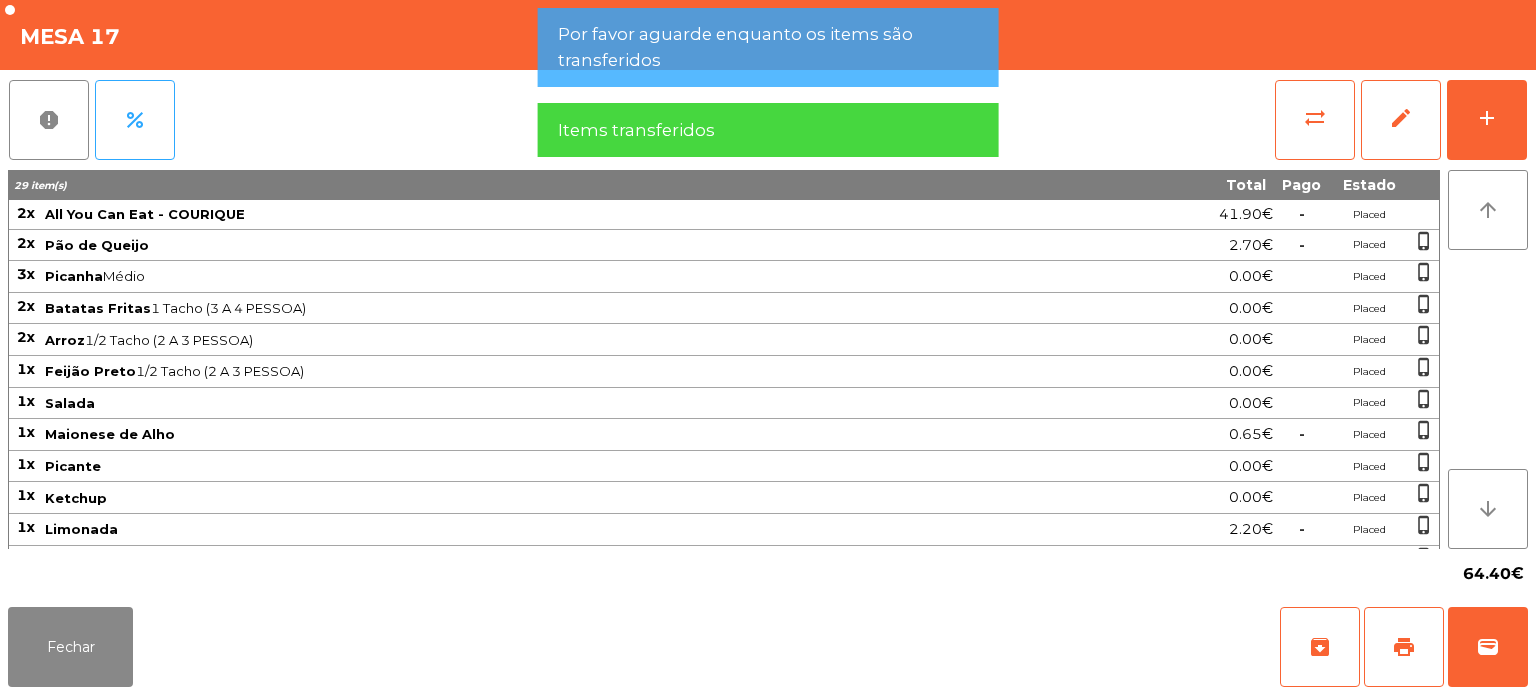 click on "report   percent   sync_alt   edit   add  29 item(s) Total Pago Estado 2x All You Can Eat - COURIQUE 41.90€  -  Placed 2x Pão de Queijo 2.70€  -  Placed  phone_iphone  3x Picanha  Médio  0.00€ Placed  phone_iphone  2x Batatas Fritas  1 Tacho (3 A 4 PESSOA)  0.00€ Placed  phone_iphone  2x Arroz  1/2 Tacho (2 A 3 PESSOA)  0.00€ Placed  phone_iphone  1x Feijão Preto  1/2 Tacho (2 A 3 PESSOA)  0.00€ Placed  phone_iphone  1x Salada 0.00€ Placed  phone_iphone  1x Maionese de Alho 0.65€  -  Placed  phone_iphone  1x Picante 0.00€ Placed  phone_iphone  1x Ketchup 0.00€ Placed  phone_iphone  1x Limonada 2.20€  -  Placed  phone_iphone  1x Coca-Cola 2.80€  -  Placed  phone_iphone  1x Ice Tea Manga 2.65€  -  Placed  phone_iphone  1x Banana-frita 1.35€  -  Placed  phone_iphone  5x Maminha AA  Media  0.00€ Placed  phone_iphone  1x Água Serra da Esrela  Fresco  1.60€  -  Placed  phone_iphone  1x Bola Gelado Baunilha 1.90€  -  Placed  phone_iphone  1x Creme Burlee c/ Chocolate Bran  -" 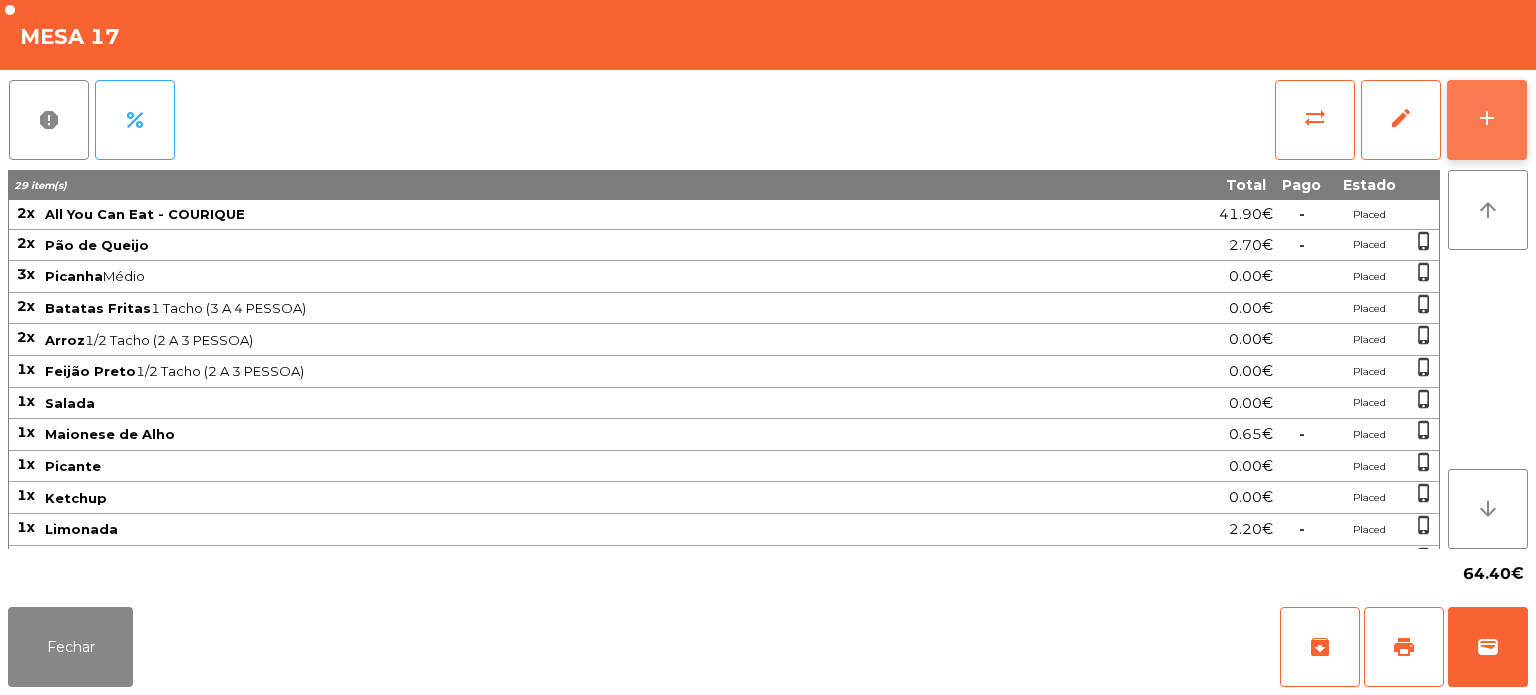 click on "add" 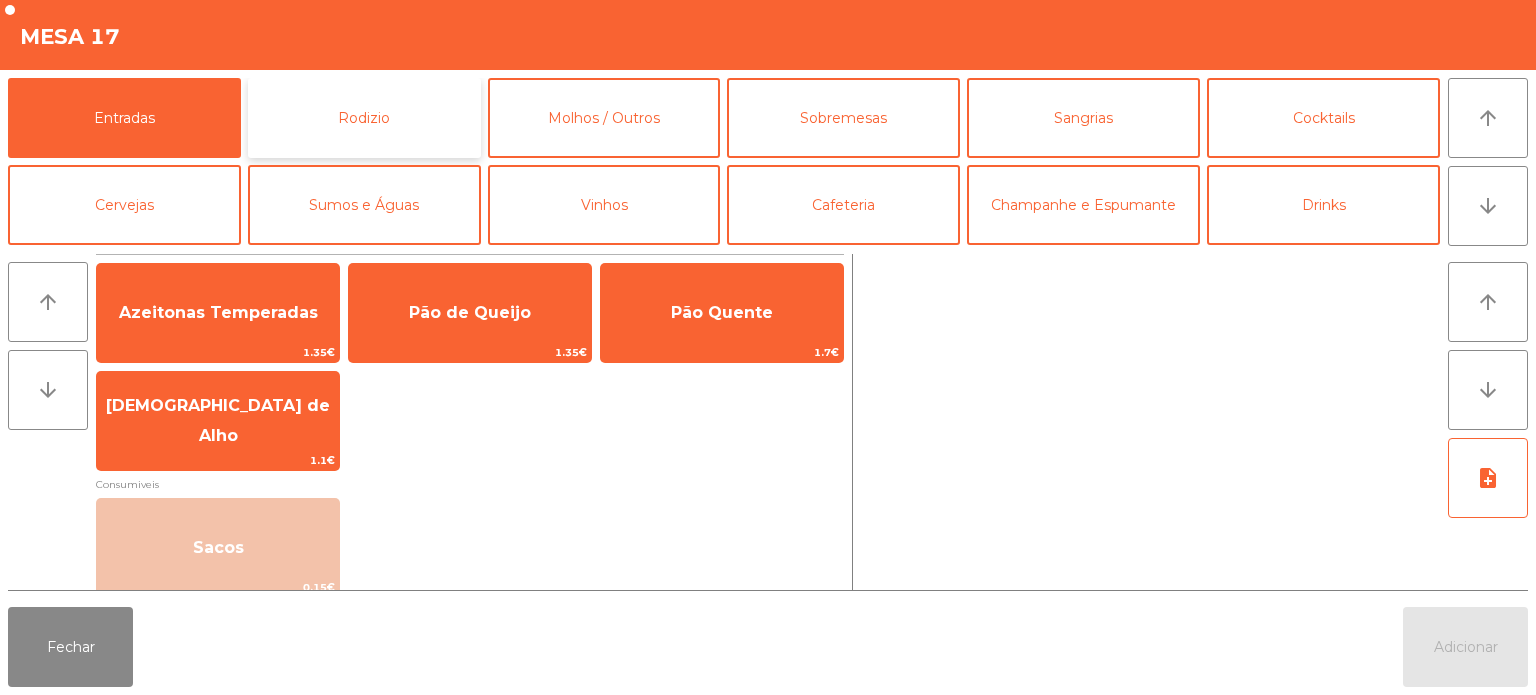 click on "Rodizio" 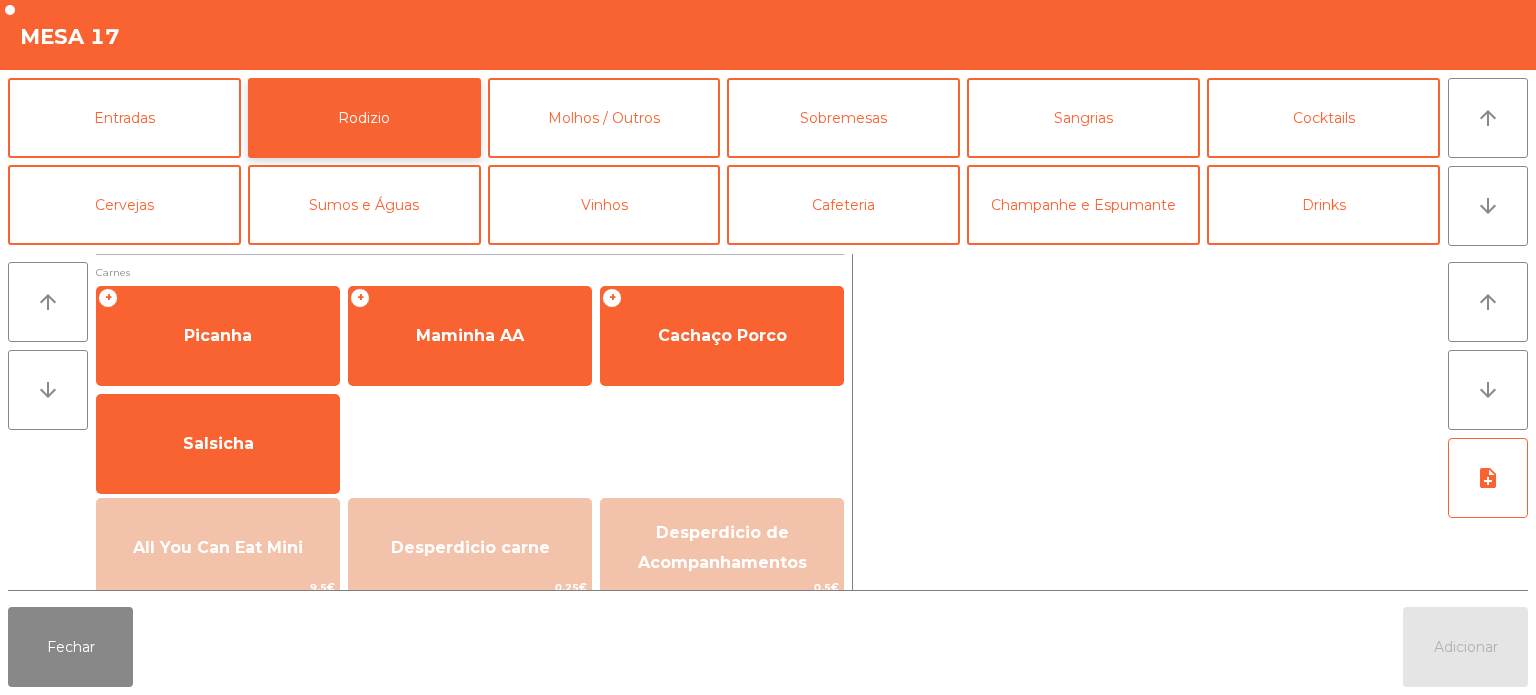 scroll, scrollTop: 93, scrollLeft: 0, axis: vertical 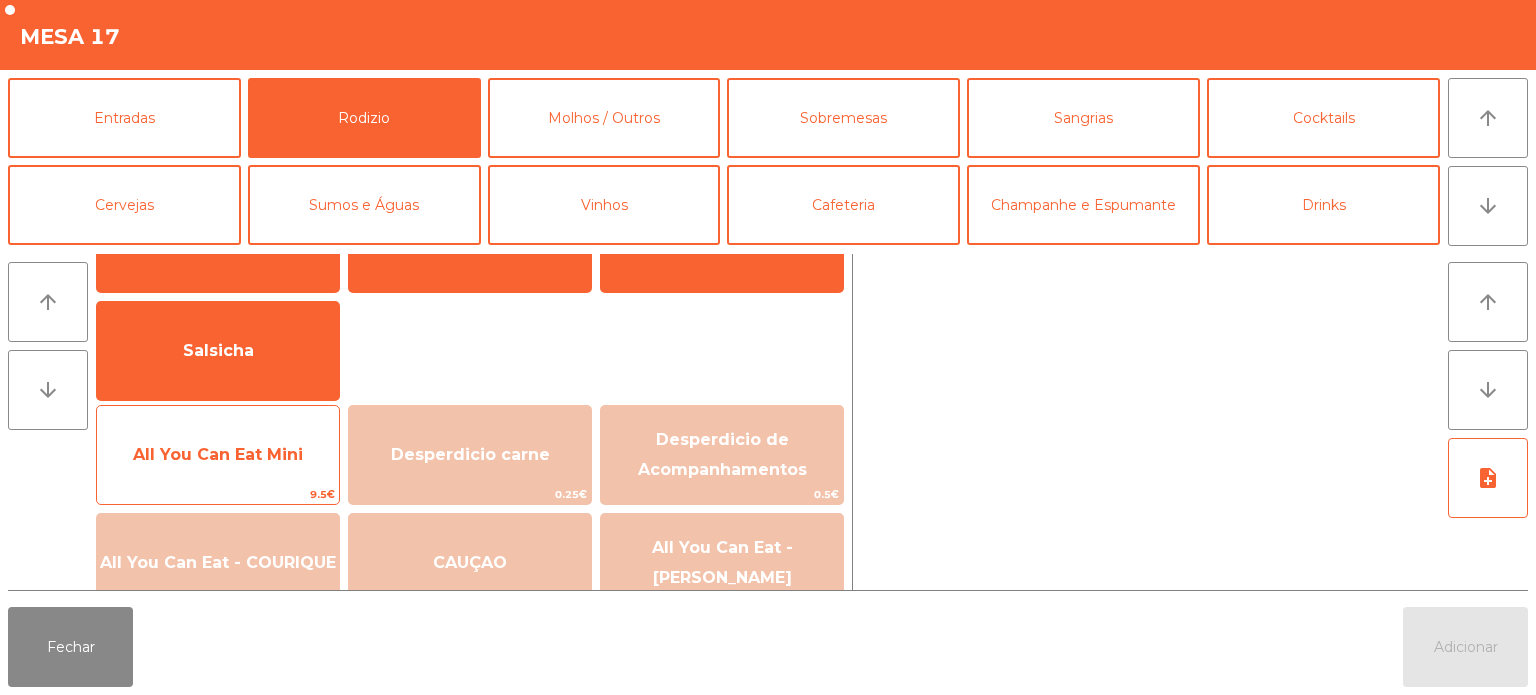 click on "9.5€" 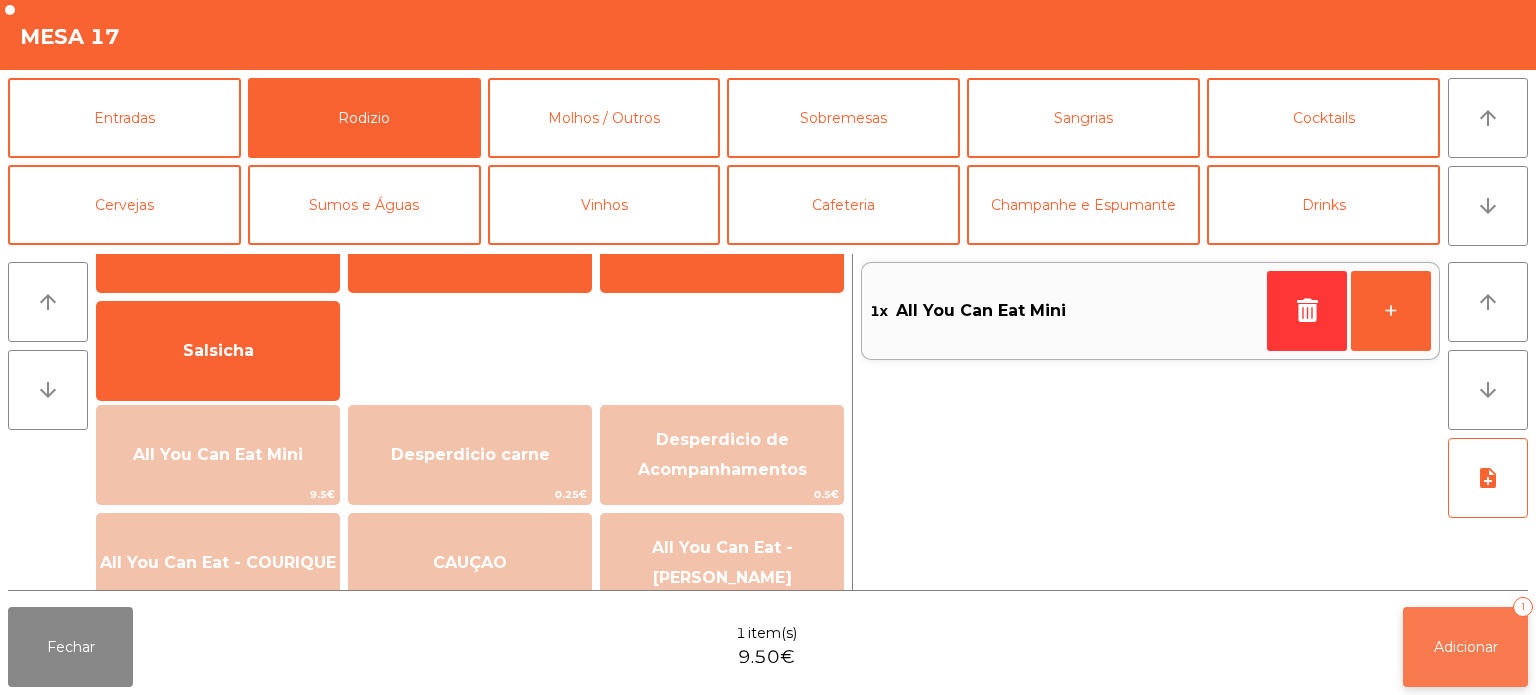click on "Adicionar" 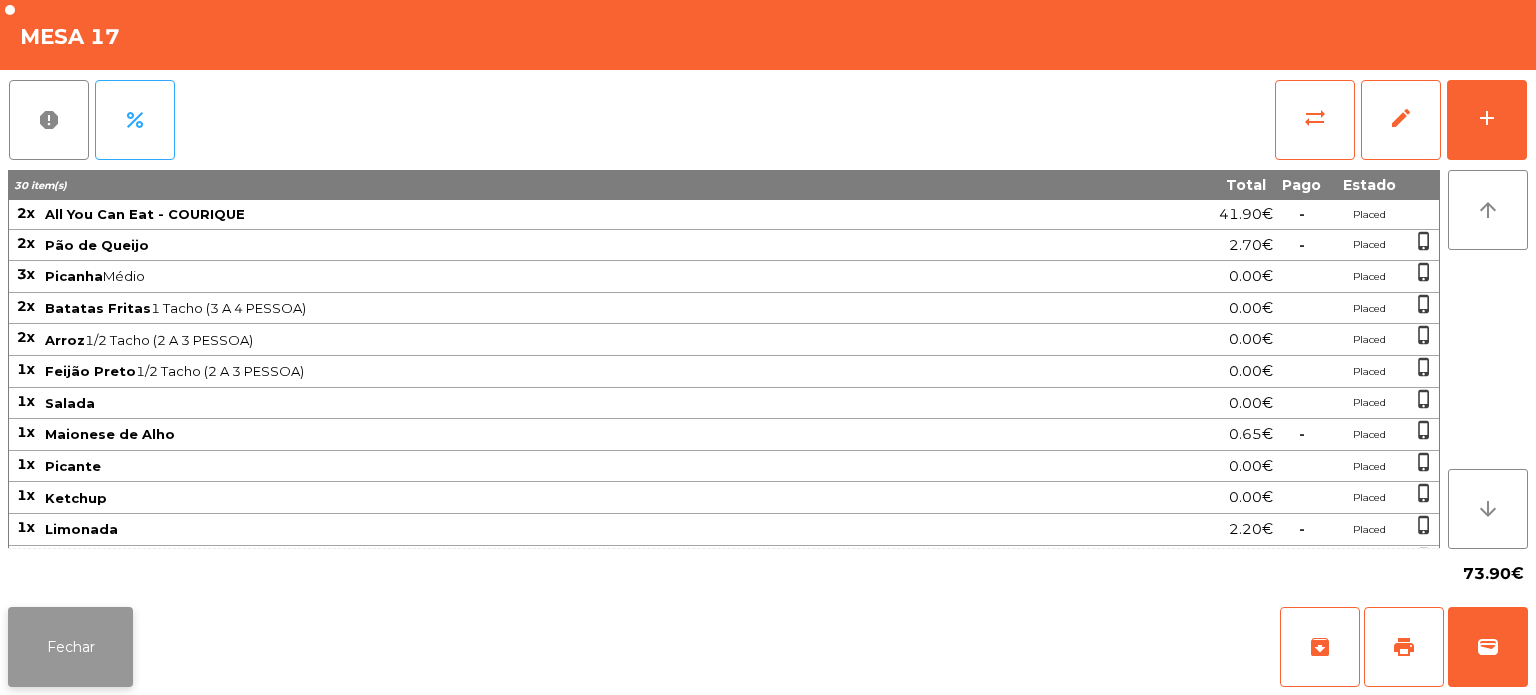 click on "Fechar" 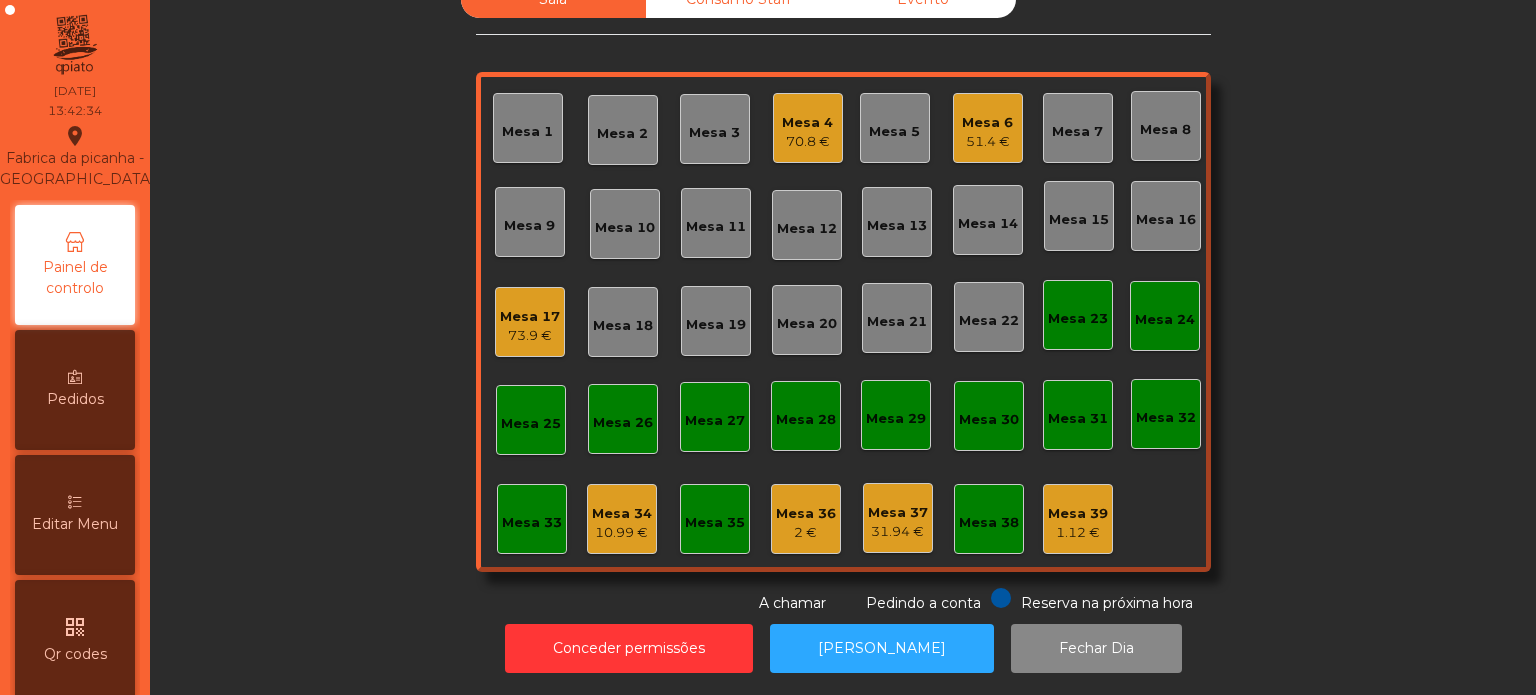 click on "73.9 €" 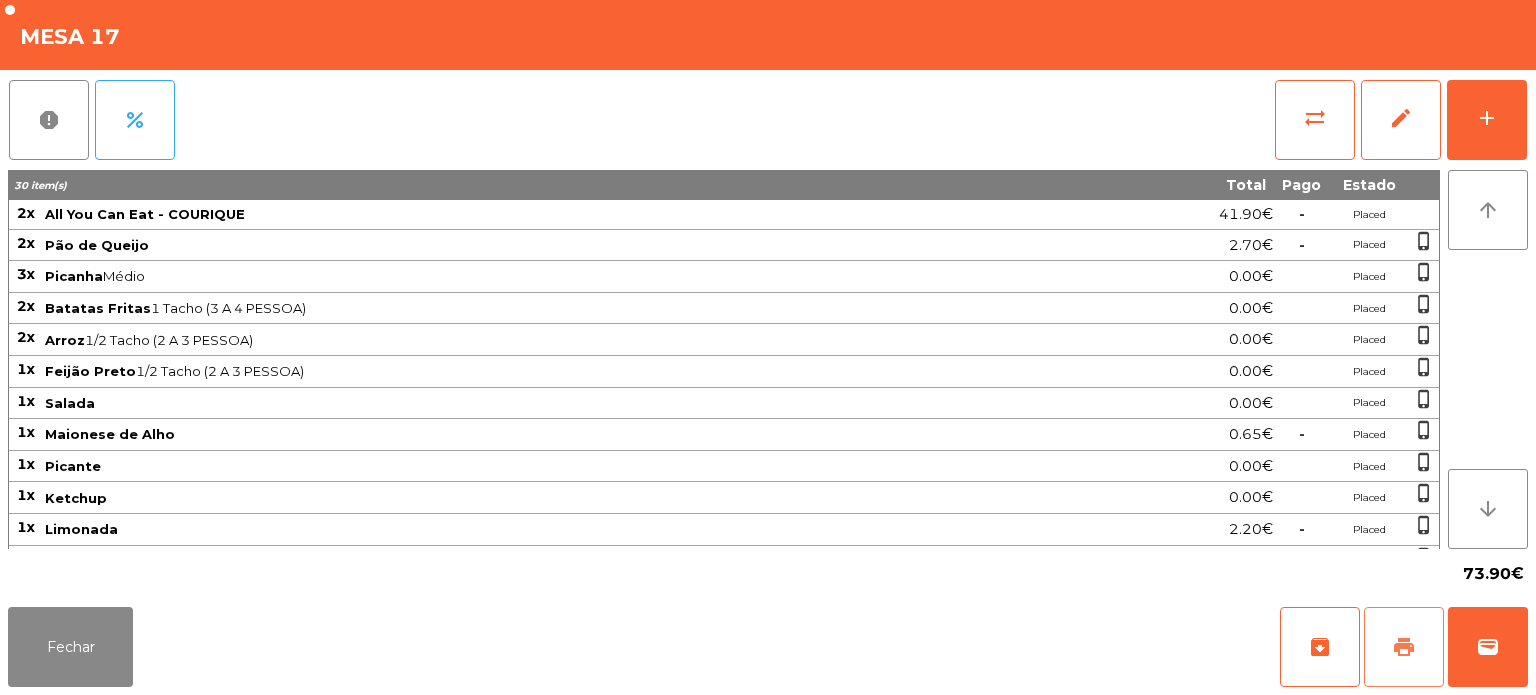 click on "print" 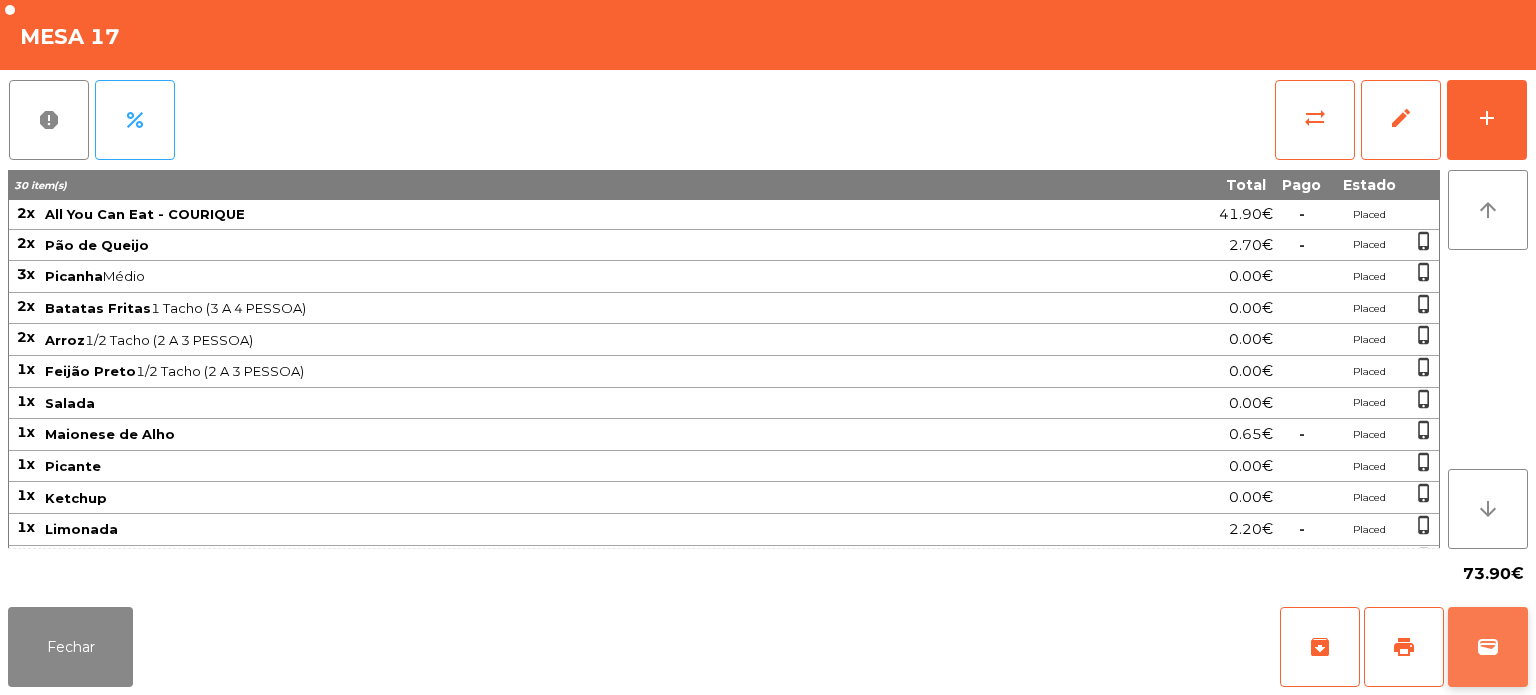 click on "wallet" 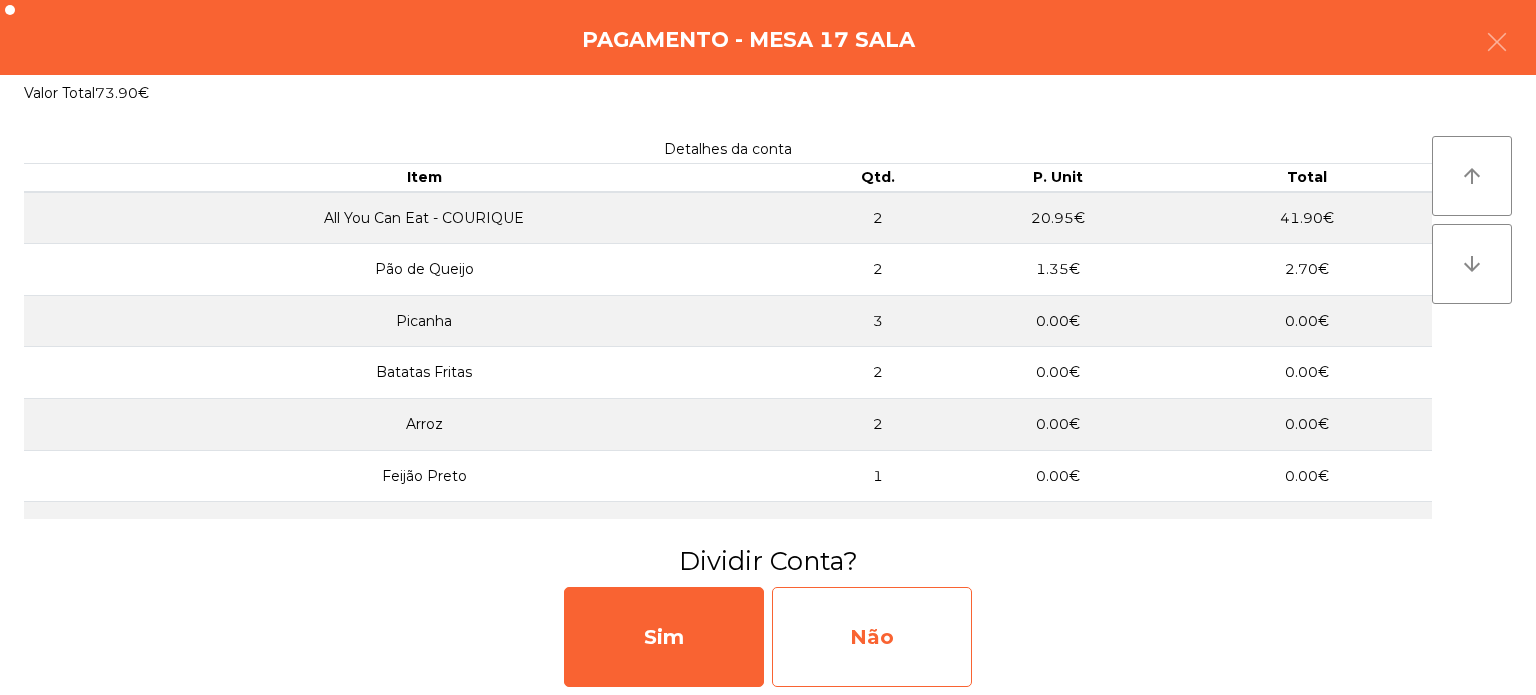 click on "Não" 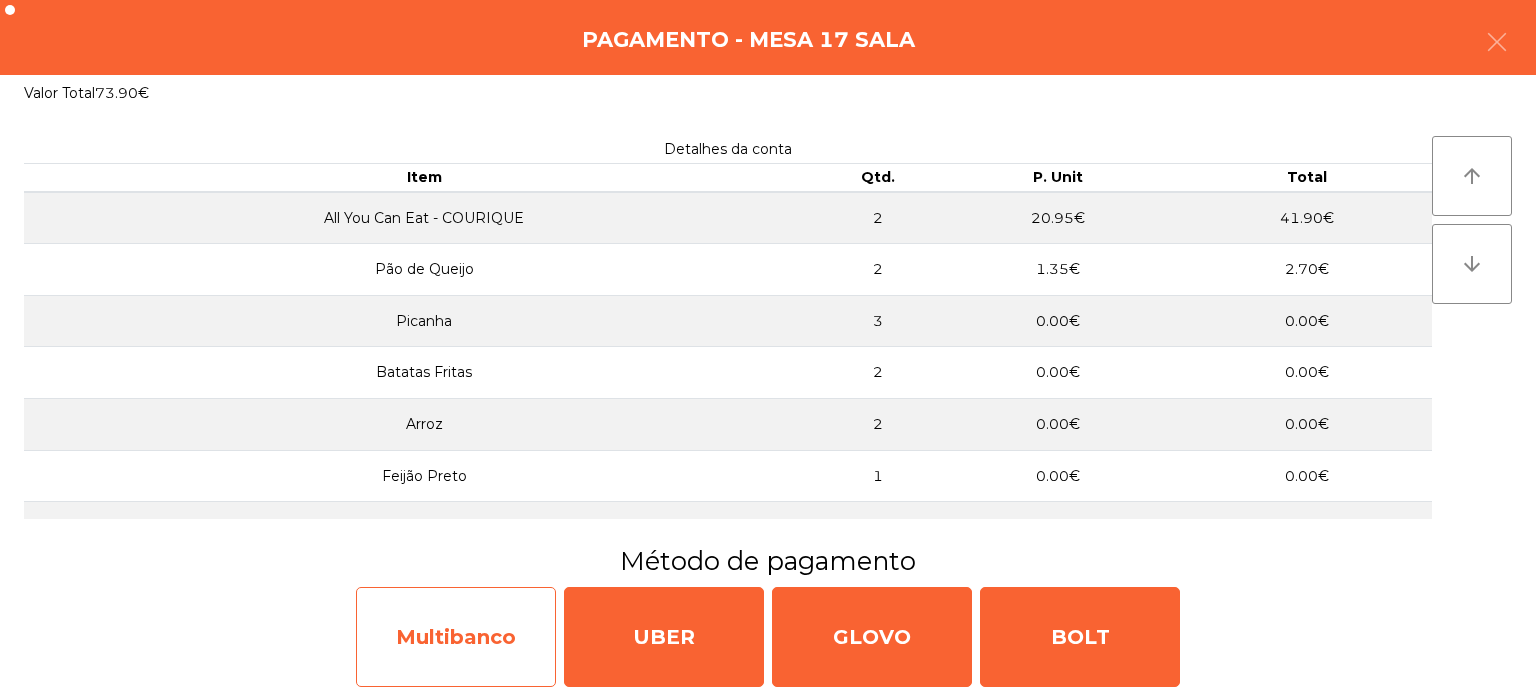 click on "Multibanco" 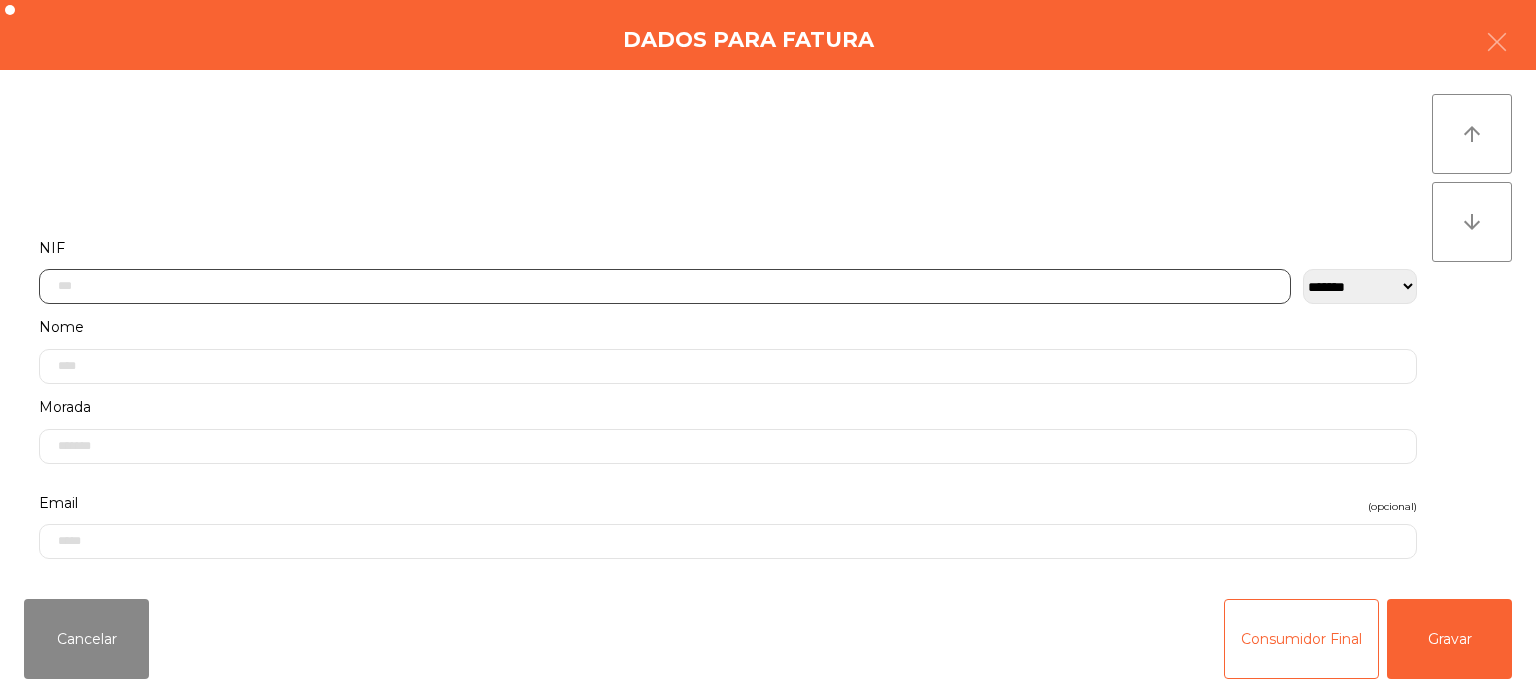 click 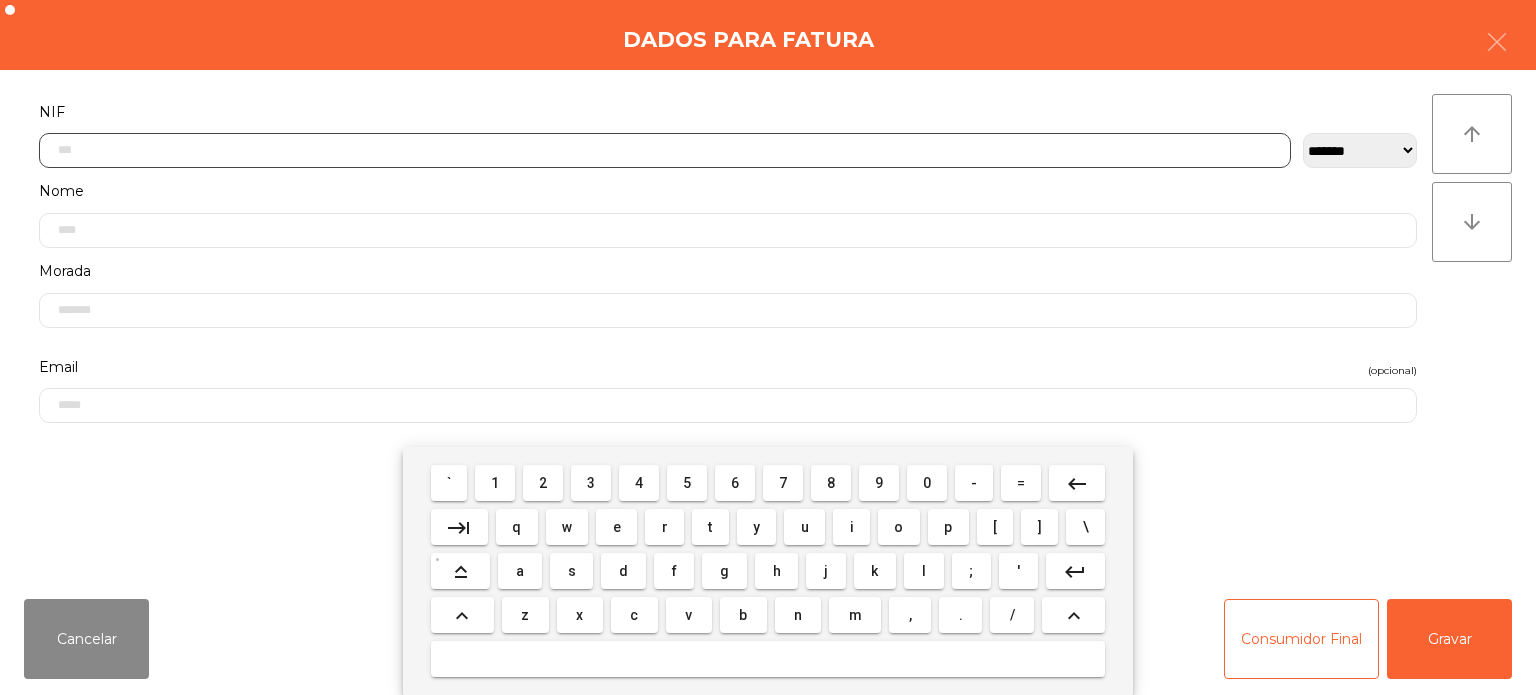 scroll, scrollTop: 139, scrollLeft: 0, axis: vertical 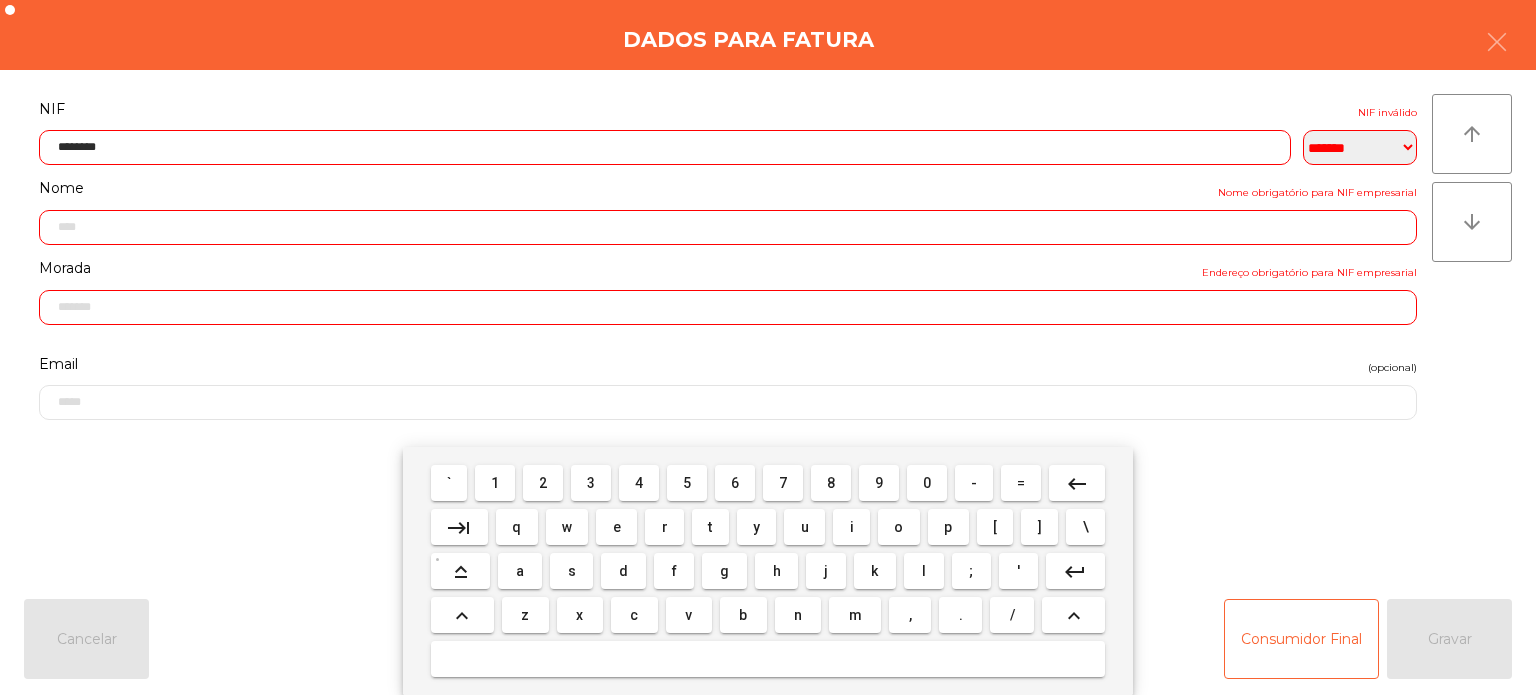 type on "*********" 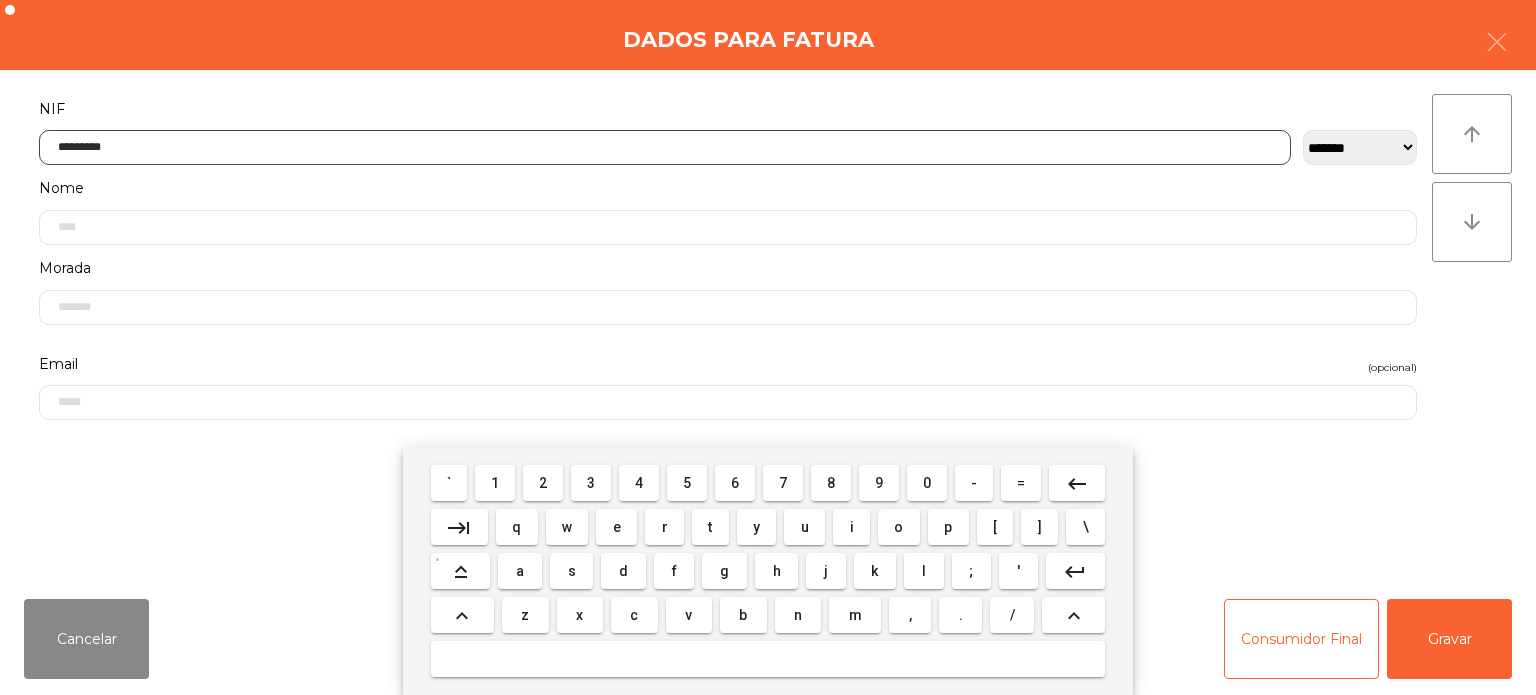 type on "**********" 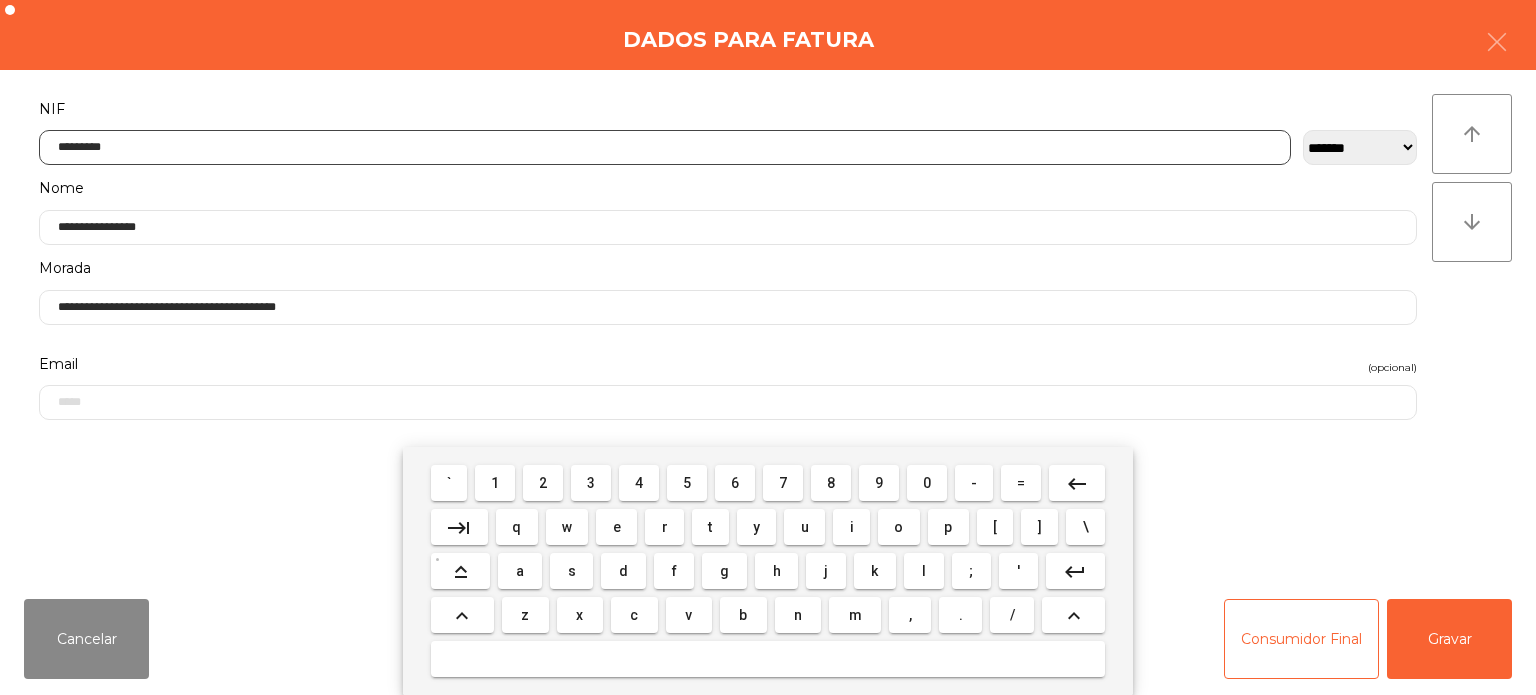 type on "*********" 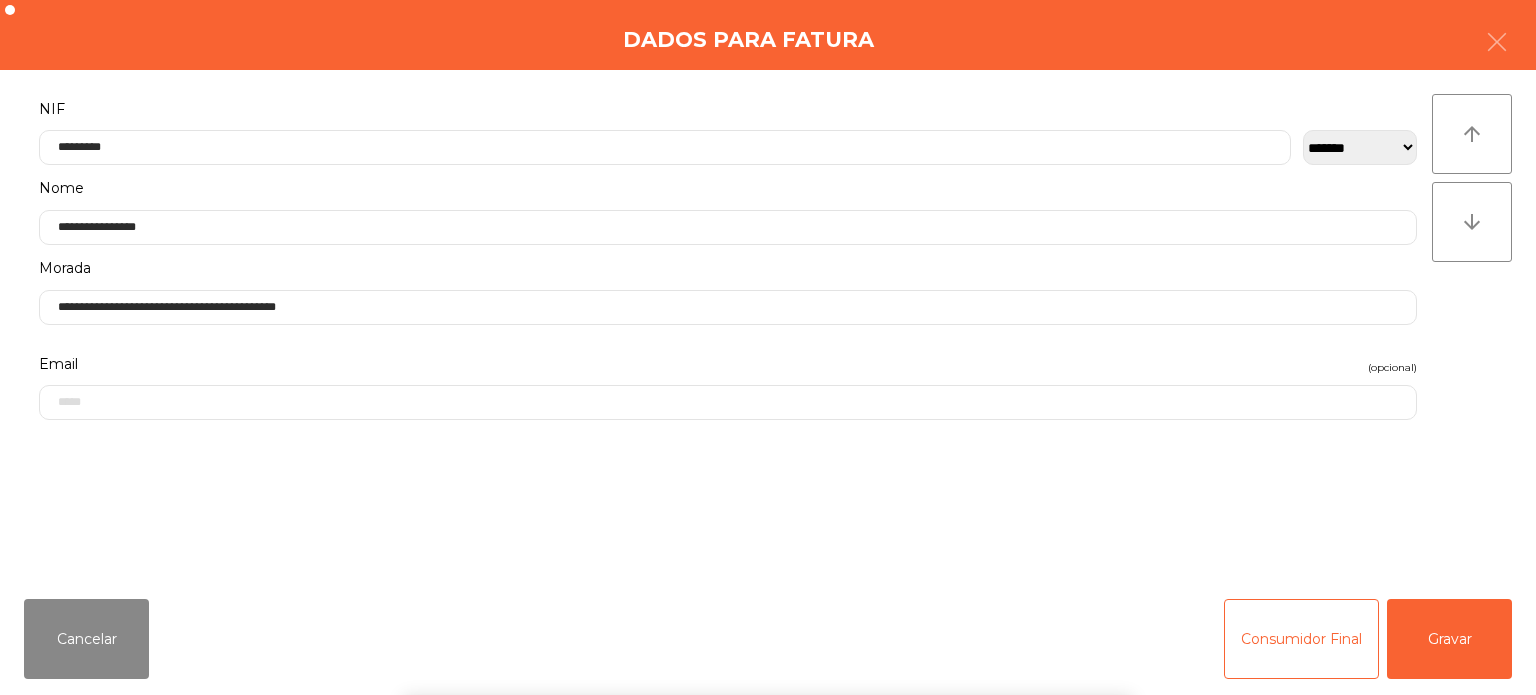 click on "arrow_upward arrow_downward" 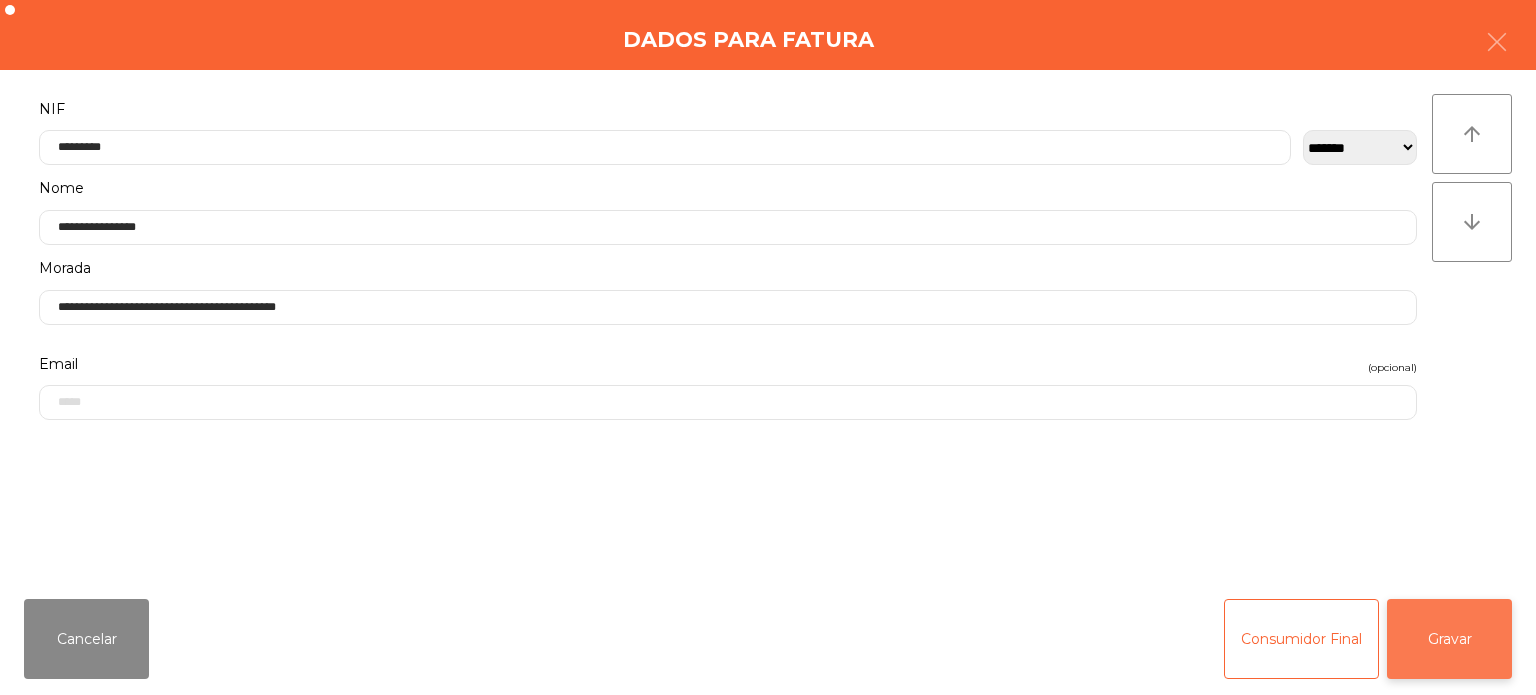 click on "Gravar" 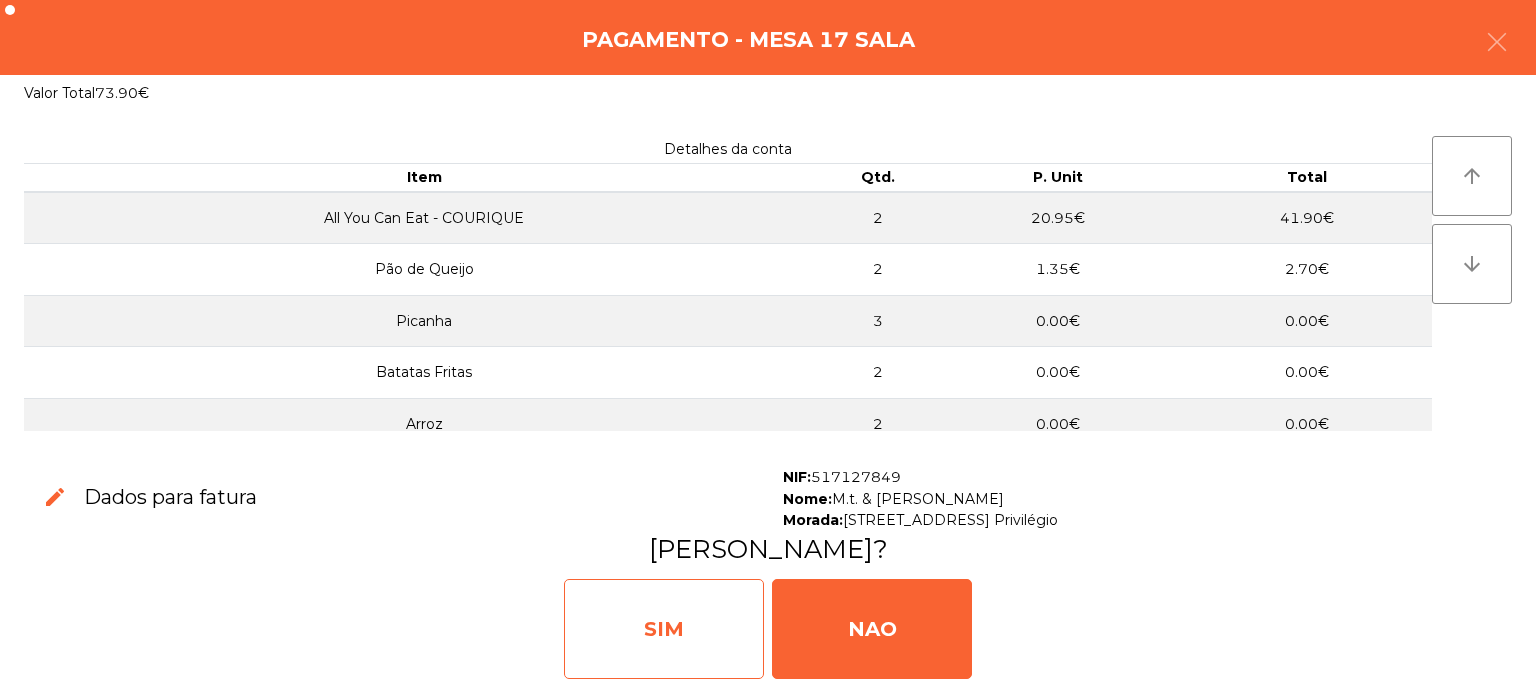 click on "SIM" 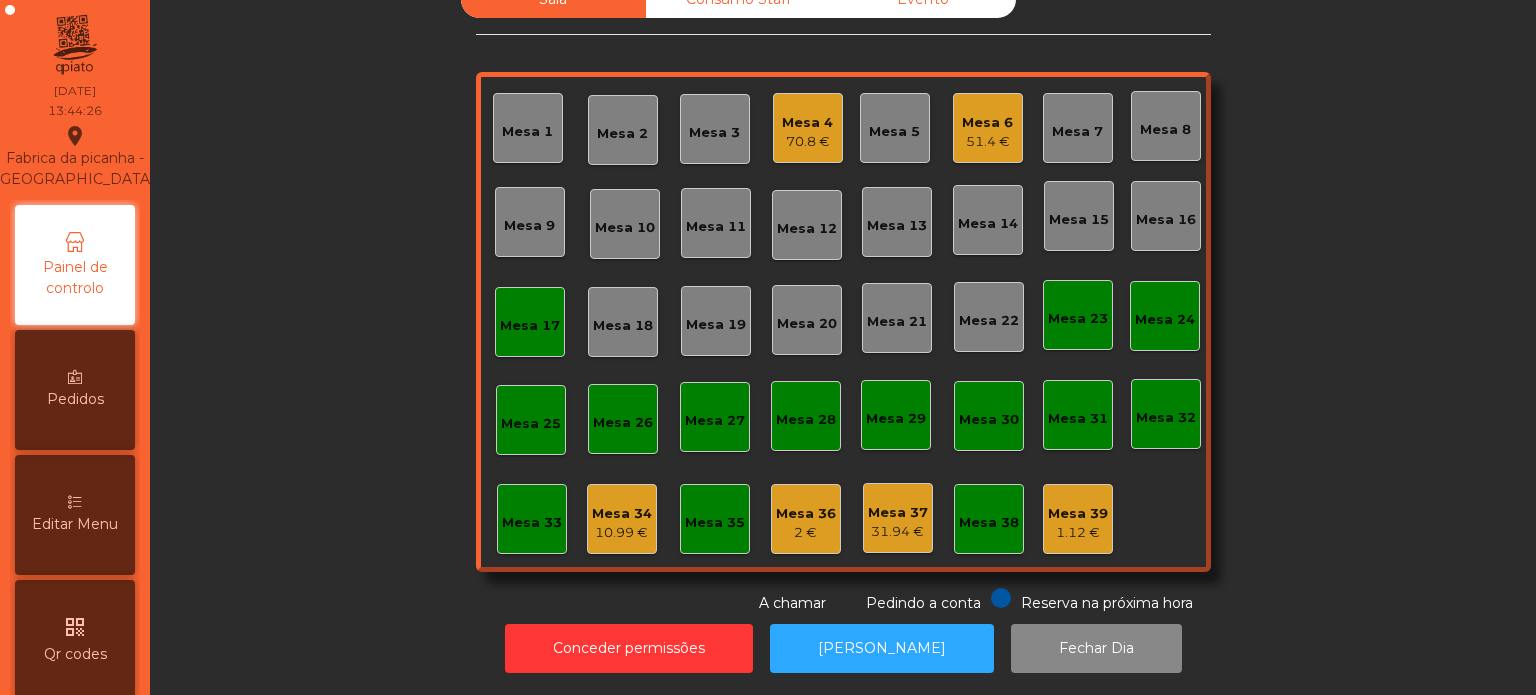 click on "Mesa 34" 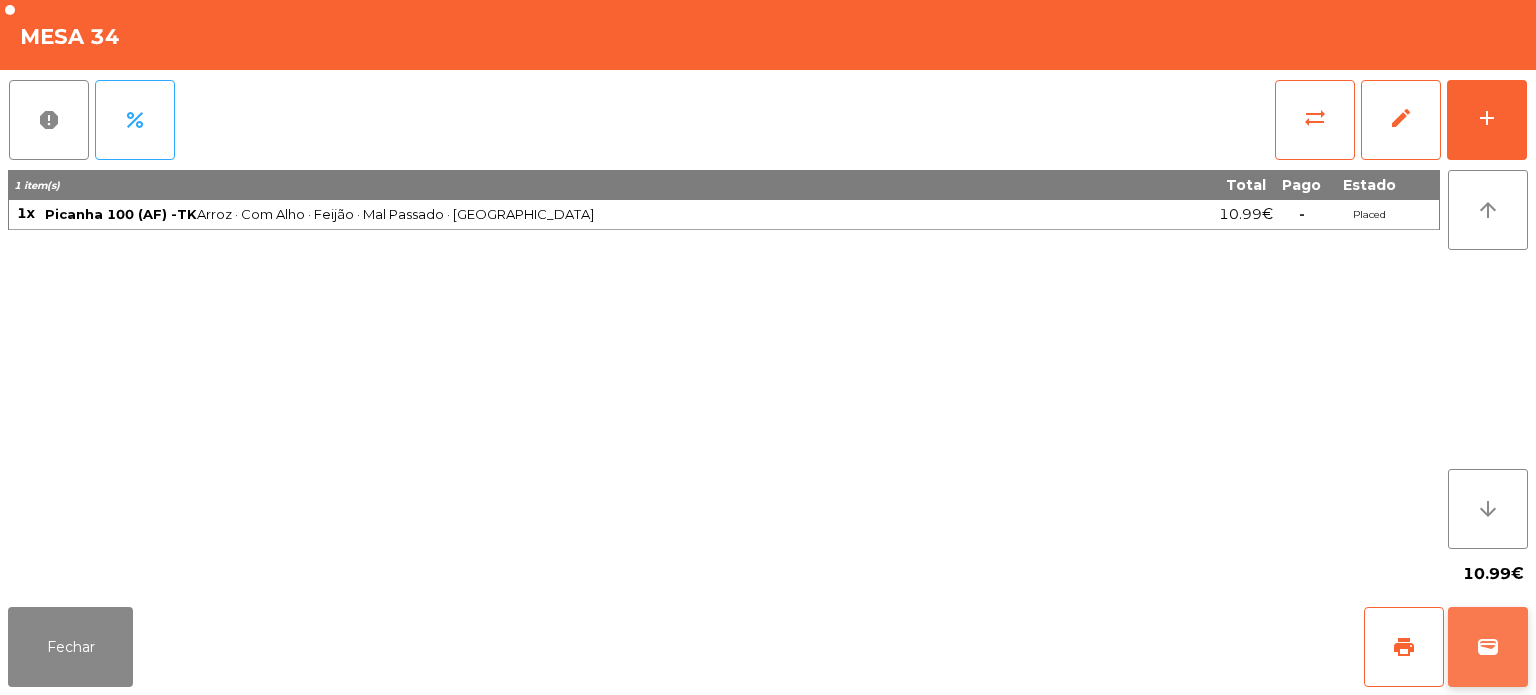click on "wallet" 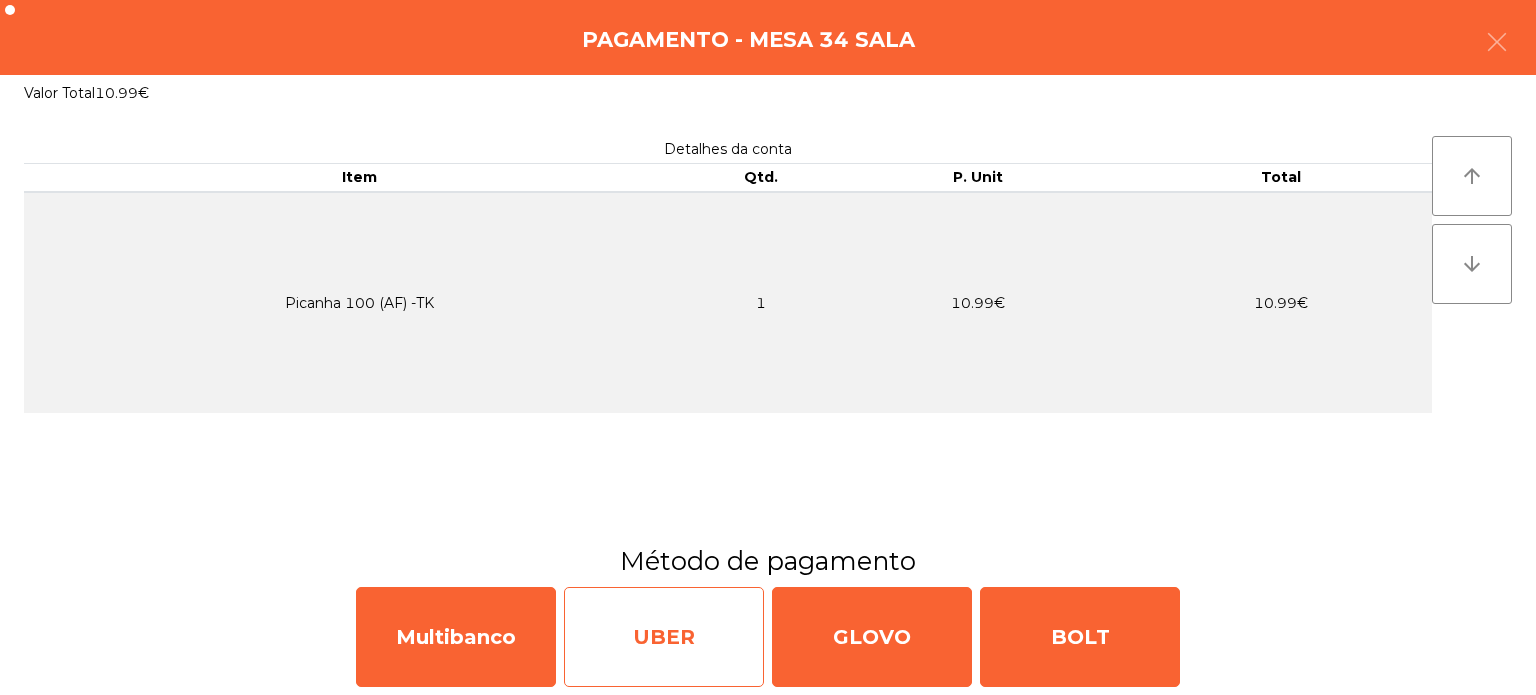click on "UBER" 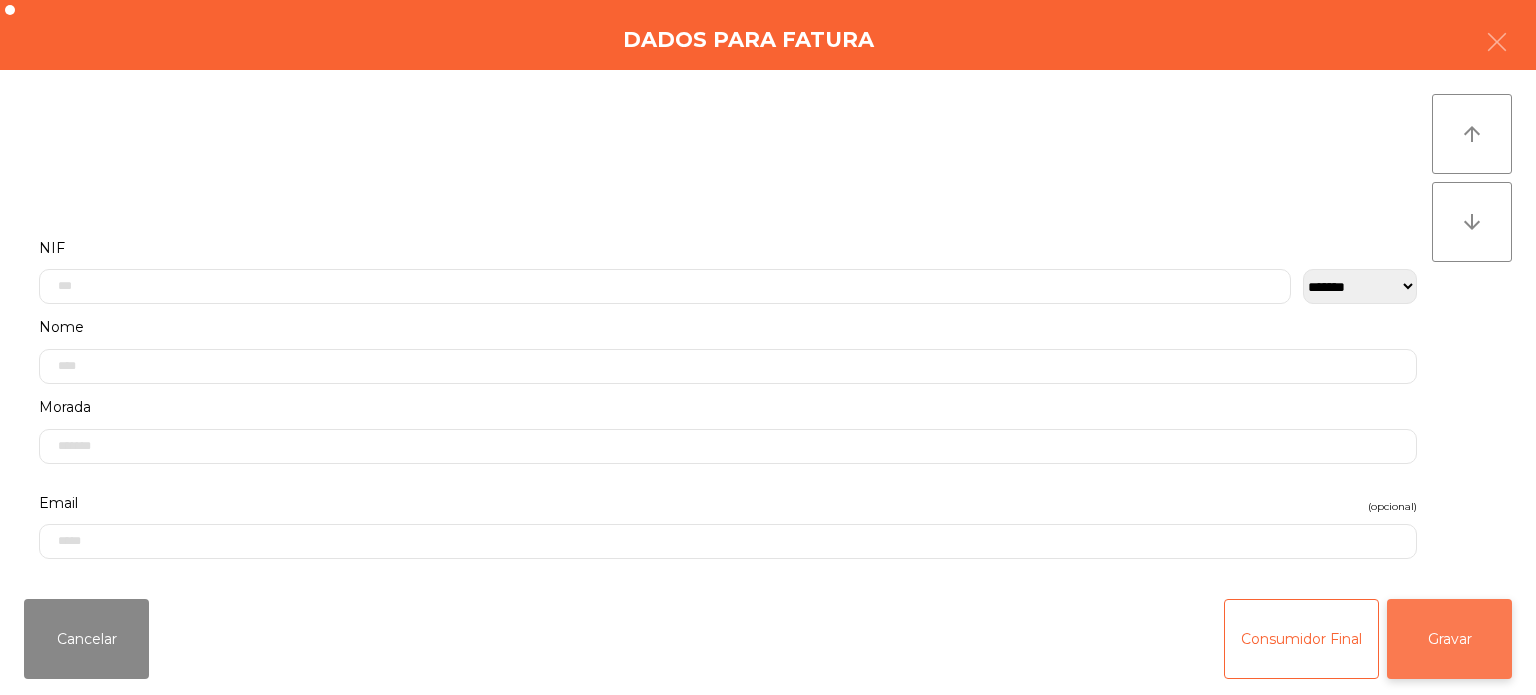 click on "Gravar" 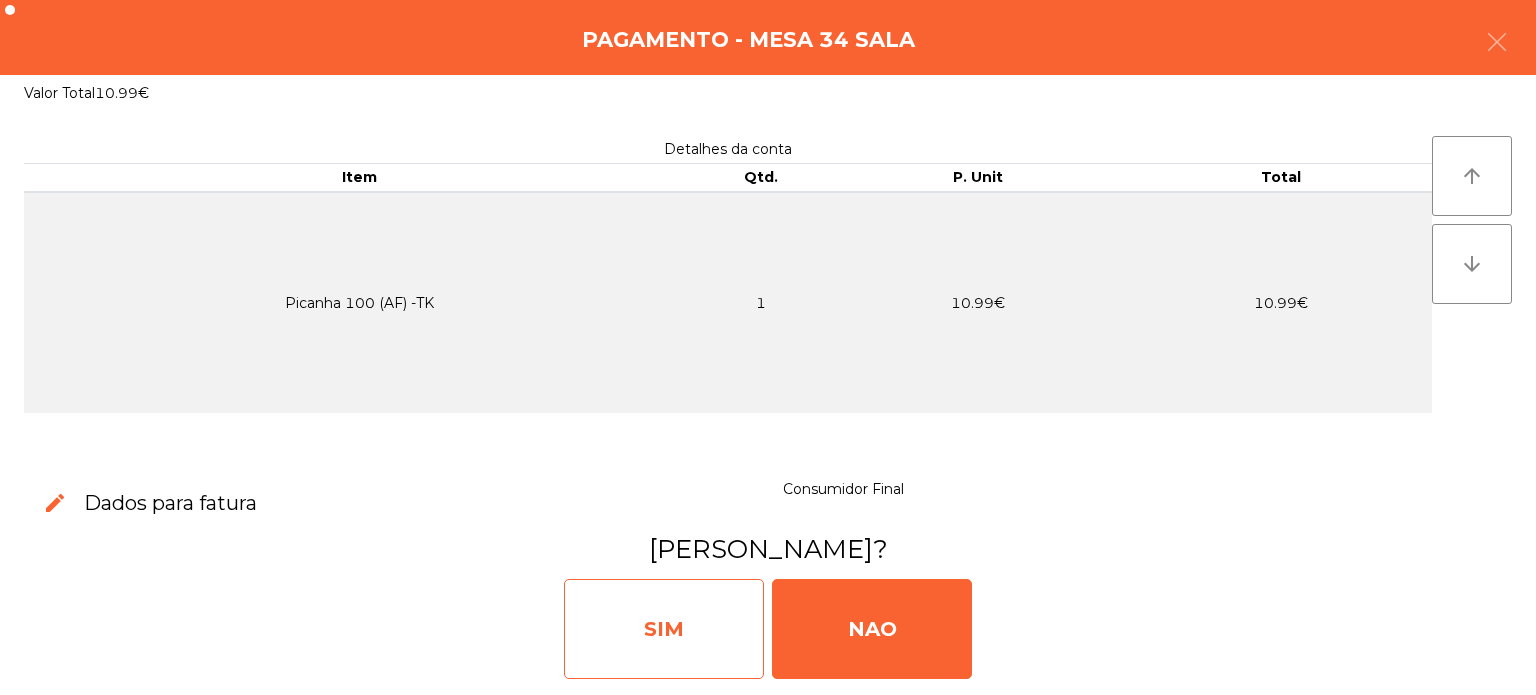 click on "SIM" 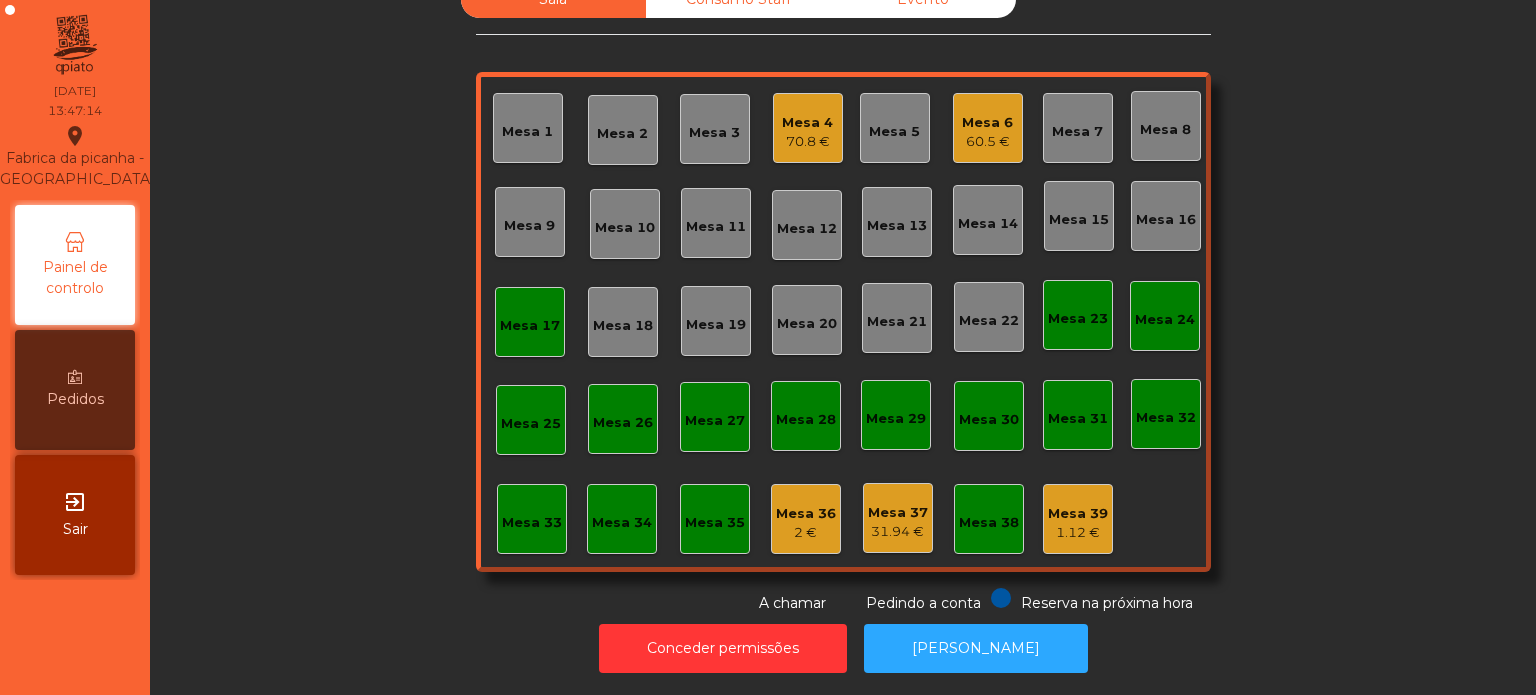 click on "Mesa 25" 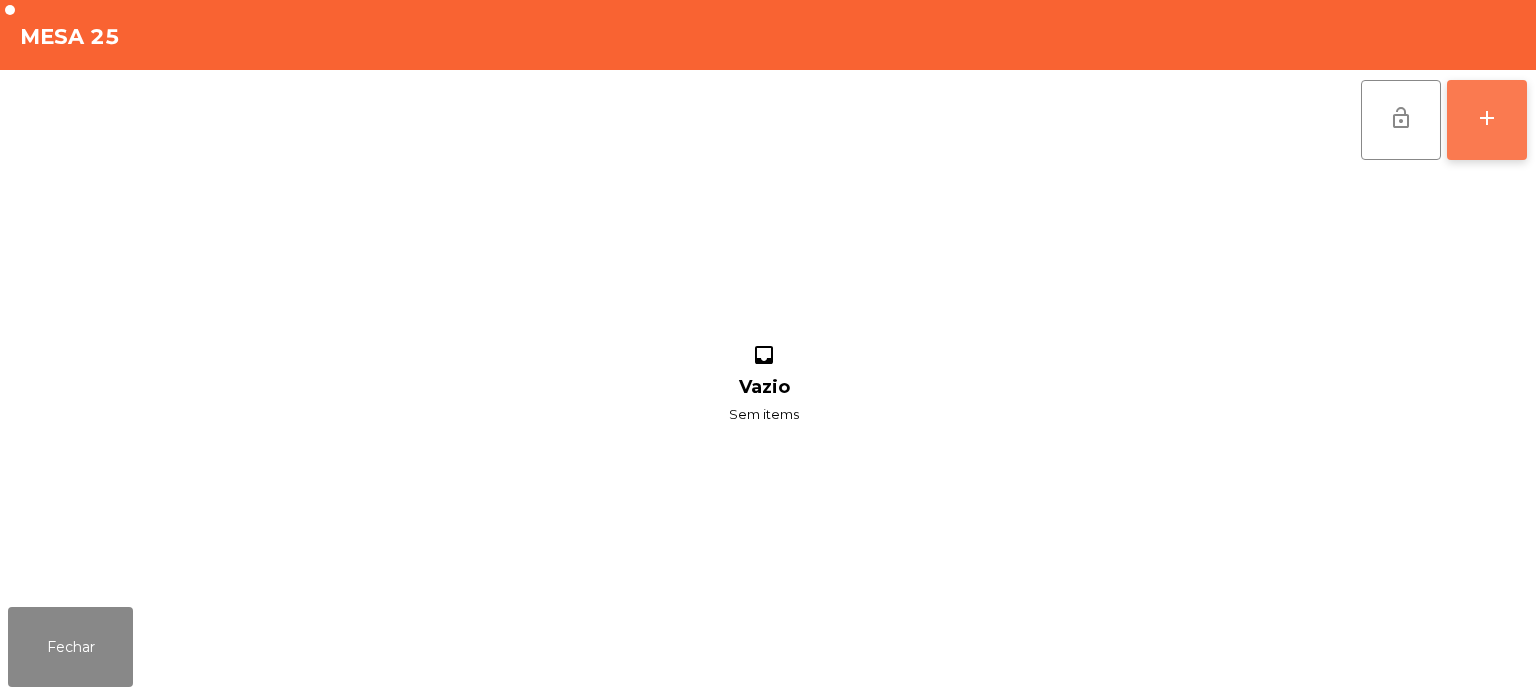 click on "add" 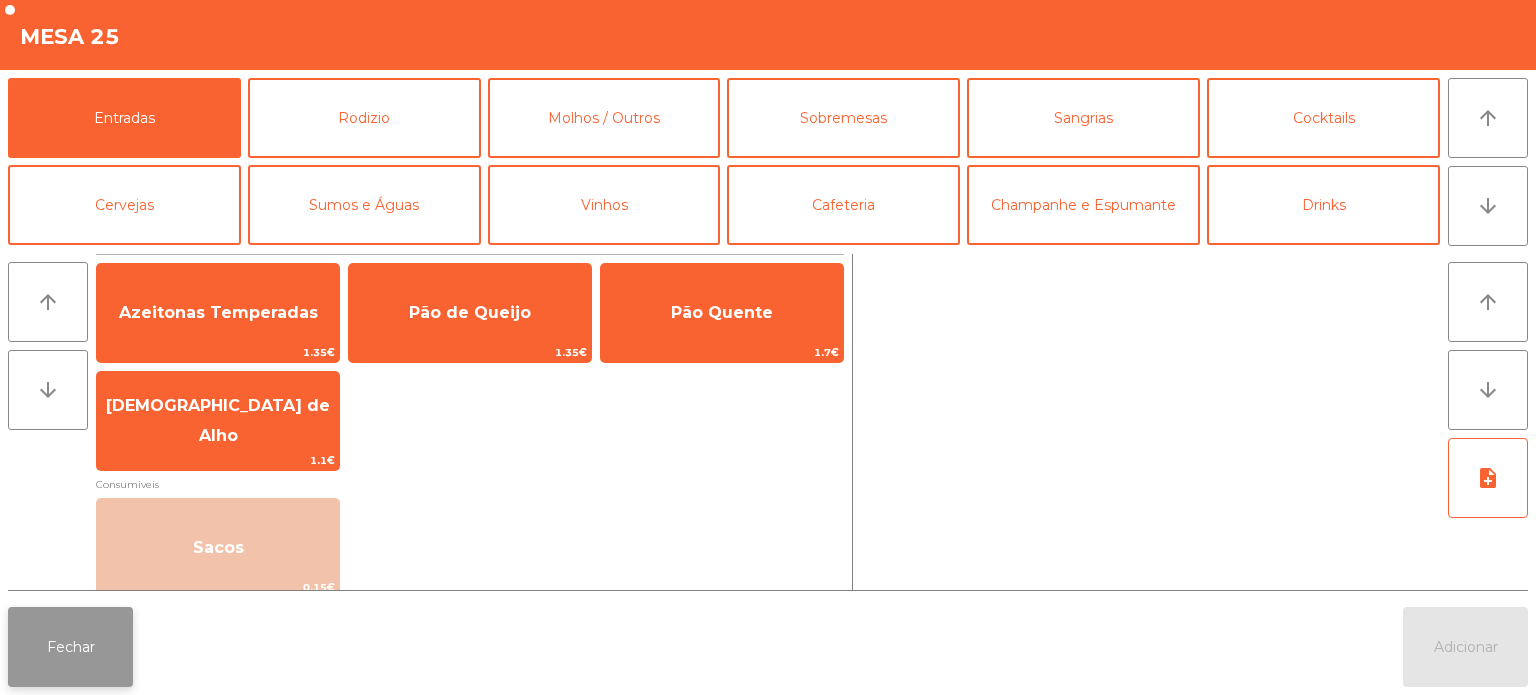 click on "Fechar" 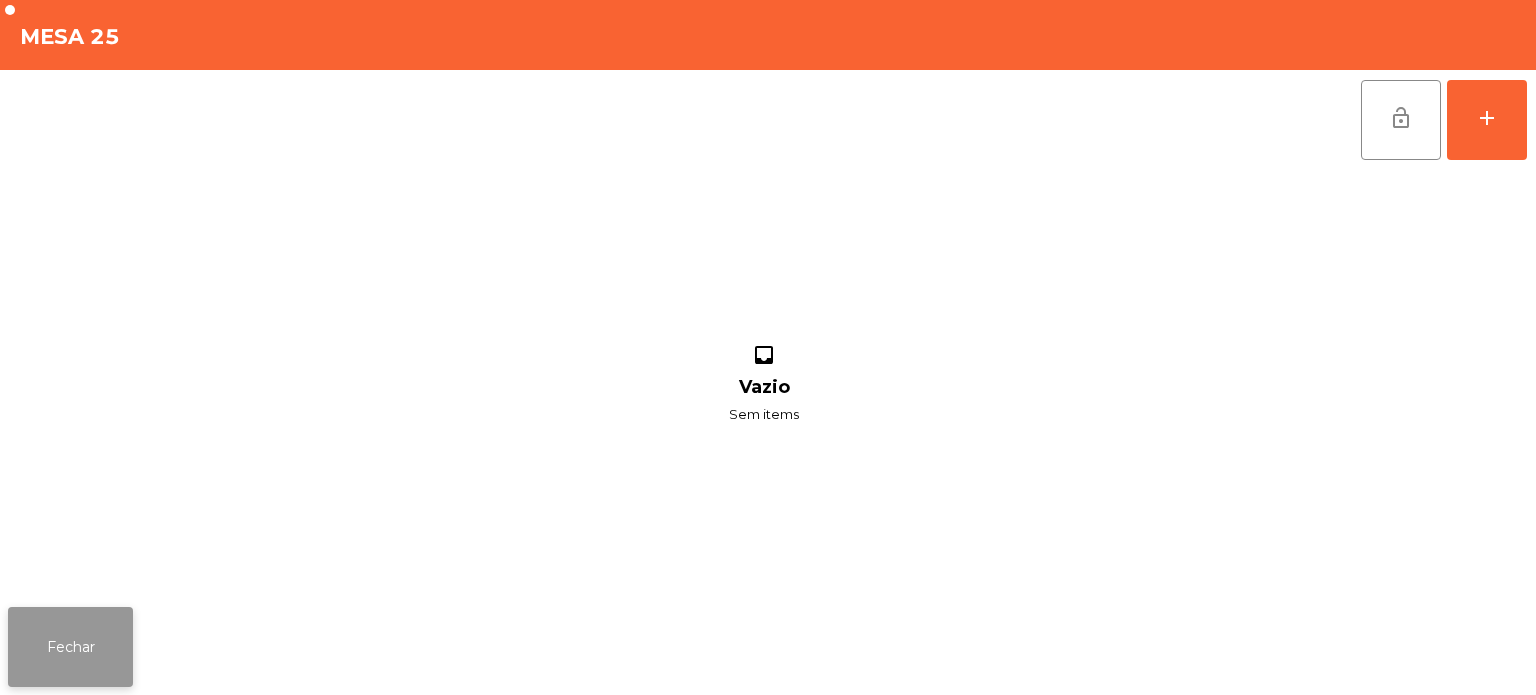 click on "Fechar" 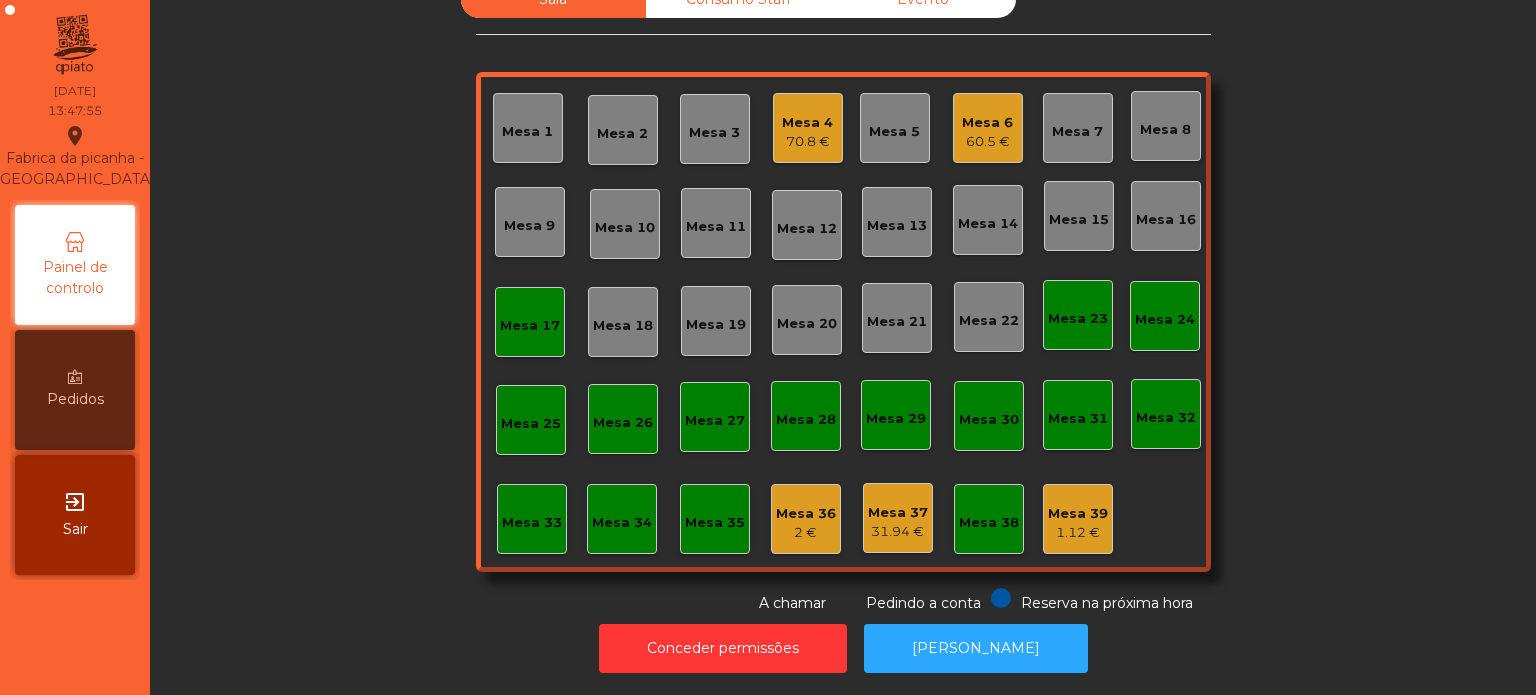 click on "Mesa 26" 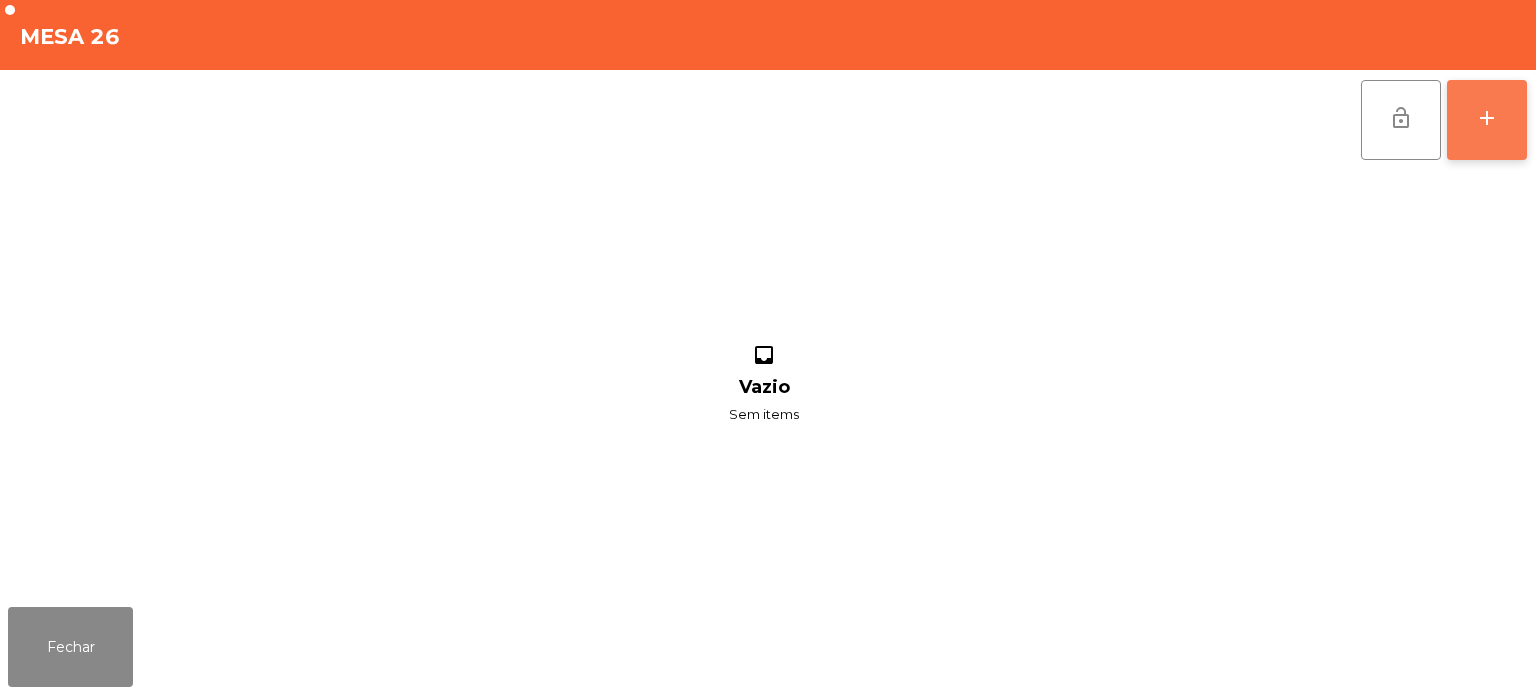 click on "add" 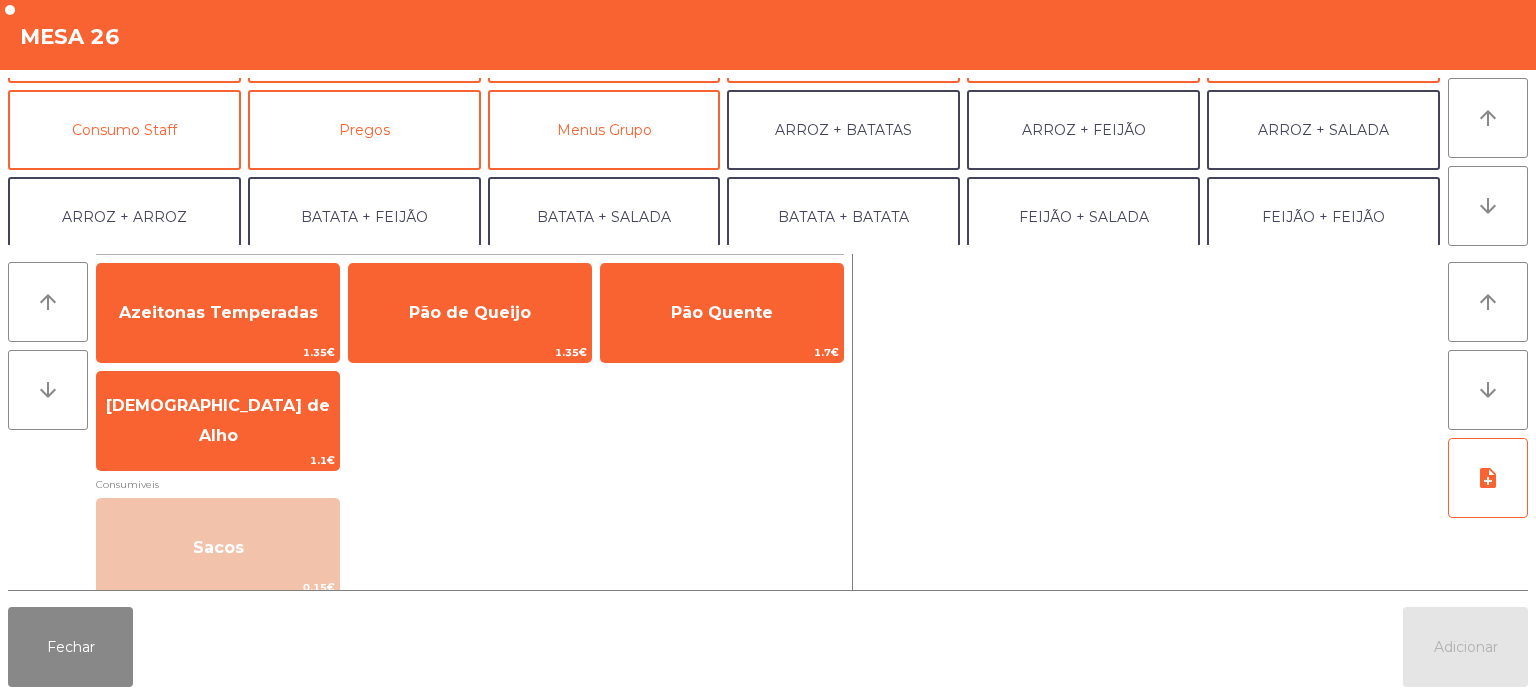 scroll, scrollTop: 260, scrollLeft: 0, axis: vertical 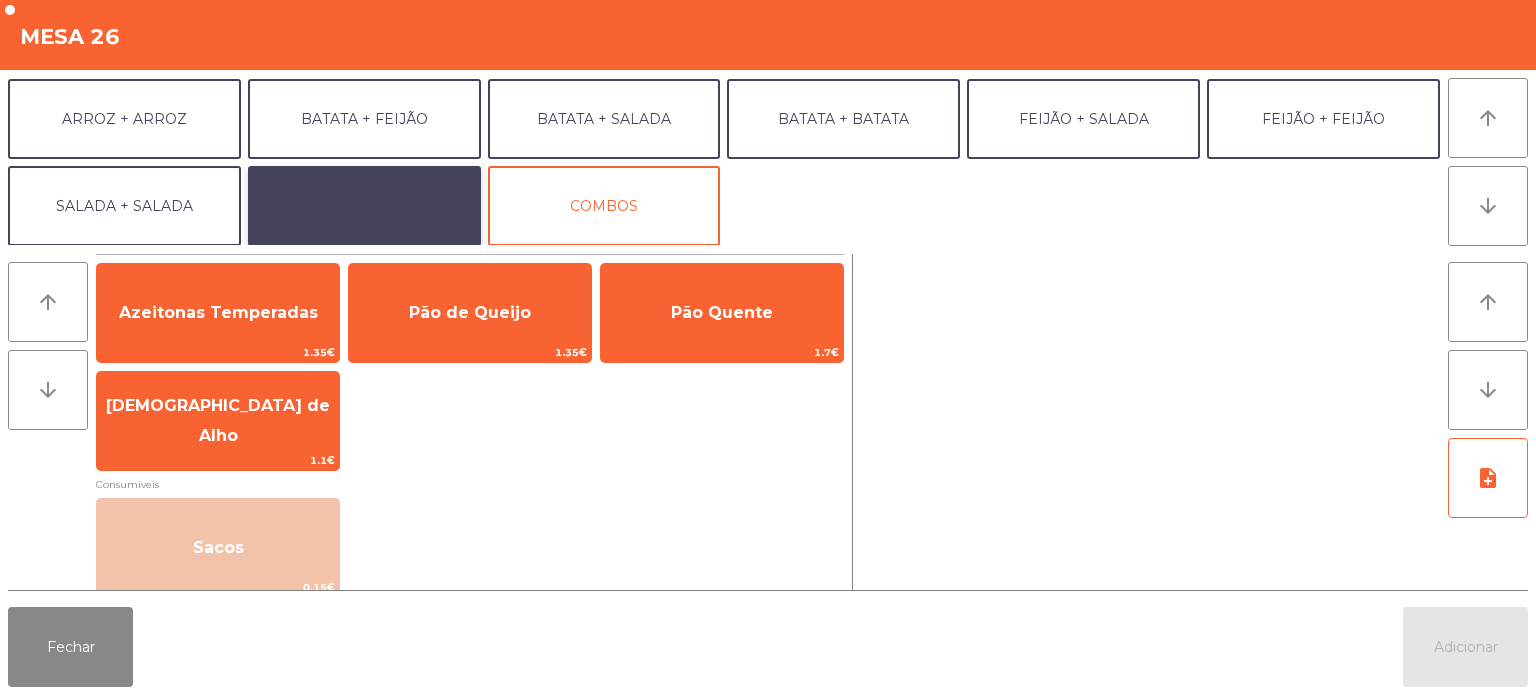 click on "EXTRAS UBER" 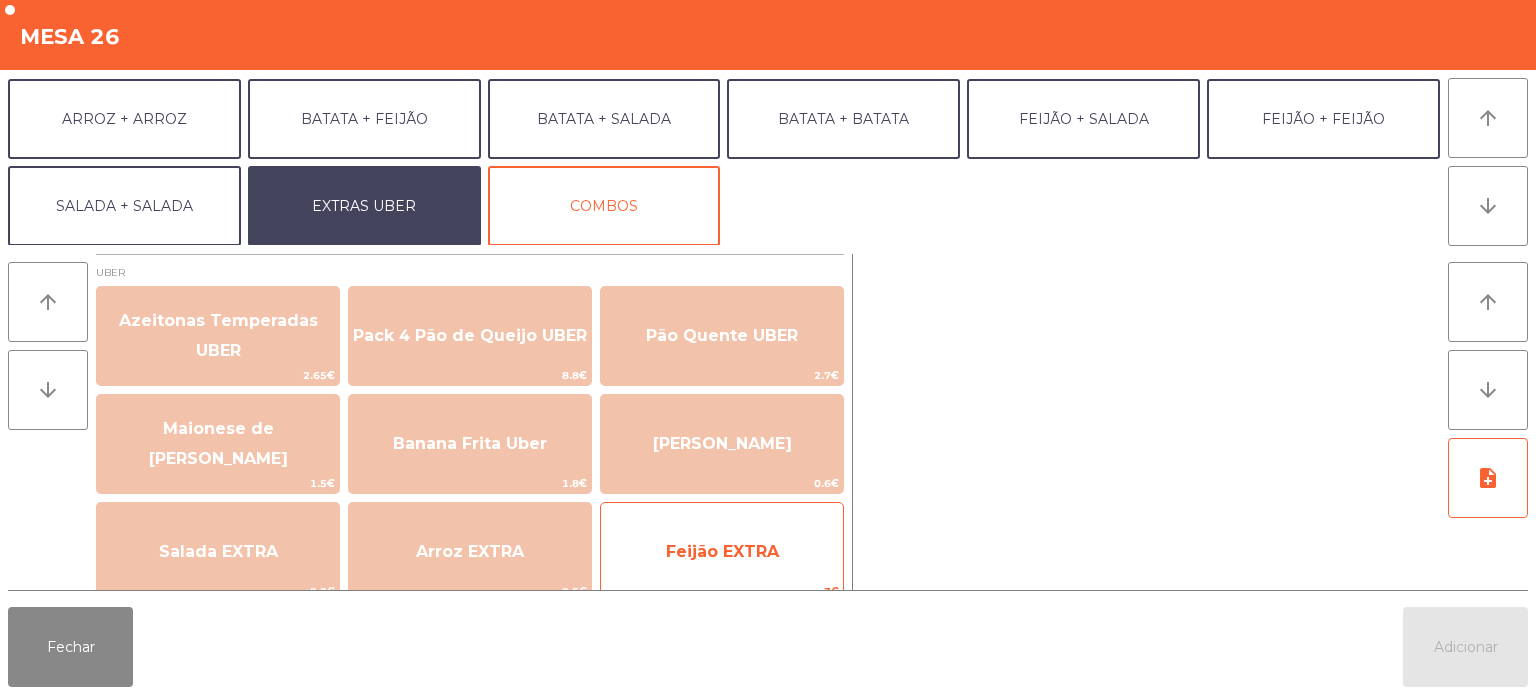 click on "Feijão EXTRA   3€" 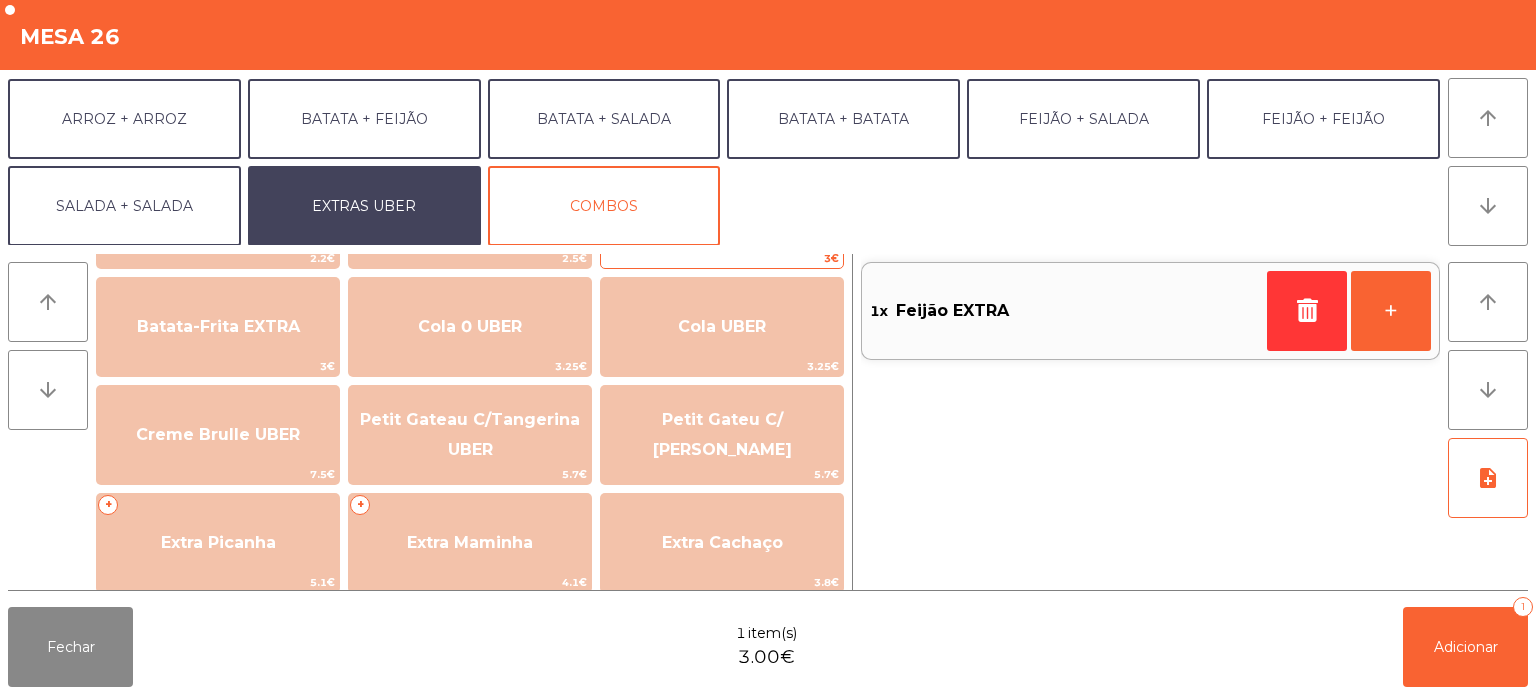 scroll, scrollTop: 362, scrollLeft: 0, axis: vertical 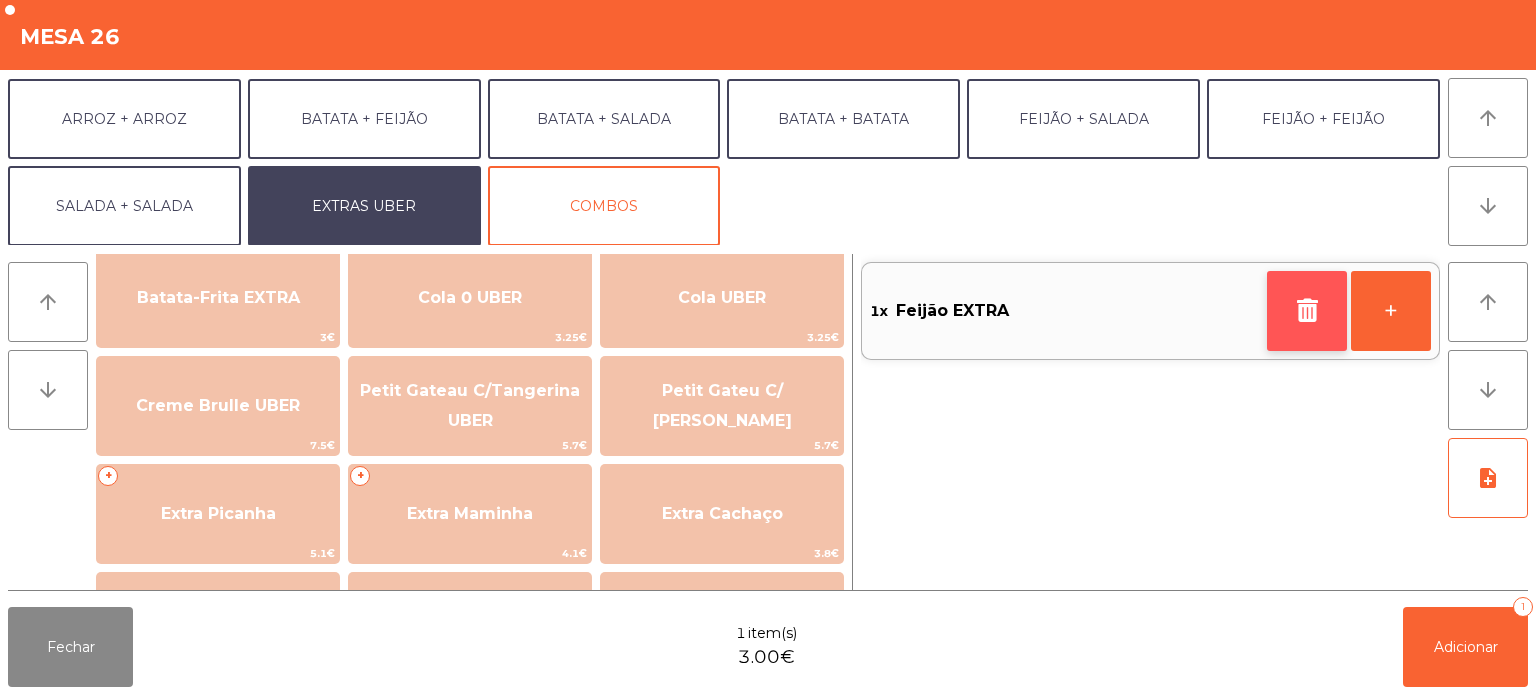 click 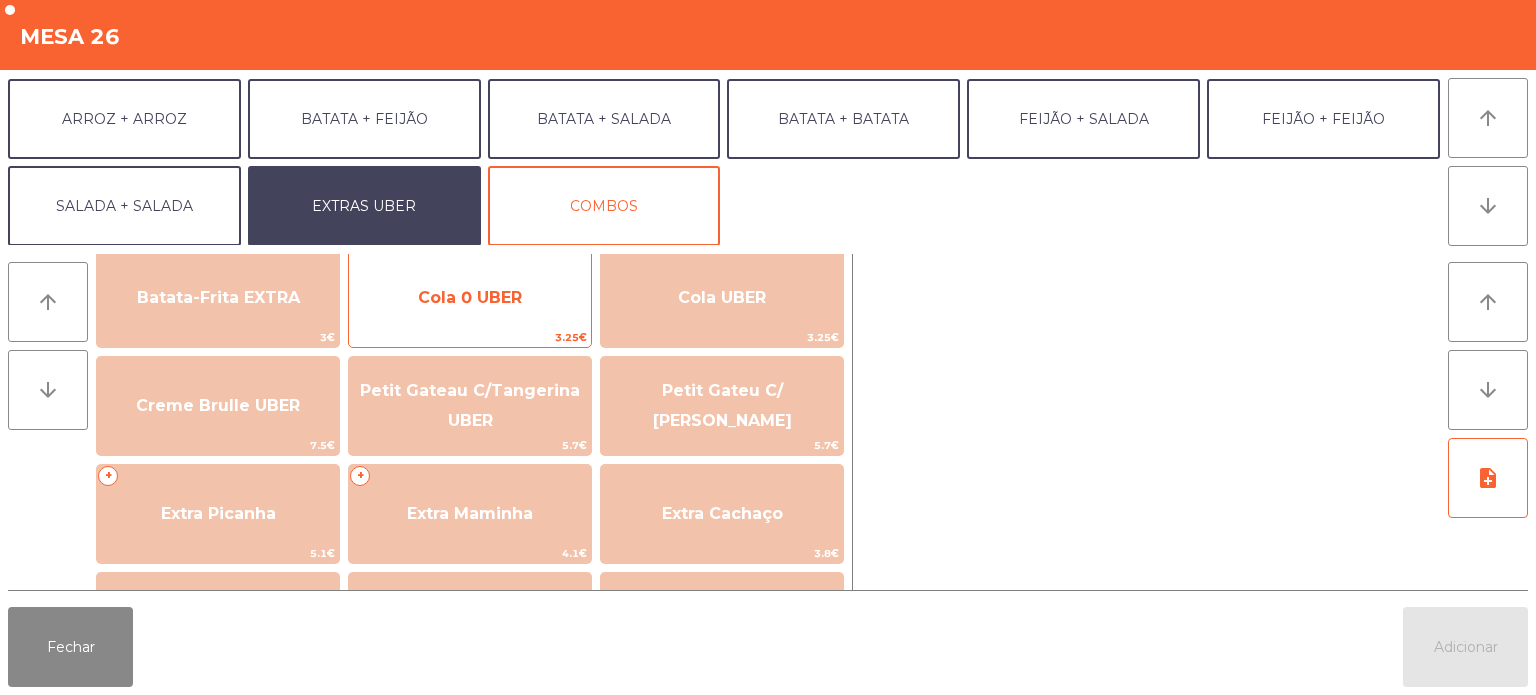 click on "Cola 0 UBER" 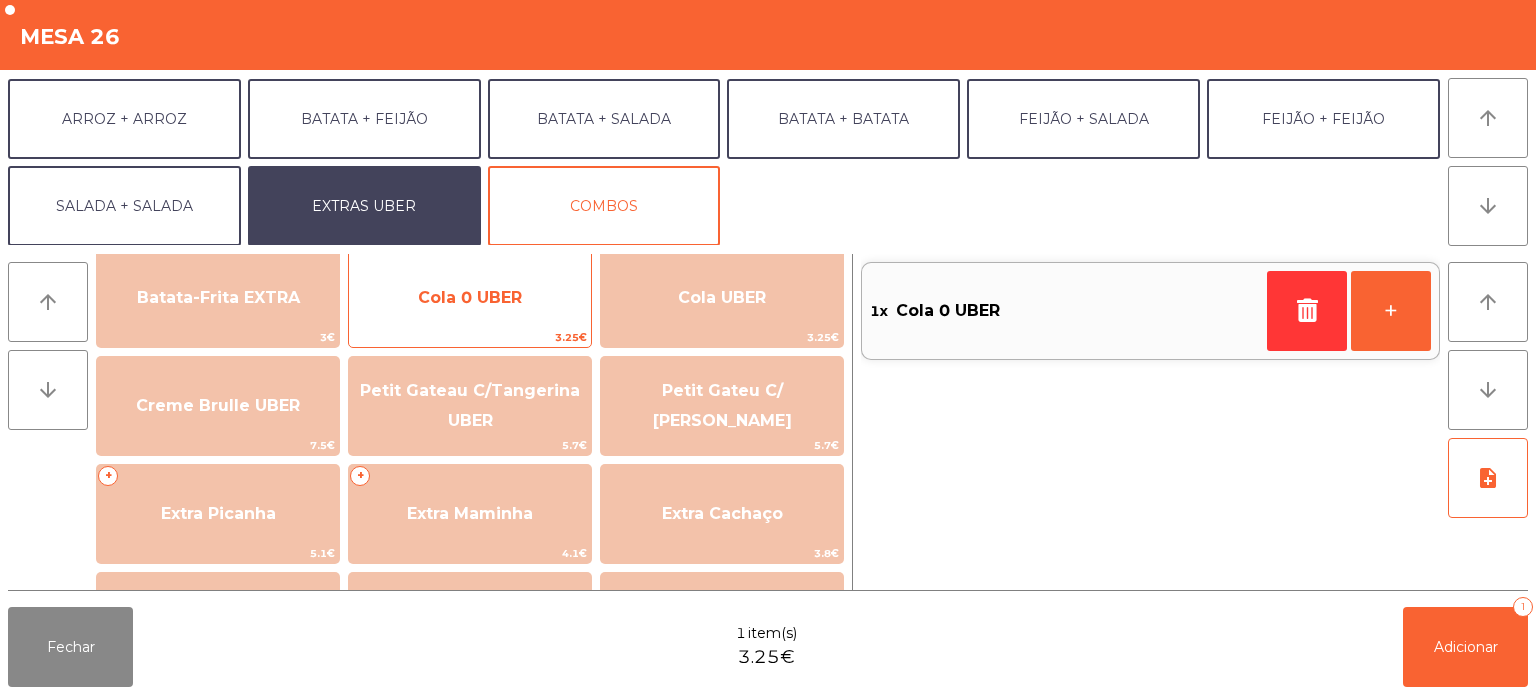 click on "Cola 0 UBER" 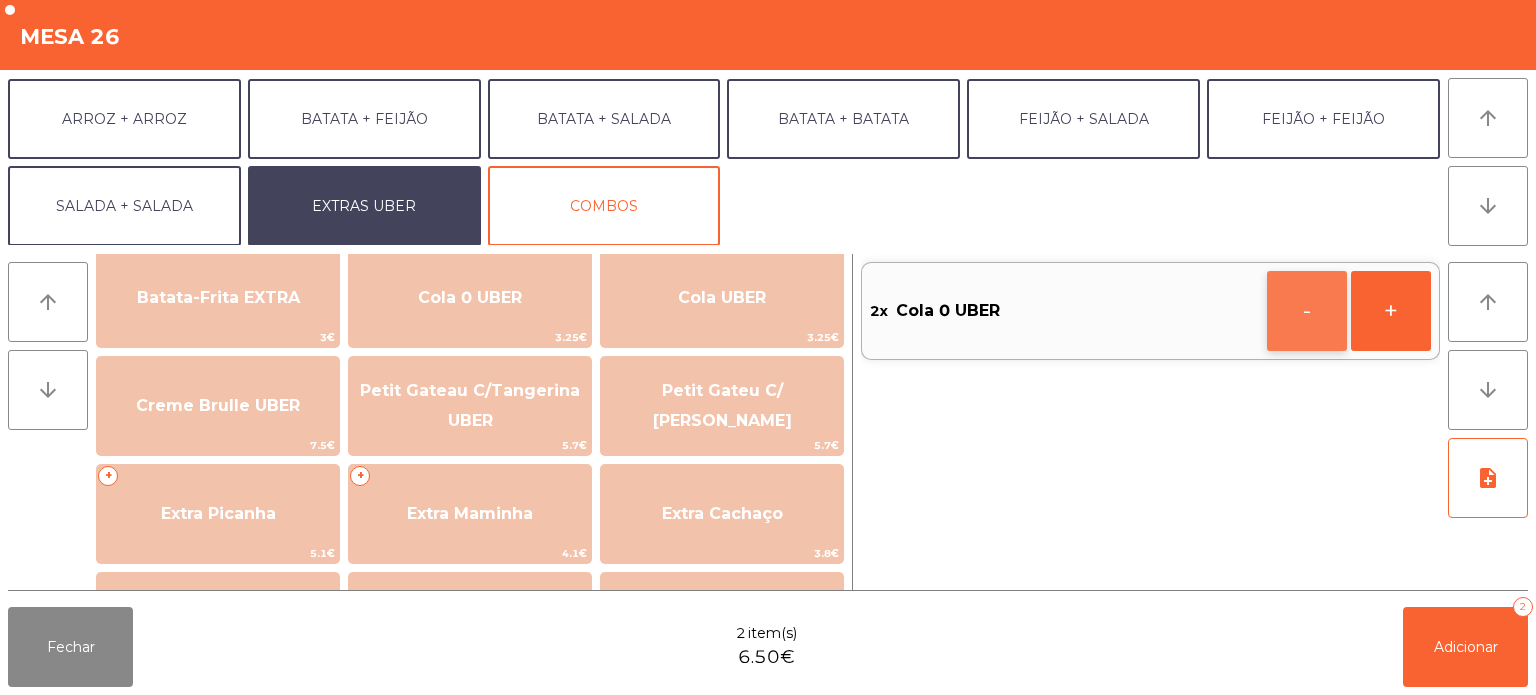 click on "-" 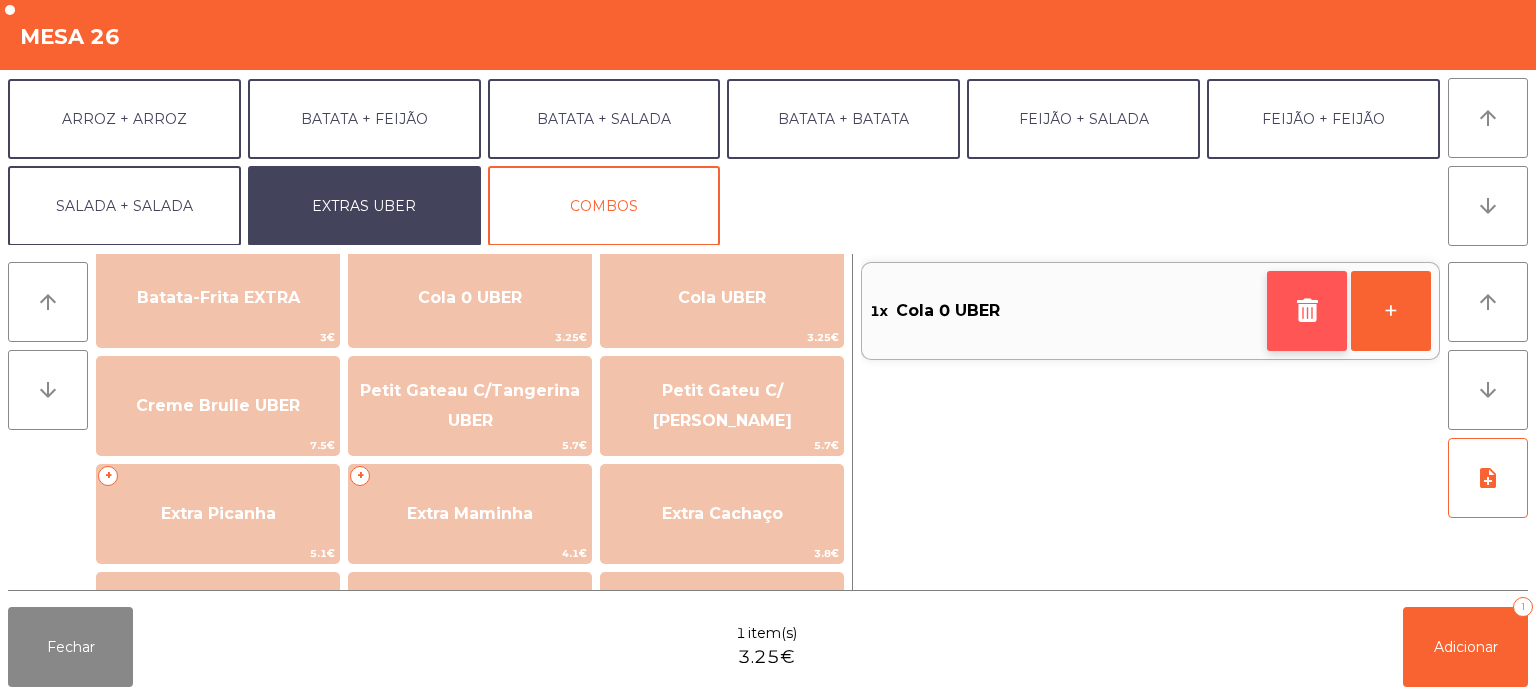 click 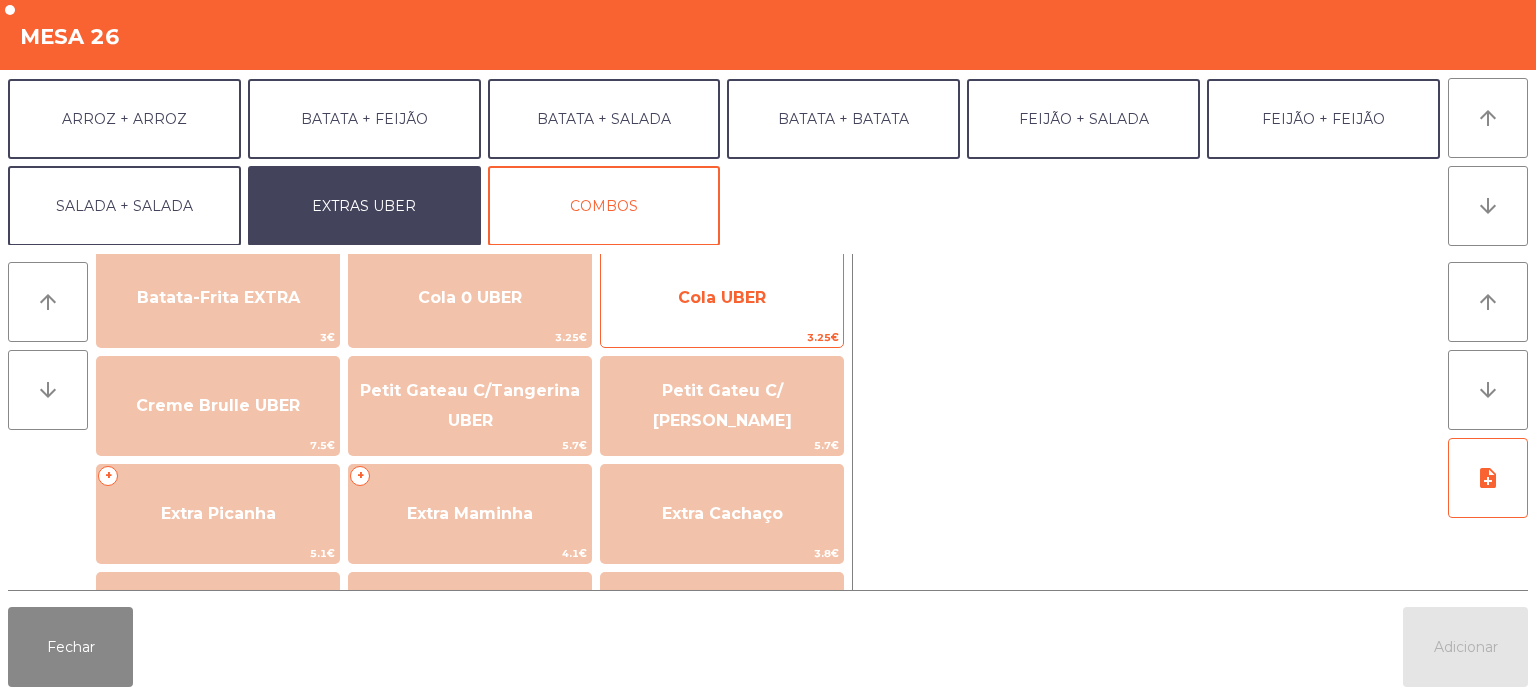 click on "Cola UBER" 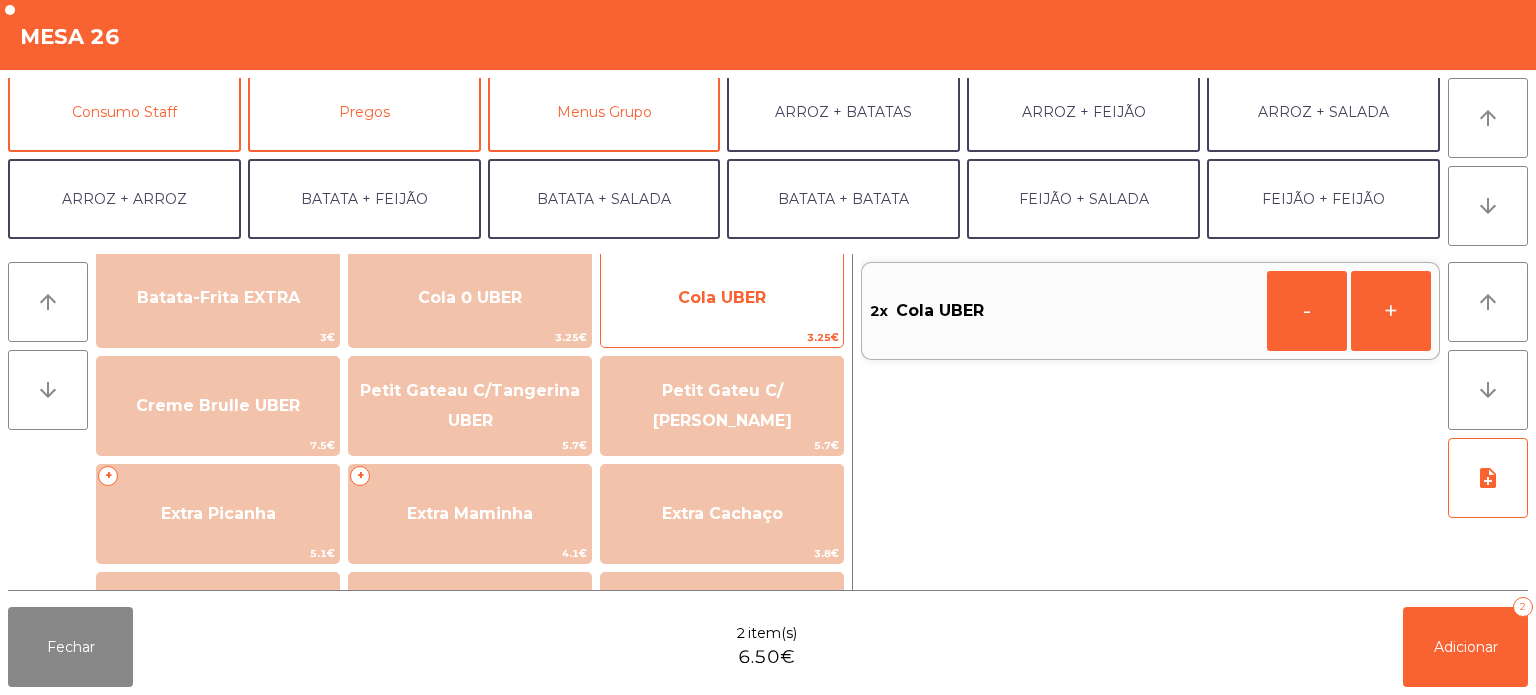 scroll, scrollTop: 182, scrollLeft: 0, axis: vertical 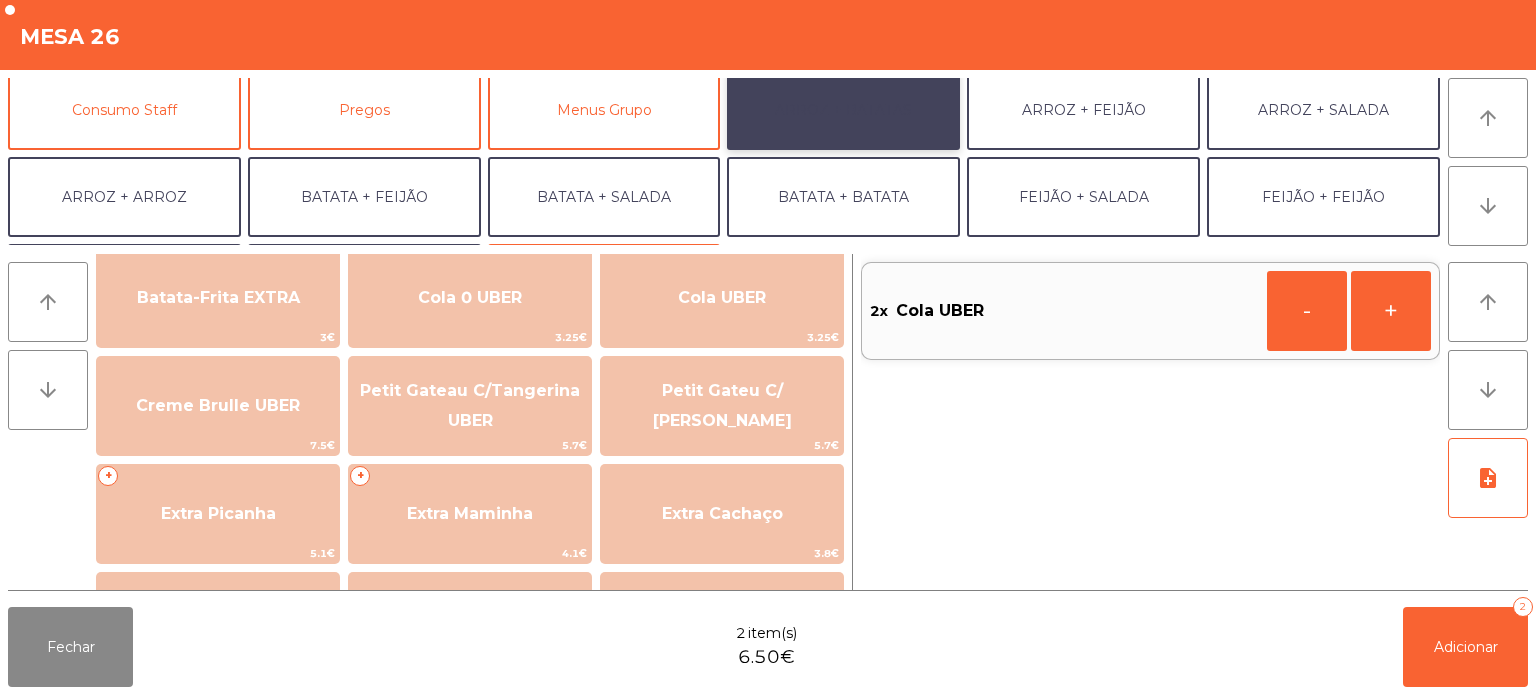 click on "ARROZ + BATATAS" 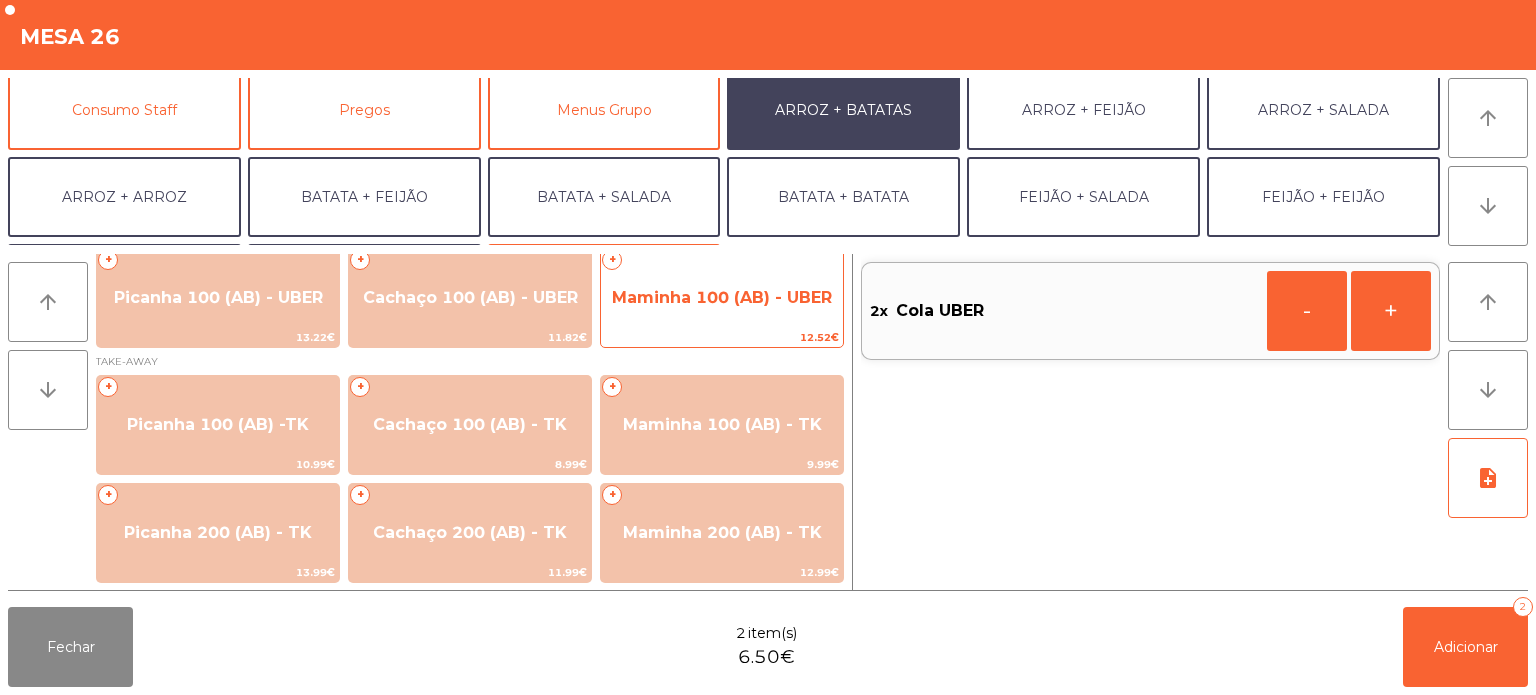 click on "Maminha 100 (AB) - UBER" 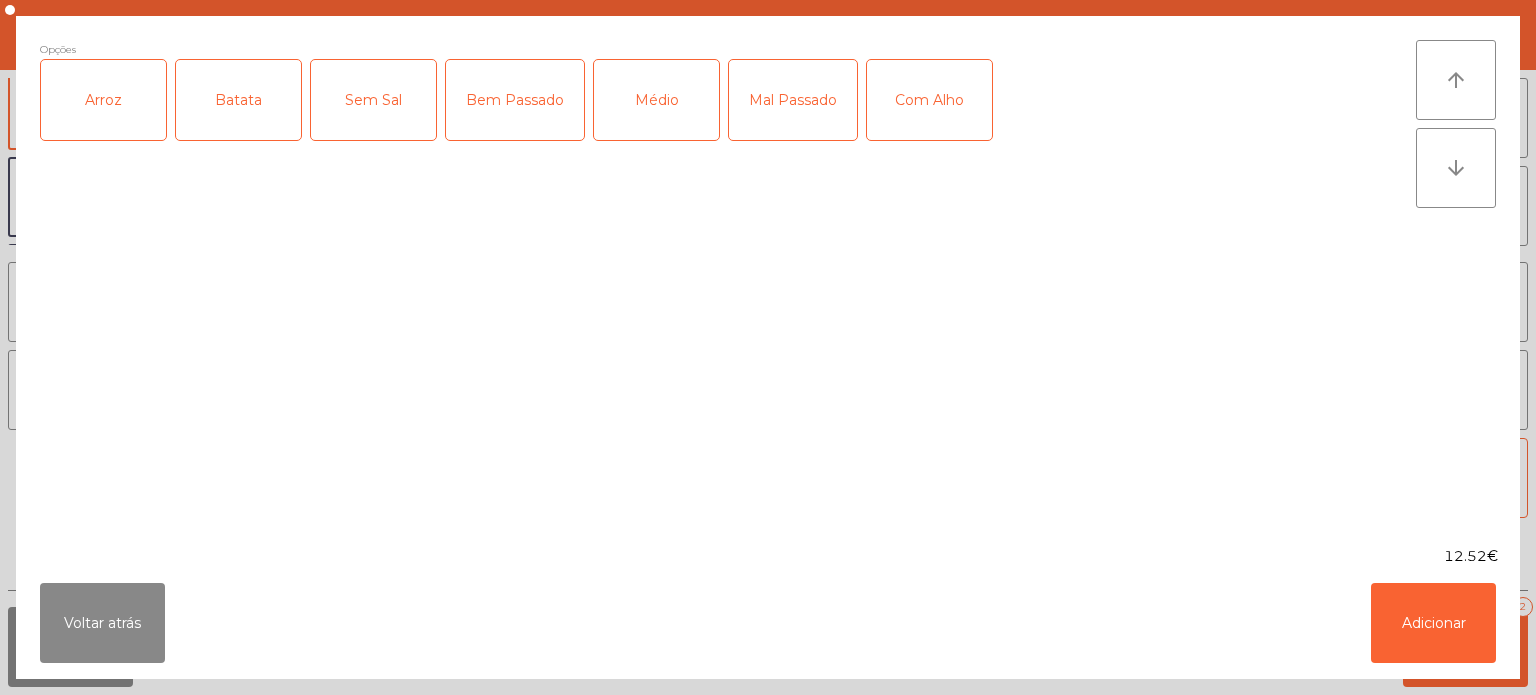 click on "Arroz" 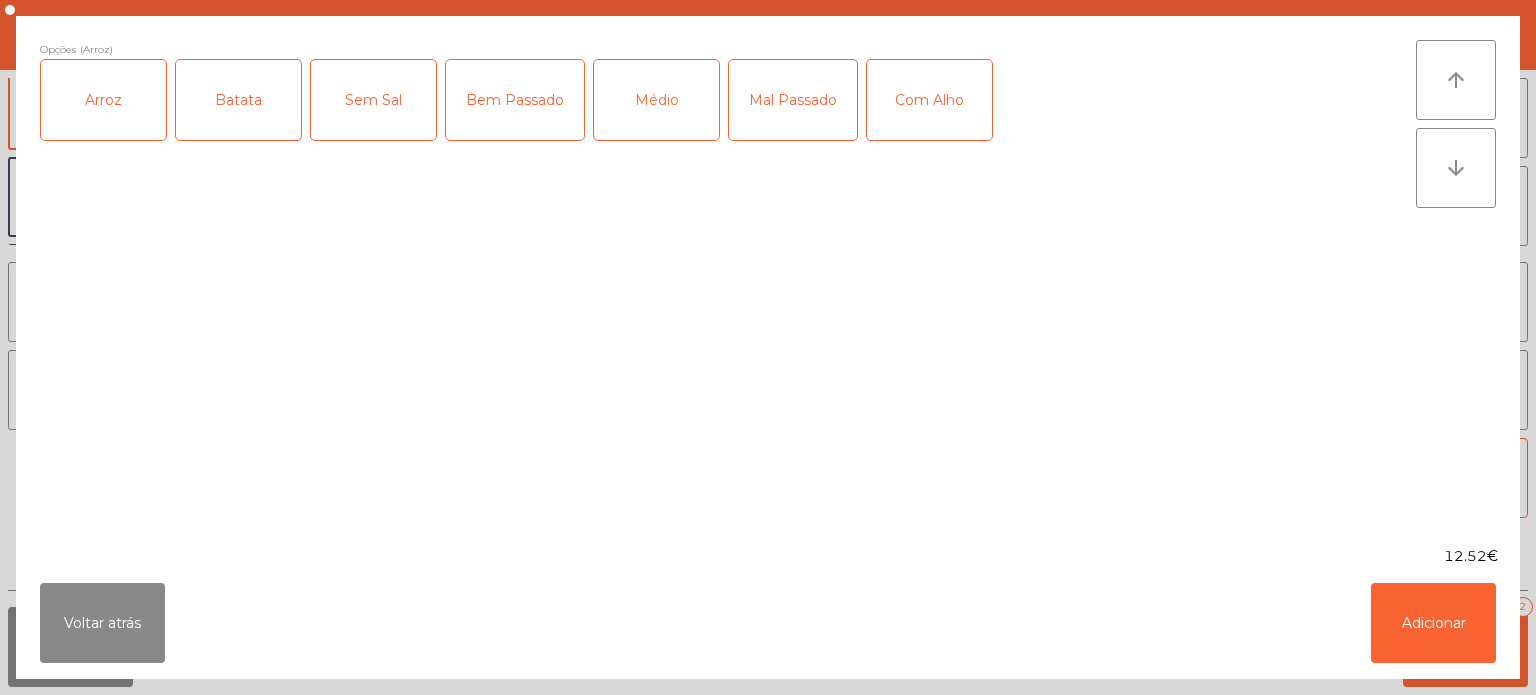 click on "Batata" 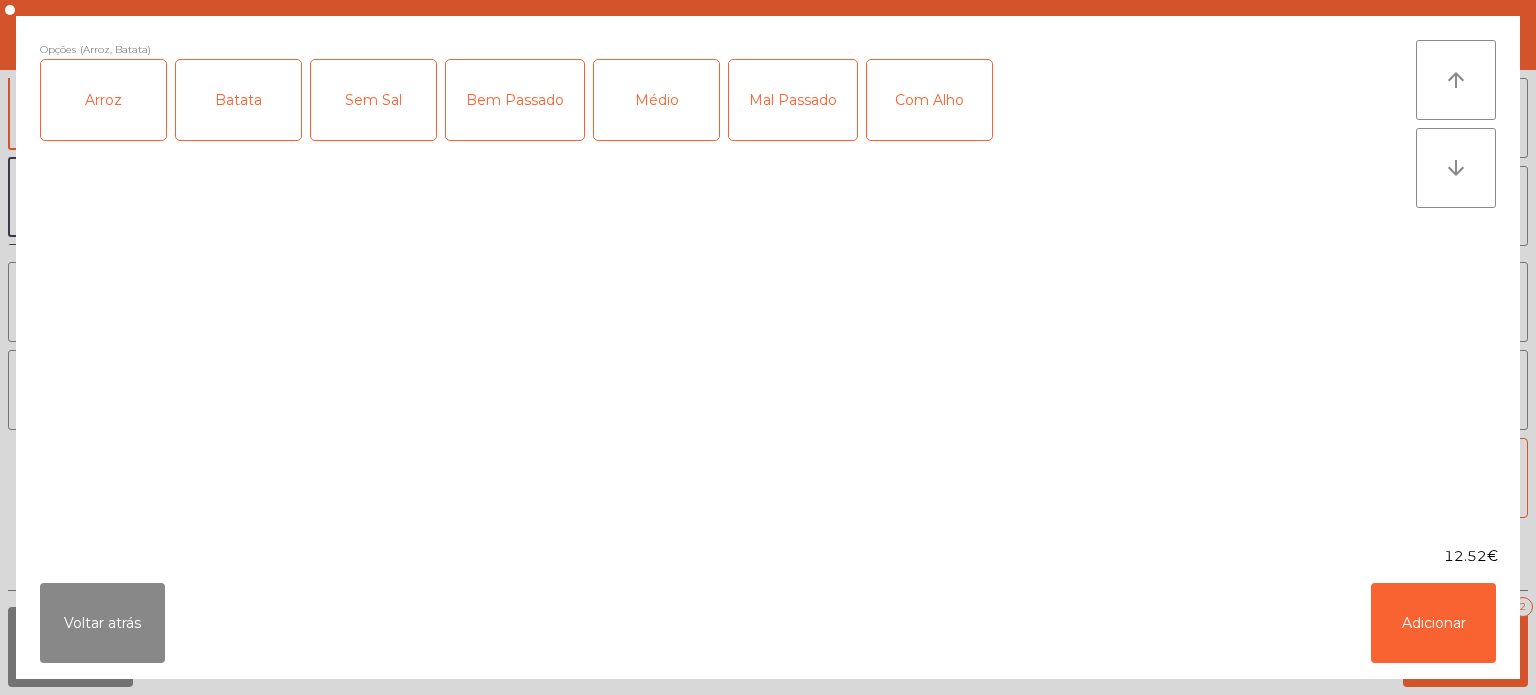 click on "Médio" 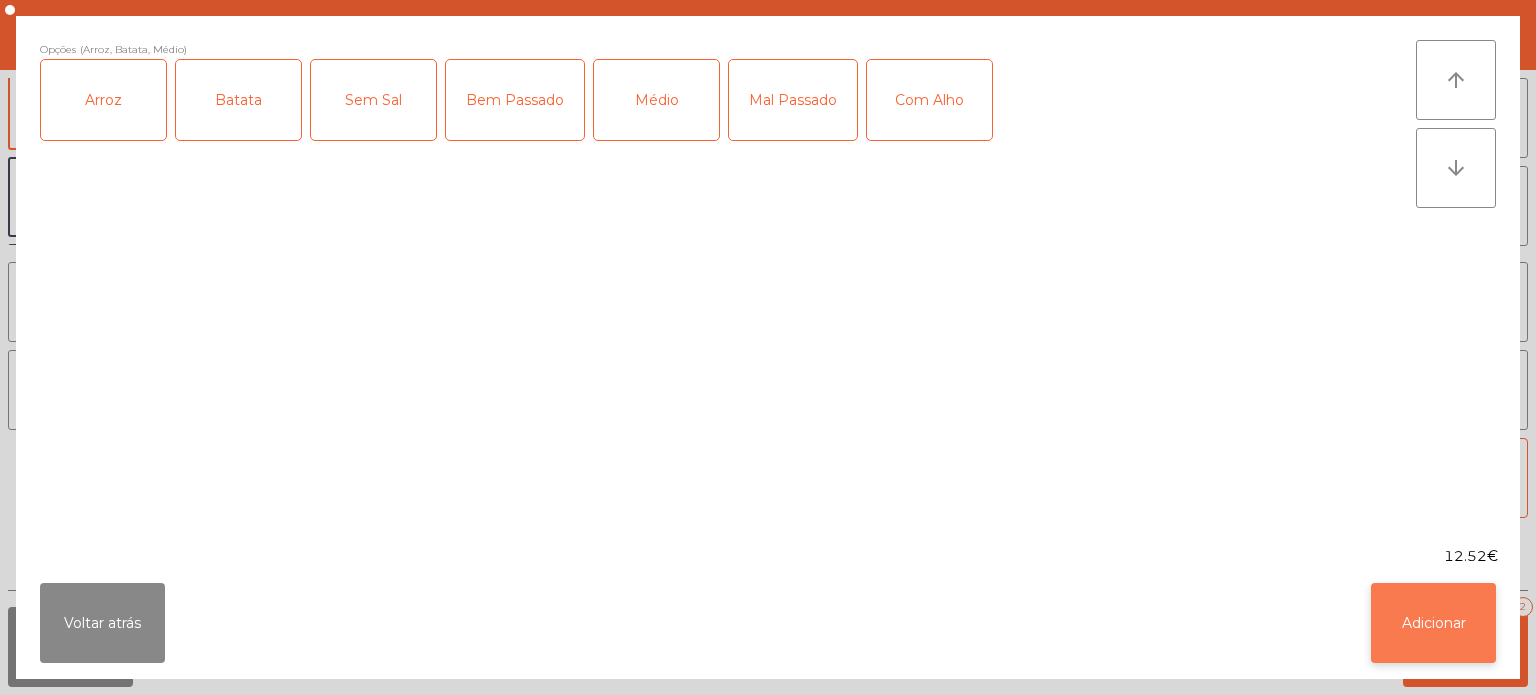 click on "Adicionar" 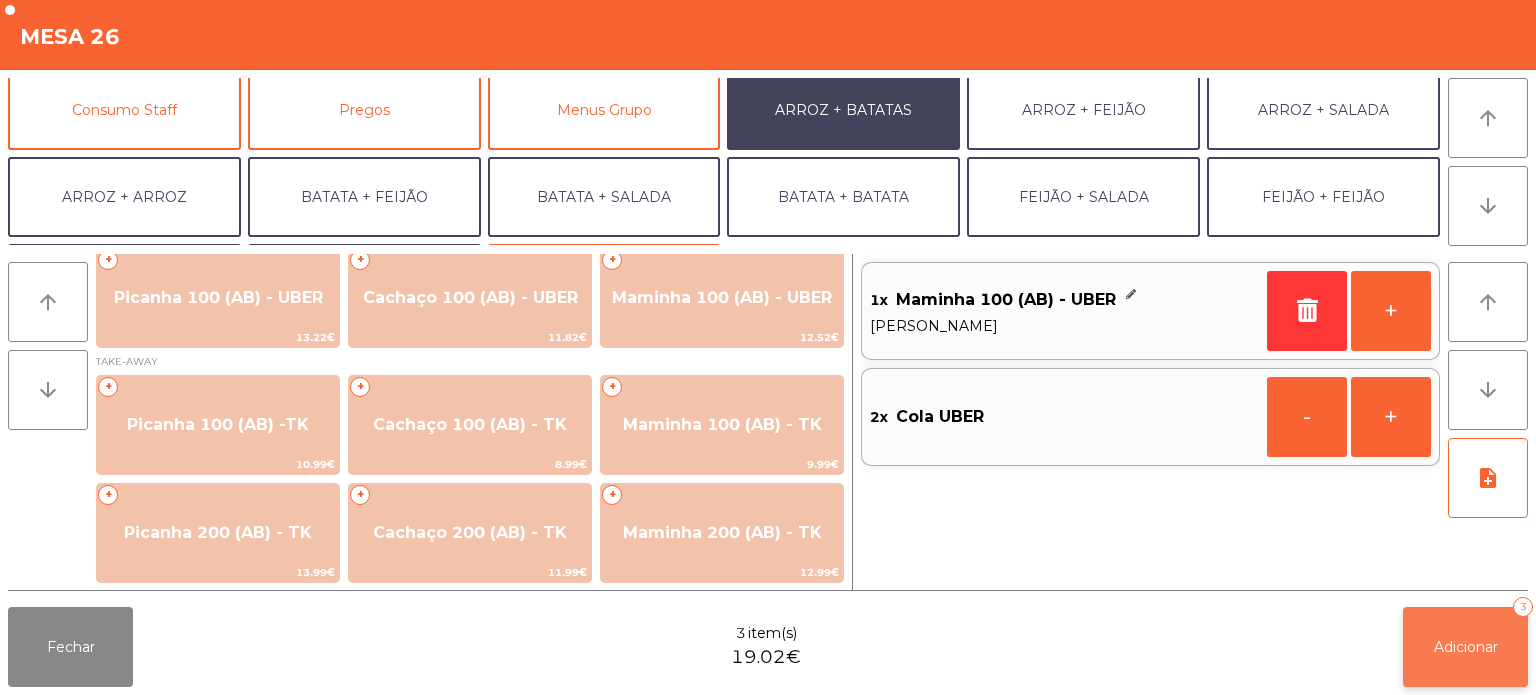 click on "Adicionar   3" 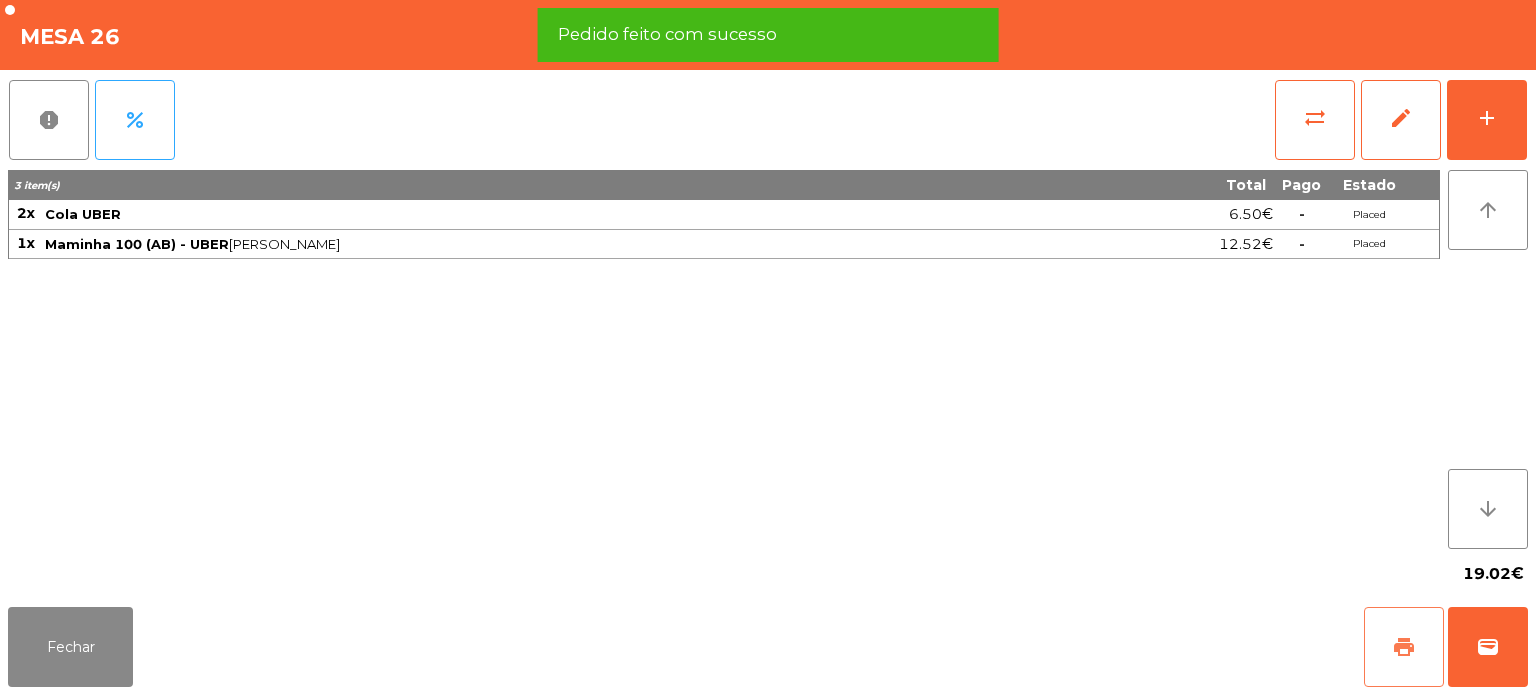 click on "print" 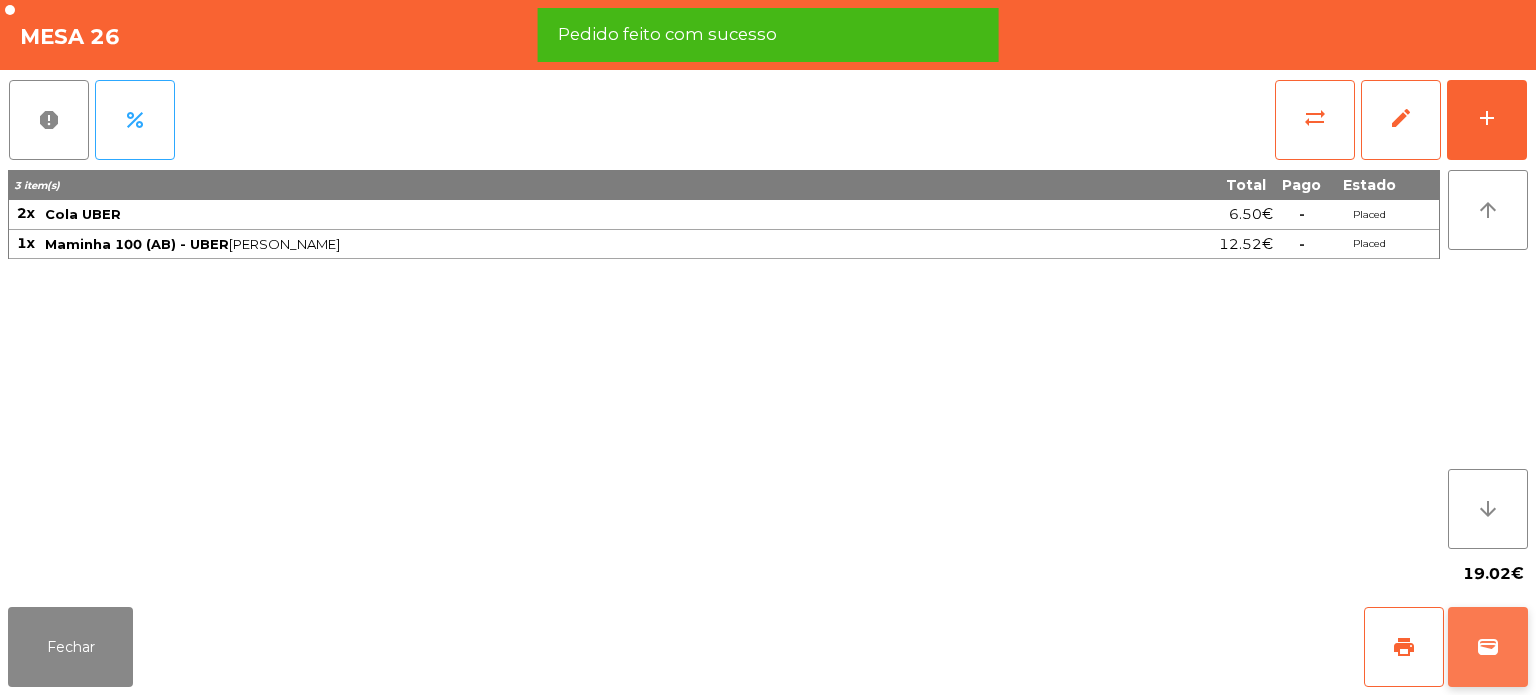 click on "wallet" 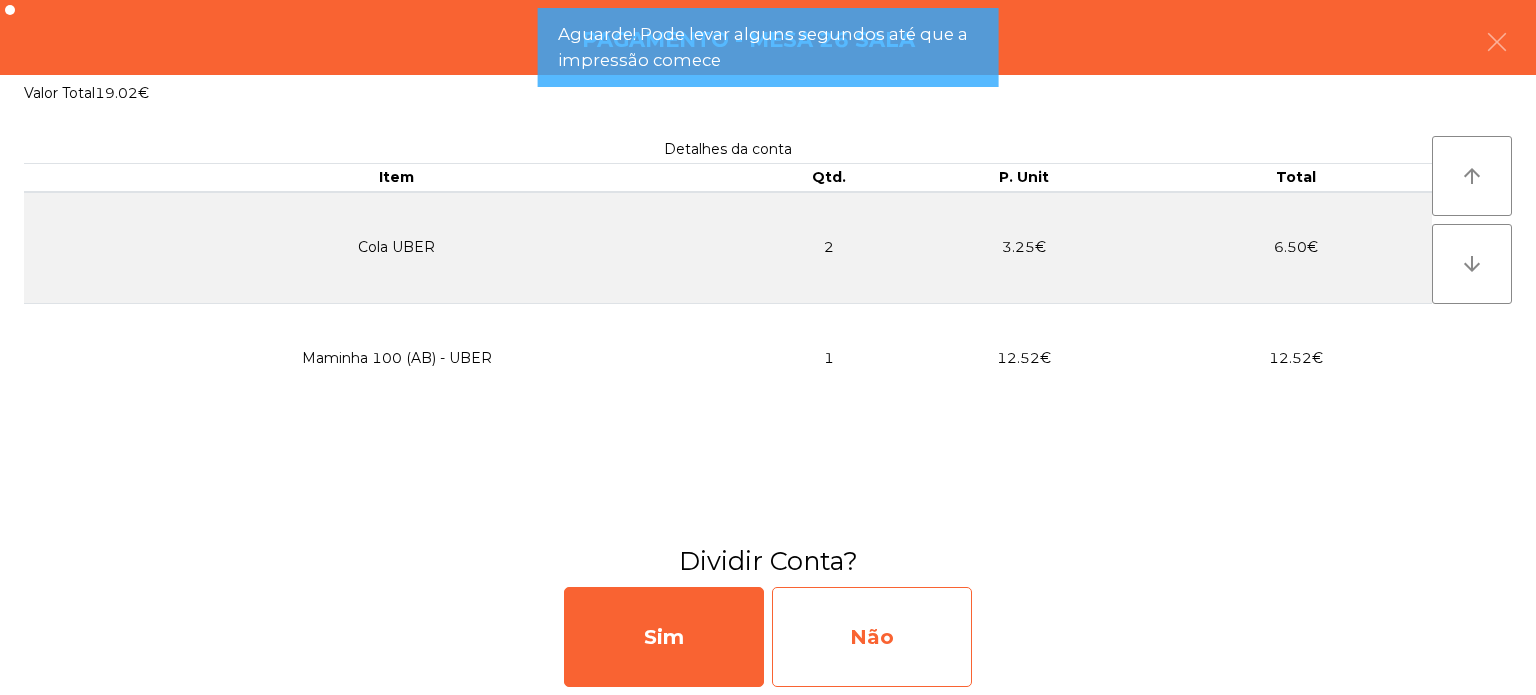 click on "Não" 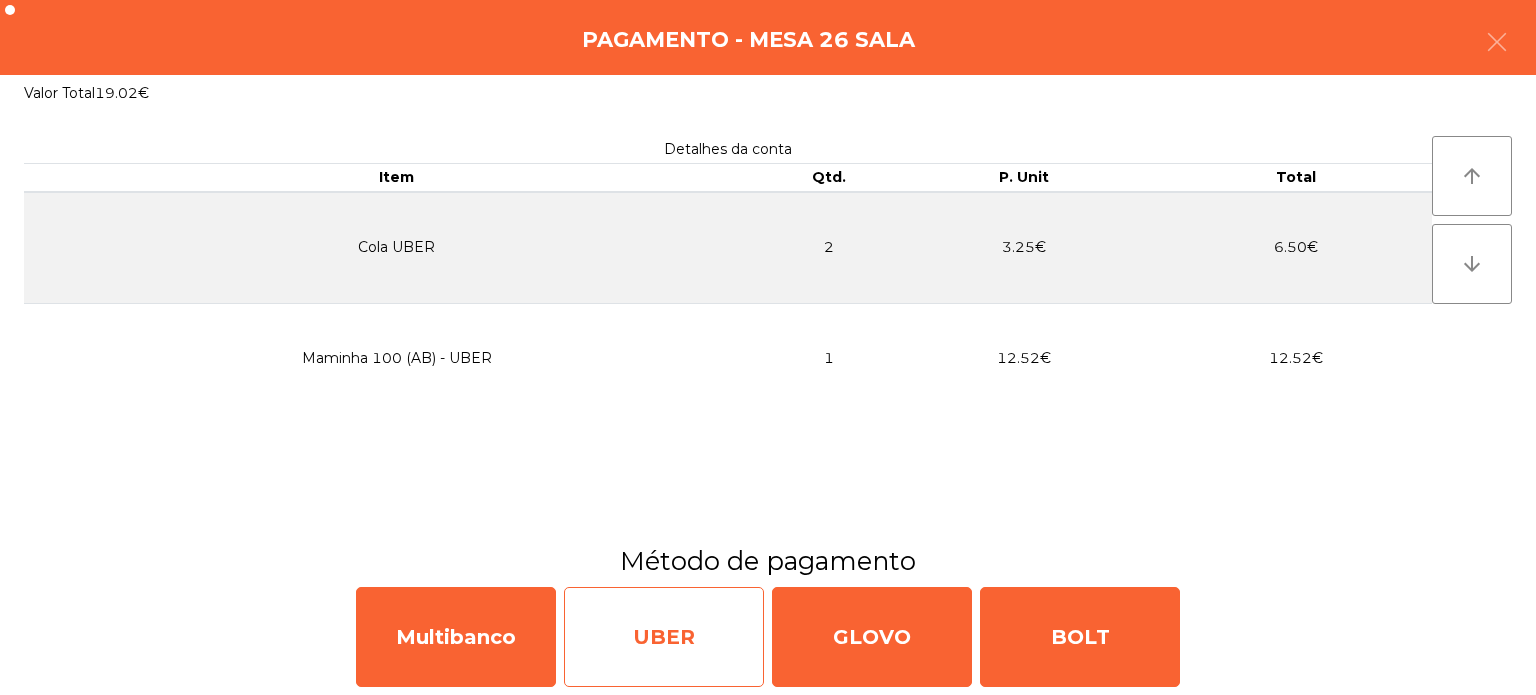 click on "UBER" 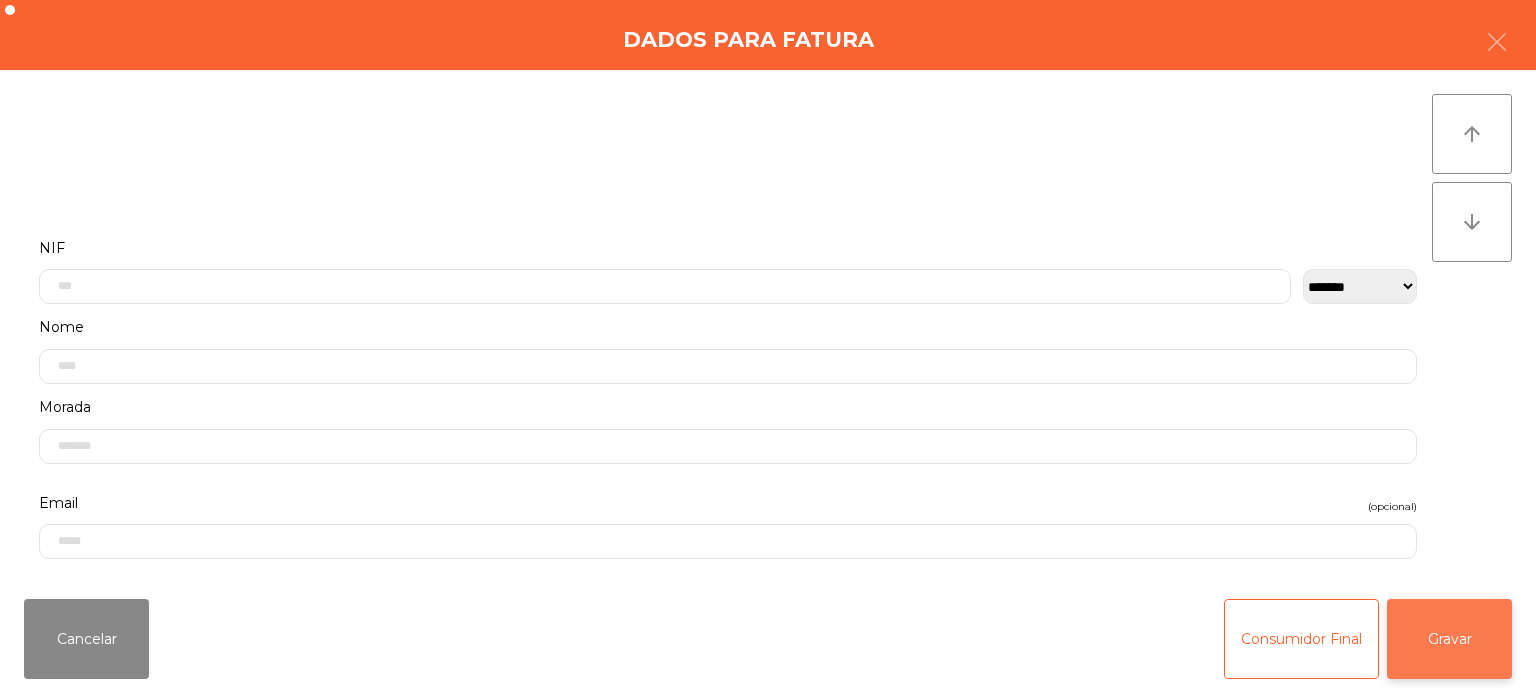 click on "Gravar" 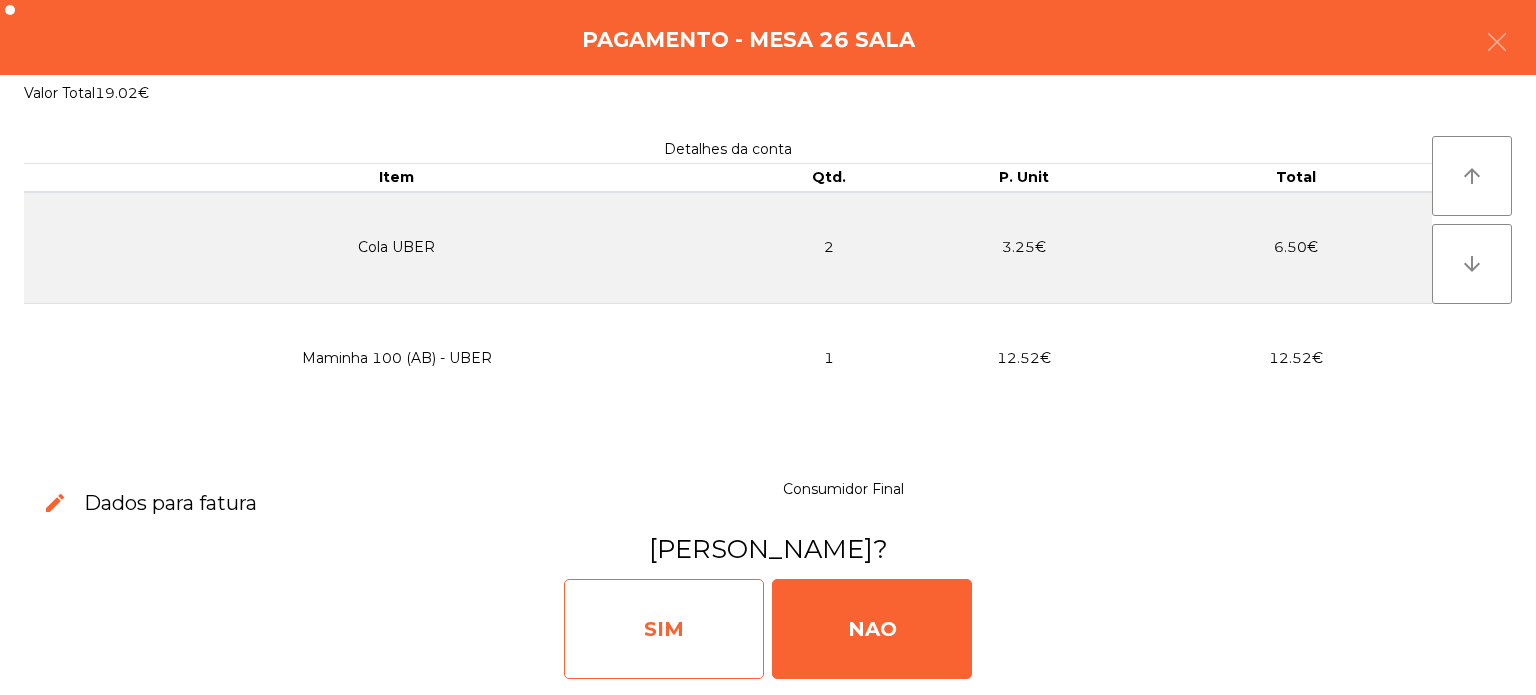 click on "SIM" 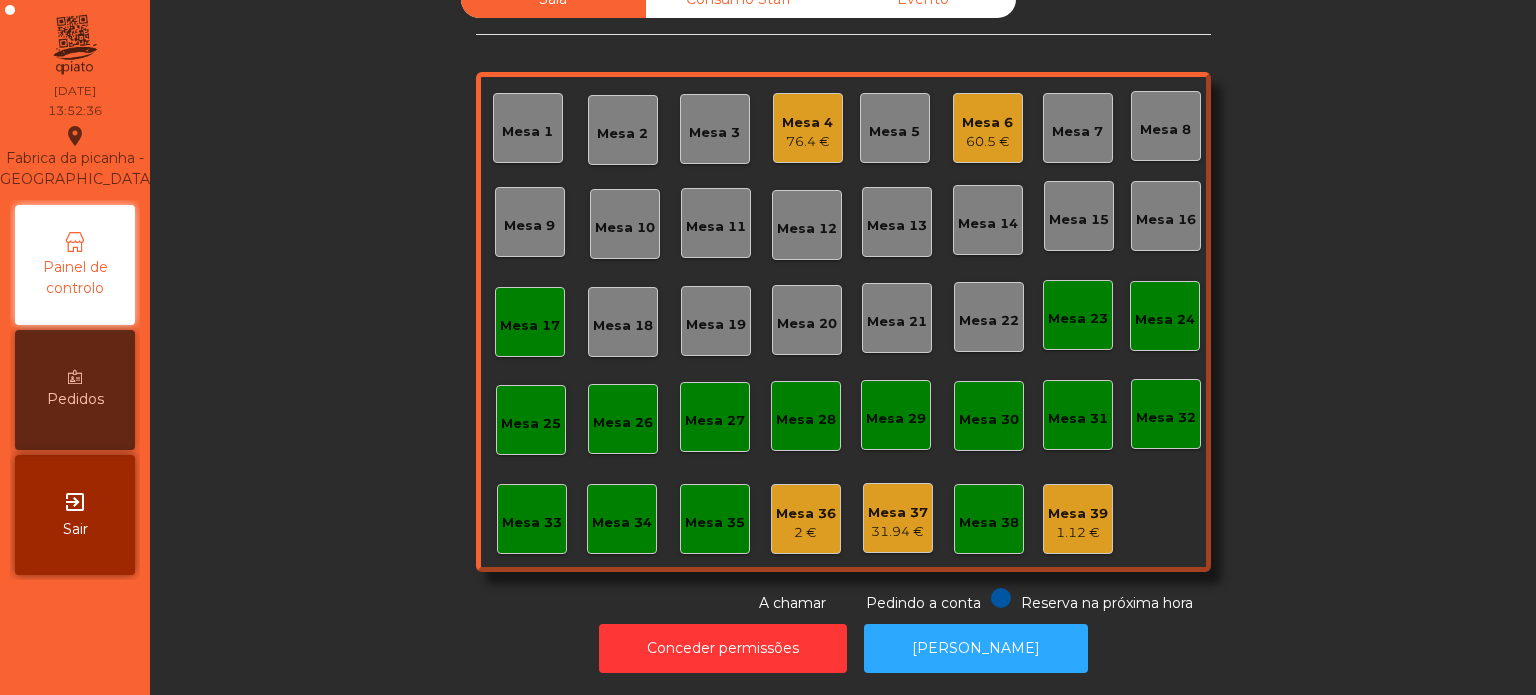 click on "Mesa 17" 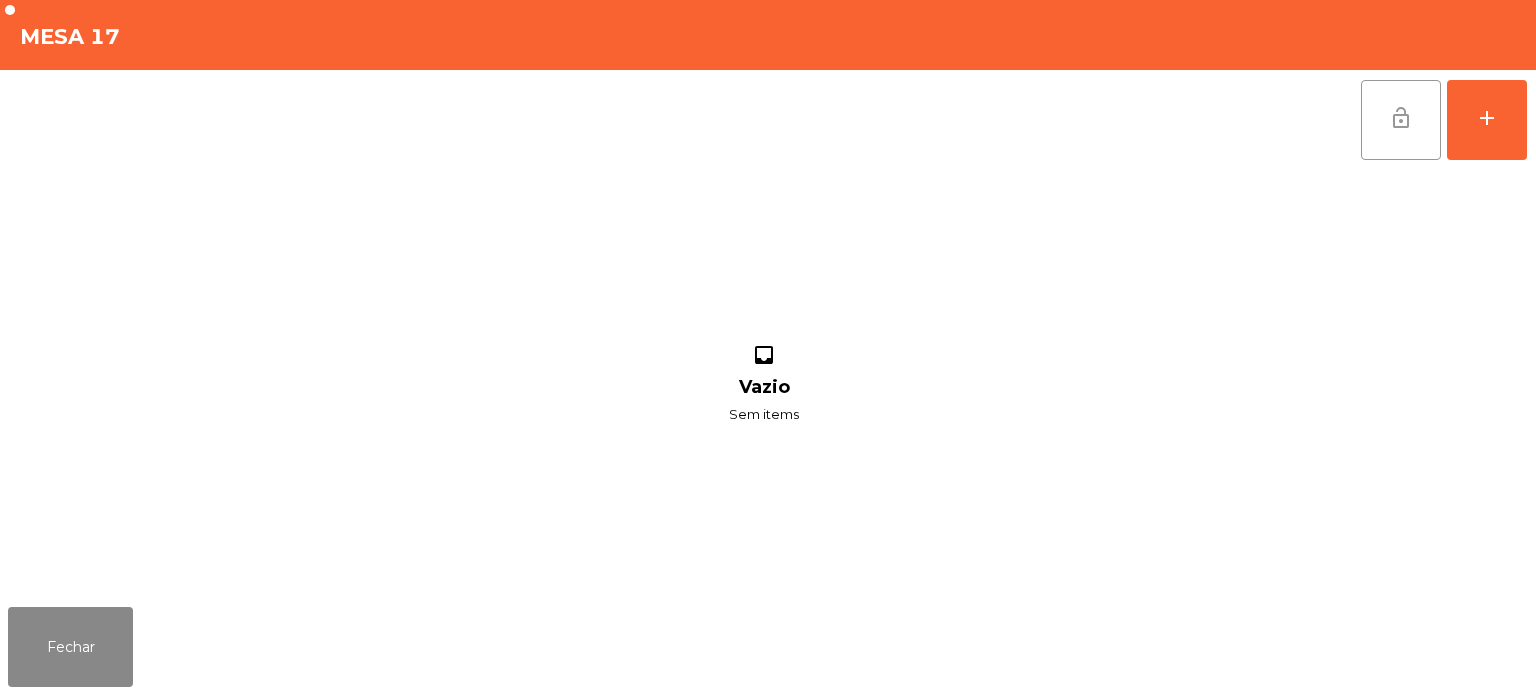 click on "lock_open" 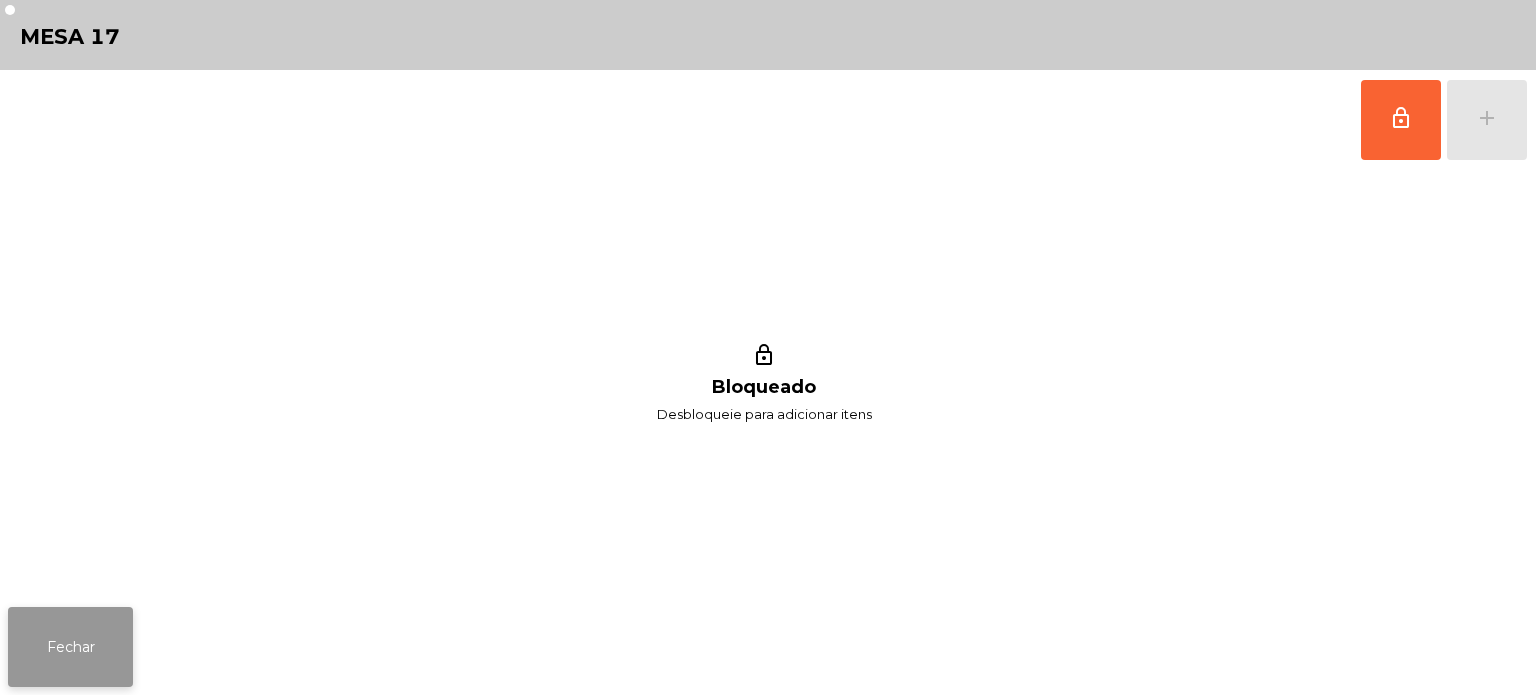 click on "Fechar" 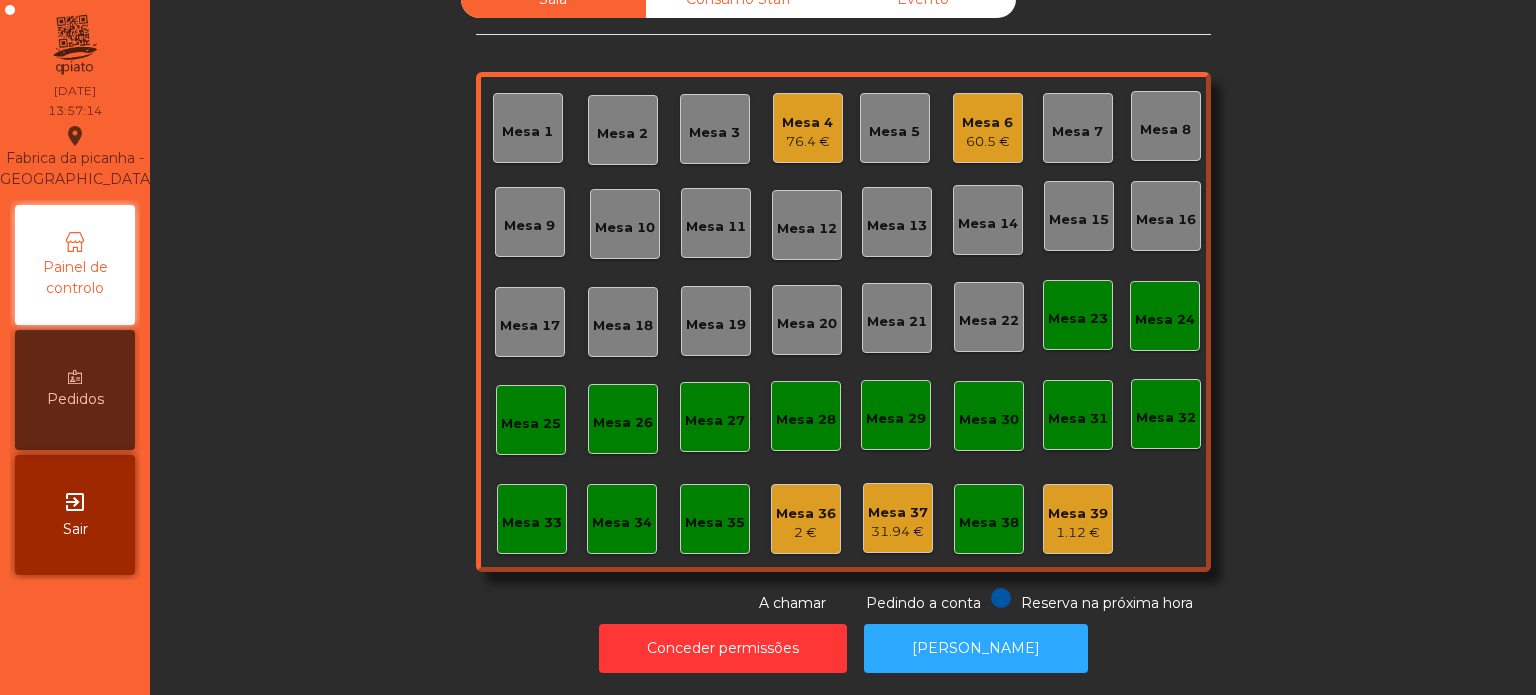 click on "Mesa 4" 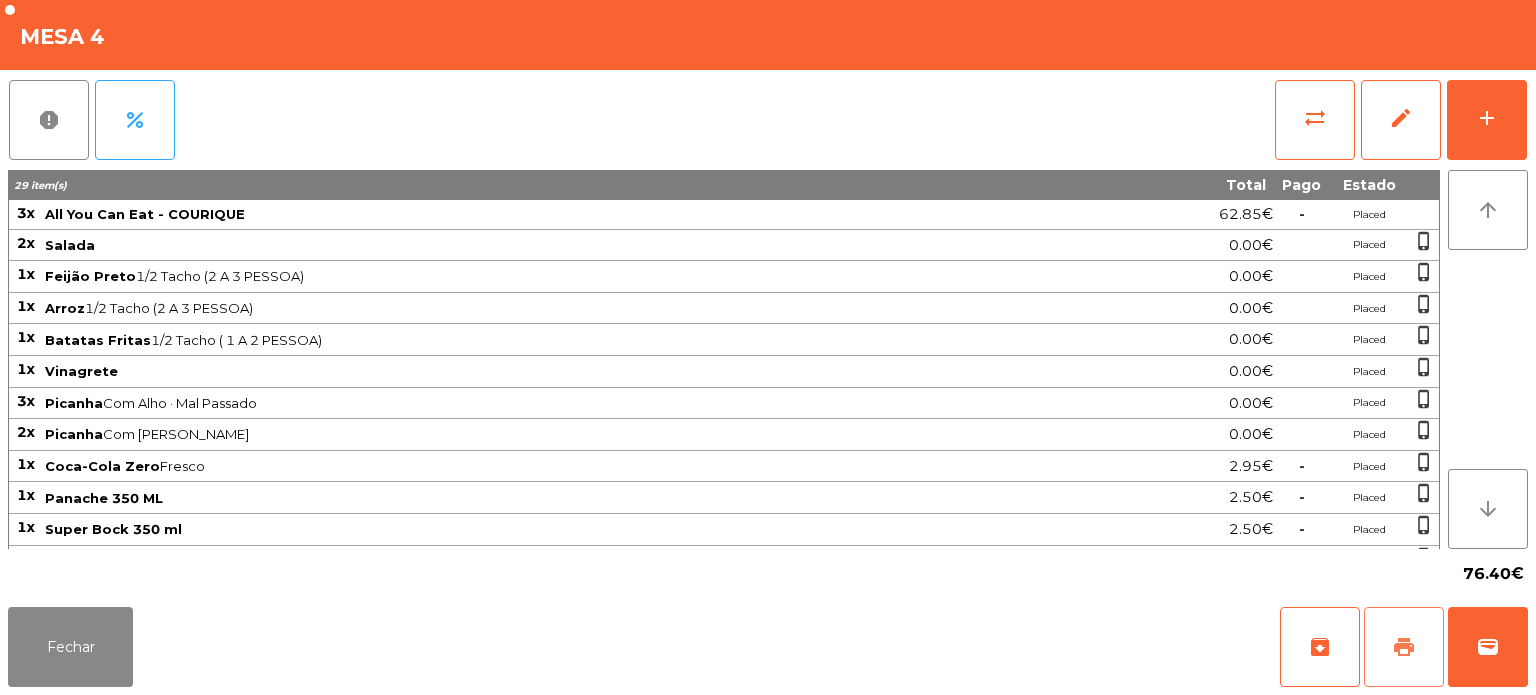 click on "print" 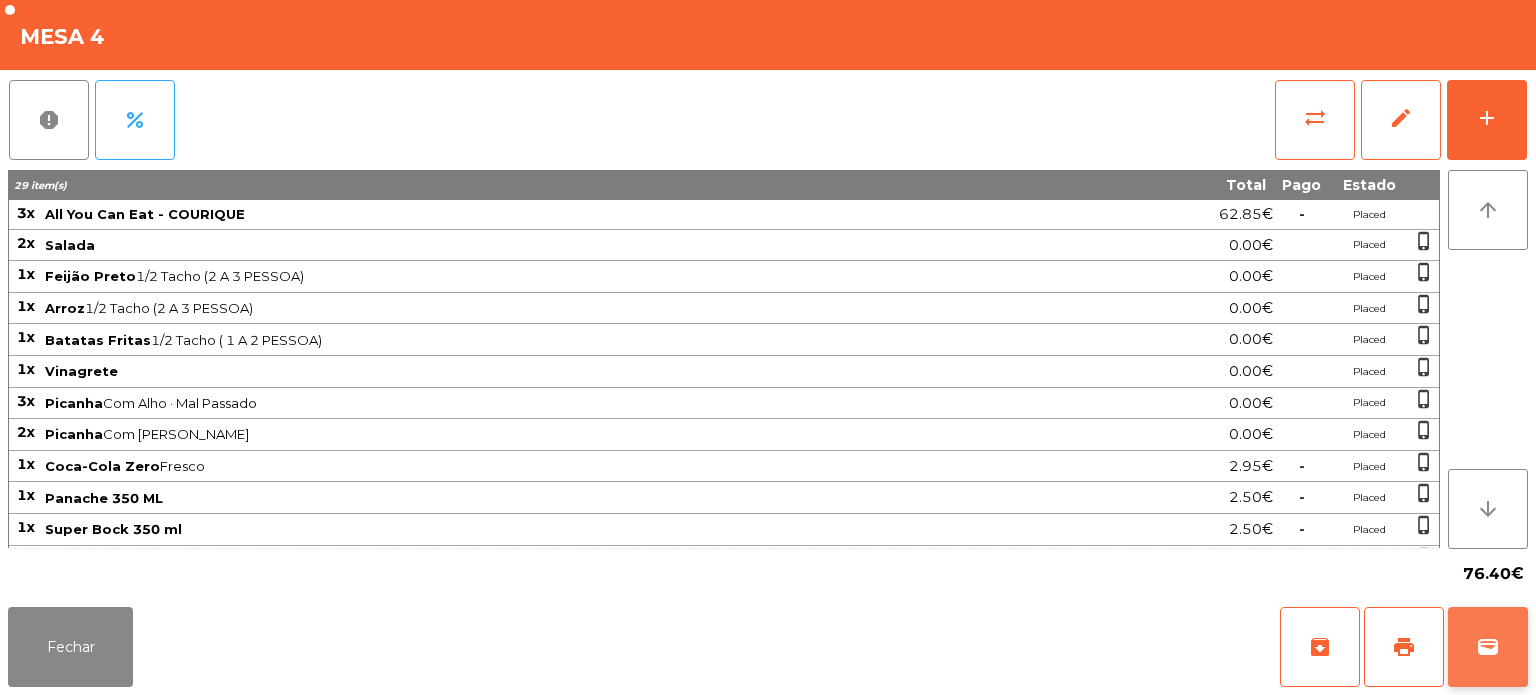click on "wallet" 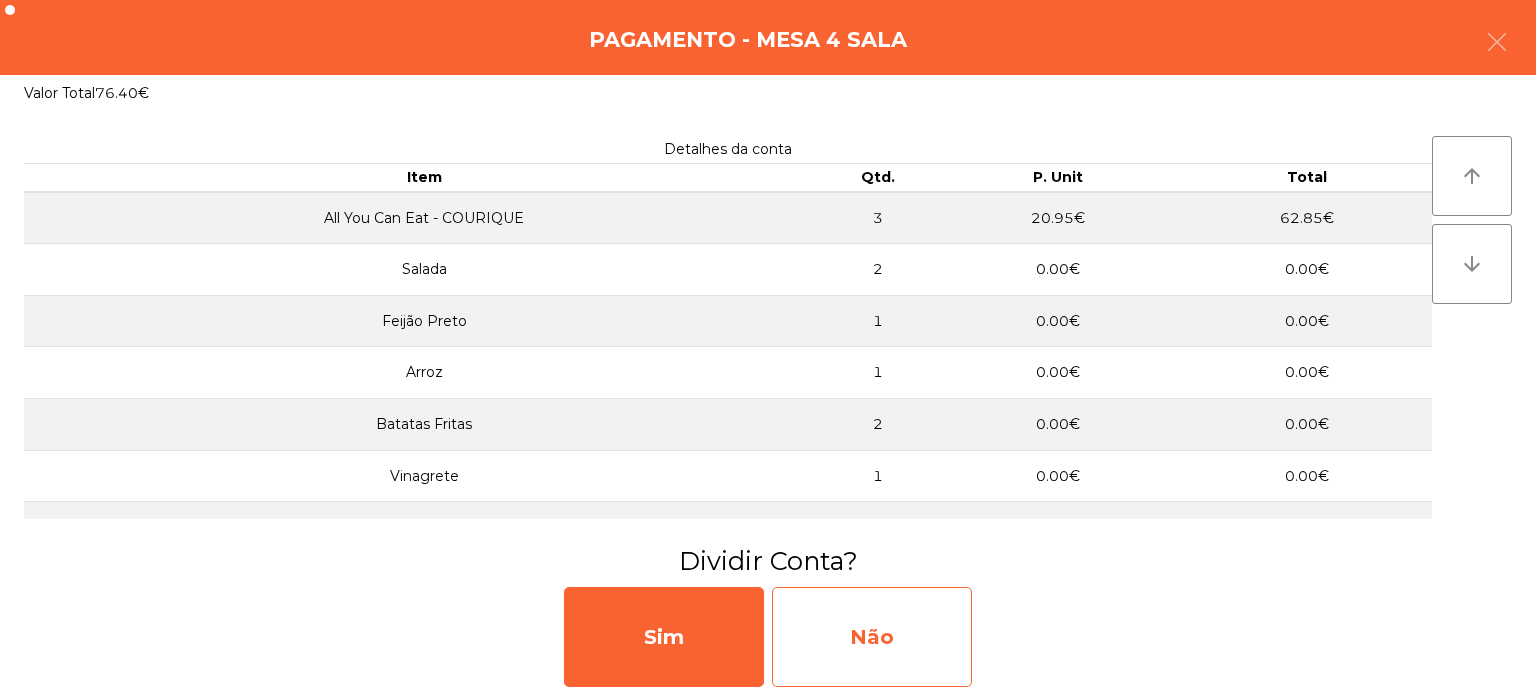 click on "Não" 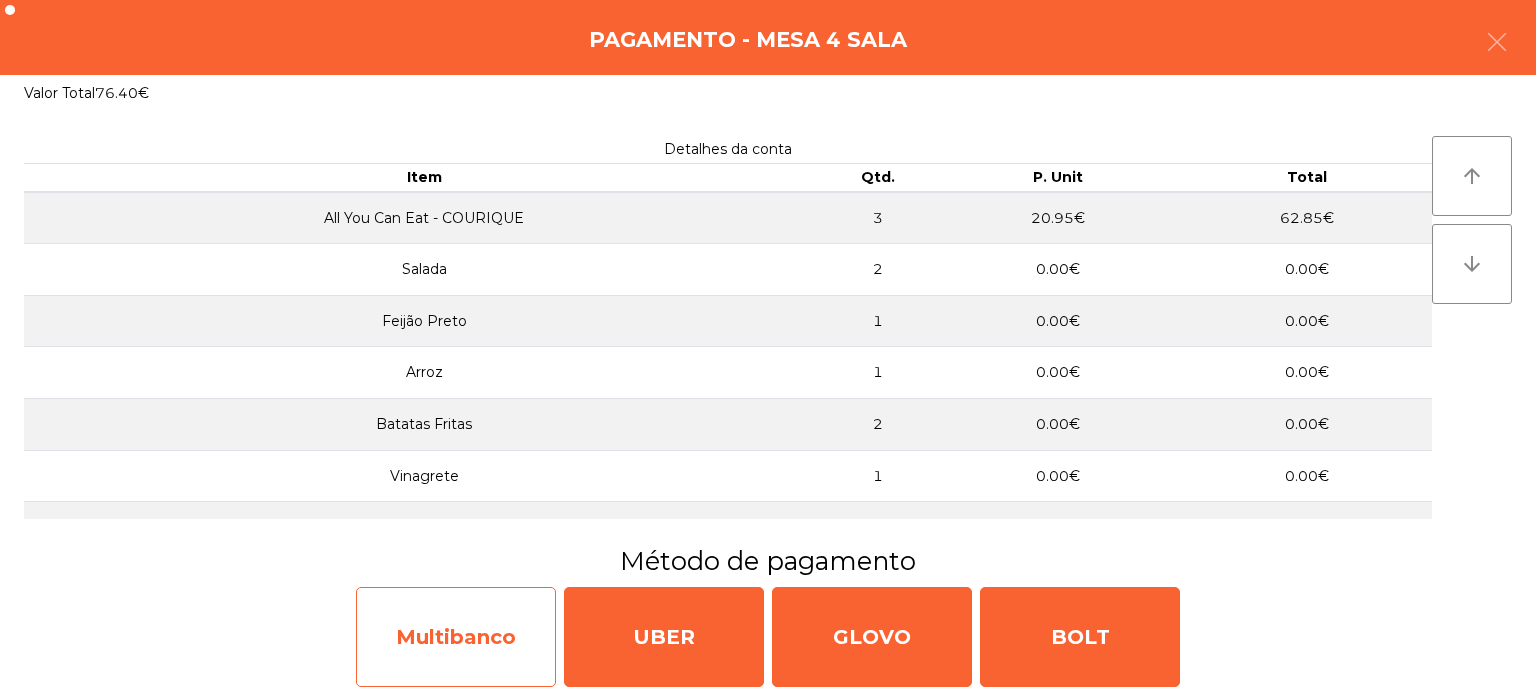 click on "Multibanco" 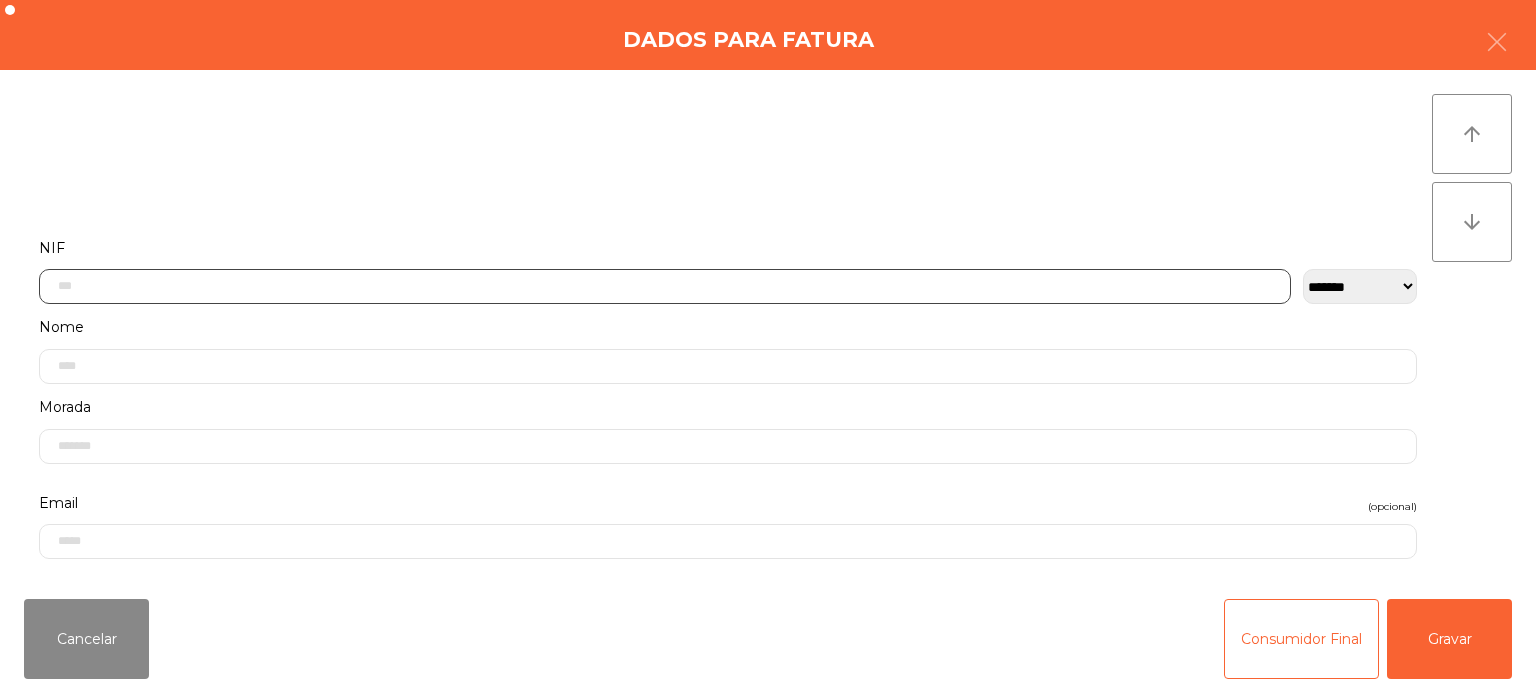 click 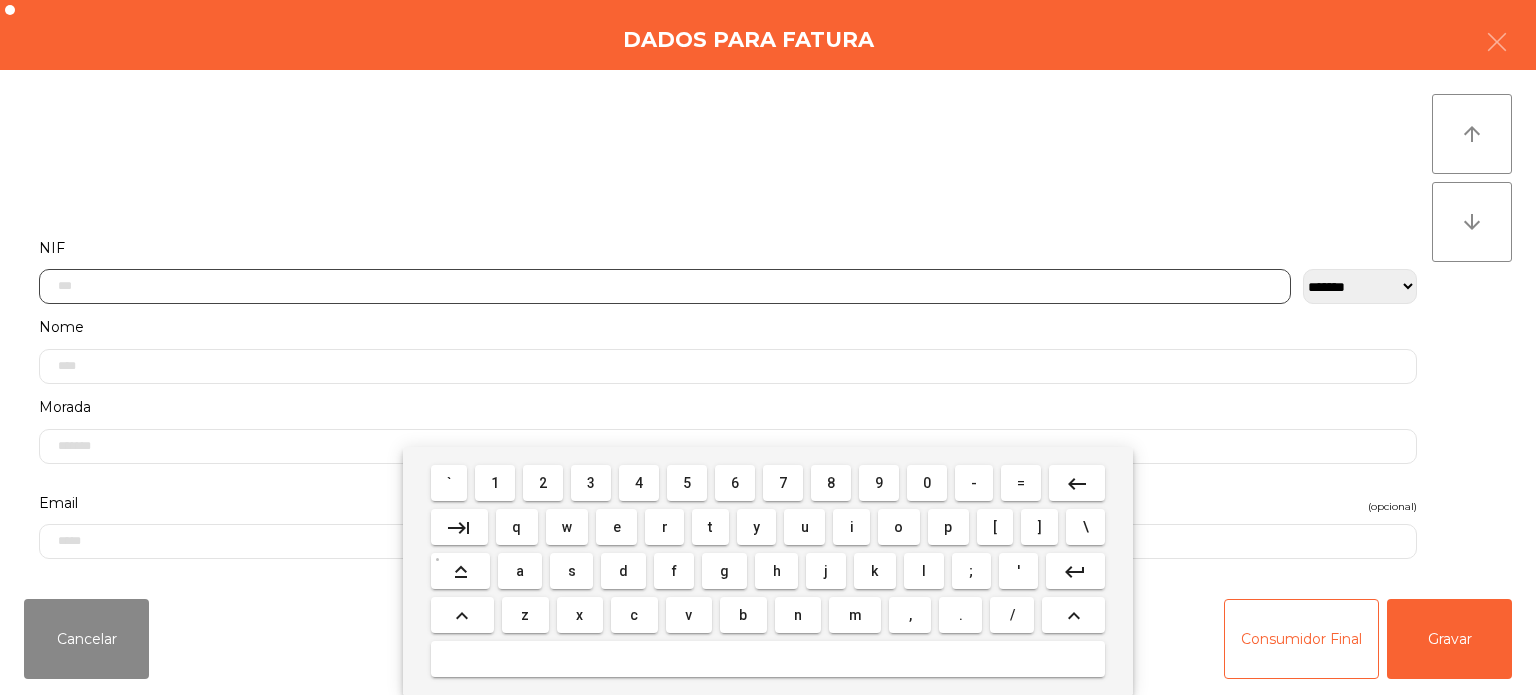 scroll, scrollTop: 139, scrollLeft: 0, axis: vertical 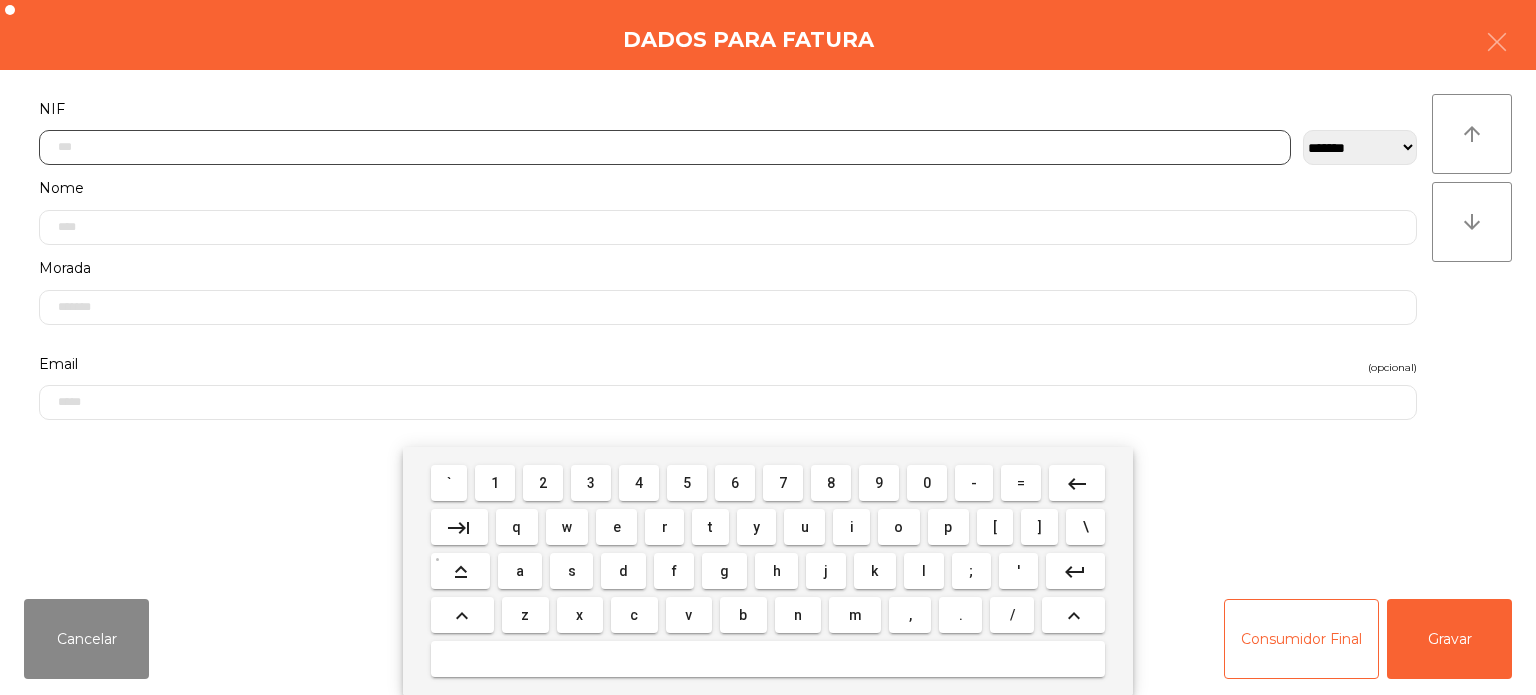 click on "2" at bounding box center (543, 483) 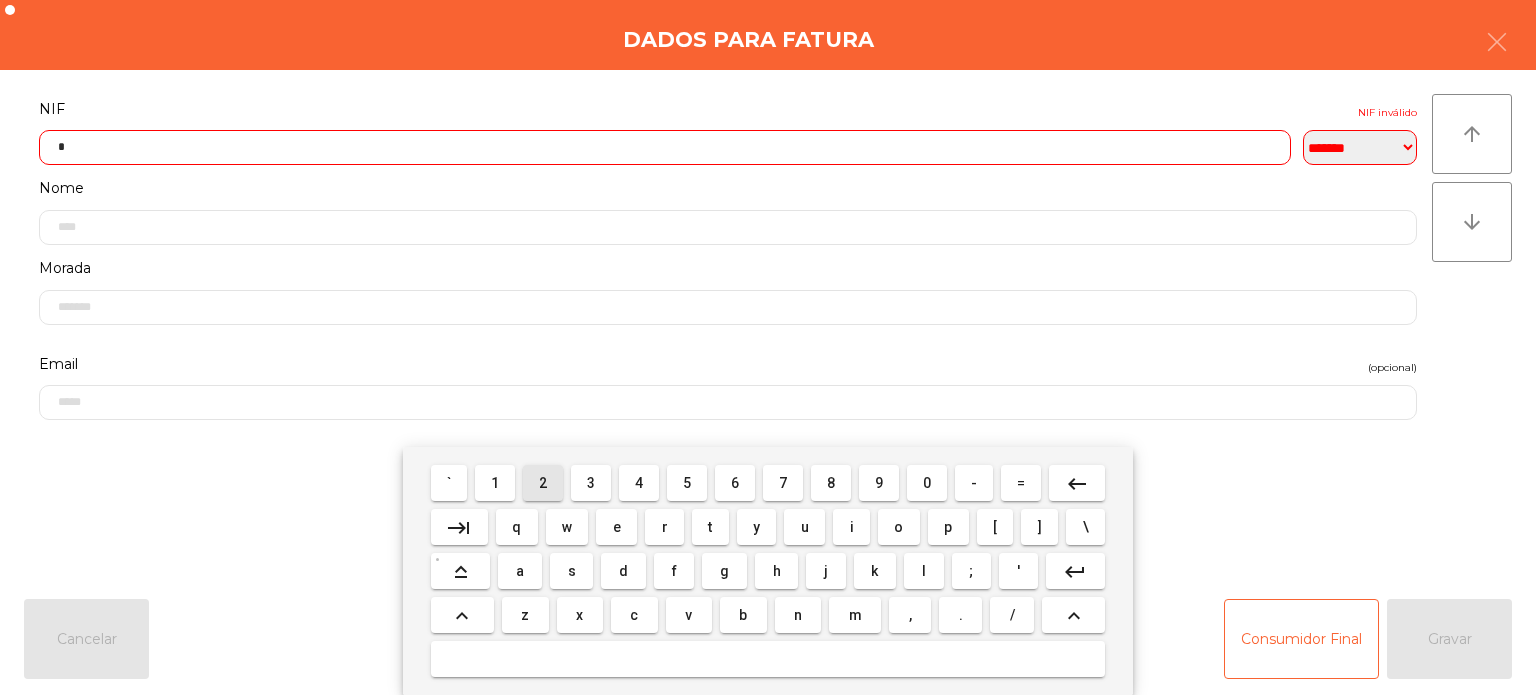 click on "1" at bounding box center [495, 483] 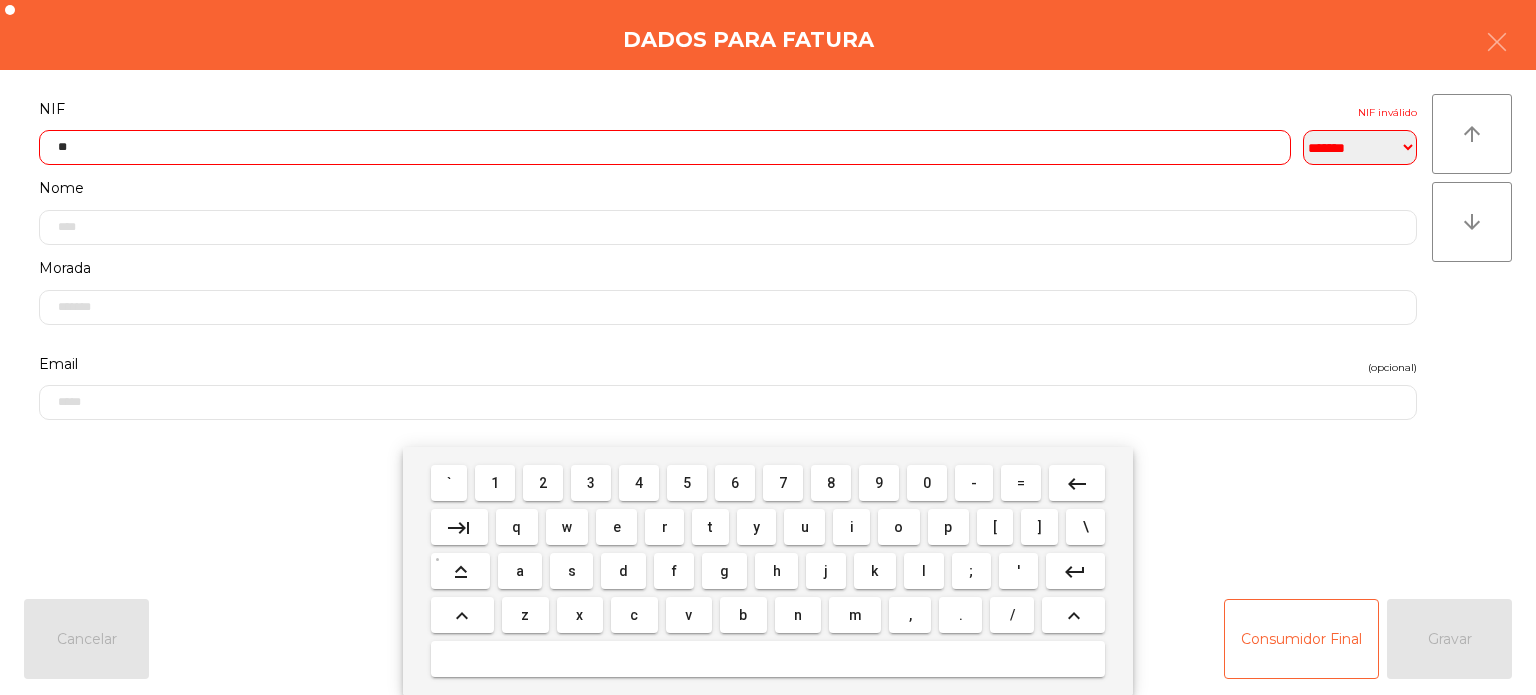 click on "2" at bounding box center [543, 483] 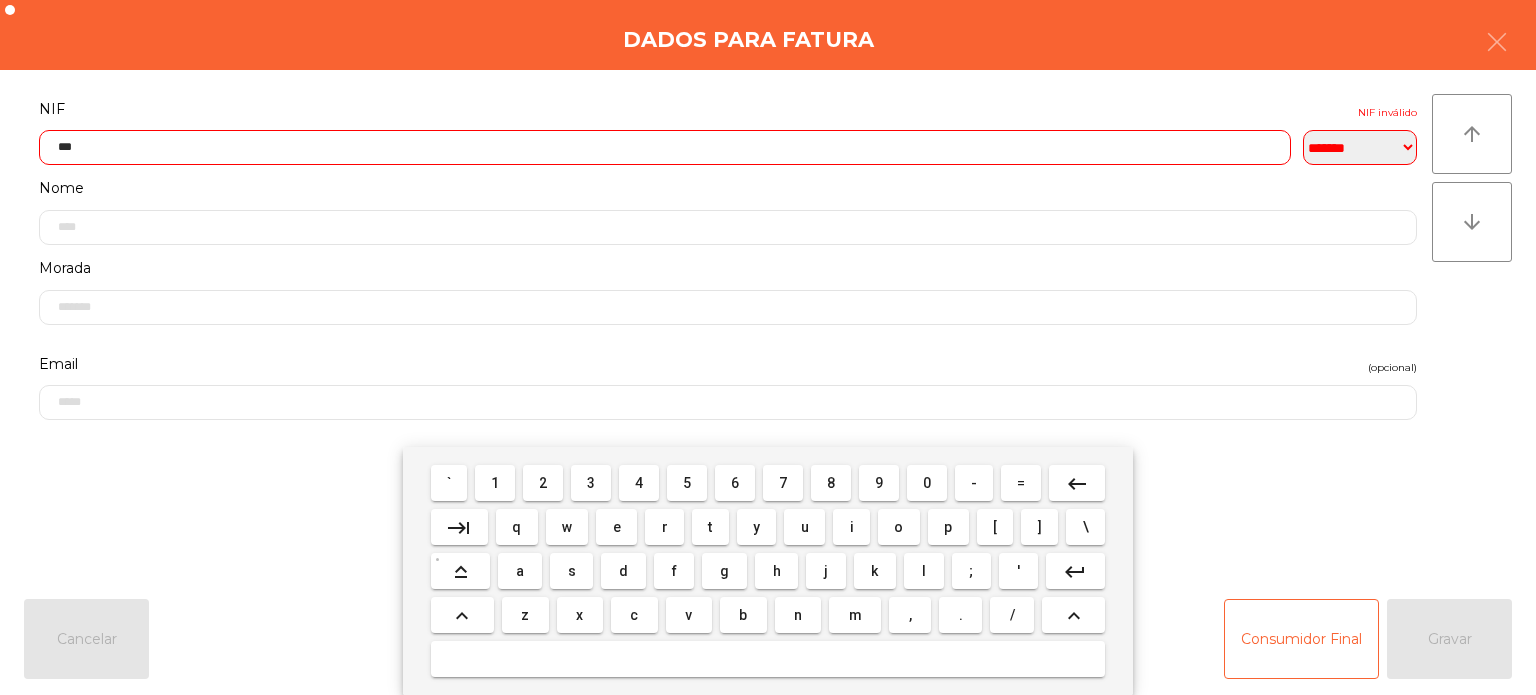 click on "7" at bounding box center (783, 483) 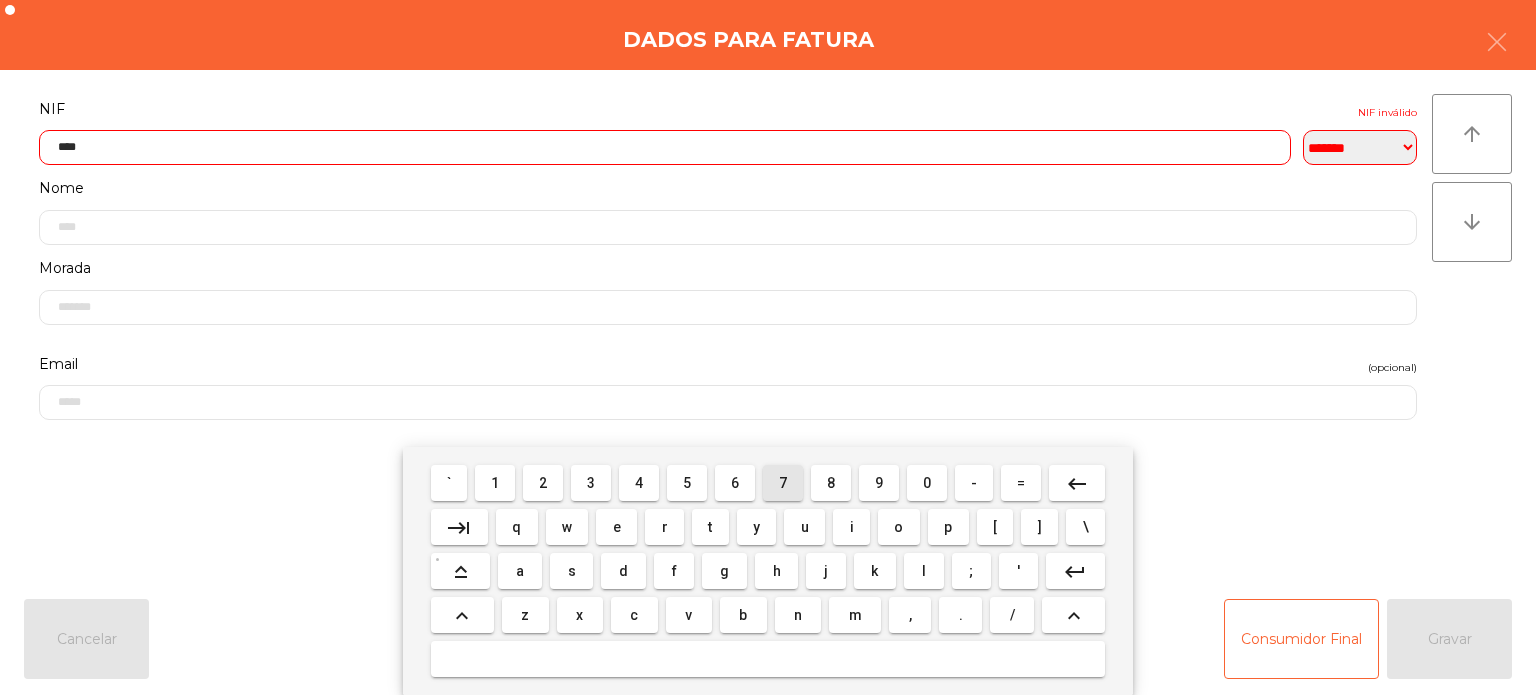 click on "4" at bounding box center [639, 483] 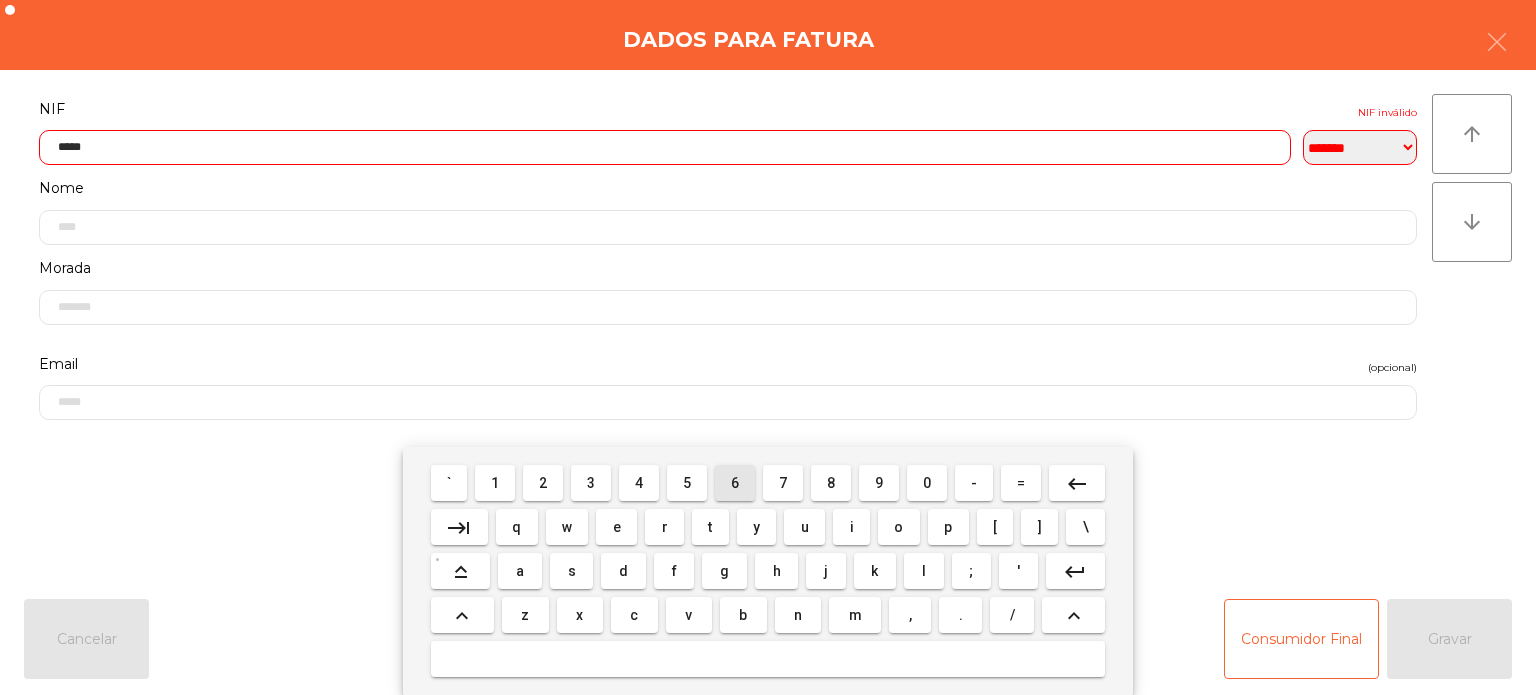 click on "6" at bounding box center [735, 483] 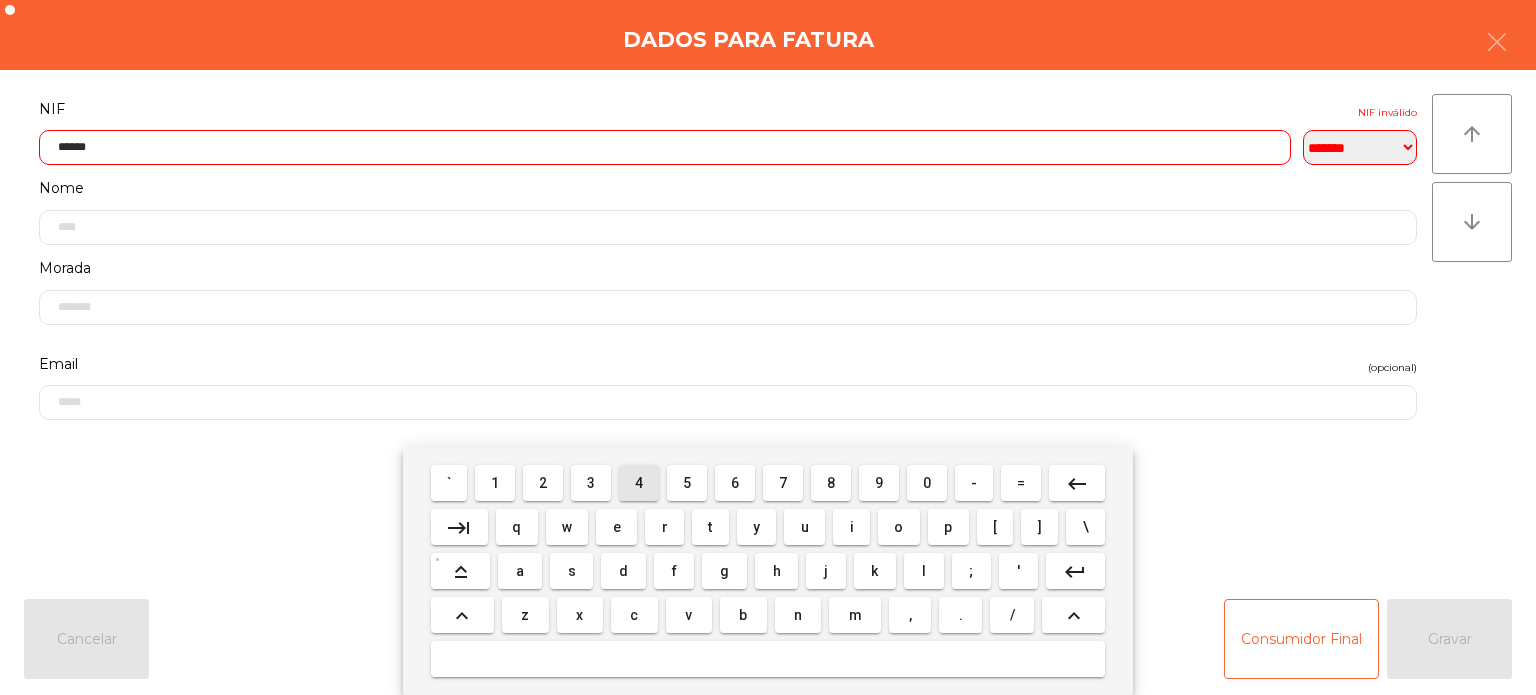 click on "4" at bounding box center (639, 483) 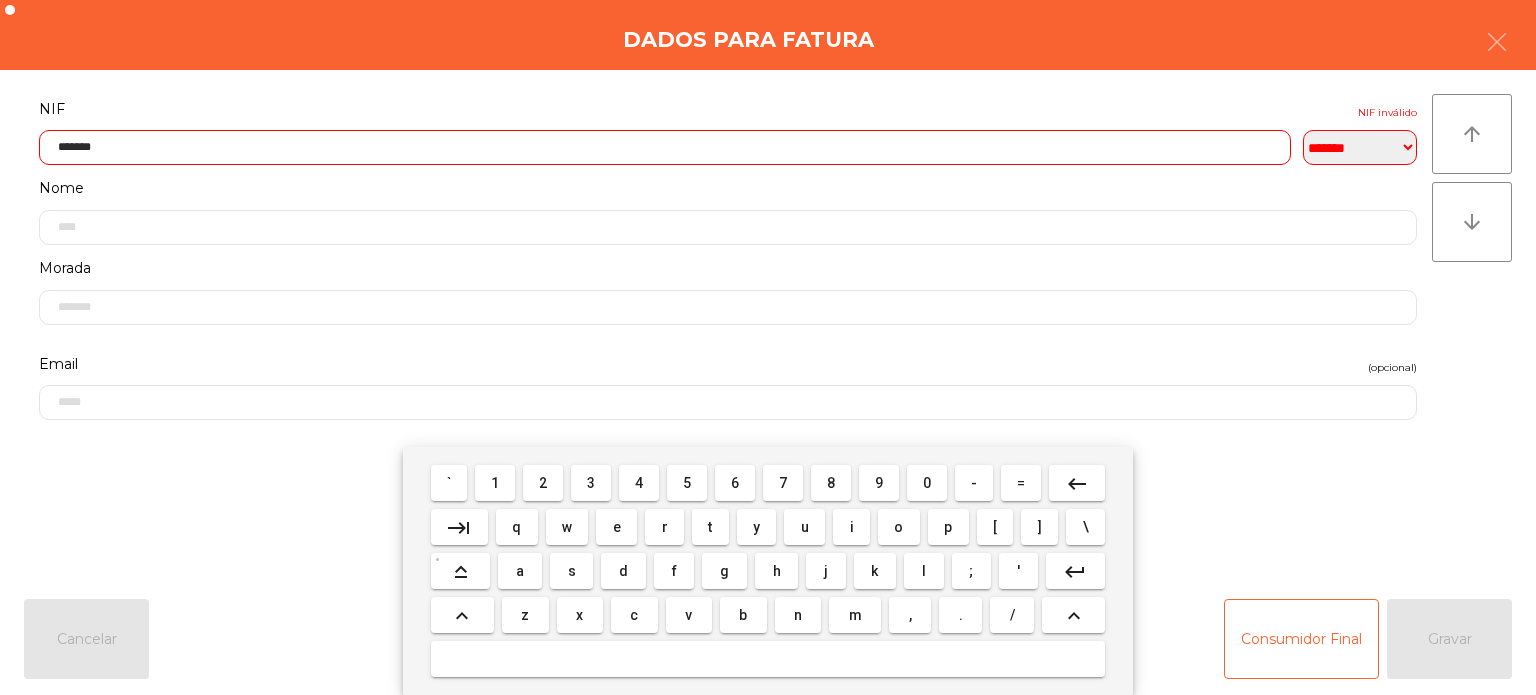 click on "2" at bounding box center (543, 483) 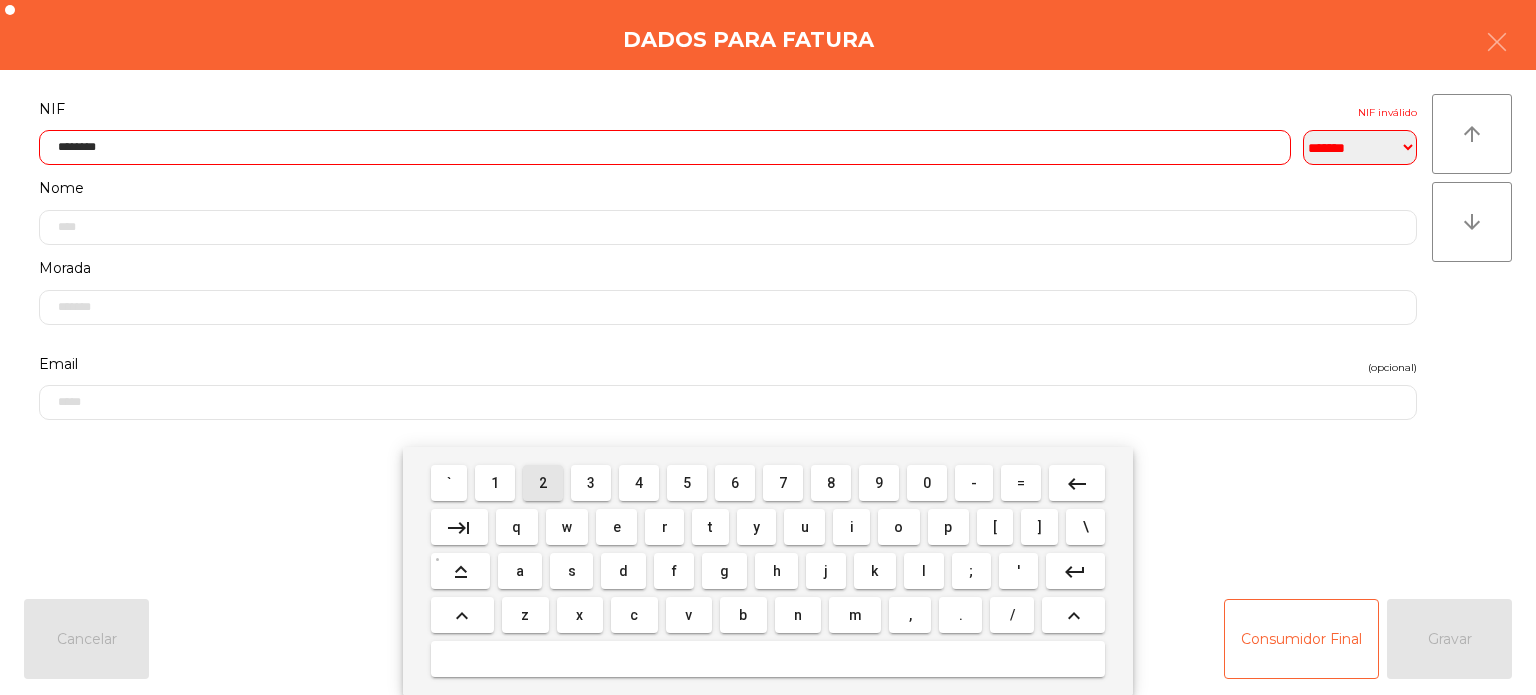 click on "1" at bounding box center [495, 483] 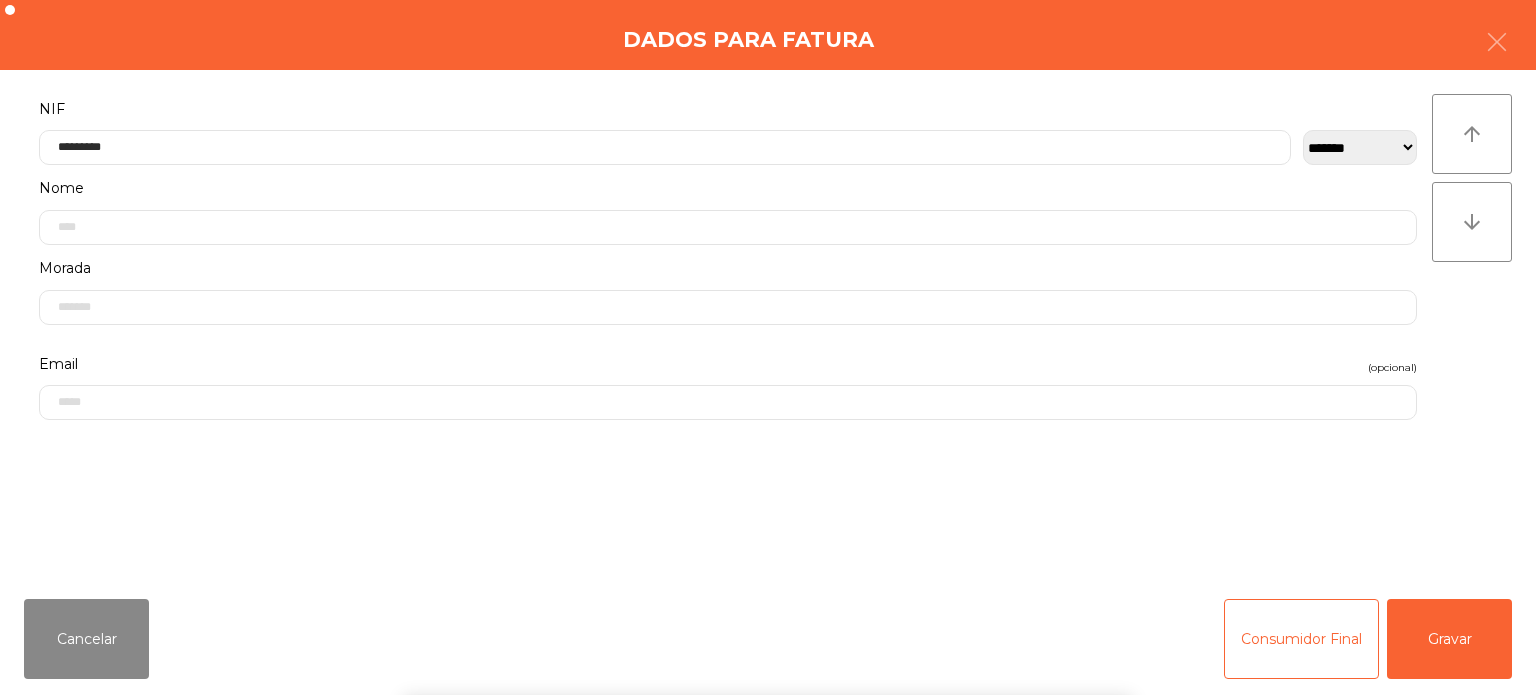 click on "` 1 2 3 4 5 6 7 8 9 0 - = keyboard_backspace keyboard_tab q w e r t y u i o p [ ] \ keyboard_capslock a s d f g h j k l ; ' keyboard_return keyboard_arrow_up z x c v b n m , . / keyboard_arrow_up" at bounding box center (768, 571) 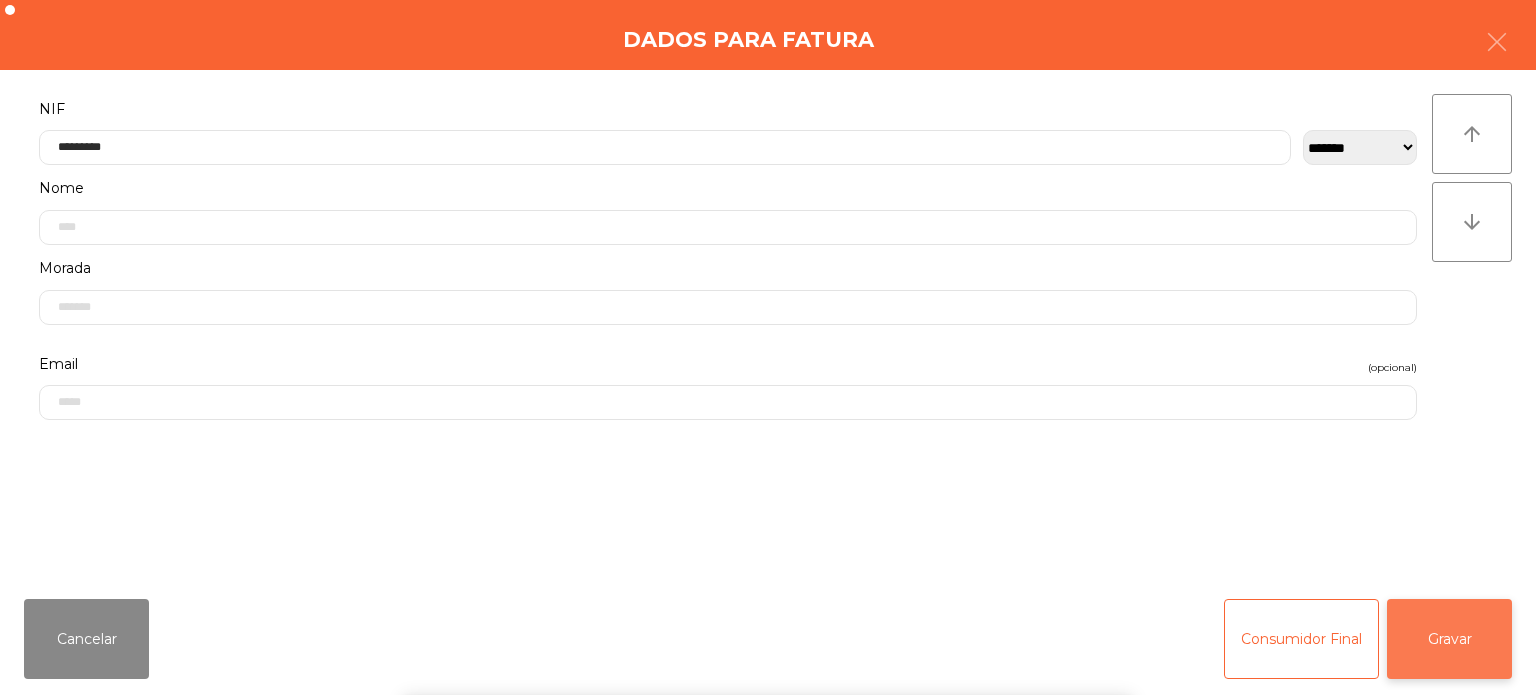 click on "Gravar" 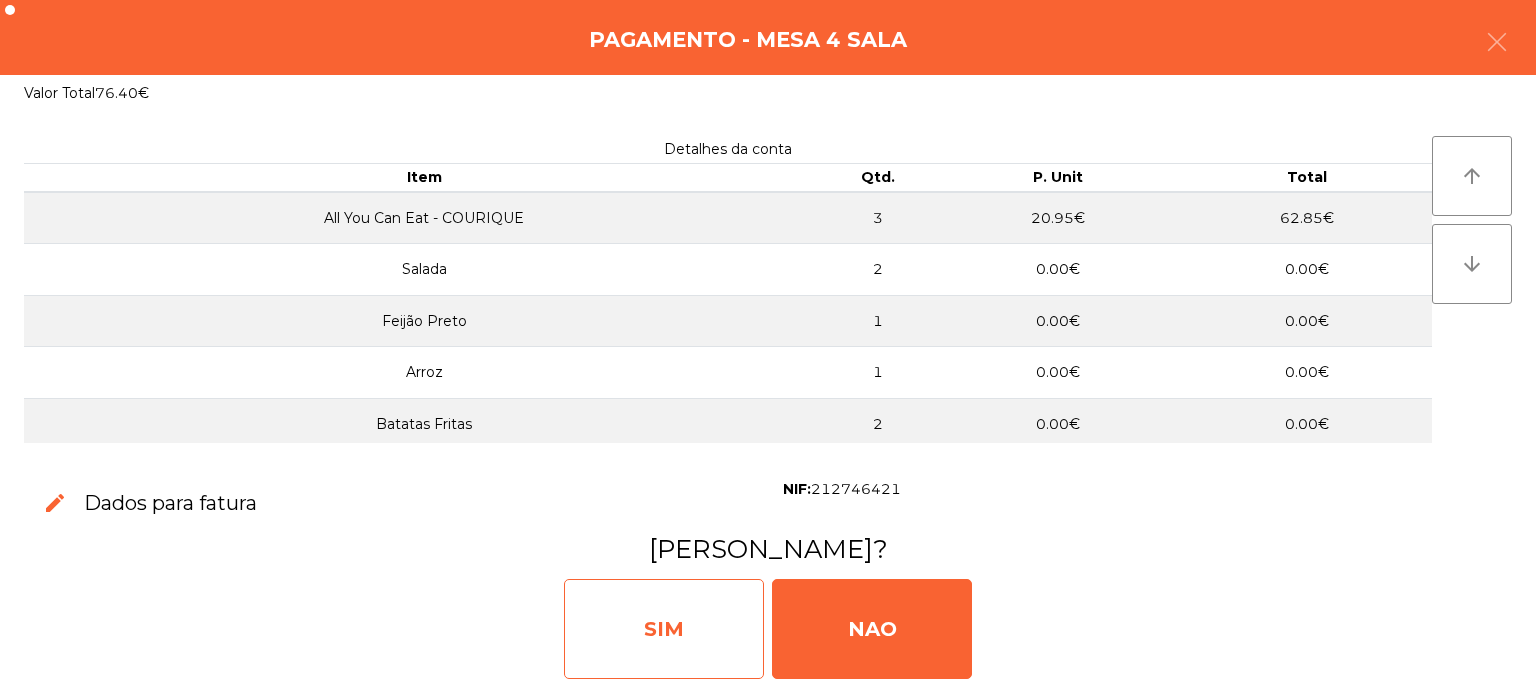 click on "SIM" 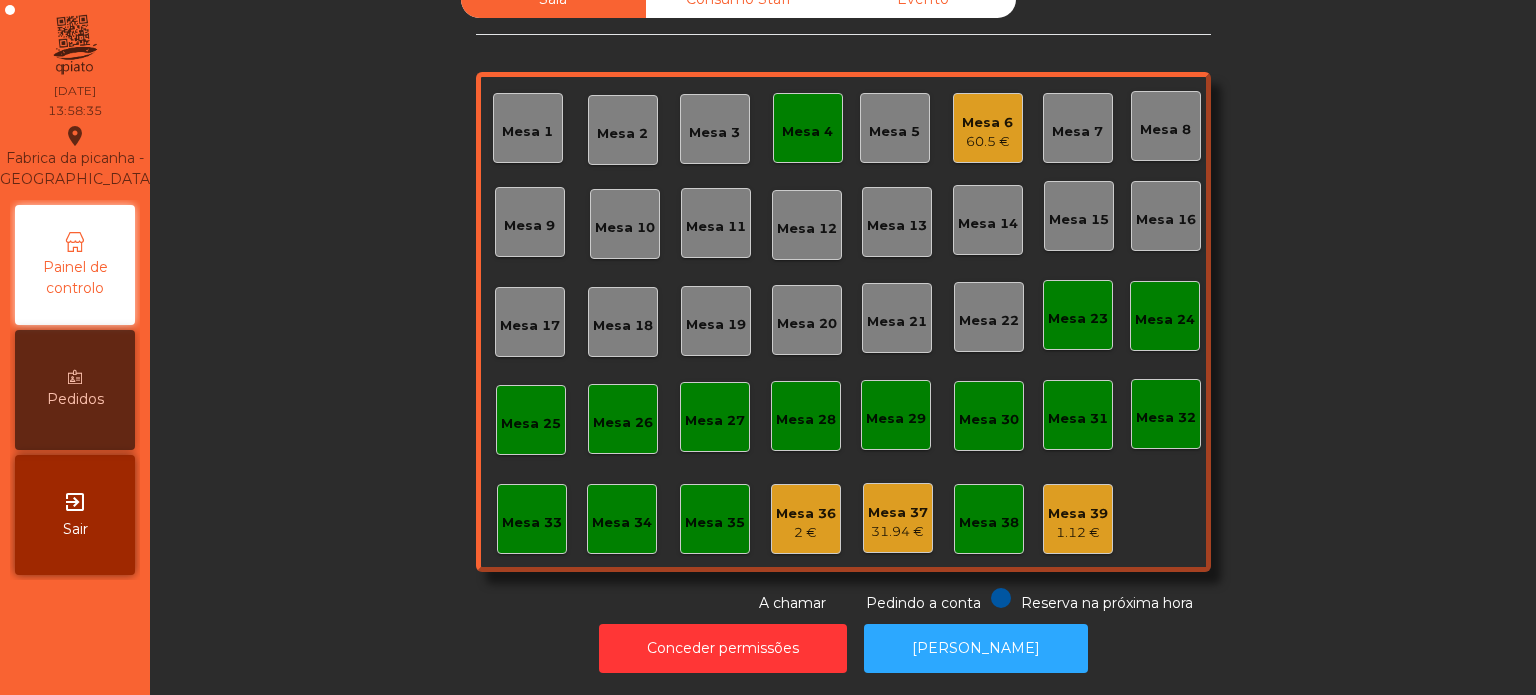 click on "Mesa 4" 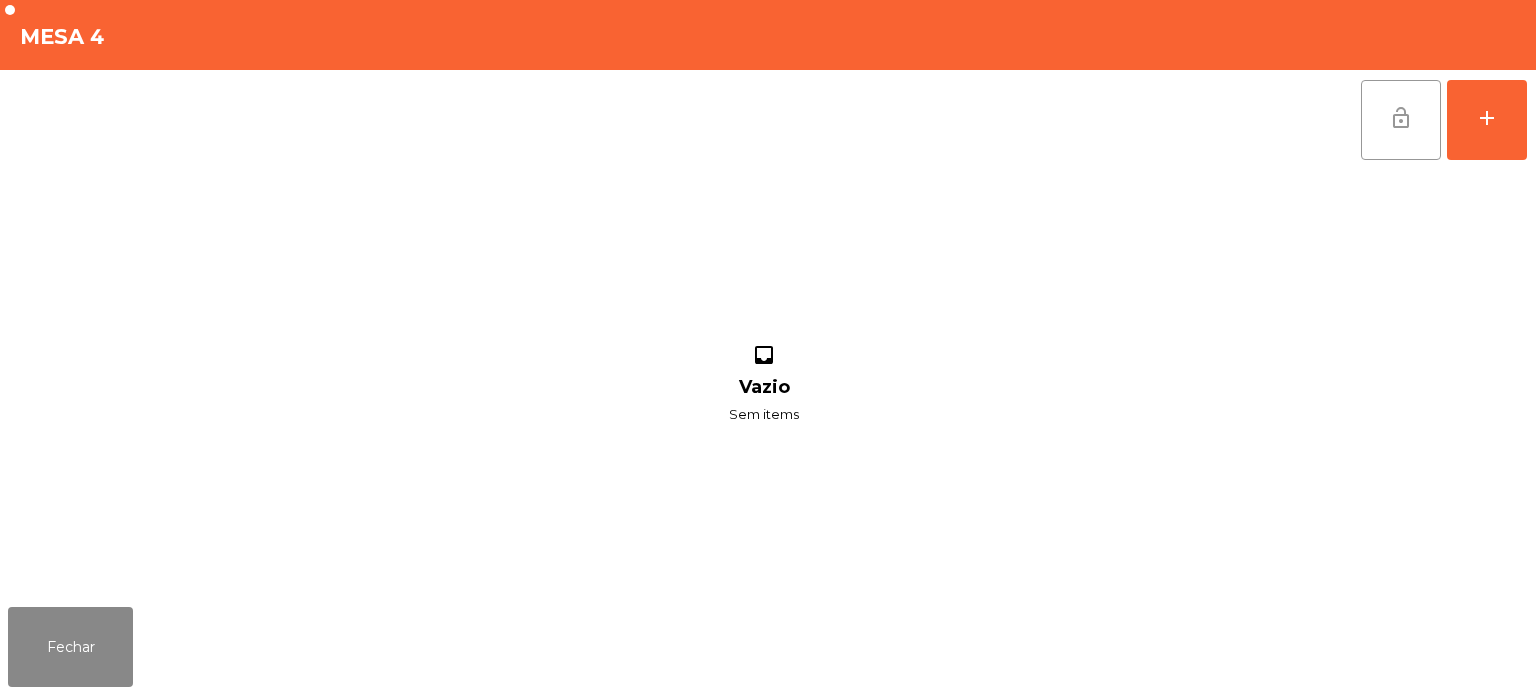 click on "lock_open" 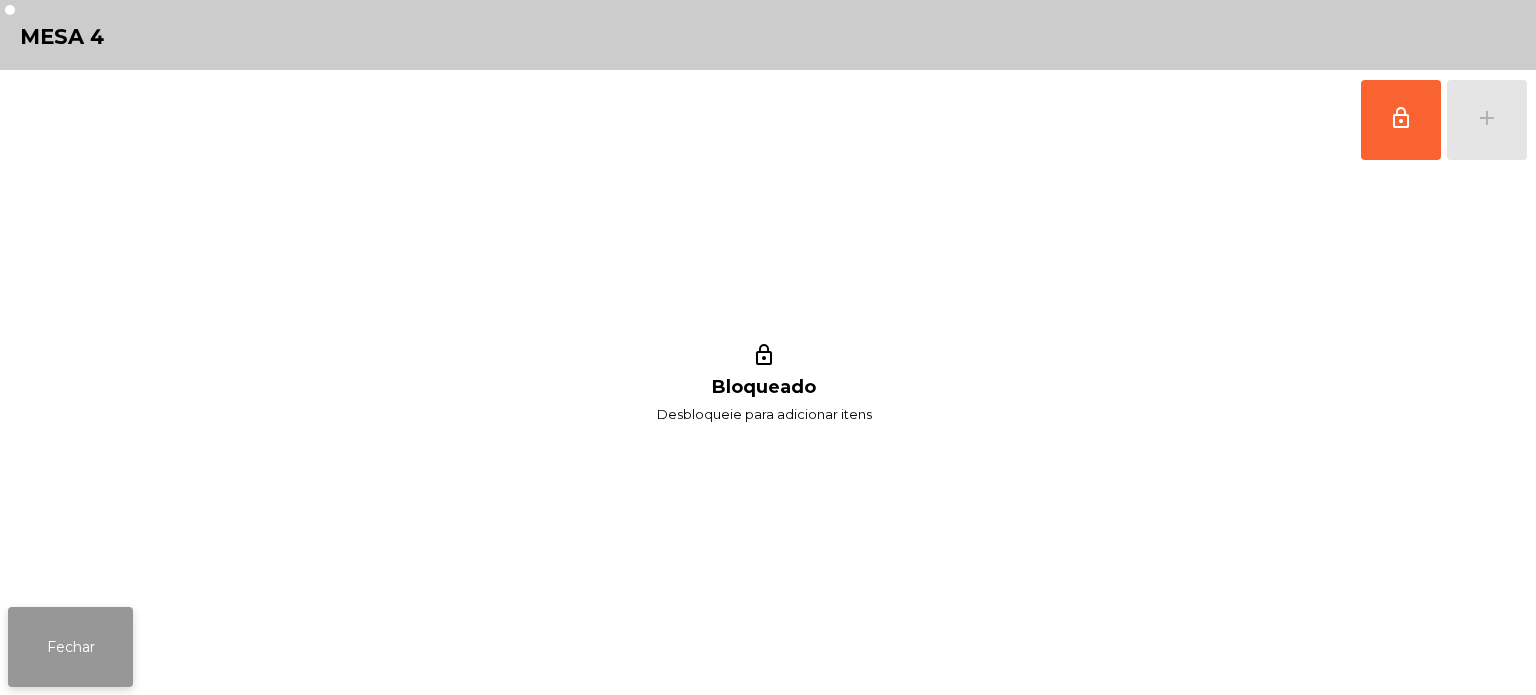 click on "Fechar" 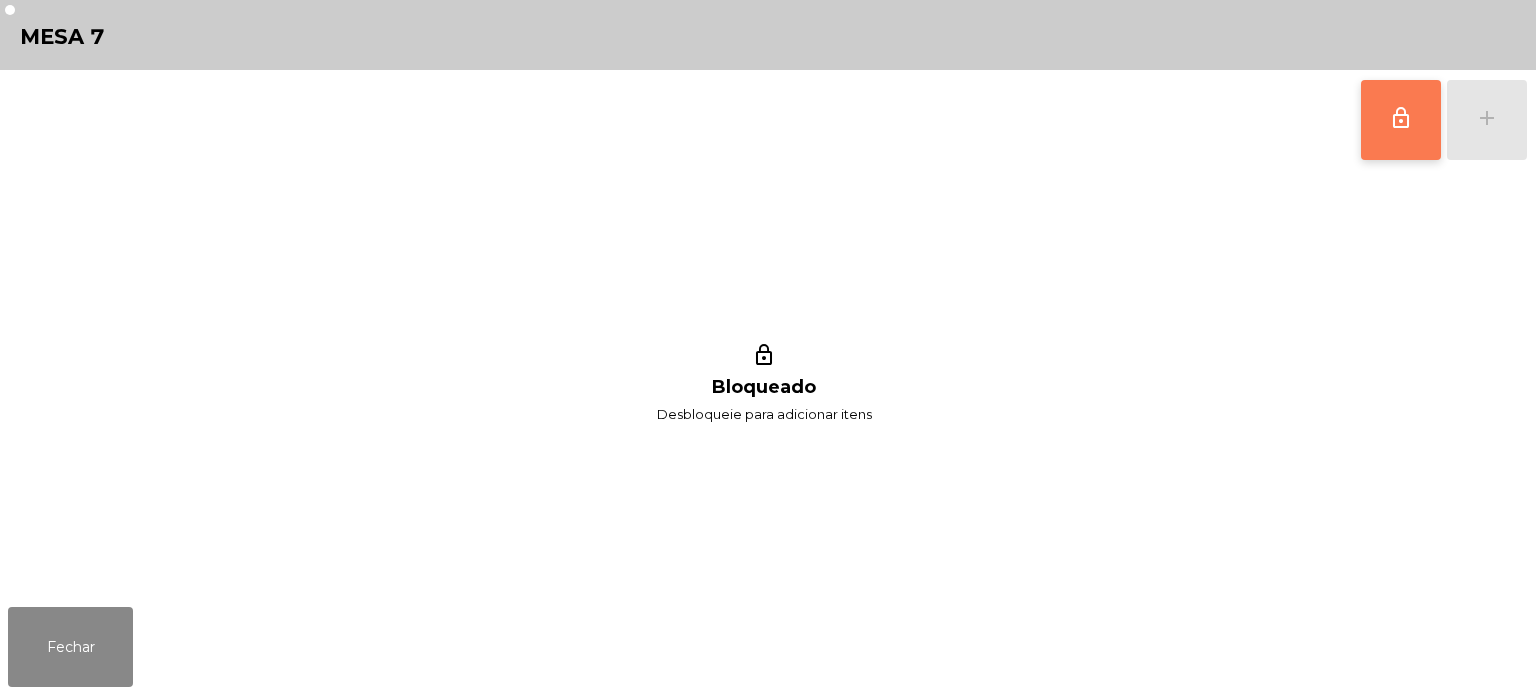 click on "lock_outline" 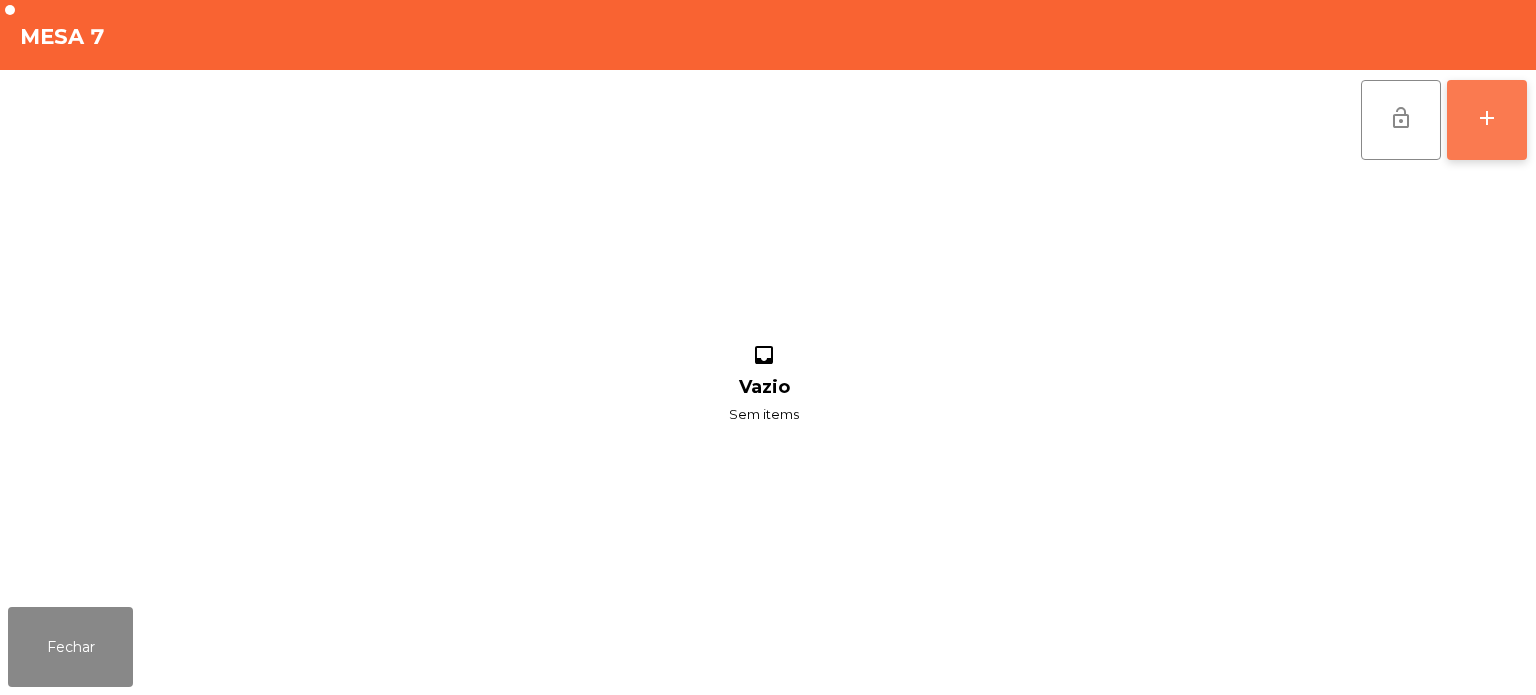 click on "add" 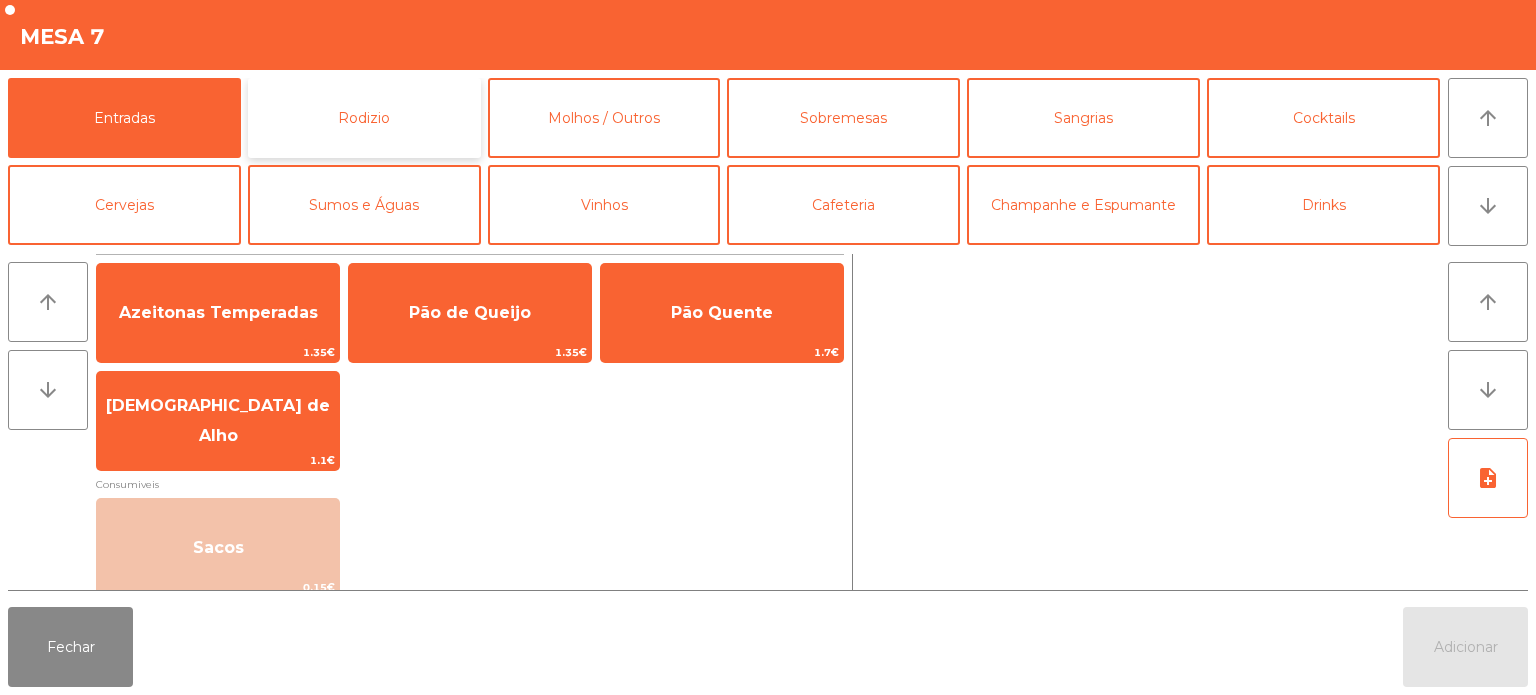 click on "Rodizio" 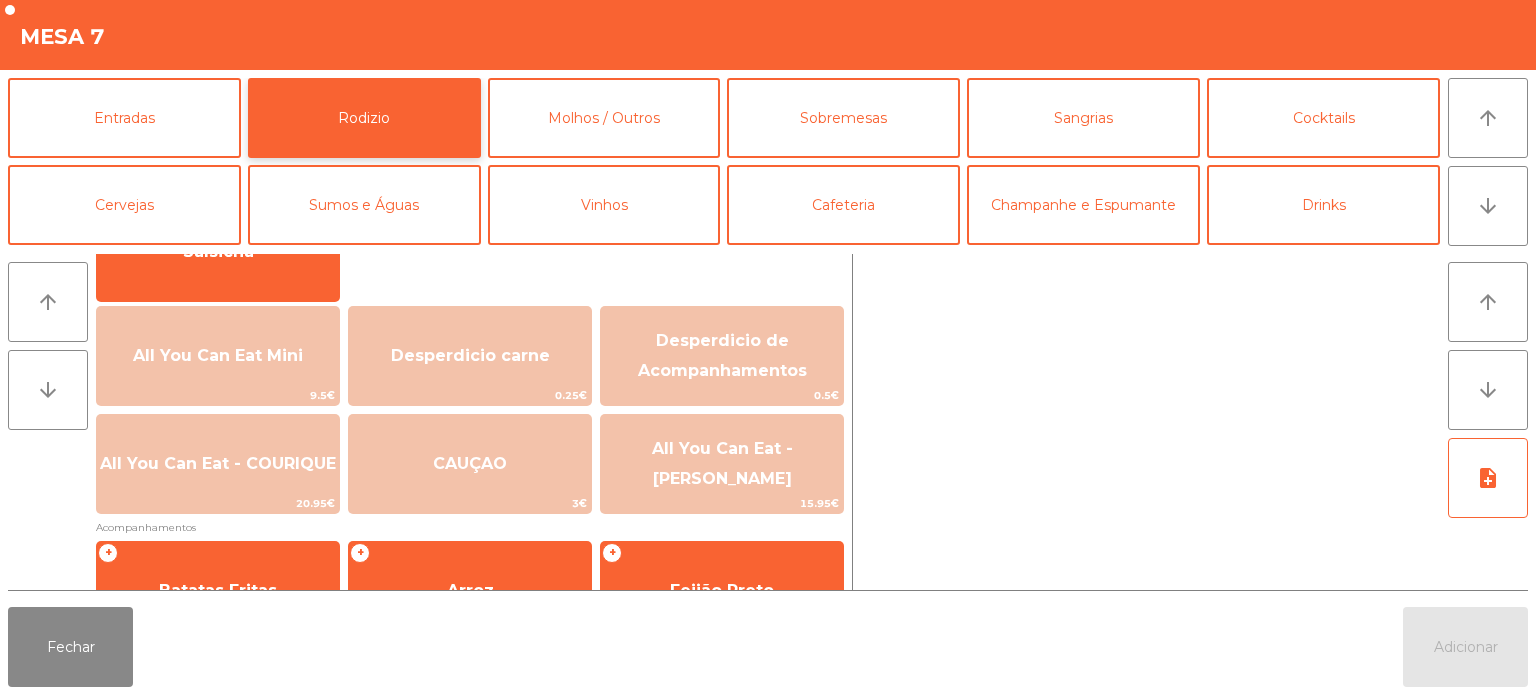scroll, scrollTop: 193, scrollLeft: 0, axis: vertical 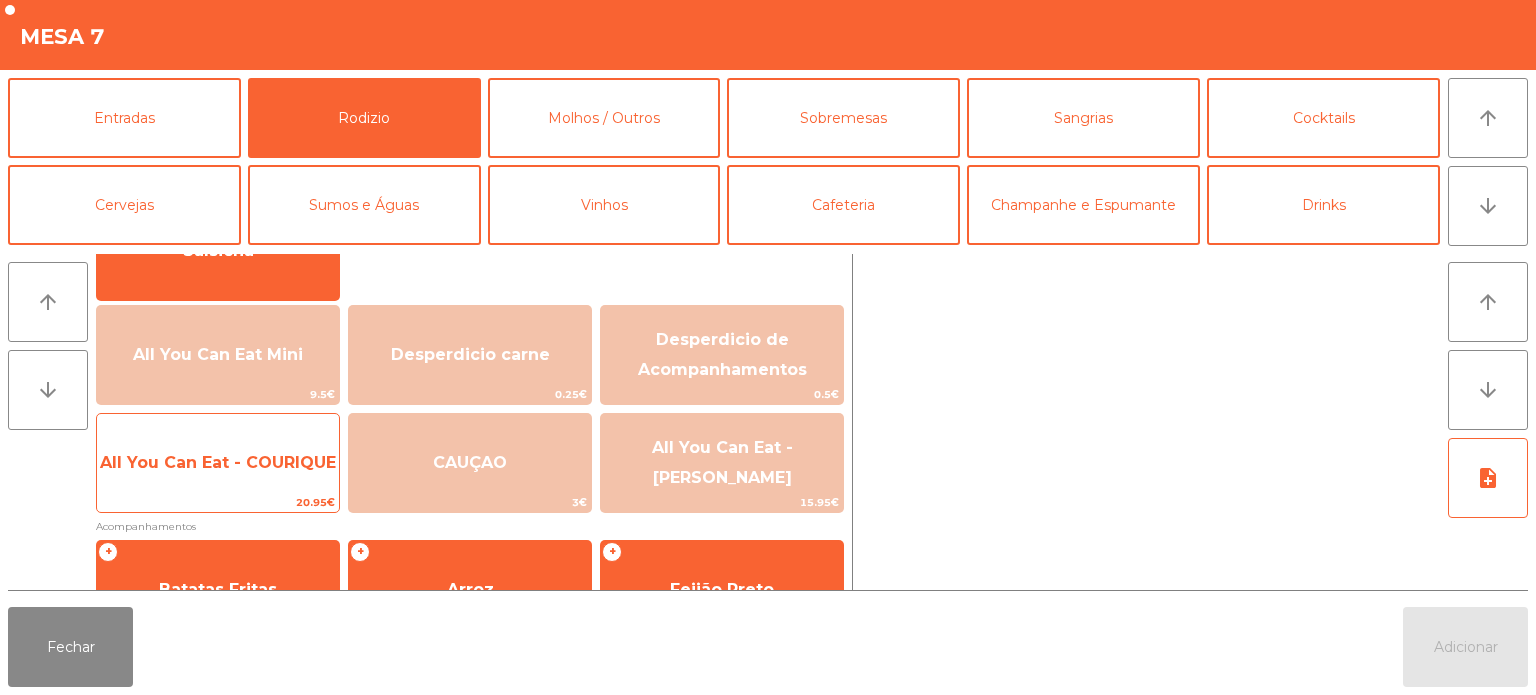 click on "All You Can Eat - COURIQUE" 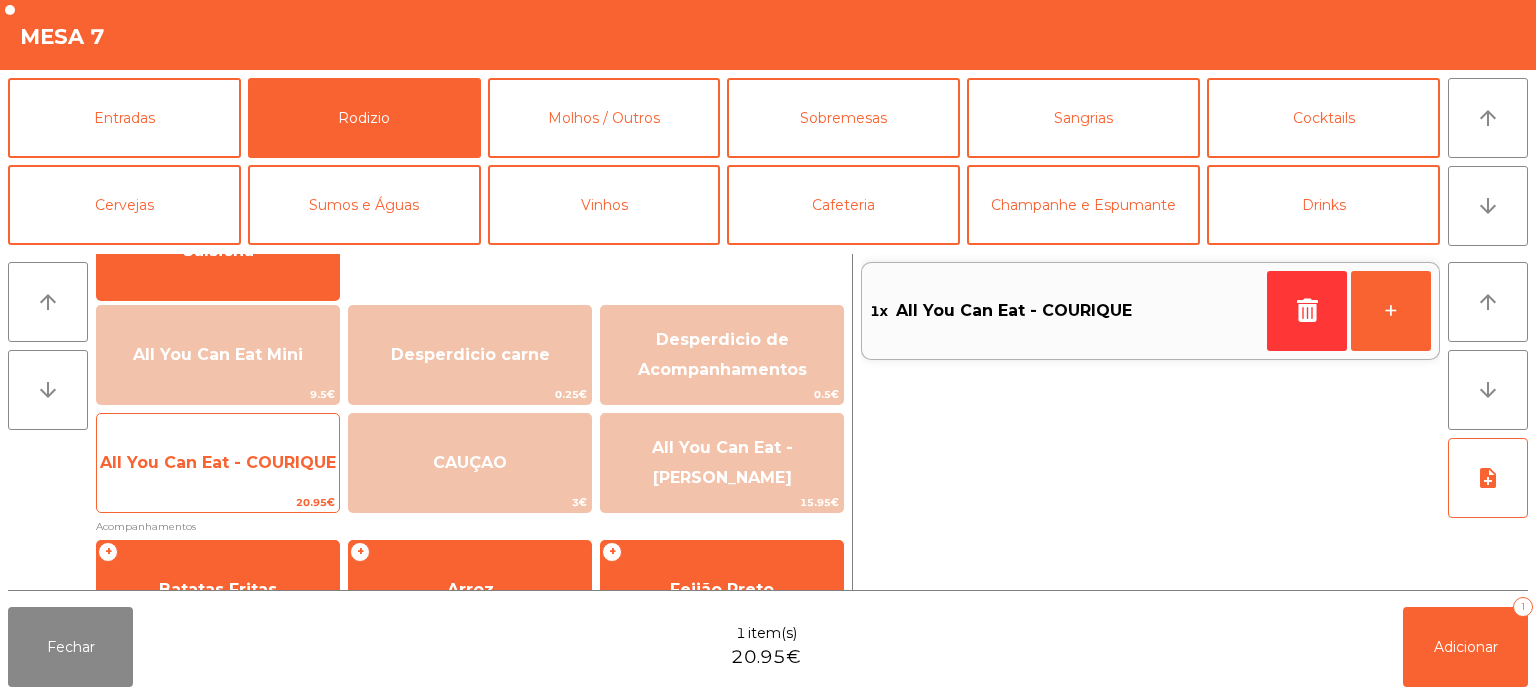 click on "All You Can Eat - COURIQUE" 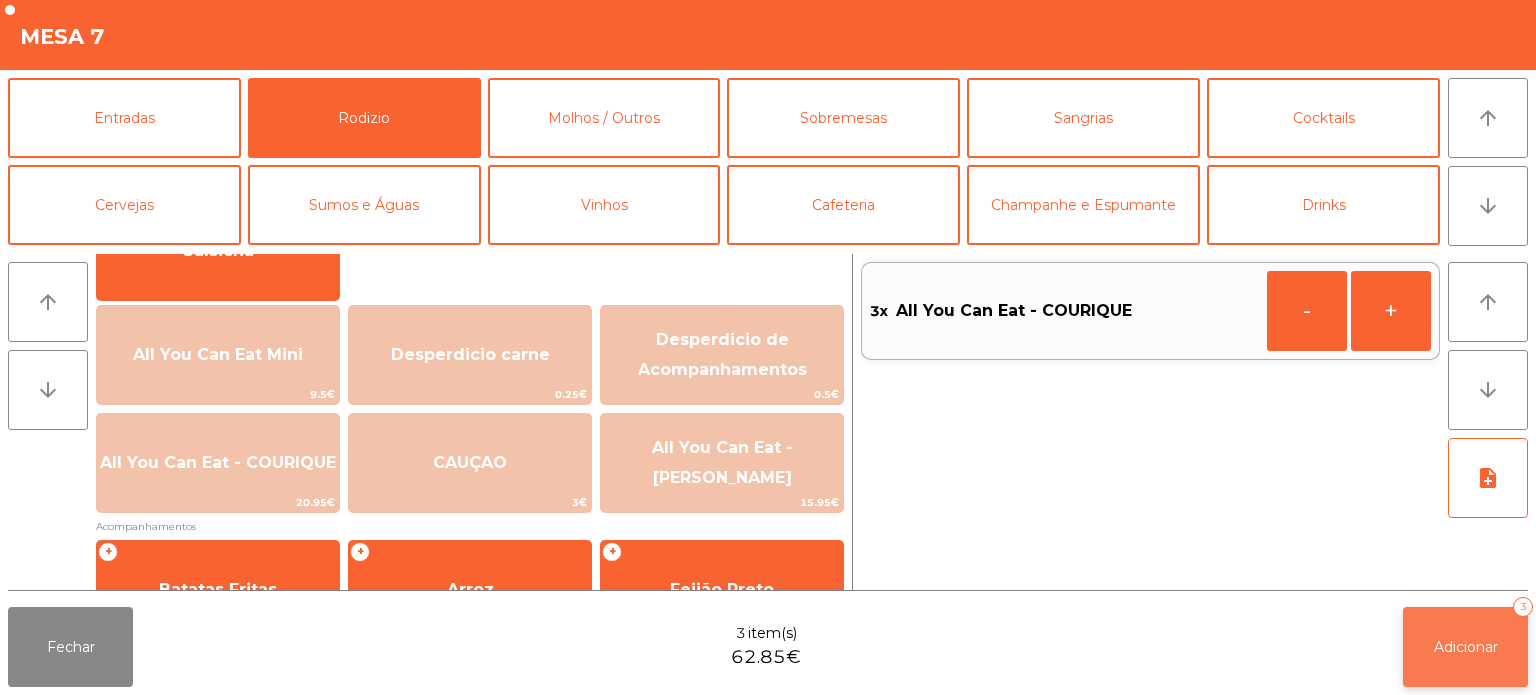 click on "Adicionar   3" 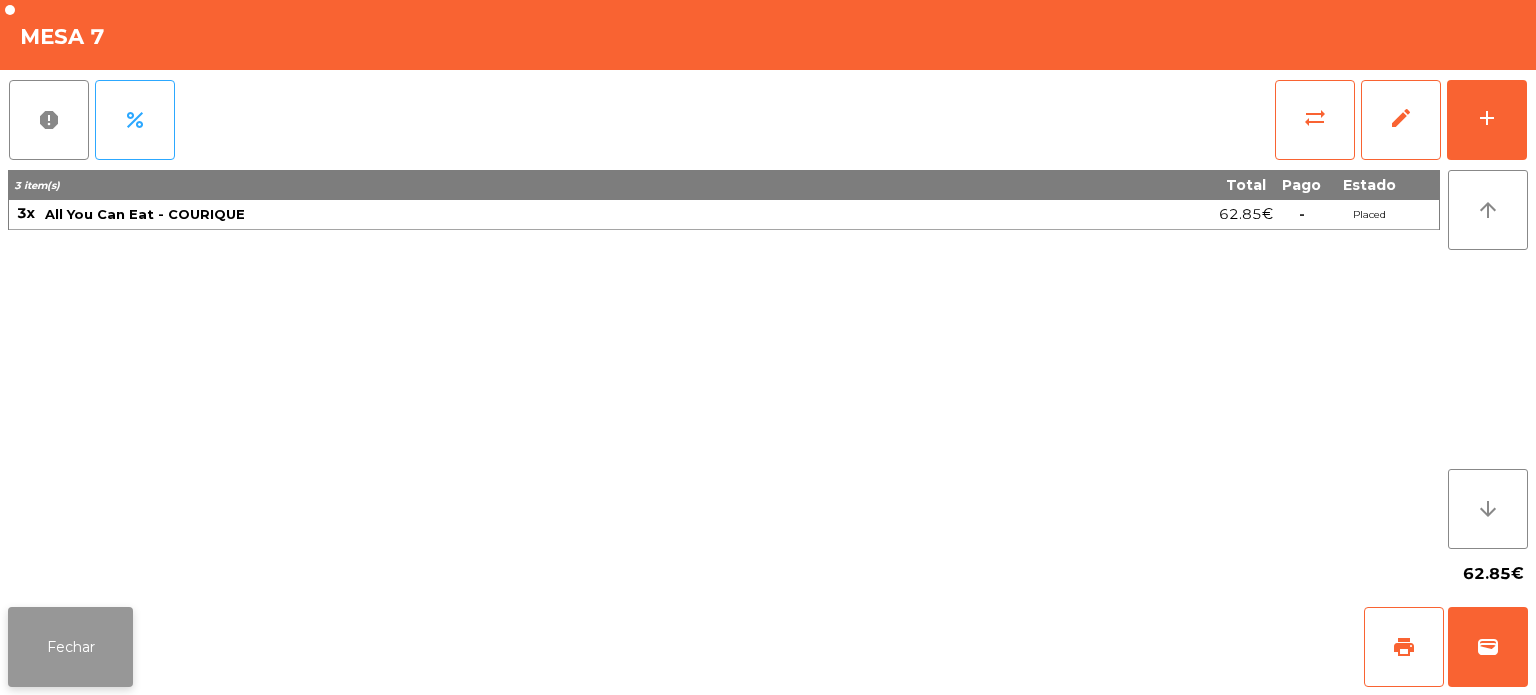 click on "Fechar" 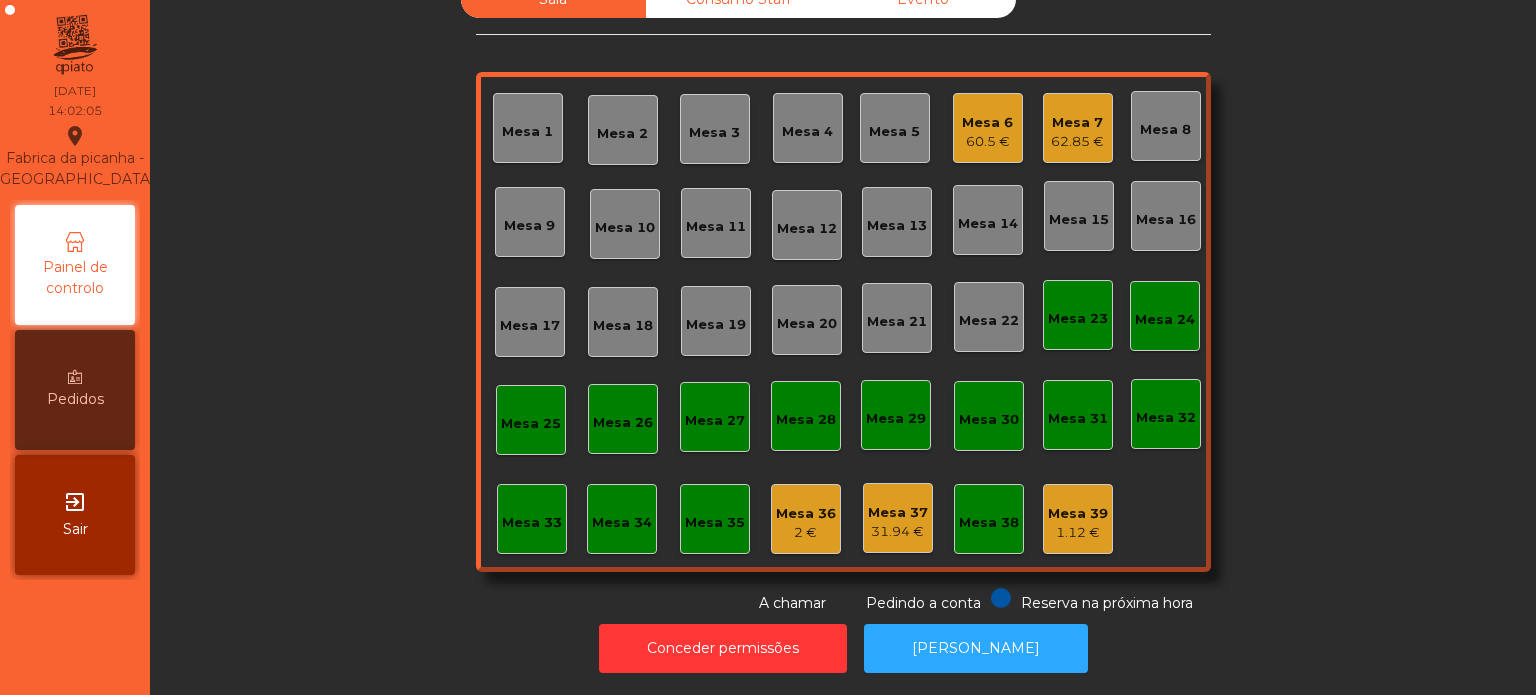 click on "Mesa 7" 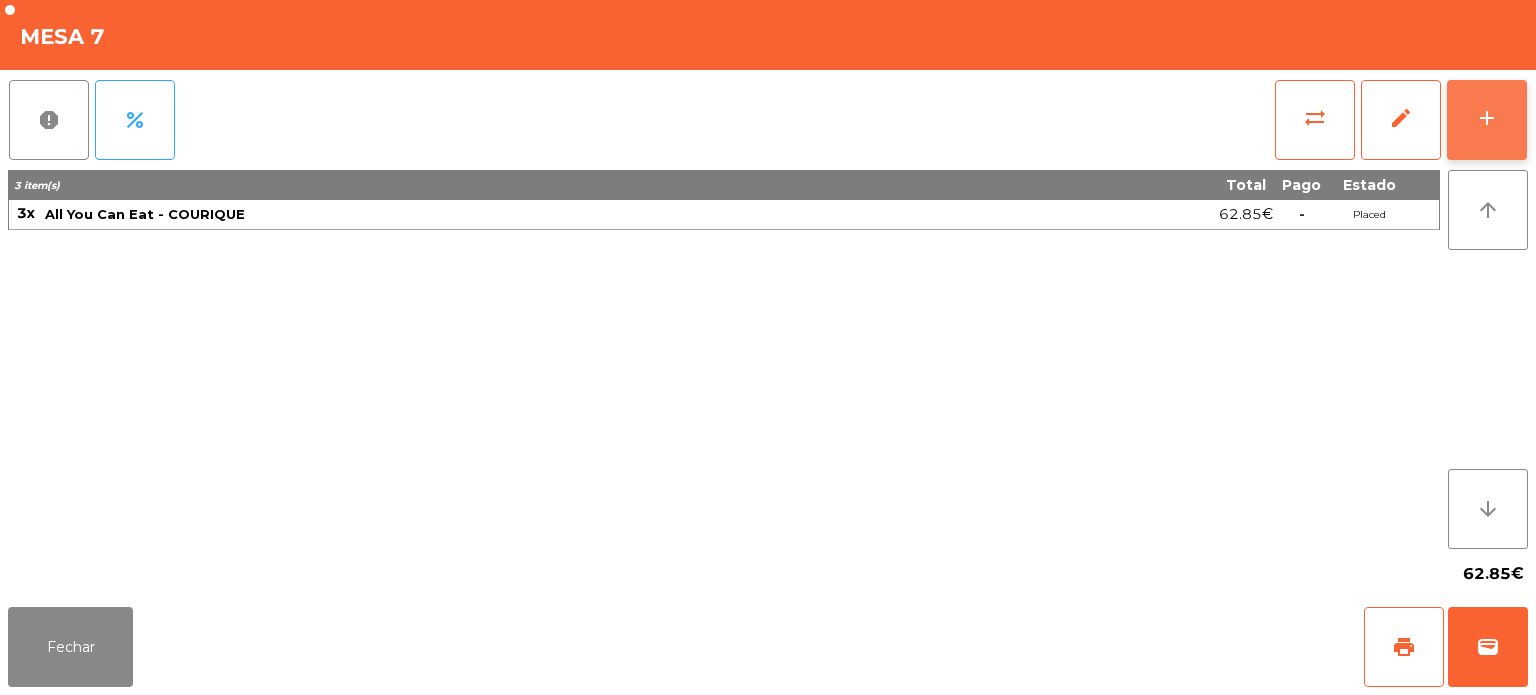 click on "add" 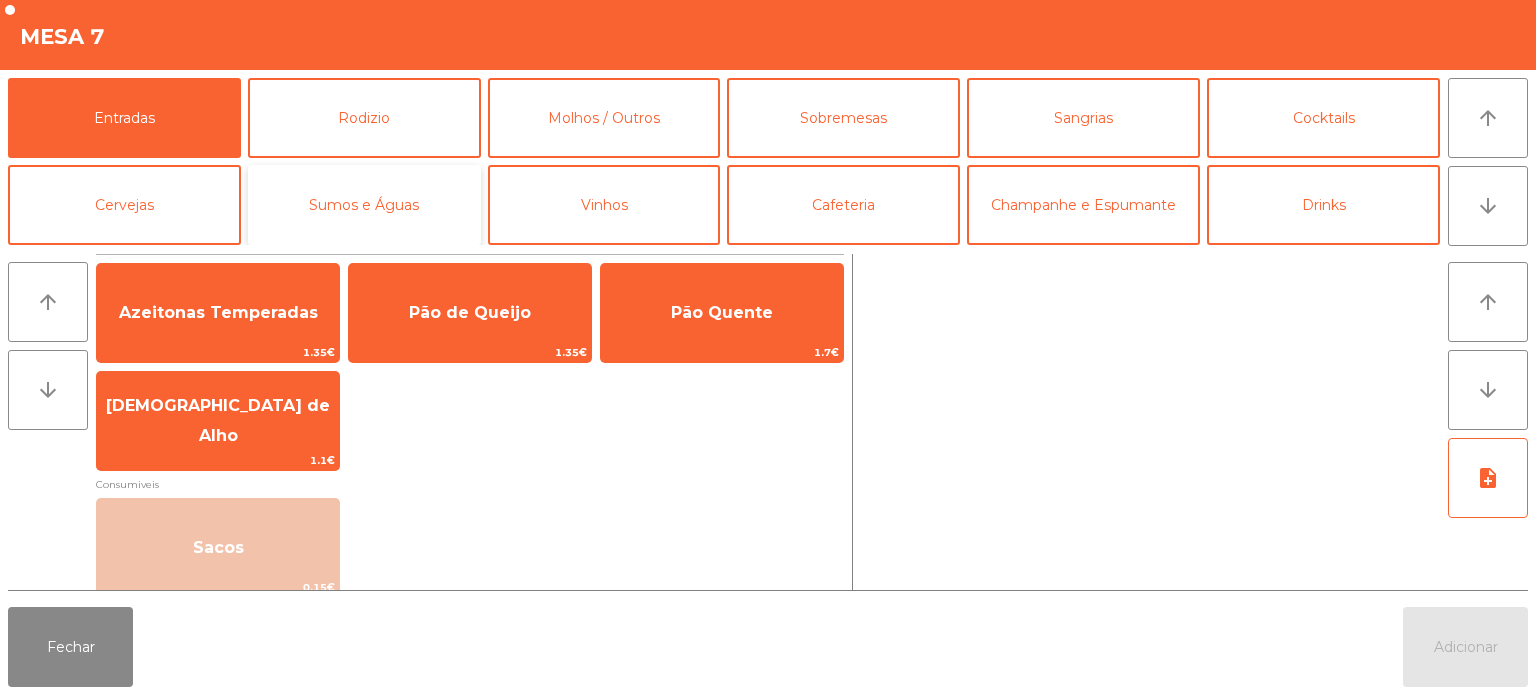 click on "Sumos e Águas" 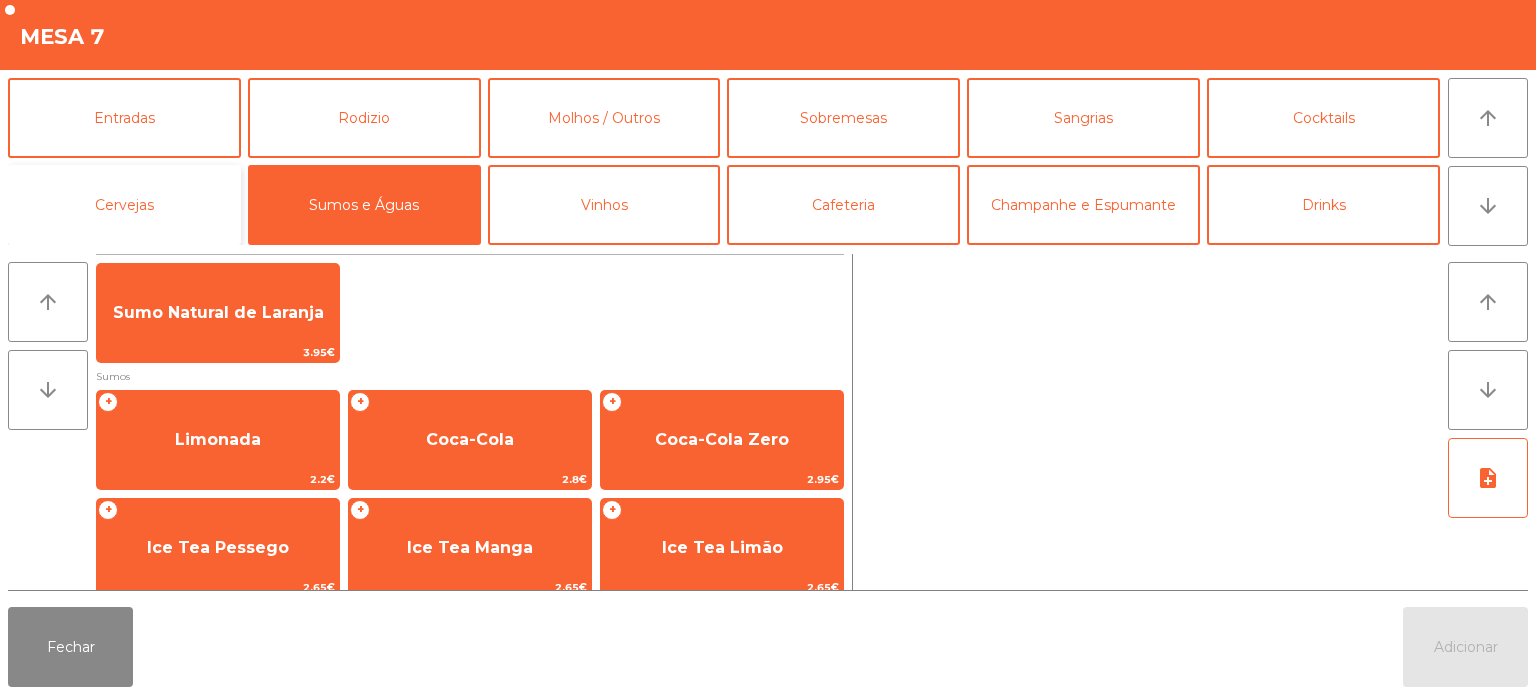 click on "Cervejas" 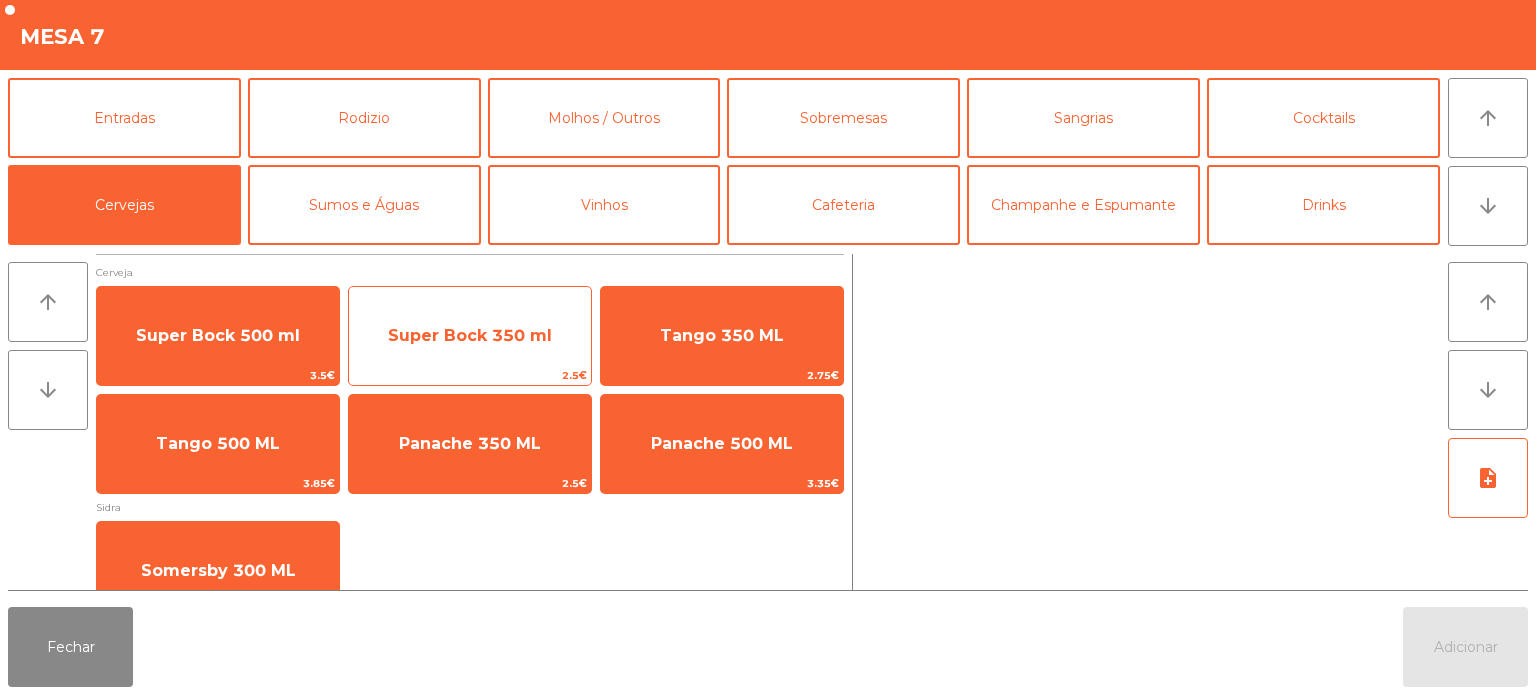click on "Super Bock 350 ml" 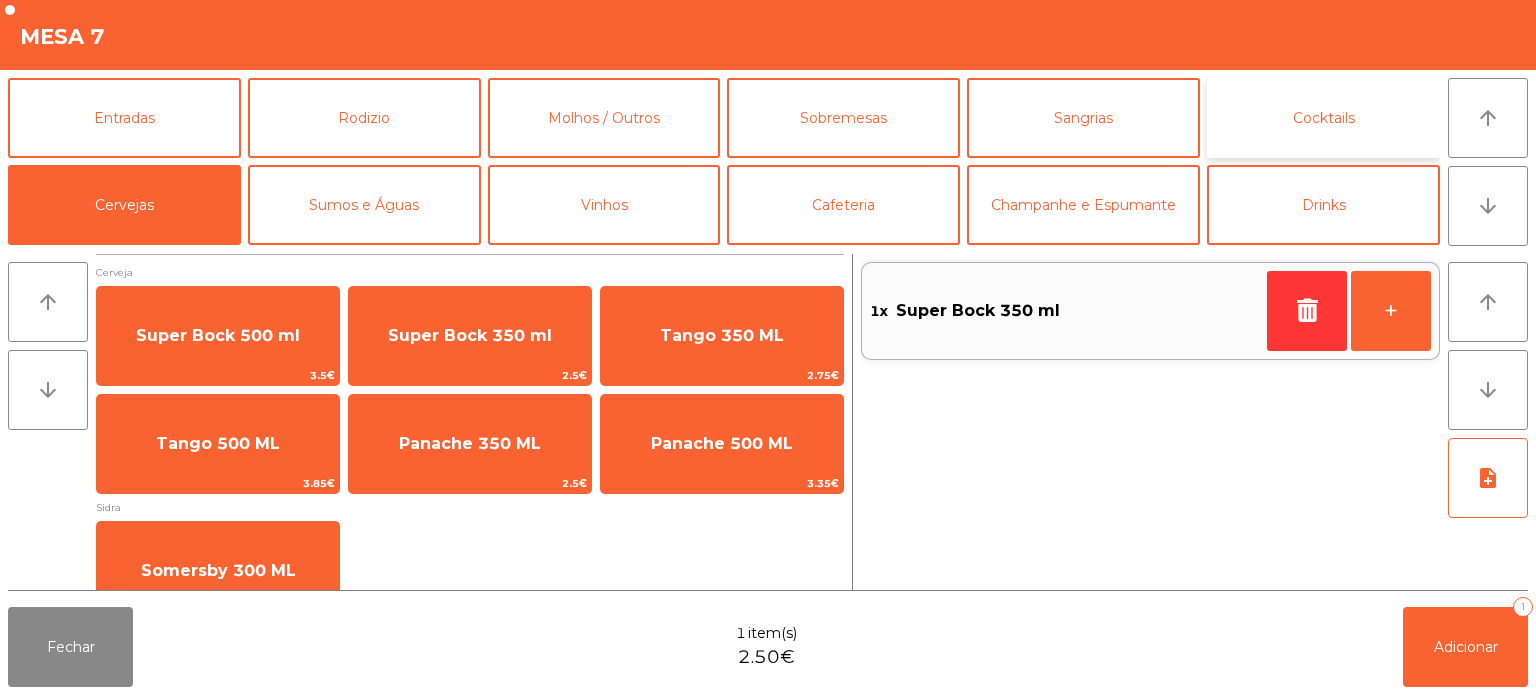click on "Cocktails" 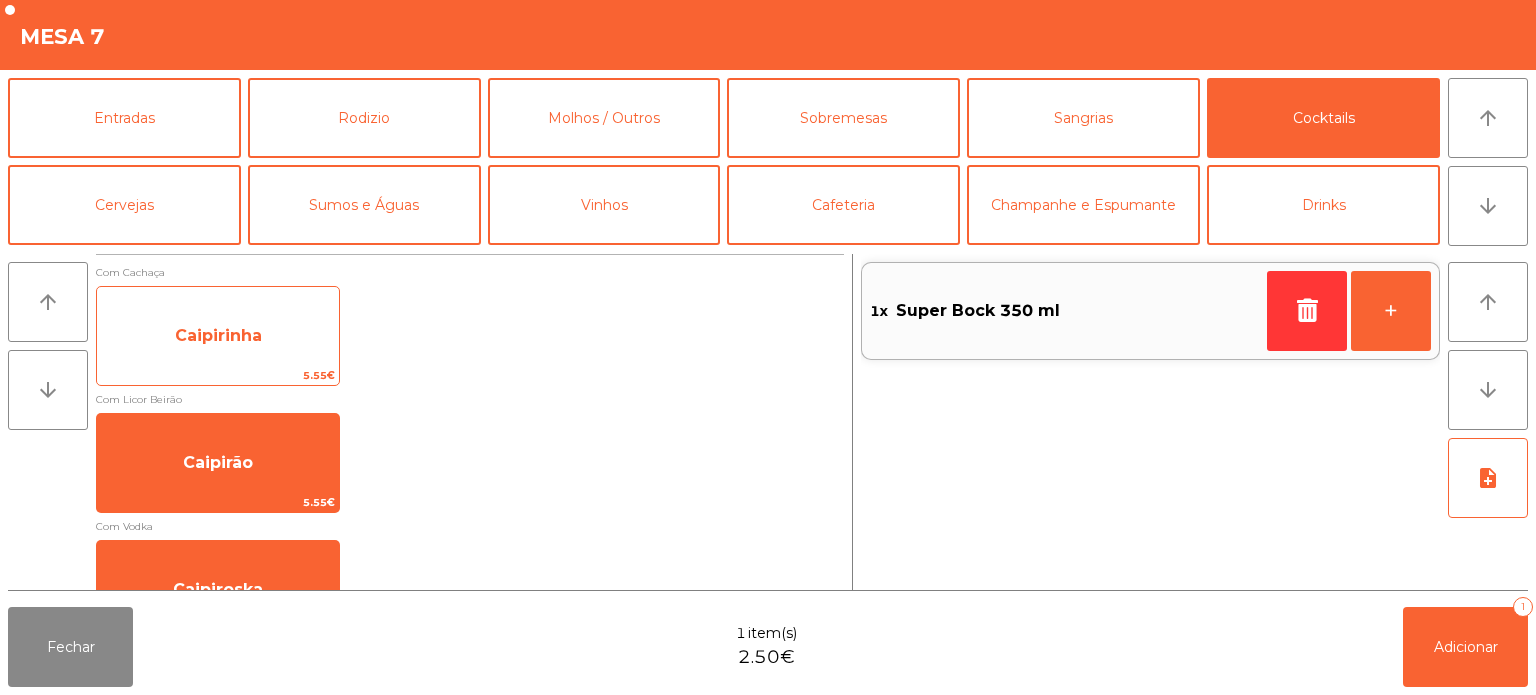 click on "Caipirinha" 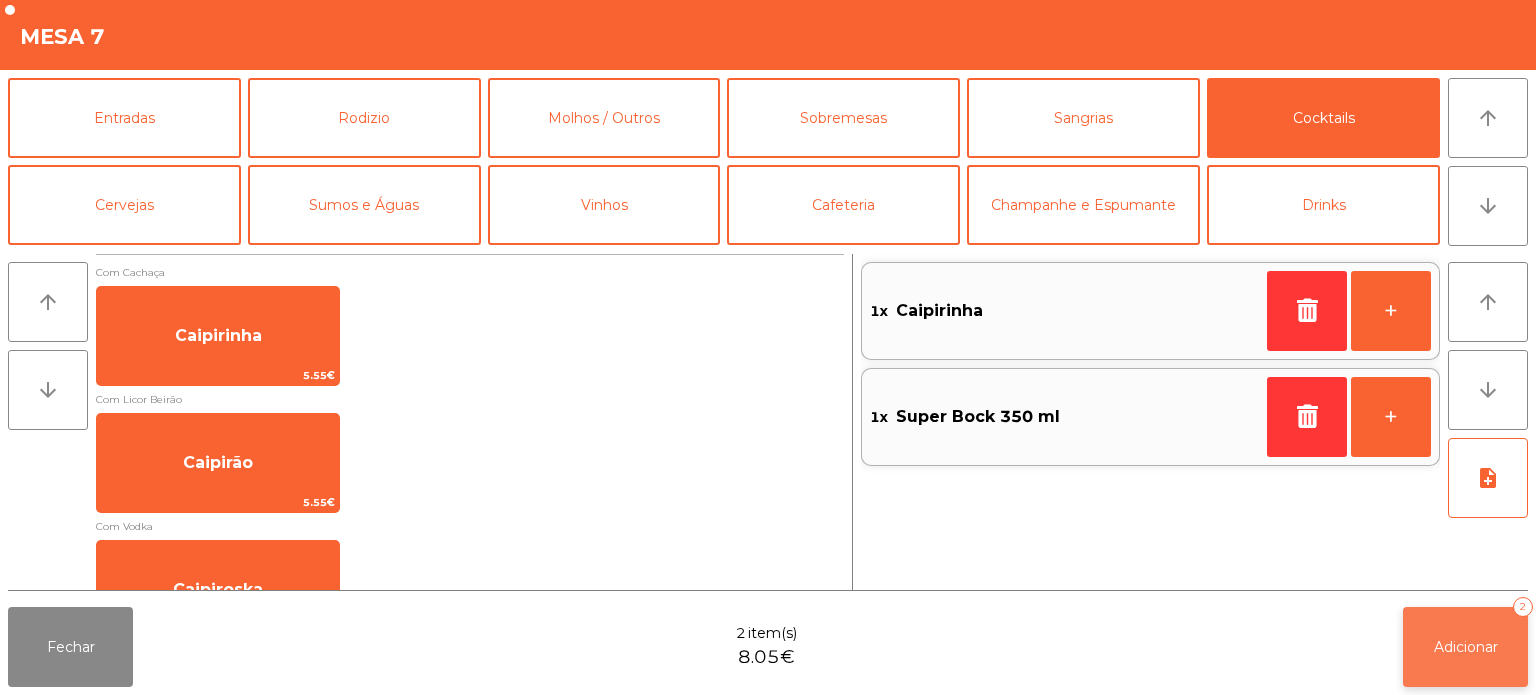 click on "Adicionar   2" 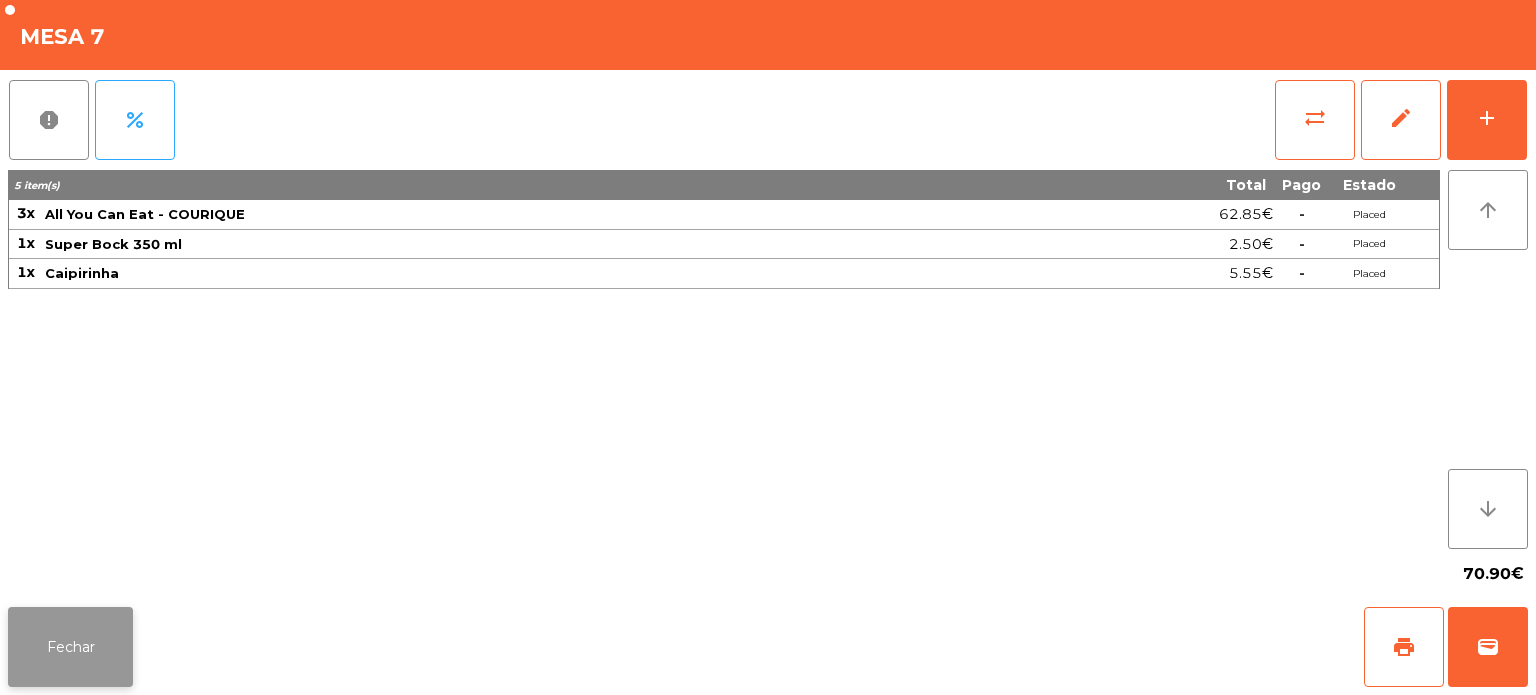 click on "Fechar" 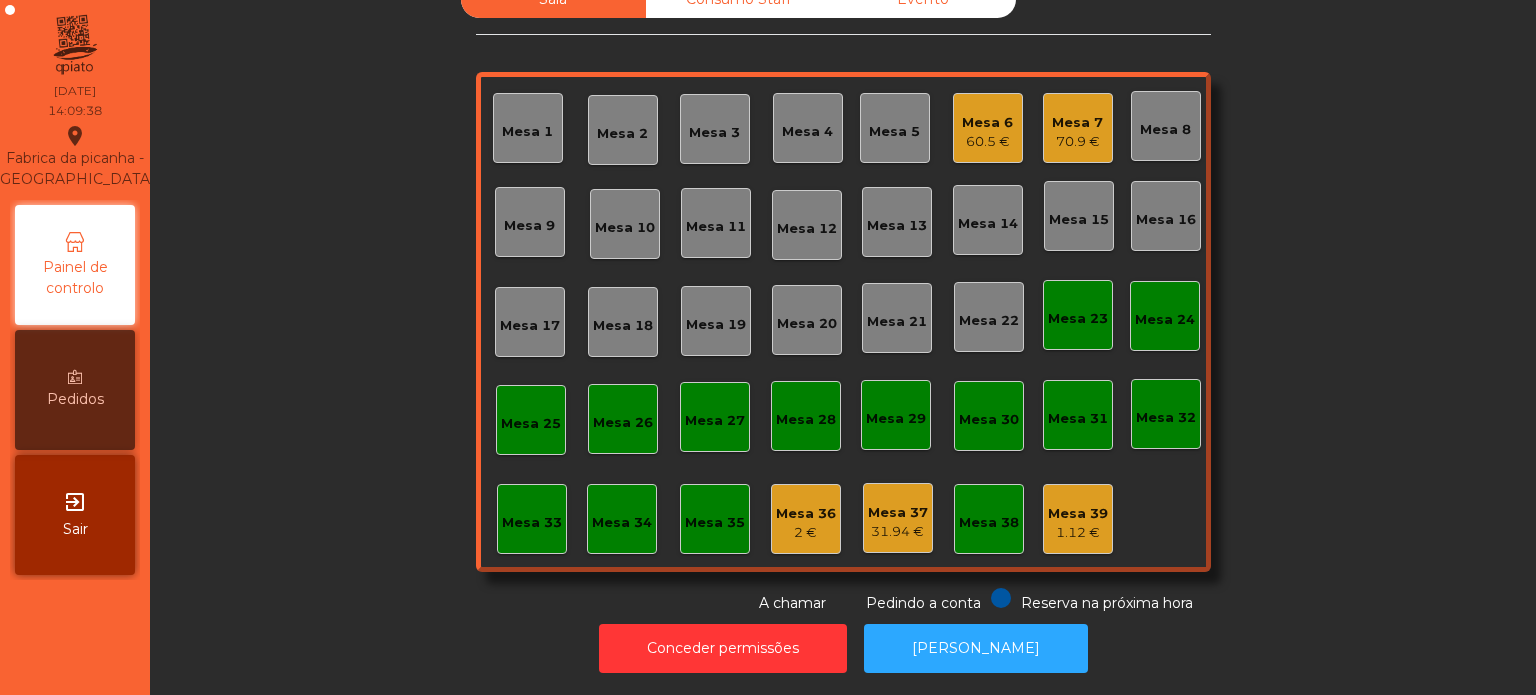 click on "Mesa 33" 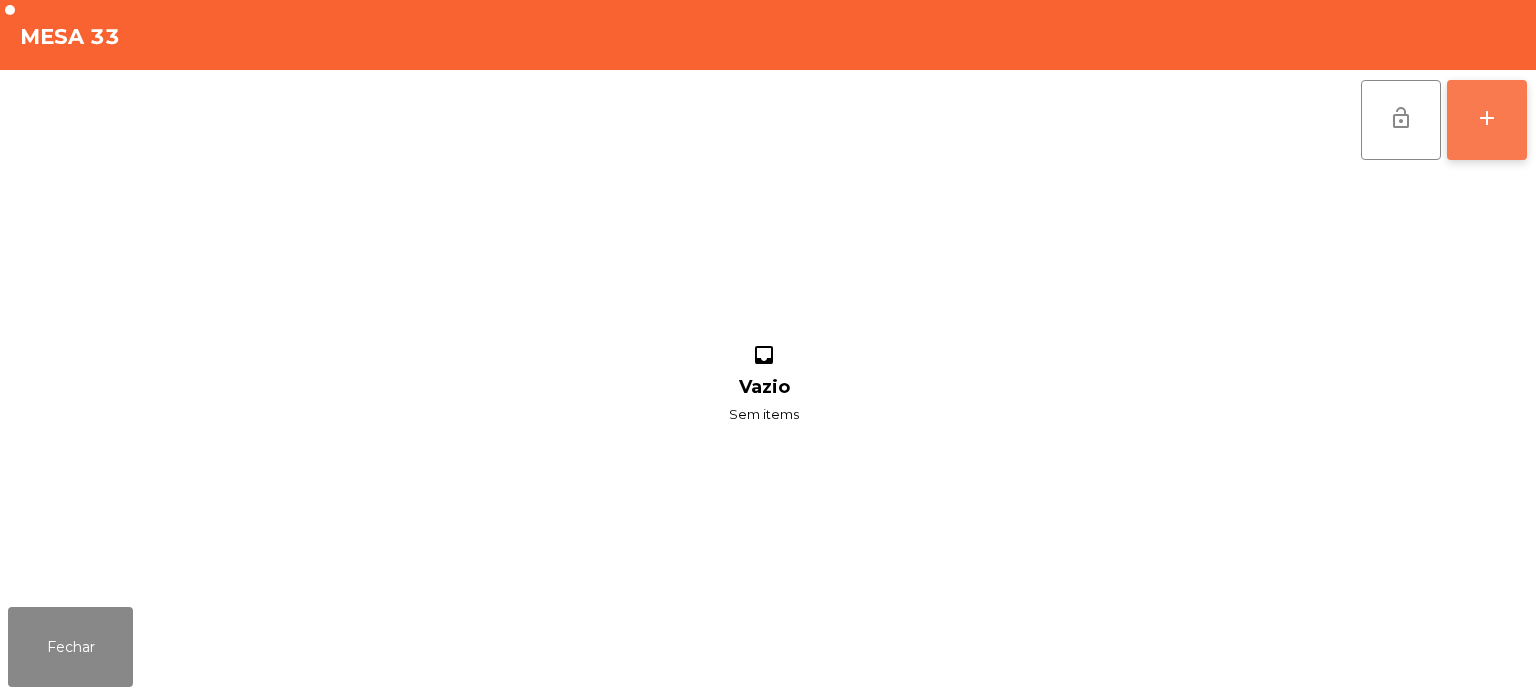 click on "add" 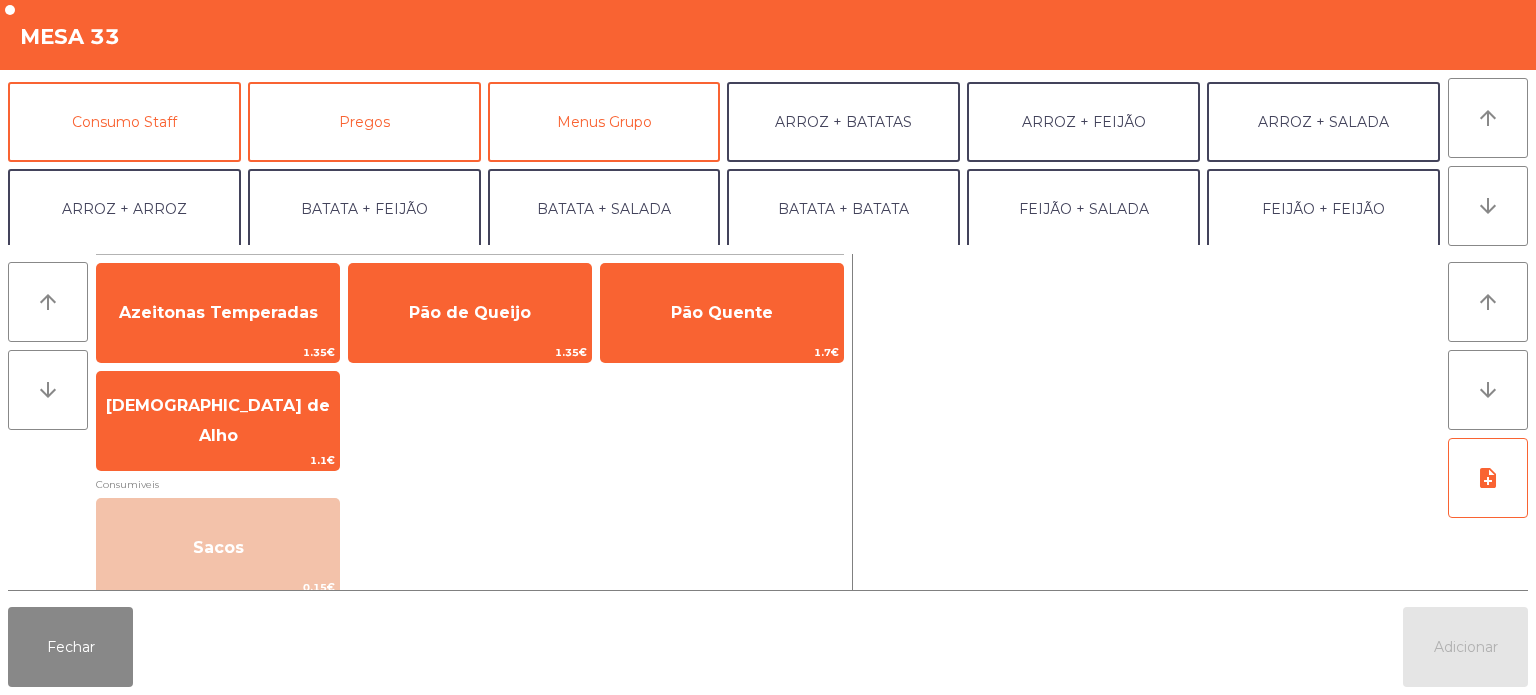 scroll, scrollTop: 155, scrollLeft: 0, axis: vertical 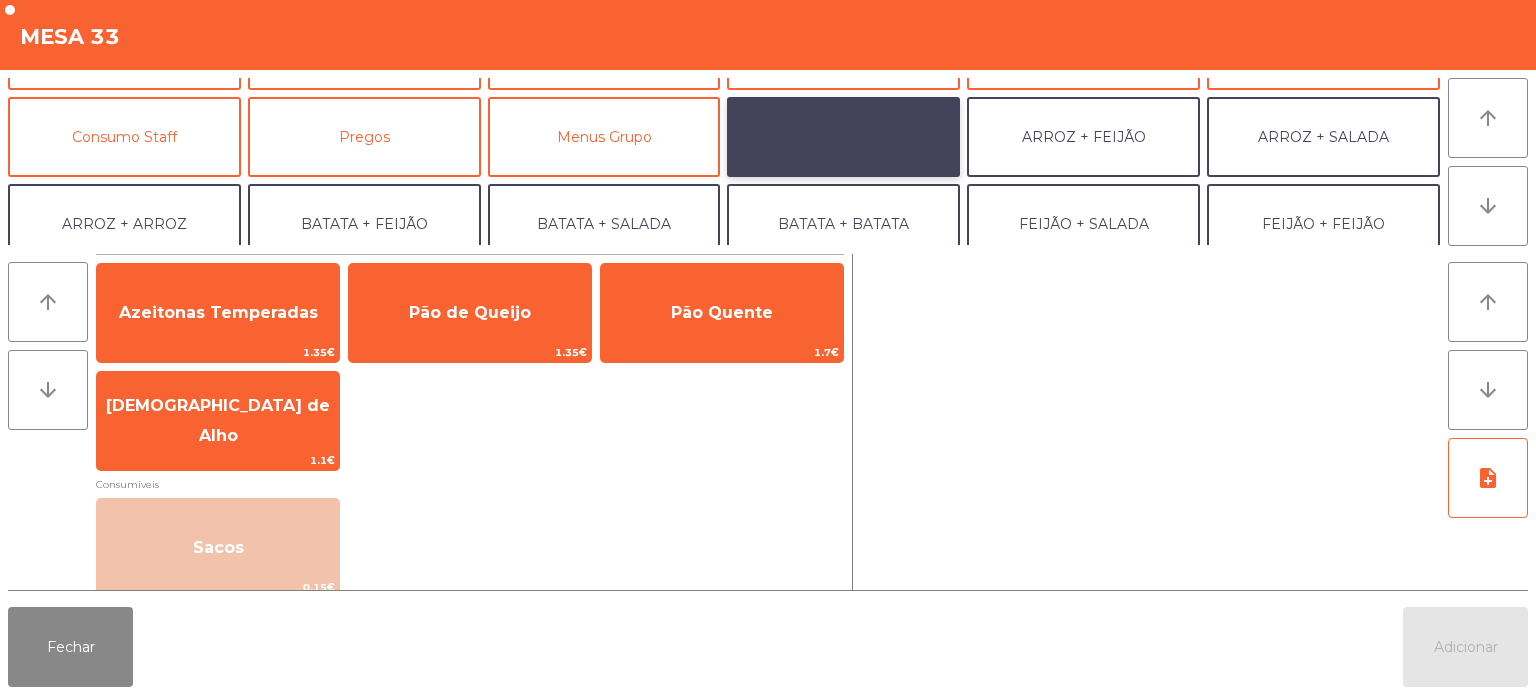click on "ARROZ + BATATAS" 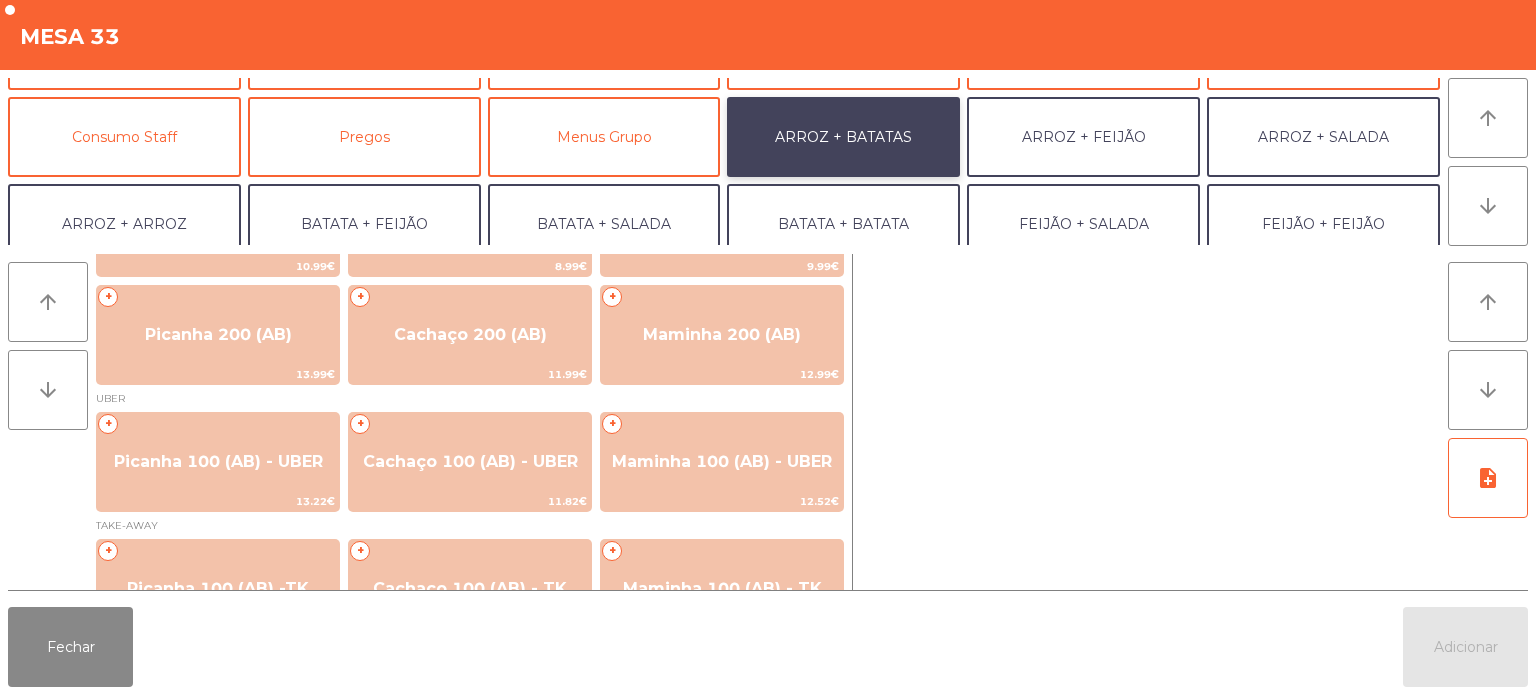 scroll, scrollTop: 102, scrollLeft: 0, axis: vertical 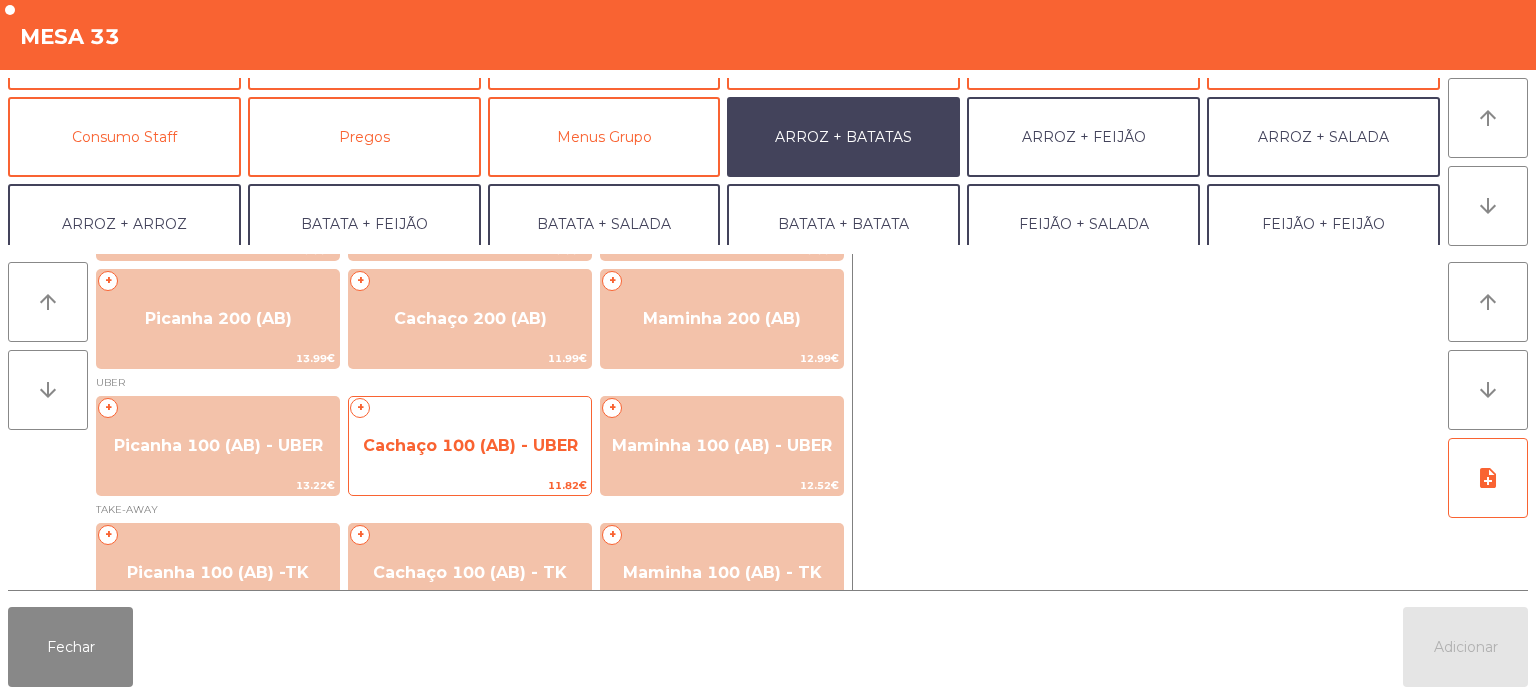 click on "Cachaço 100 (AB) - UBER" 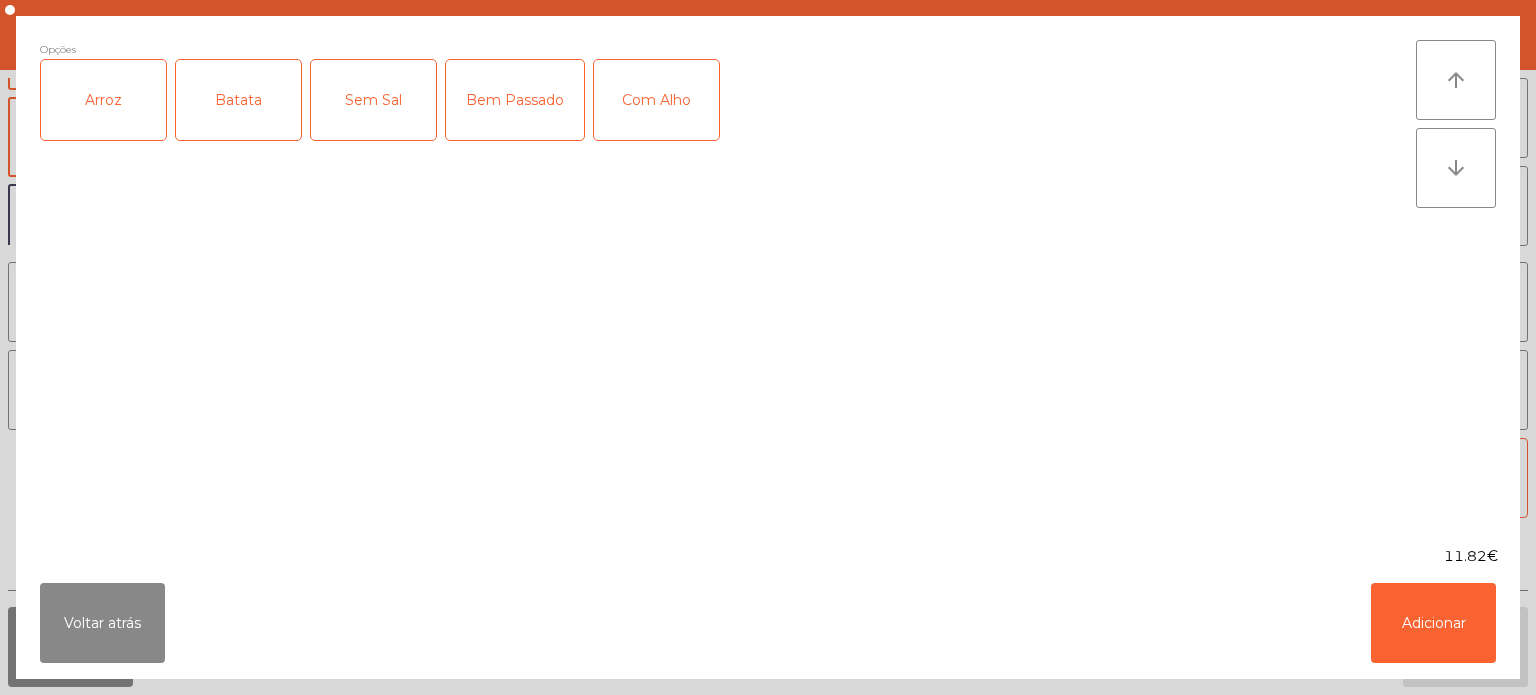 click on "Arroz" 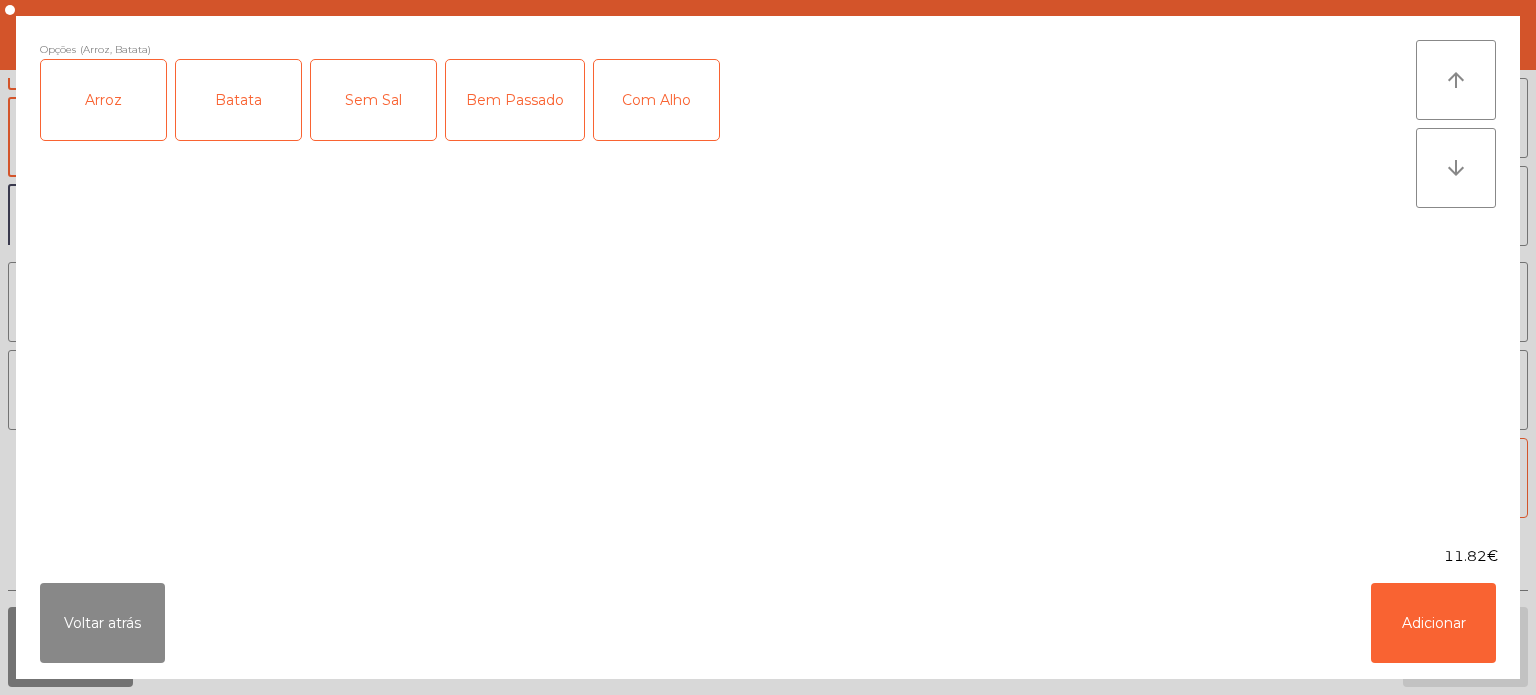 click on "Bem Passado" 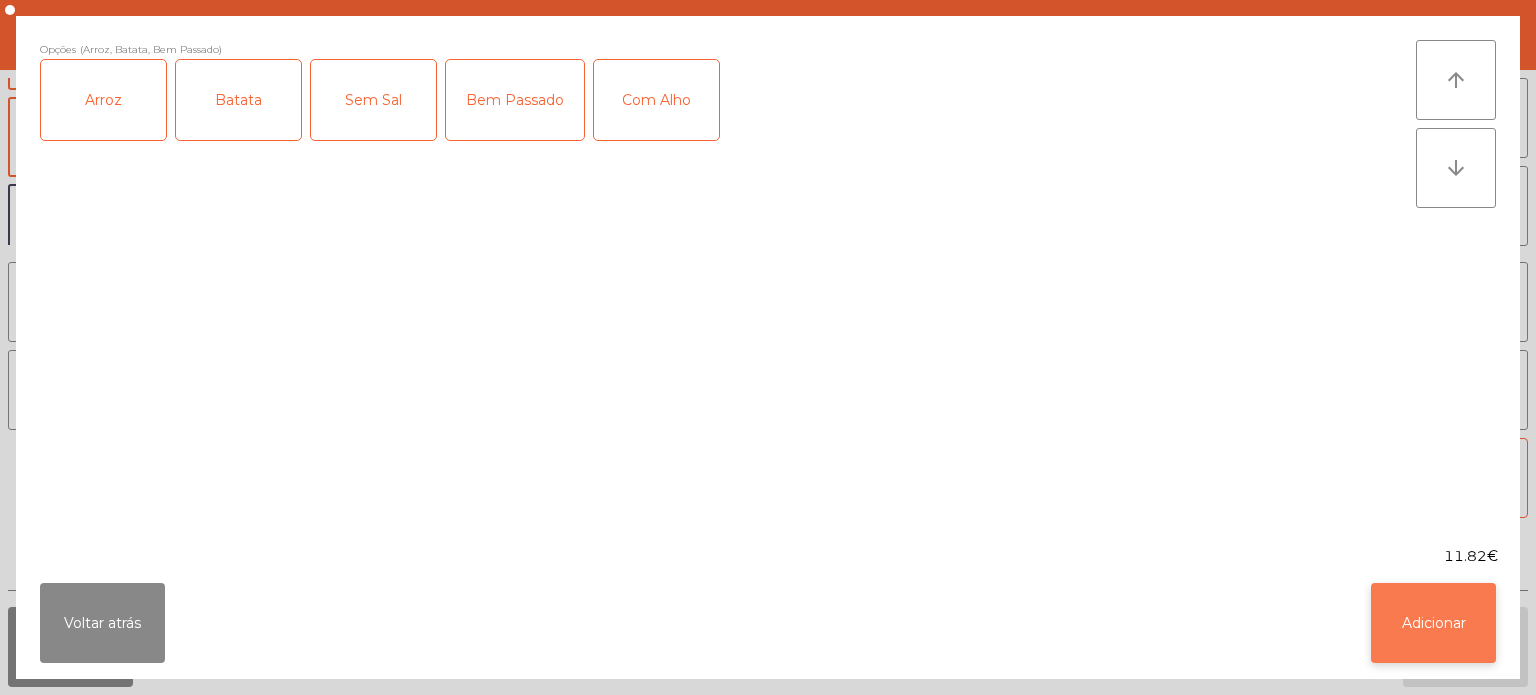 click on "Adicionar" 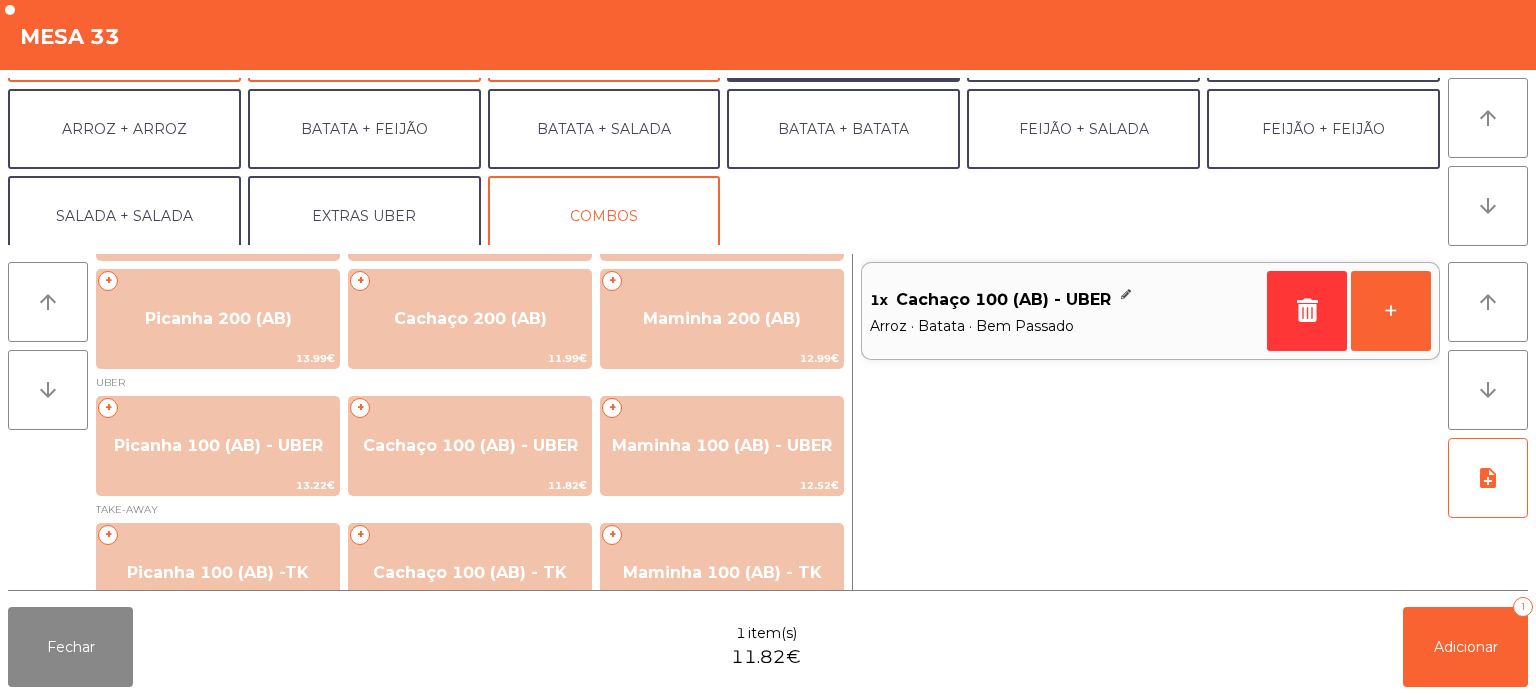 scroll, scrollTop: 252, scrollLeft: 0, axis: vertical 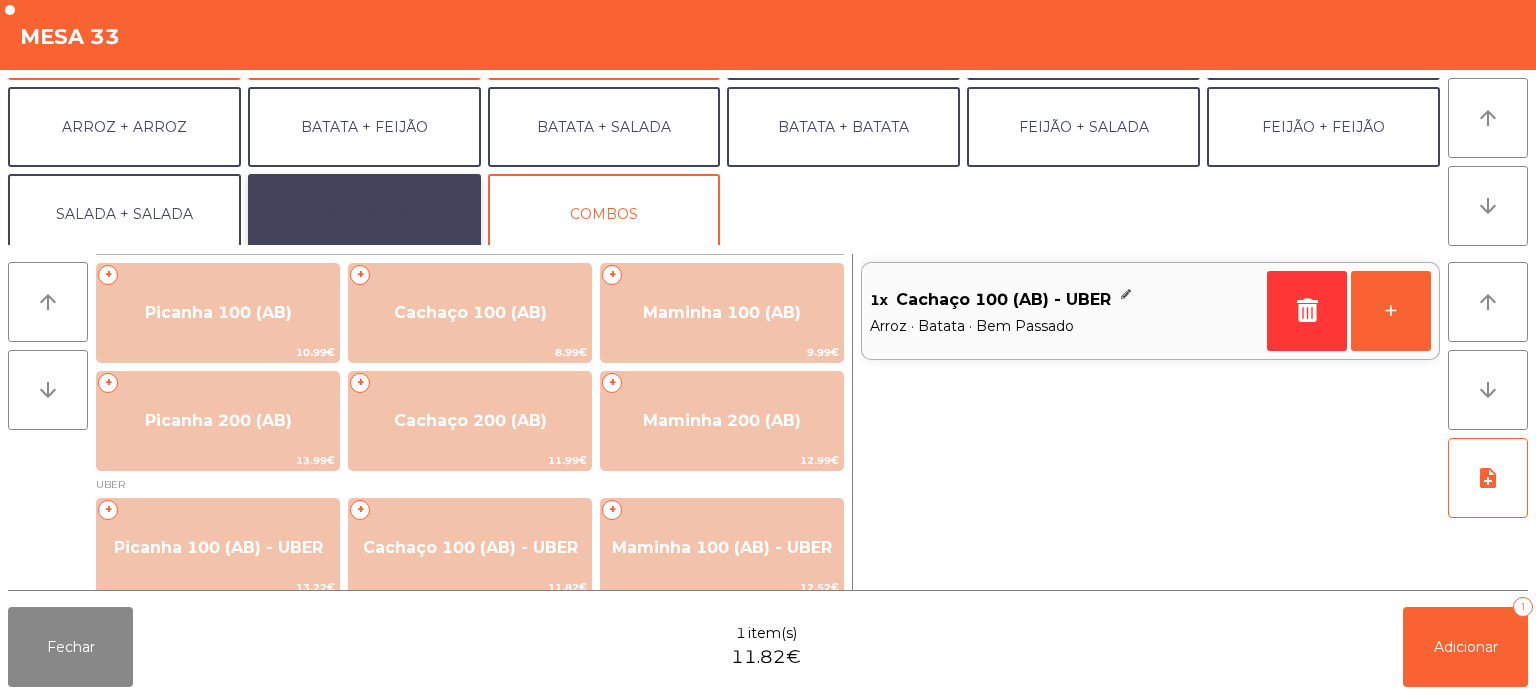 click on "EXTRAS UBER" 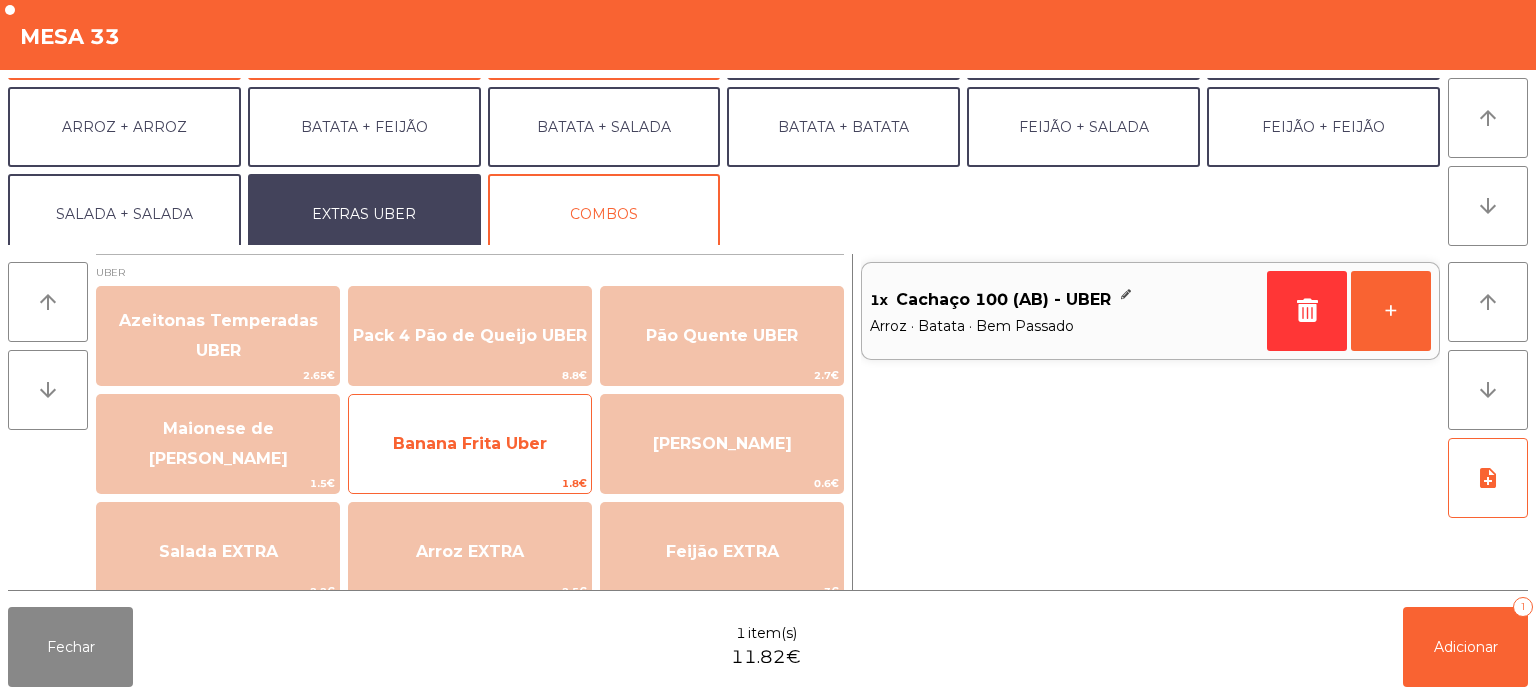 click on "Banana Frita Uber" 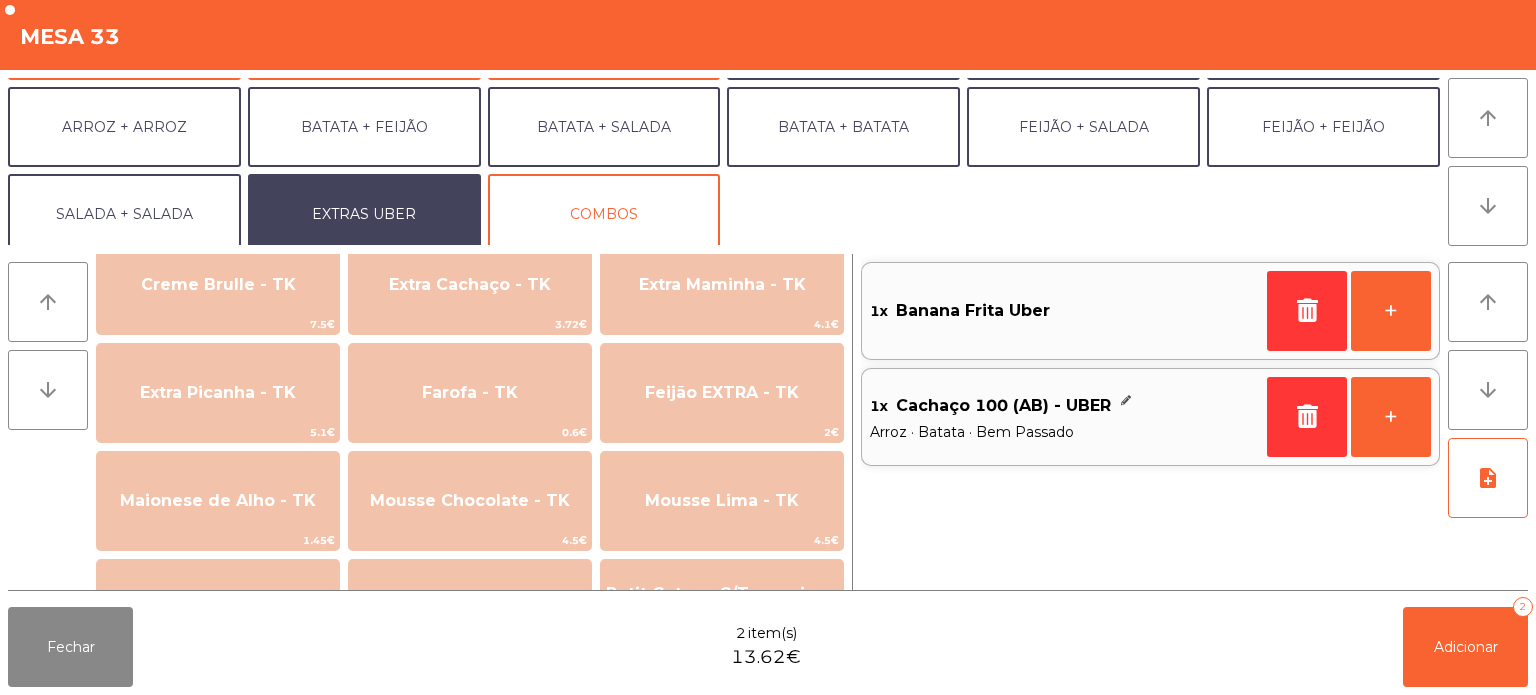 scroll, scrollTop: 946, scrollLeft: 0, axis: vertical 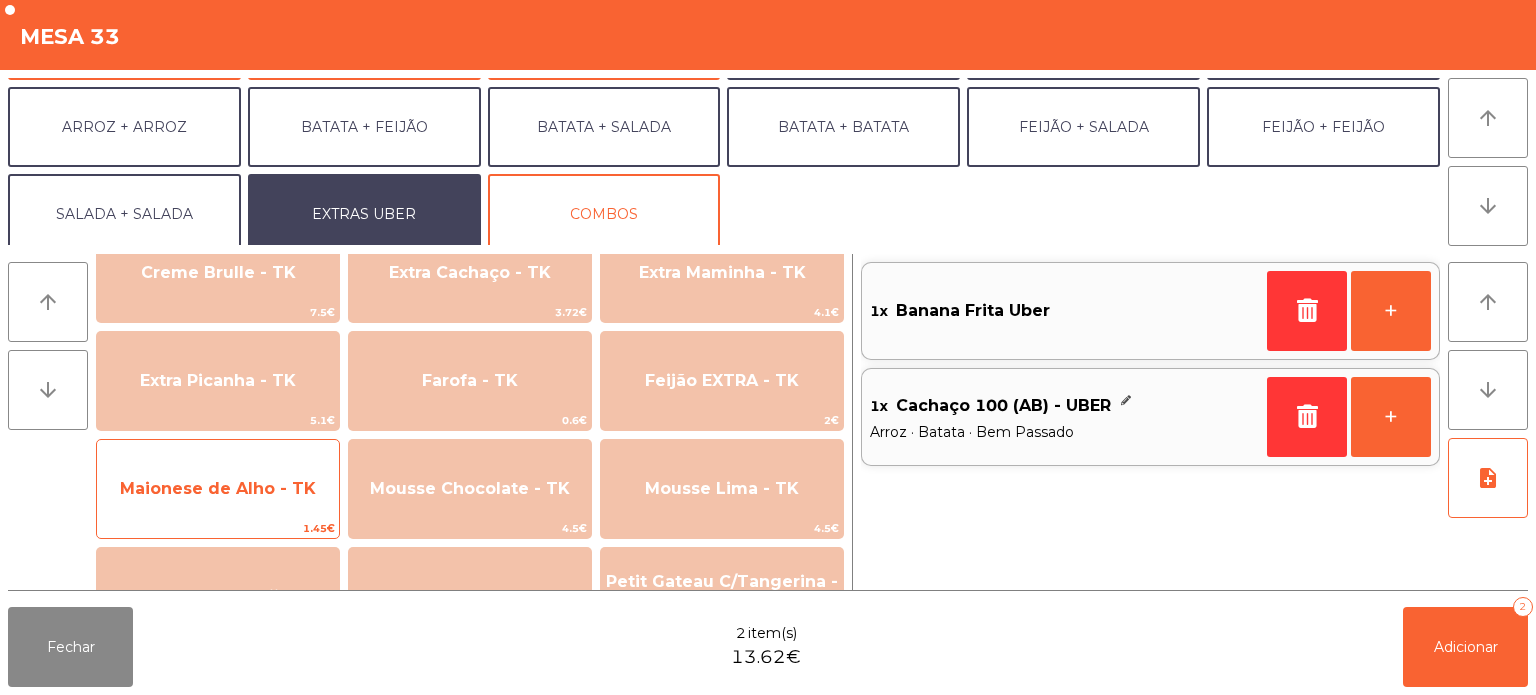click on "Maionese de Alho - TK" 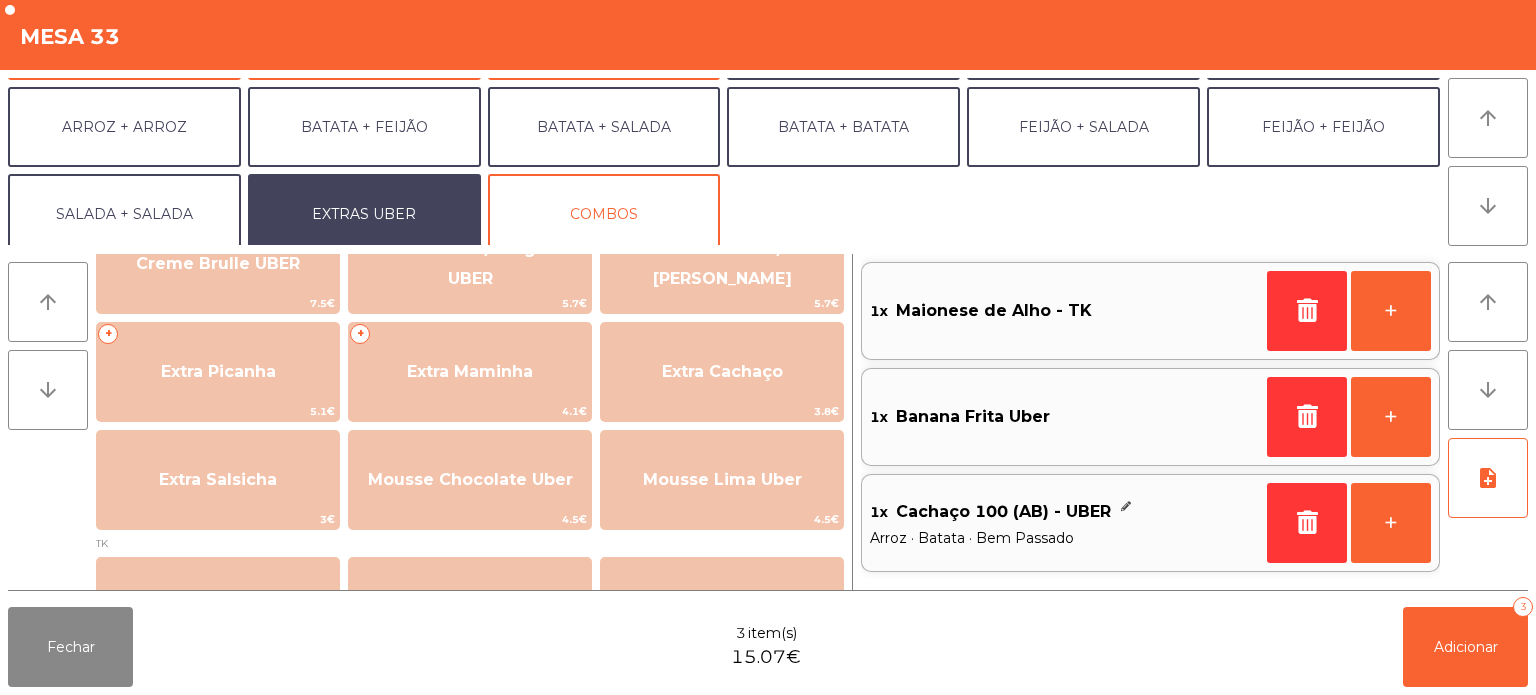 scroll, scrollTop: 0, scrollLeft: 0, axis: both 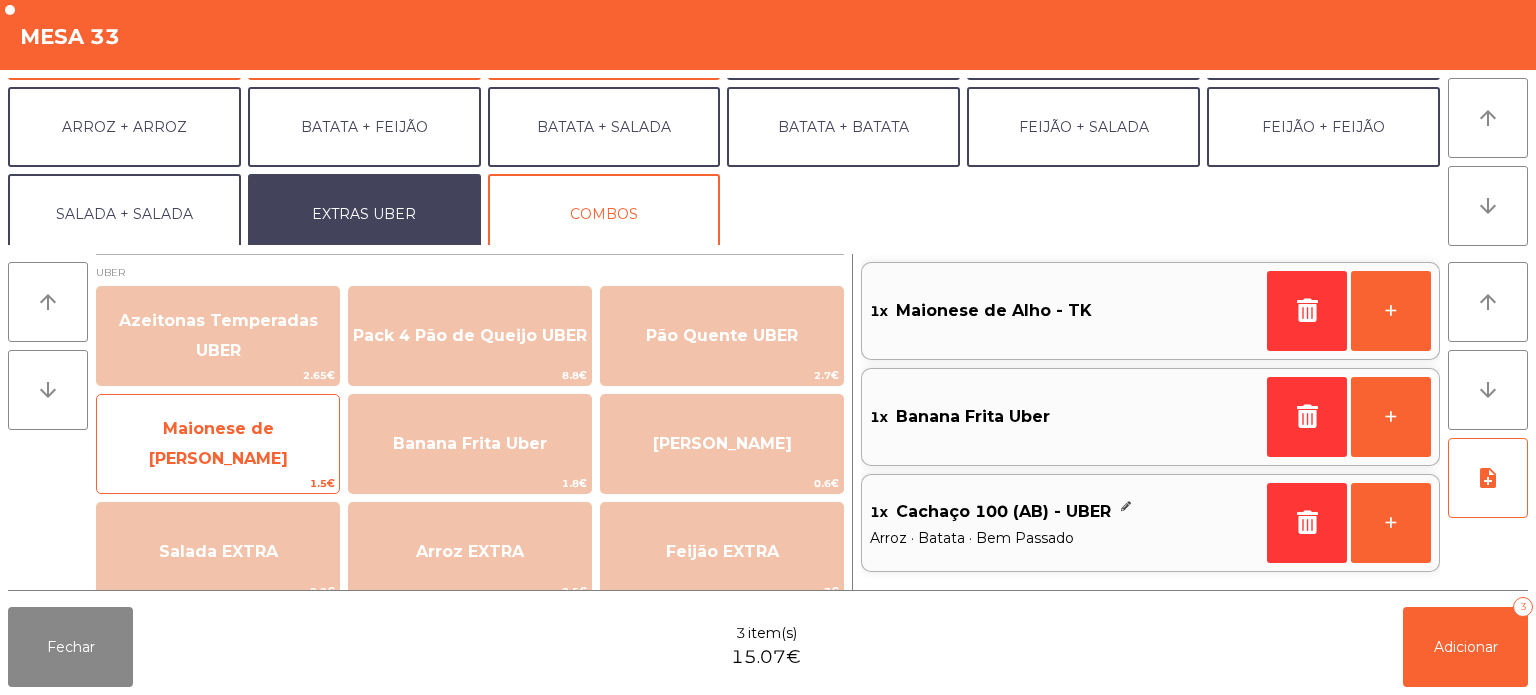 click on "Maionese de Alho UBER" 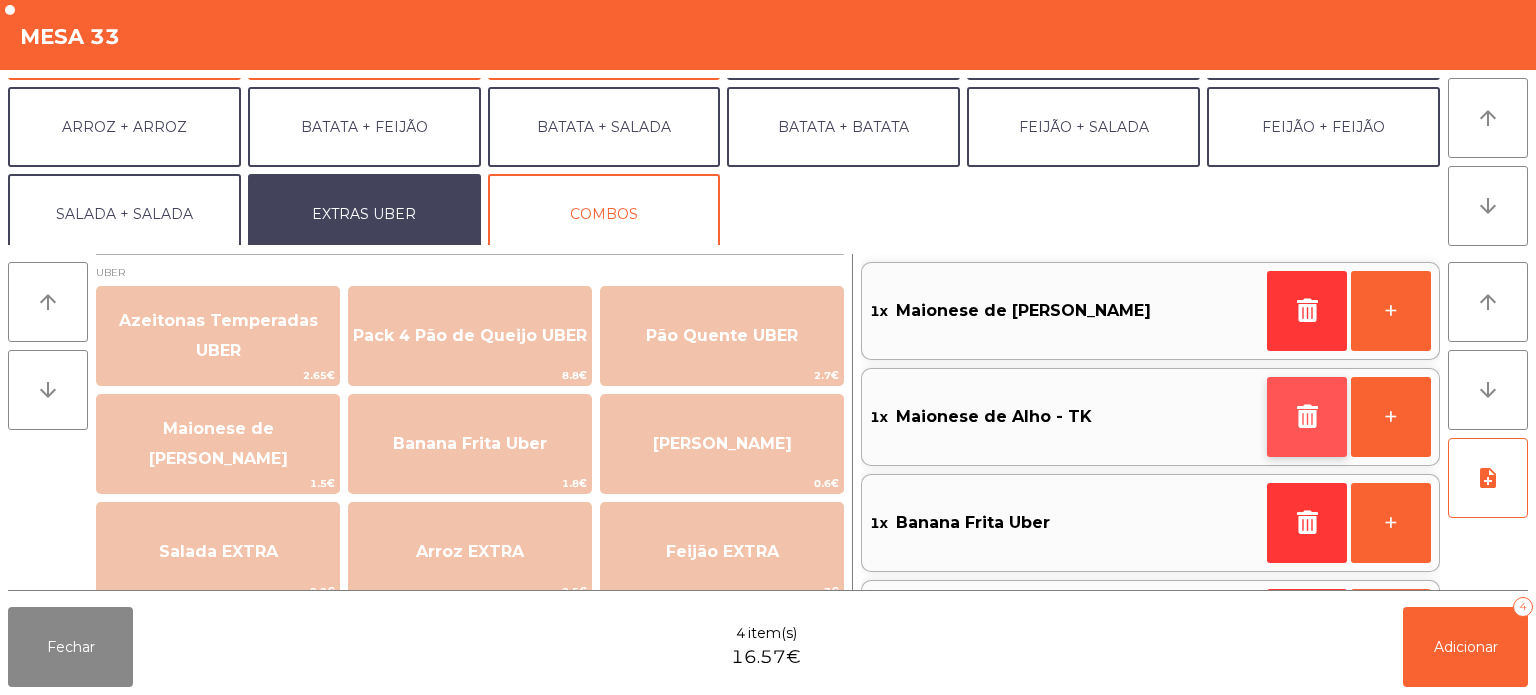 click 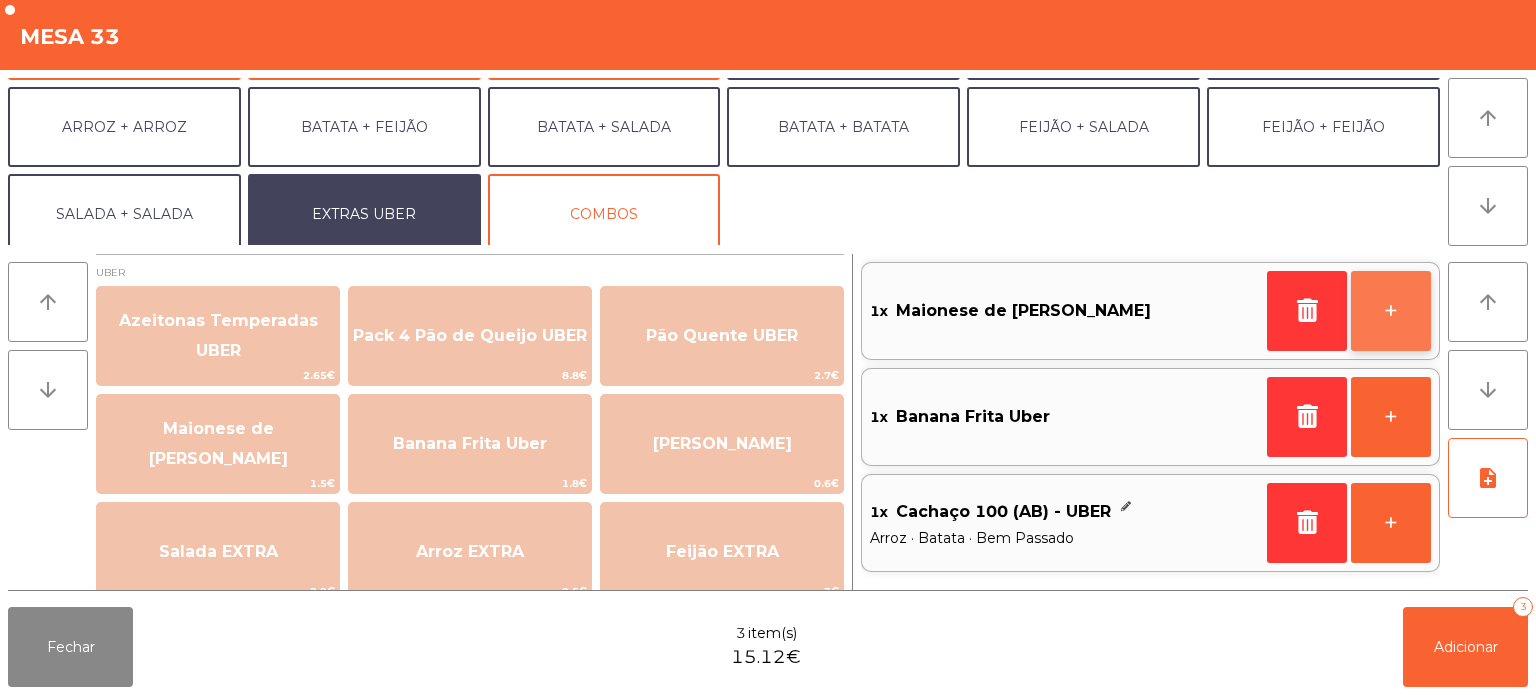 click on "+" 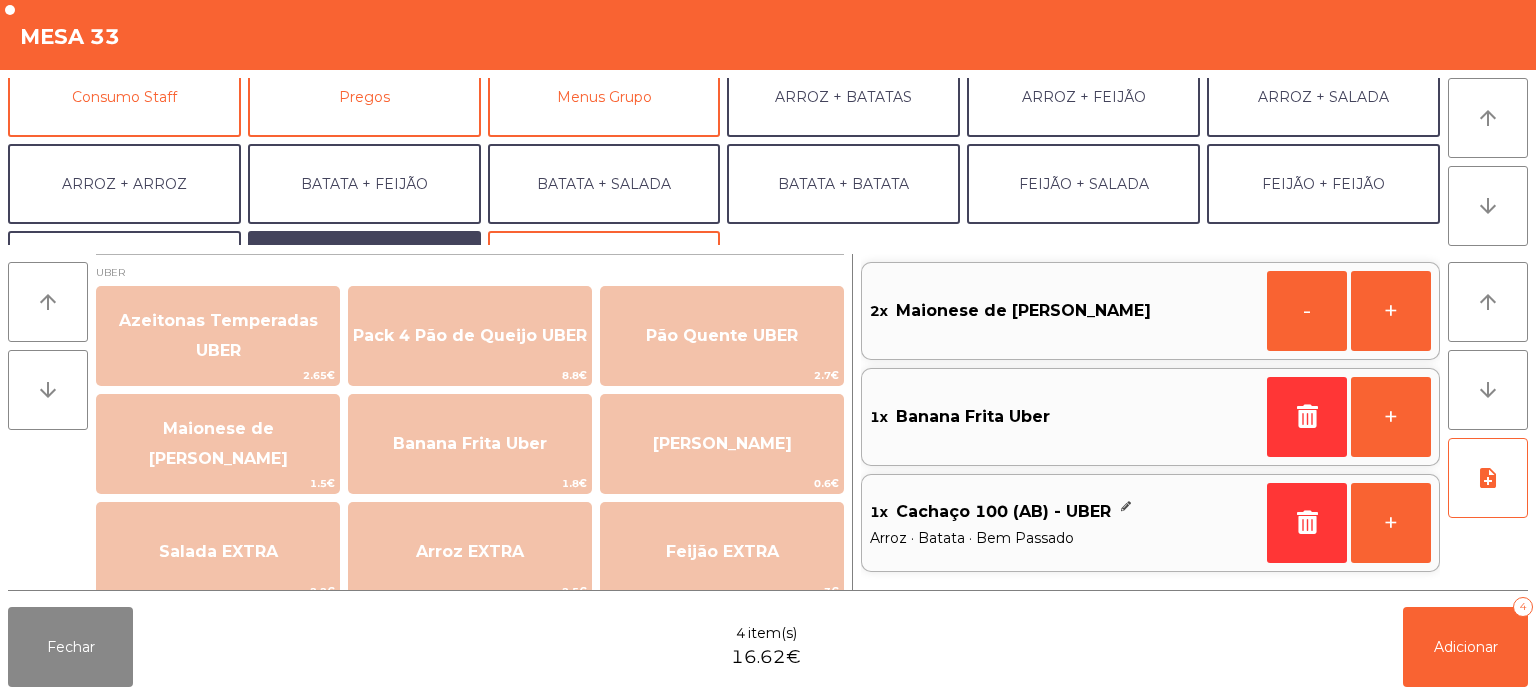 scroll, scrollTop: 196, scrollLeft: 0, axis: vertical 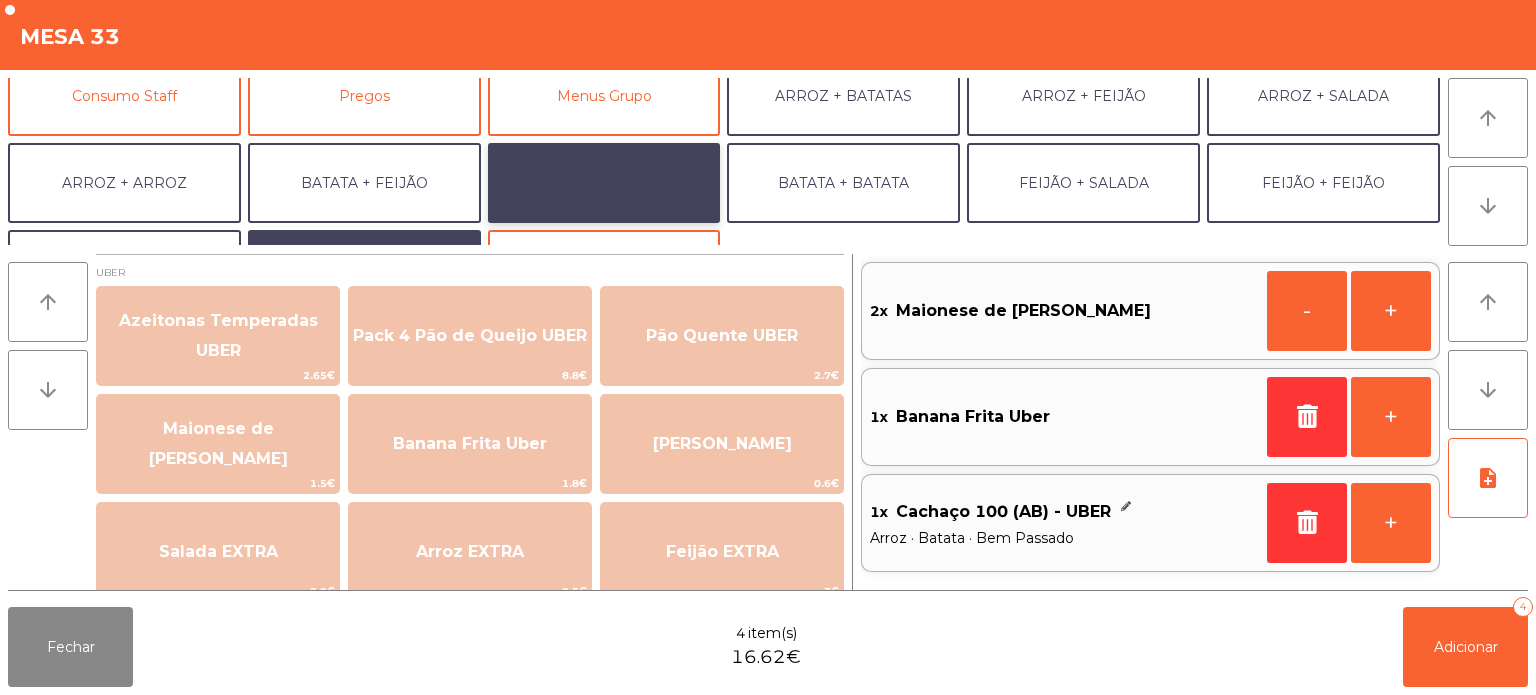 click on "BATATA + SALADA" 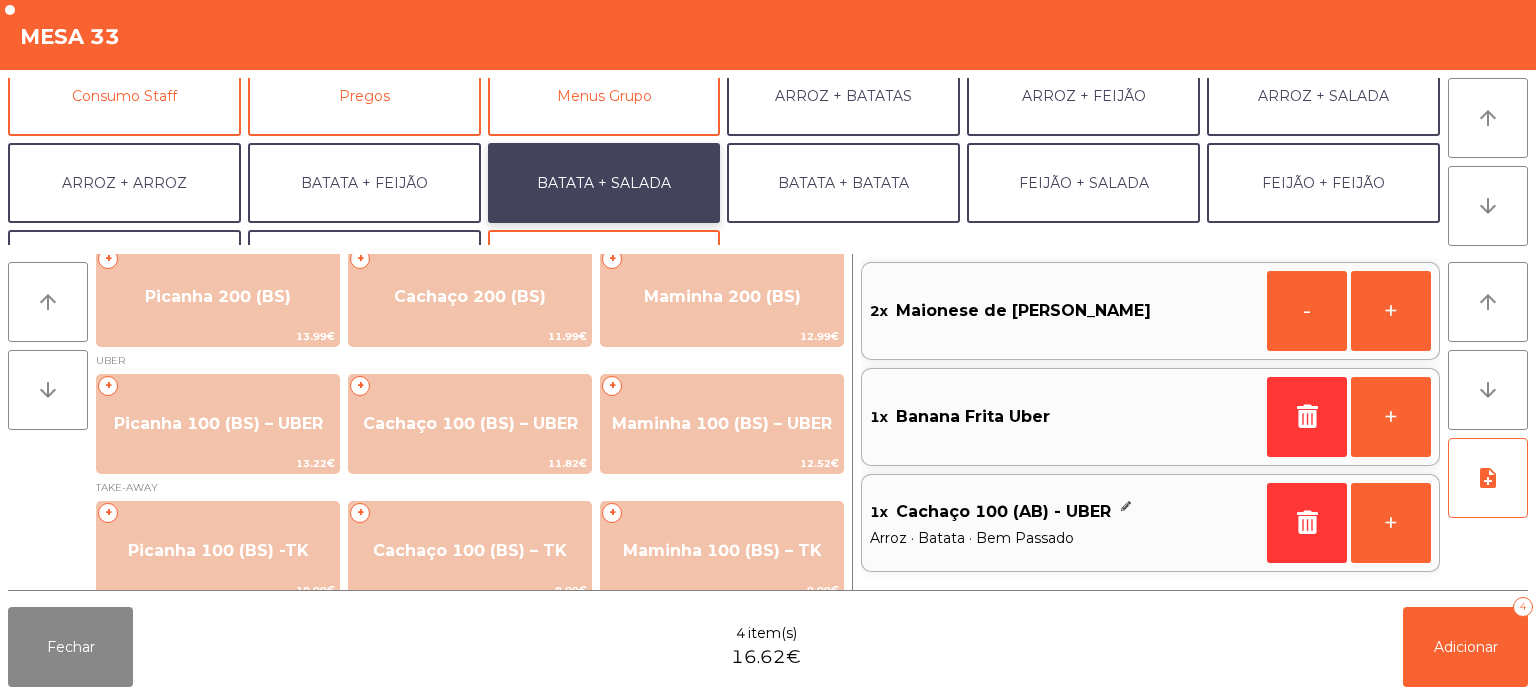 scroll, scrollTop: 131, scrollLeft: 0, axis: vertical 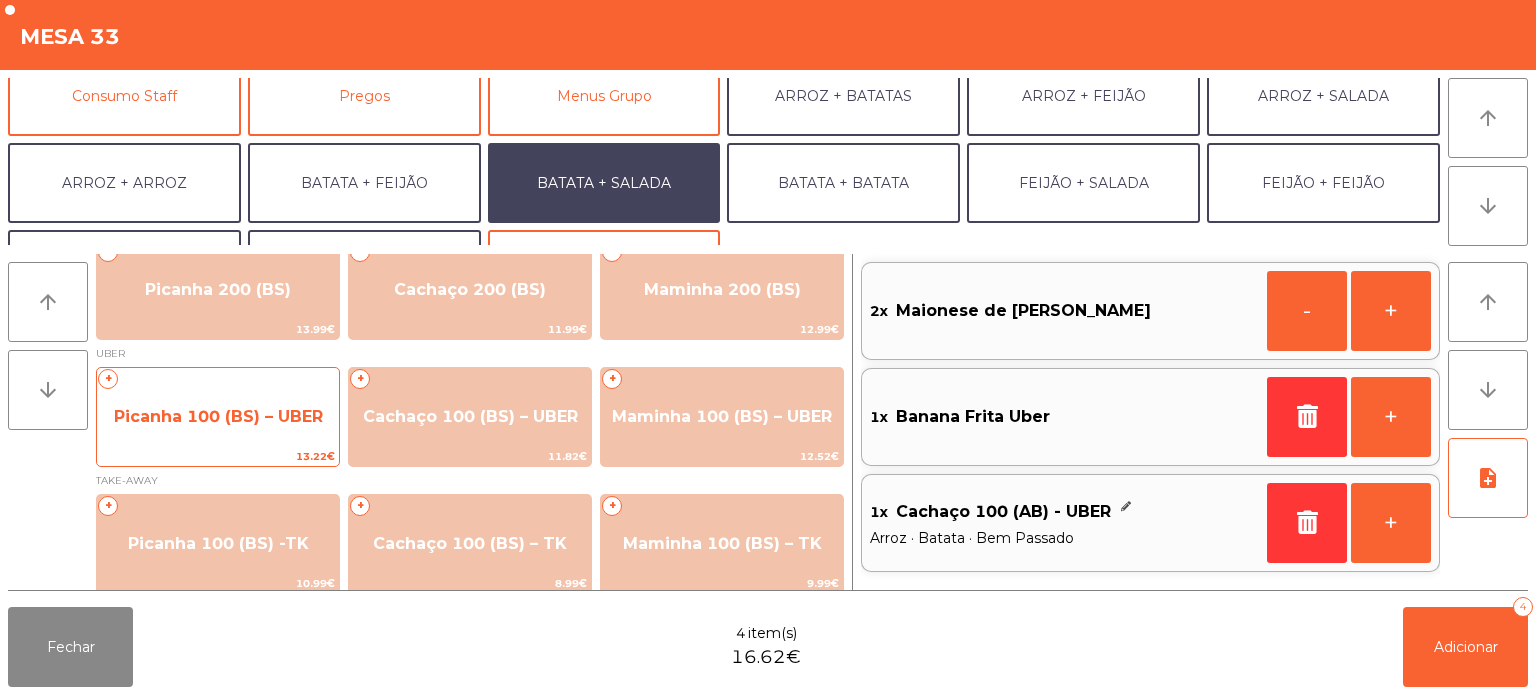 click on "Picanha 100 (BS) – UBER" 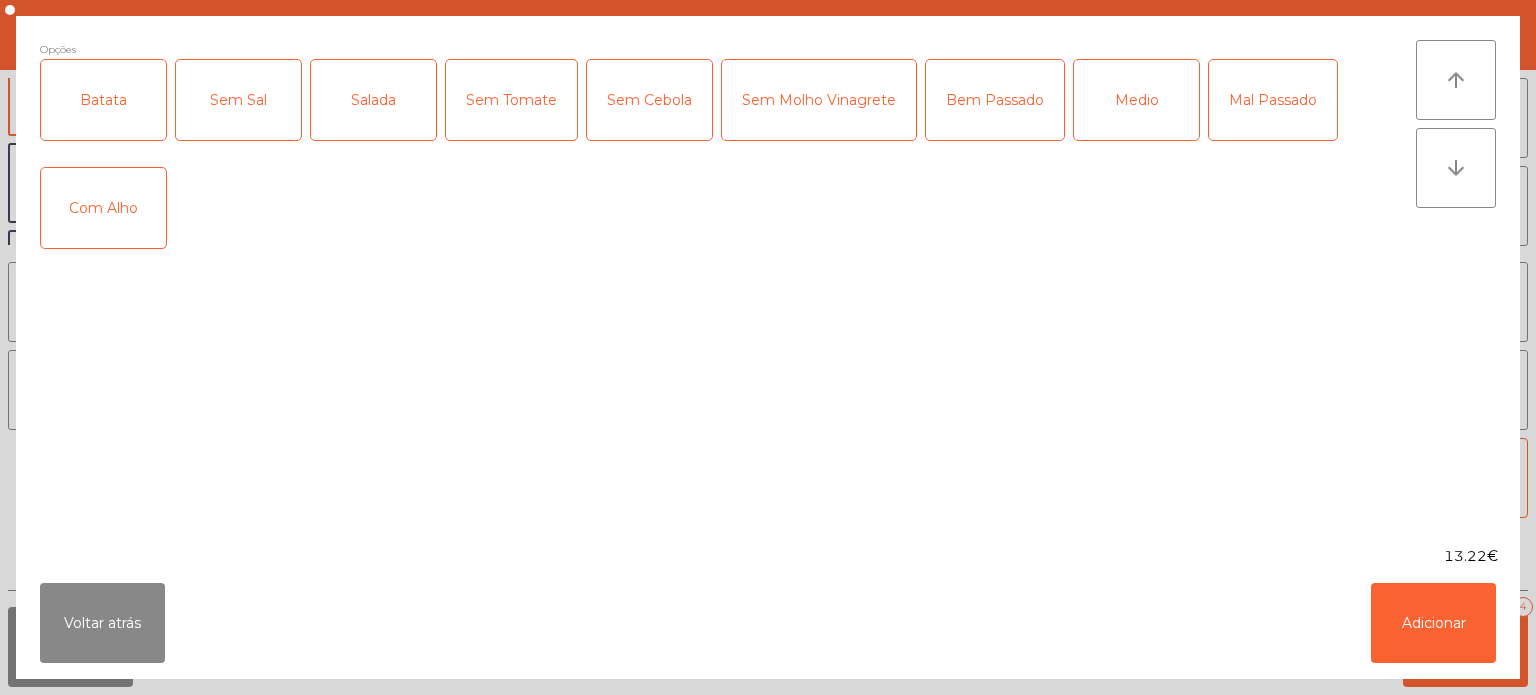 click on "Batata" 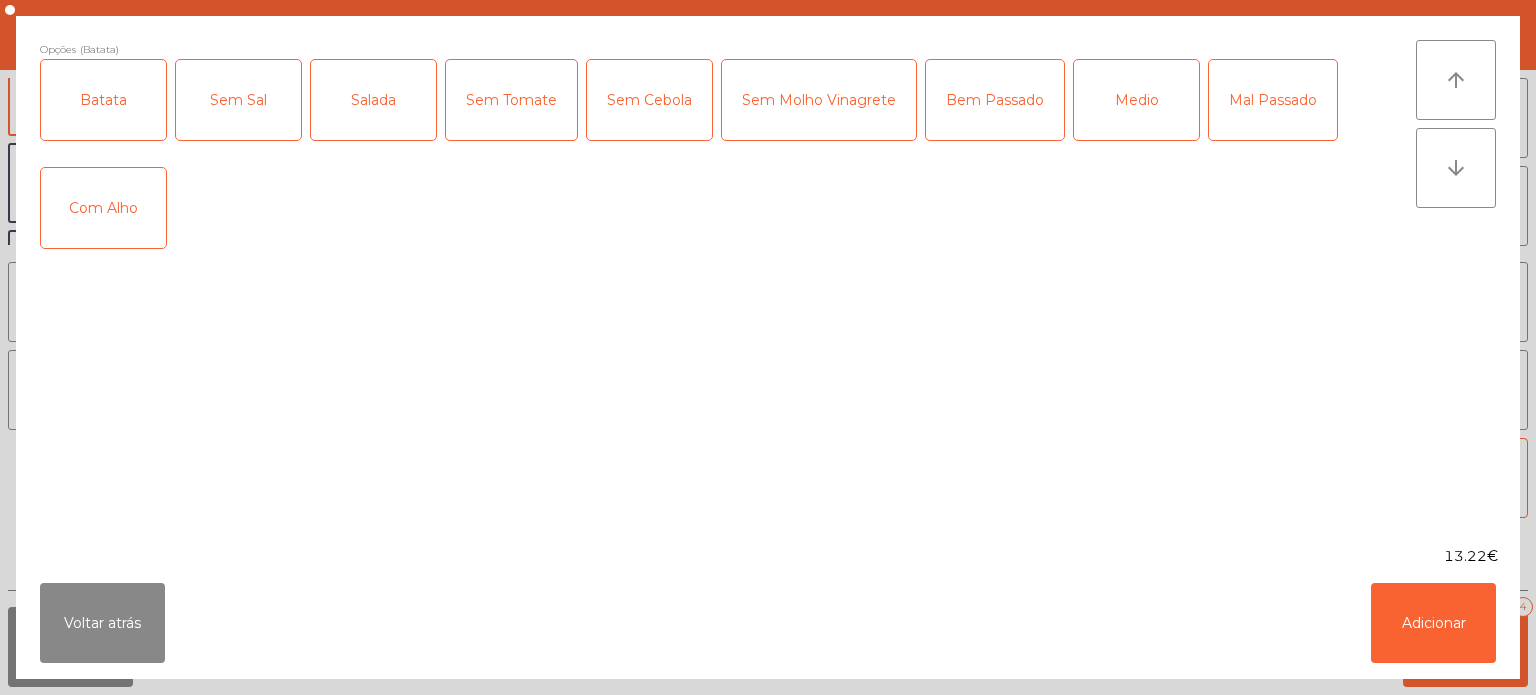 click on "Salada" 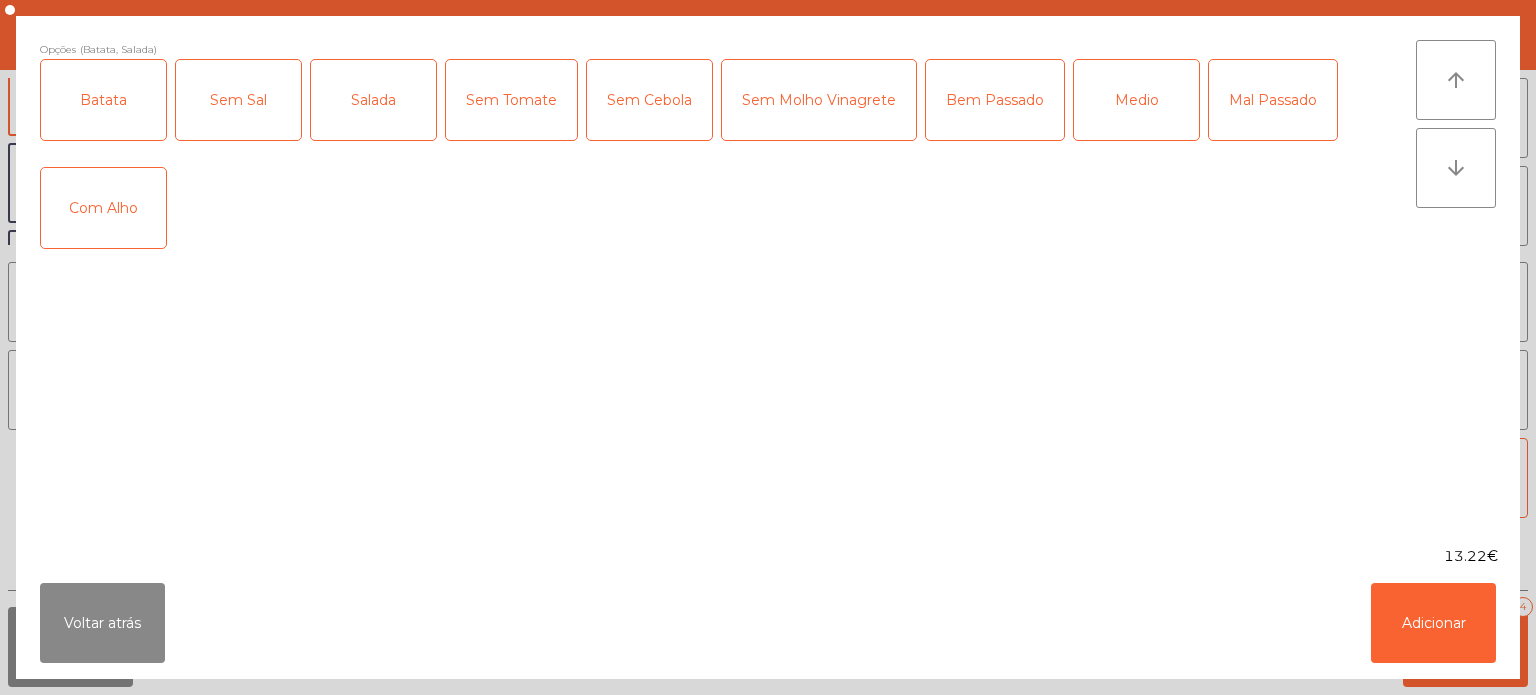 click on "Mal Passado" 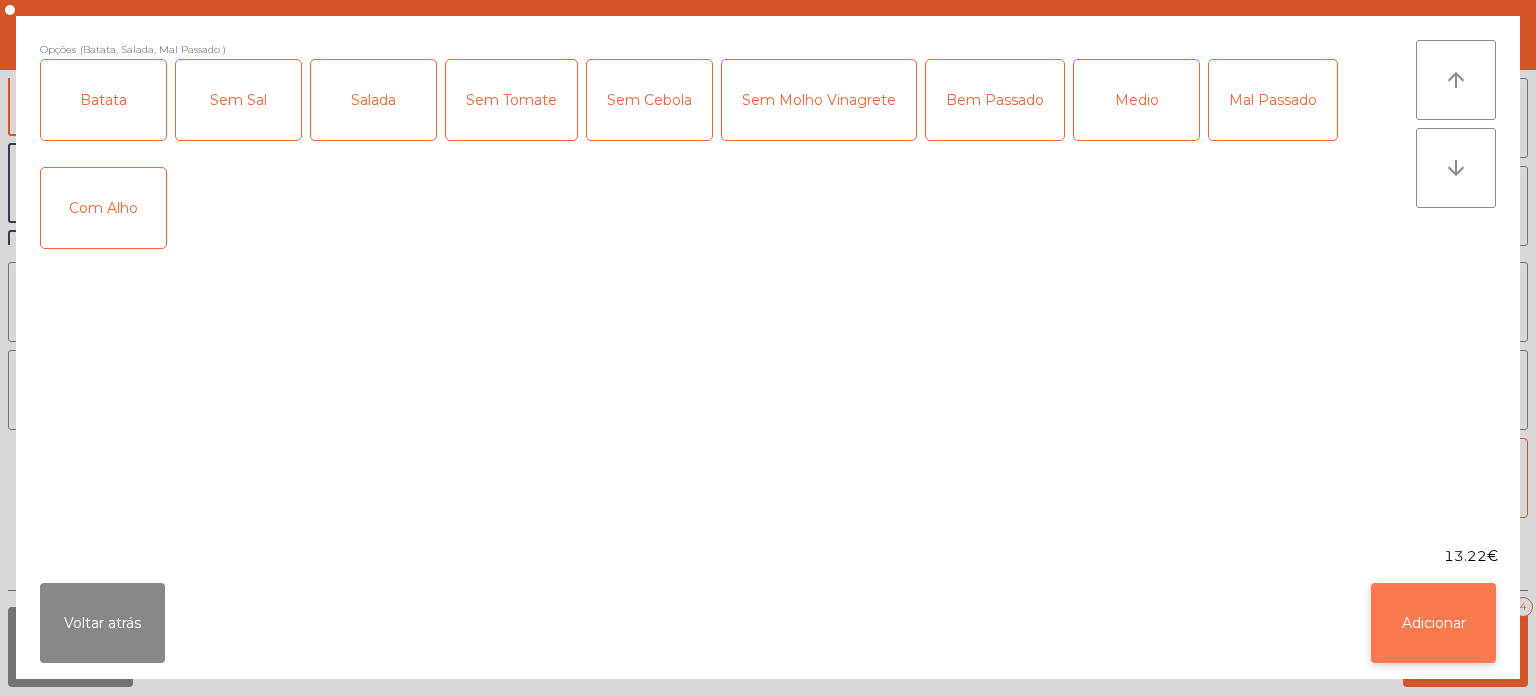 click on "Adicionar" 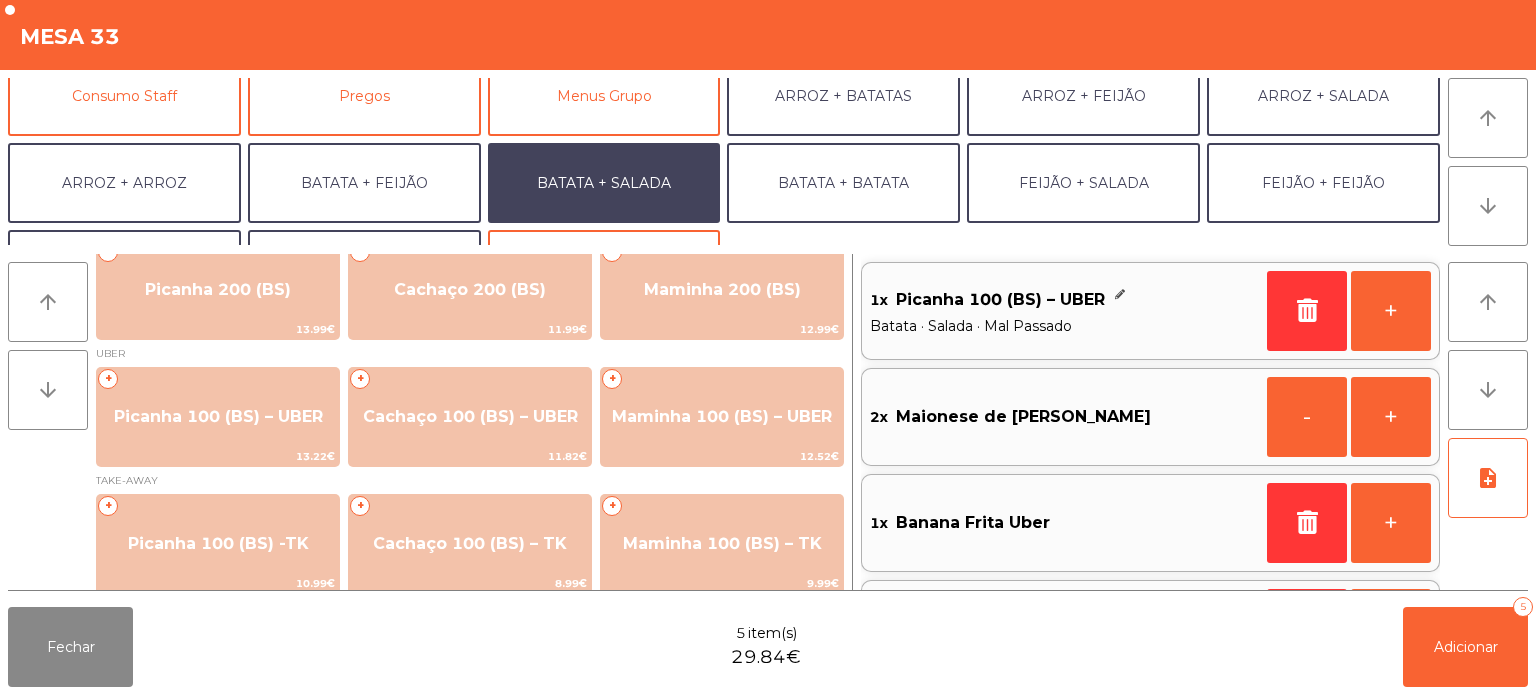 scroll, scrollTop: 93, scrollLeft: 0, axis: vertical 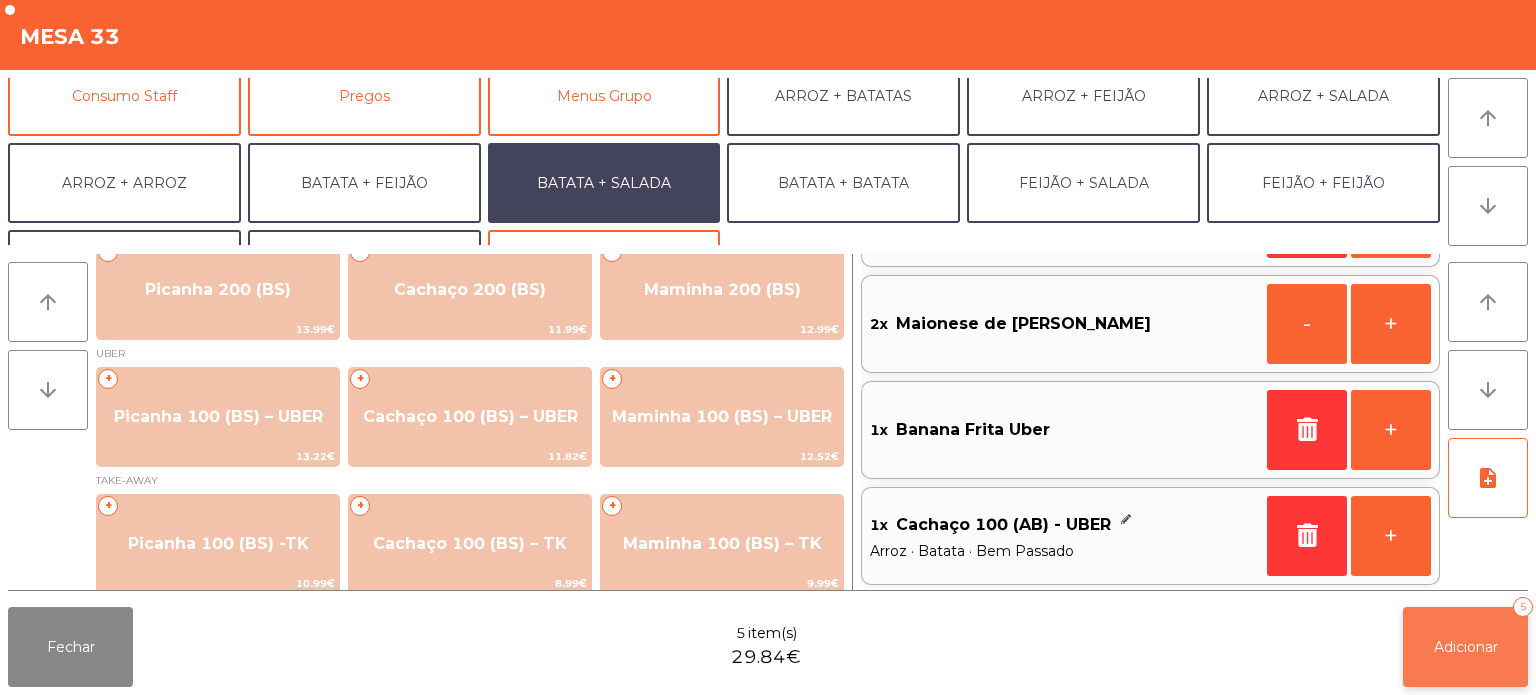 click on "Adicionar   5" 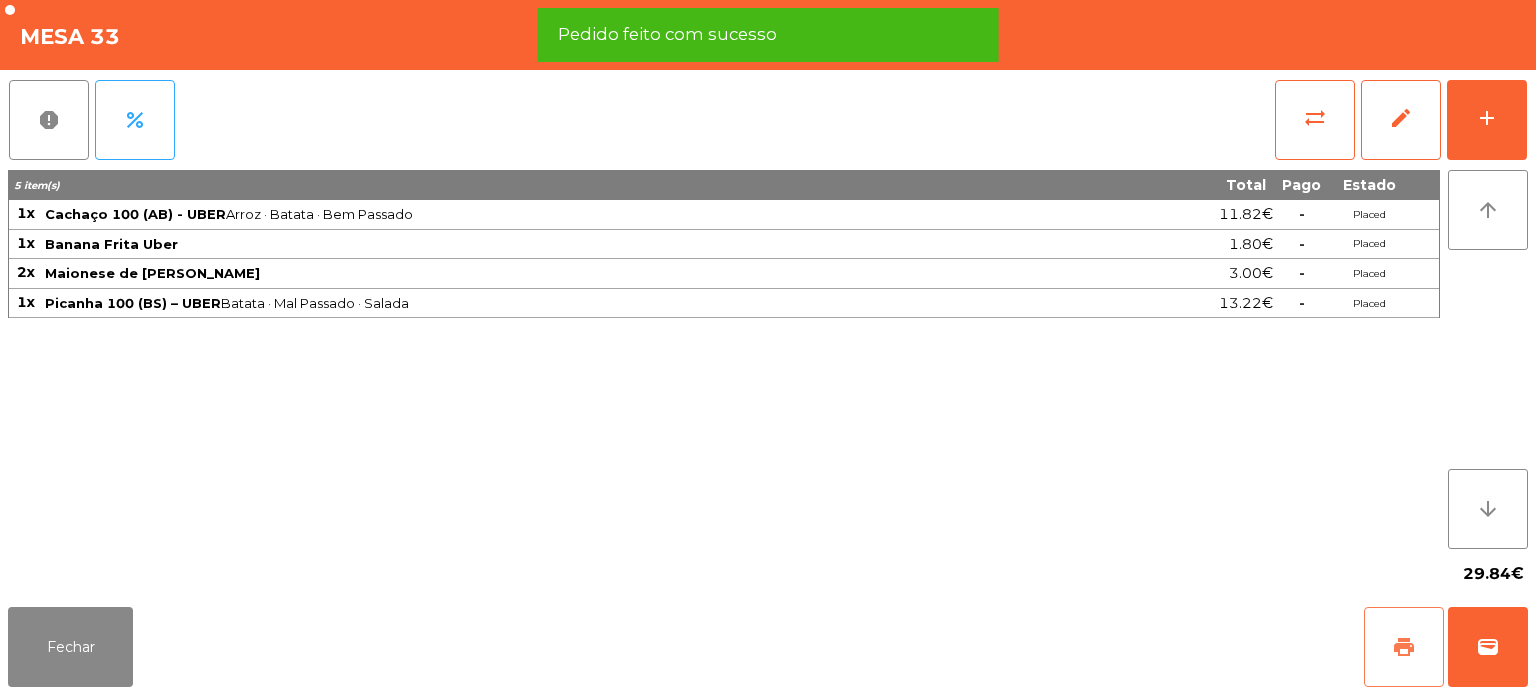 click on "print" 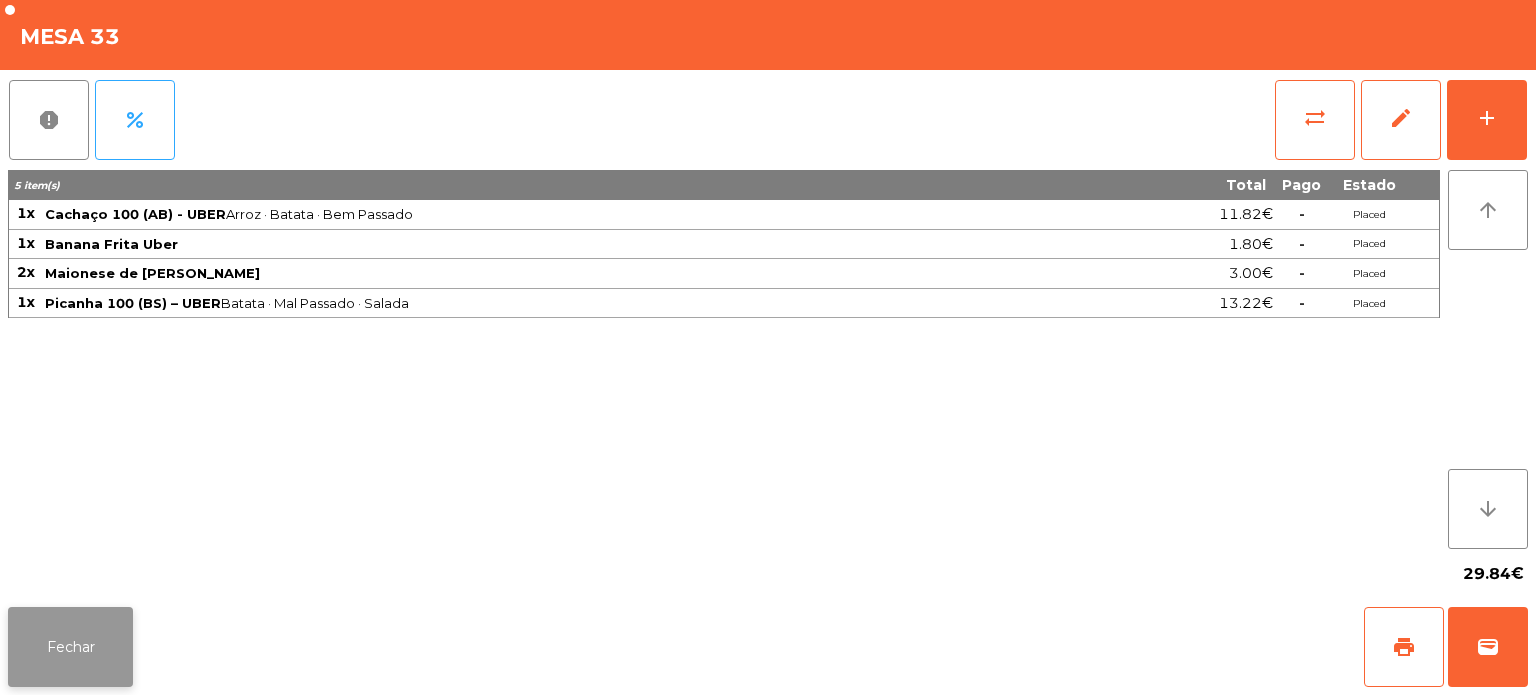 click on "Fechar" 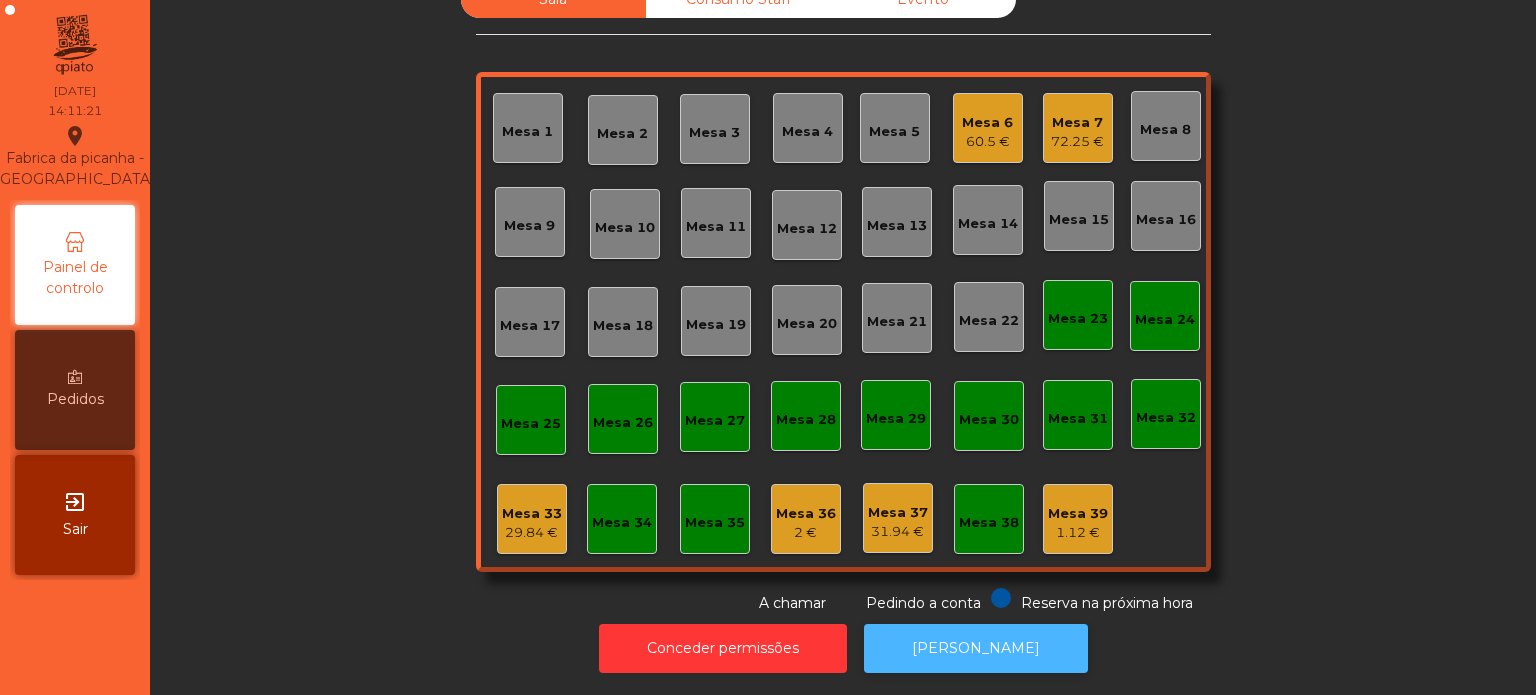 click on "[PERSON_NAME]" 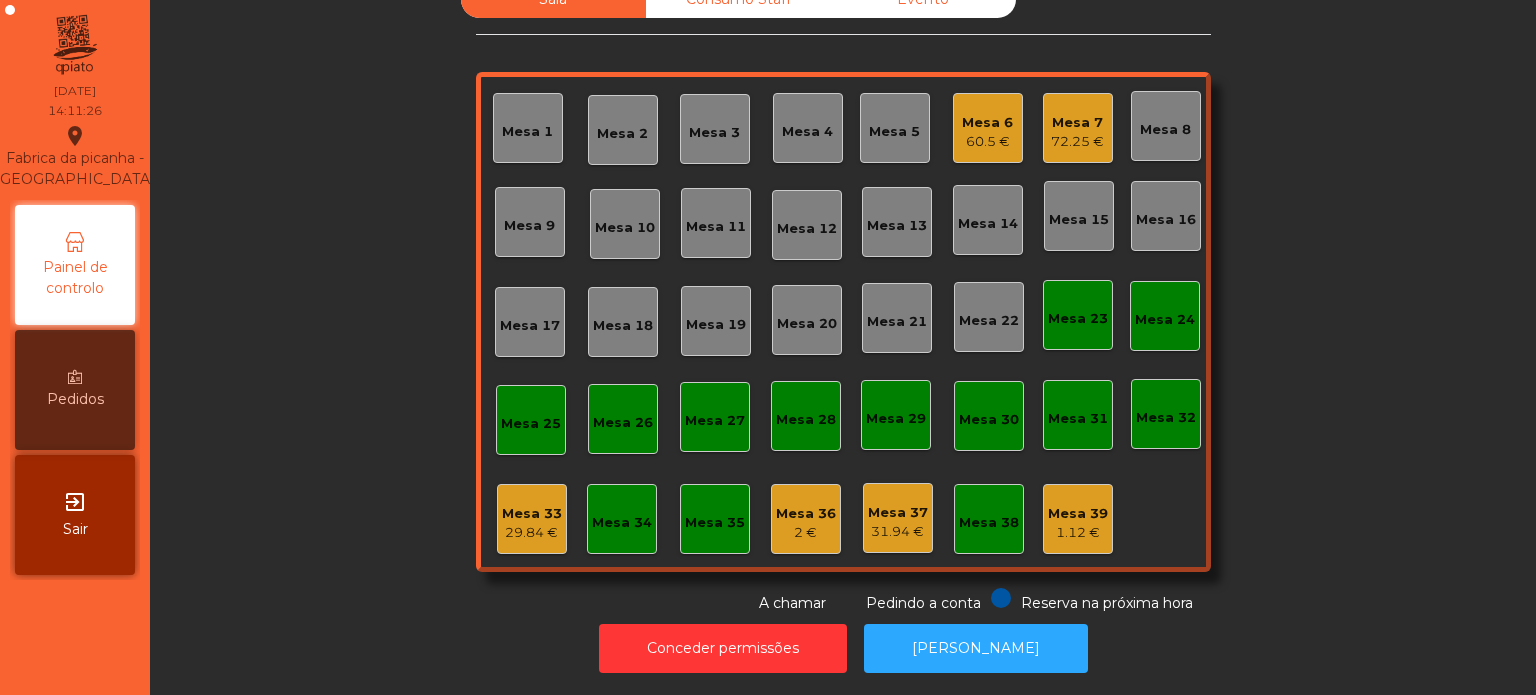 click on "Mesa 33   29.84 €" 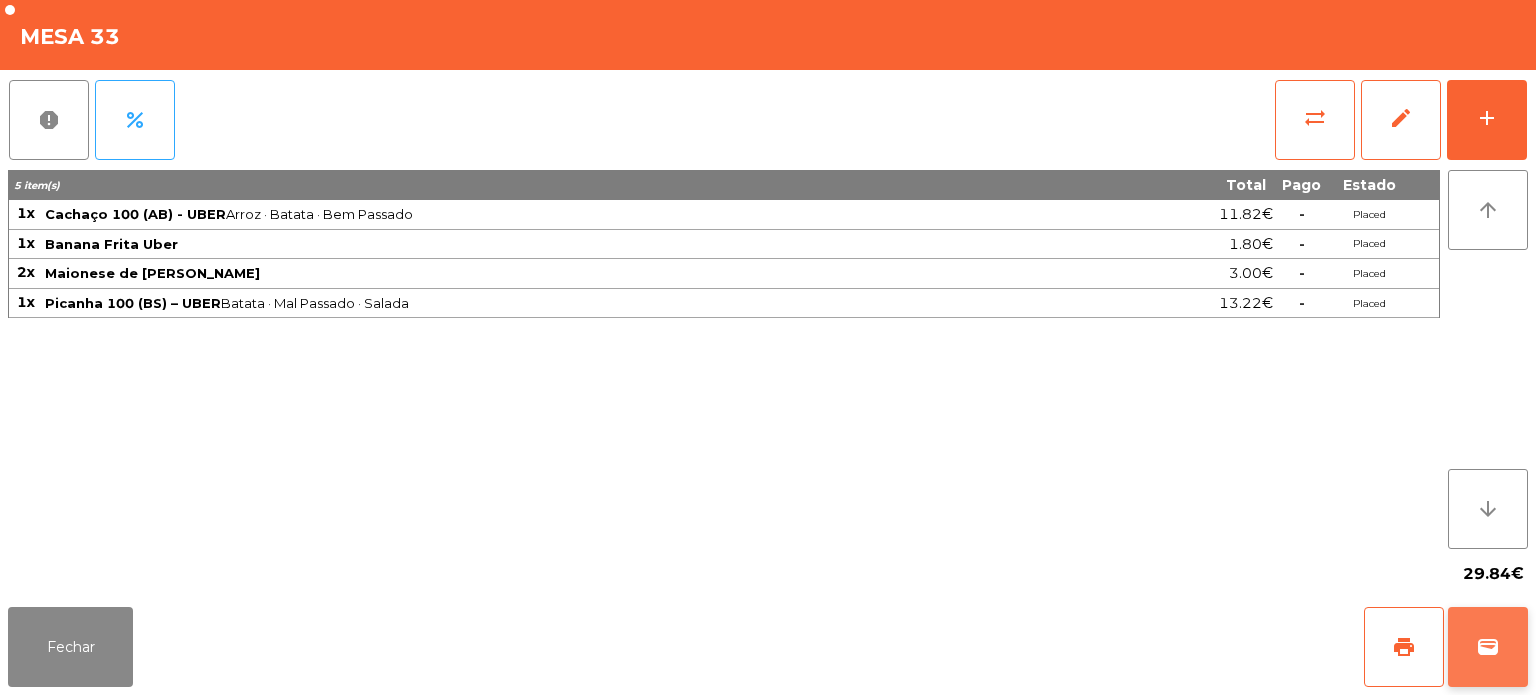 click on "wallet" 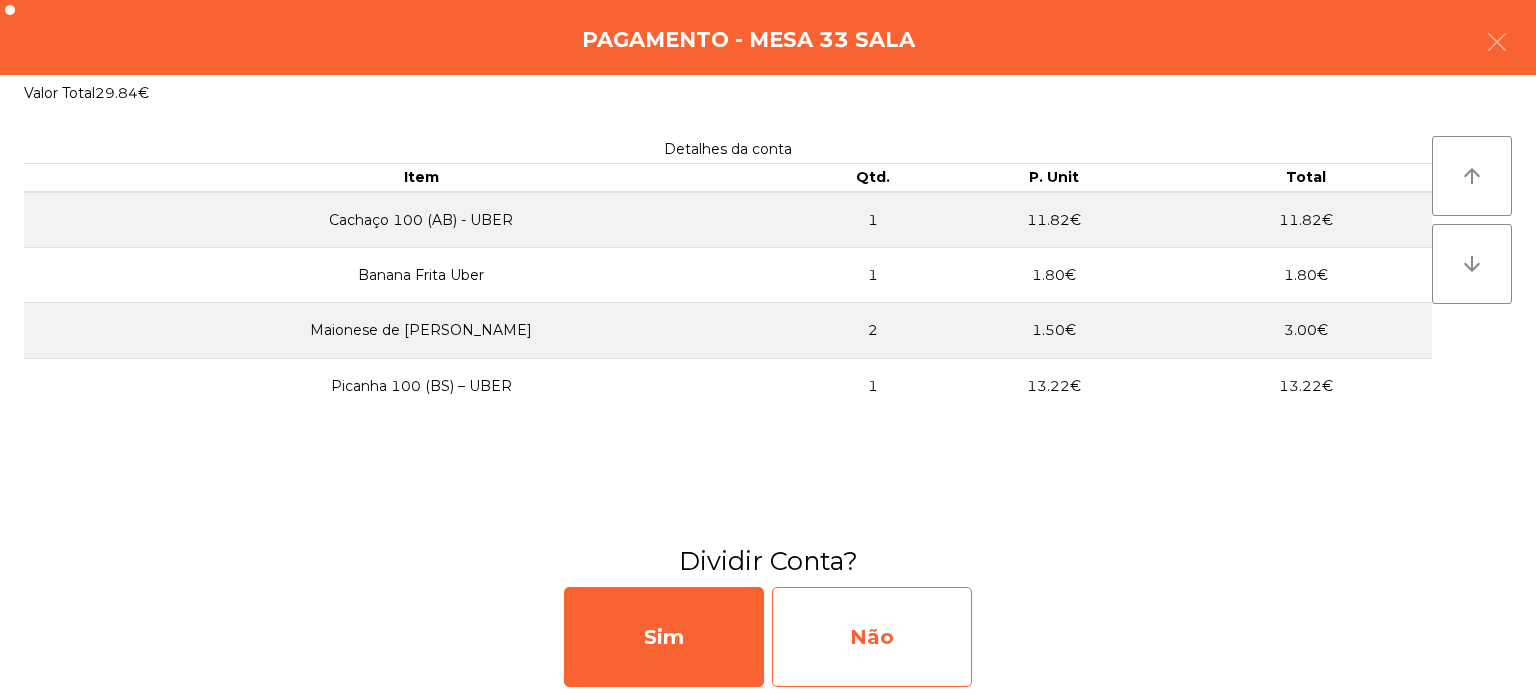 click on "Não" 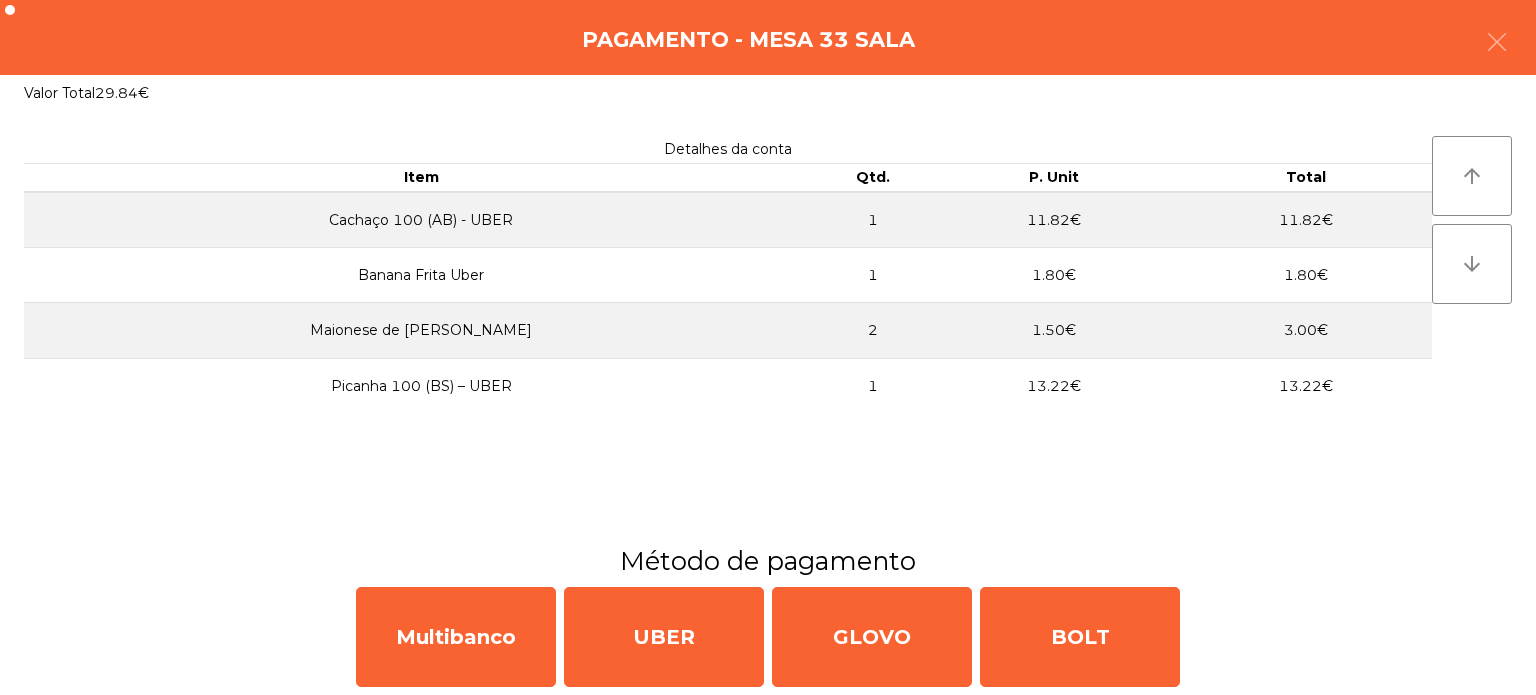 click on "Método de pagamento" 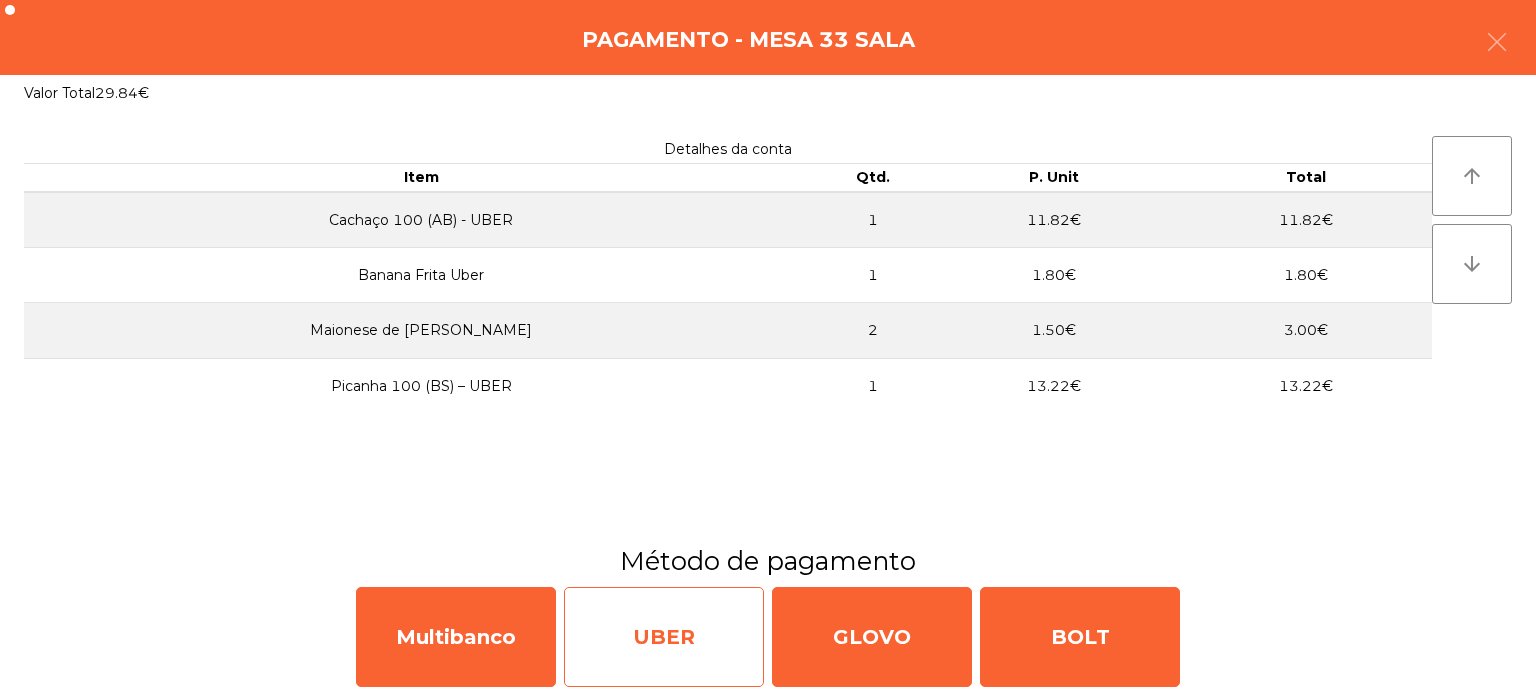 click on "UBER" 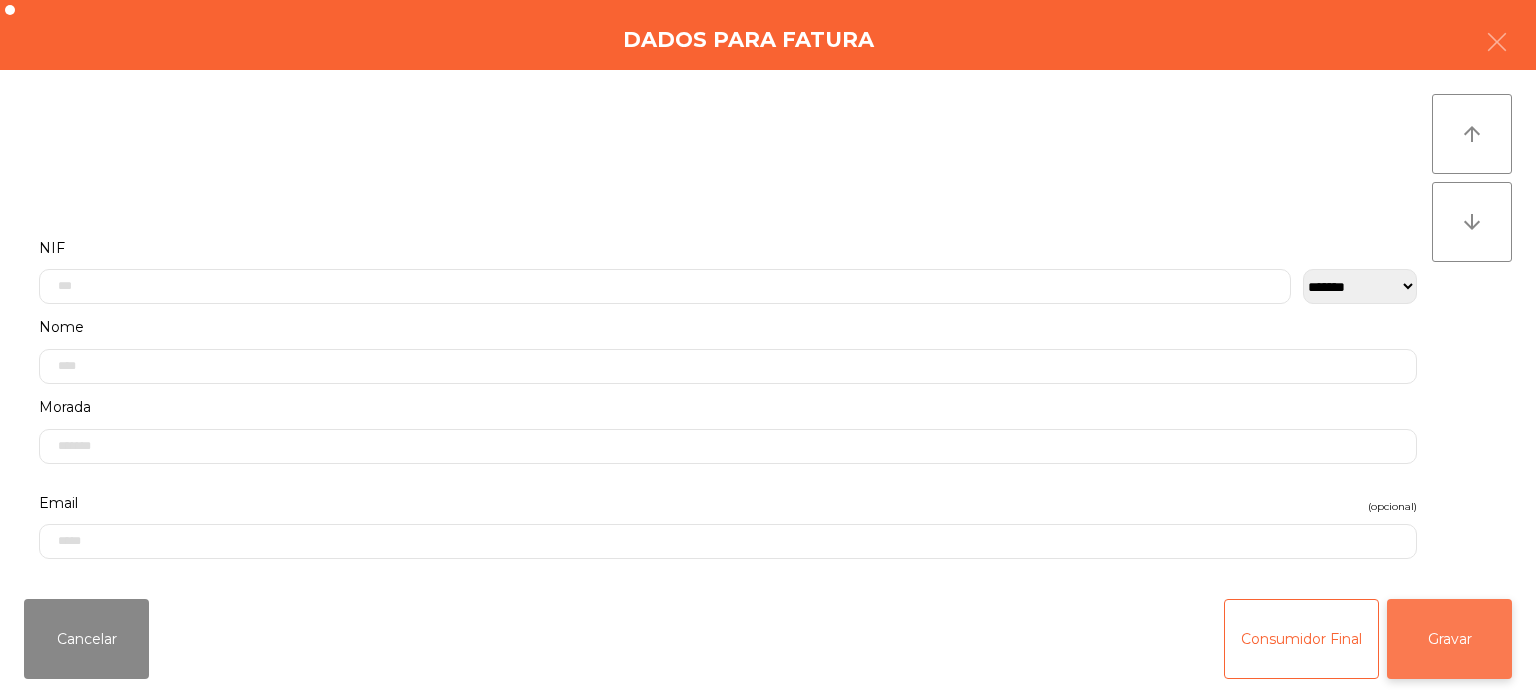 click on "Gravar" 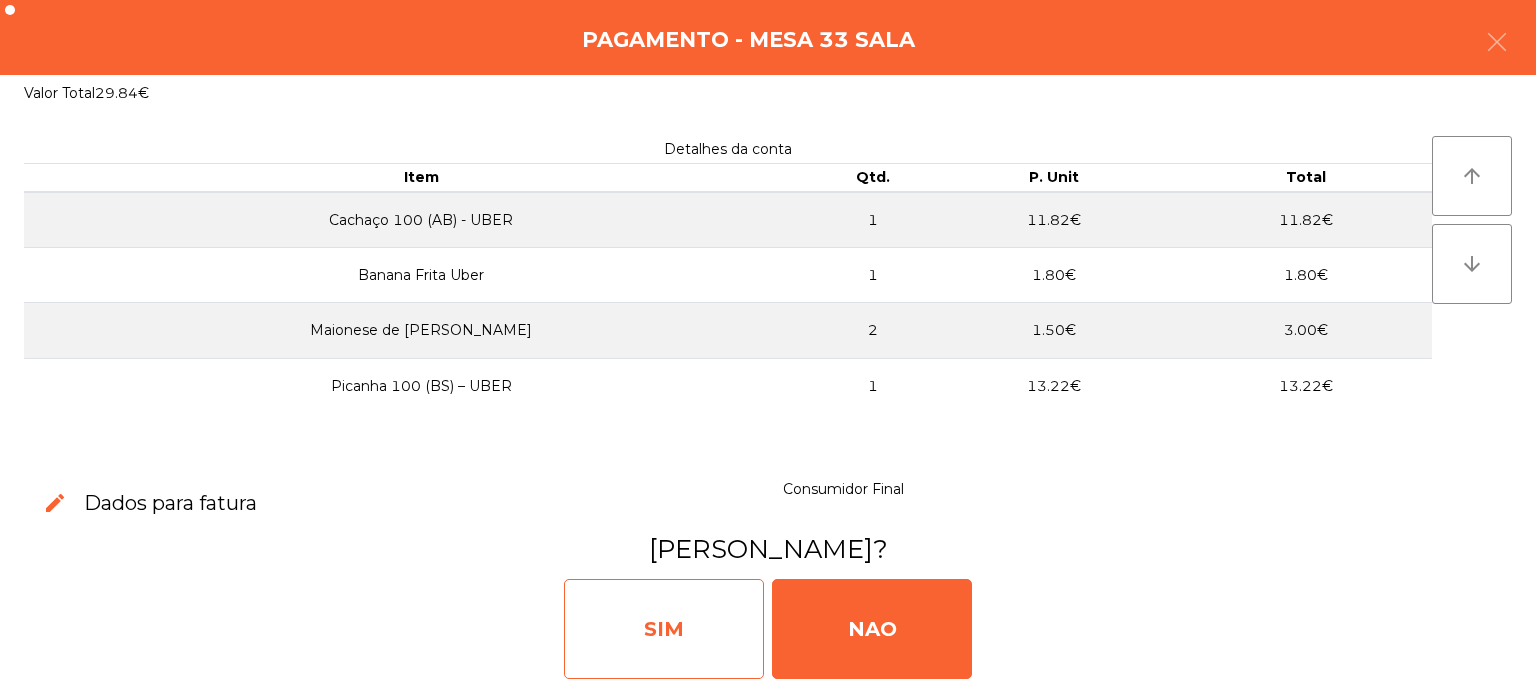 click on "SIM" 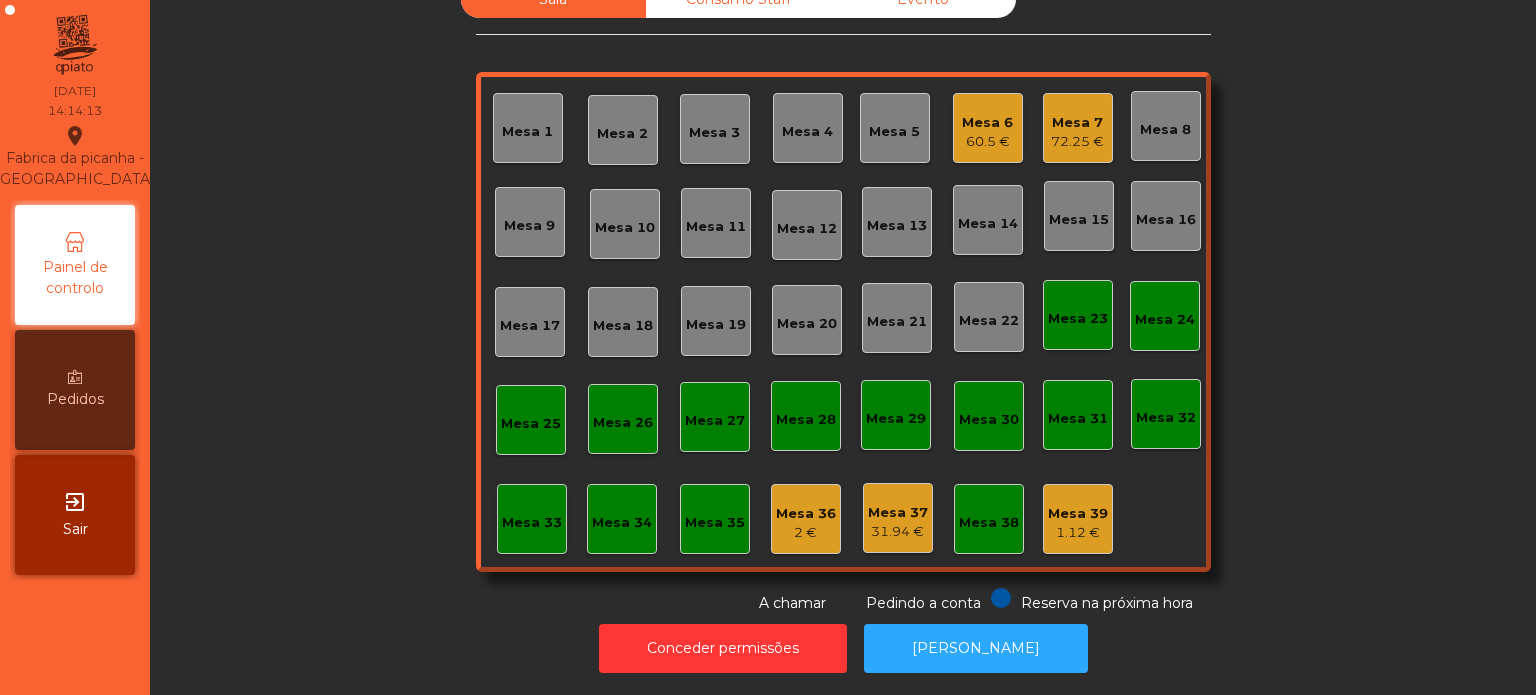 click on "Mesa 15" 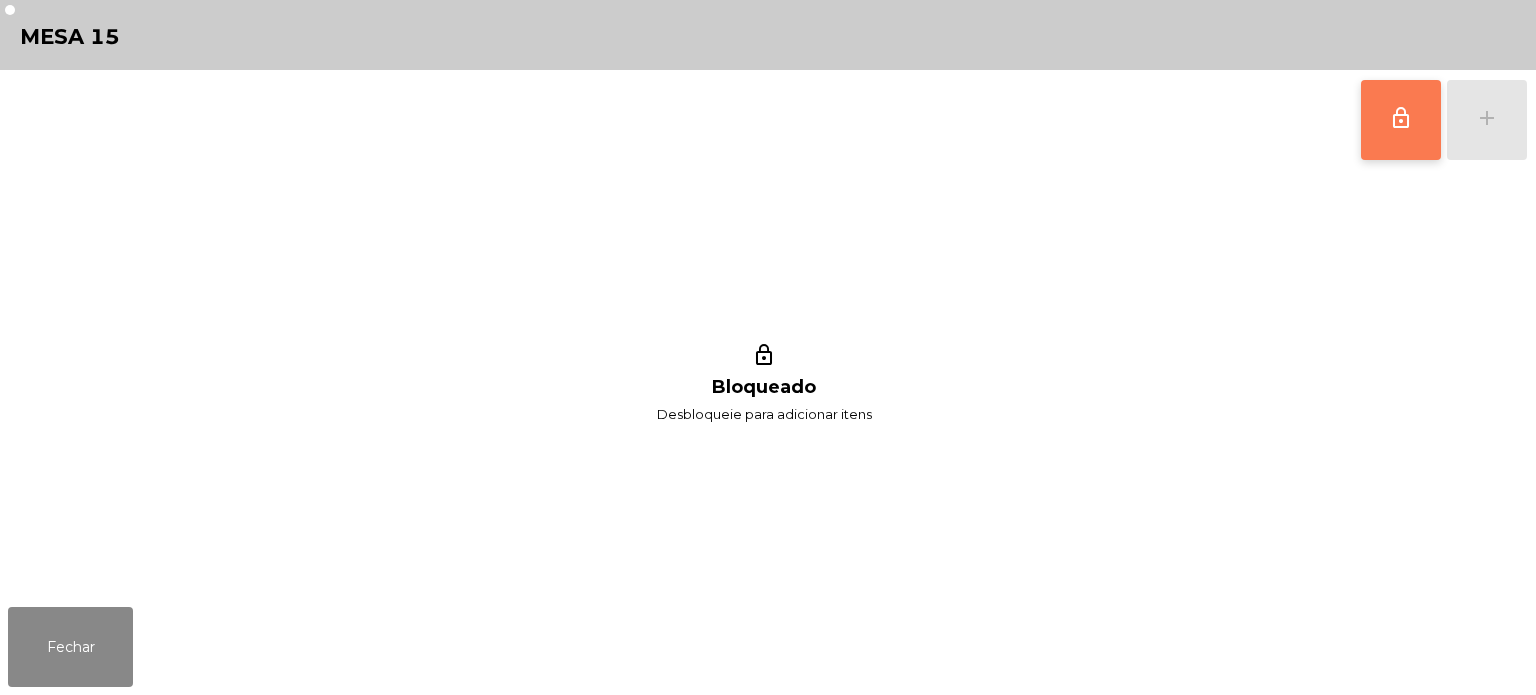 click on "lock_outline" 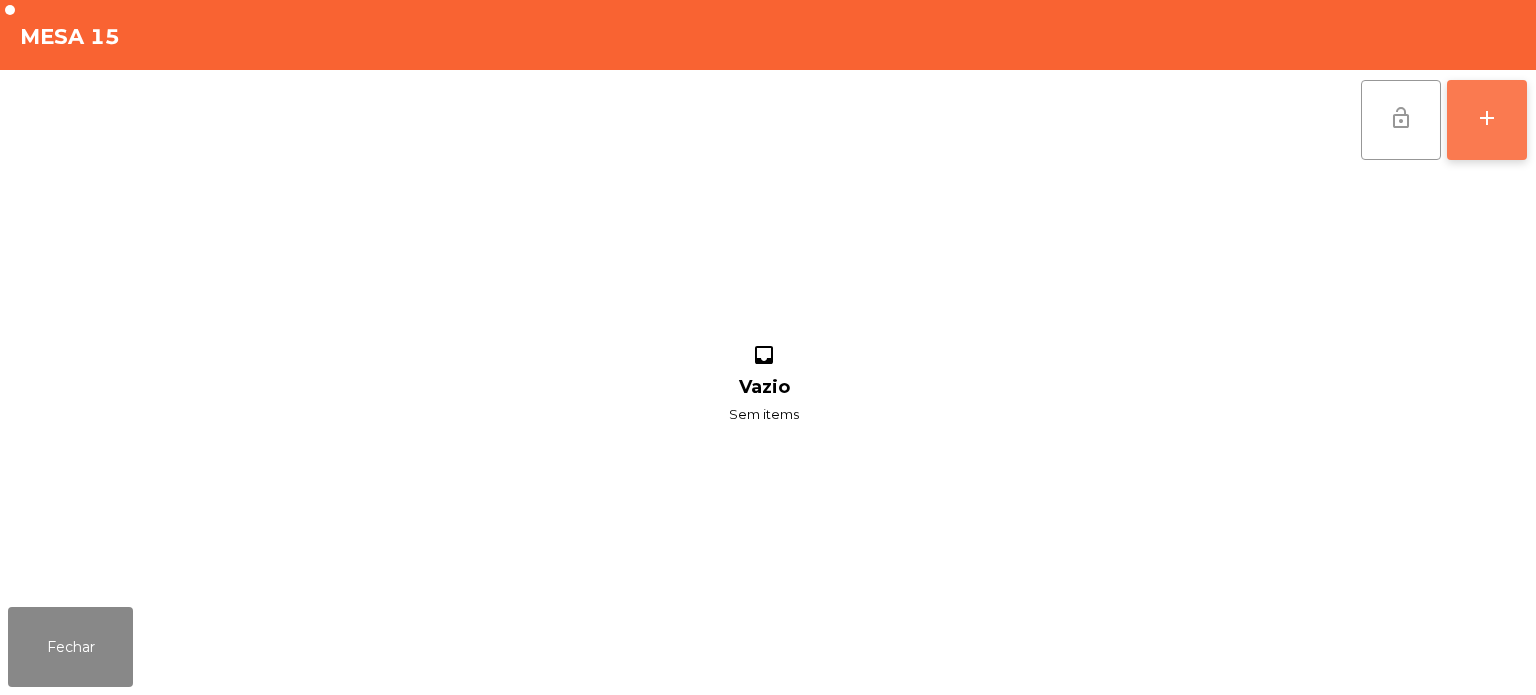 click on "add" 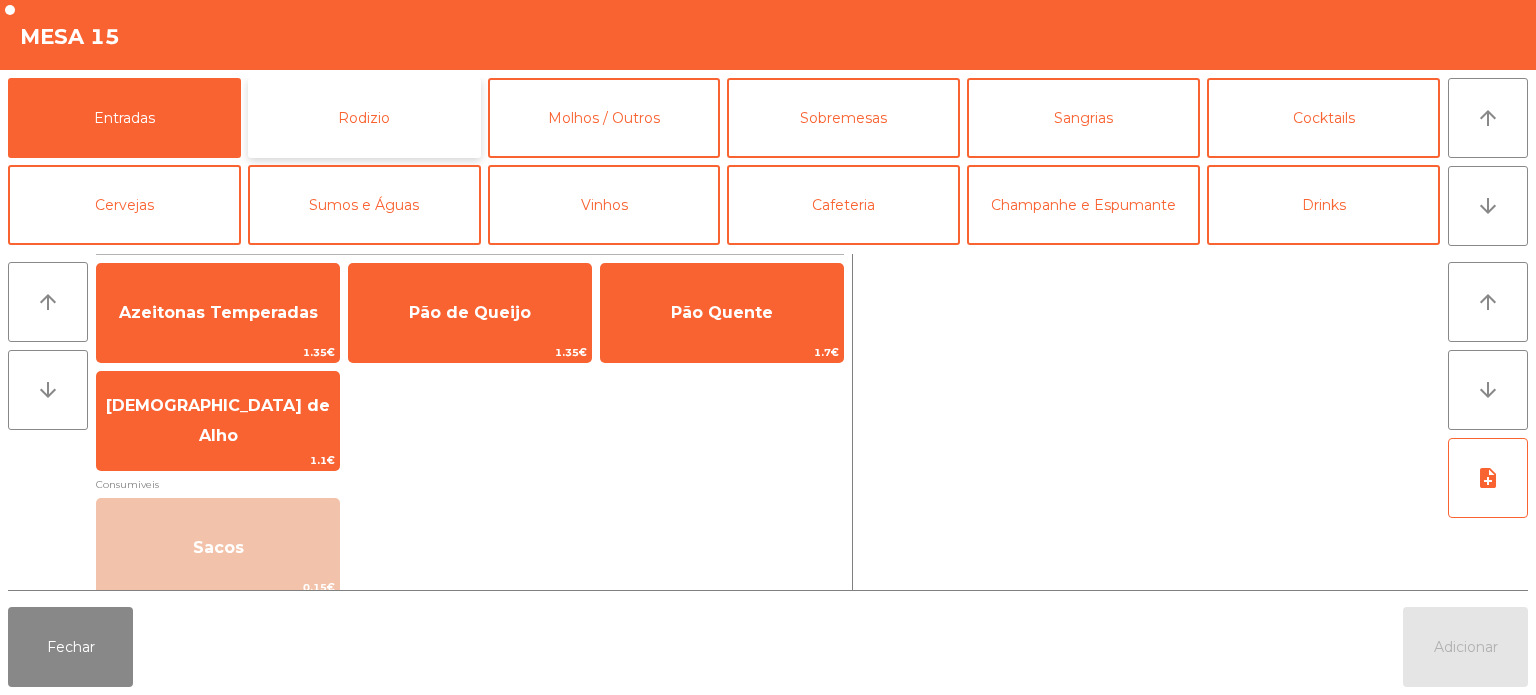 click on "Rodizio" 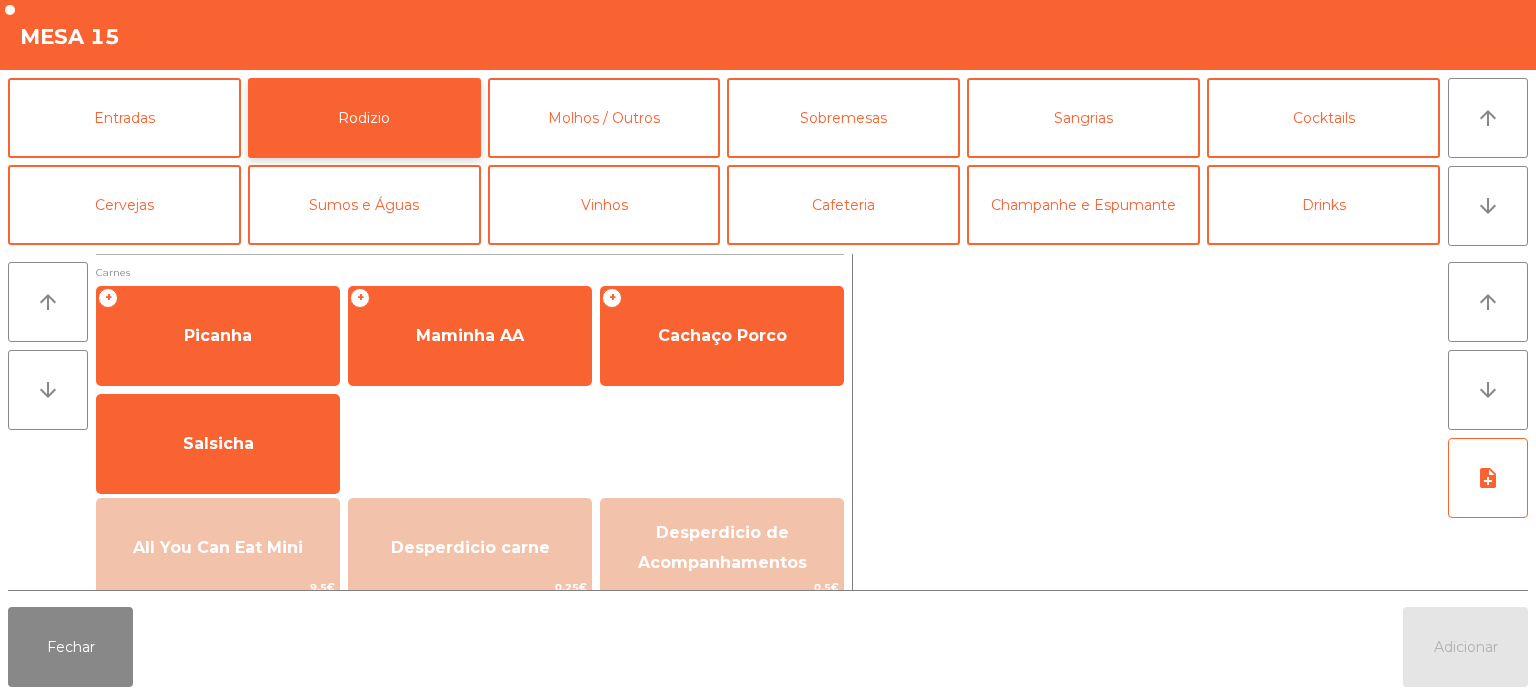scroll, scrollTop: 110, scrollLeft: 0, axis: vertical 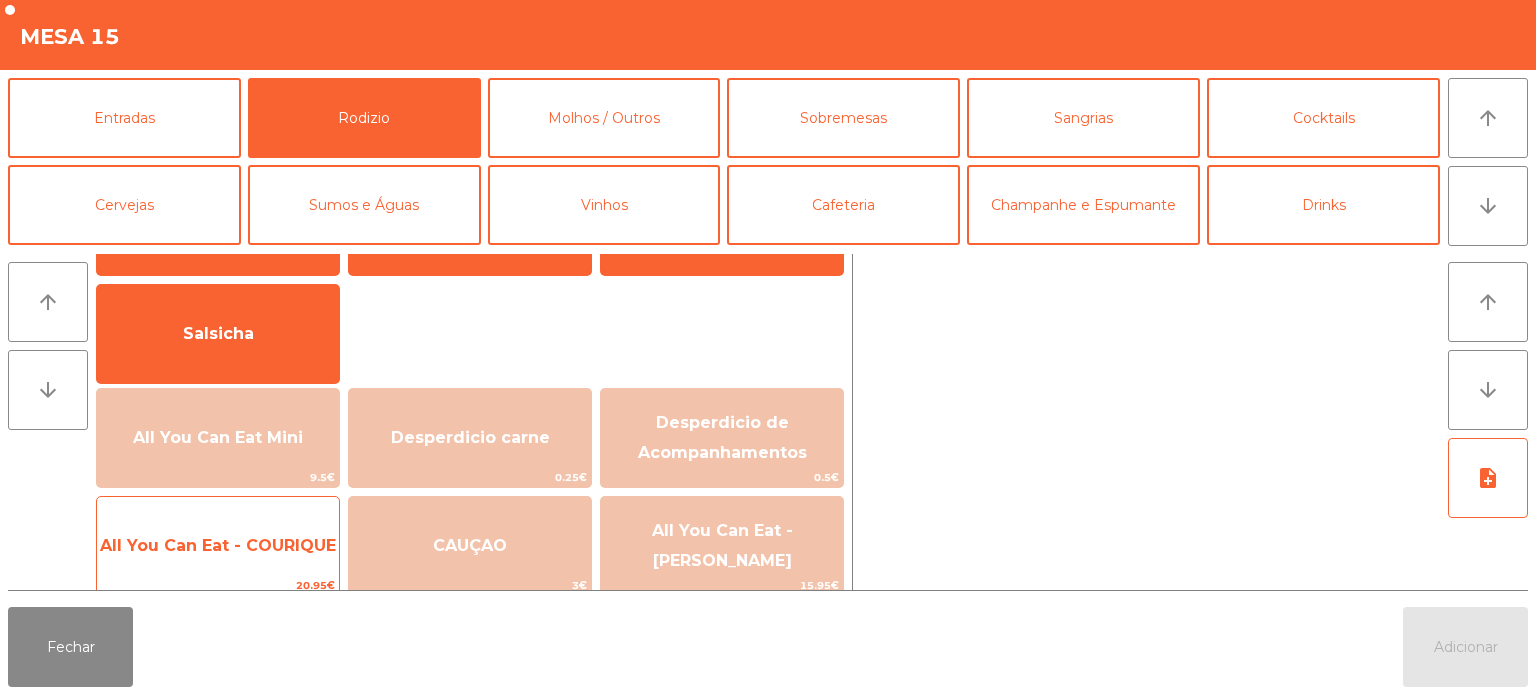 click on "All You Can Eat - COURIQUE" 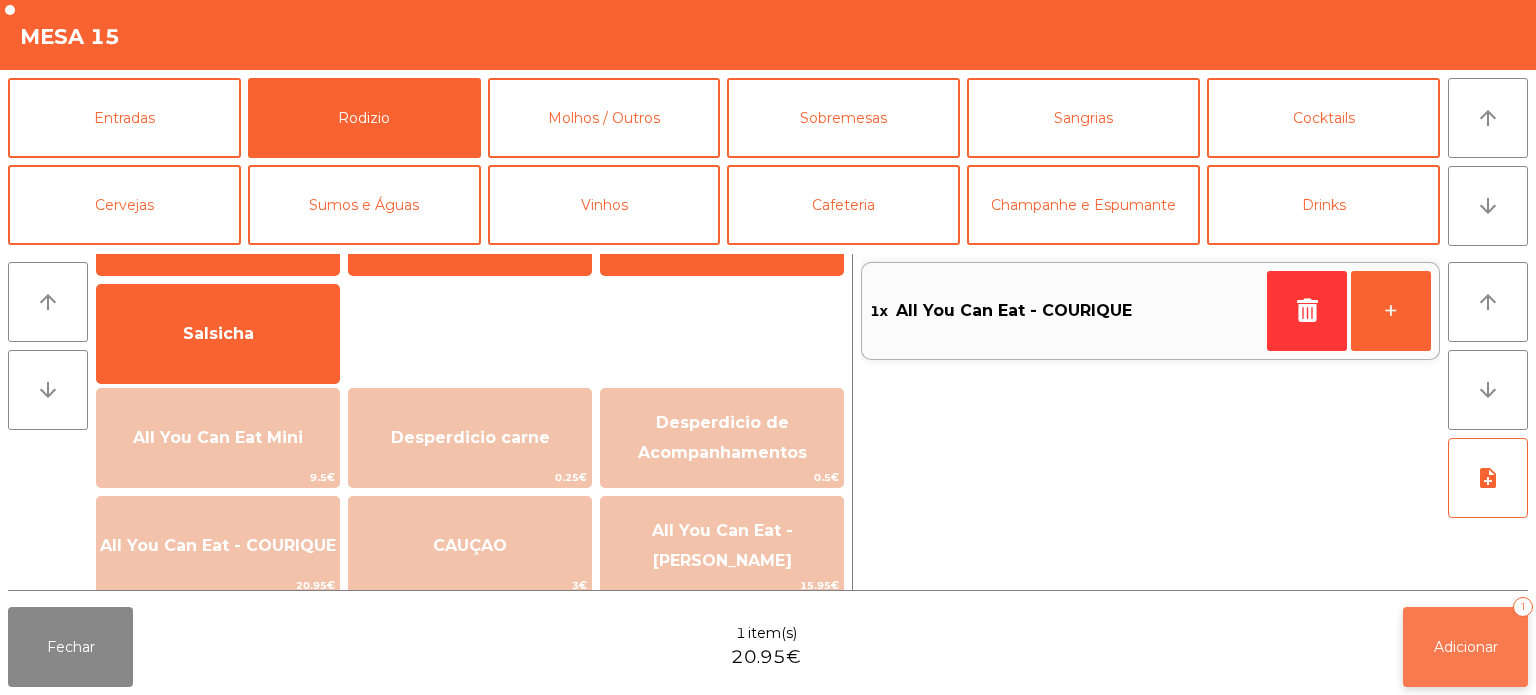click on "Adicionar" 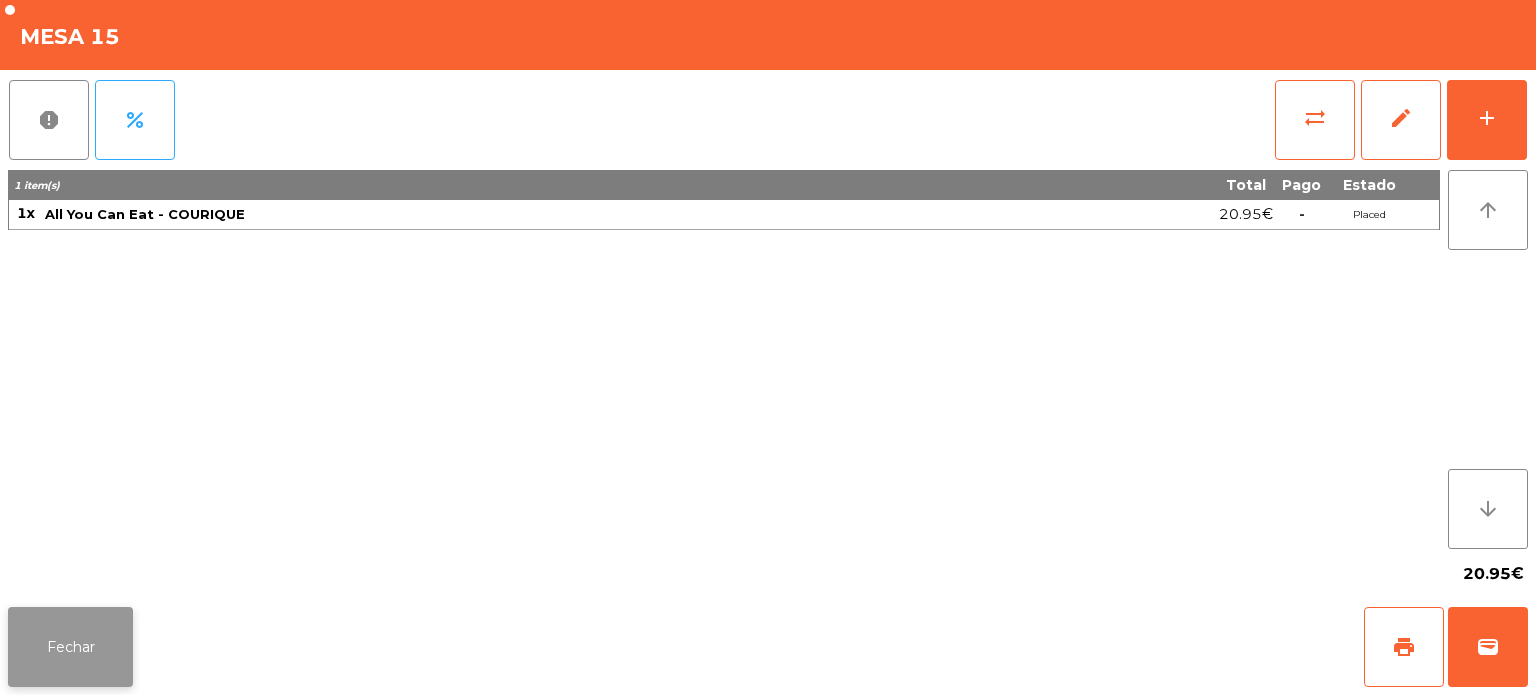 click on "Fechar" 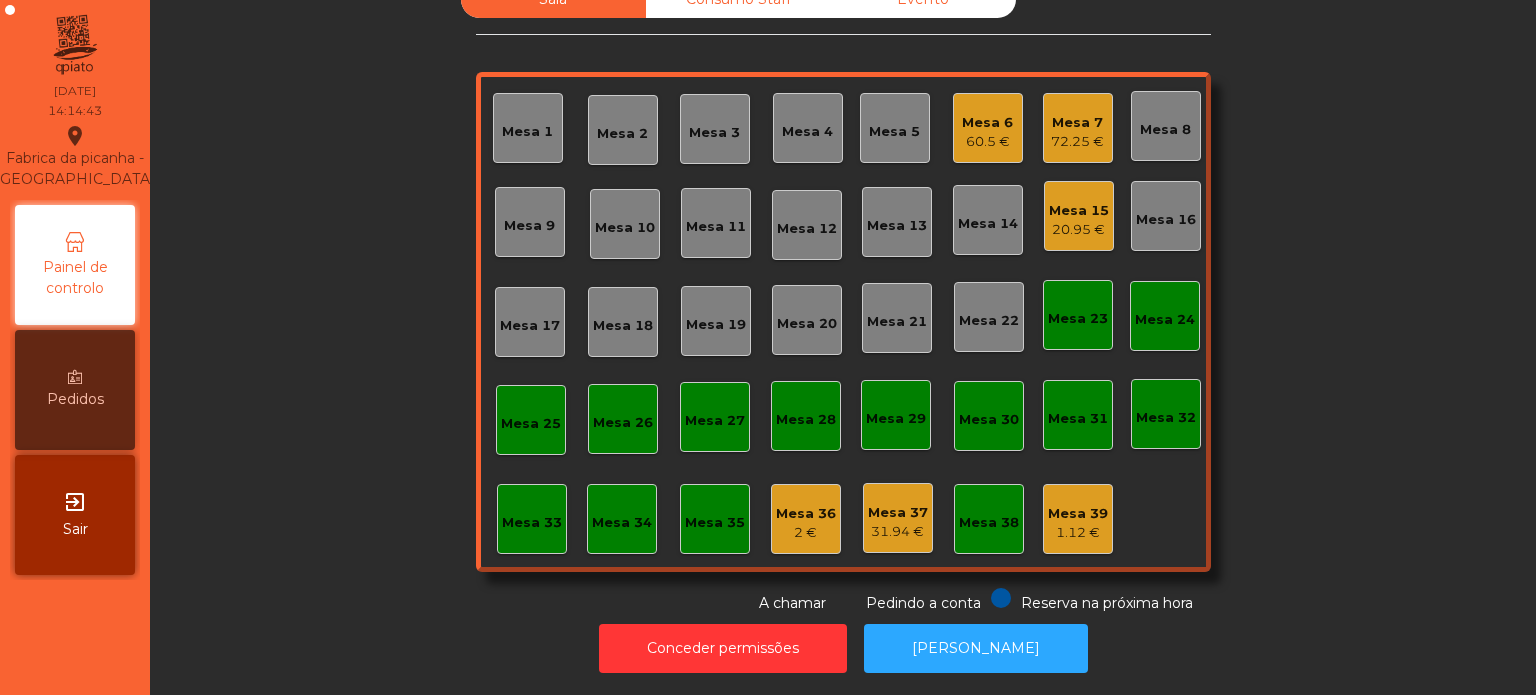 click on "Mesa 23" 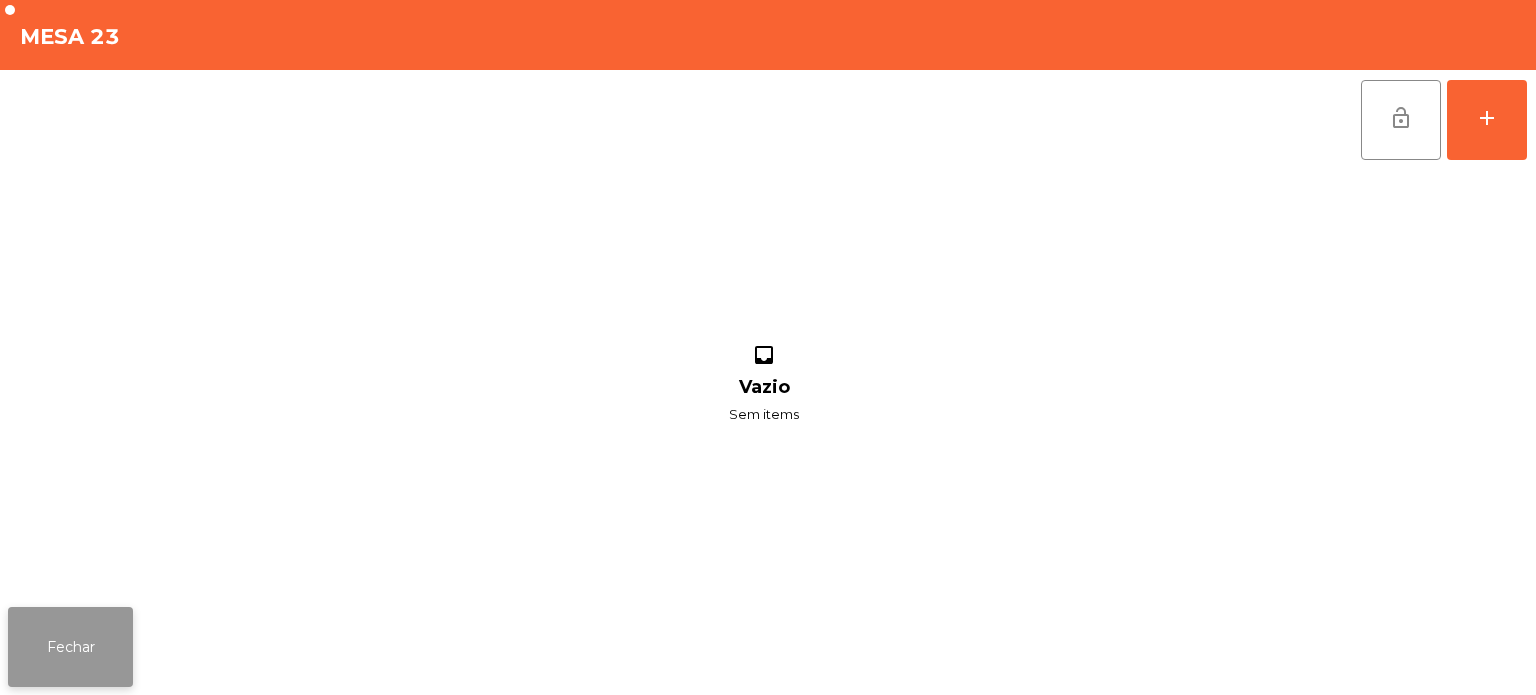 click on "Fechar" 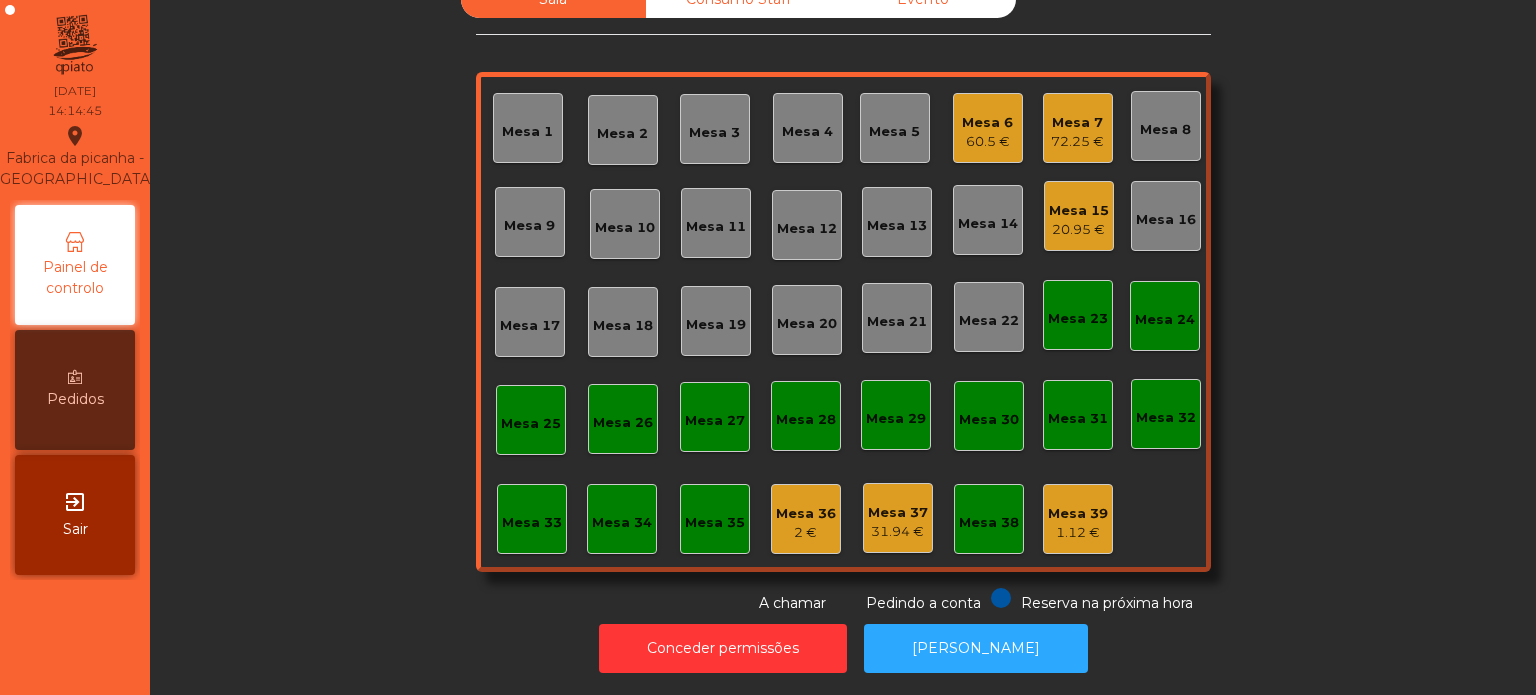 click on "Mesa 15" 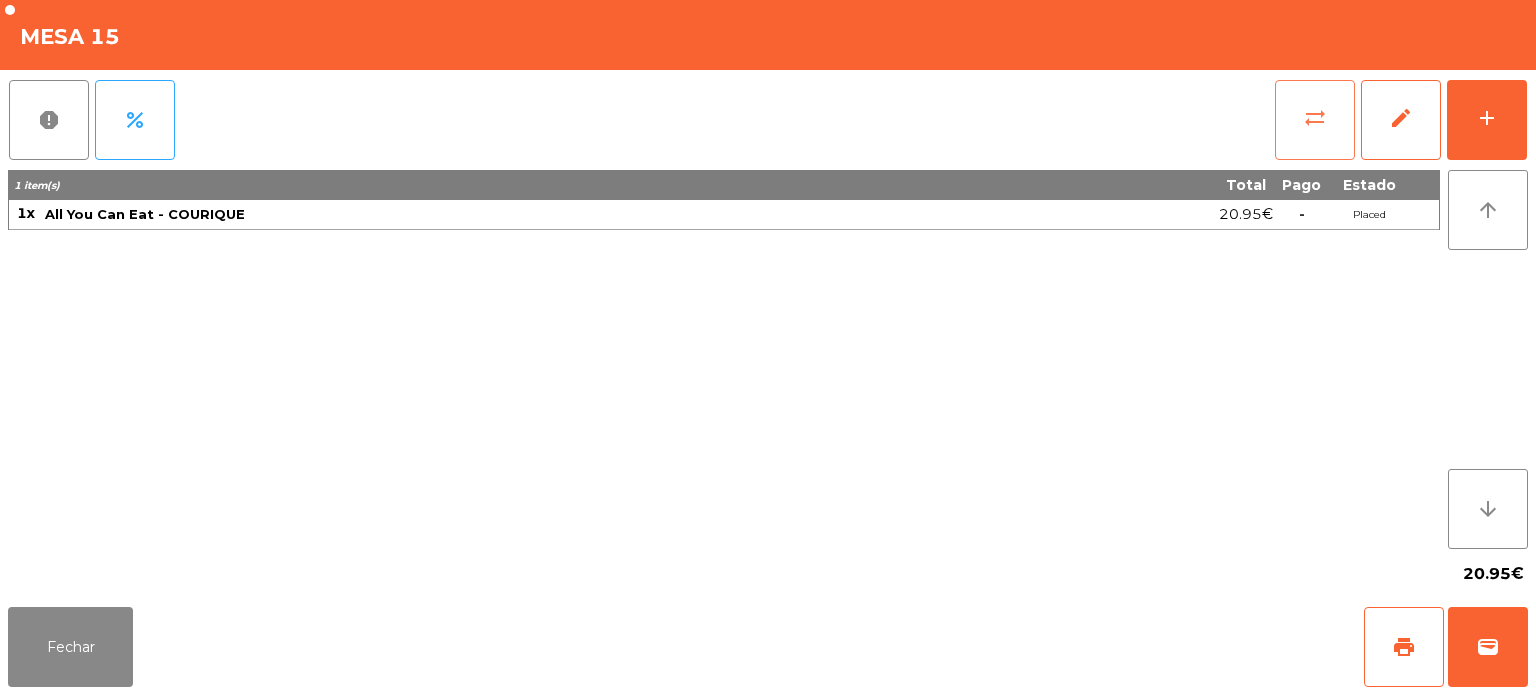 click on "sync_alt" 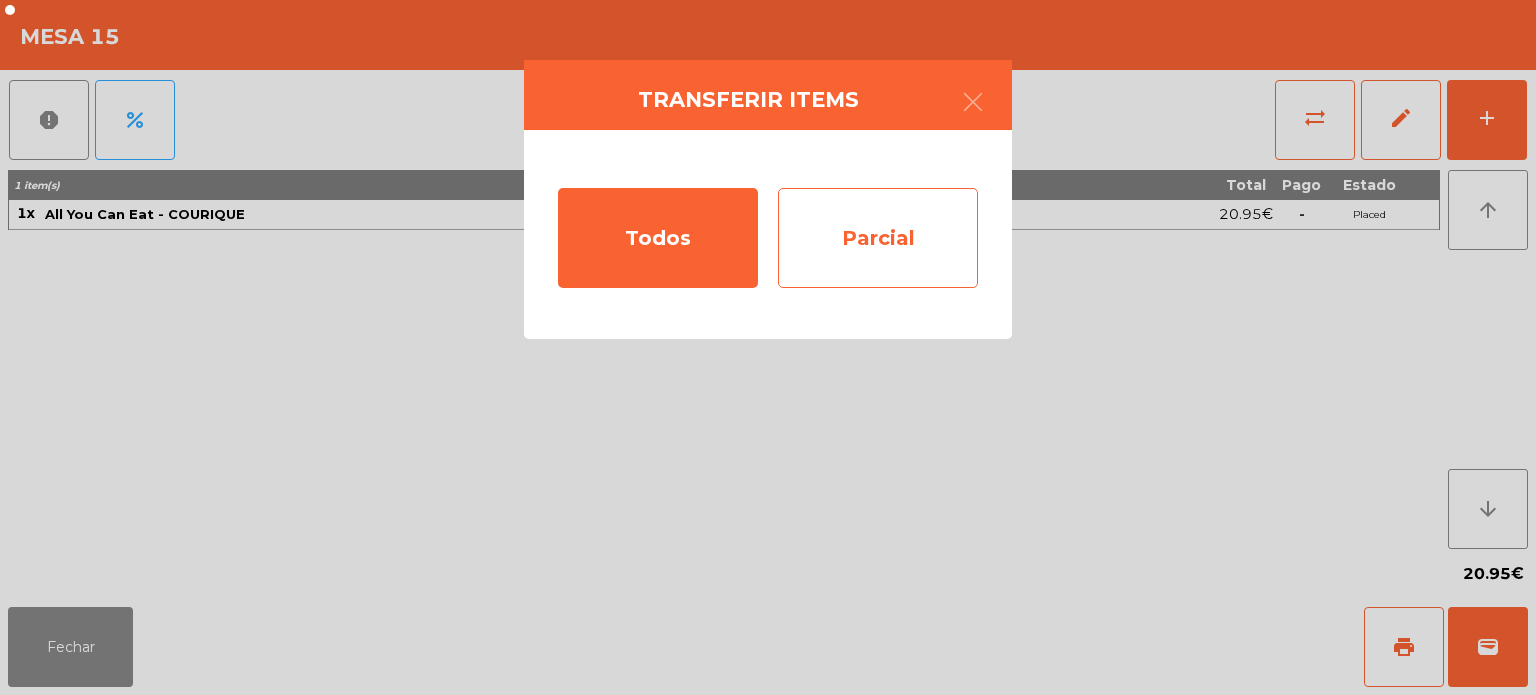 click on "Parcial" 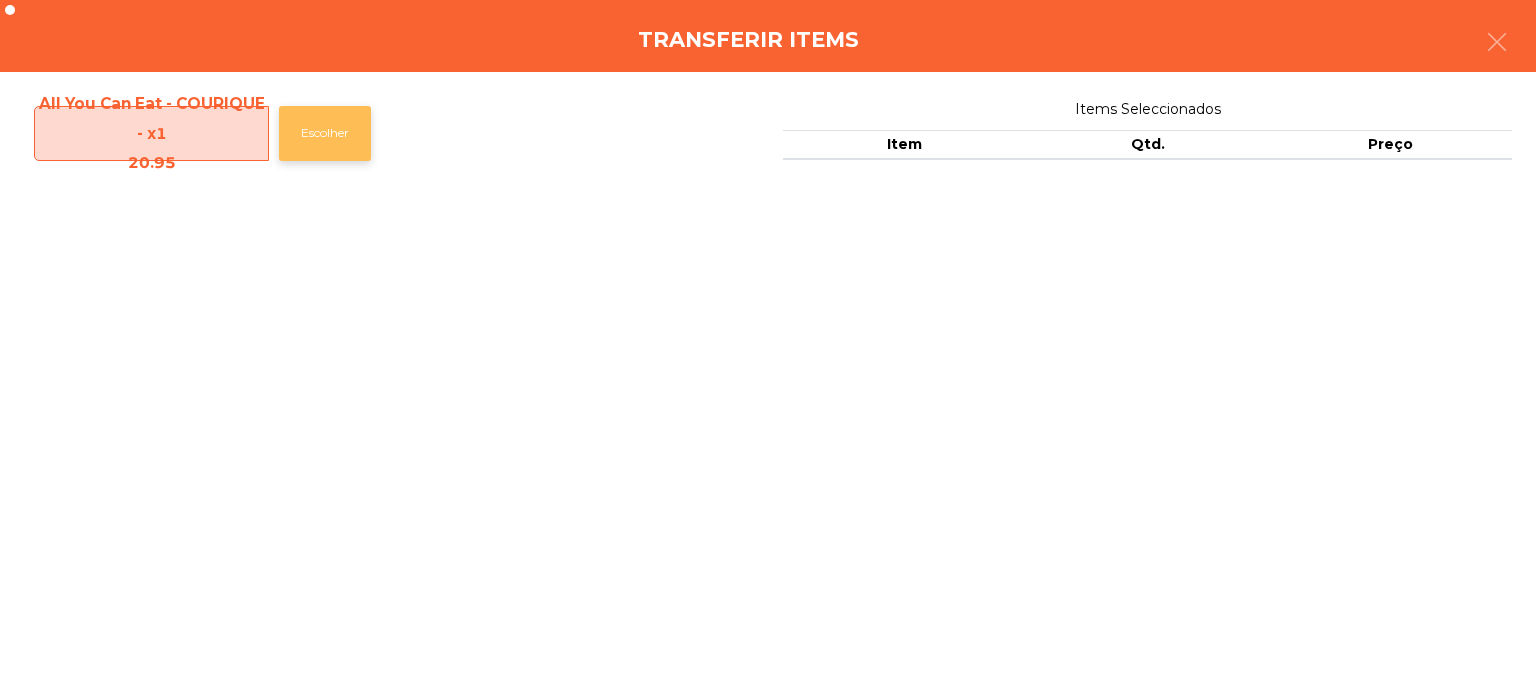 click on "Escolher" 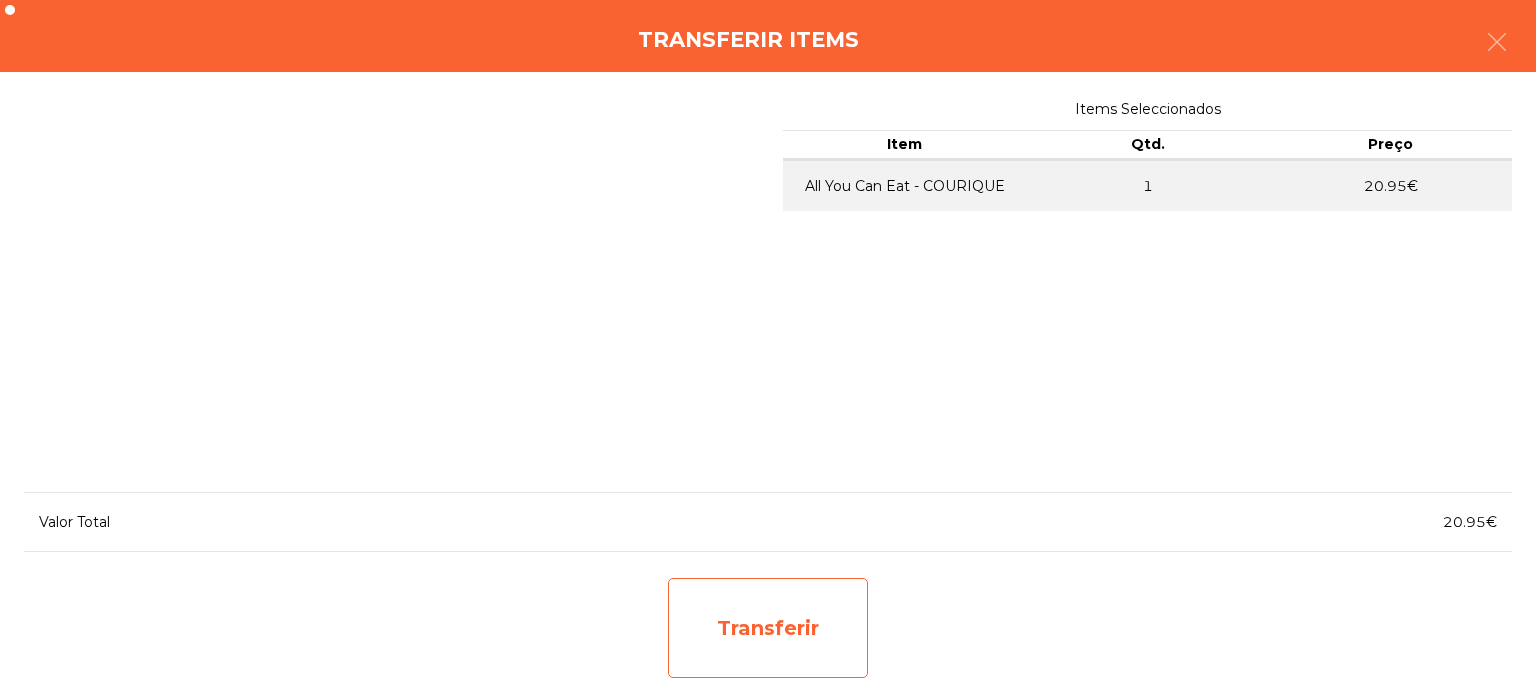 click on "Transferir" 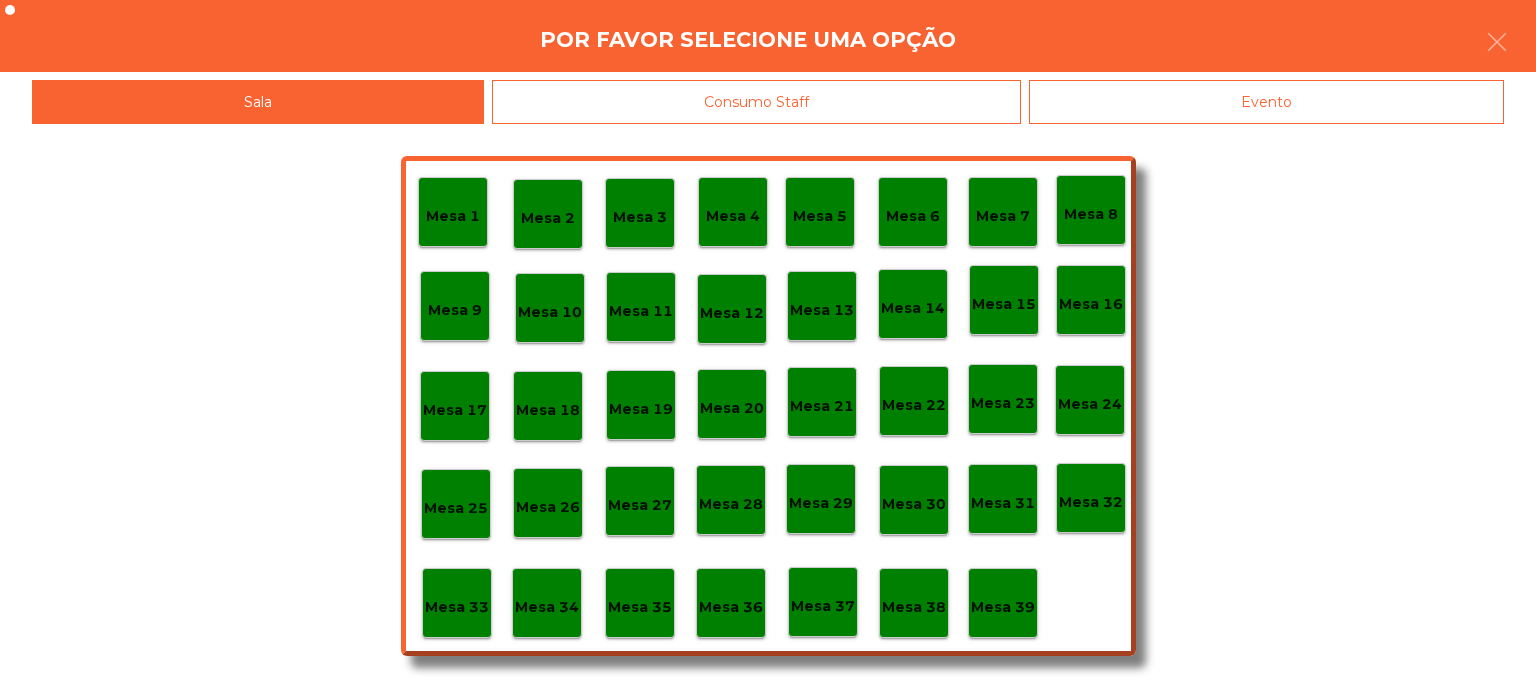 click on "Mesa 37" 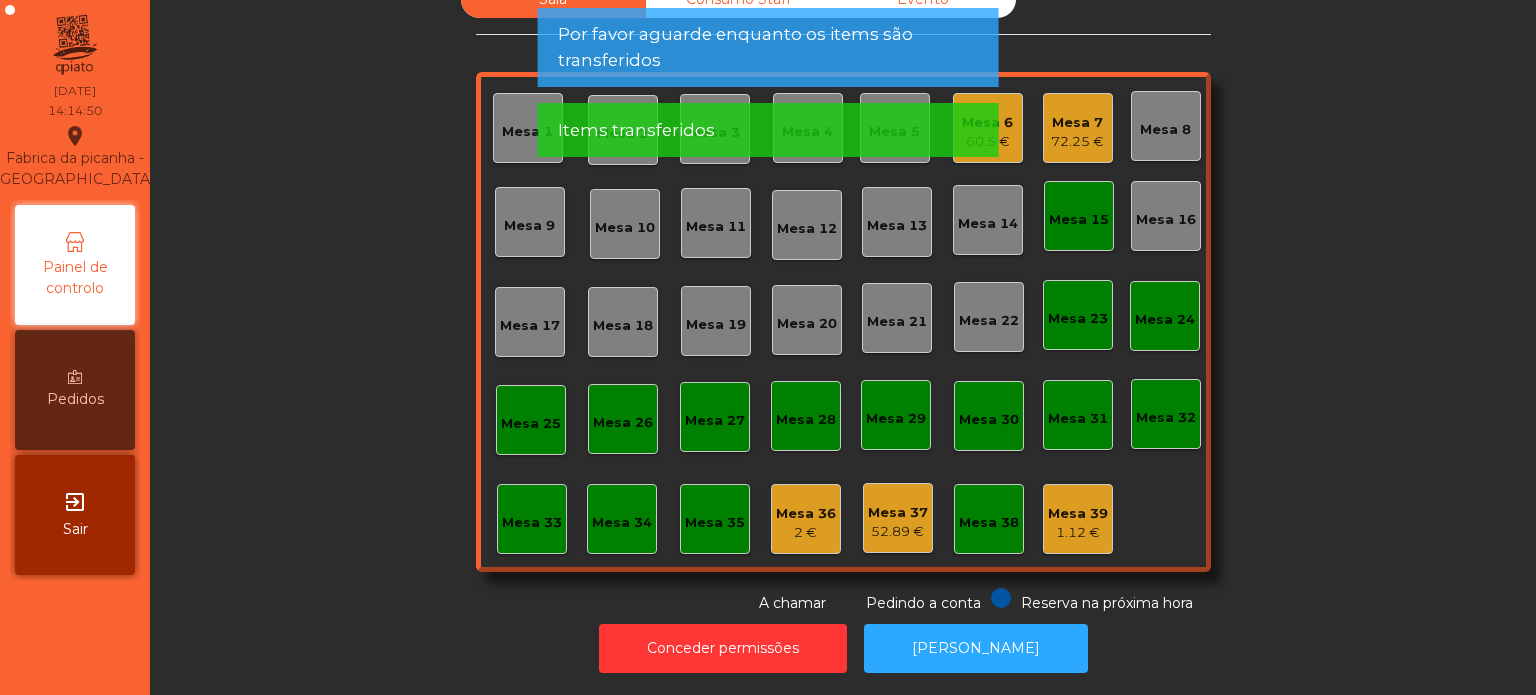 click on "Mesa 15" 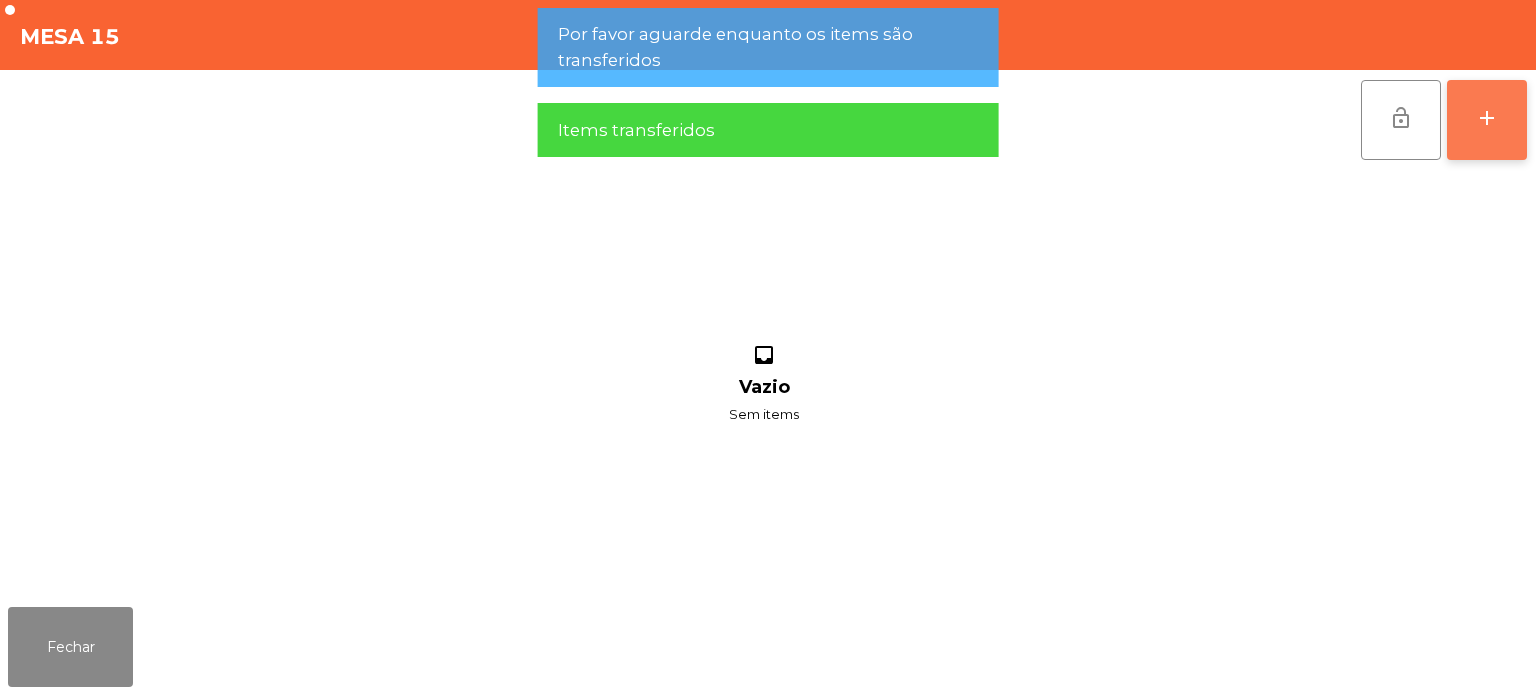 click on "add" 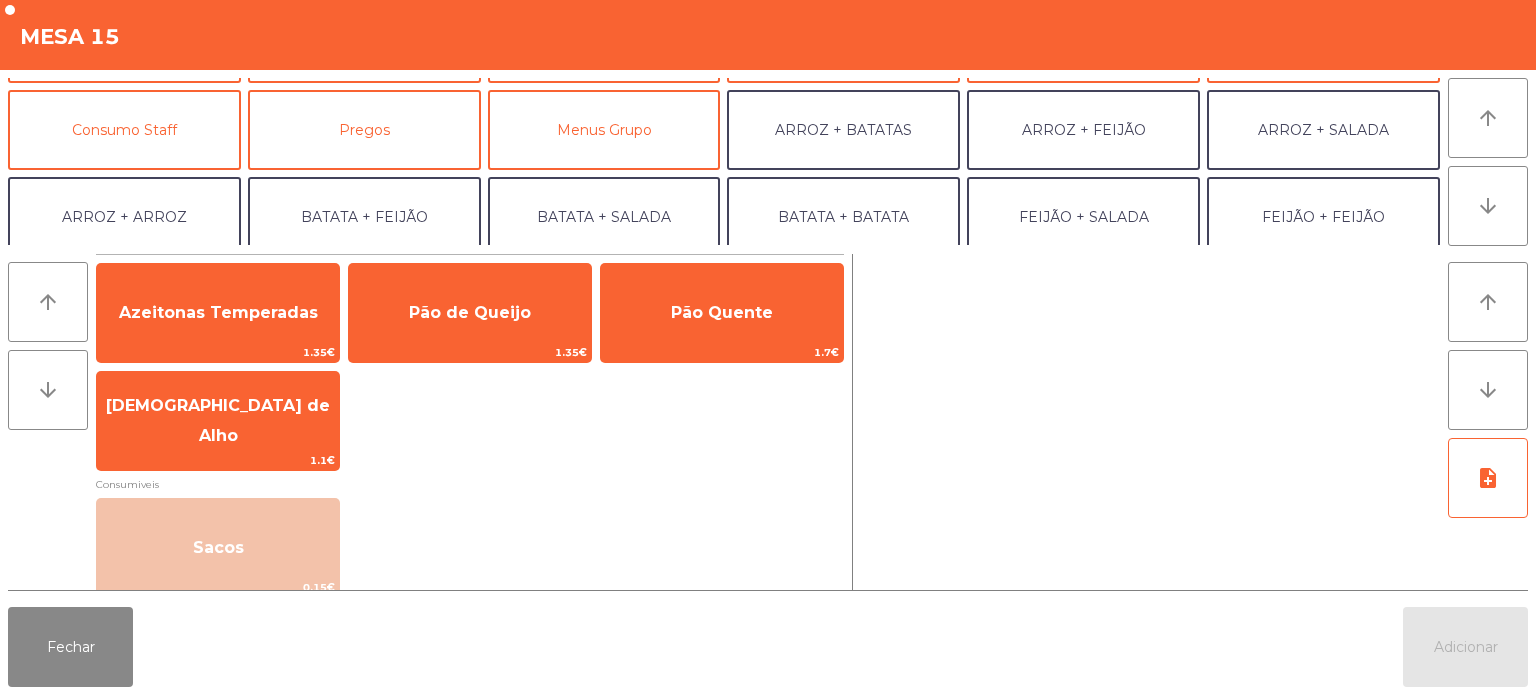 scroll, scrollTop: 164, scrollLeft: 0, axis: vertical 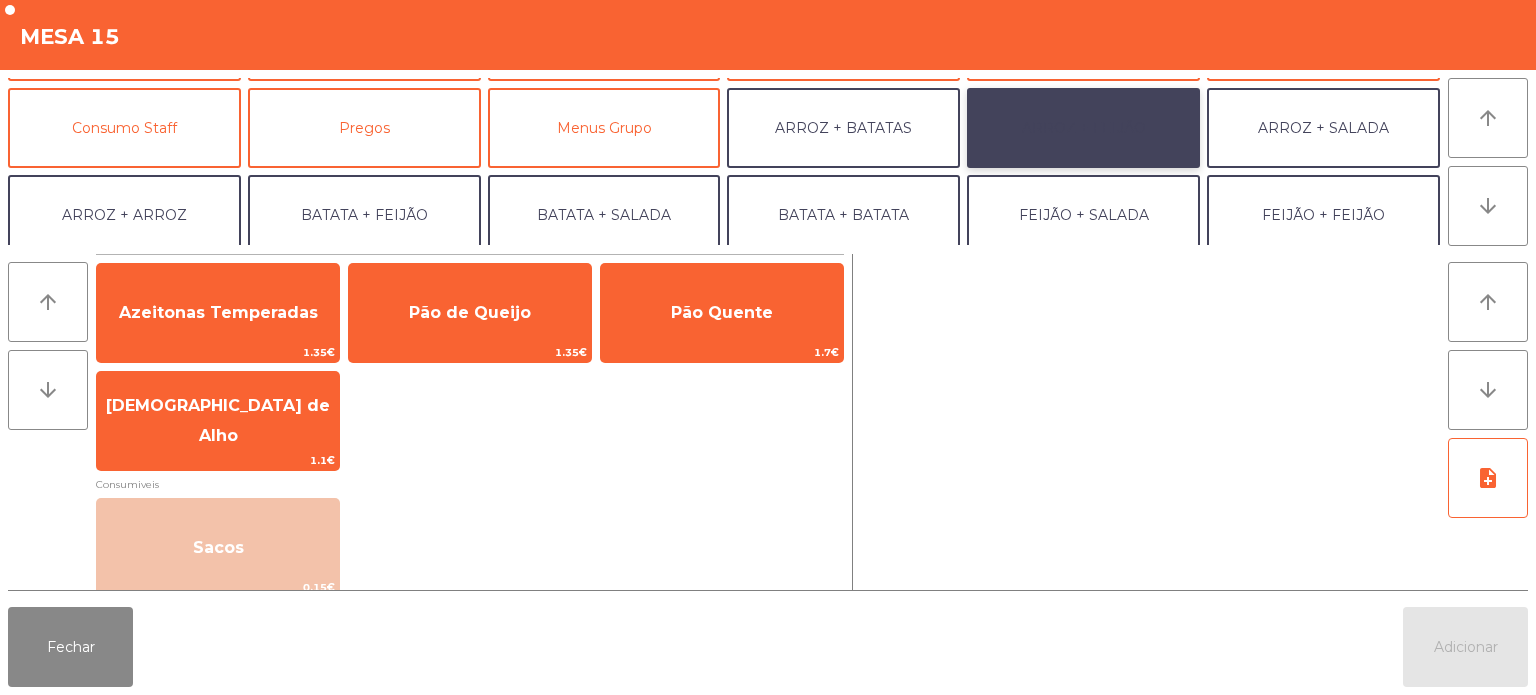 click on "ARROZ + FEIJÃO" 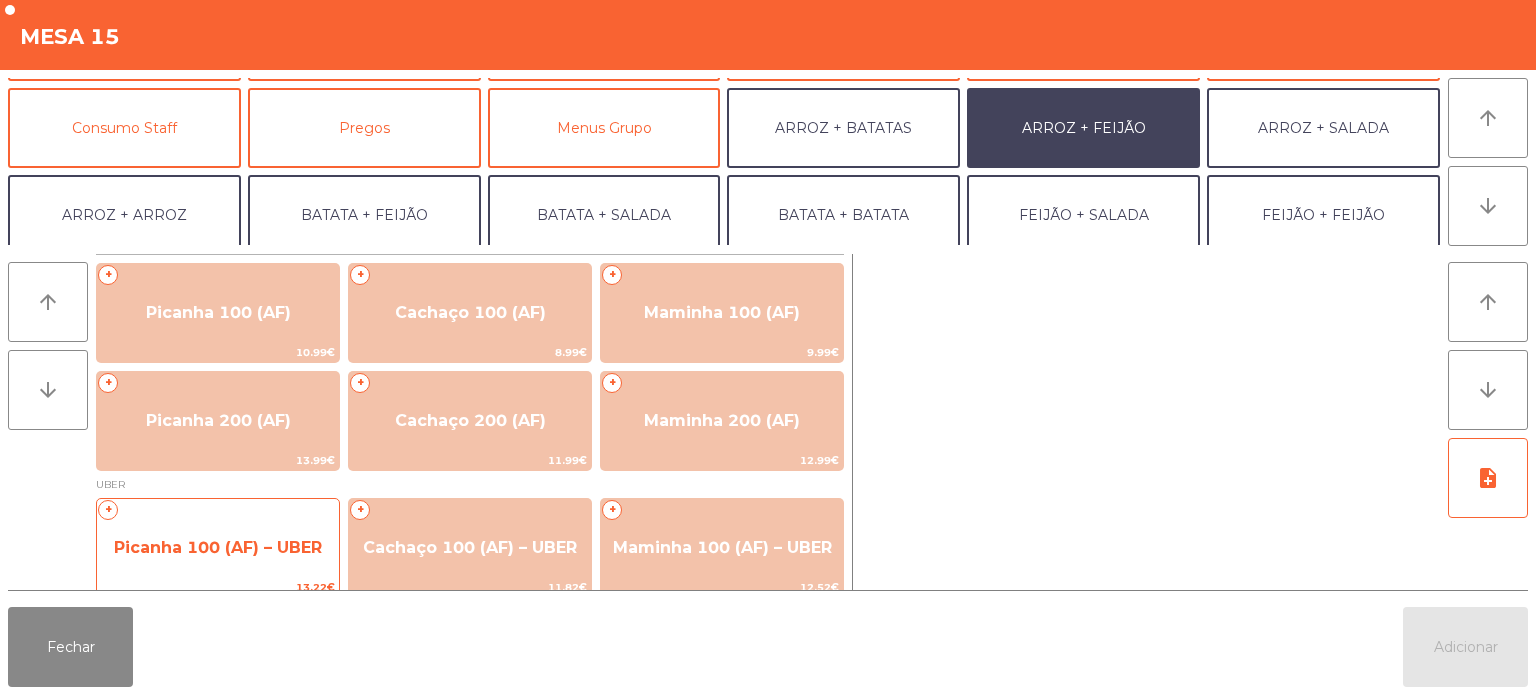 click on "Picanha 100 (AF) – UBER" 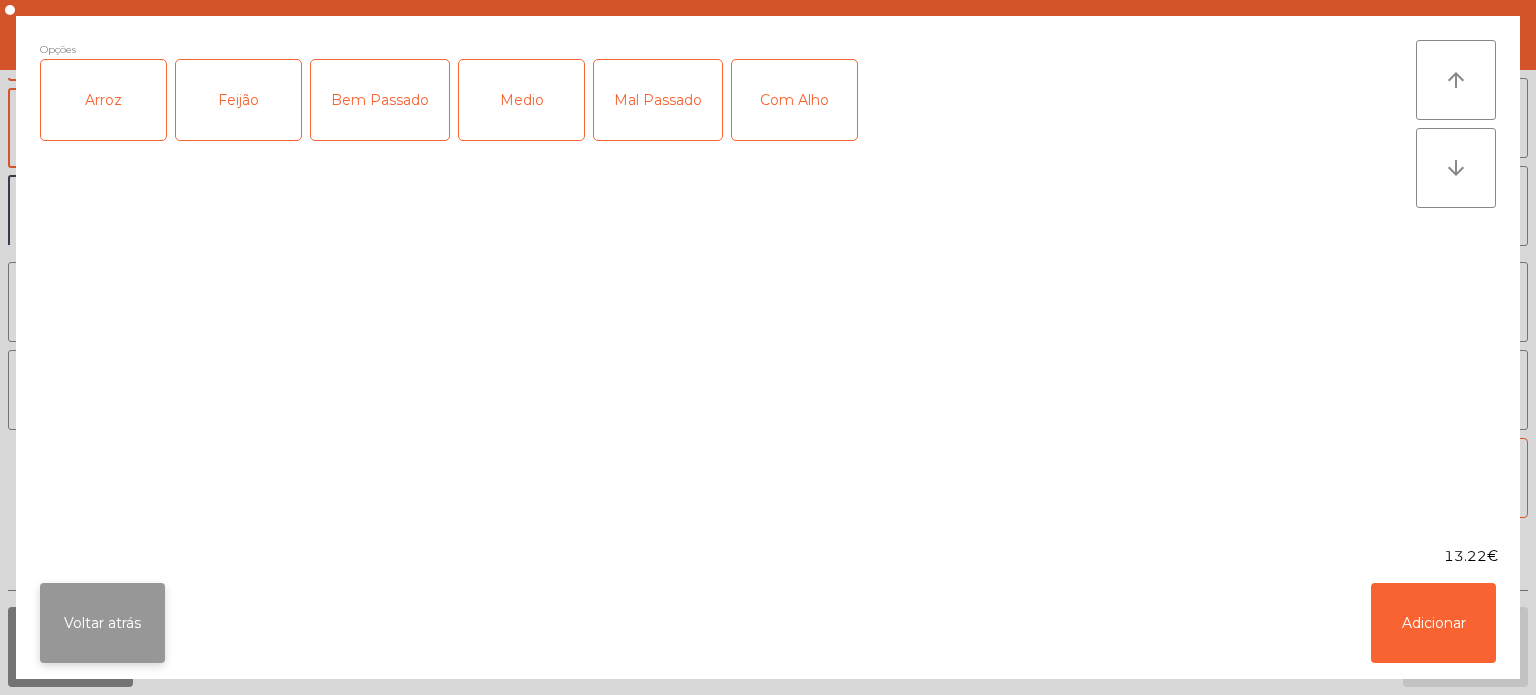 click on "Voltar atrás" 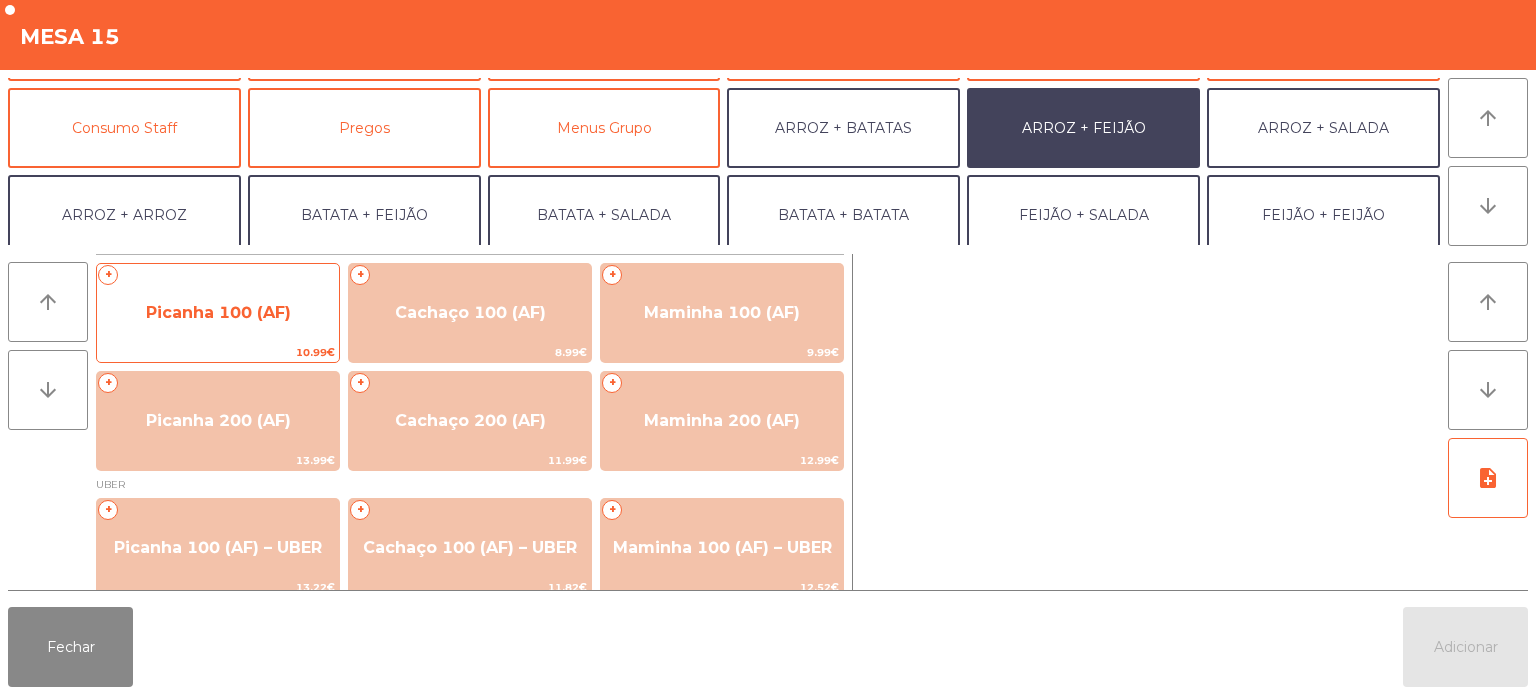 click on "Picanha 100 (AF)" 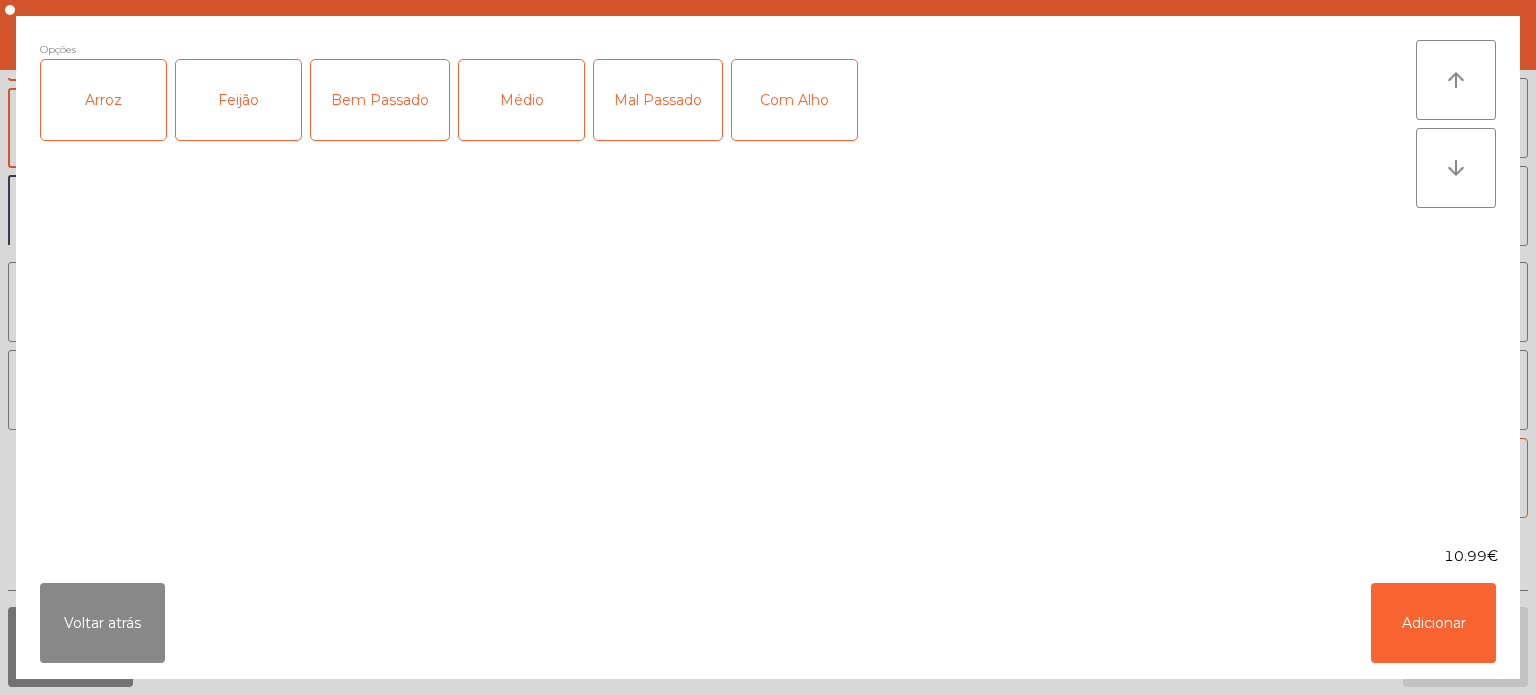 click on "Arroz" 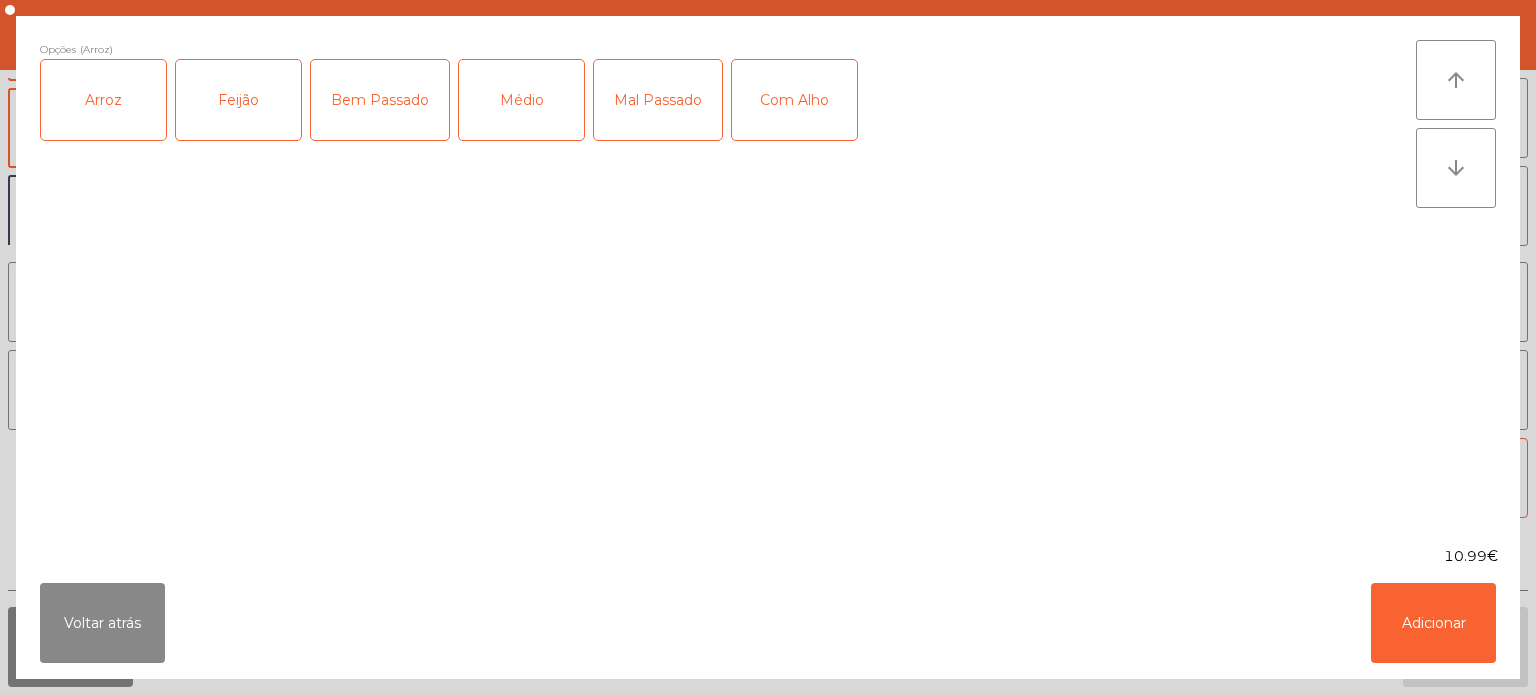click on "Feijão" 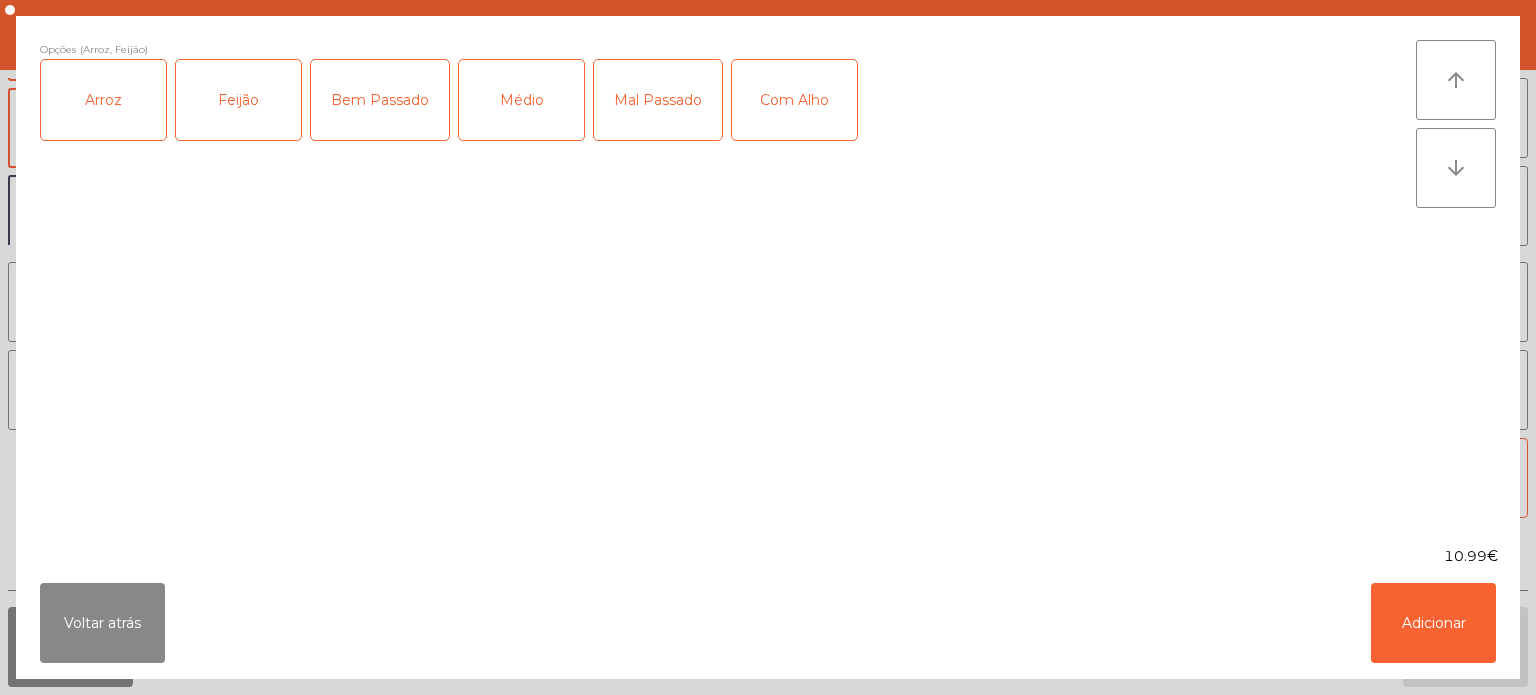 click on "Médio" 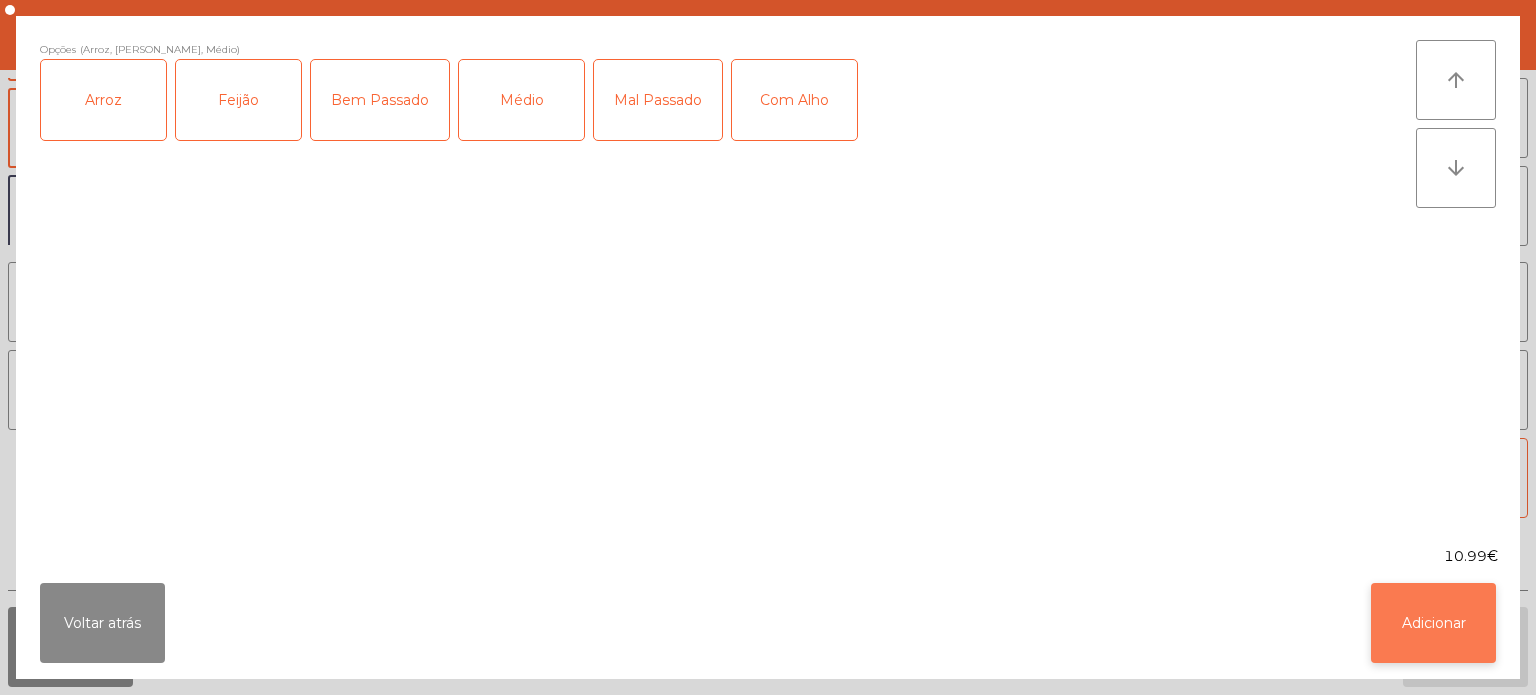 click on "Adicionar" 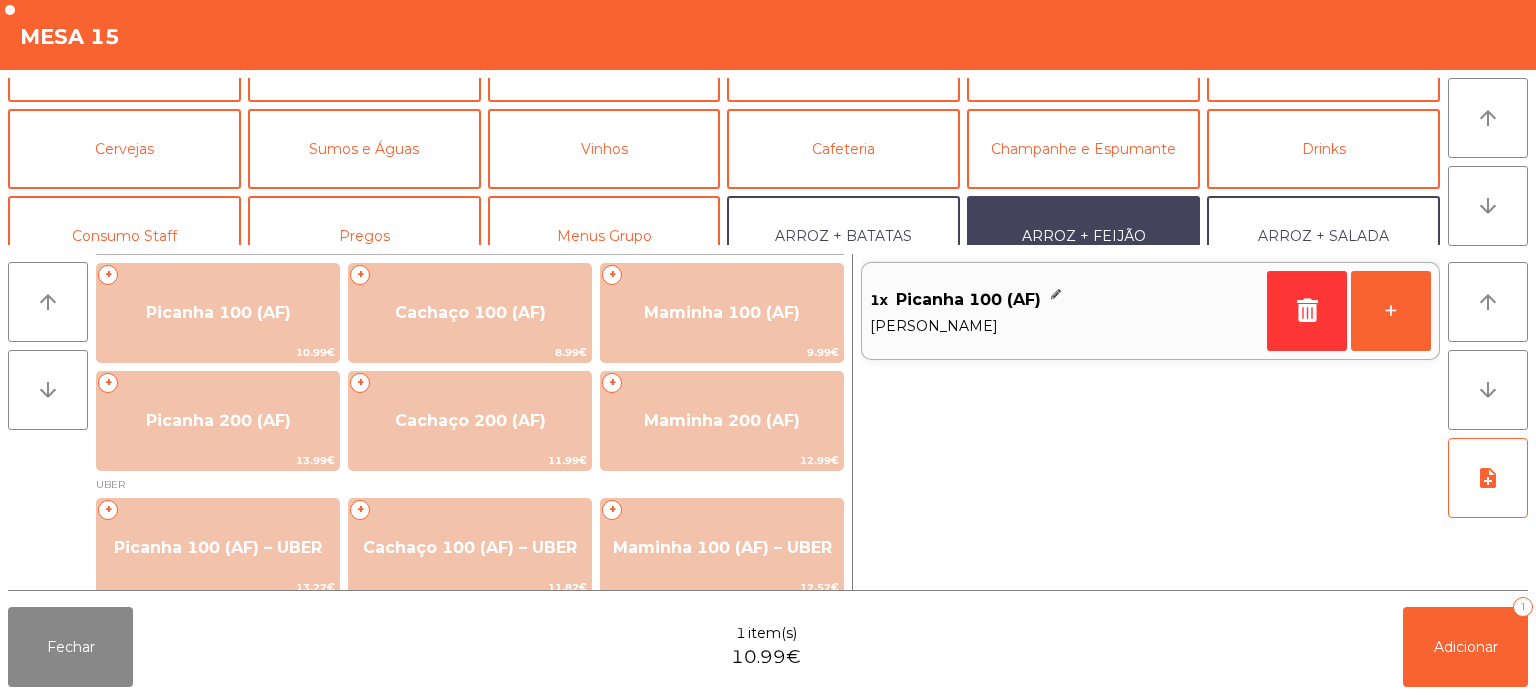 scroll, scrollTop: 57, scrollLeft: 0, axis: vertical 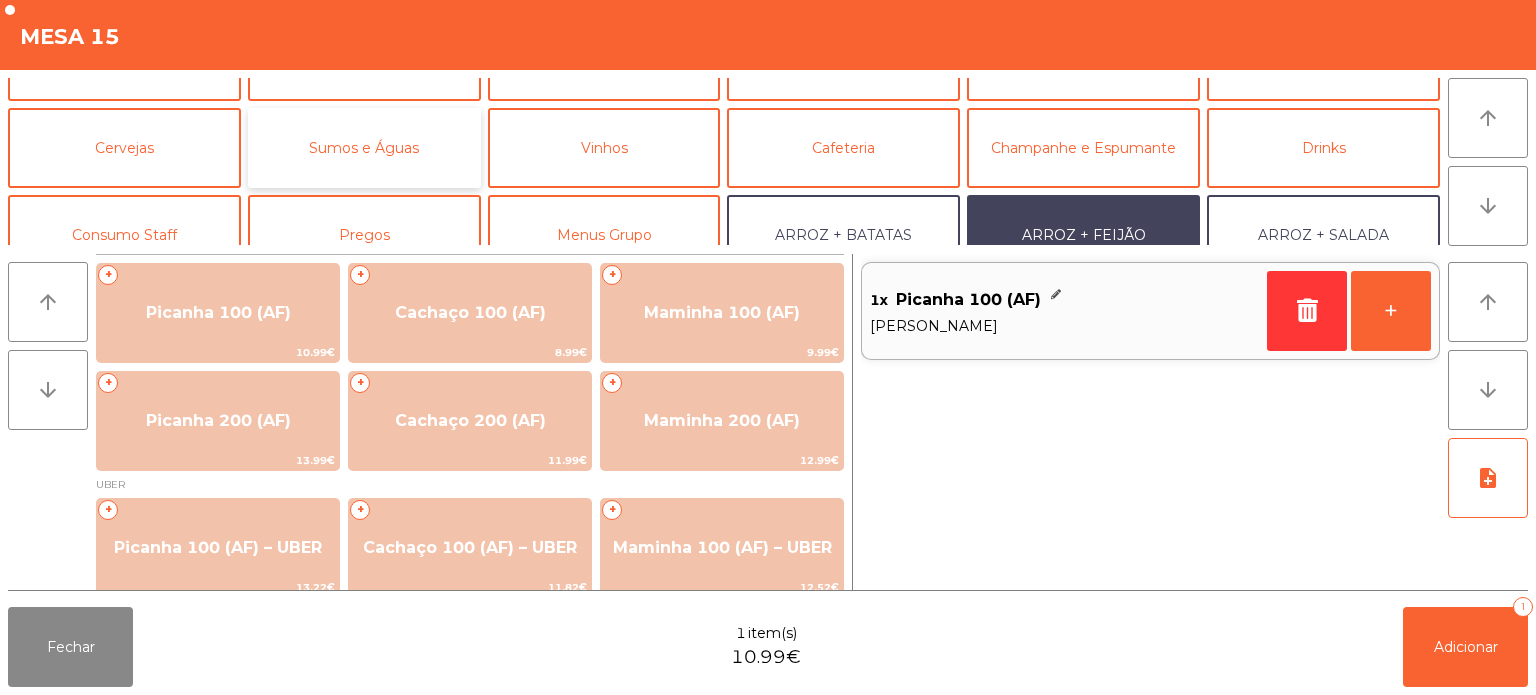 click on "Sumos e Águas" 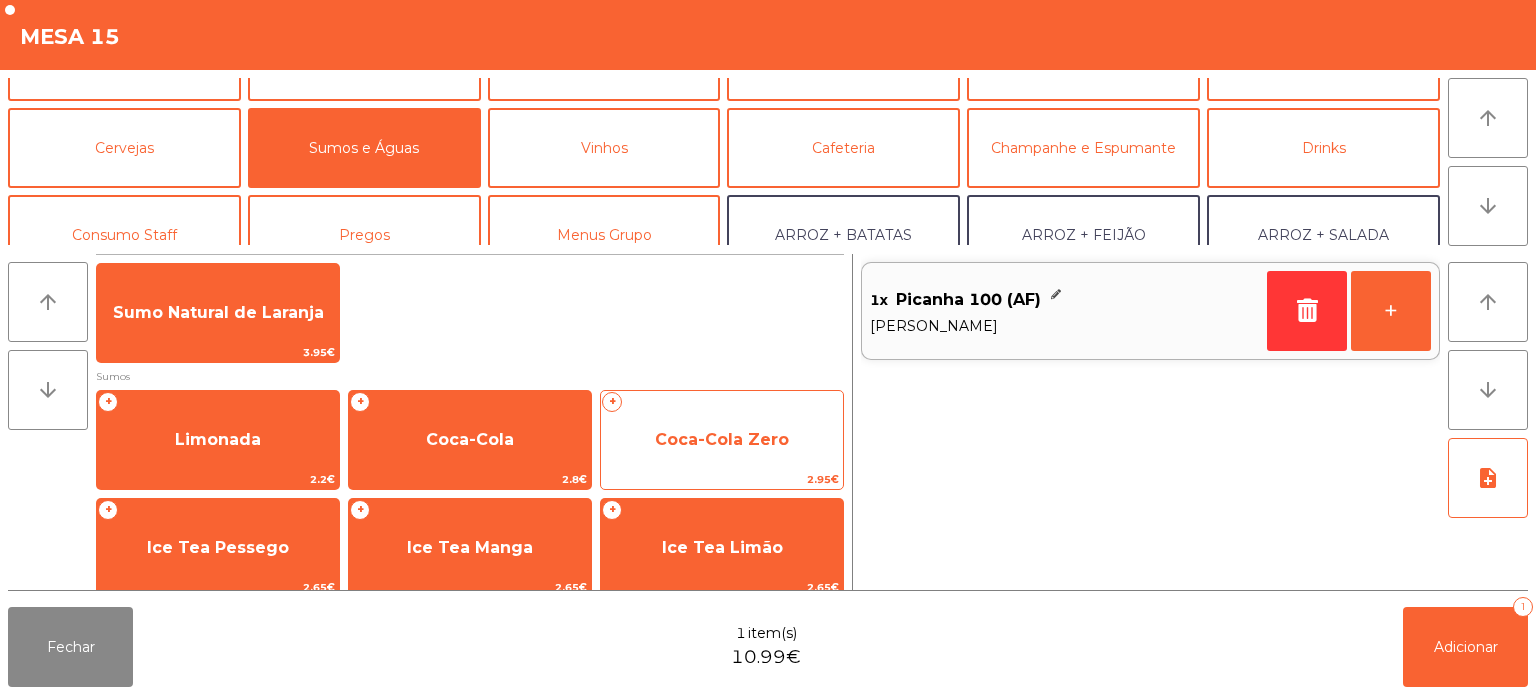 click on "Coca-Cola Zero" 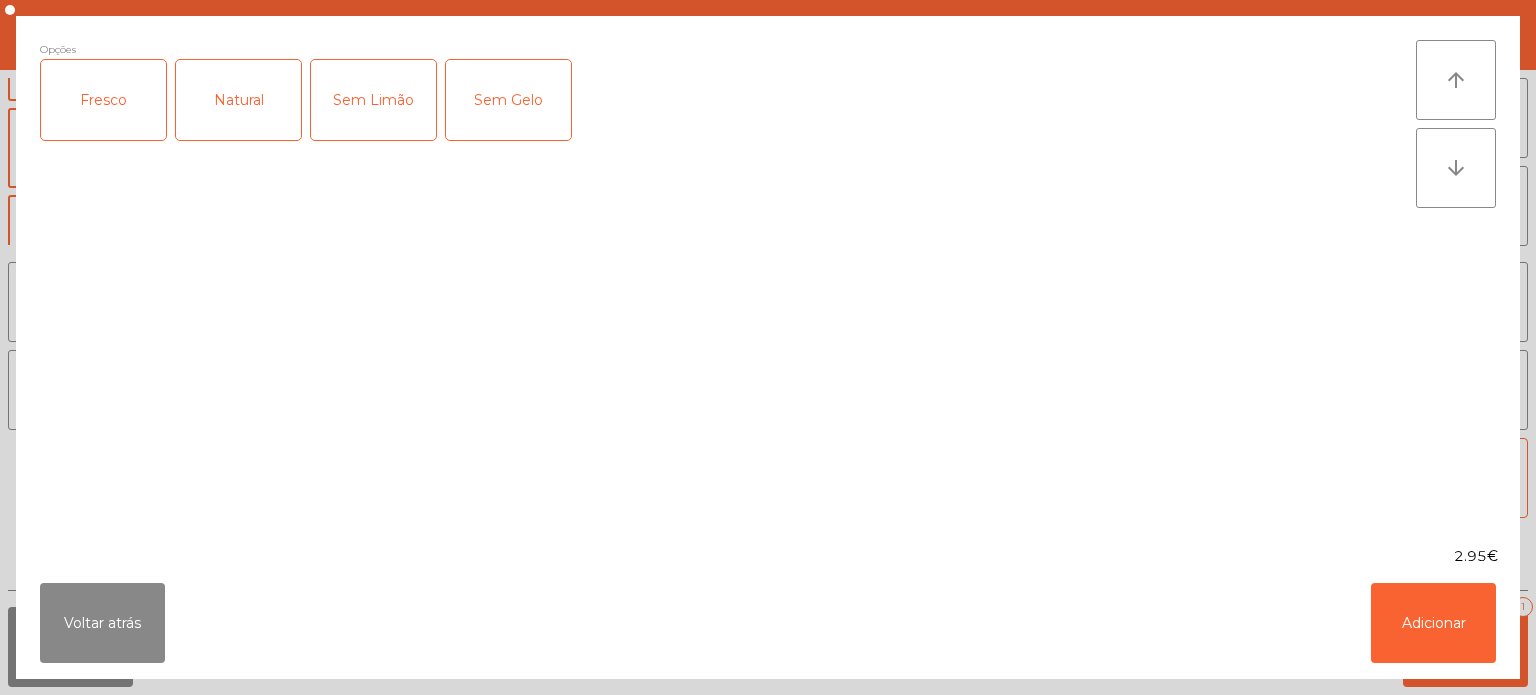 click on "Fresco" 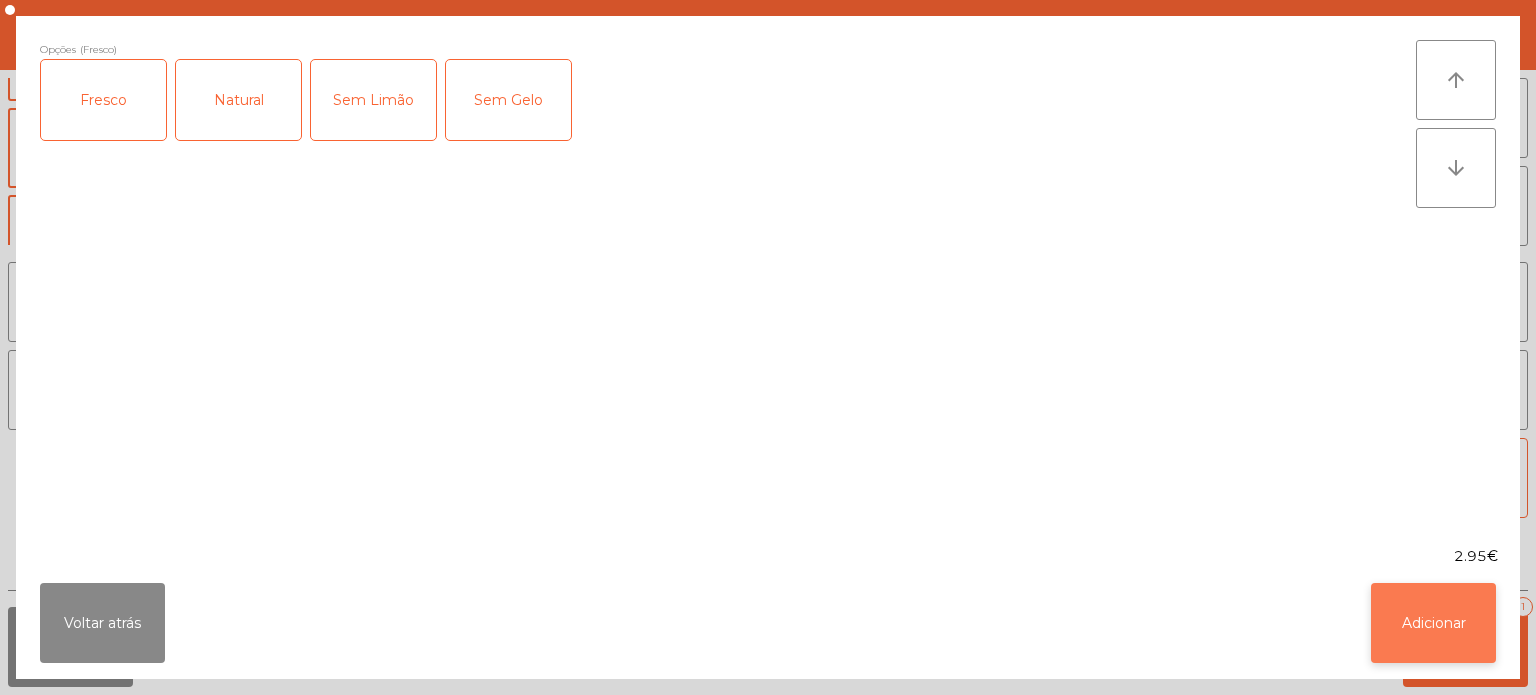 click on "Adicionar" 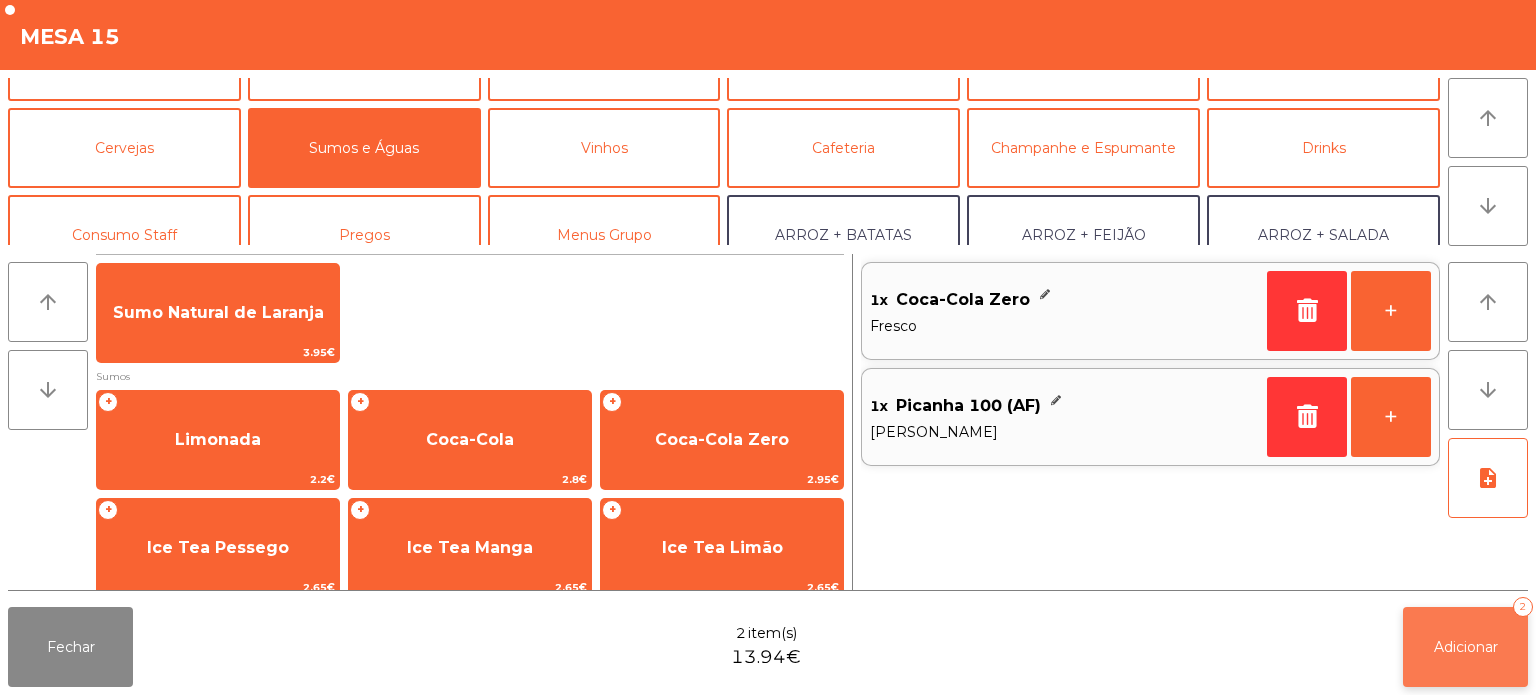 click on "Adicionar   2" 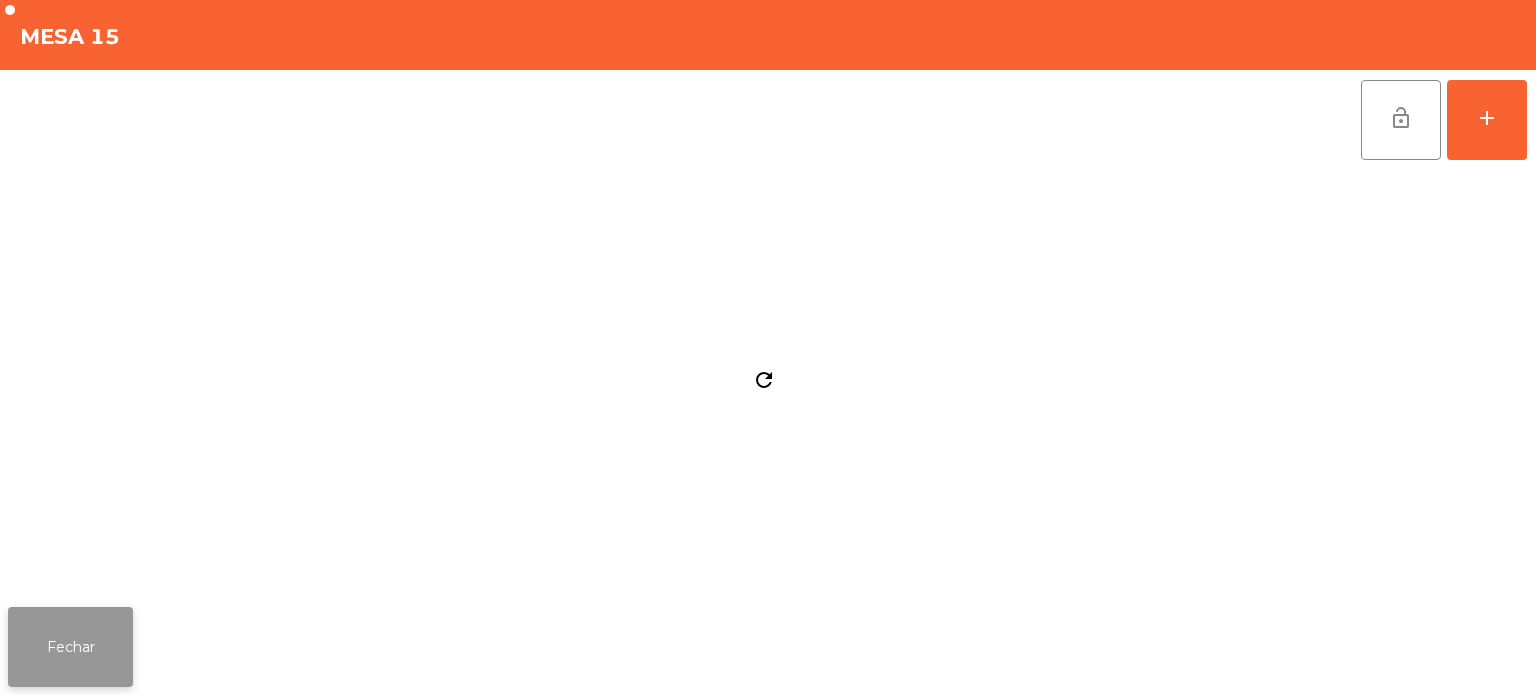 click on "Fechar" 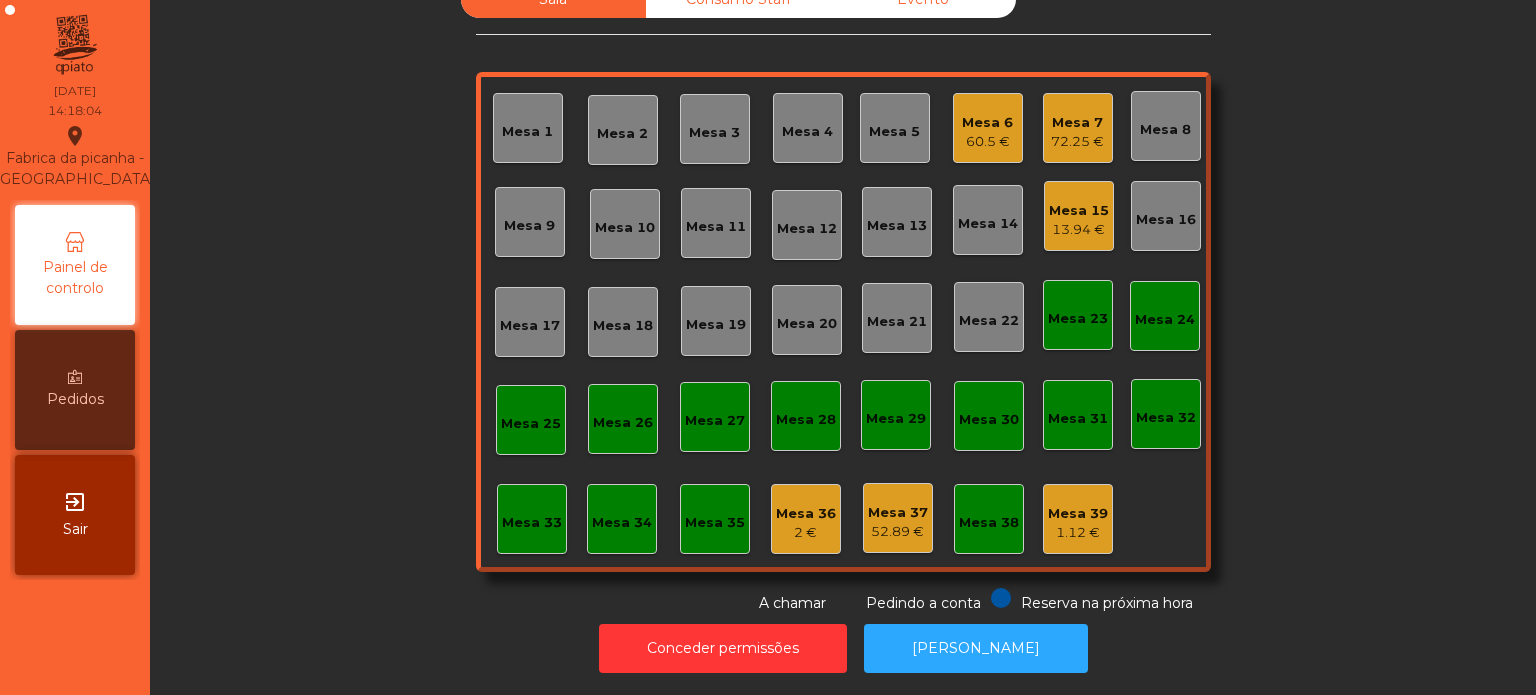 click on "13.94 €" 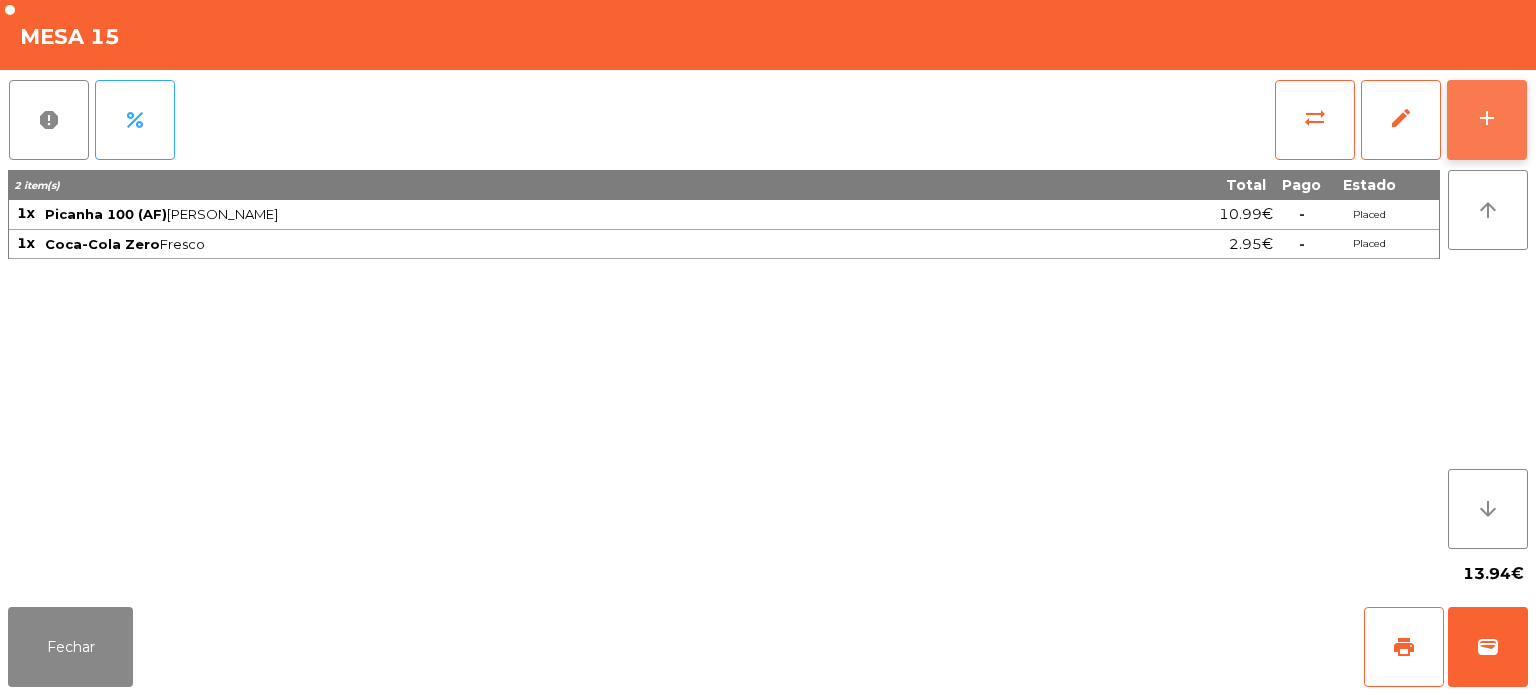 click on "add" 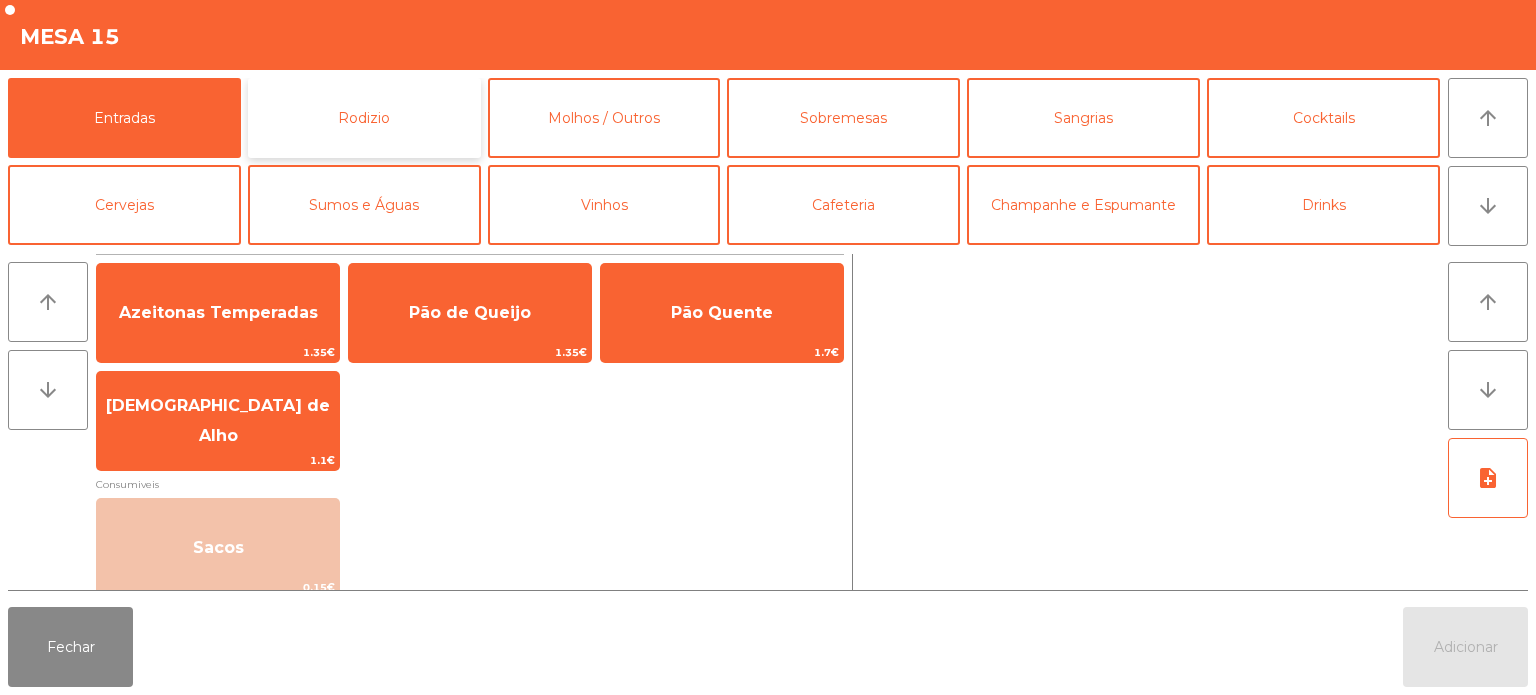 click on "Rodizio" 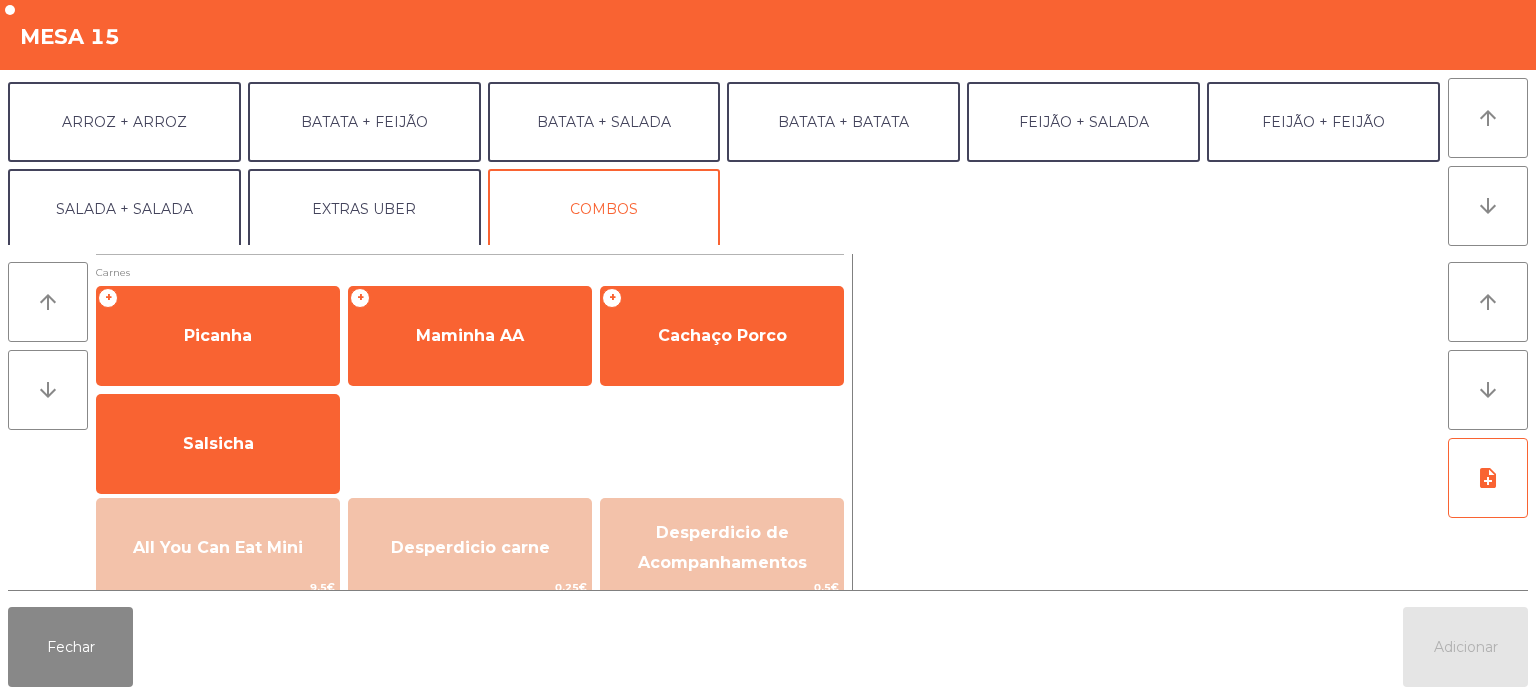 scroll, scrollTop: 260, scrollLeft: 0, axis: vertical 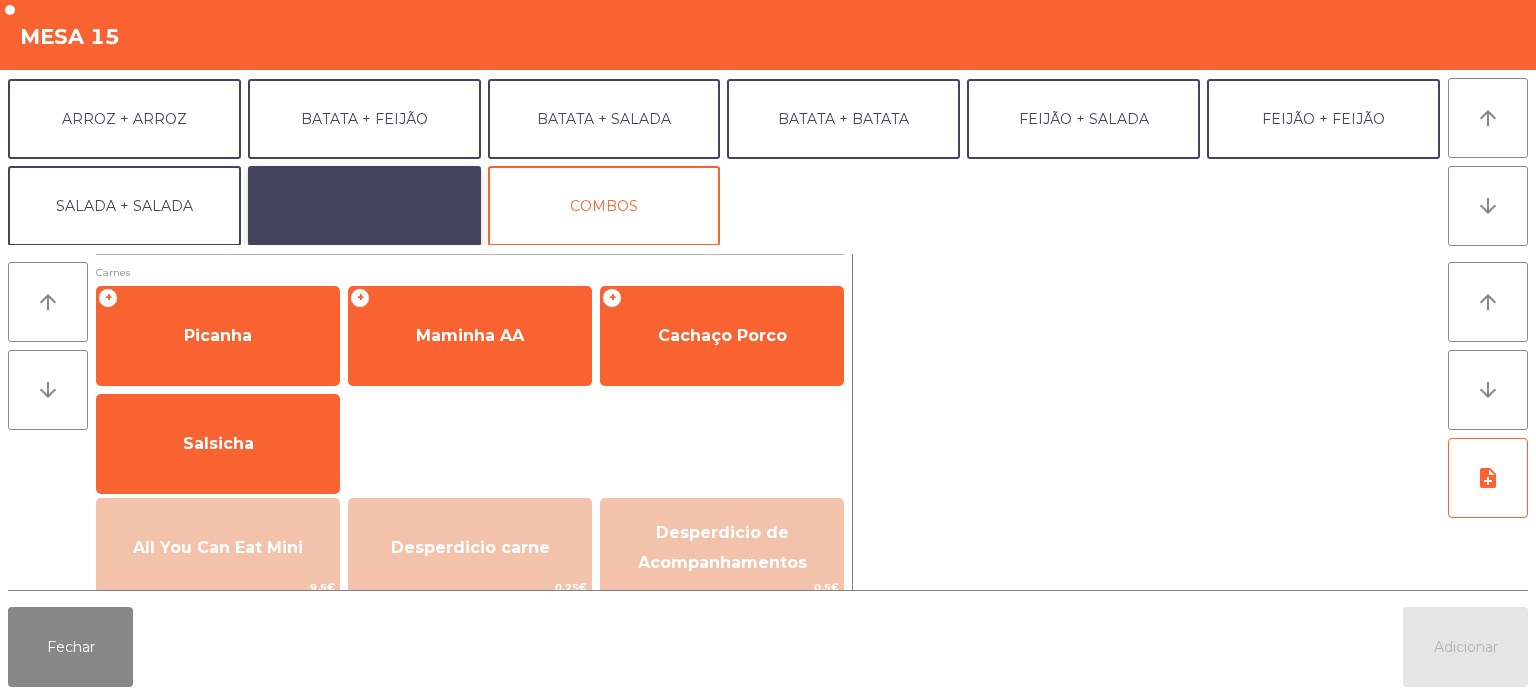 click on "EXTRAS UBER" 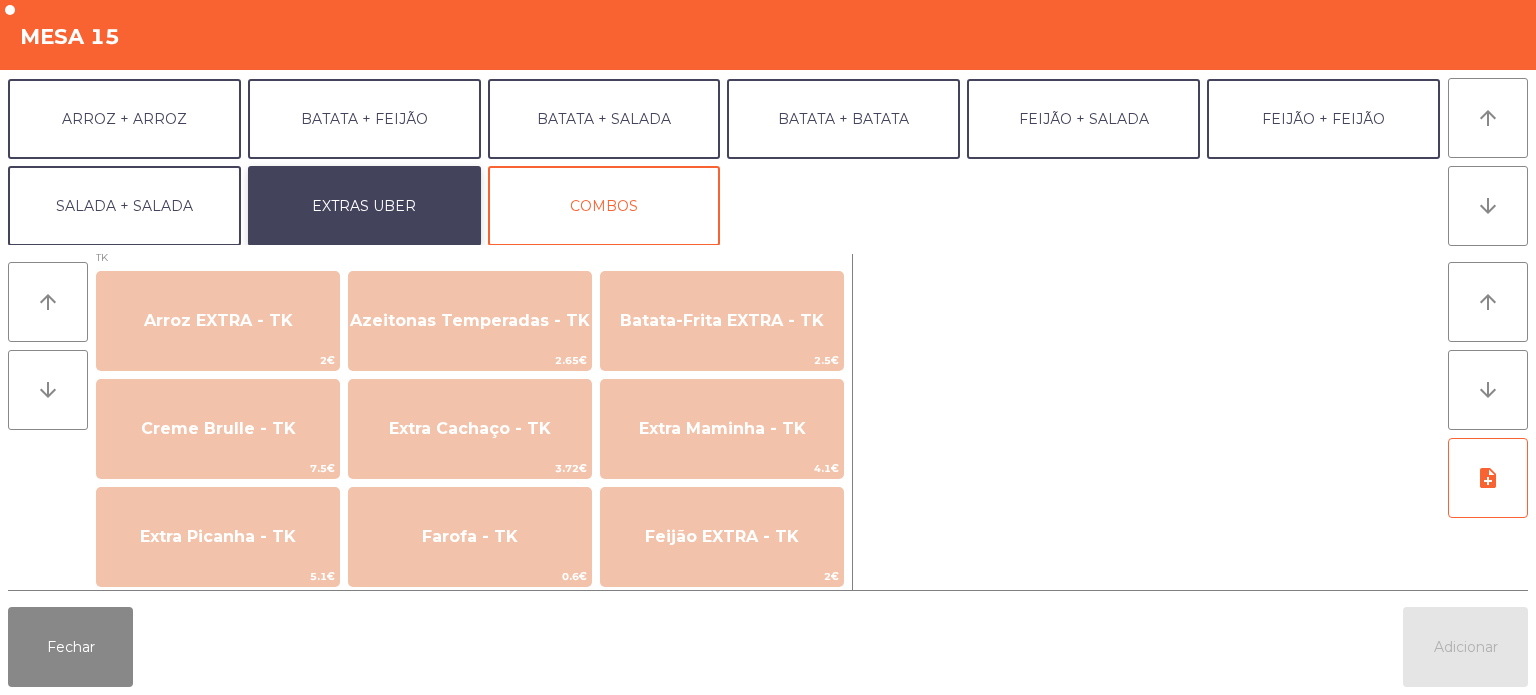 scroll, scrollTop: 788, scrollLeft: 0, axis: vertical 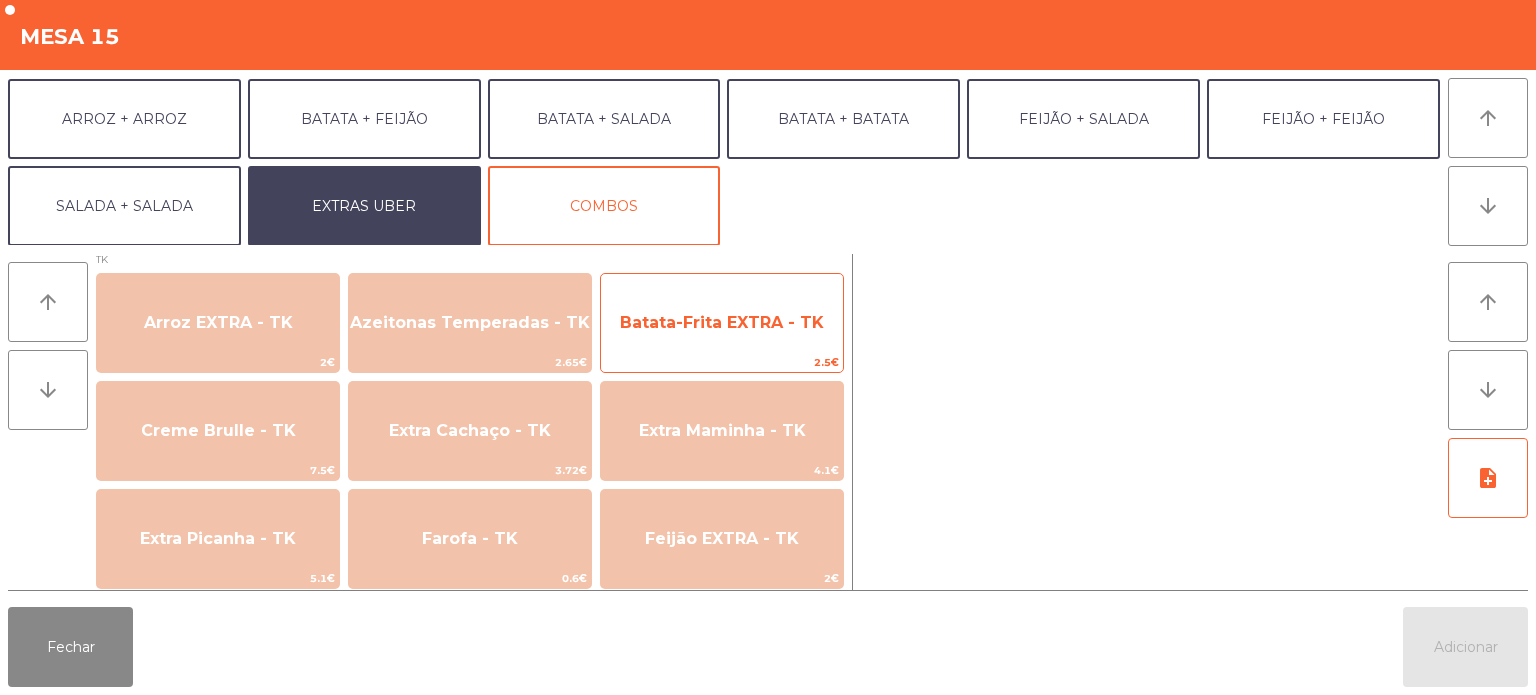 click on "2.5€" 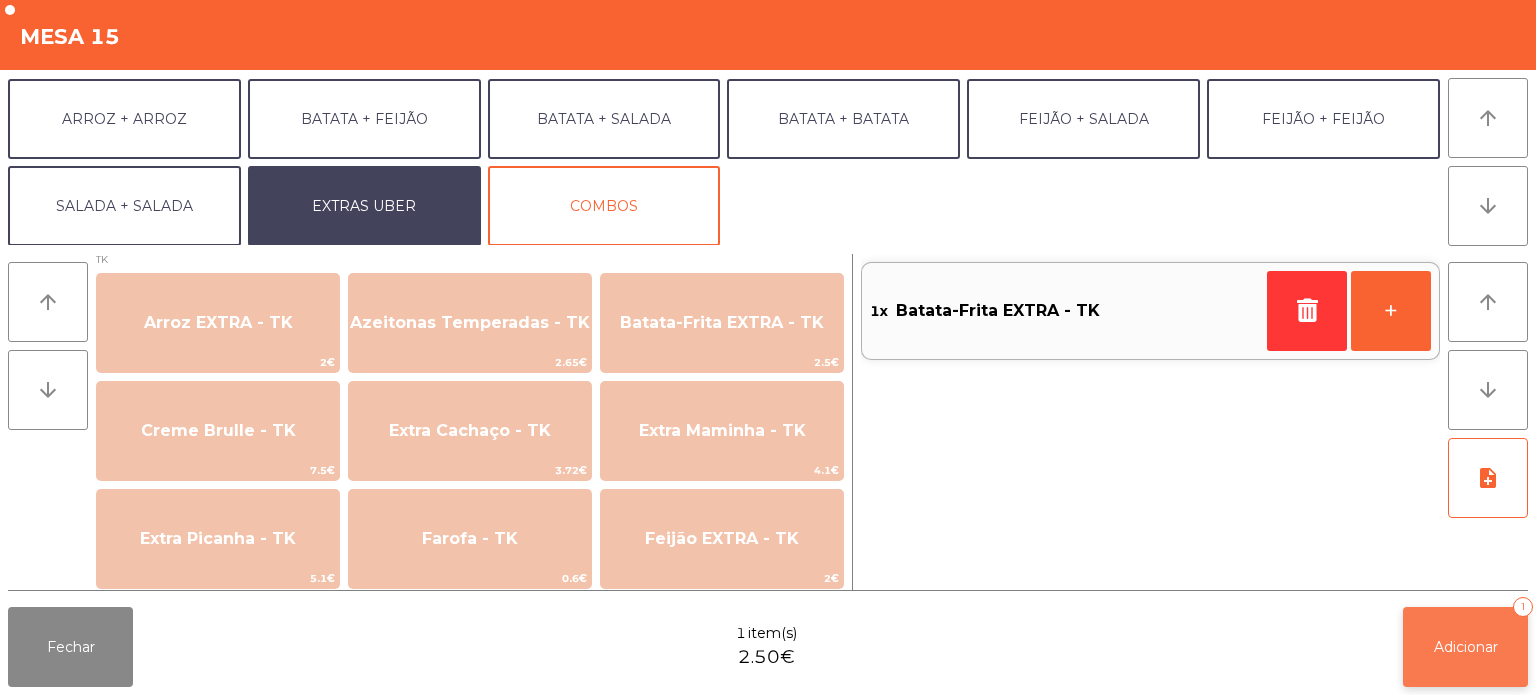 click on "Adicionar" 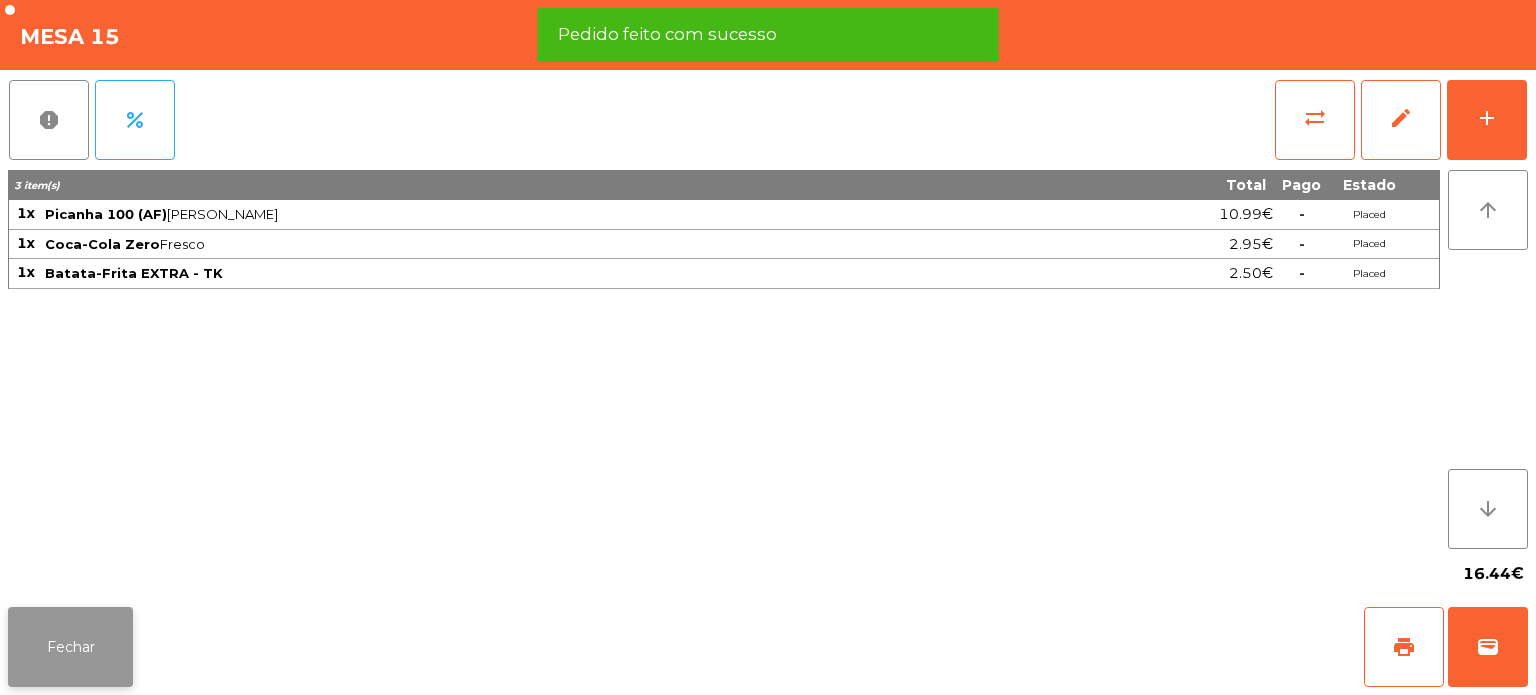 click on "Fechar" 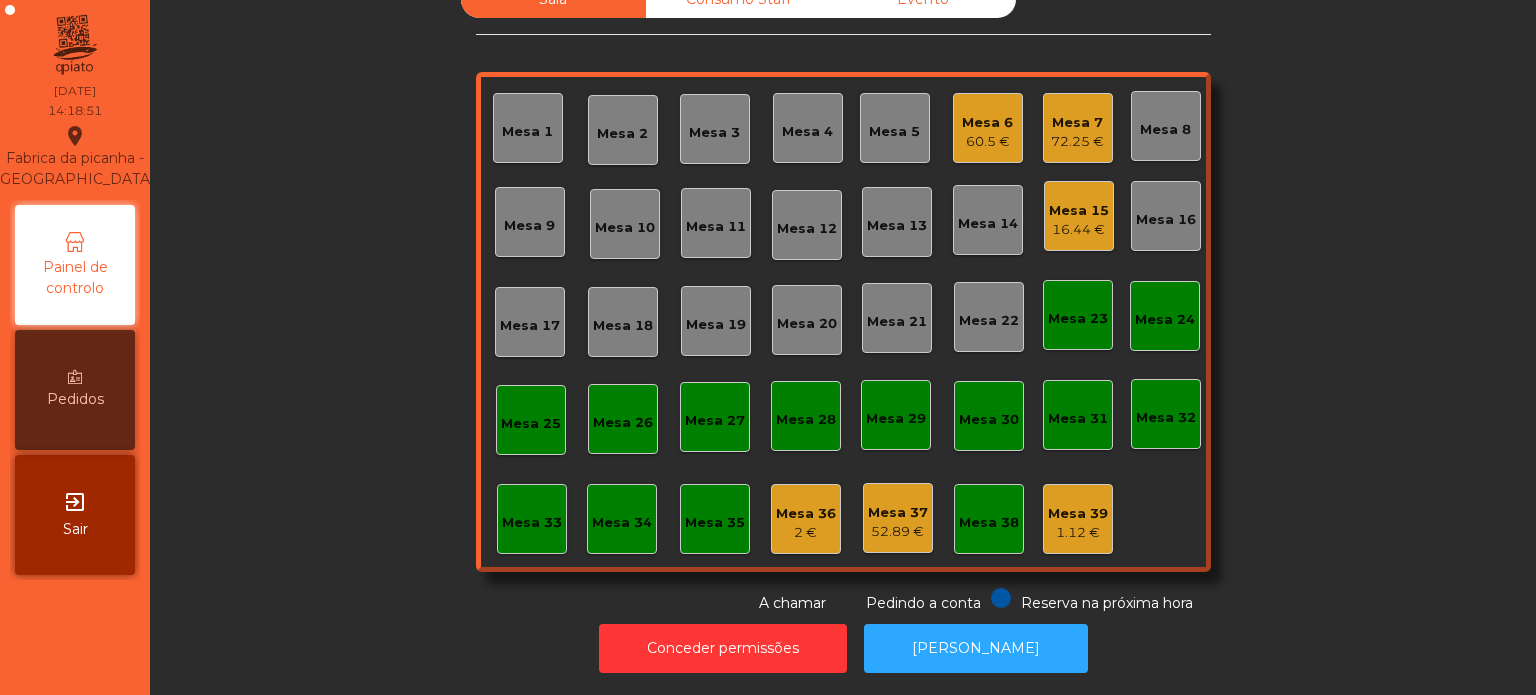 click on "Mesa 31" 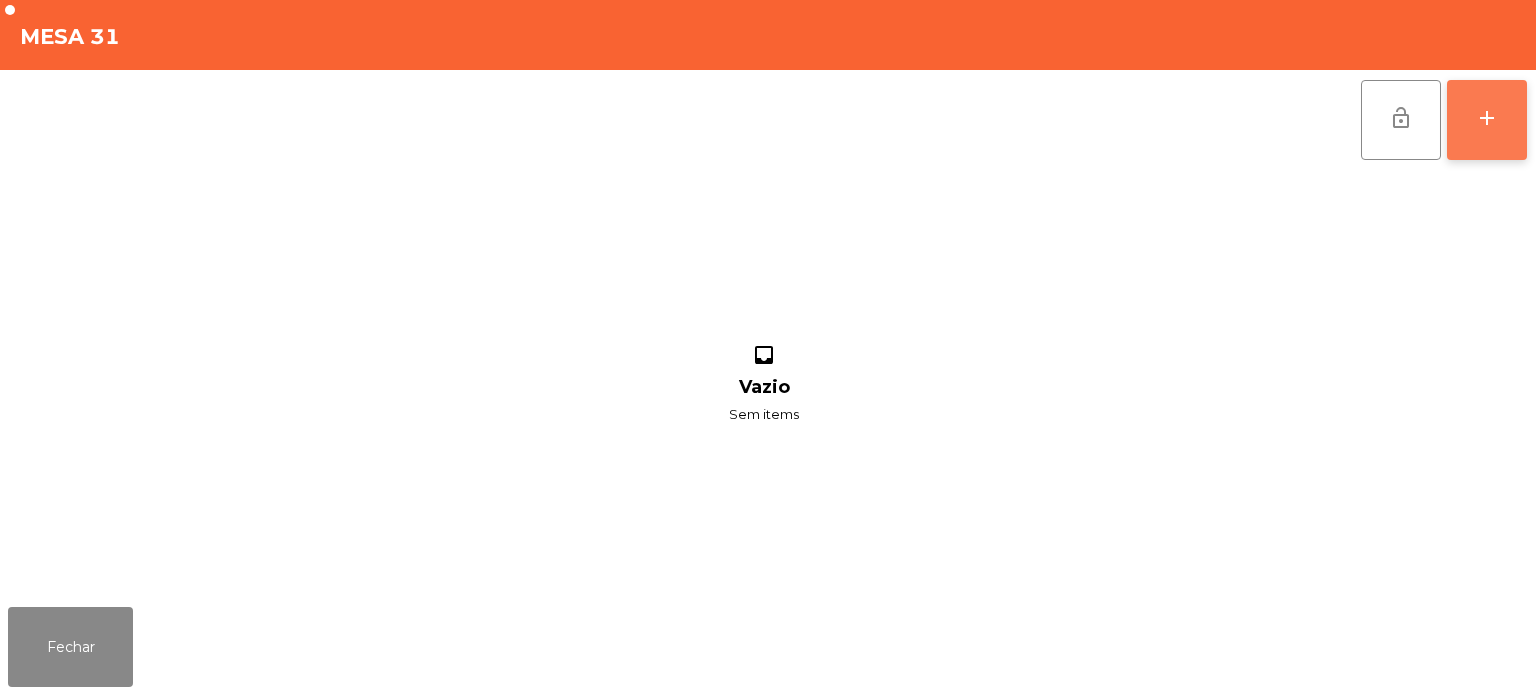 click on "add" 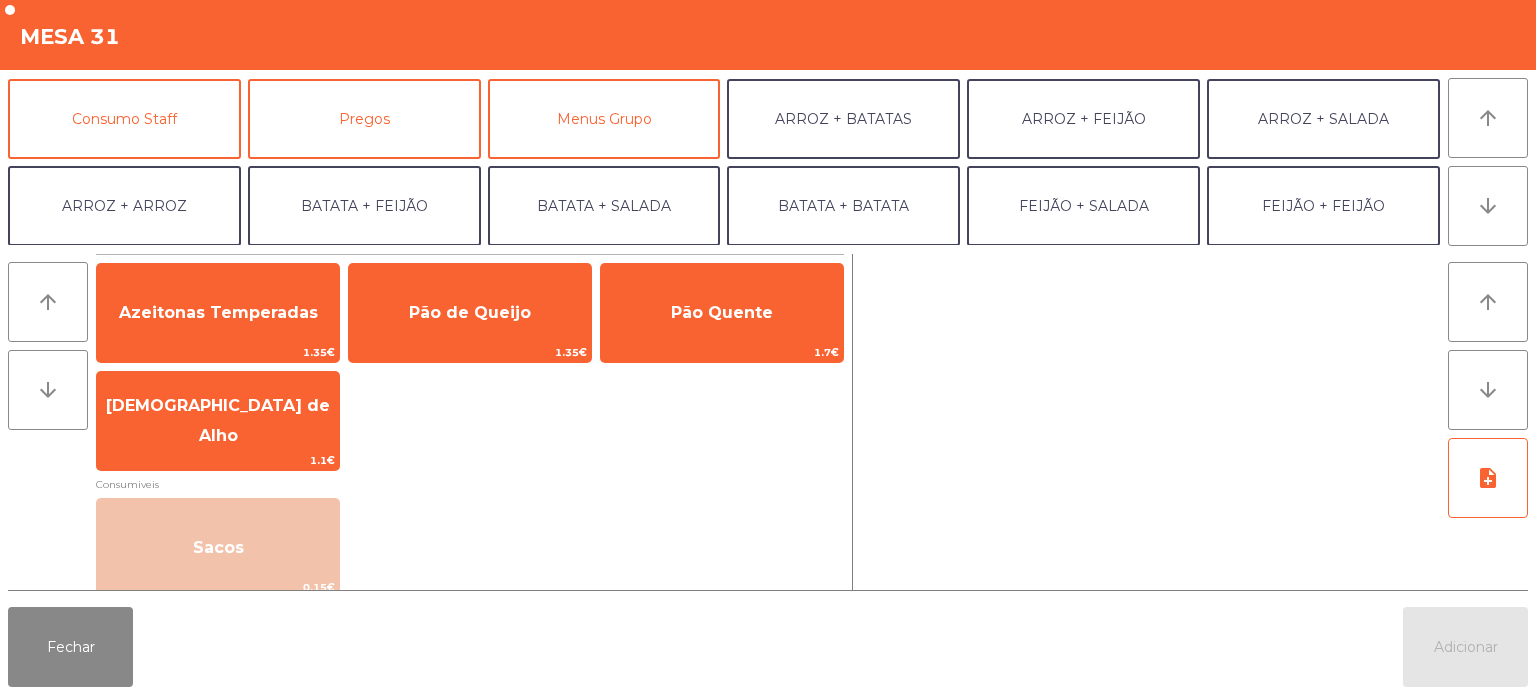 scroll, scrollTop: 180, scrollLeft: 0, axis: vertical 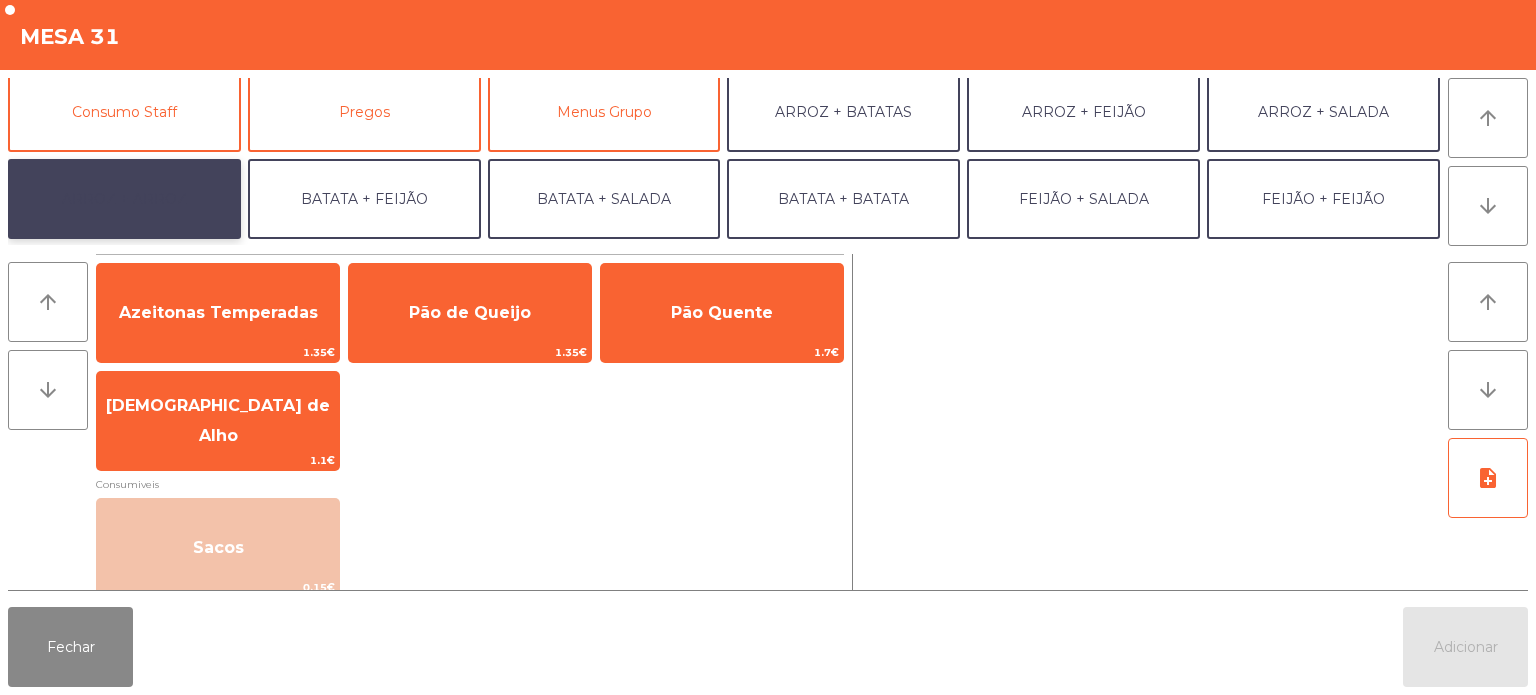 click on "ARROZ + ARROZ" 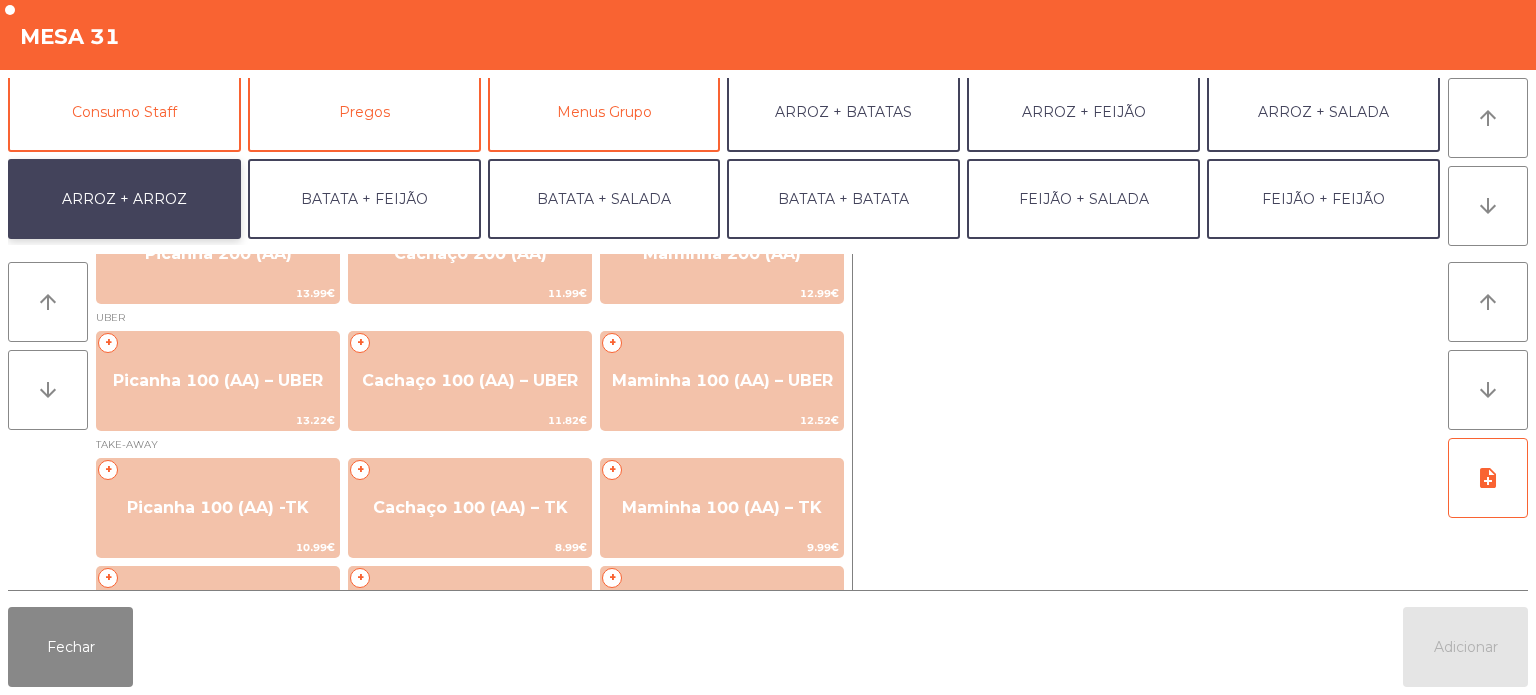 scroll, scrollTop: 171, scrollLeft: 0, axis: vertical 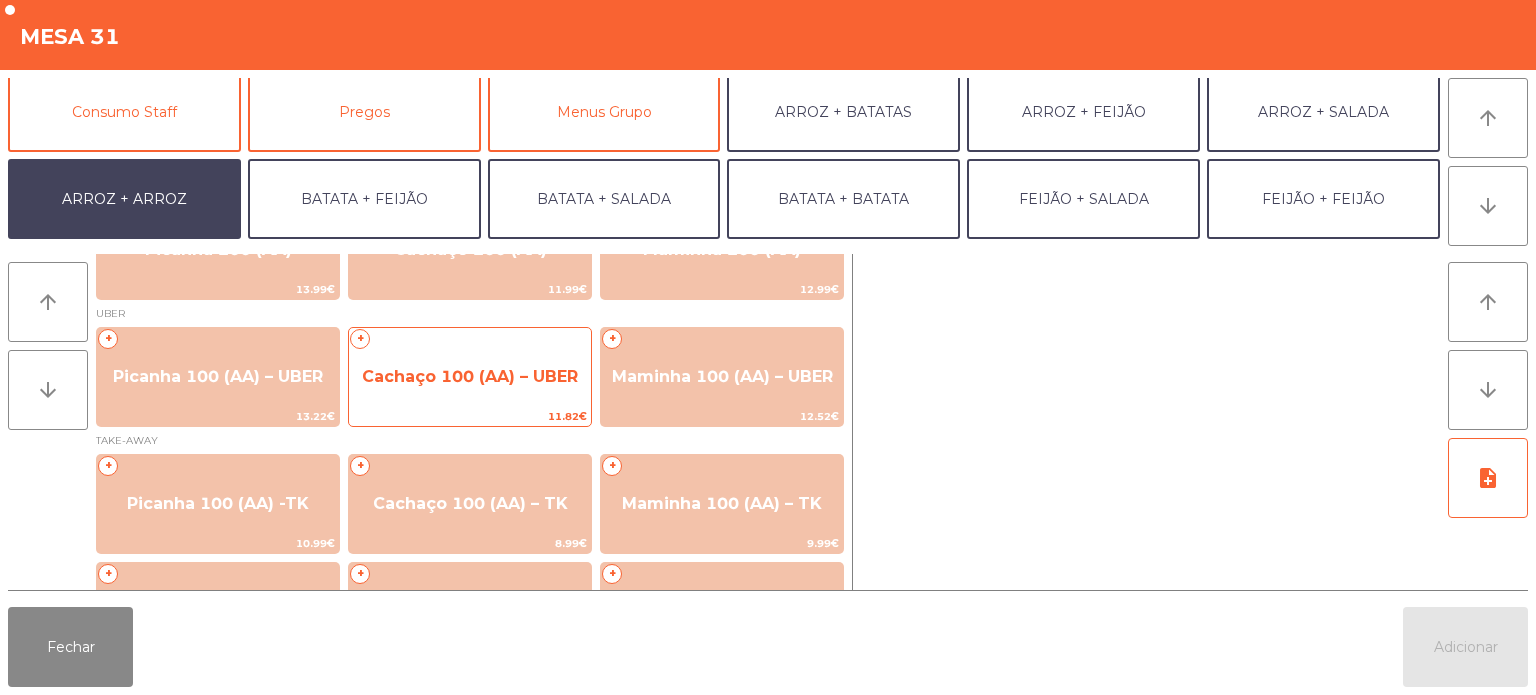 click on "Cachaço 100 (AA) – UBER" 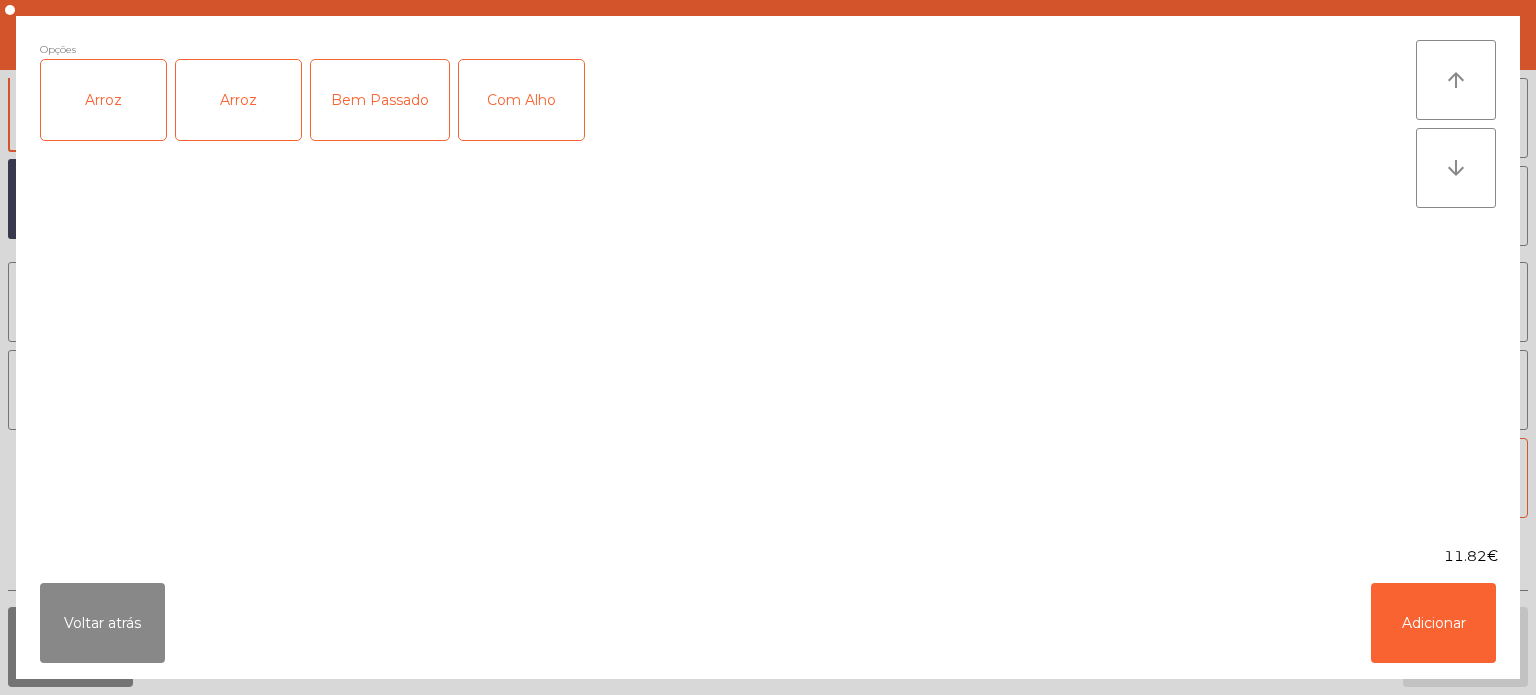 click on "Arroz" 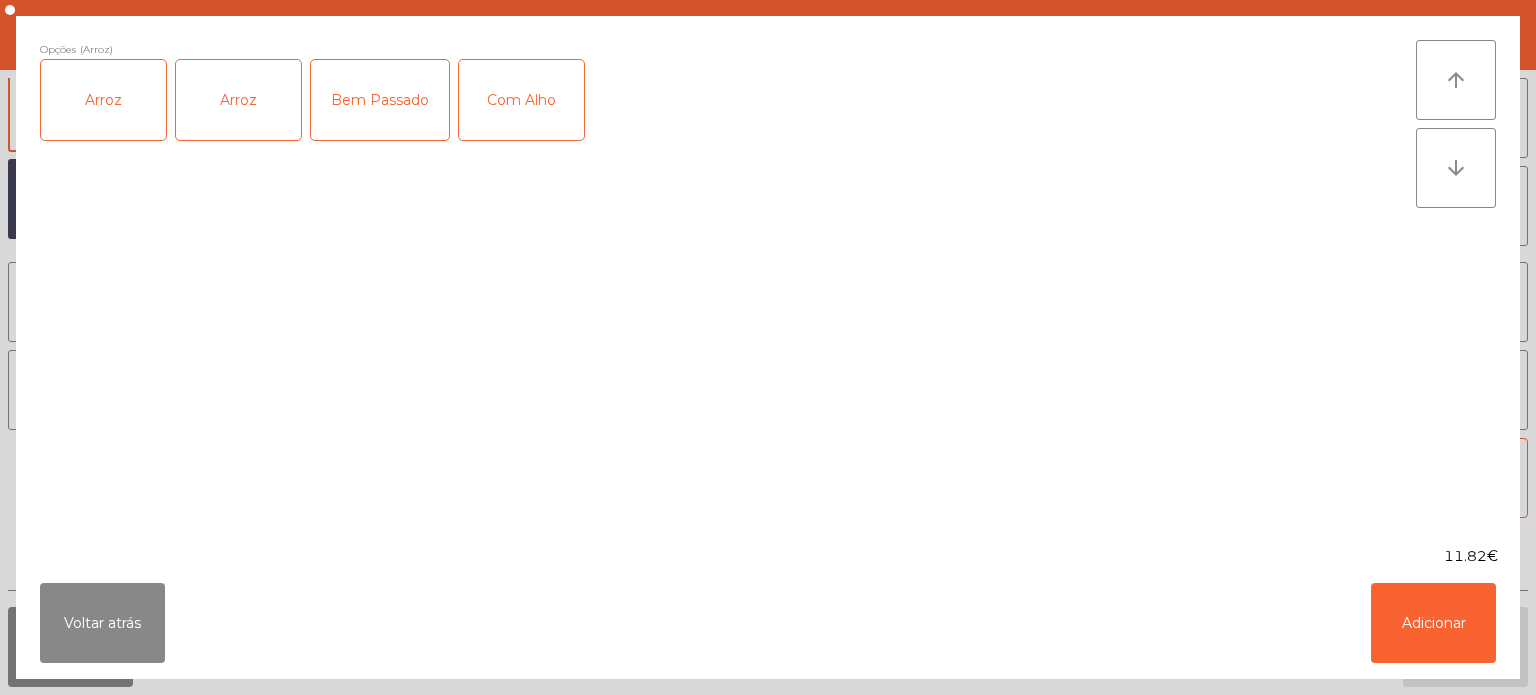 click on "Com Alho" 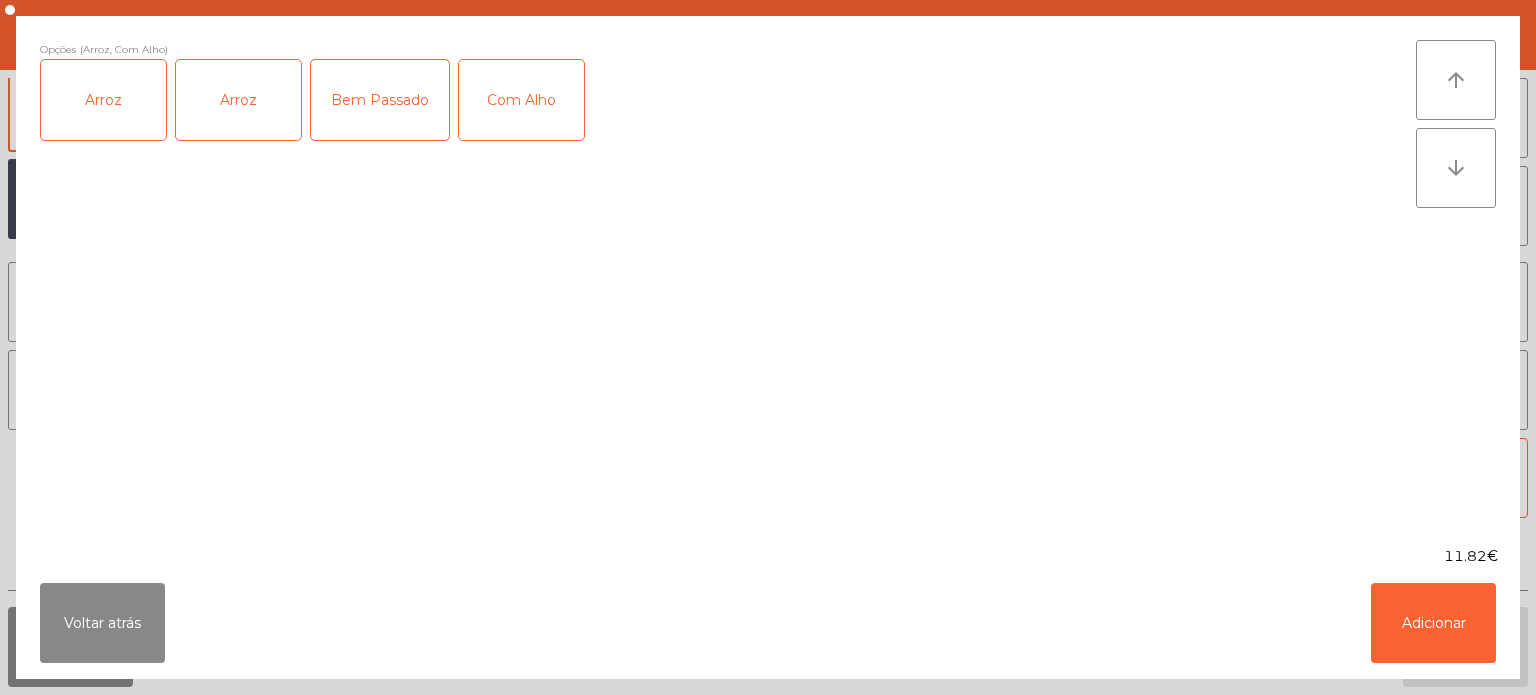 click on "Bem Passado" 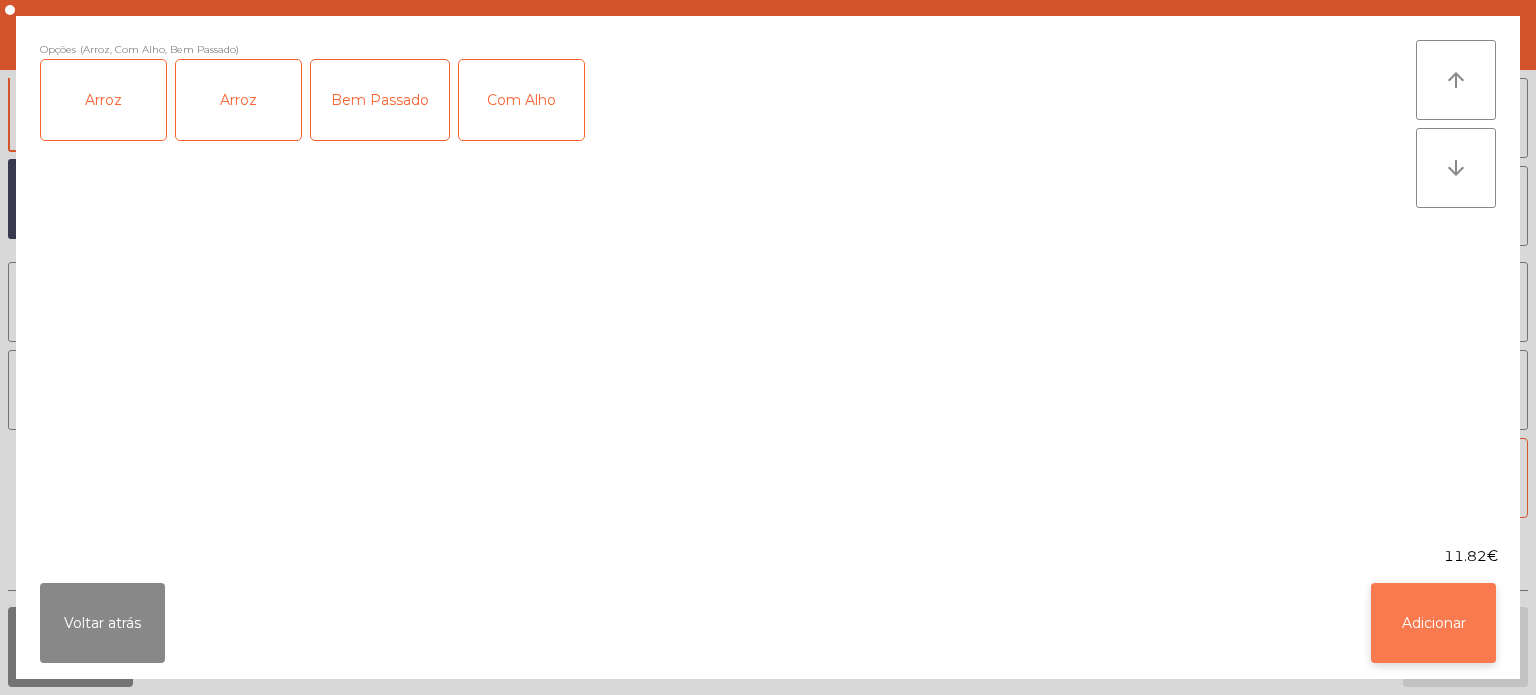 click on "Adicionar" 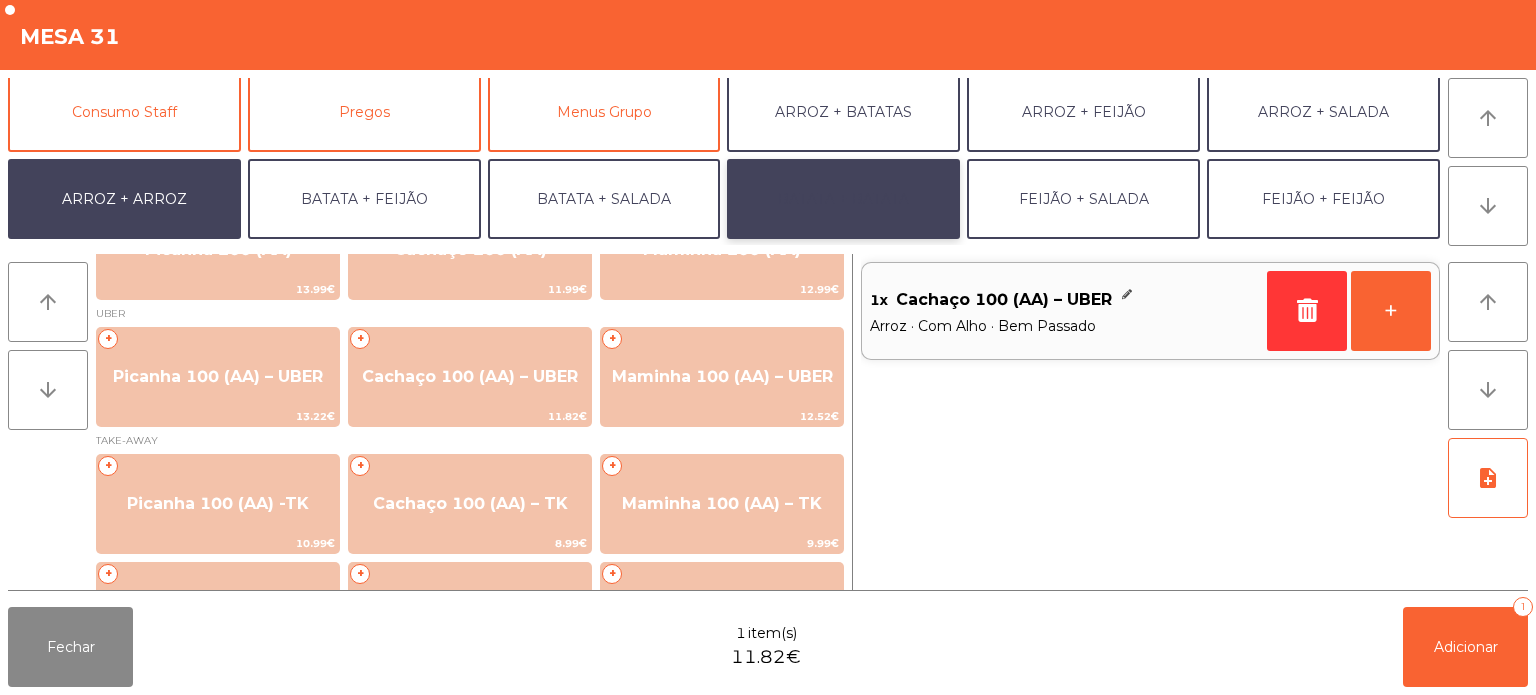 click on "BATATA + BATATA" 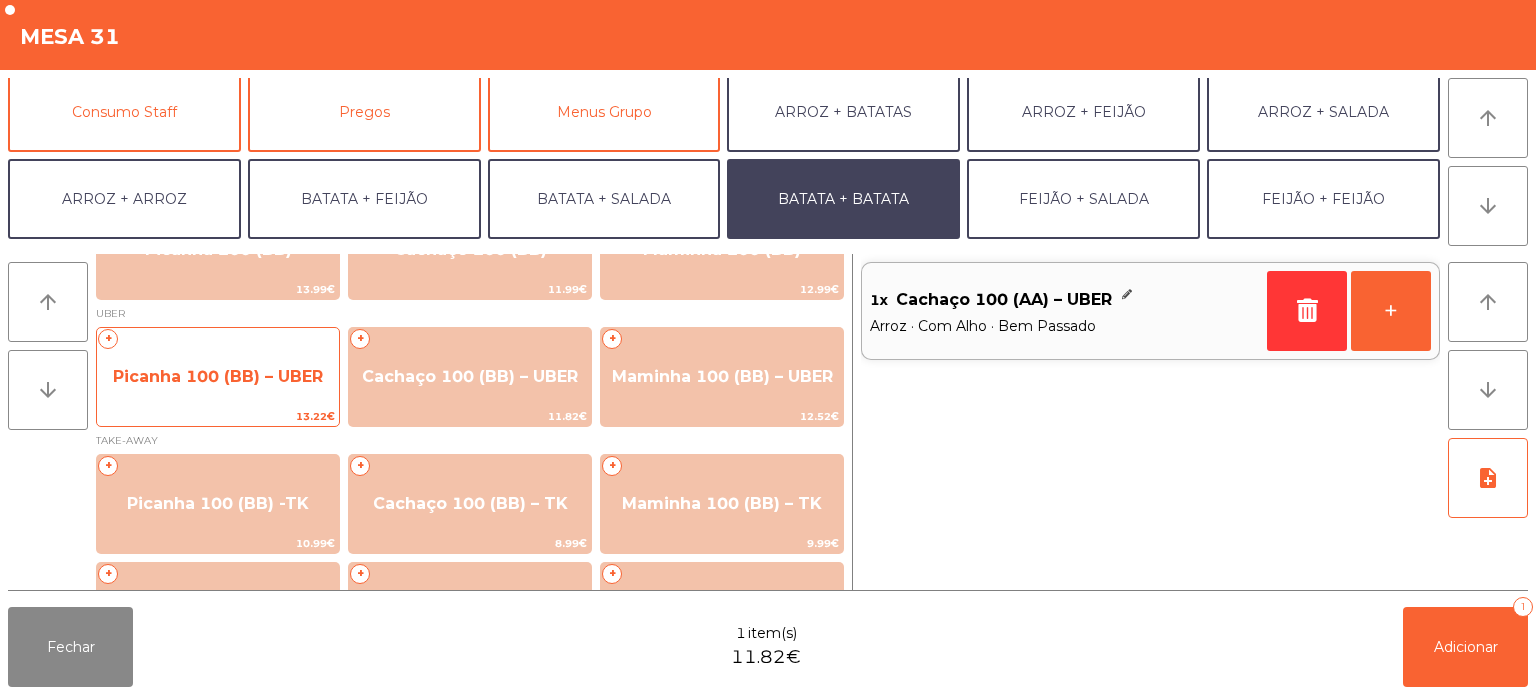 click on "Picanha 100 (BB) – UBER" 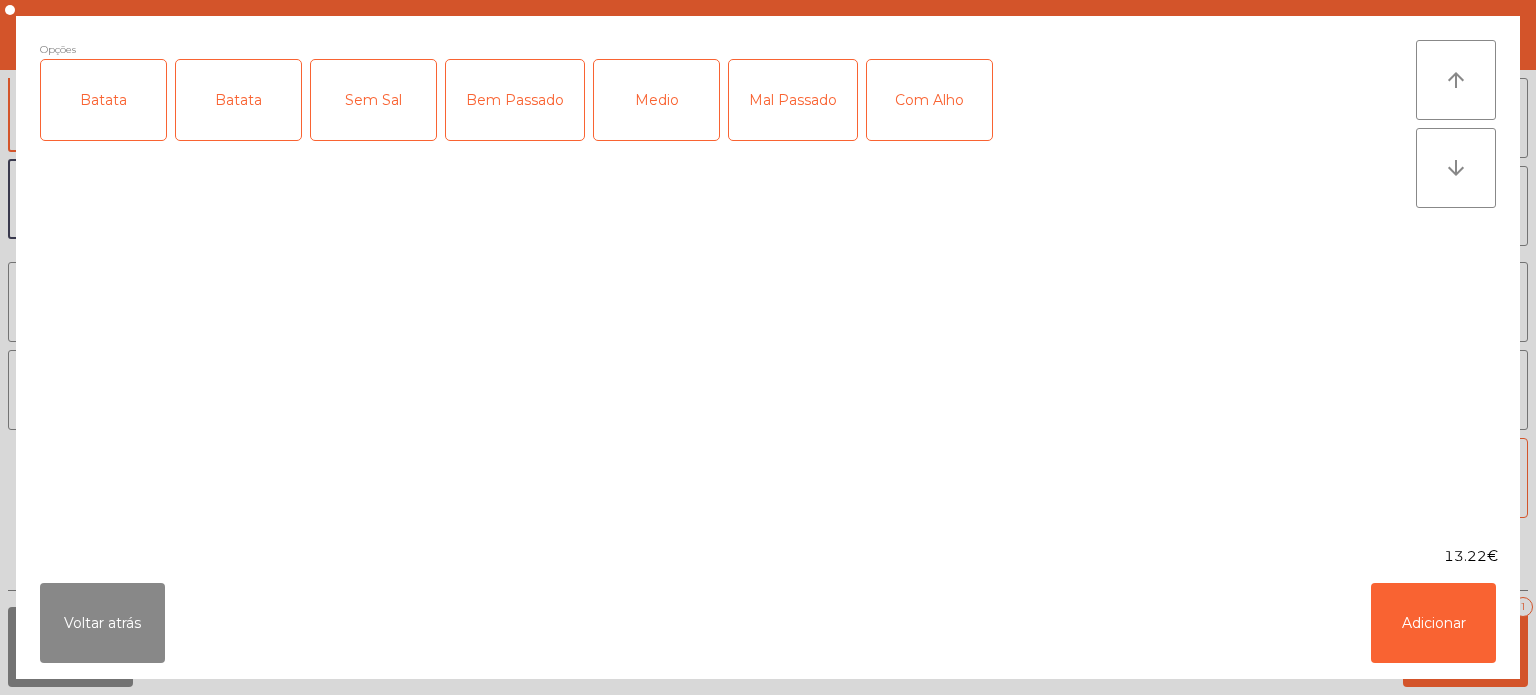 click on "Batata" 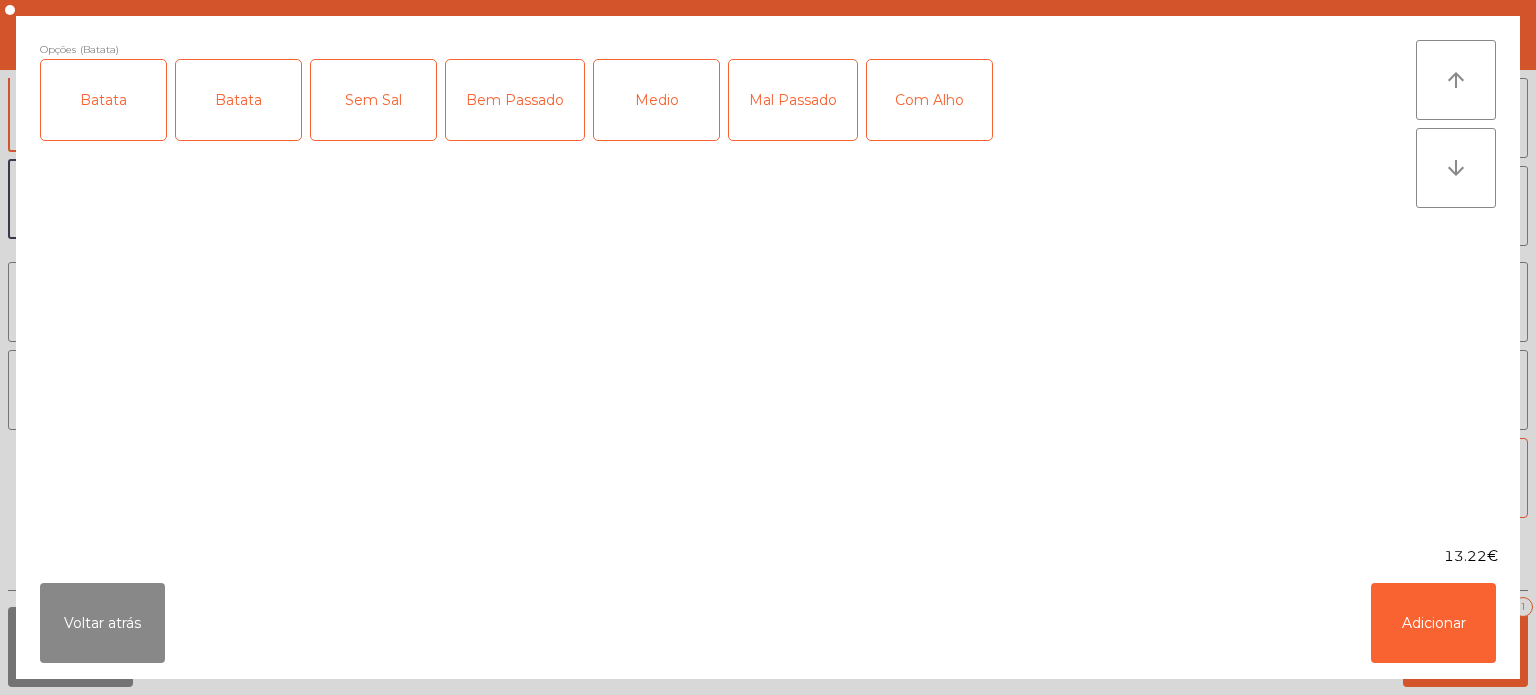 click on "Mal Passado" 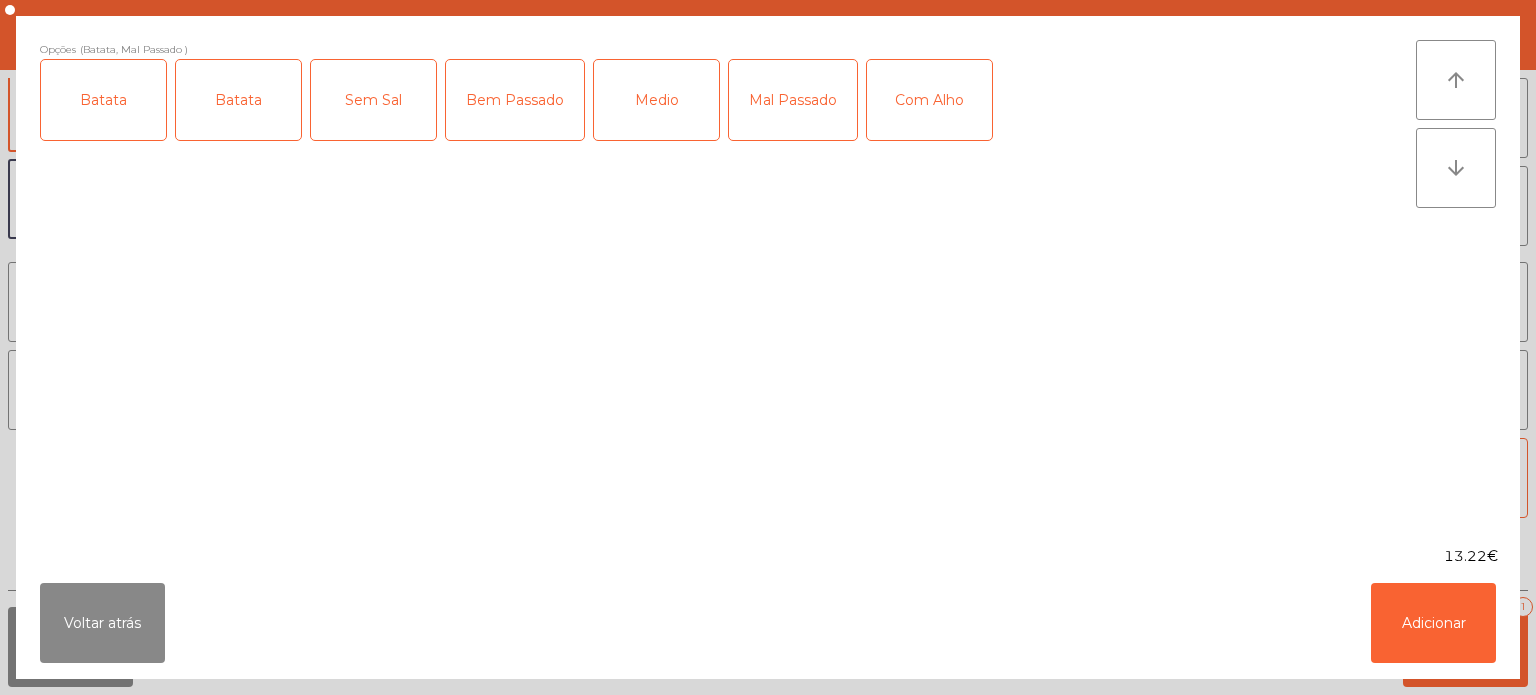 click on "Com Alho" 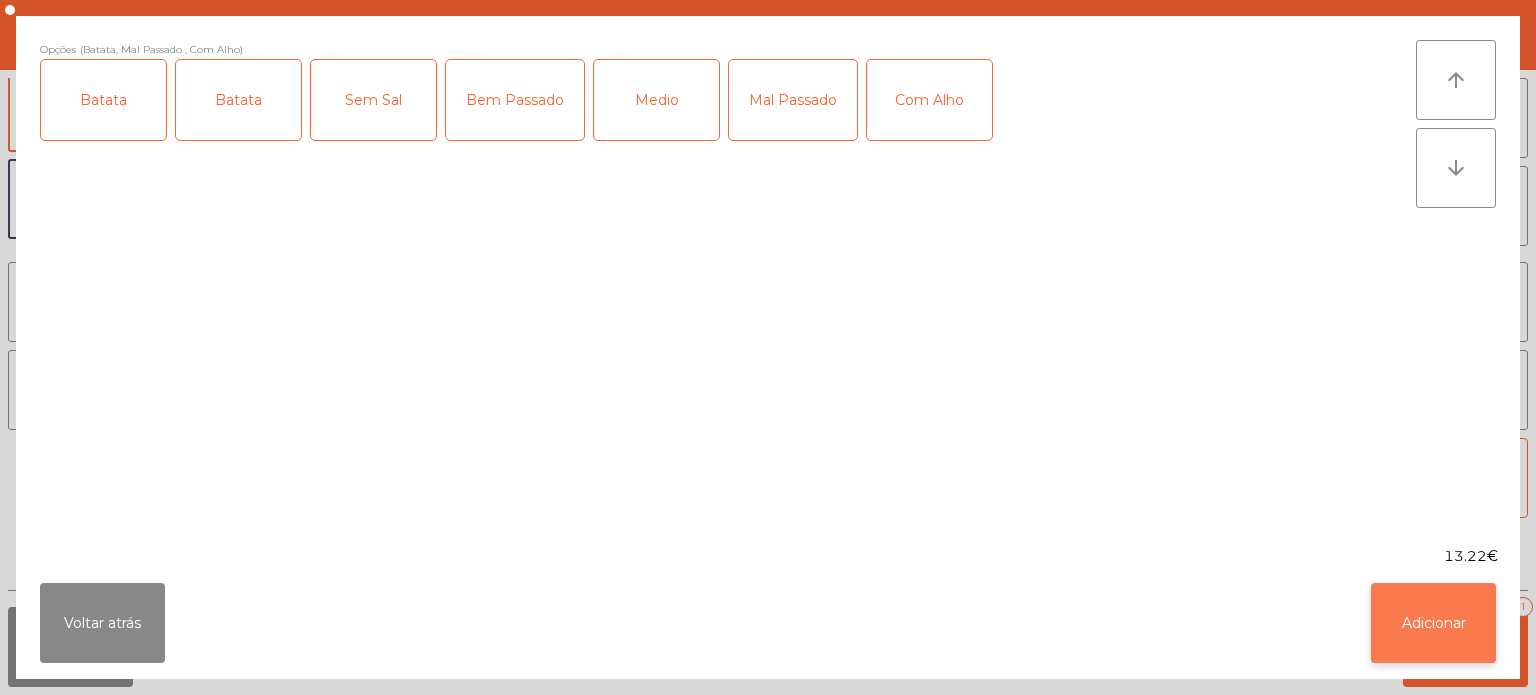 click on "Adicionar" 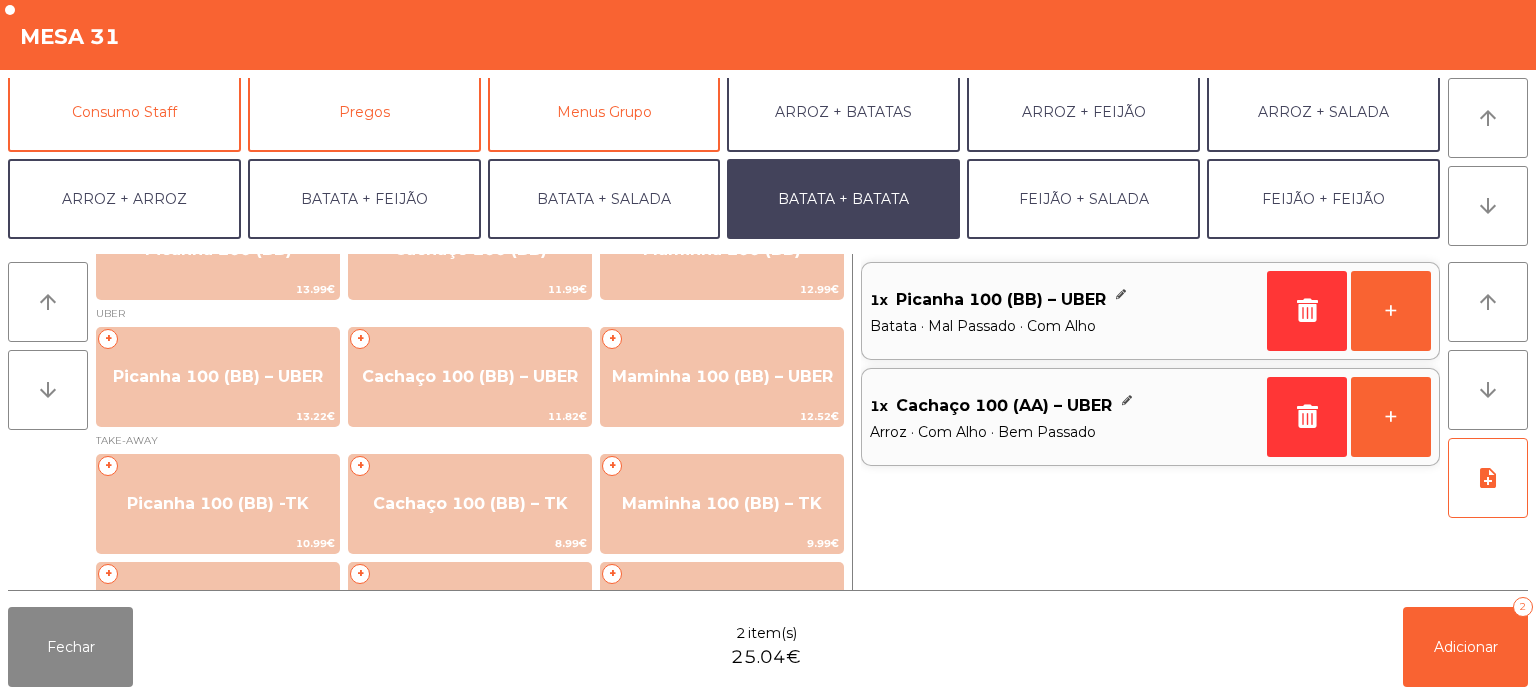 scroll, scrollTop: 260, scrollLeft: 0, axis: vertical 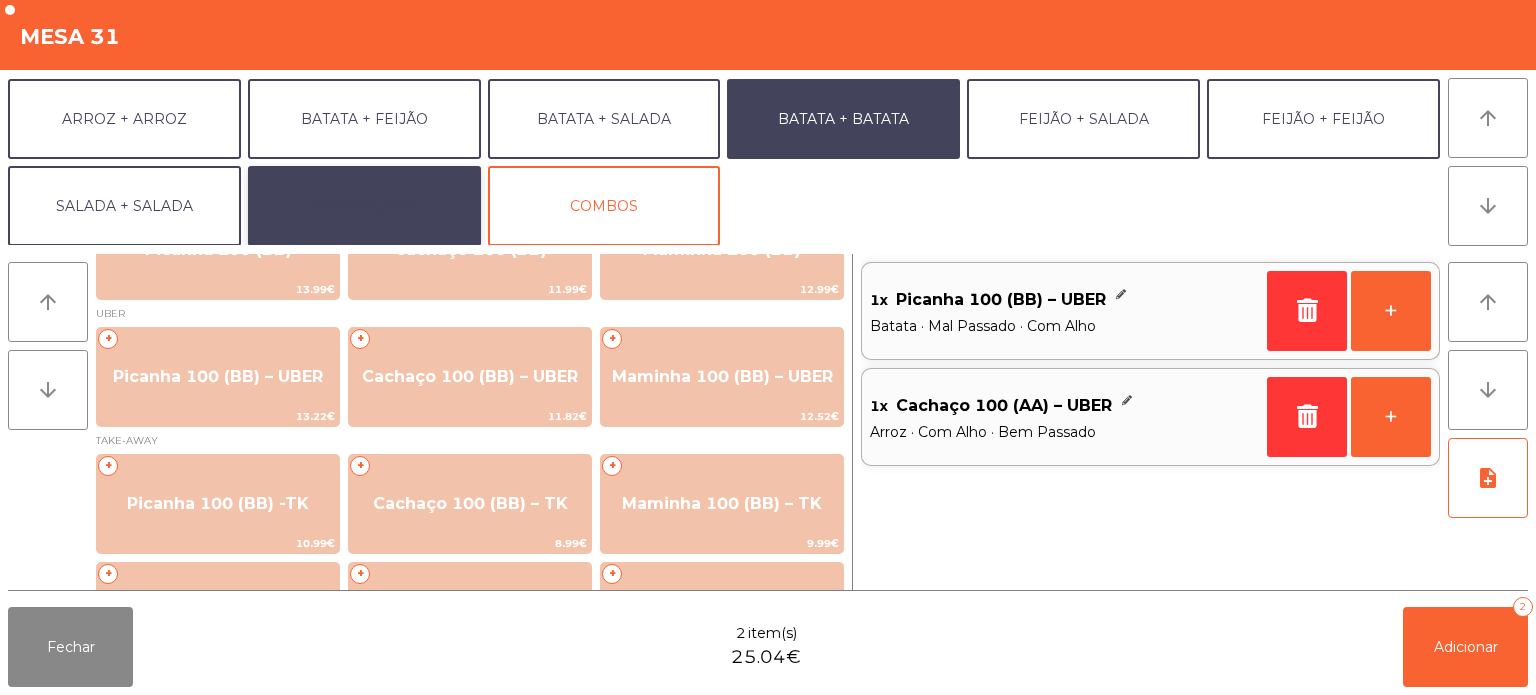 click on "EXTRAS UBER" 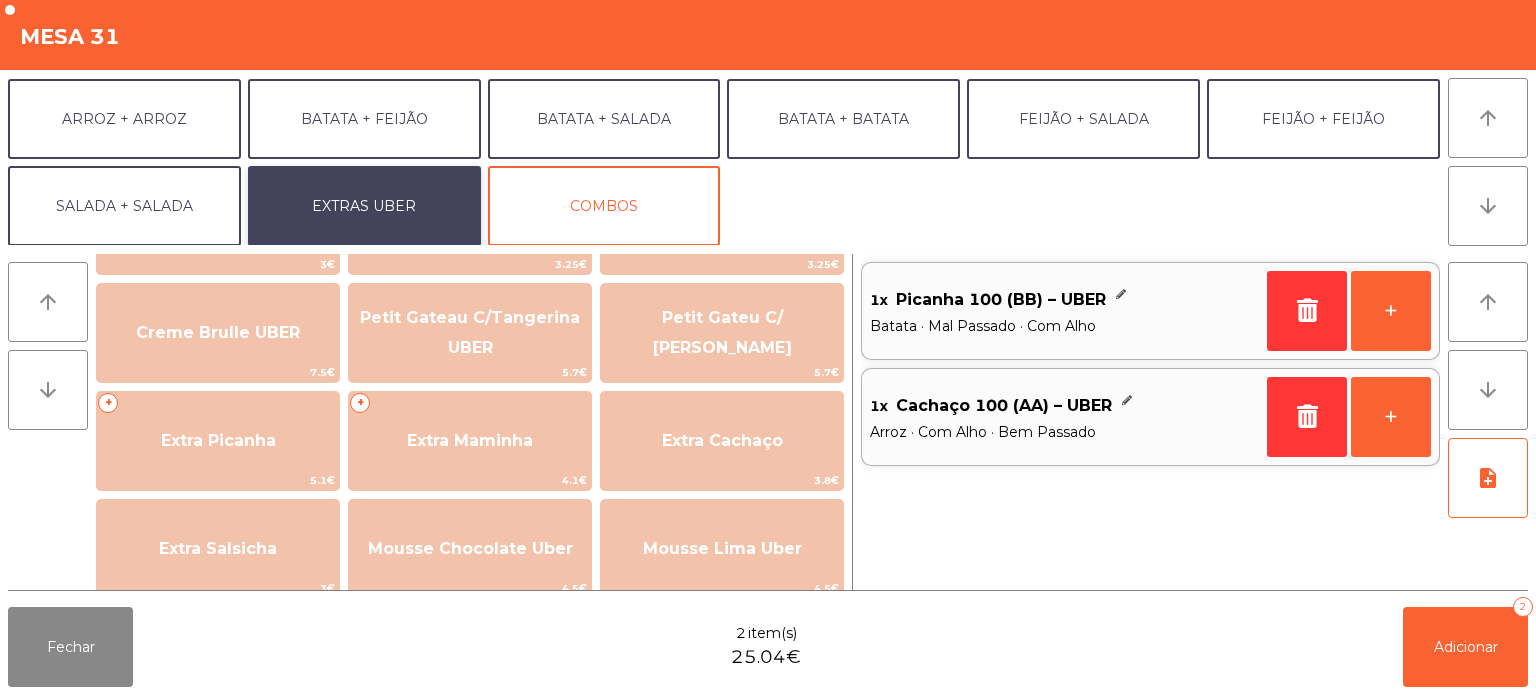 scroll, scrollTop: 468, scrollLeft: 0, axis: vertical 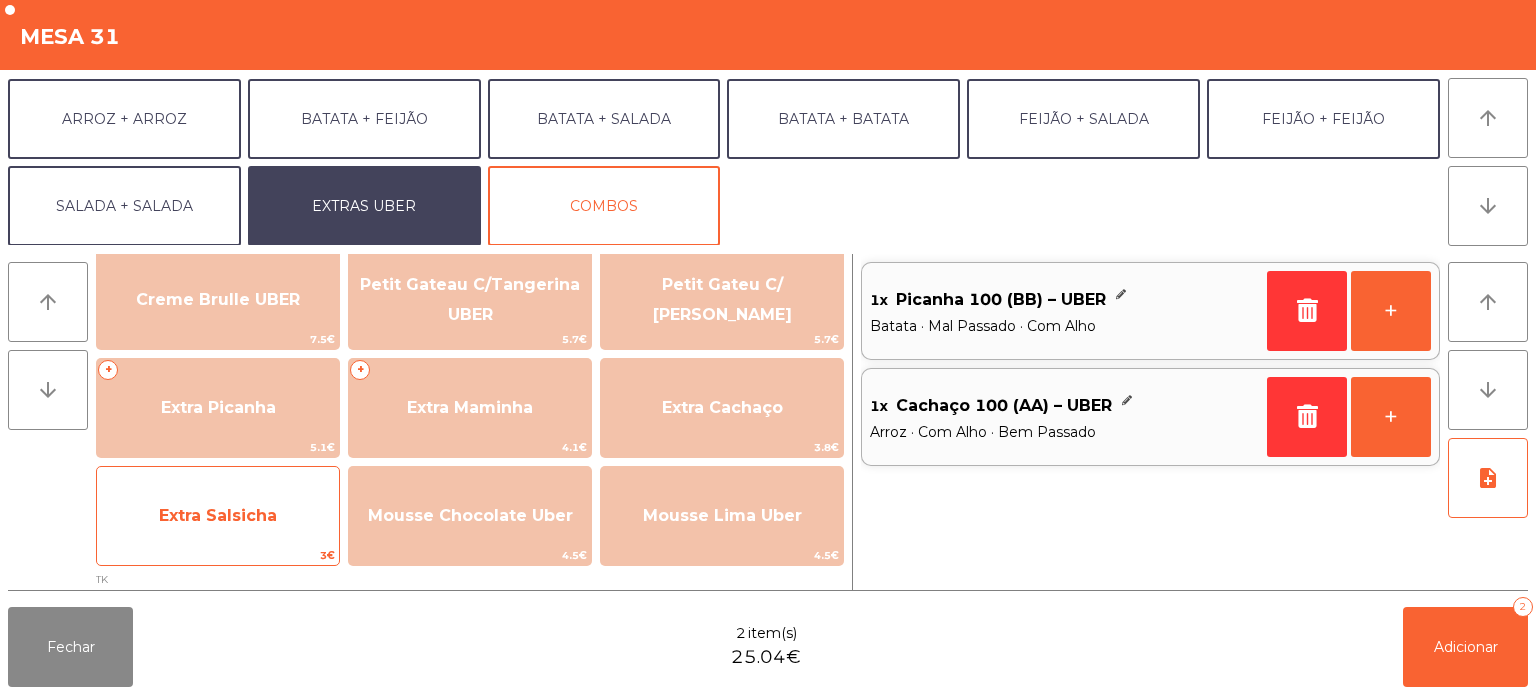 click on "Extra Salsicha" 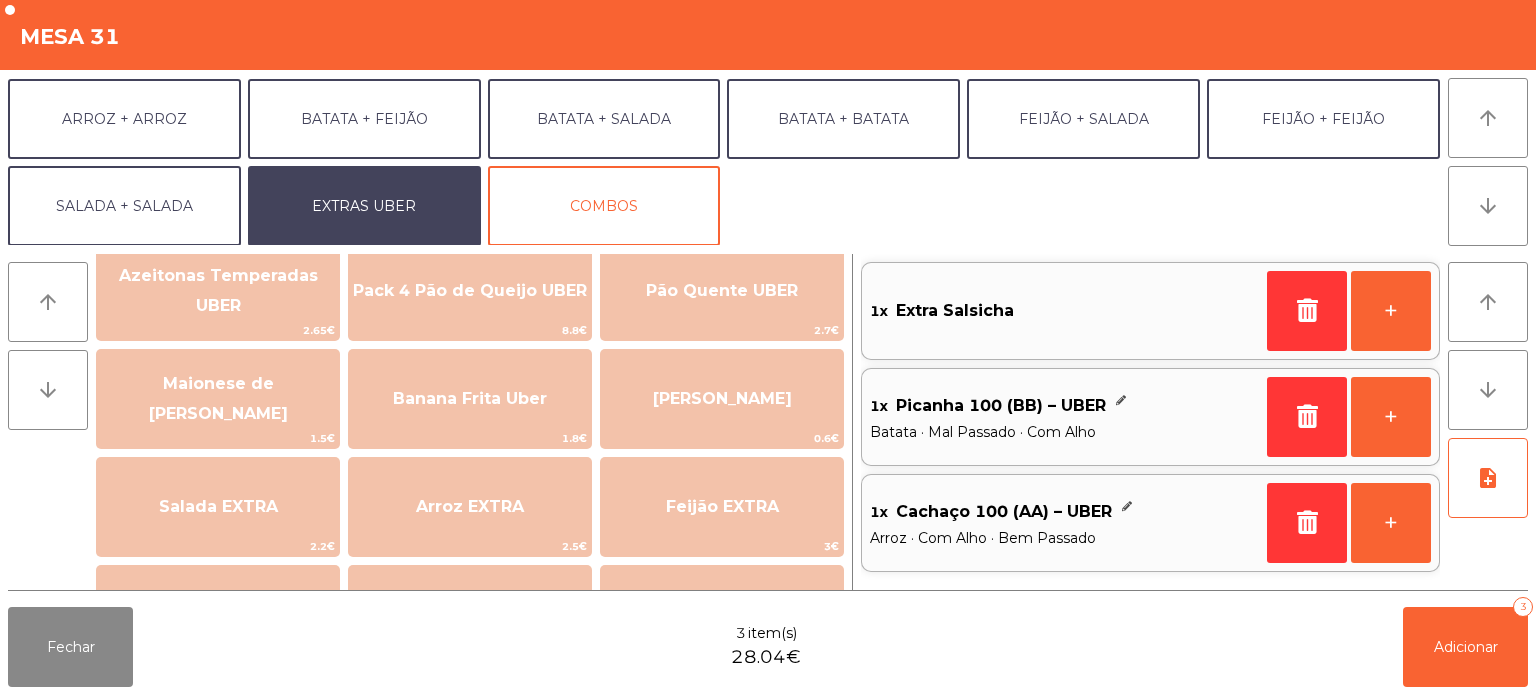 scroll, scrollTop: 49, scrollLeft: 0, axis: vertical 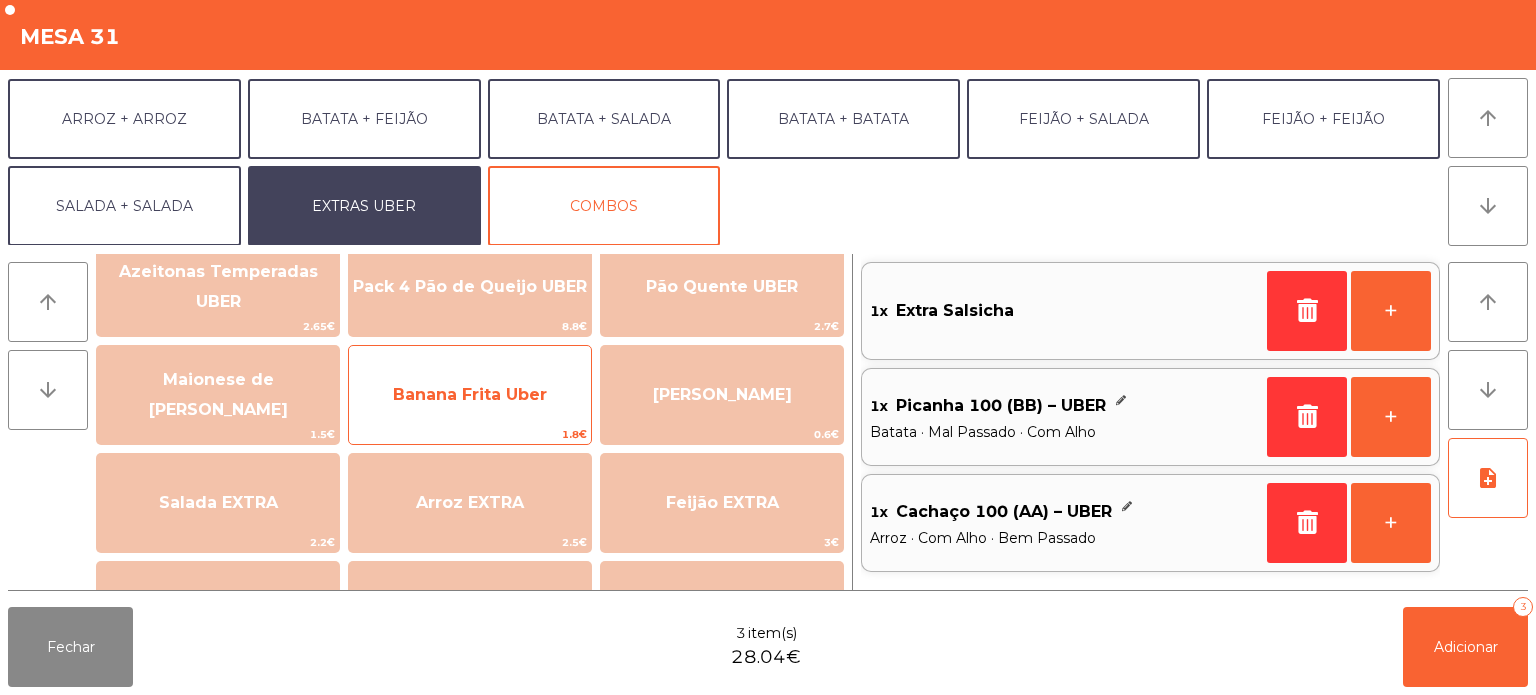 click on "Banana Frita Uber" 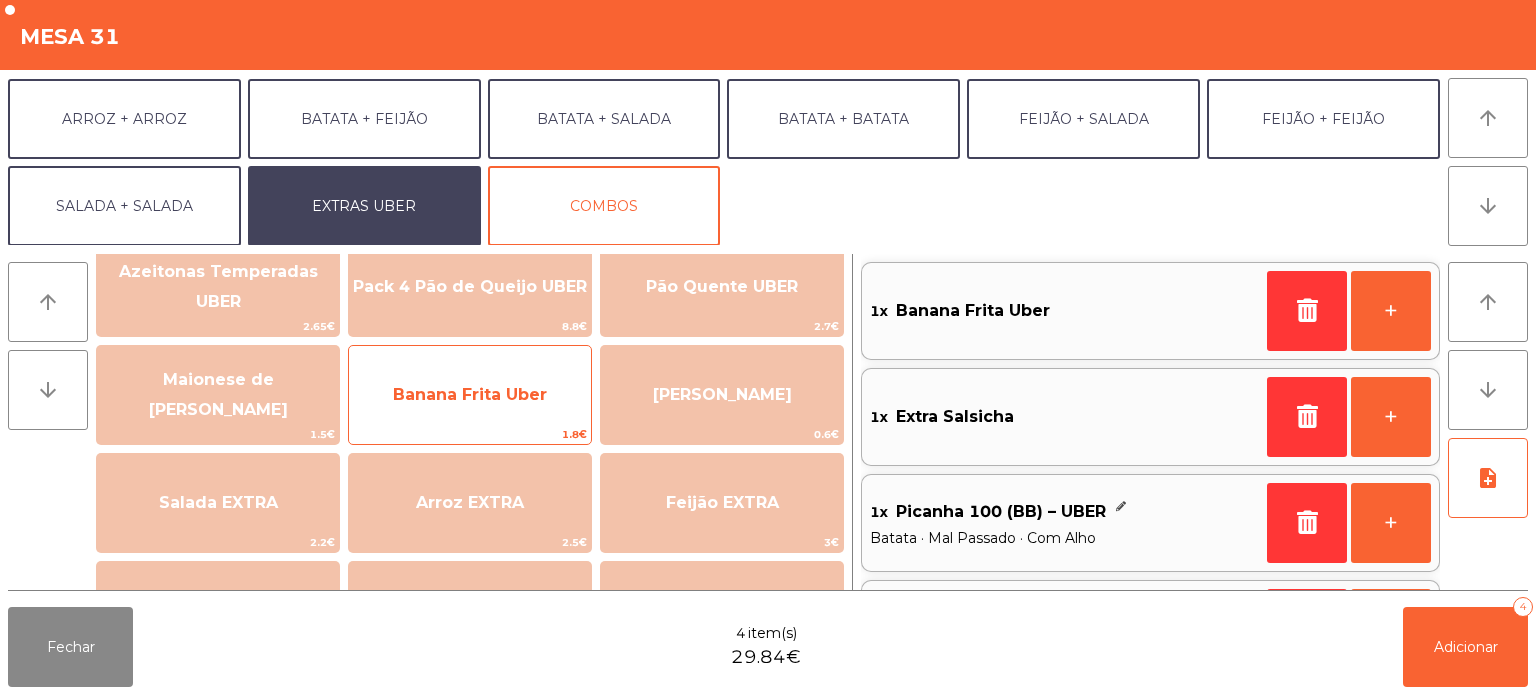 click on "Banana Frita Uber" 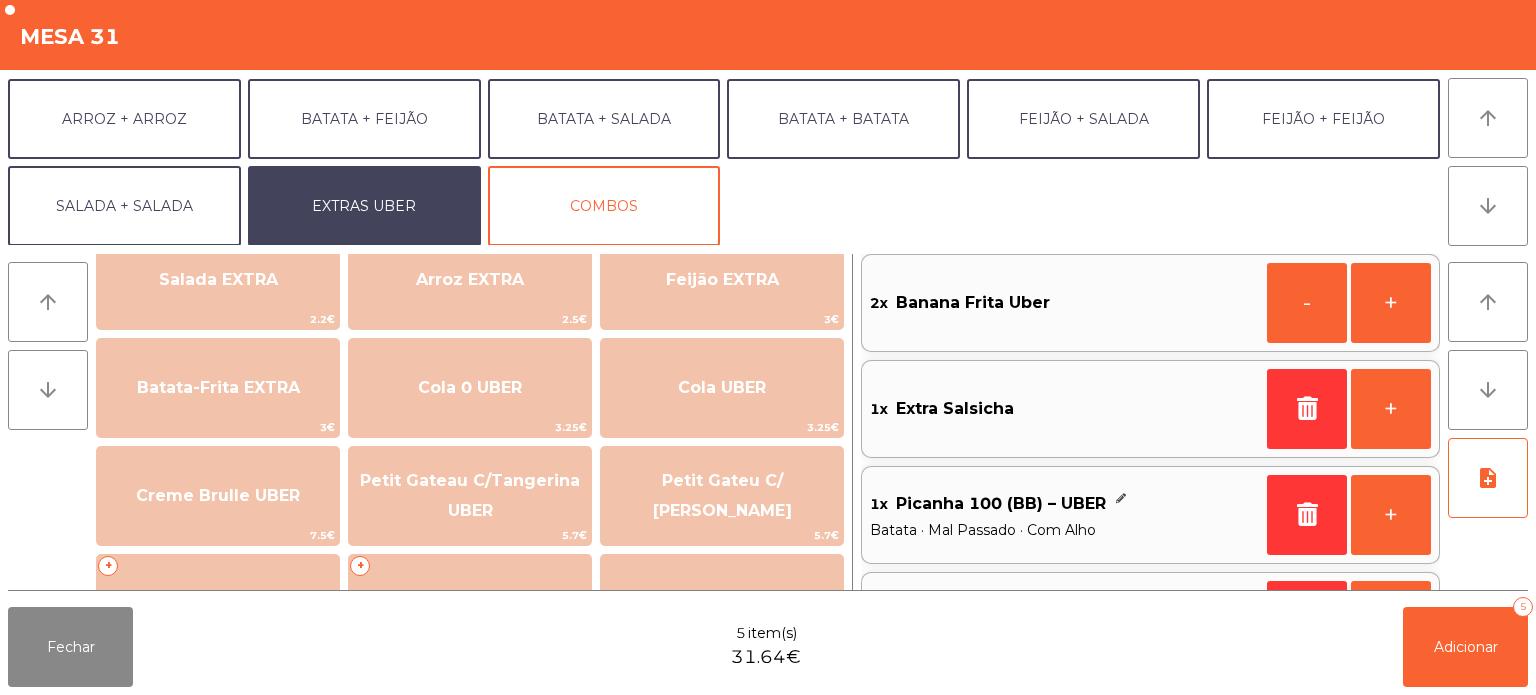 scroll, scrollTop: 280, scrollLeft: 0, axis: vertical 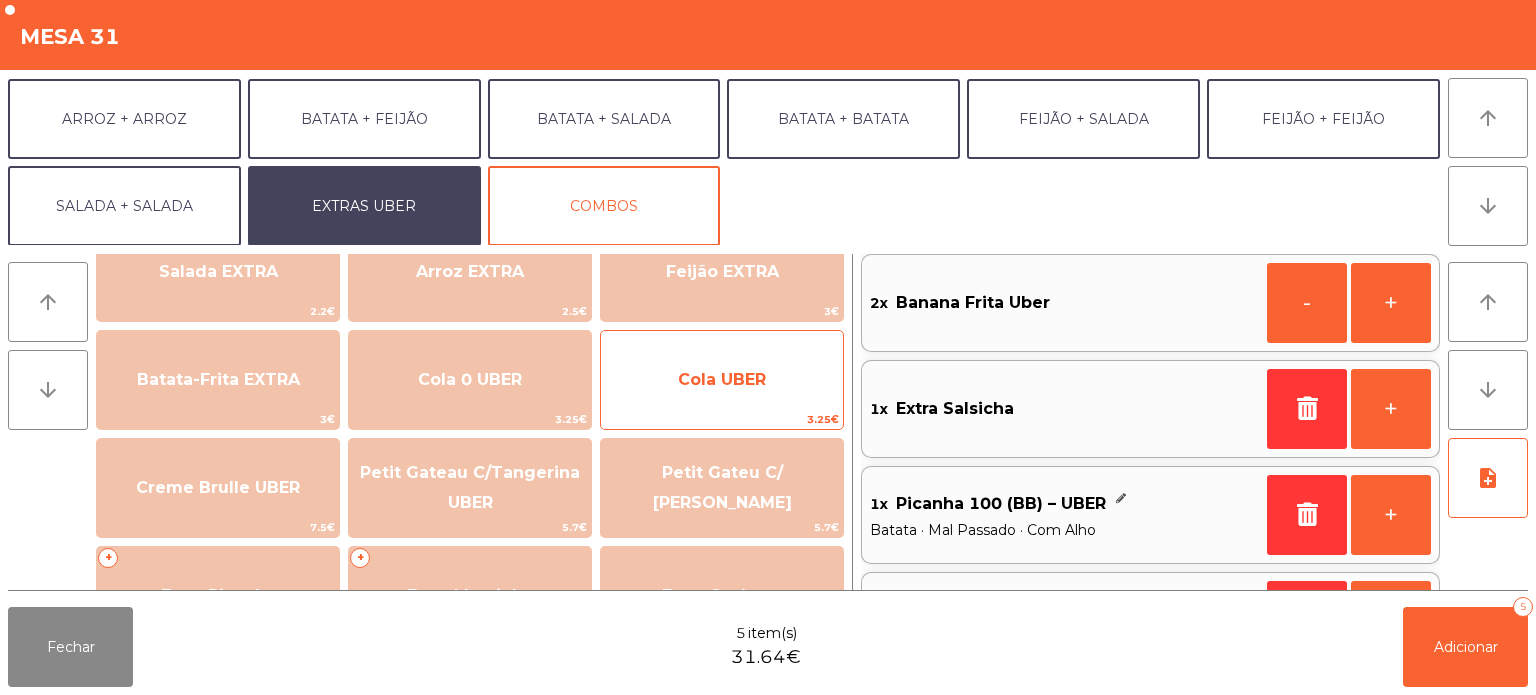 click on "Cola UBER" 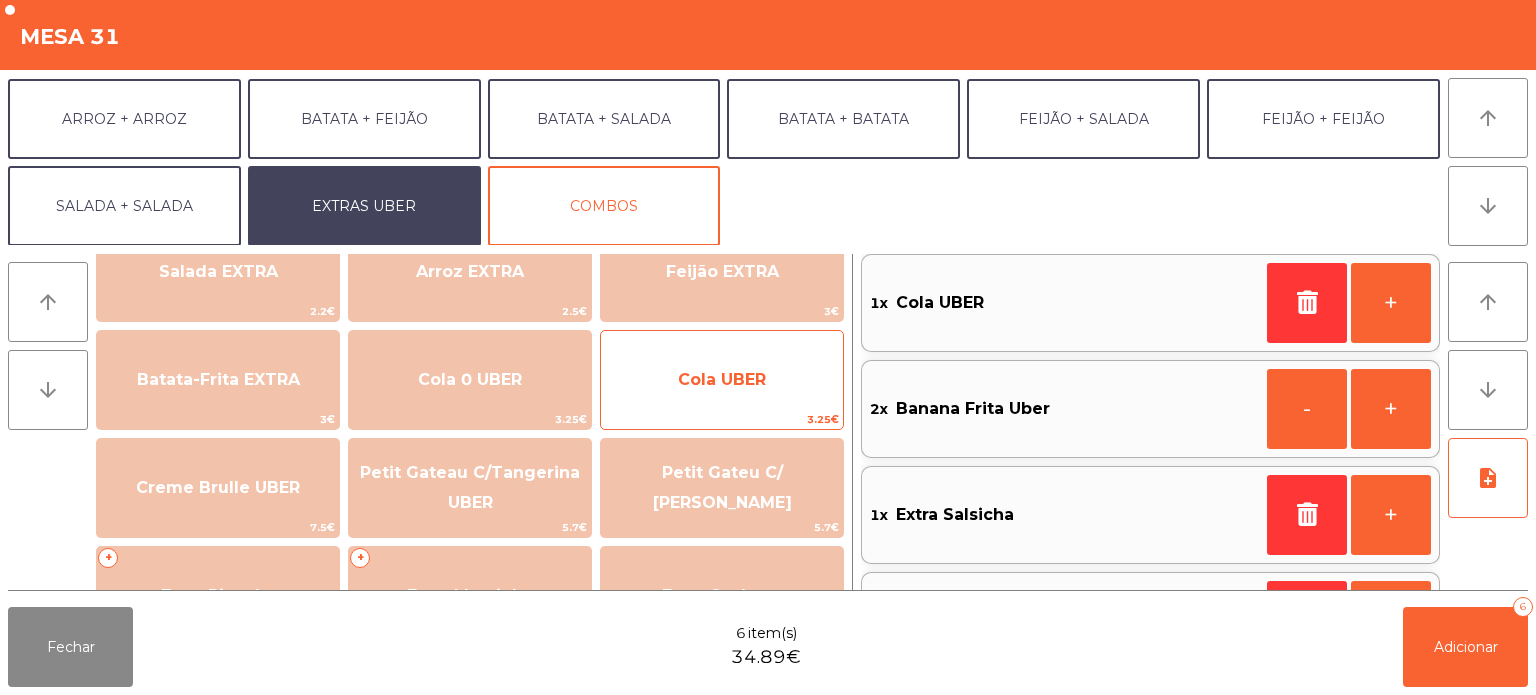 click on "Cola UBER" 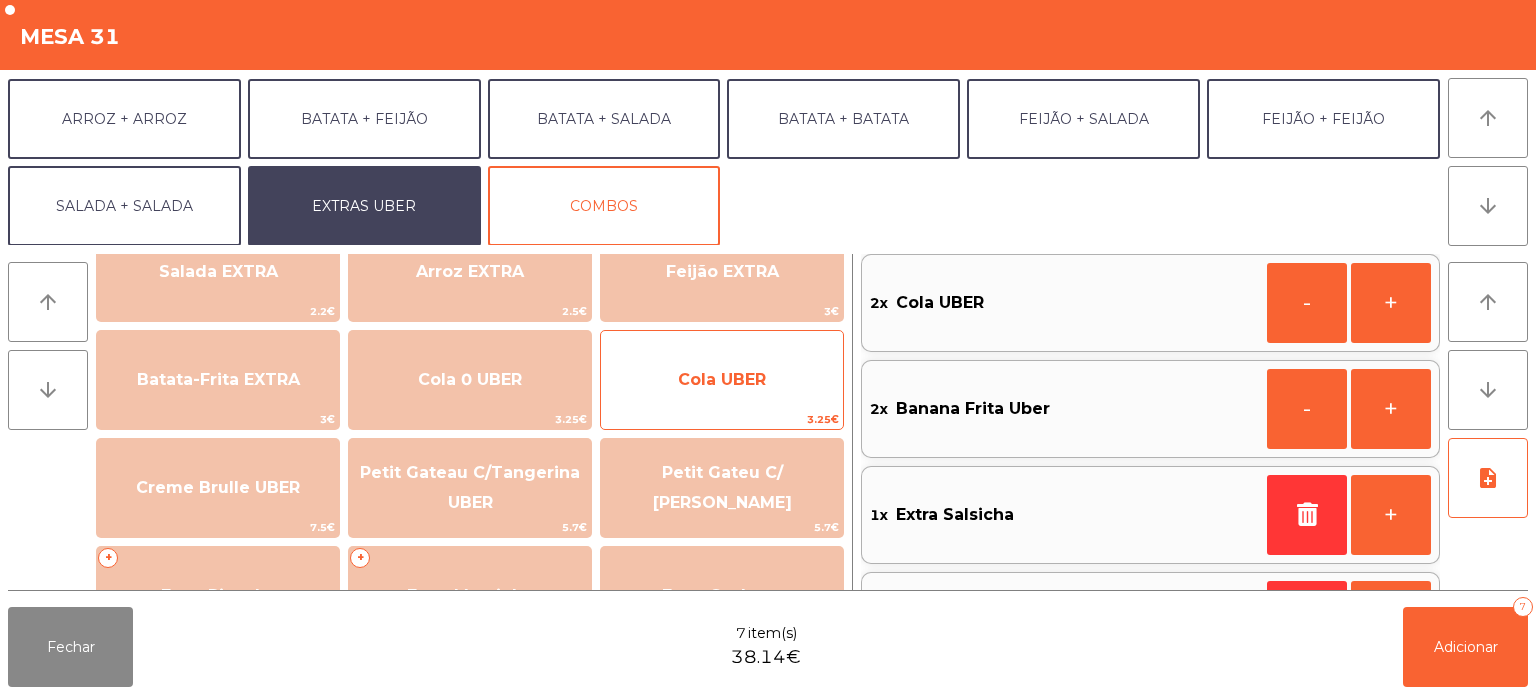click on "Cola UBER" 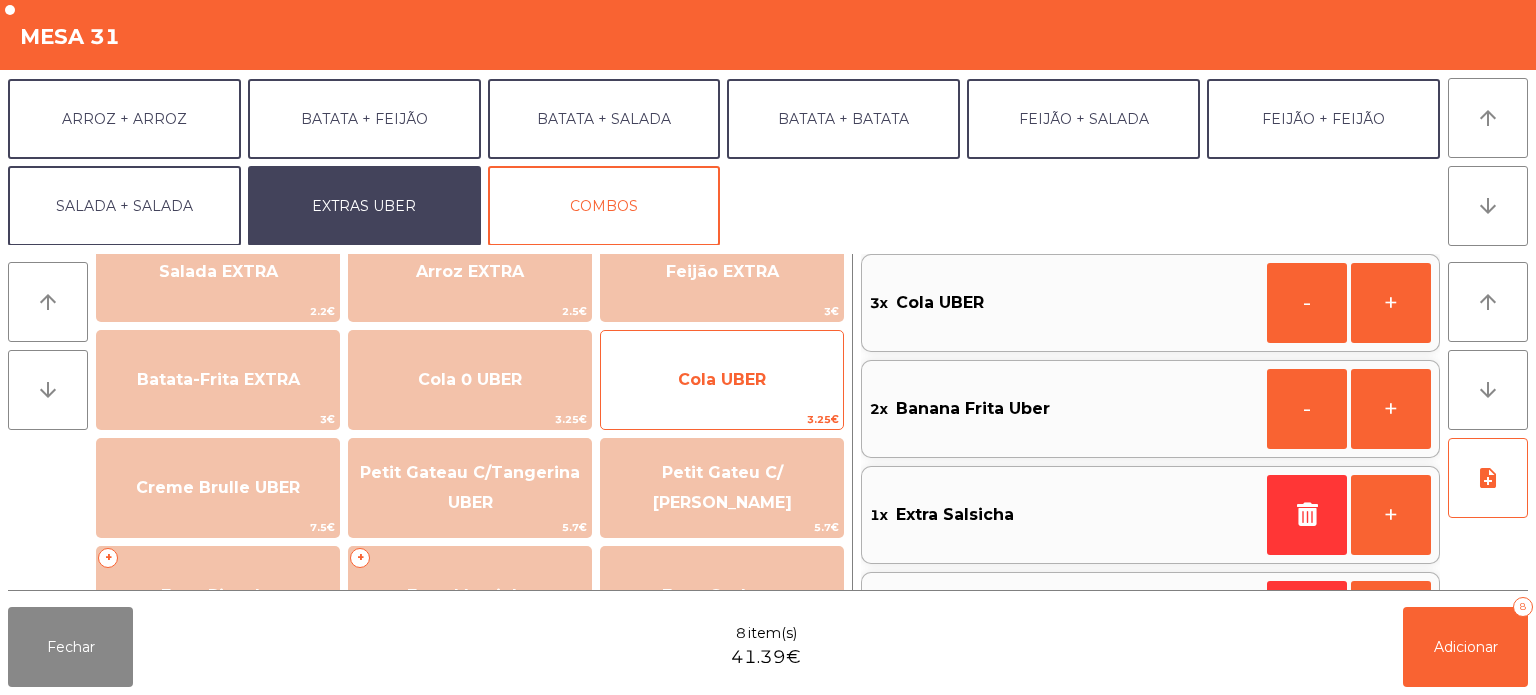 click on "Cola UBER" 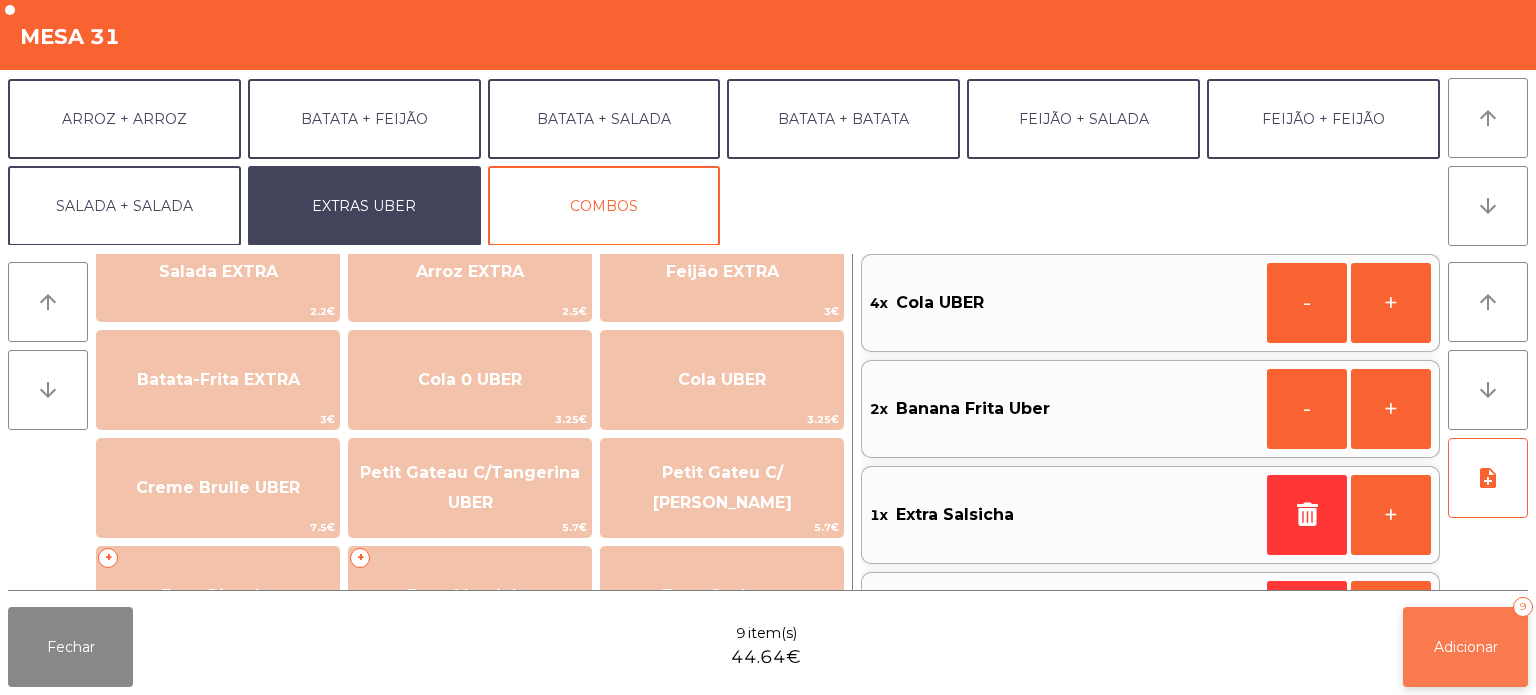 click on "Adicionar   9" 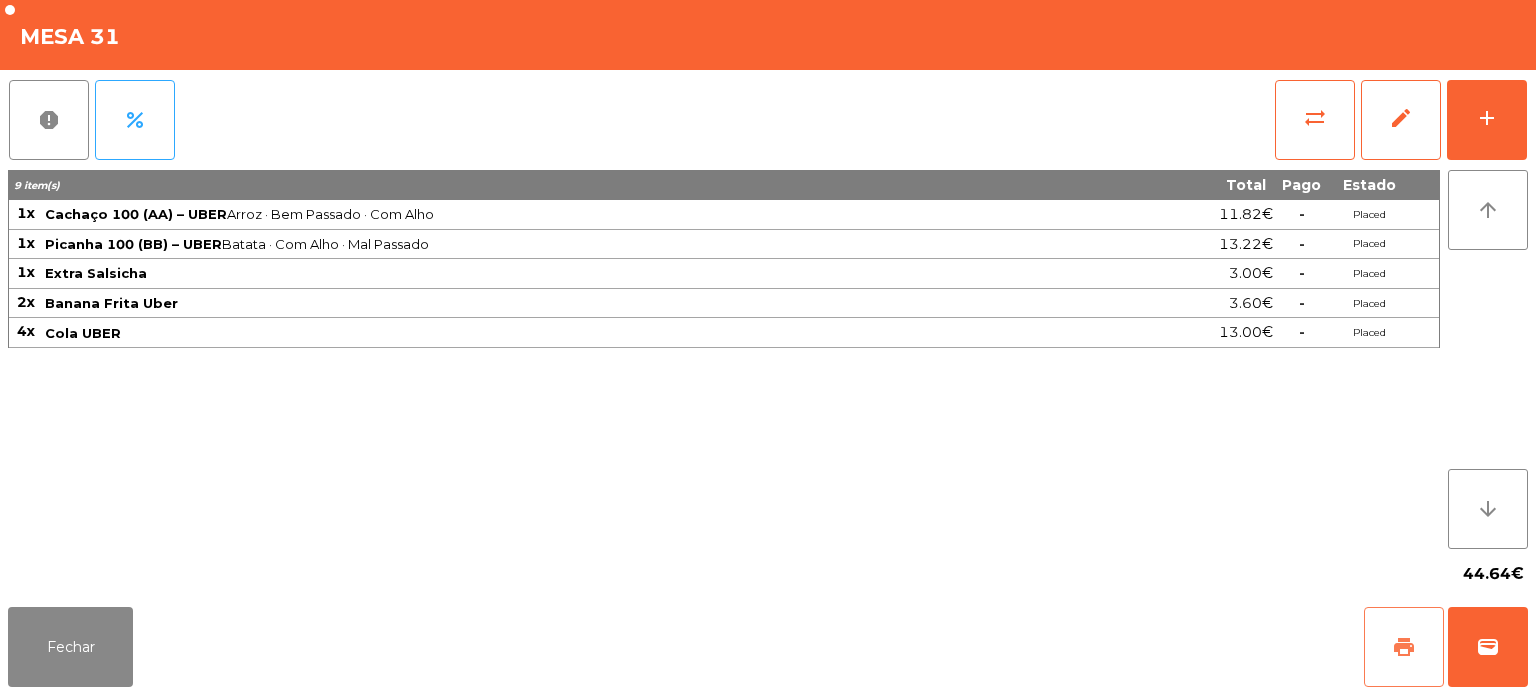 click on "print" 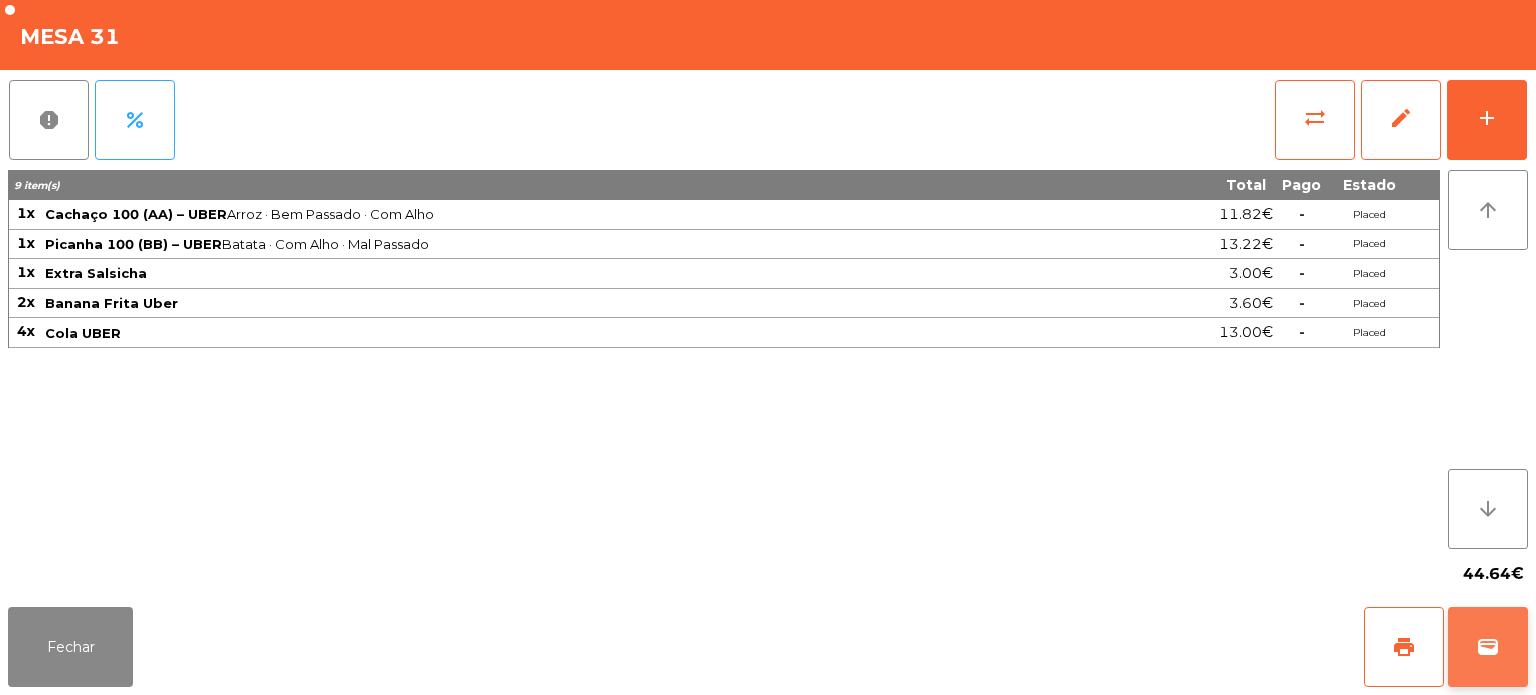 click on "wallet" 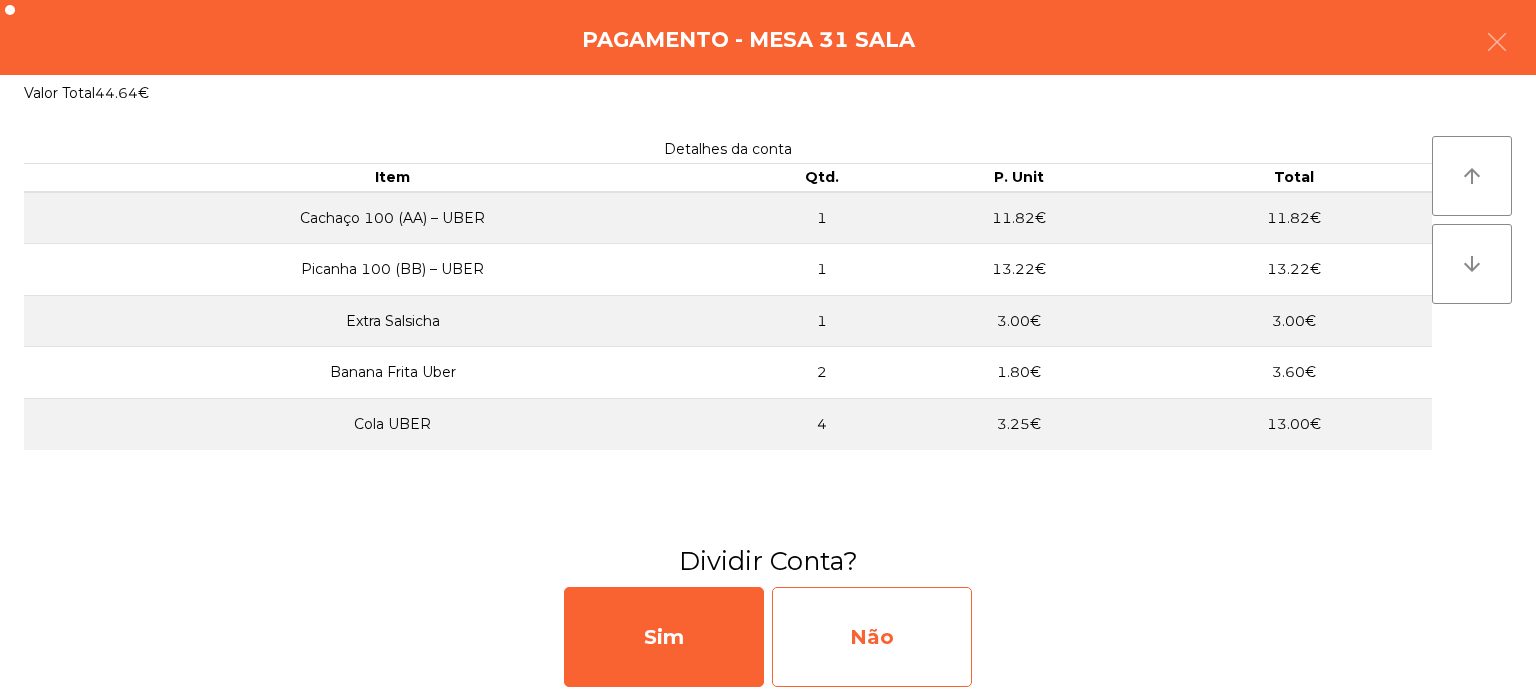 click on "Não" 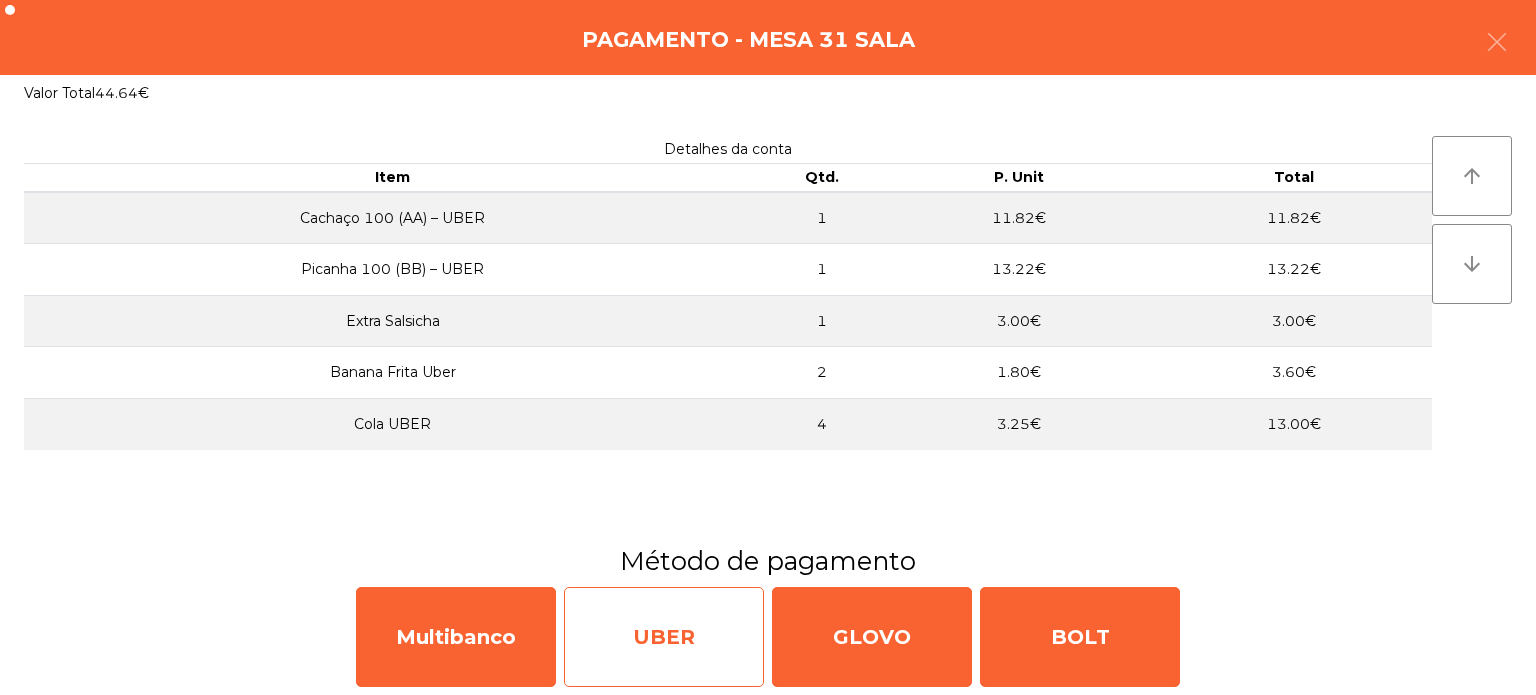 click on "UBER" 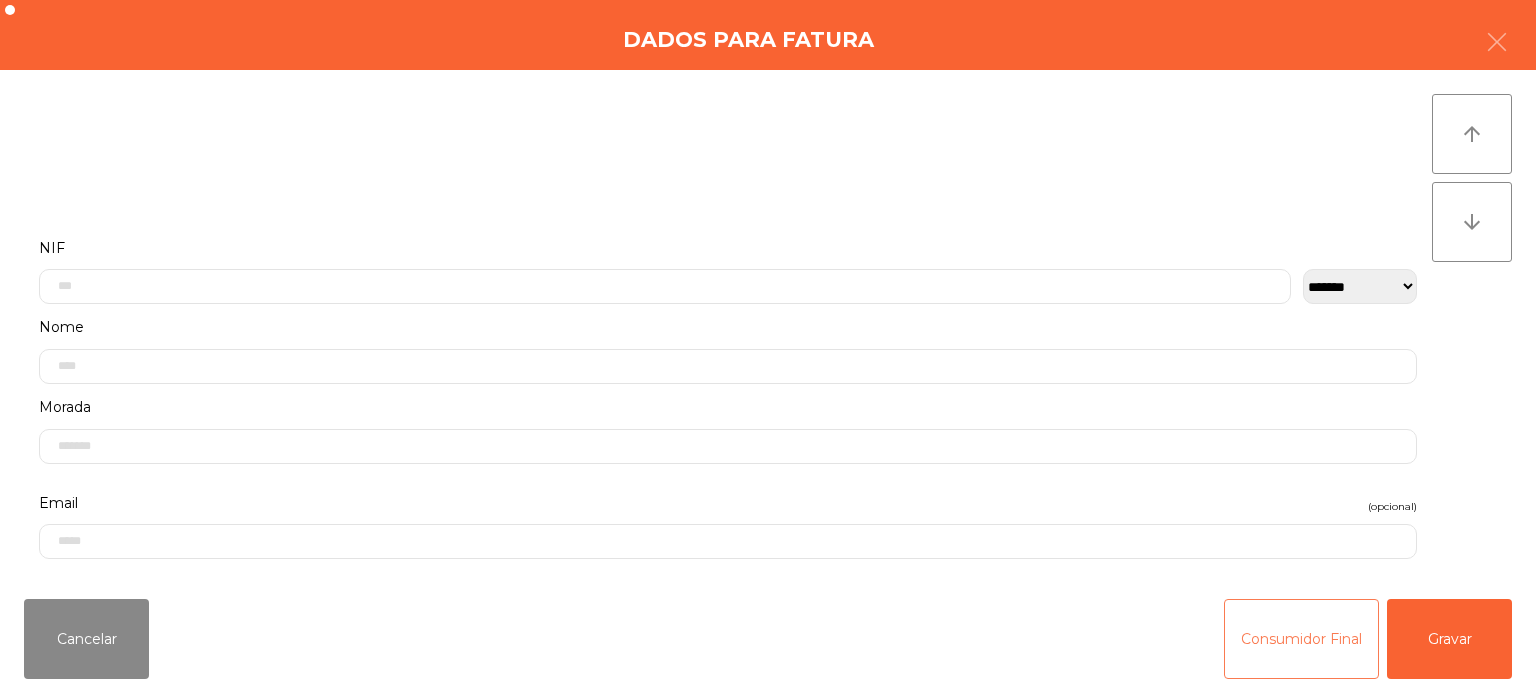 click on "Consumidor Final" 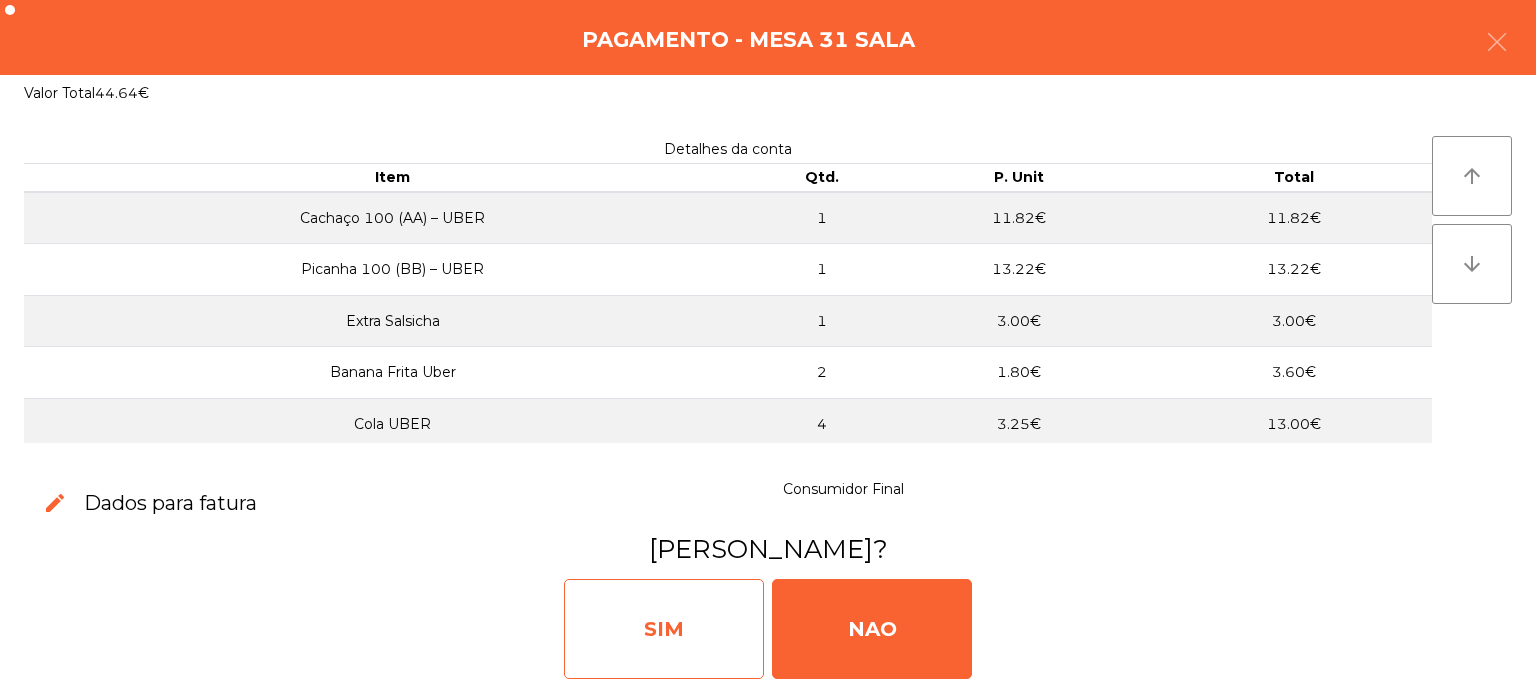 click on "SIM" 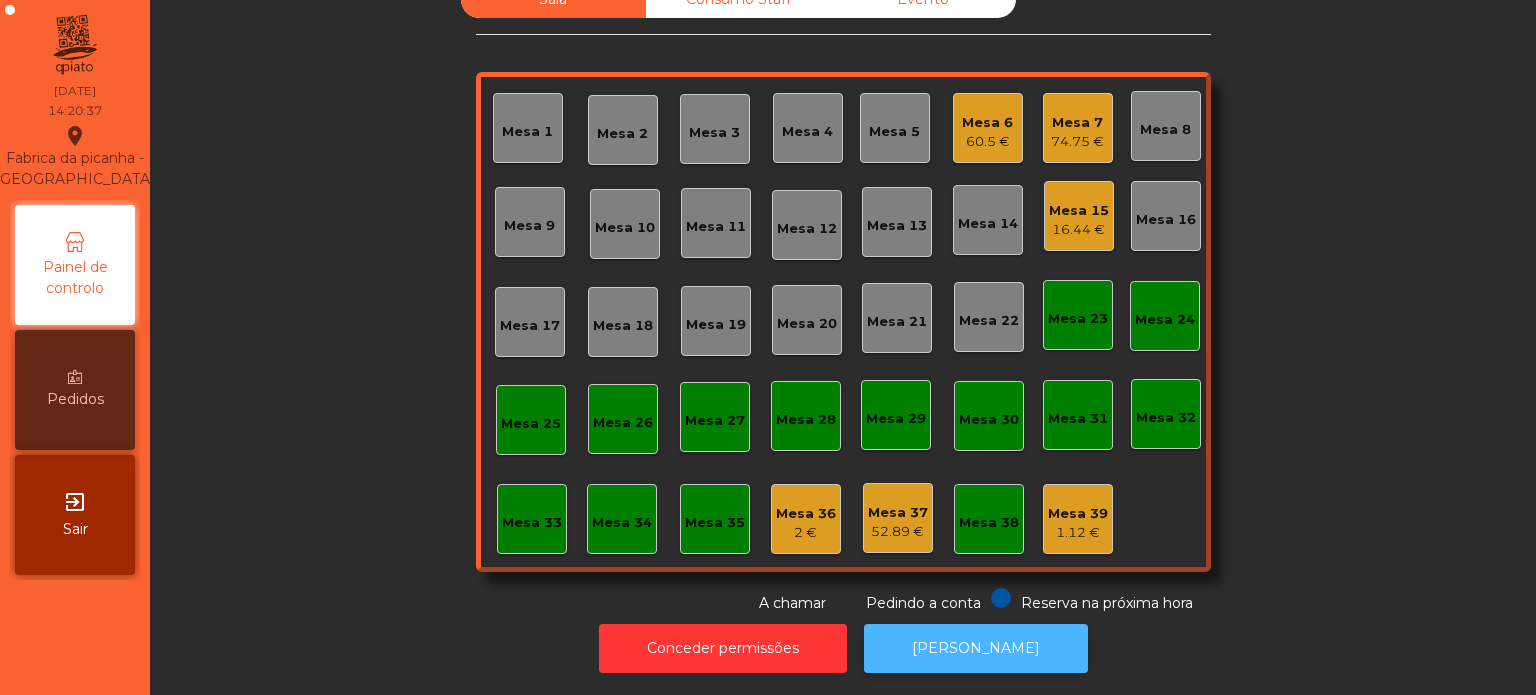 click on "[PERSON_NAME]" 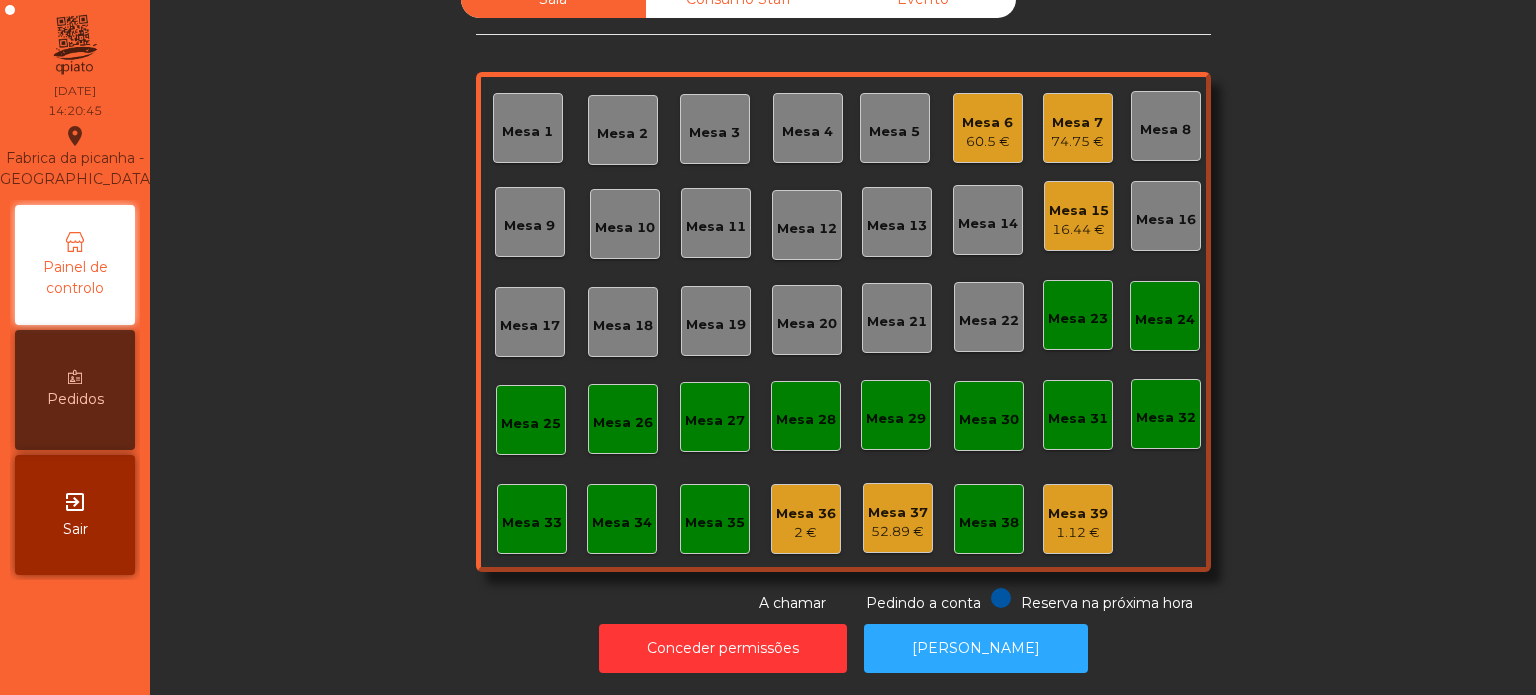 click on "Mesa 4" 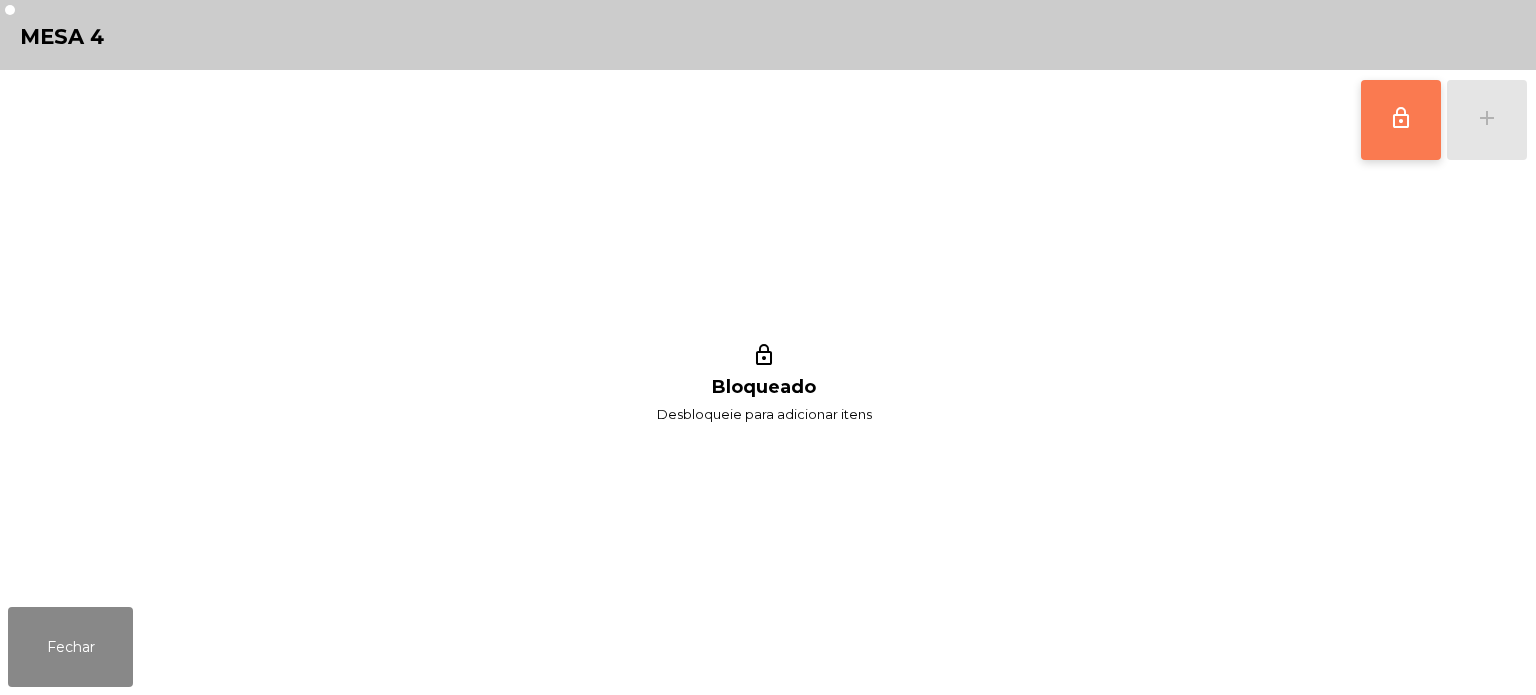 click on "lock_outline" 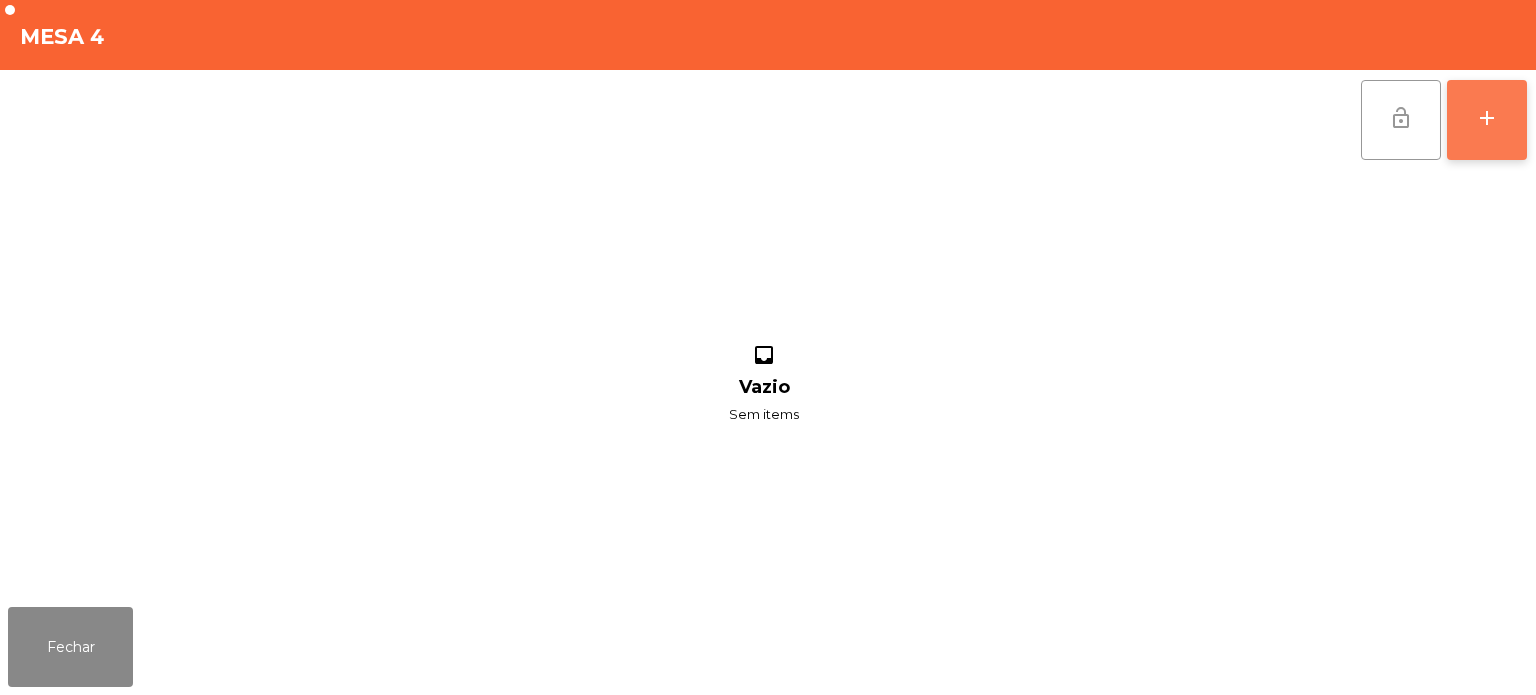 click on "add" 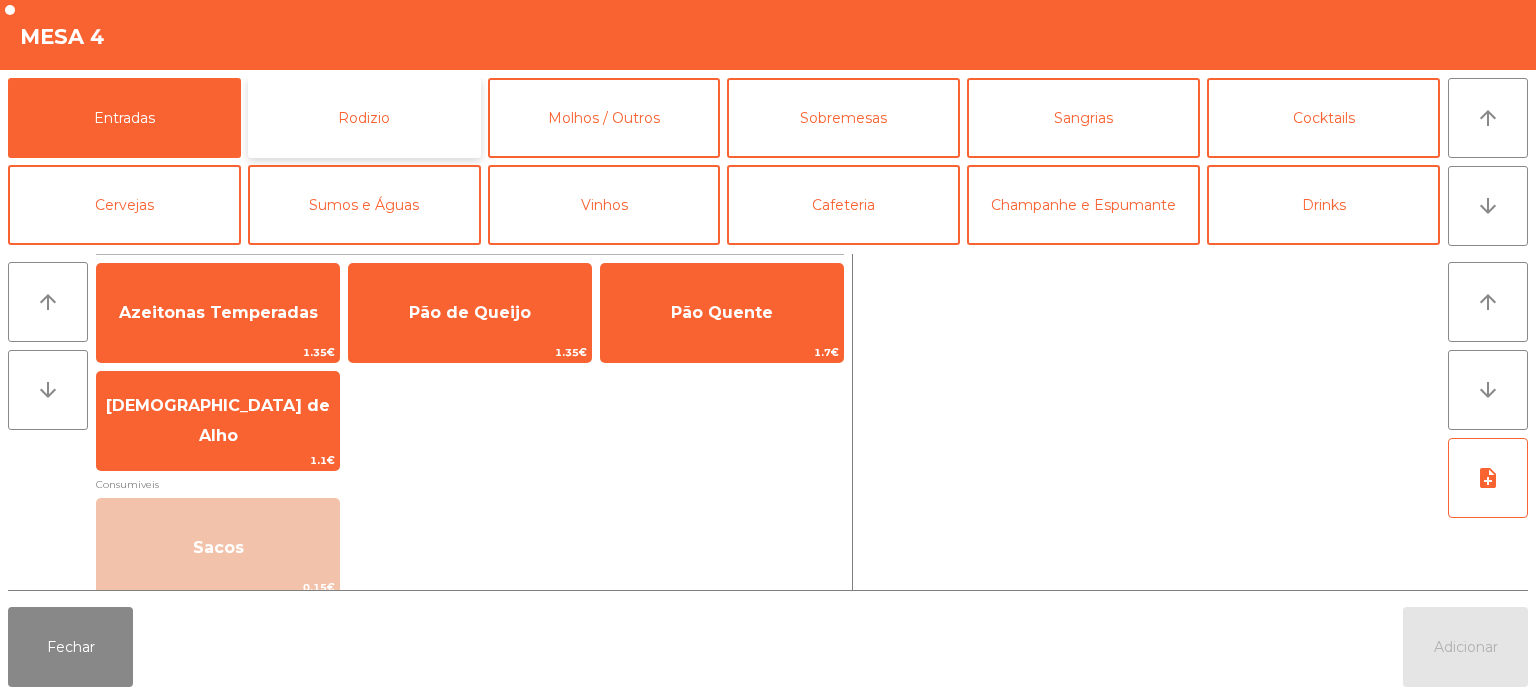 click on "Rodizio" 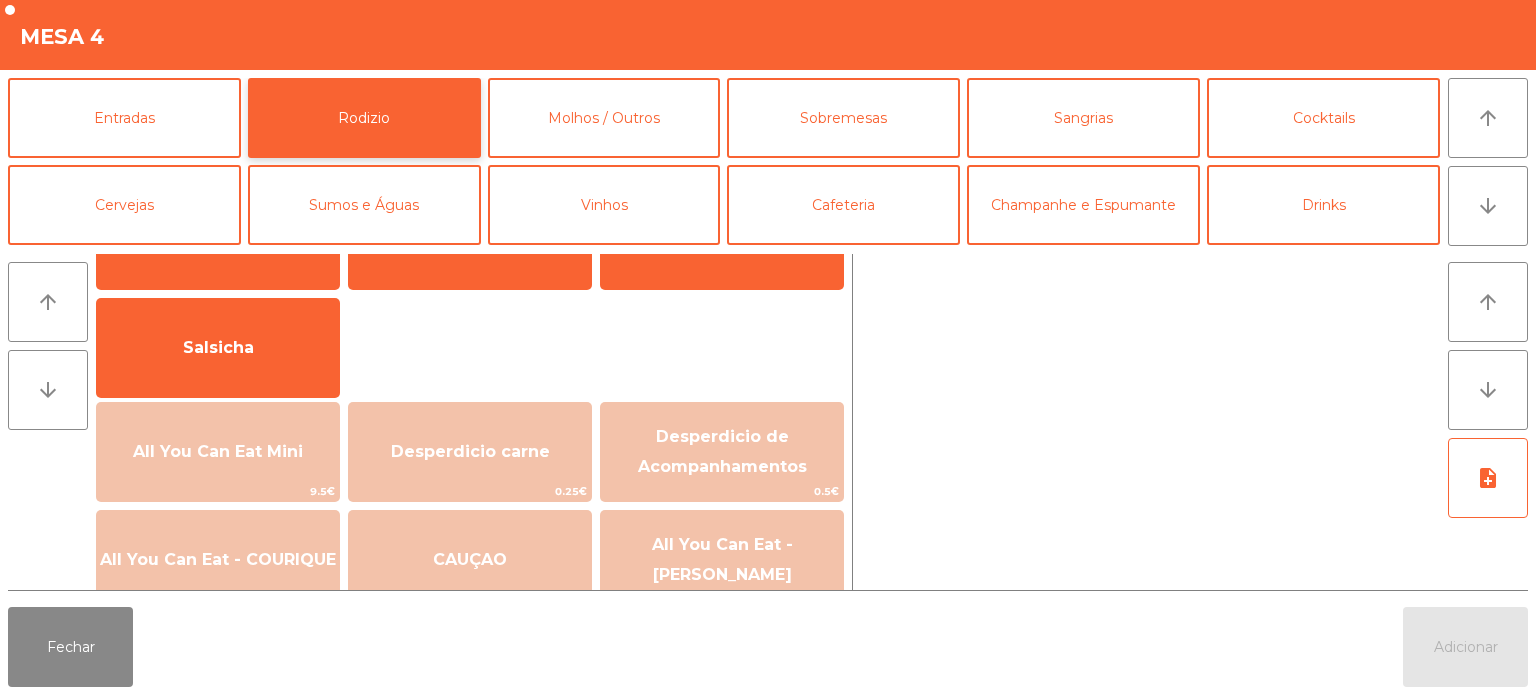 scroll, scrollTop: 102, scrollLeft: 0, axis: vertical 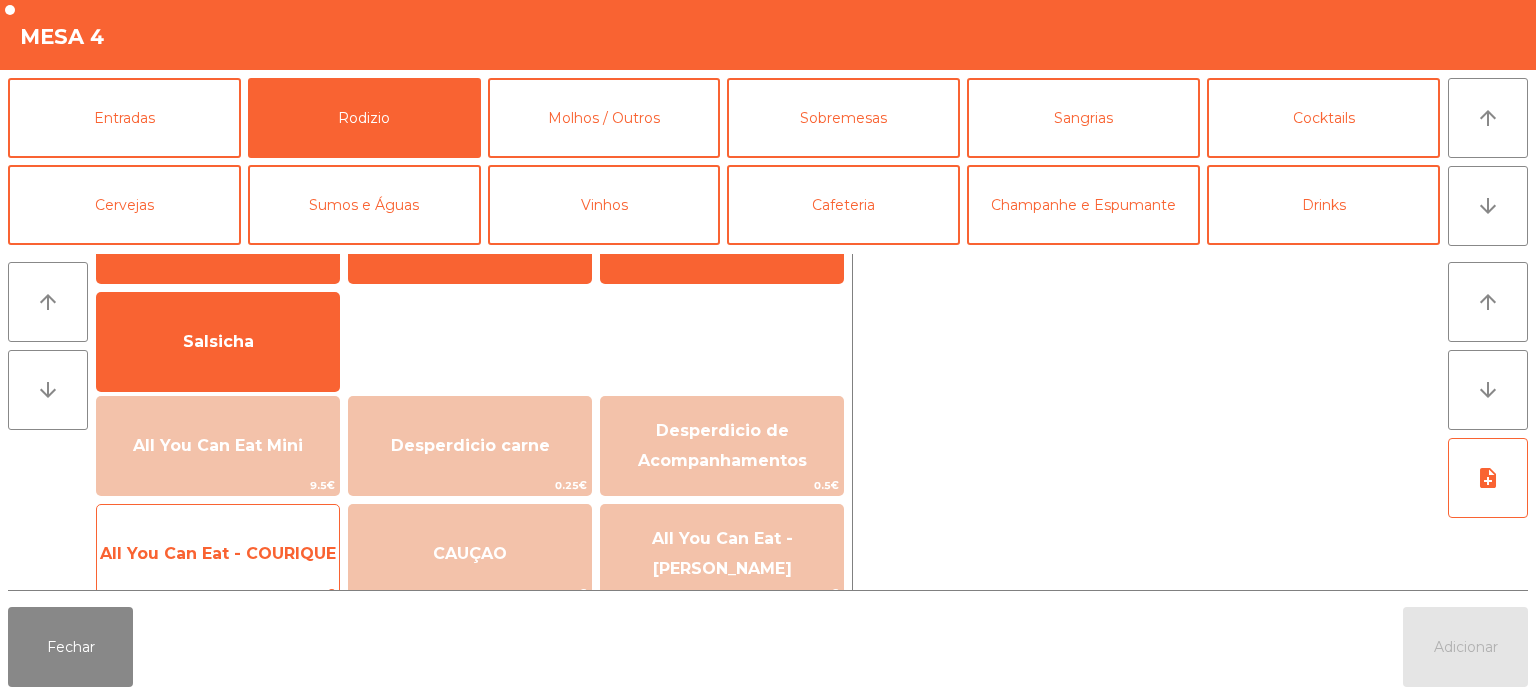 click on "All You Can Eat - COURIQUE" 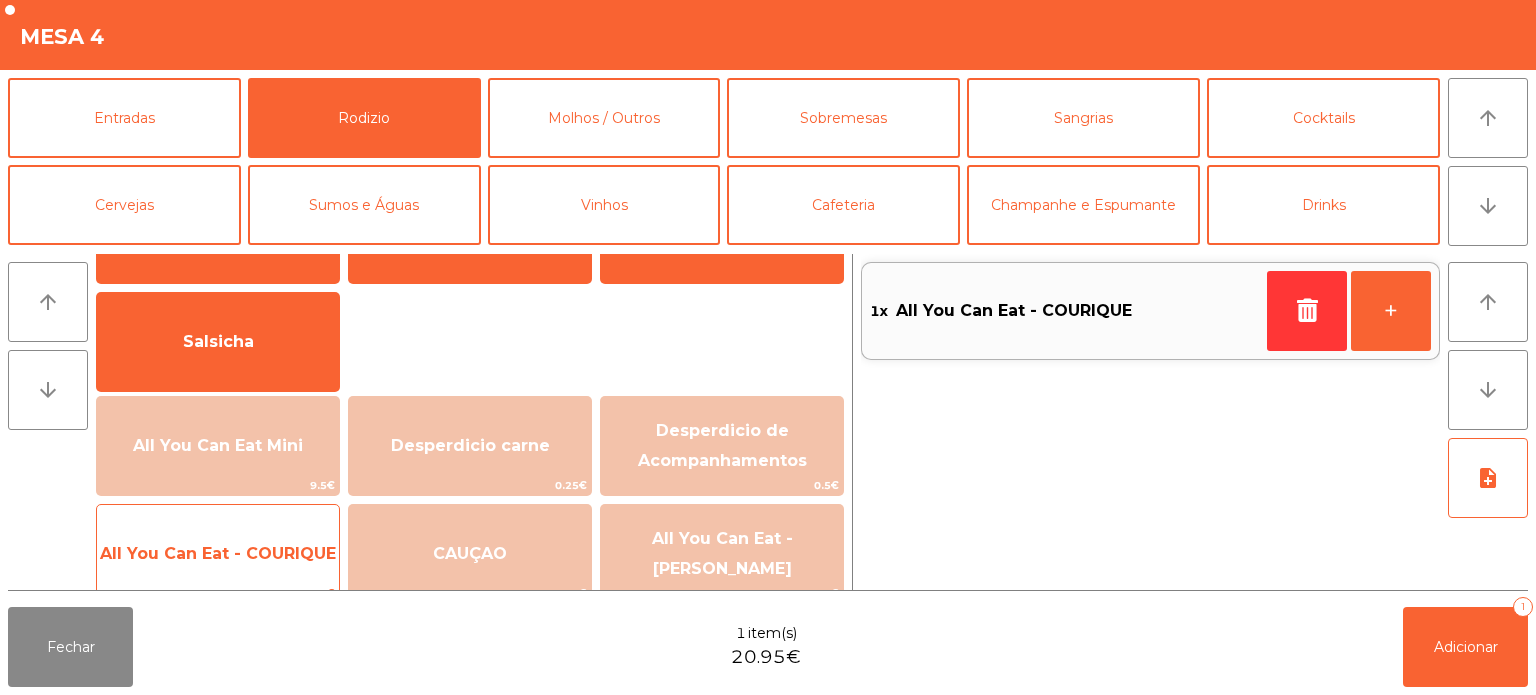 click on "All You Can Eat - COURIQUE" 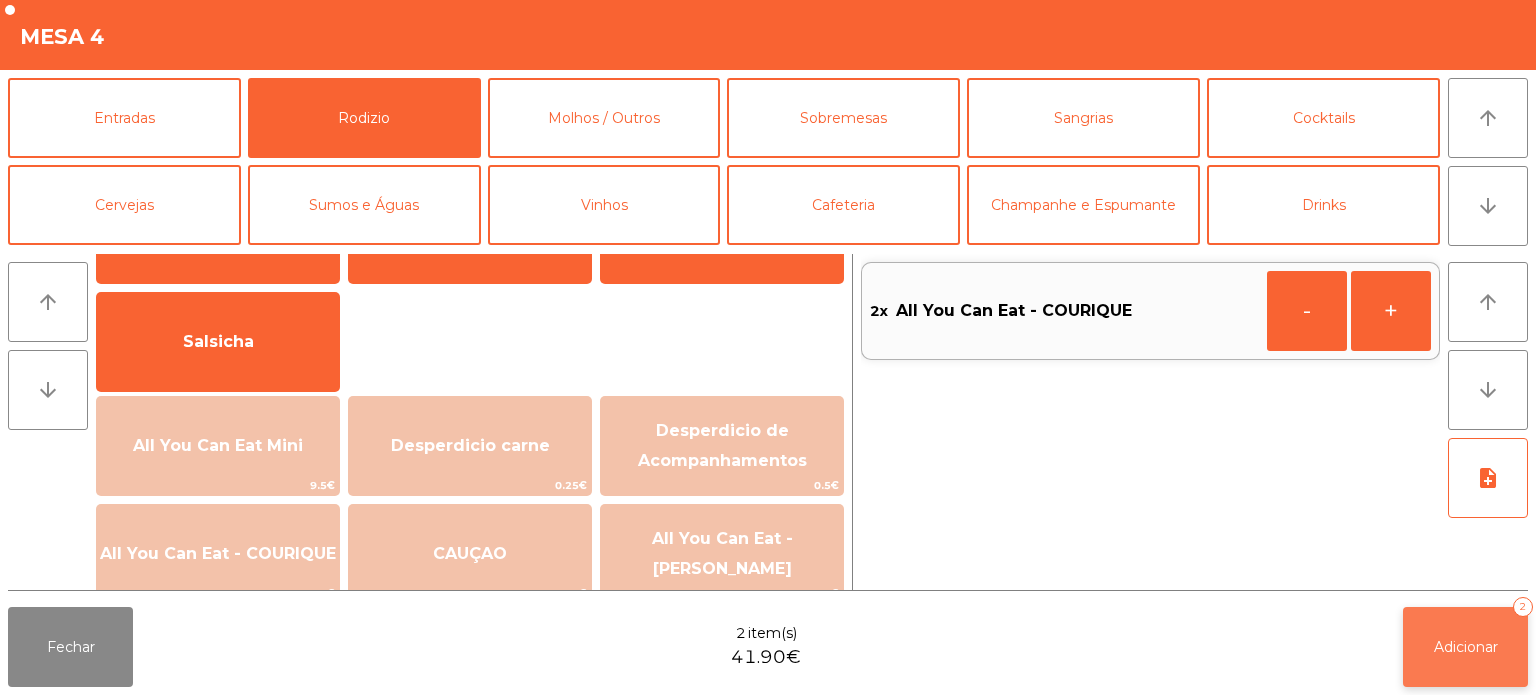 click on "Adicionar" 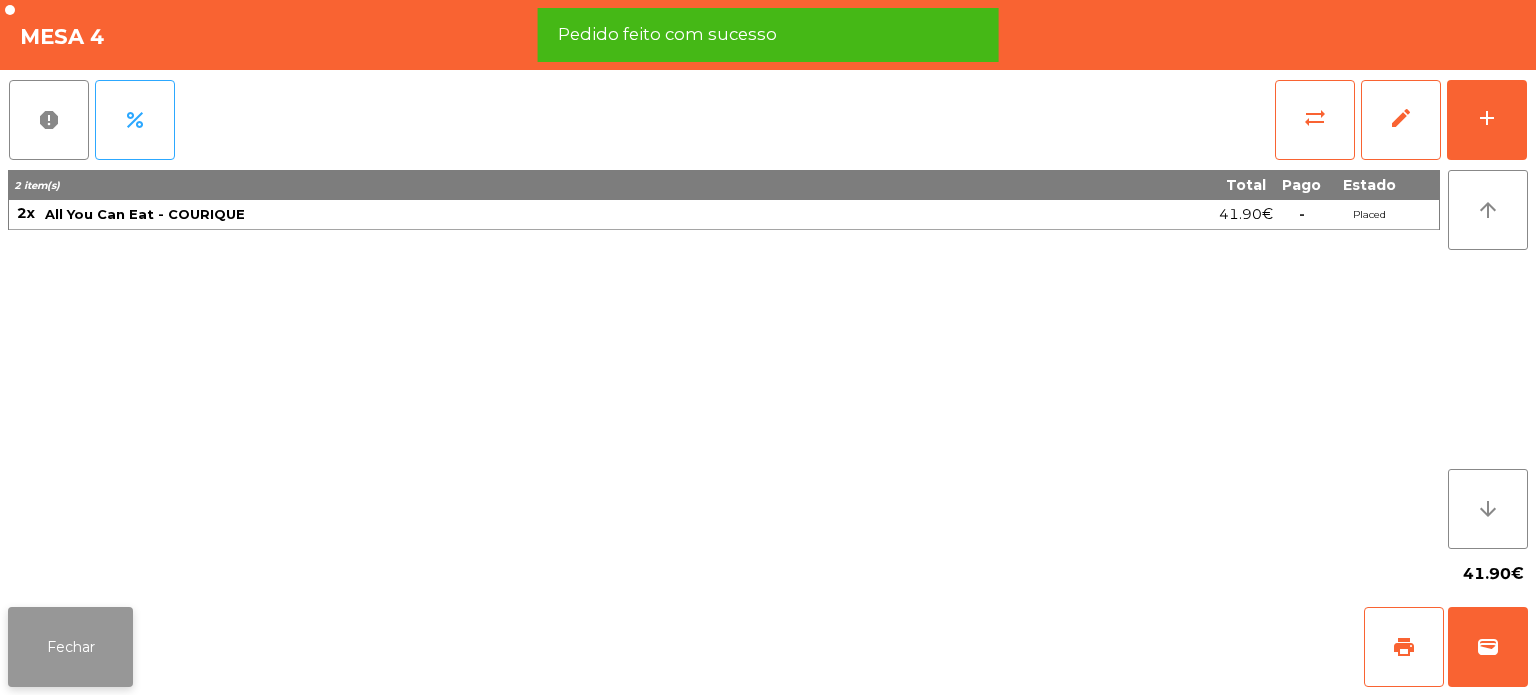 click on "Fechar" 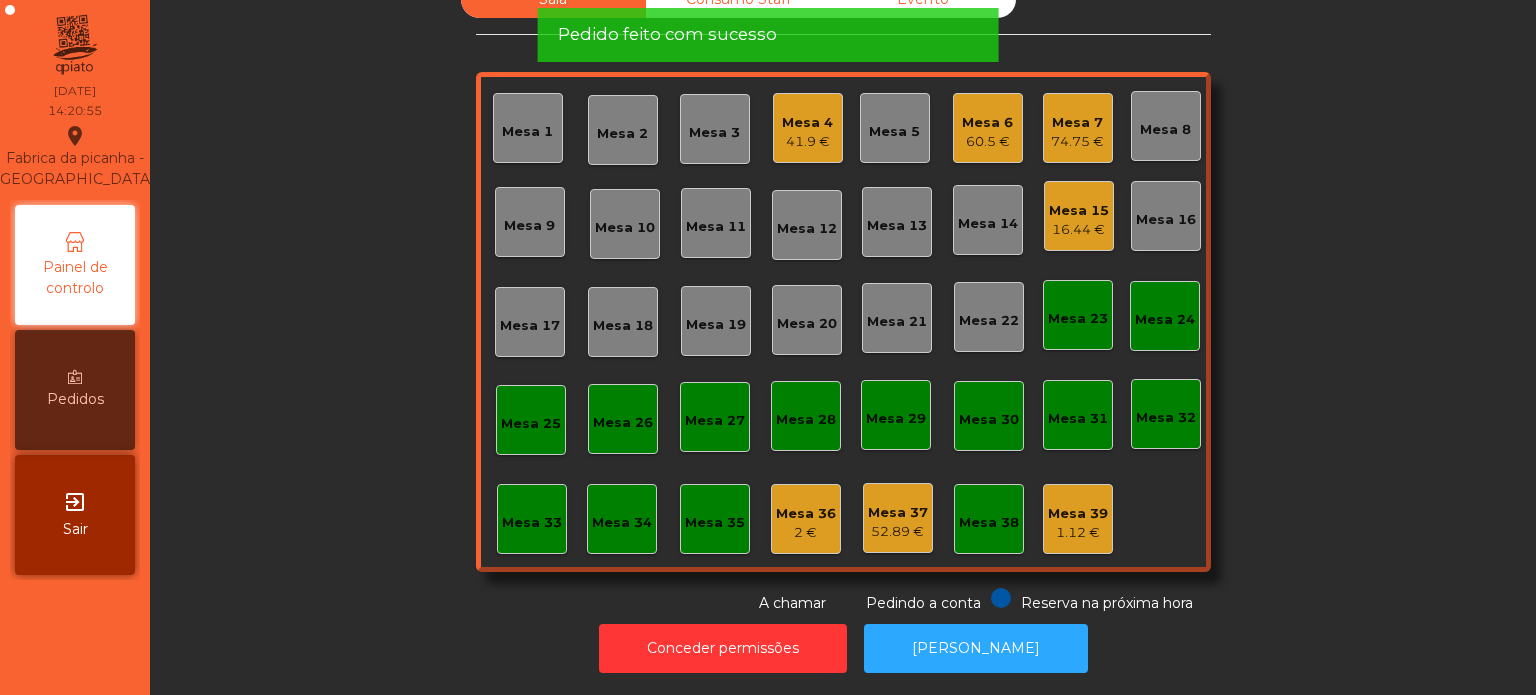click on "Mesa 9" 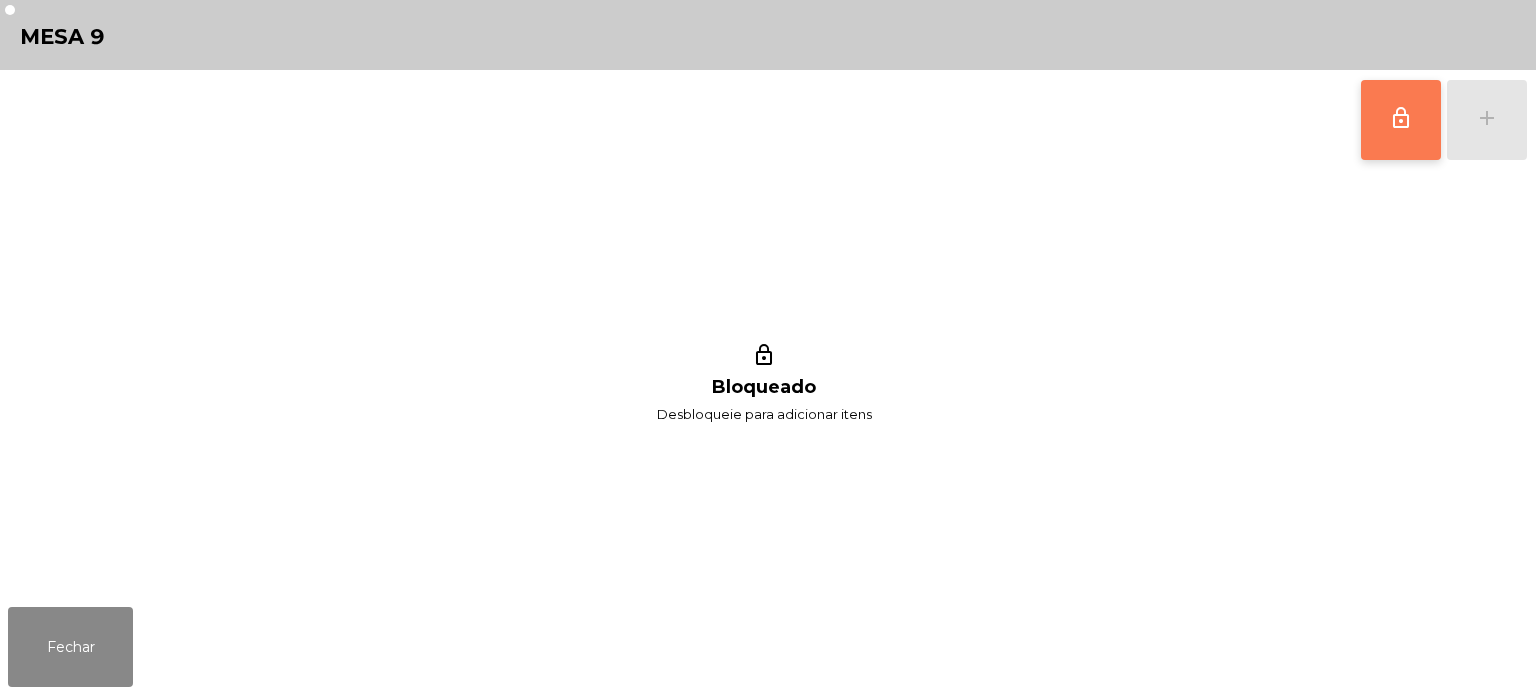 click on "lock_outline" 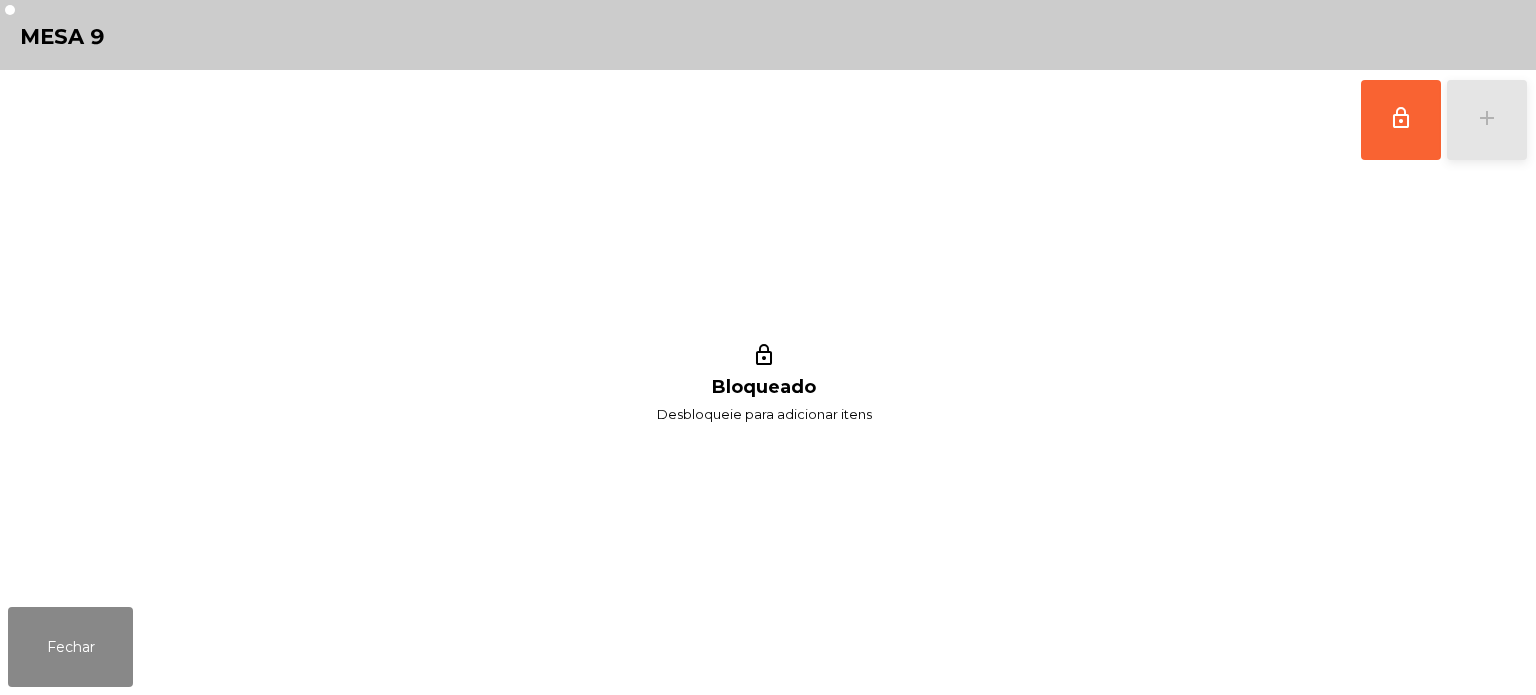 click on "add" 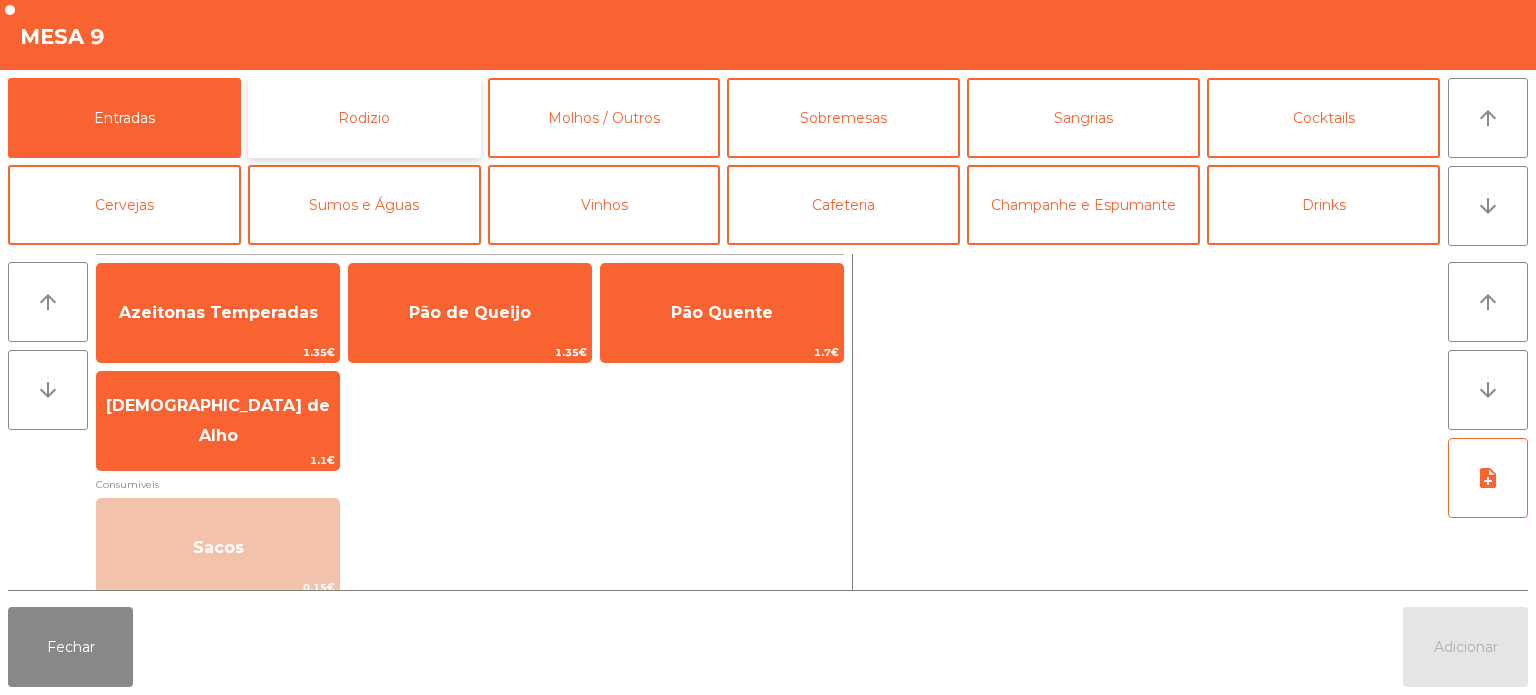 click on "Rodizio" 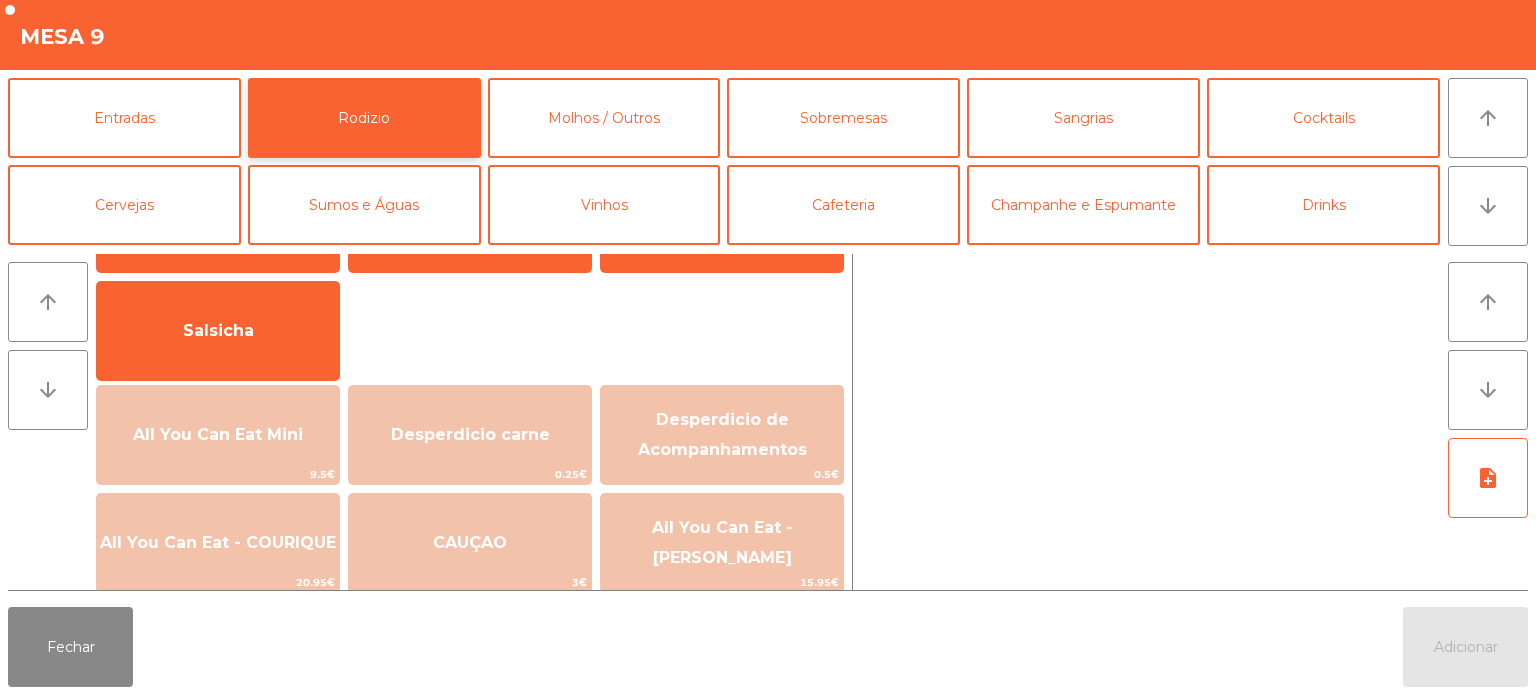 scroll, scrollTop: 148, scrollLeft: 0, axis: vertical 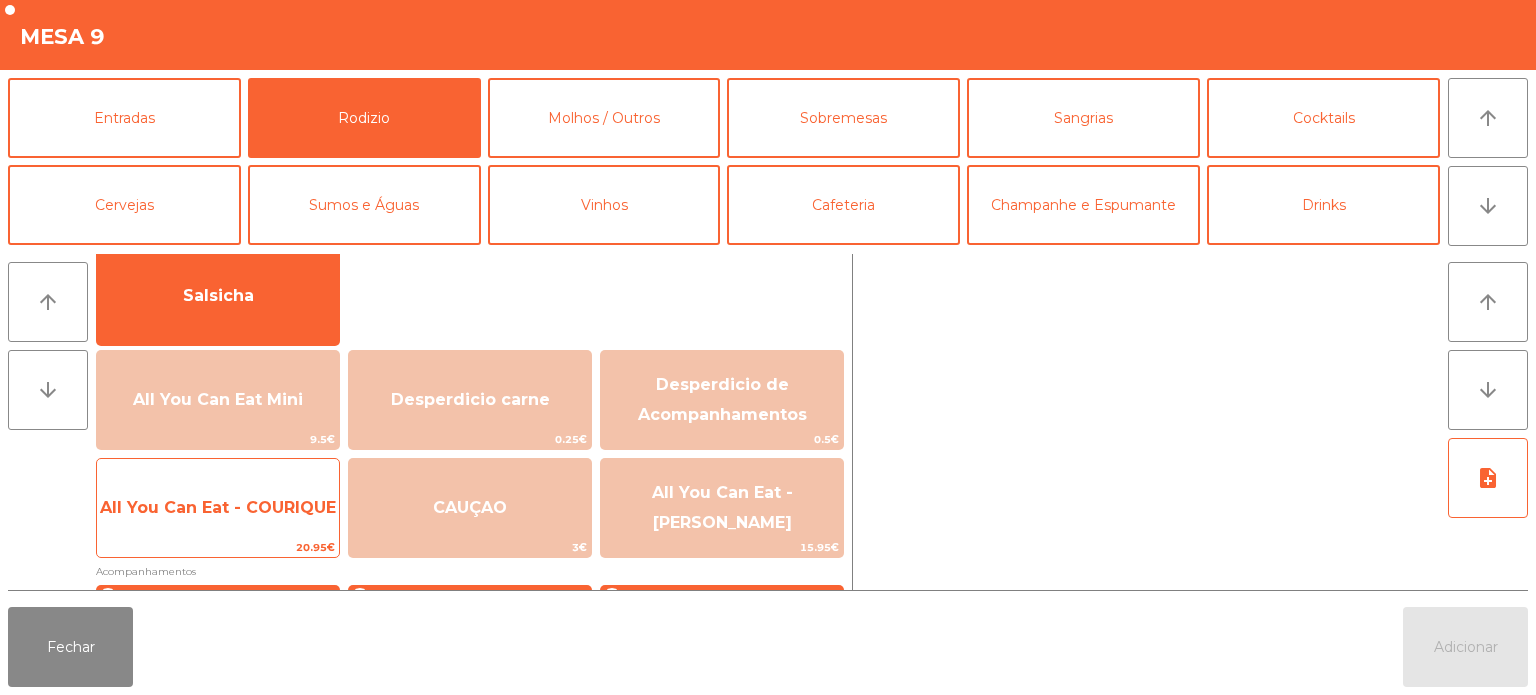 click on "All You Can Eat - COURIQUE" 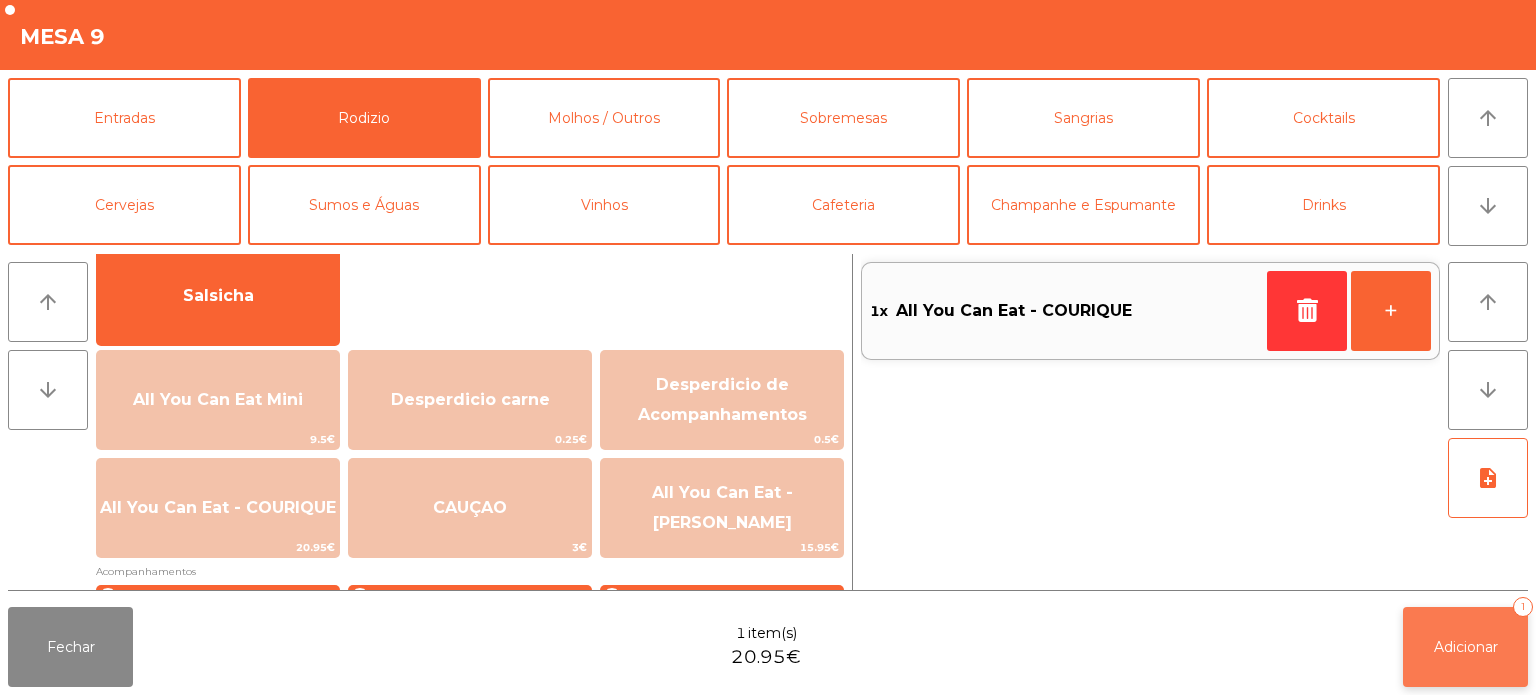 click on "Adicionar   1" 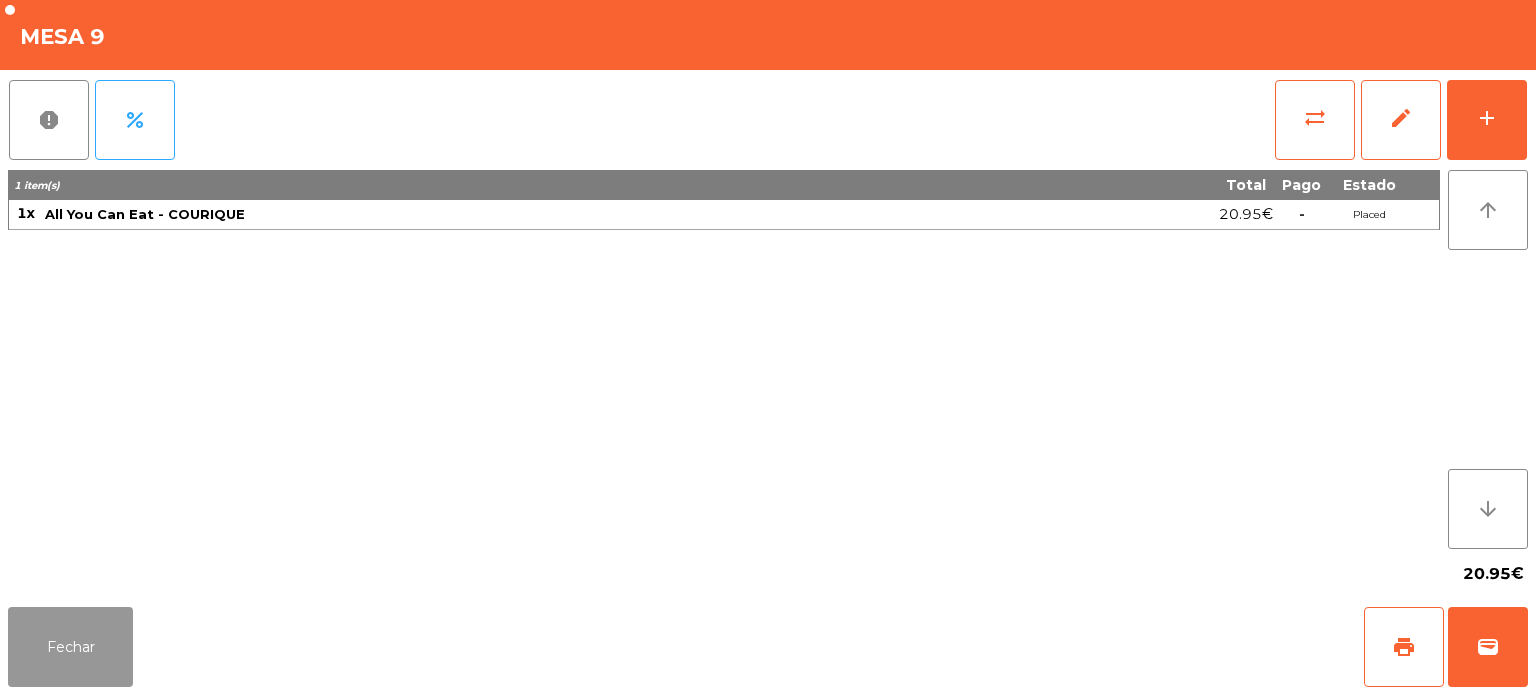 click on "Fechar" 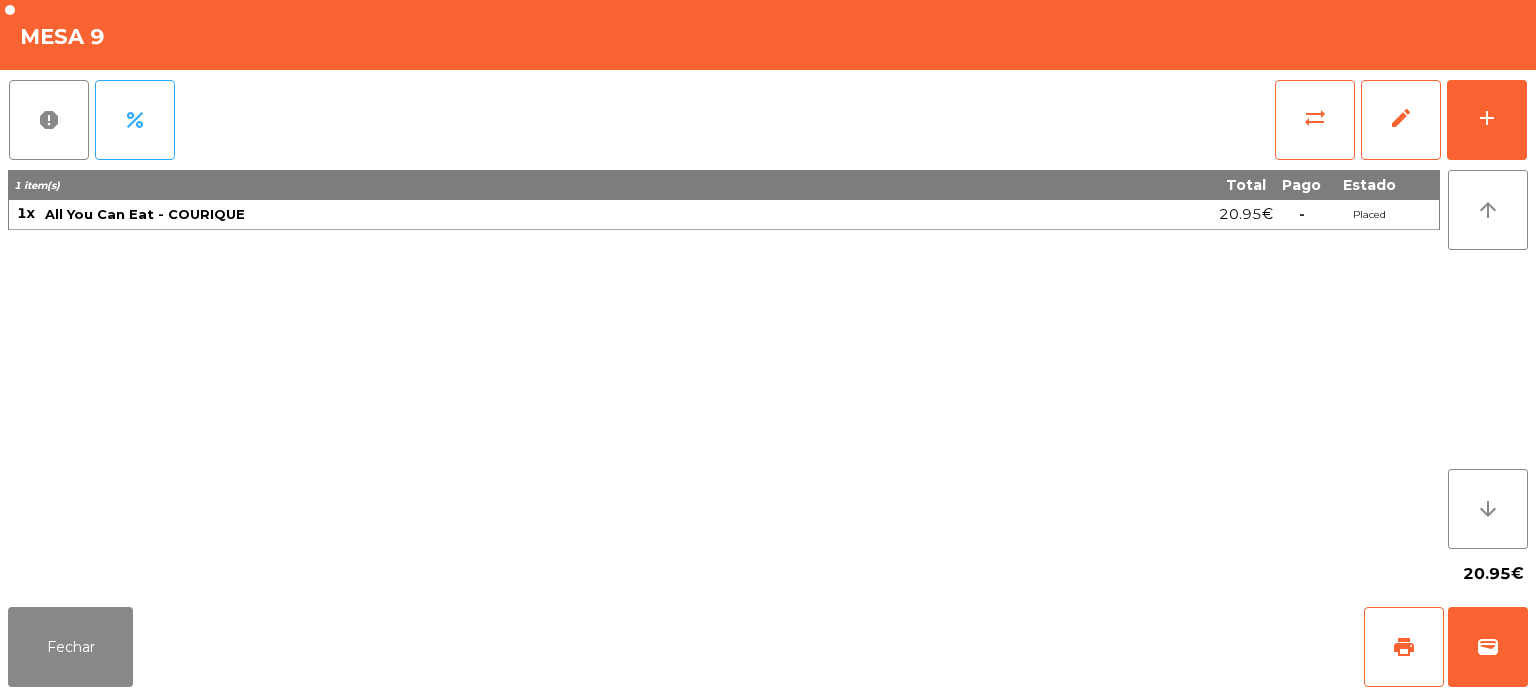 click on "Fabrica da picanha - Lisboa  location_on  06/07/2025   14:21:45   Painel de controlo   Pedidos  exit_to_app  Sair" 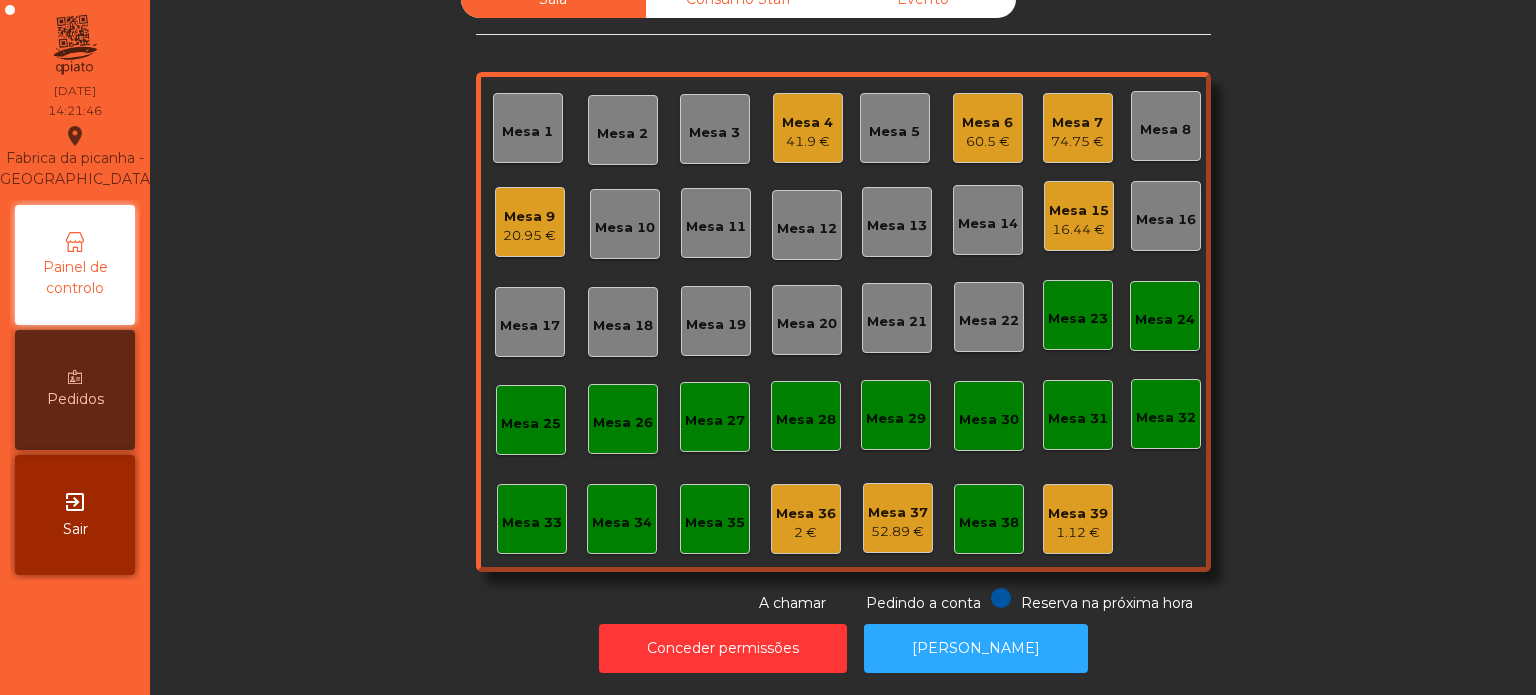 click on "Fabrica da picanha - Lisboa  location_on  06/07/2025   14:21:46   Painel de controlo   Pedidos  exit_to_app  Sair" 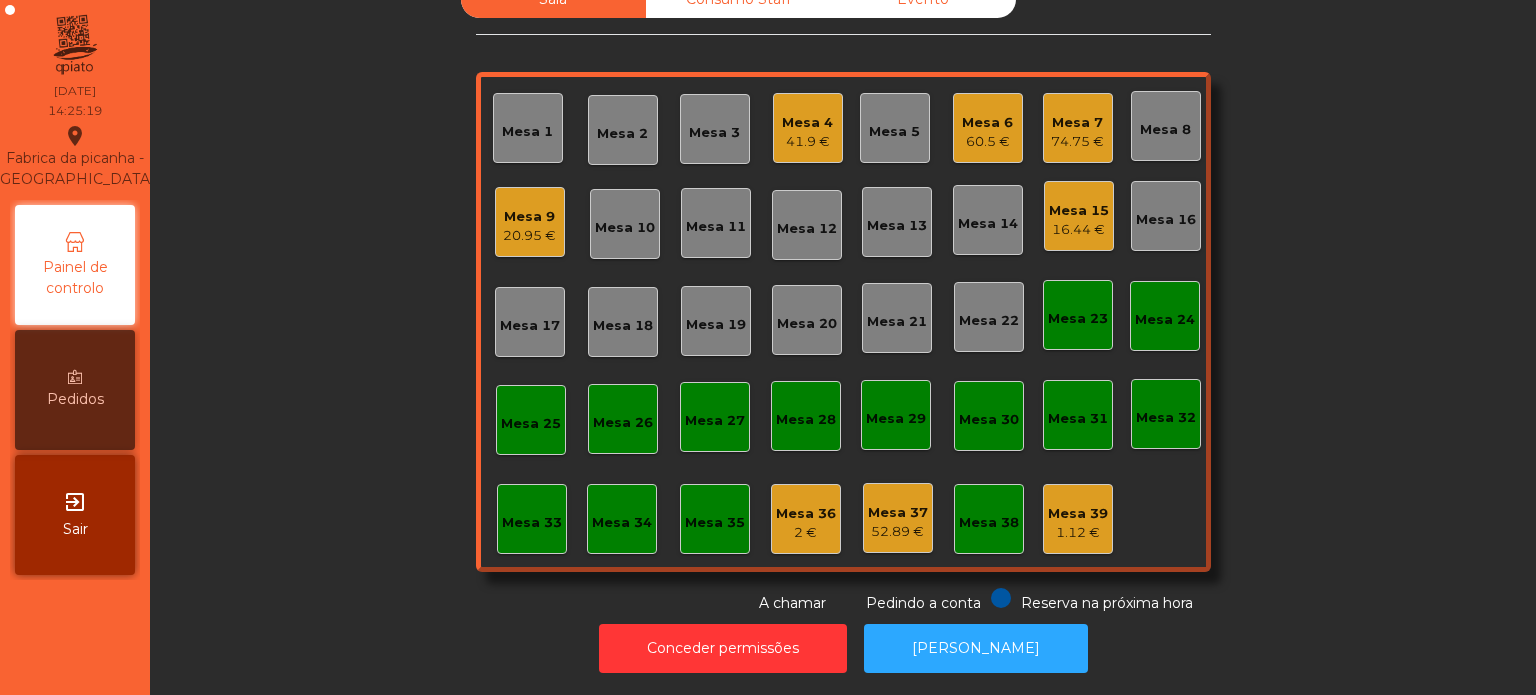 click on "74.75 €" 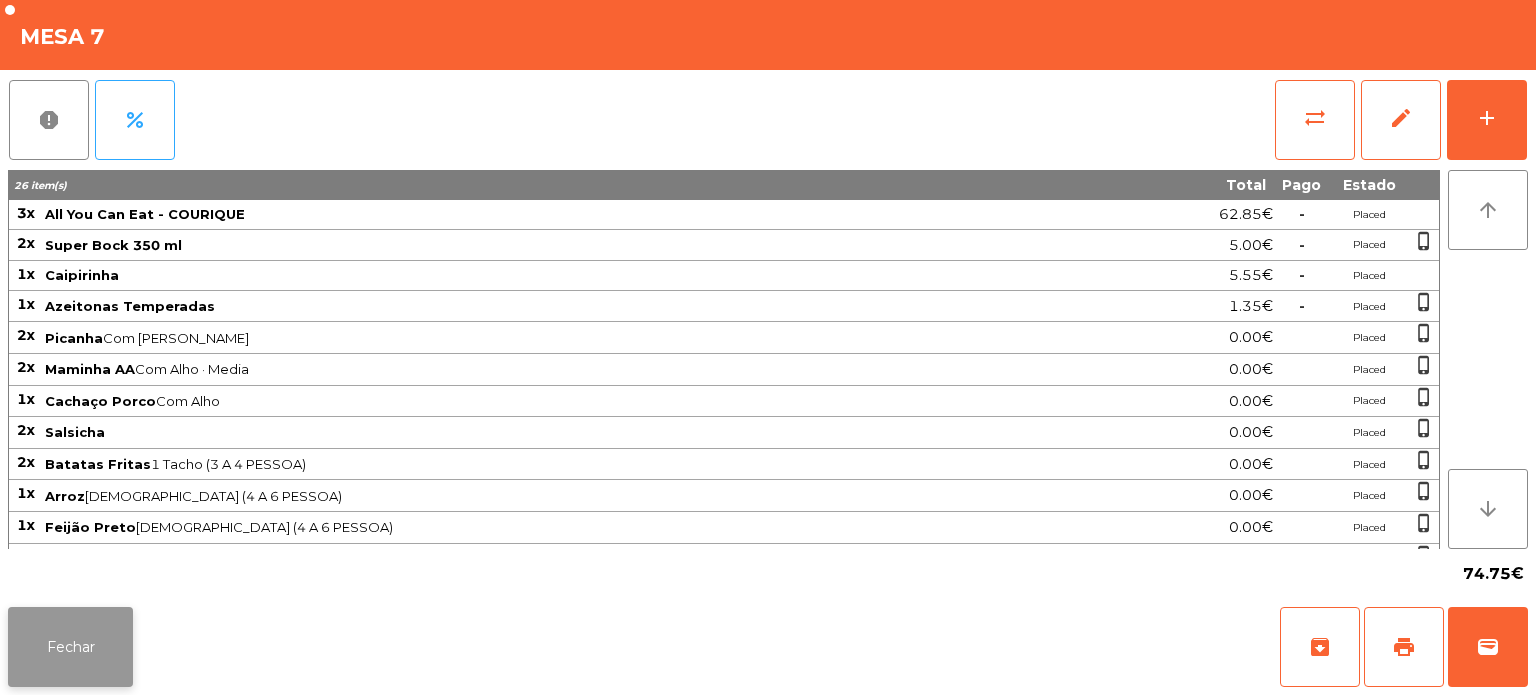click on "Fechar" 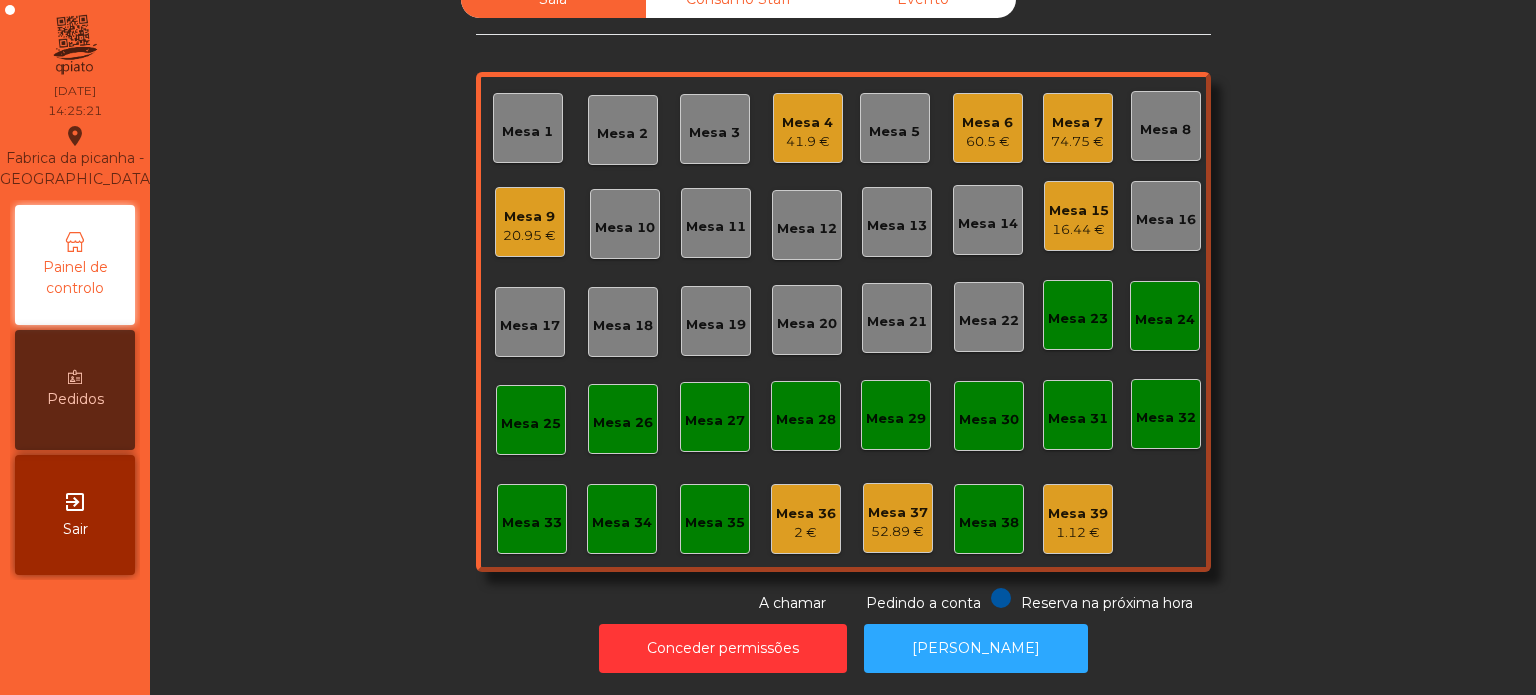 click on "20.95 €" 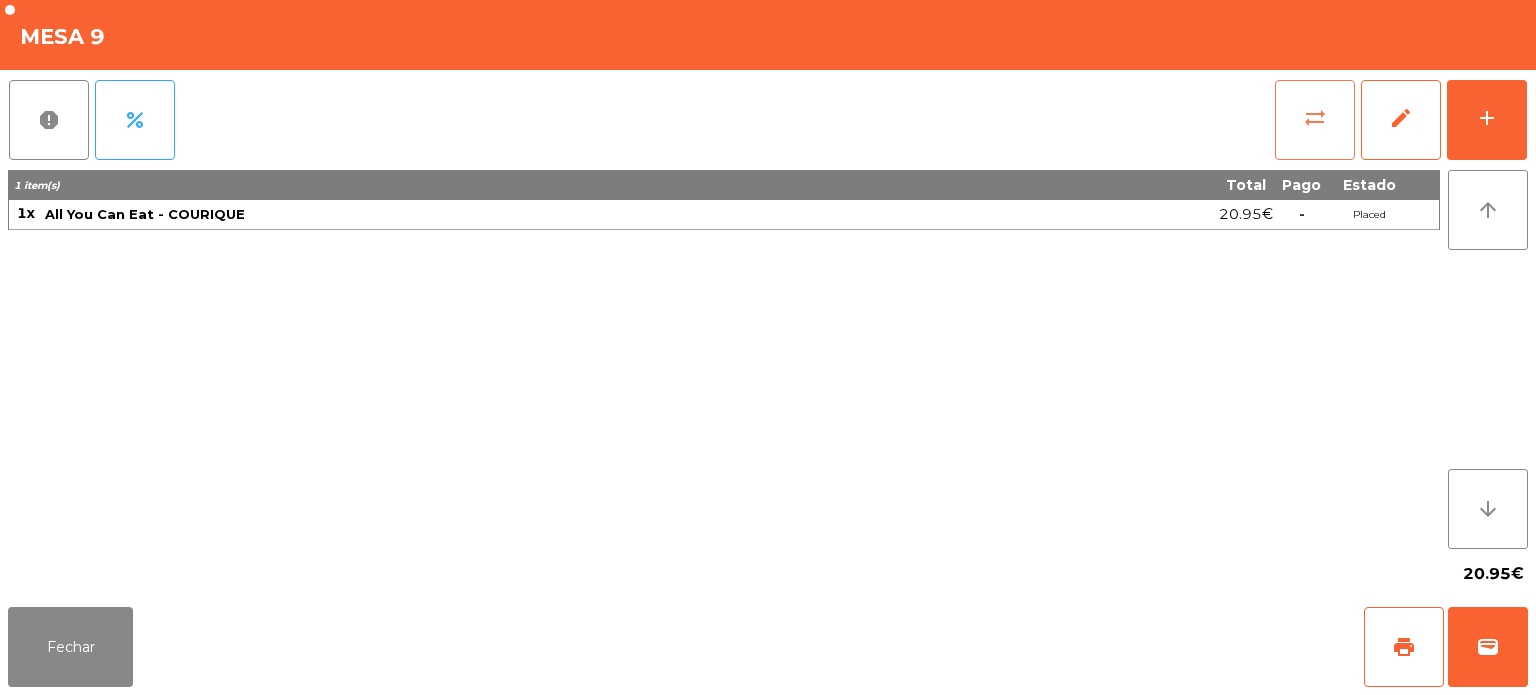 click on "sync_alt" 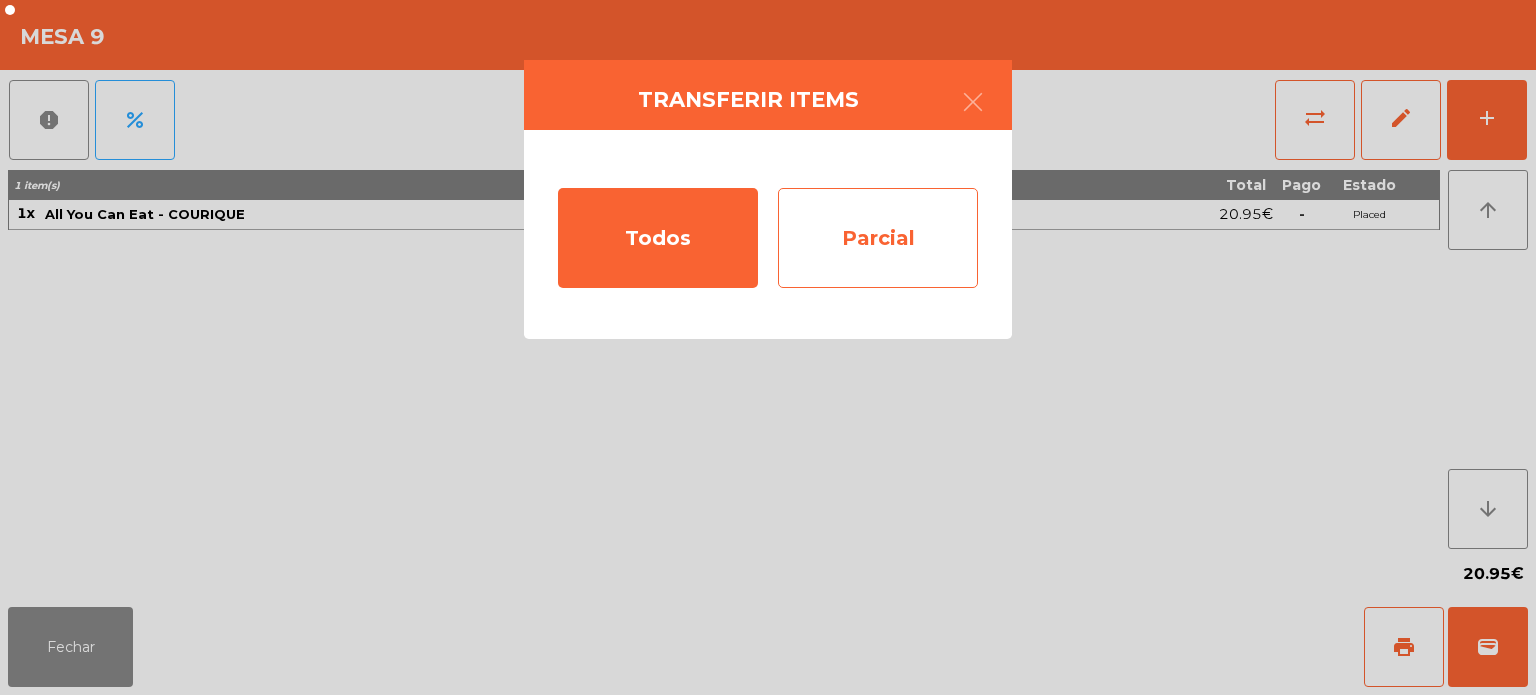 click on "Parcial" 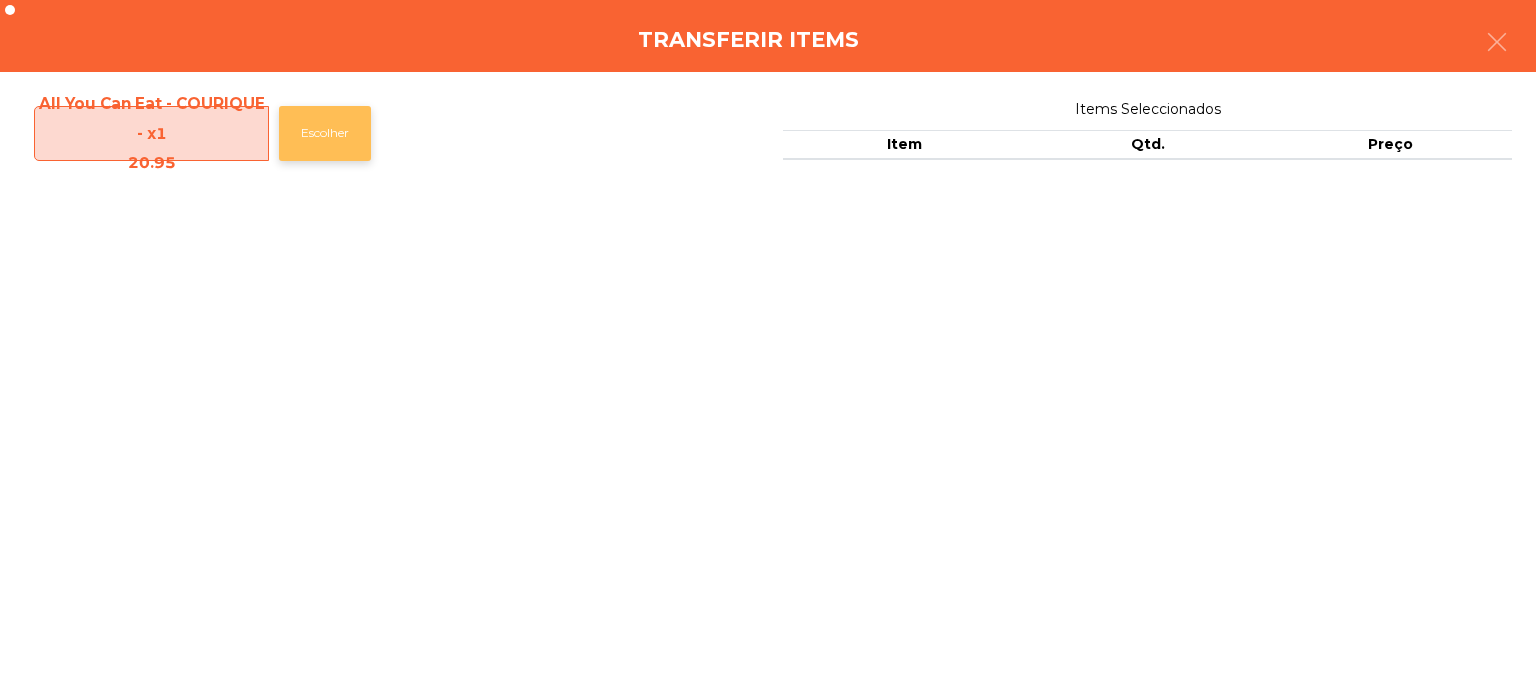 click on "Escolher" 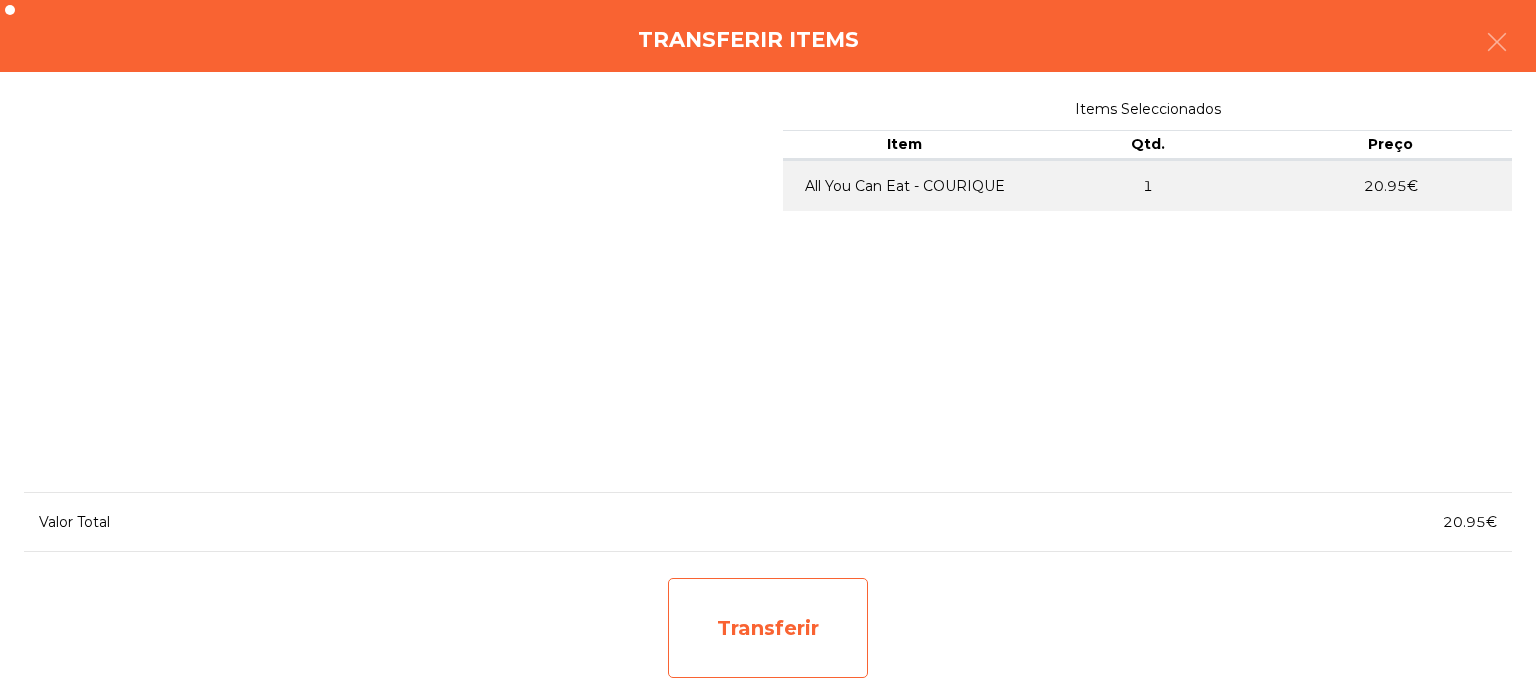 click on "Transferir" 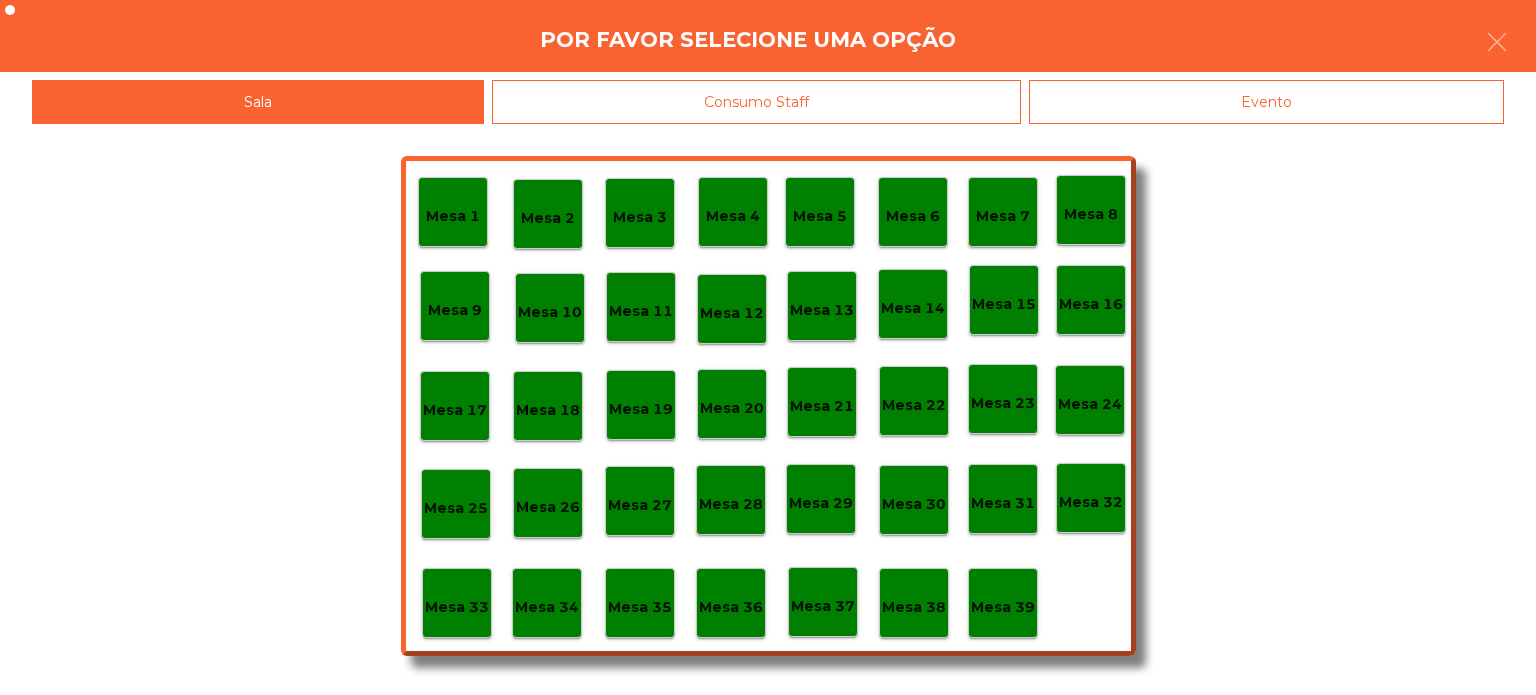 click on "Mesa 37" 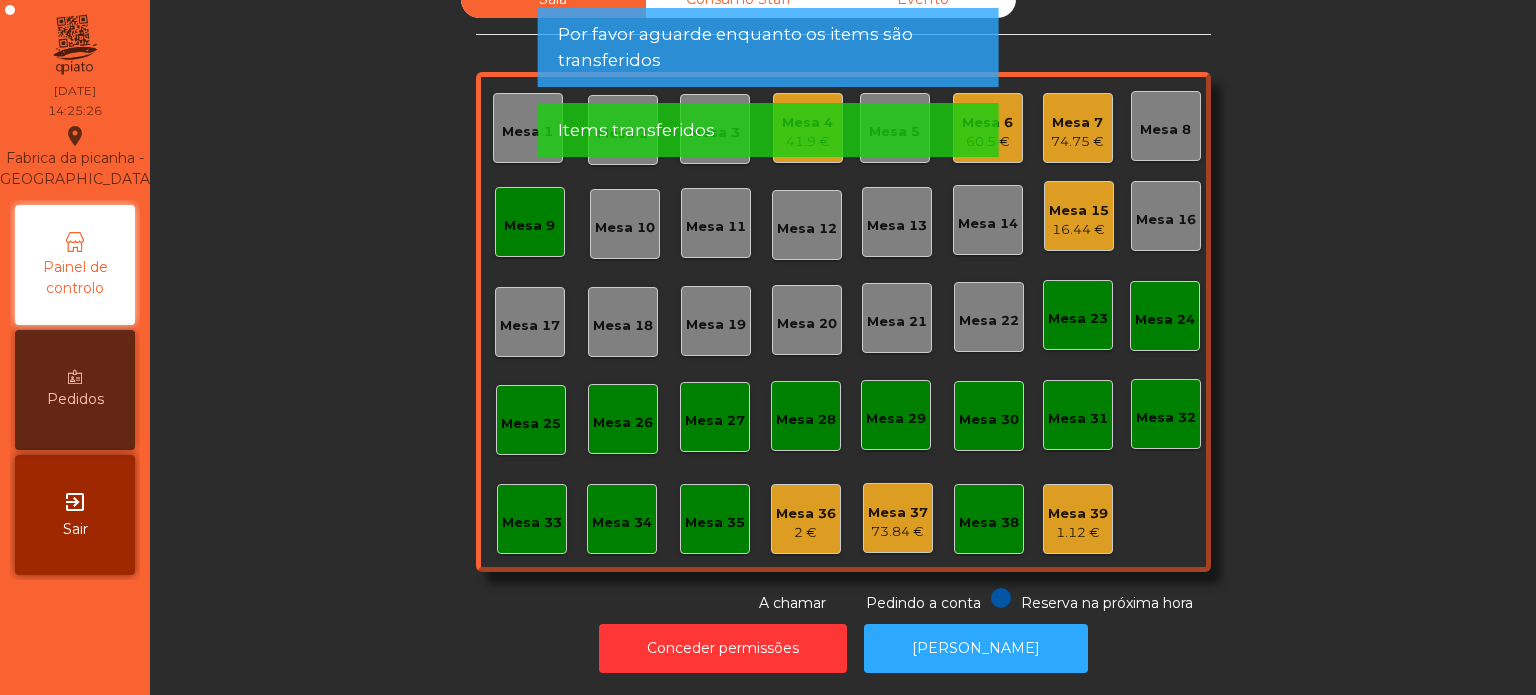 click on "Mesa 9" 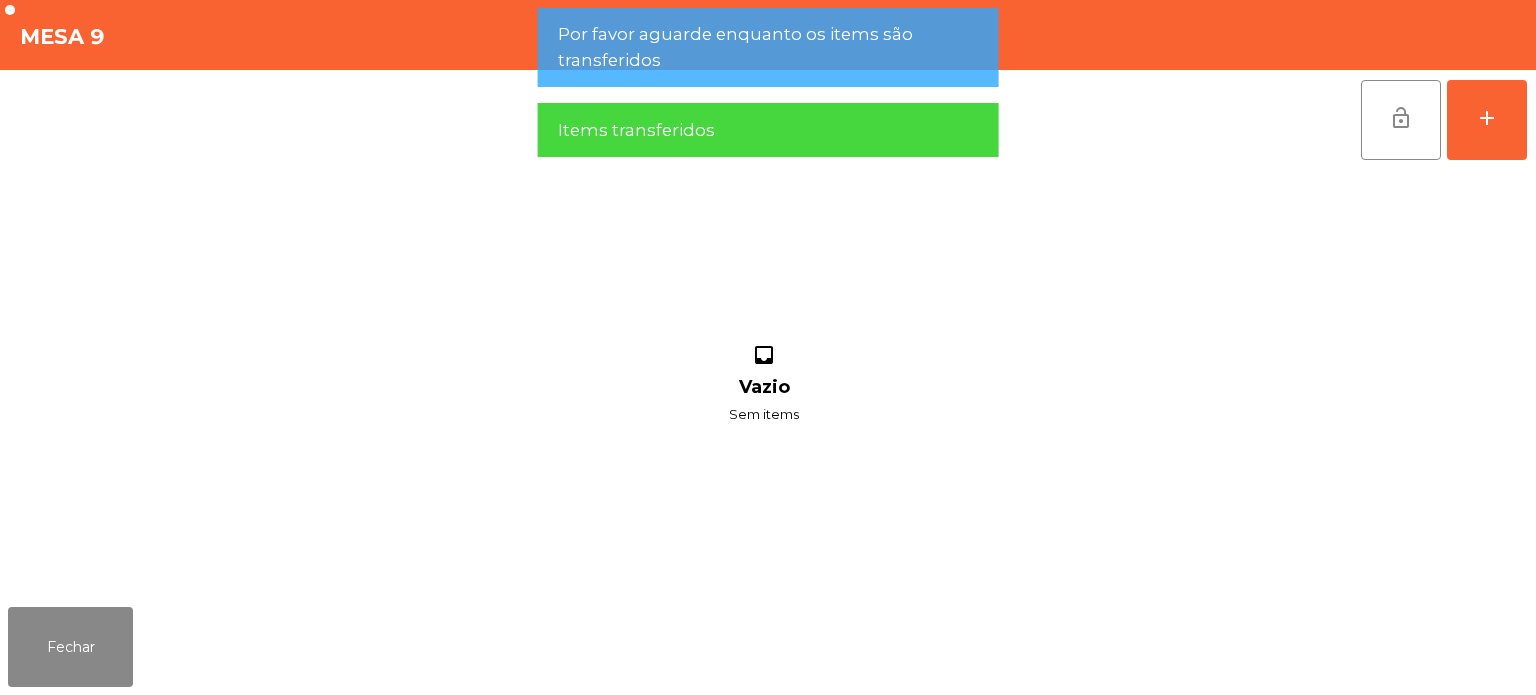 click on "lock_open   add  inbox Vazio Sem items" 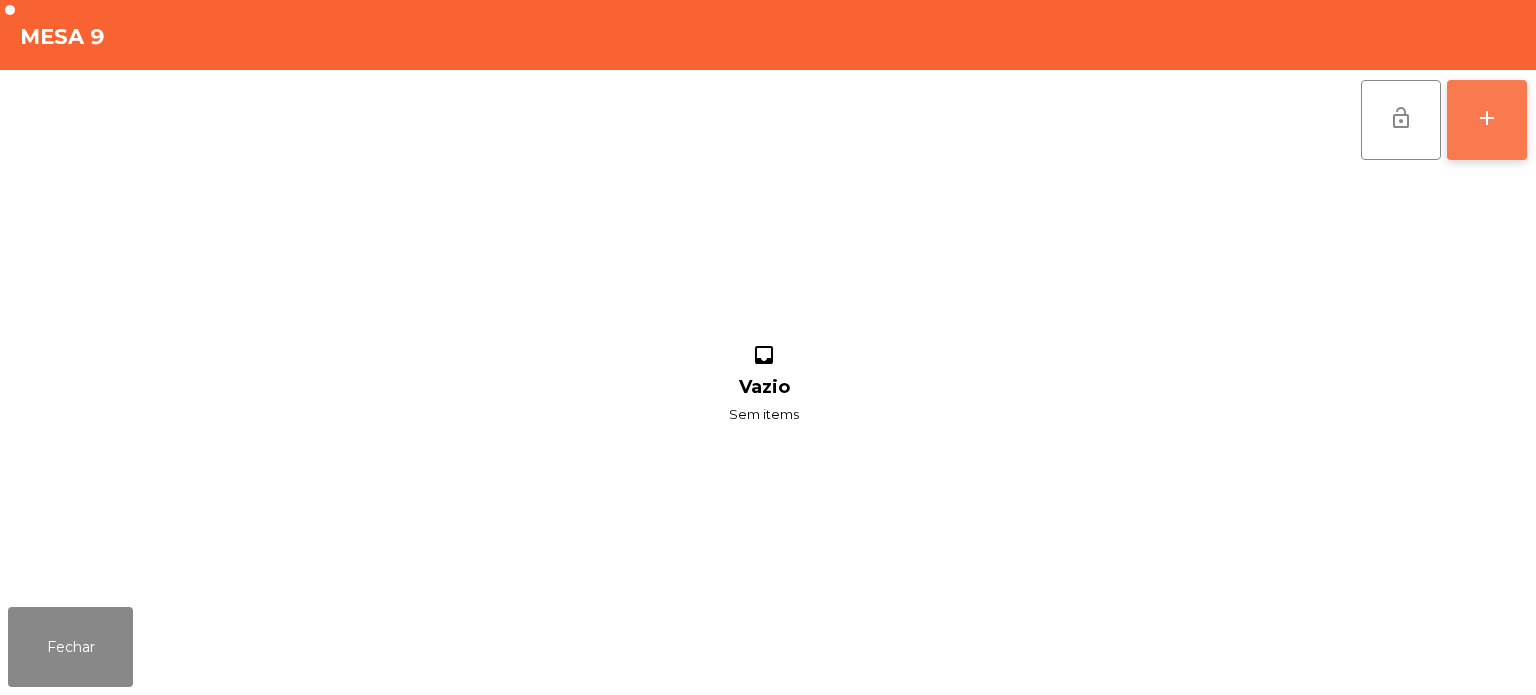 click on "add" 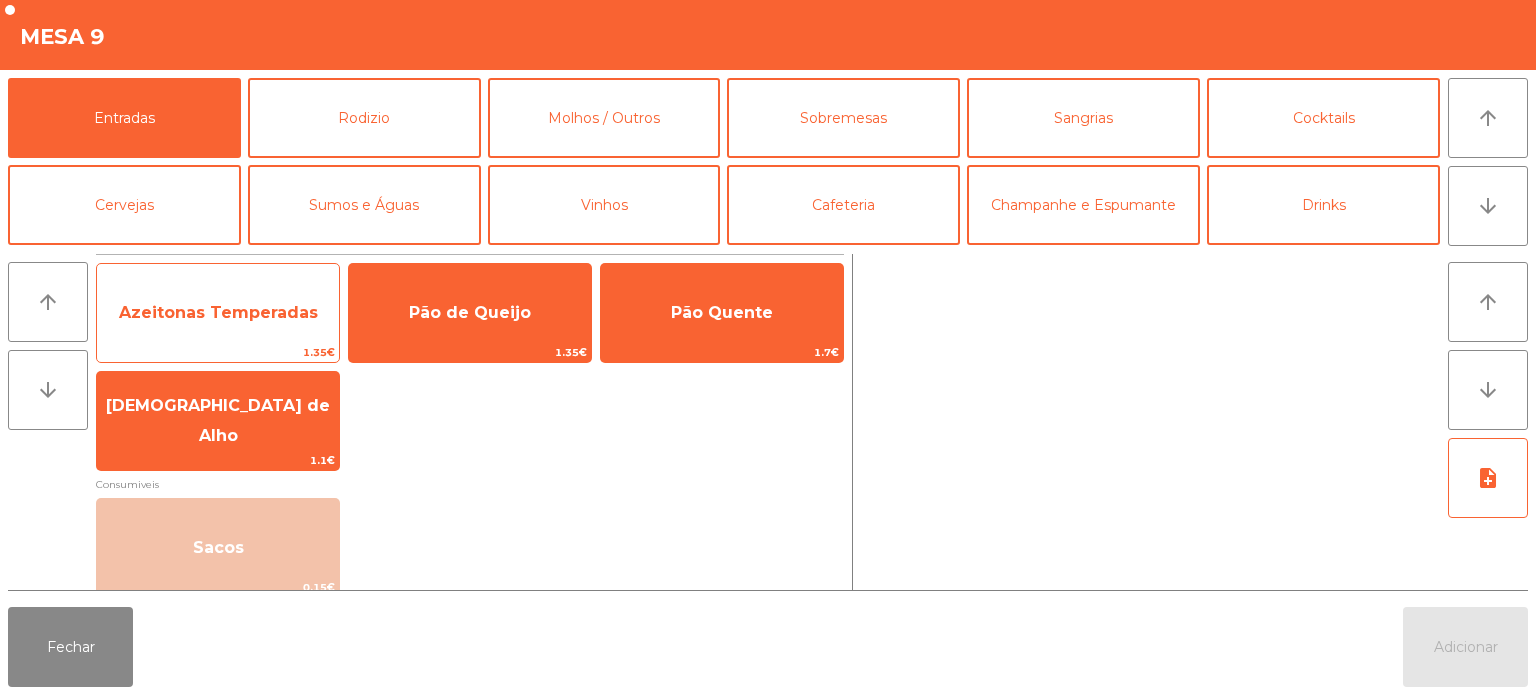 click on "Azeitonas Temperadas" 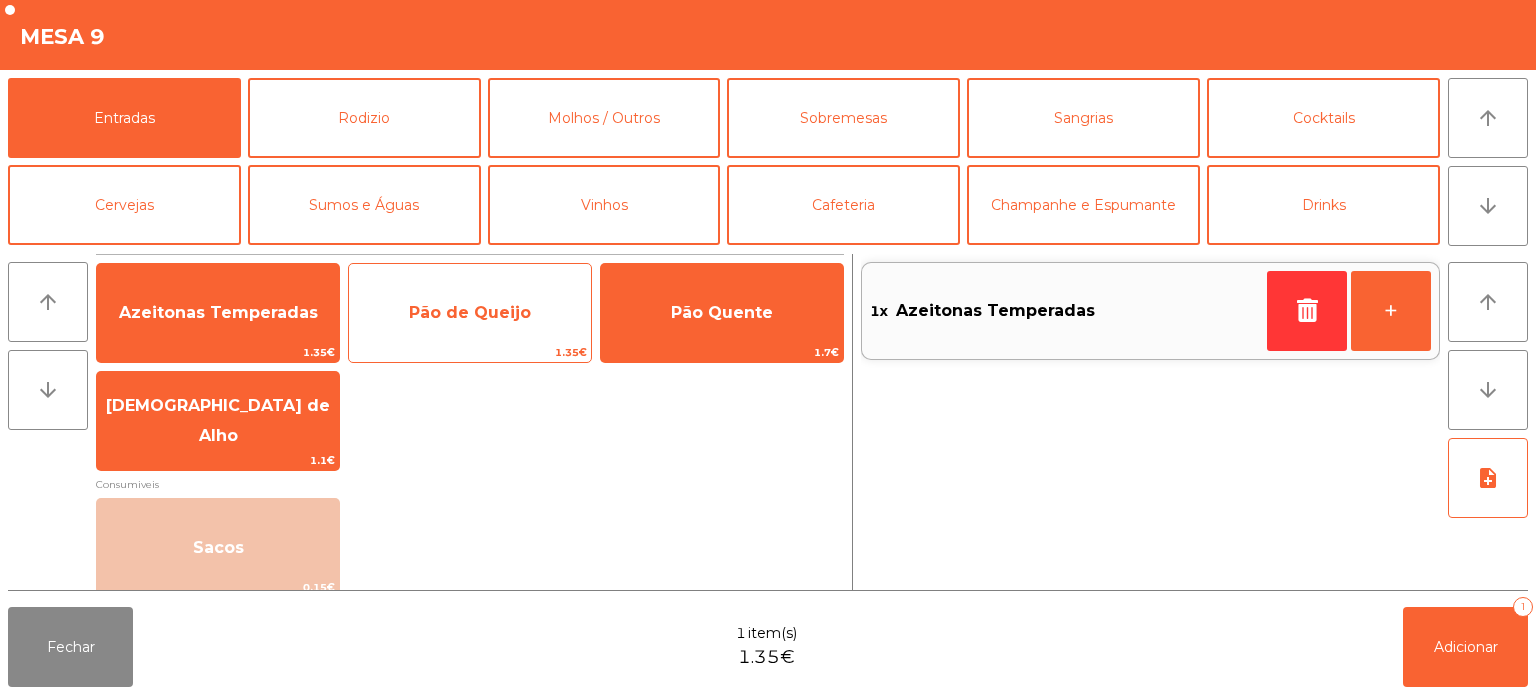 click on "Pão de Queijo" 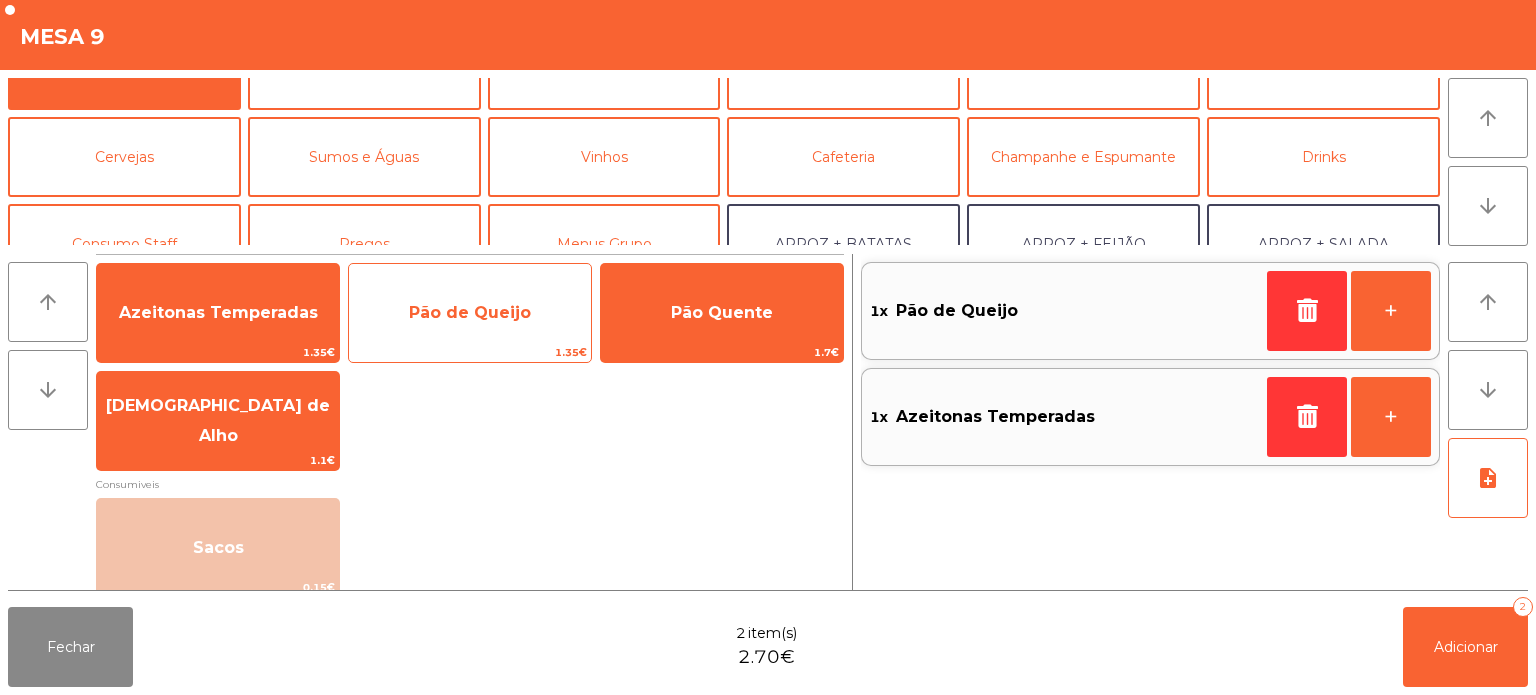 scroll, scrollTop: 49, scrollLeft: 0, axis: vertical 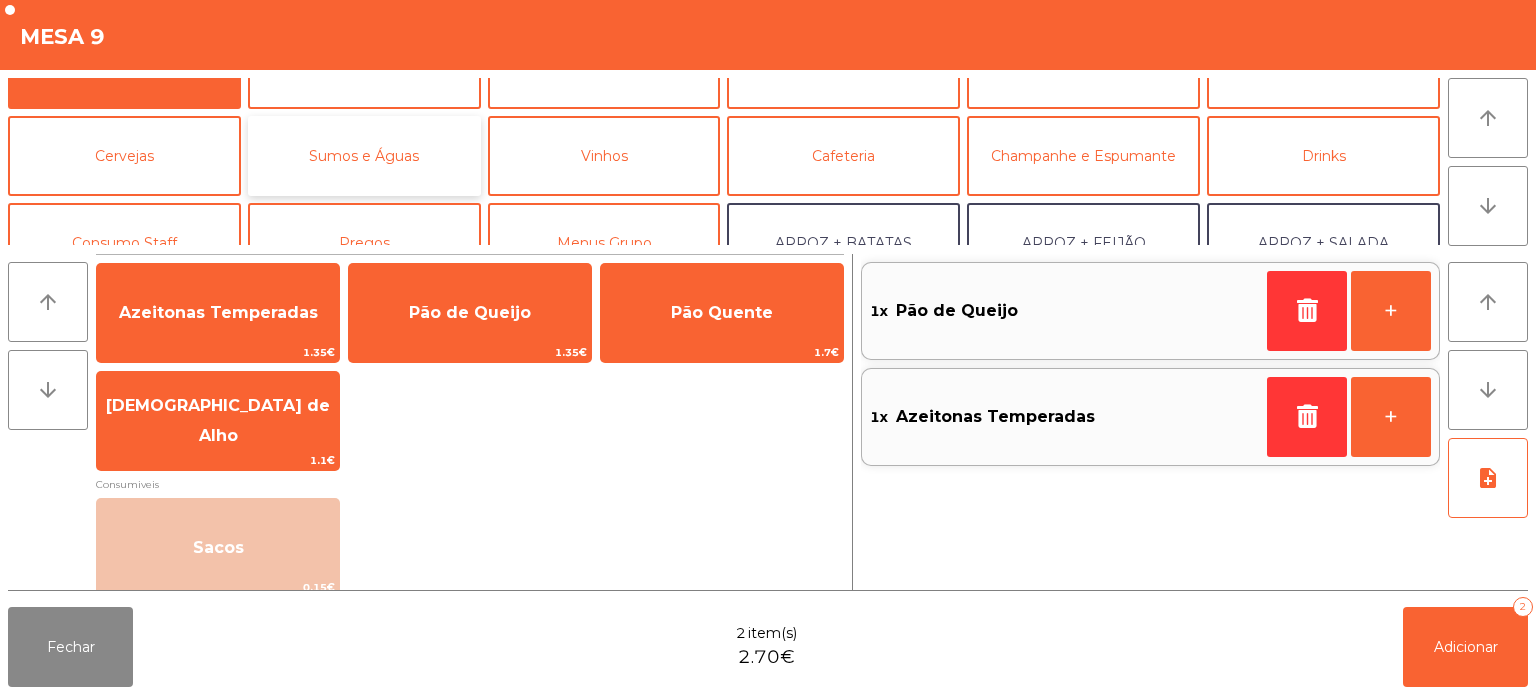 click on "Sumos e Águas" 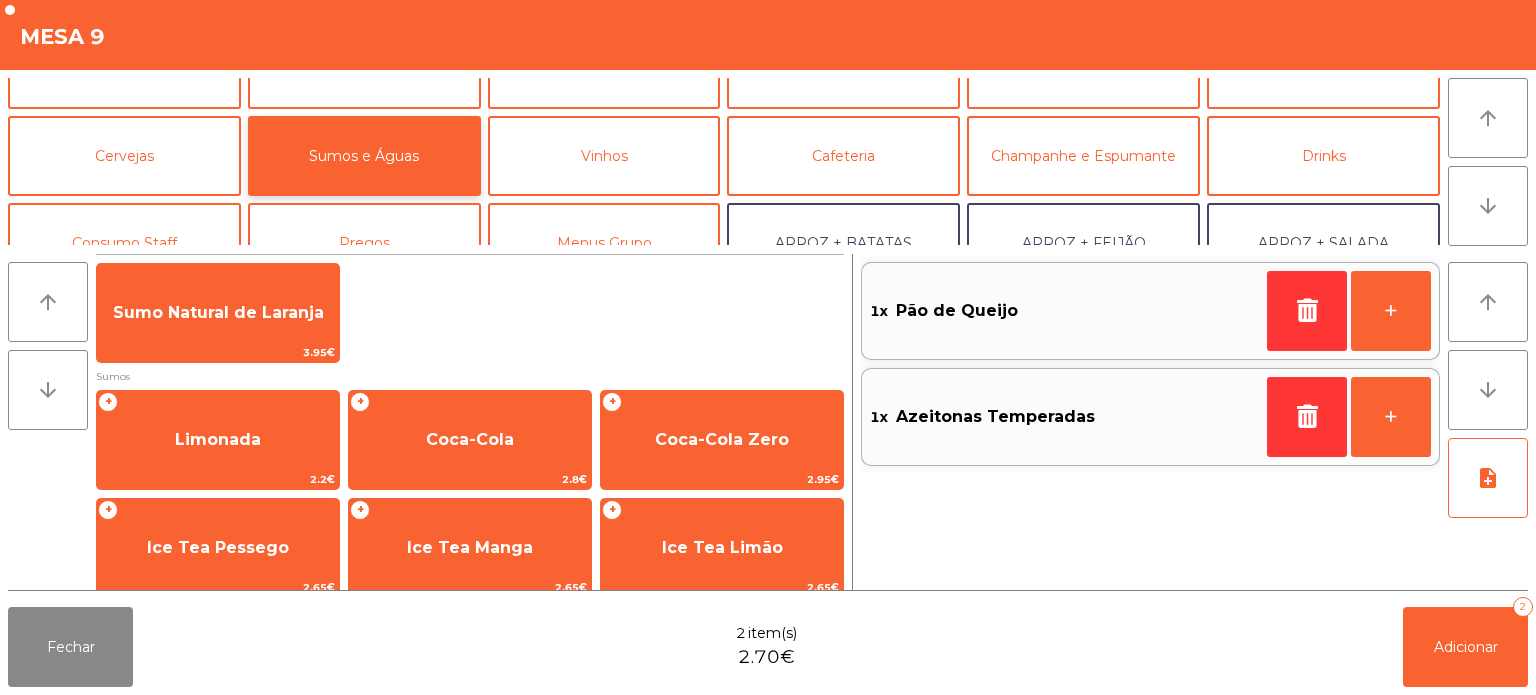 scroll, scrollTop: 0, scrollLeft: 0, axis: both 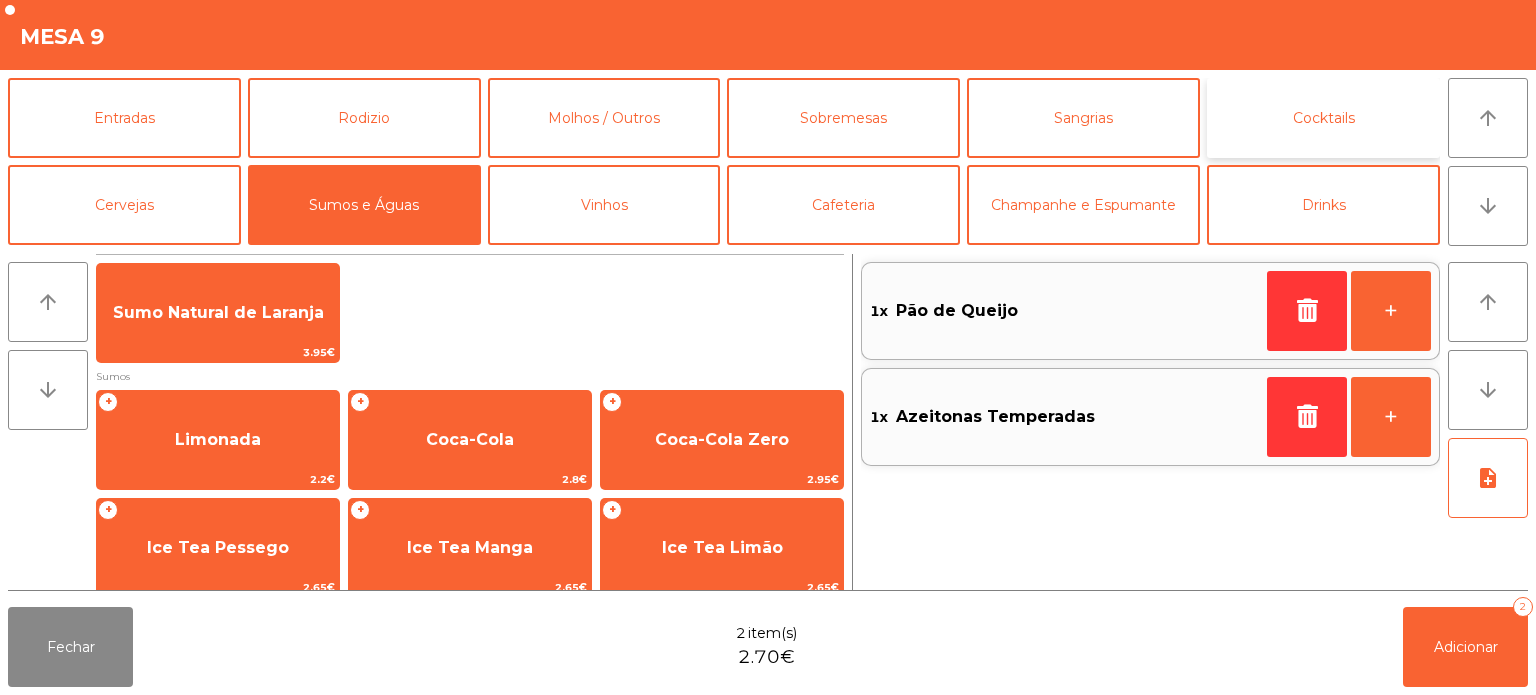 click on "Cocktails" 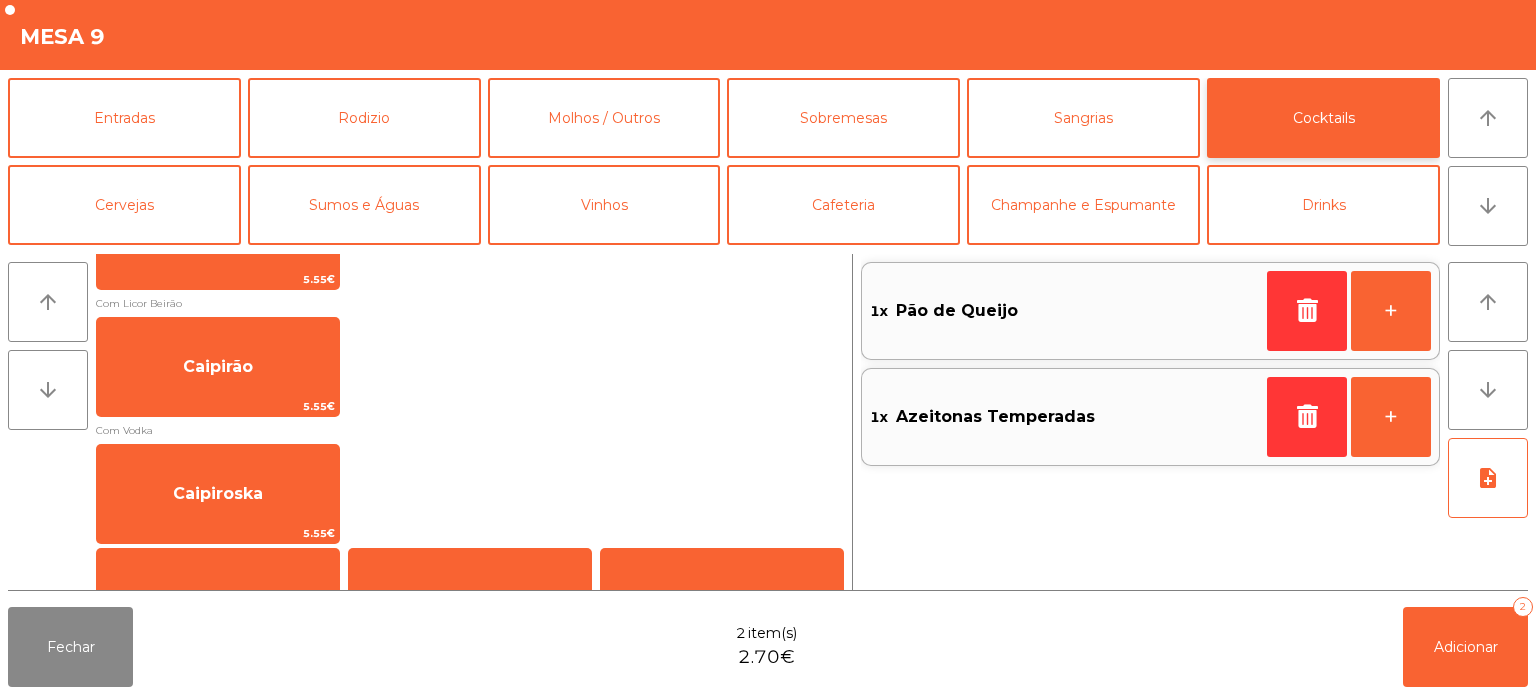 scroll, scrollTop: 128, scrollLeft: 0, axis: vertical 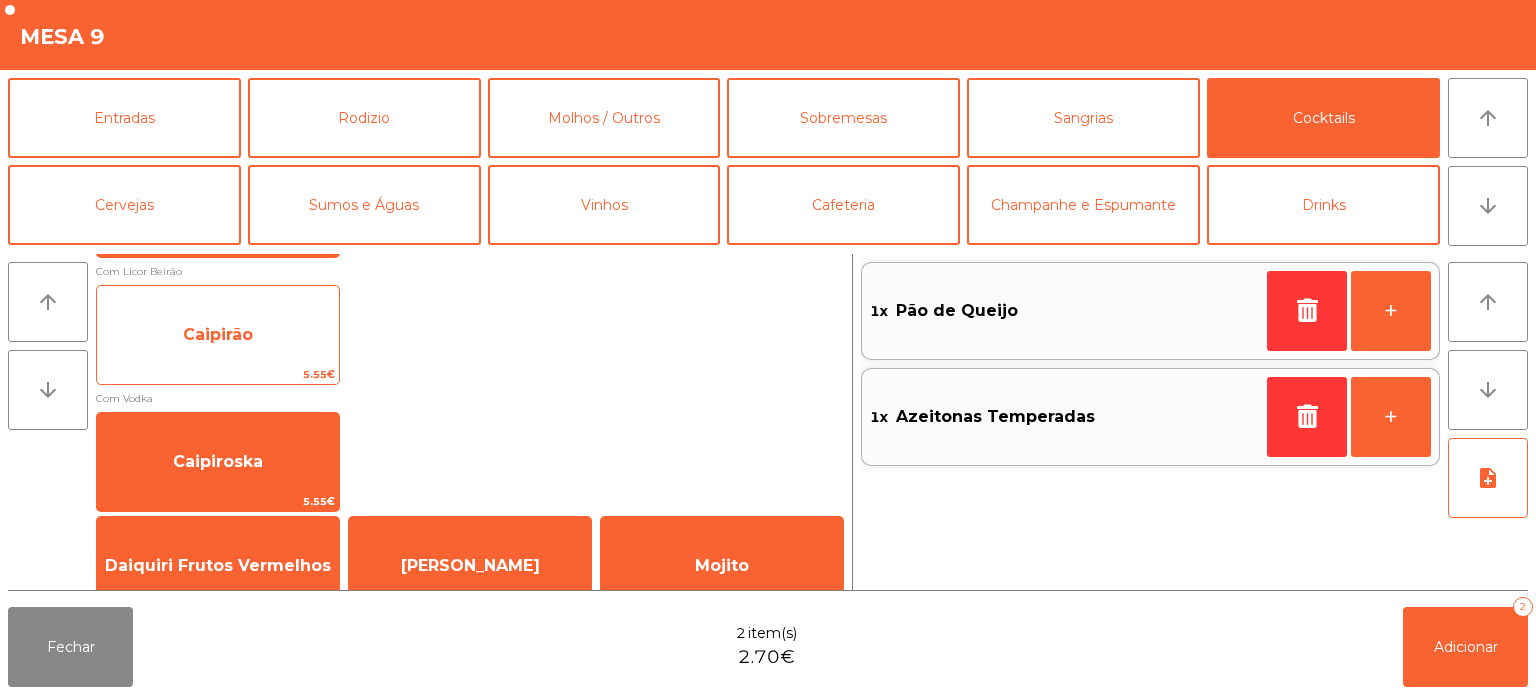 click on "Caipirão" 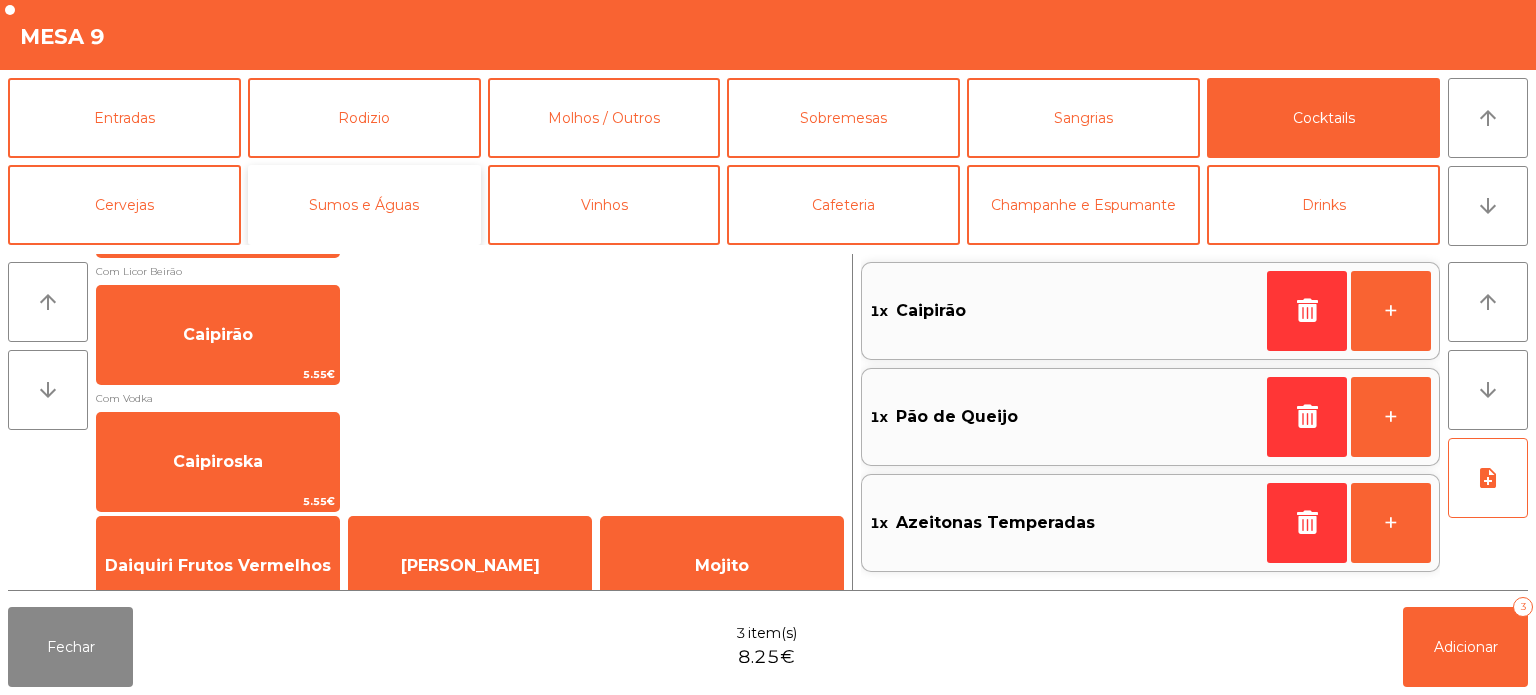 click on "Sumos e Águas" 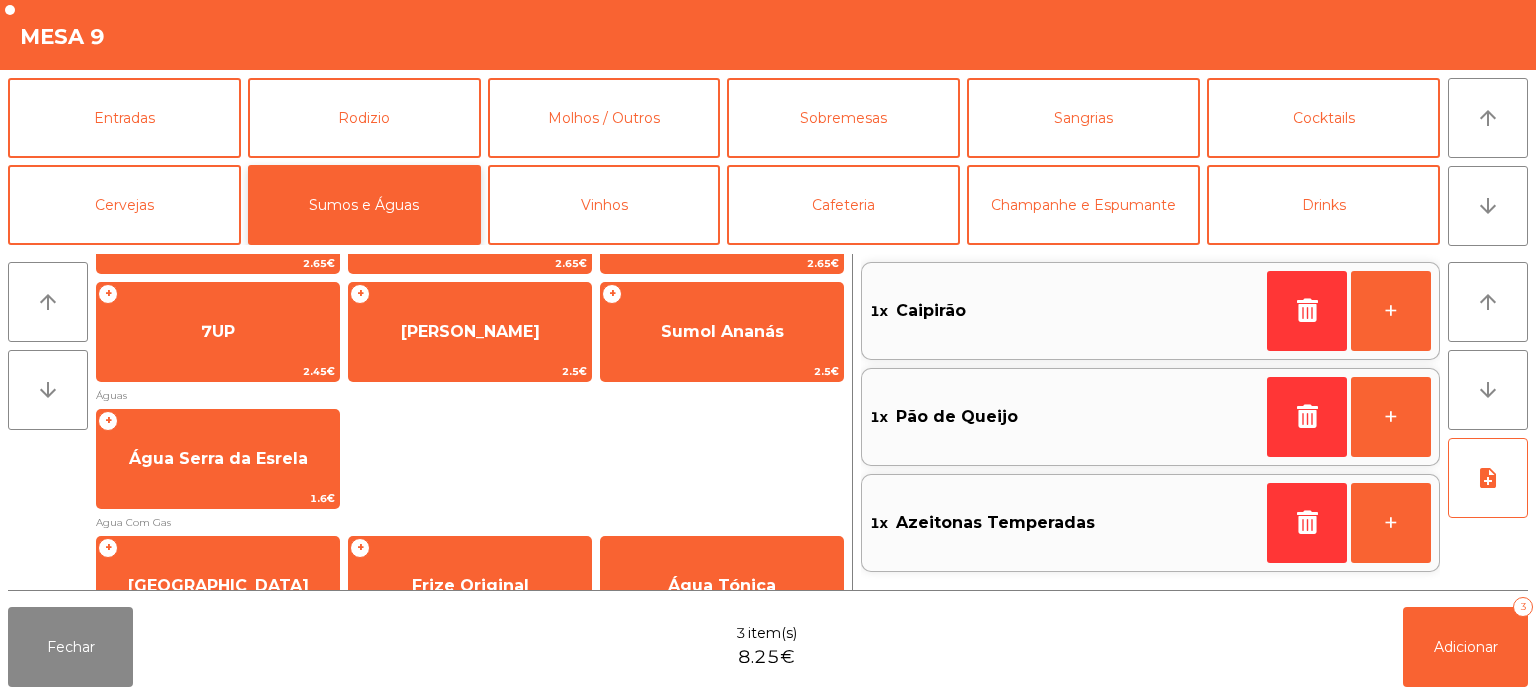 scroll, scrollTop: 326, scrollLeft: 0, axis: vertical 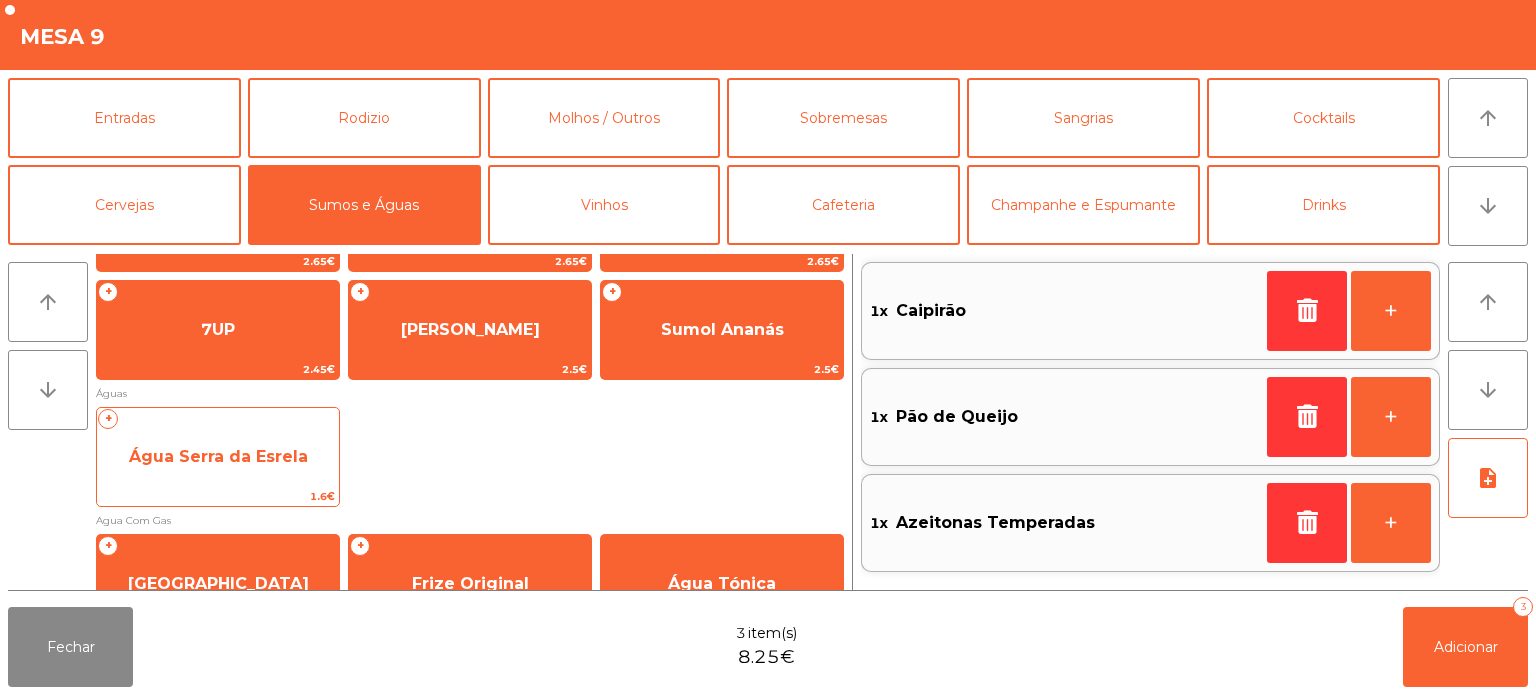 click on "Água Serra da Esrela" 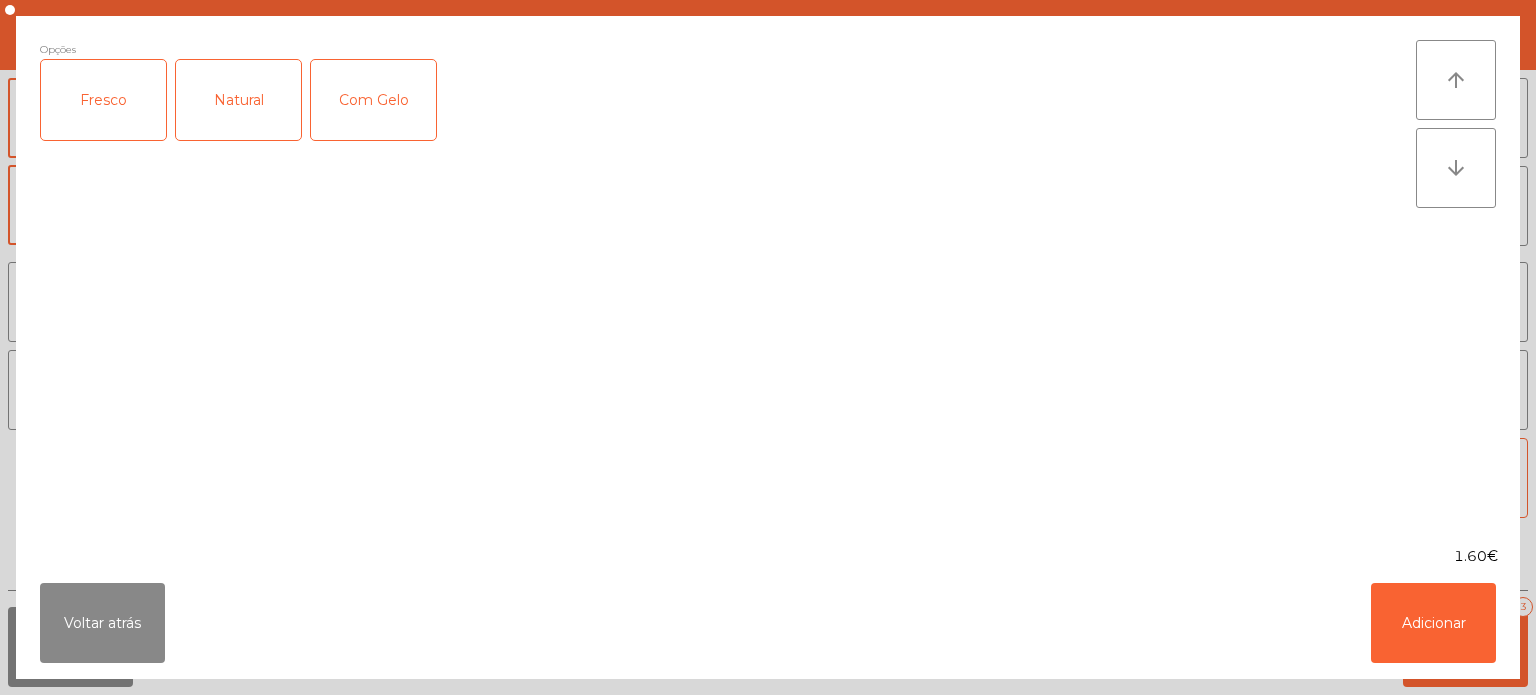 click on "Fresco" 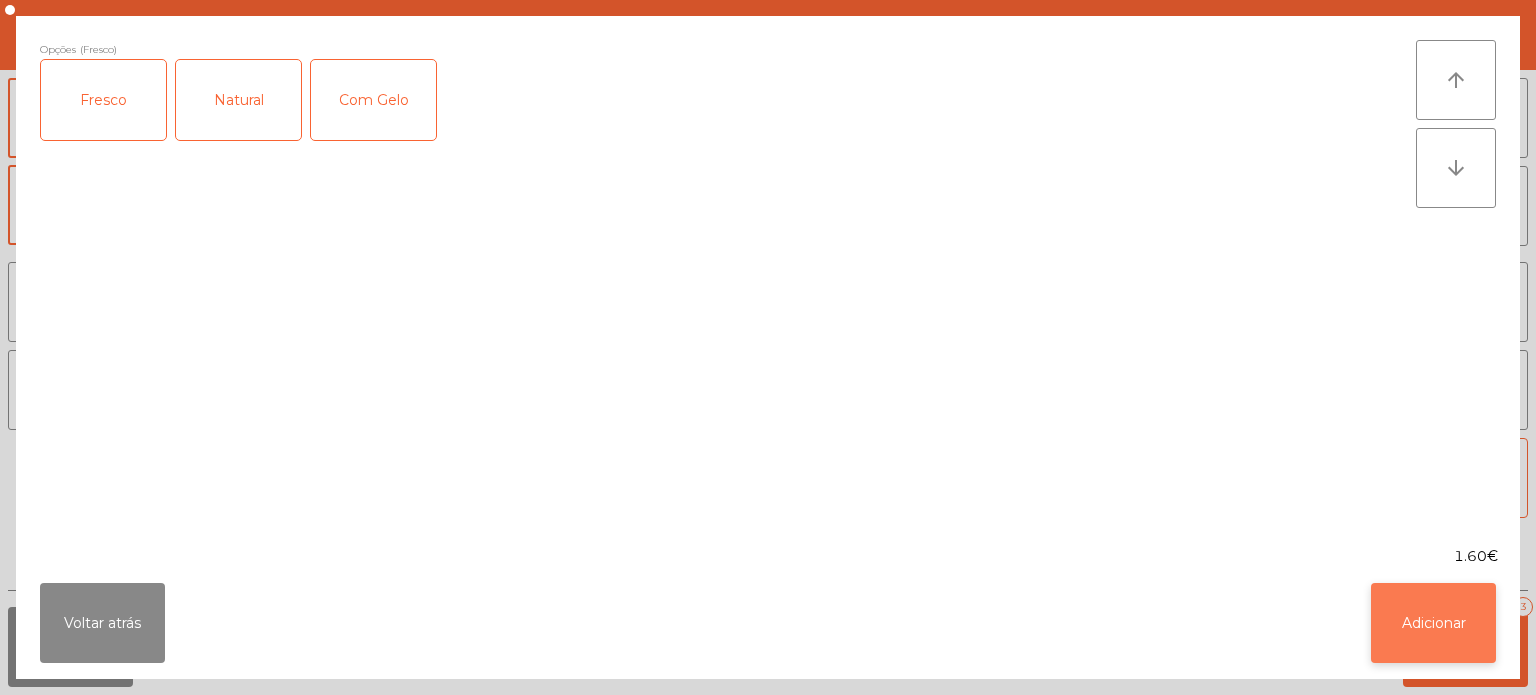 click on "Adicionar" 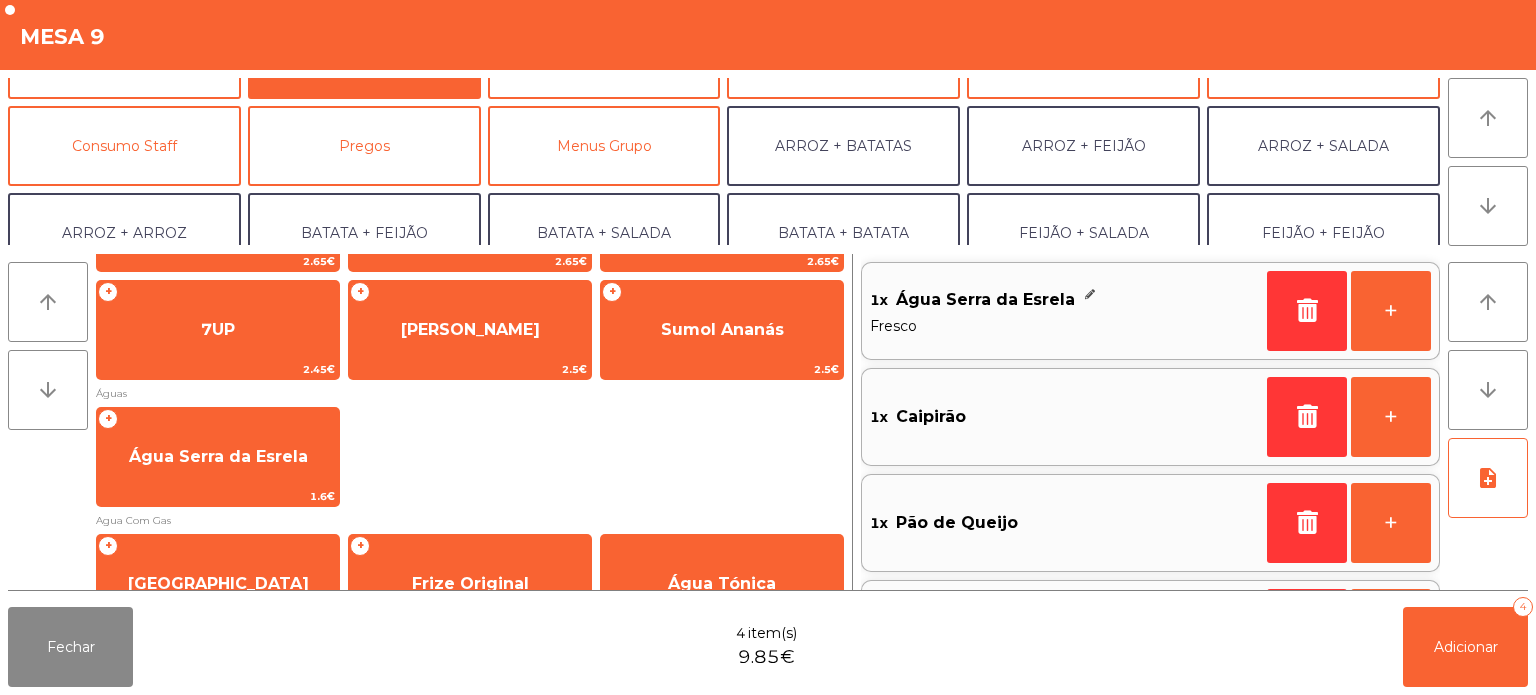scroll, scrollTop: 164, scrollLeft: 0, axis: vertical 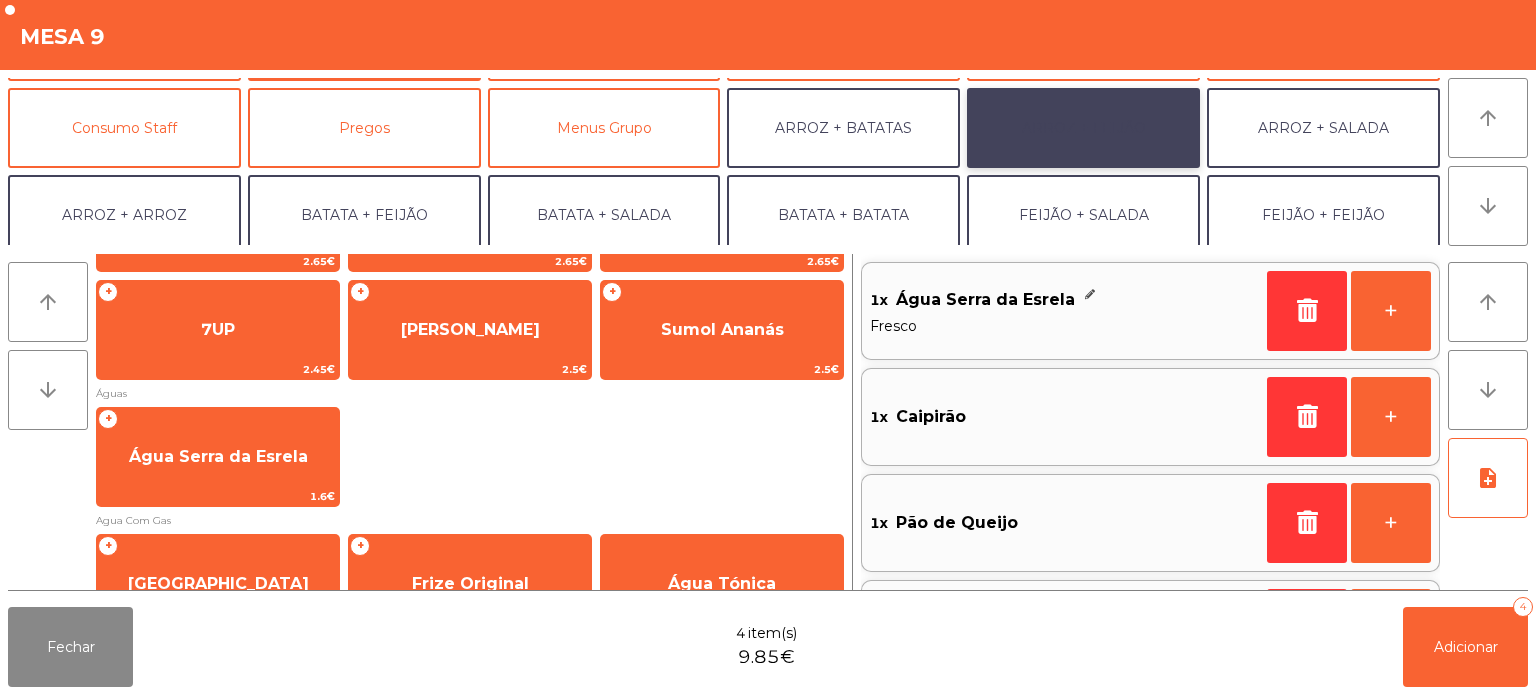 click on "ARROZ + FEIJÃO" 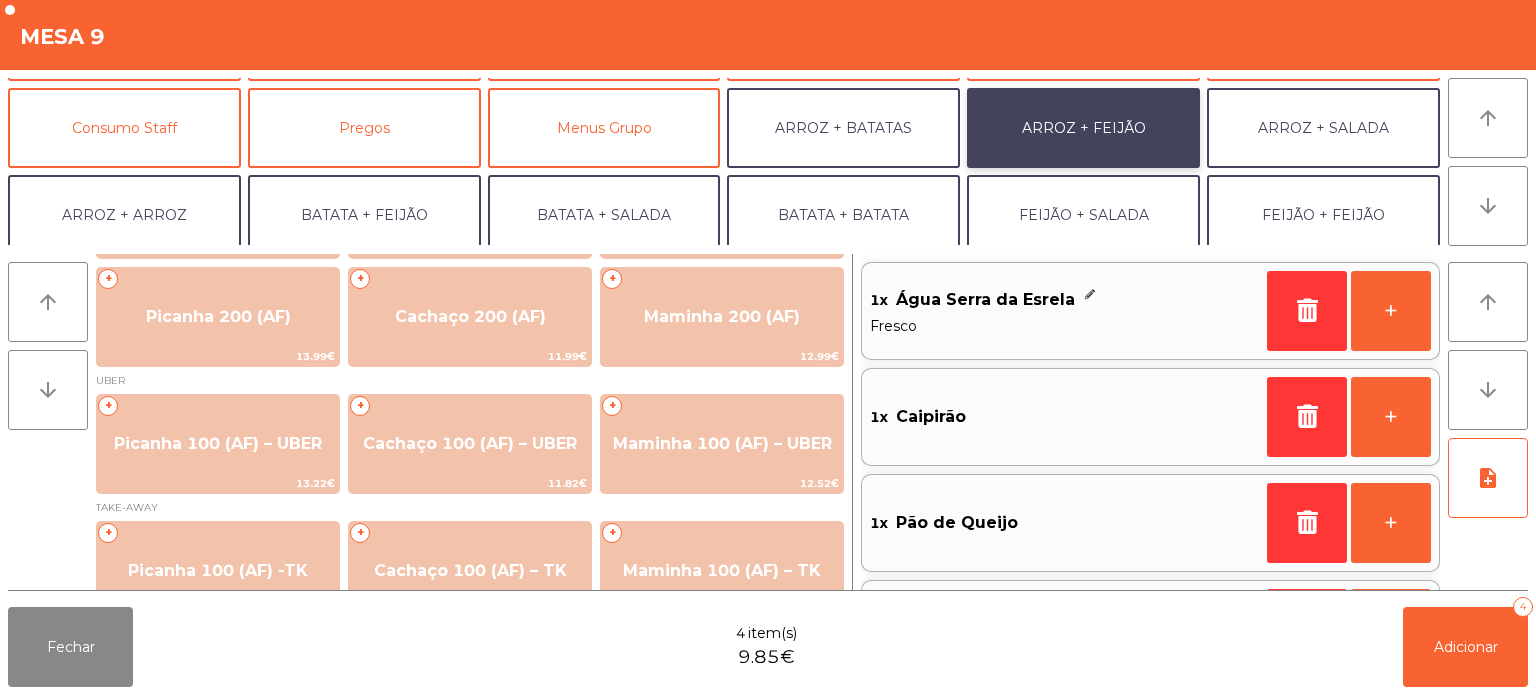scroll, scrollTop: 103, scrollLeft: 0, axis: vertical 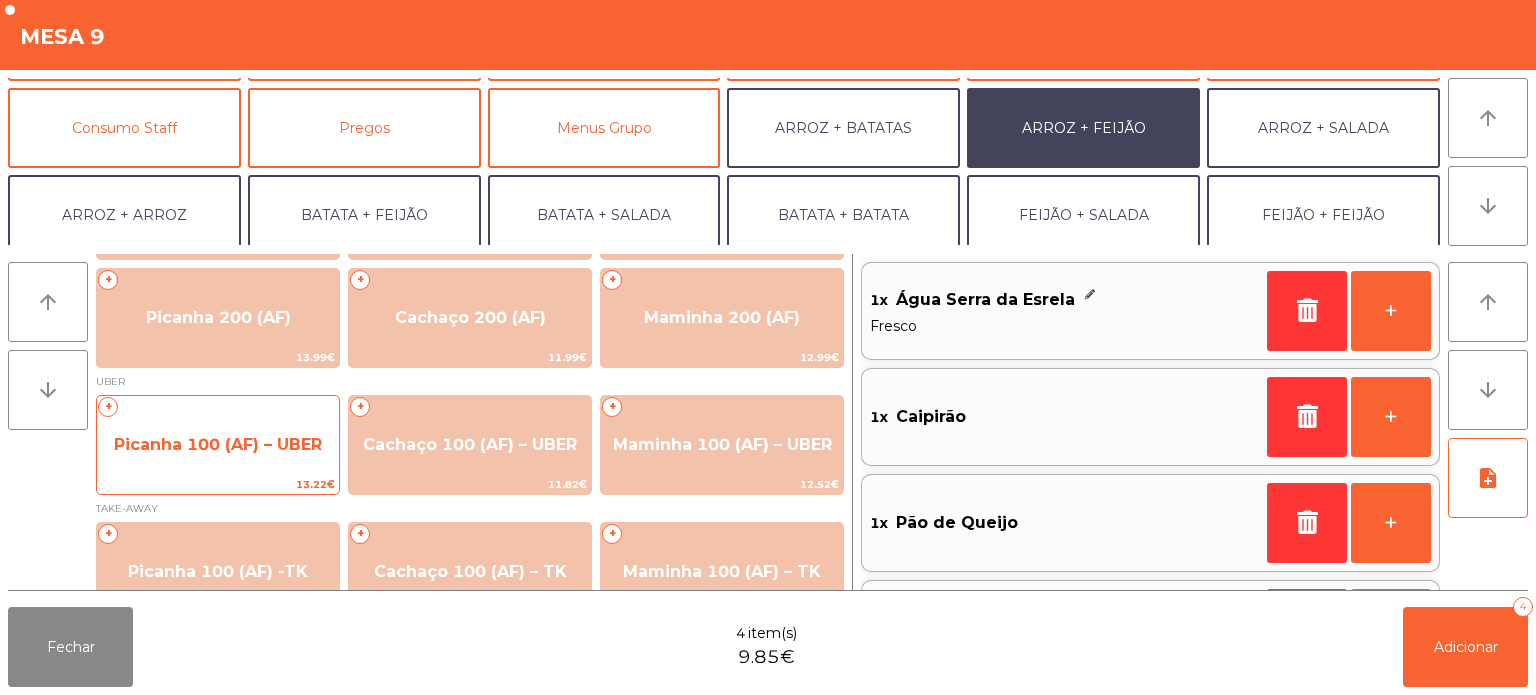 click on "Picanha 100 (AF) – UBER" 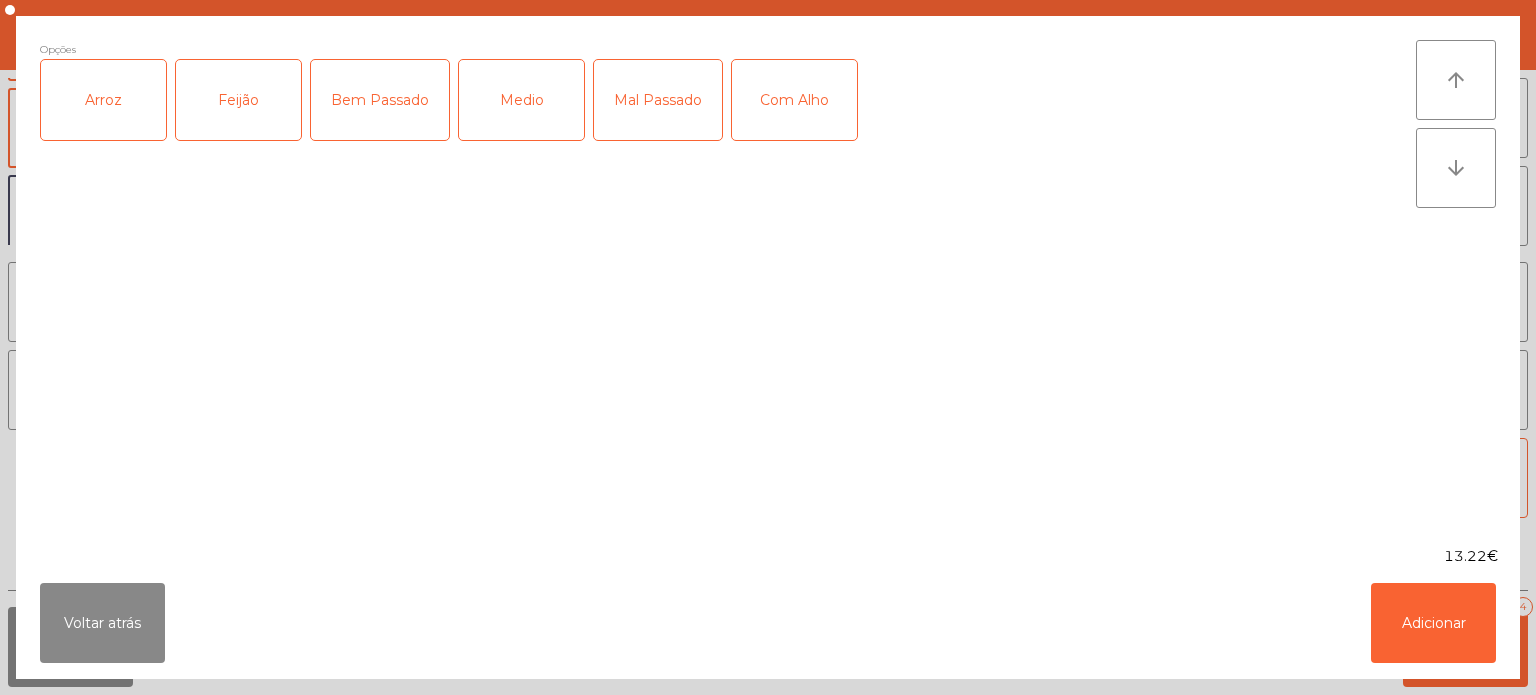 click on "Arroz" 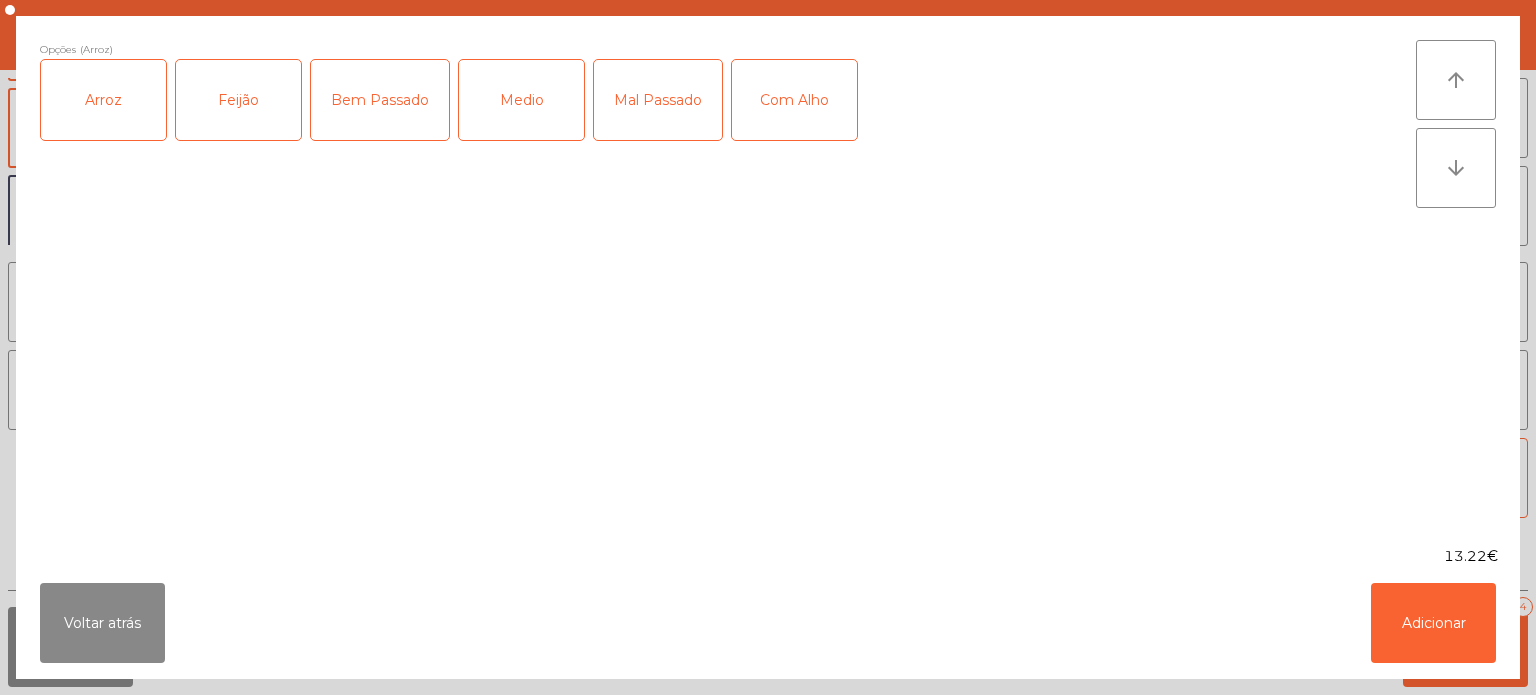 click on "Feijão" 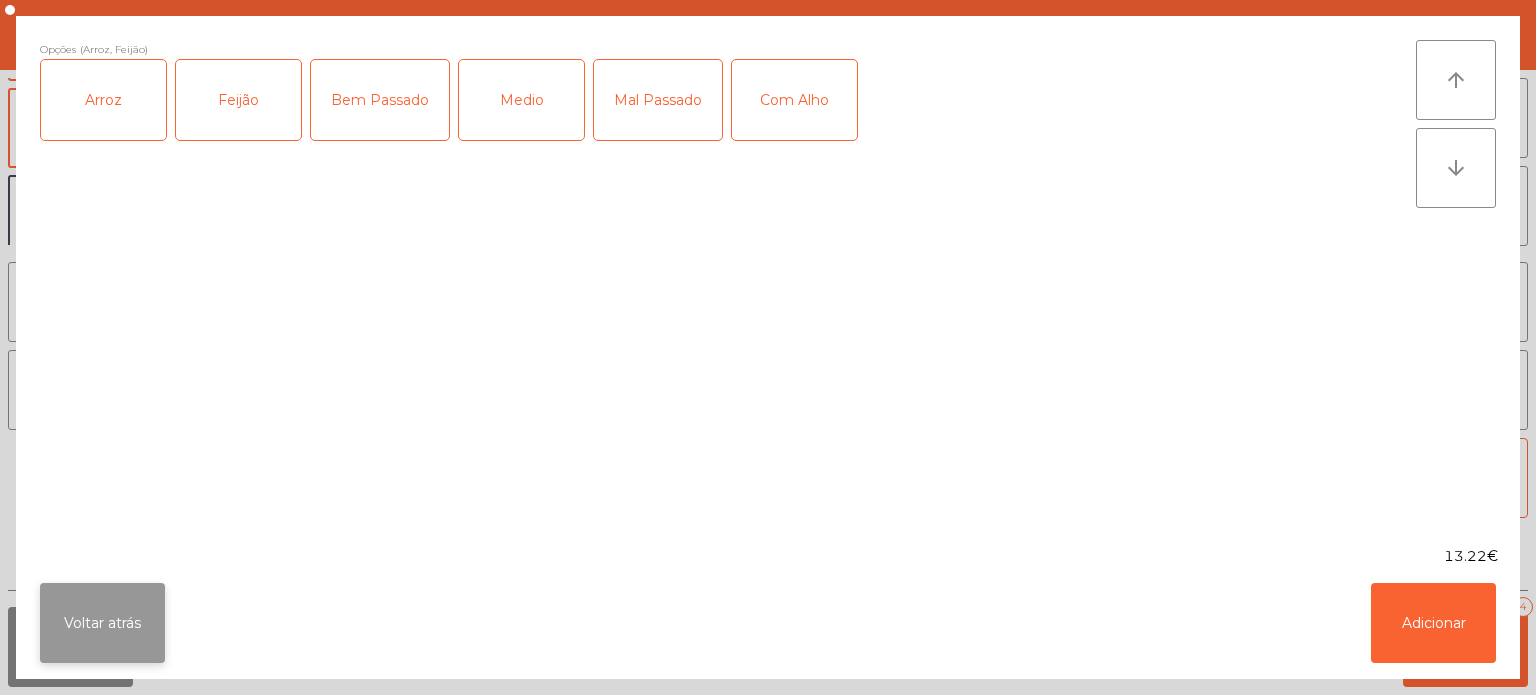 click on "Voltar atrás" 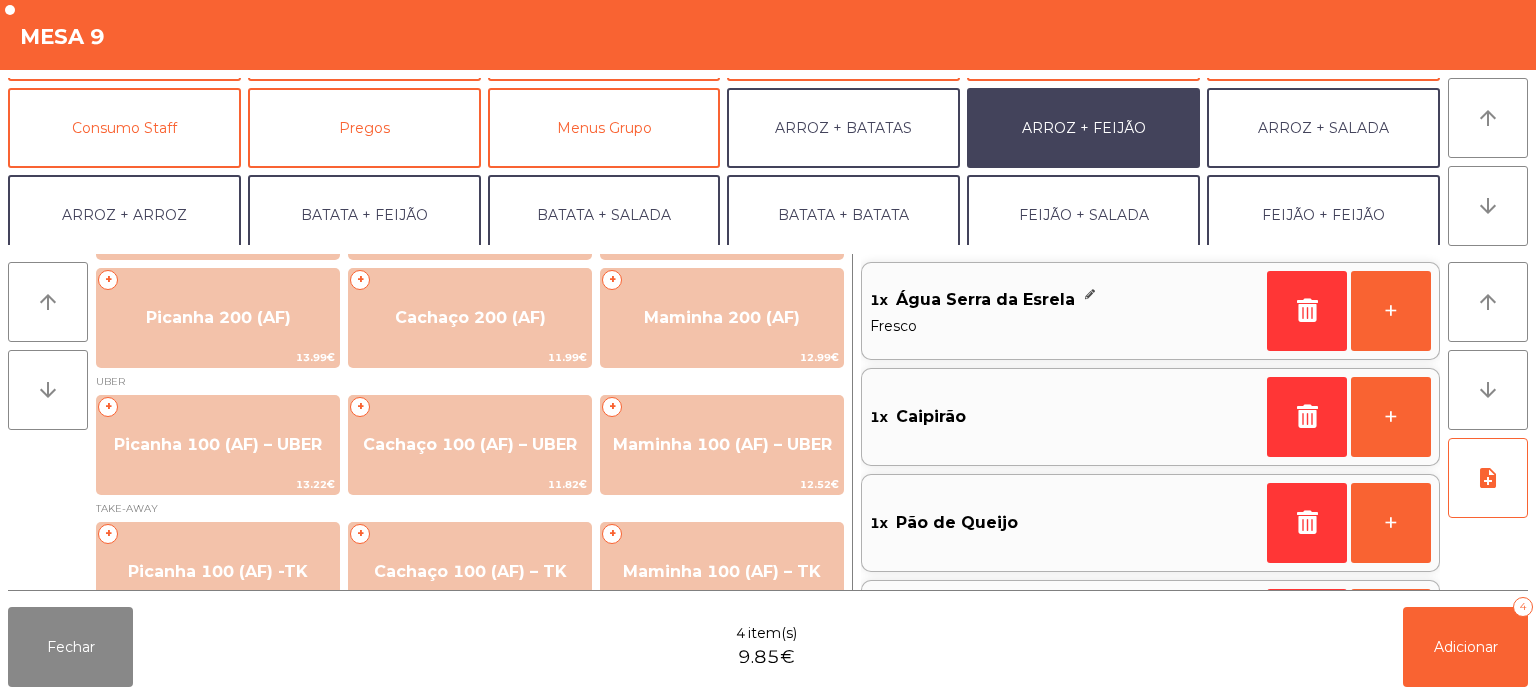scroll, scrollTop: 0, scrollLeft: 0, axis: both 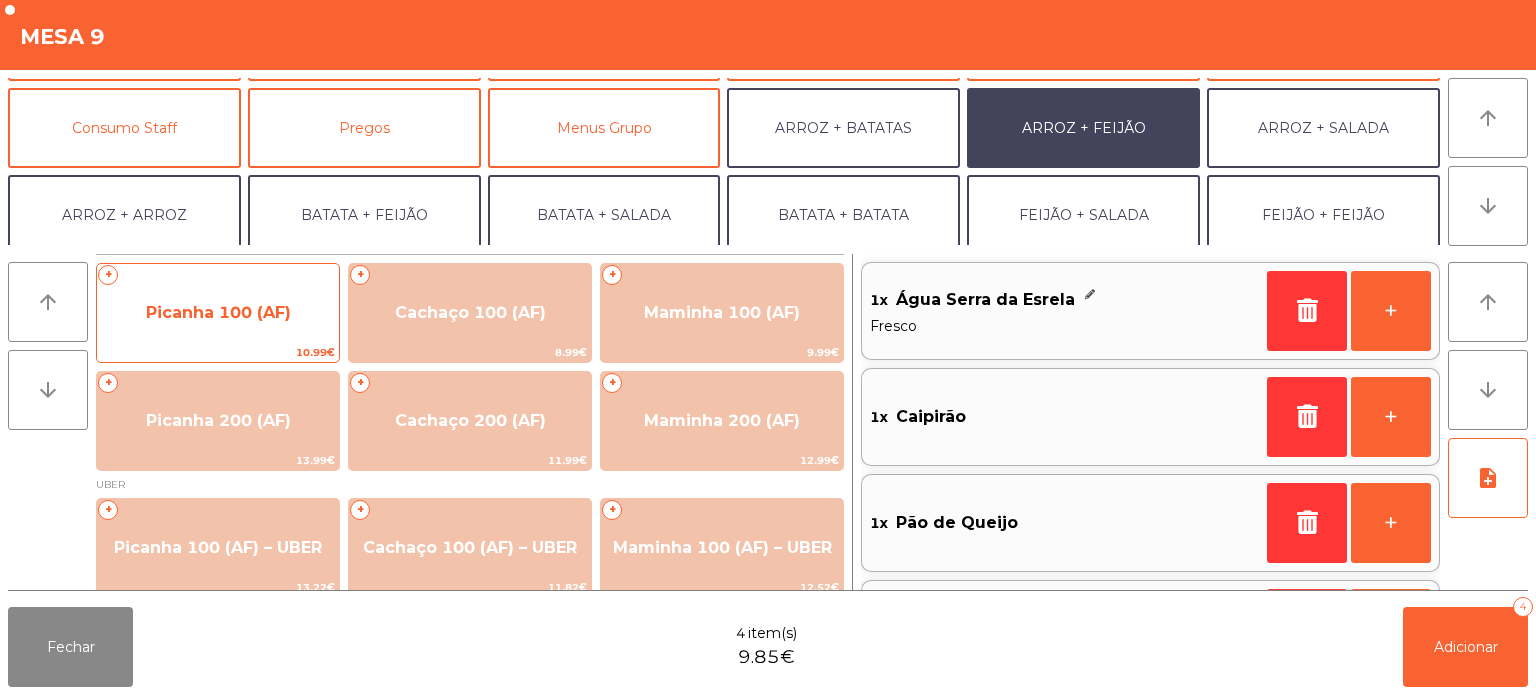 click on "Picanha 100 (AF)" 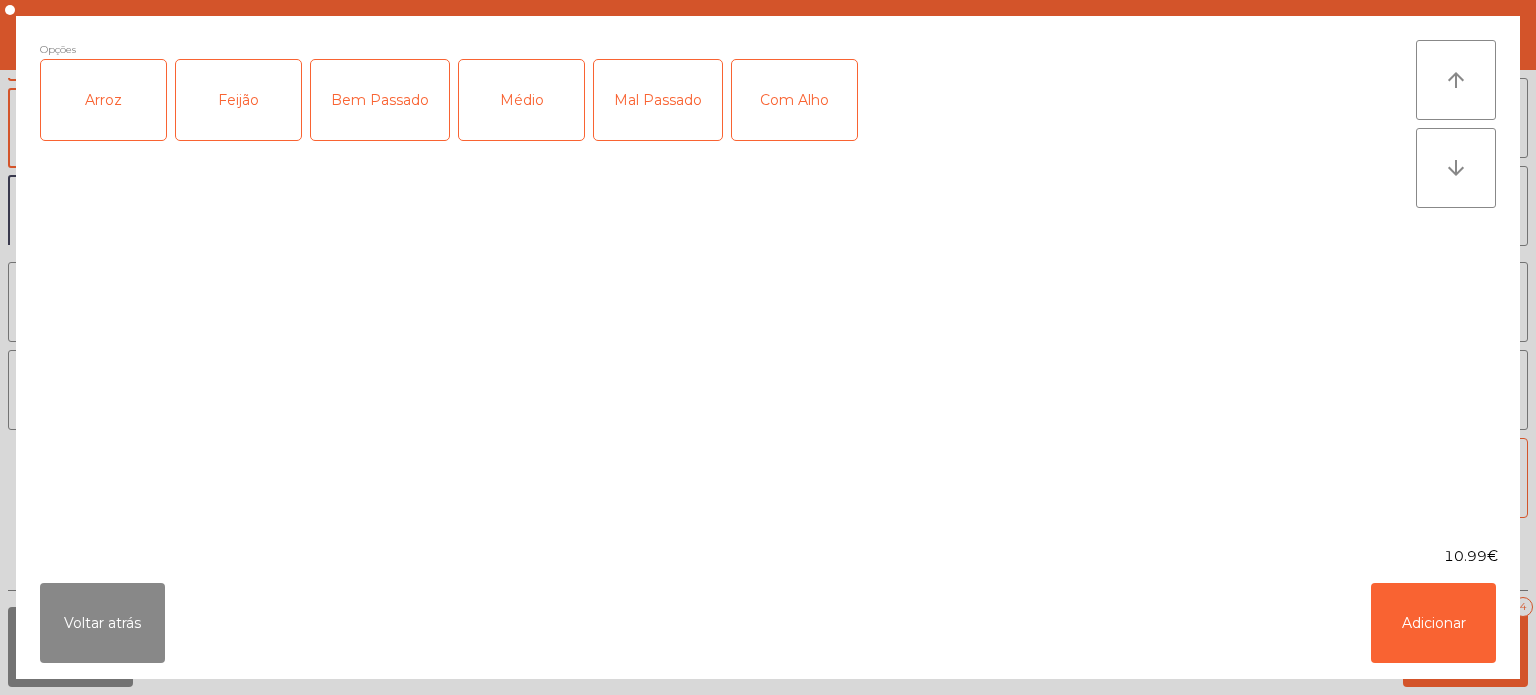 click on "Arroz" 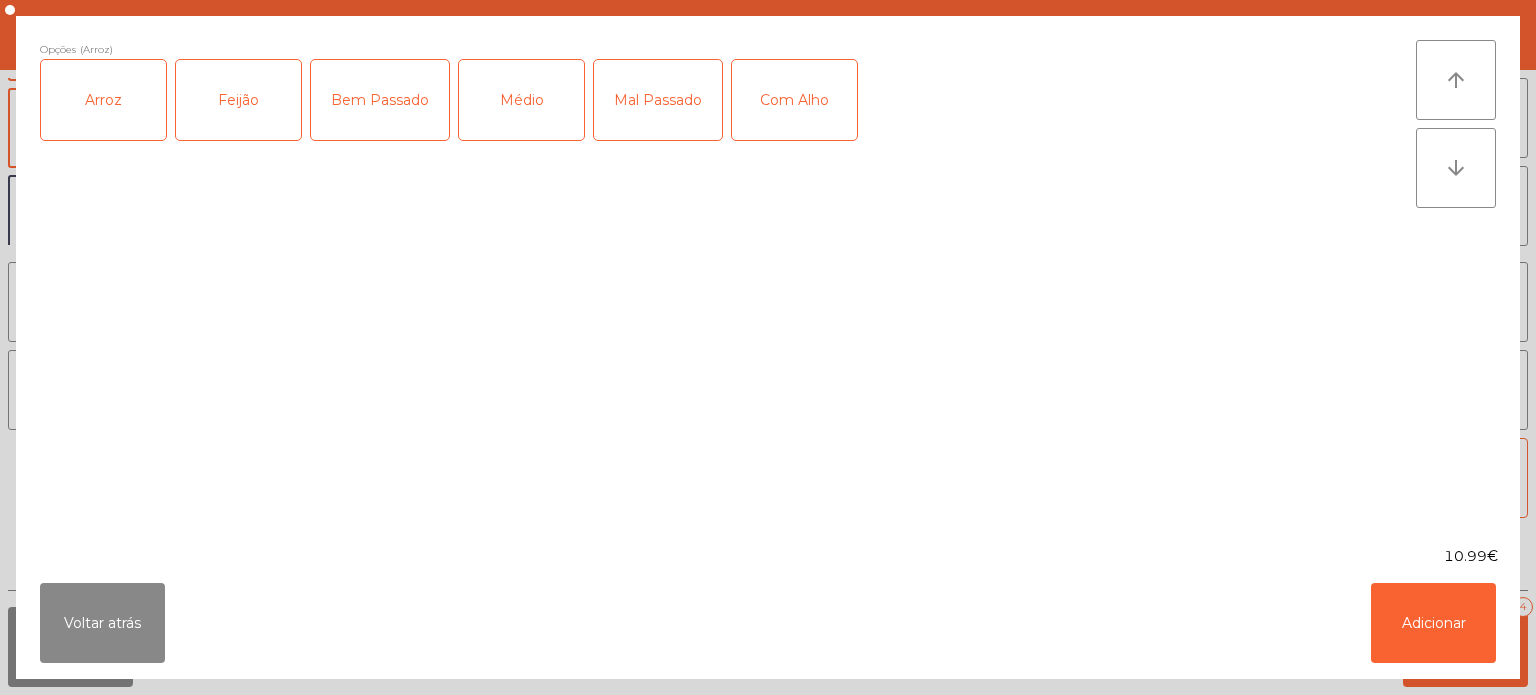 click on "Feijão" 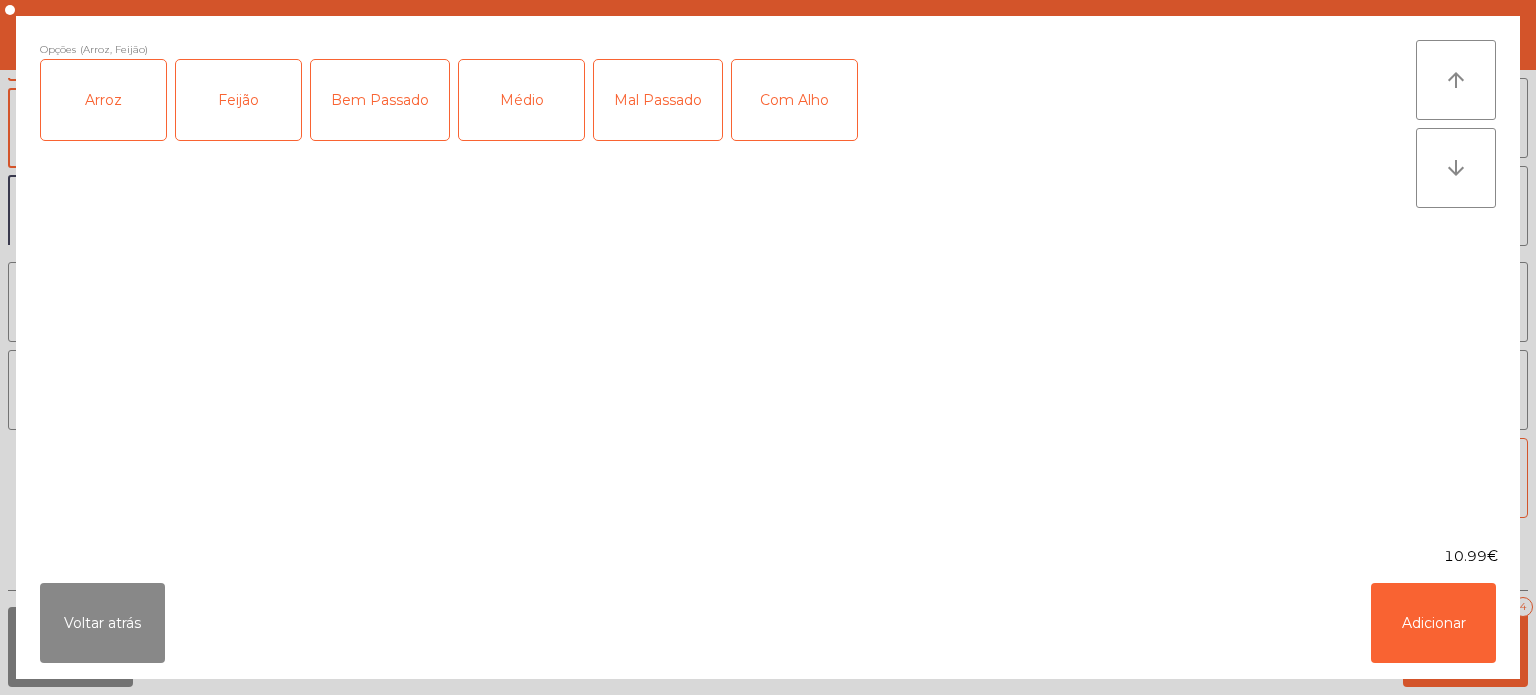 click on "Médio" 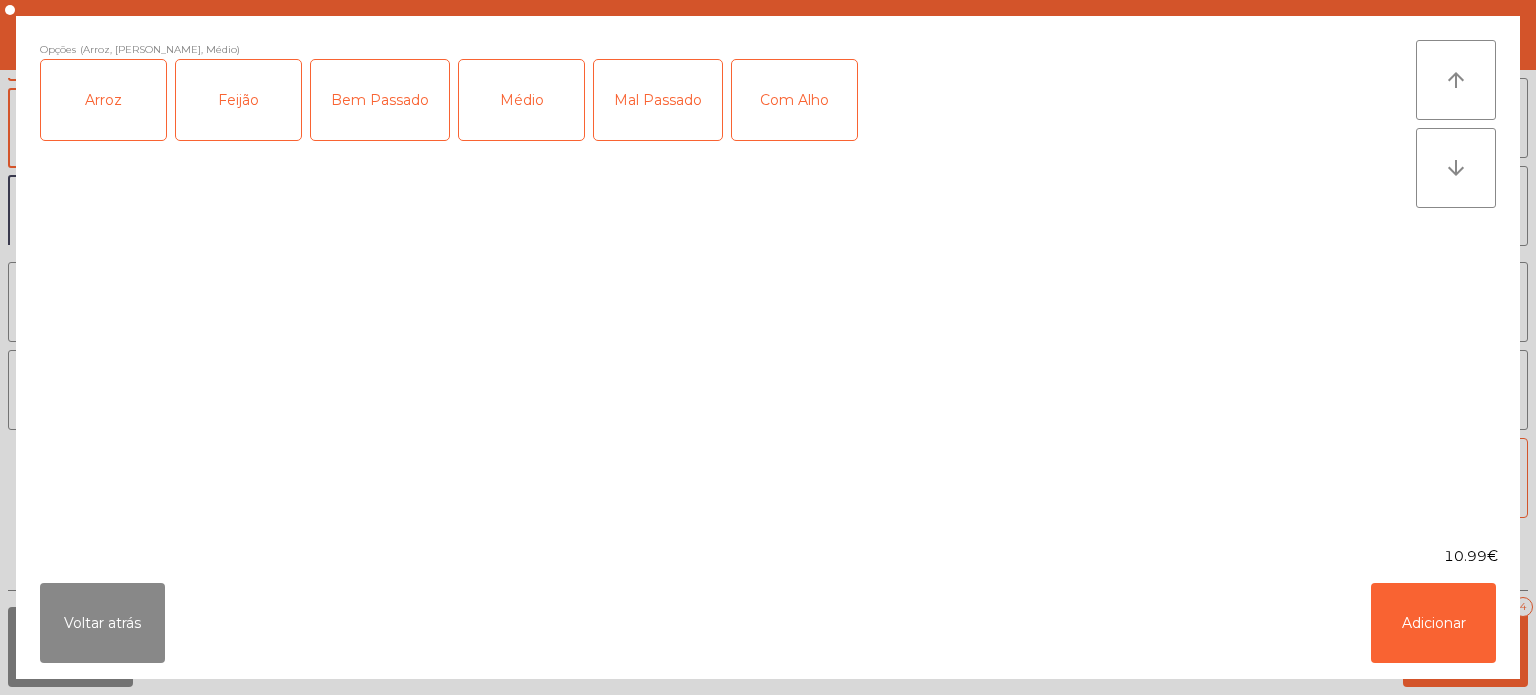 click on "Com Alho" 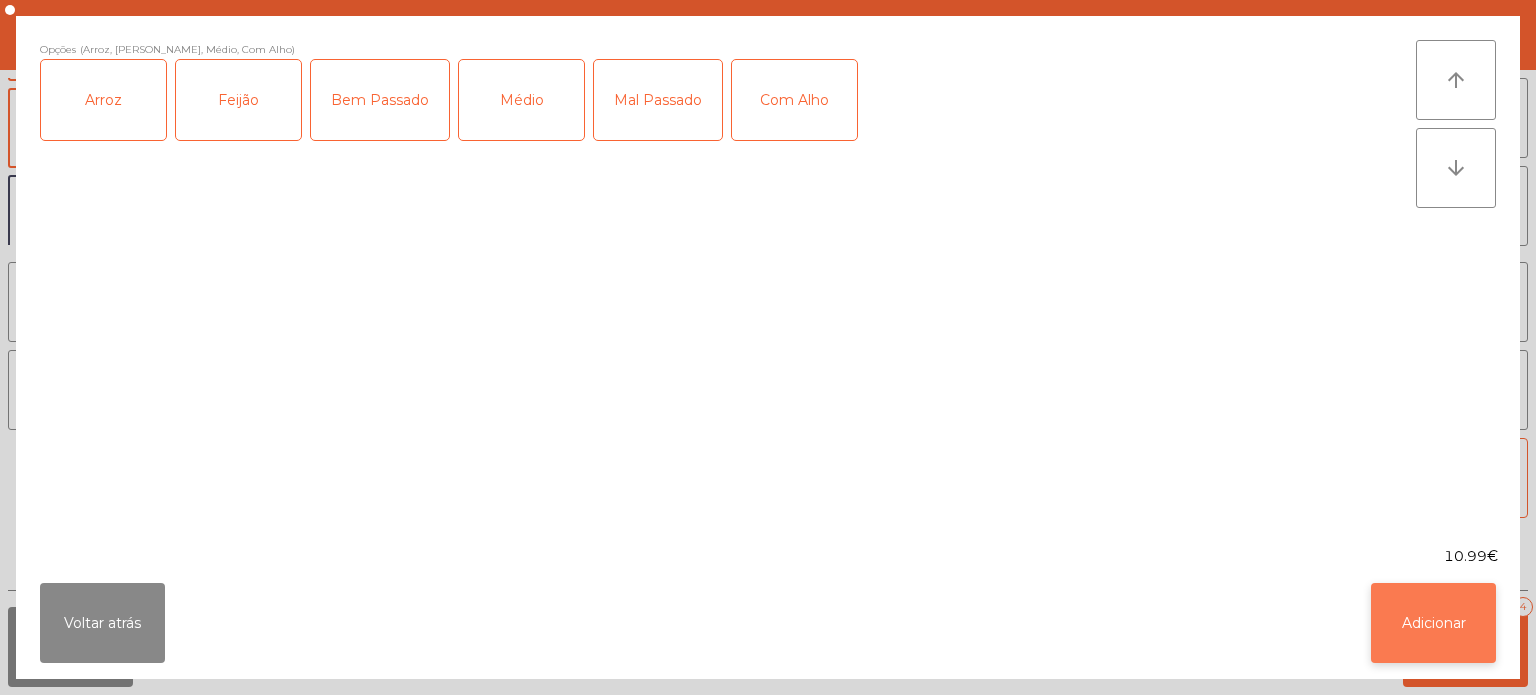 click on "Adicionar" 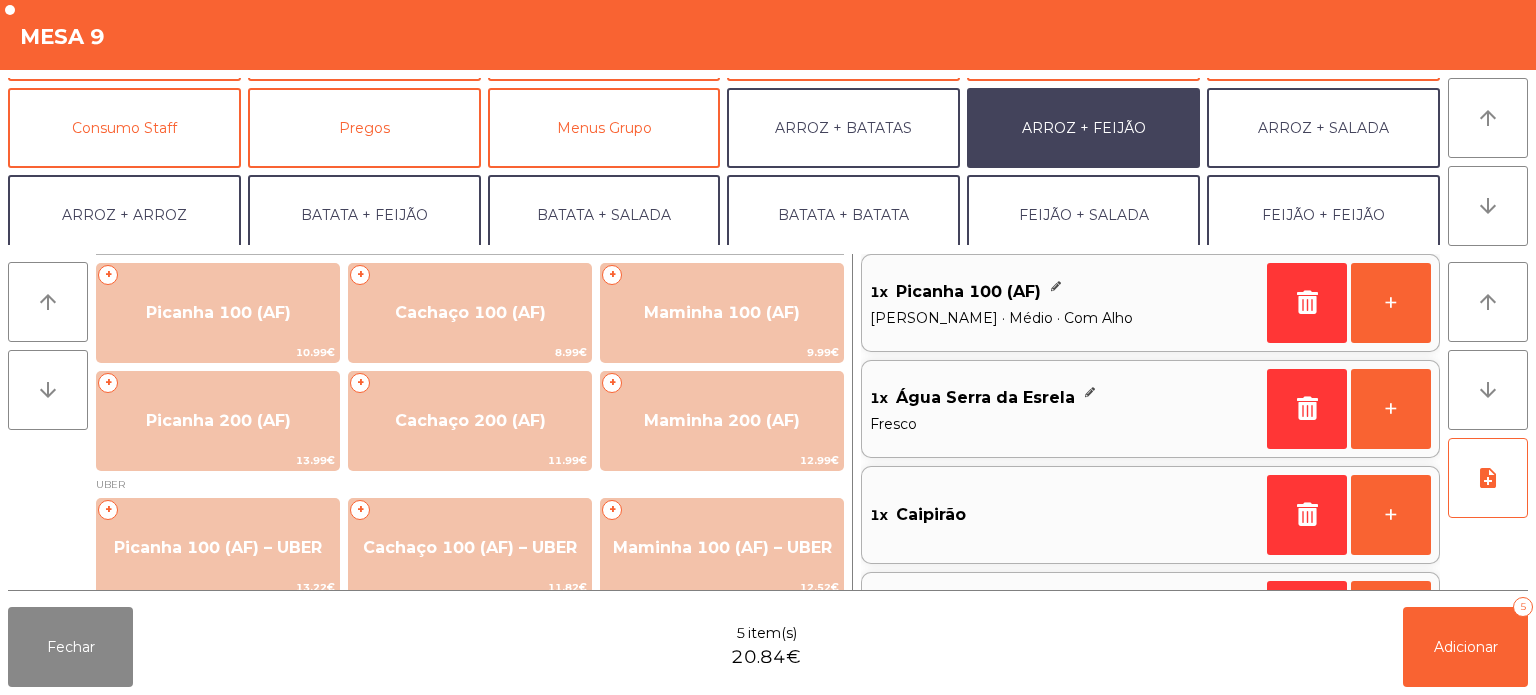 scroll, scrollTop: 199, scrollLeft: 0, axis: vertical 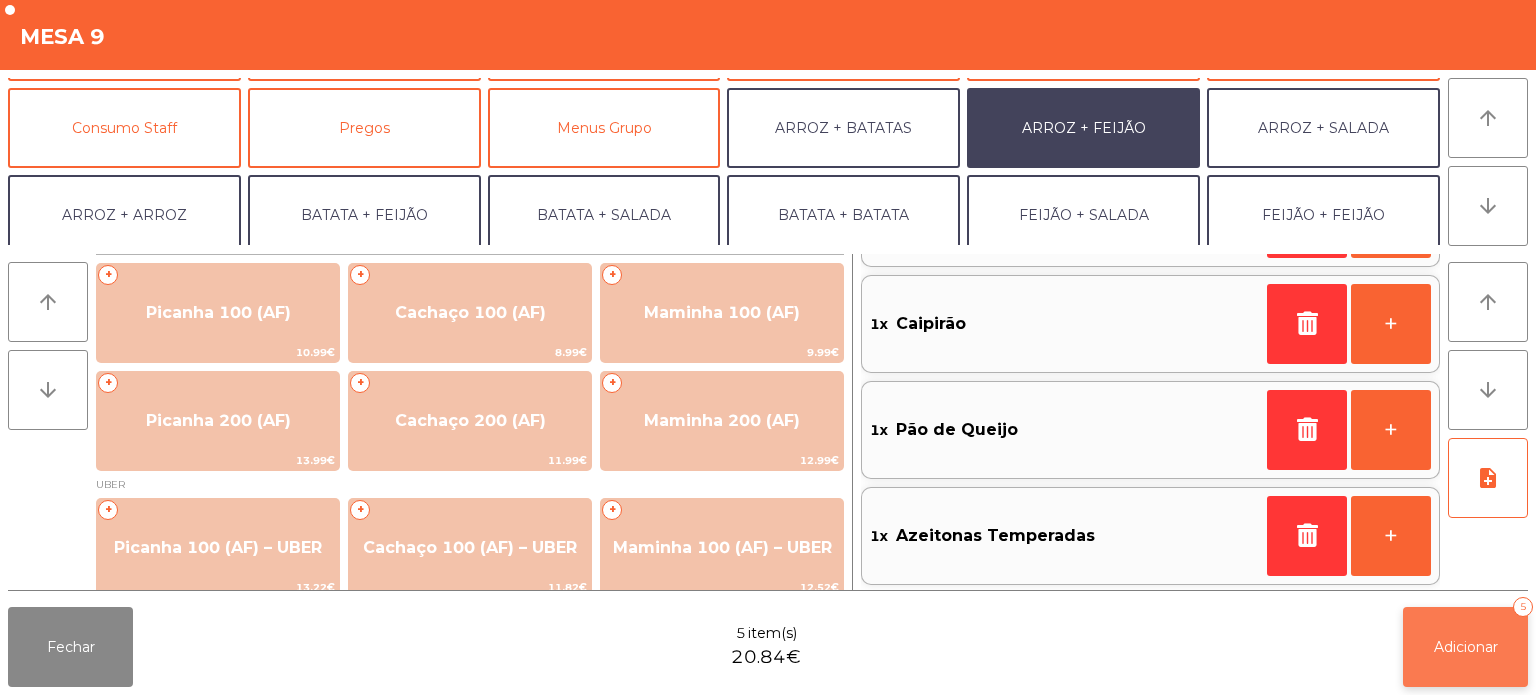 click on "Adicionar" 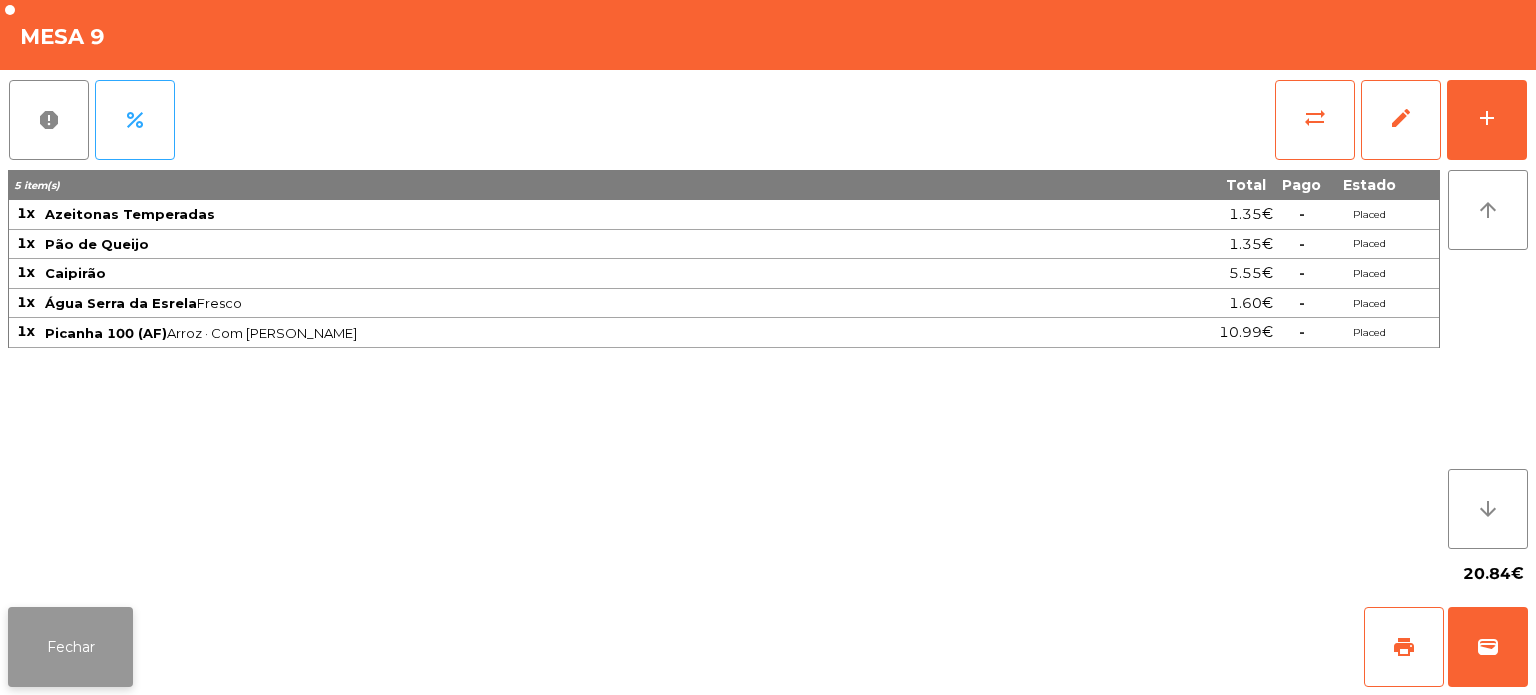 click on "Fechar" 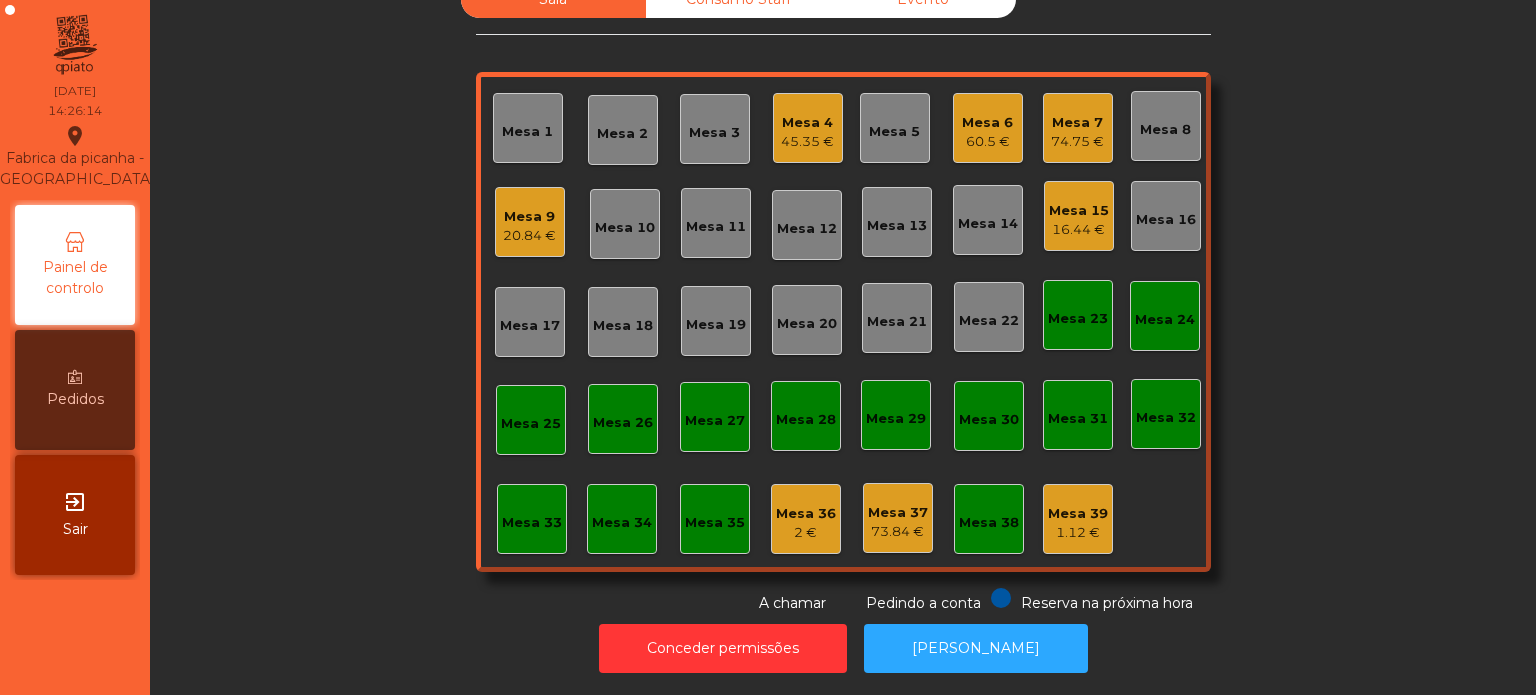 click on "1.12 €" 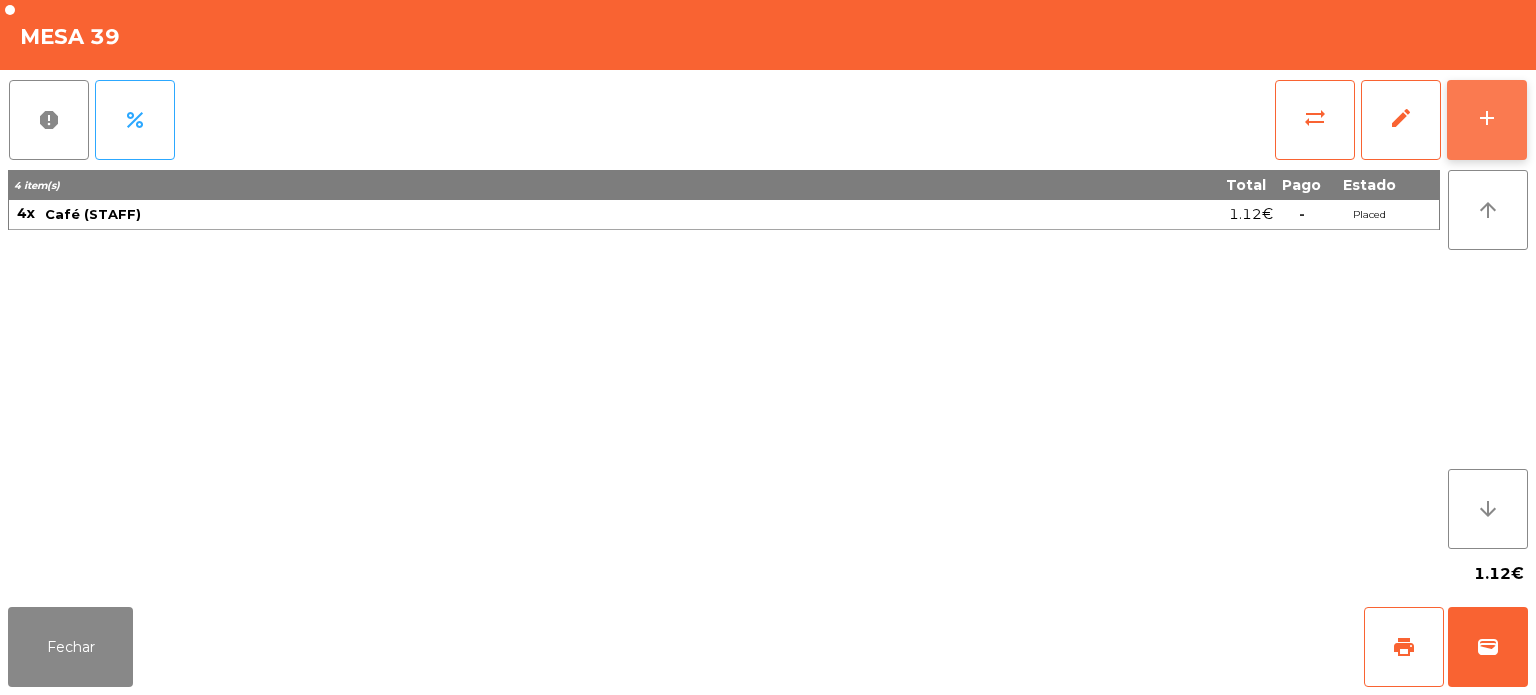 click on "add" 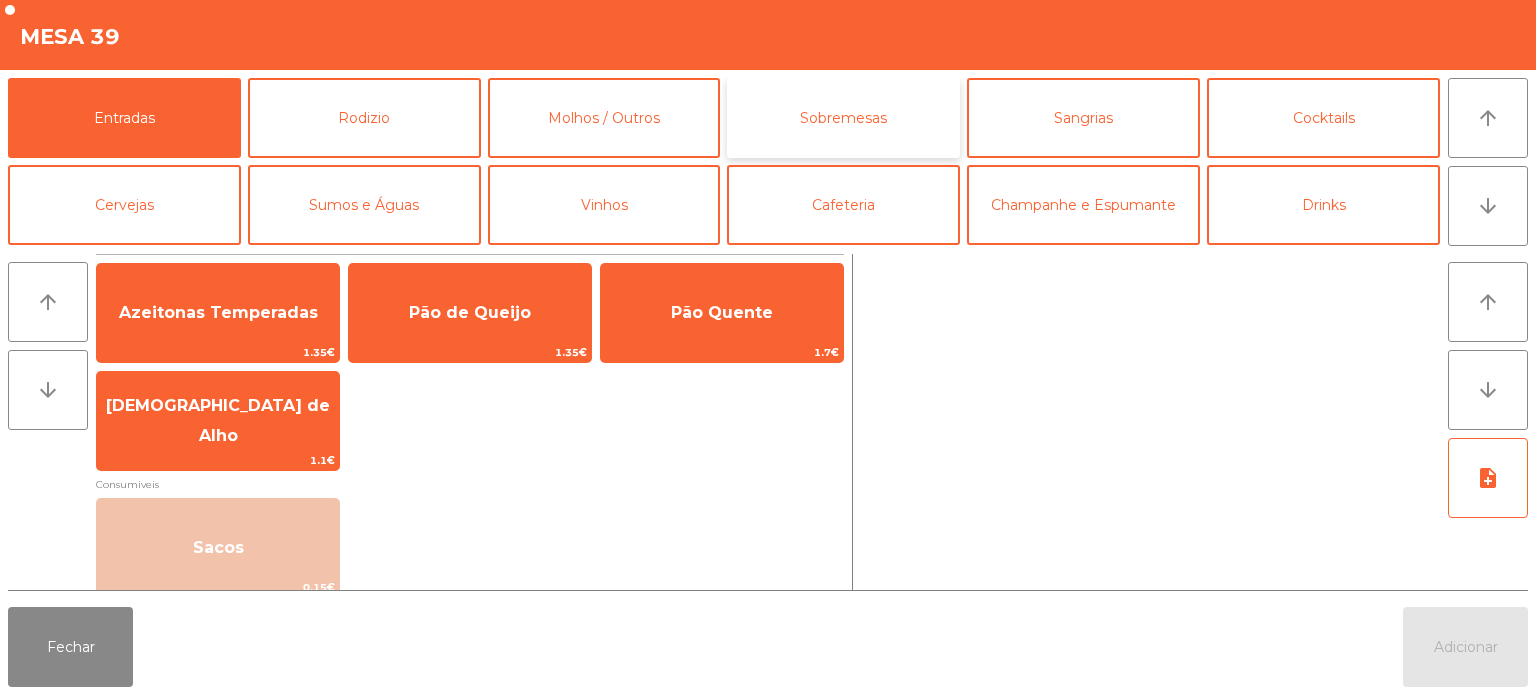 click on "Sobremesas" 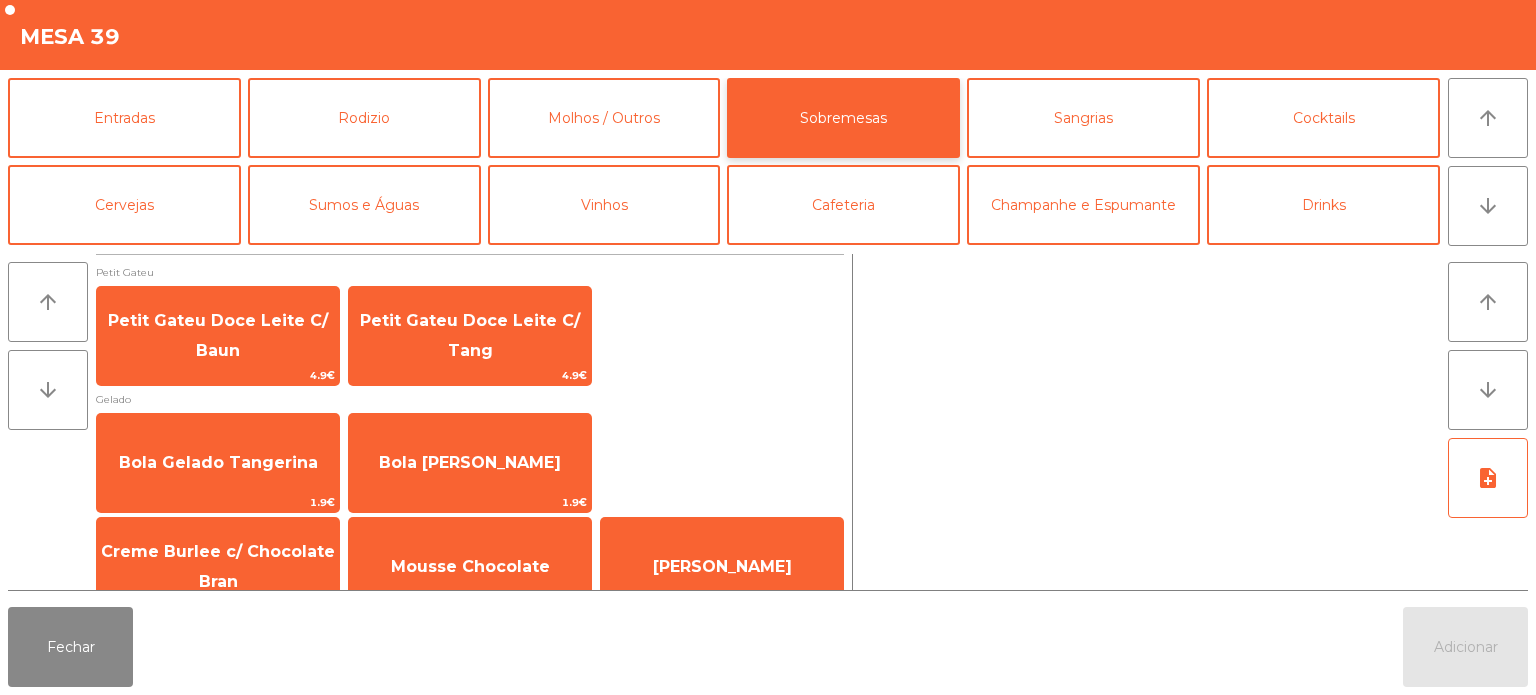 scroll, scrollTop: 34, scrollLeft: 0, axis: vertical 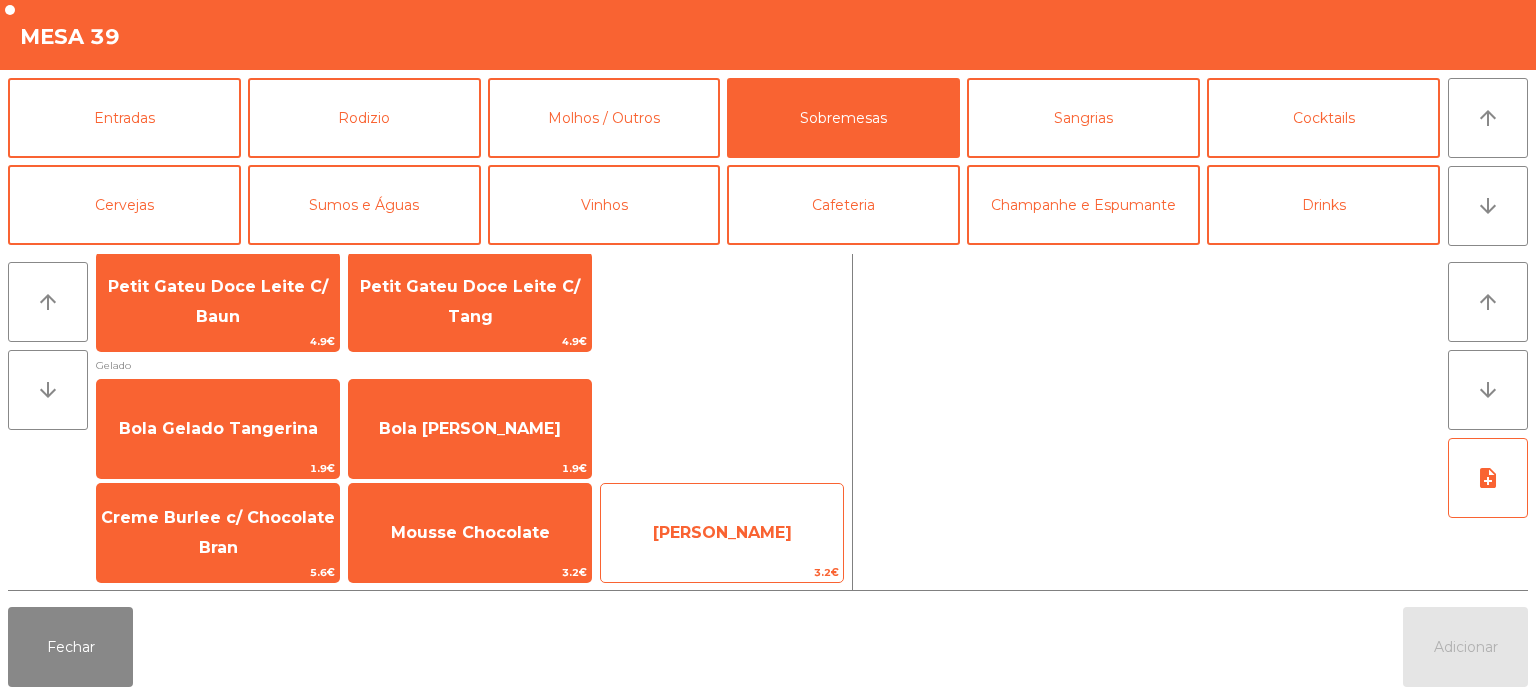 click on "Mousse Lima" 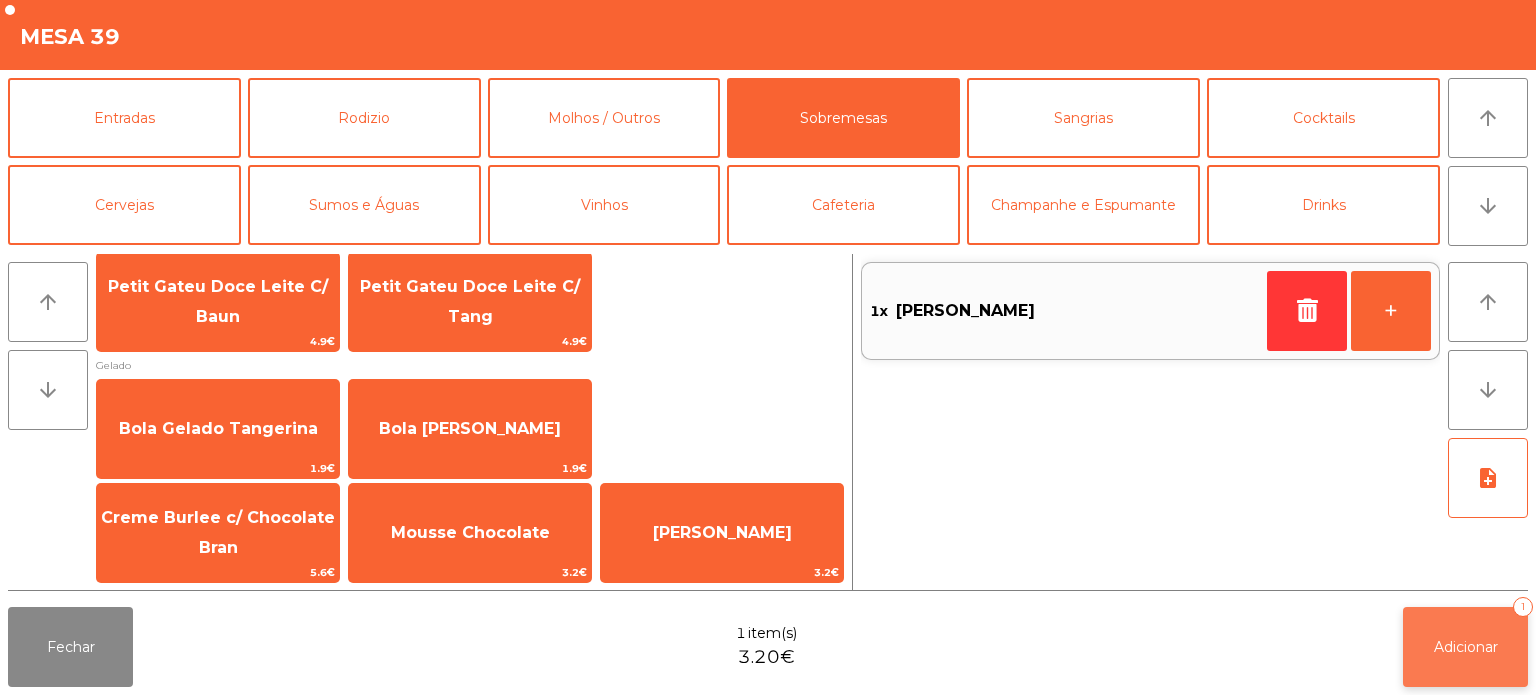 click on "Adicionar" 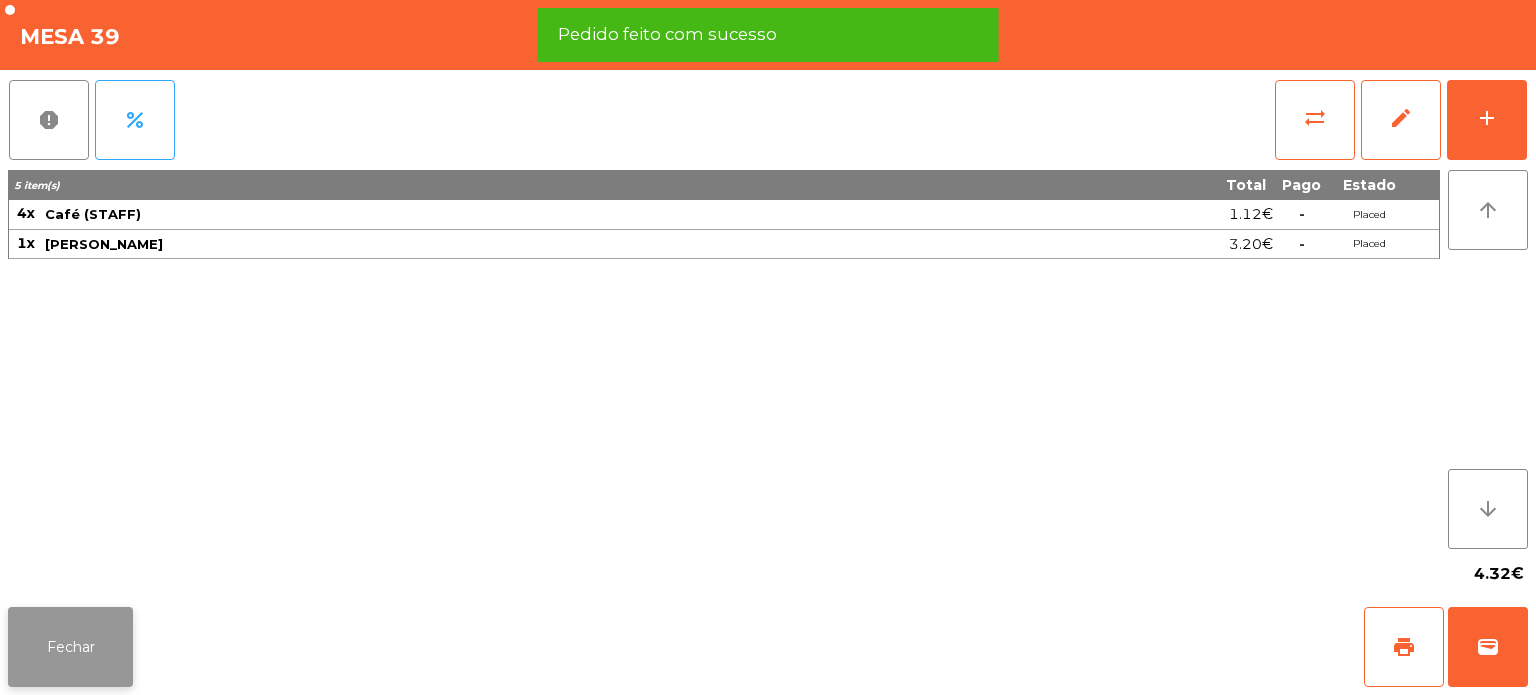 click on "Fechar" 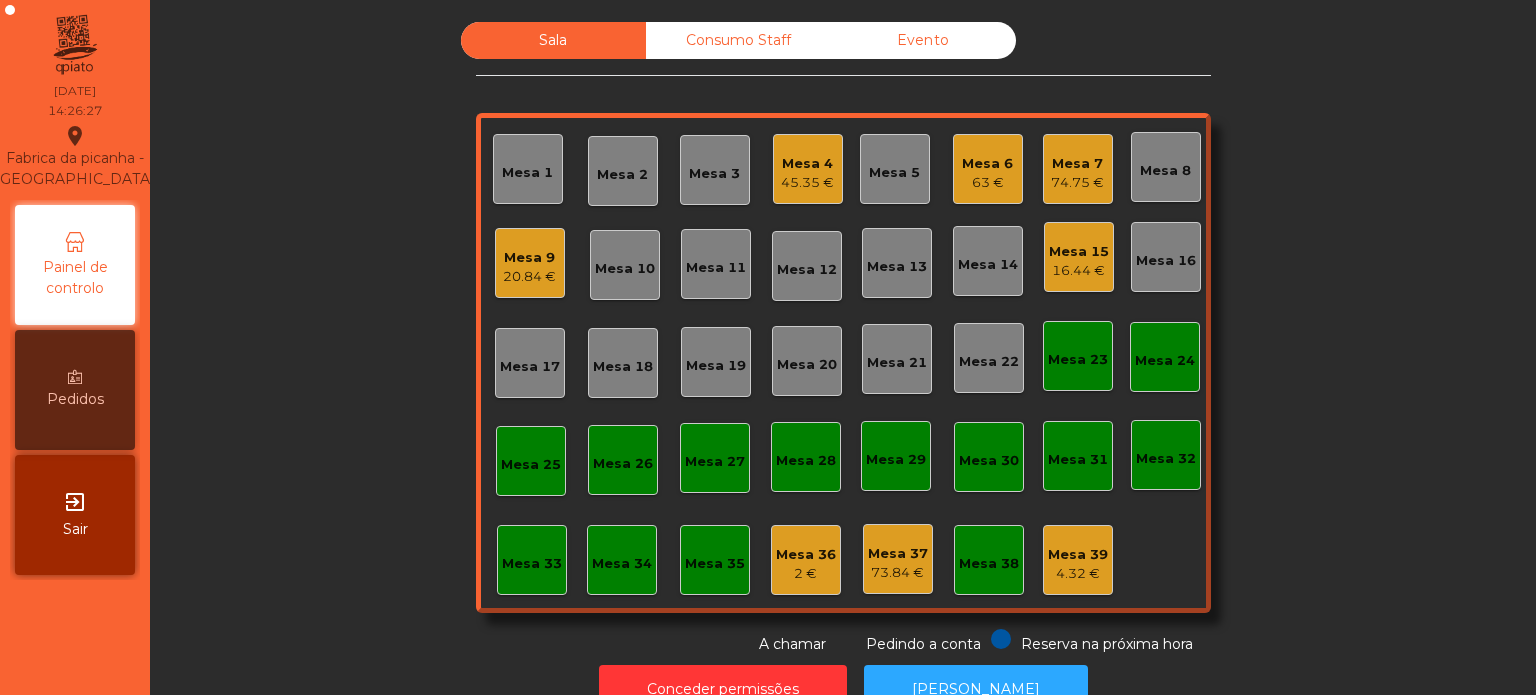 scroll, scrollTop: 0, scrollLeft: 0, axis: both 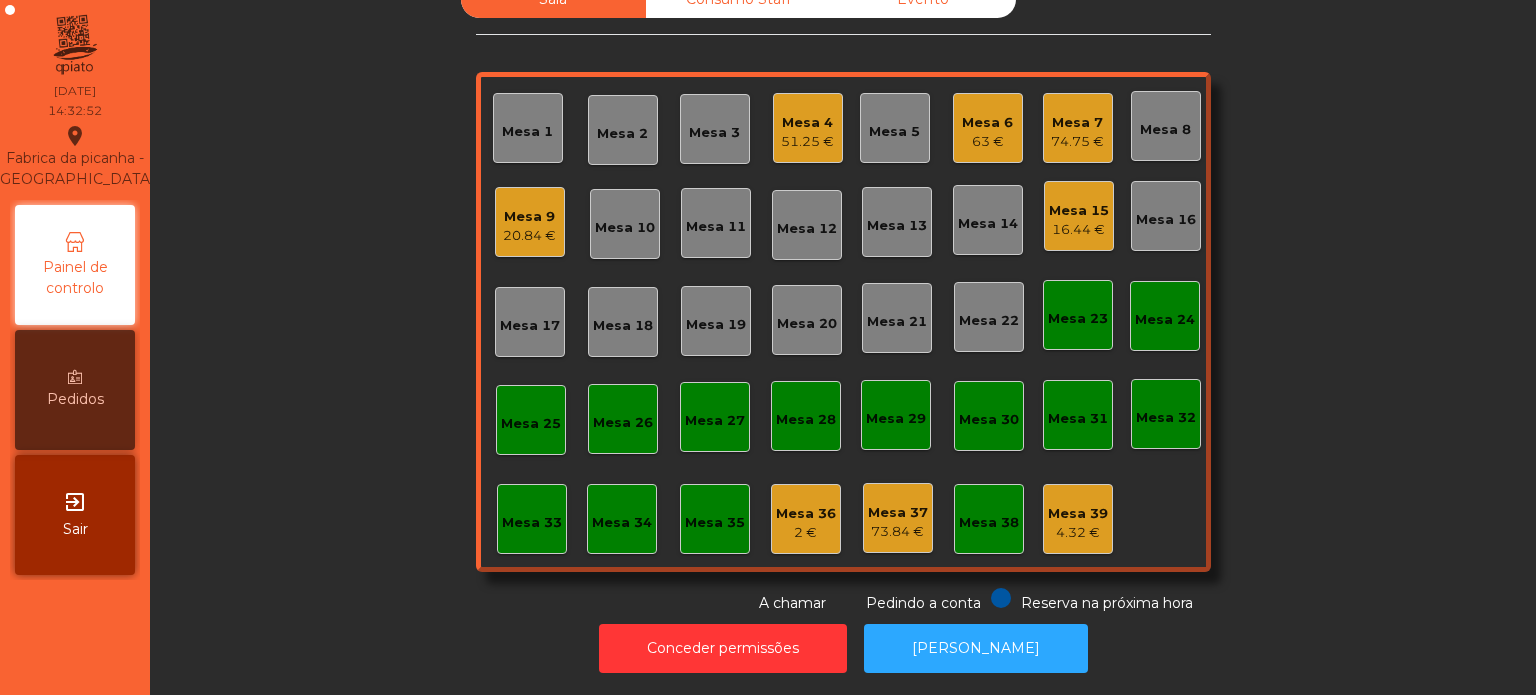 click on "Mesa 15" 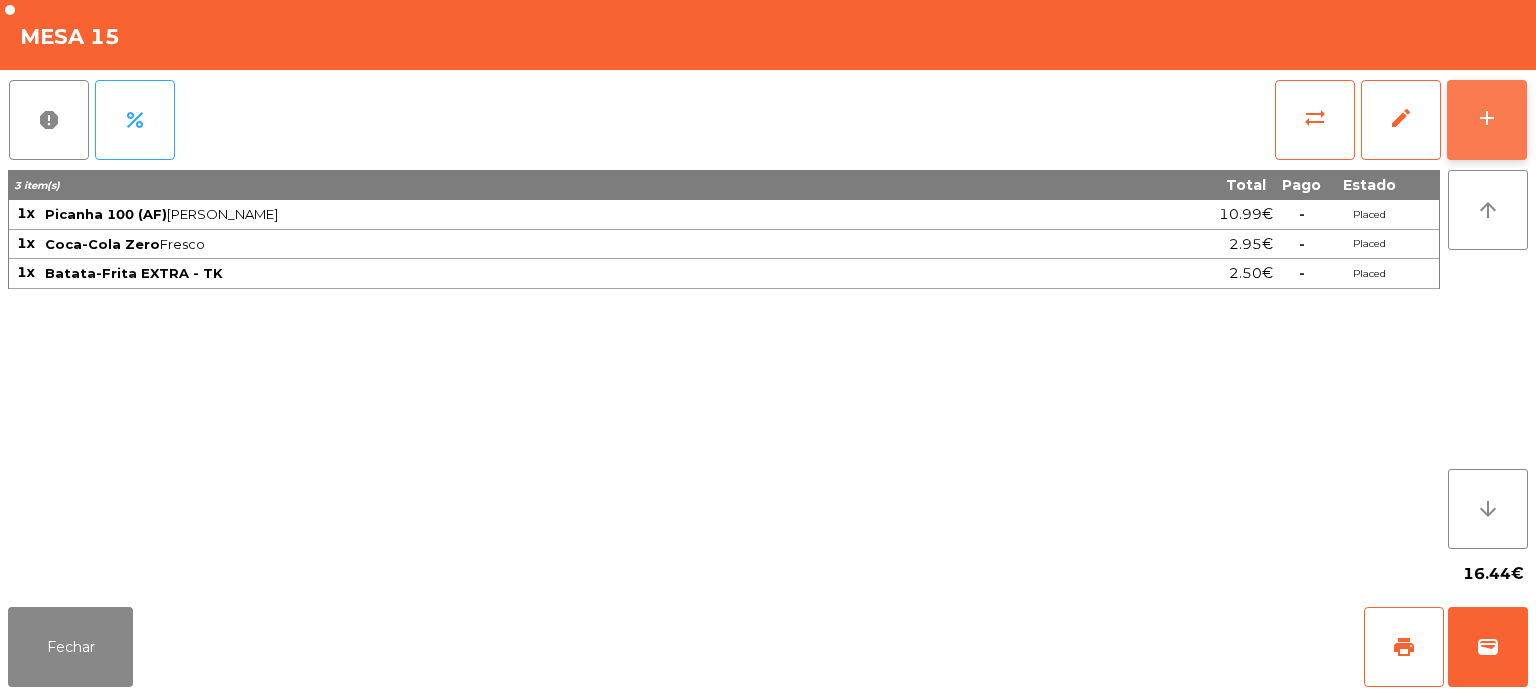 click on "add" 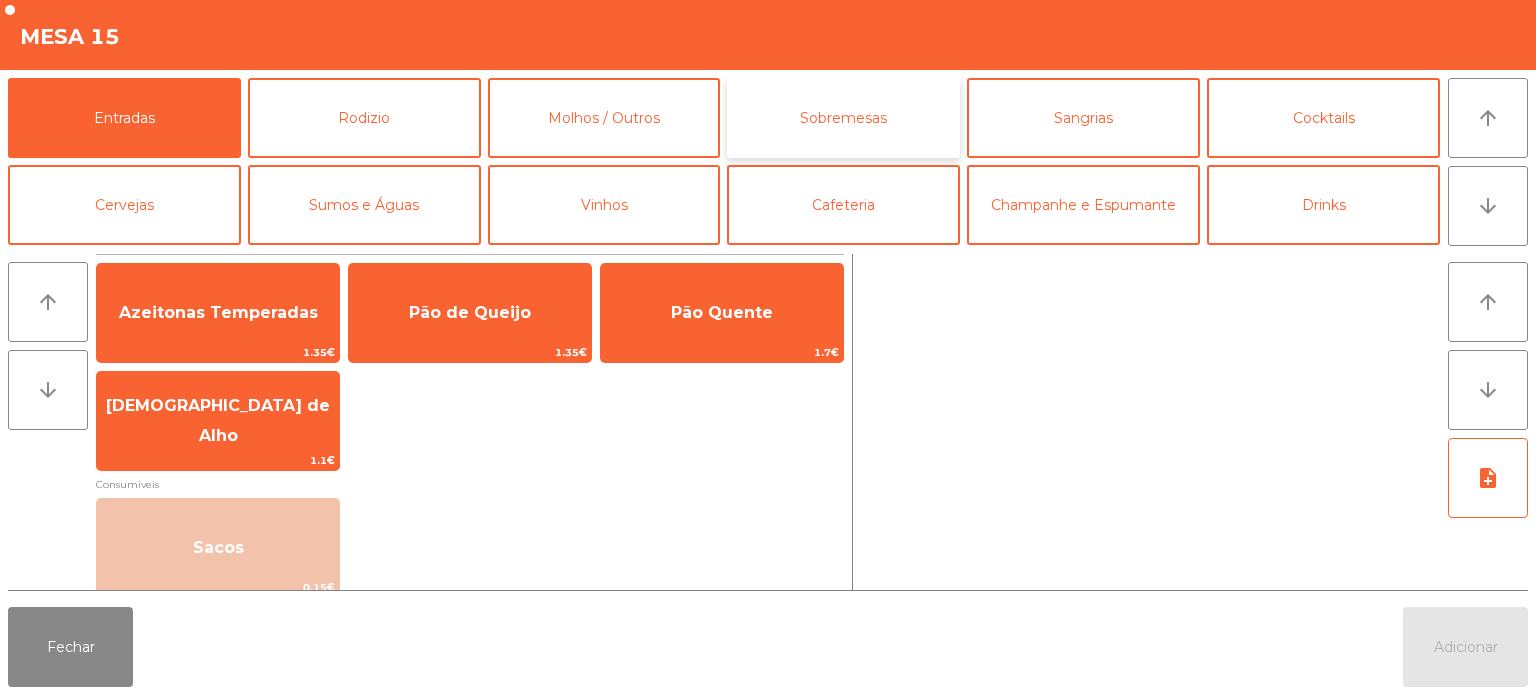 click on "Sobremesas" 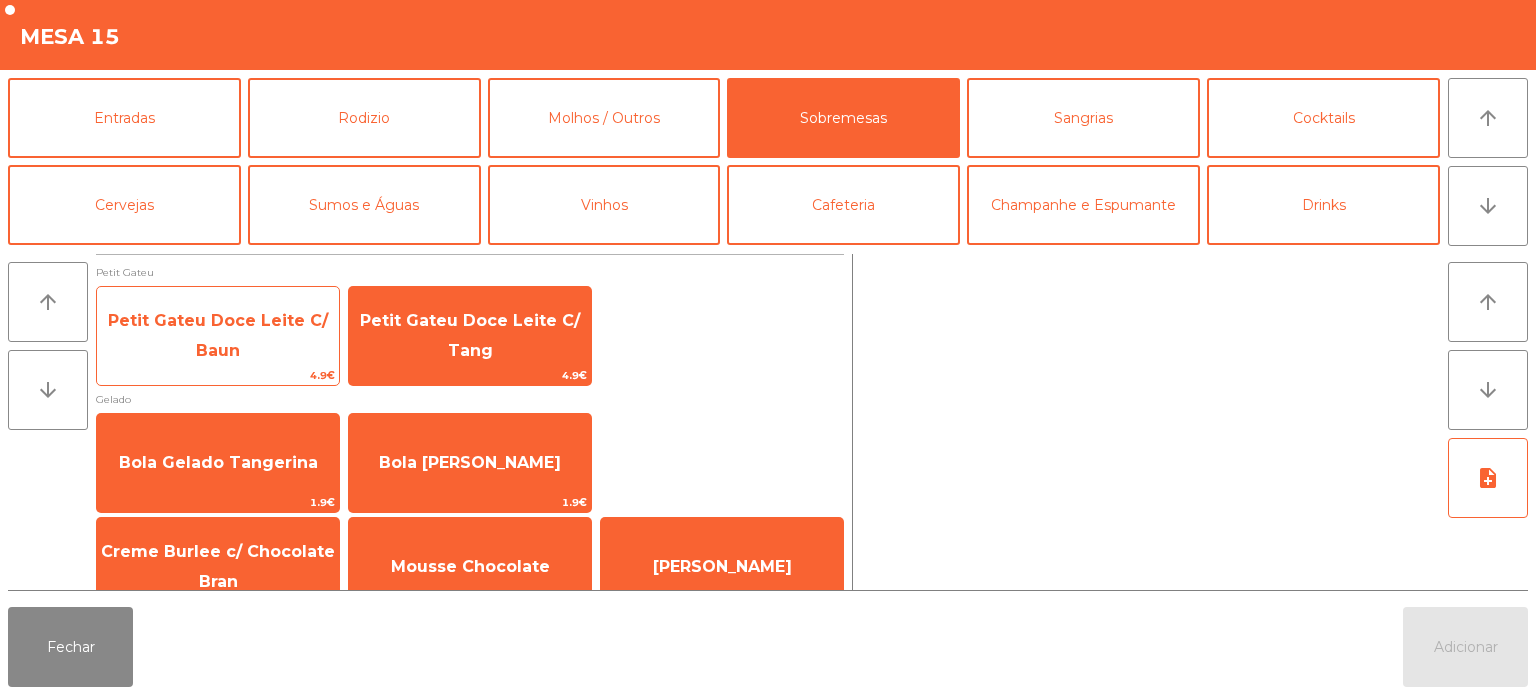 click on "Petit Gateu Doce Leite C/ Baun" 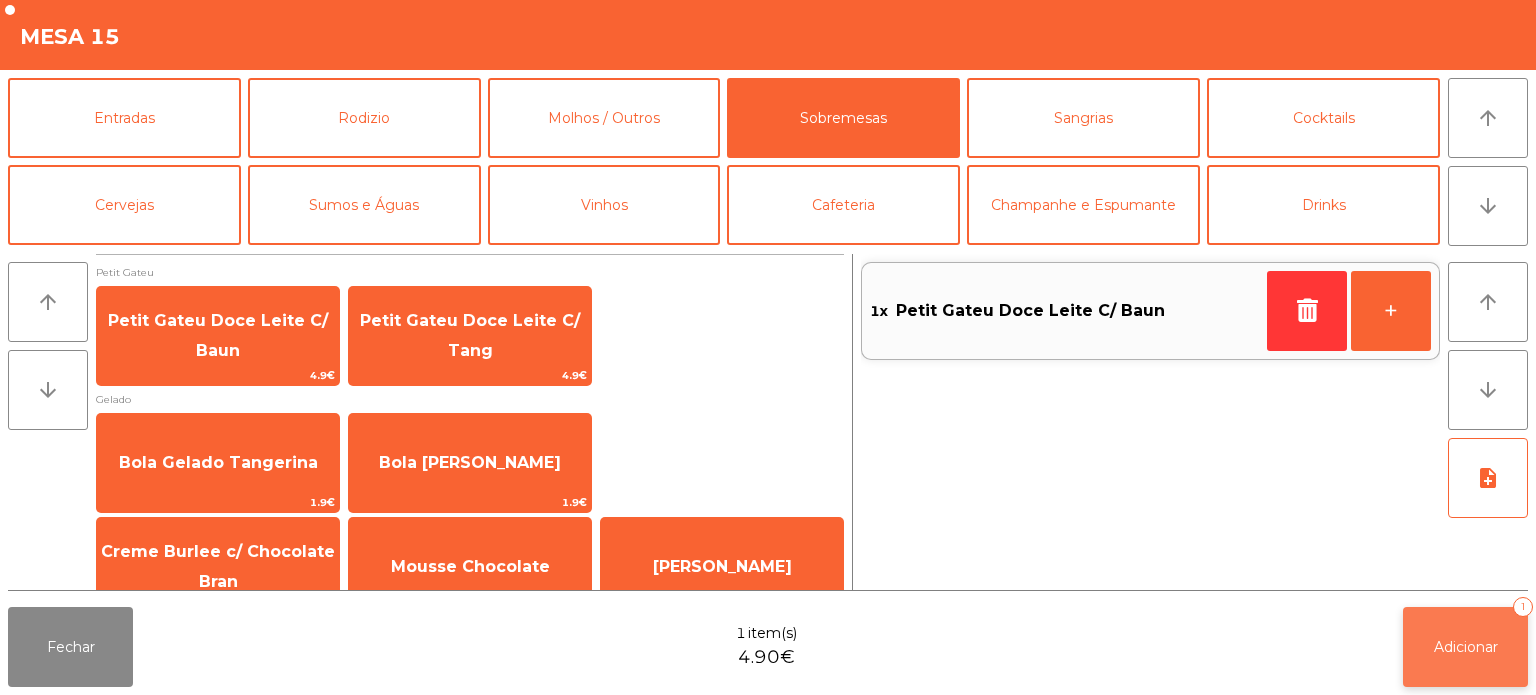 click on "Adicionar" 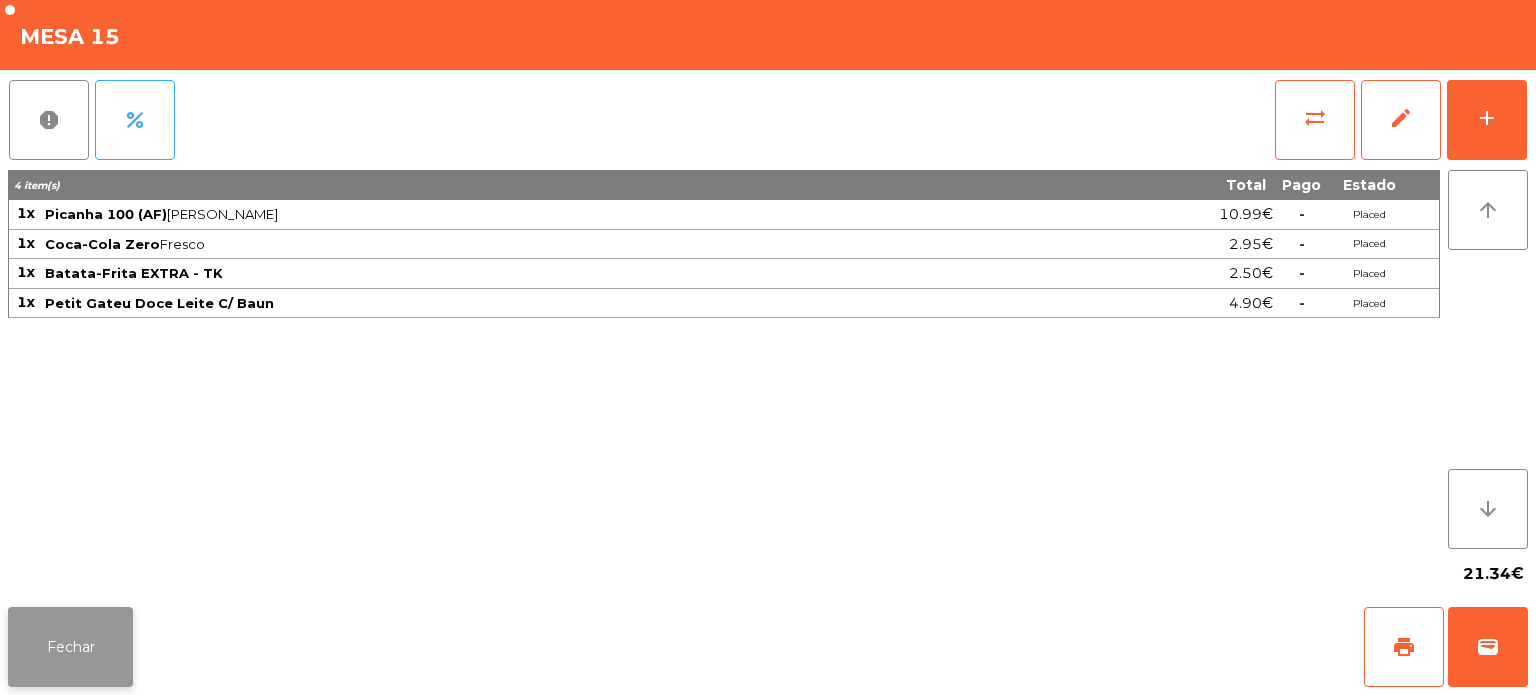 click on "Fechar" 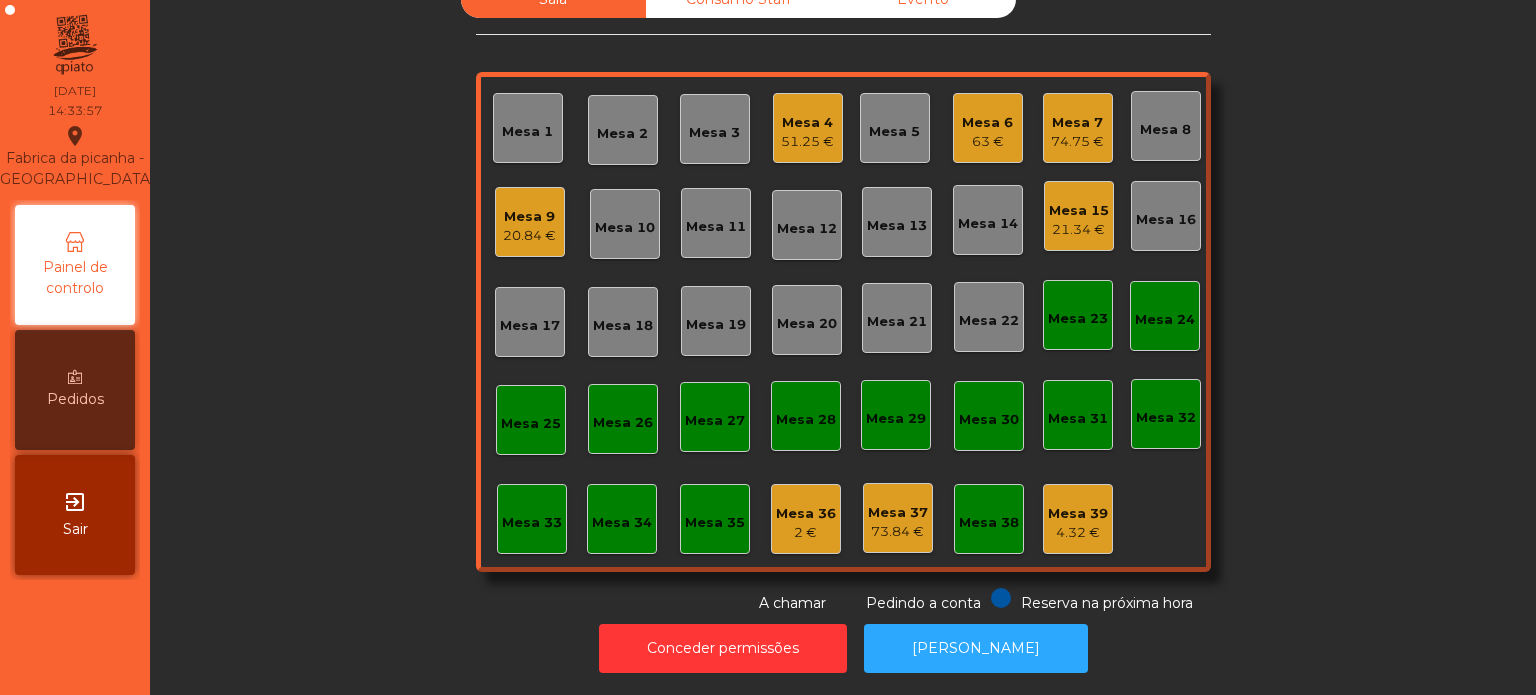 click on "Mesa 15   21.34 €" 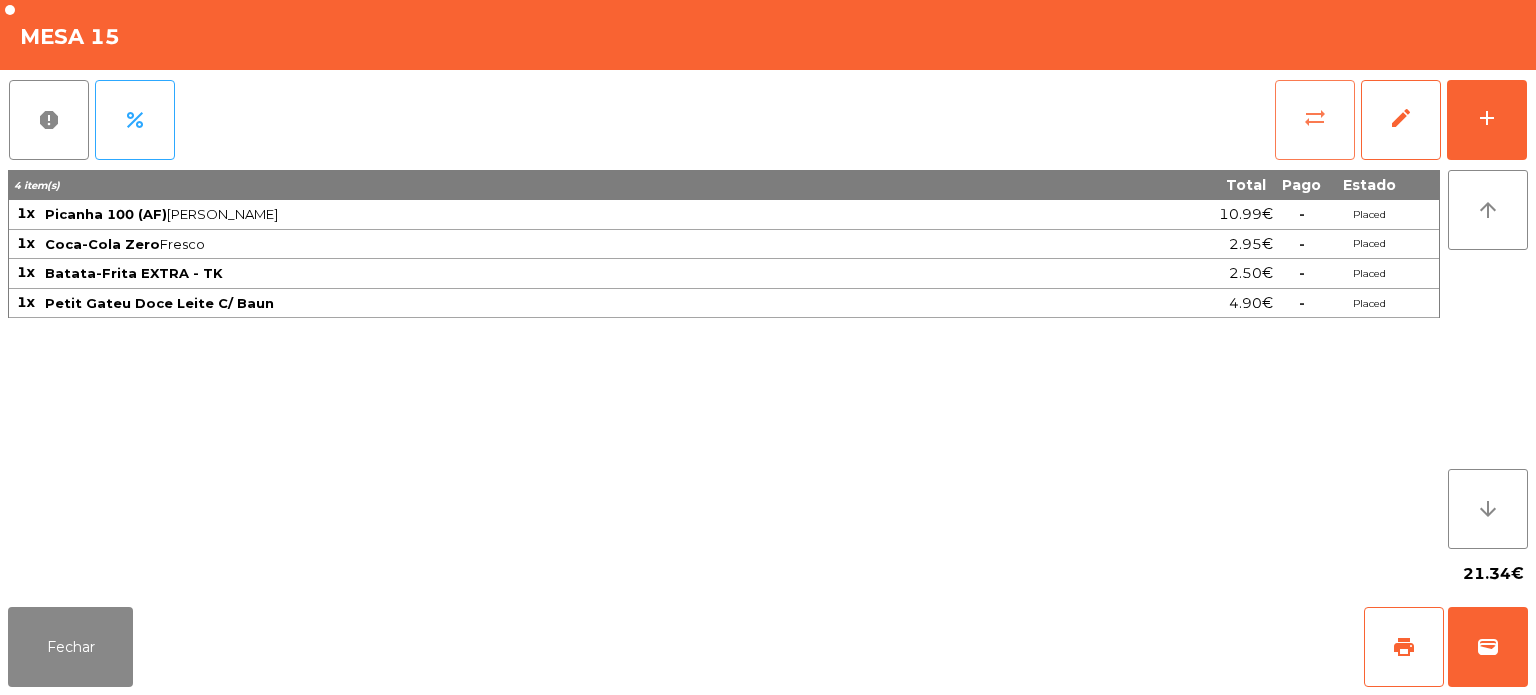 click on "sync_alt" 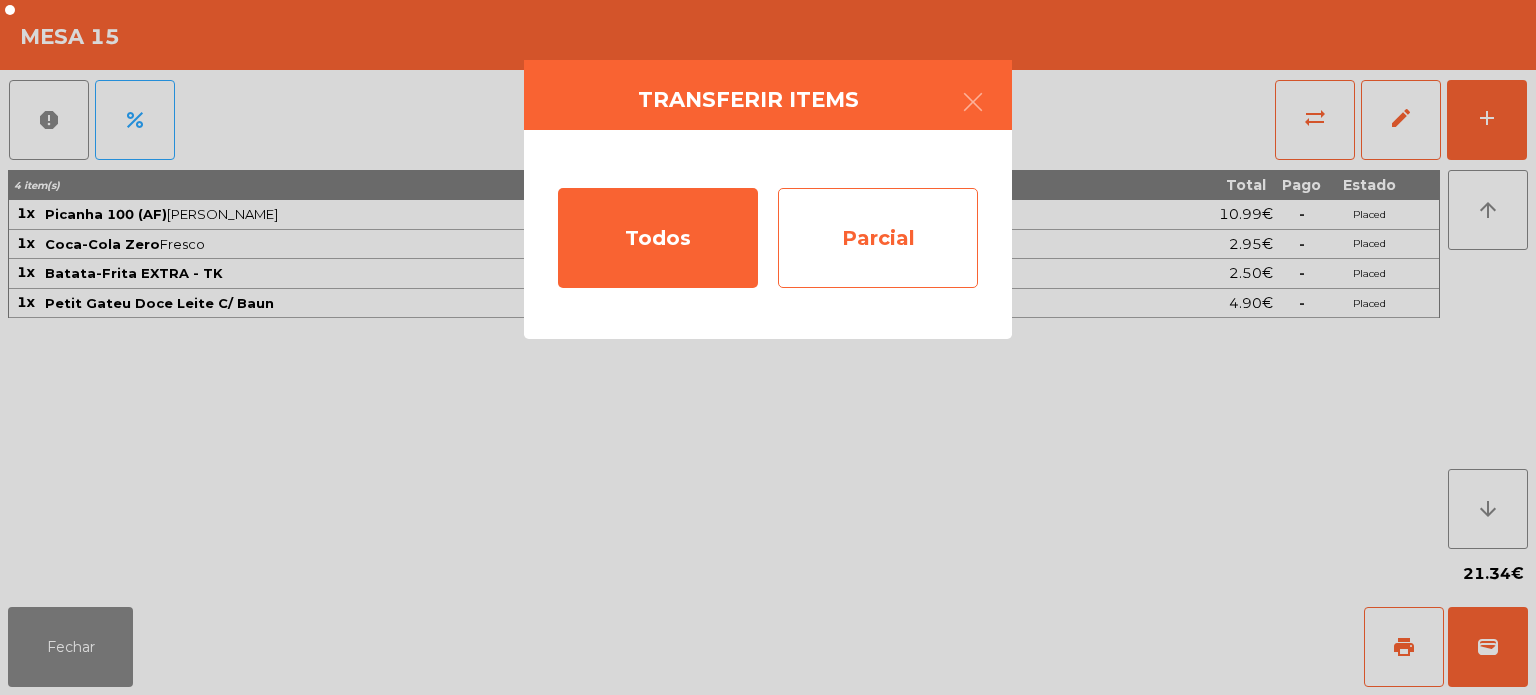 click on "Parcial" 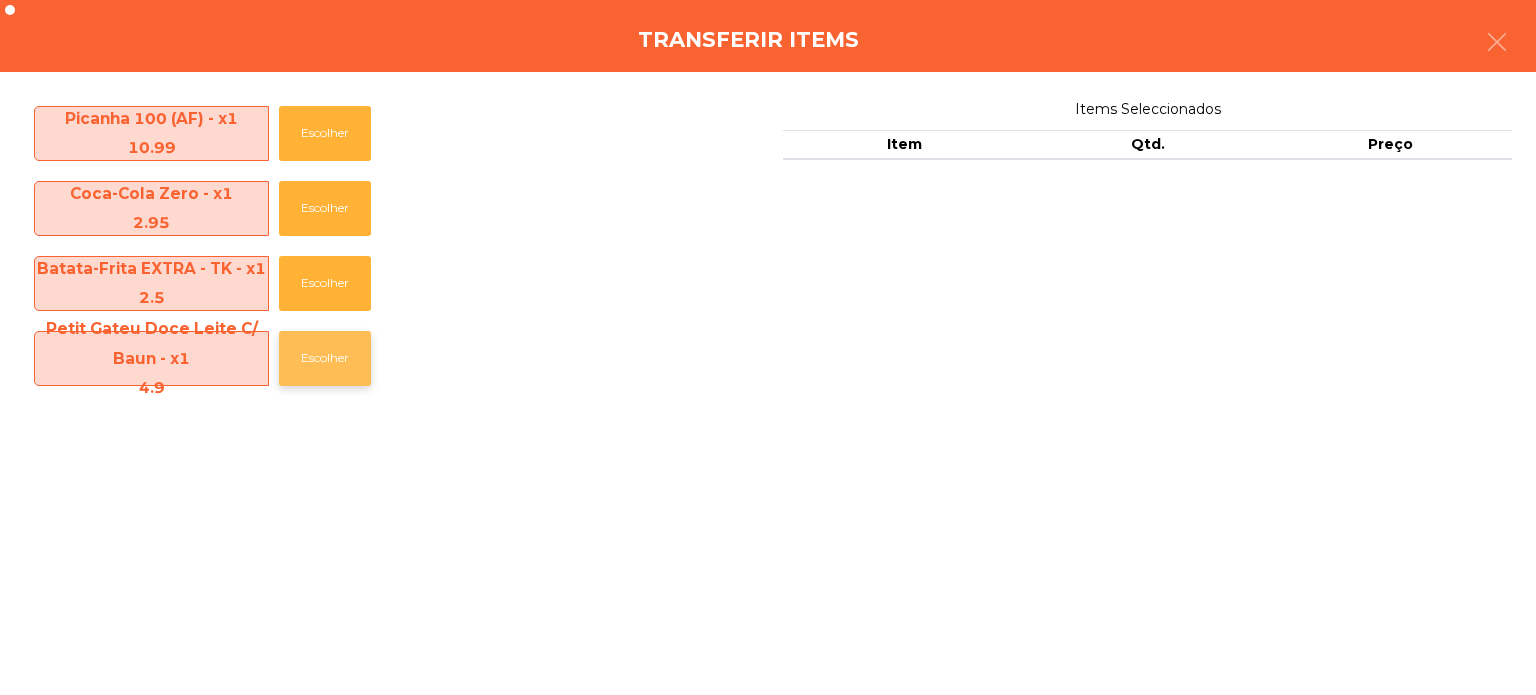 click on "Escolher" 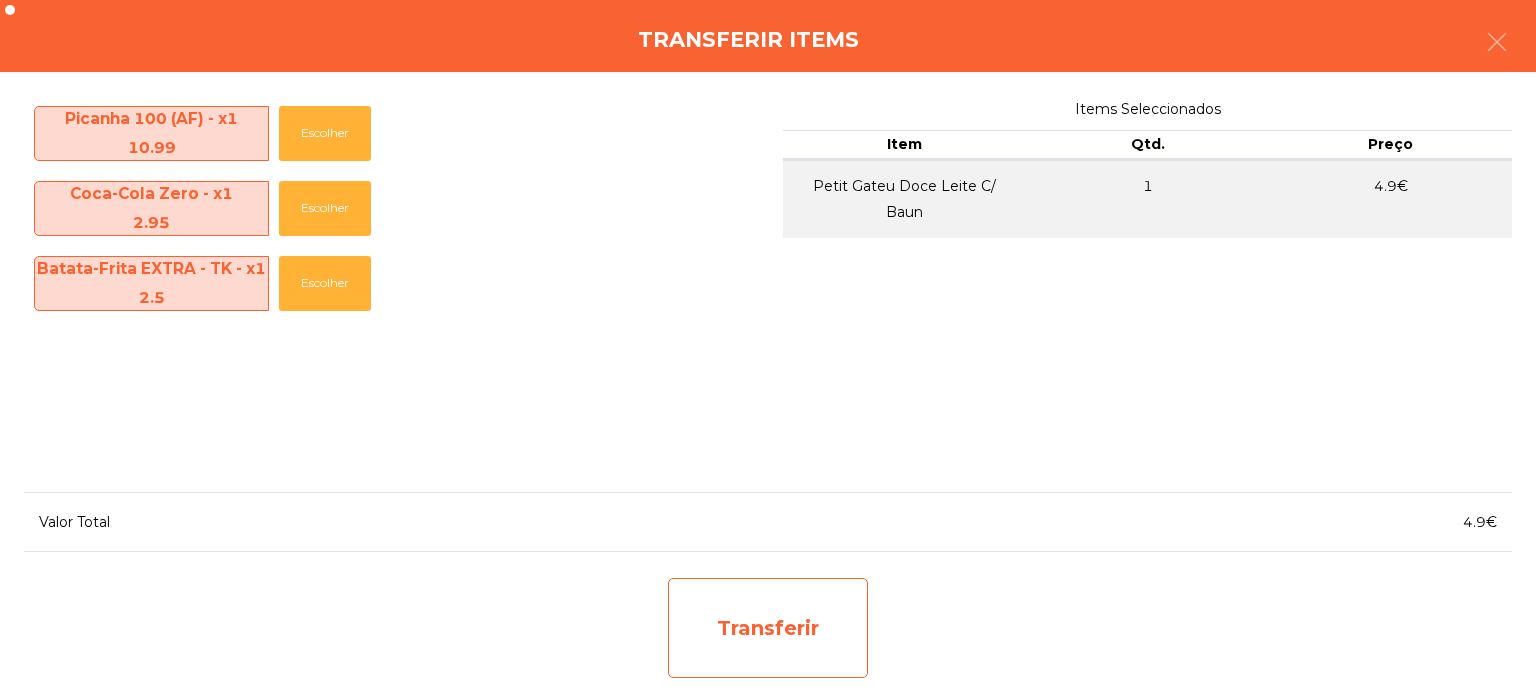 click on "Transferir" 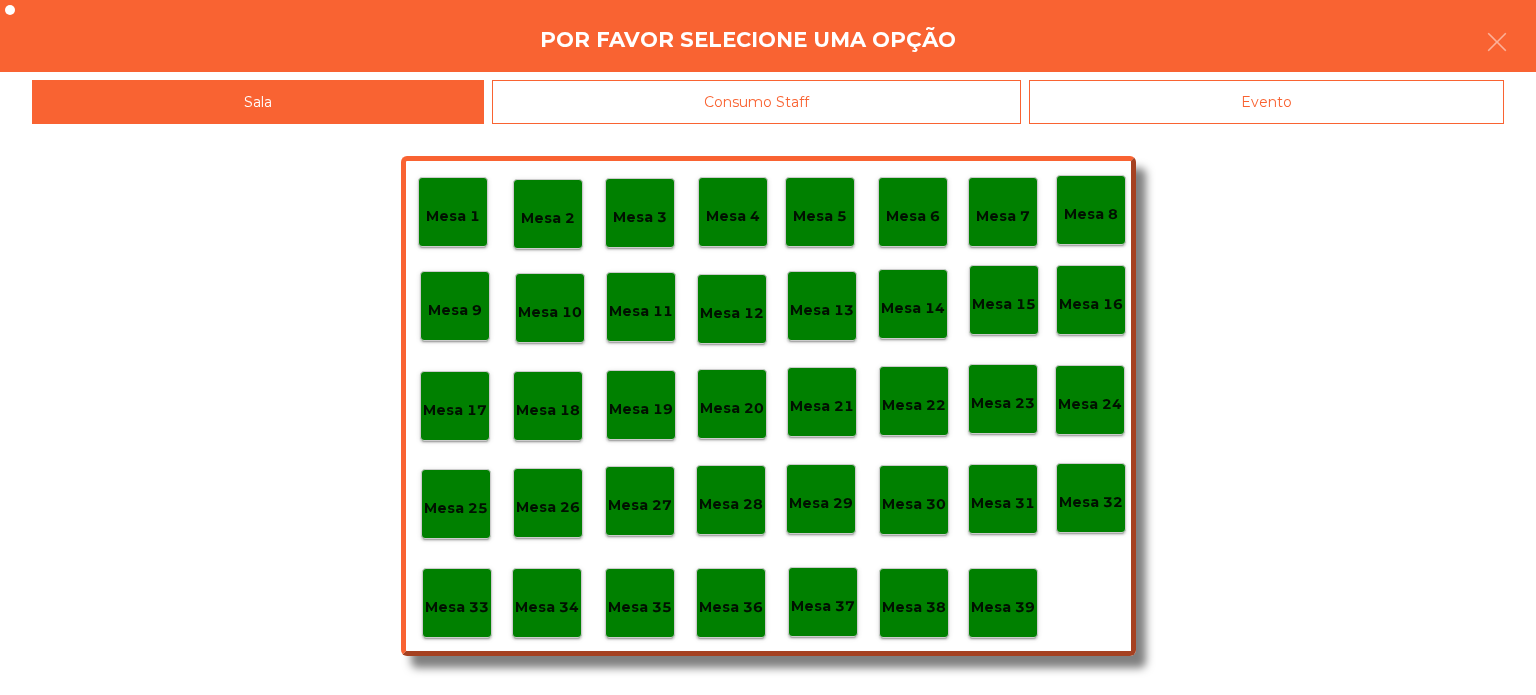 click on "Mesa 37" 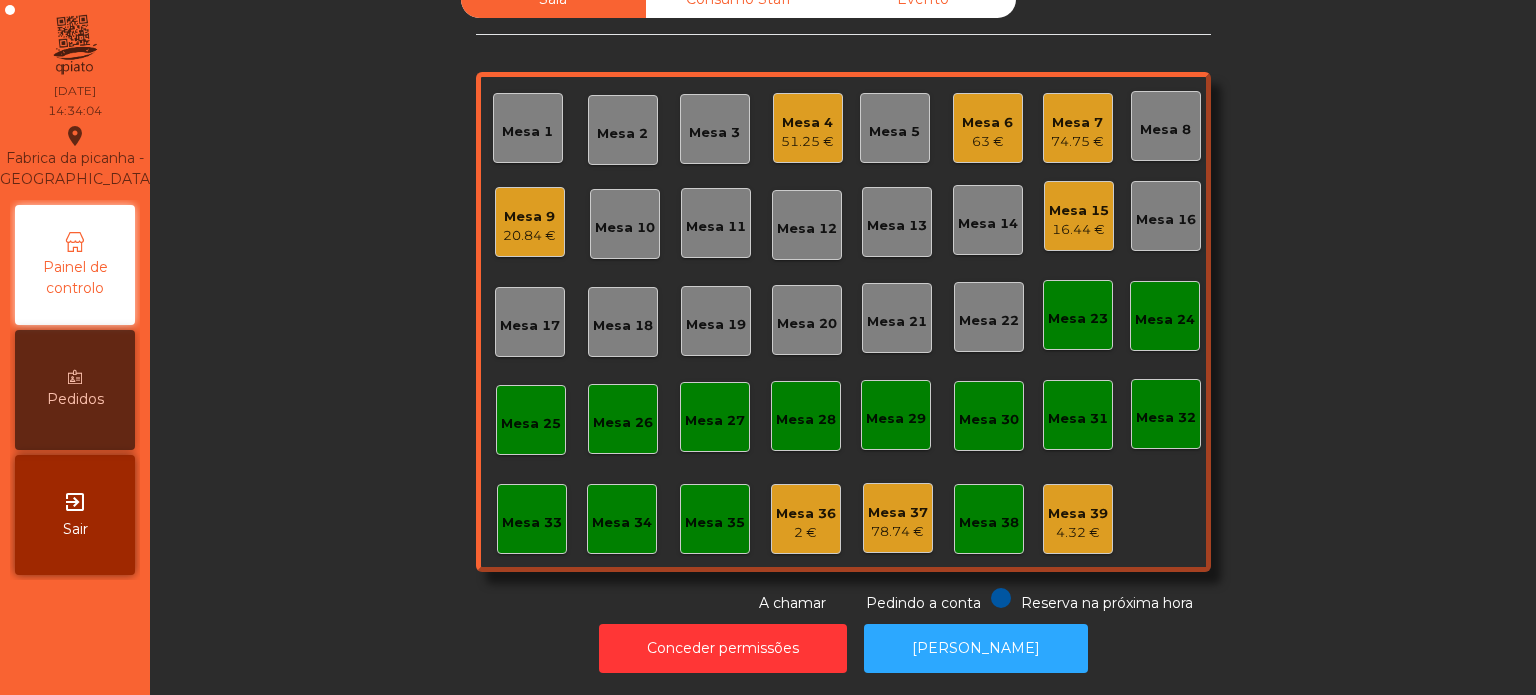 click on "Mesa 15   16.44 €" 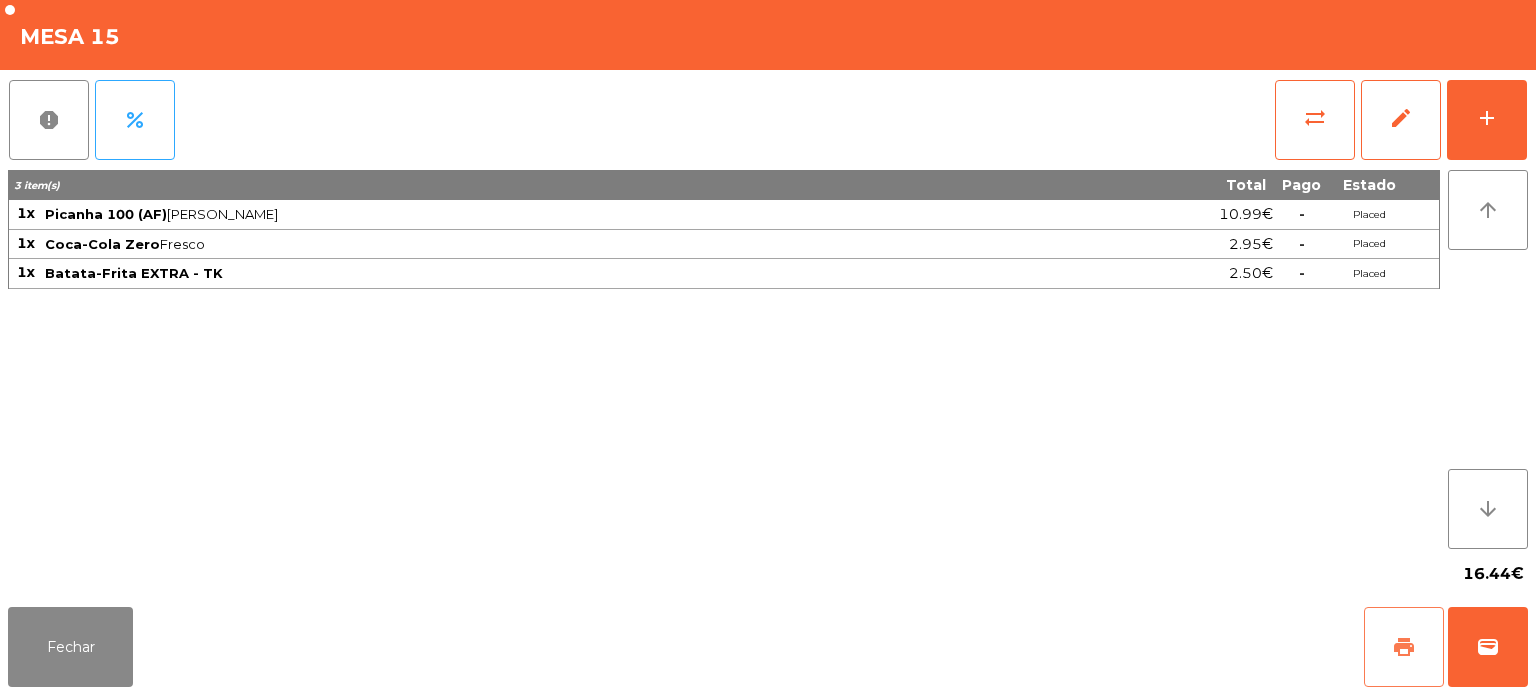 click on "print" 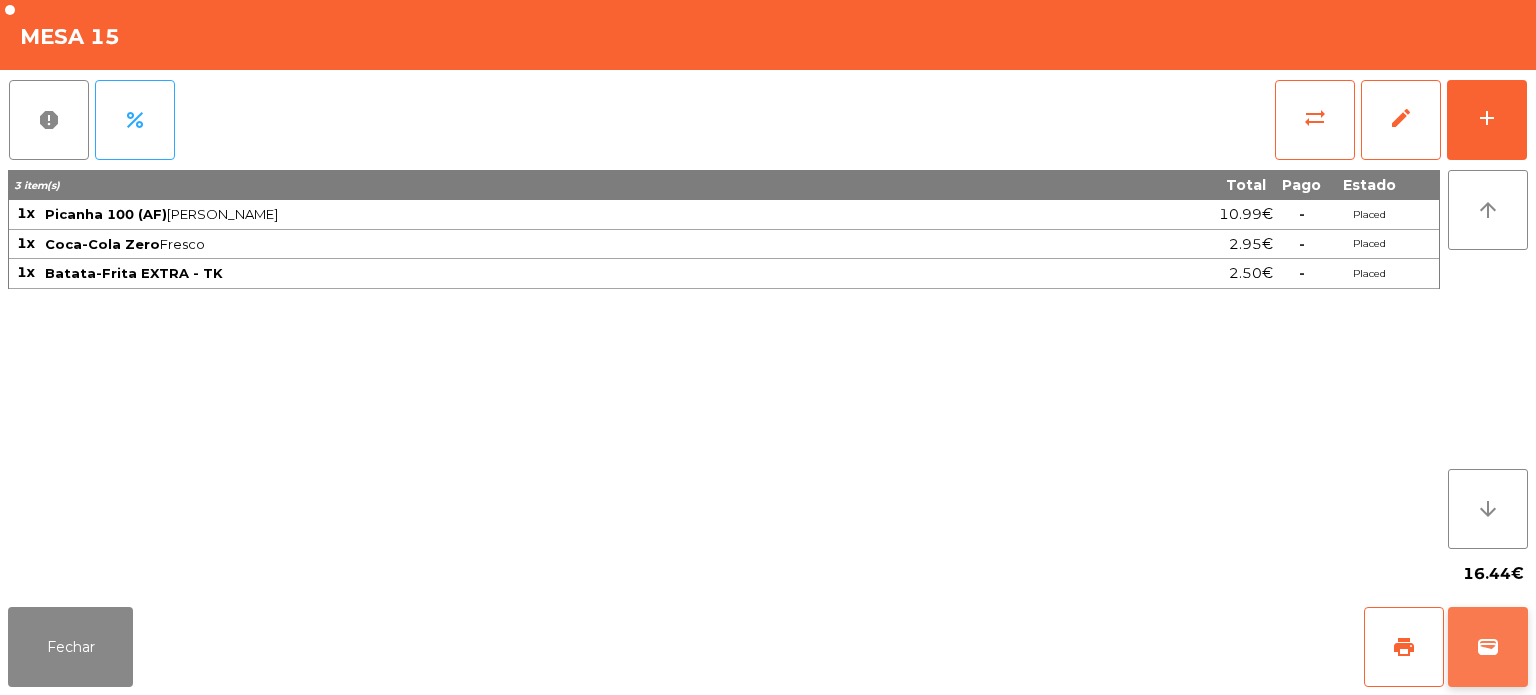 click on "wallet" 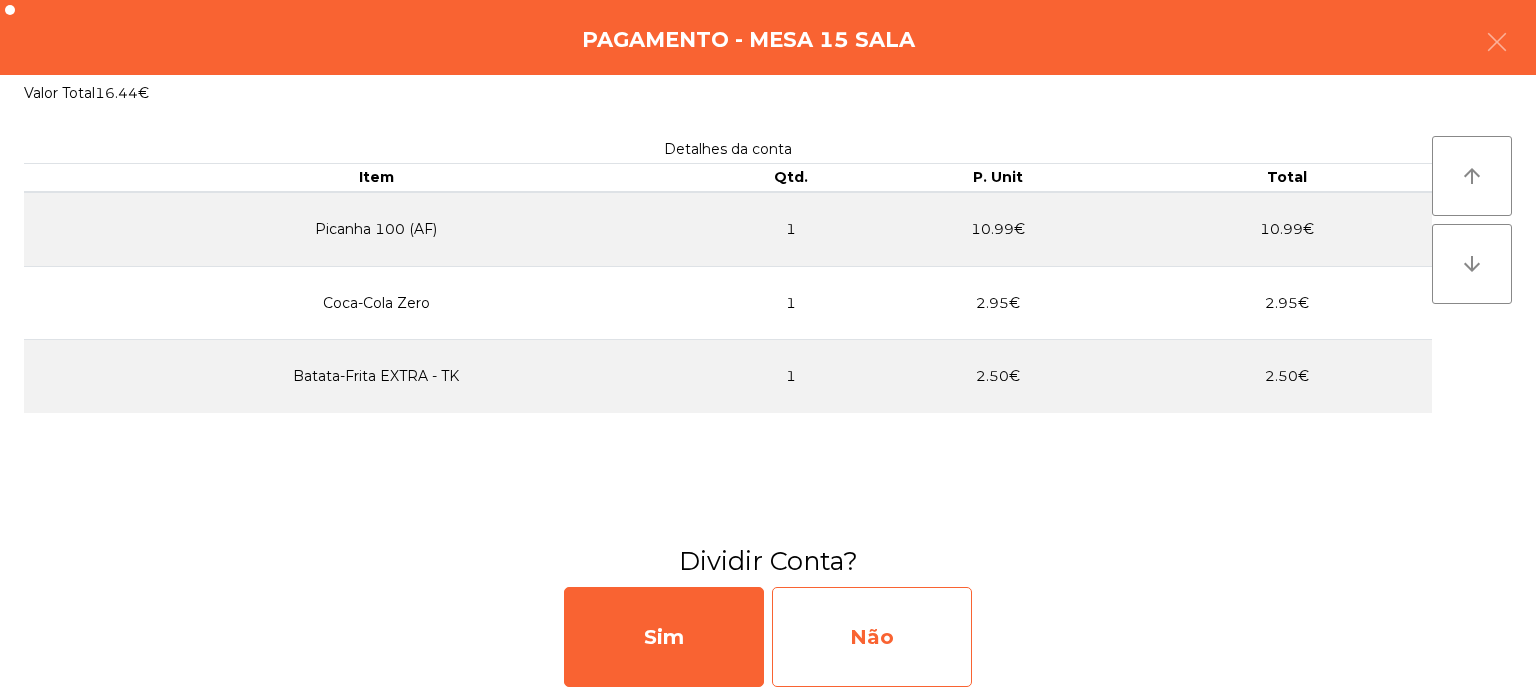 click on "Não" 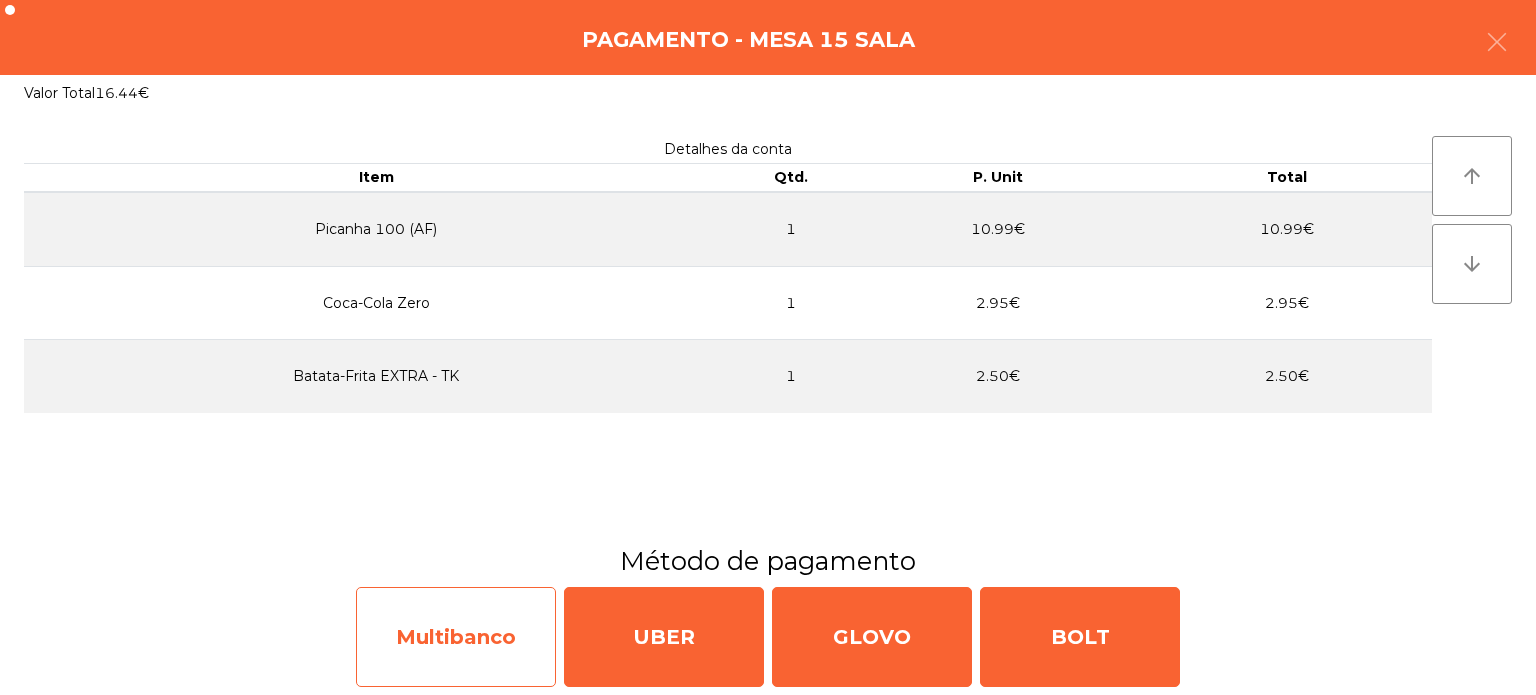 click on "Multibanco" 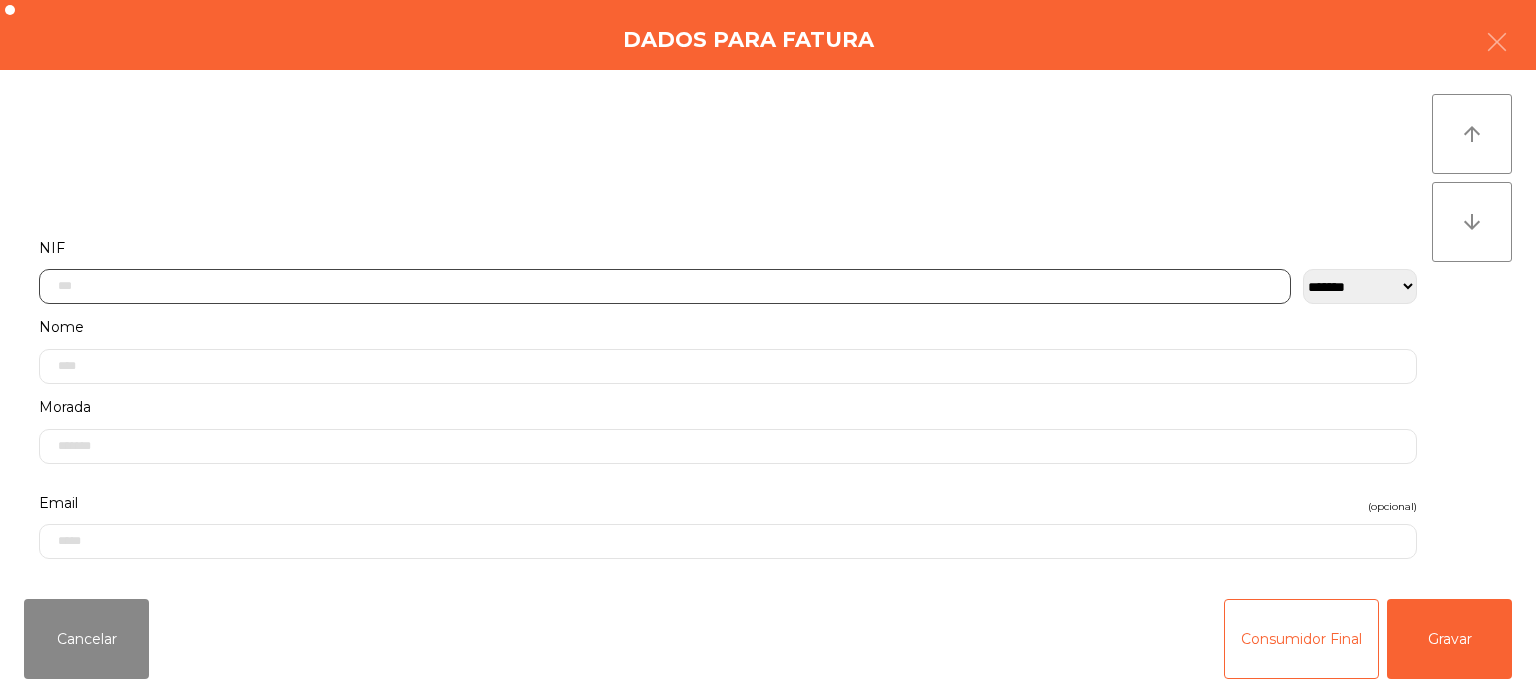 click 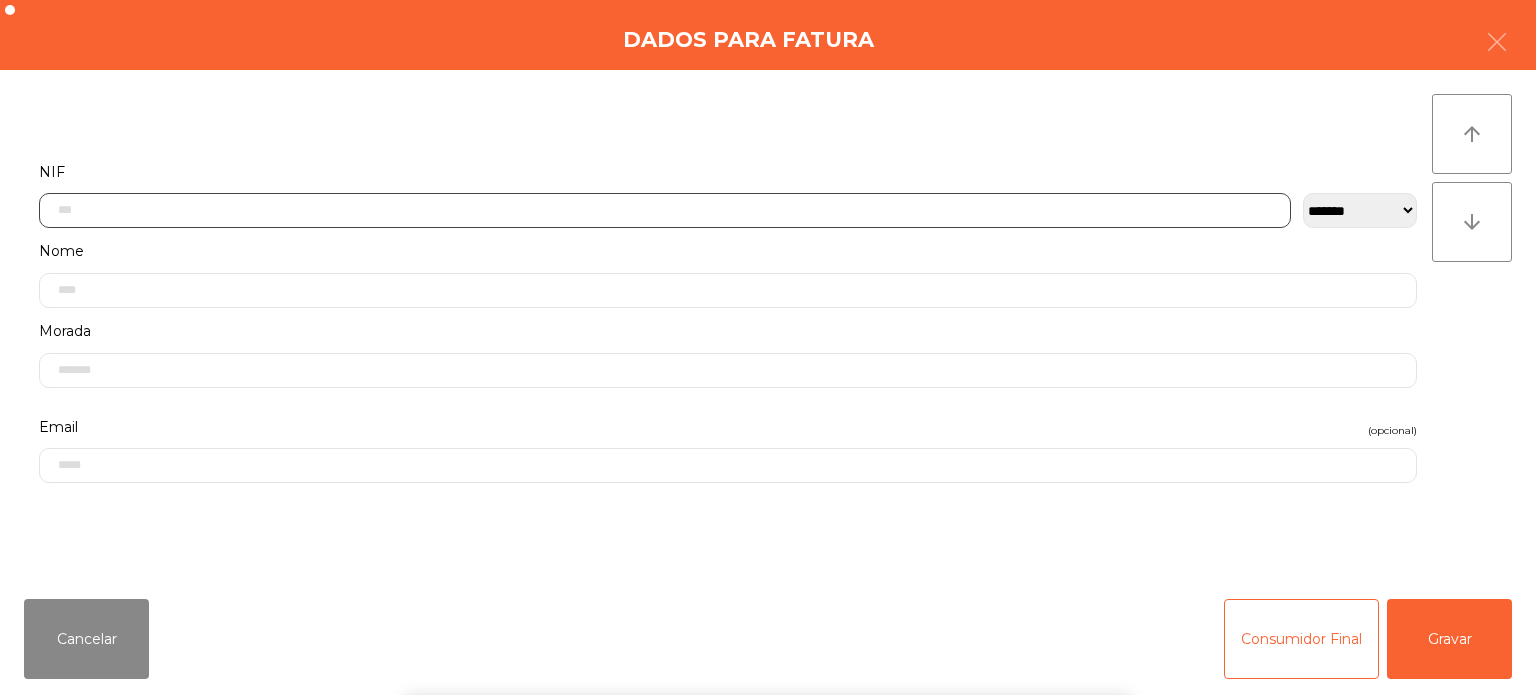 scroll, scrollTop: 139, scrollLeft: 0, axis: vertical 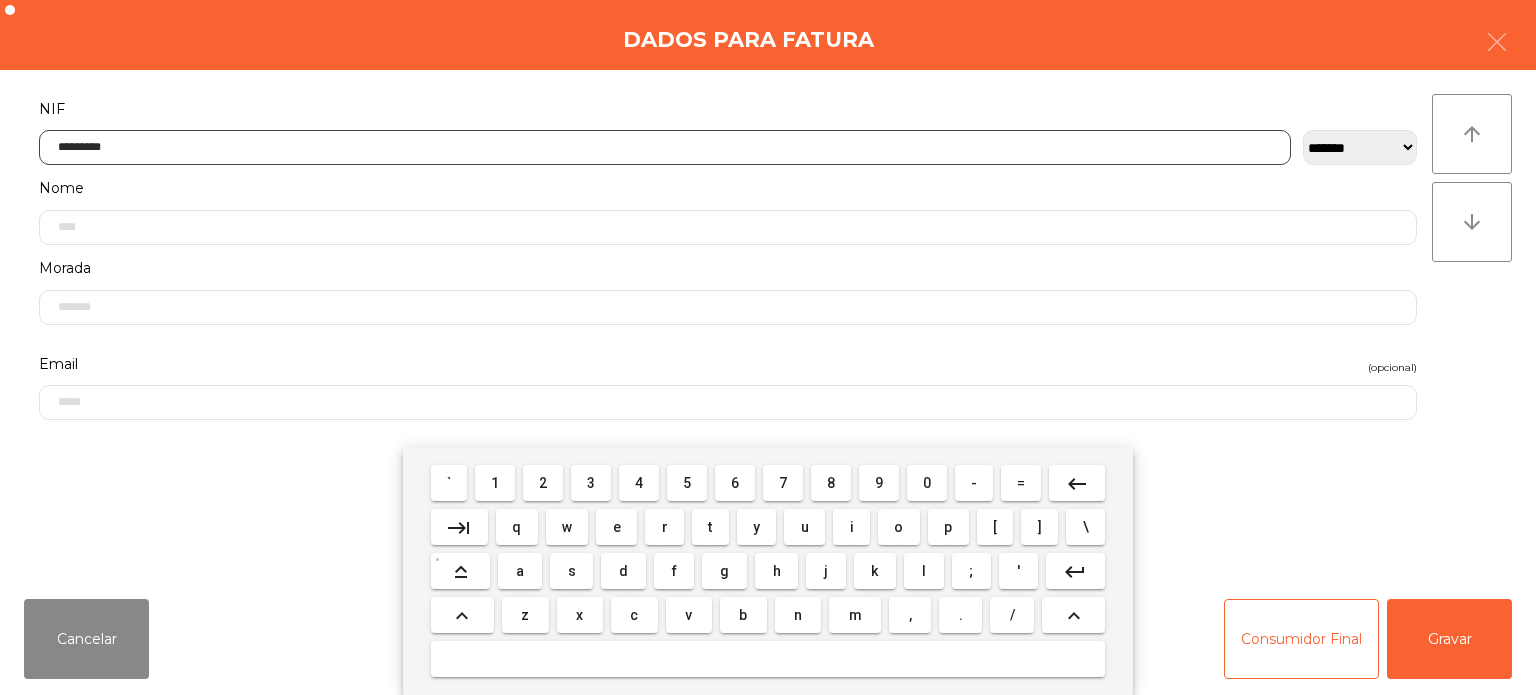 type on "*********" 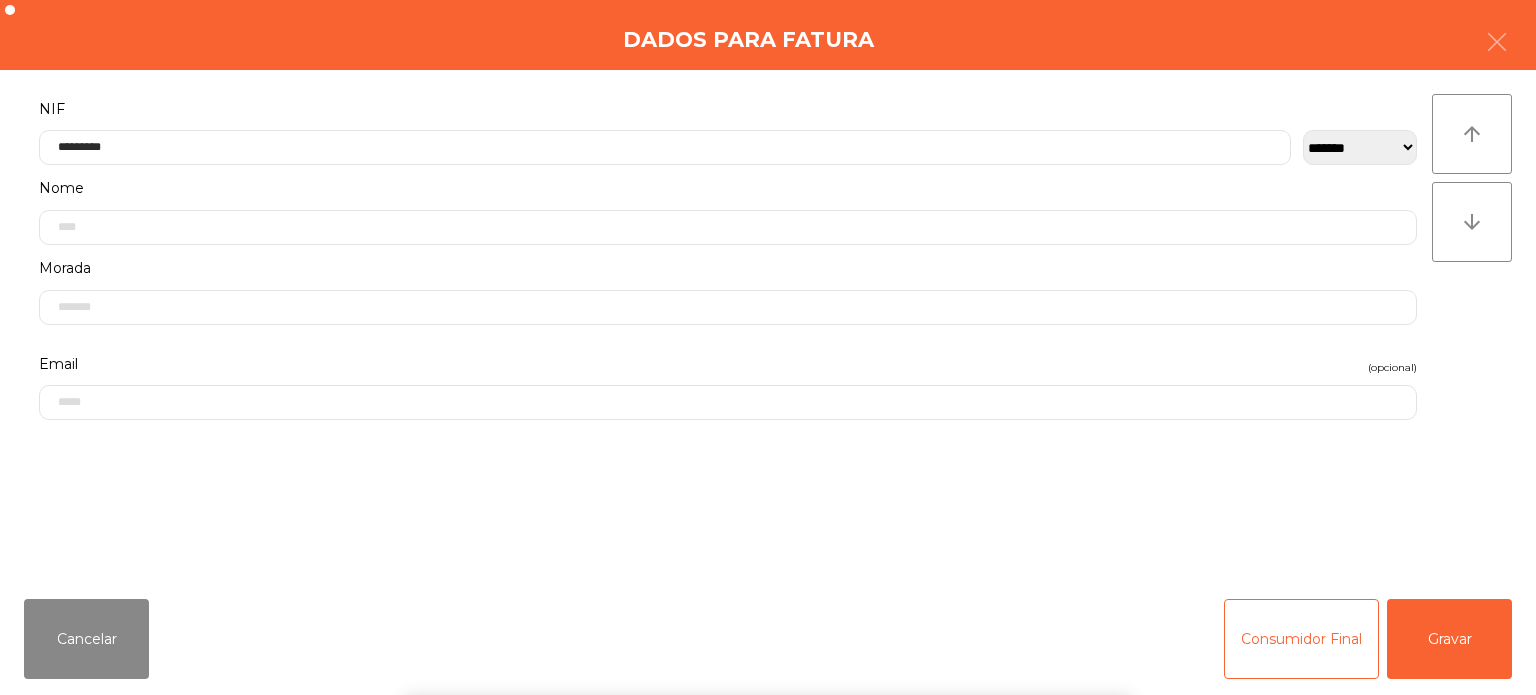 click on "arrow_upward arrow_downward" 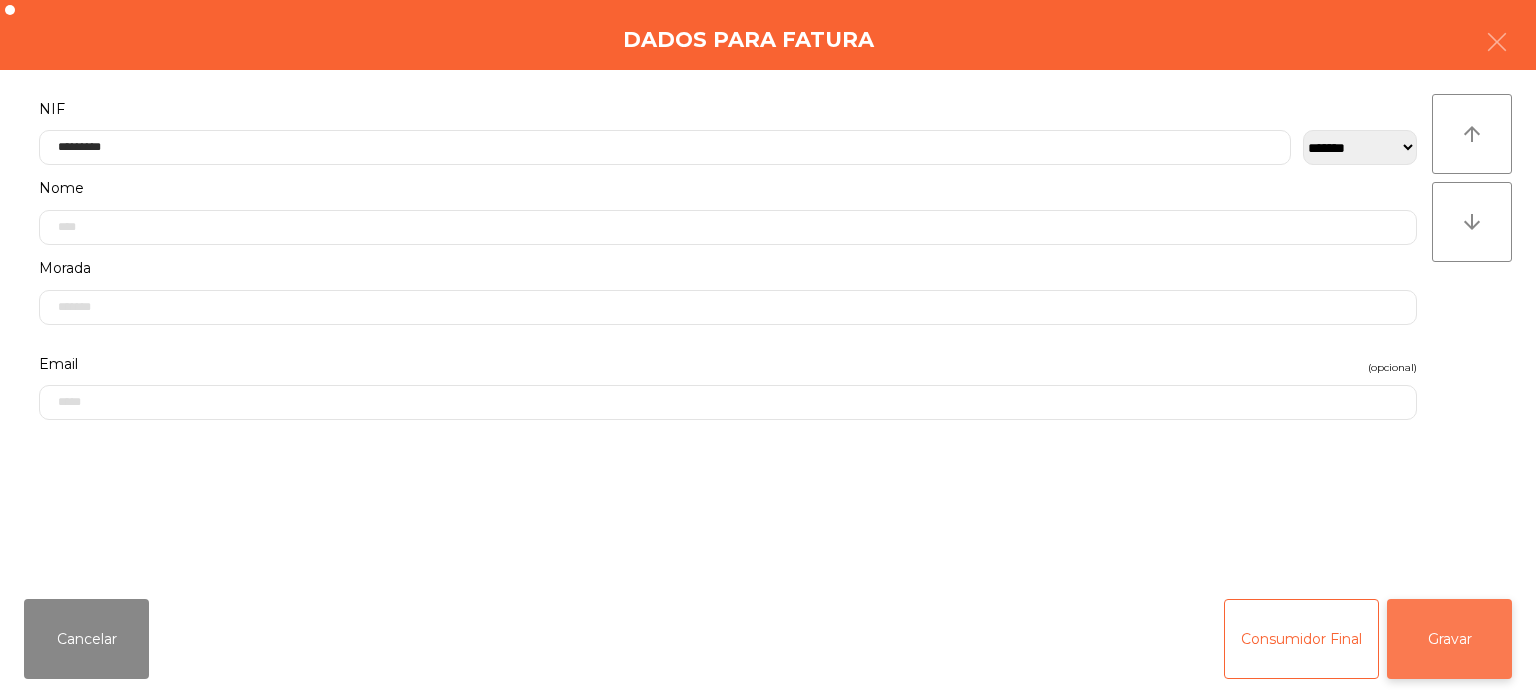 click on "Gravar" 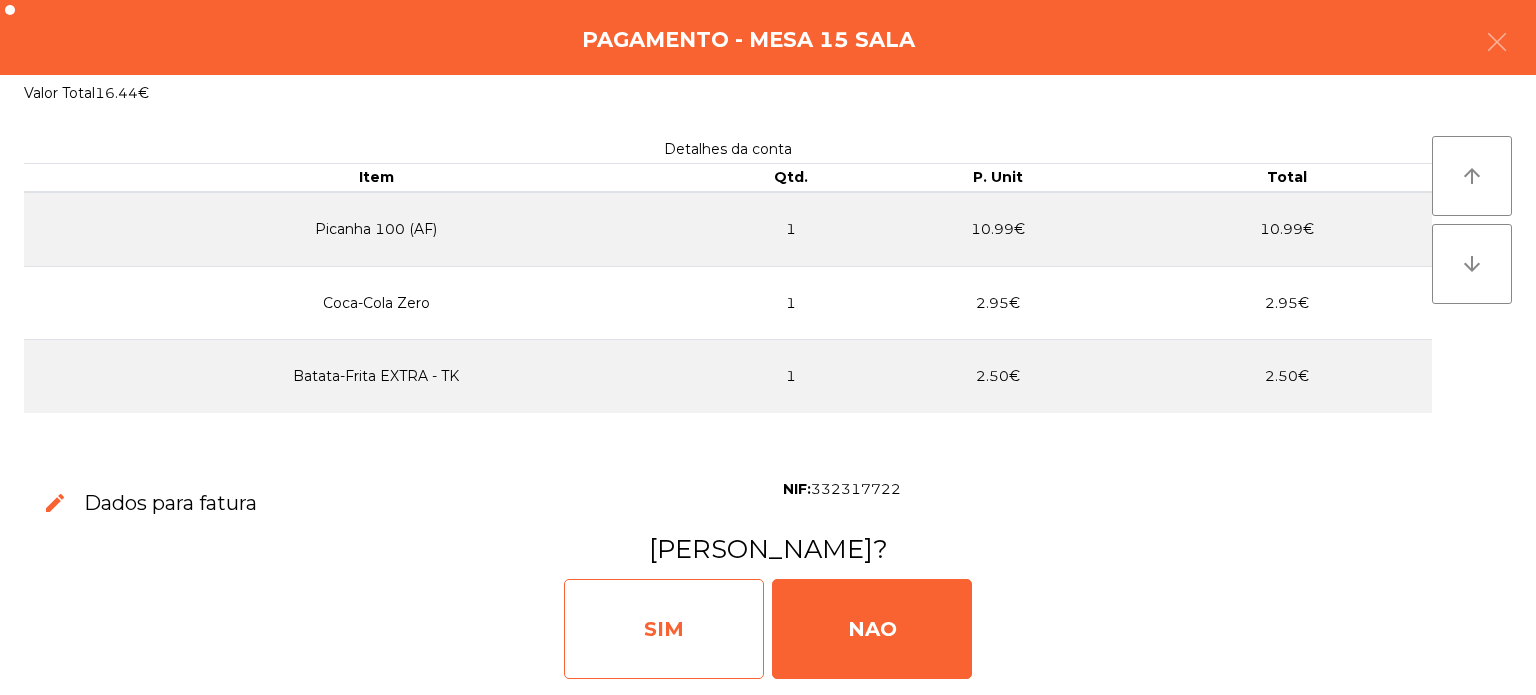 click on "SIM" 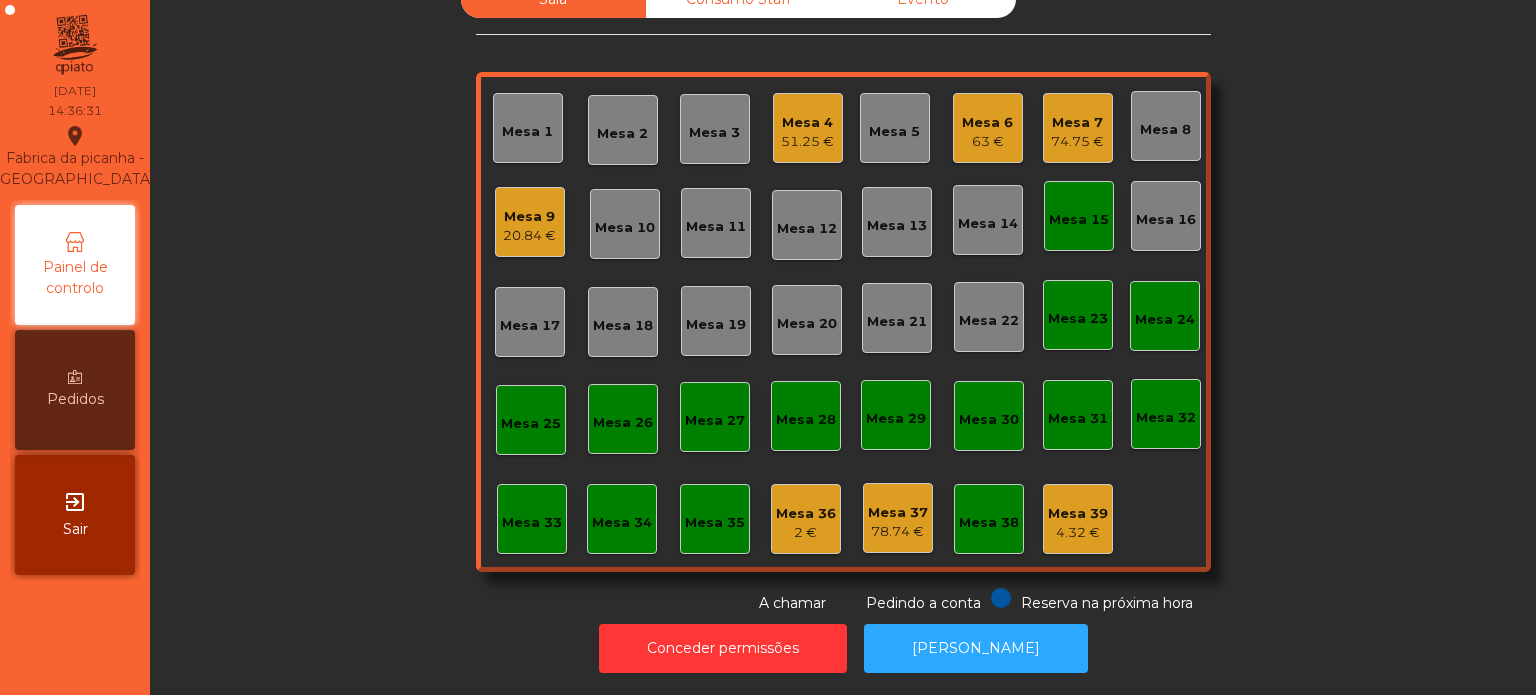 click on "Mesa 15" 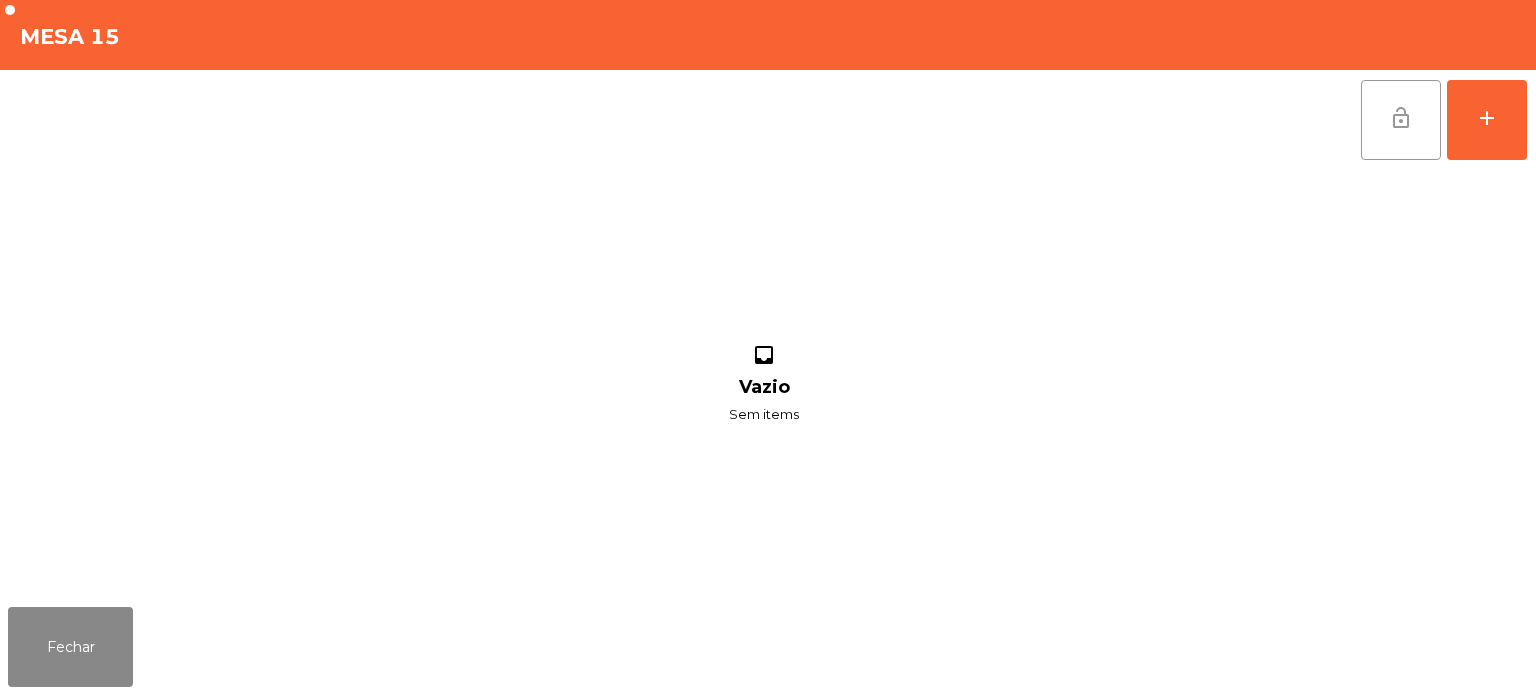 click on "lock_open" 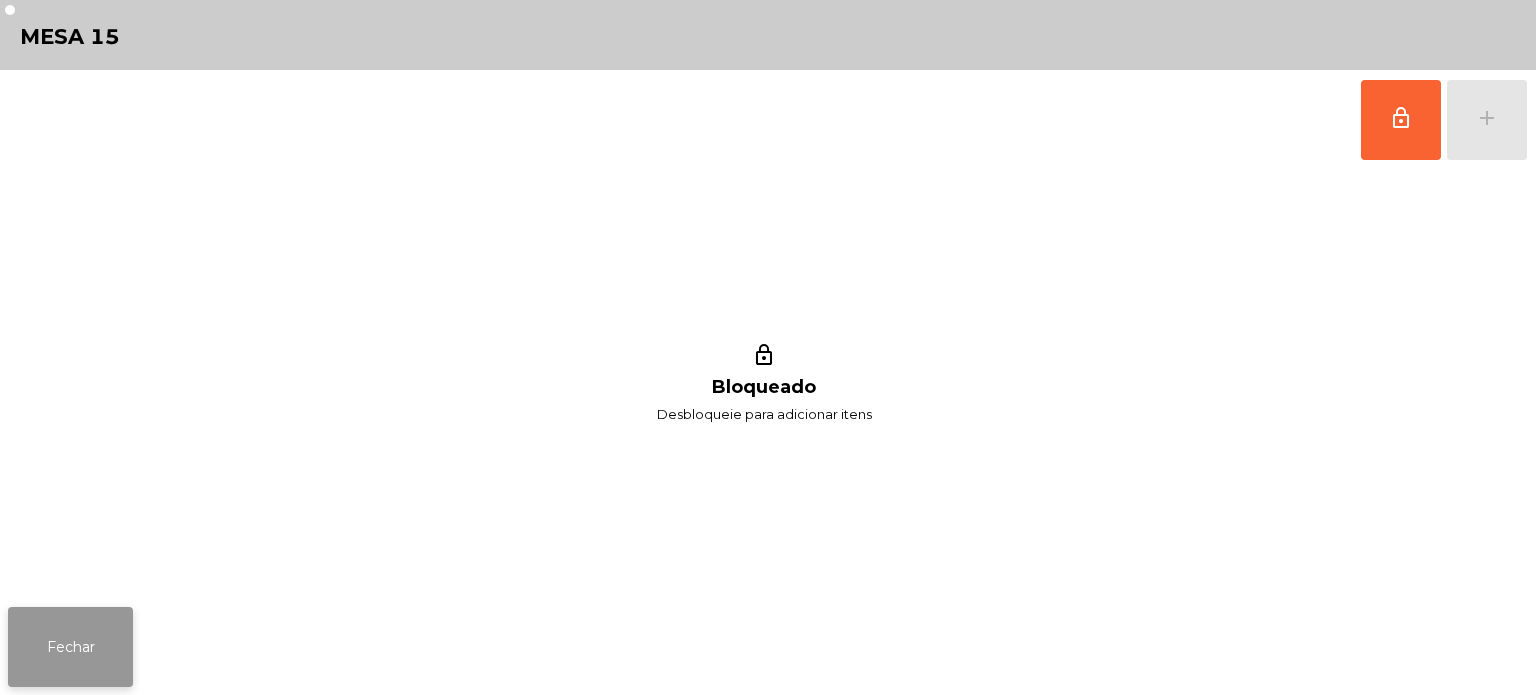 click on "Fechar" 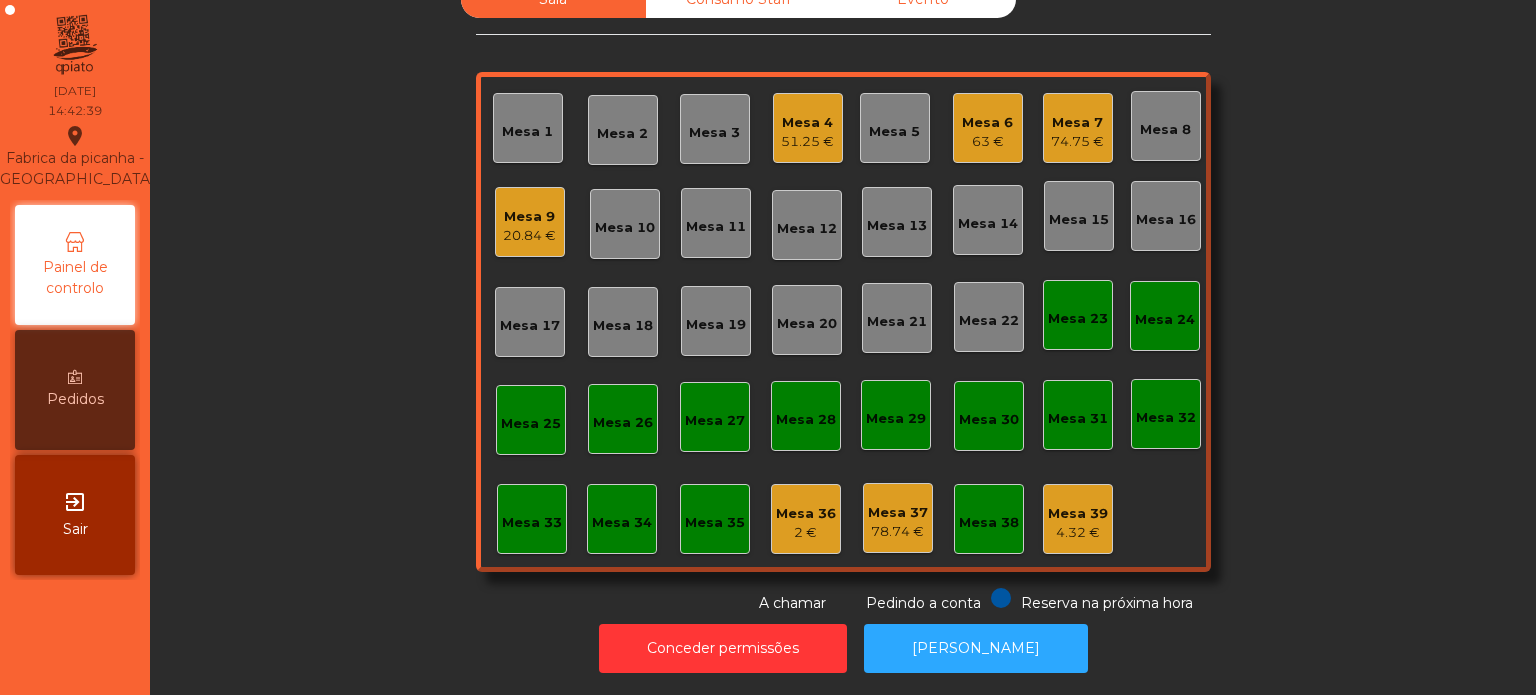 scroll, scrollTop: 0, scrollLeft: 0, axis: both 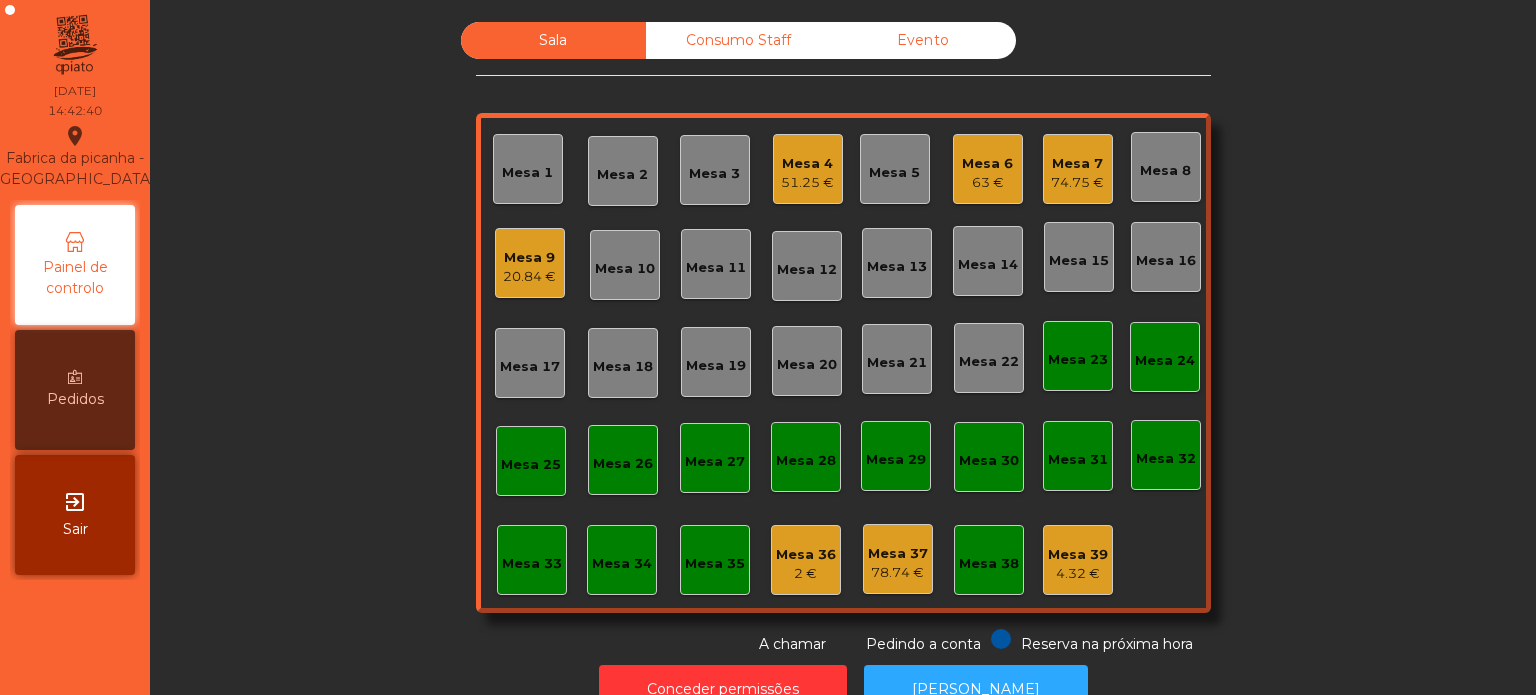 click on "Consumo Staff" 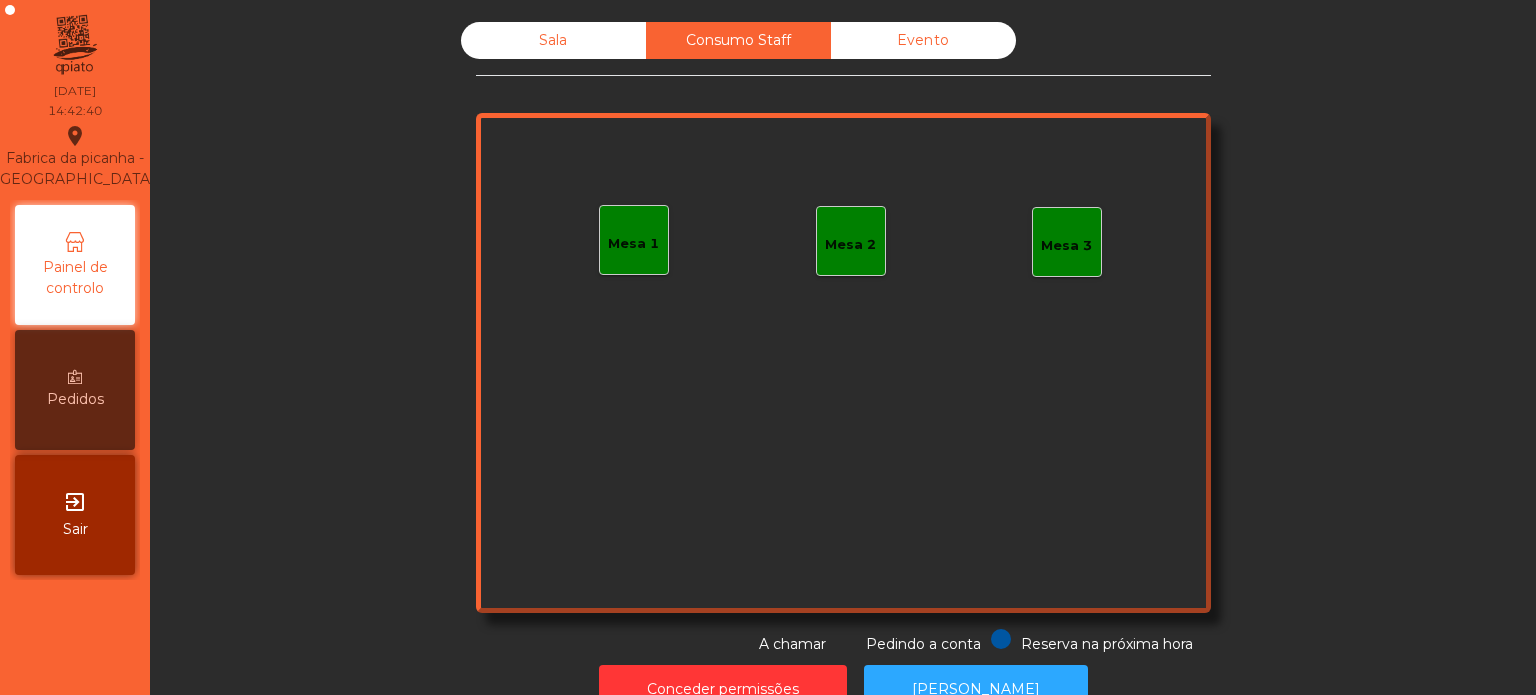 click on "Mesa 1" 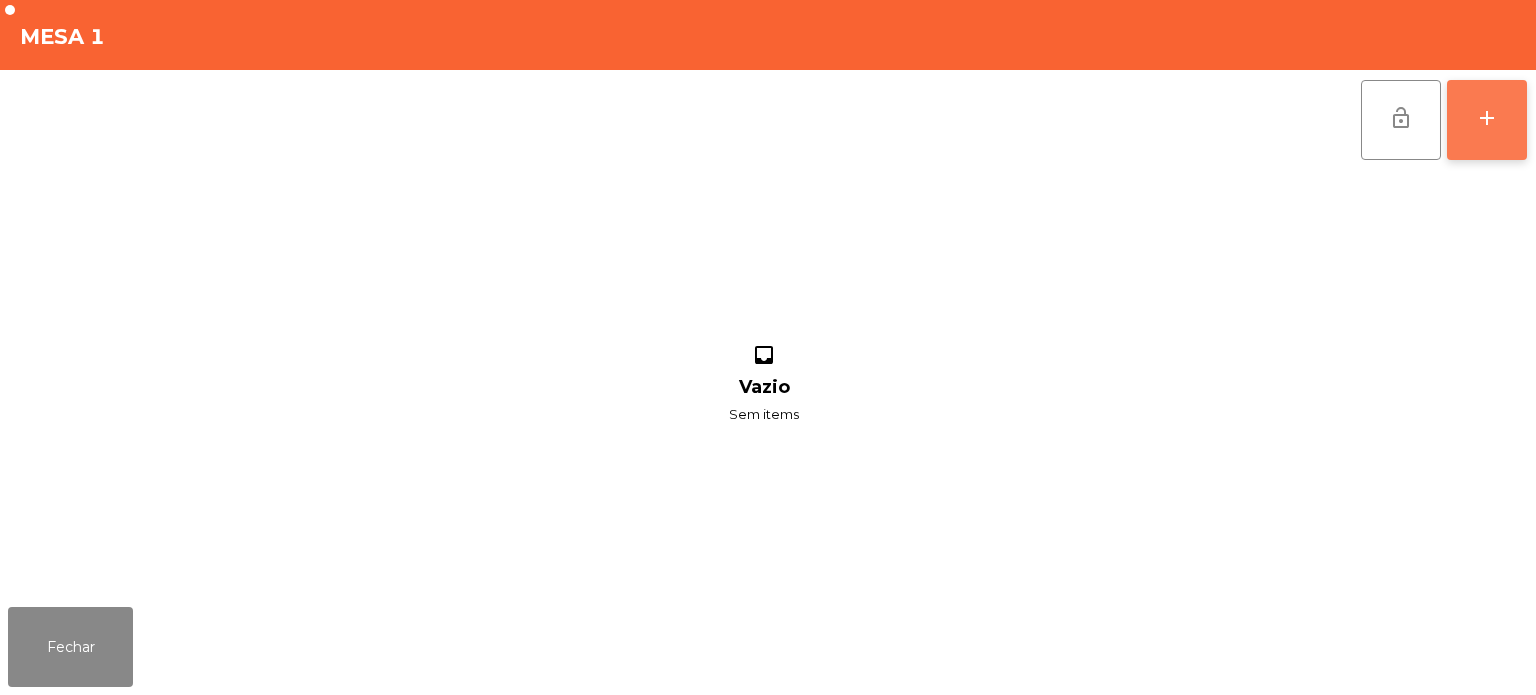 click on "add" 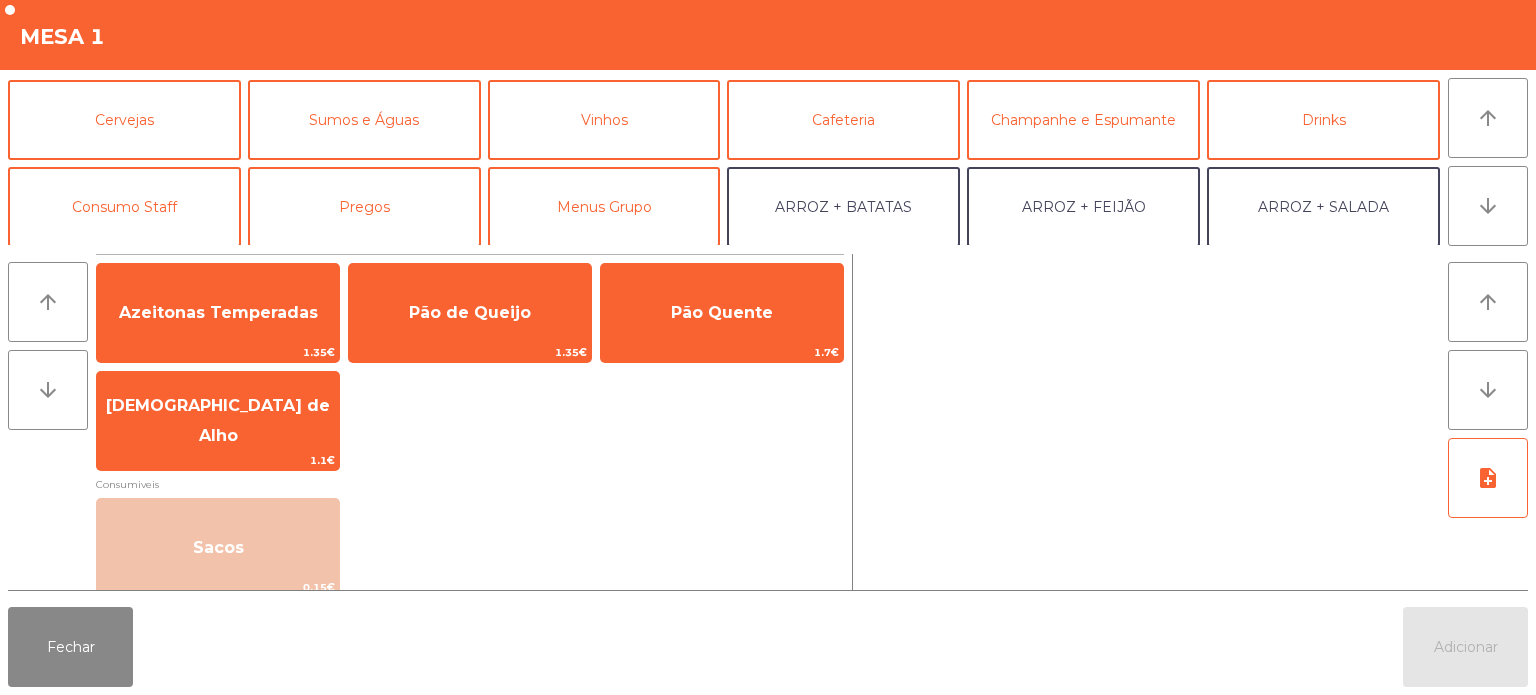 scroll, scrollTop: 116, scrollLeft: 0, axis: vertical 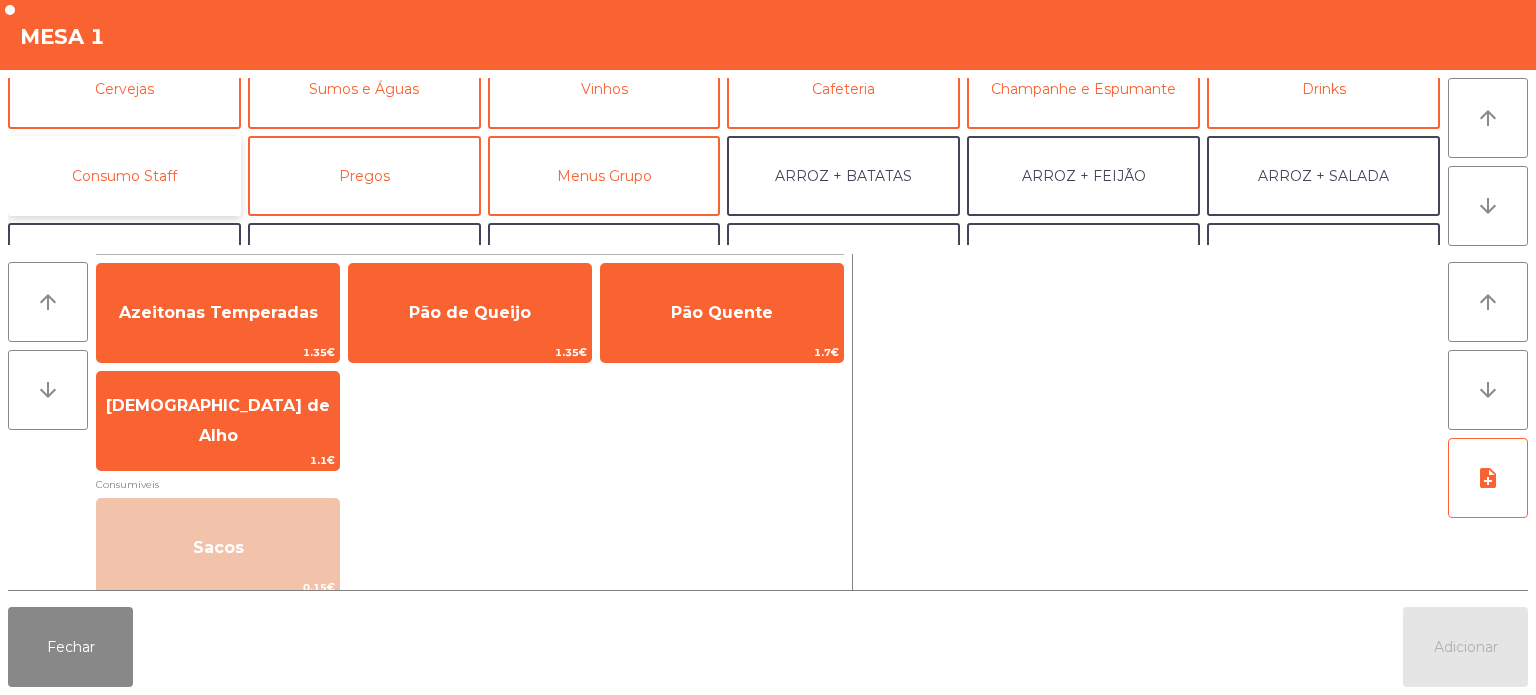 click on "Consumo Staff" 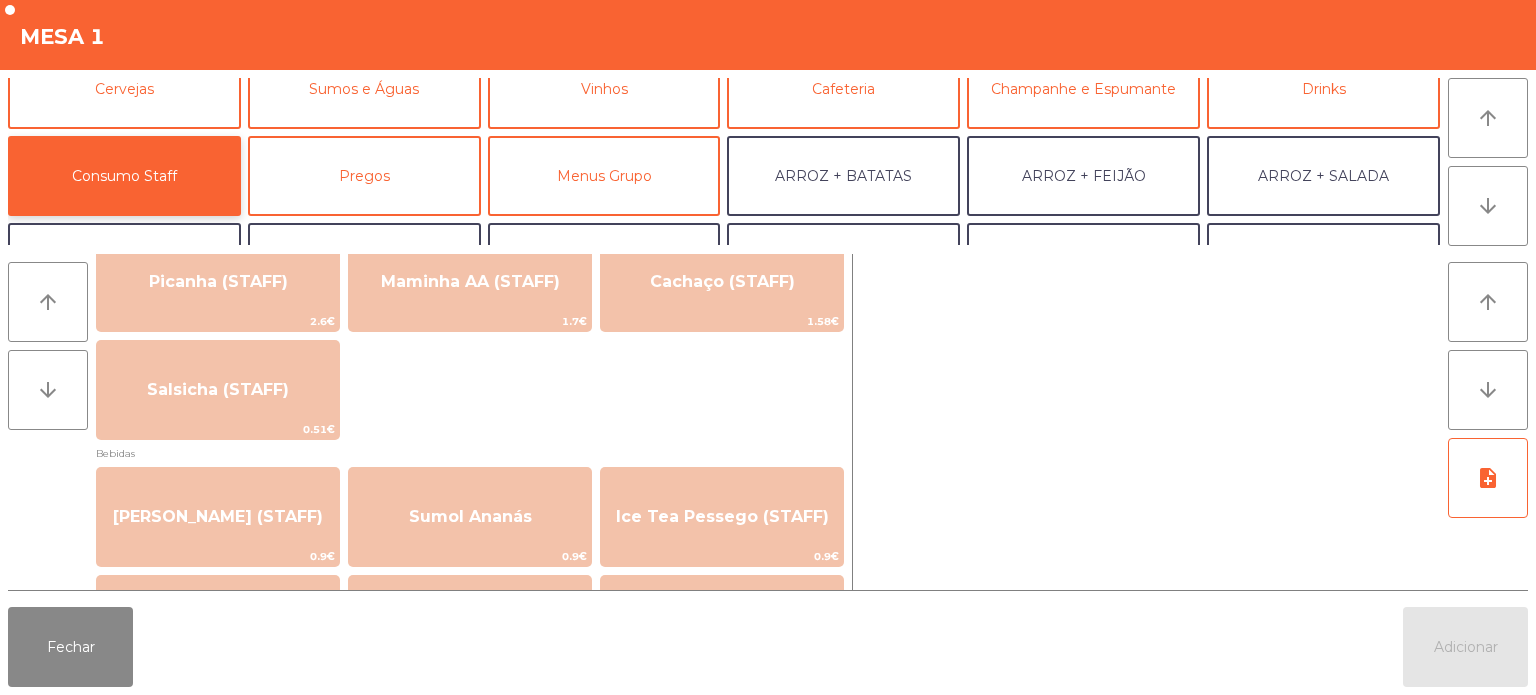 scroll, scrollTop: 33, scrollLeft: 0, axis: vertical 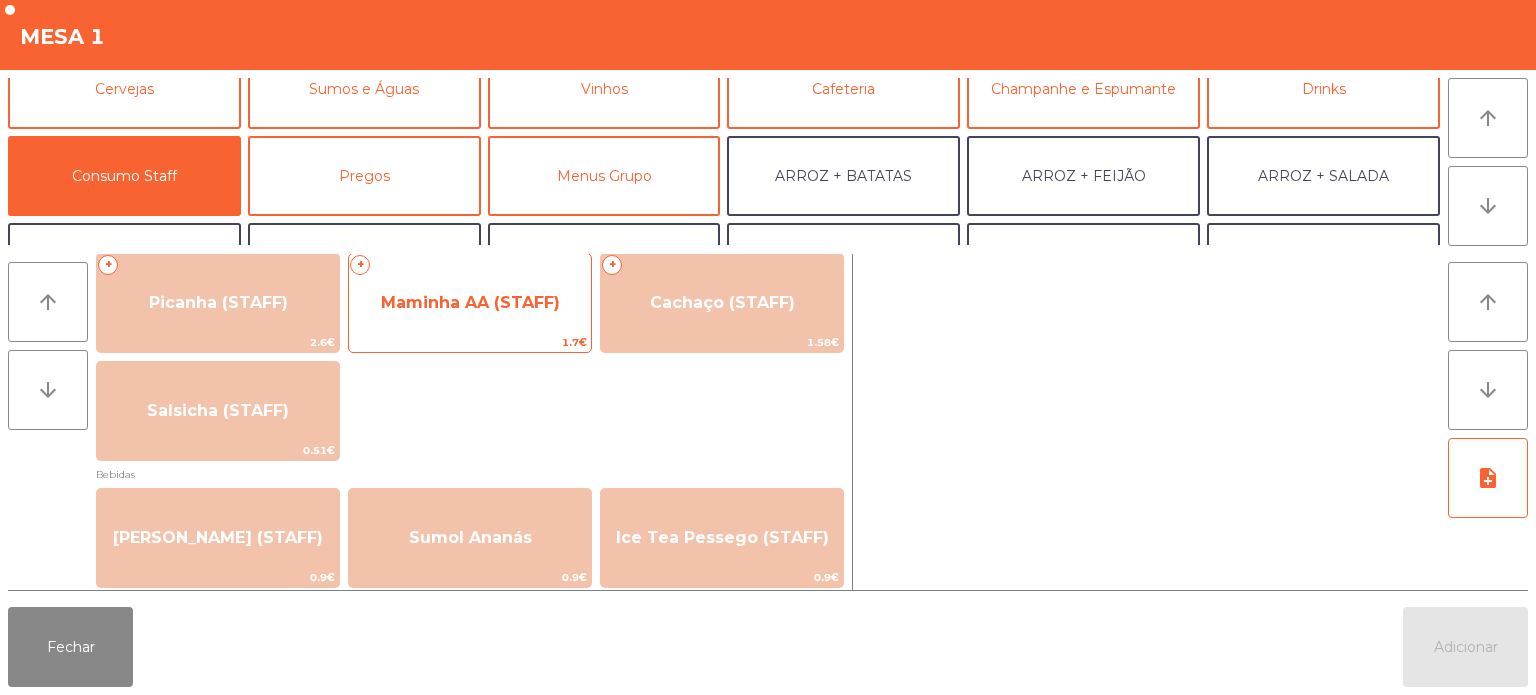 click on "Maminha AA (STAFF)" 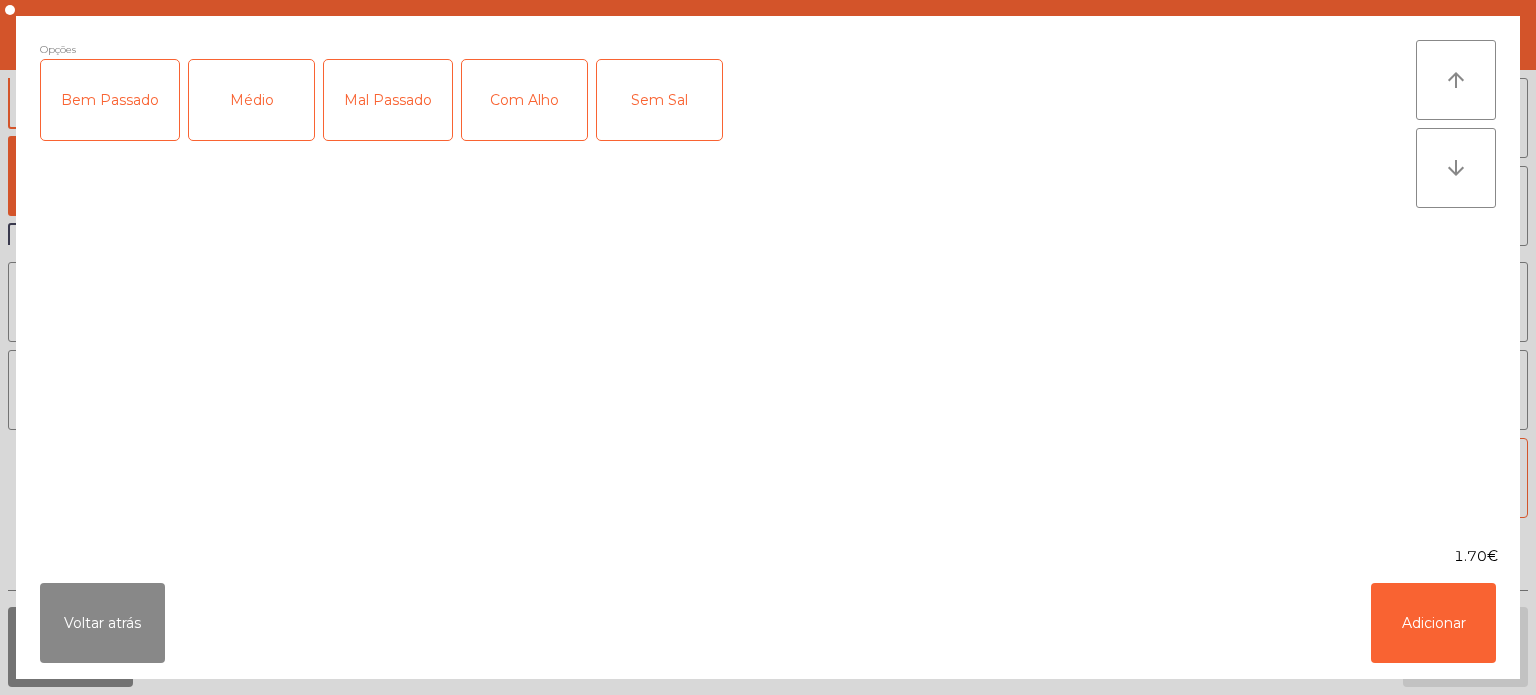 click on "Médio" 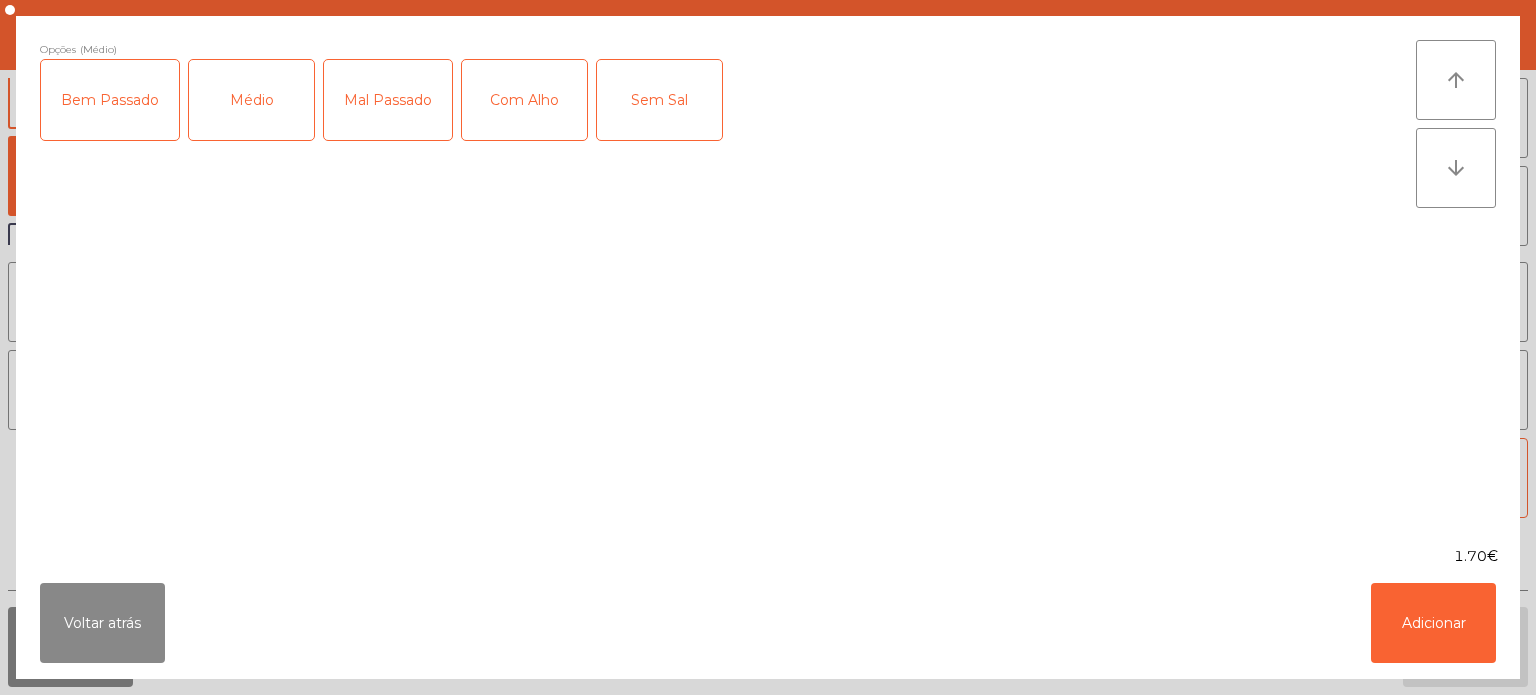 click on "Médio" 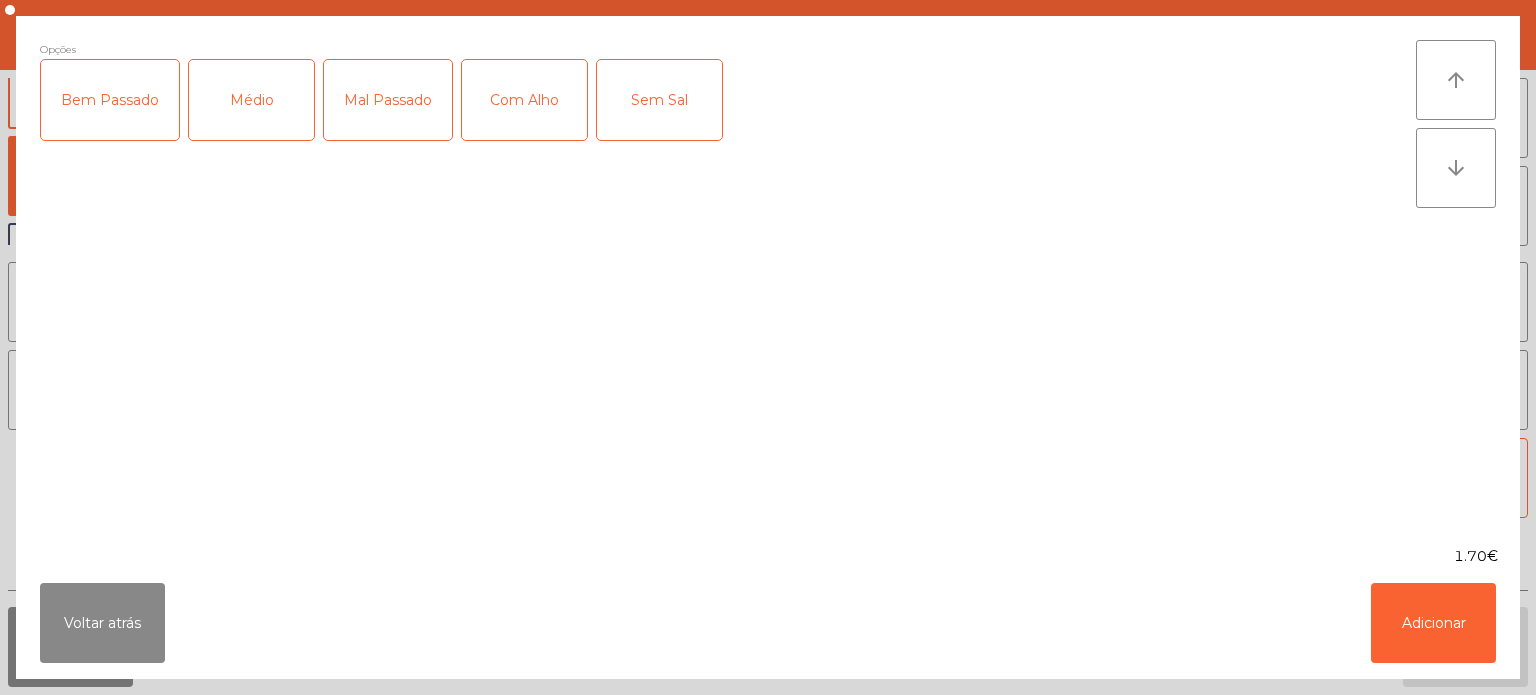 click on "Mal Passado" 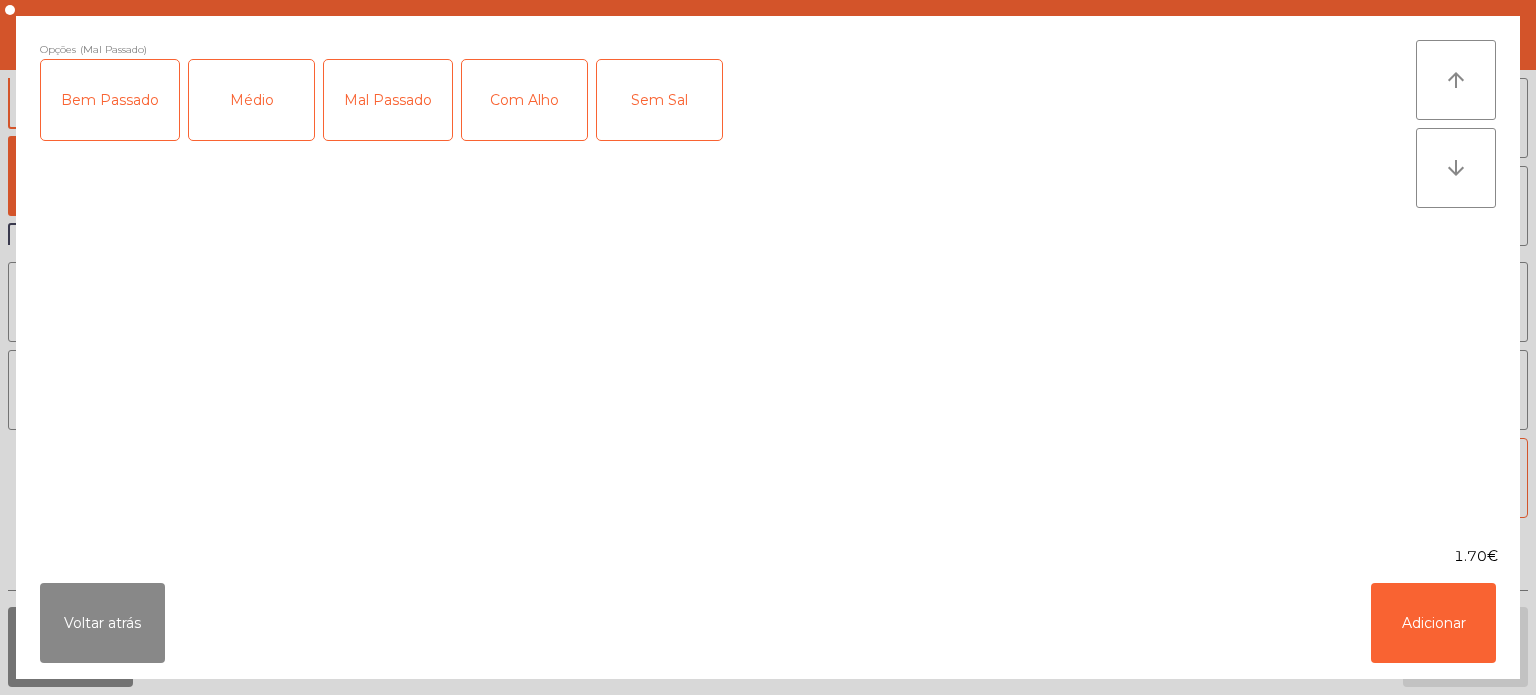click on "Com Alho" 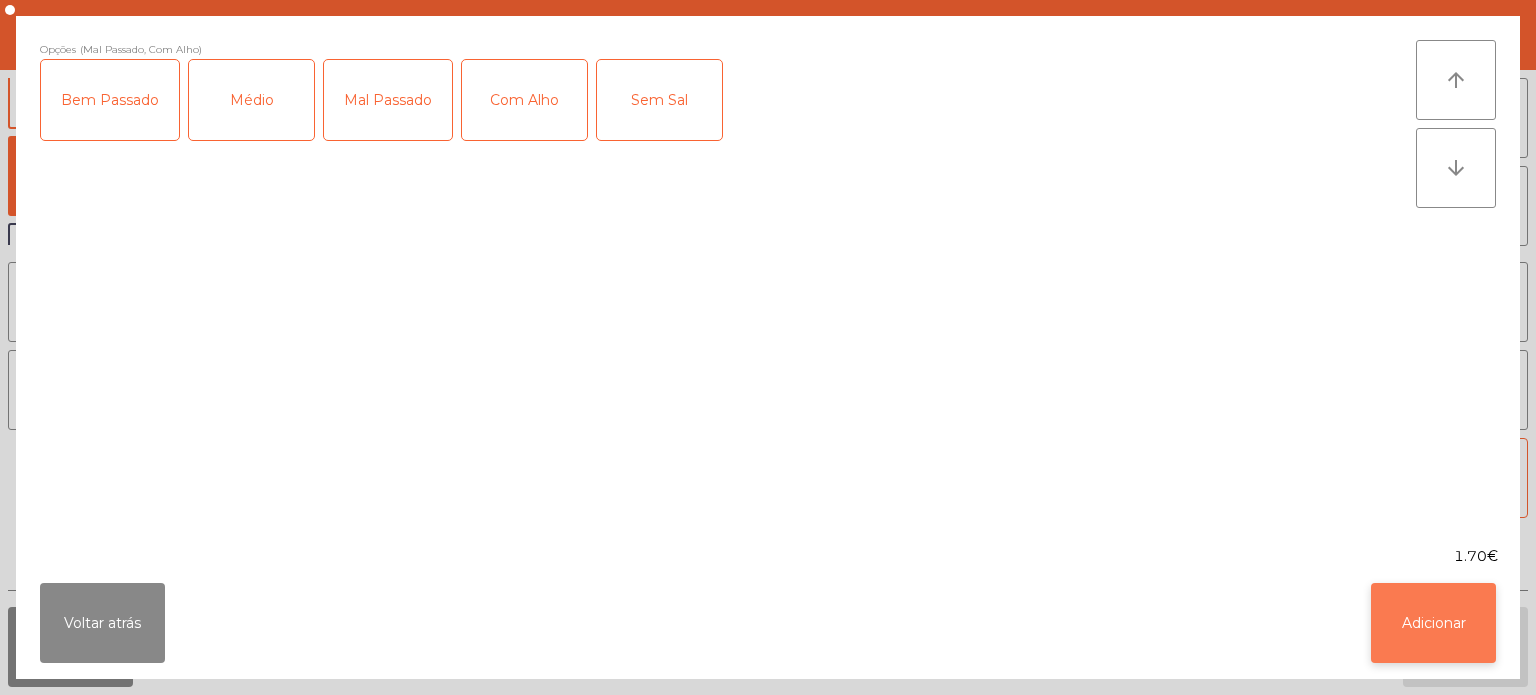 click on "Adicionar" 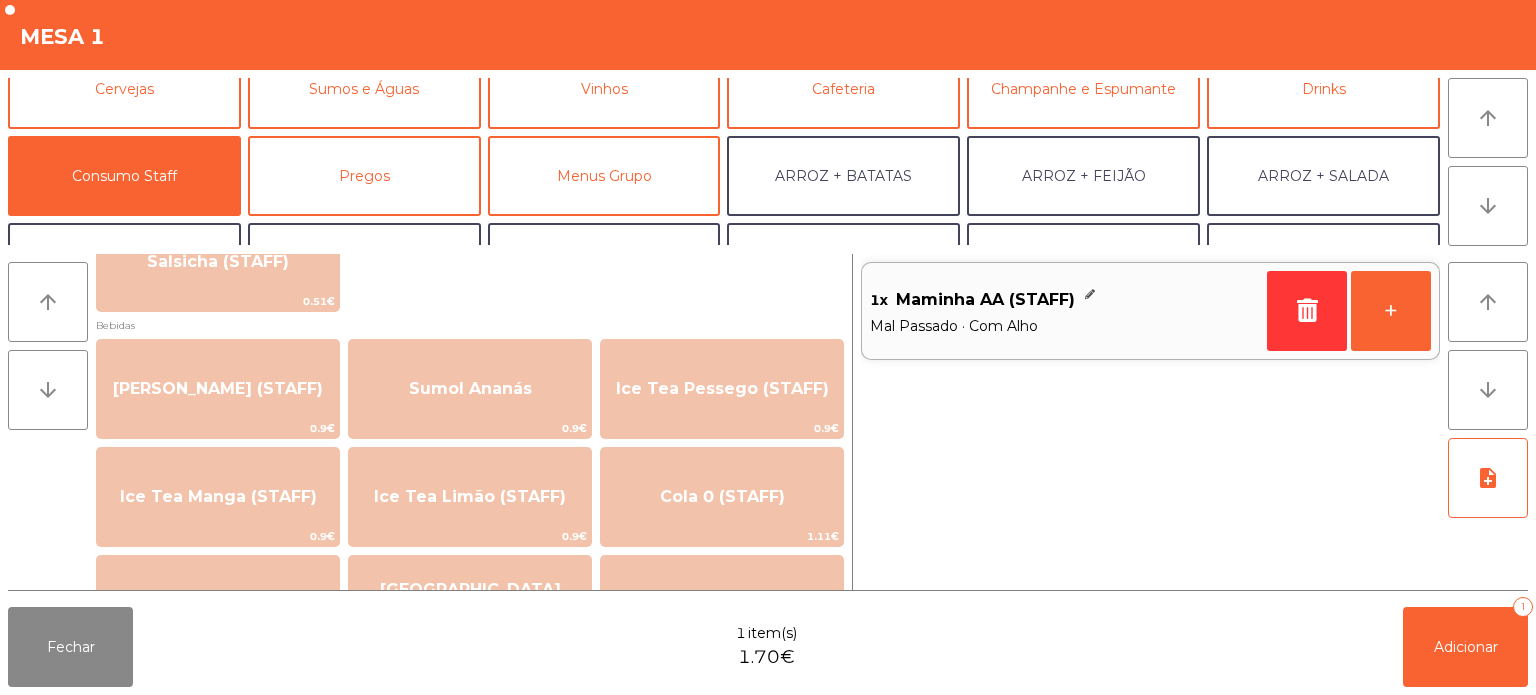 scroll, scrollTop: 183, scrollLeft: 0, axis: vertical 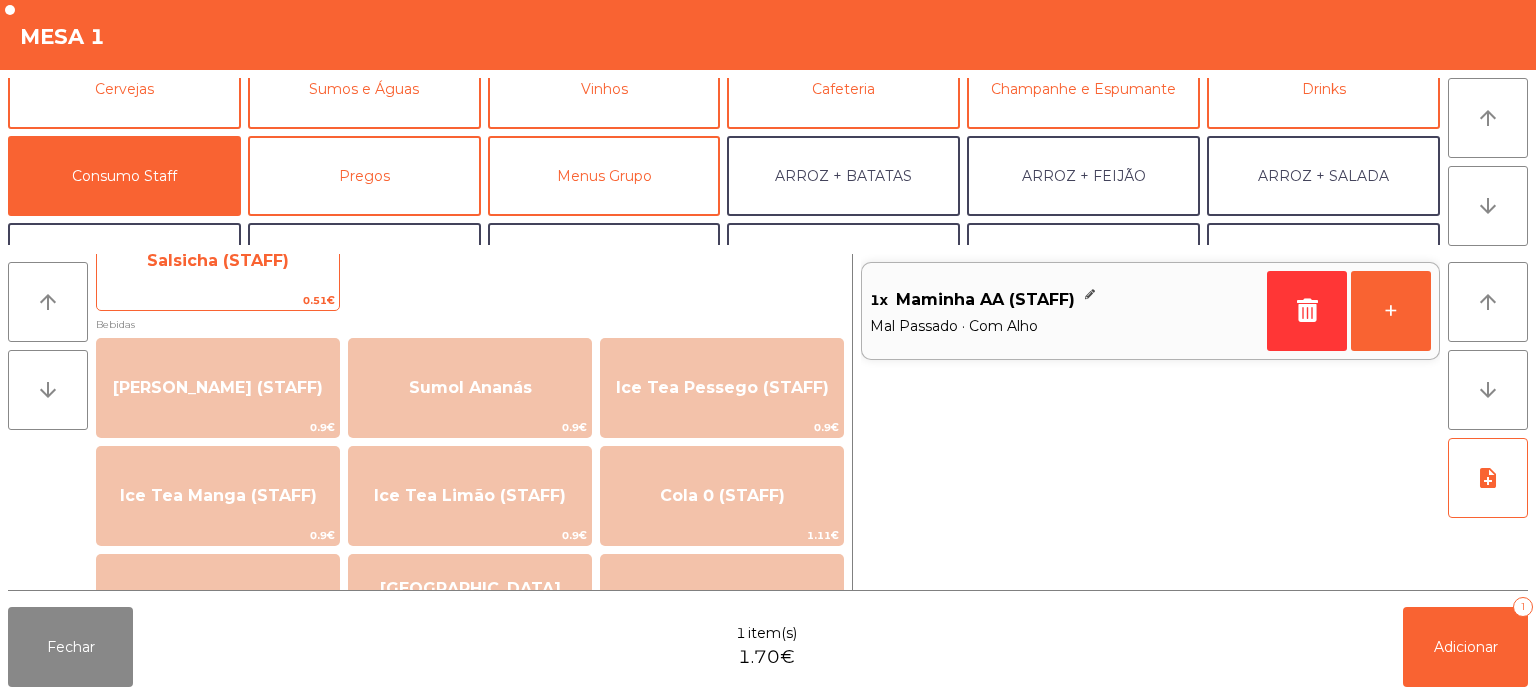 click on "Salsicha (STAFF)   0.51€" 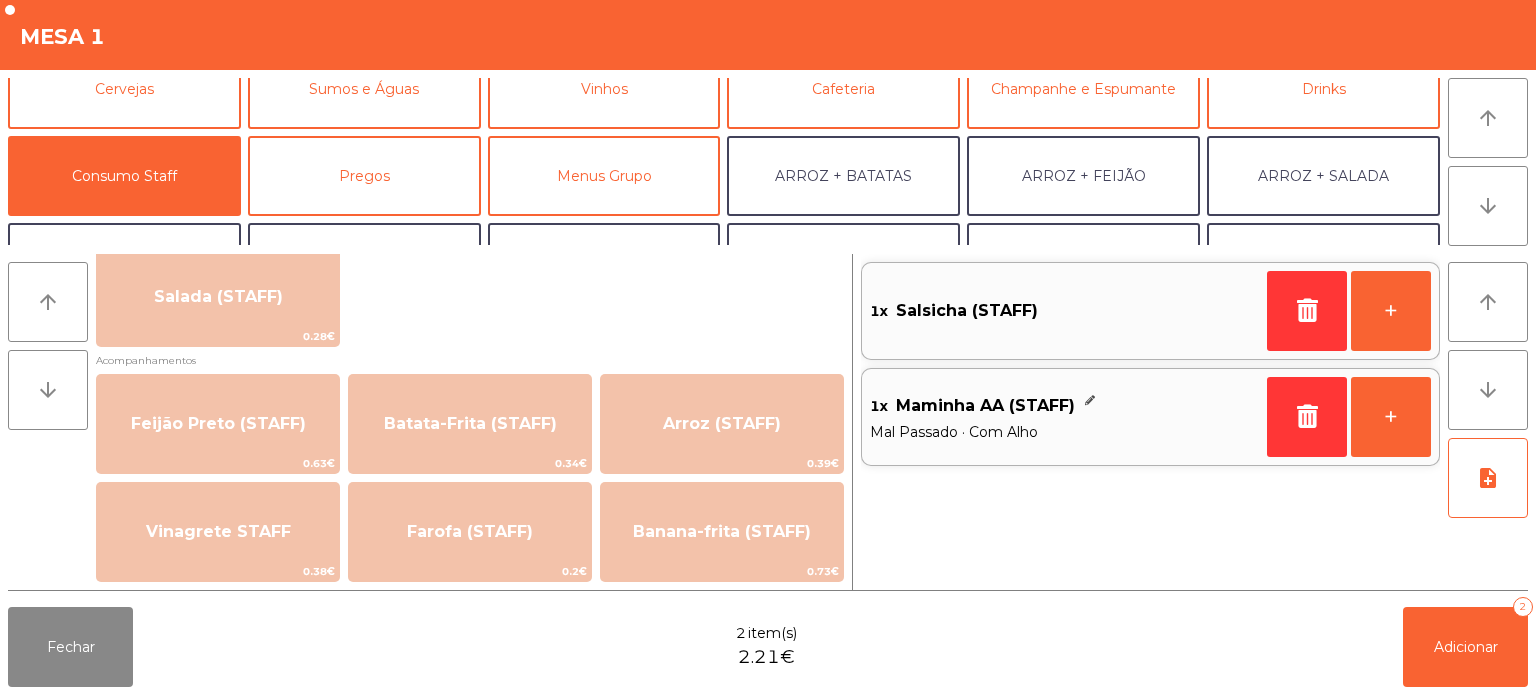 scroll, scrollTop: 729, scrollLeft: 0, axis: vertical 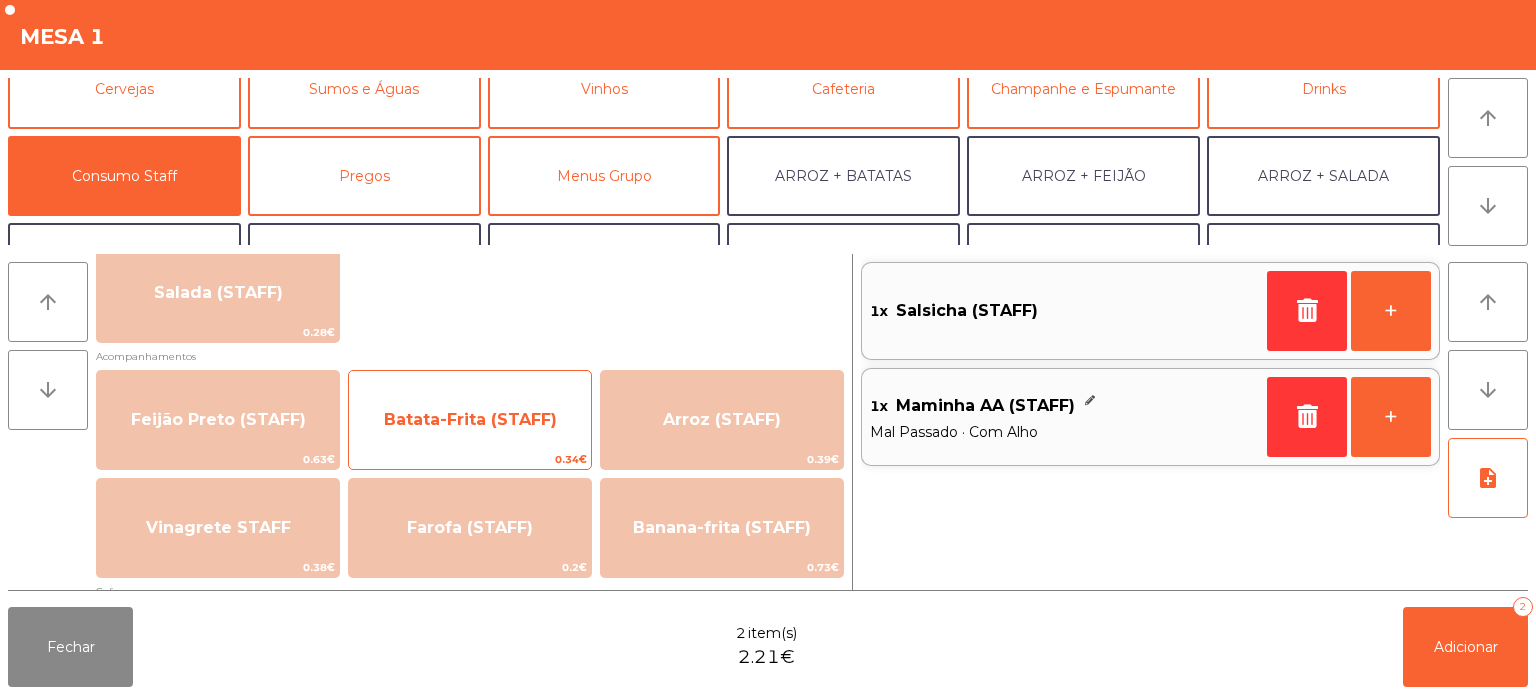click on "Batata-Frita (STAFF)" 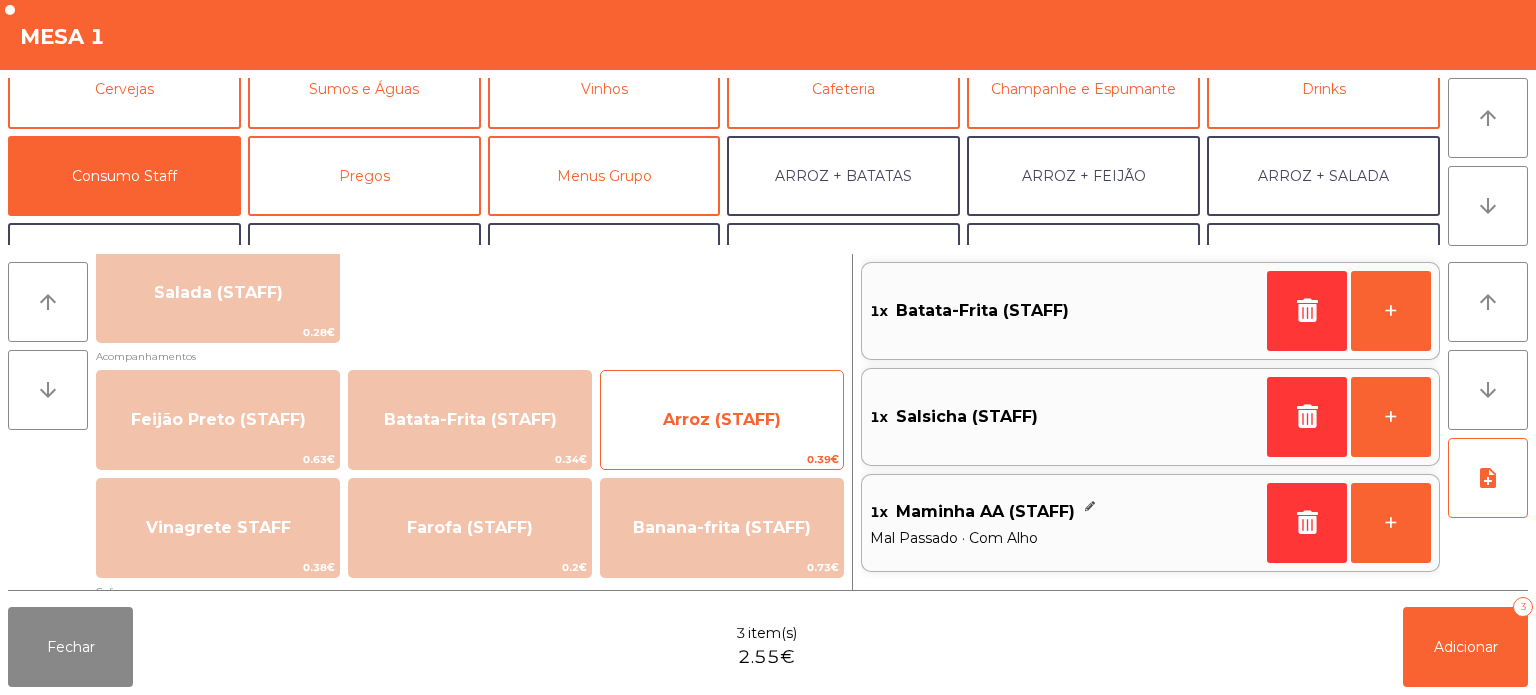click on "Arroz (STAFF)   0.39€" 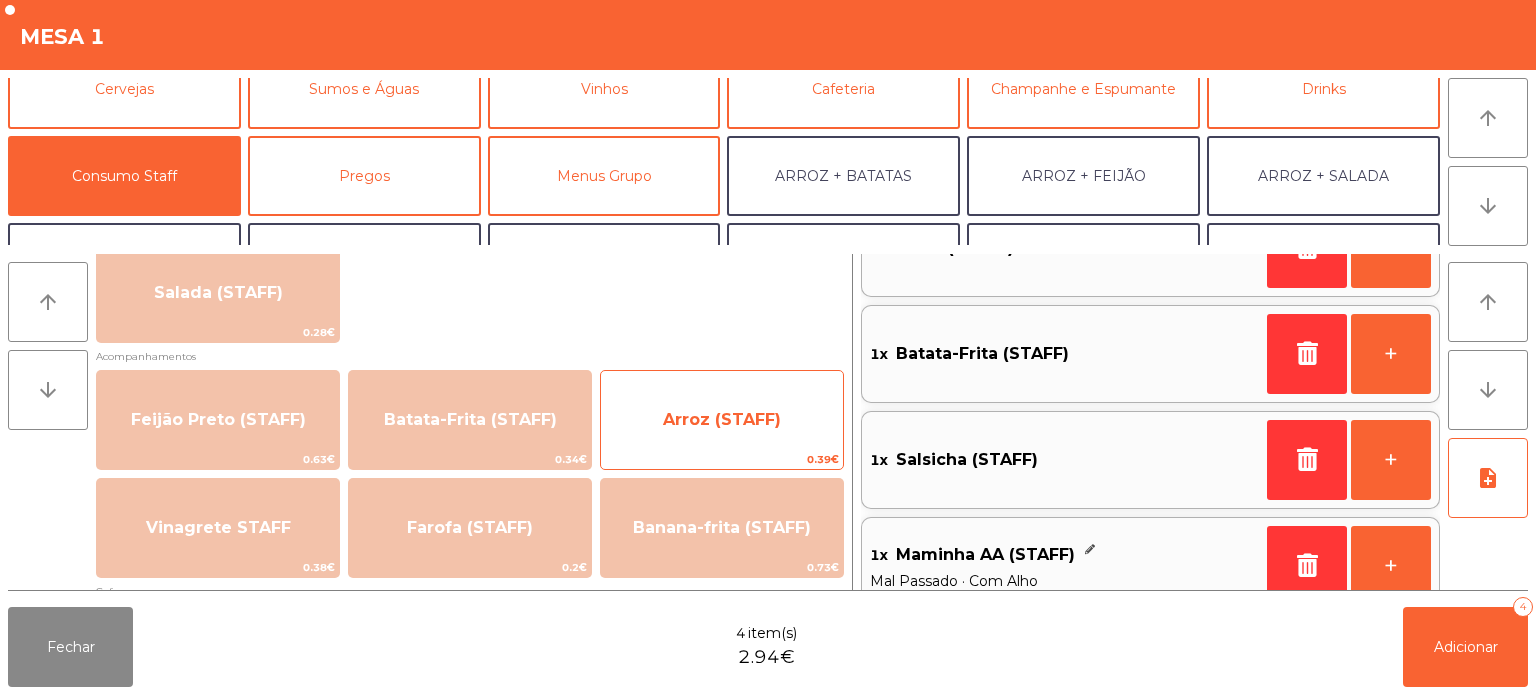 scroll, scrollTop: 0, scrollLeft: 0, axis: both 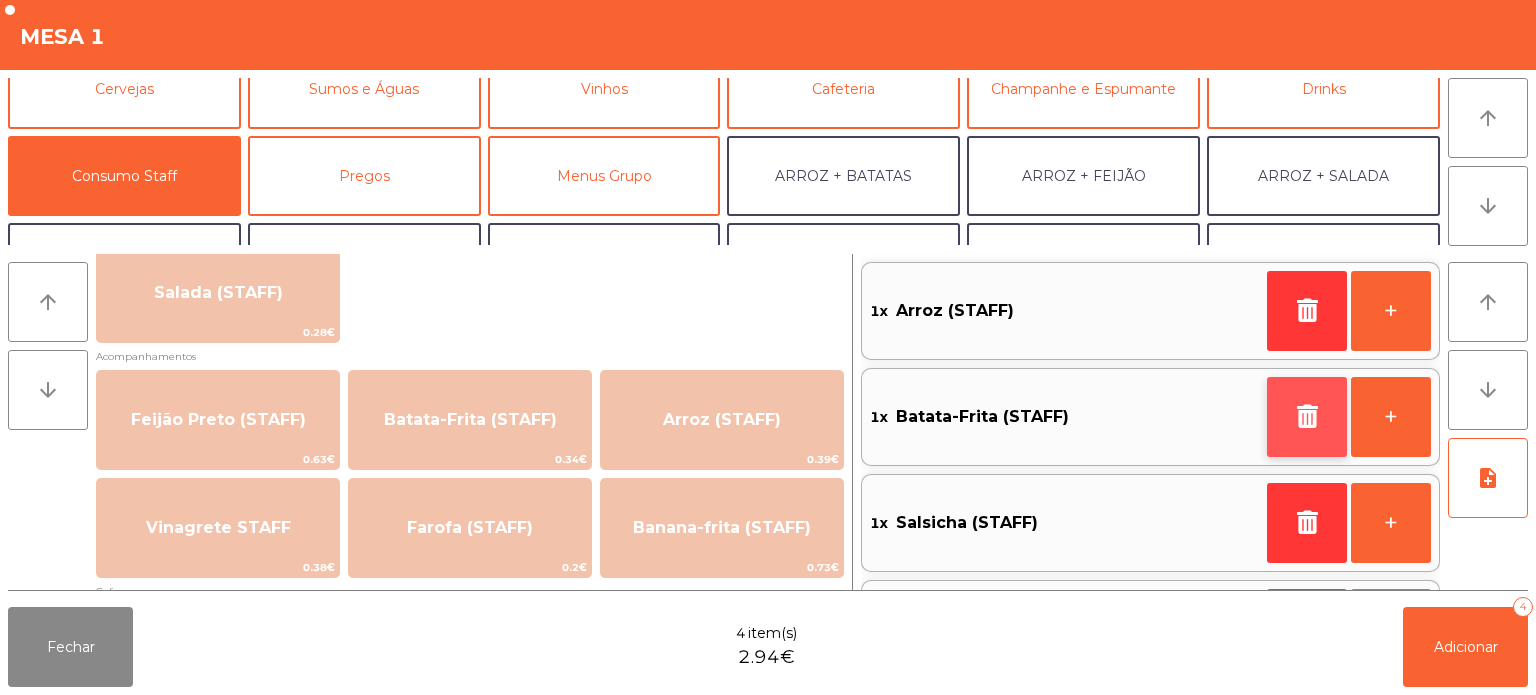 click 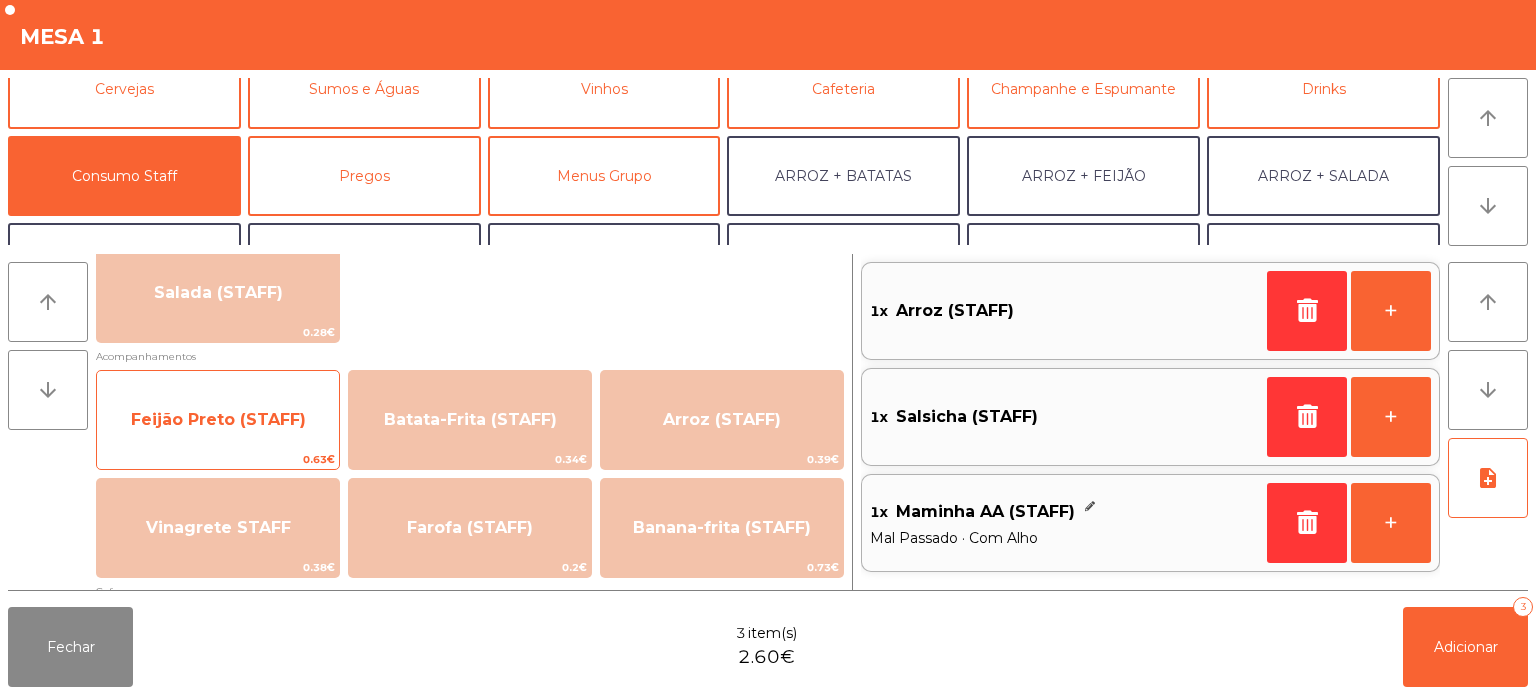 click on "Feijão Preto (STAFF)" 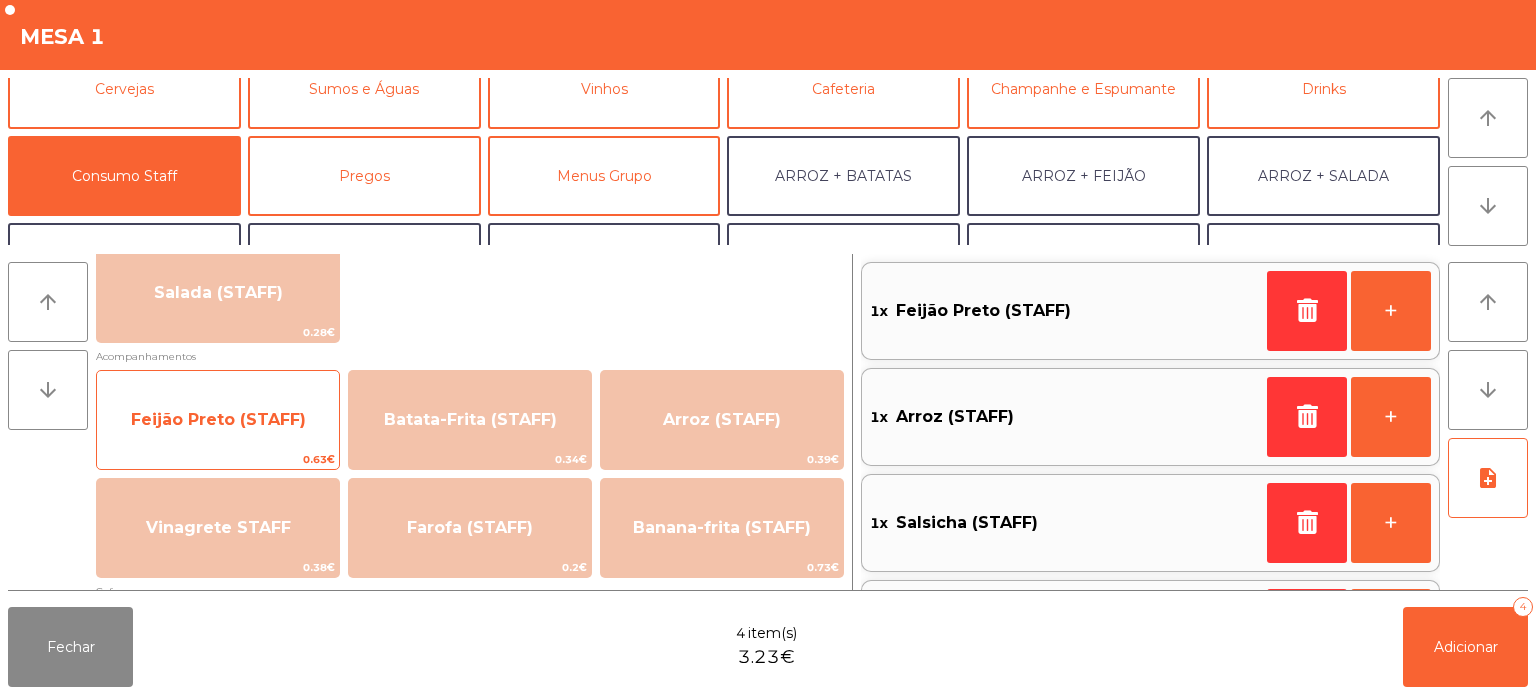scroll, scrollTop: 93, scrollLeft: 0, axis: vertical 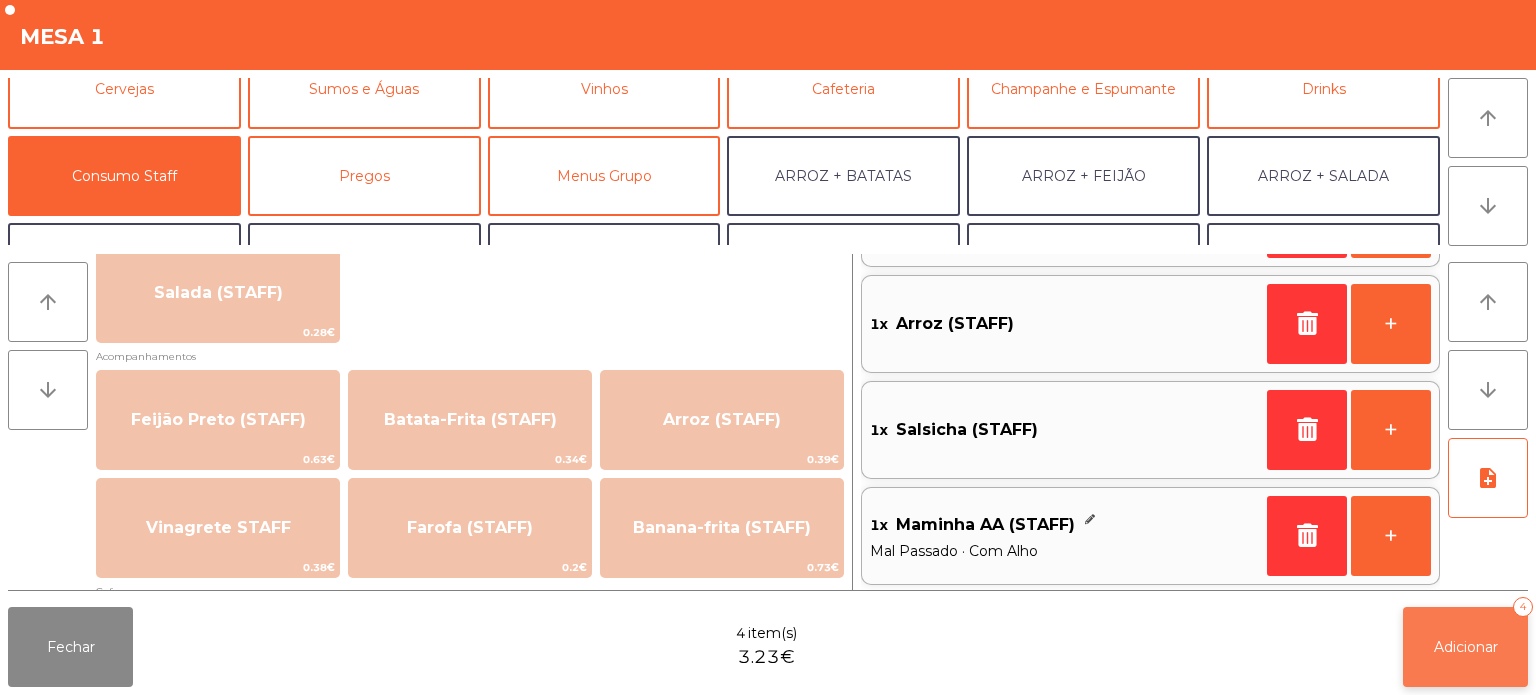 click on "Adicionar   4" 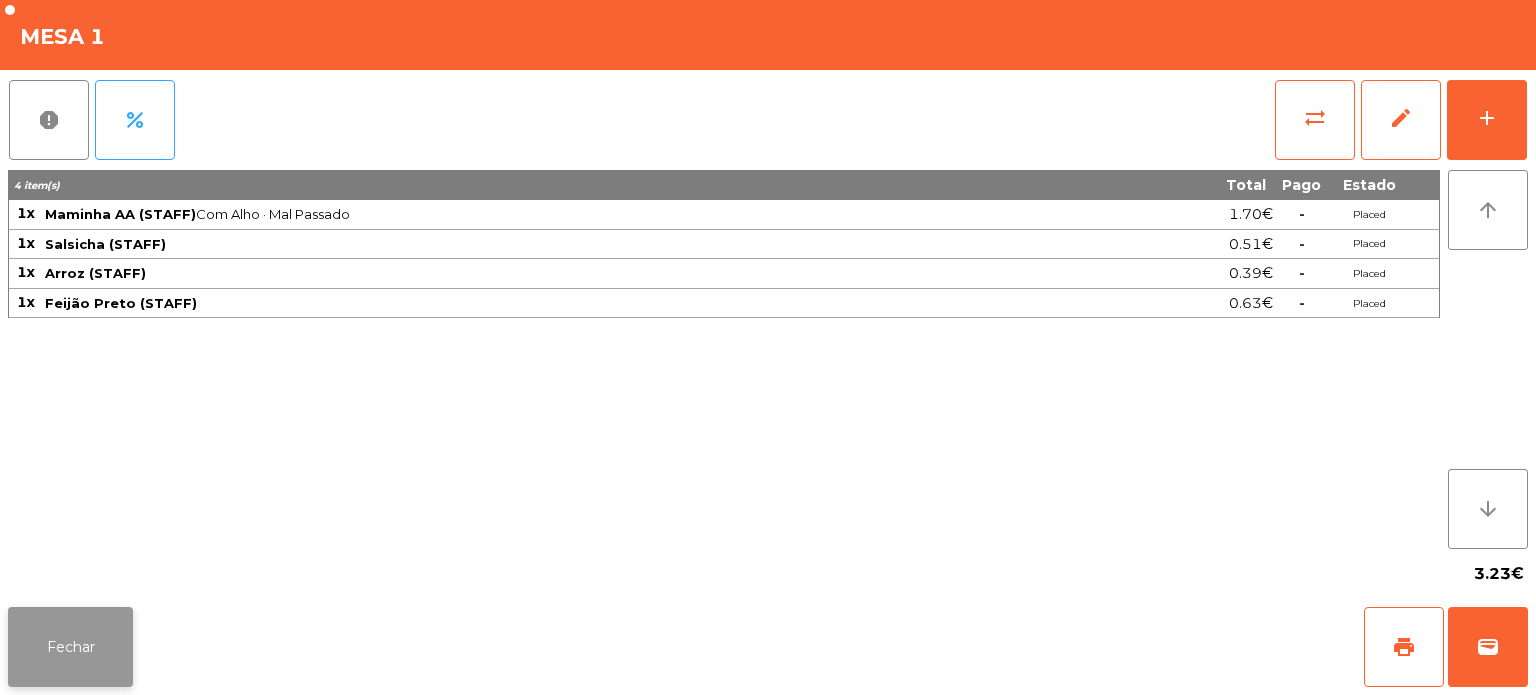 click on "Fechar" 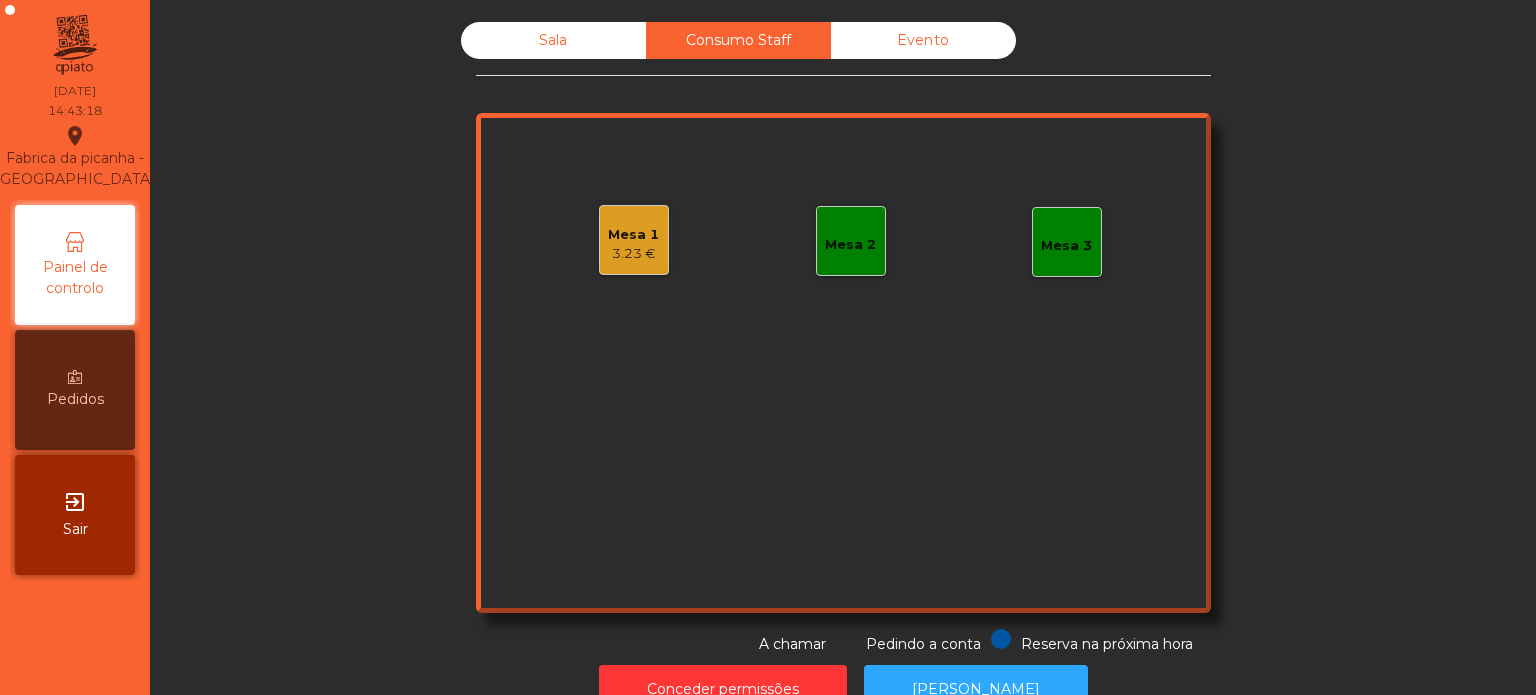 click on "Mesa 1" 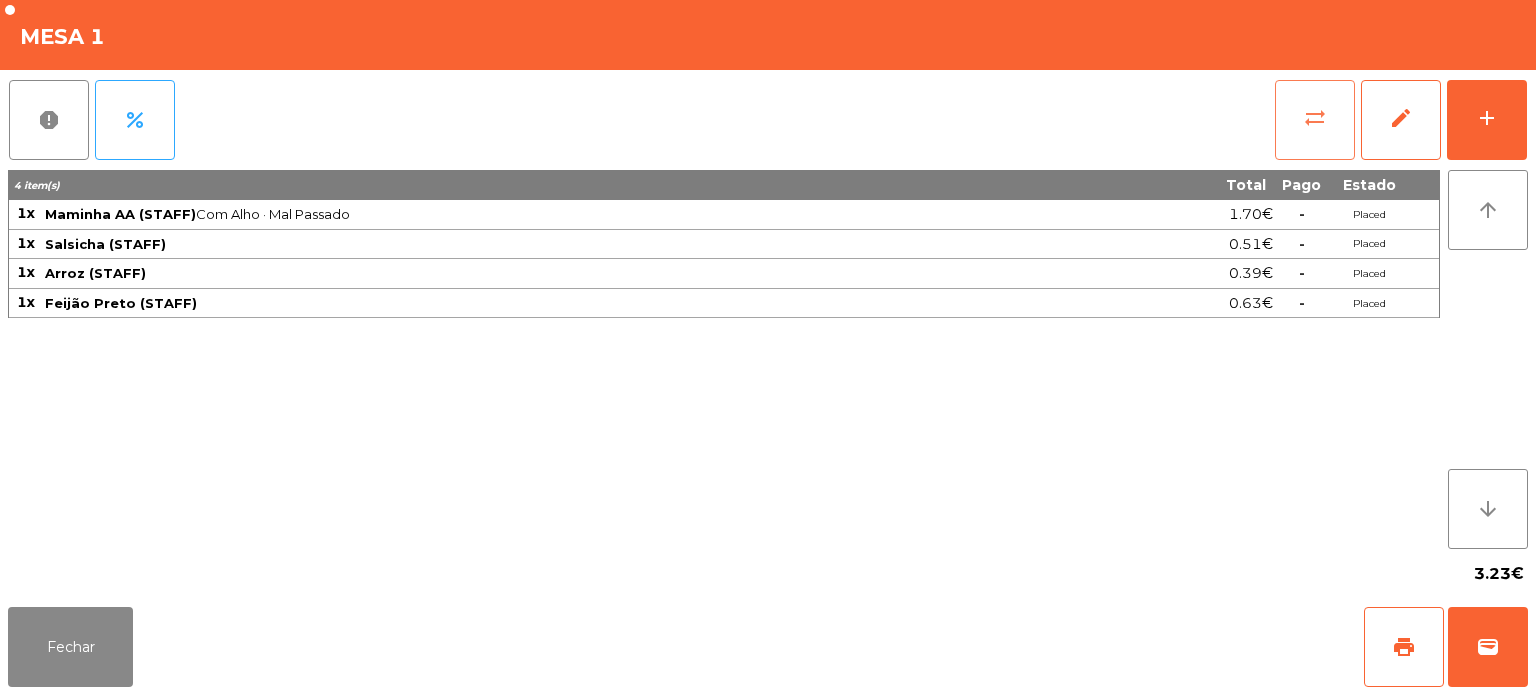 click on "sync_alt" 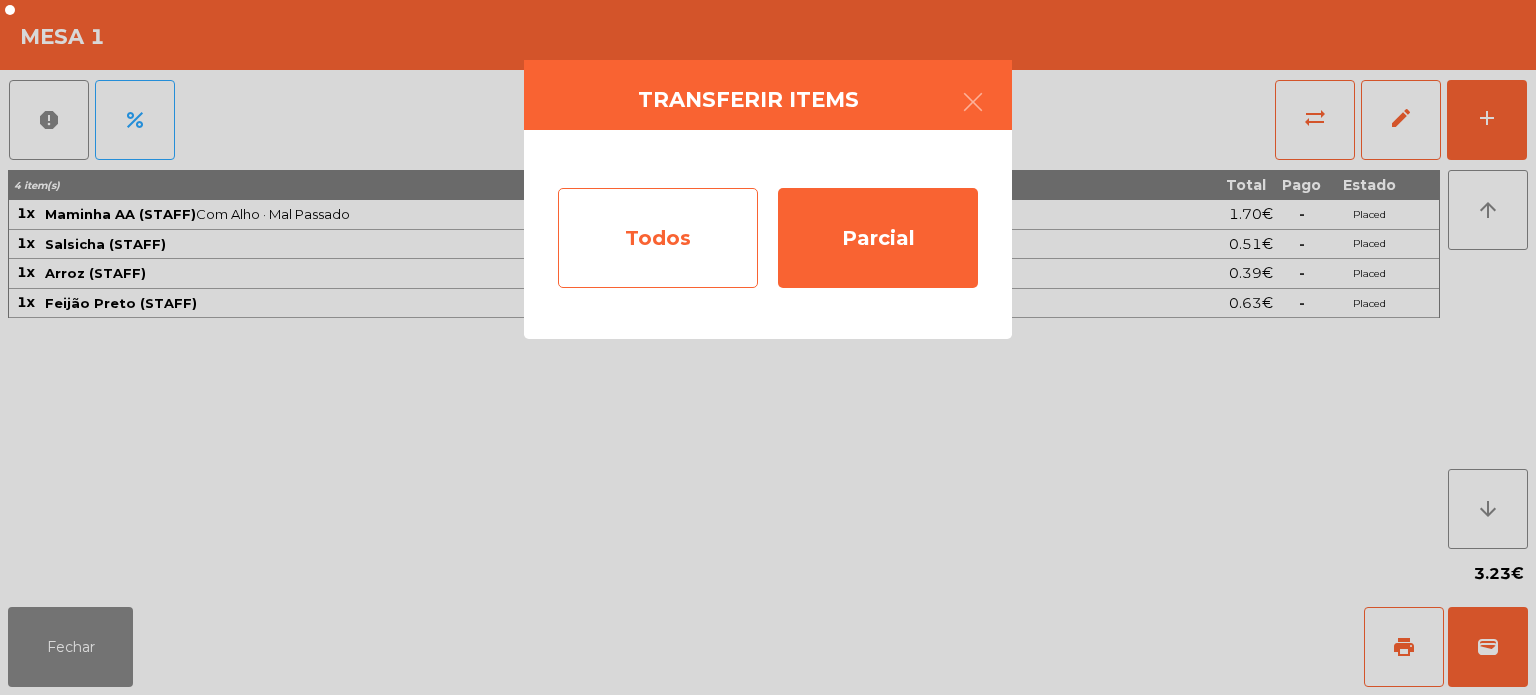 click on "Todos" 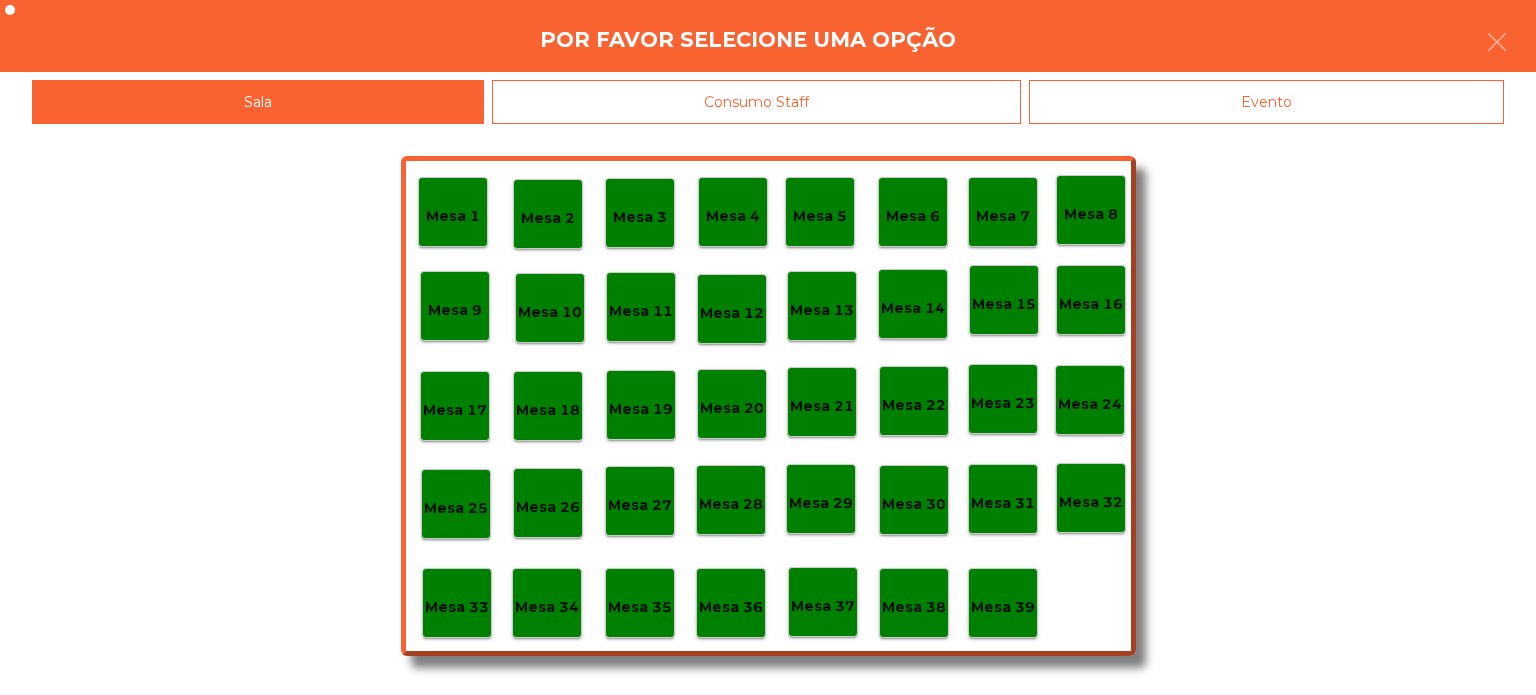 click on "Mesa 36" 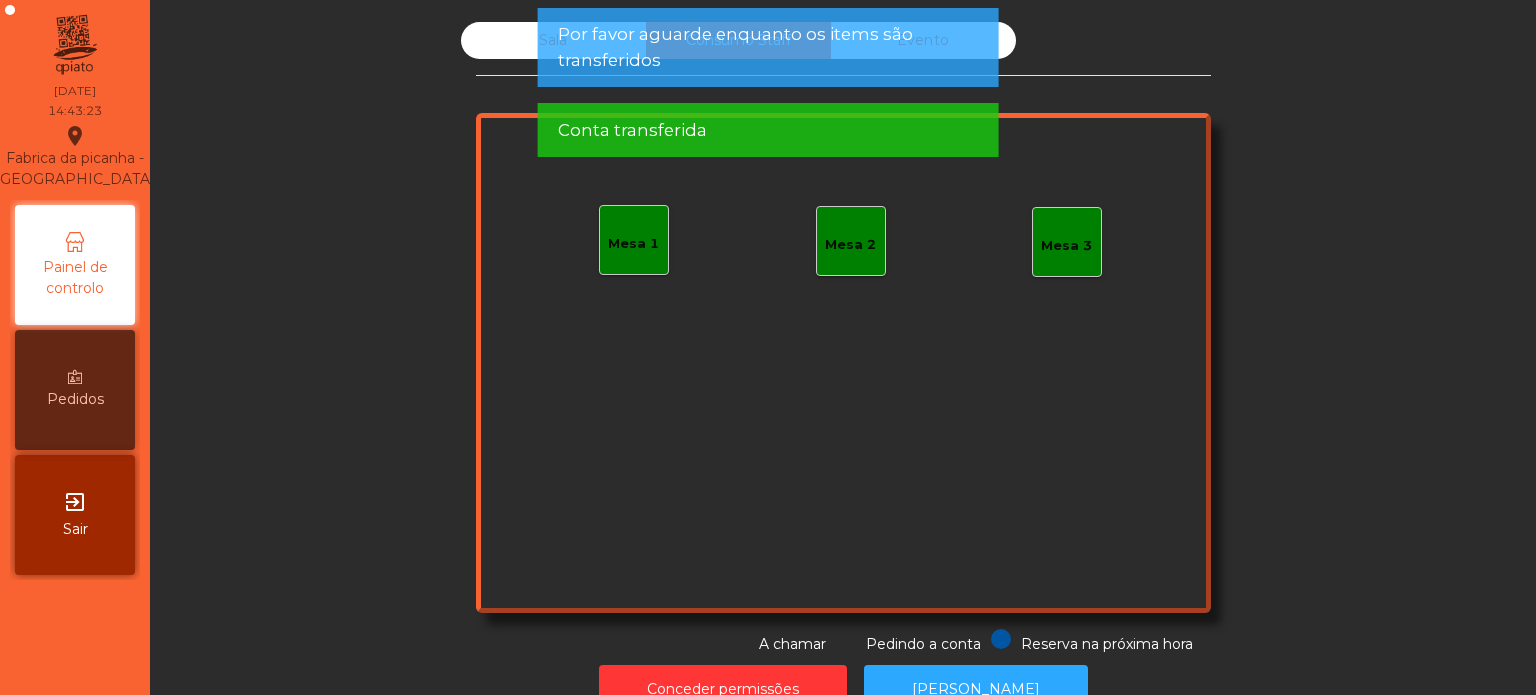 click on "Conta transferida" 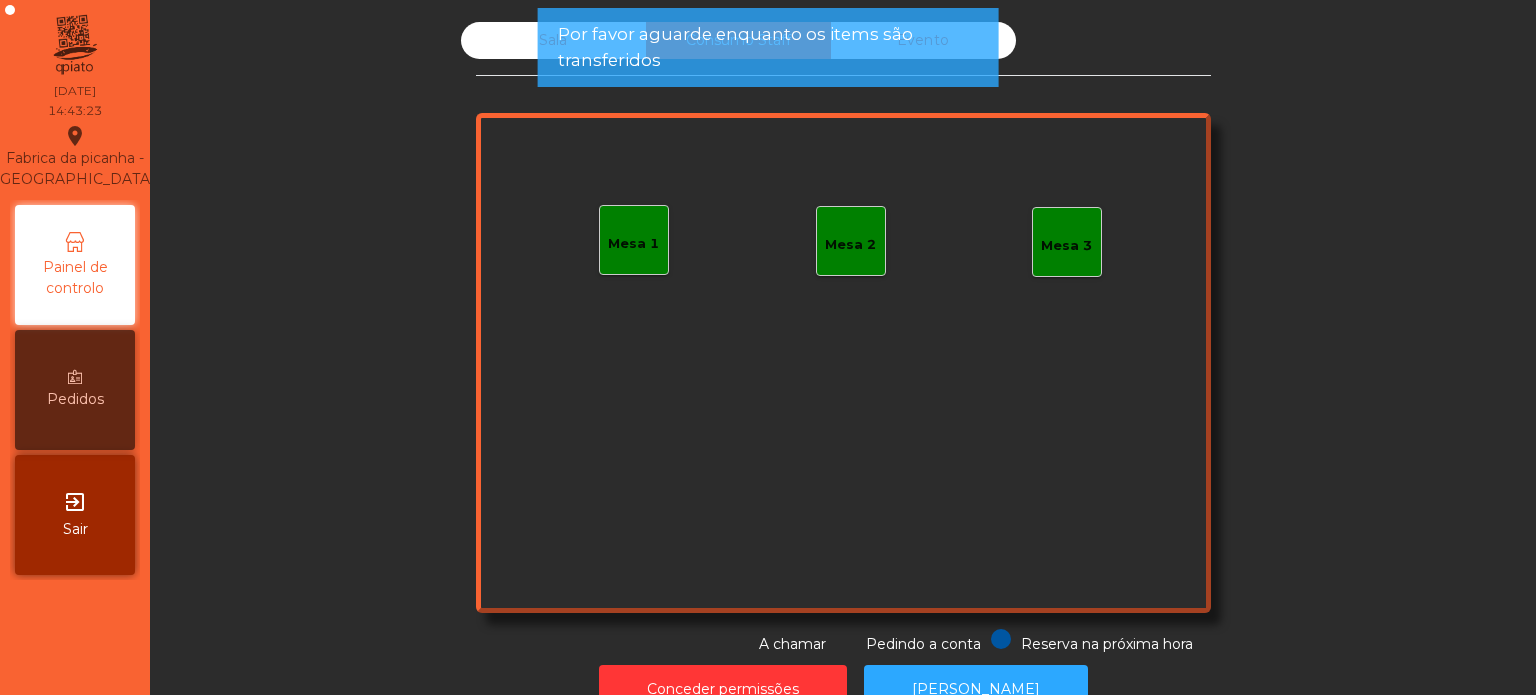 click on "Por favor aguarde enquanto os items são transferidos" 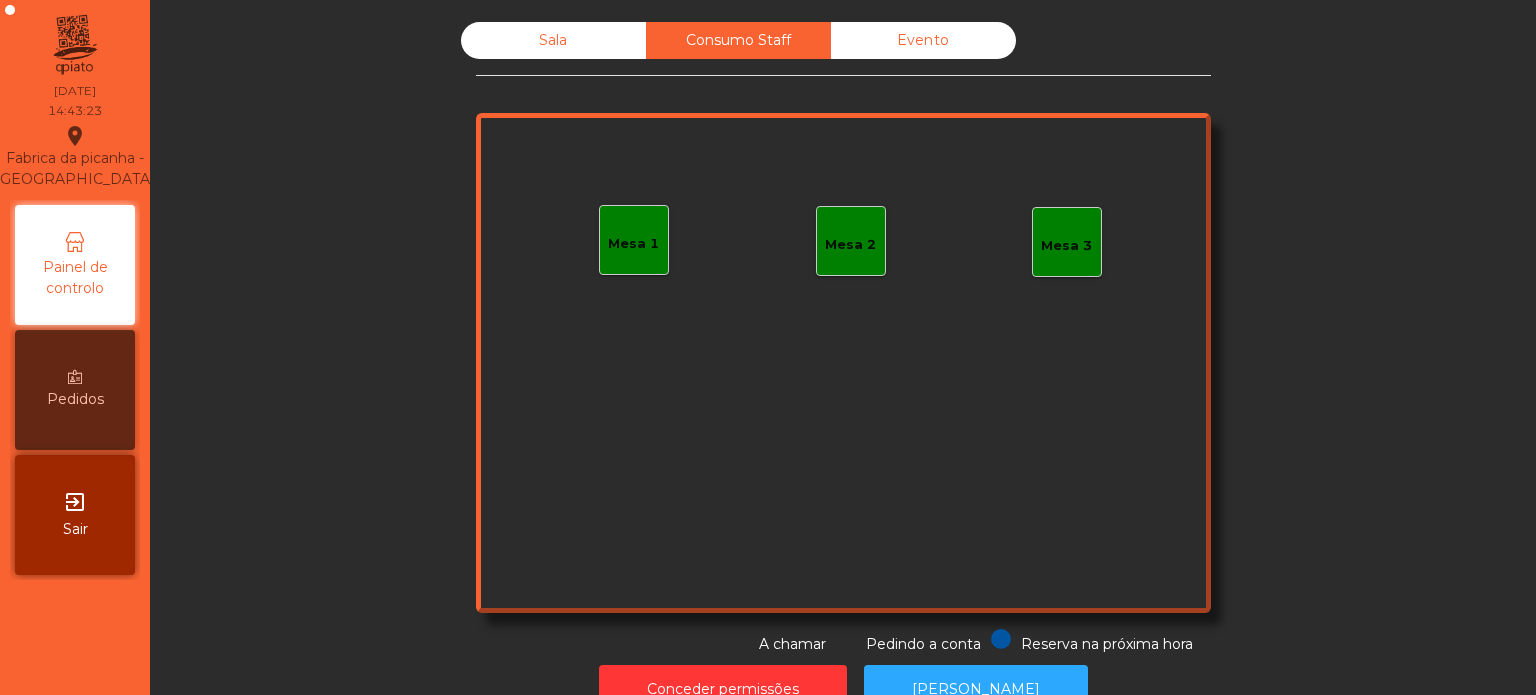 click on "Sala" 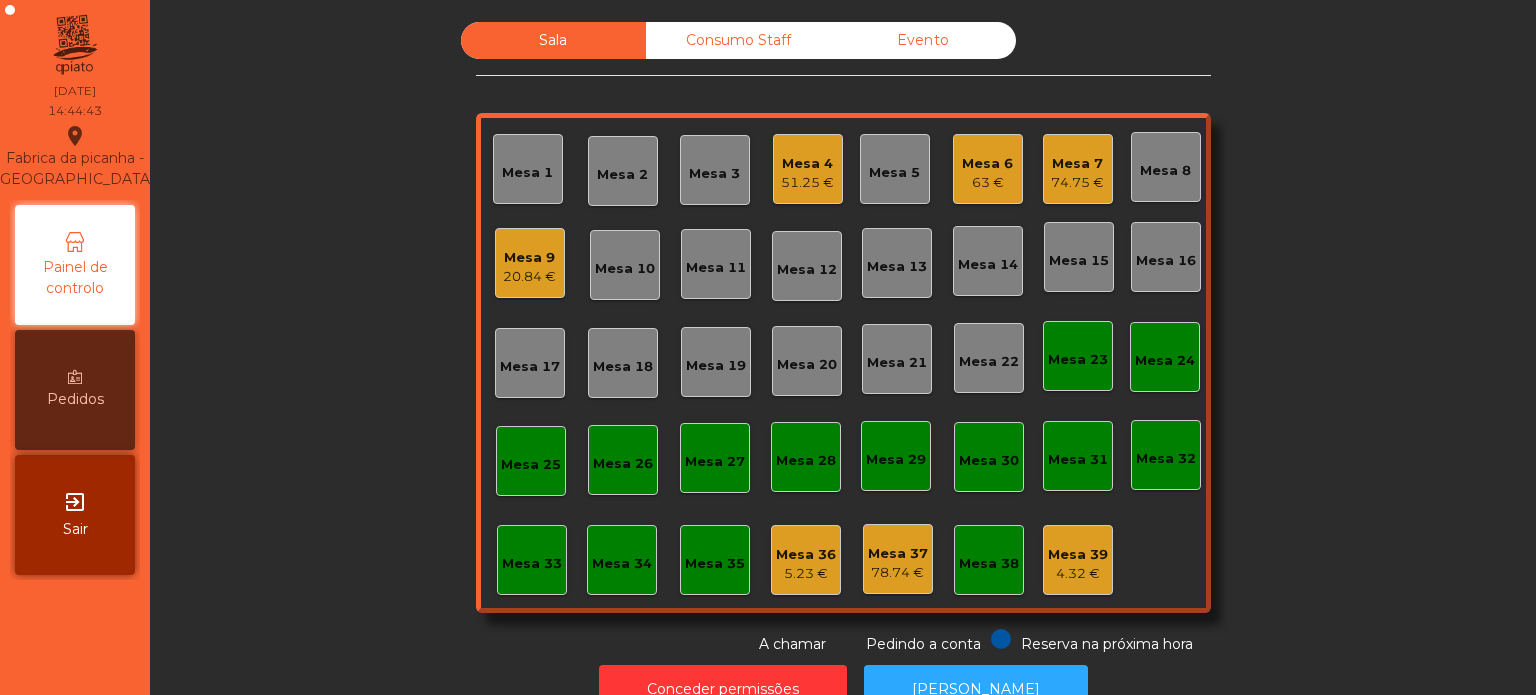 click on "Consumo Staff" 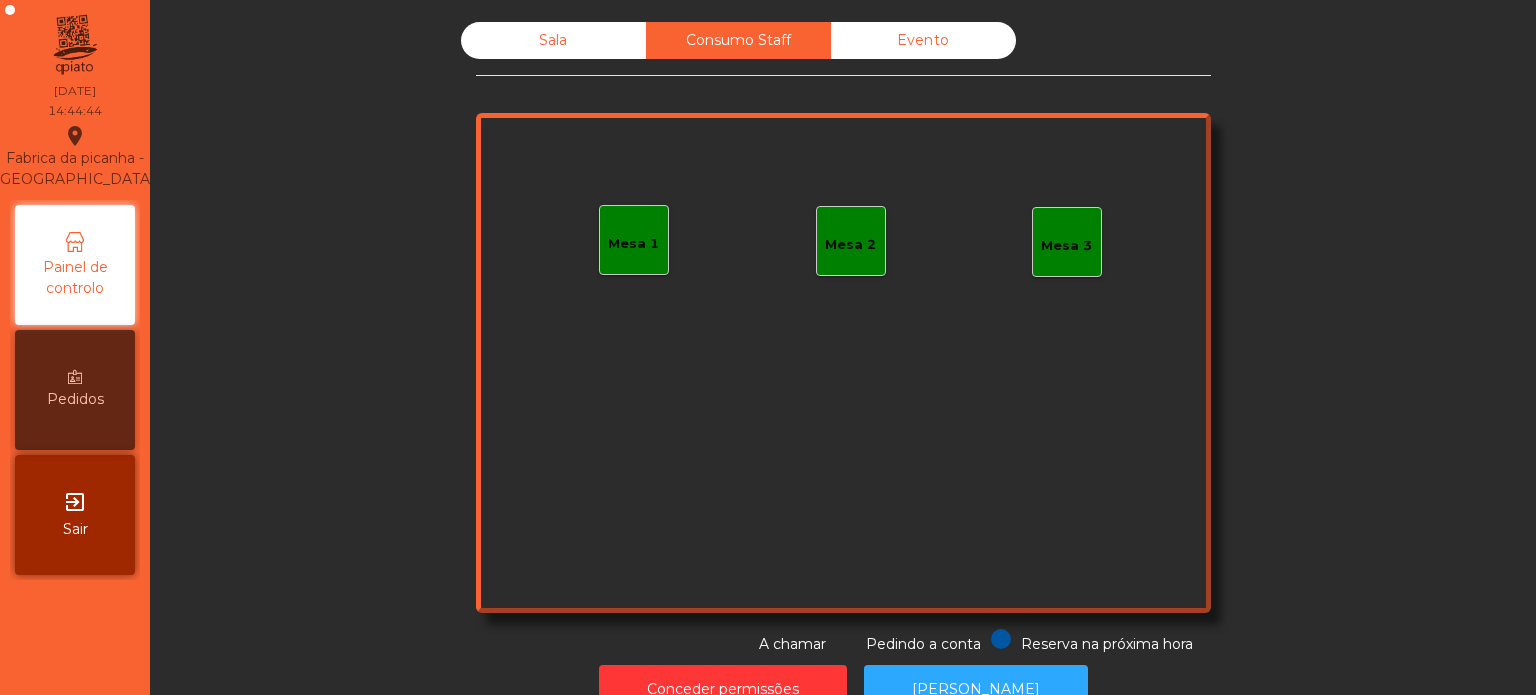 click on "Mesa 1" 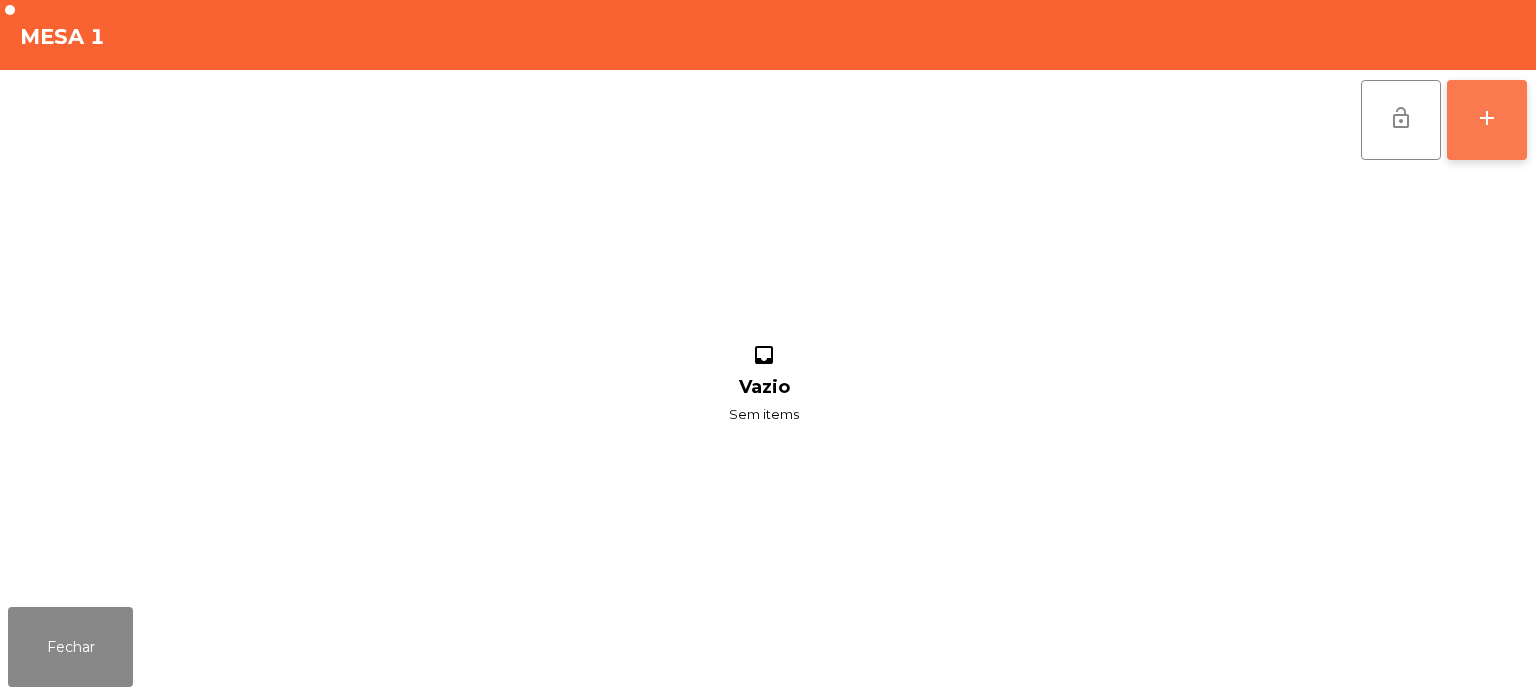 click on "add" 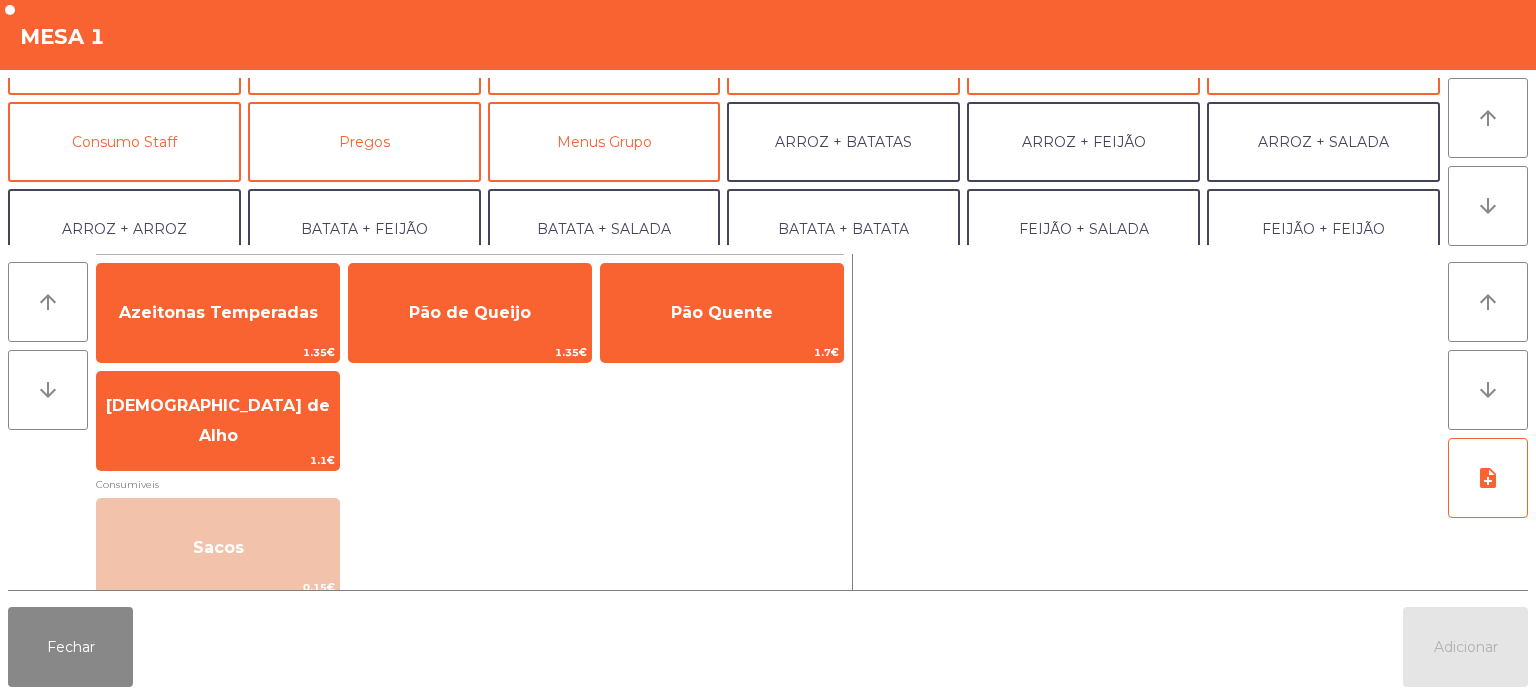 scroll, scrollTop: 152, scrollLeft: 0, axis: vertical 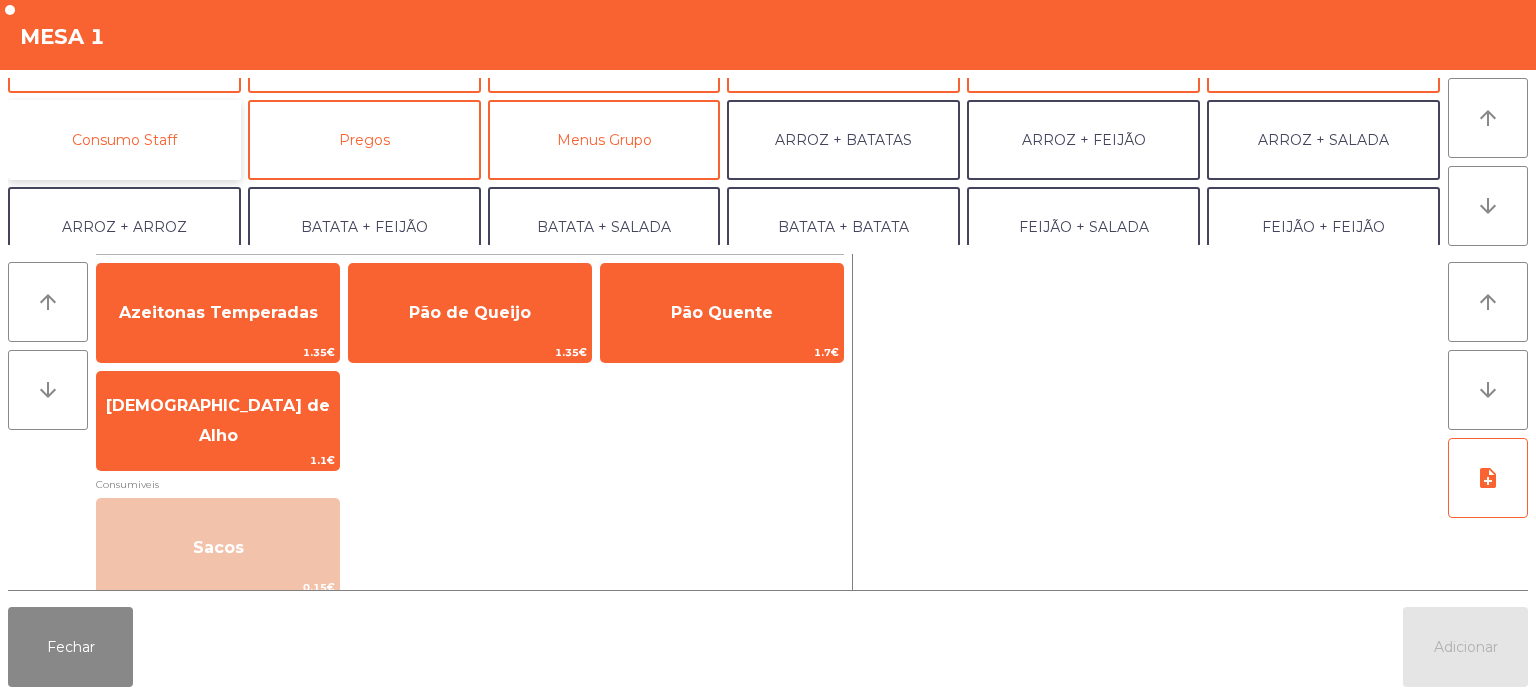 click on "Consumo Staff" 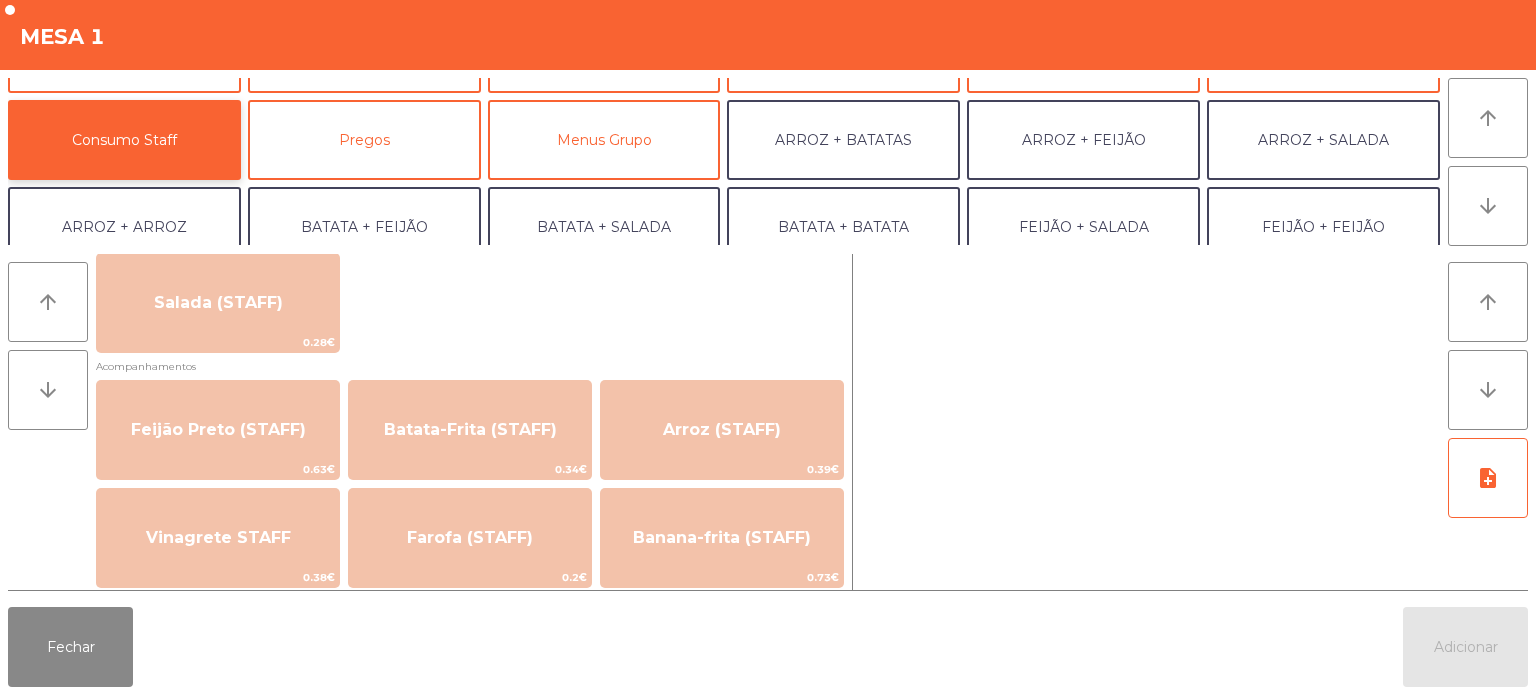scroll, scrollTop: 727, scrollLeft: 0, axis: vertical 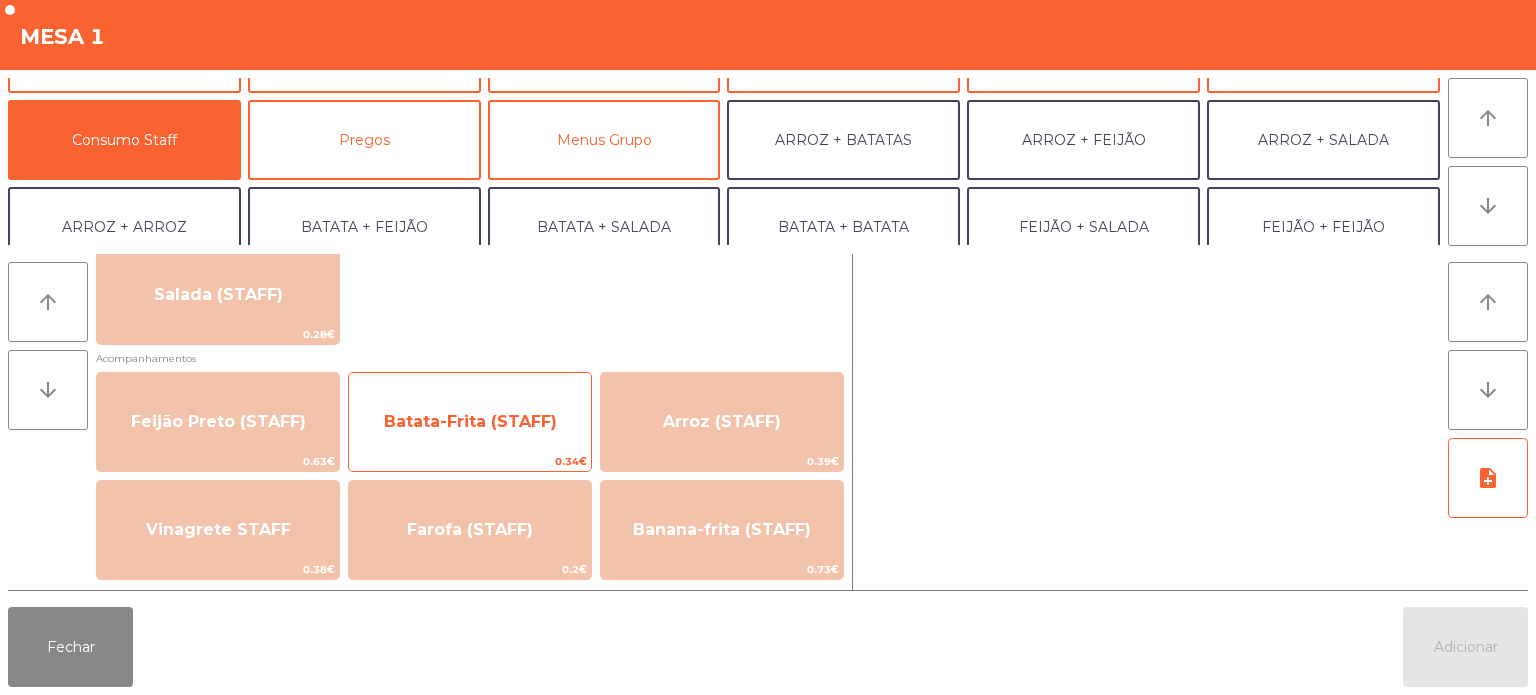 click on "Batata-Frita (STAFF)" 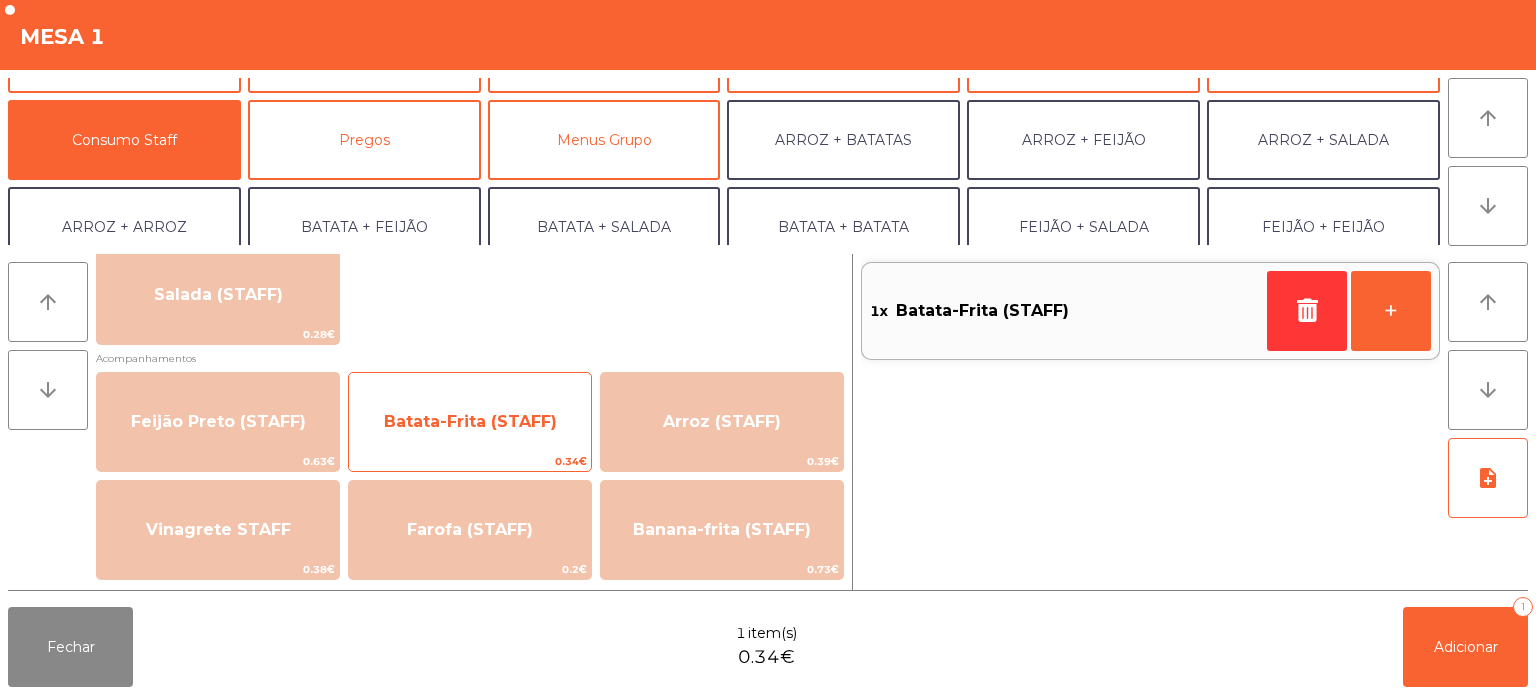scroll, scrollTop: 0, scrollLeft: 0, axis: both 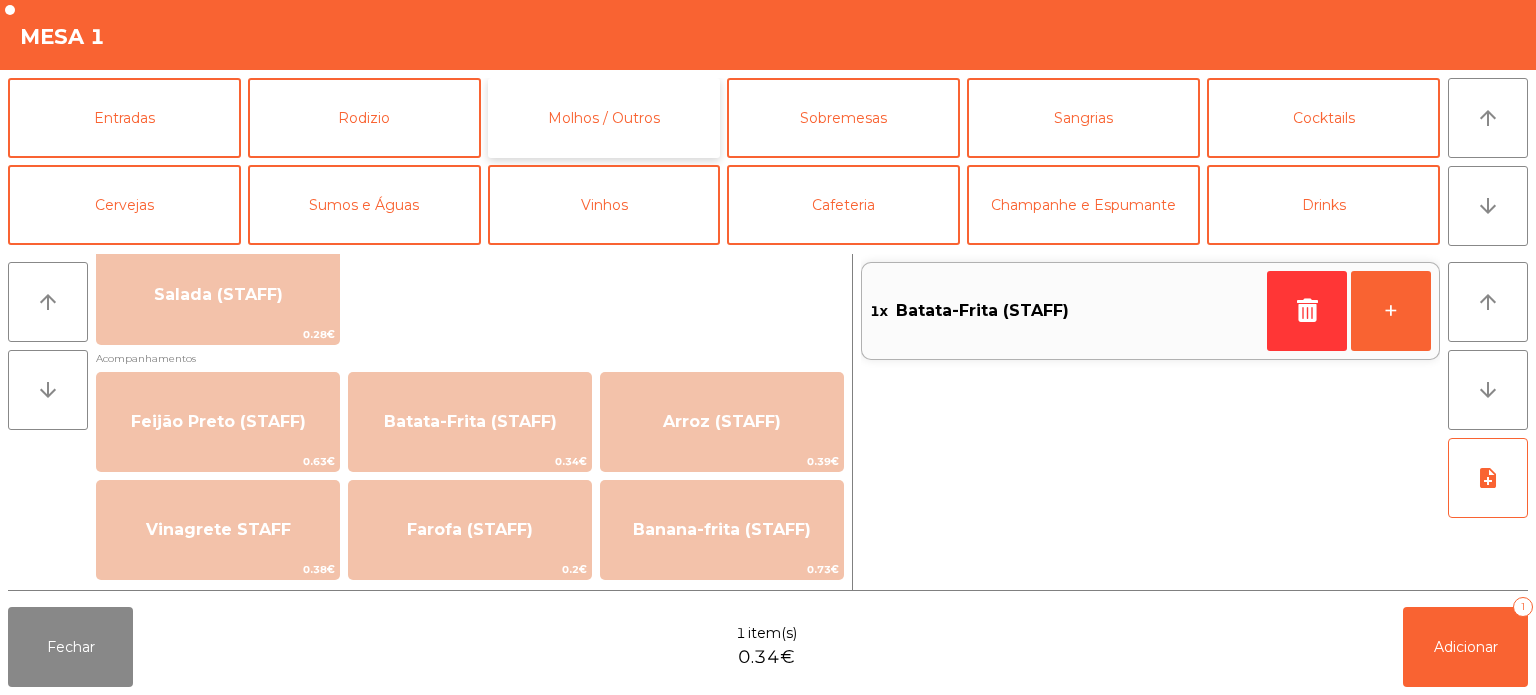 click on "Molhos / Outros" 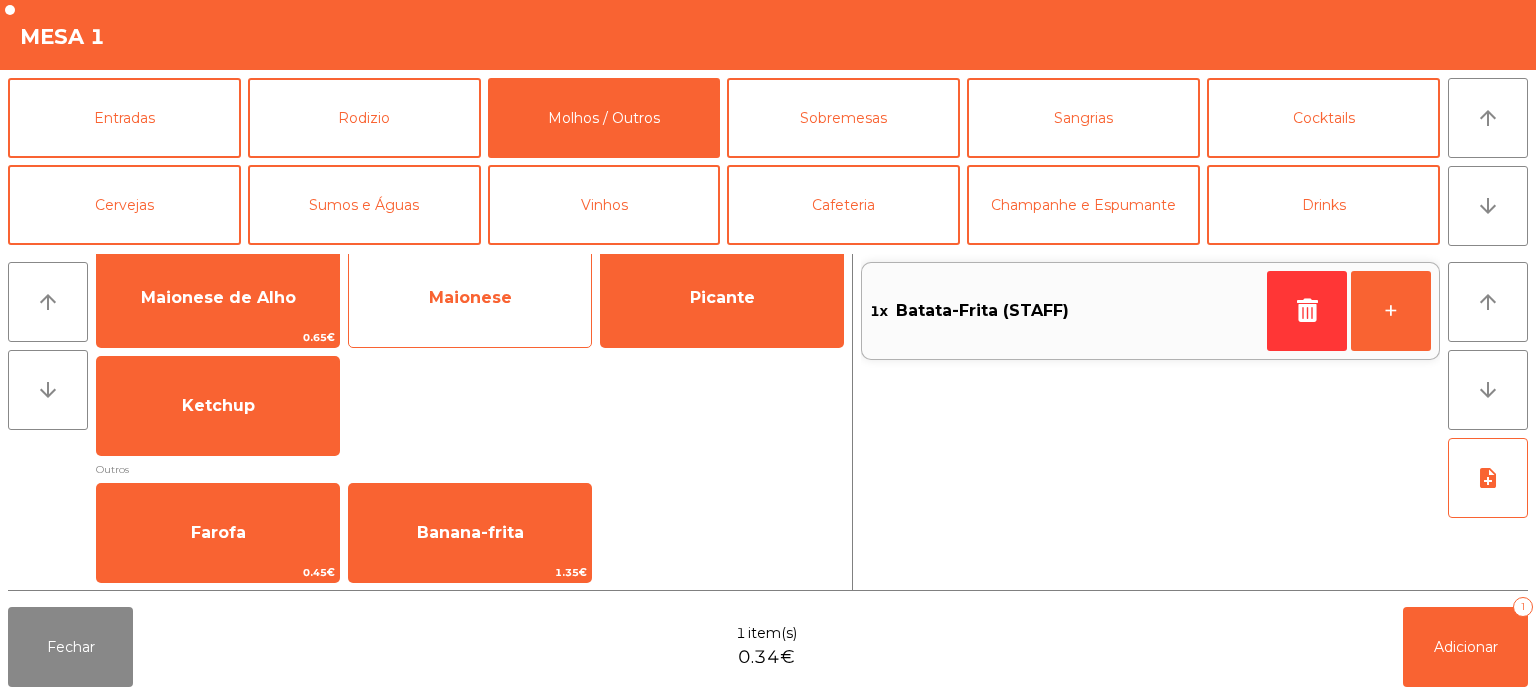 click on "Maionese" 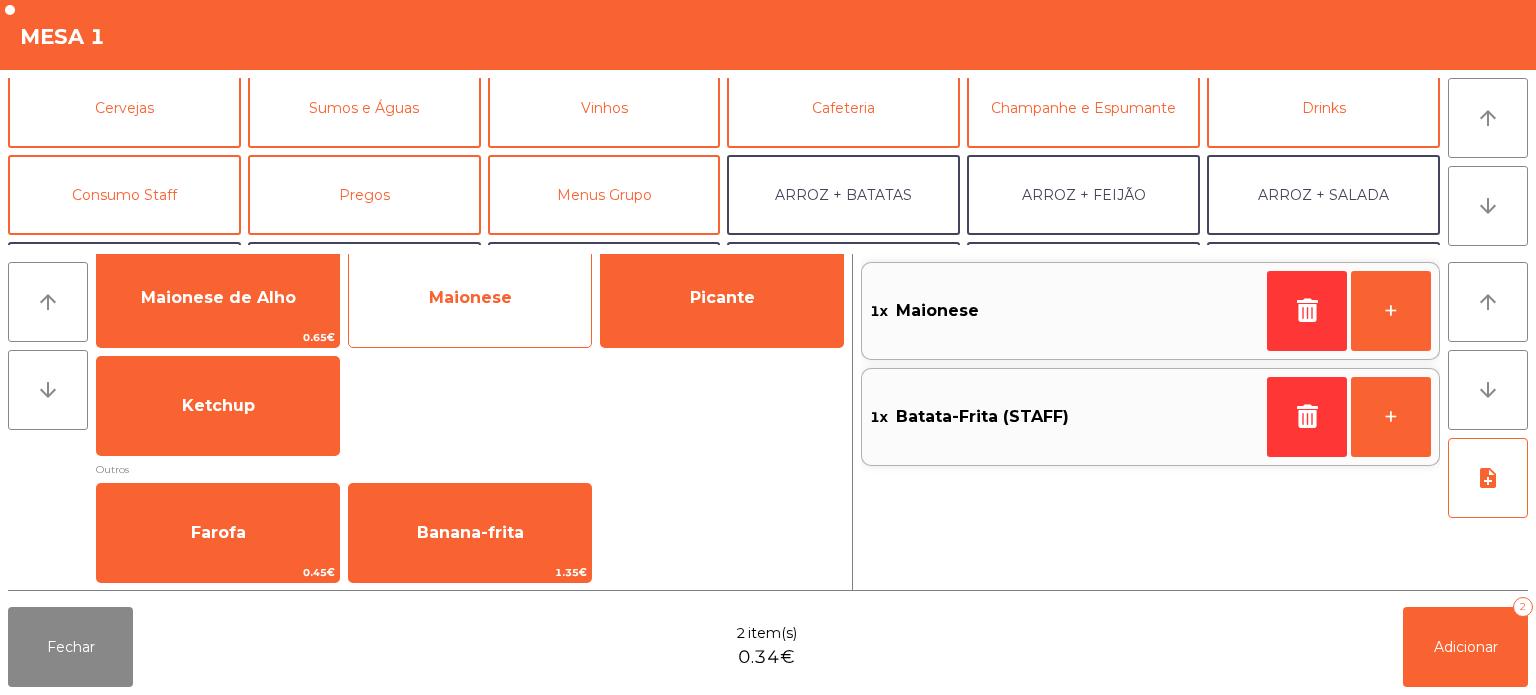 scroll, scrollTop: 107, scrollLeft: 0, axis: vertical 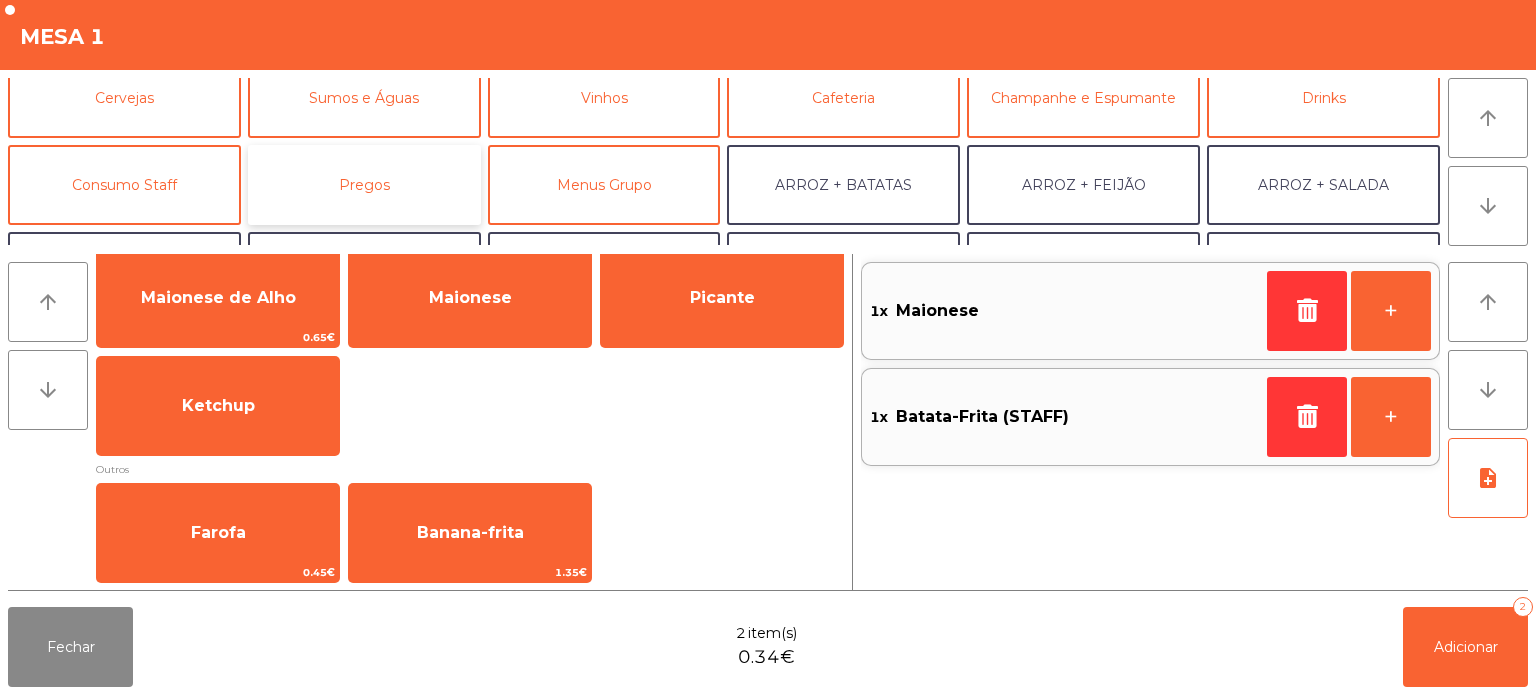 click on "Pregos" 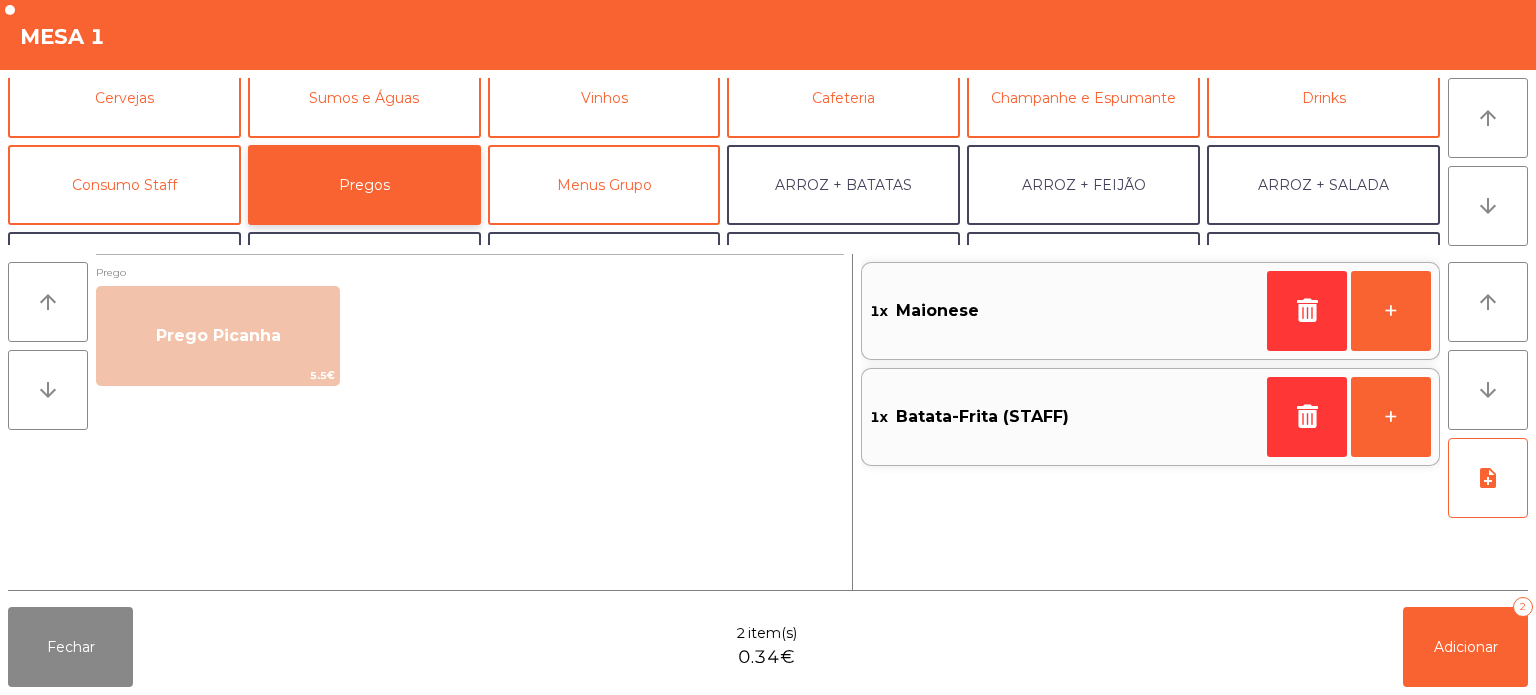scroll, scrollTop: 0, scrollLeft: 0, axis: both 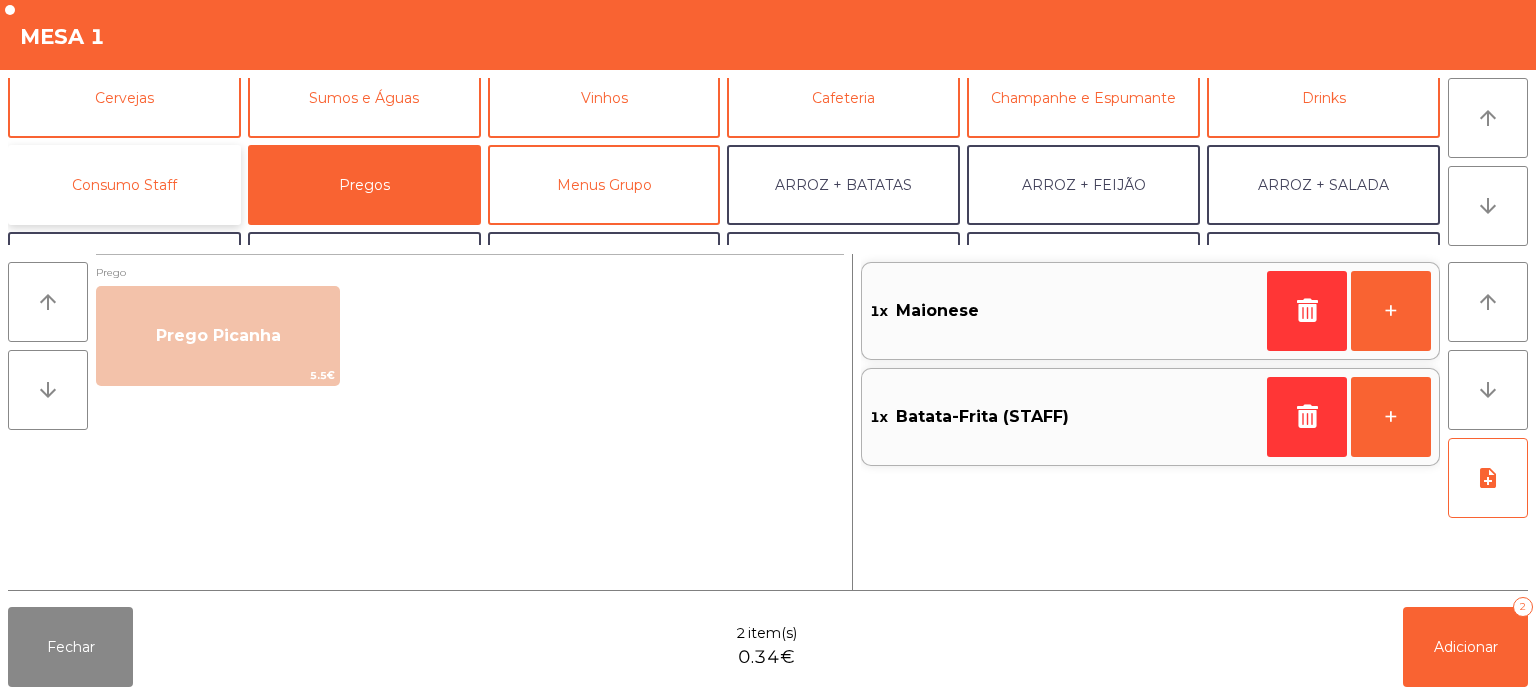 click on "Consumo Staff" 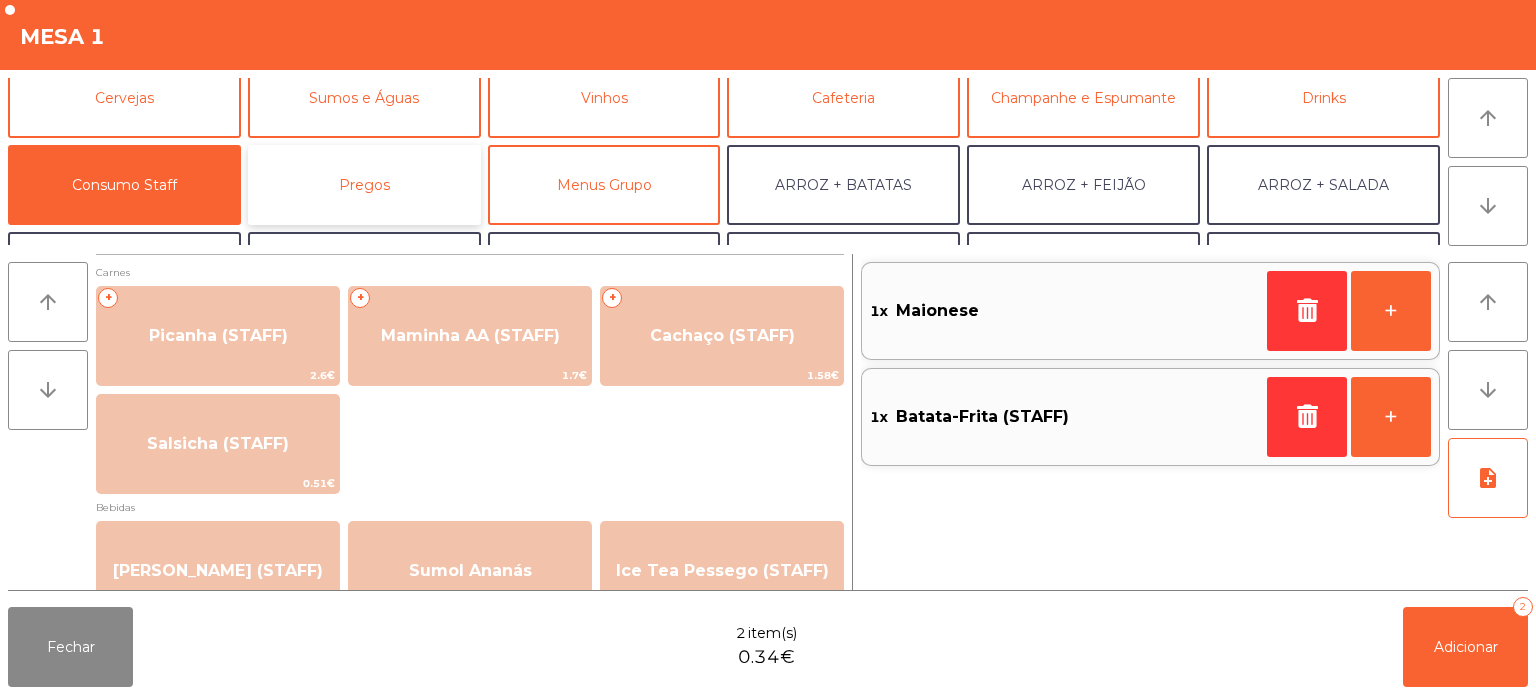 click on "Pregos" 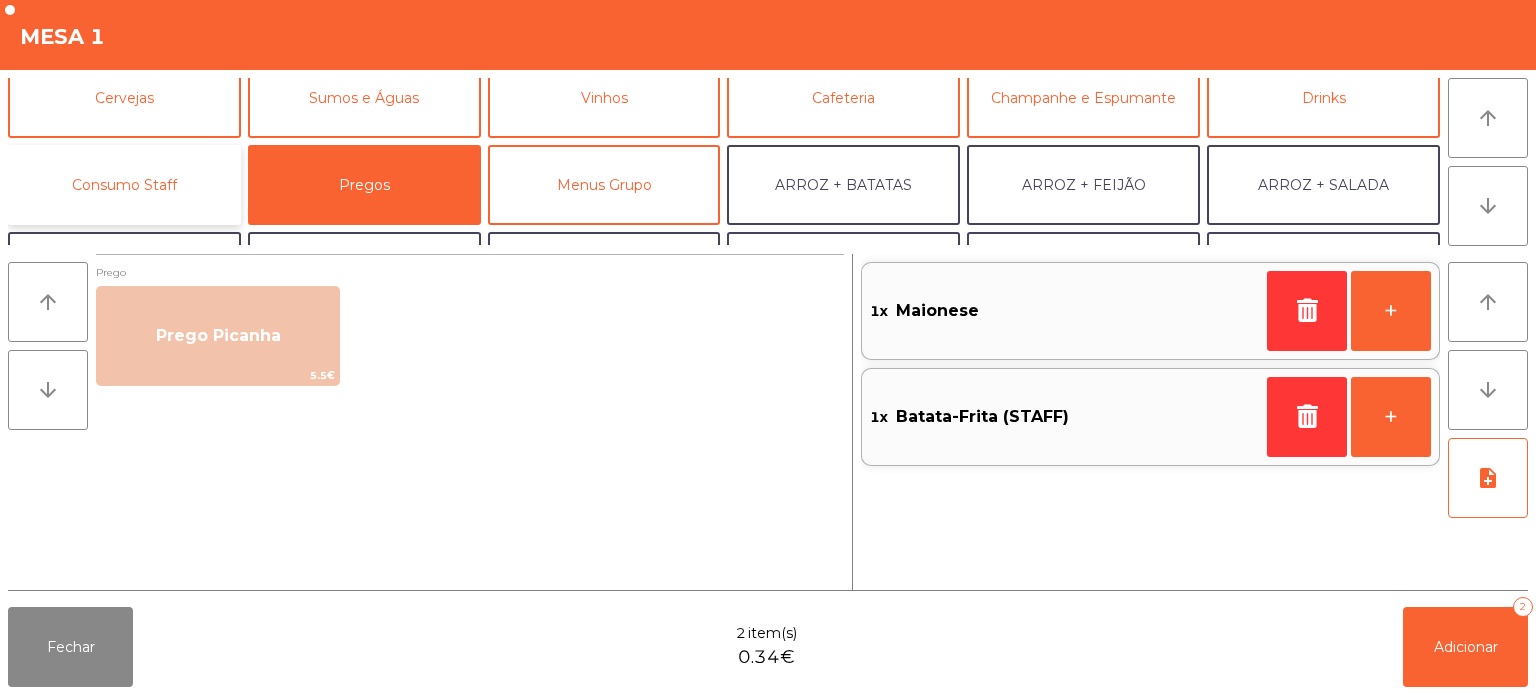 click on "Consumo Staff" 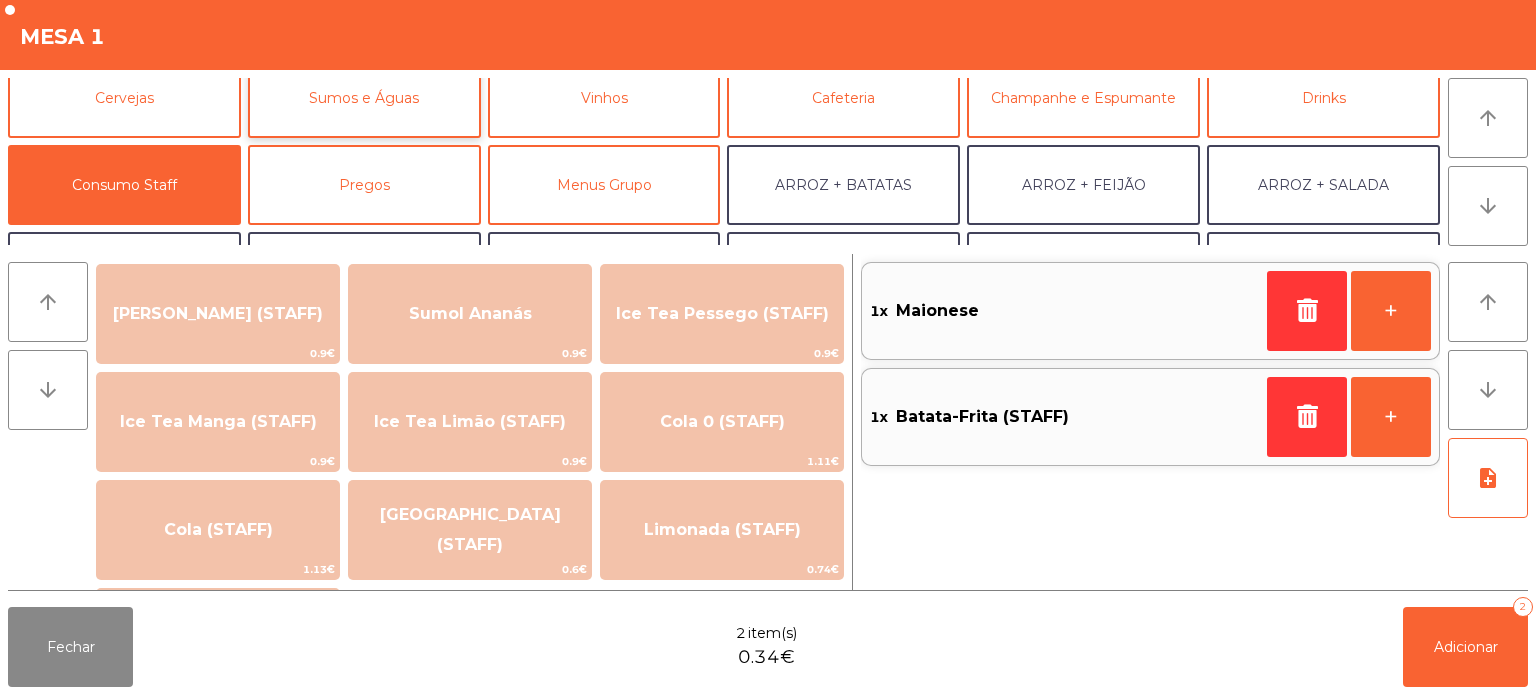 scroll, scrollTop: 0, scrollLeft: 0, axis: both 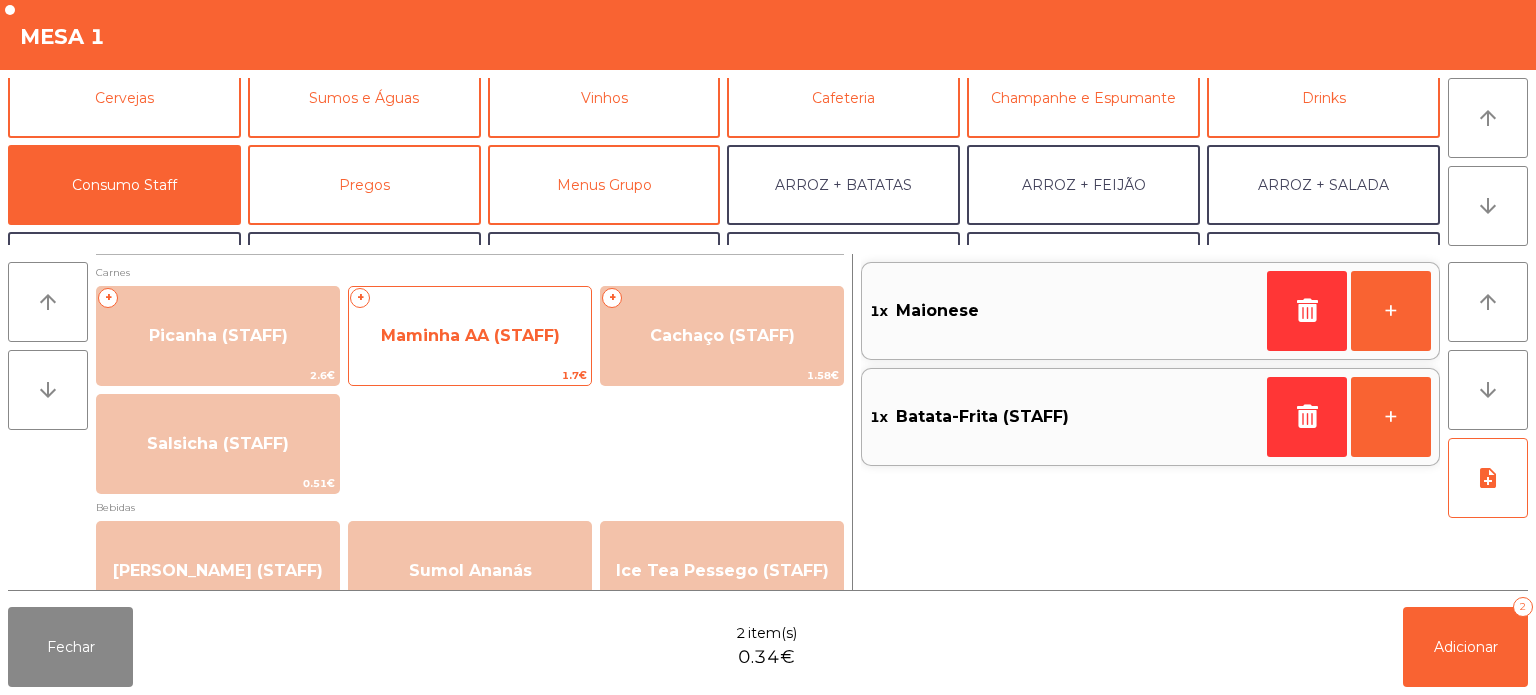click on "1.7€" 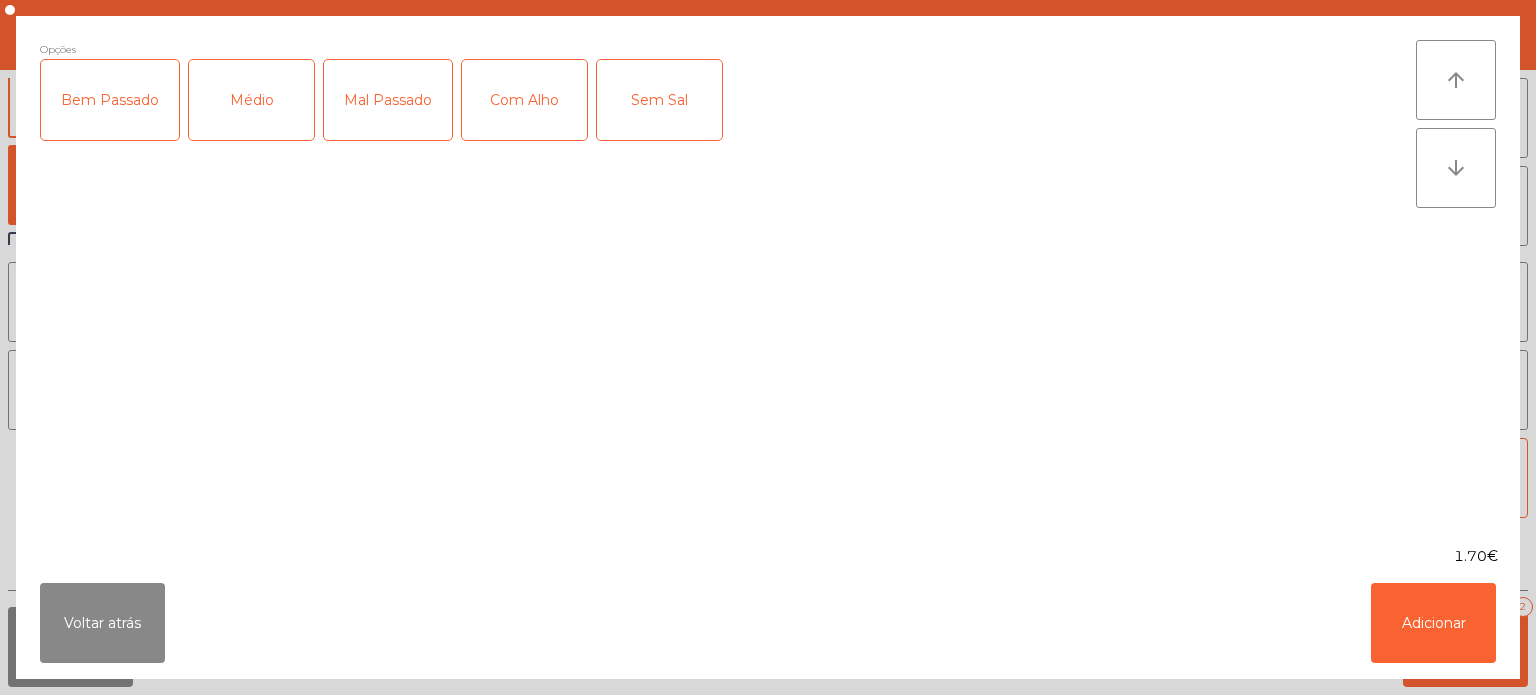 click on "Médio" 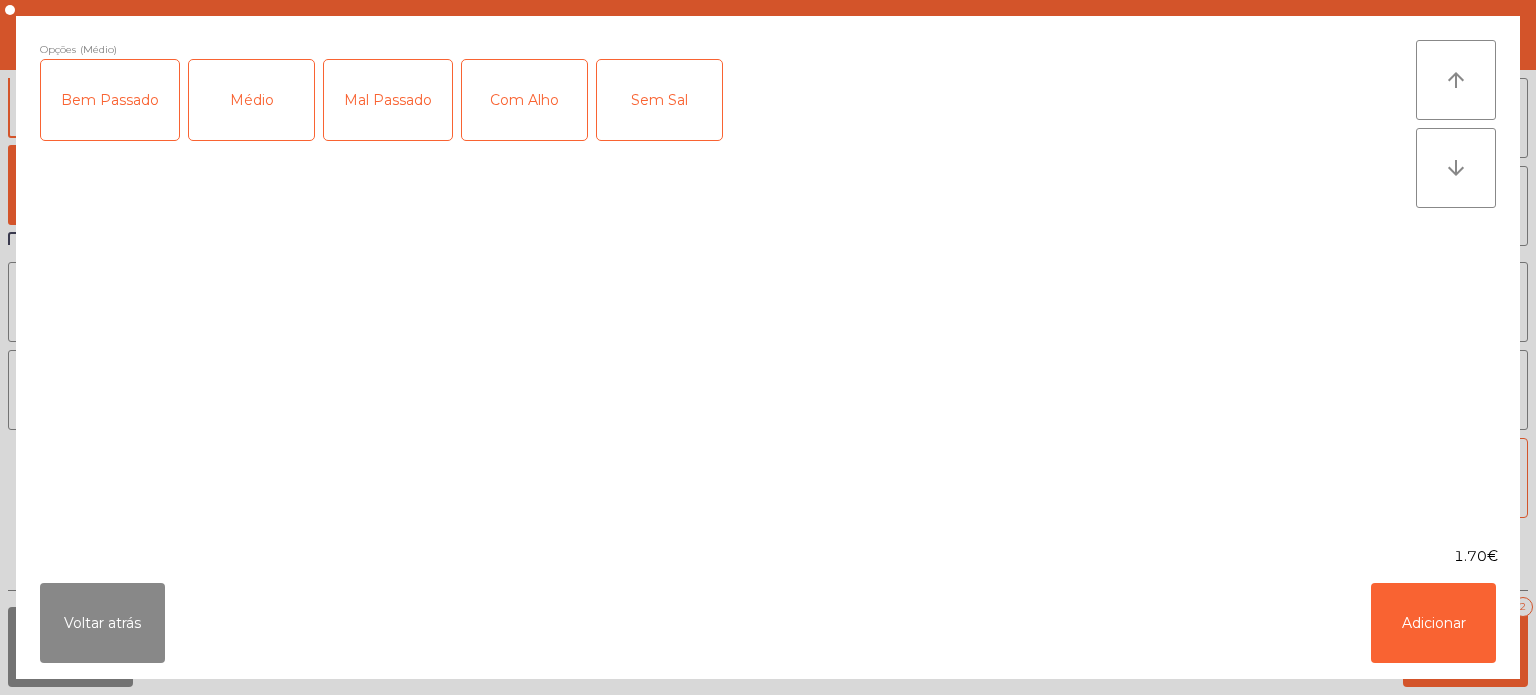 click on "Mal Passado" 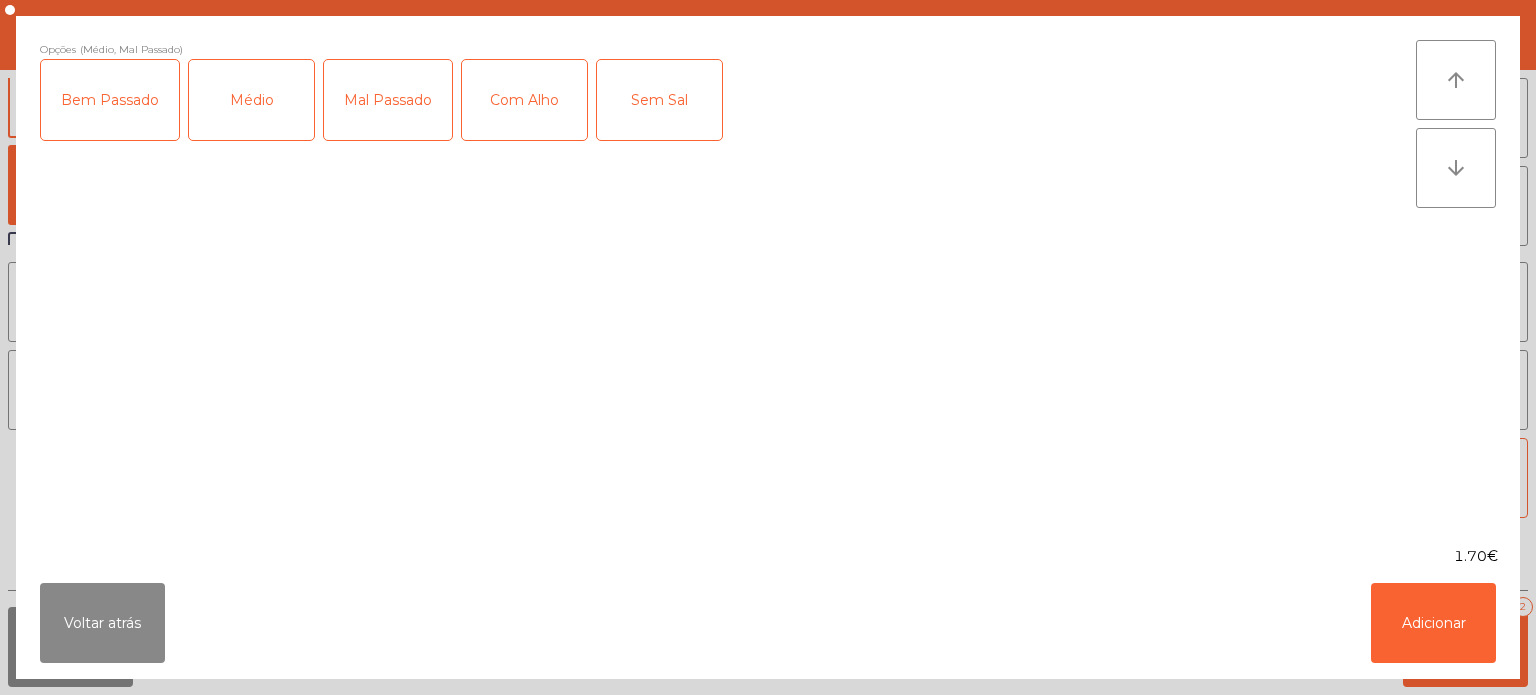 click on "Com Alho" 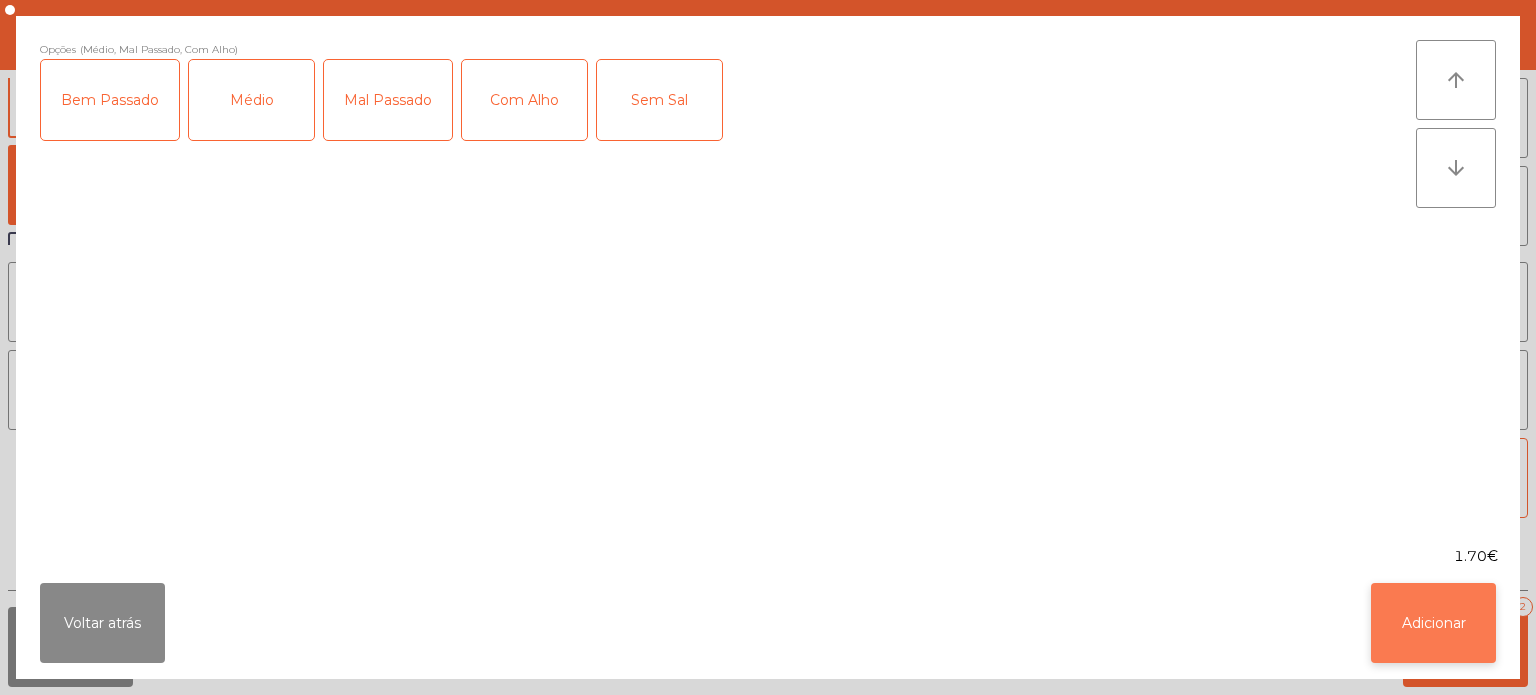 click on "Adicionar" 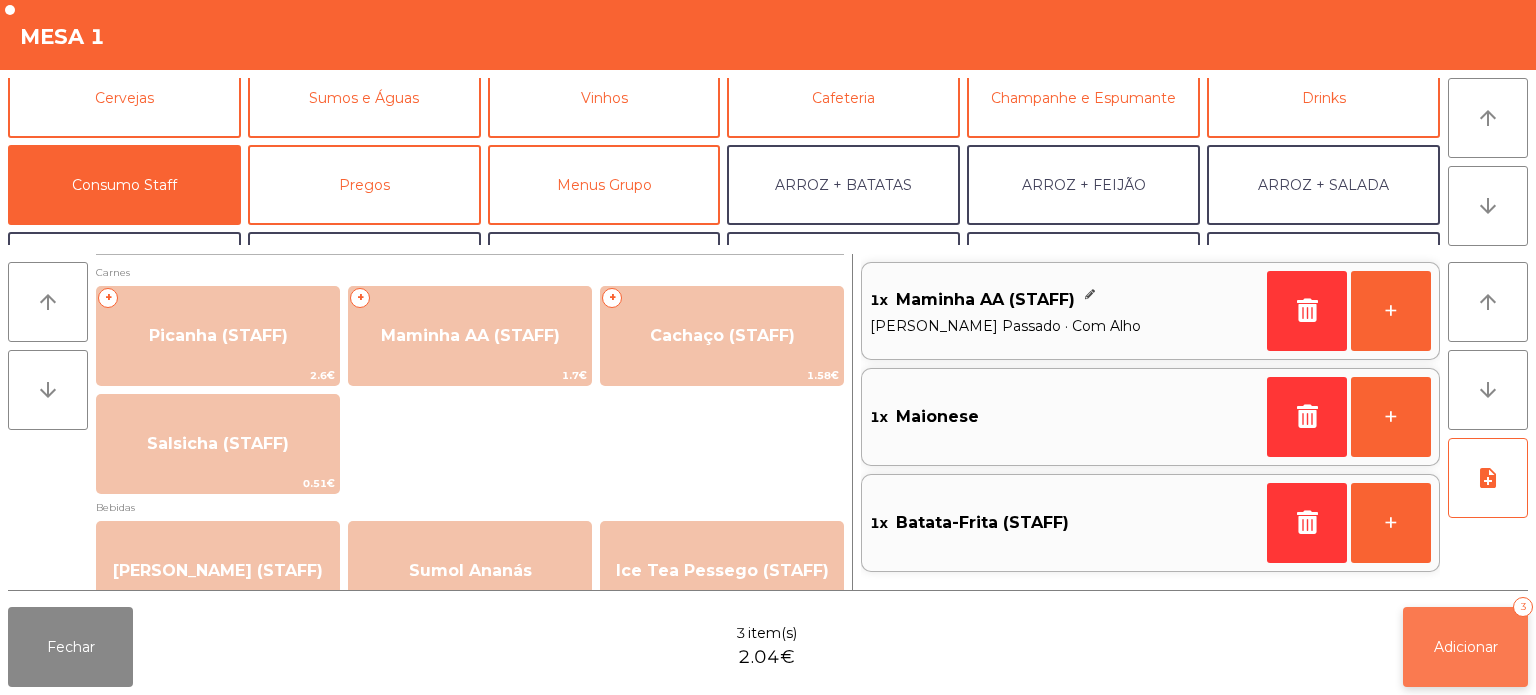 click on "Adicionar   3" 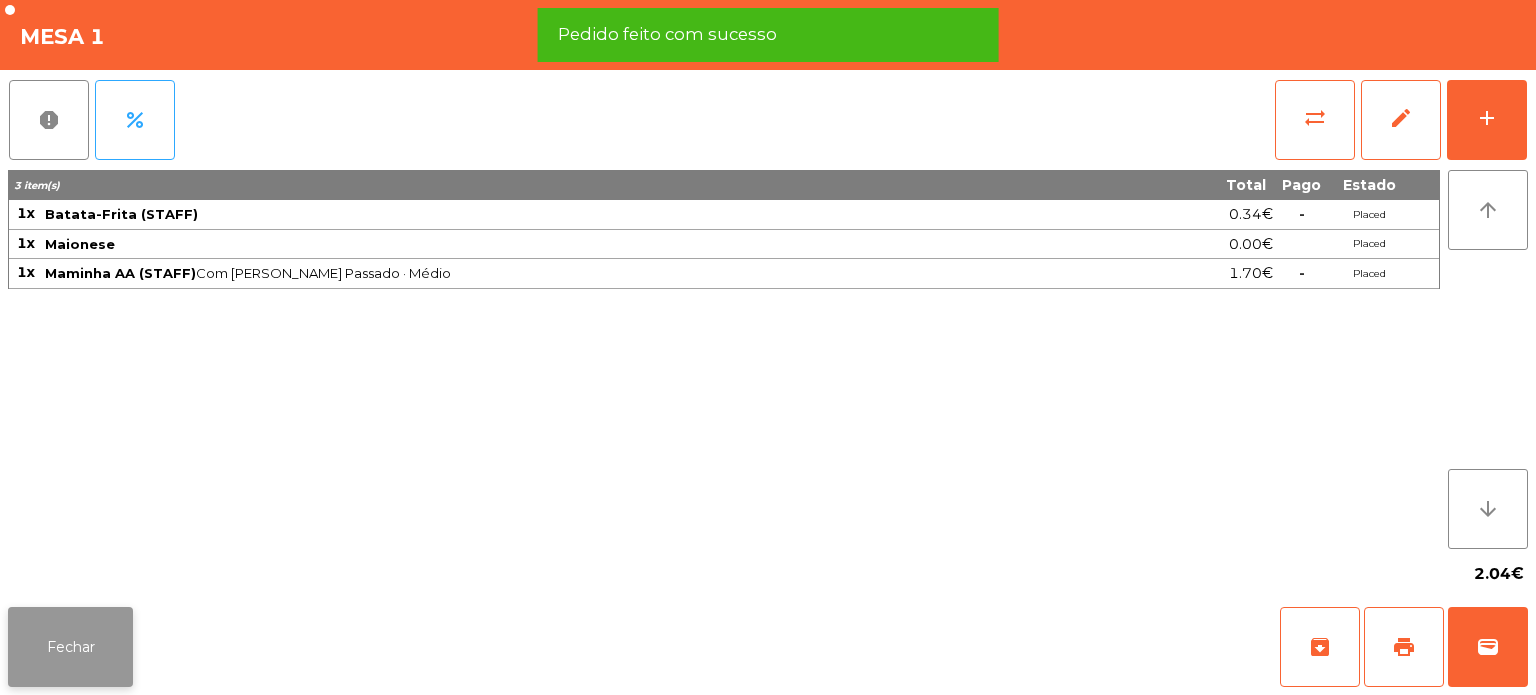 click on "Fechar" 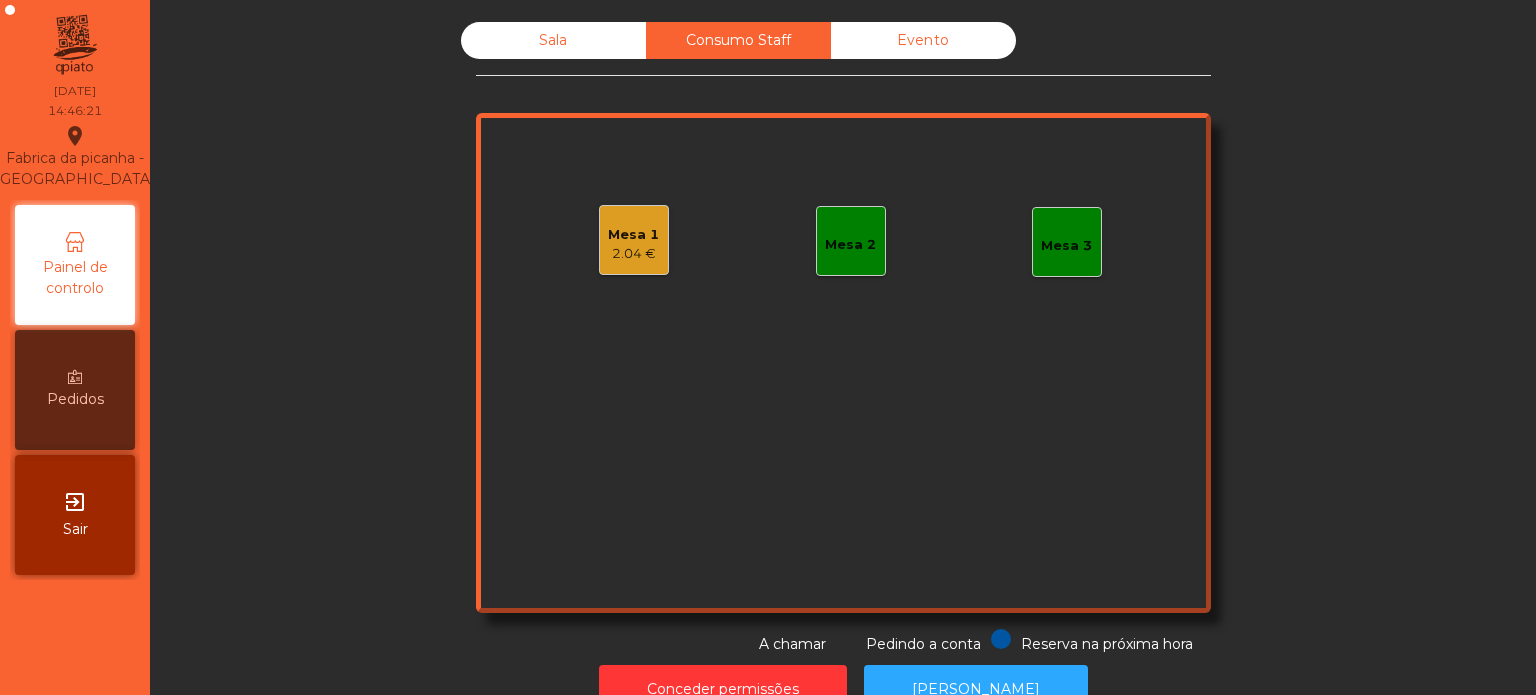 click on "Sala" 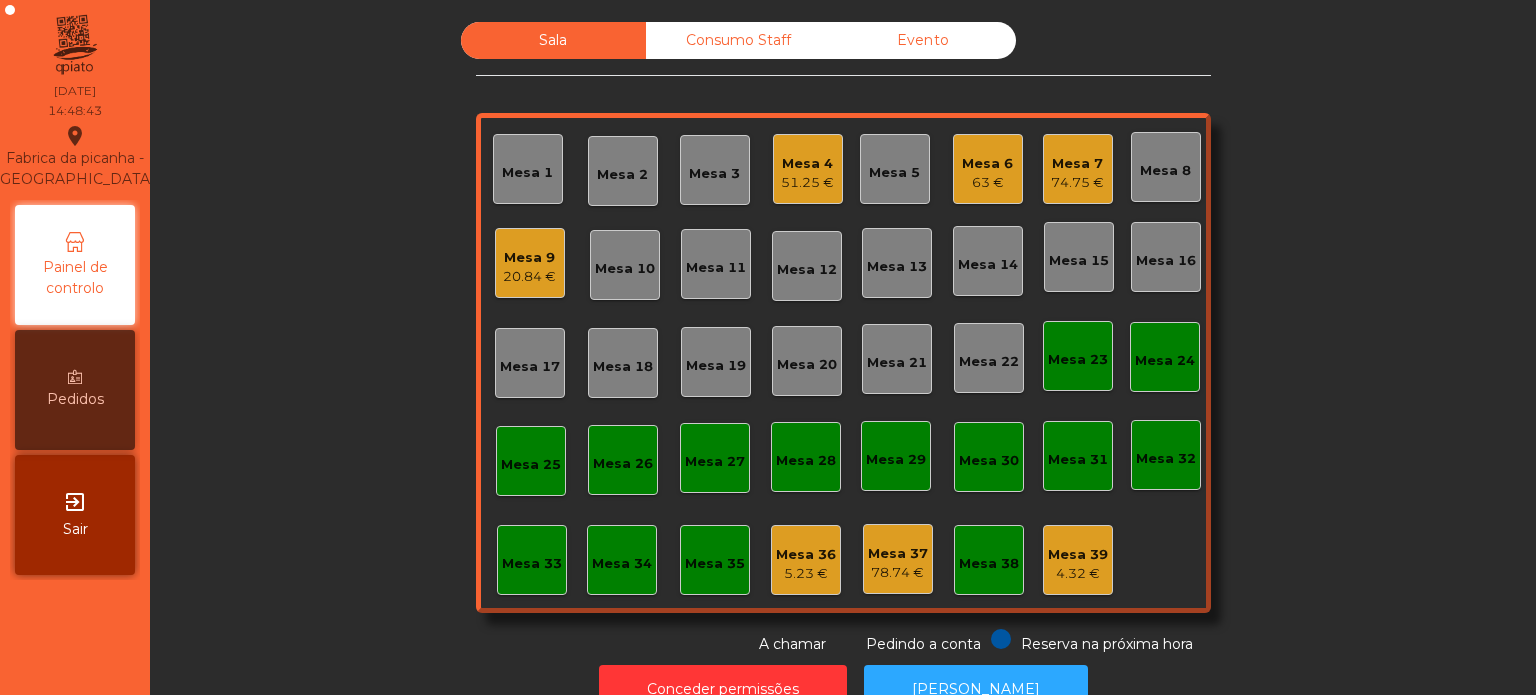 click on "Consumo Staff" 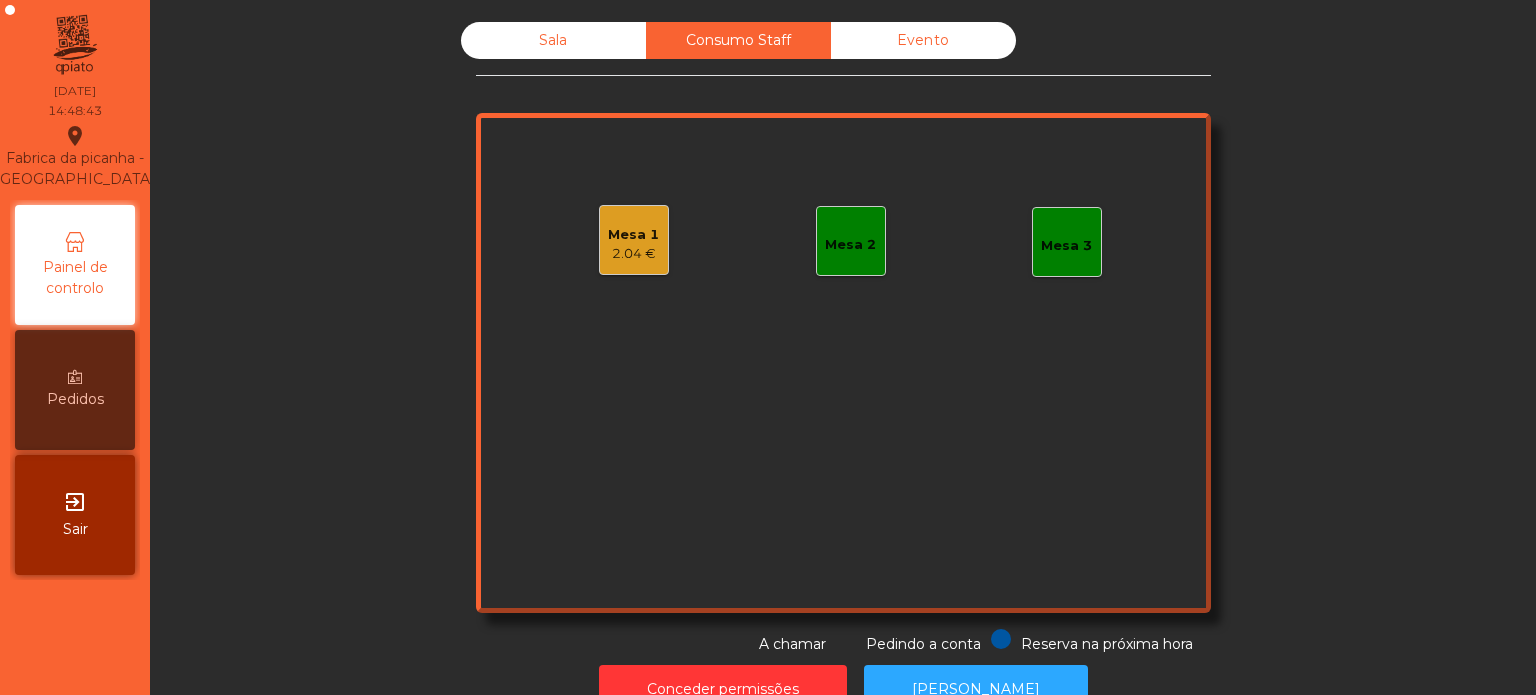 click on "2.04 €" 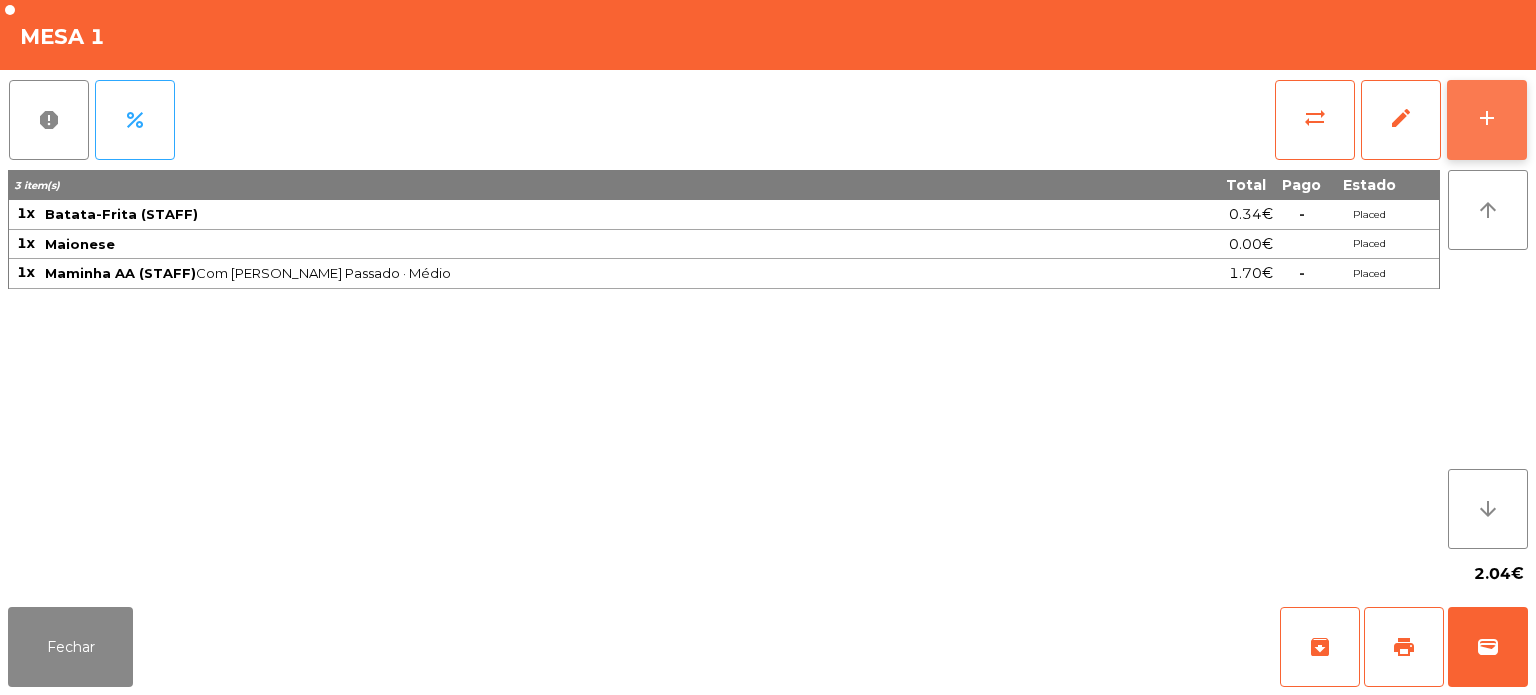 click on "add" 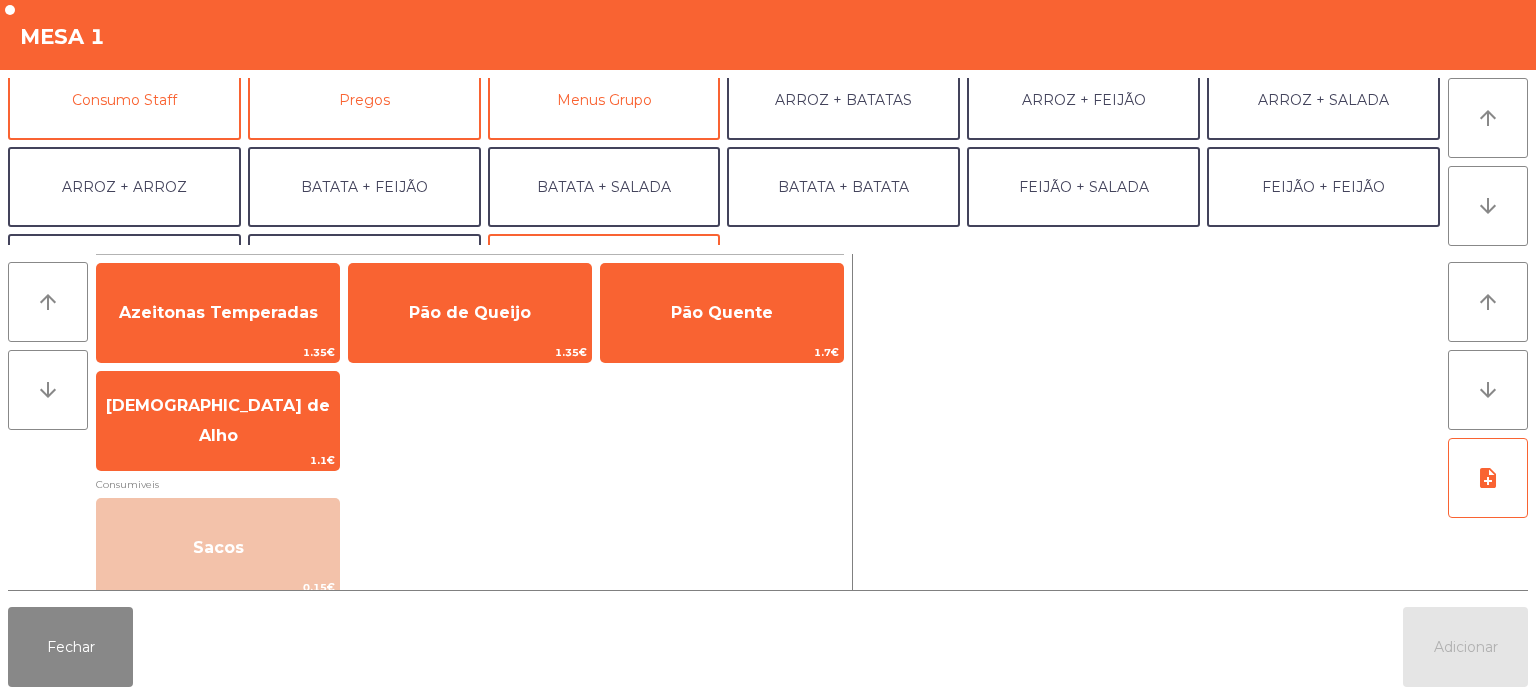scroll, scrollTop: 196, scrollLeft: 0, axis: vertical 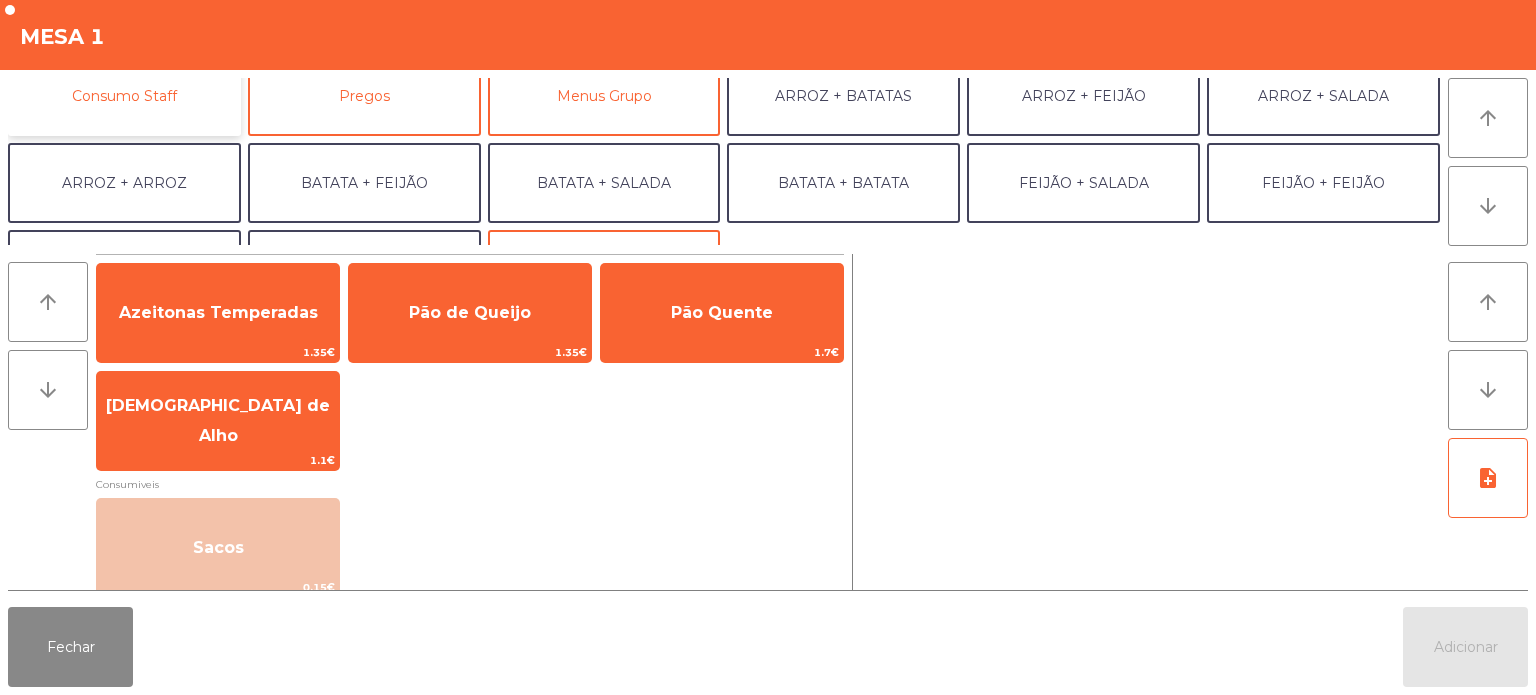 click on "Consumo Staff" 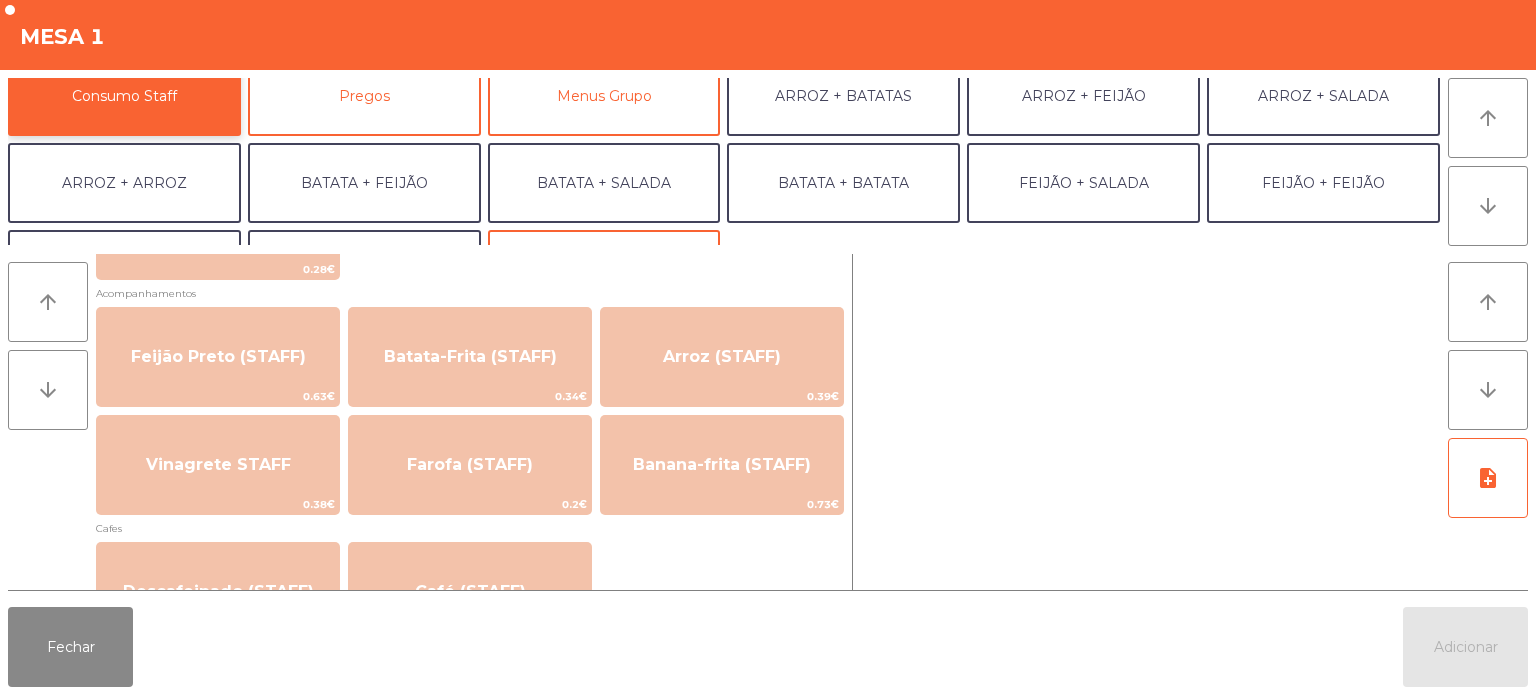 scroll, scrollTop: 792, scrollLeft: 0, axis: vertical 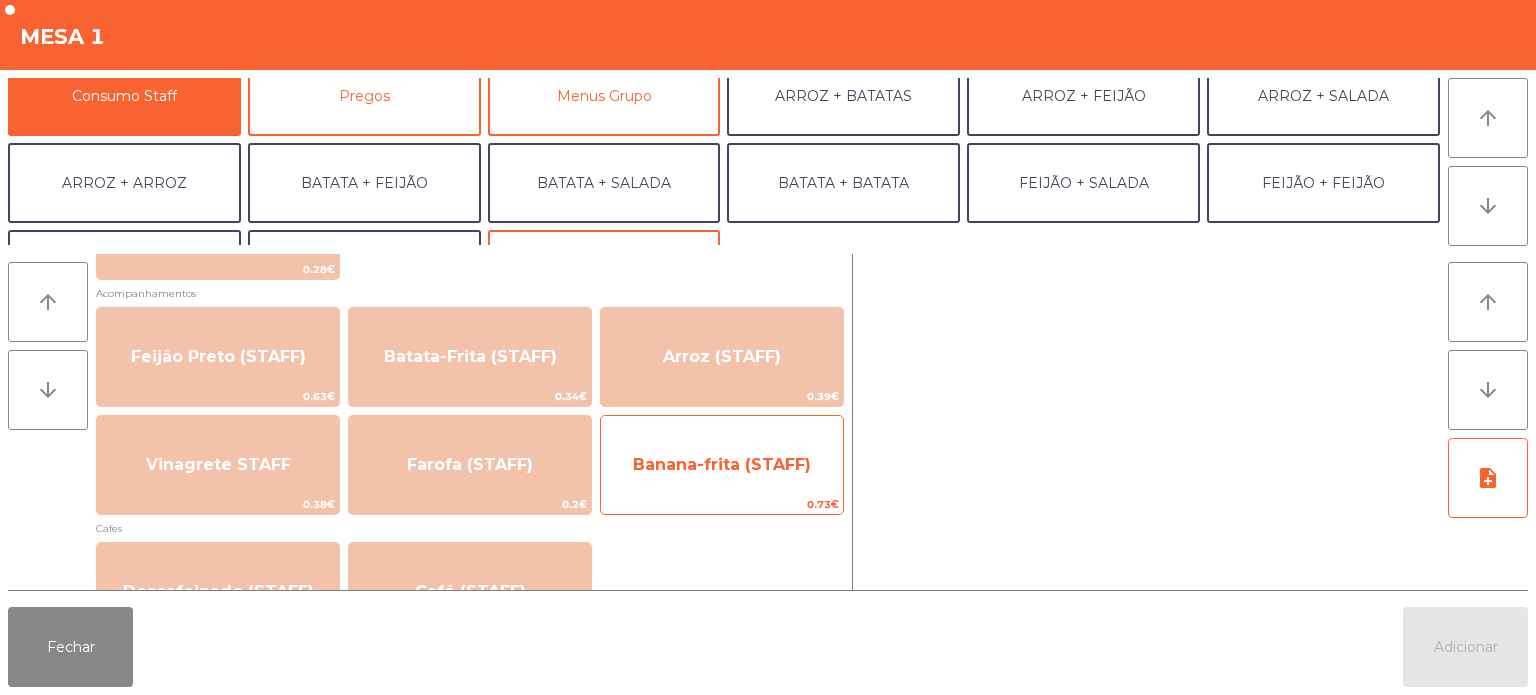 click on "Banana-frita (STAFF)   0.73€" 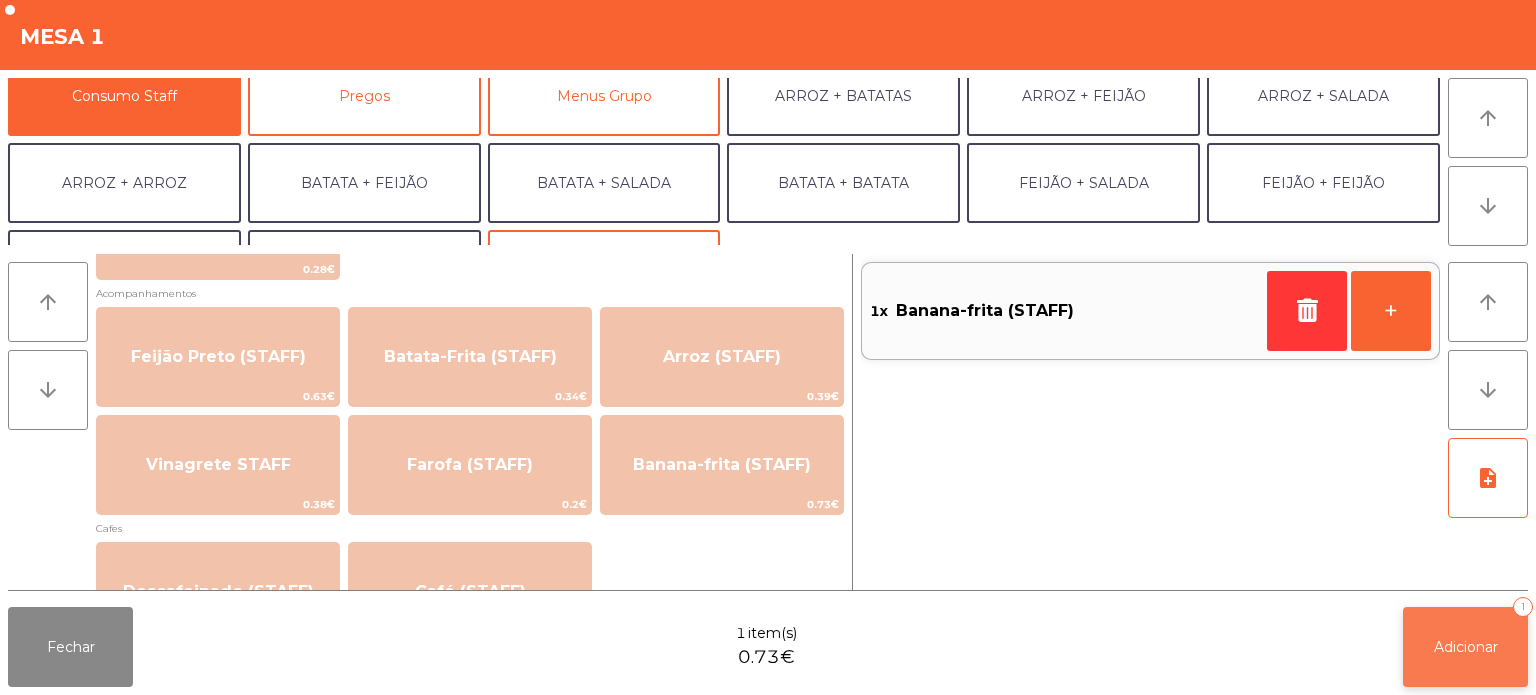 click on "Adicionar   1" 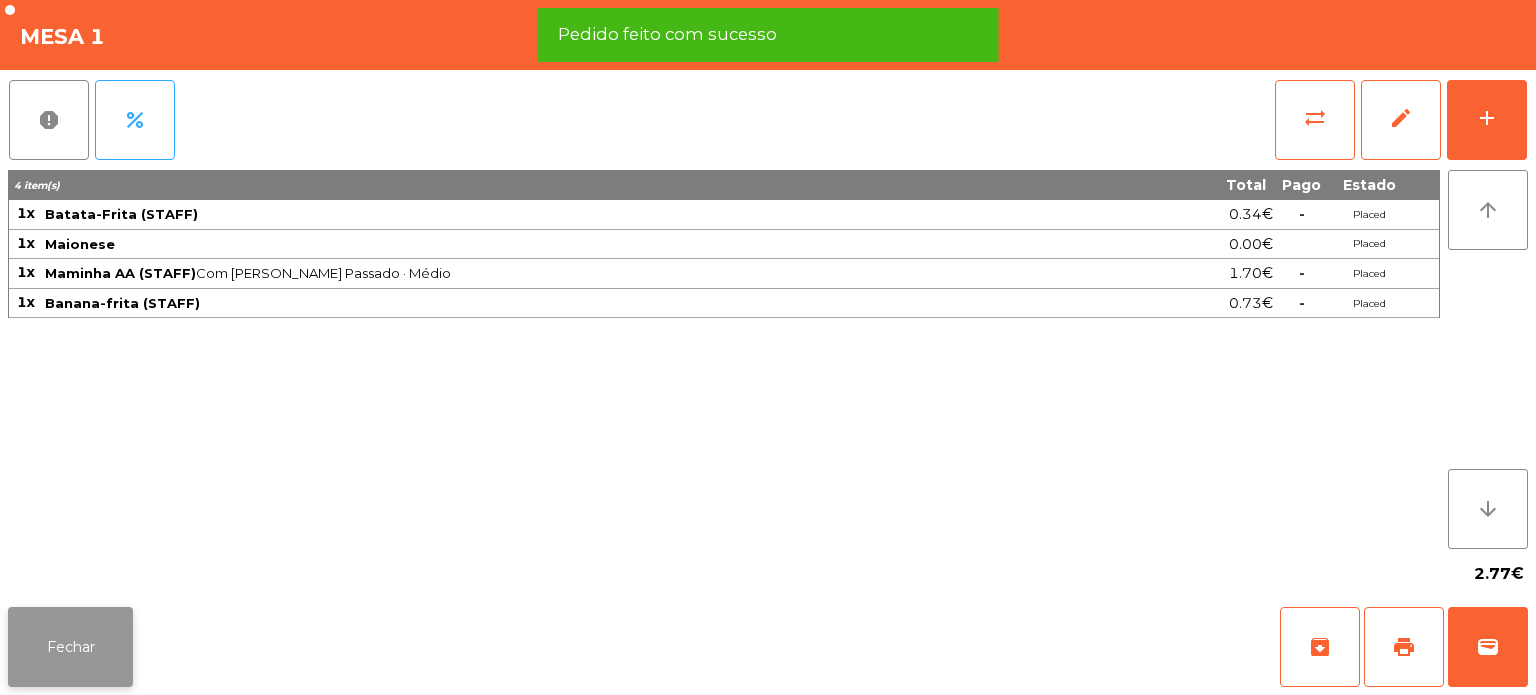 click on "Fechar" 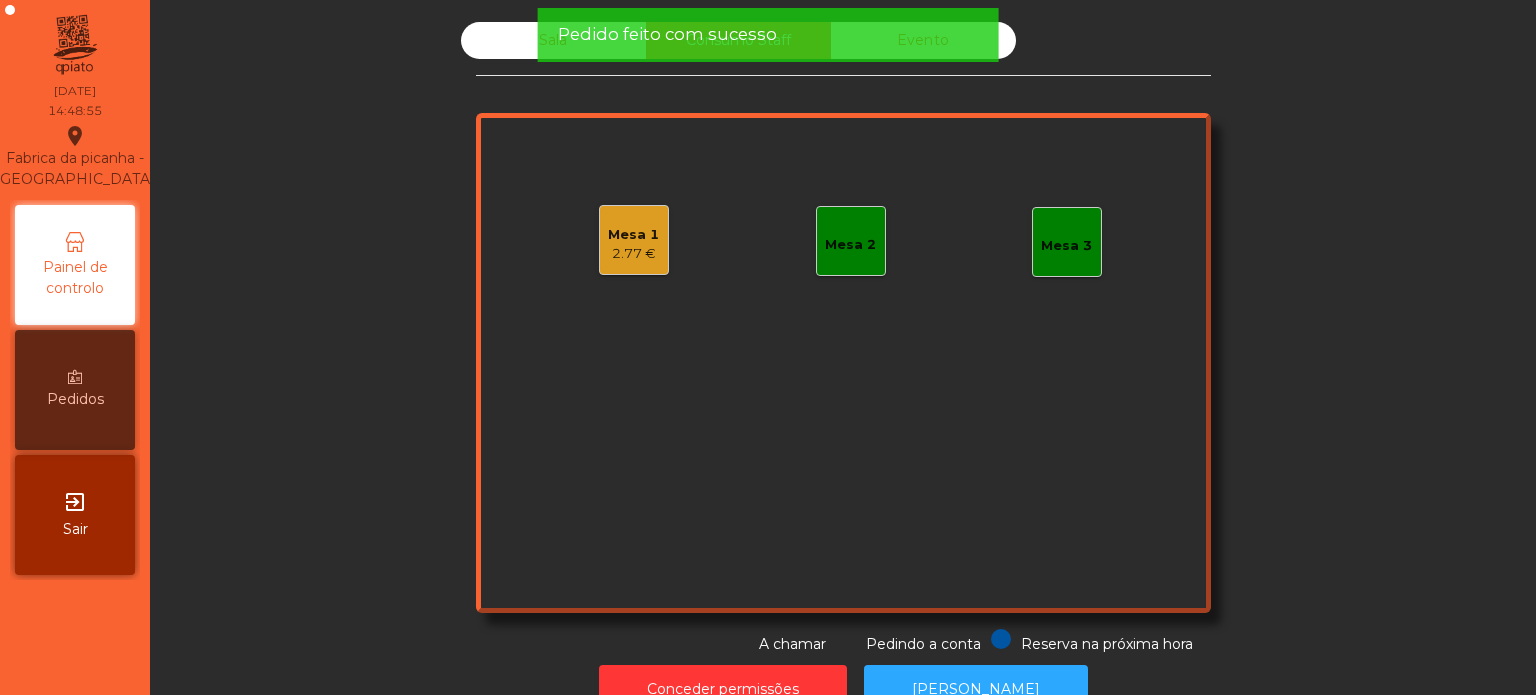 click on "Sala" 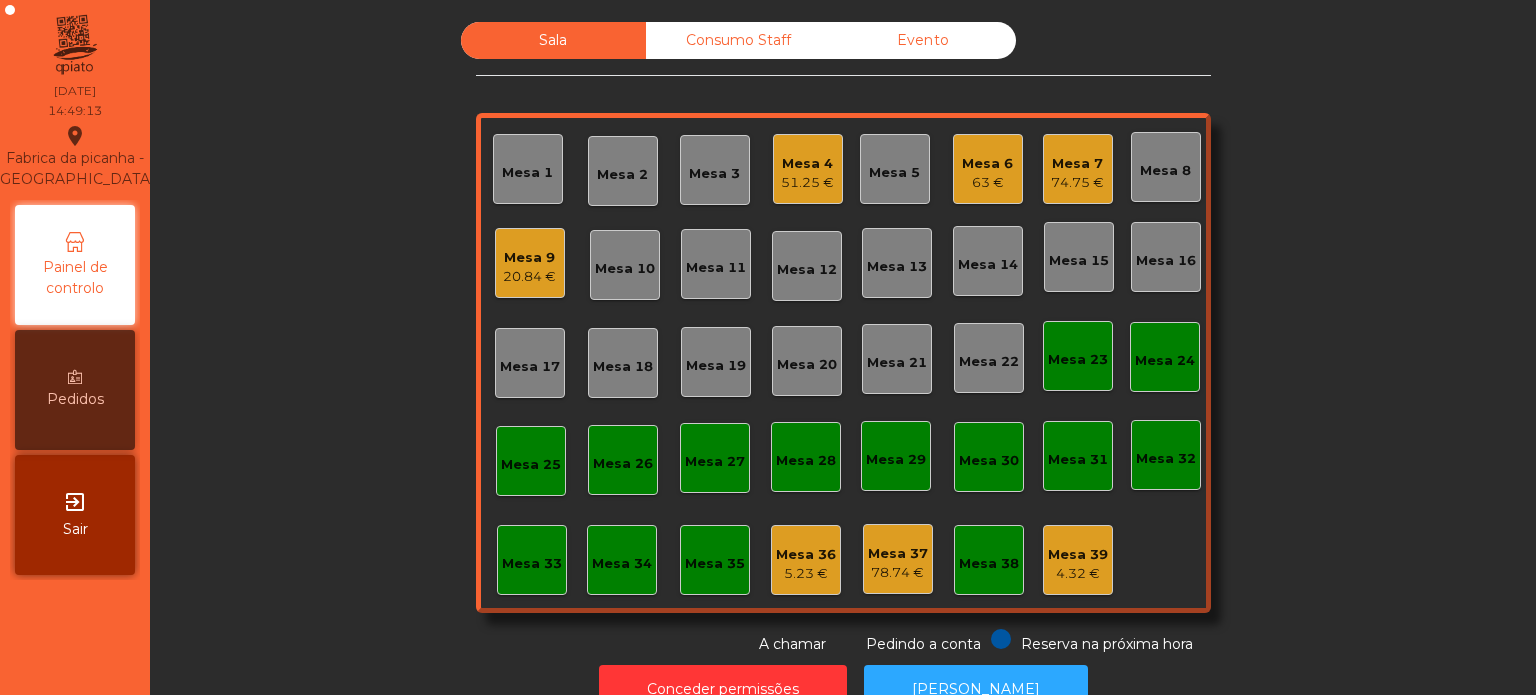 click on "Mesa 6" 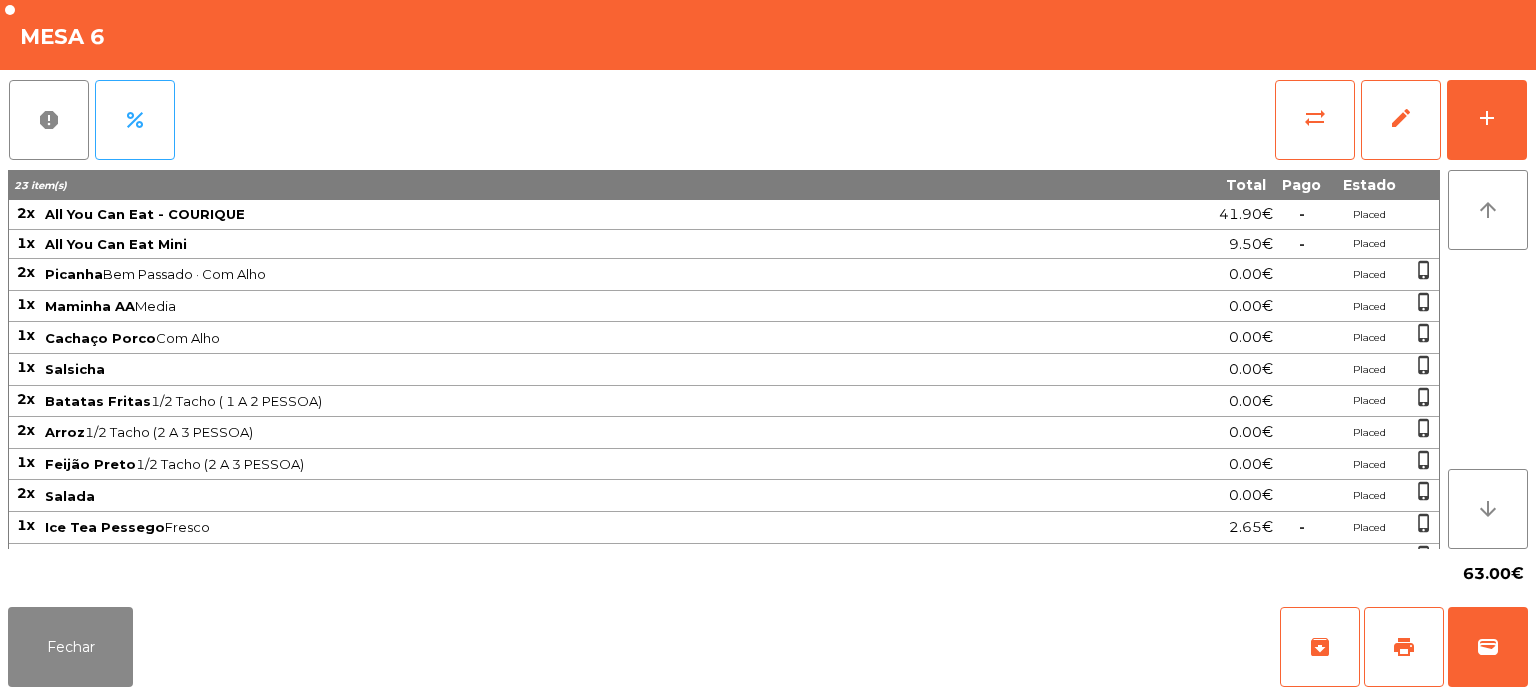 scroll, scrollTop: 174, scrollLeft: 0, axis: vertical 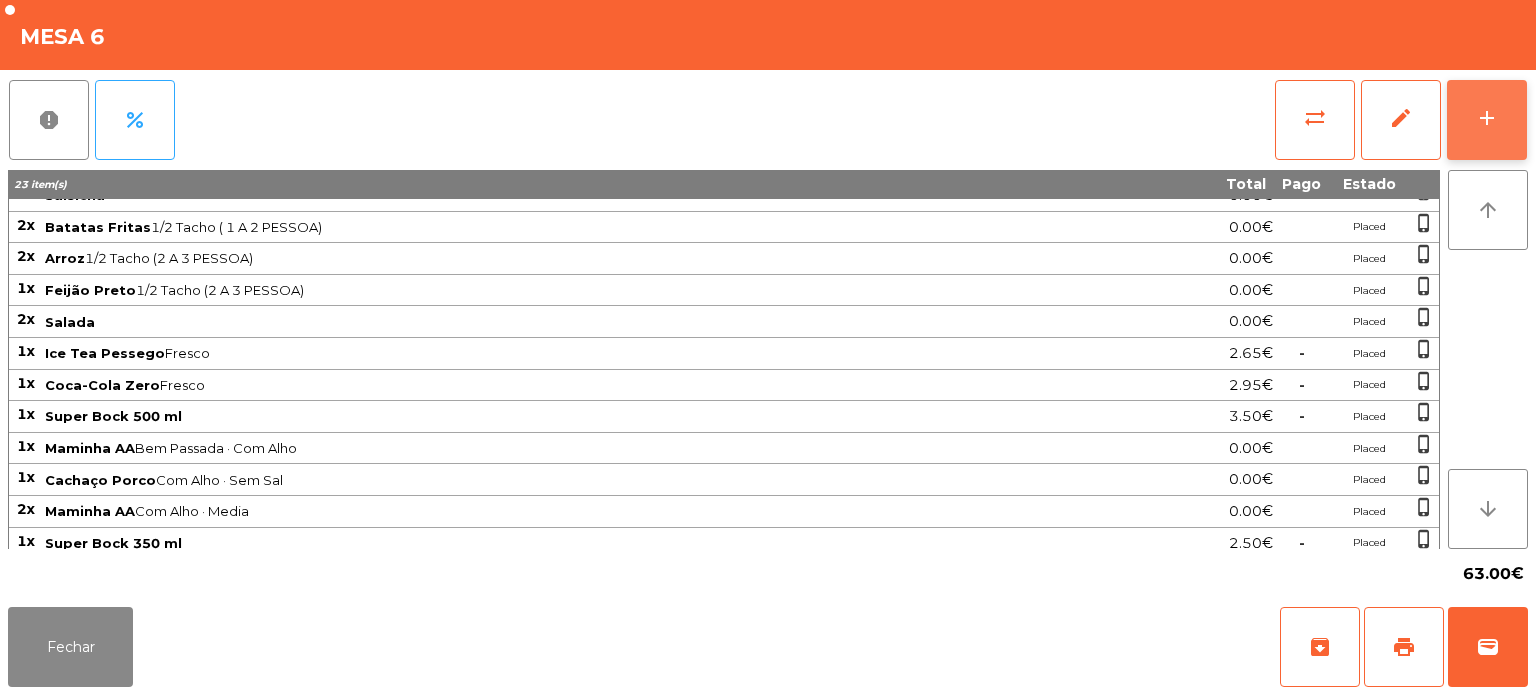 click on "add" 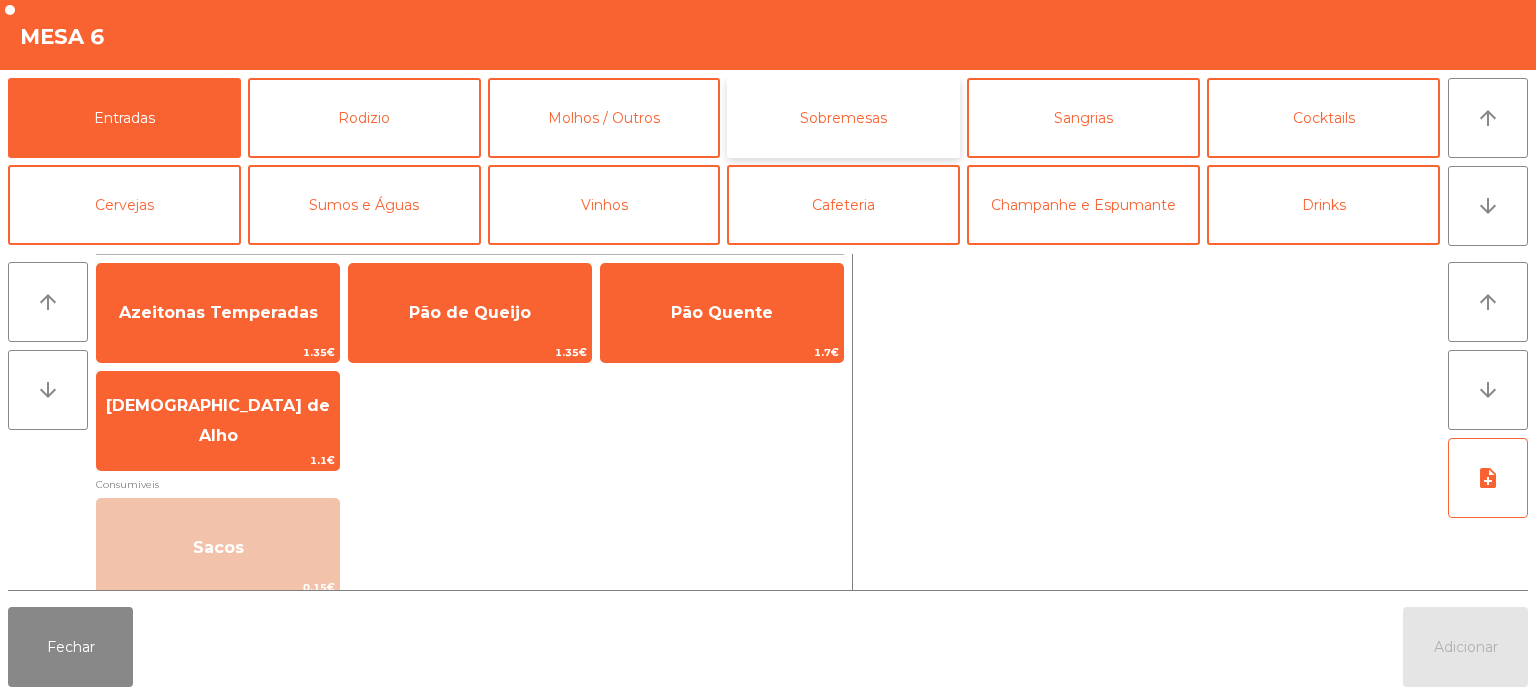 click on "Sobremesas" 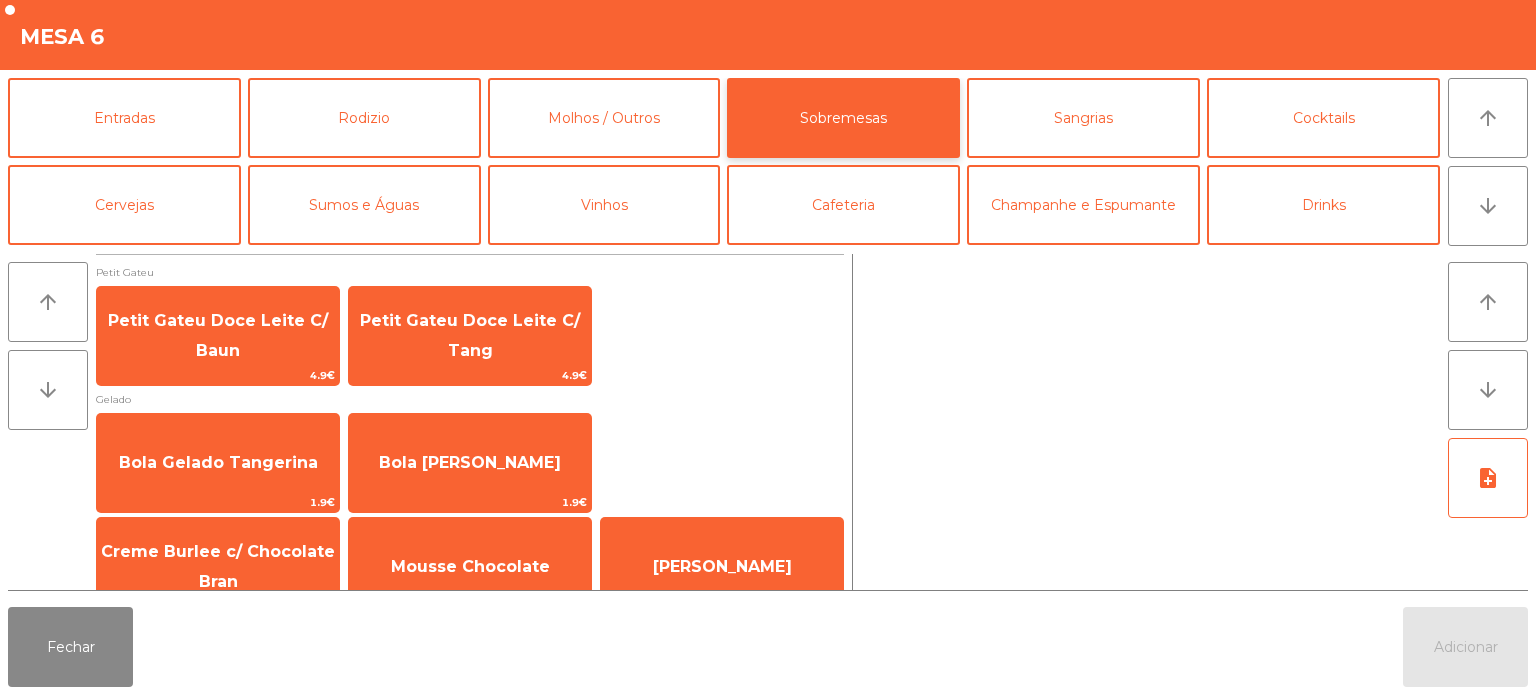 scroll, scrollTop: 34, scrollLeft: 0, axis: vertical 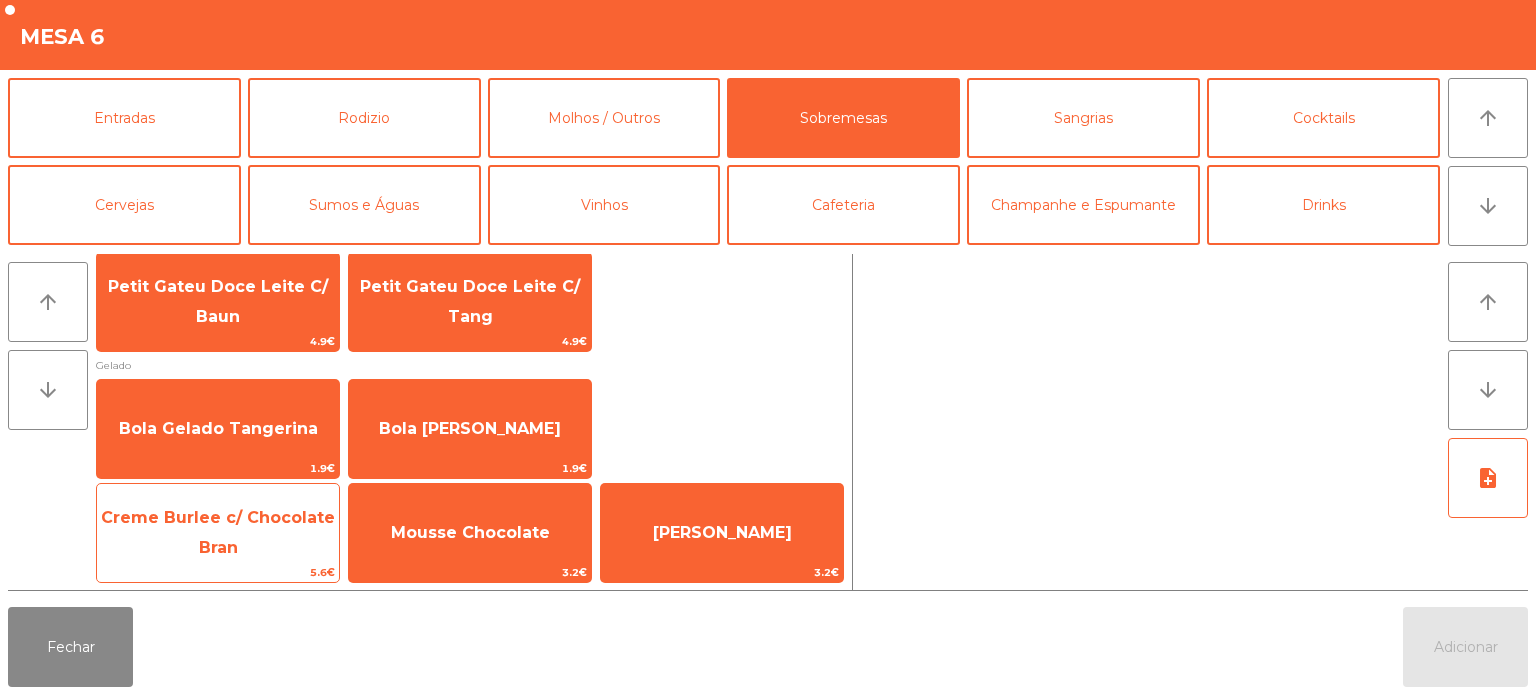click on "Creme Burlee c/ Chocolate Bran" 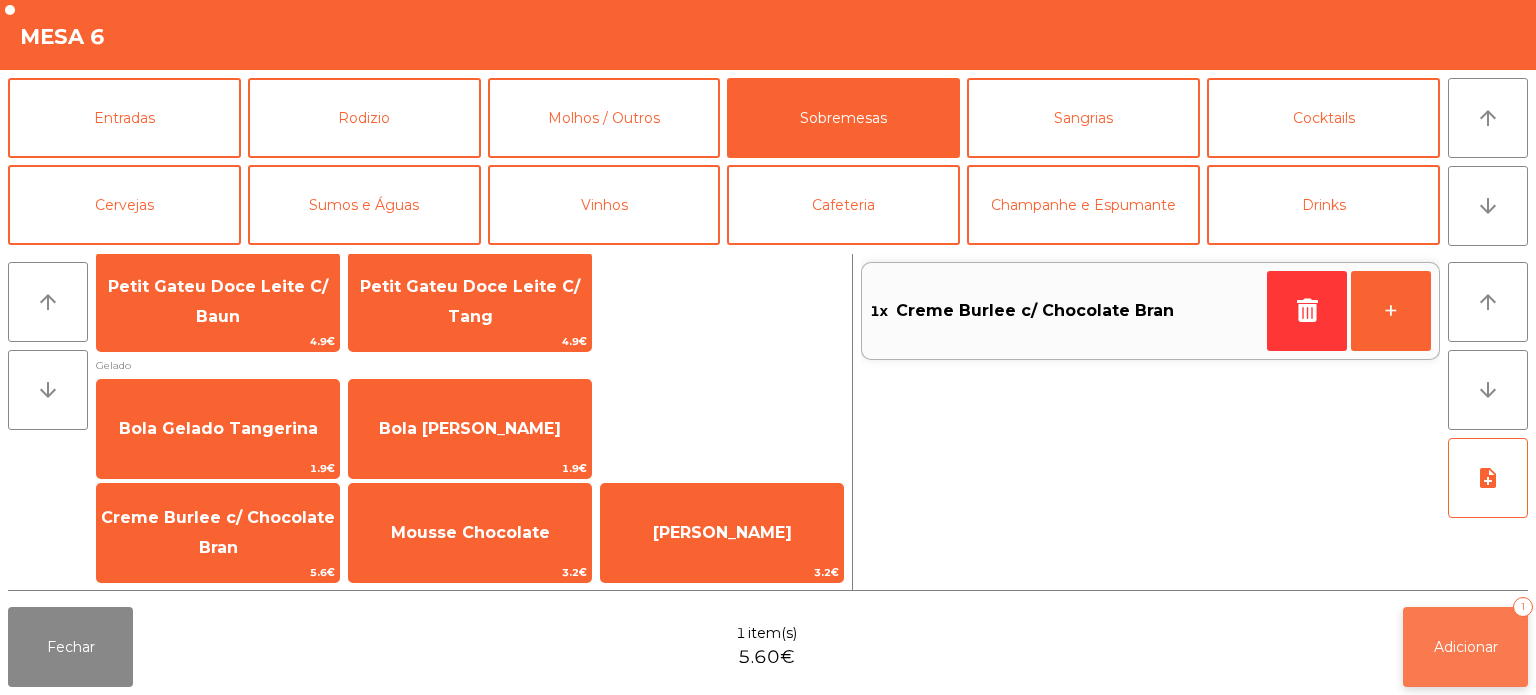 click on "Adicionar   1" 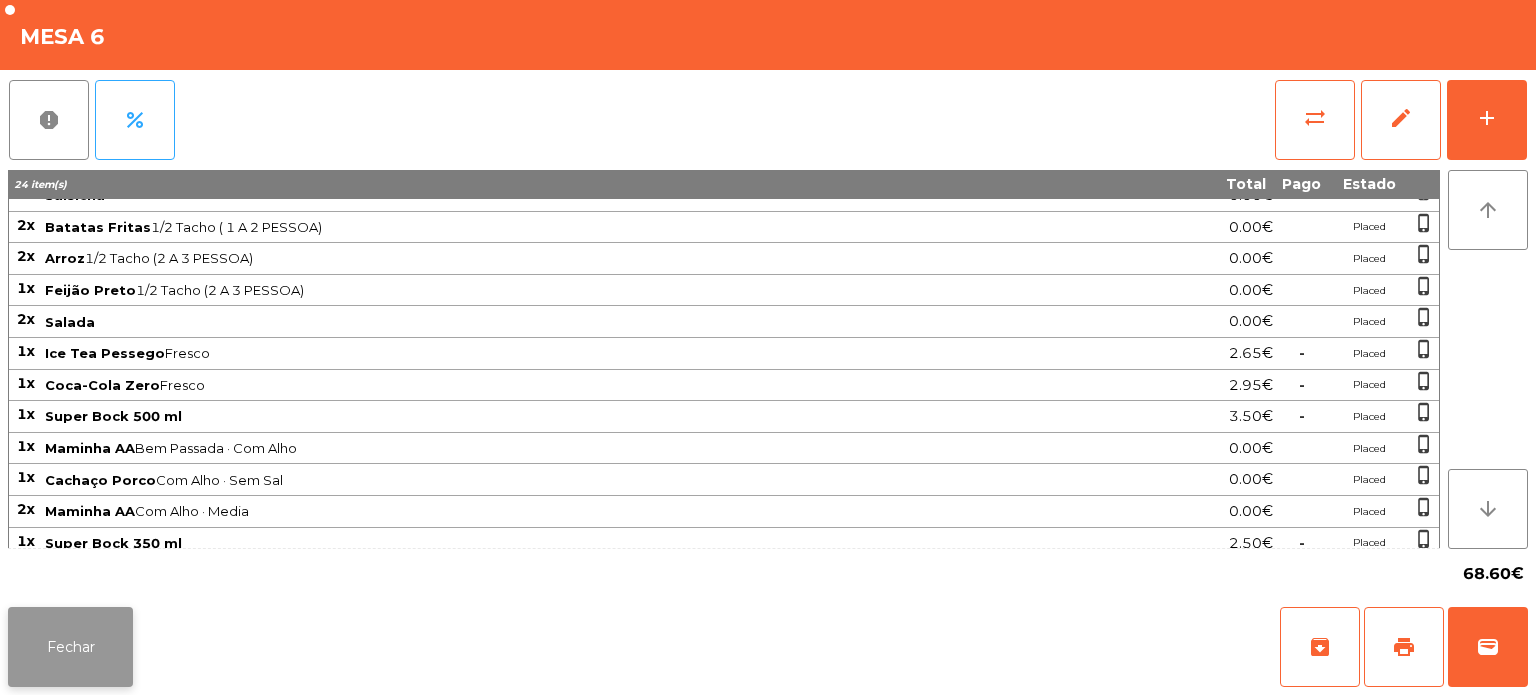 click on "Fechar" 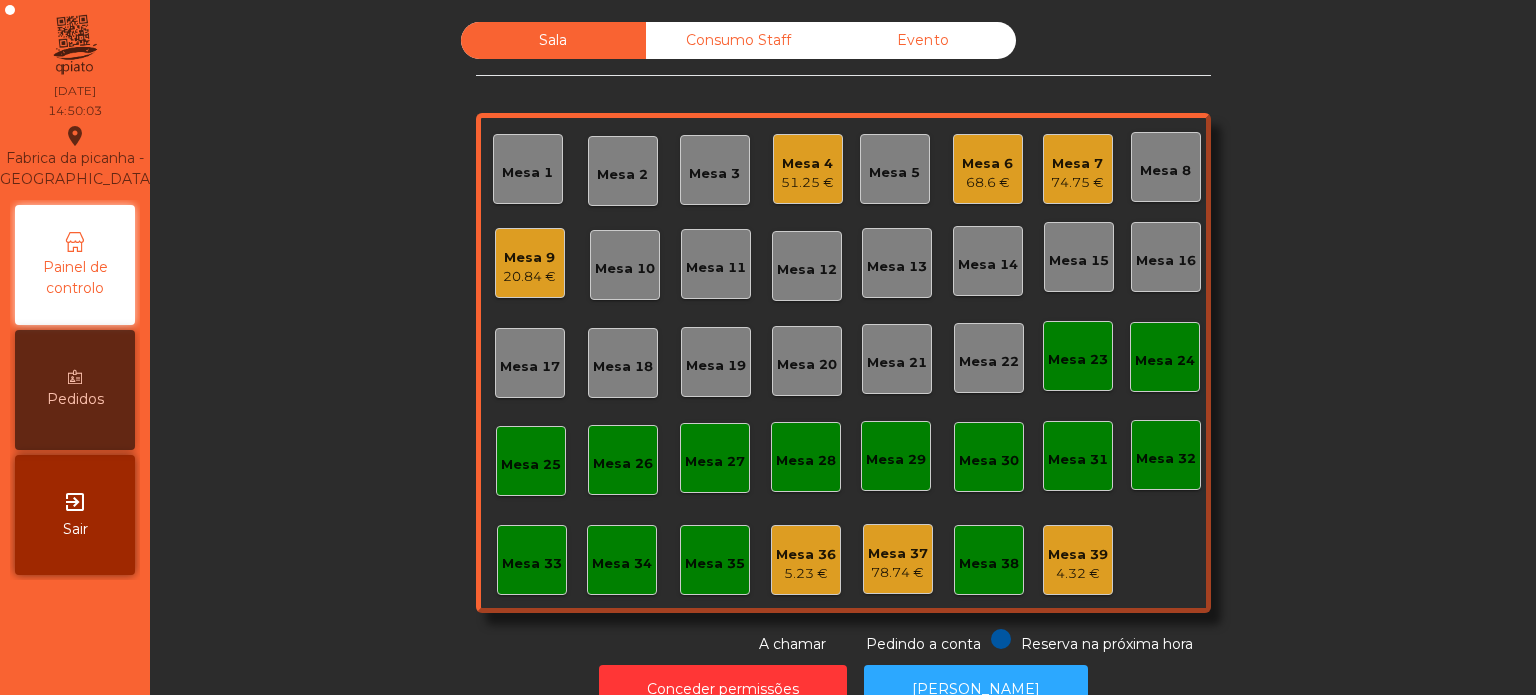click on "68.6 €" 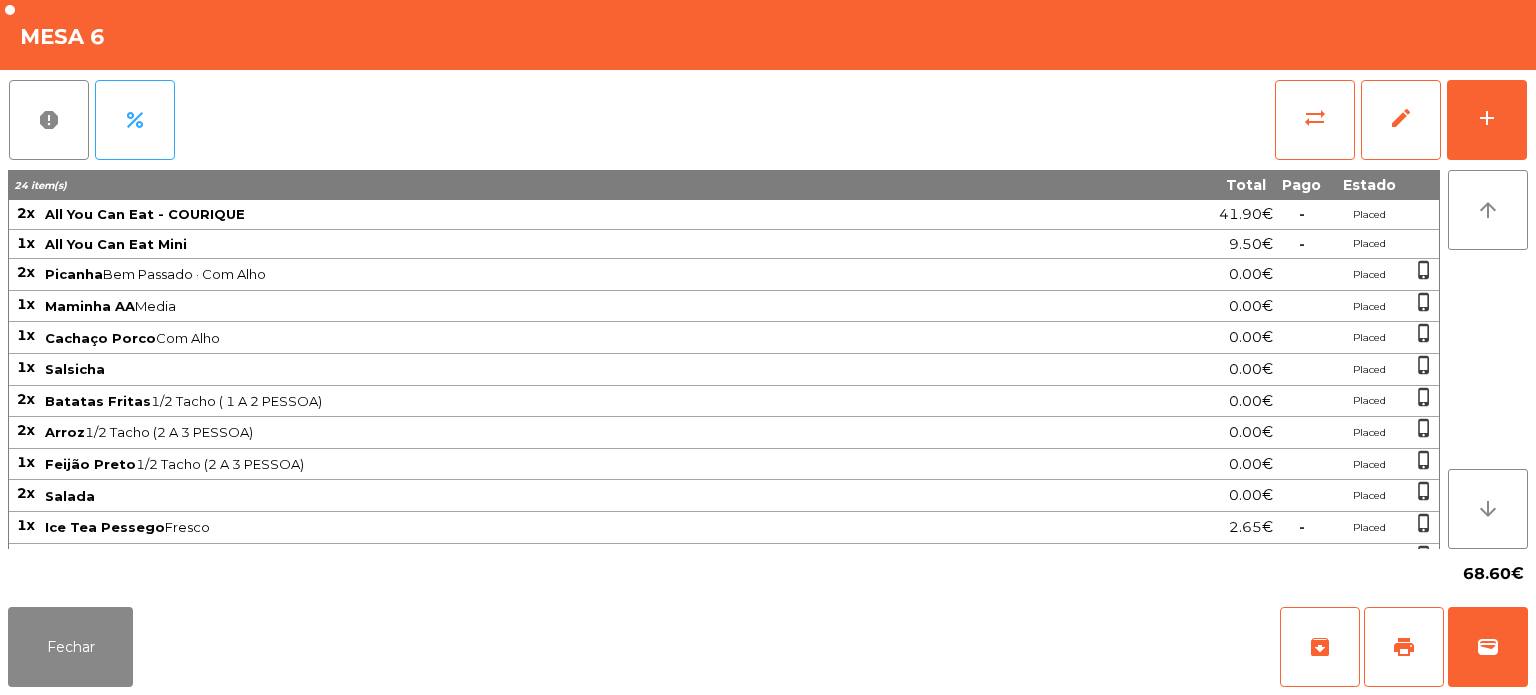 scroll, scrollTop: 204, scrollLeft: 0, axis: vertical 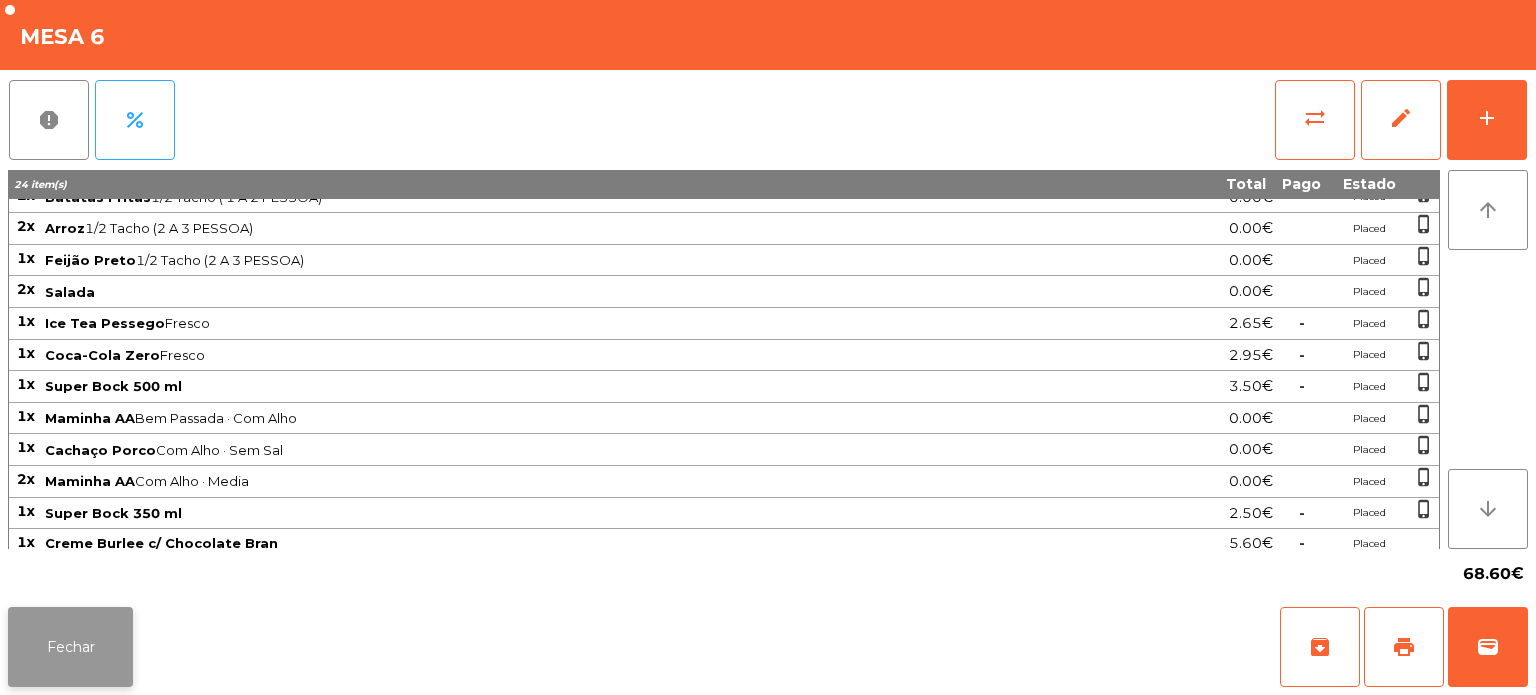 click on "Fechar" 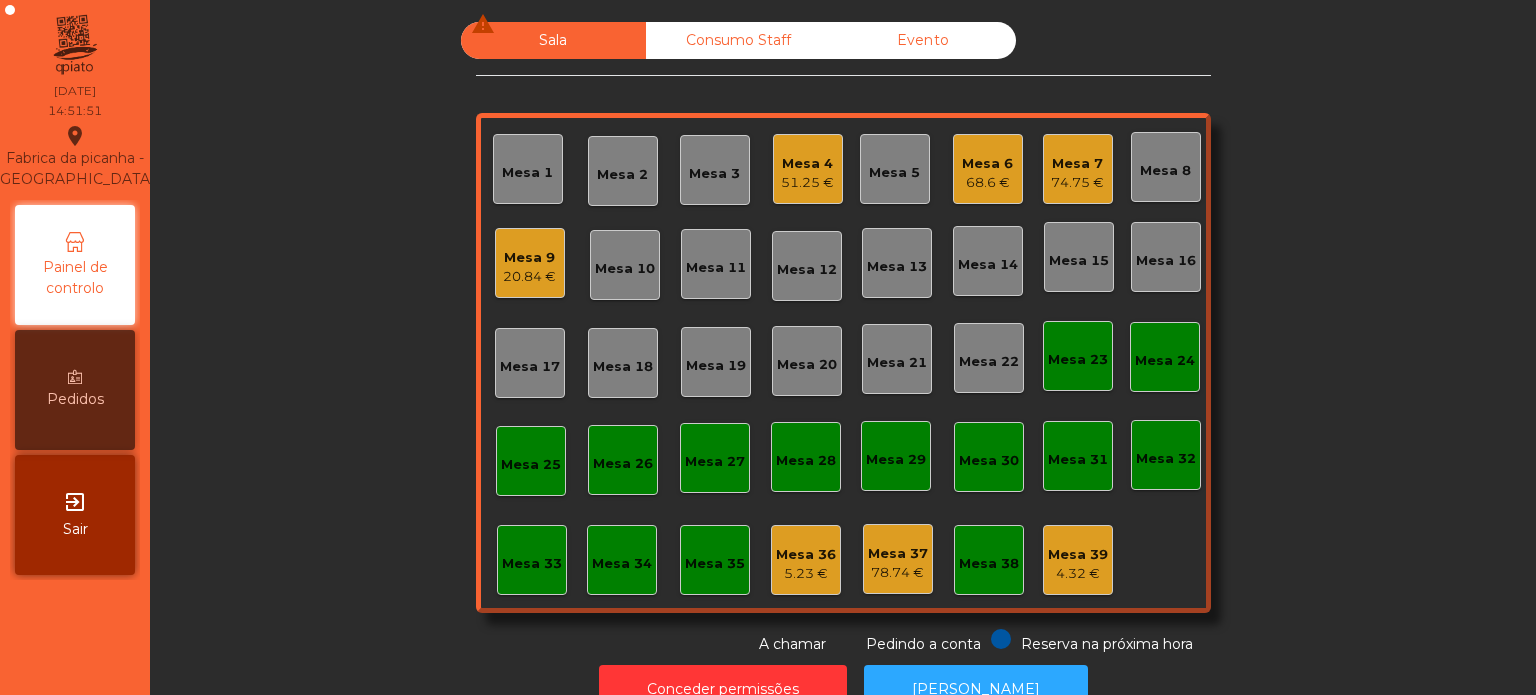 click on "68.6 €" 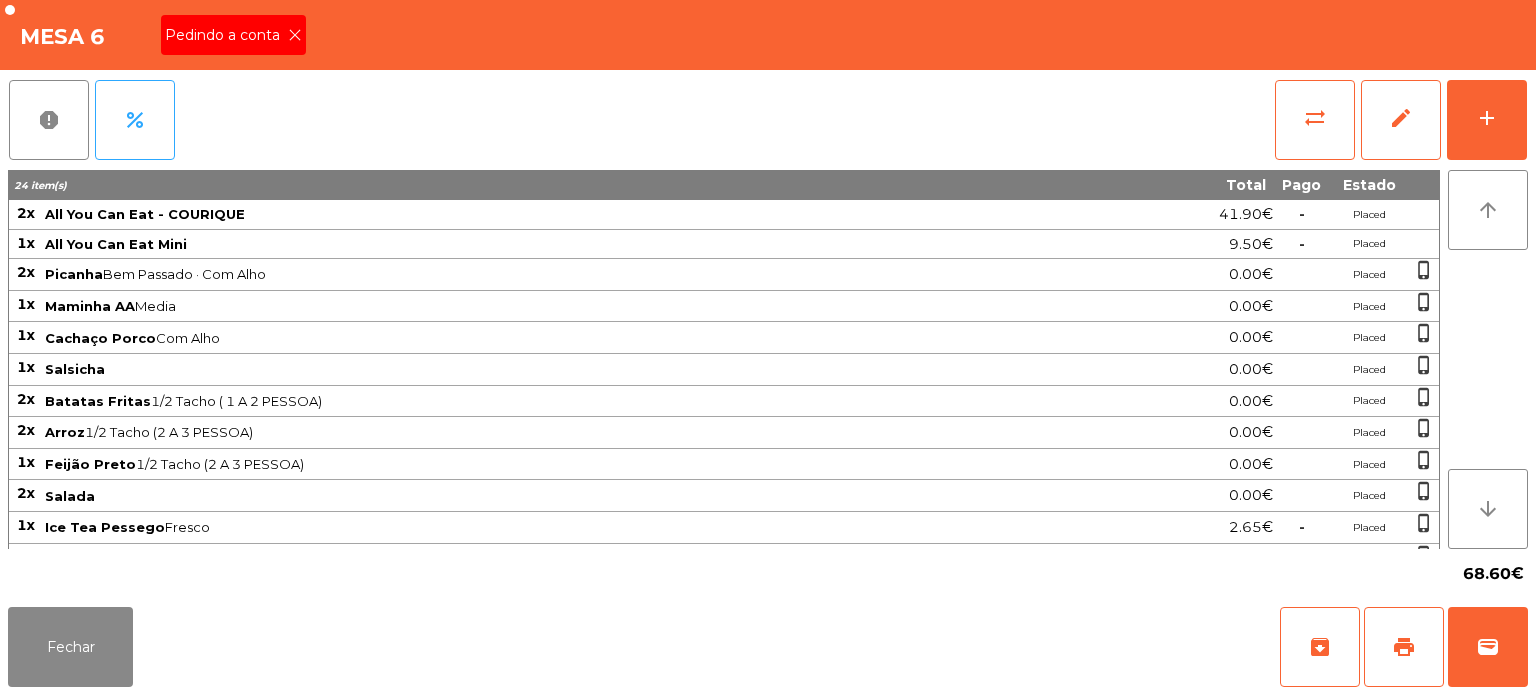 click on "Pedindo a conta" 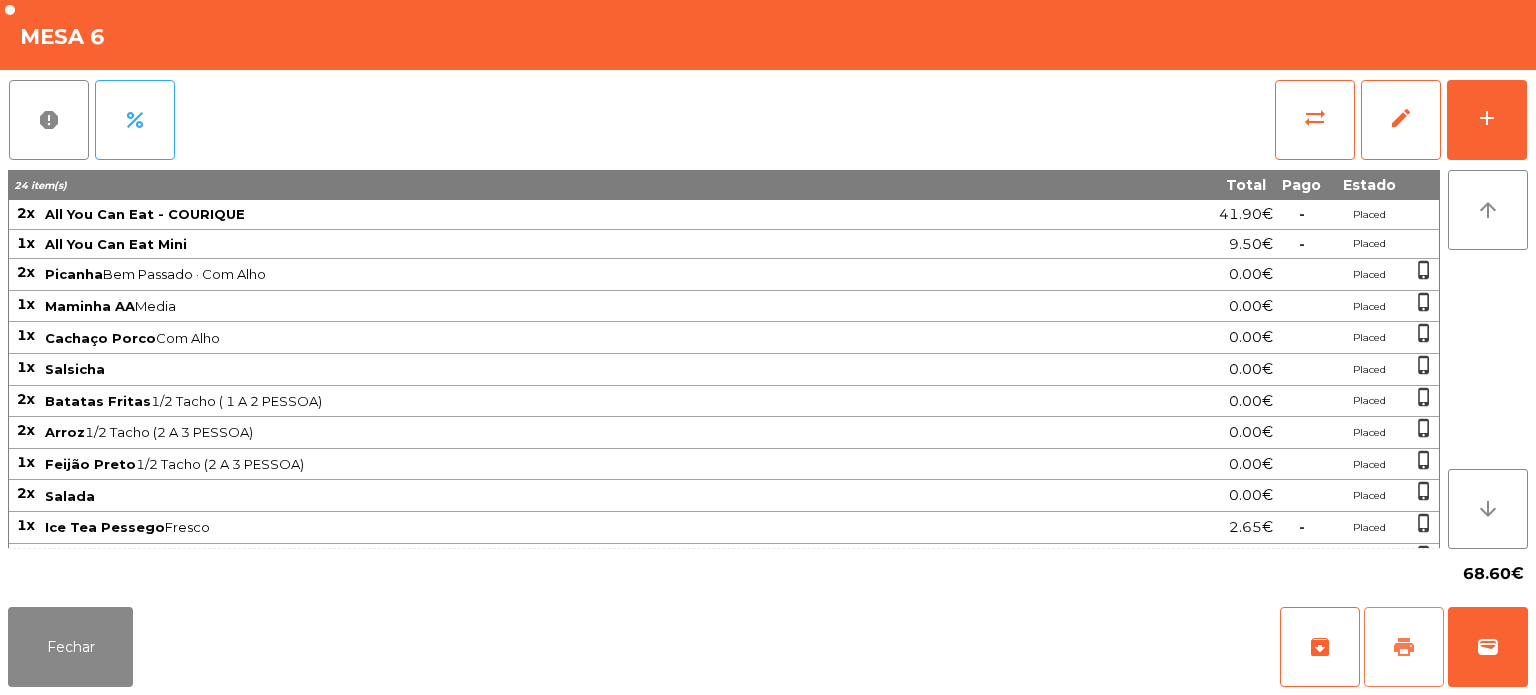 click on "print" 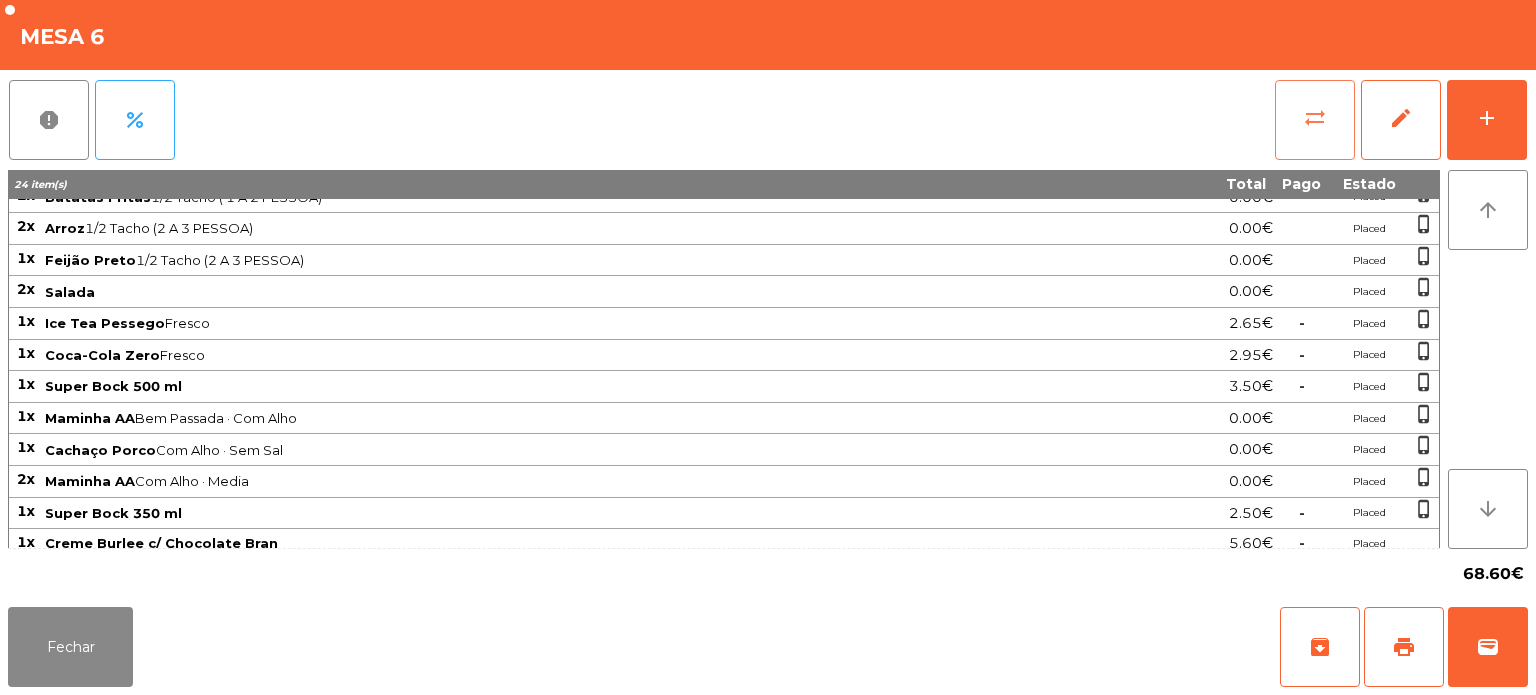 click on "sync_alt" 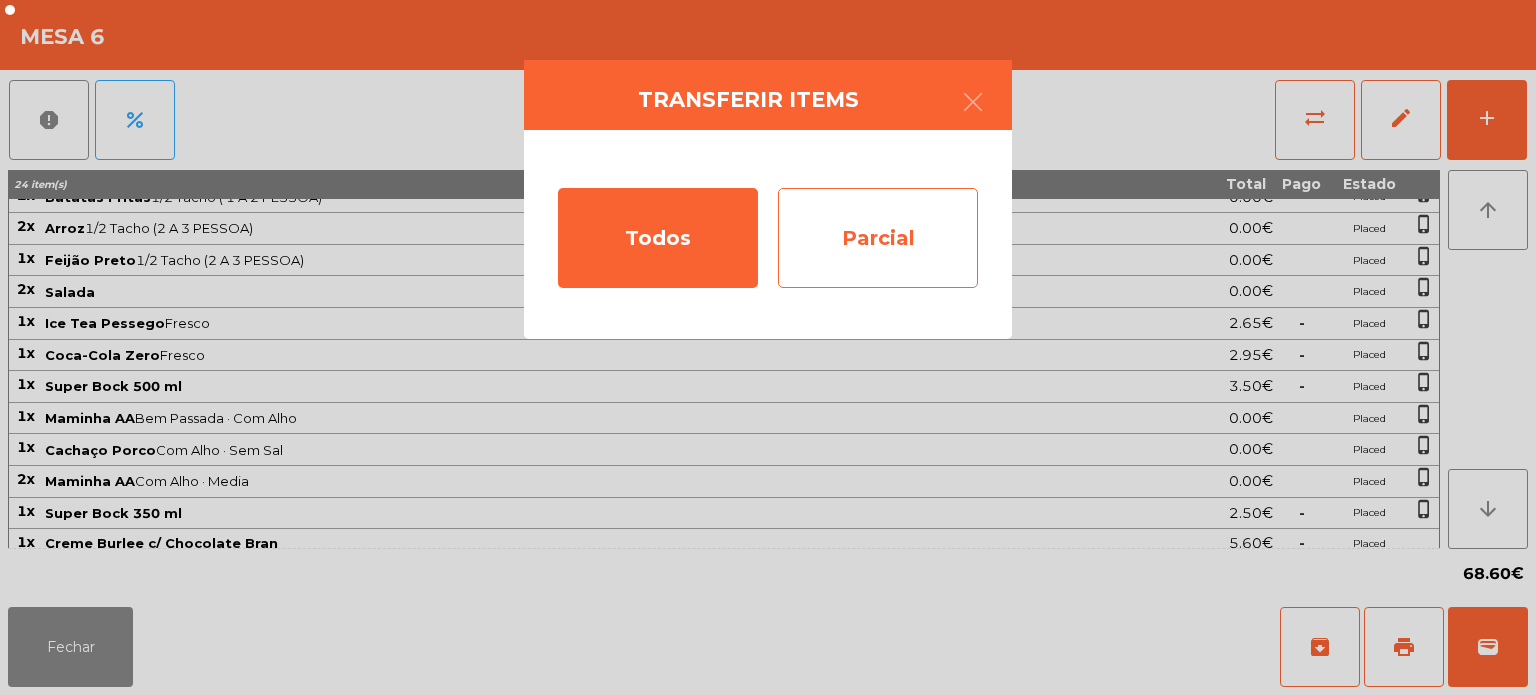 click on "Parcial" 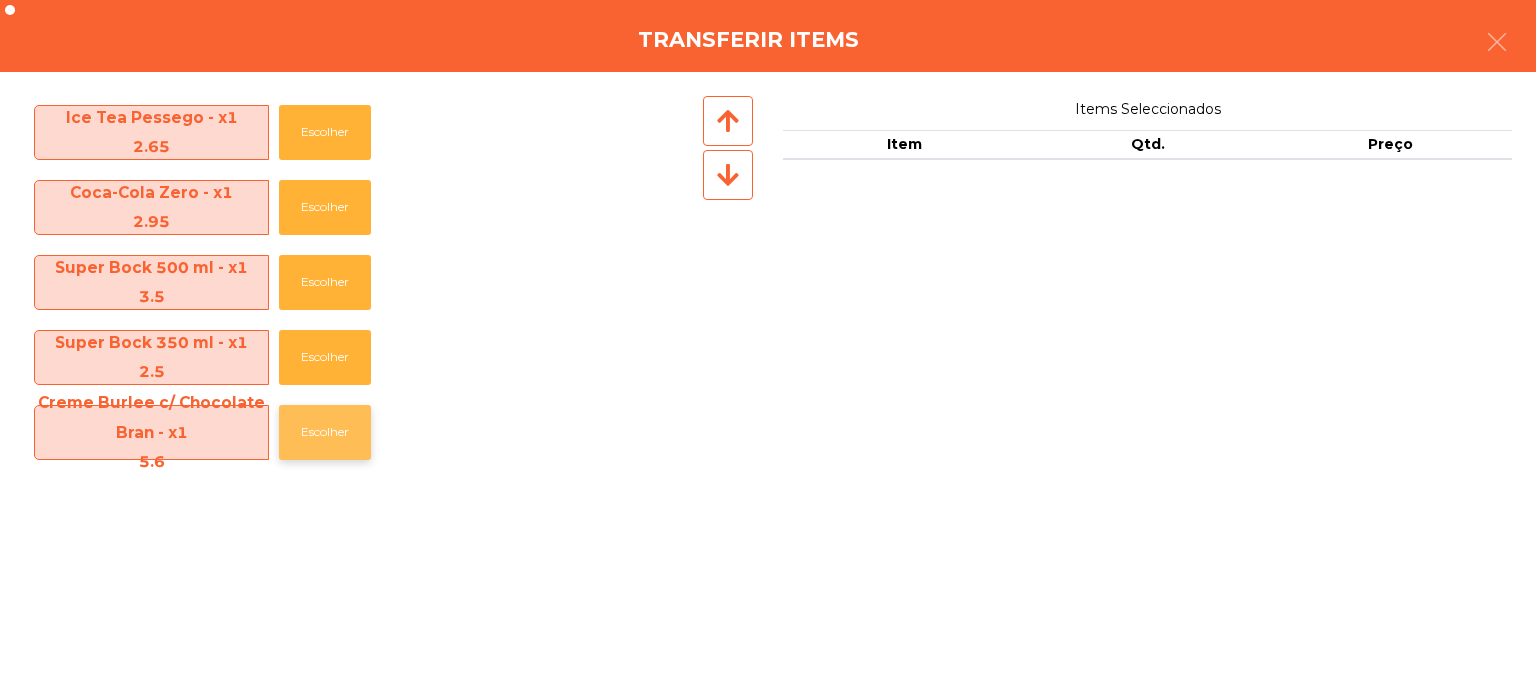 click on "Escolher" 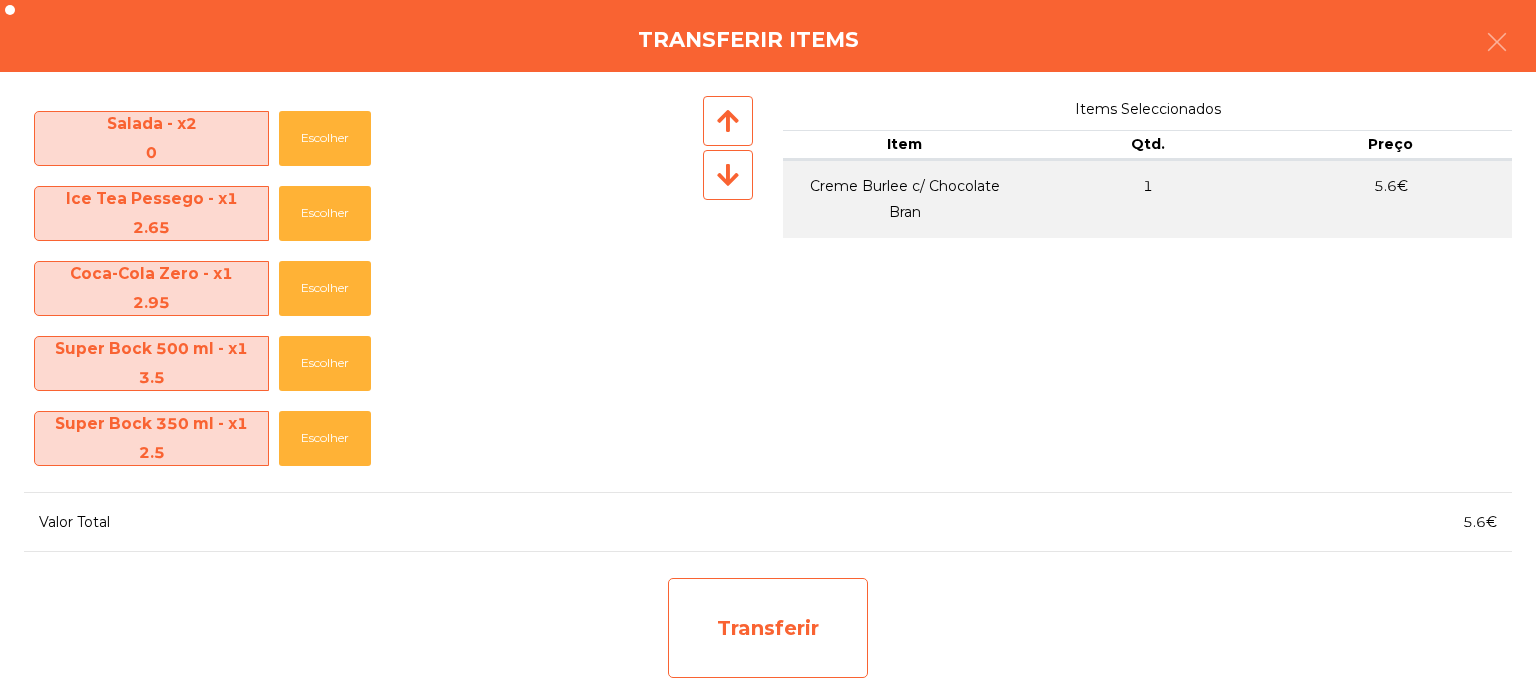click on "Transferir" 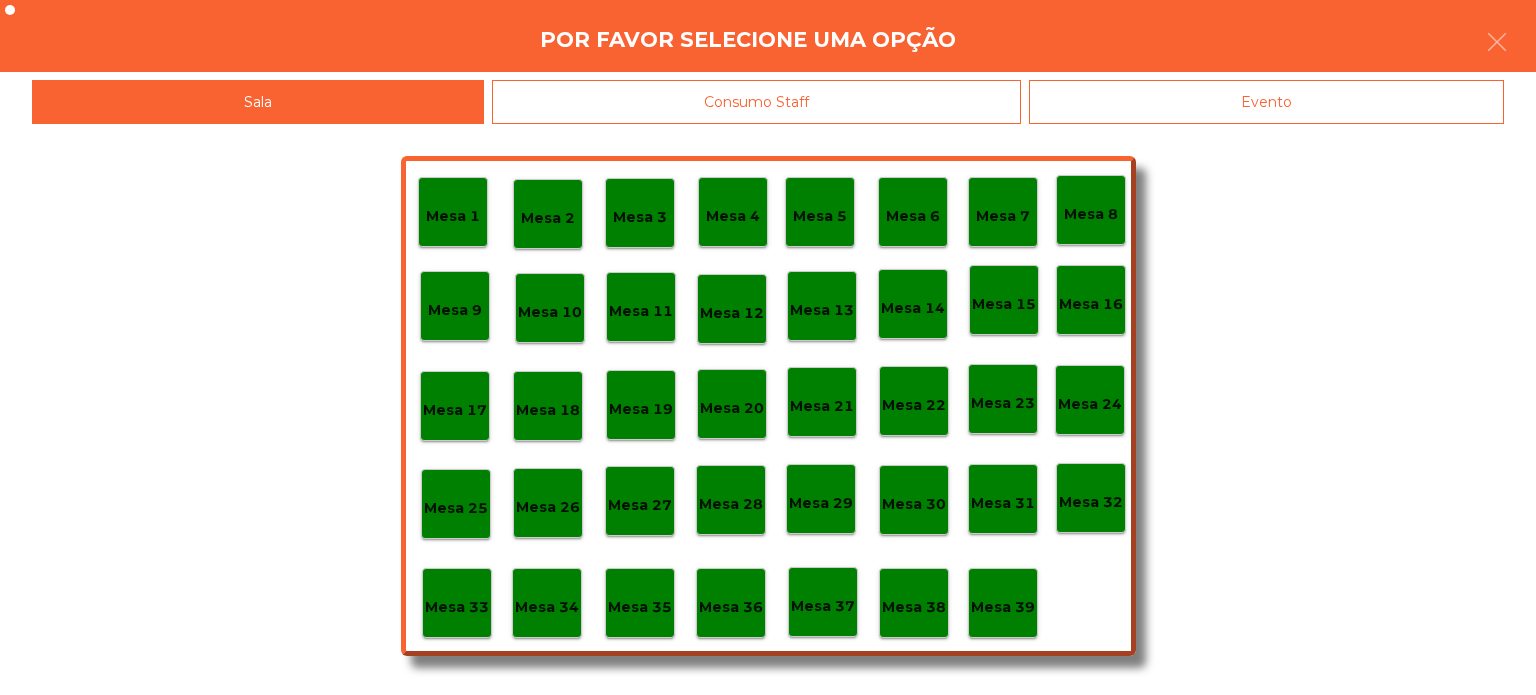 click on "Mesa 39" 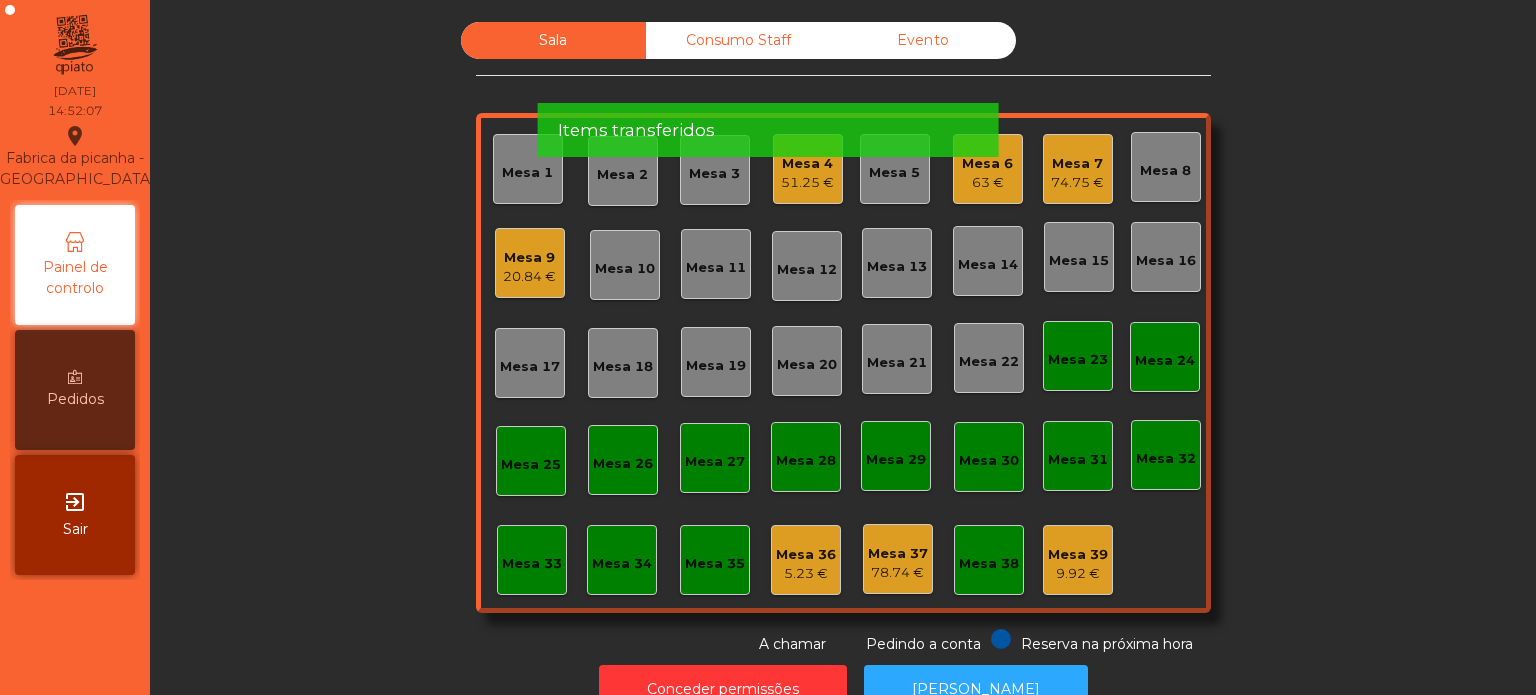 click on "Mesa 6   63 €" 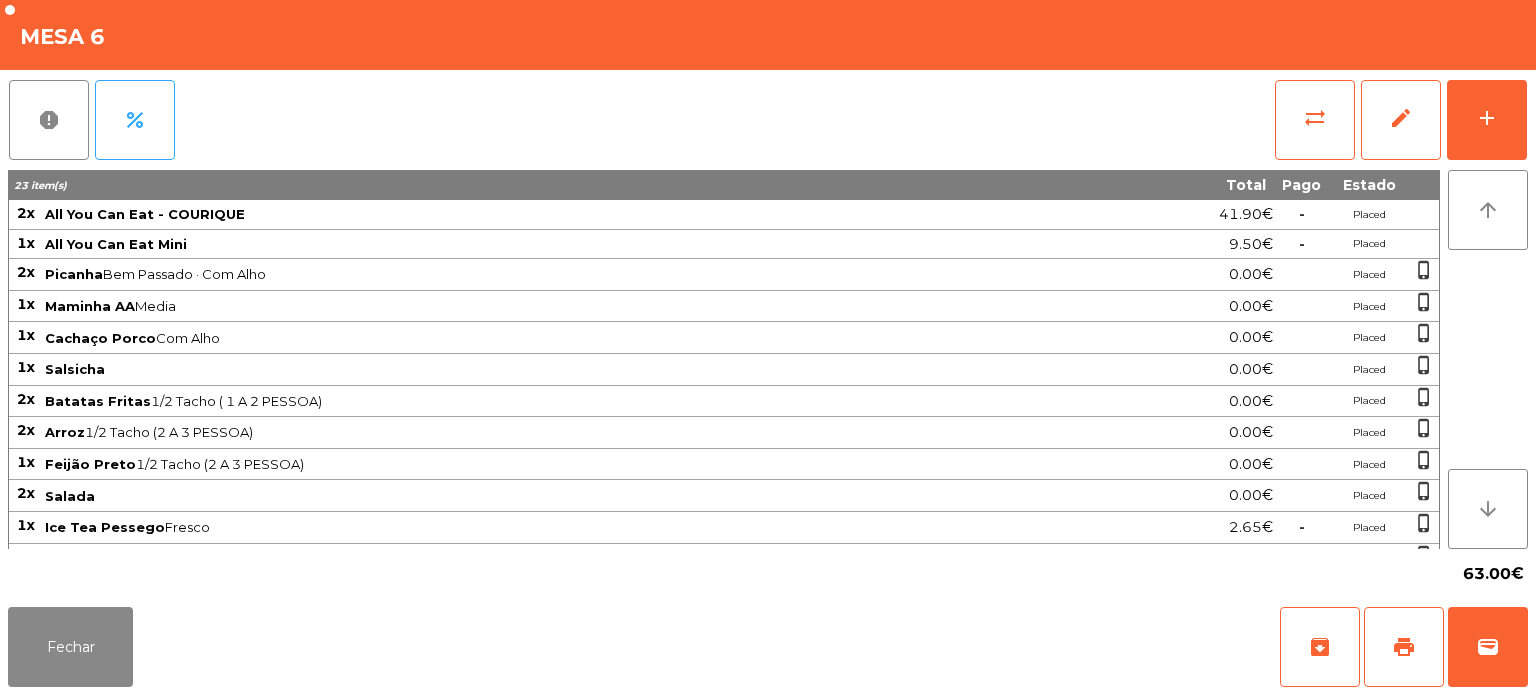 scroll, scrollTop: 174, scrollLeft: 0, axis: vertical 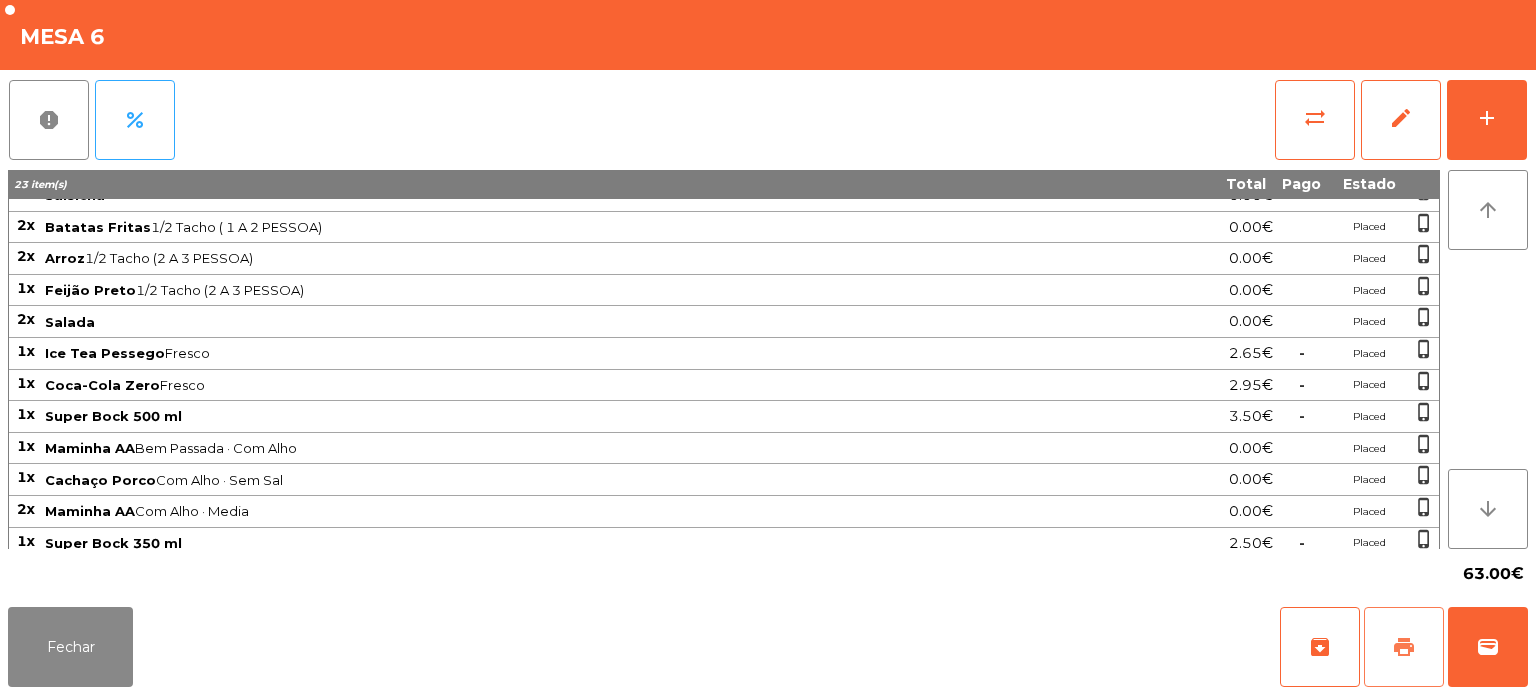 click on "print" 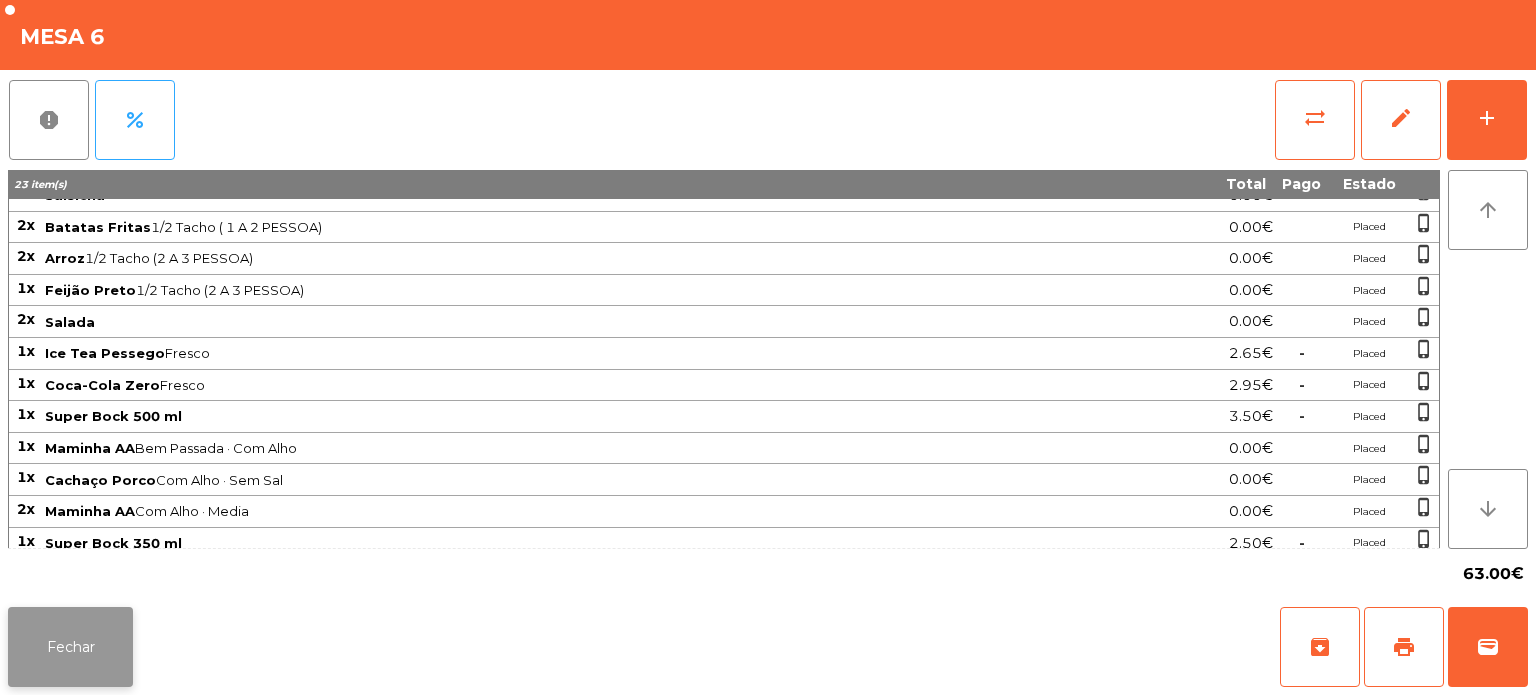 click on "Fechar" 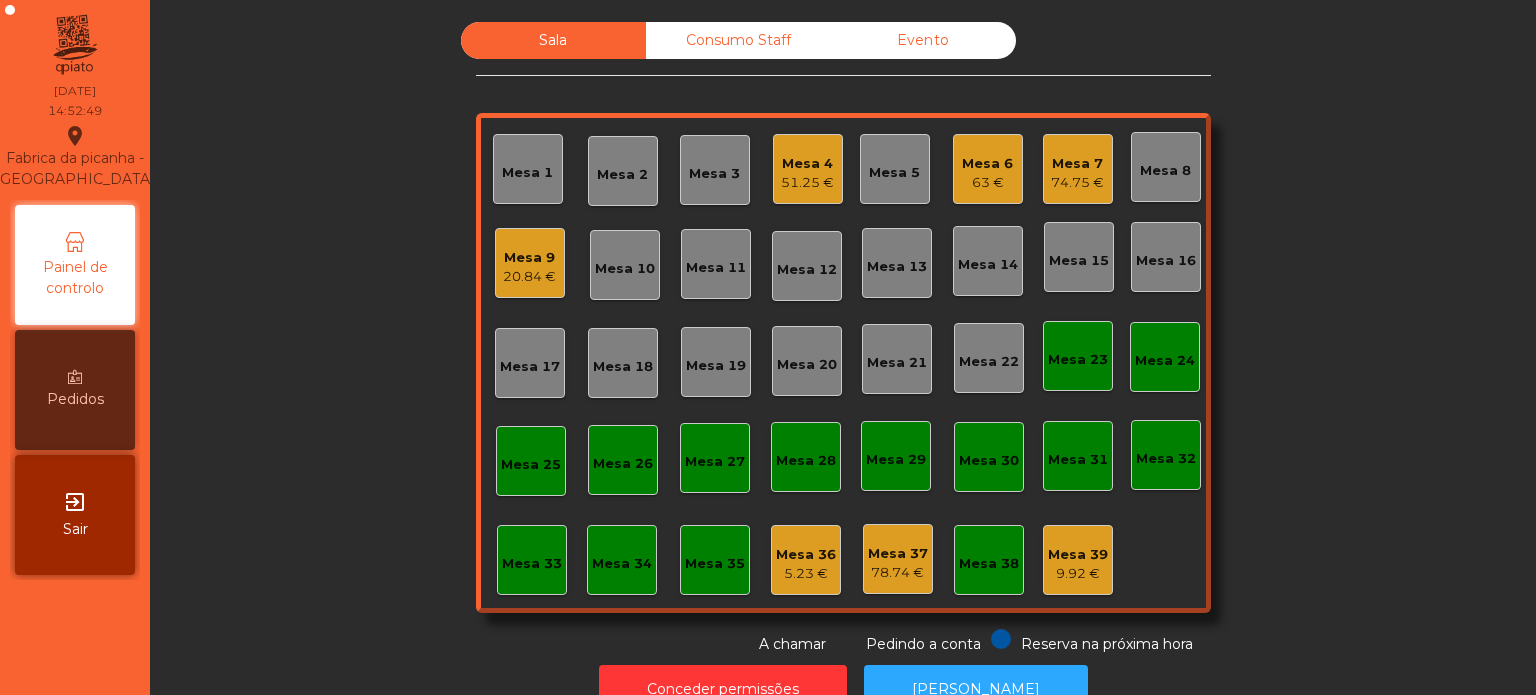 click on "Sala   Consumo Staff   Evento   Mesa 1   Mesa 2   Mesa 3   Mesa 4   51.25 €   Mesa 5   Mesa 6   63 €   Mesa 7   74.75 €   Mesa 8   Mesa 9   20.84 €   Mesa 10   Mesa 11   Mesa 12   Mesa 13   Mesa 14   Mesa 15   Mesa 16   Mesa 17   Mesa 18   Mesa 19   Mesa 20   Mesa 21   Mesa 22   Mesa 23   Mesa 24   Mesa 25   Mesa 26   Mesa 27   Mesa 28   Mesa 29   Mesa 30   Mesa 31   Mesa 32   Mesa 33   Mesa 34   Mesa 35   Mesa 36   5.23 €   Mesa 37   78.74 €   Mesa 38   Mesa 39   9.92 €  Reserva na próxima hora Pedindo a conta A chamar" 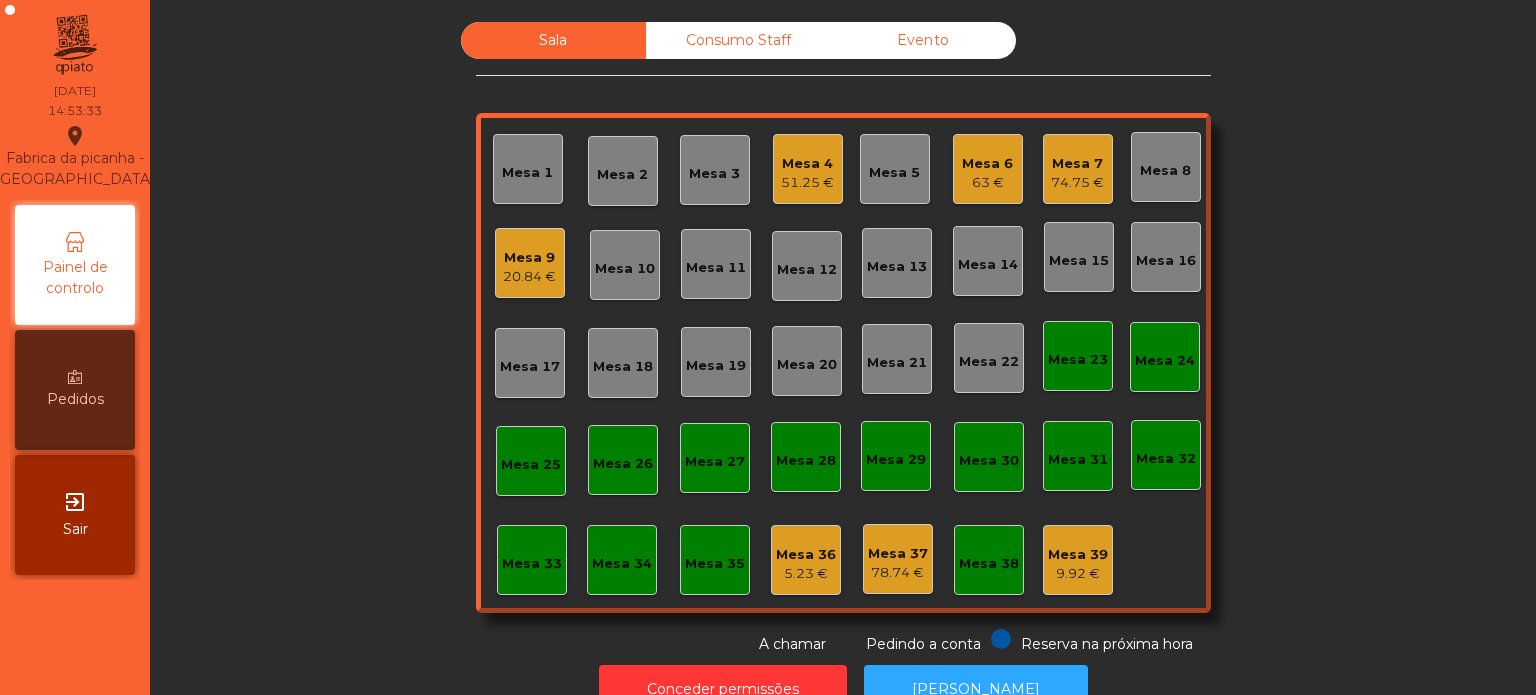 click on "Sala   Consumo Staff   Evento   Mesa 1   Mesa 2   Mesa 3   Mesa 4   51.25 €   Mesa 5   Mesa 6   63 €   Mesa 7   74.75 €   Mesa 8   Mesa 9   20.84 €   Mesa 10   Mesa 11   Mesa 12   Mesa 13   Mesa 14   Mesa 15   Mesa 16   Mesa 17   Mesa 18   Mesa 19   Mesa 20   Mesa 21   Mesa 22   Mesa 23   Mesa 24   Mesa 25   Mesa 26   Mesa 27   Mesa 28   Mesa 29   Mesa 30   Mesa 31   Mesa 32   Mesa 33   Mesa 34   Mesa 35   Mesa 36   5.23 €   Mesa 37   78.74 €   Mesa 38   Mesa 39   9.92 €  Reserva na próxima hora Pedindo a conta A chamar" 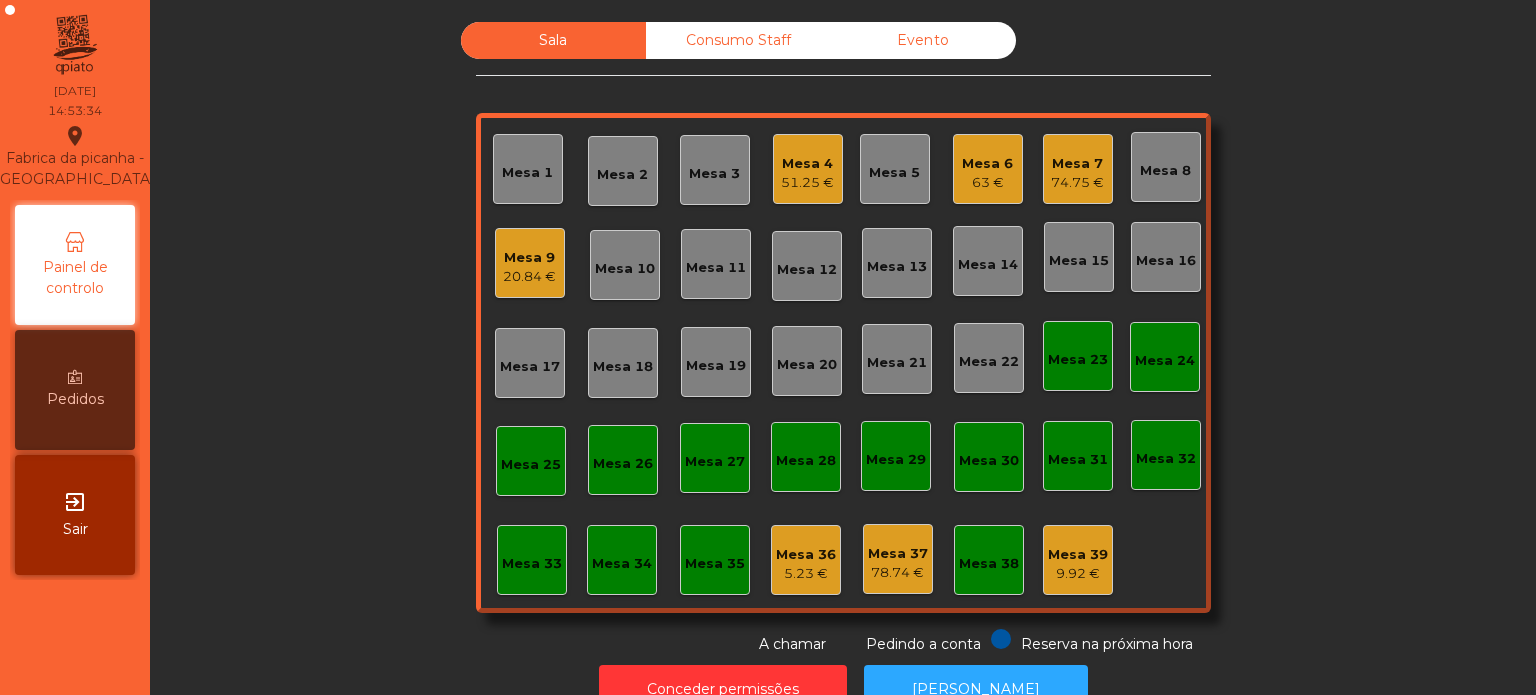 click on "Consumo Staff" 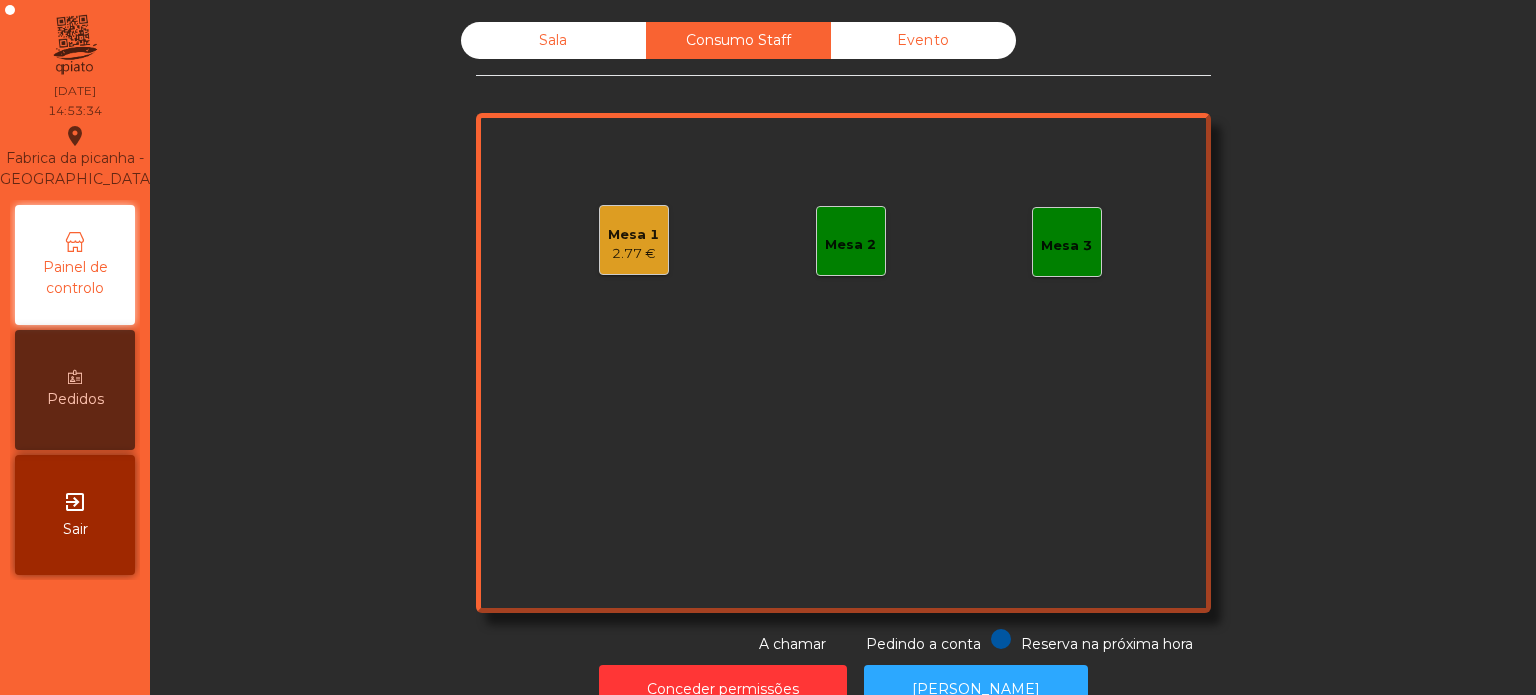 click on "Mesa 1   2.77 €" 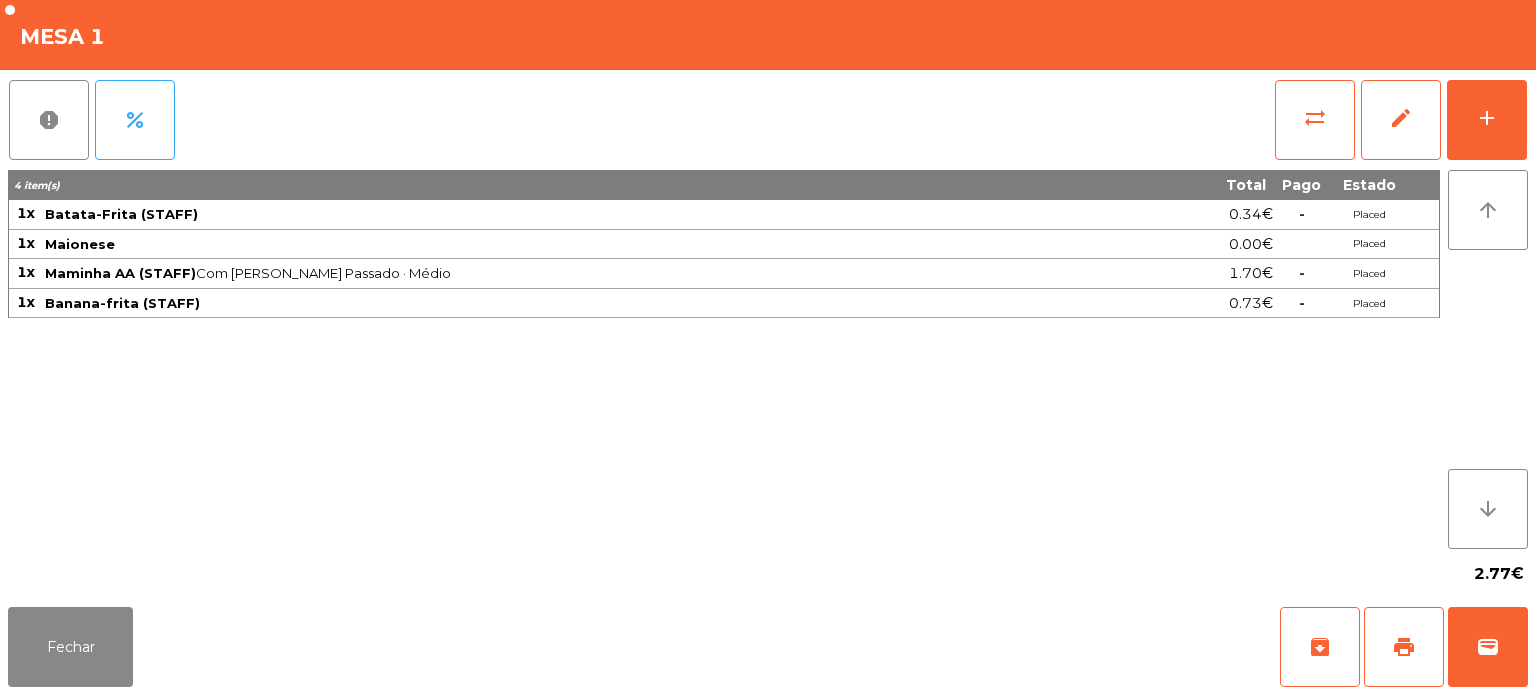 click on "4 item(s) Total Pago Estado 1x Batata-Frita (STAFF) 0.34€  -  Placed 1x Maionese 0.00€ Placed 1x Maminha AA (STAFF)  Com Alho · Mal Passado · Médio  1.70€  -  Placed 1x Banana-frita (STAFF) 0.73€  -  Placed" 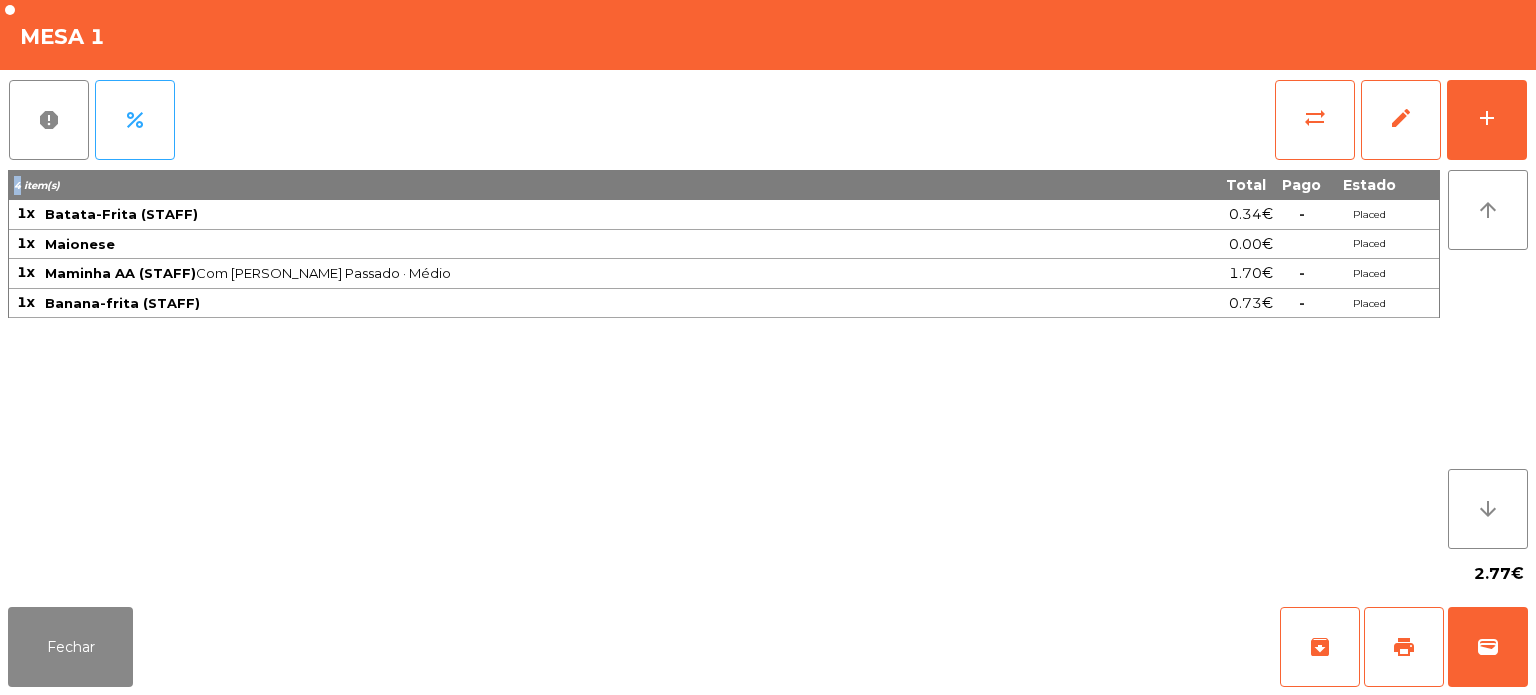 click on "4 item(s) Total Pago Estado 1x Batata-Frita (STAFF) 0.34€  -  Placed 1x Maionese 0.00€ Placed 1x Maminha AA (STAFF)  Com Alho · Mal Passado · Médio  1.70€  -  Placed 1x Banana-frita (STAFF) 0.73€  -  Placed" 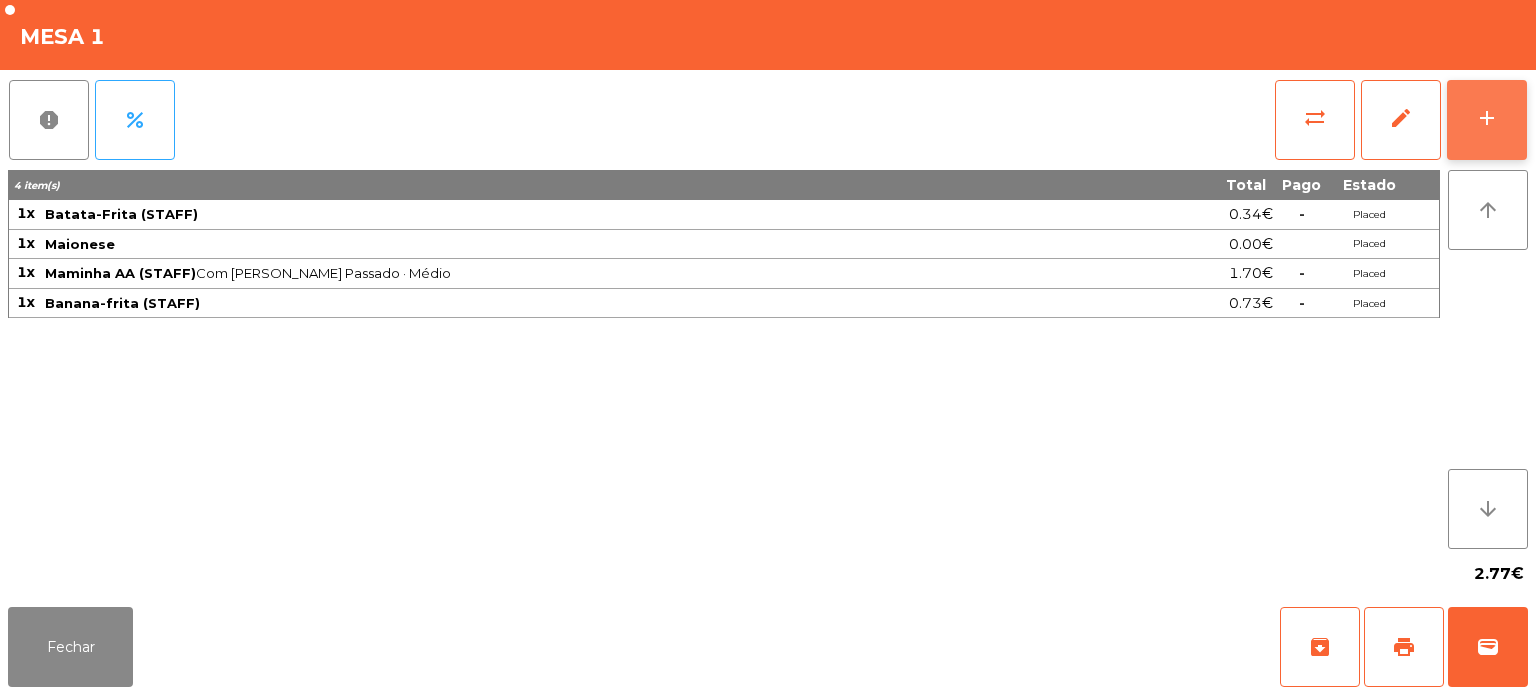 click on "add" 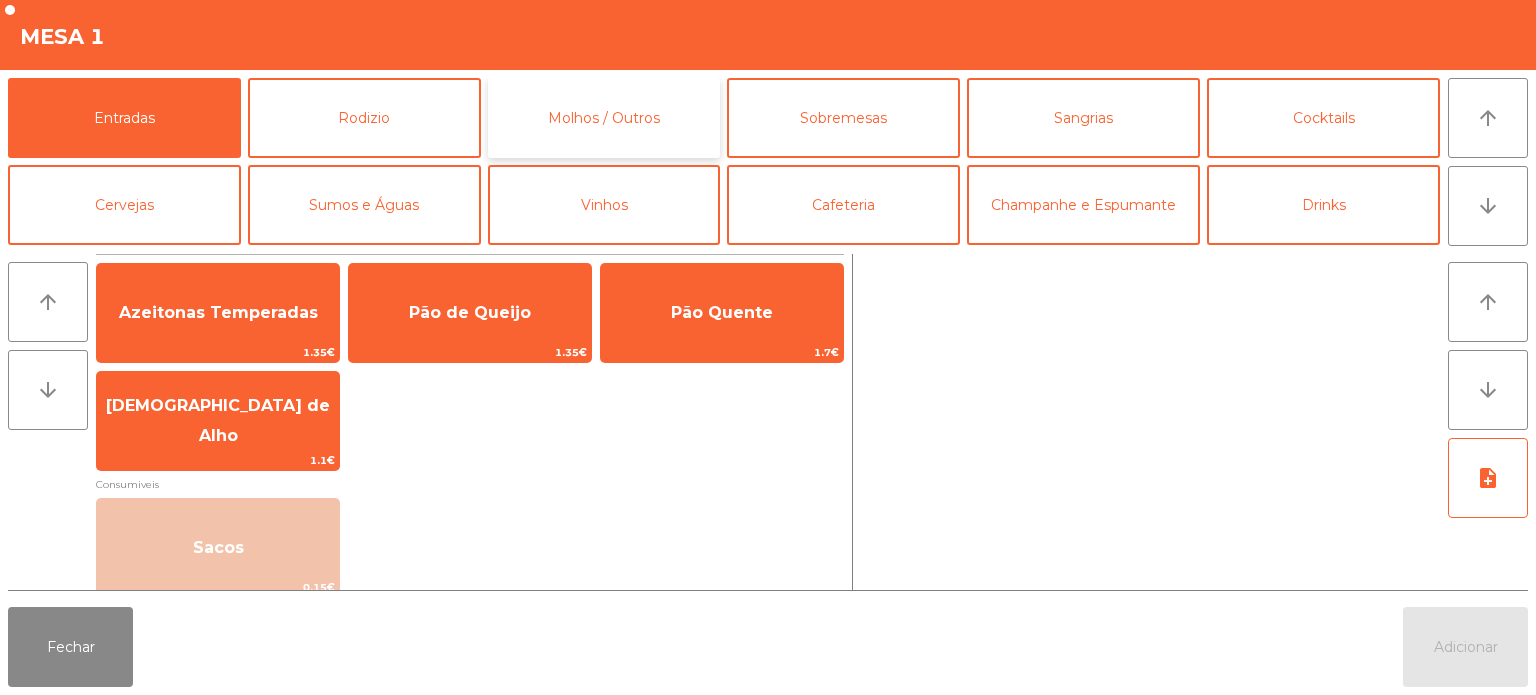 click on "Molhos / Outros" 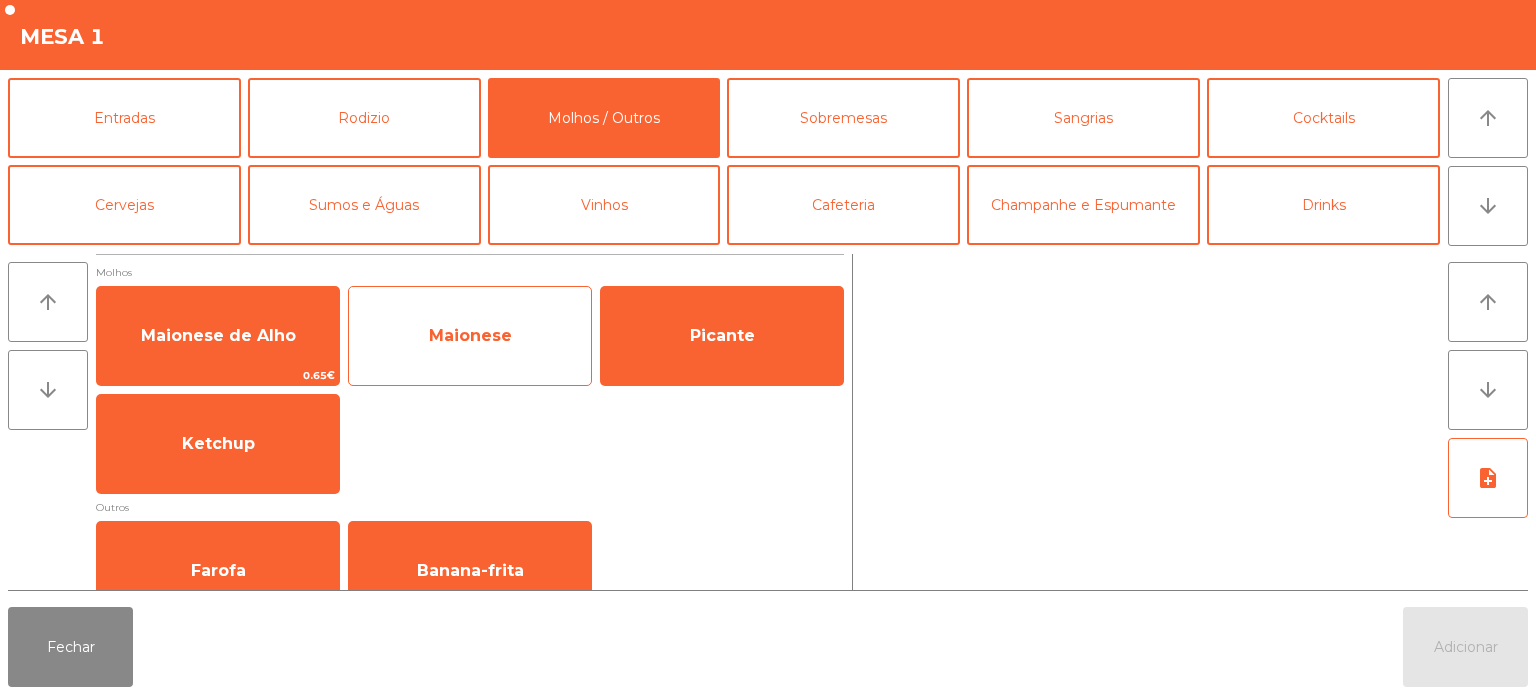 click on "Maionese" 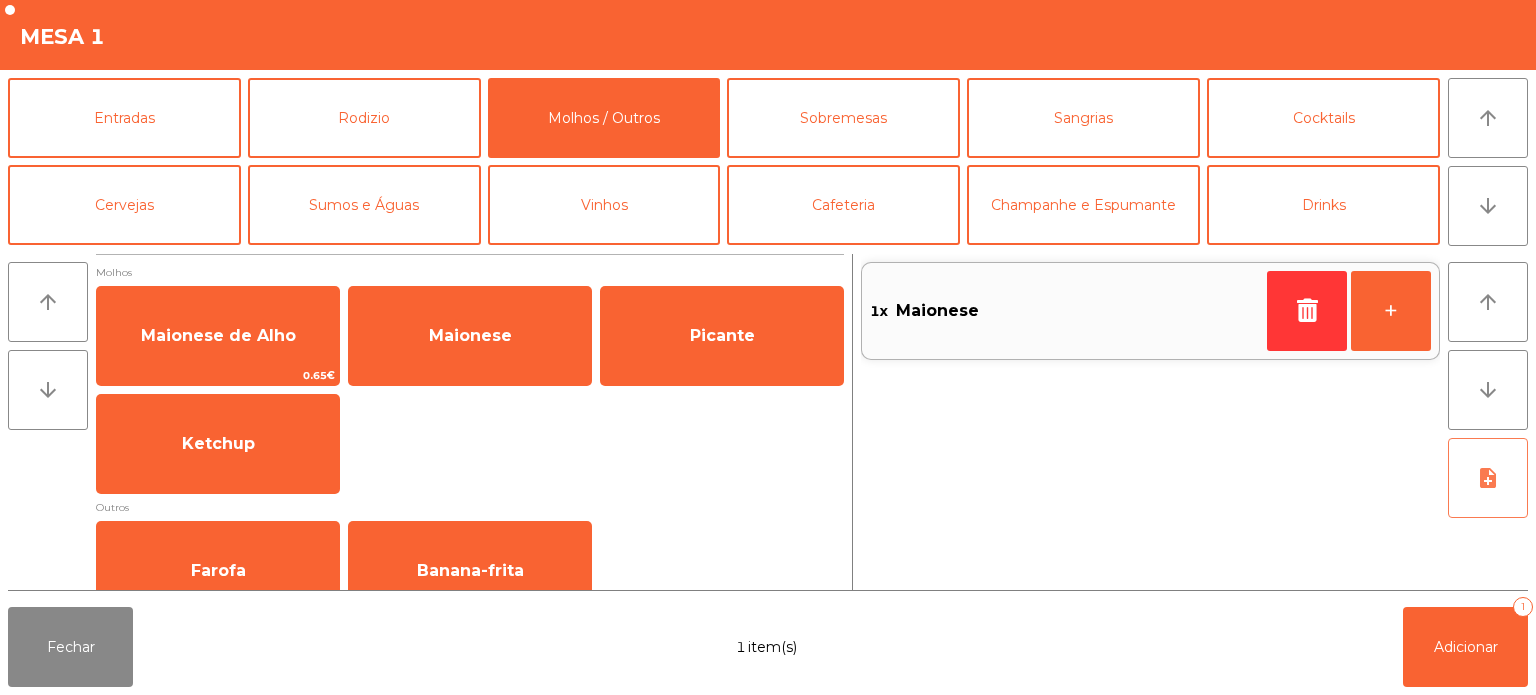 click on "note_add" 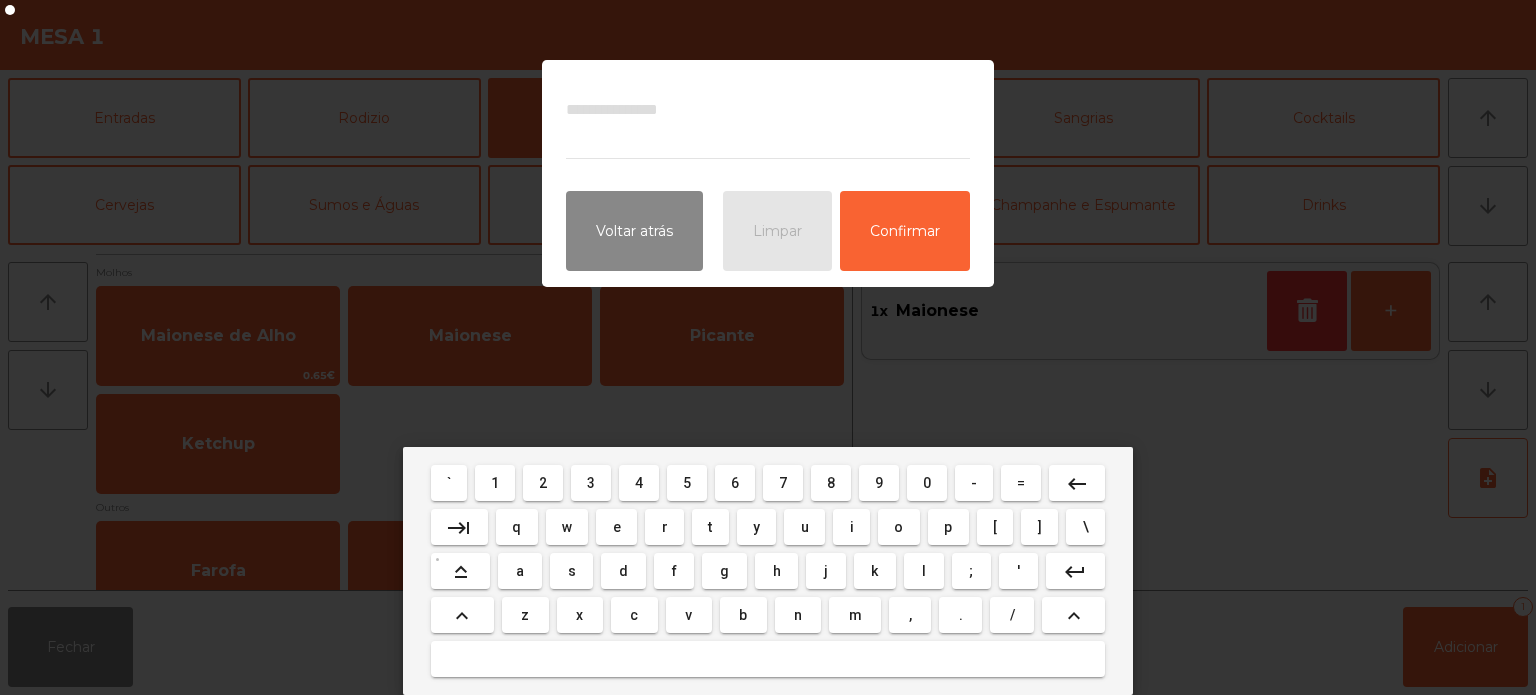 click on "a" at bounding box center (519, 571) 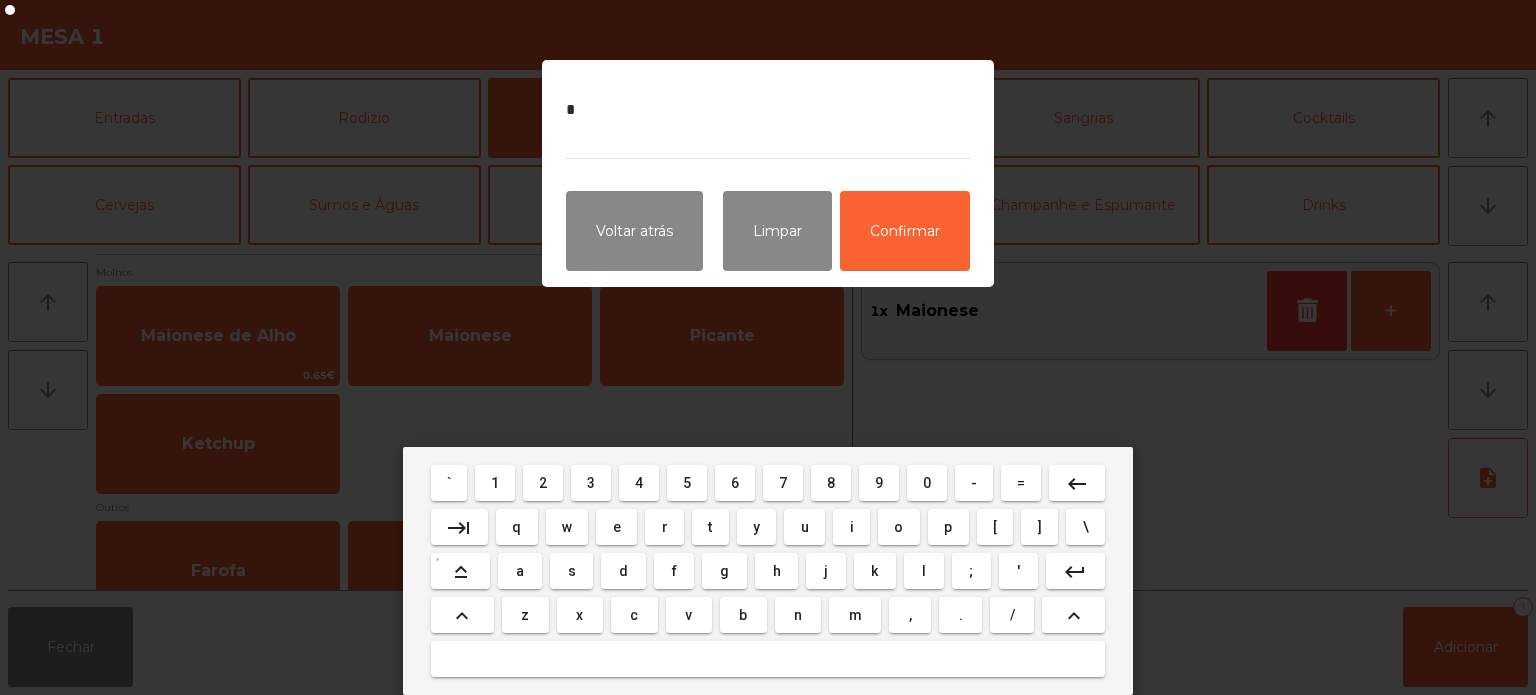 click on "l" at bounding box center [924, 571] 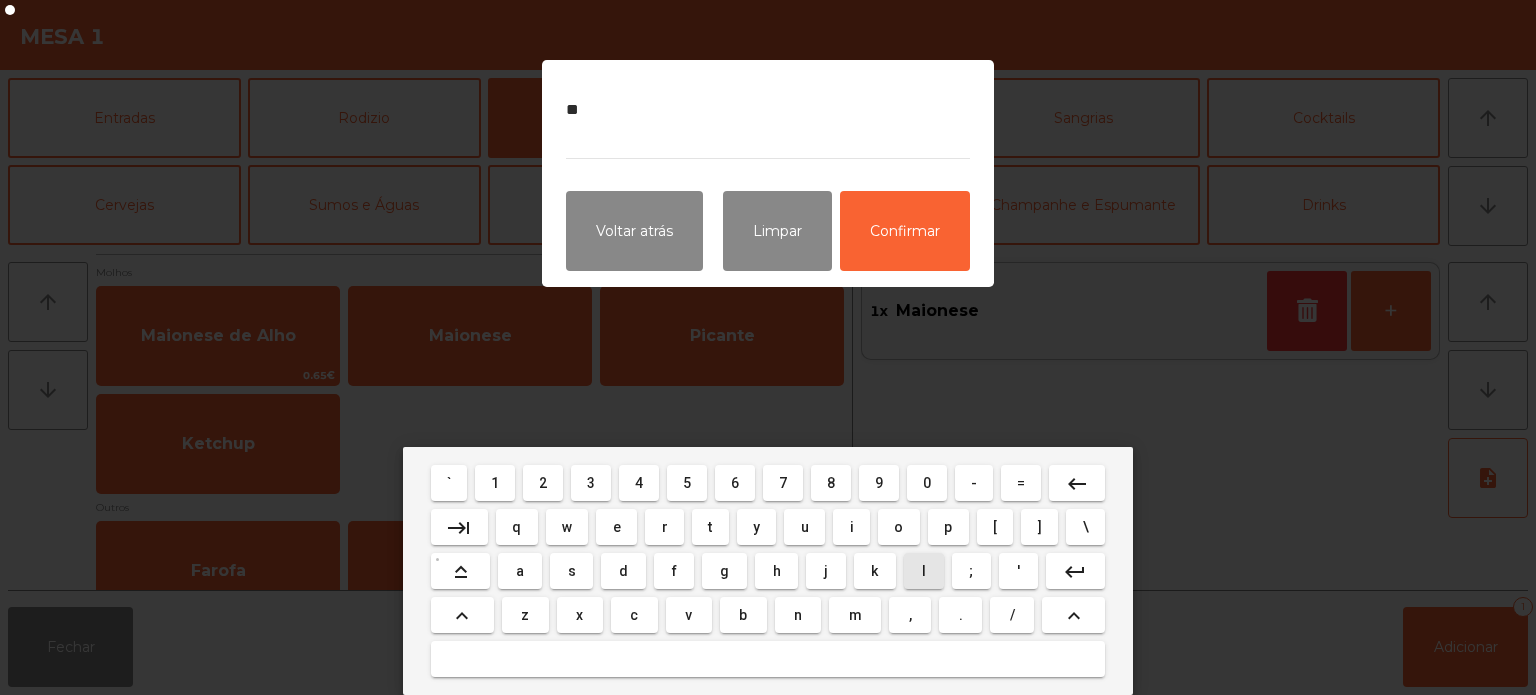 click on "h" at bounding box center (777, 571) 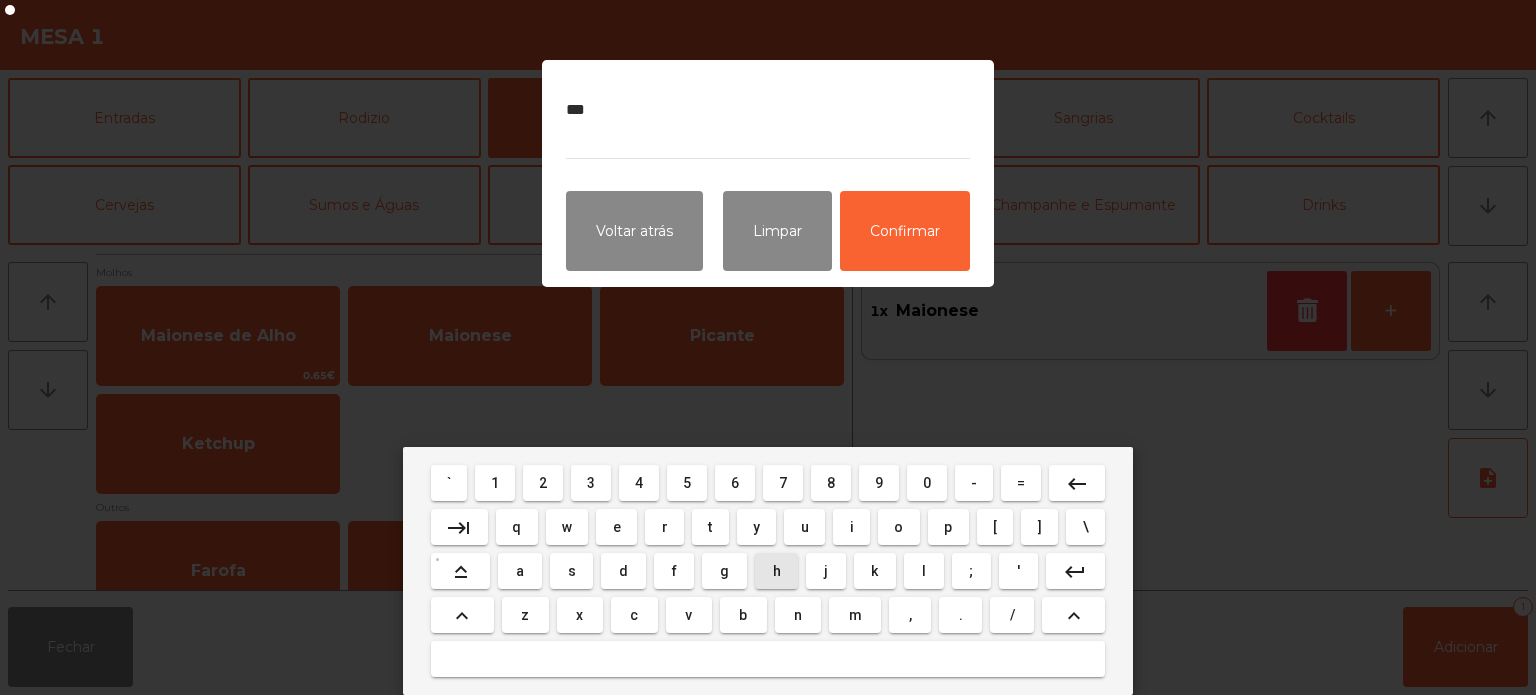 click on "o" at bounding box center [899, 527] 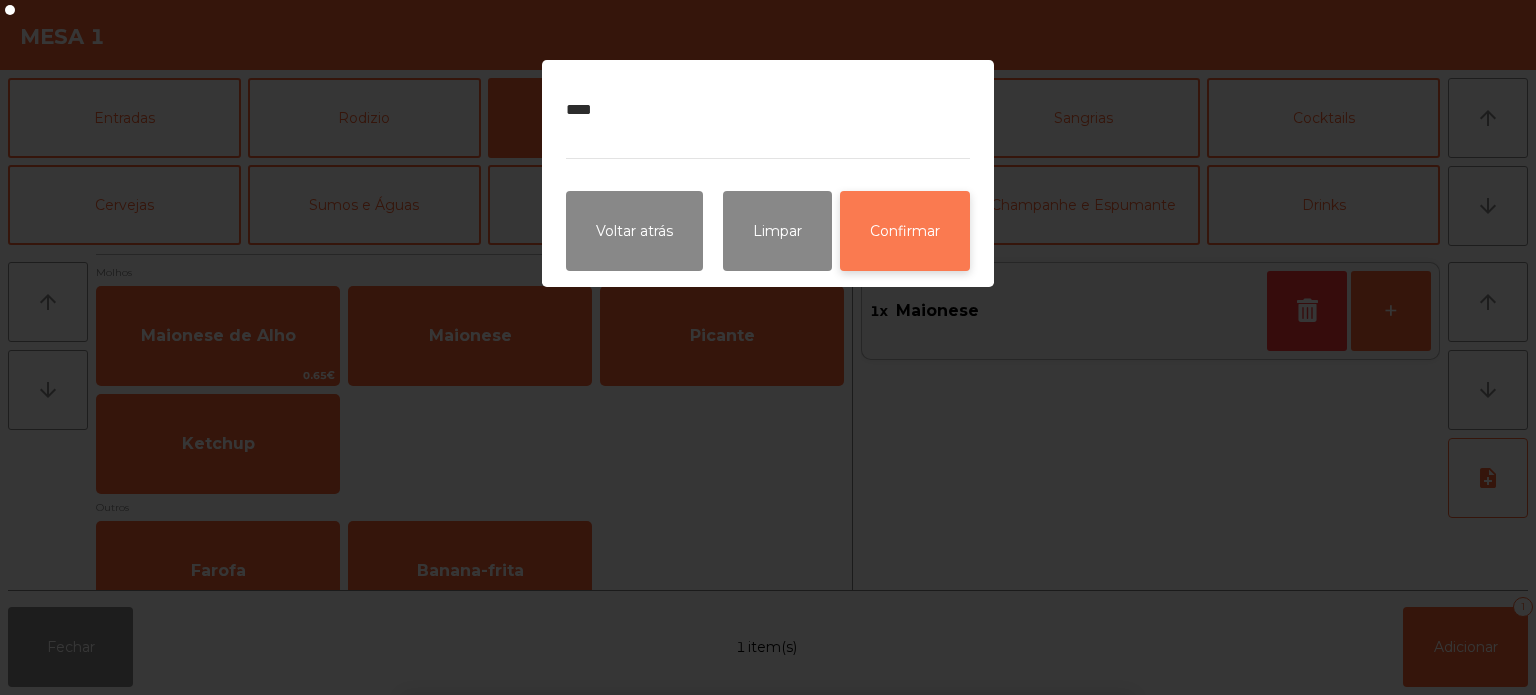 click on "Confirmar" 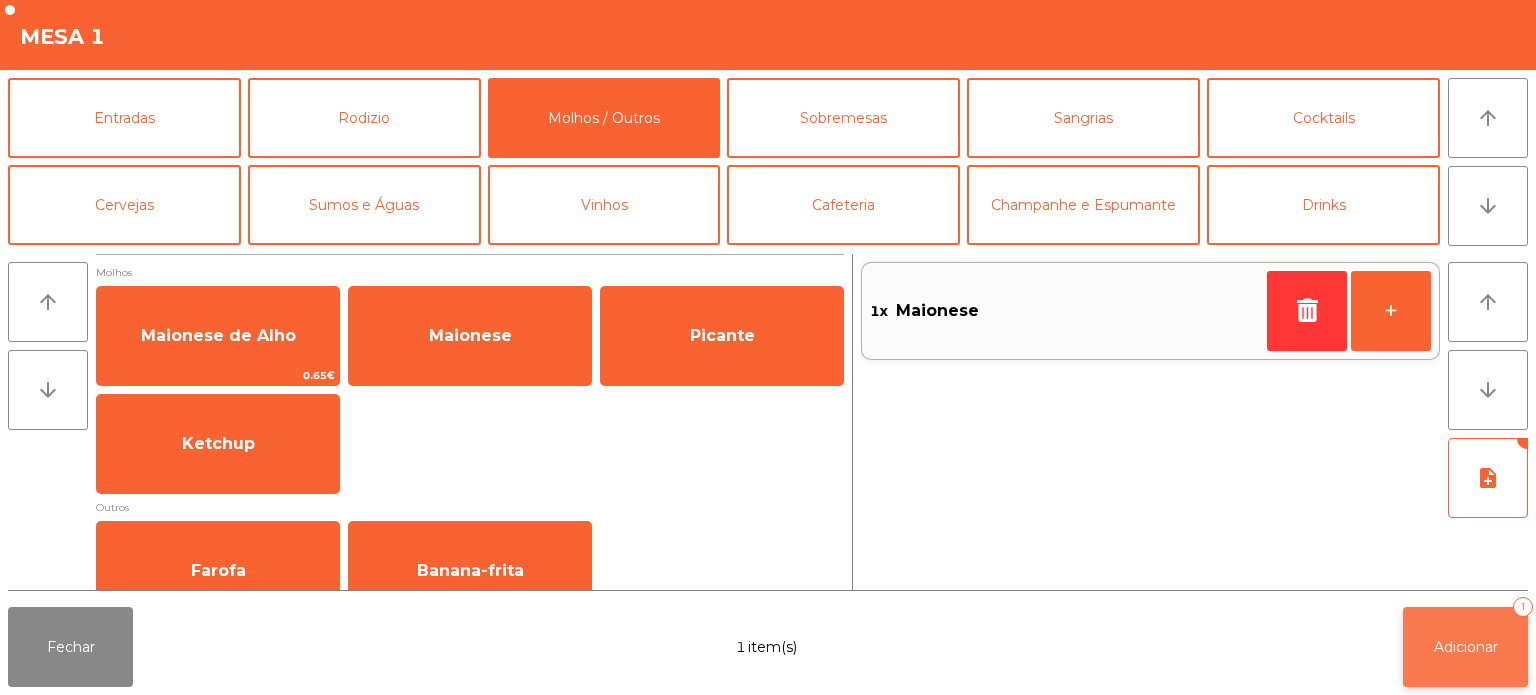 click on "Adicionar   1" 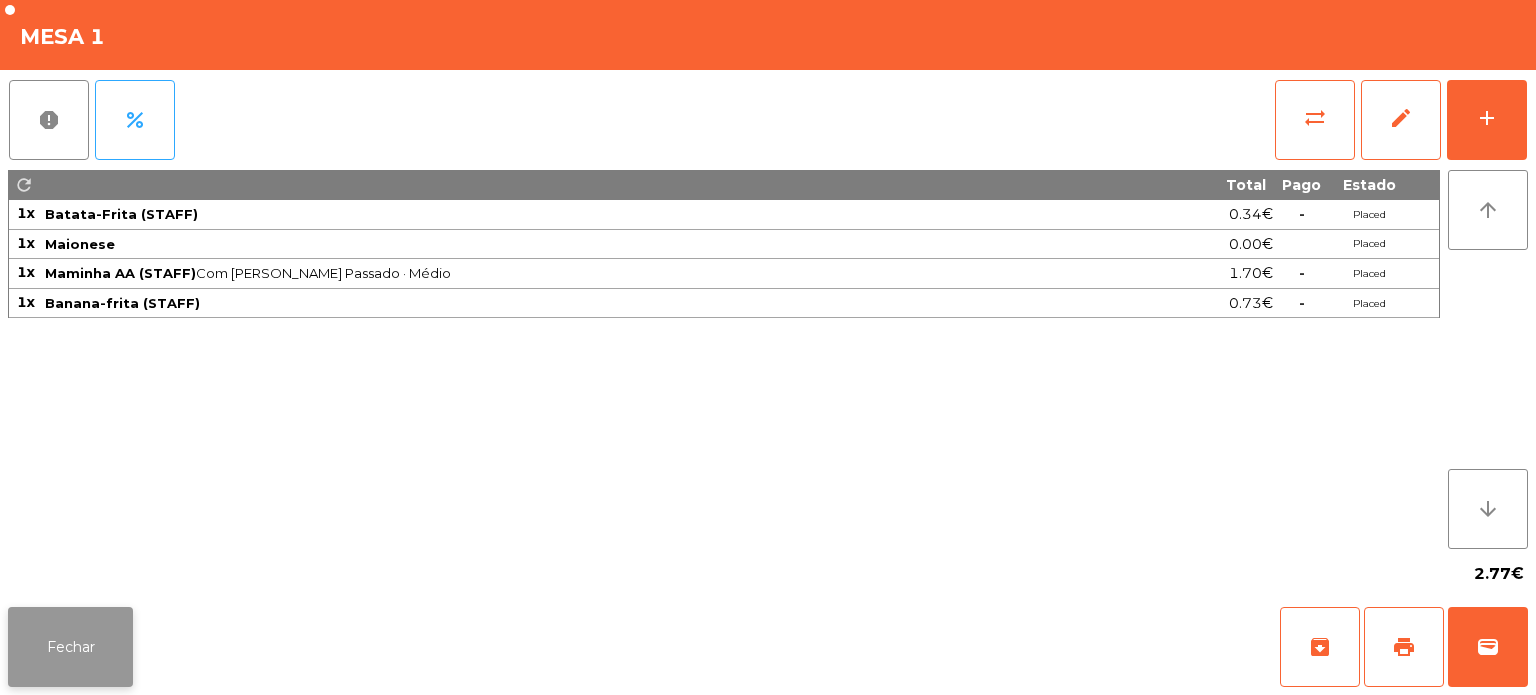 click on "Fechar" 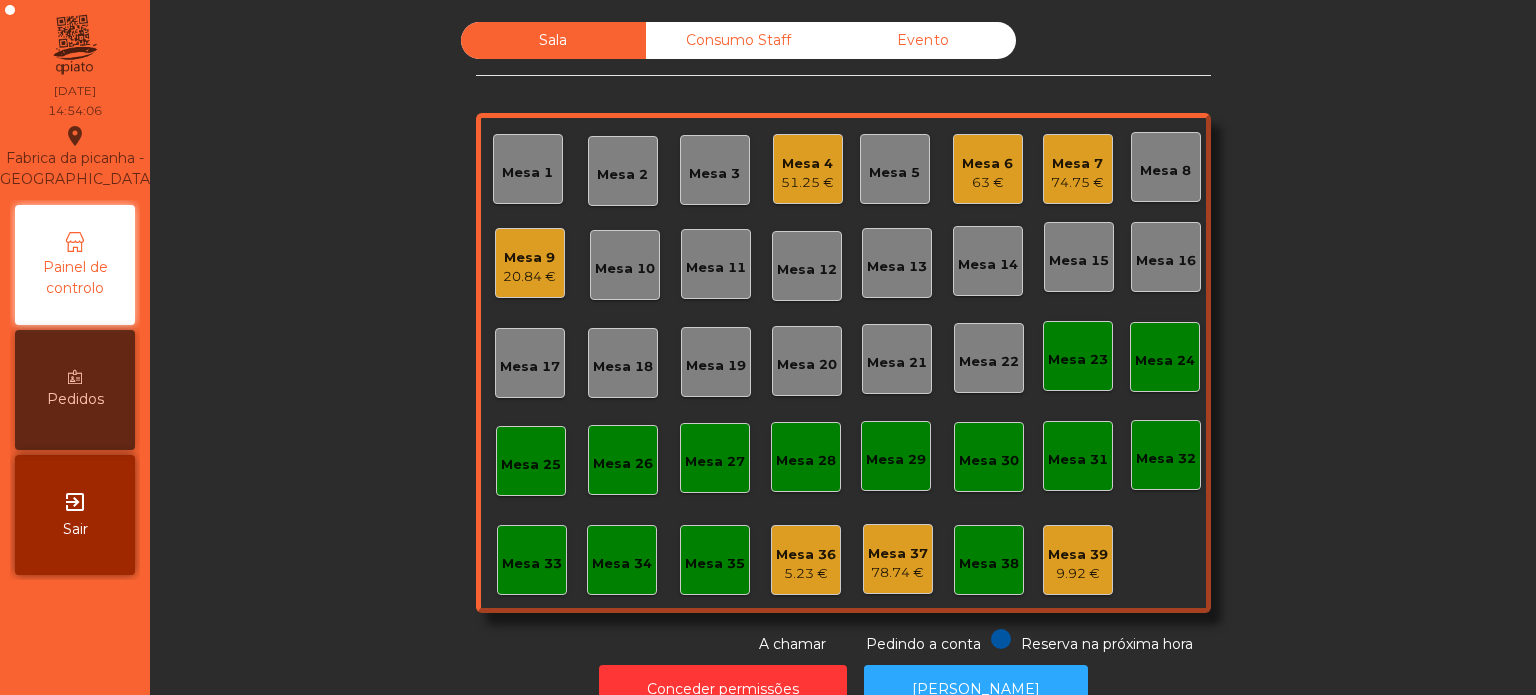 scroll, scrollTop: 0, scrollLeft: 0, axis: both 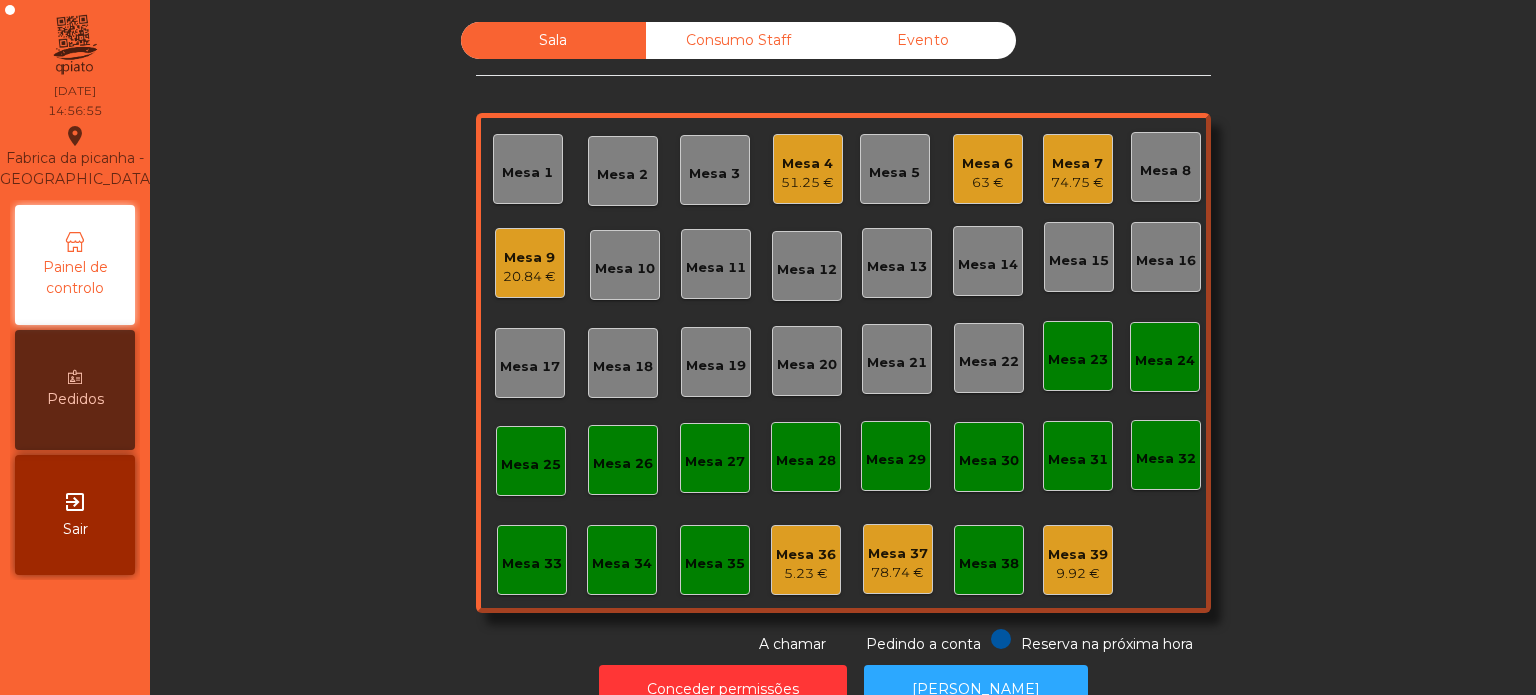 click on "Mesa 6" 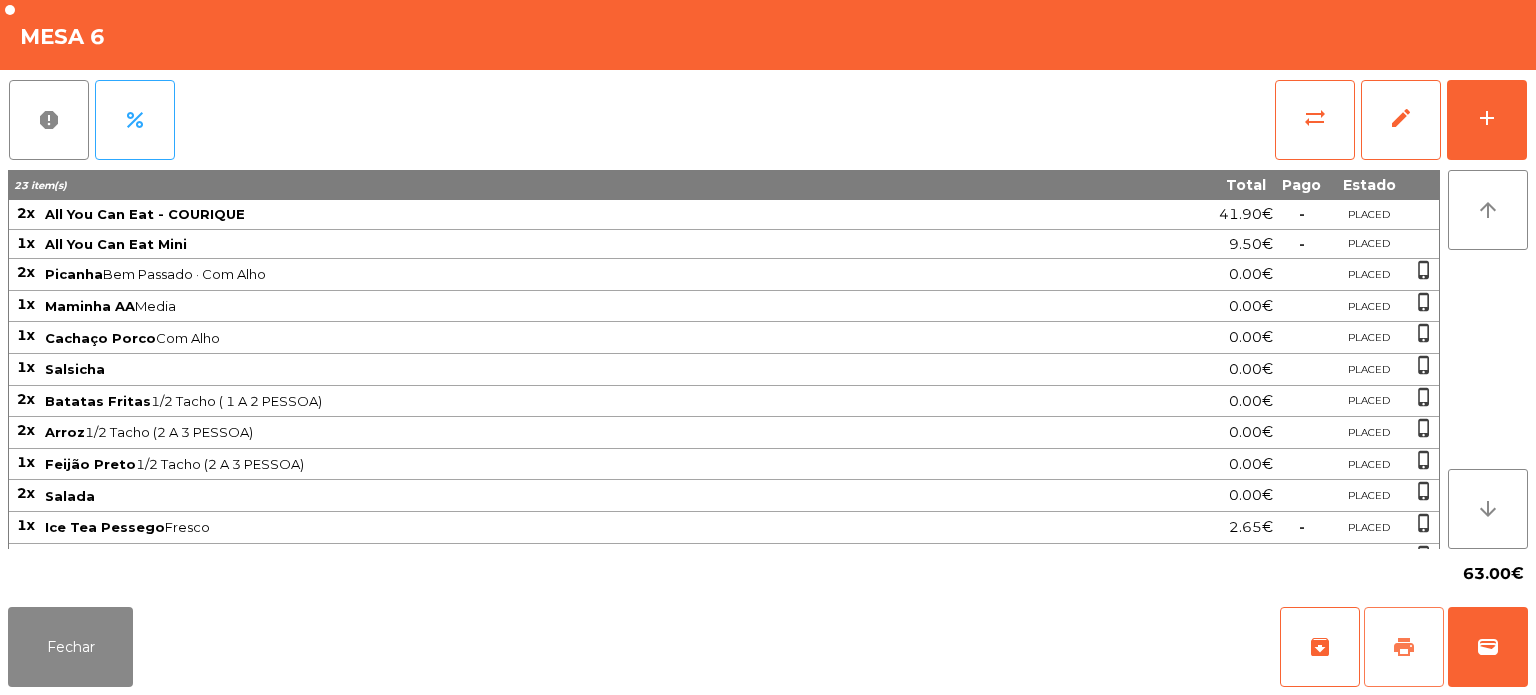 click on "print" 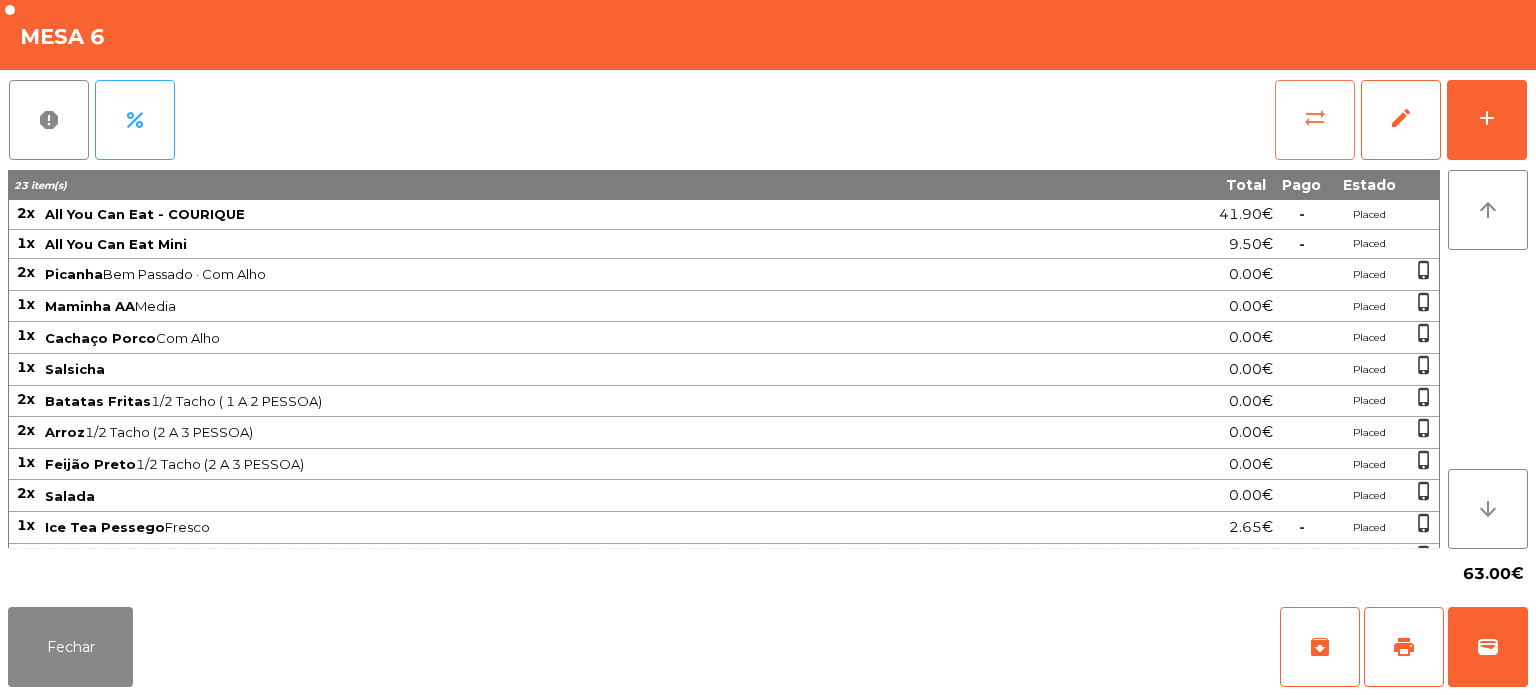 click on "sync_alt" 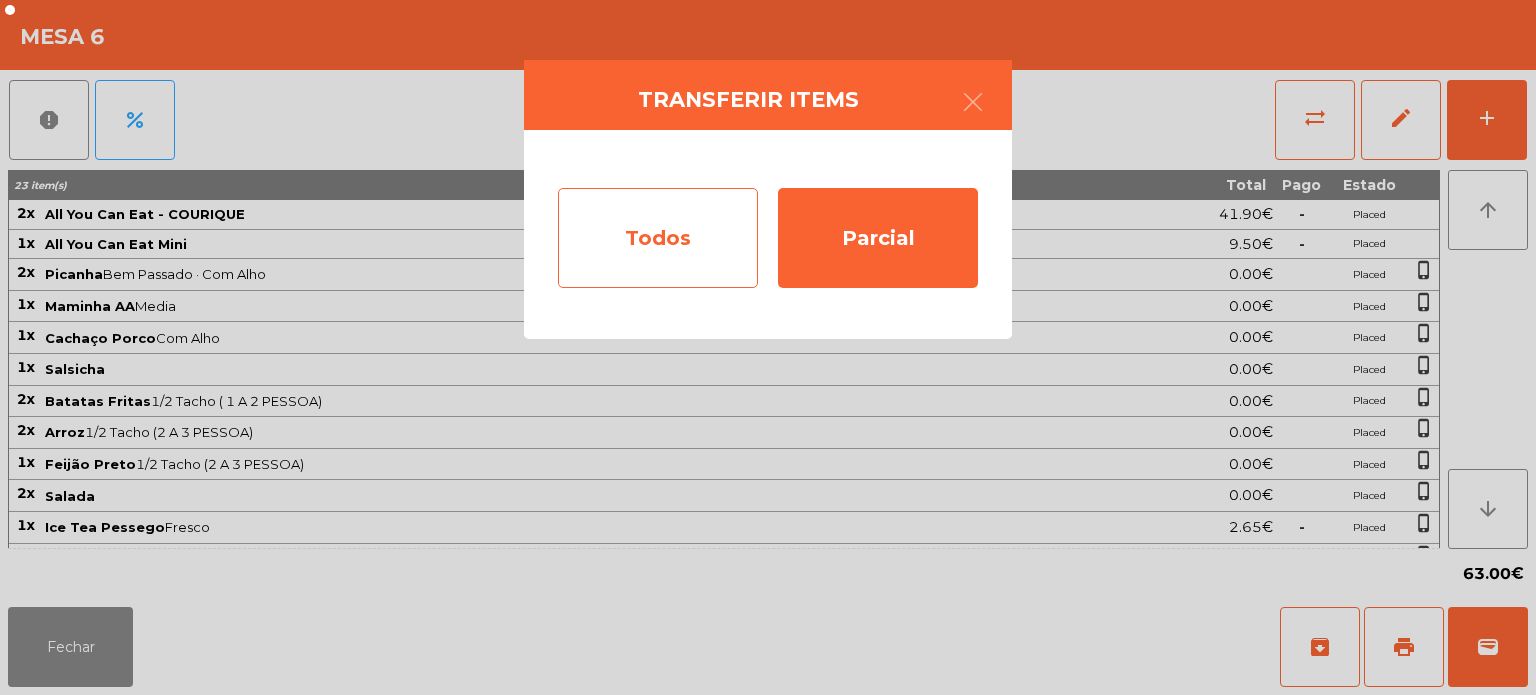 click on "Todos" 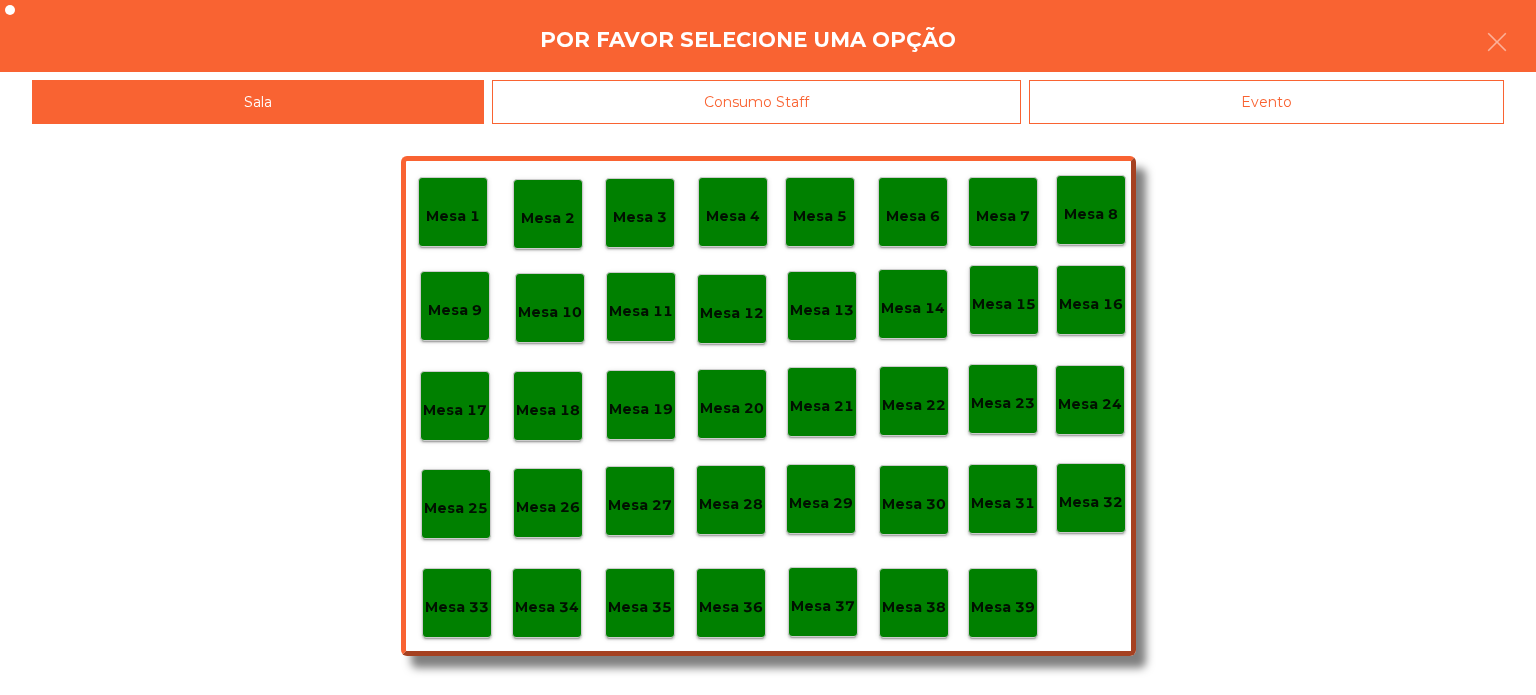 click on "Evento" 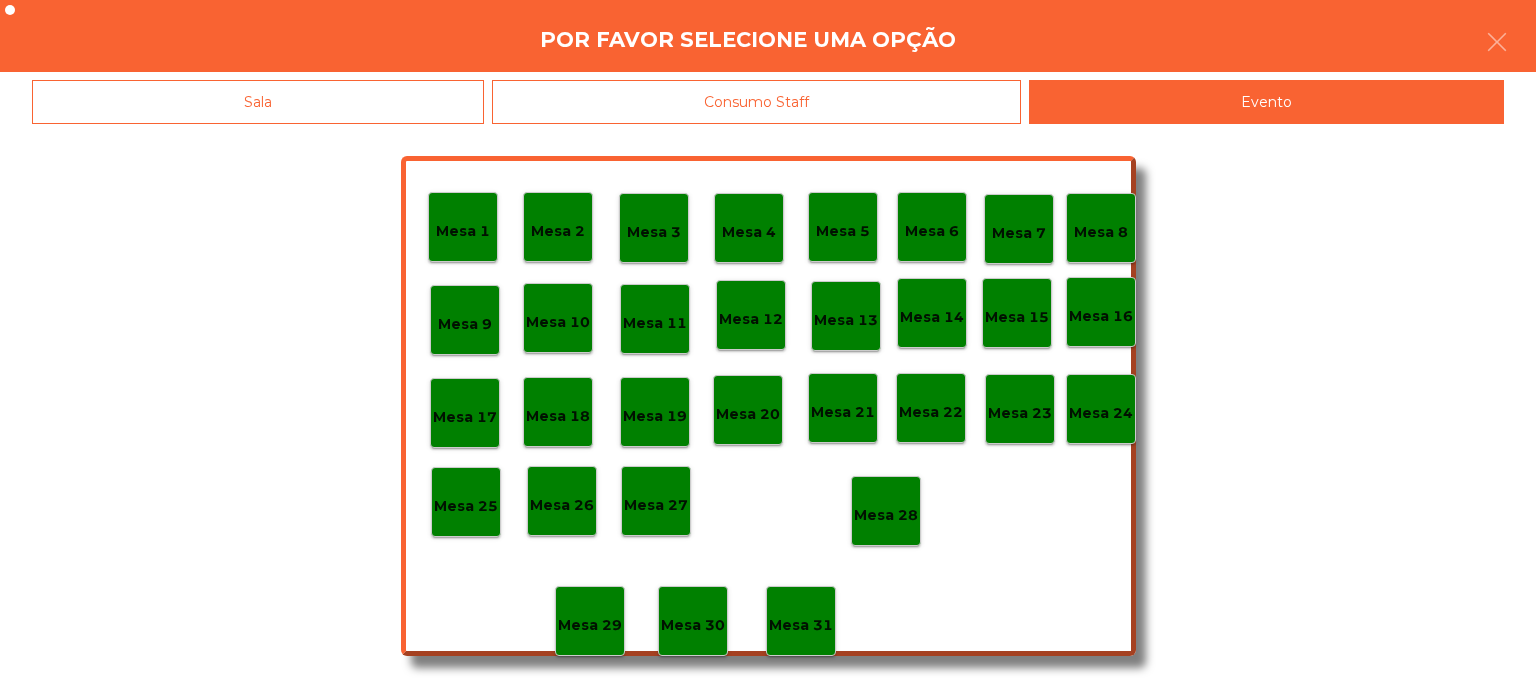click on "Mesa 1   Mesa 2   Mesa 3   Mesa 4   Mesa 5   Mesa 6   Mesa 7   Mesa 8   Mesa 9   Mesa 10   Mesa 11   Mesa 12   Mesa 13   Mesa 14   Mesa 15   Mesa 16   Mesa 17   Mesa 18   Mesa 19   Mesa 20   Mesa 21   Mesa 22   Mesa 23   Mesa 24   Mesa 25   Mesa 26   Mesa 27   Mesa 28   Mesa 29   Mesa 30   Mesa 31" 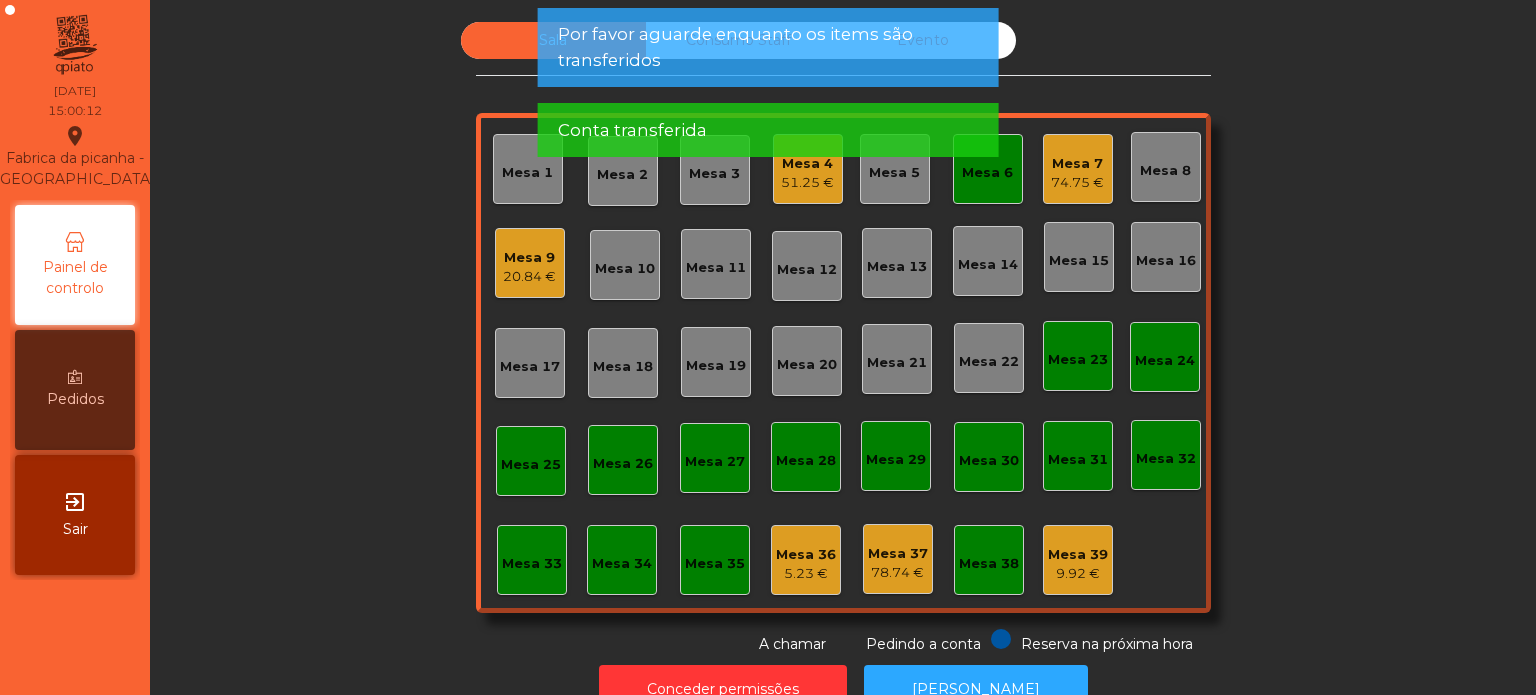 click on "Mesa 6" 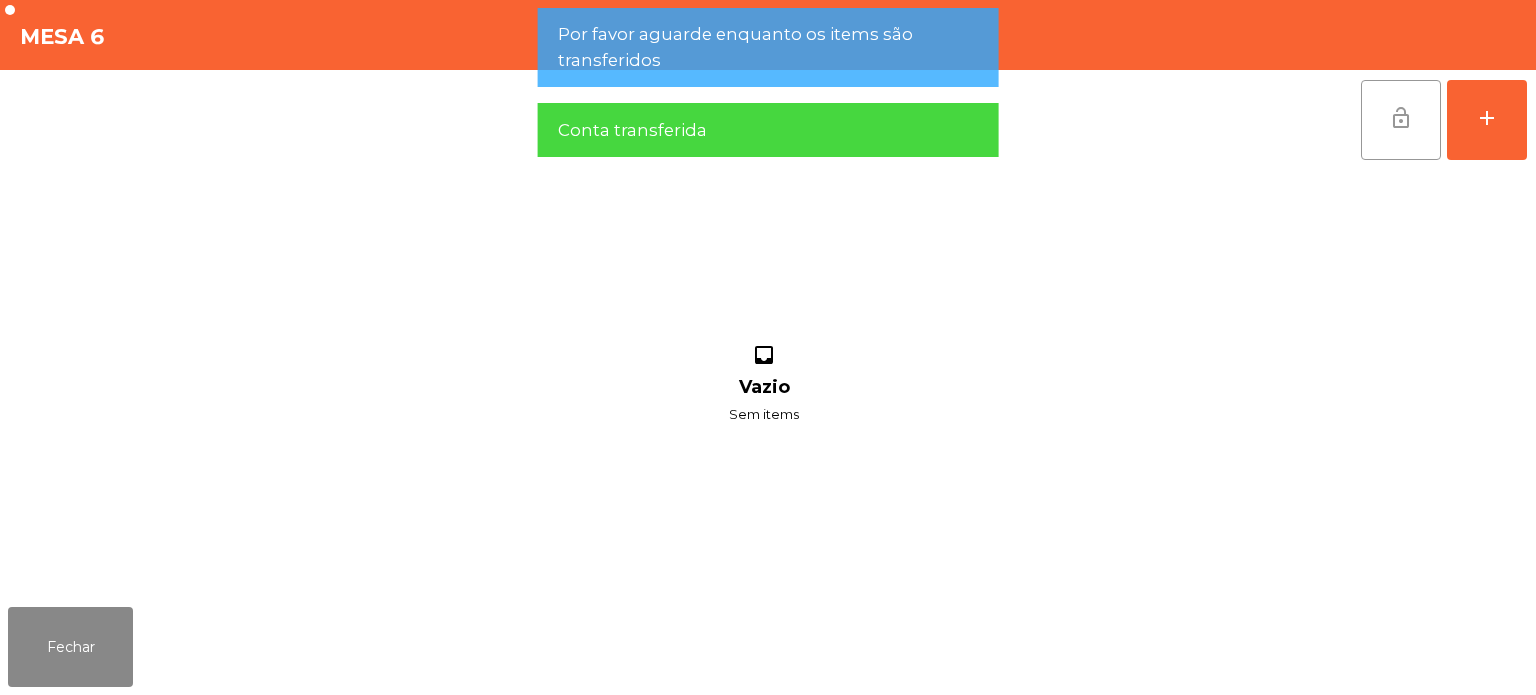 click on "lock_open" 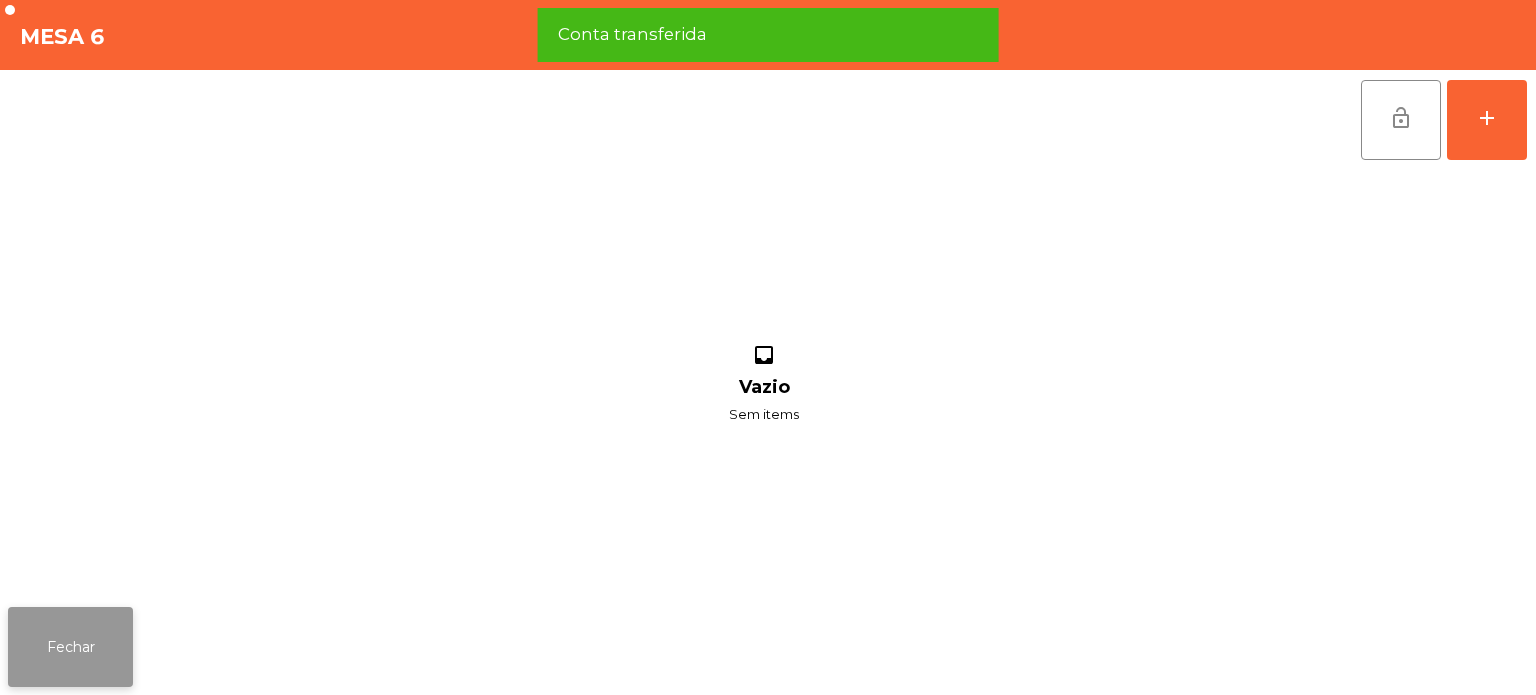 click on "Fechar" 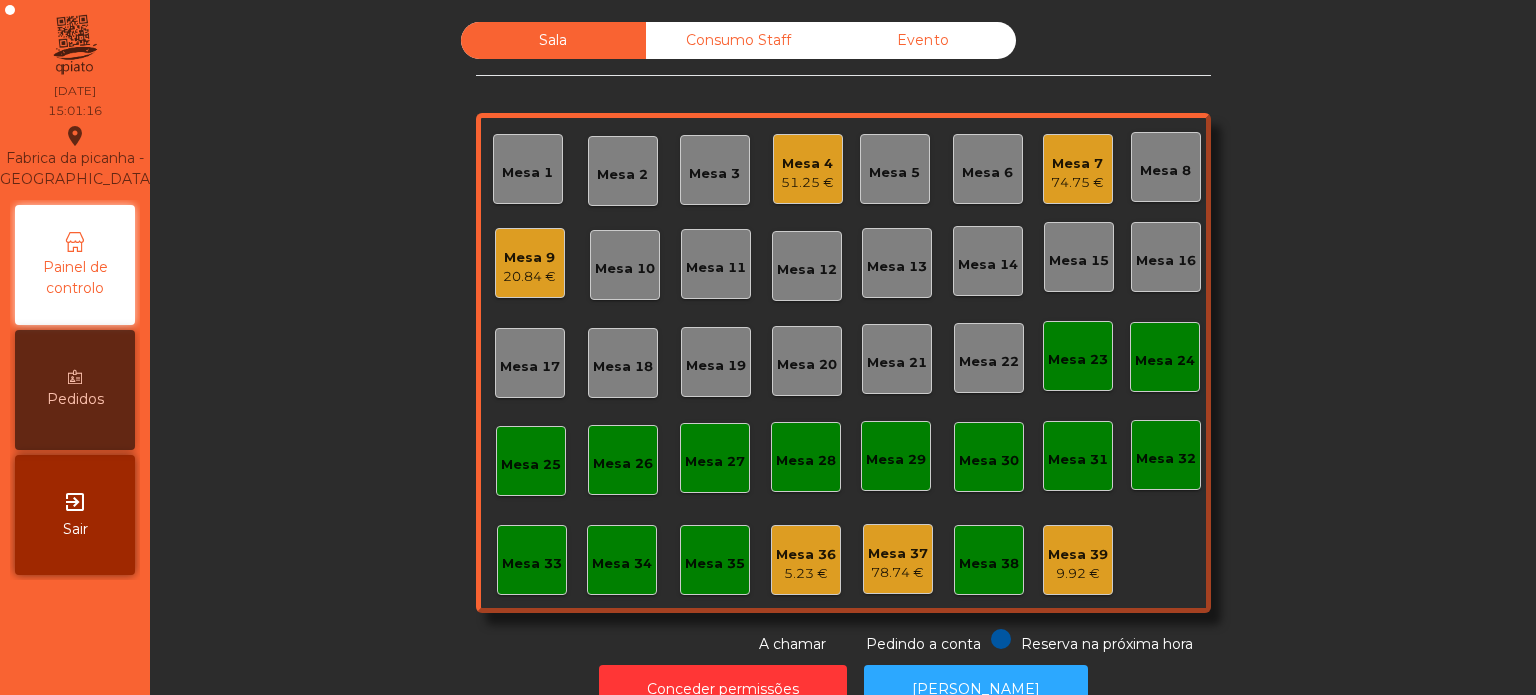 click on "Consumo Staff" 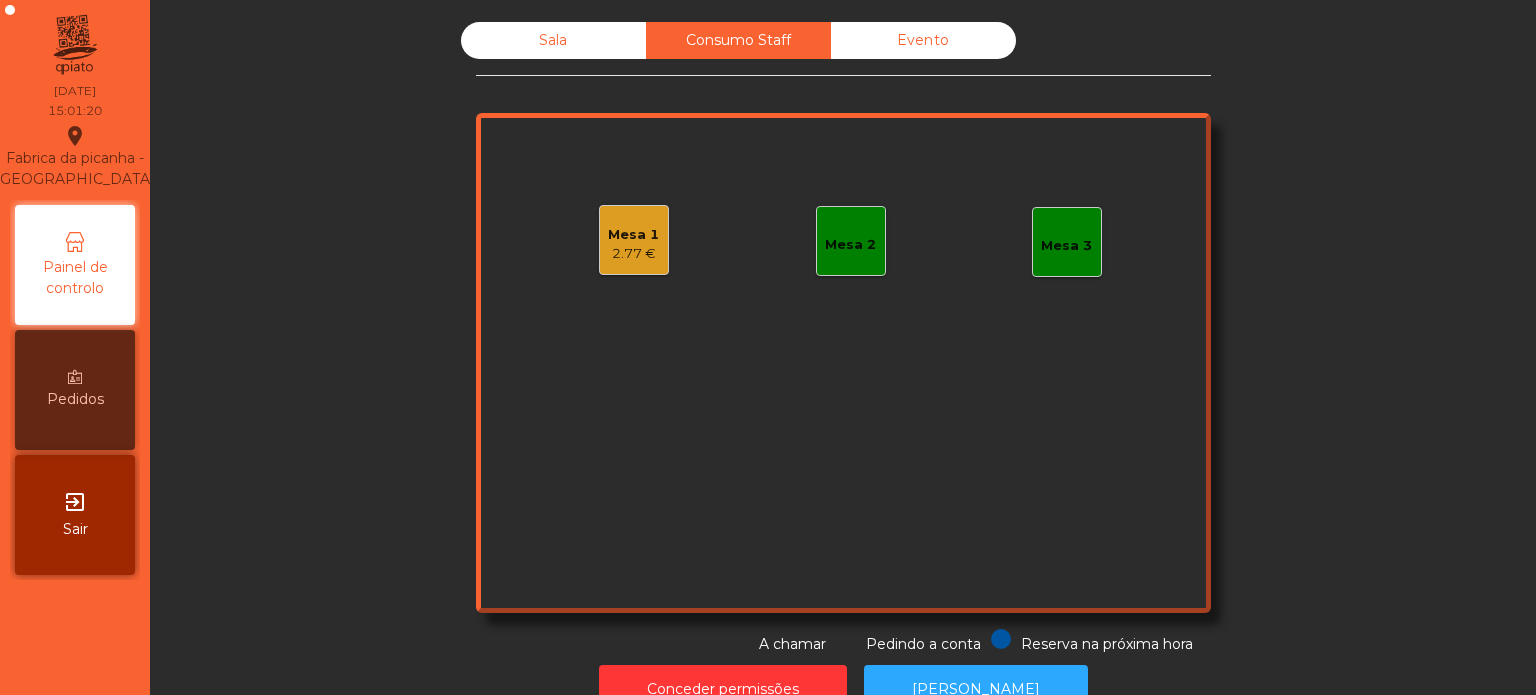 scroll, scrollTop: 55, scrollLeft: 0, axis: vertical 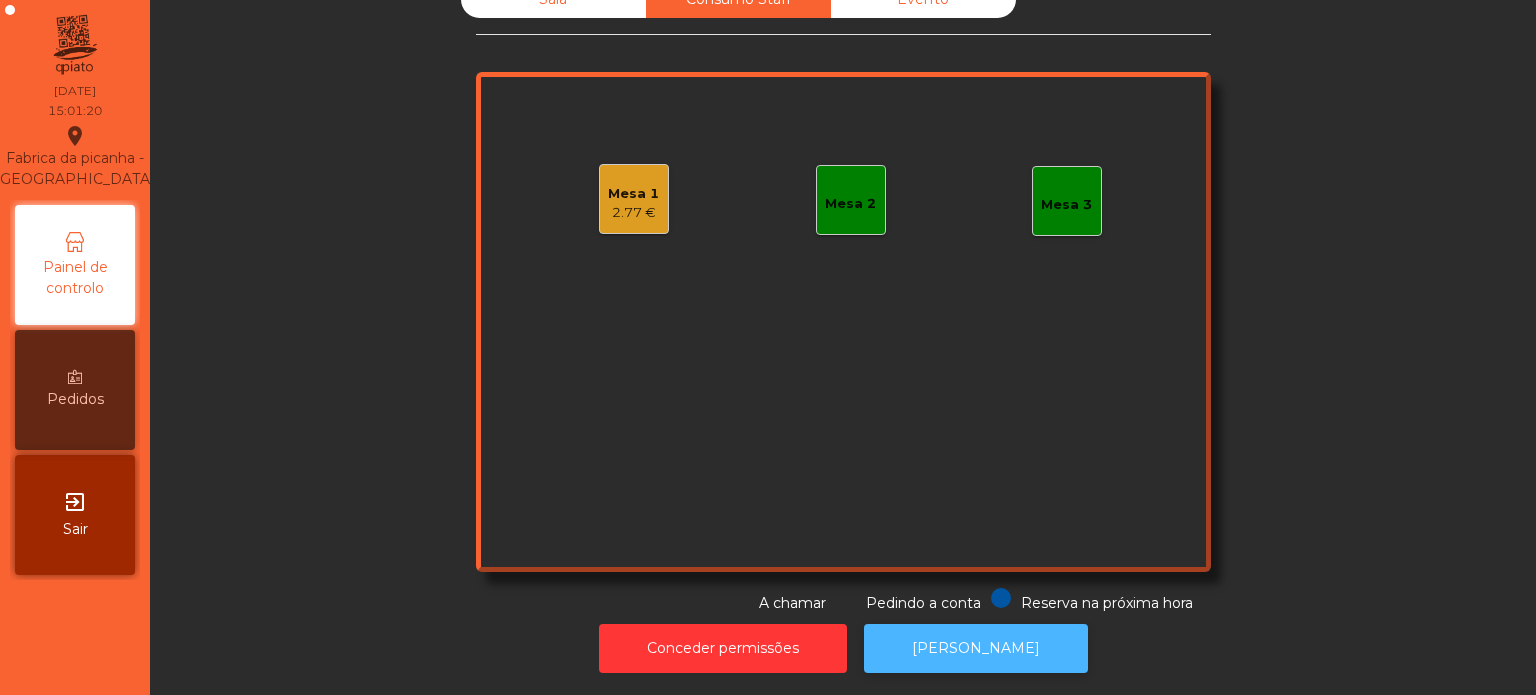click on "[PERSON_NAME]" 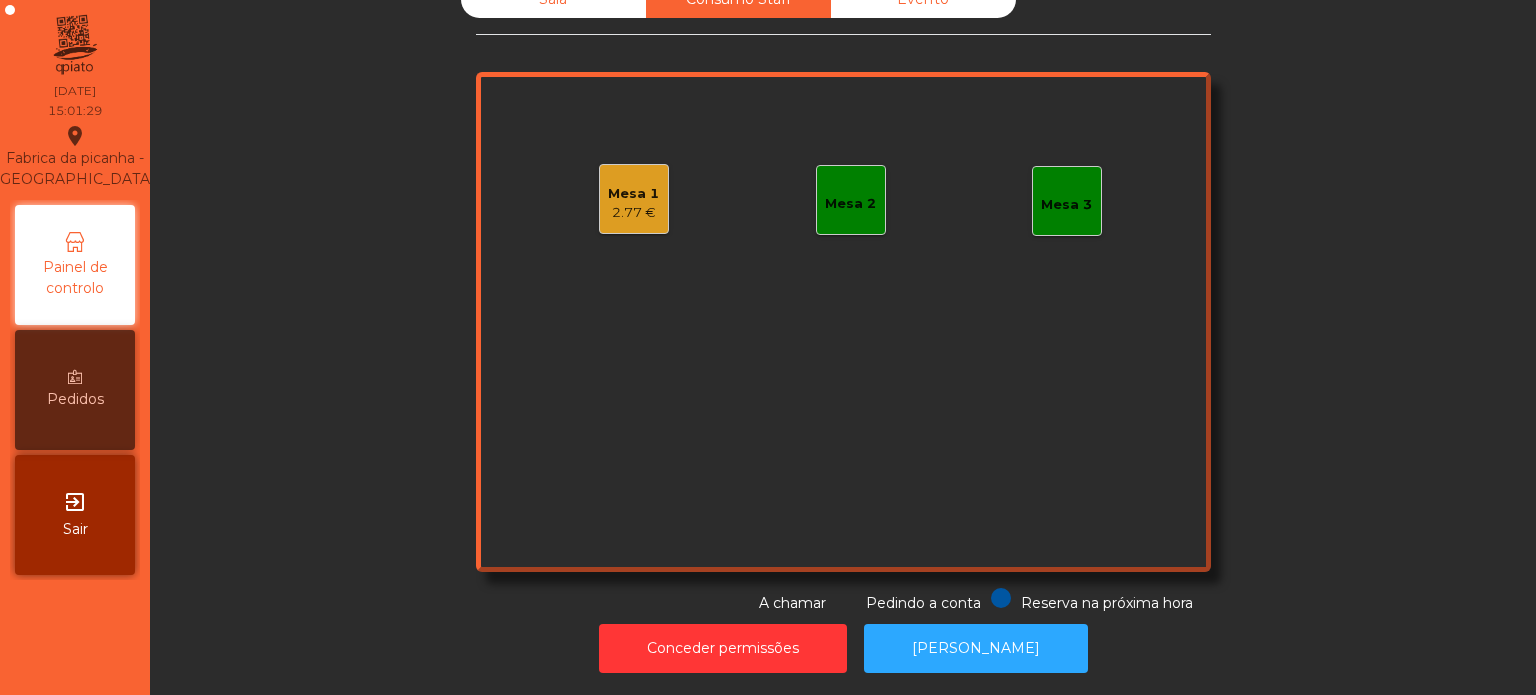 click on "Mesa 1   2.77 €" 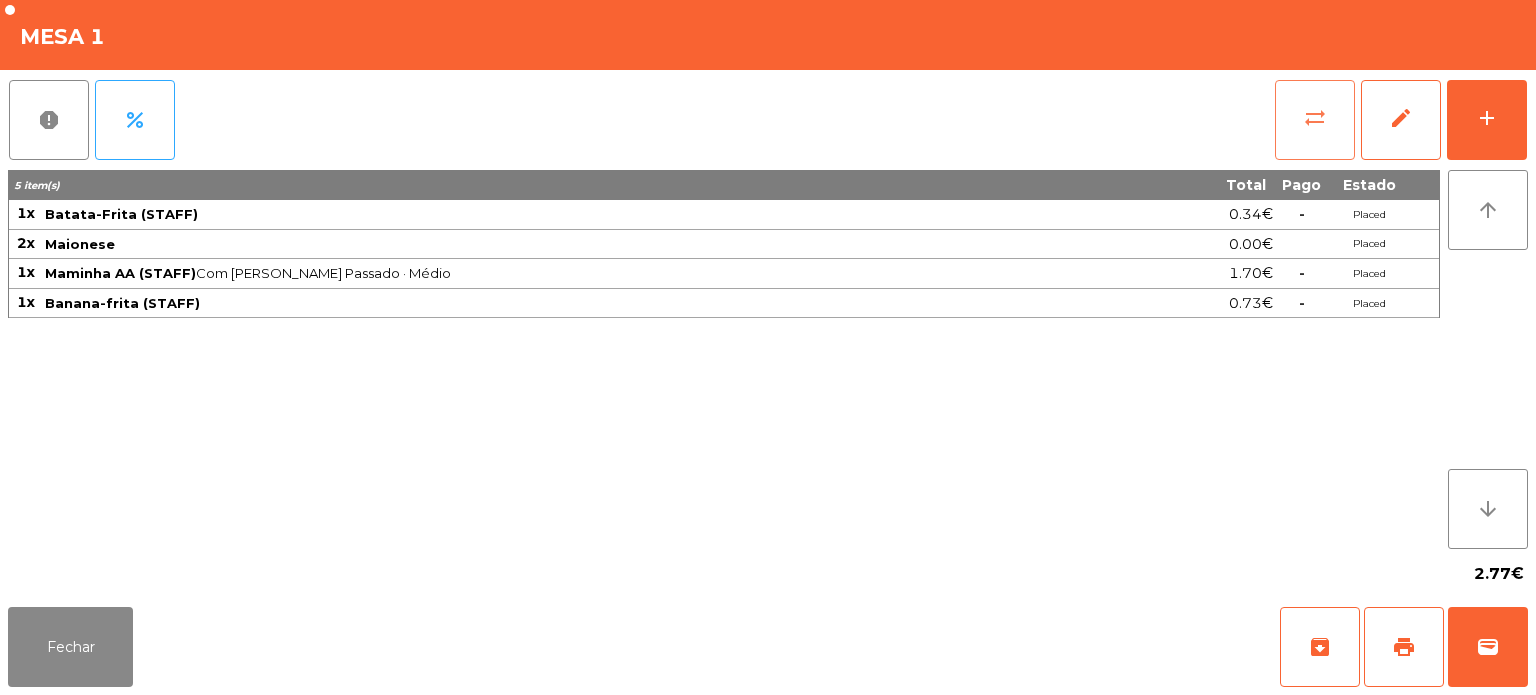 click on "sync_alt" 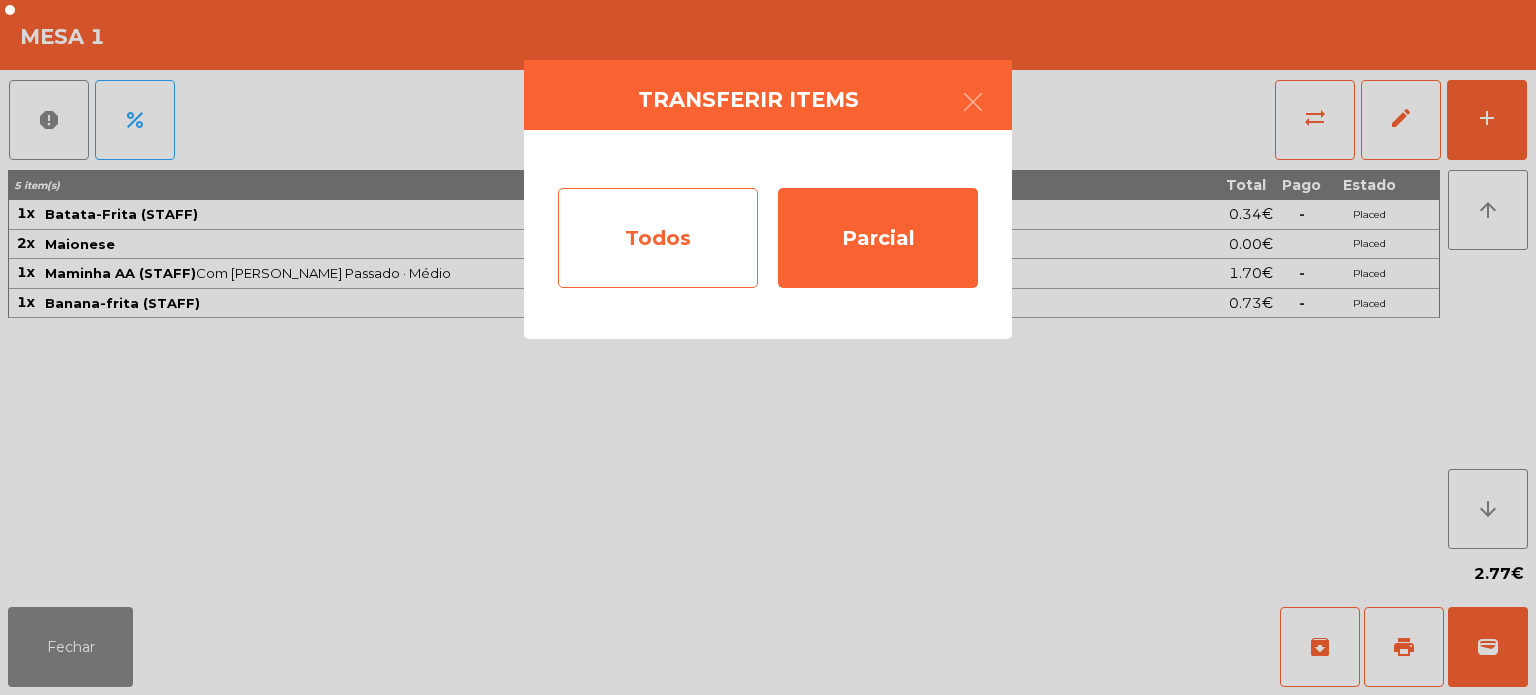 click on "Todos" 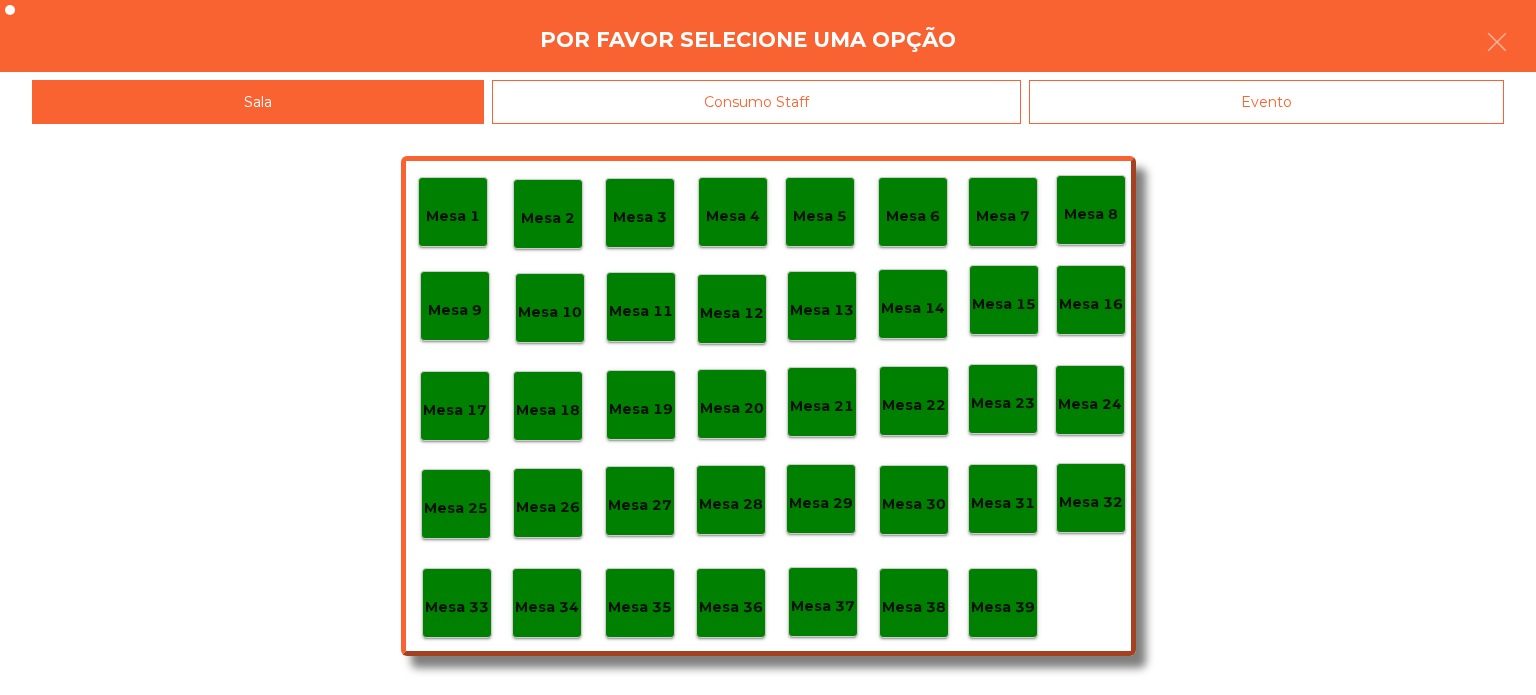 click on "Evento" 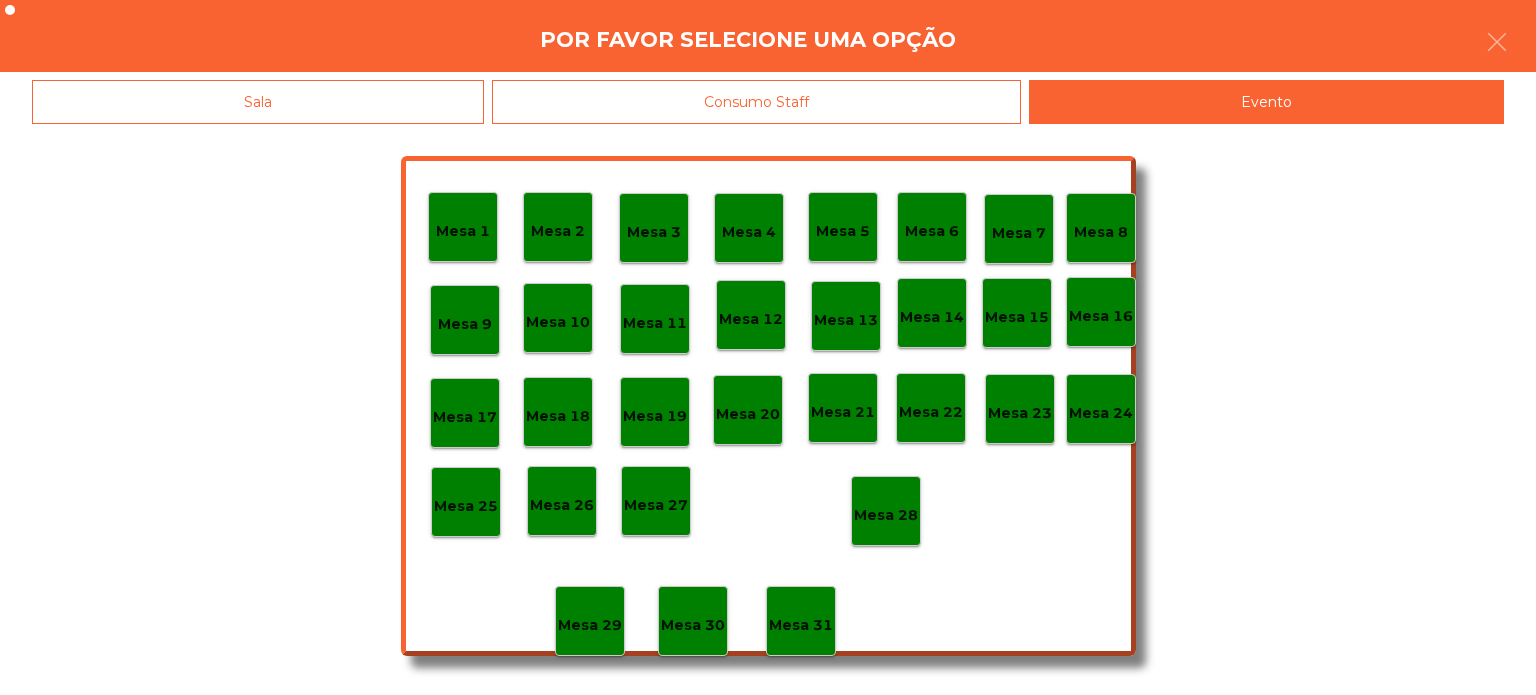 click on "Mesa 28" 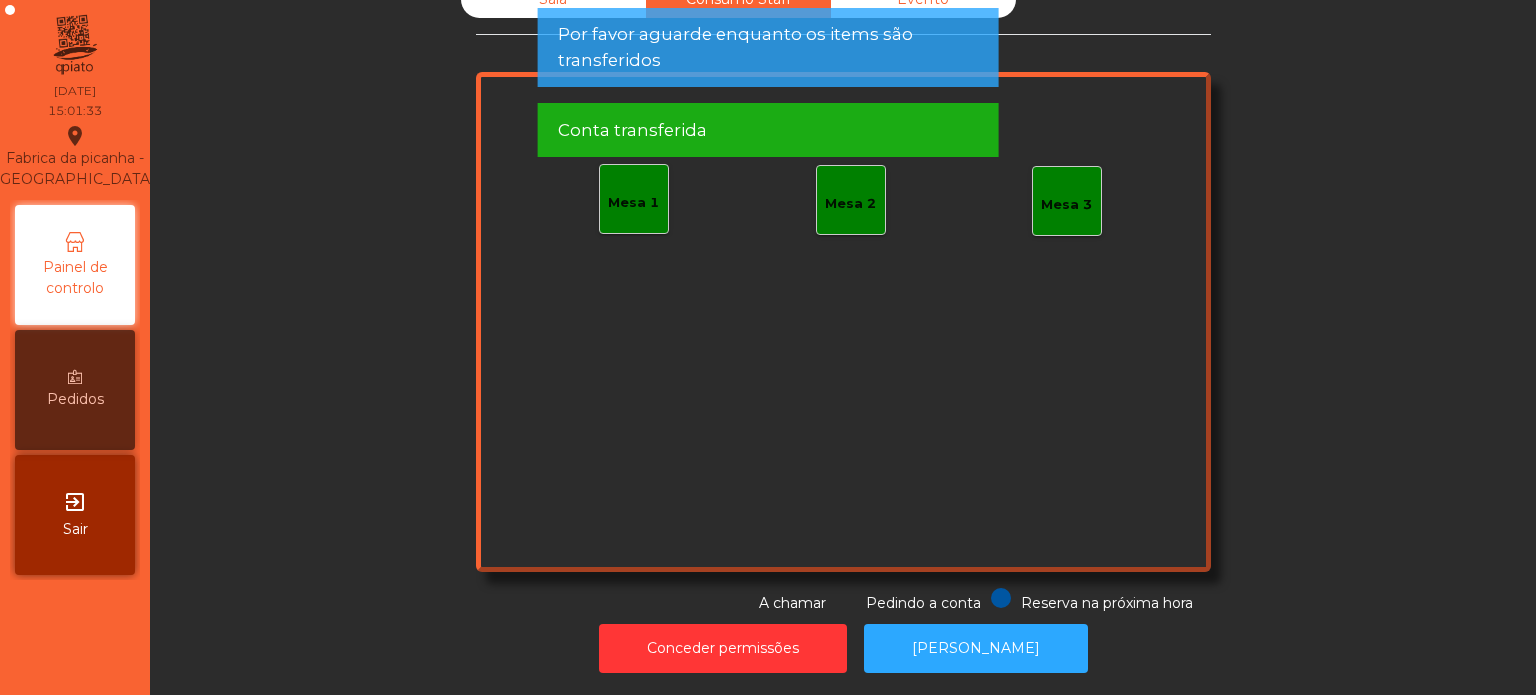 click on "Por favor aguarde enquanto os items são transferidos" 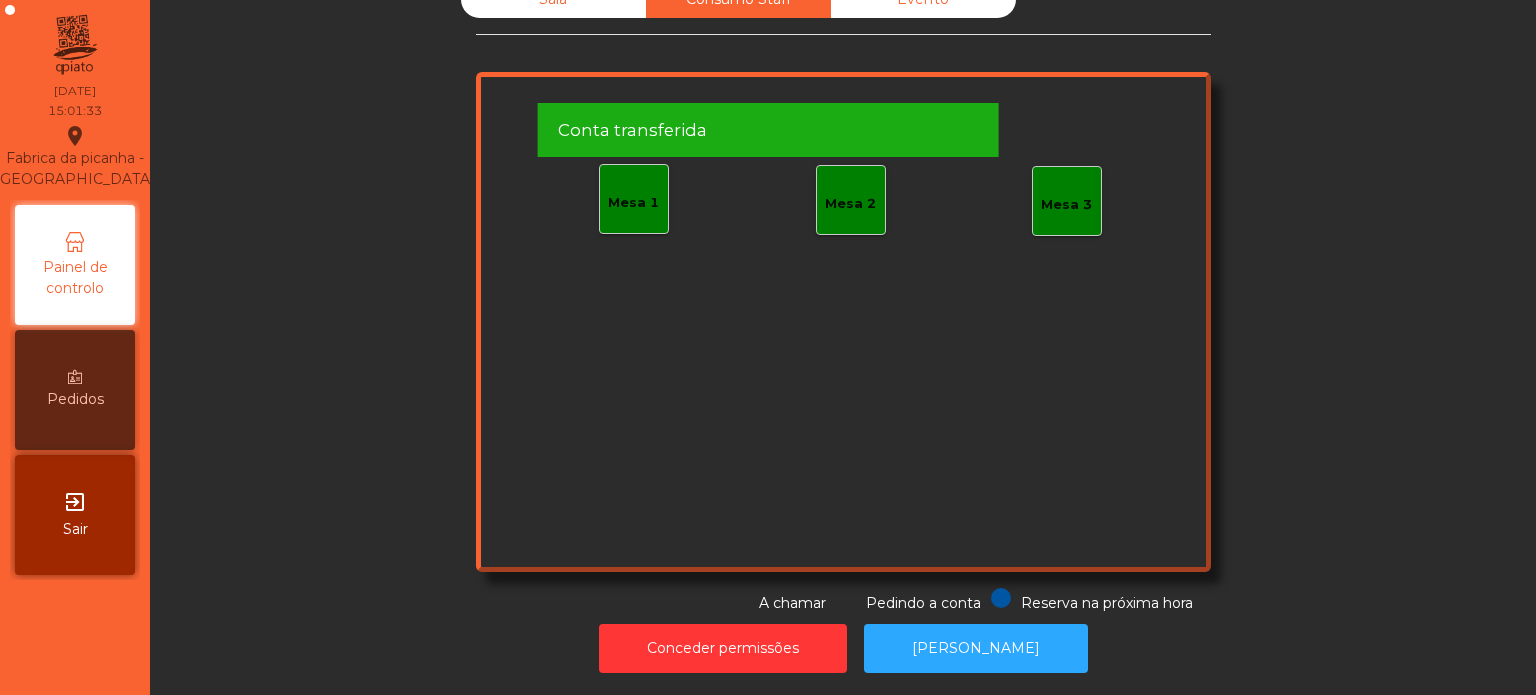 click on "Por favor aguarde enquanto os items são transferidos" 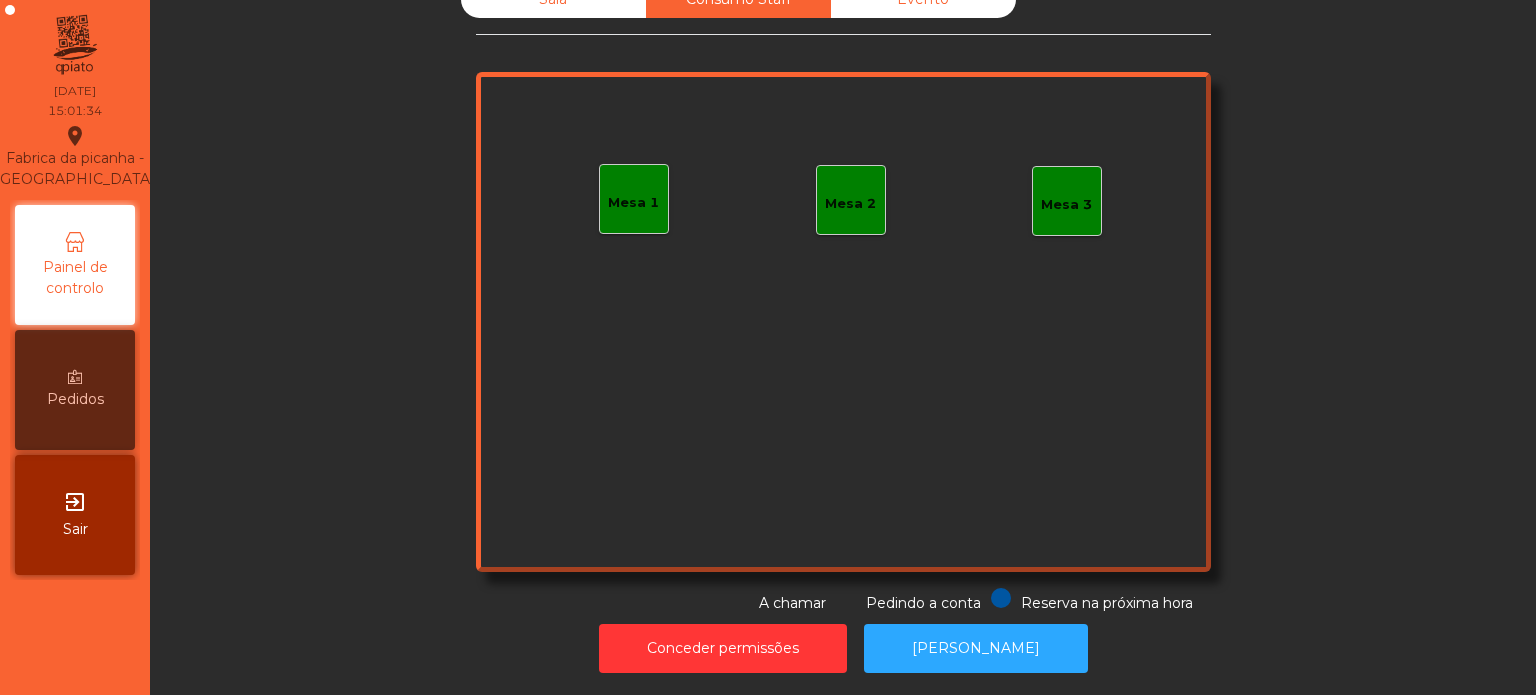 click on "Mesa 1   Mesa 2   Mesa 3" 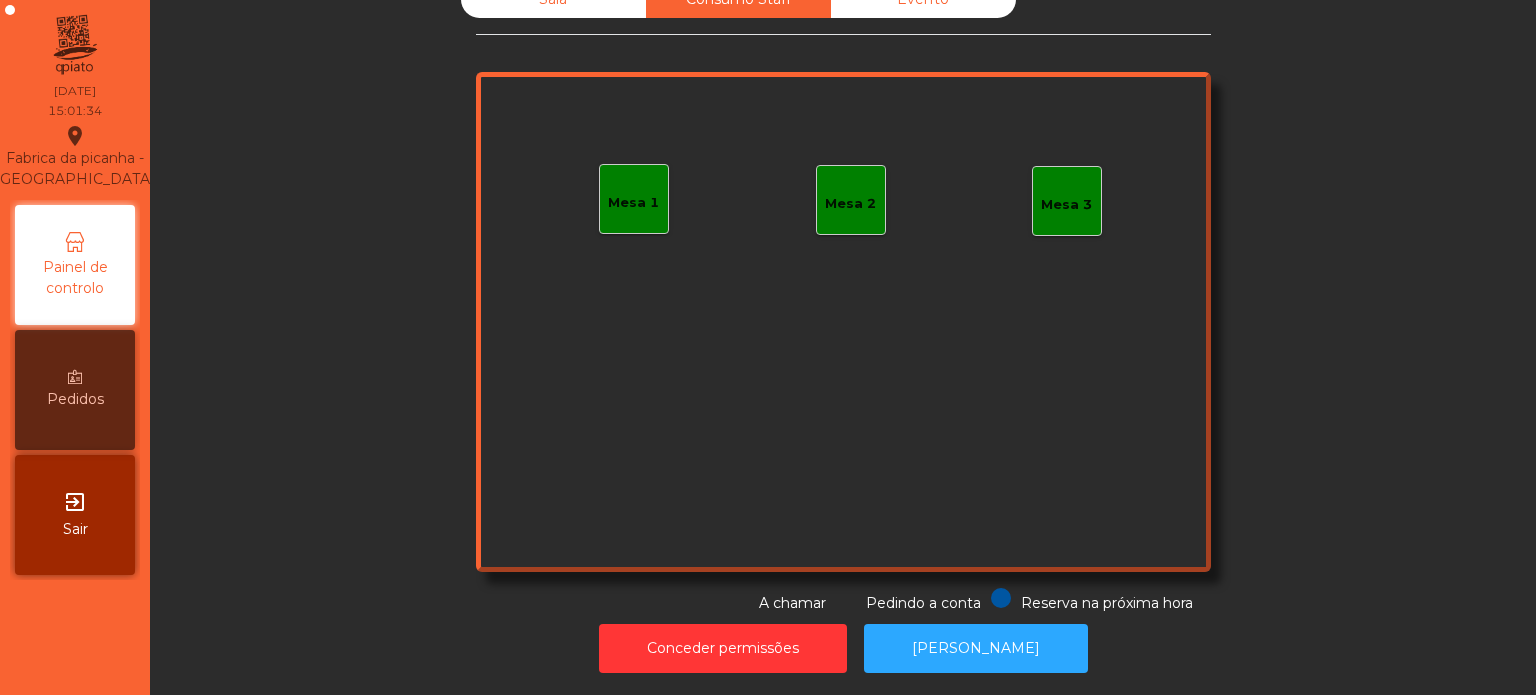 scroll, scrollTop: 0, scrollLeft: 0, axis: both 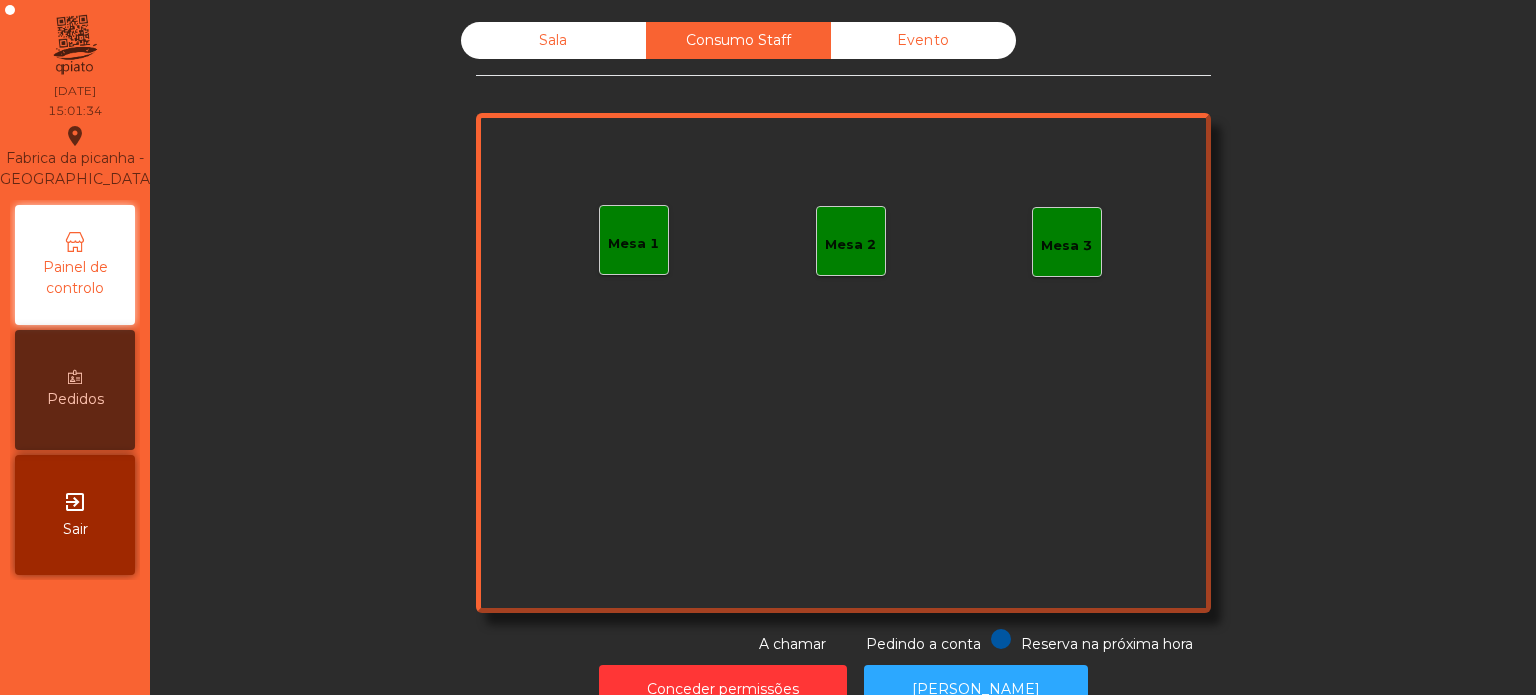 click on "Evento" 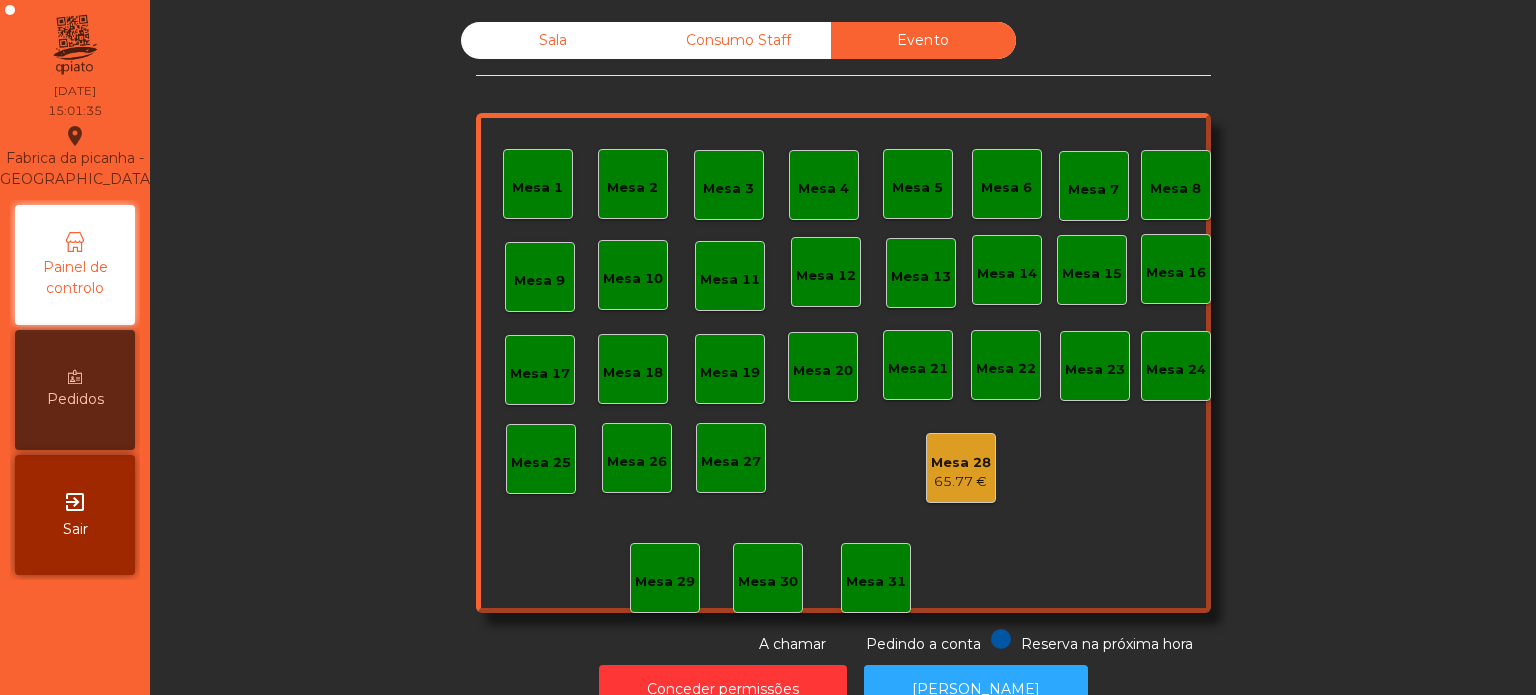 click on "Consumo Staff" 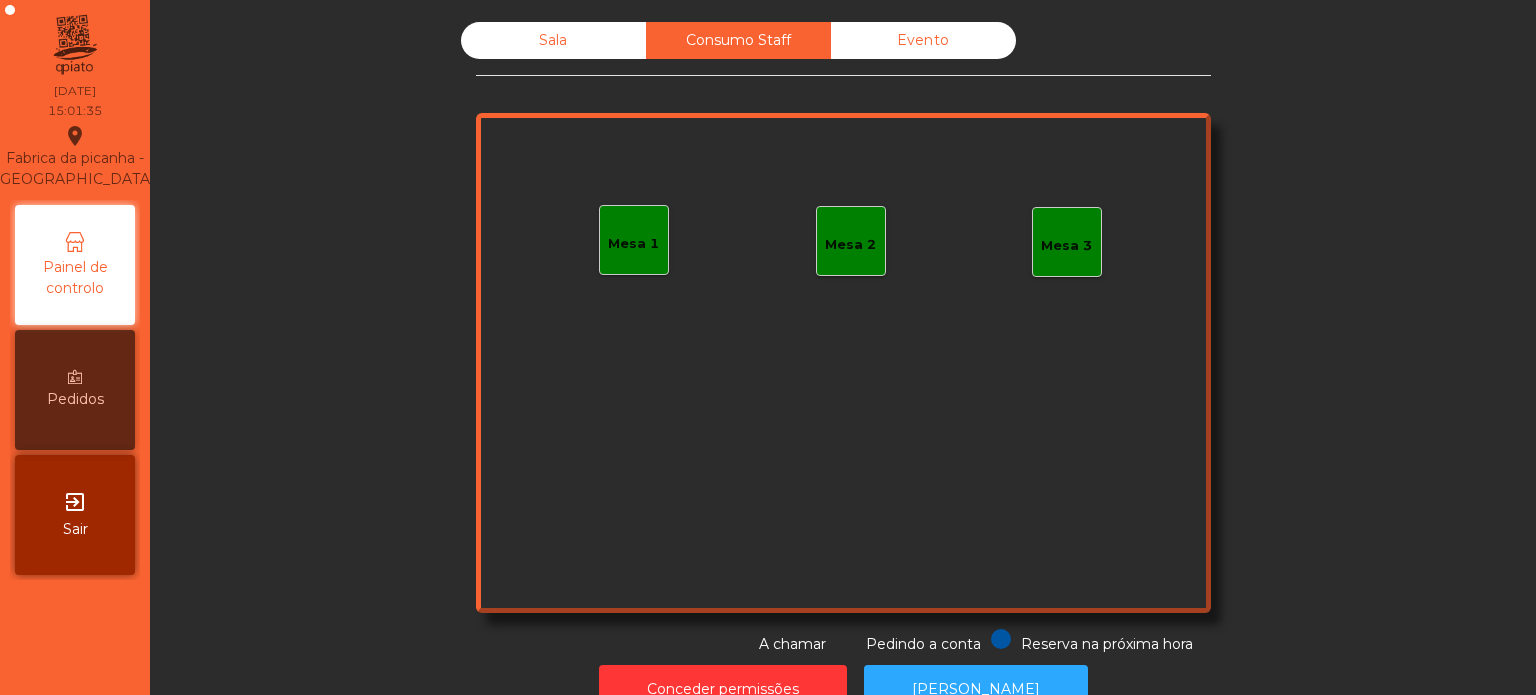 click on "Sala" 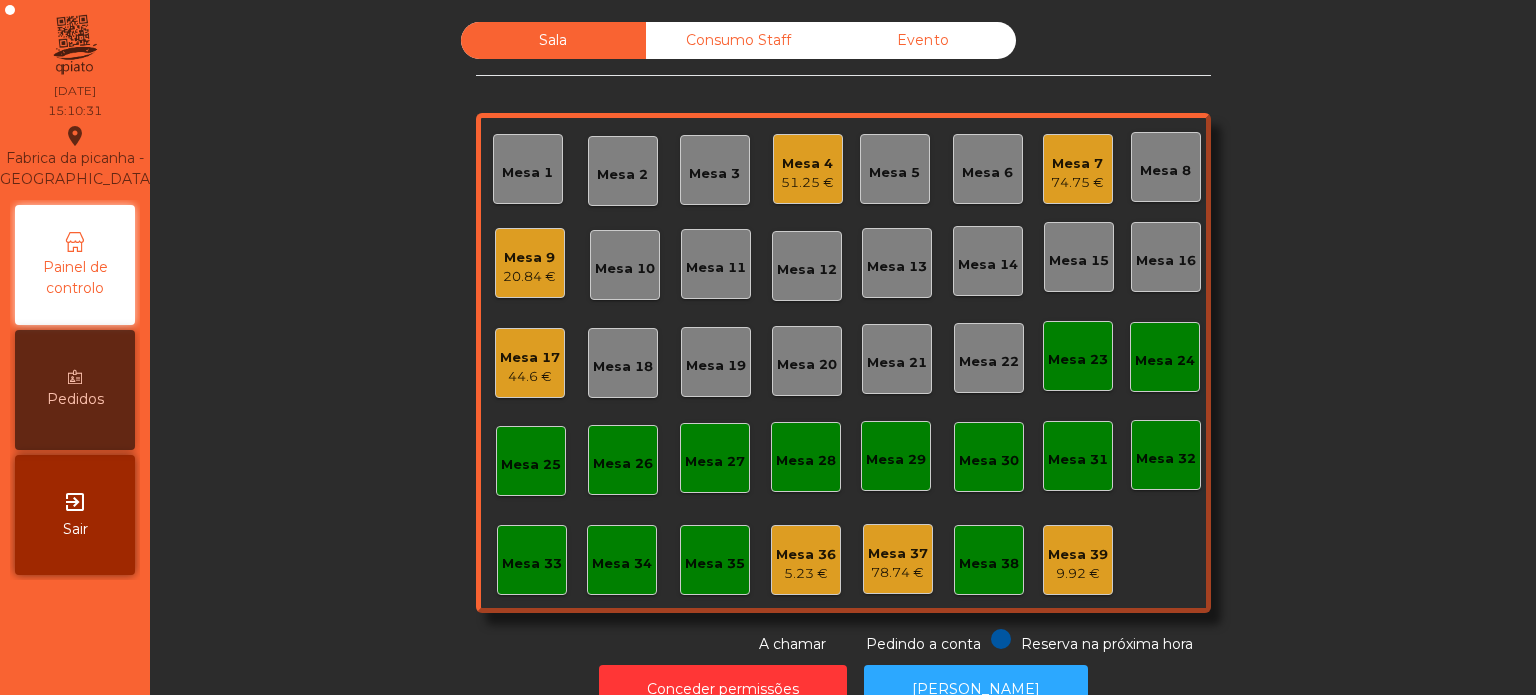 click on "44.6 €" 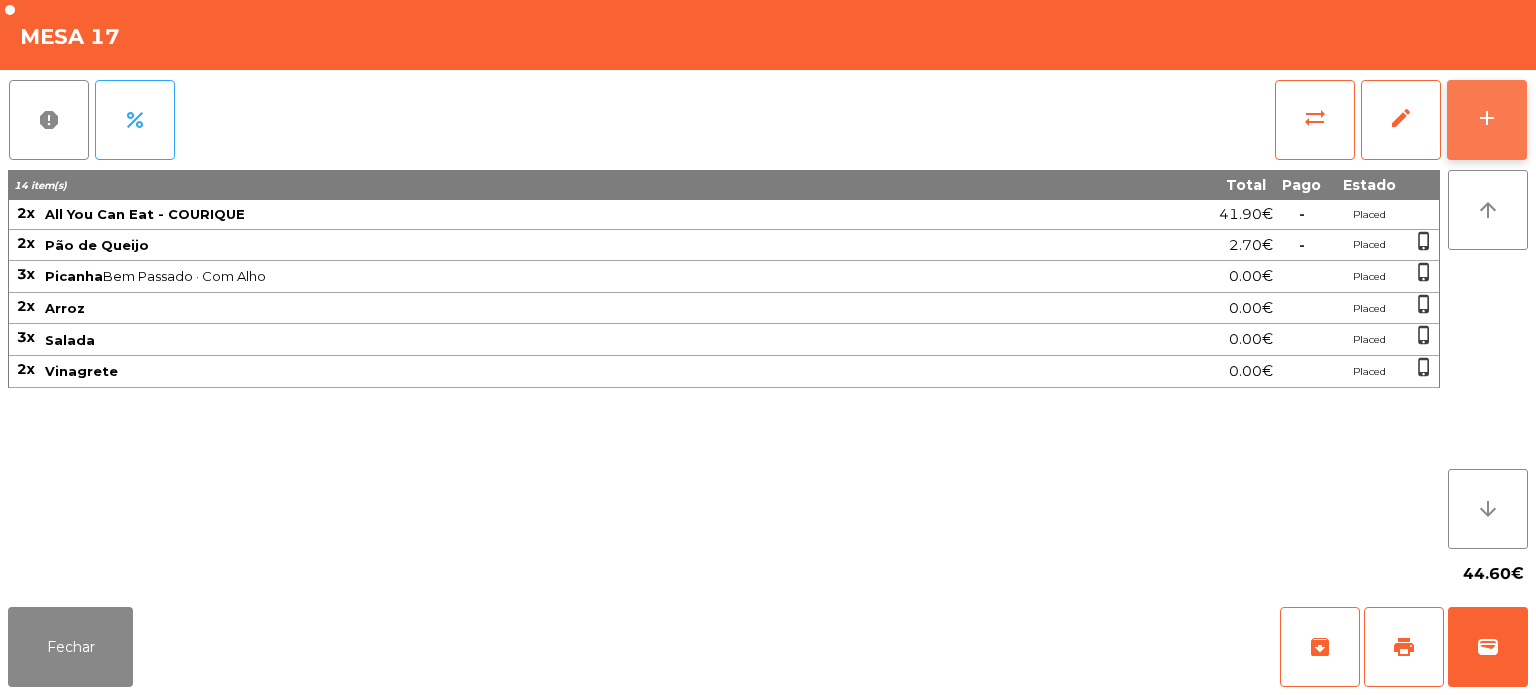 click on "add" 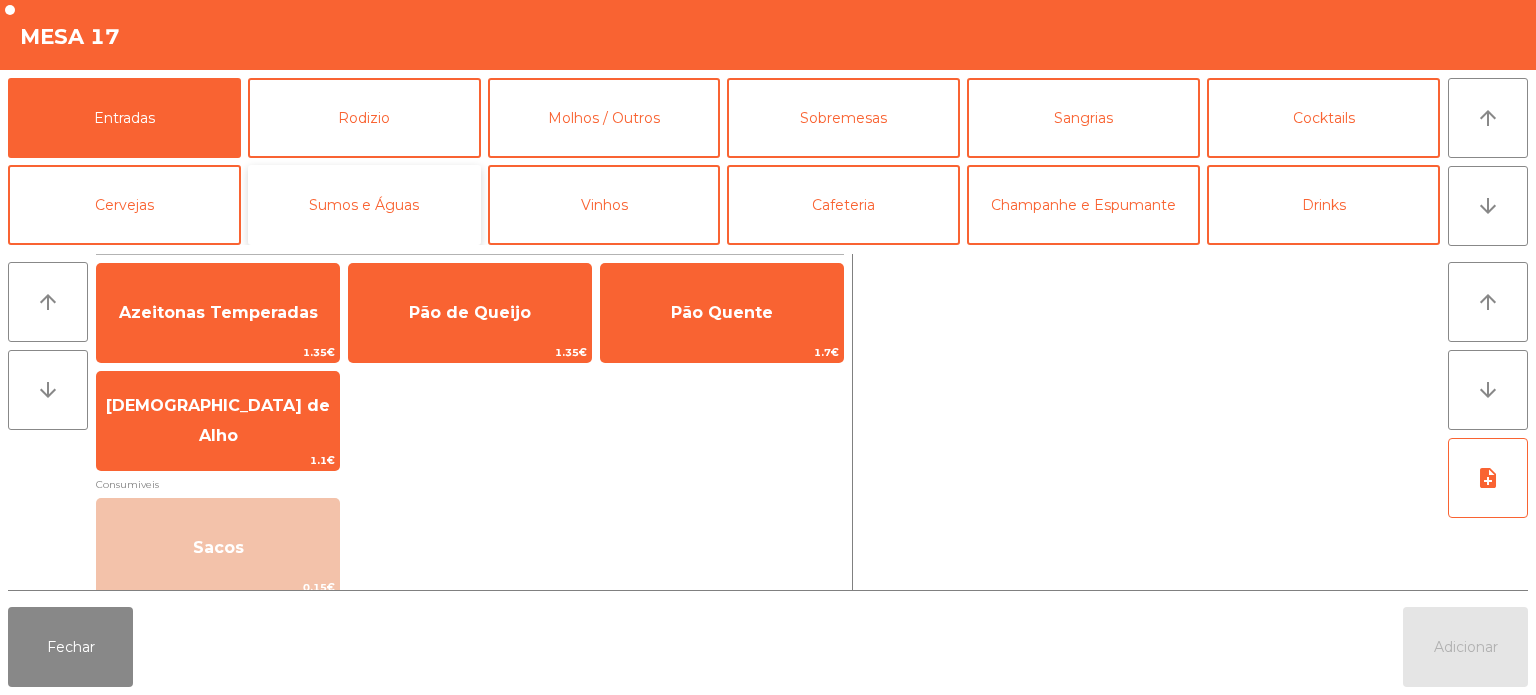 click on "Sumos e Águas" 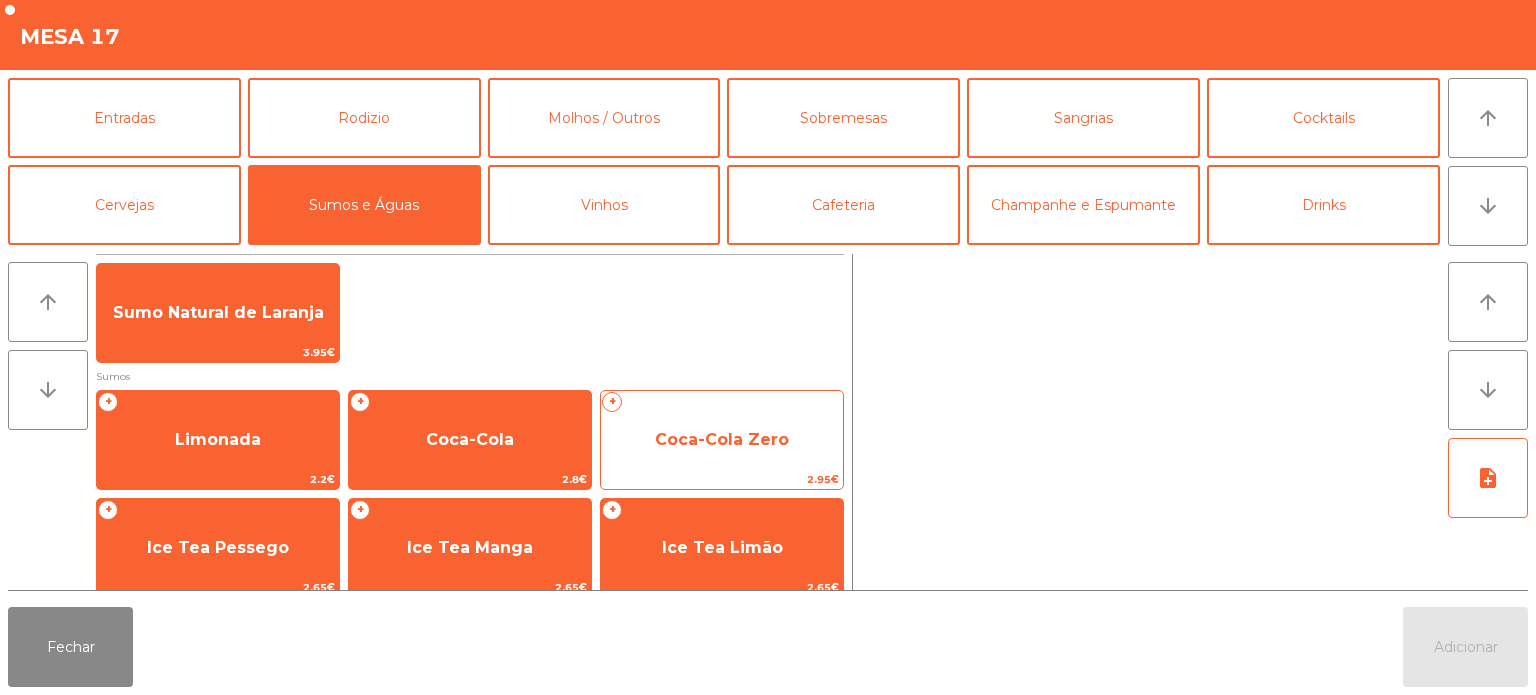 click on "Coca-Cola Zero" 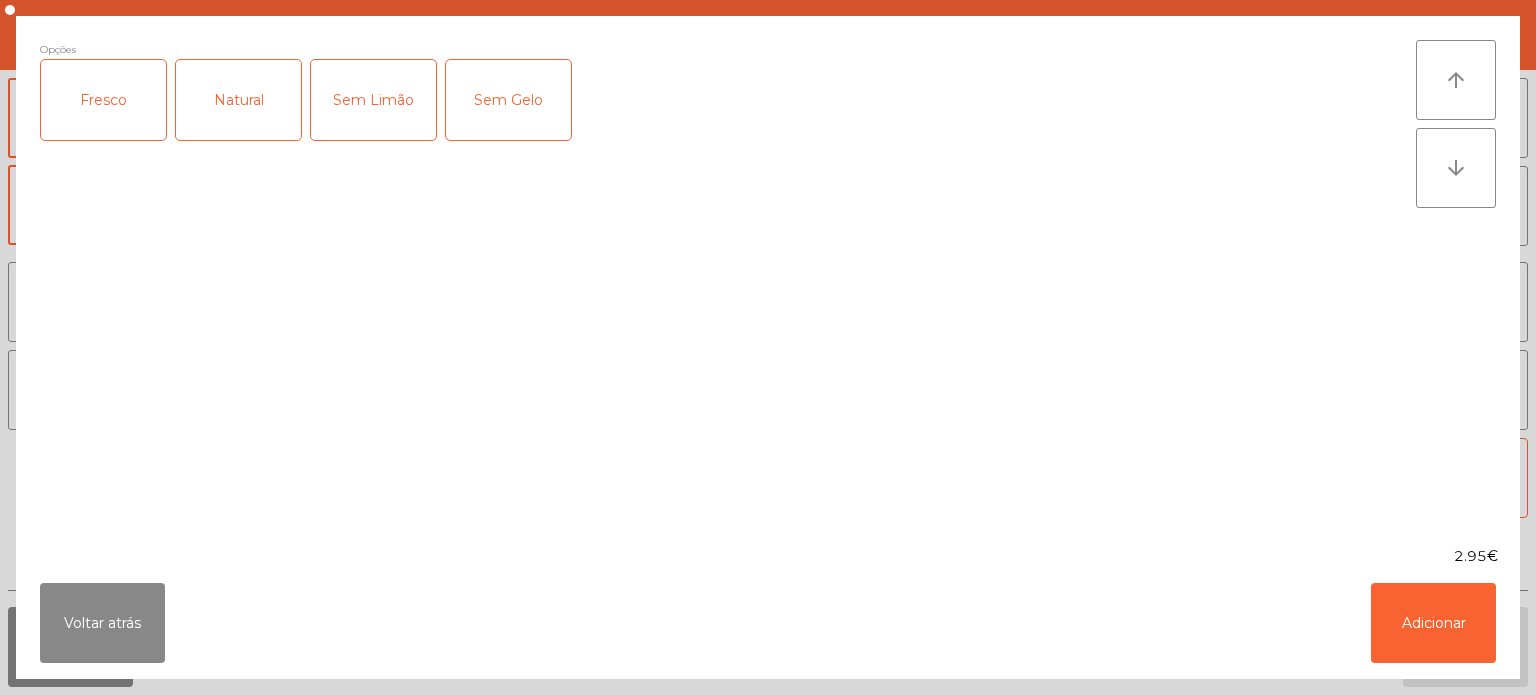 click on "Fresco" 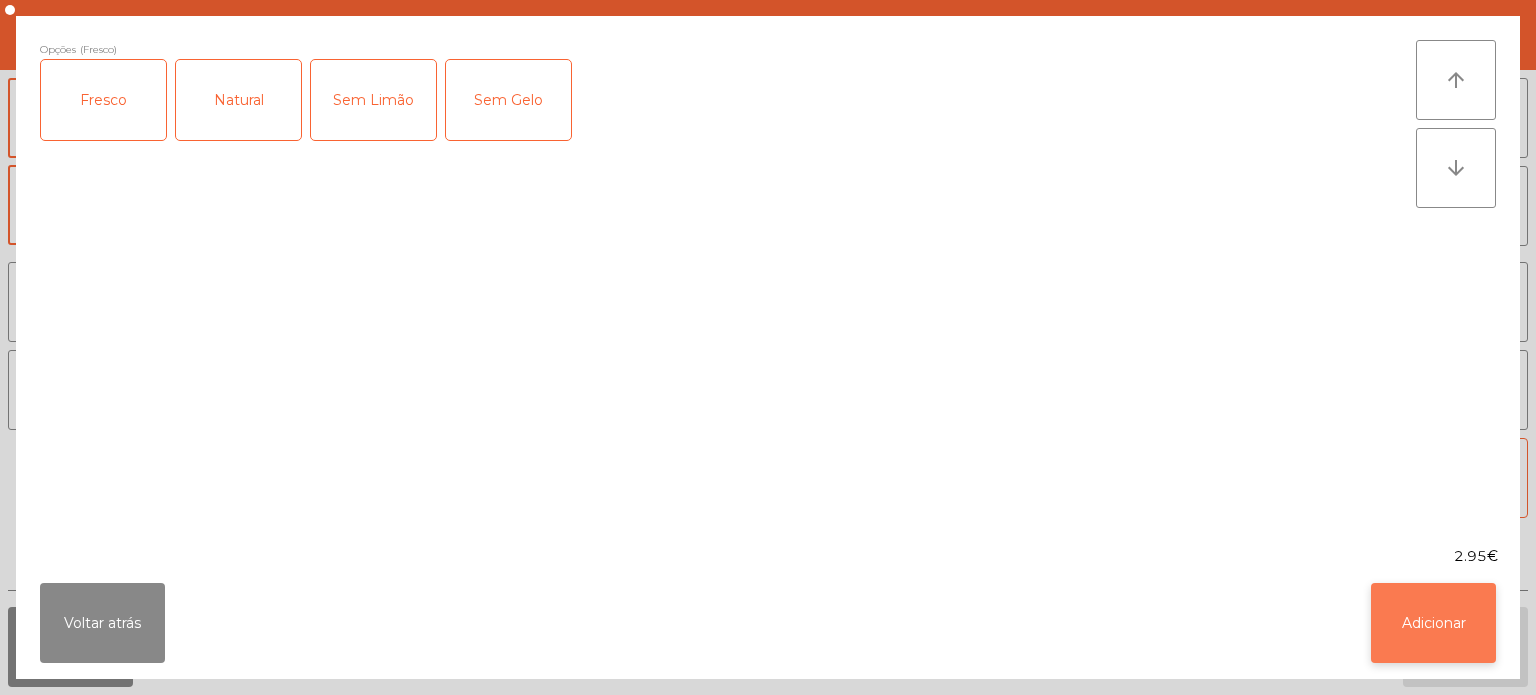 click on "Adicionar" 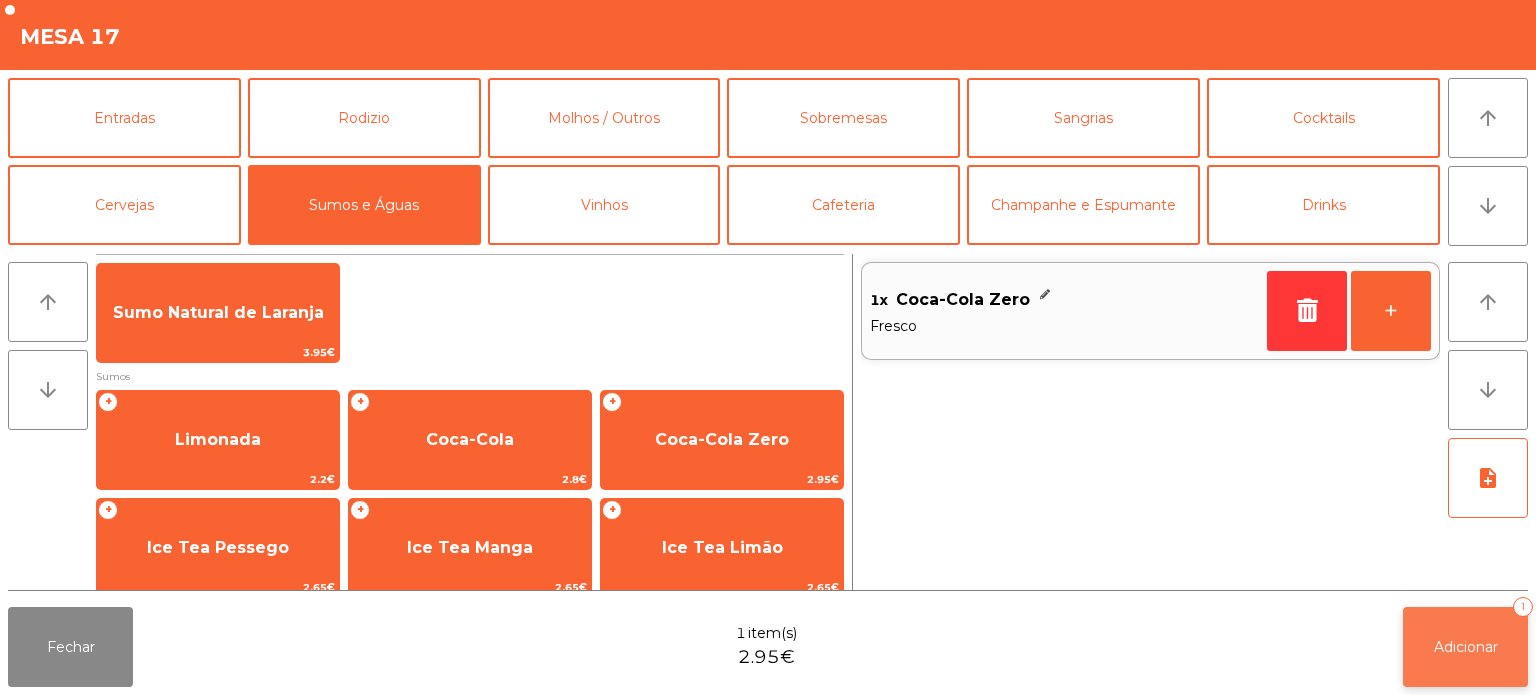 click on "Adicionar" 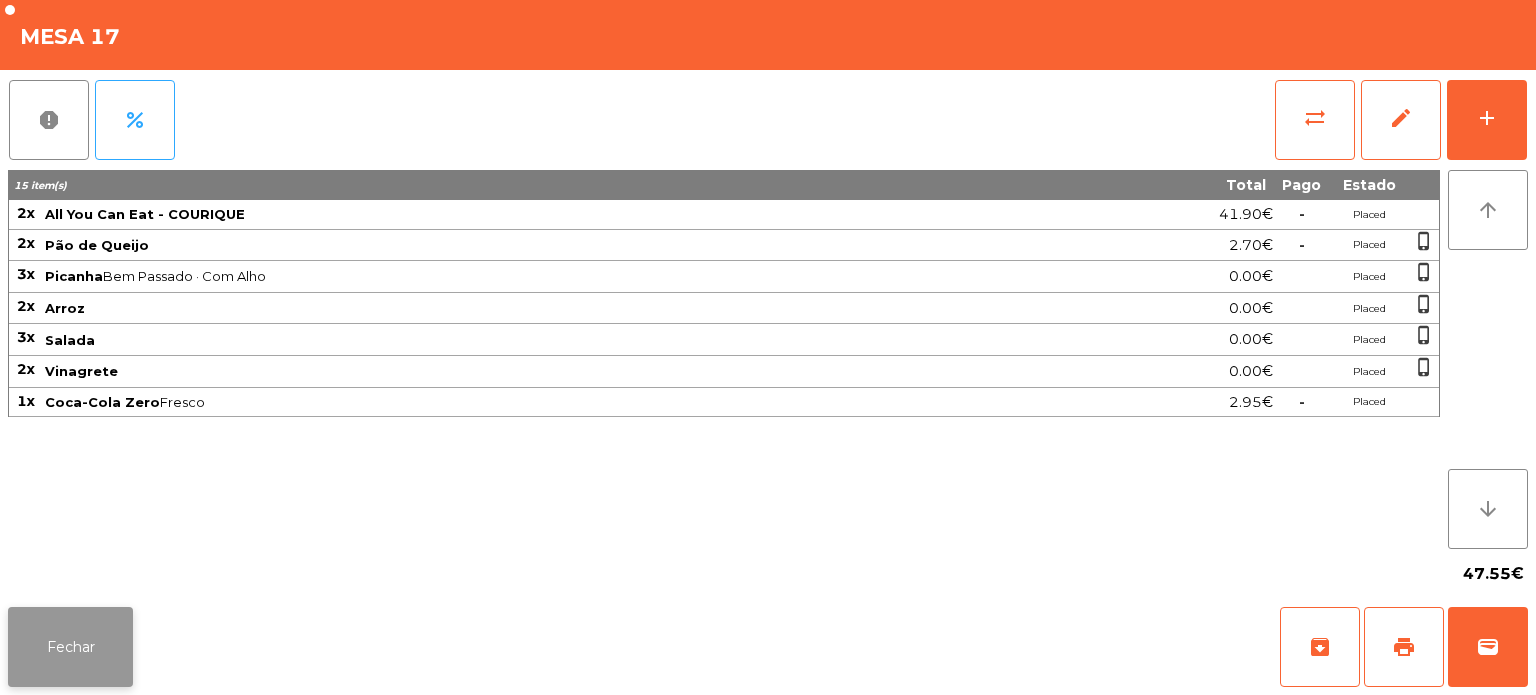 click on "Fechar" 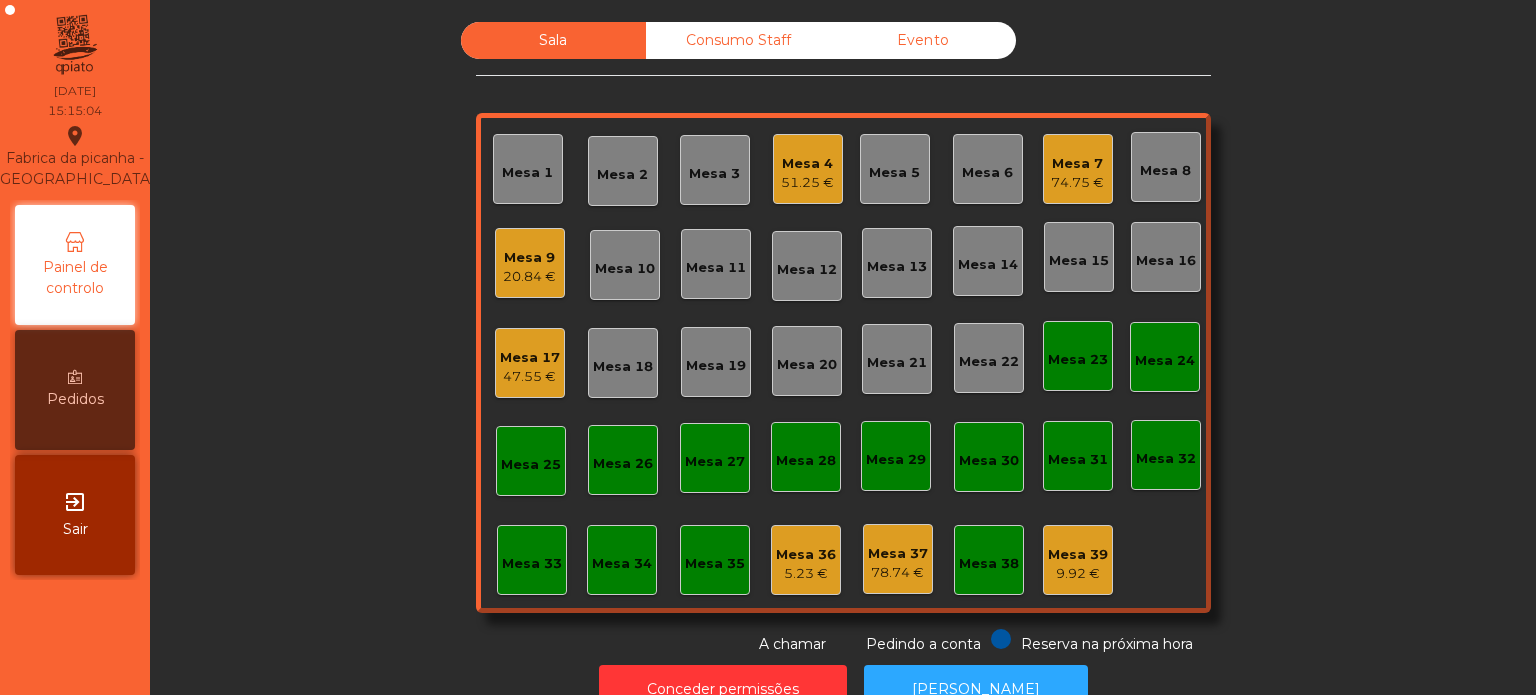 click on "Mesa 7   74.75 €" 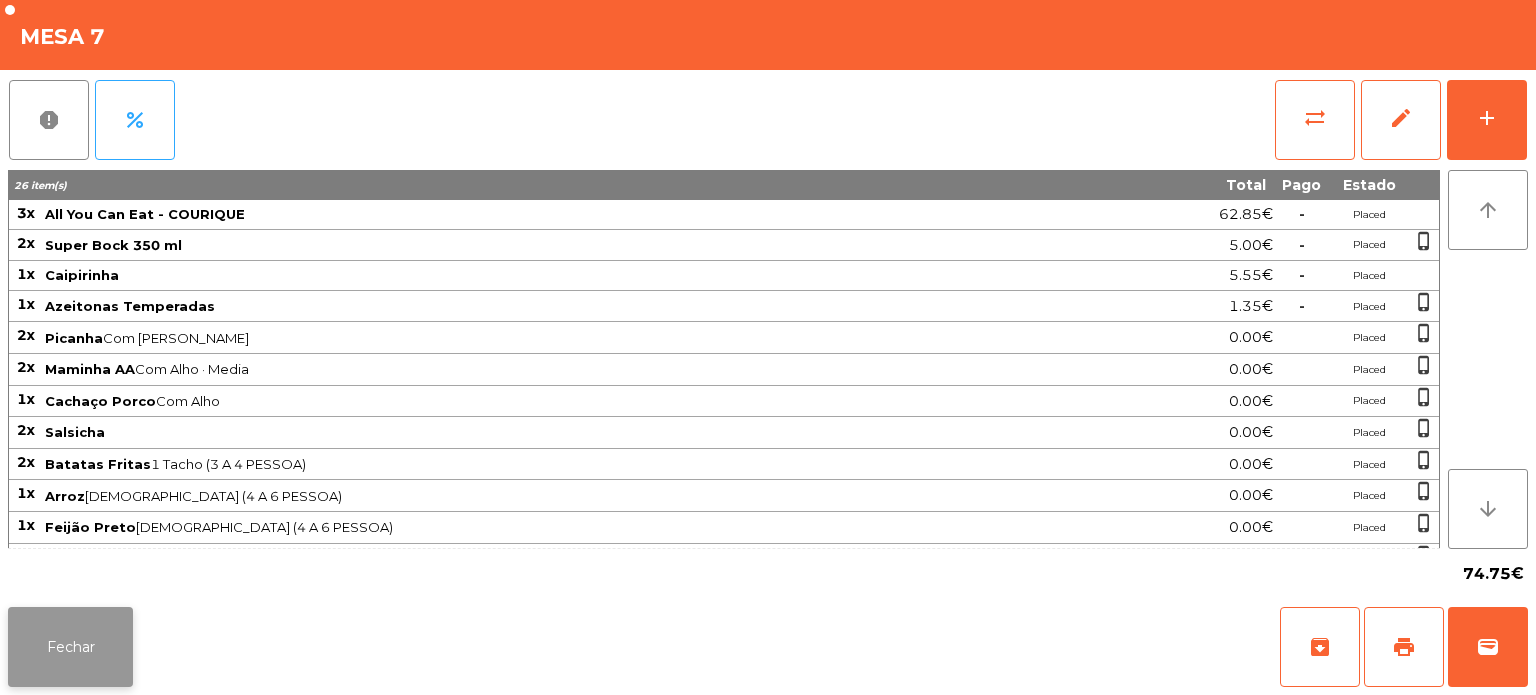 click on "Fechar" 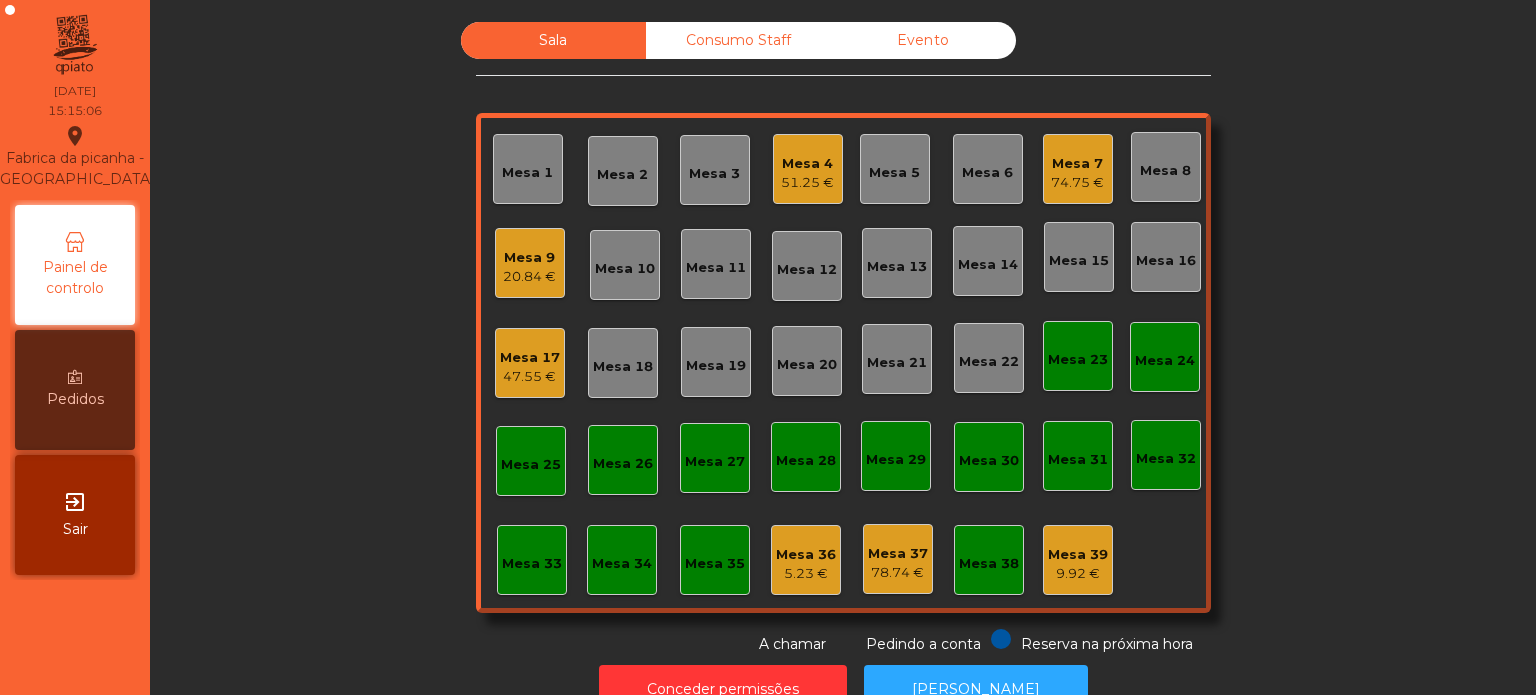 click on "51.25 €" 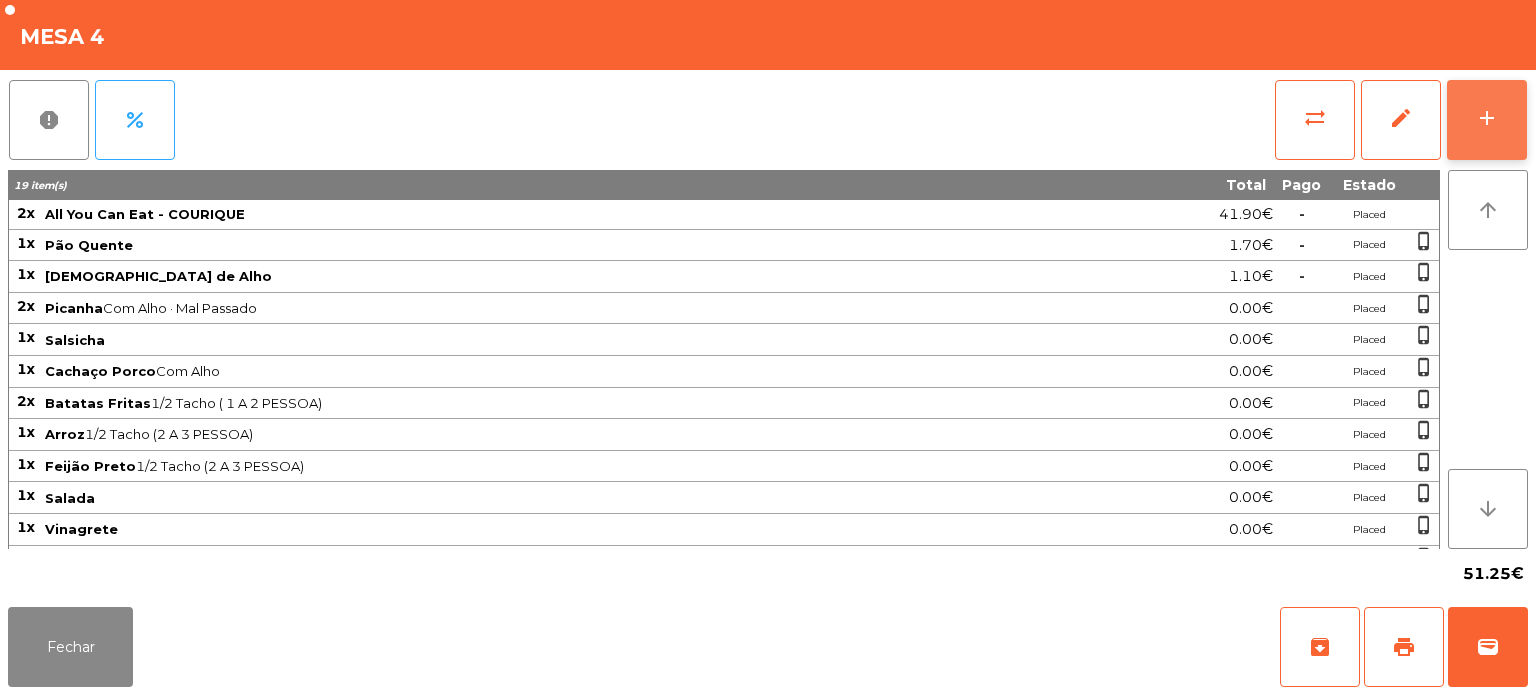 click on "add" 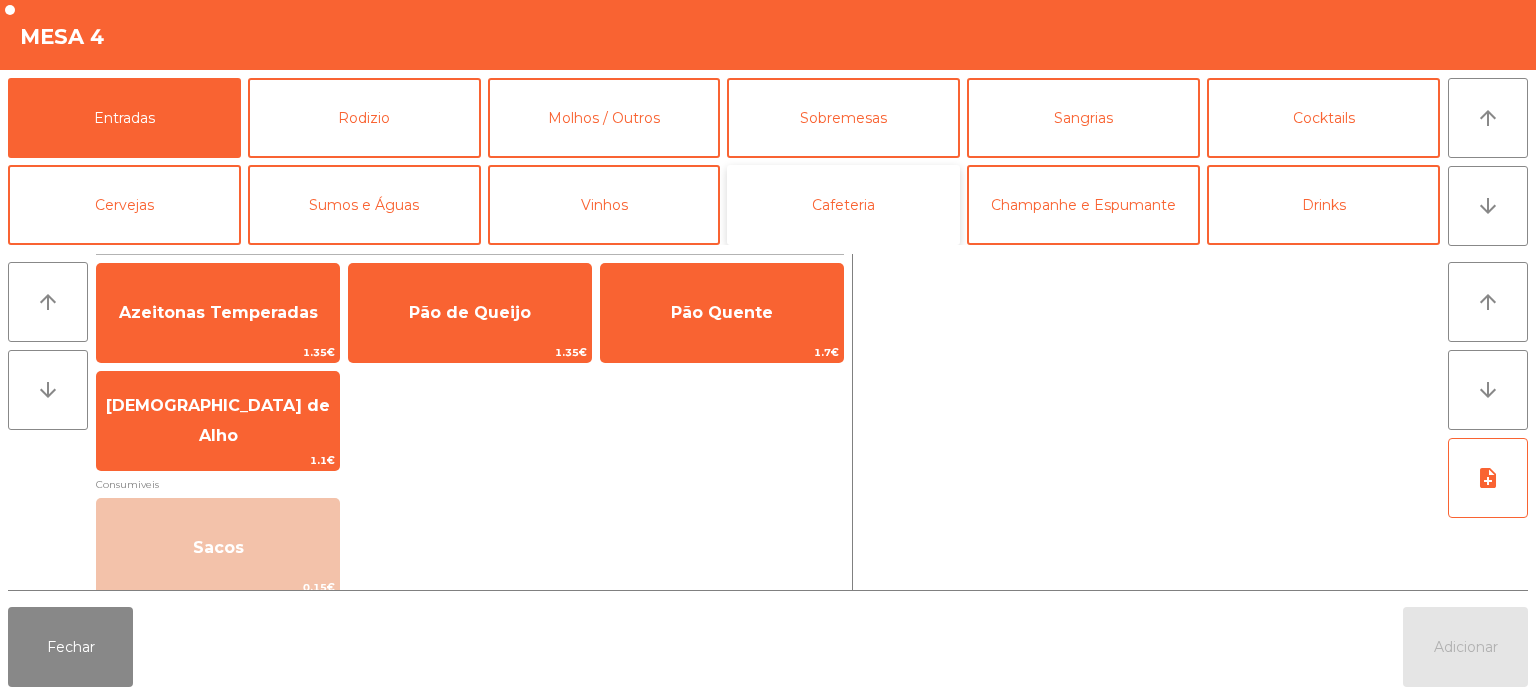 click on "Cafeteria" 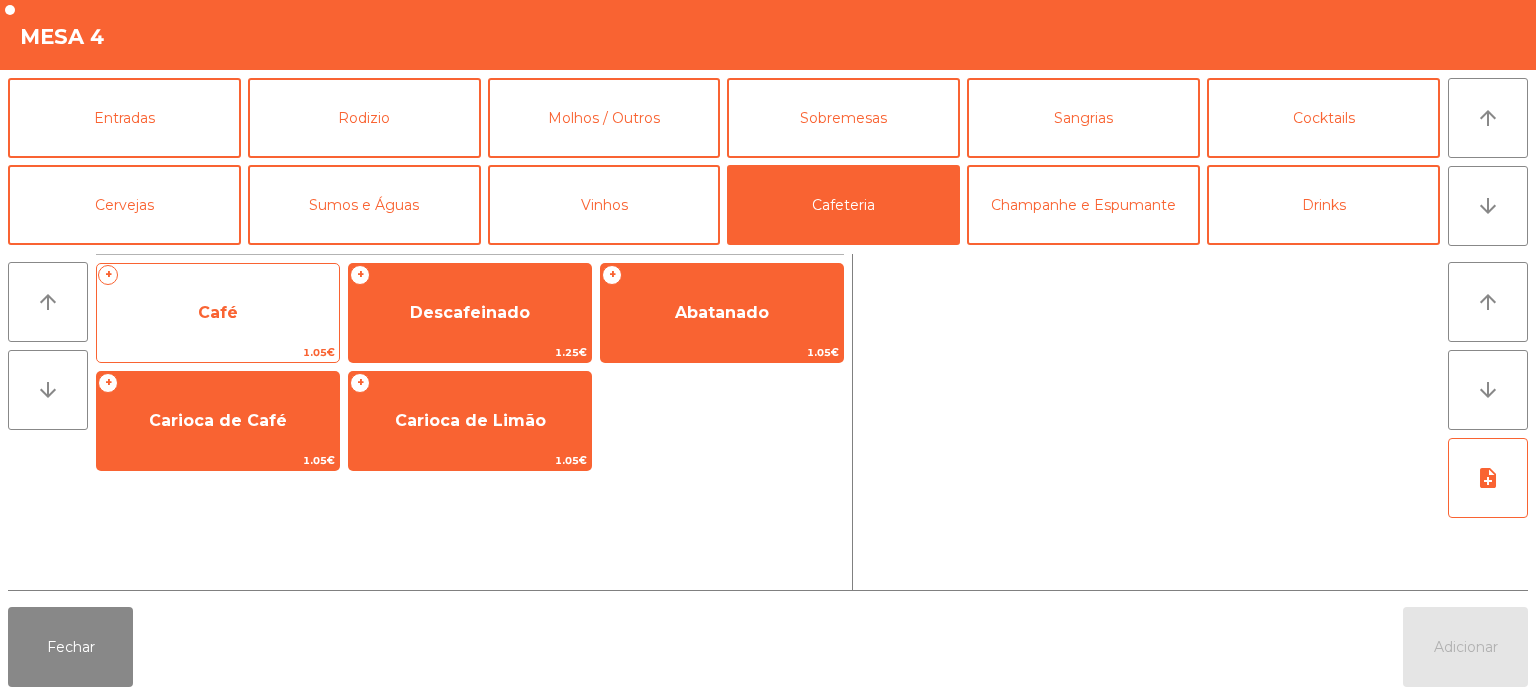 click on "Café" 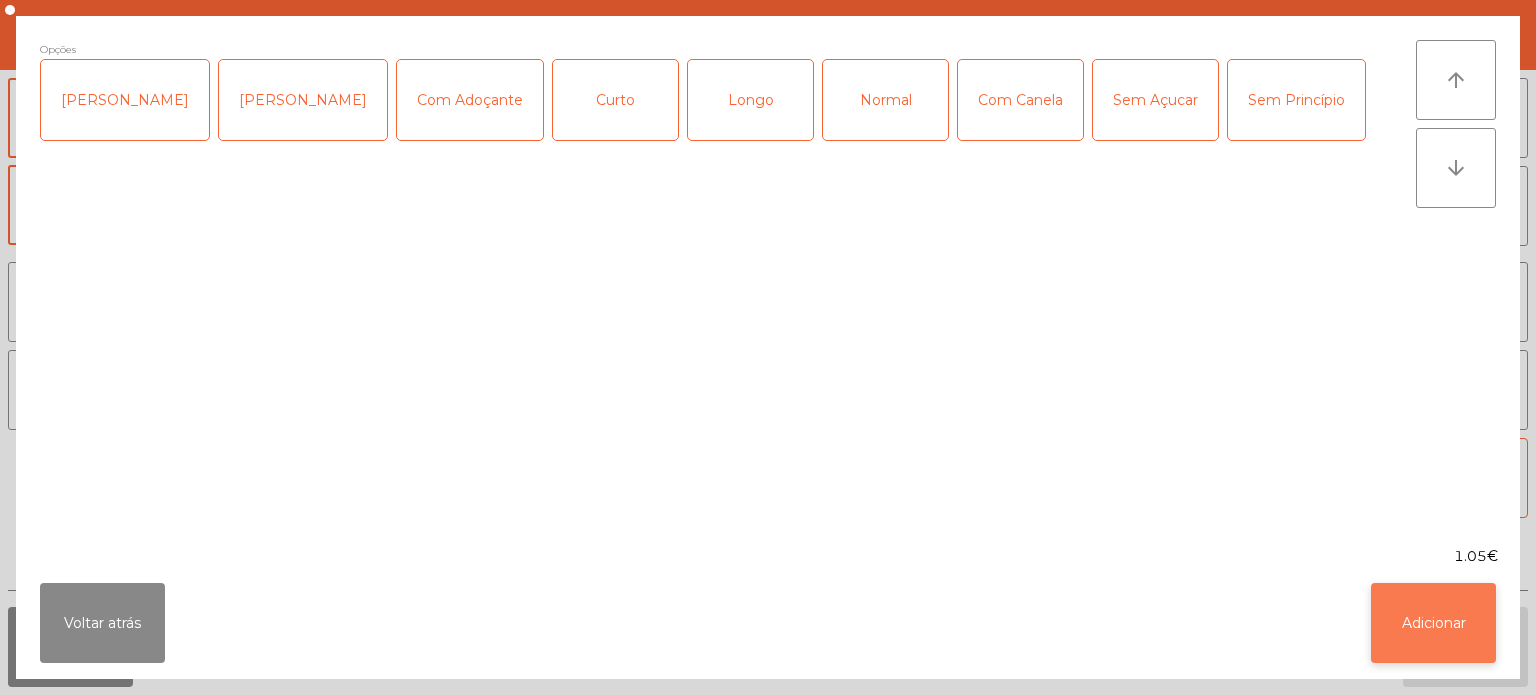 click on "Adicionar" 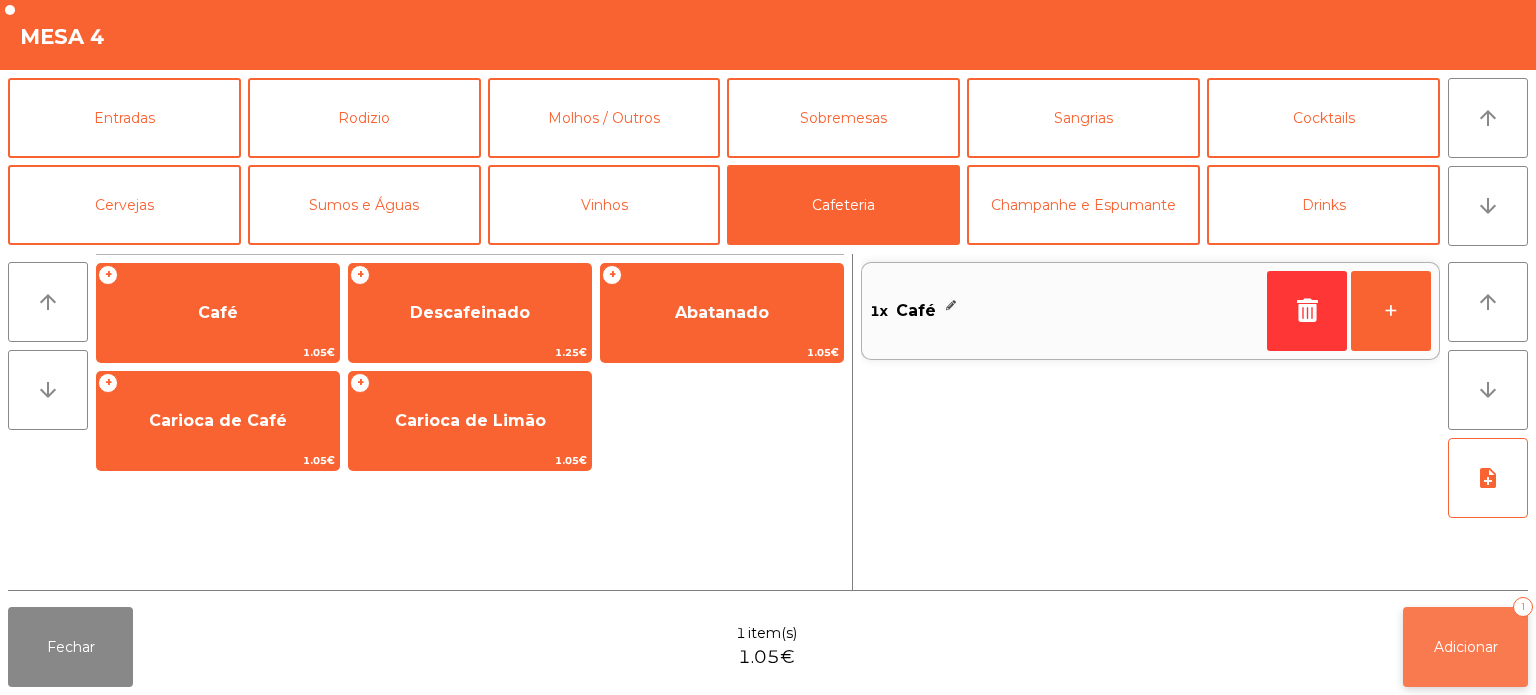 click on "Adicionar" 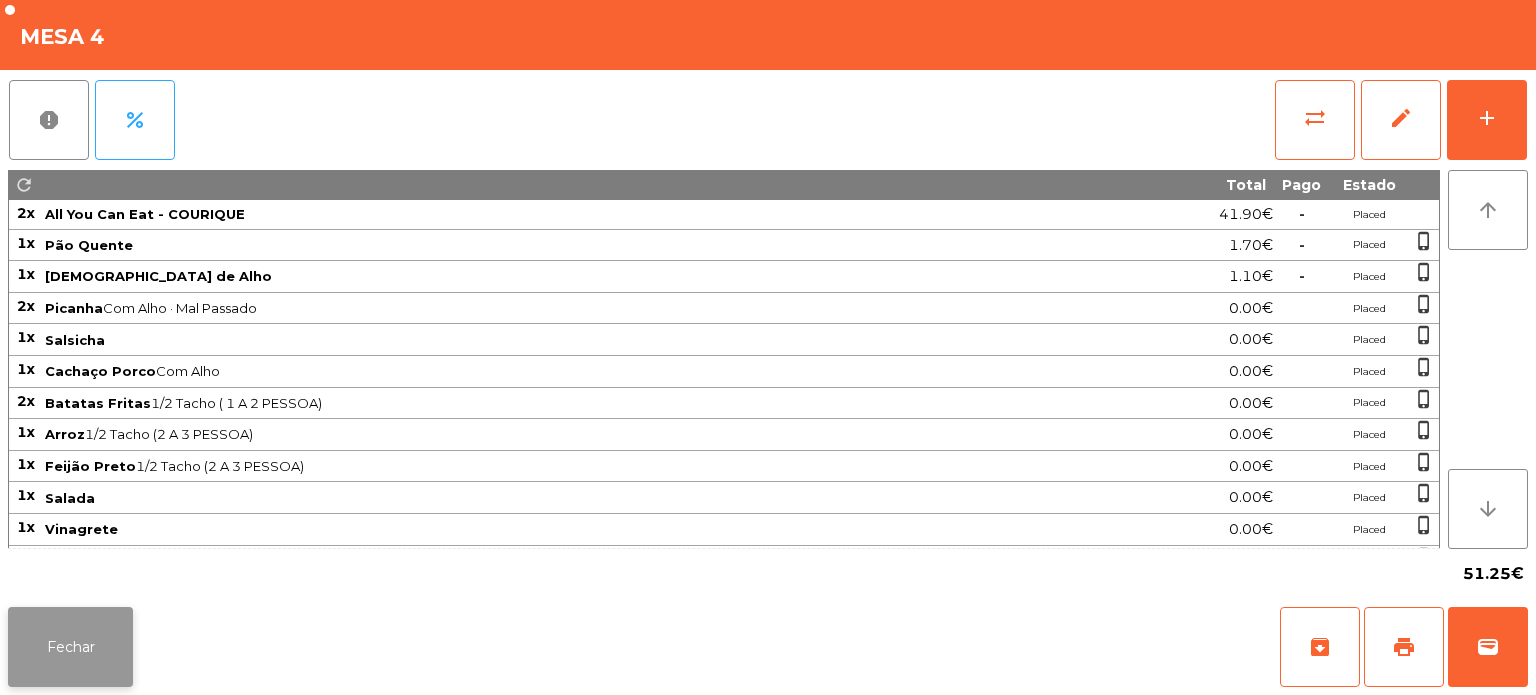 click on "Fechar" 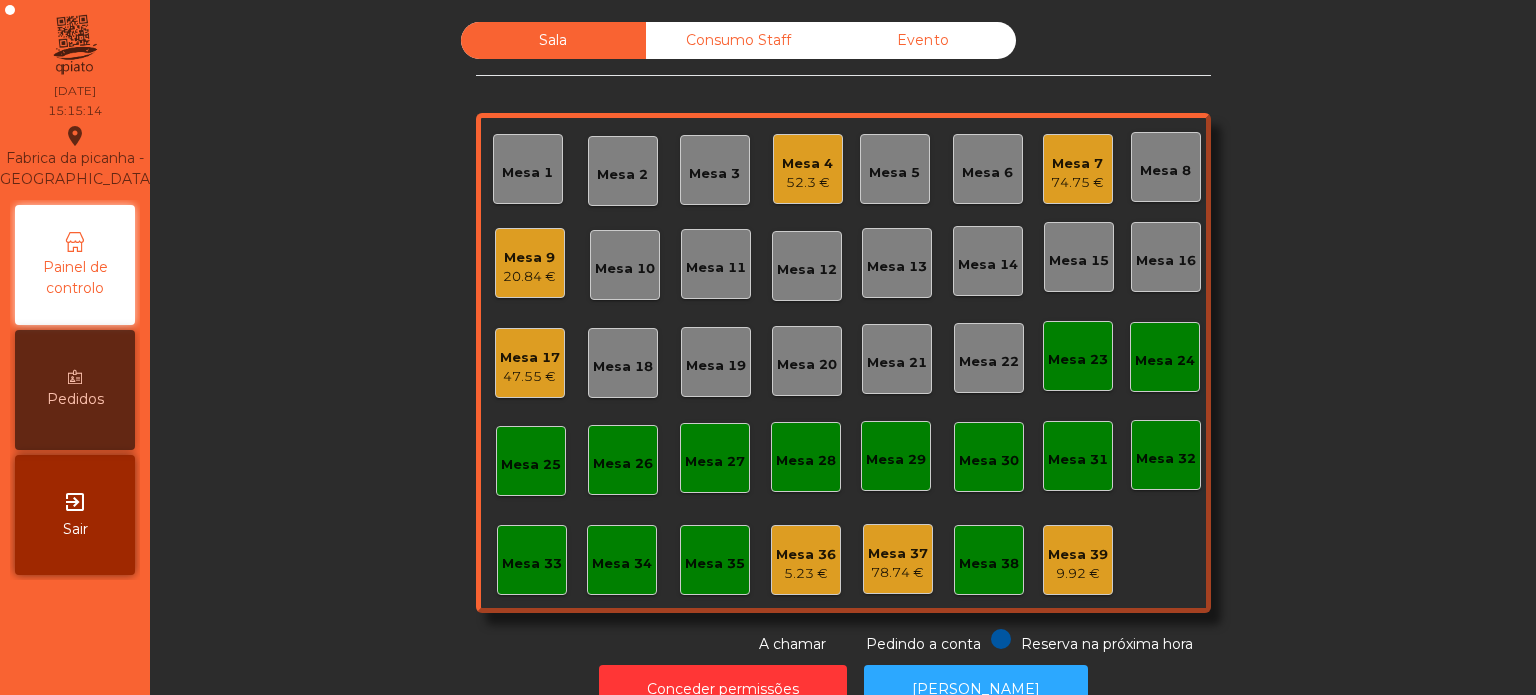 click on "47.55 €" 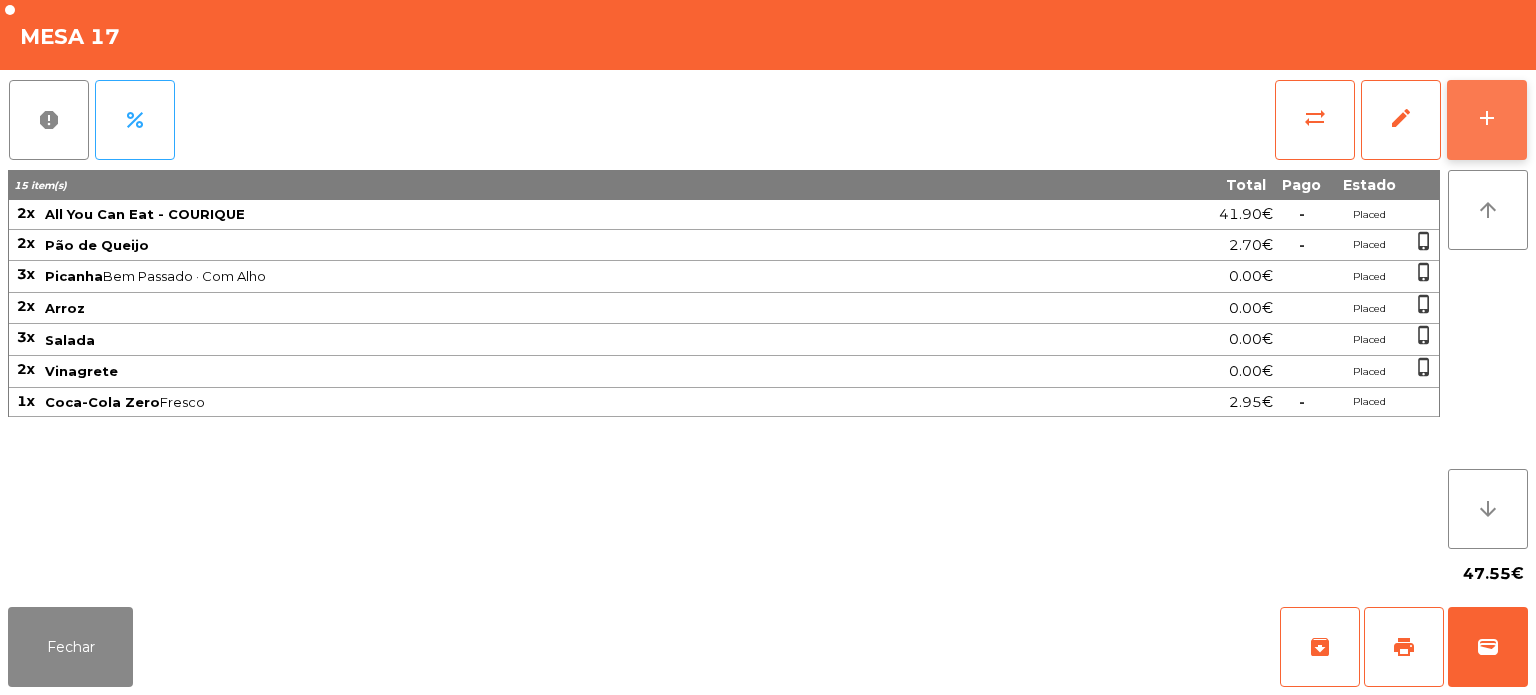 click on "add" 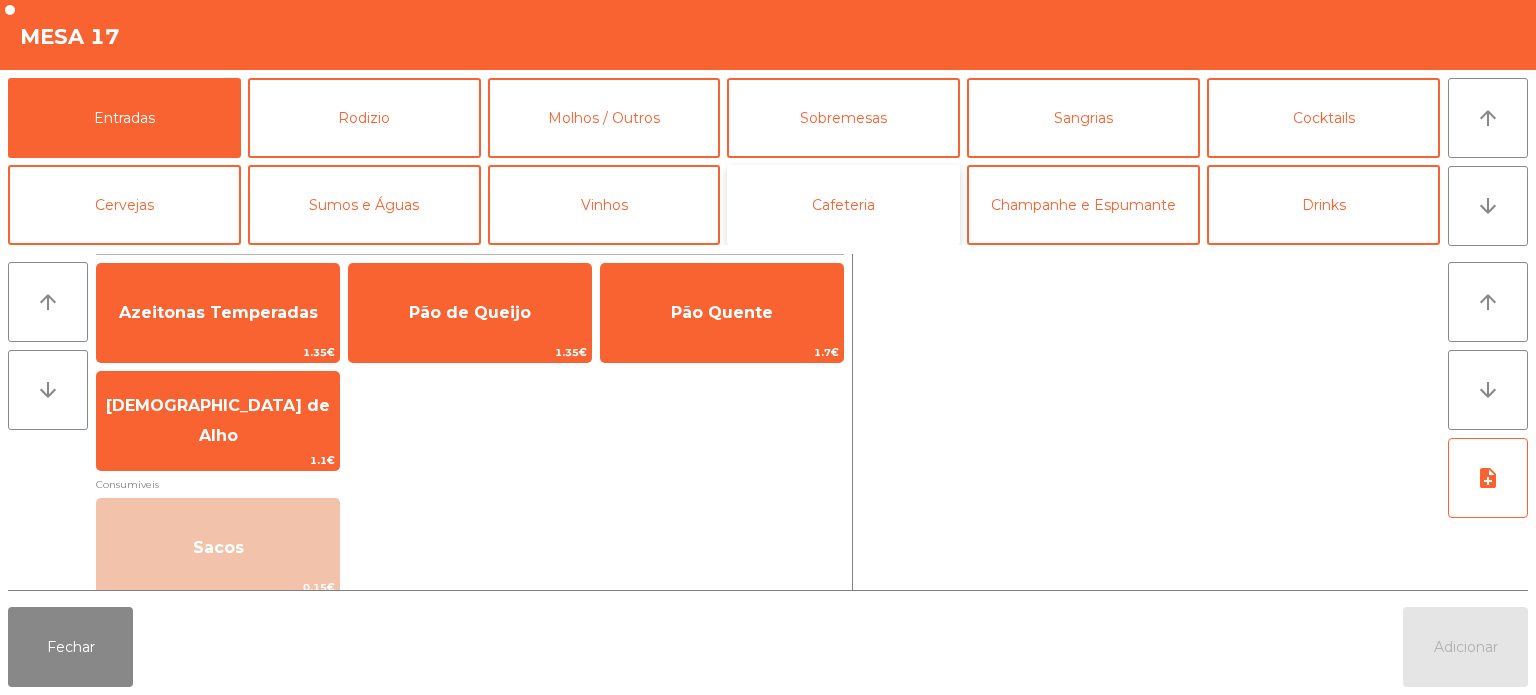 click on "Cafeteria" 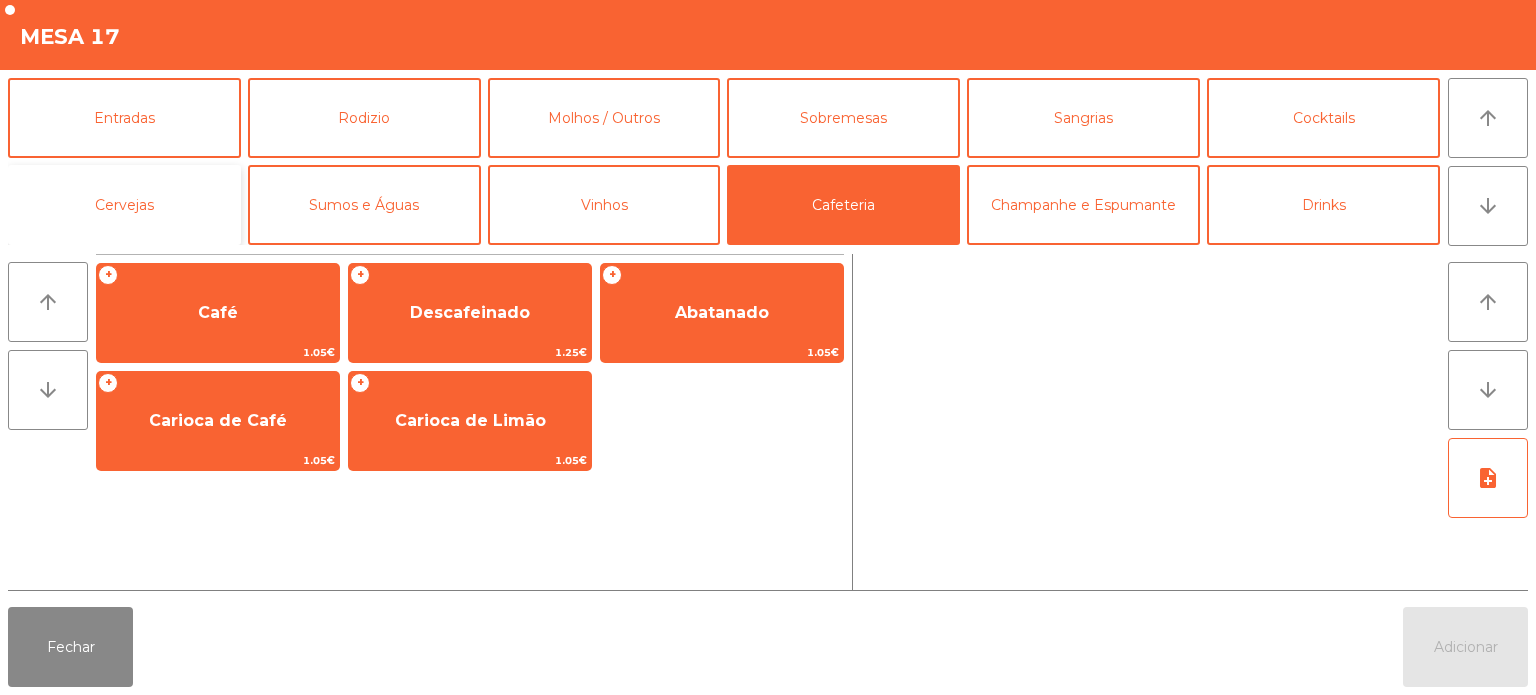 click on "Cervejas" 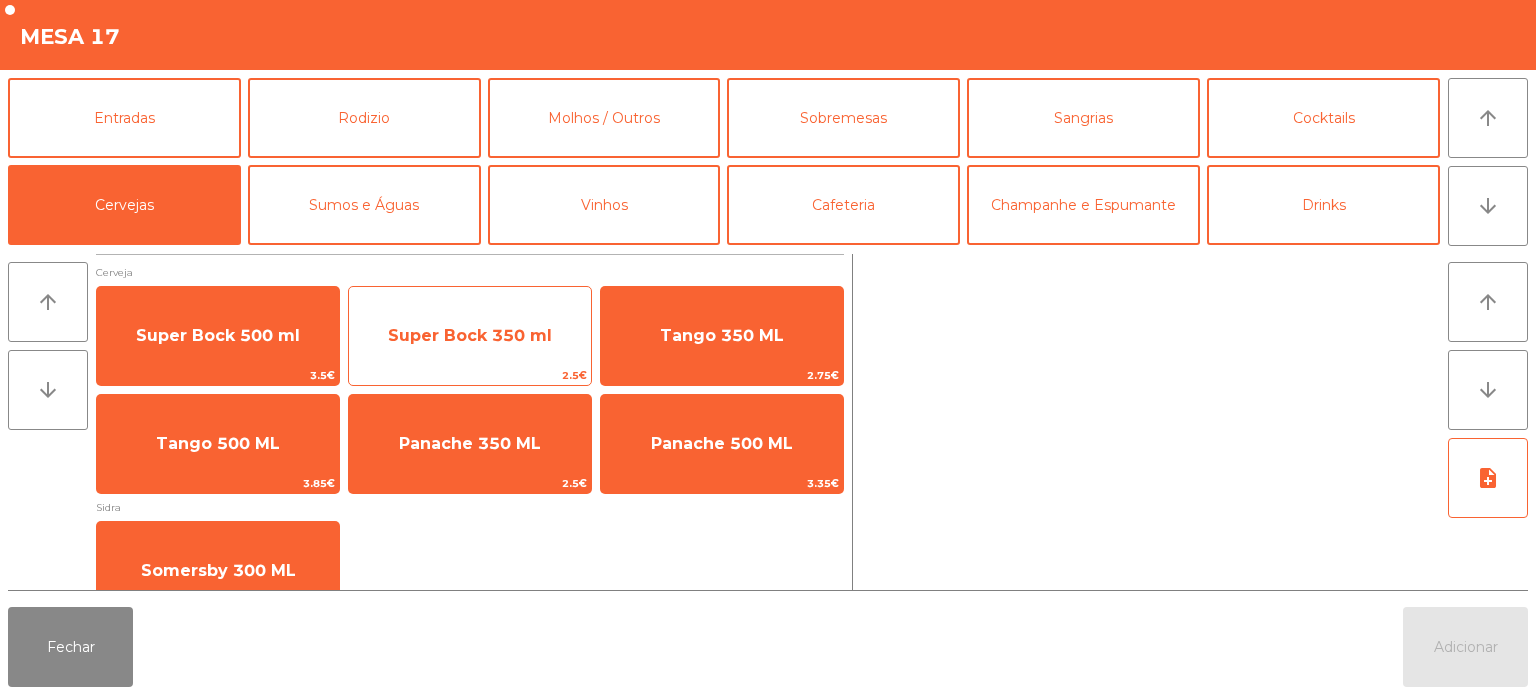 click on "Super Bock 350 ml" 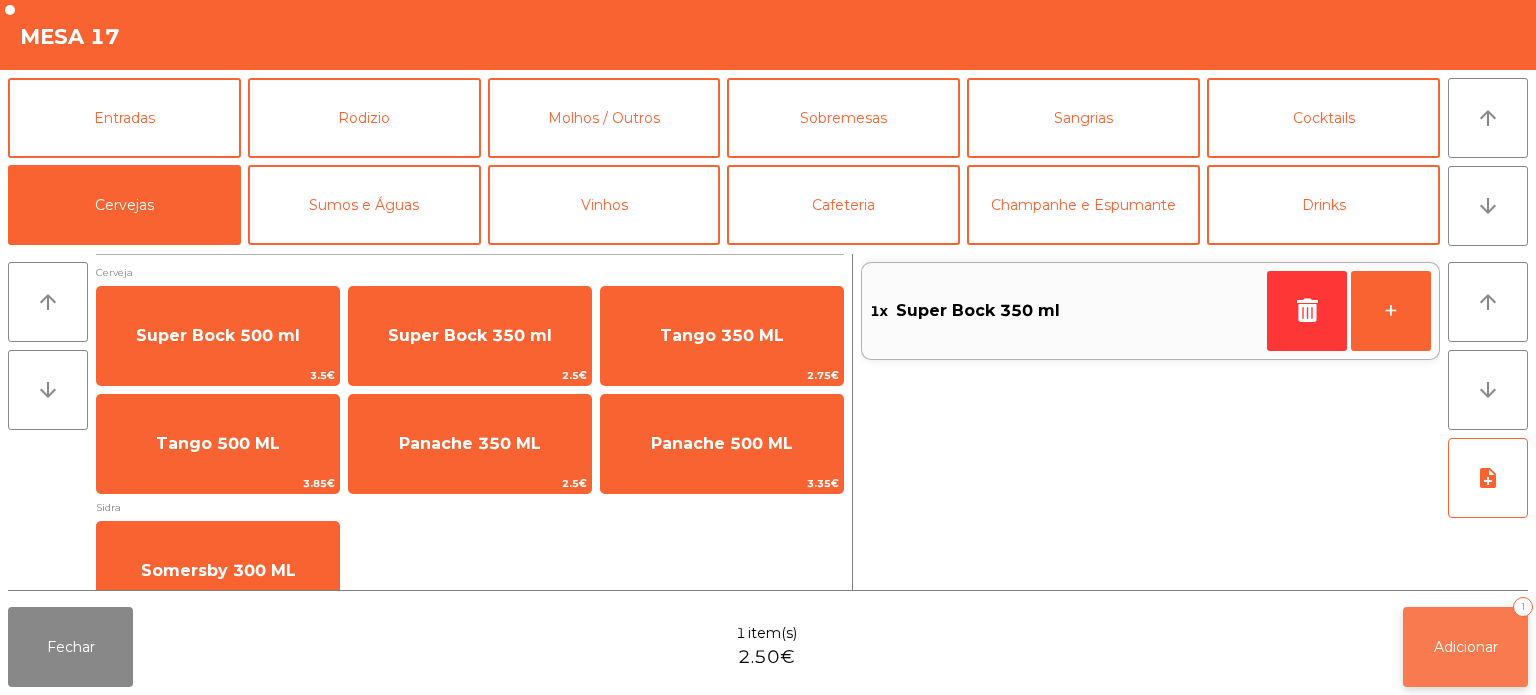 click on "Adicionar" 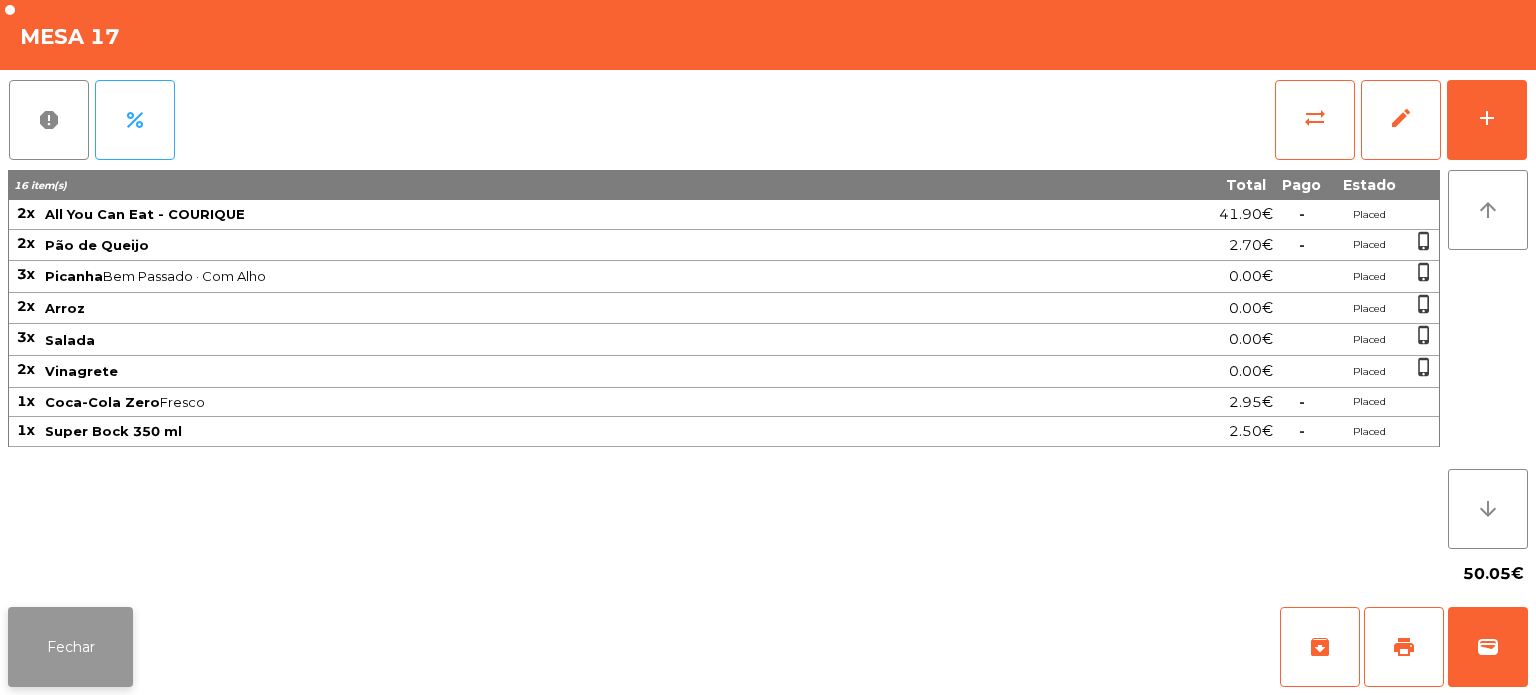click on "Fechar" 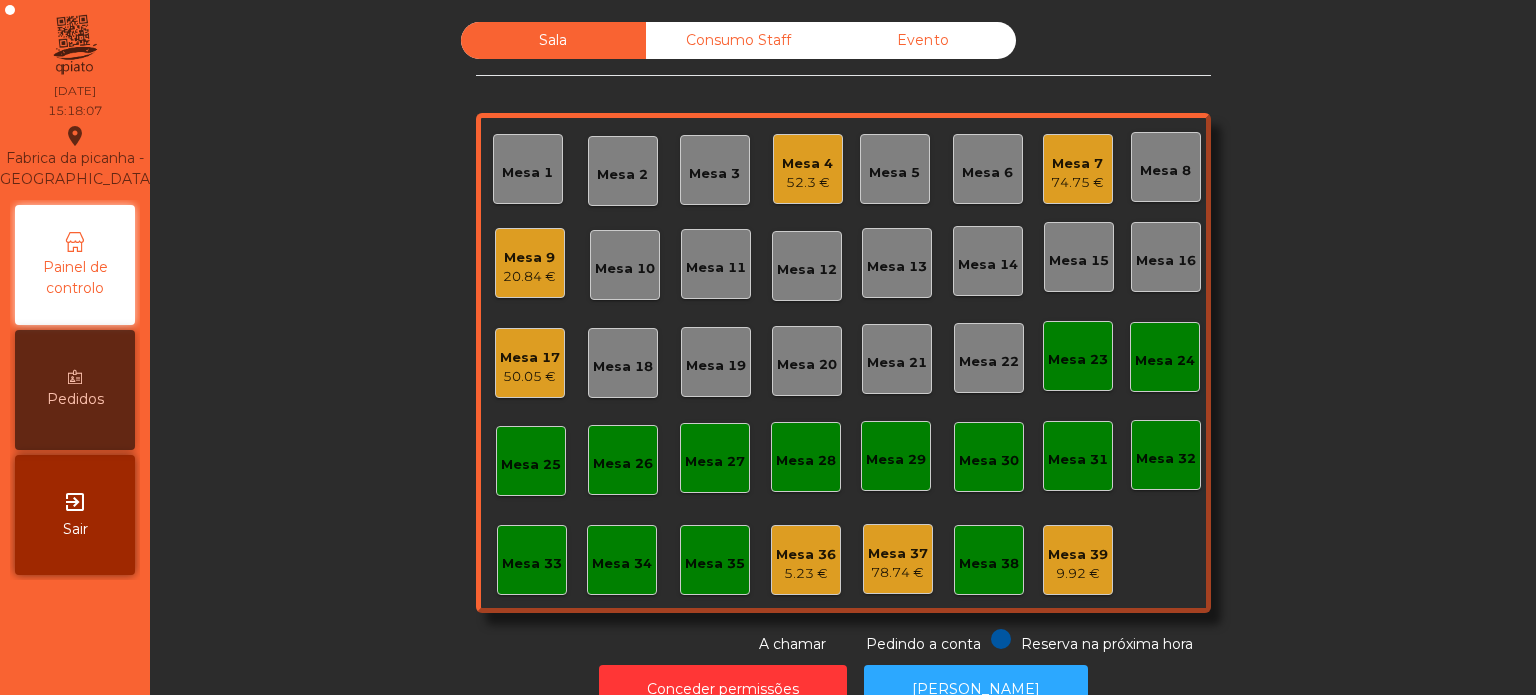 click on "Mesa 7   74.75 €" 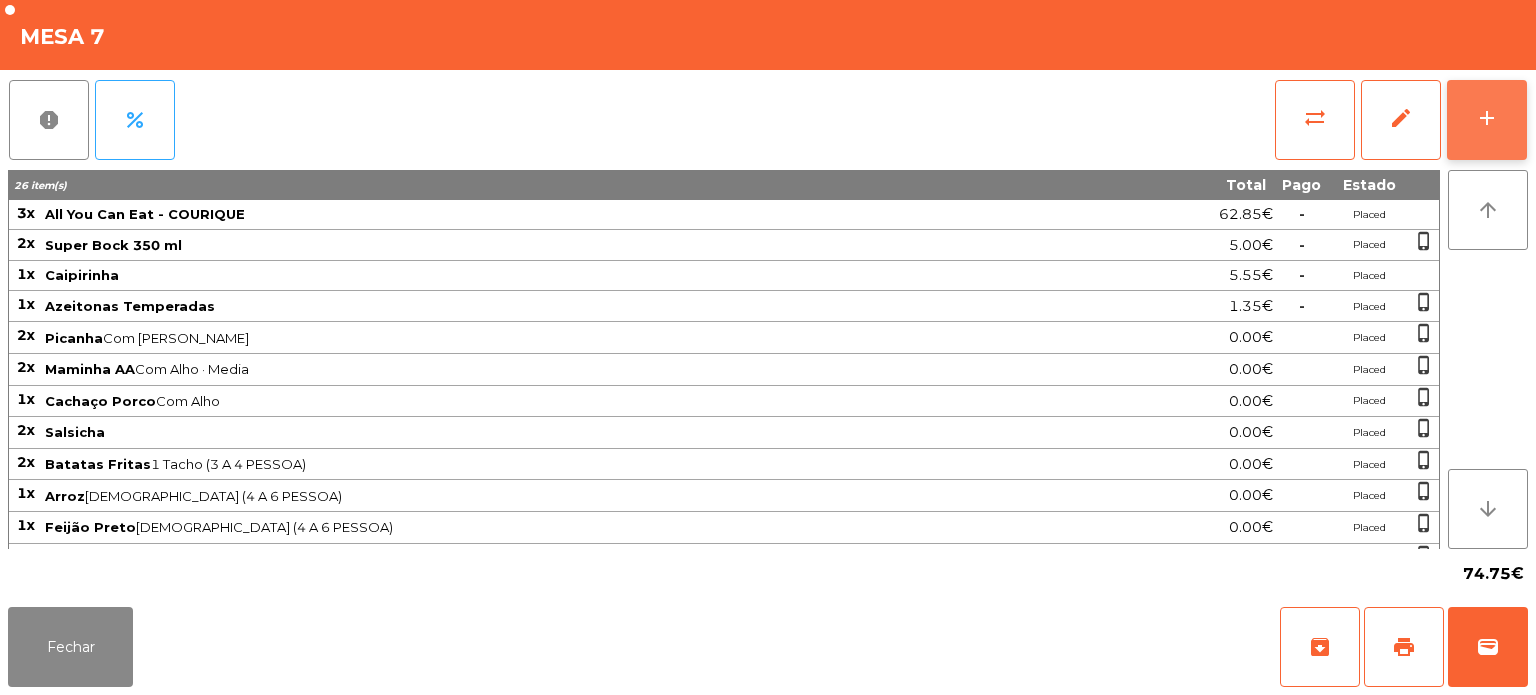 click on "add" 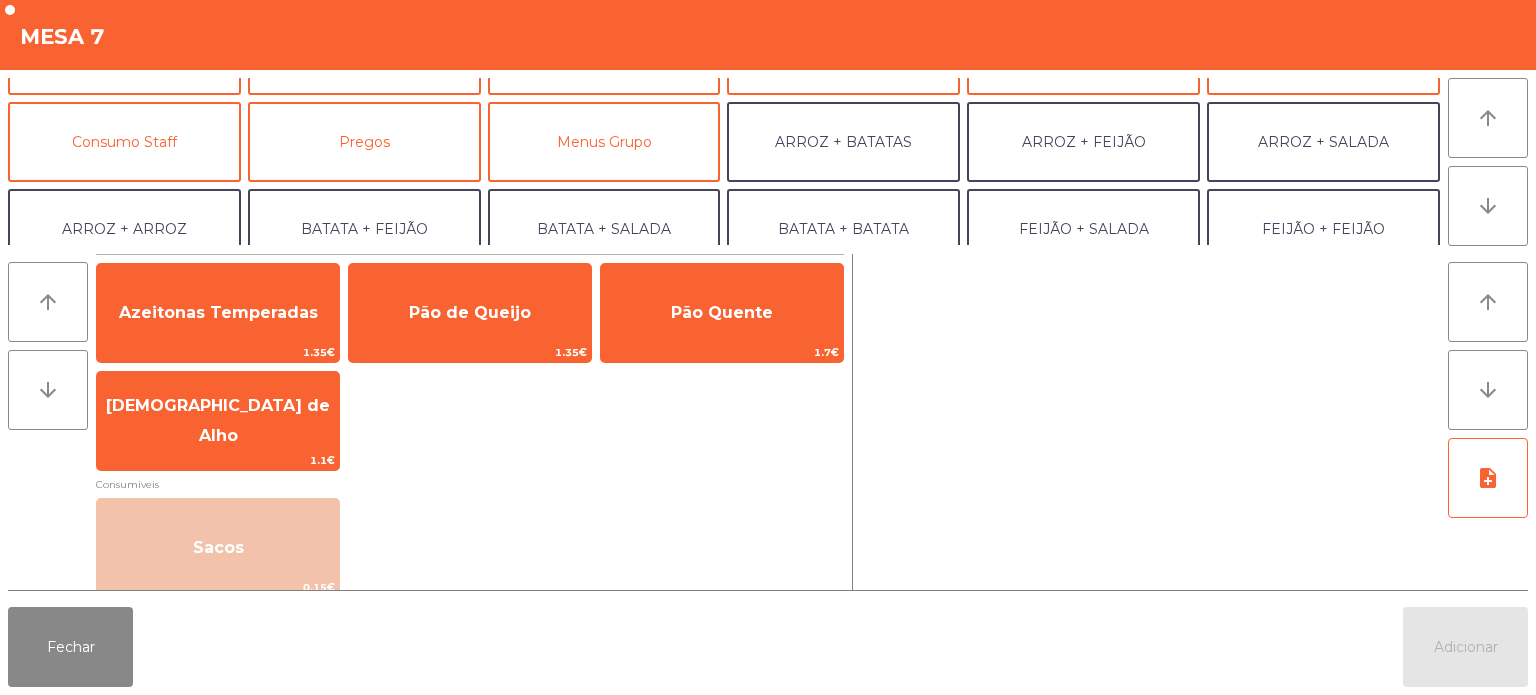 scroll, scrollTop: 149, scrollLeft: 0, axis: vertical 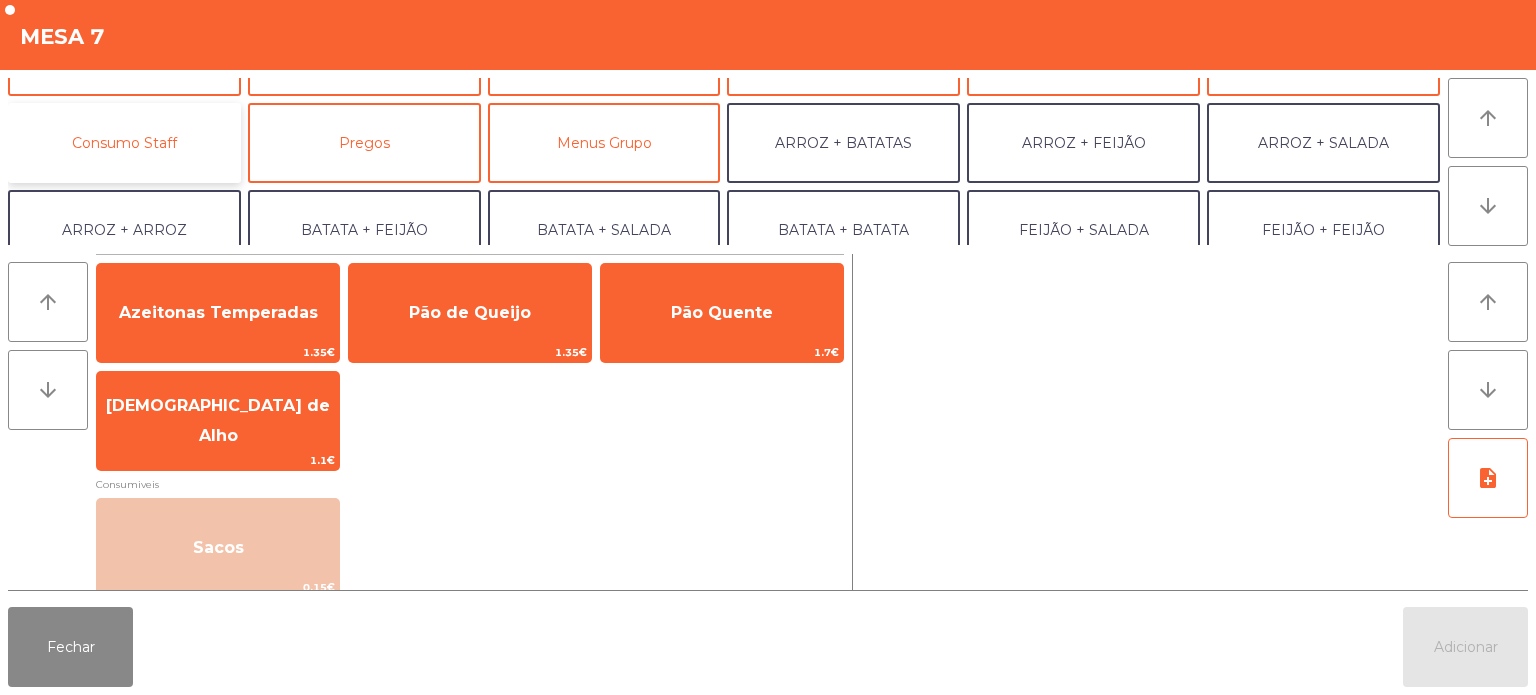 click on "Consumo Staff" 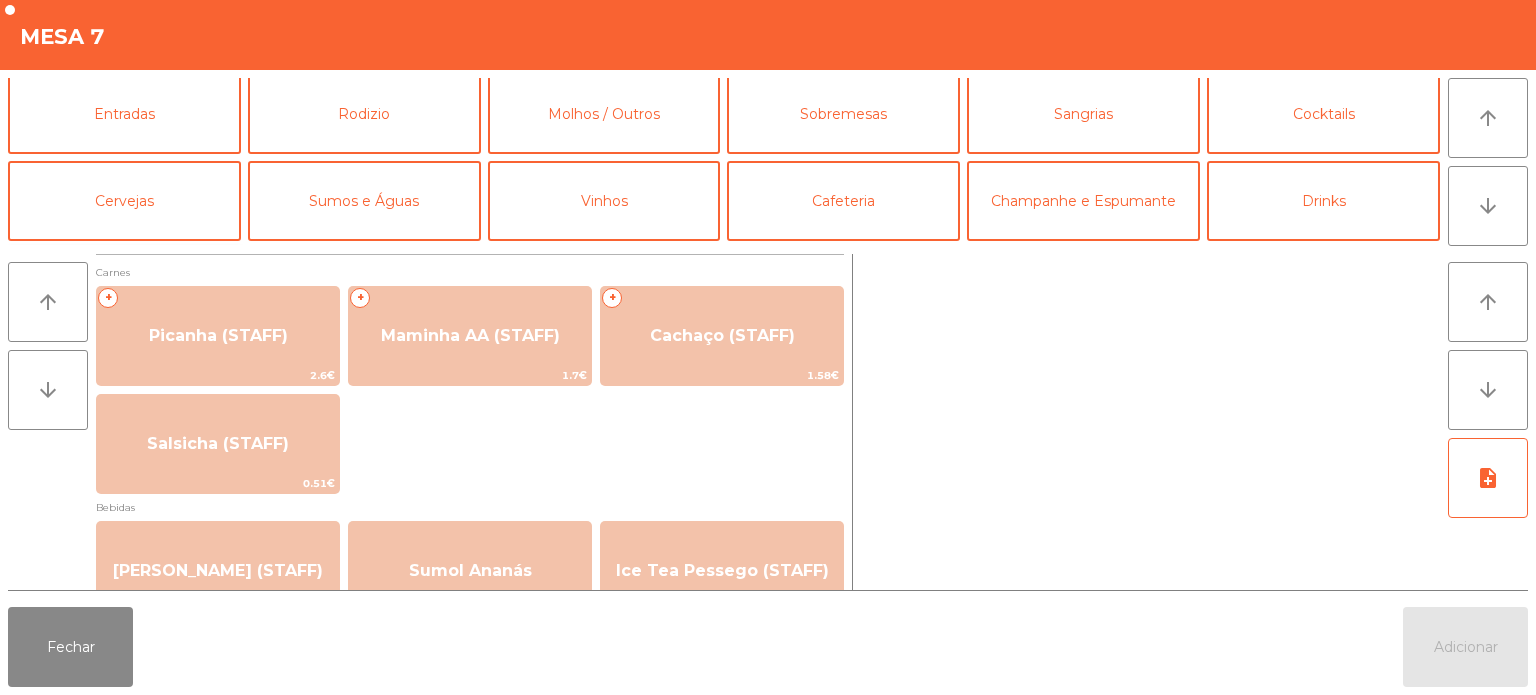 scroll, scrollTop: 0, scrollLeft: 0, axis: both 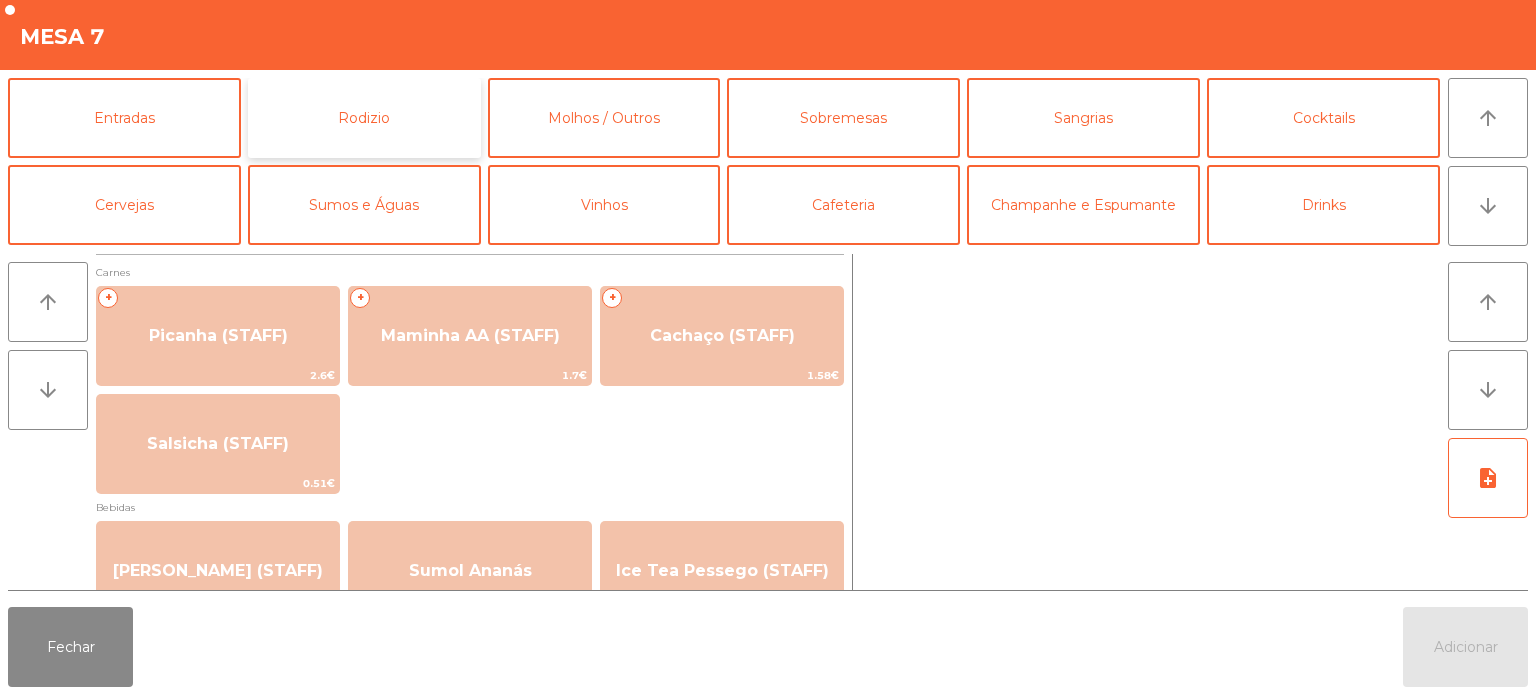 click on "Rodizio" 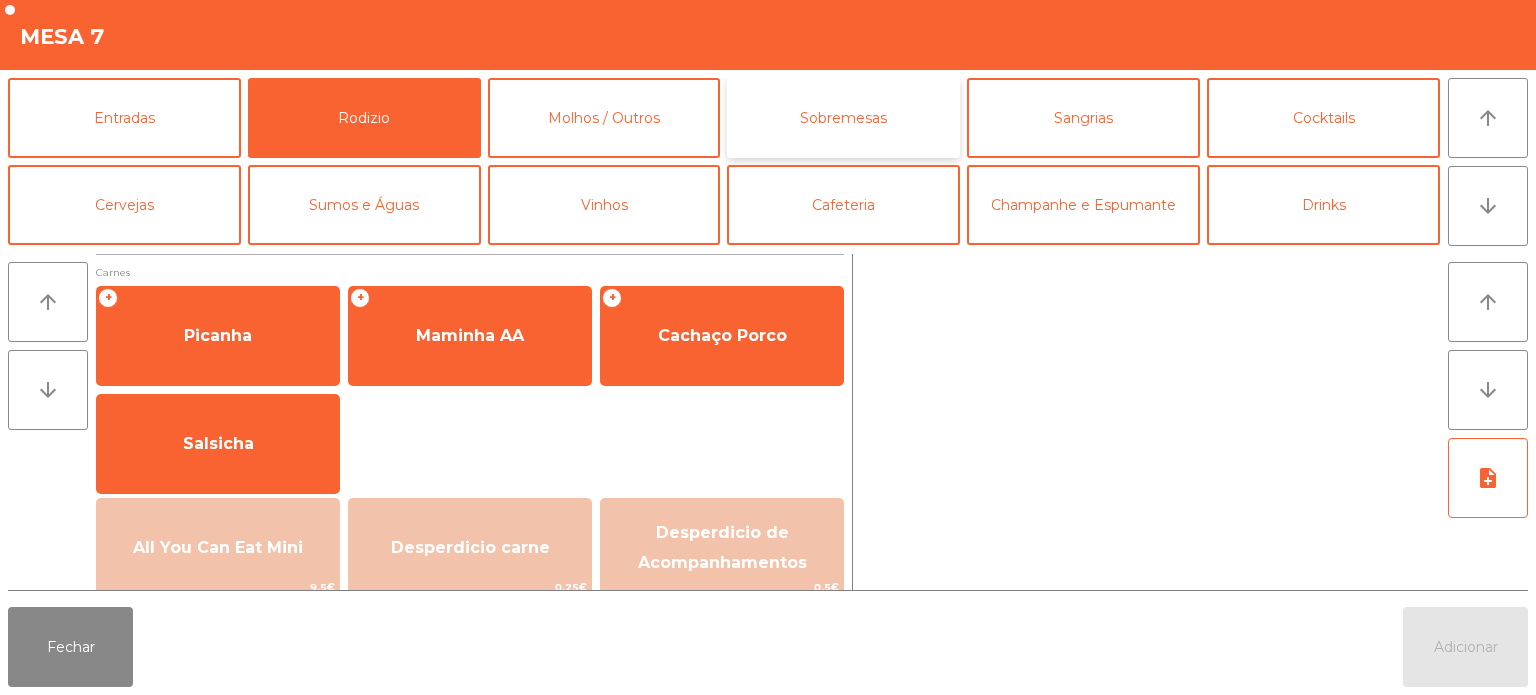 click on "Sobremesas" 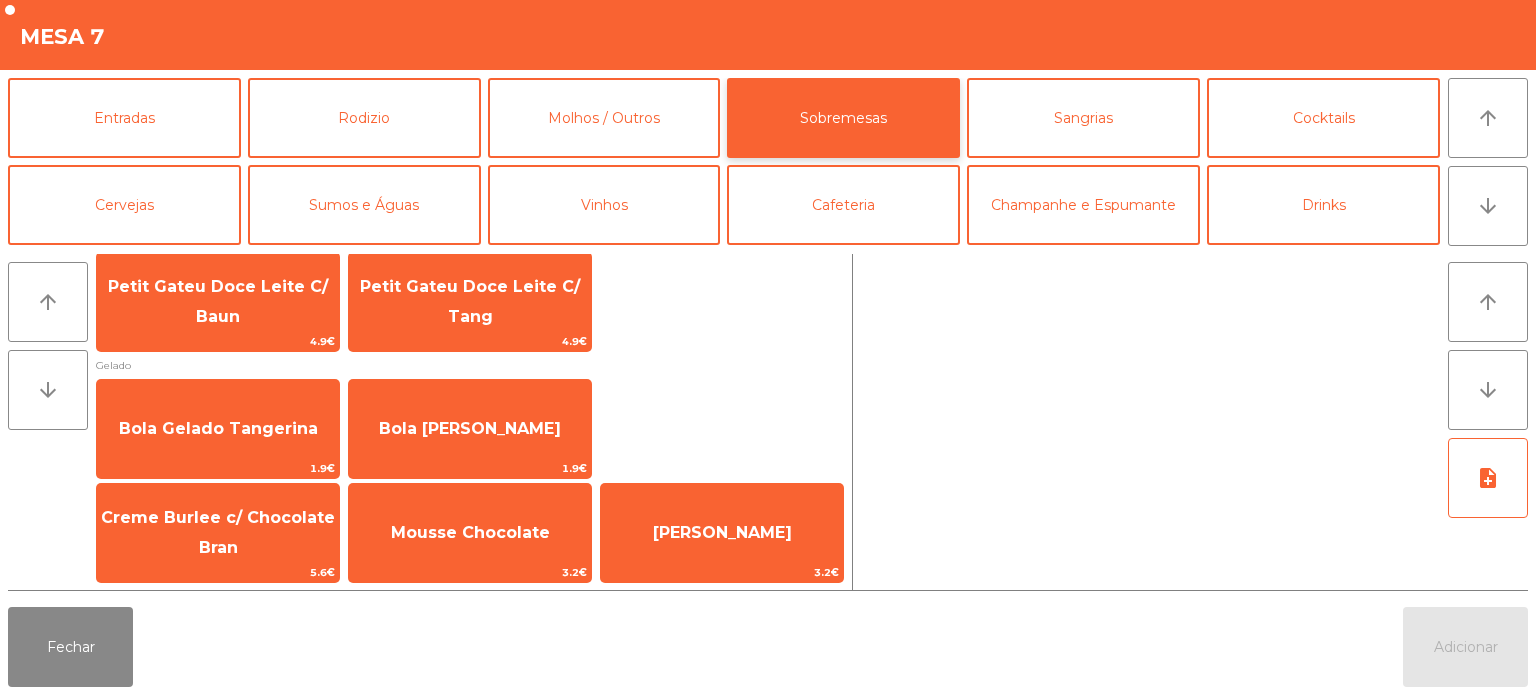 scroll, scrollTop: 33, scrollLeft: 0, axis: vertical 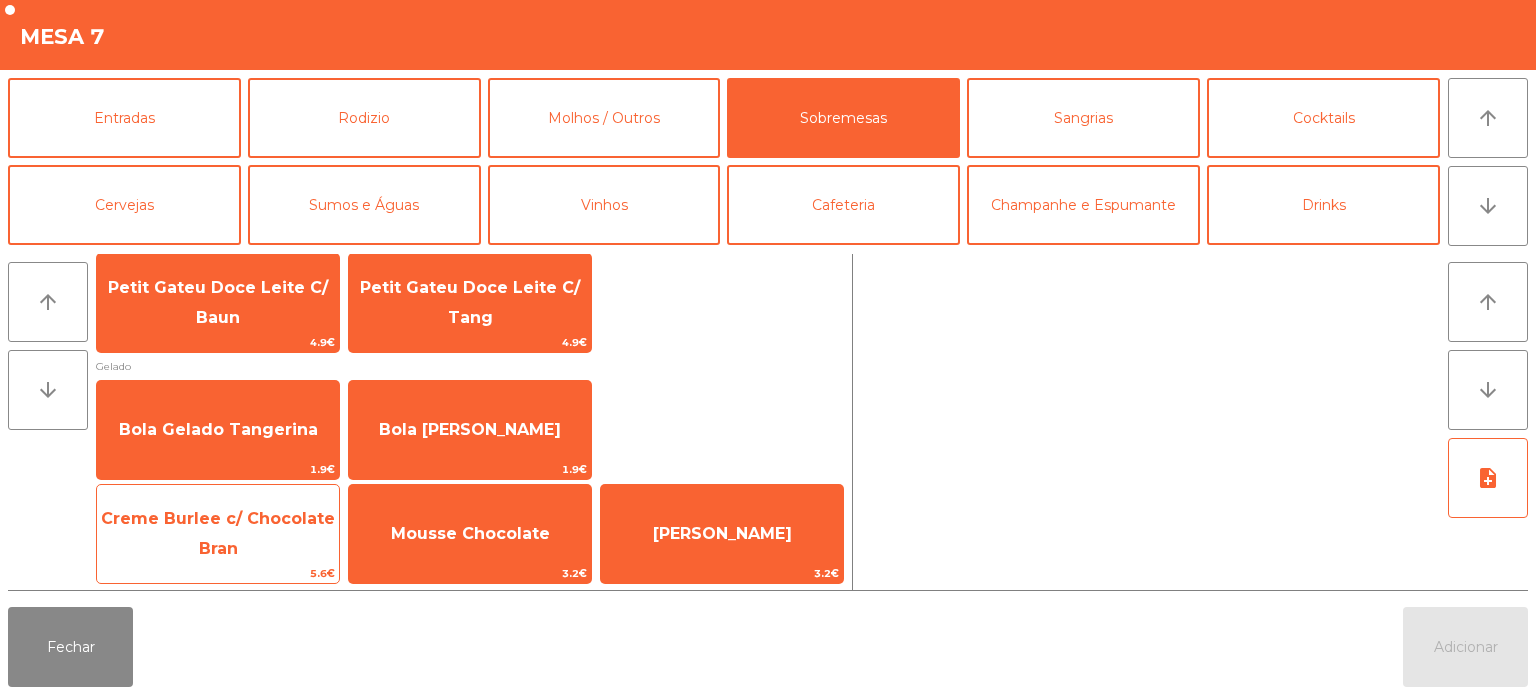 click on "Creme Burlee c/ Chocolate Bran" 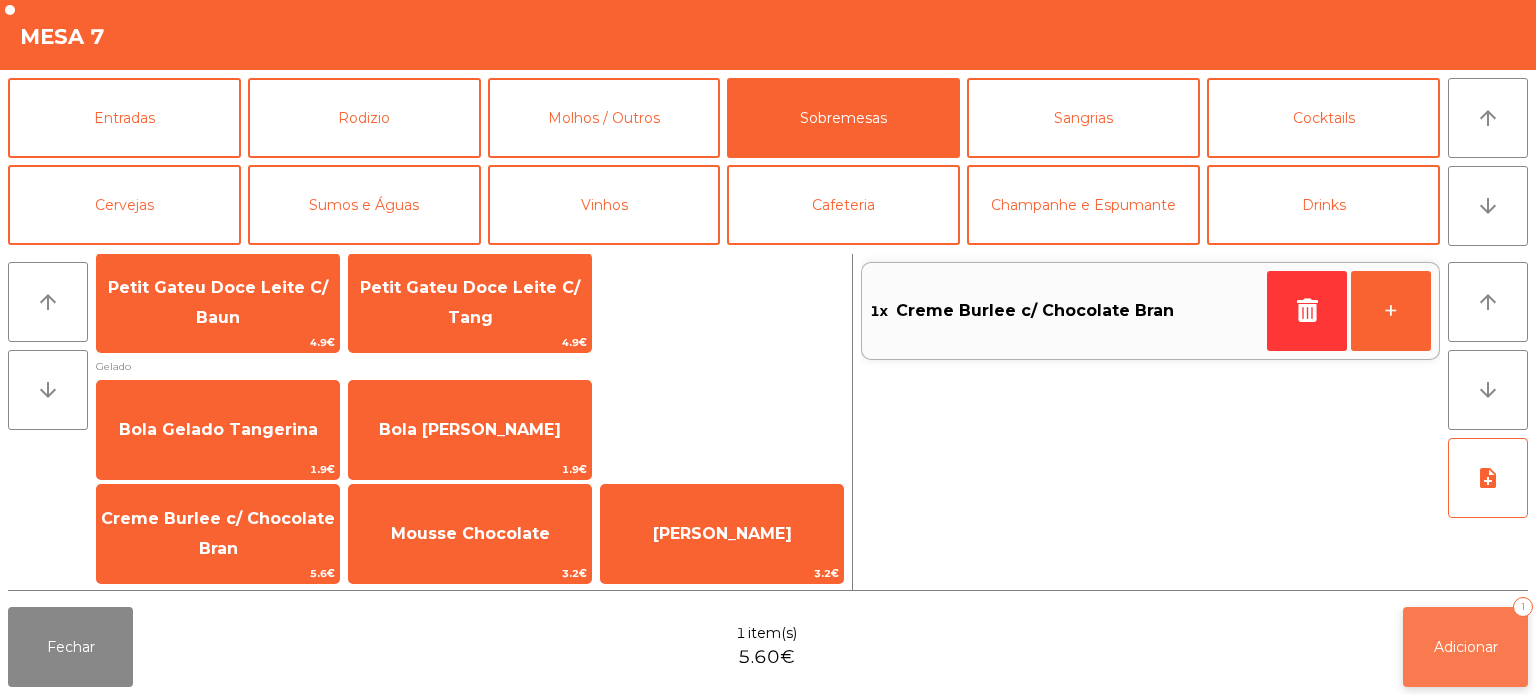 click on "Adicionar   1" 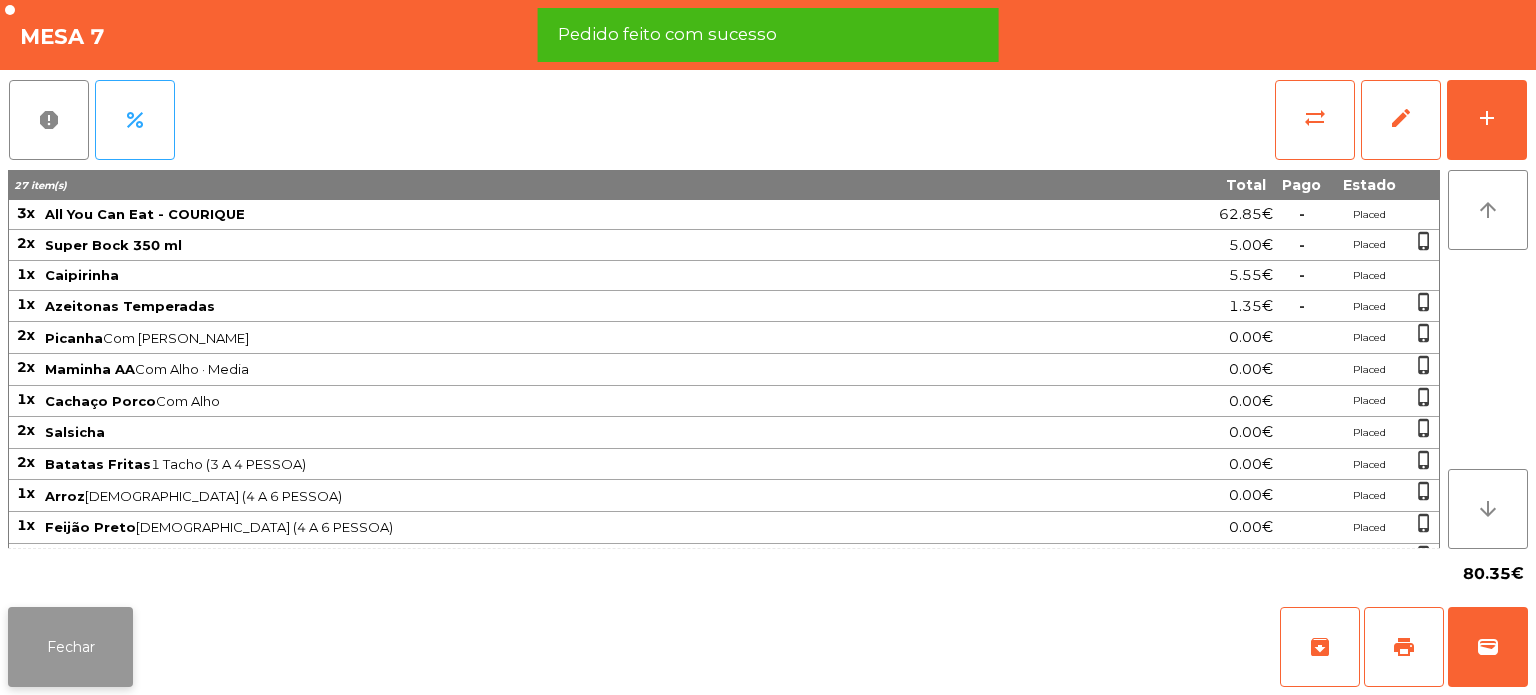 click on "Fechar" 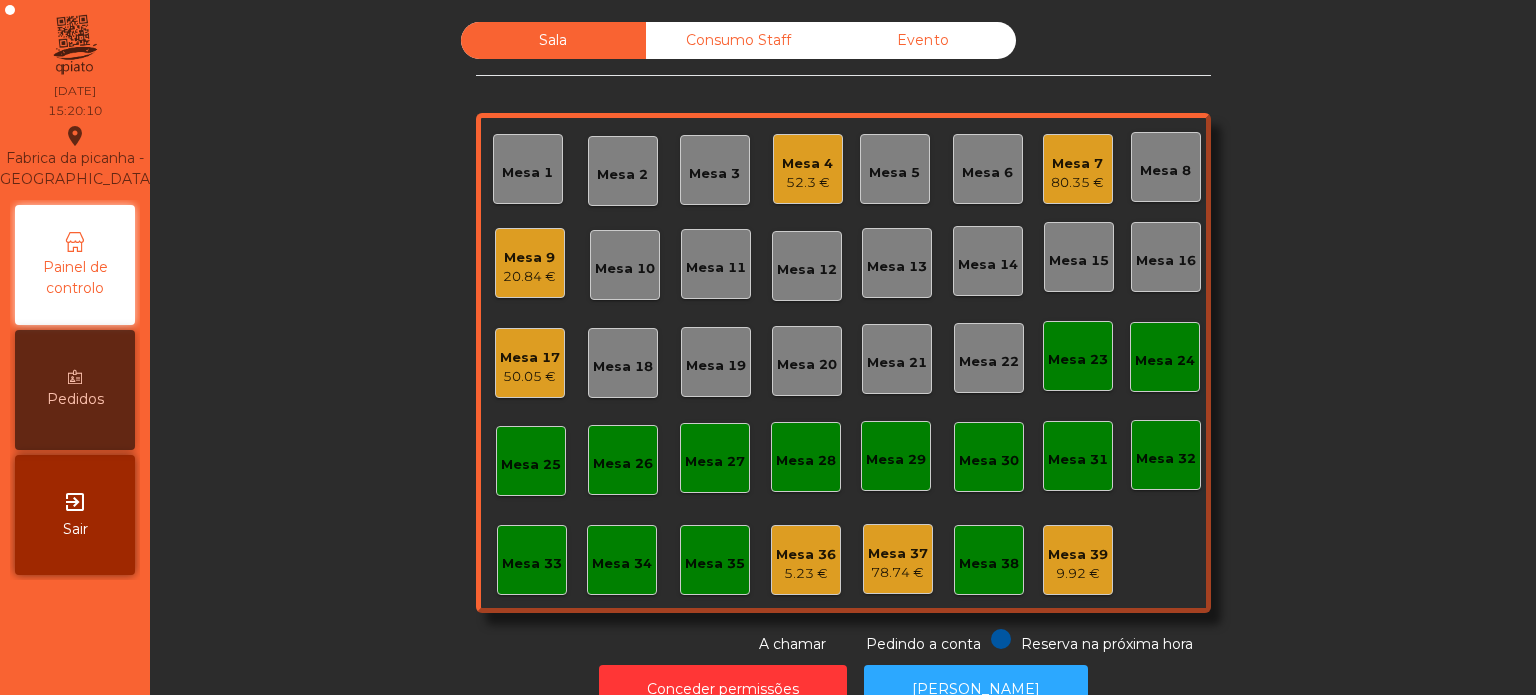 click on "Mesa 16" 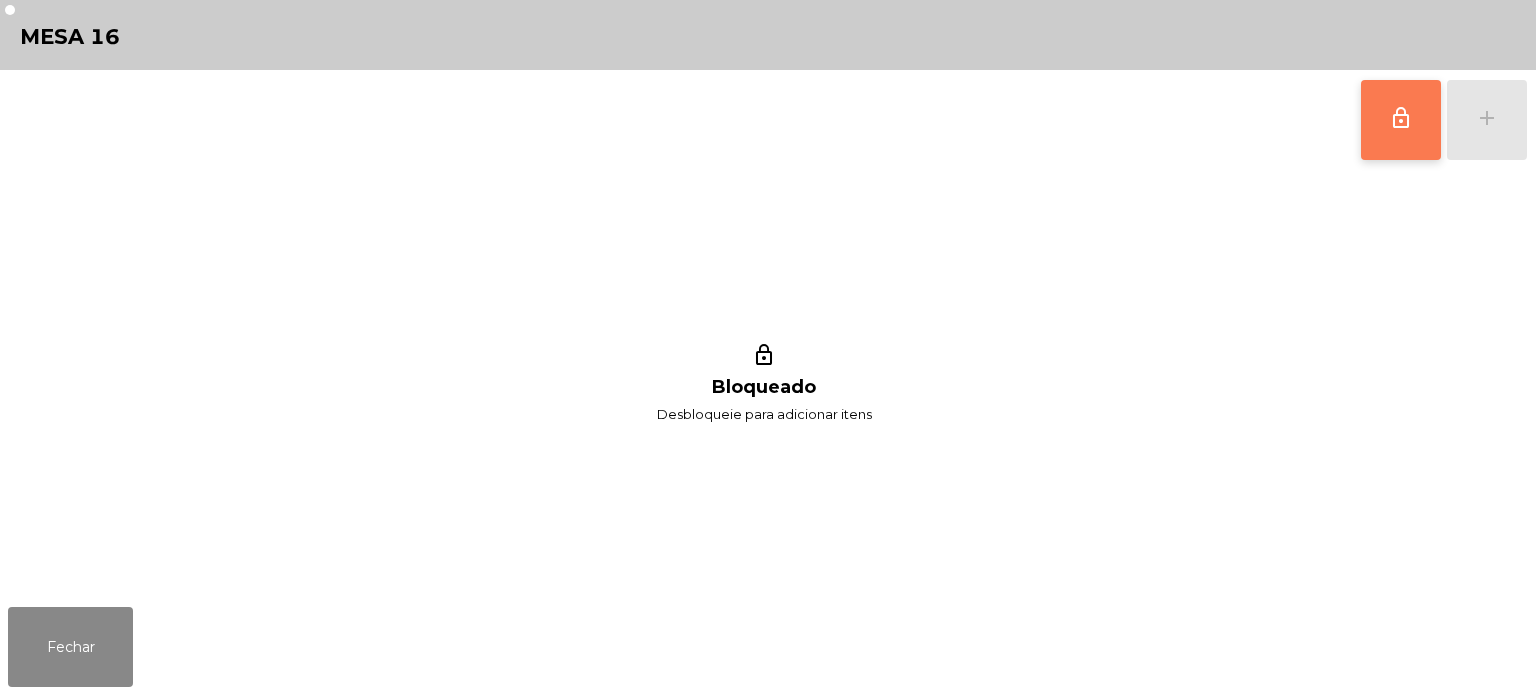 click on "lock_outline" 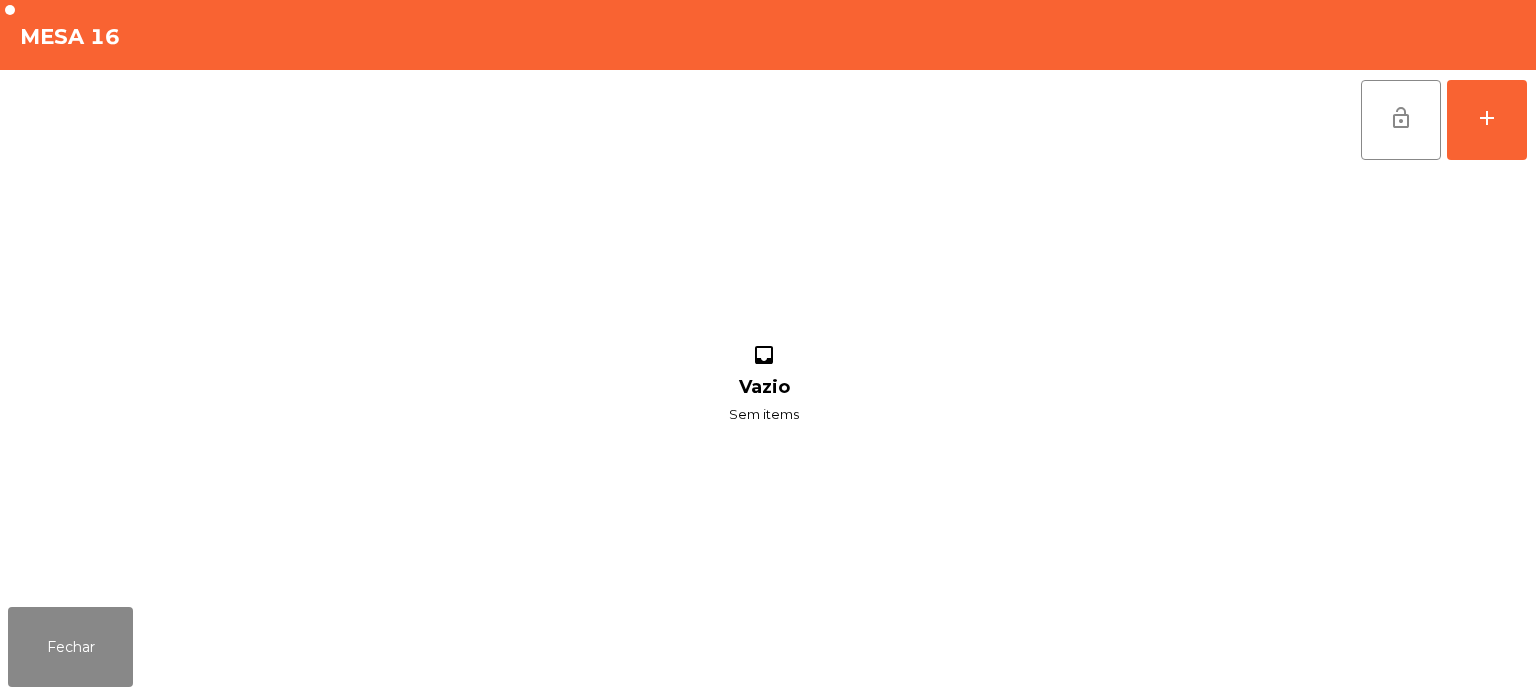 click on "inbox Vazio Sem items" 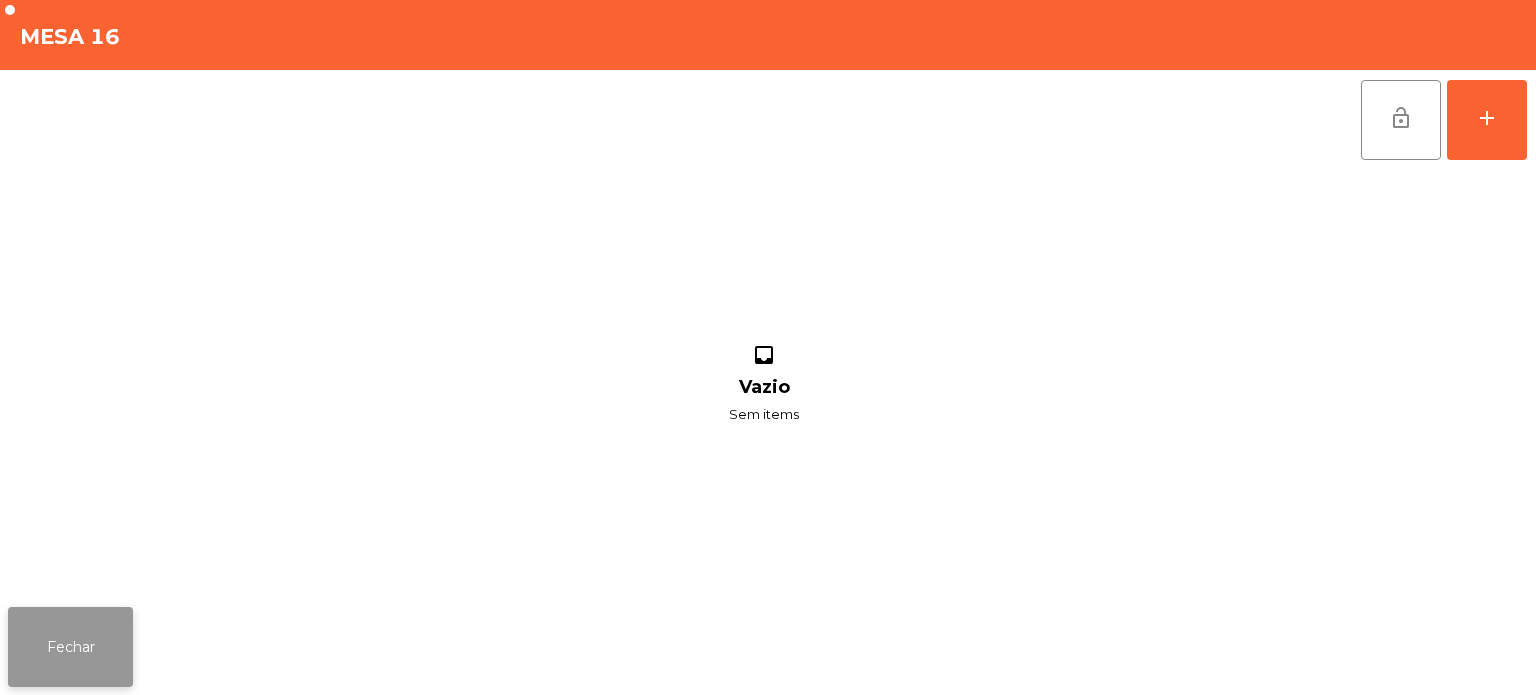 click on "Fechar" 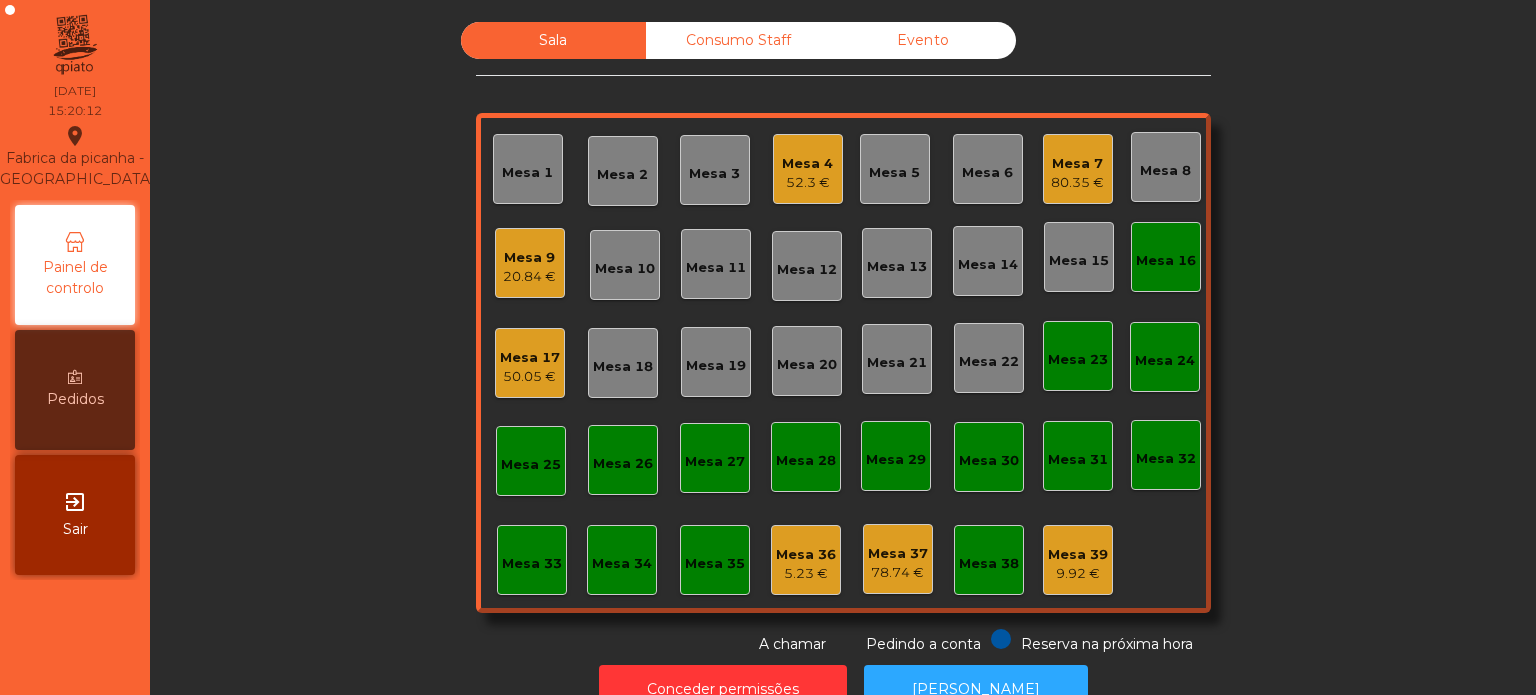 click on "Mesa 17" 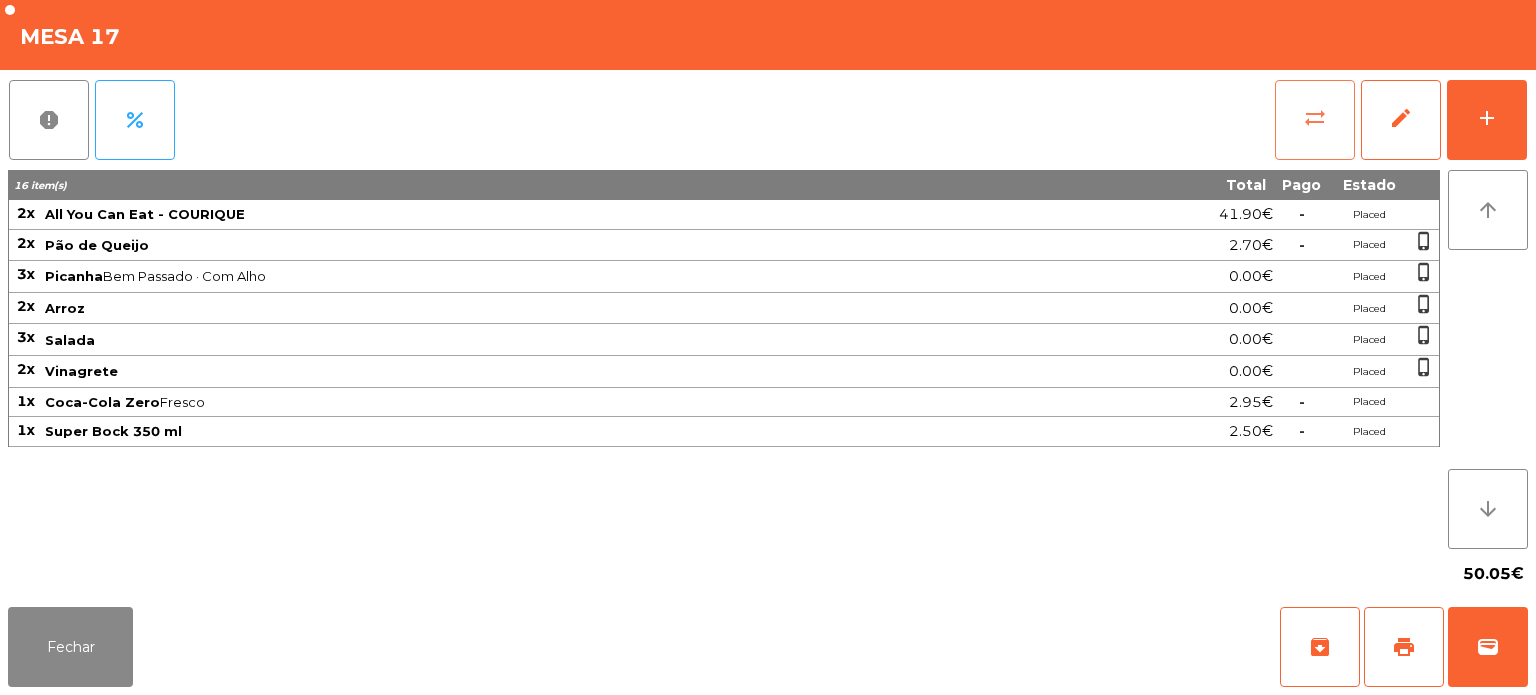 click on "sync_alt" 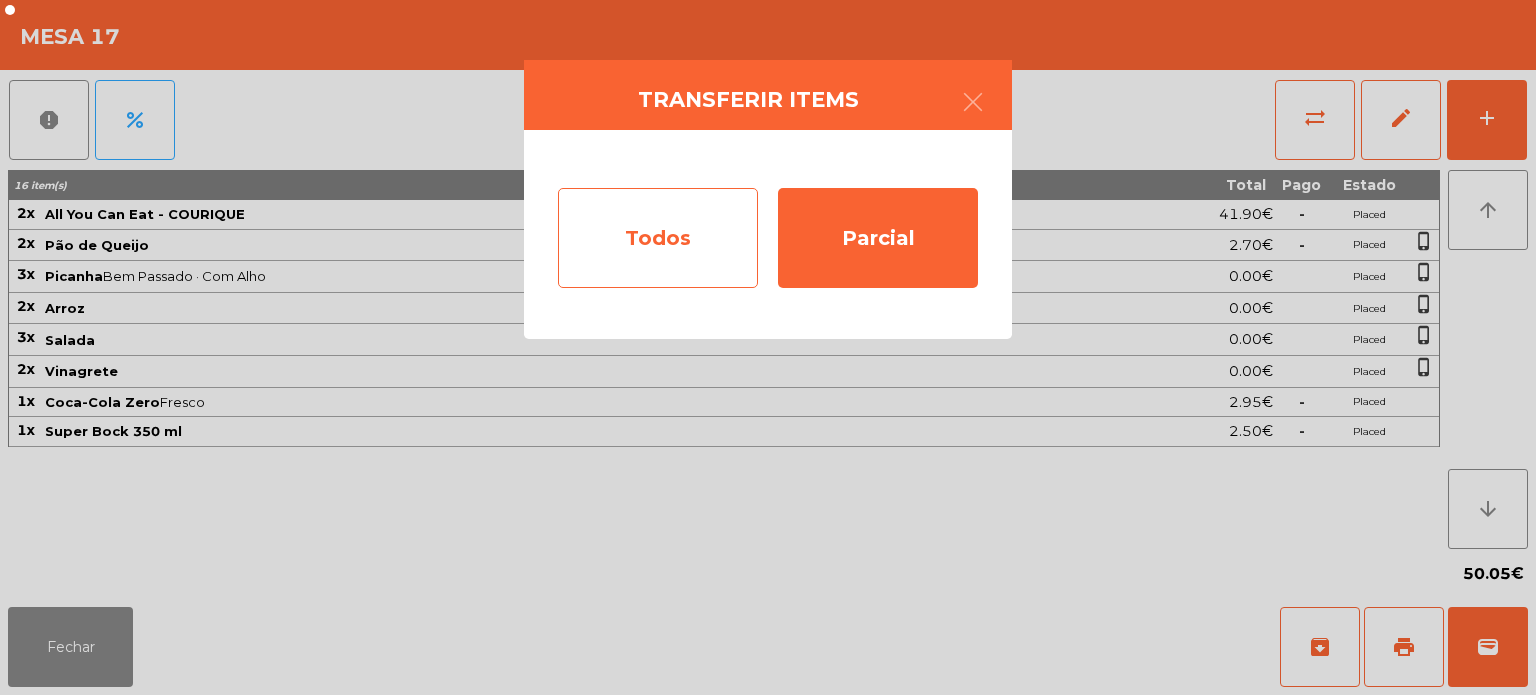 click on "Todos" 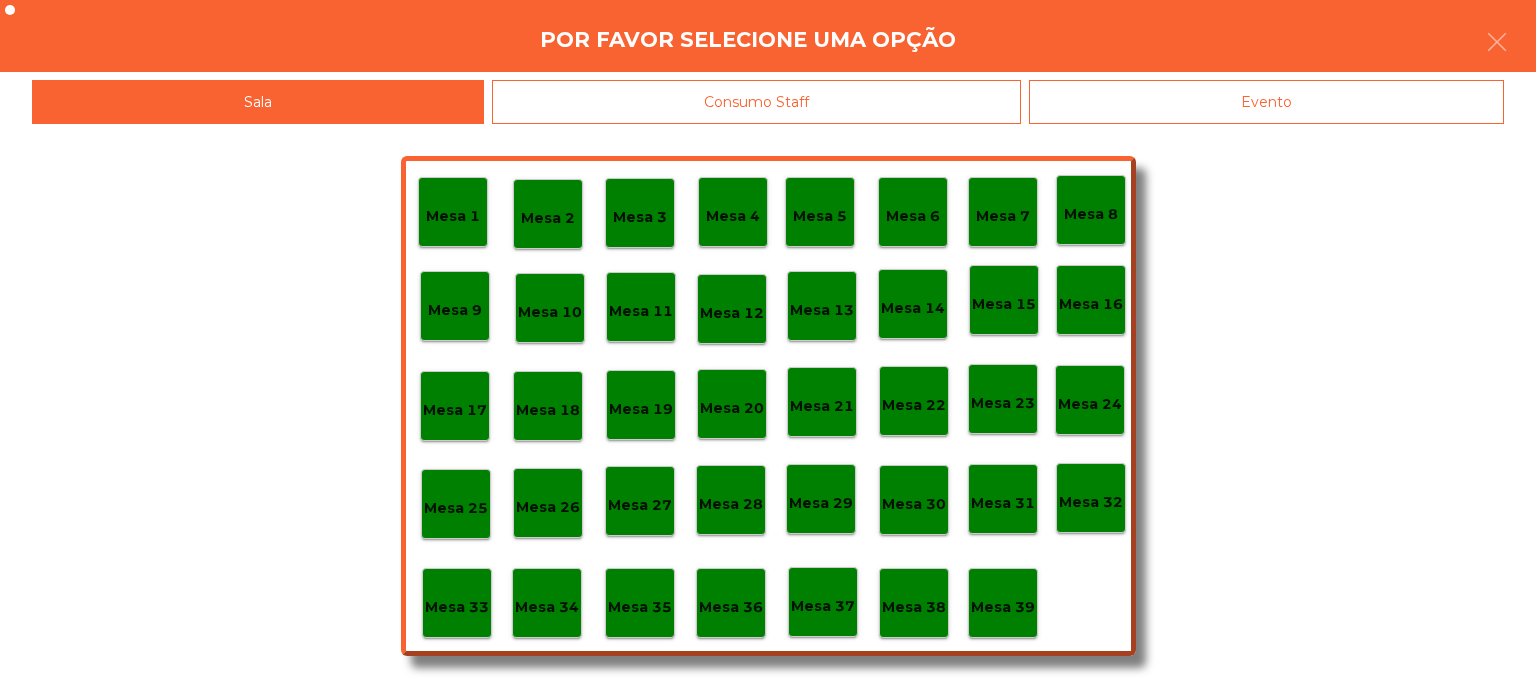 click on "Mesa 16" 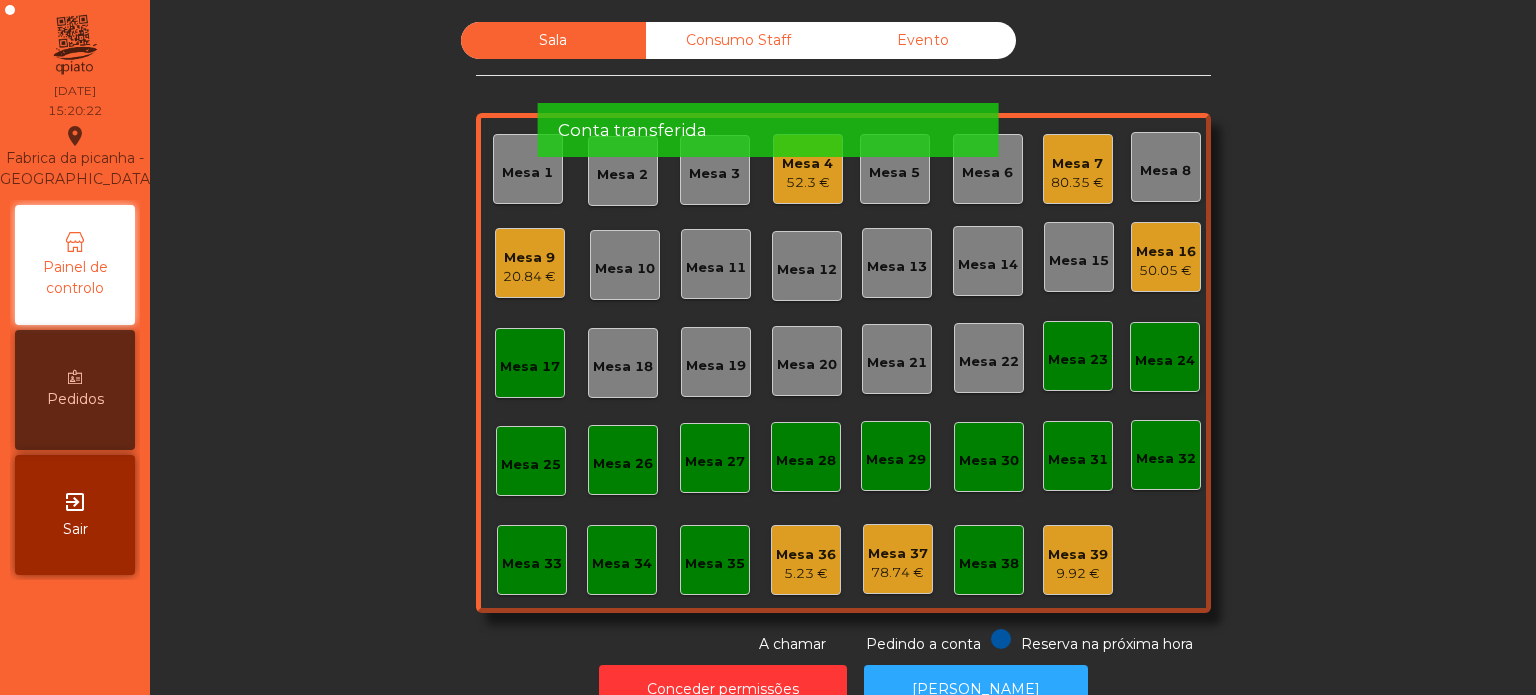 click on "Mesa 17" 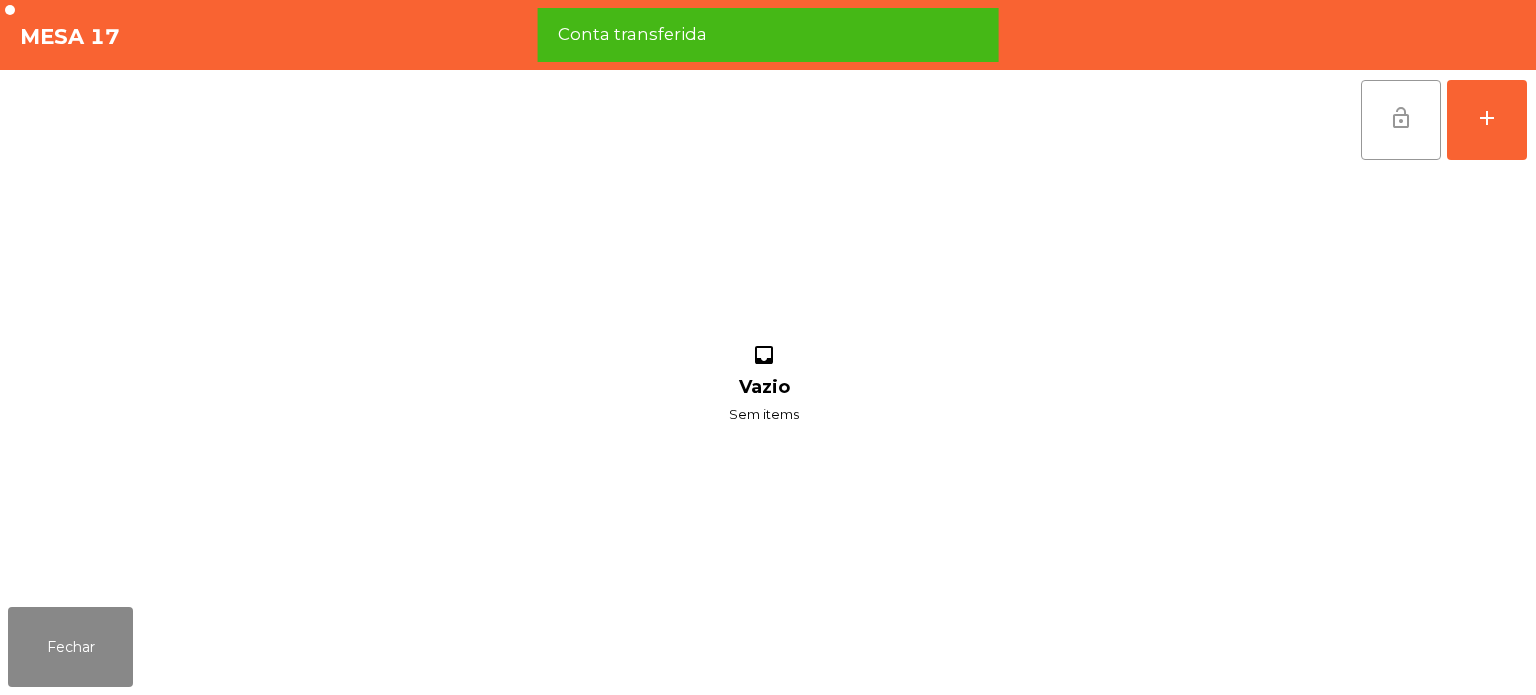 click on "lock_open" 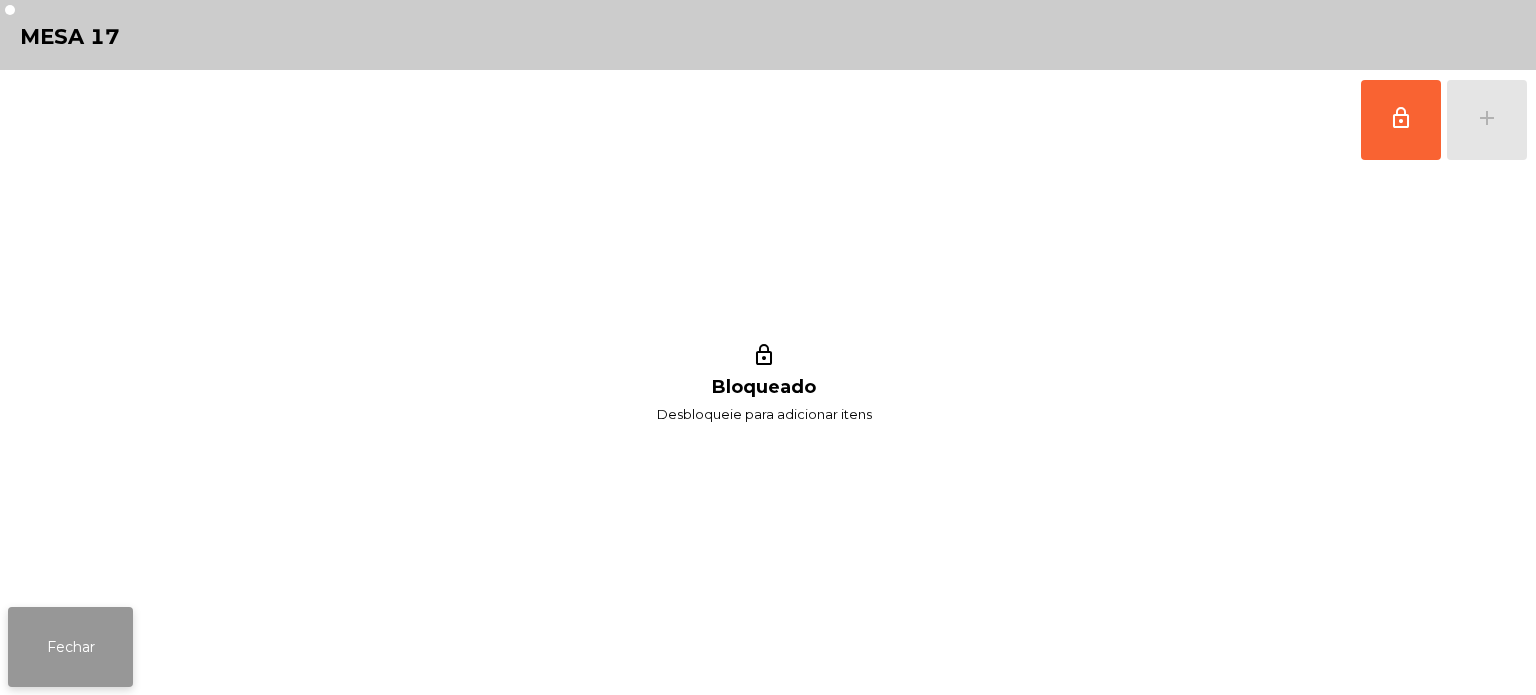 click on "Fechar" 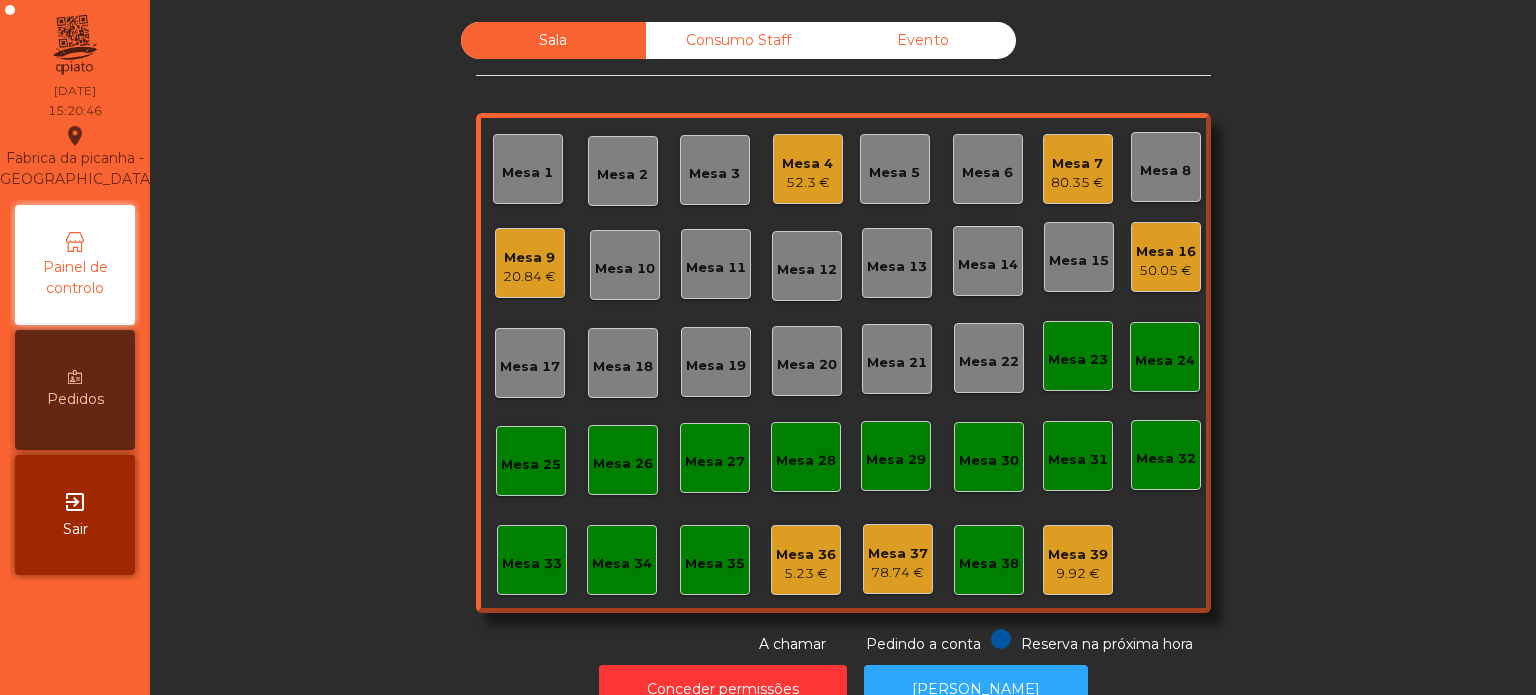 click on "Mesa 9" 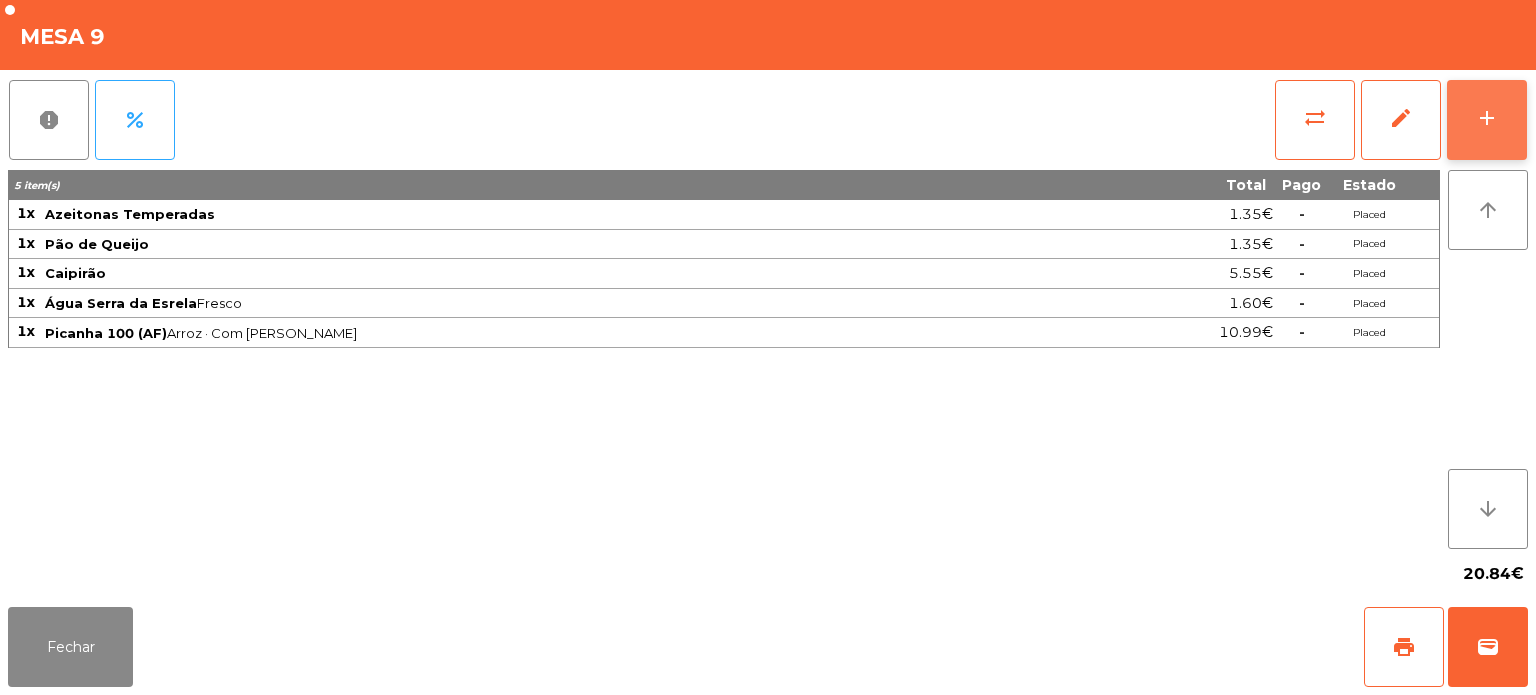 click on "add" 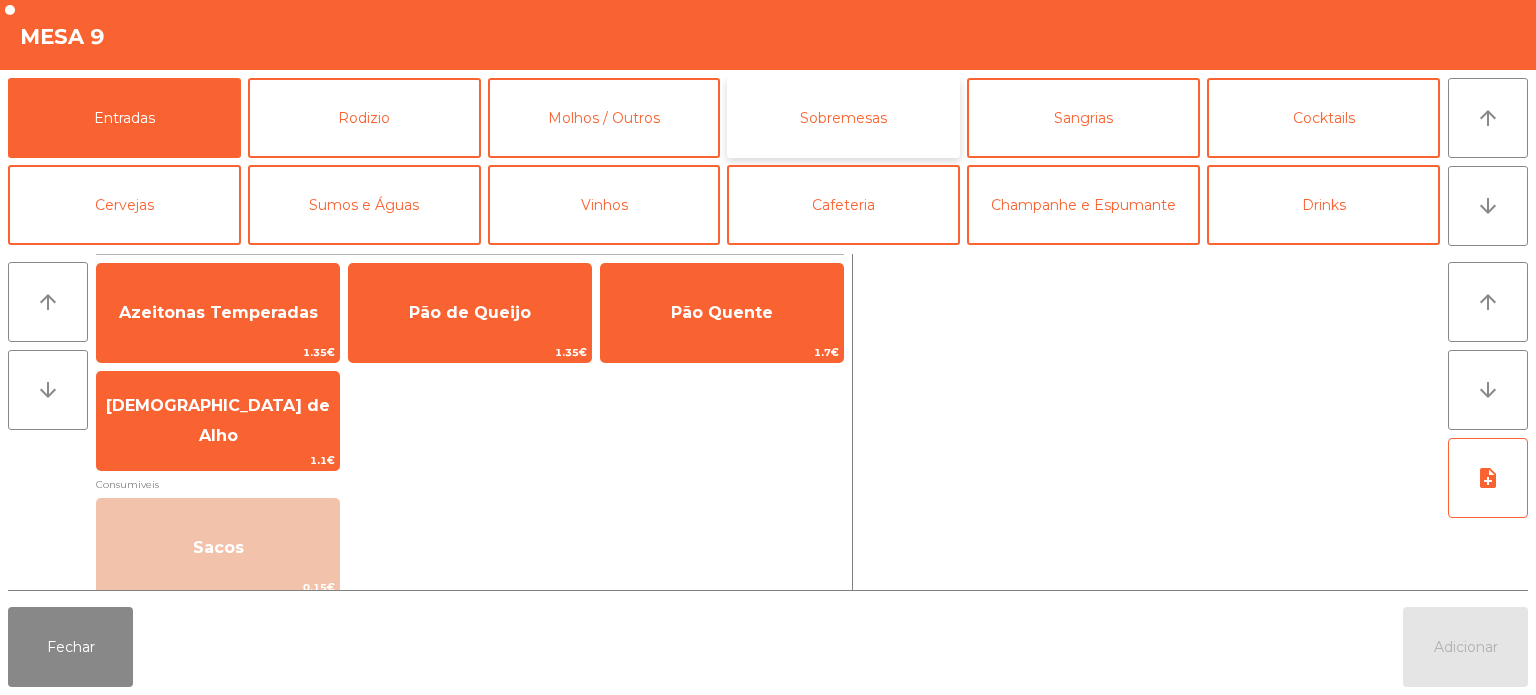 click on "Sobremesas" 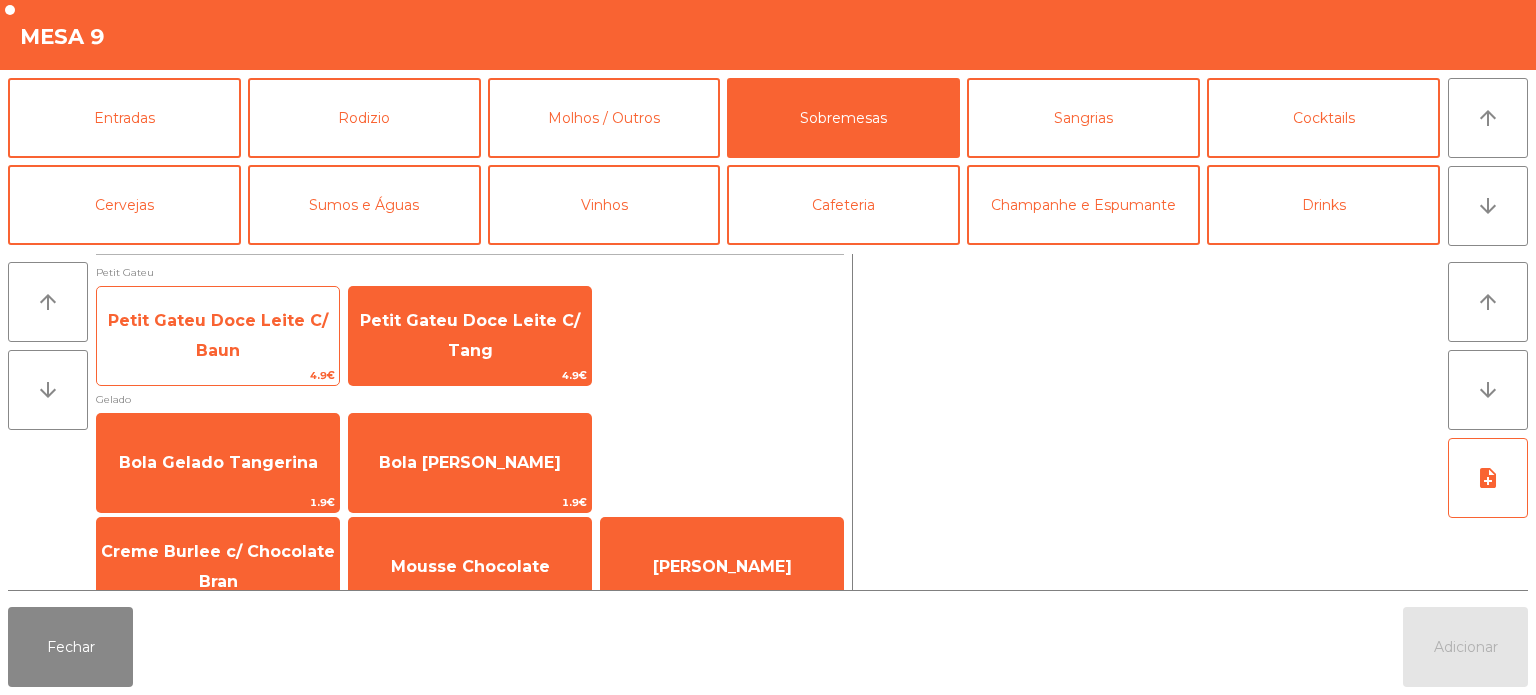 click on "Petit Gateu Doce Leite C/ Baun" 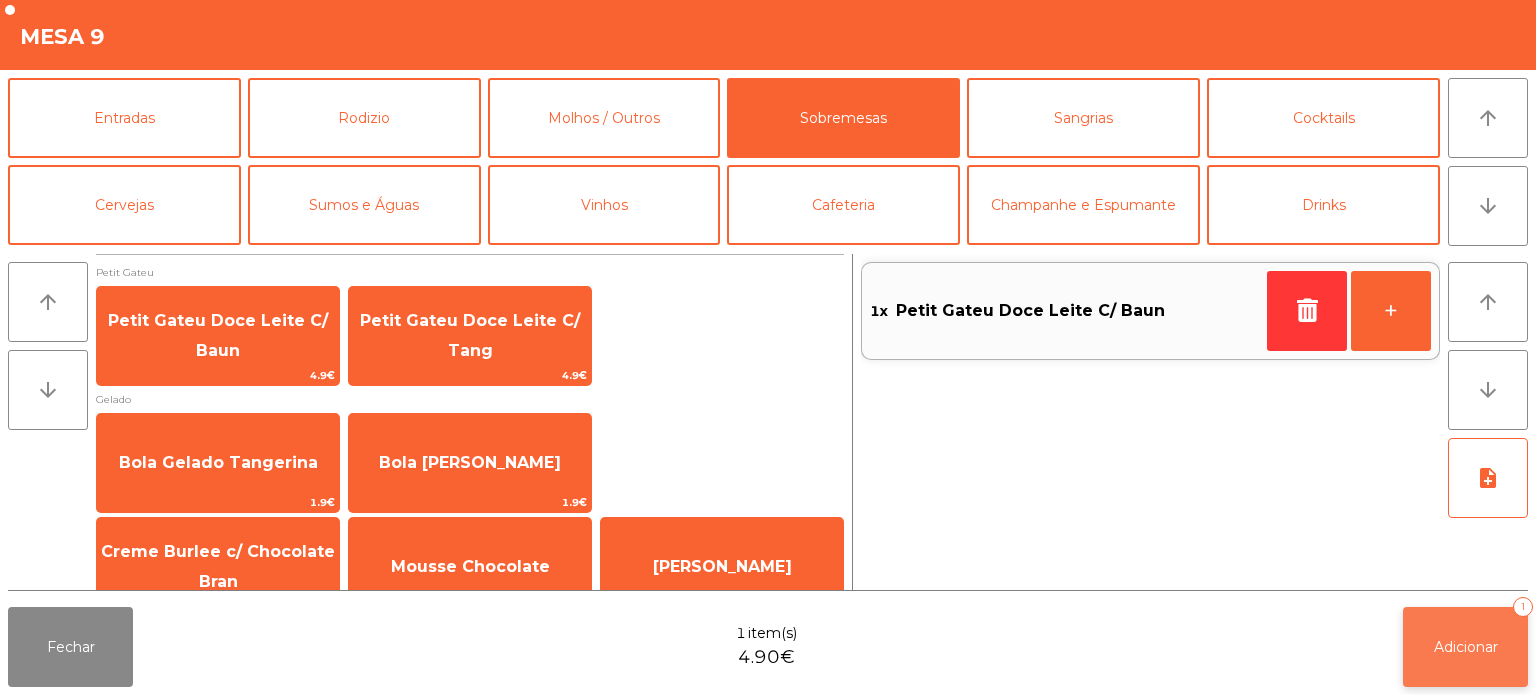 click on "Adicionar   1" 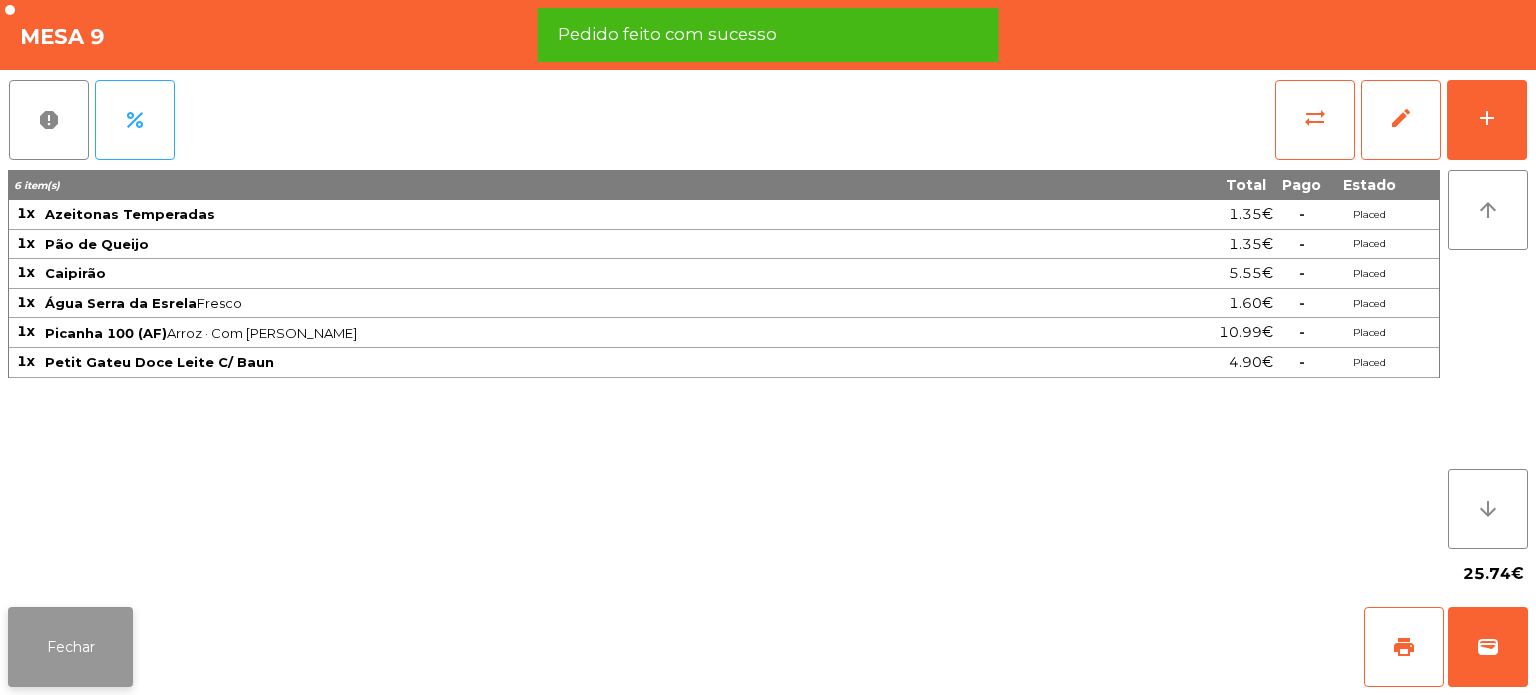 click on "Fechar" 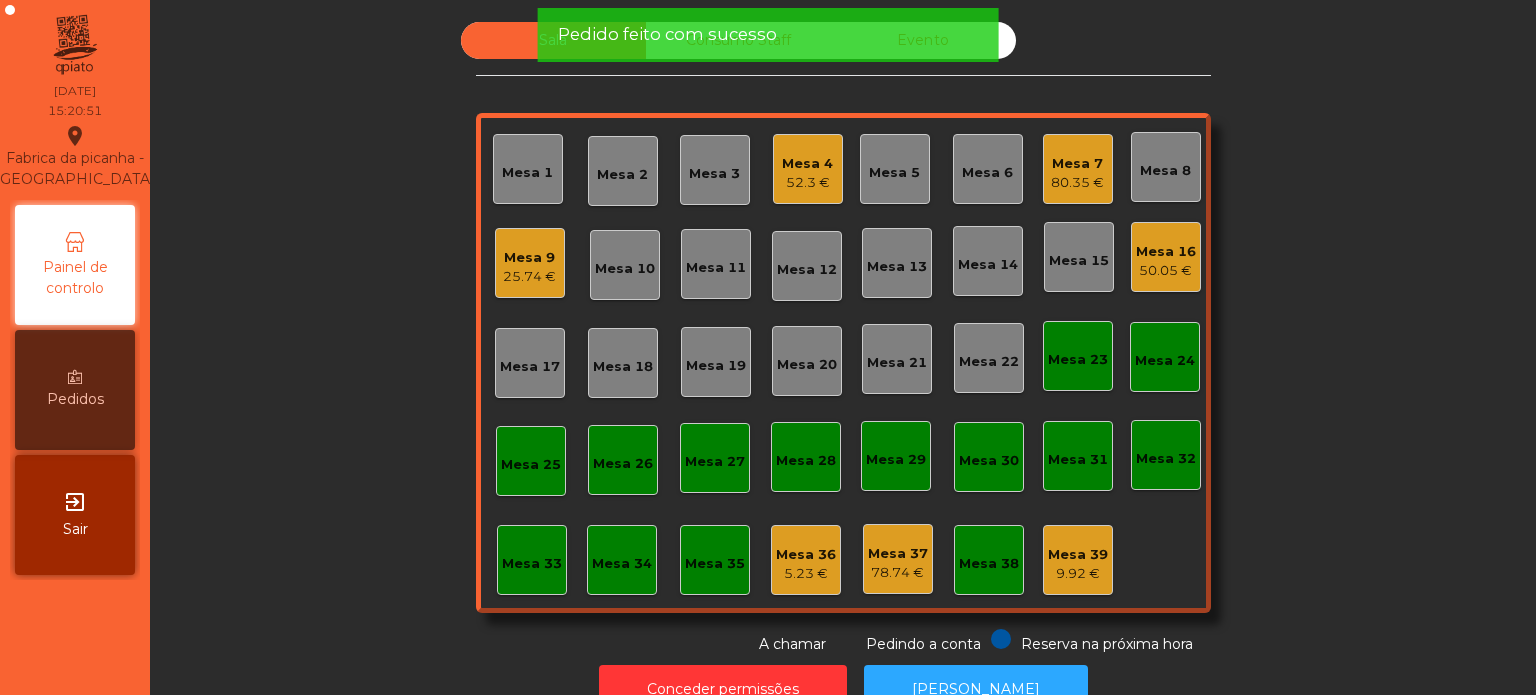 click on "Sala   Consumo Staff   Evento   Mesa 1   Mesa 2   Mesa 3   Mesa 4   52.3 €   Mesa 5   Mesa 6   Mesa 7   80.35 €   Mesa 8   Mesa 9   25.74 €   Mesa 10   Mesa 11   Mesa 12   Mesa 13   Mesa 14   Mesa 15   Mesa 16   50.05 €   Mesa 17   Mesa 18   Mesa 19   Mesa 20   Mesa 21   Mesa 22   Mesa 23   Mesa 24   Mesa 25   Mesa 26   Mesa 27   Mesa 28   Mesa 29   Mesa 30   Mesa 31   Mesa 32   Mesa 33   Mesa 34   Mesa 35   Mesa 36   5.23 €   Mesa 37   78.74 €   Mesa 38   Mesa 39   9.92 €  Reserva na próxima hora Pedindo a conta A chamar" 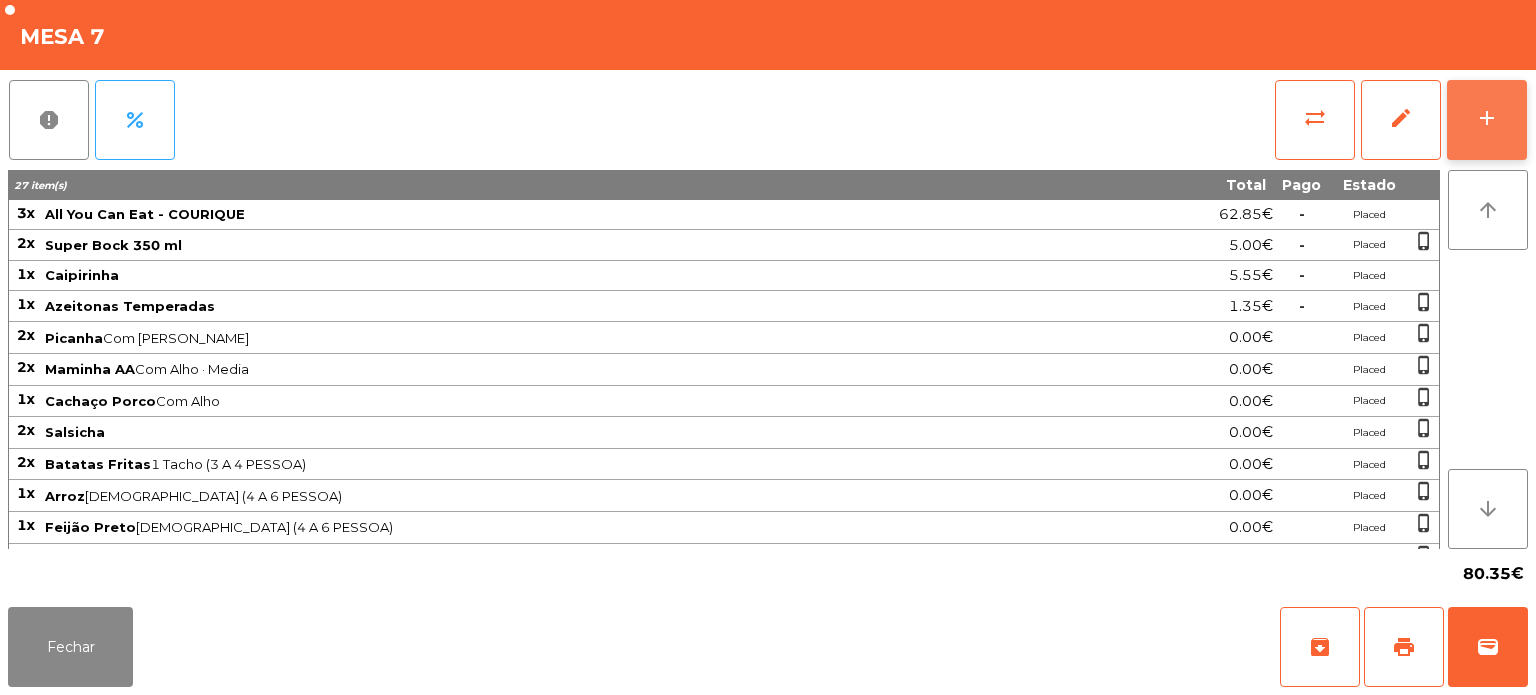 click on "add" 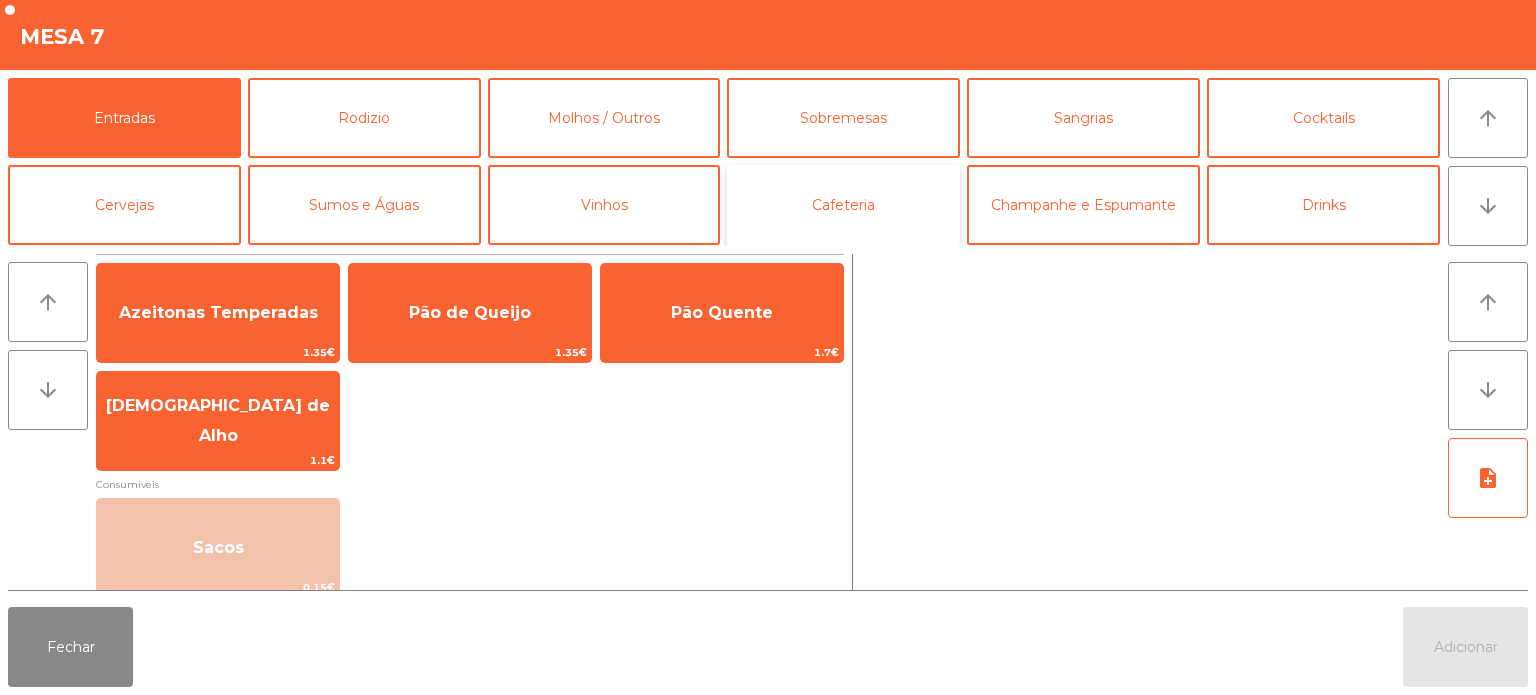 click on "Cafeteria" 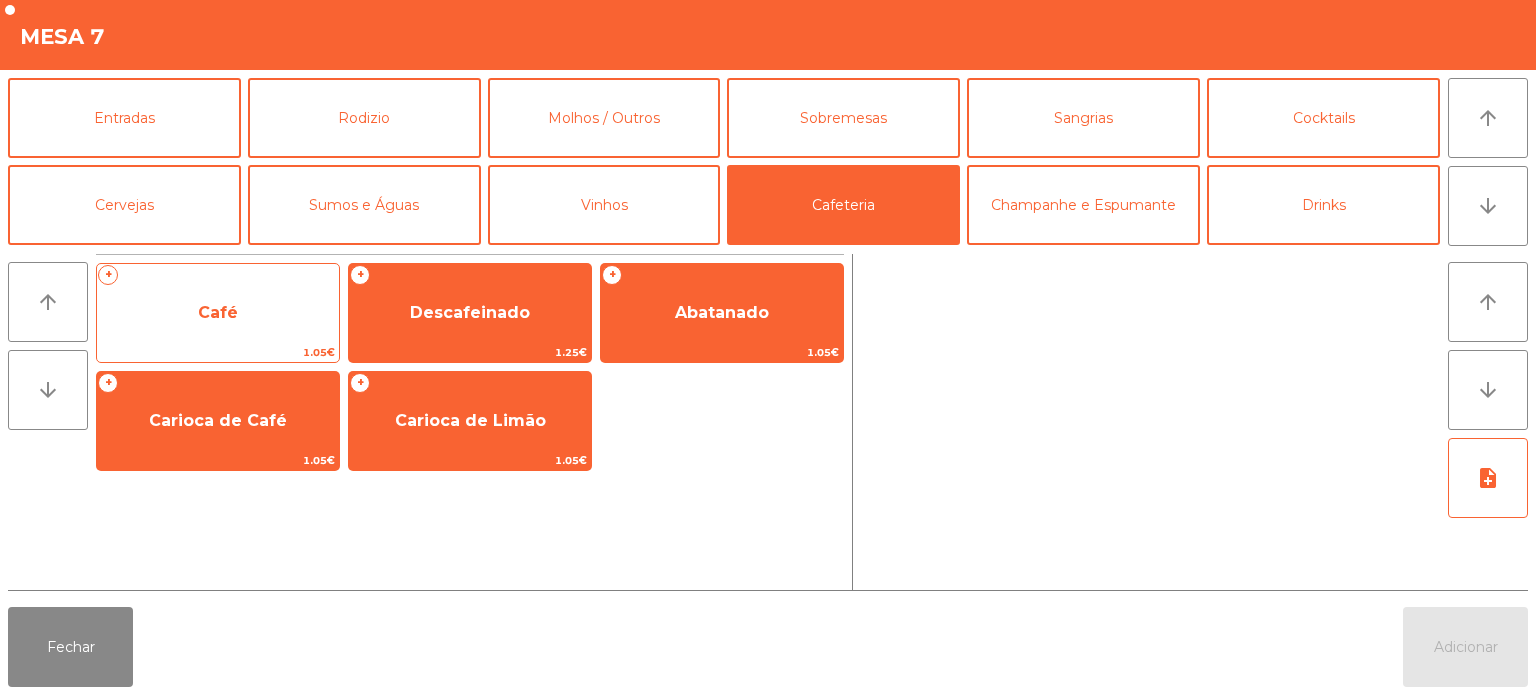 click on "Café" 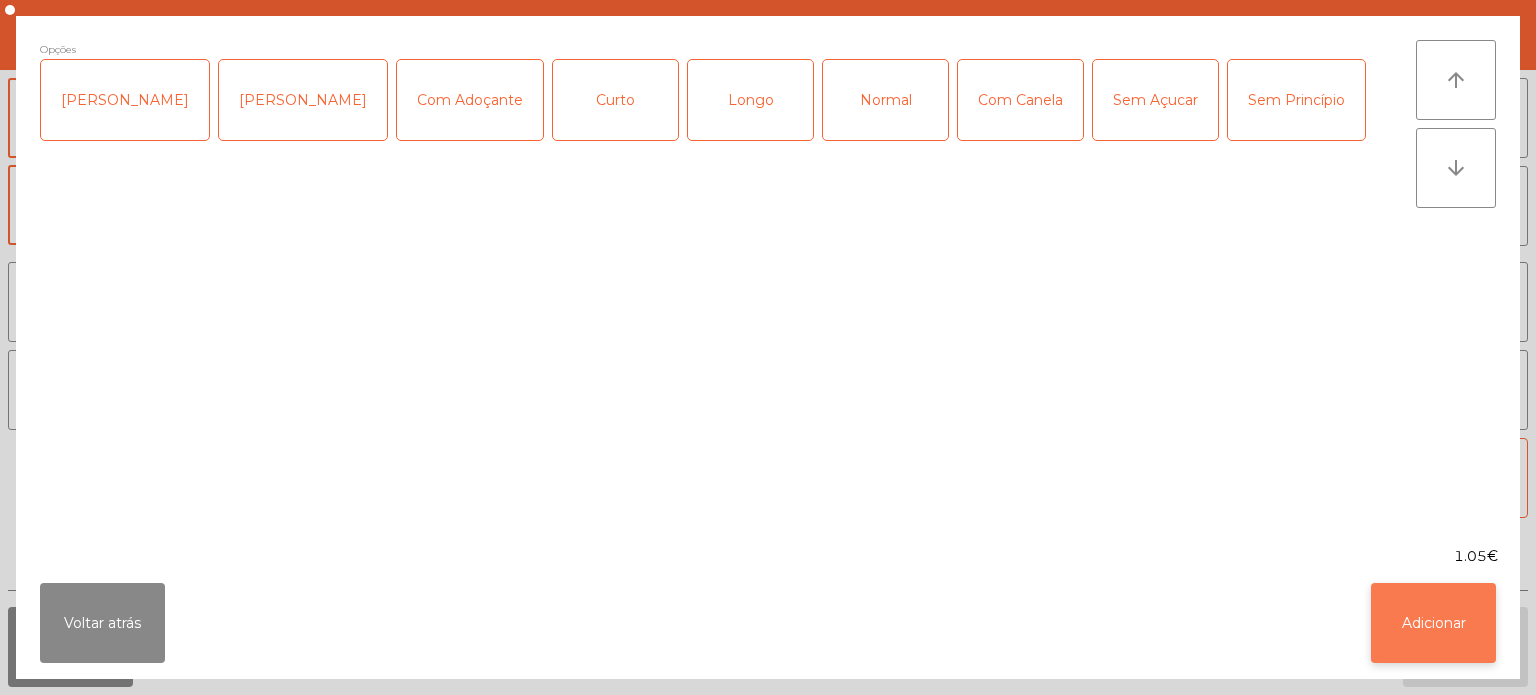click on "Adicionar" 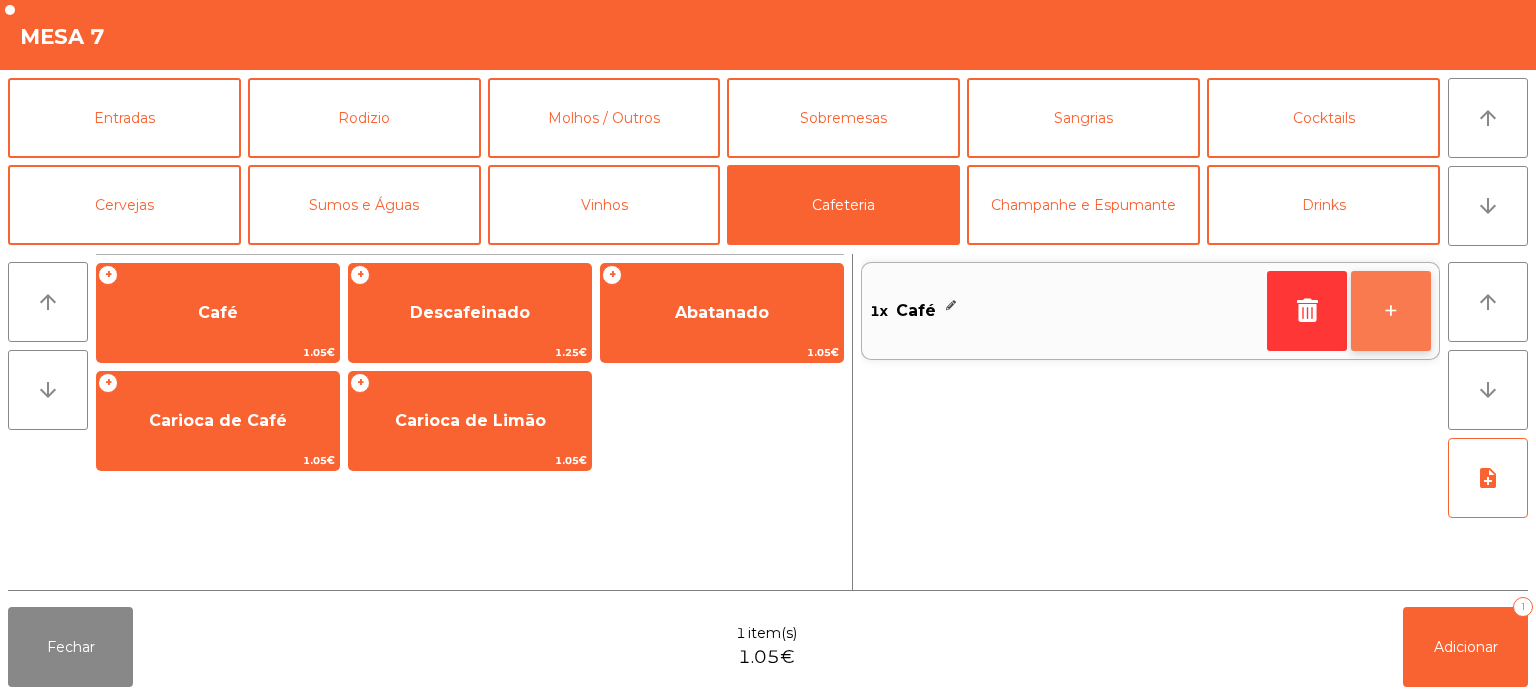click on "+" 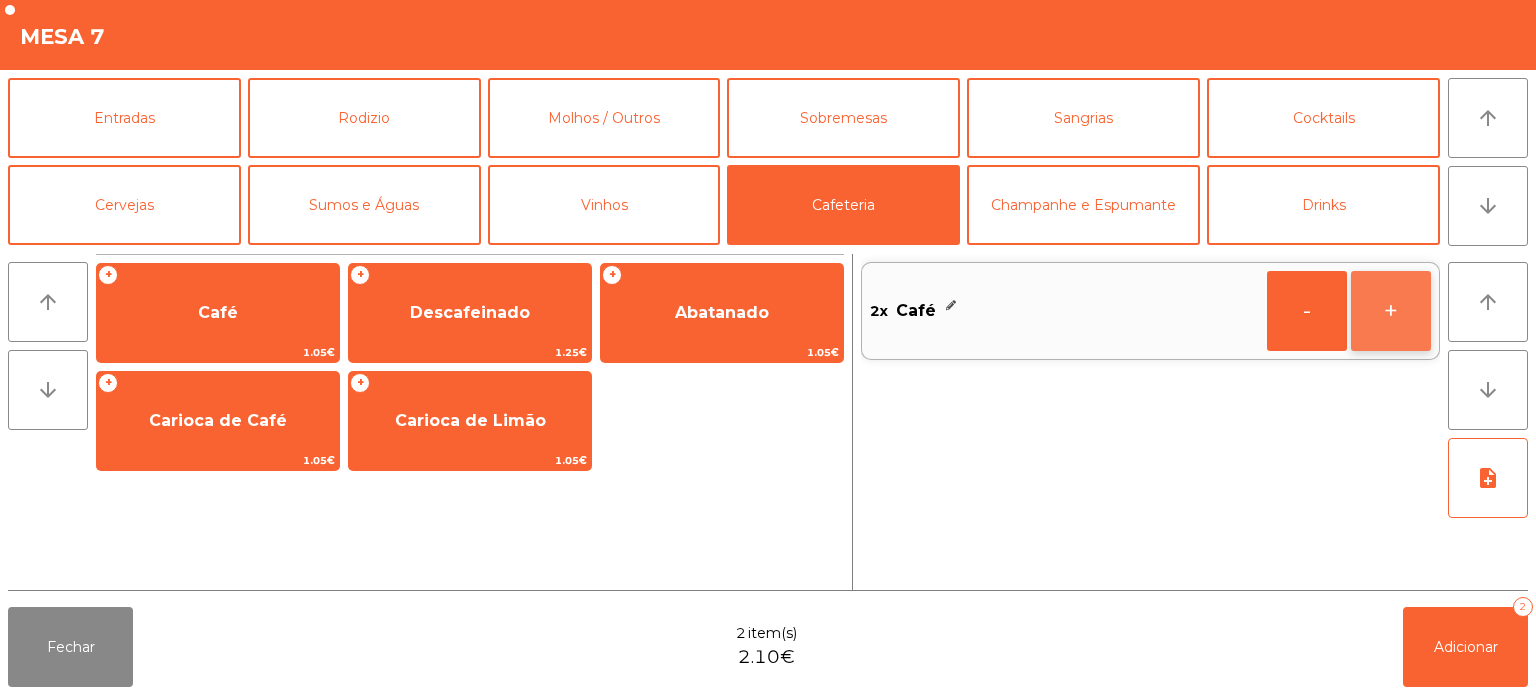 click on "+" 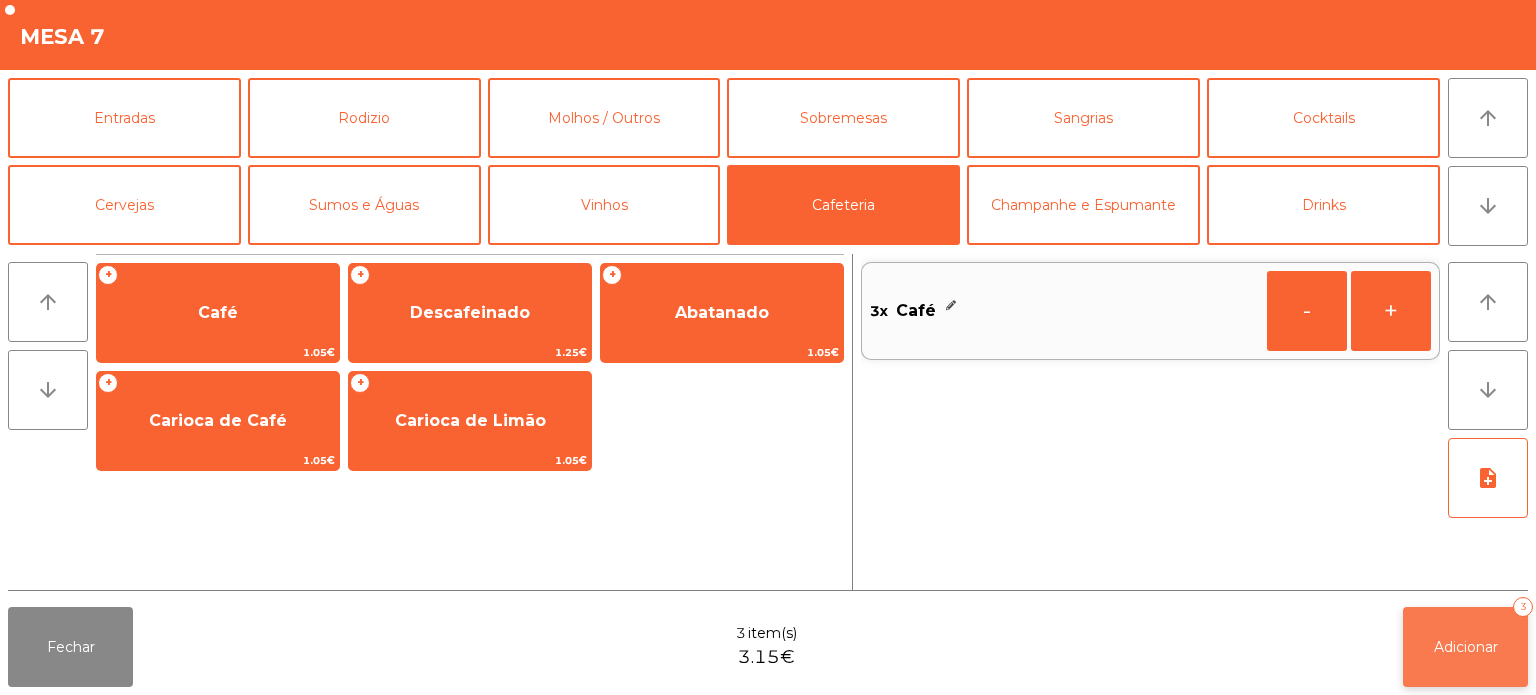 click on "Adicionar   3" 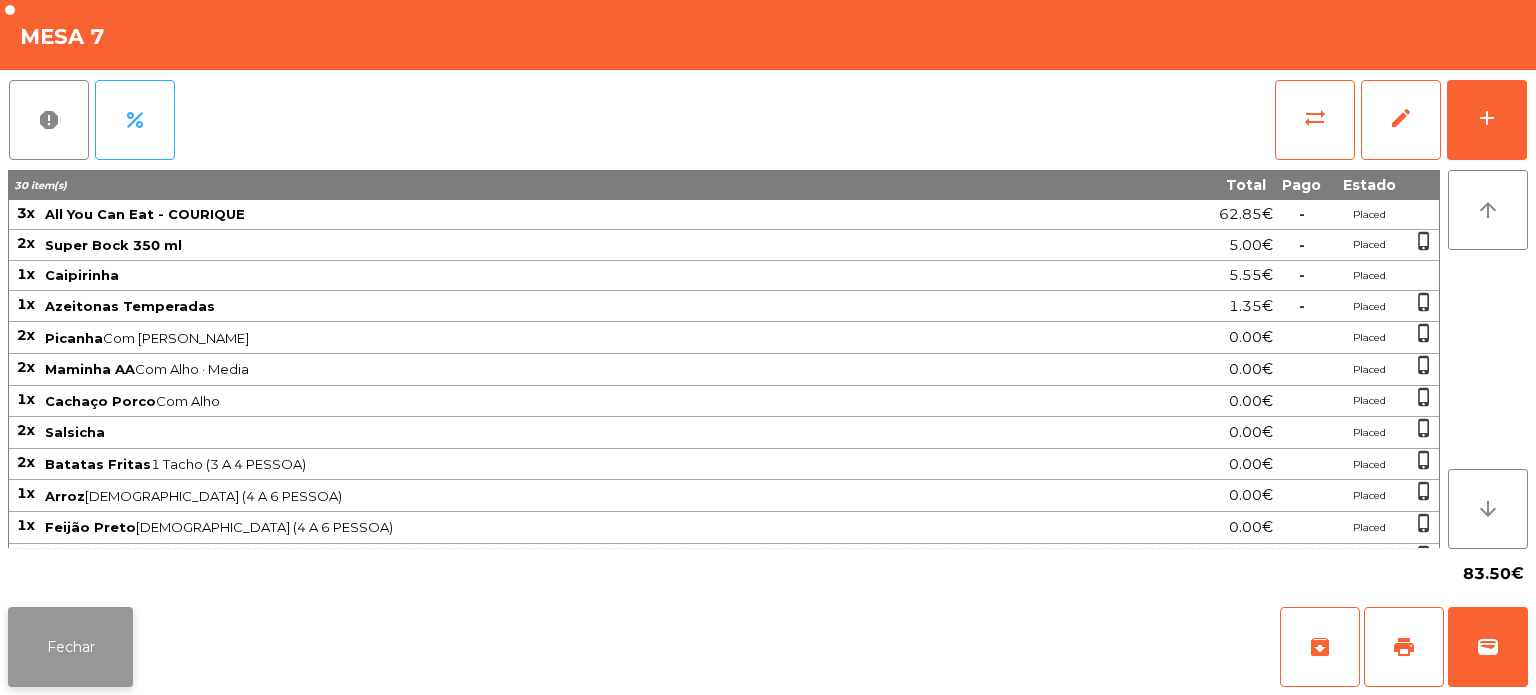 click on "Fechar" 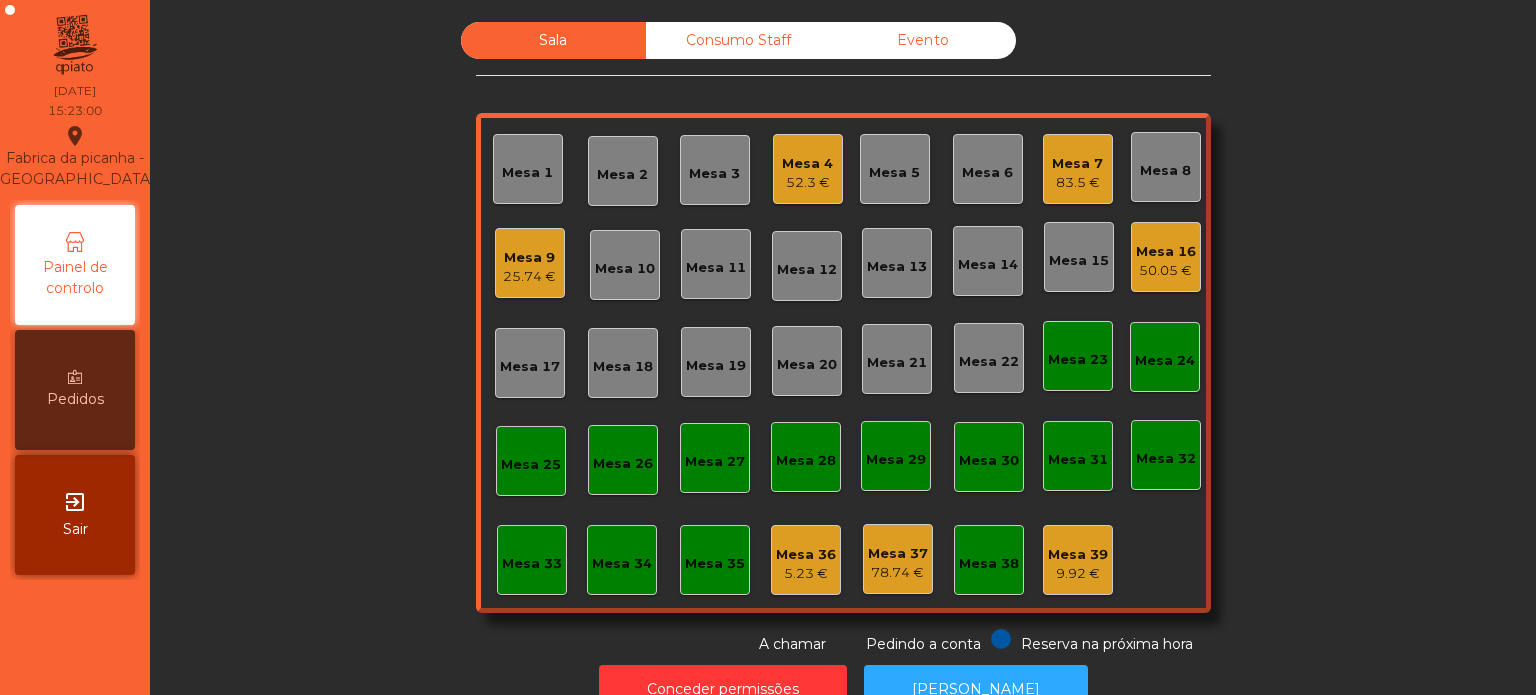 click on "Sala   Consumo Staff   Evento   Mesa 1   Mesa 2   Mesa 3   Mesa 4   52.3 €   Mesa 5   Mesa 6   Mesa 7   83.5 €   Mesa 8   Mesa 9   25.74 €   Mesa 10   Mesa 11   Mesa 12   Mesa 13   Mesa 14   Mesa 15   Mesa 16   50.05 €   Mesa 17   Mesa 18   Mesa 19   Mesa 20   Mesa 21   Mesa 22   Mesa 23   Mesa 24   Mesa 25   Mesa 26   Mesa 27   Mesa 28   Mesa 29   Mesa 30   Mesa 31   Mesa 32   Mesa 33   Mesa 34   Mesa 35   Mesa 36   5.23 €   Mesa 37   78.74 €   Mesa 38   Mesa 39   9.92 €  Reserva na próxima hora Pedindo a conta A chamar" 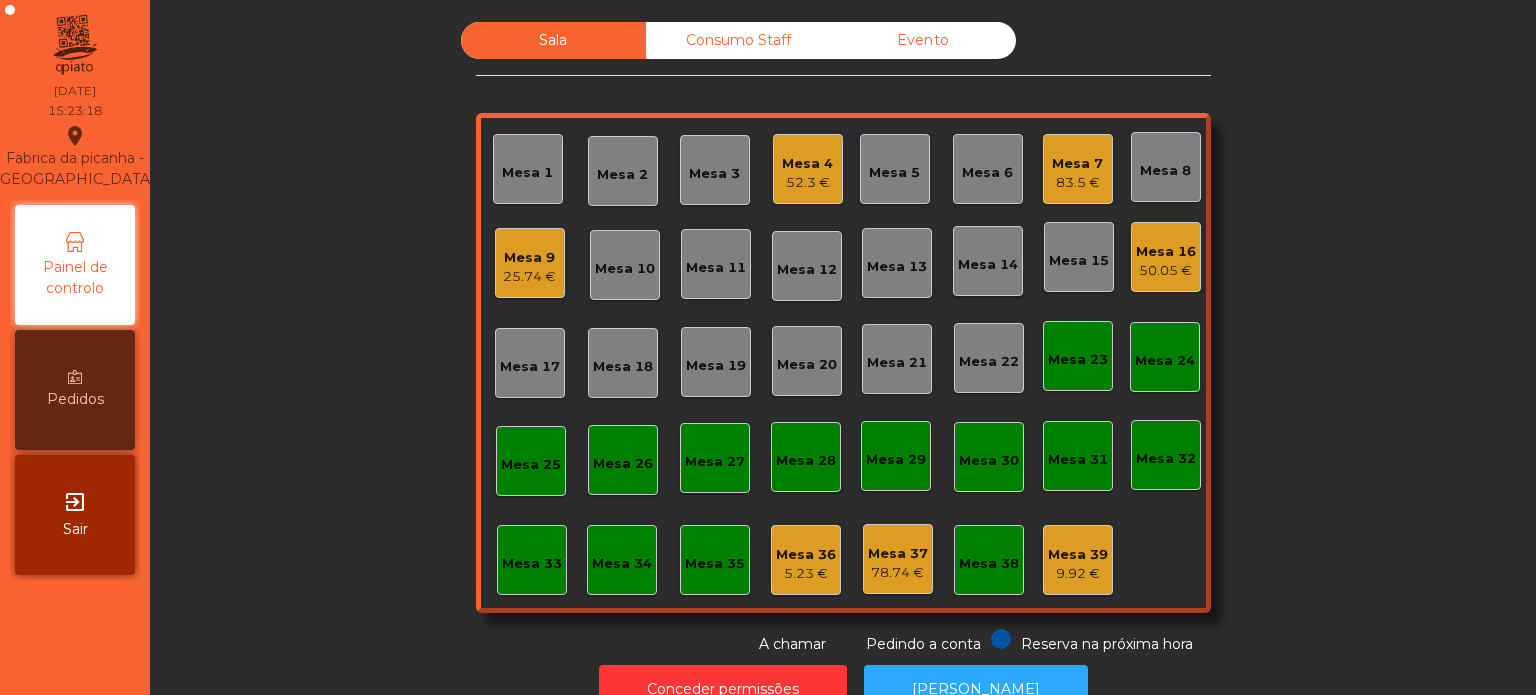 click on "Mesa 4   52.3 €" 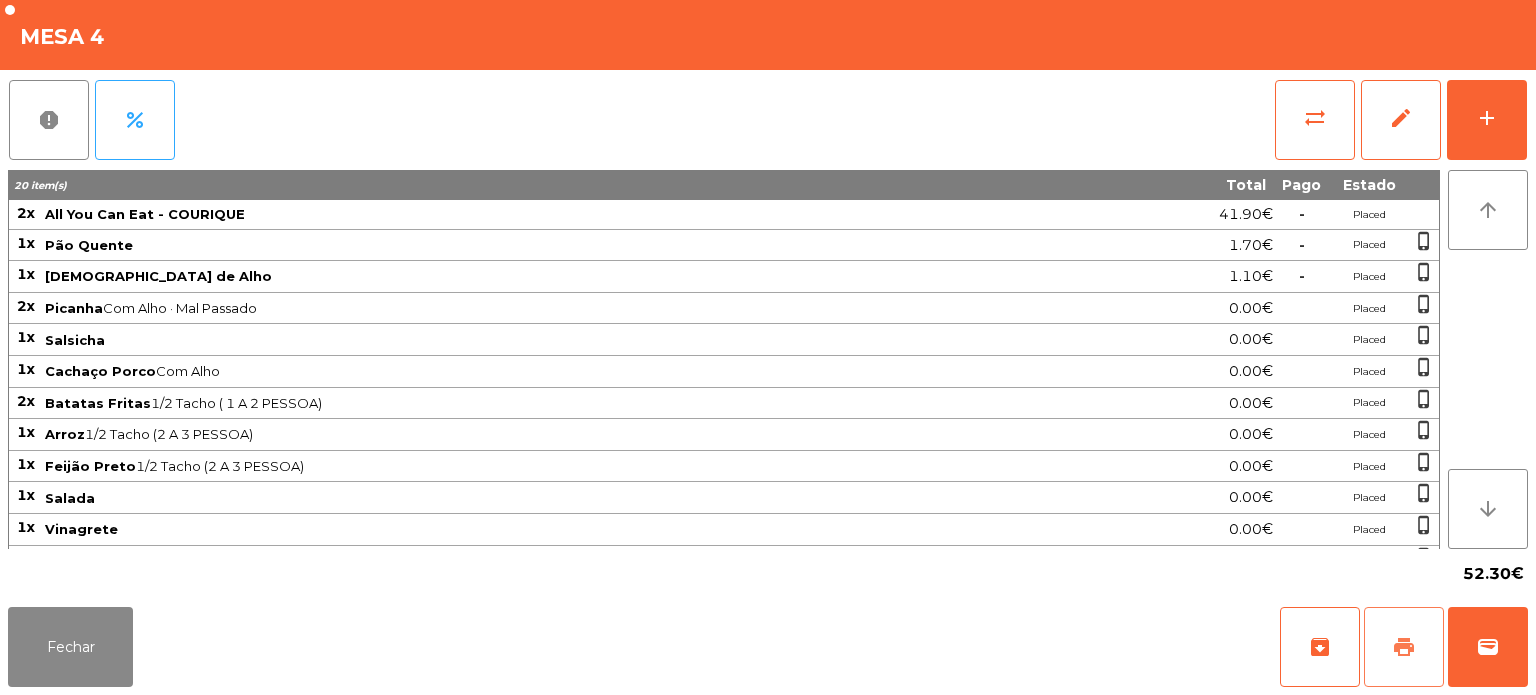 click on "print" 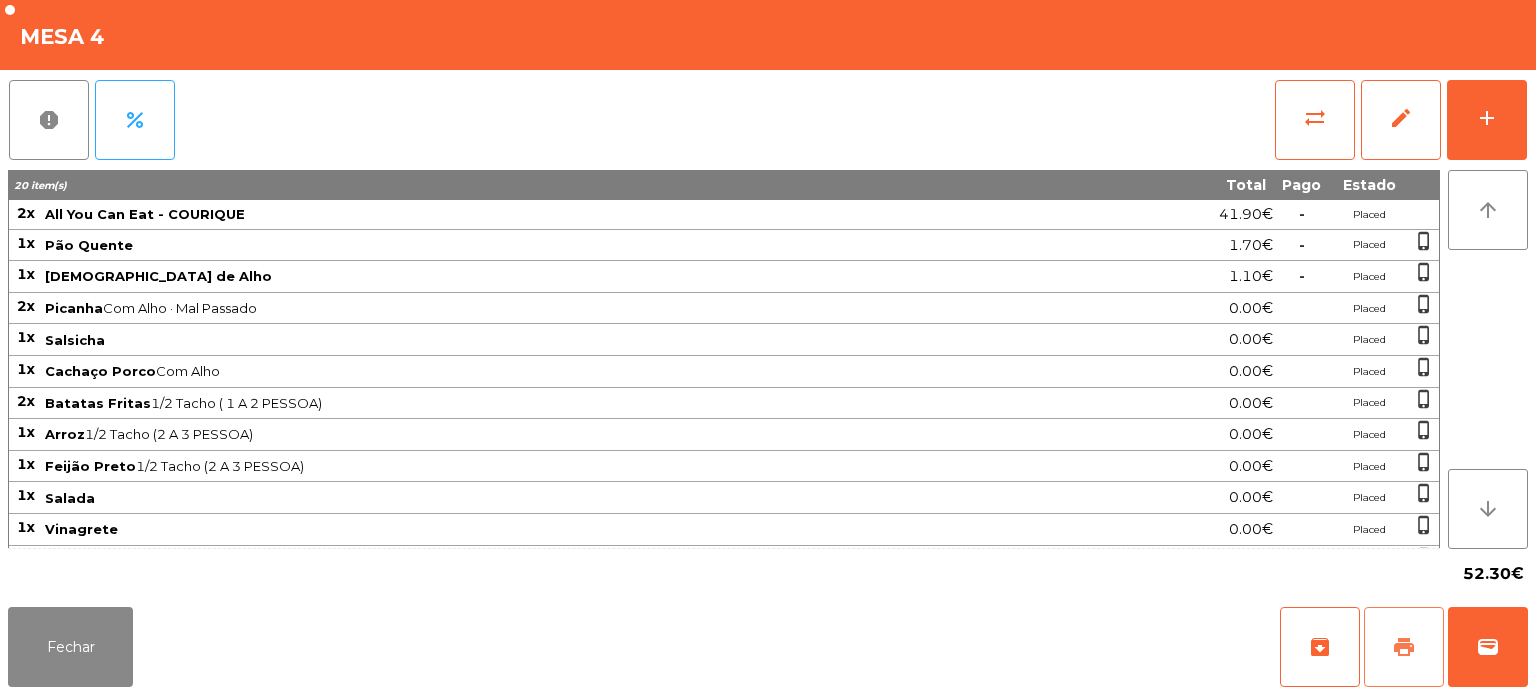 scroll, scrollTop: 144, scrollLeft: 0, axis: vertical 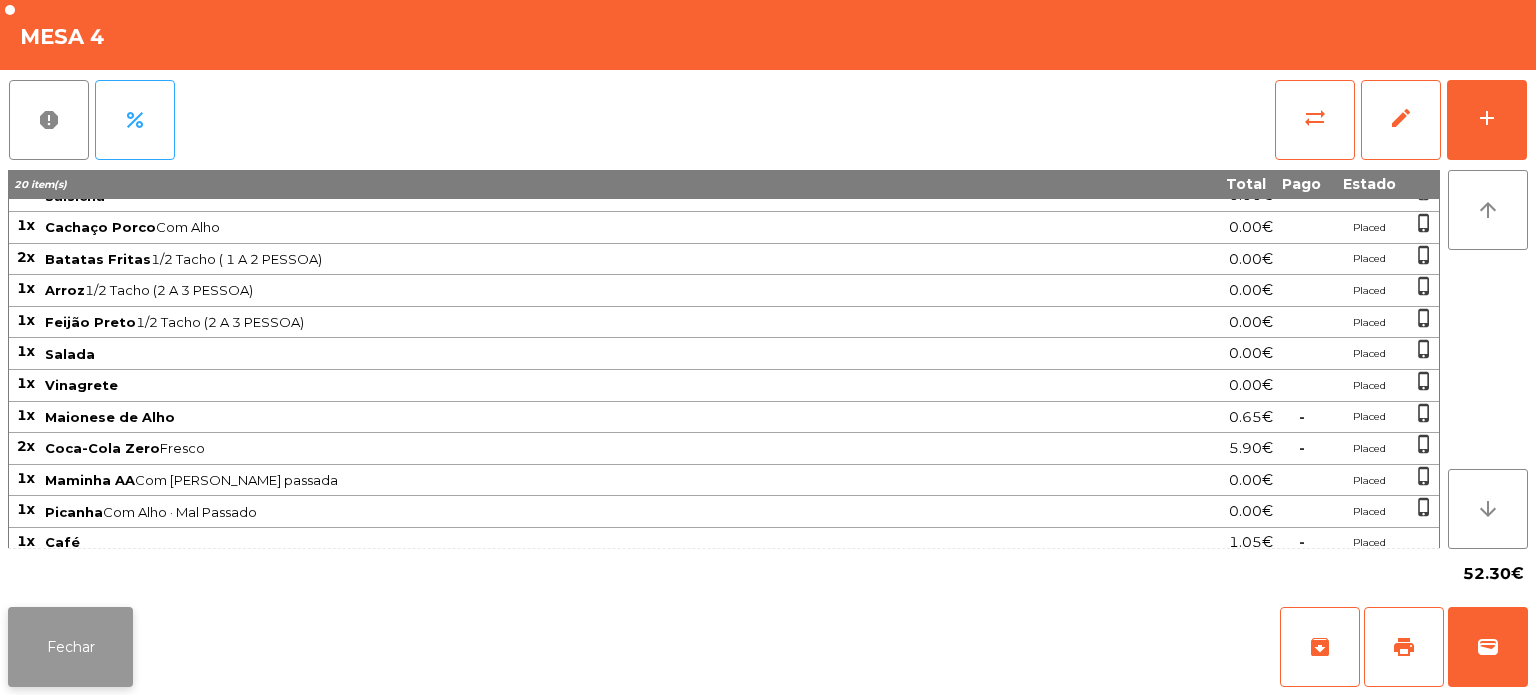 click on "Fechar" 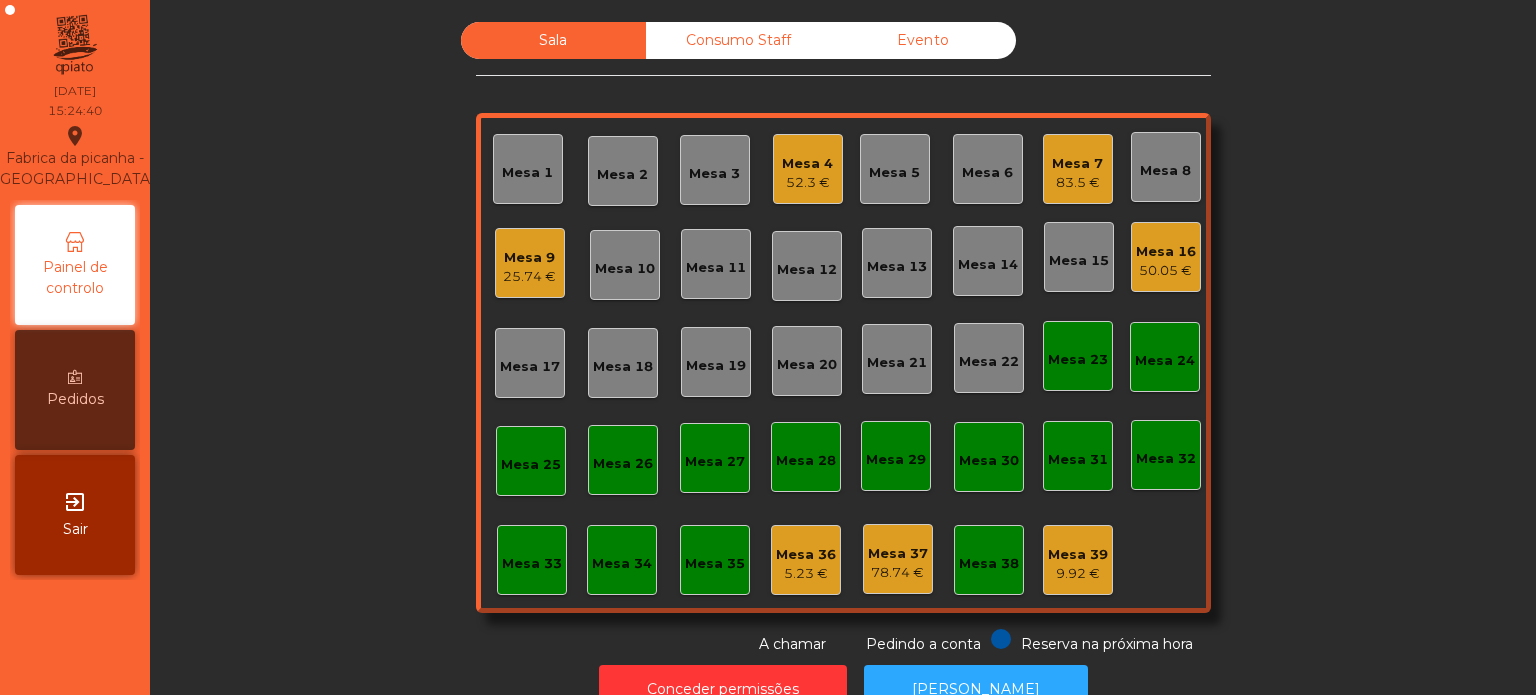 scroll, scrollTop: 55, scrollLeft: 0, axis: vertical 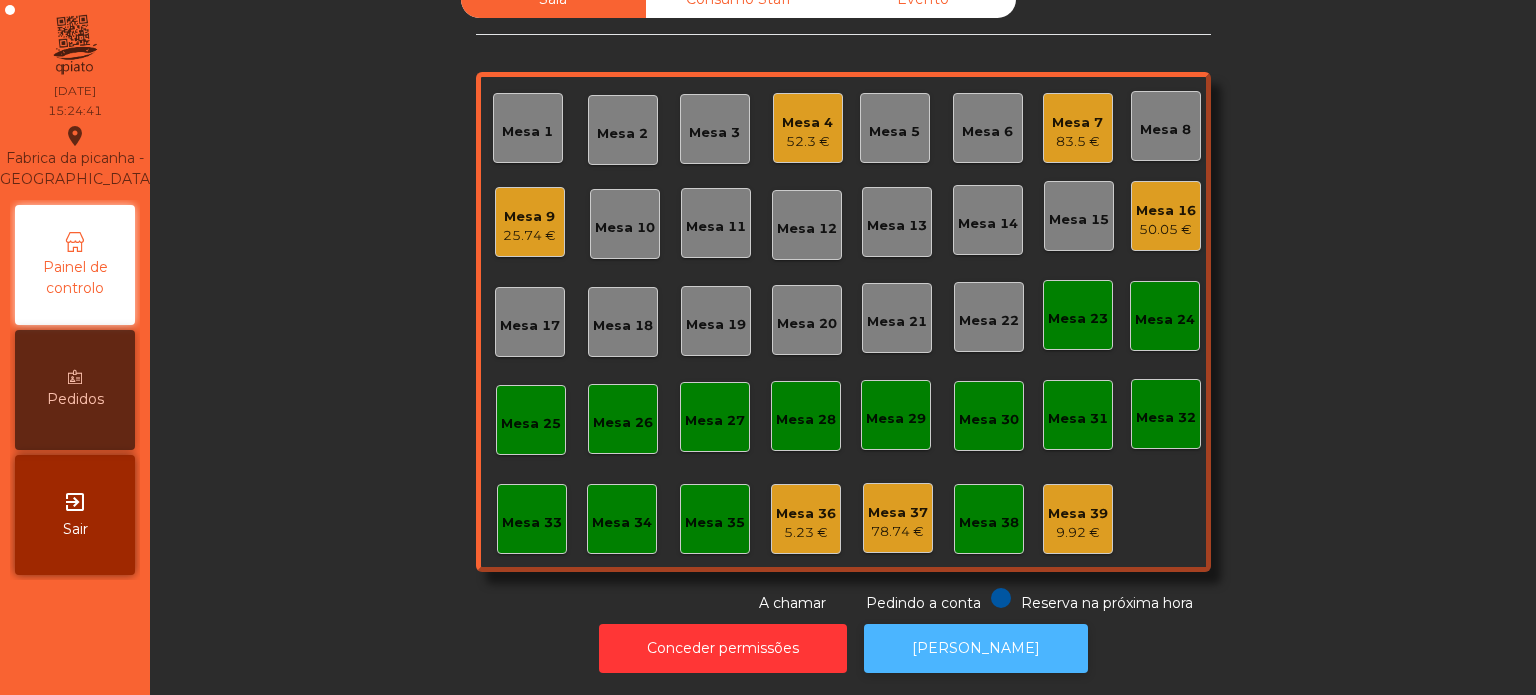 click on "[PERSON_NAME]" 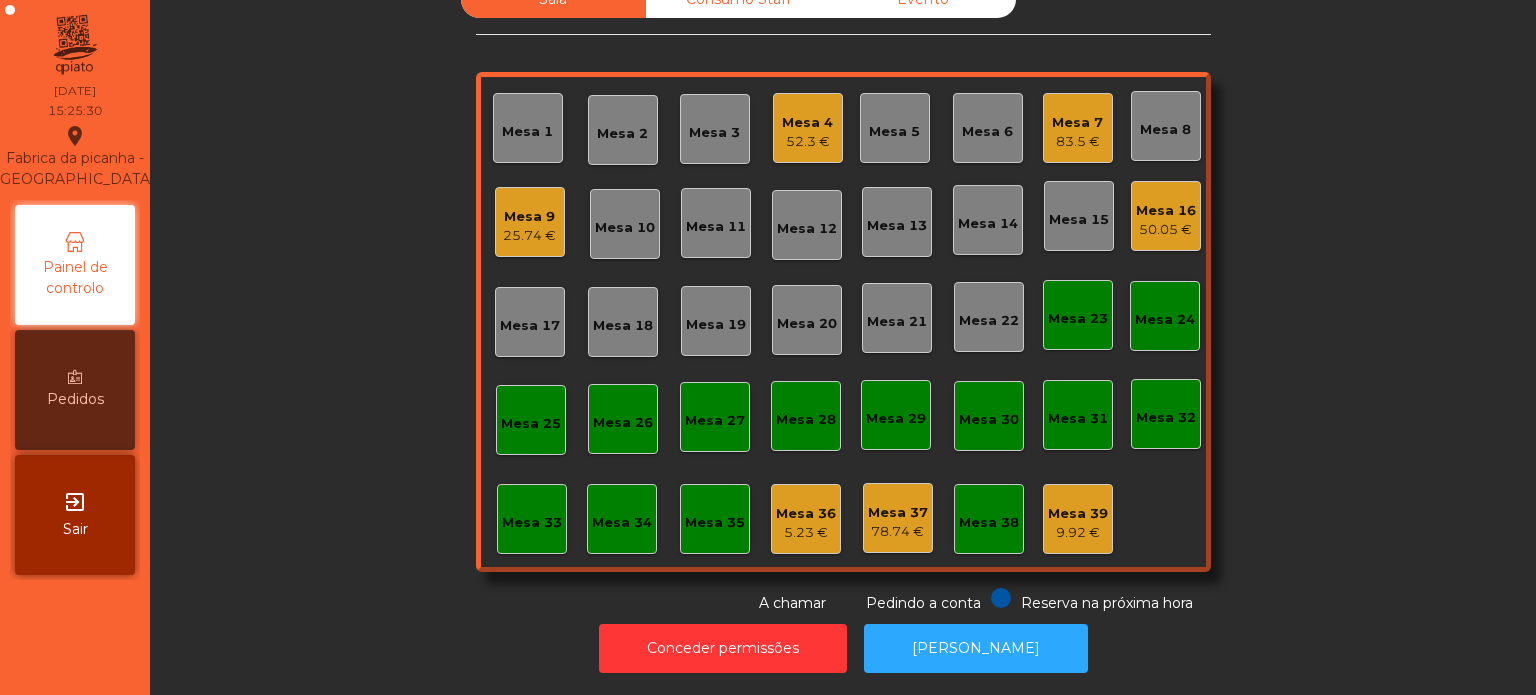 click on "Mesa 7   83.5 €" 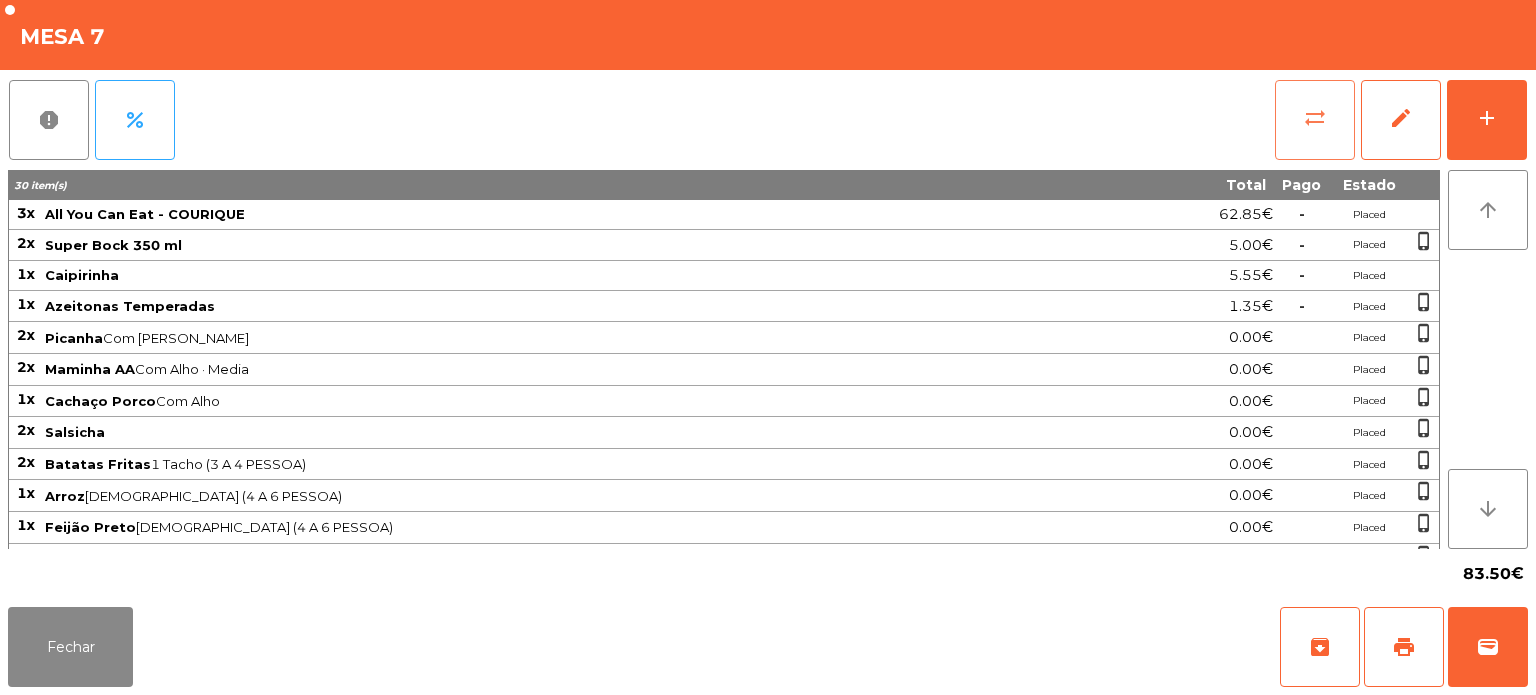 click on "sync_alt" 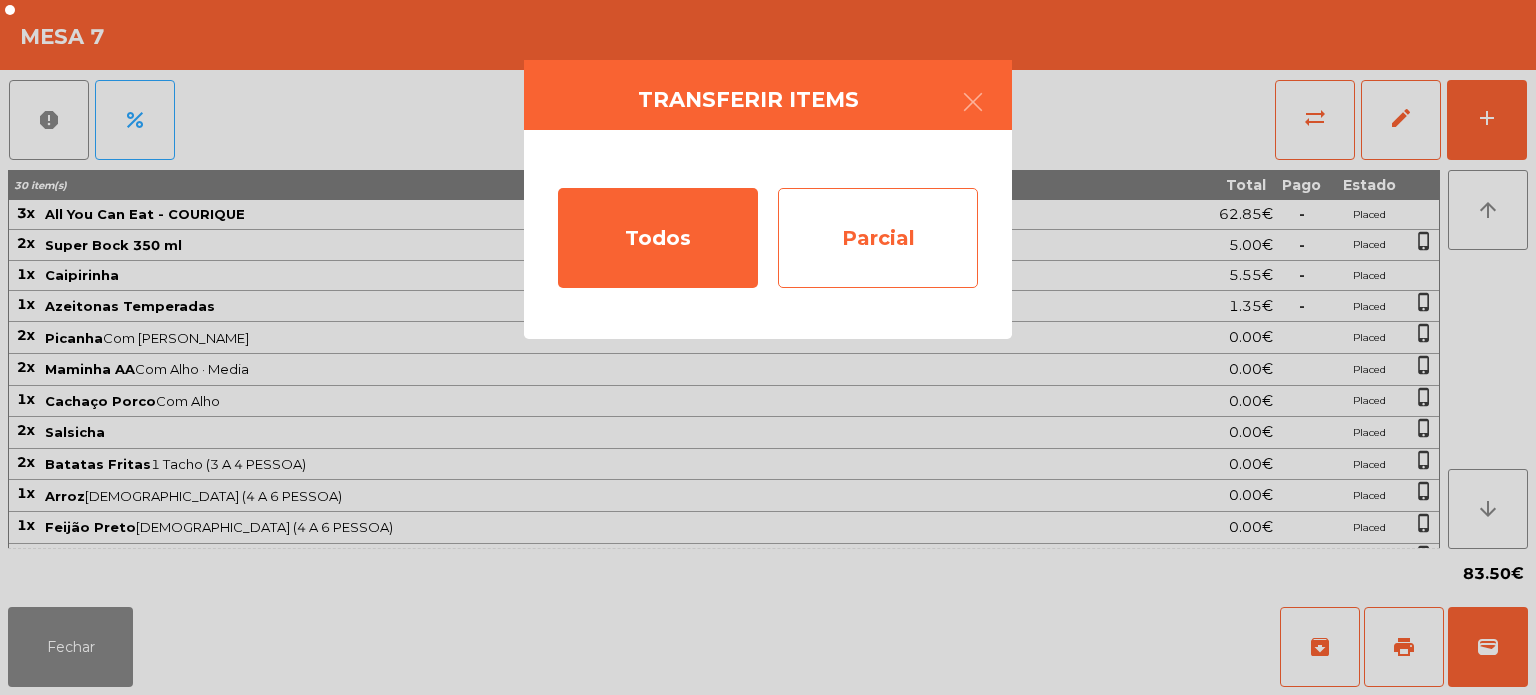 click on "Parcial" 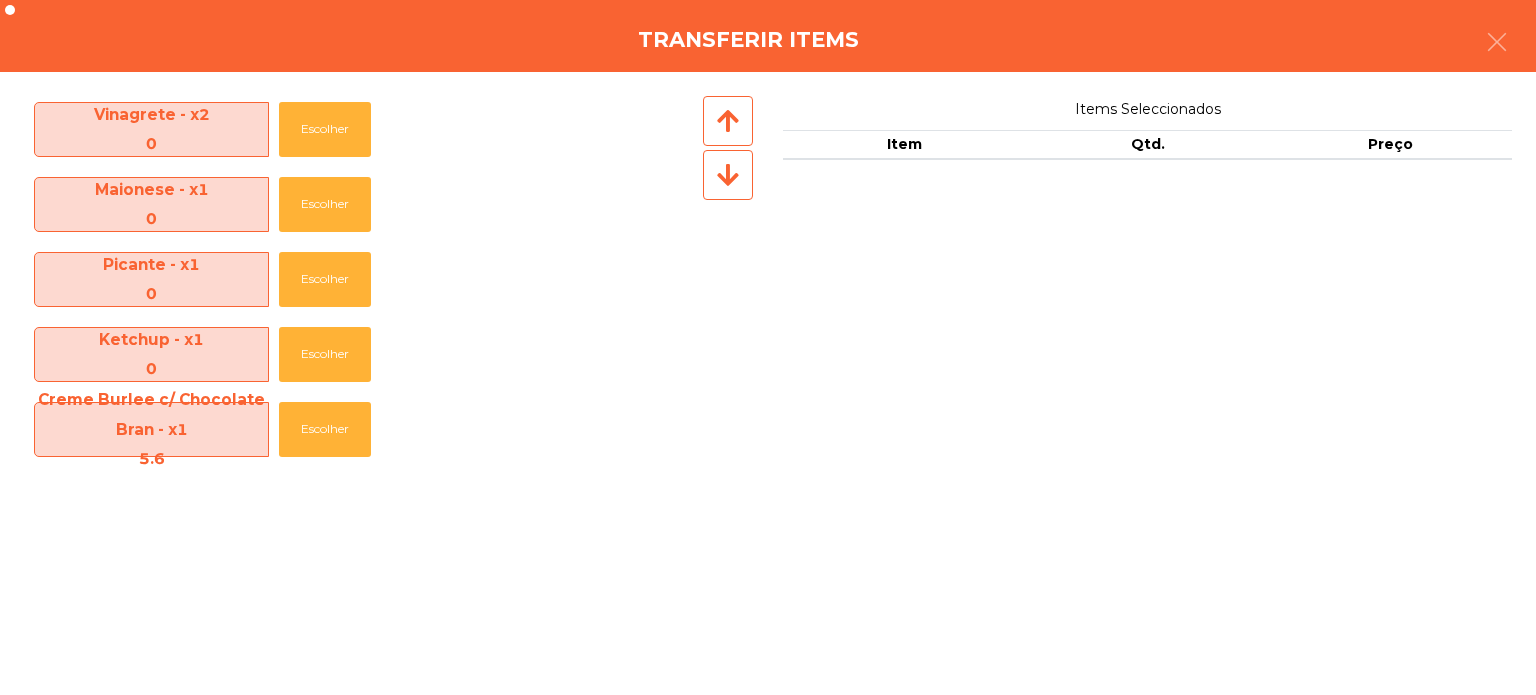 scroll, scrollTop: 970, scrollLeft: 0, axis: vertical 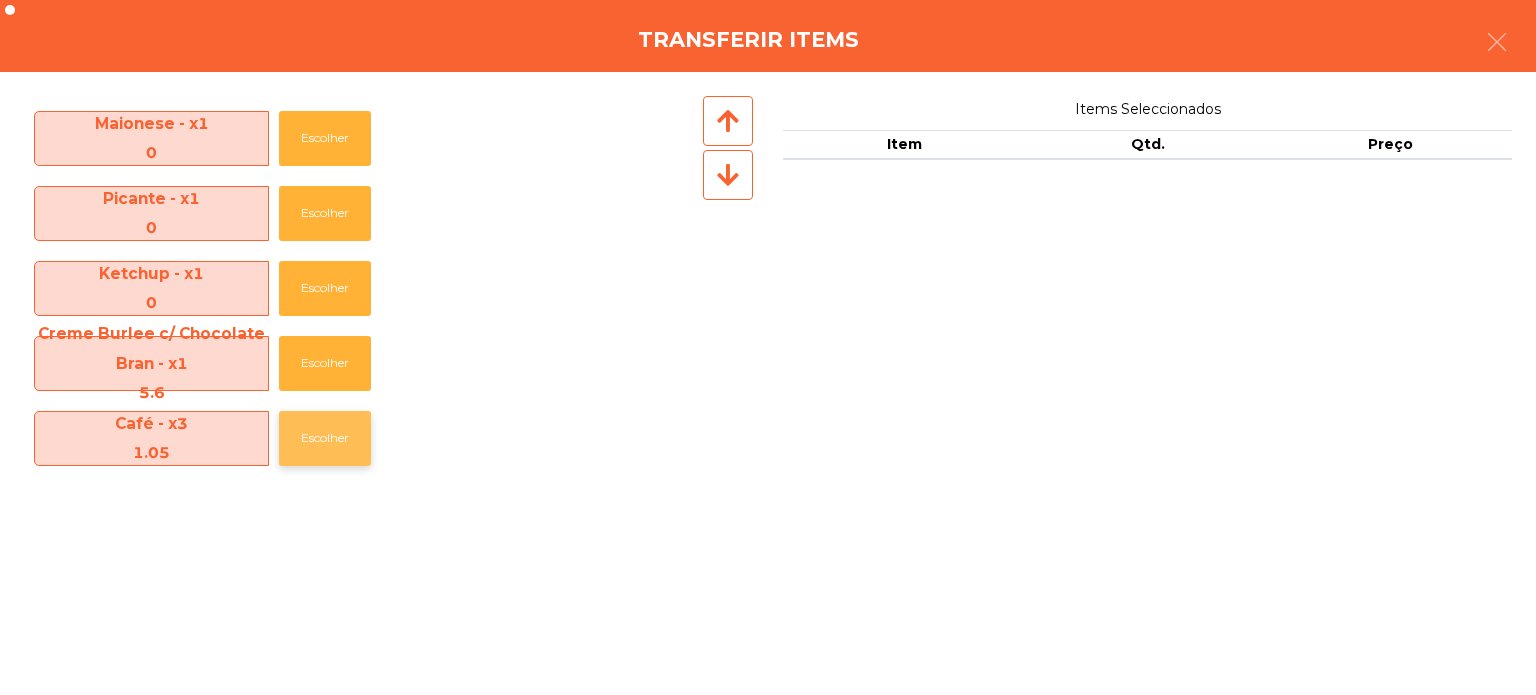 click on "Escolher" 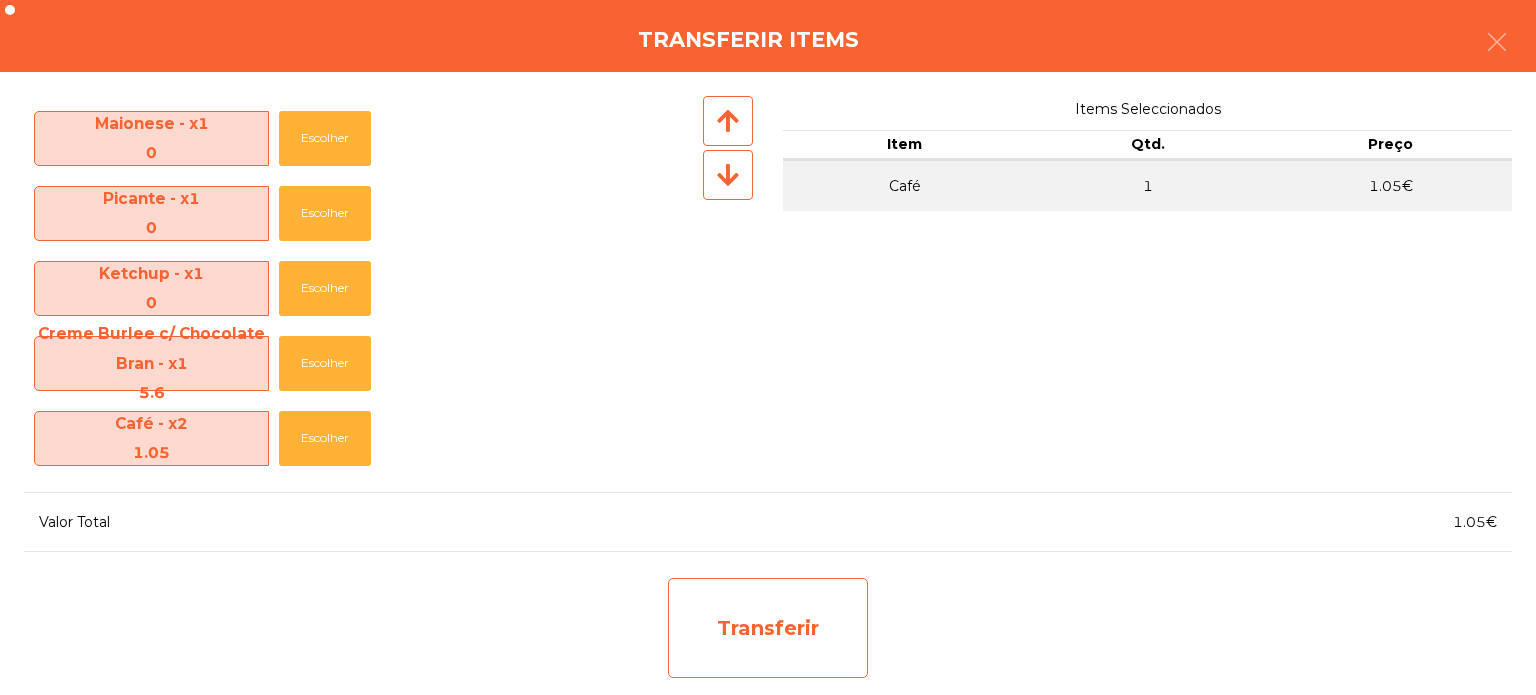 click on "Transferir" 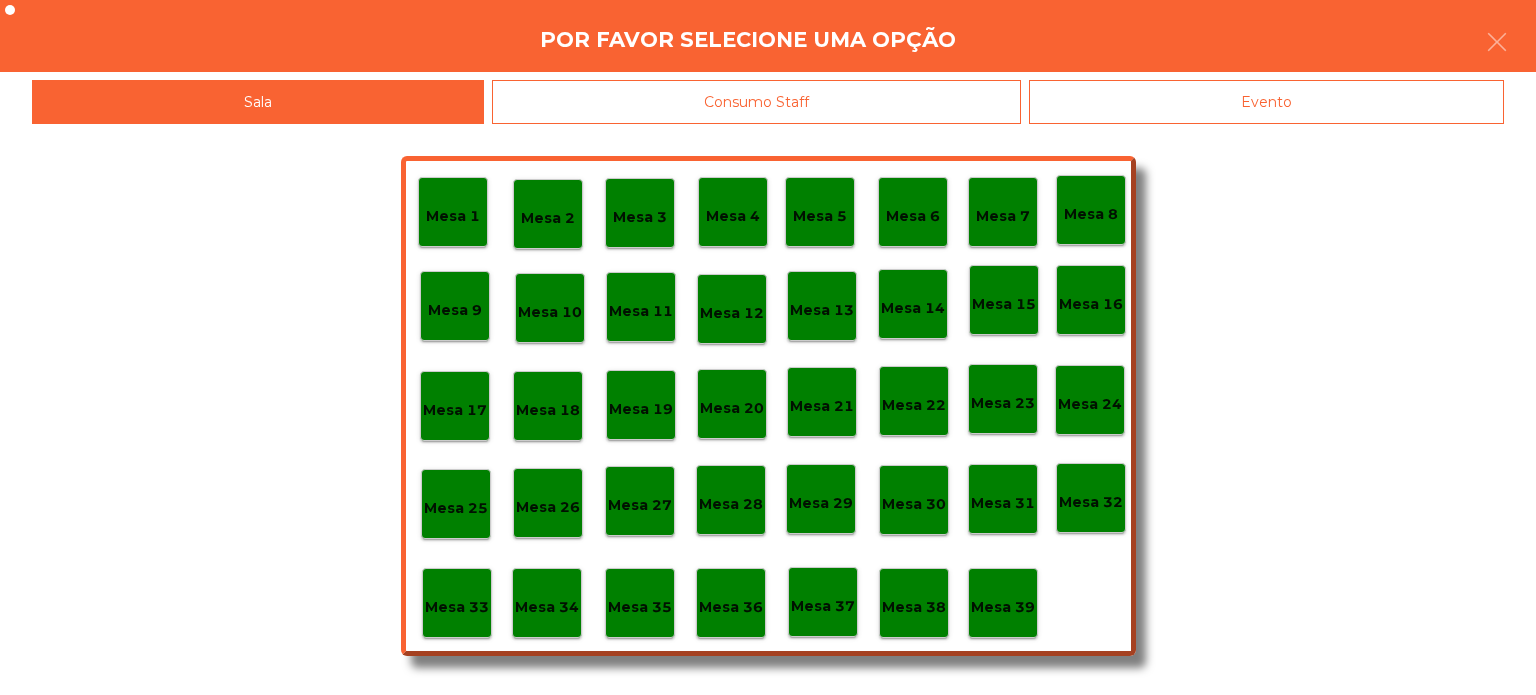 click on "Mesa 39" 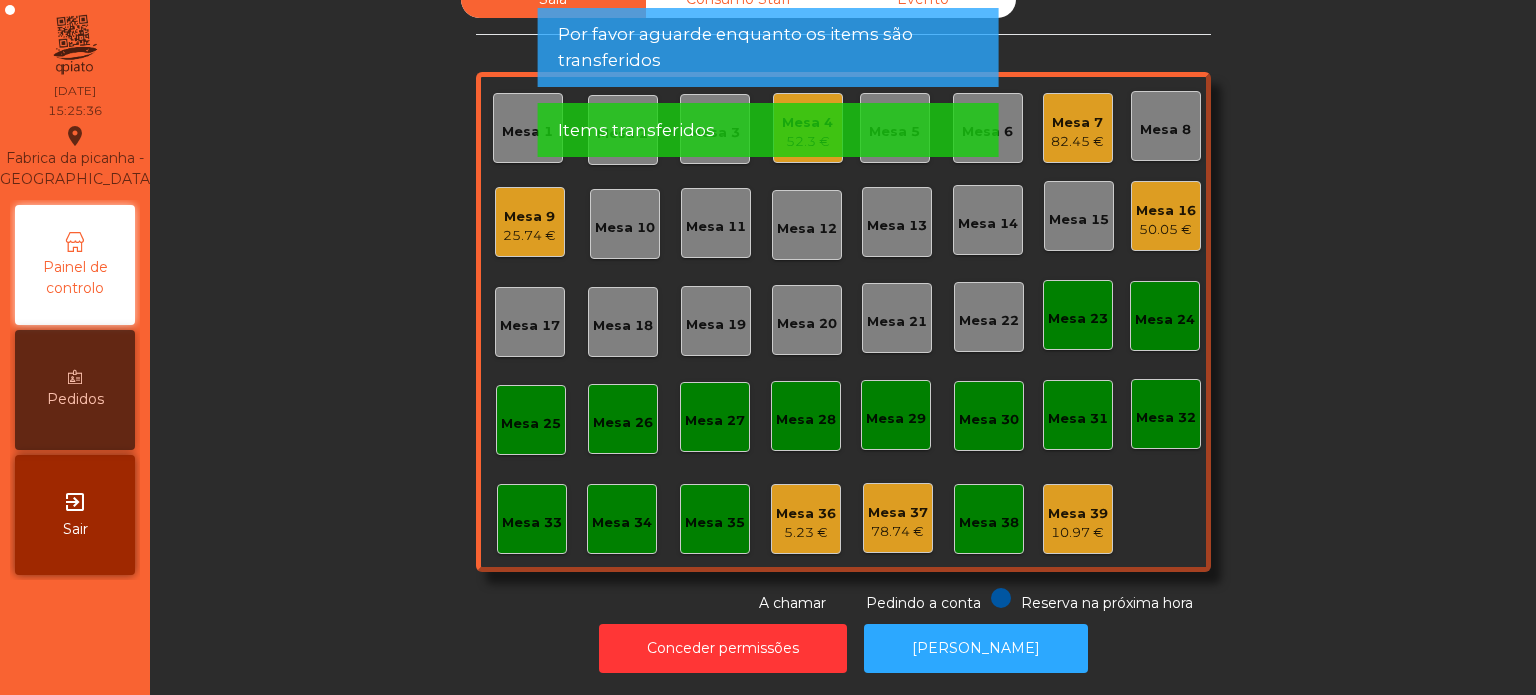 click on "Conceder permissões   Abrir Gaveta" 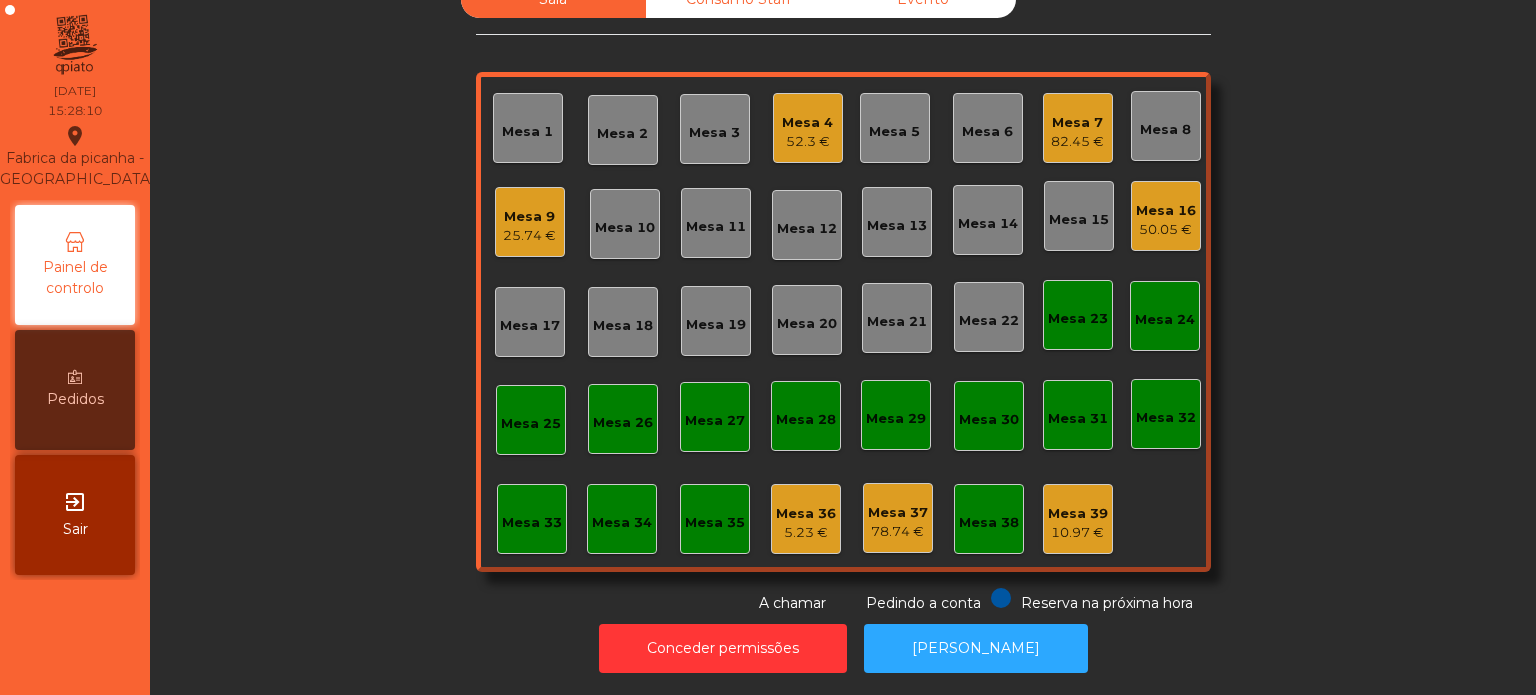 click on "Mesa 15" 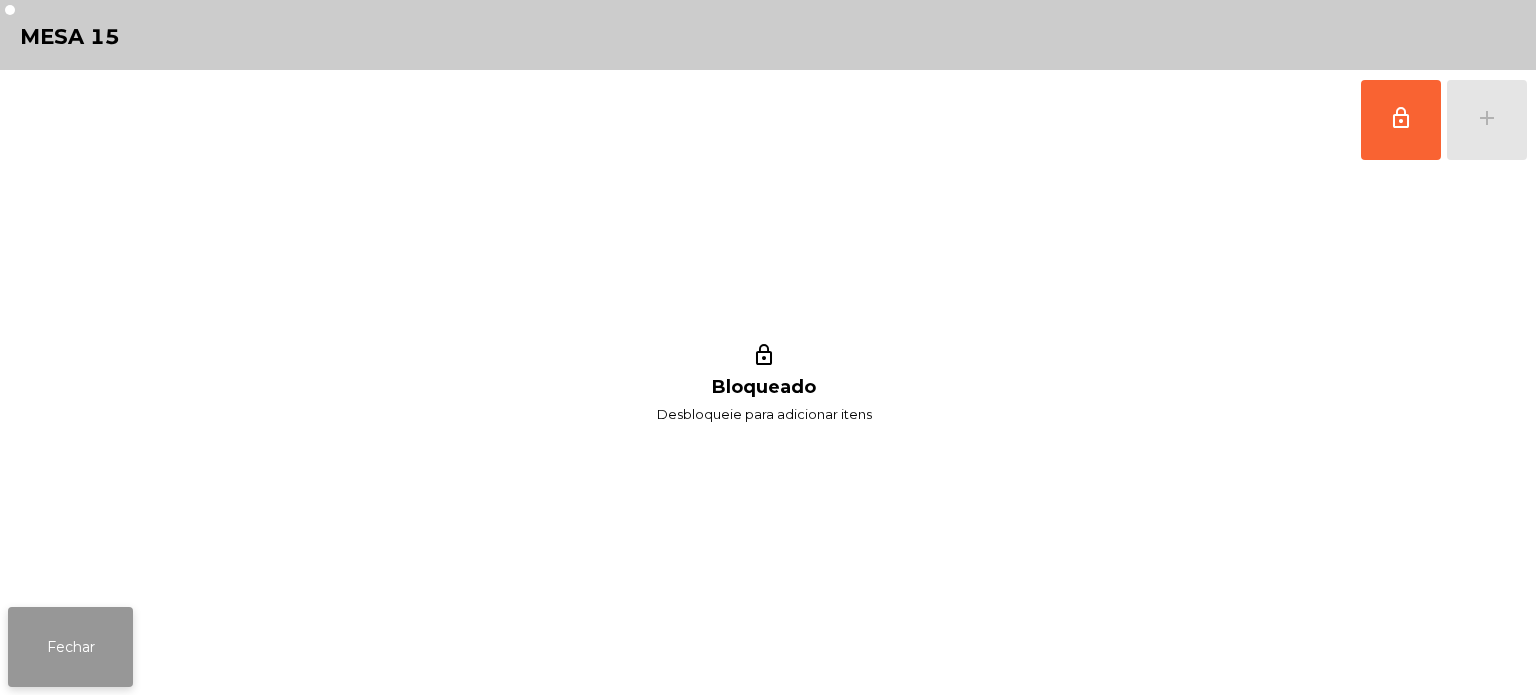 click on "Fechar" 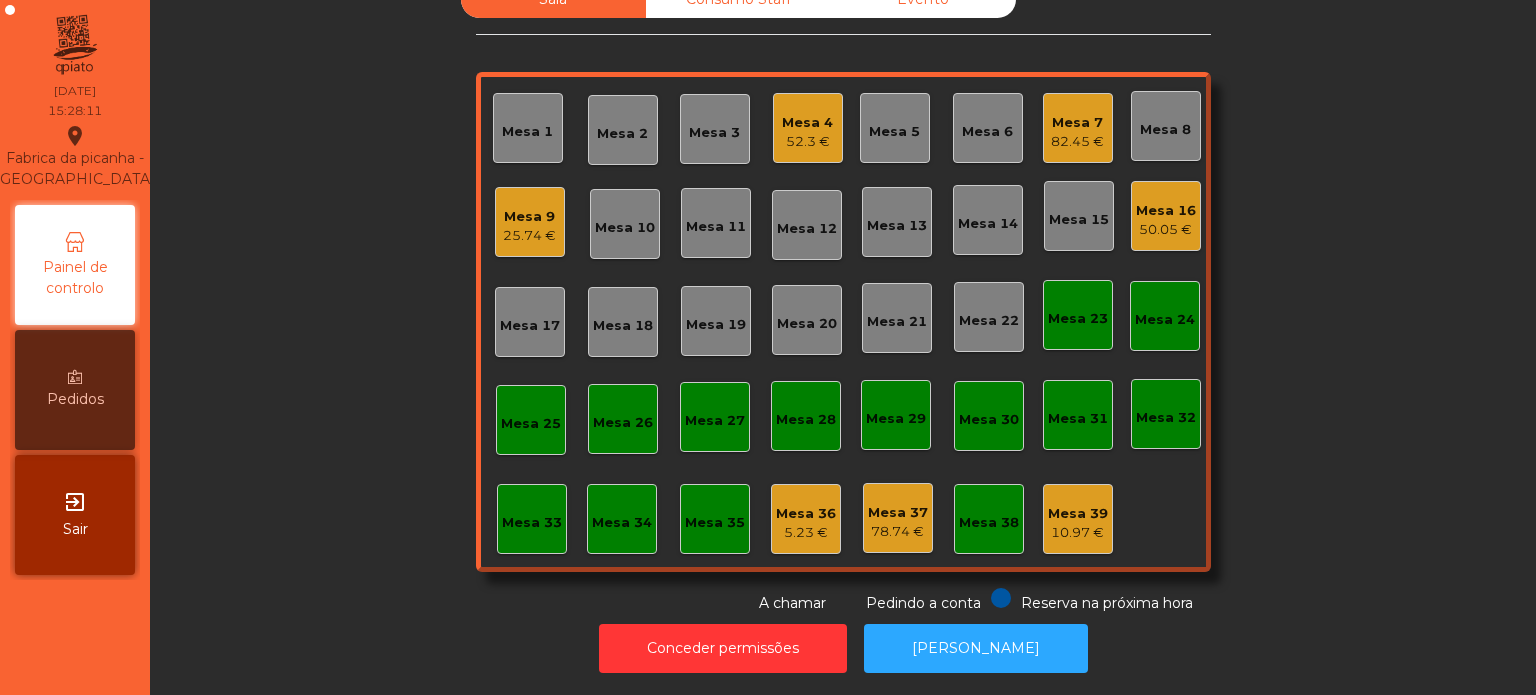 click on "Mesa 7   82.45 €" 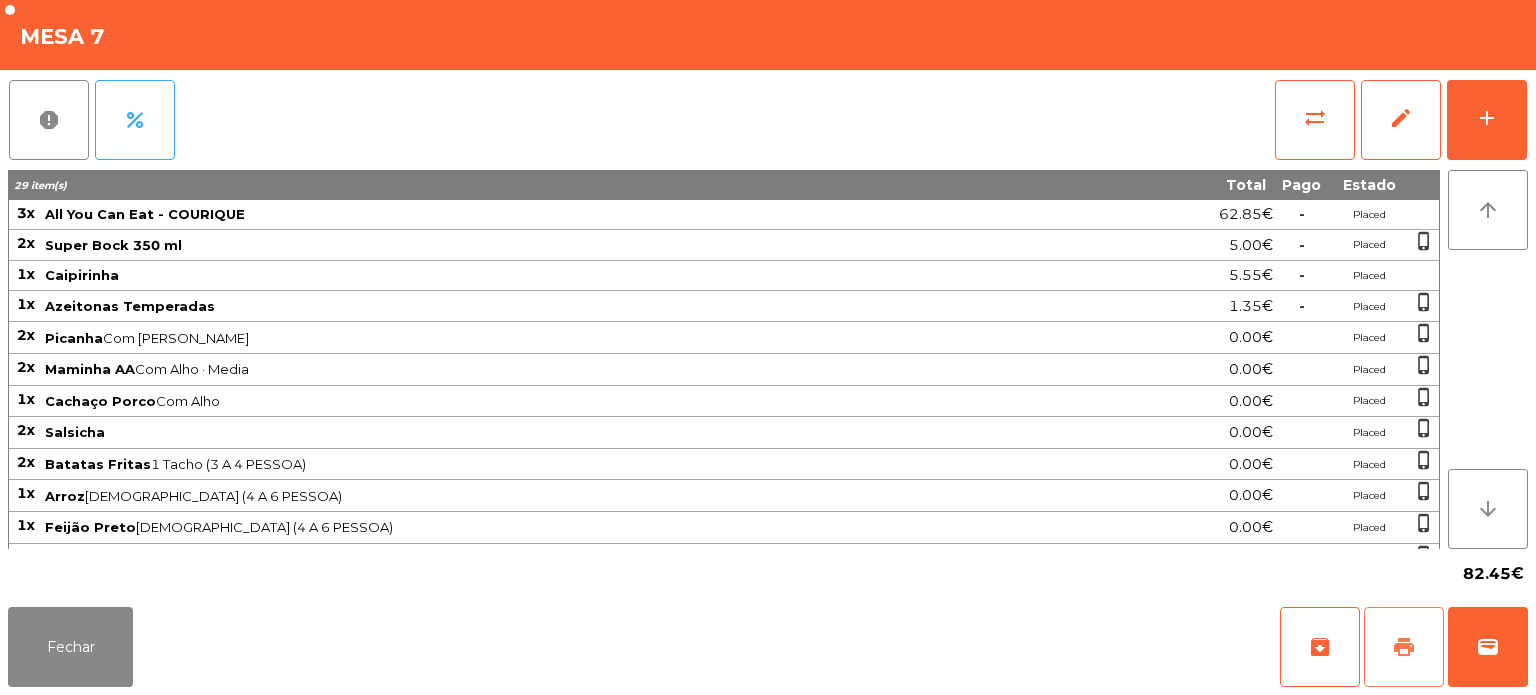 click on "print" 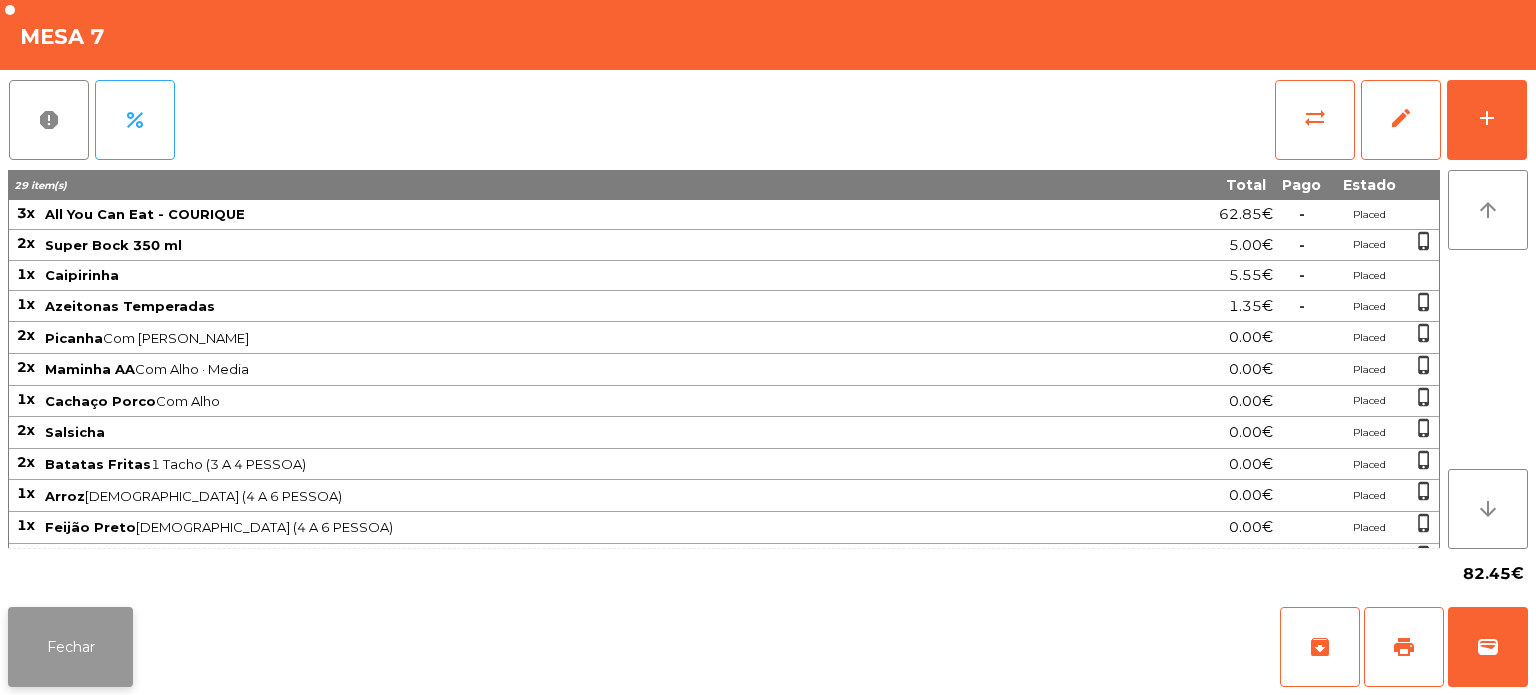 click on "Fechar" 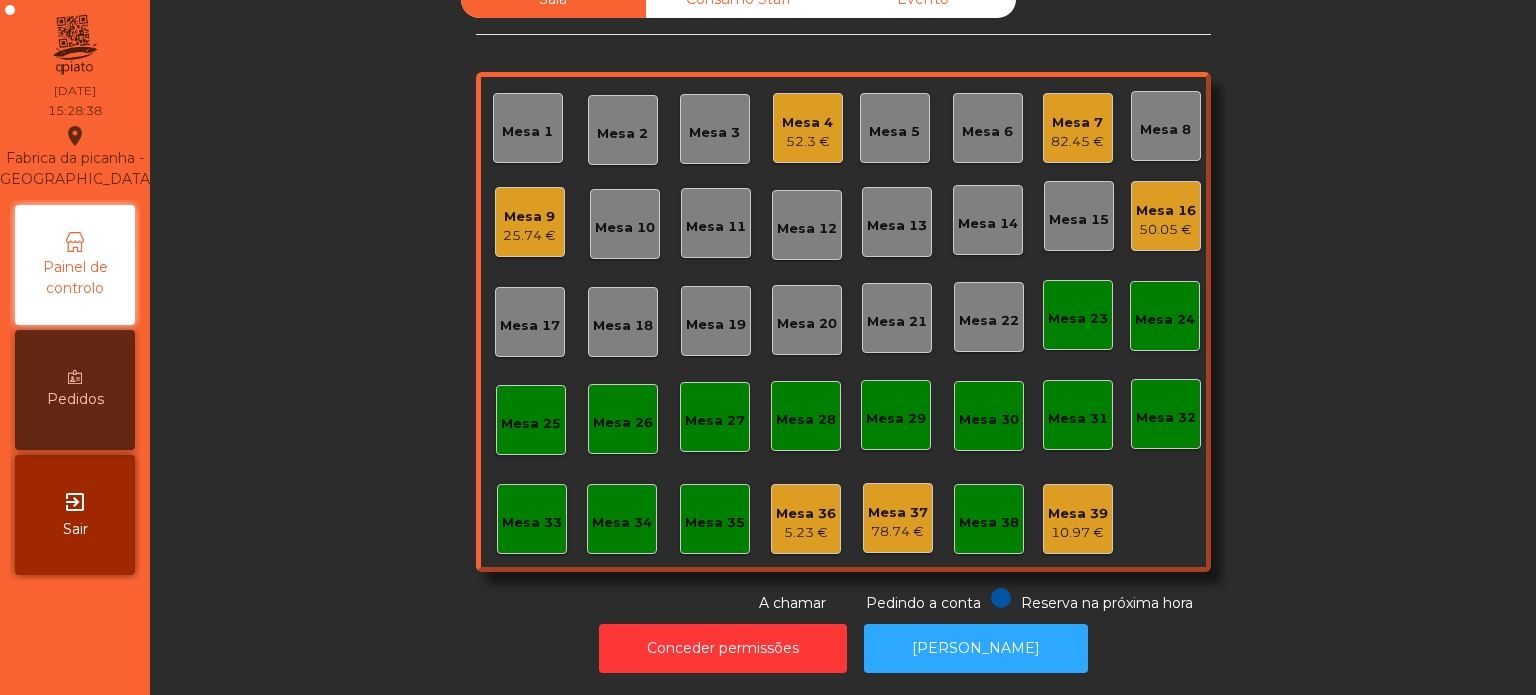 click on "Mesa 16" 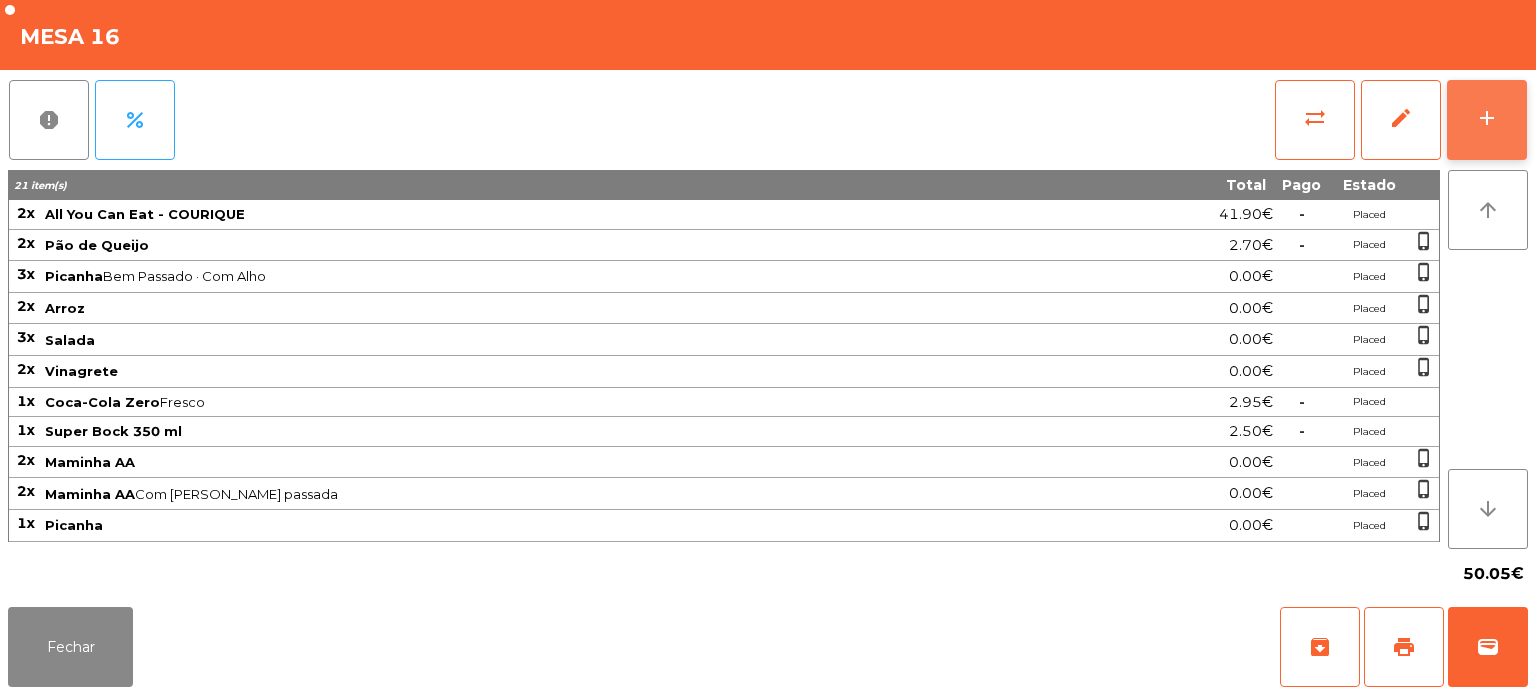 click on "add" 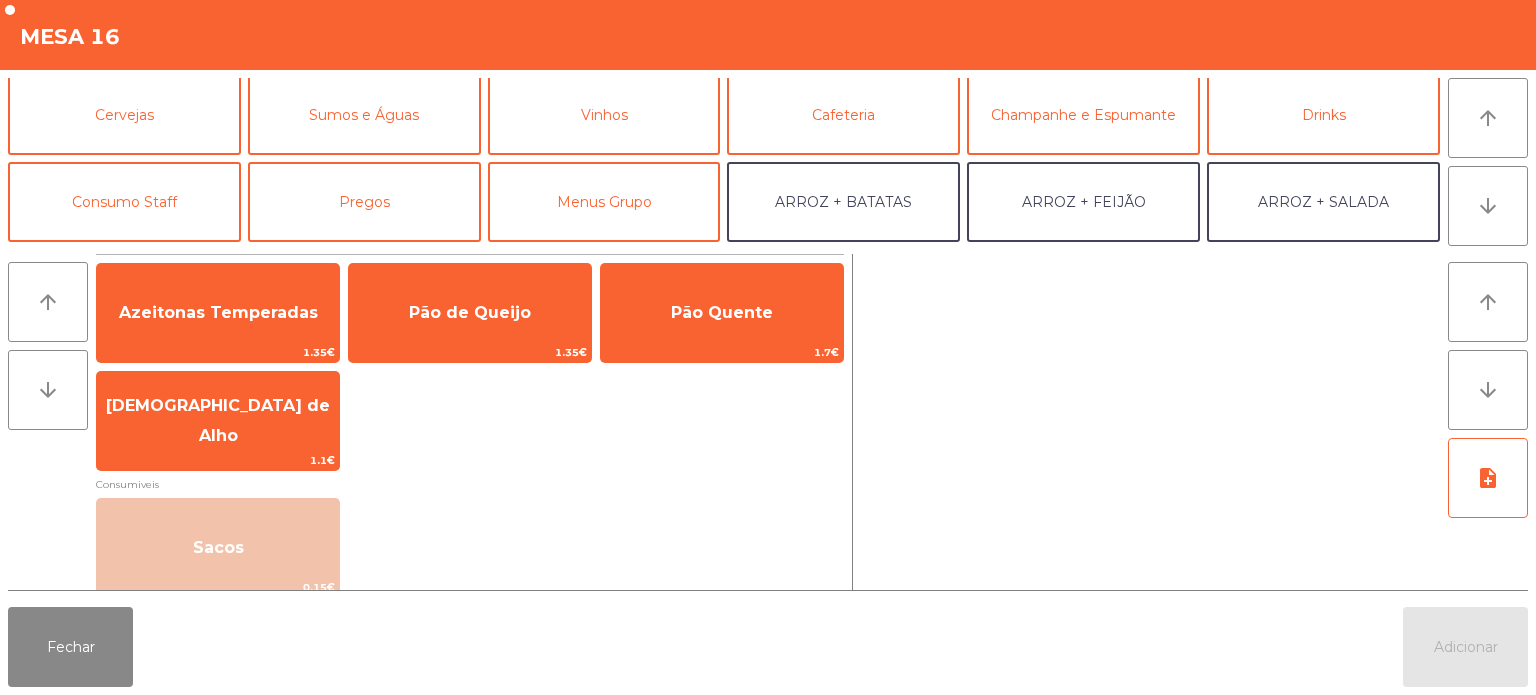 scroll, scrollTop: 0, scrollLeft: 0, axis: both 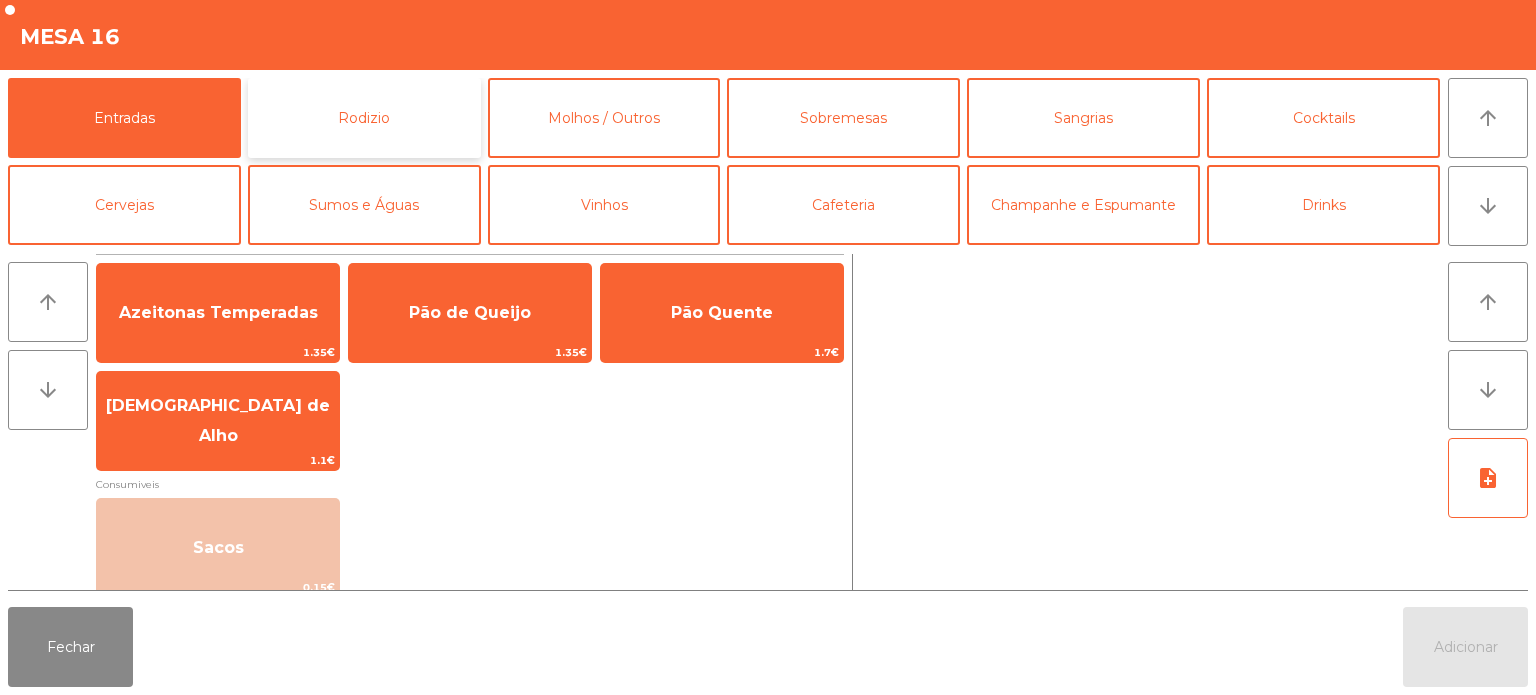 click on "Rodizio" 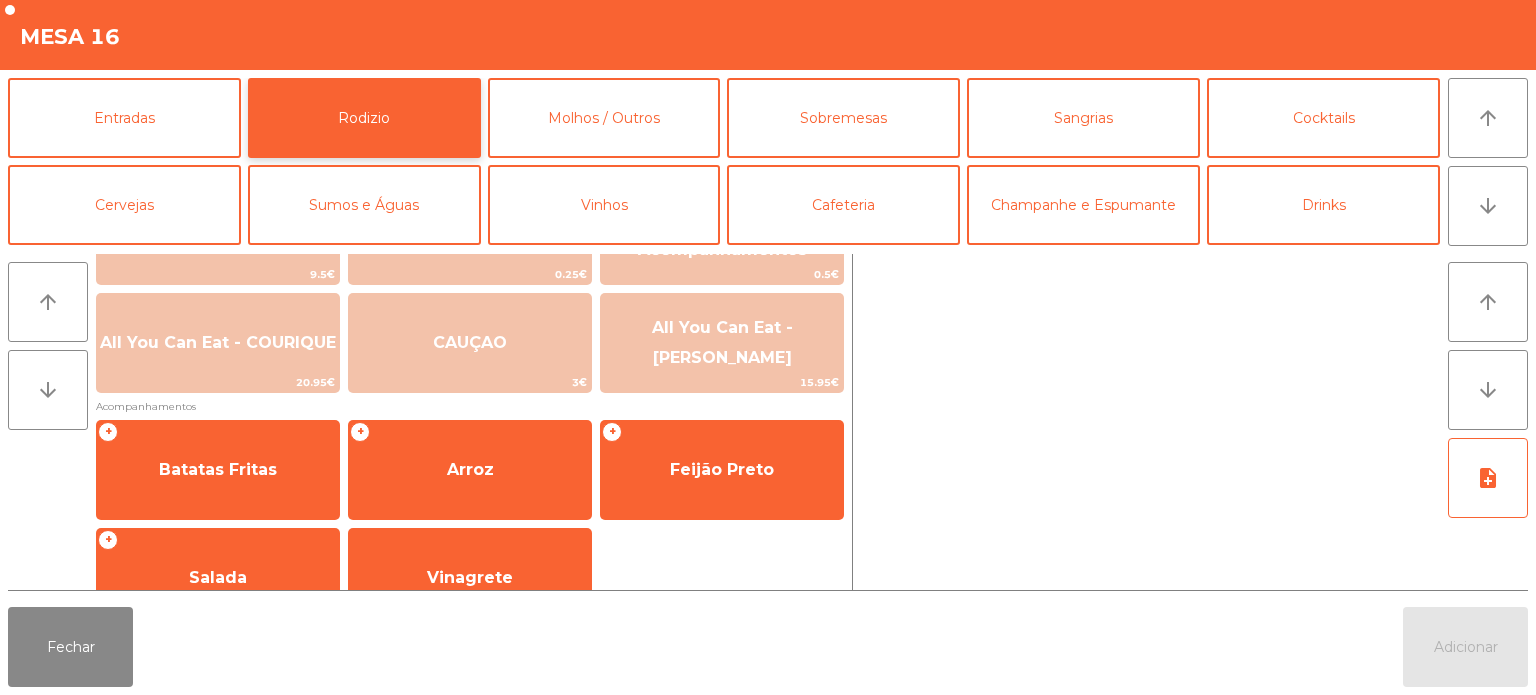 scroll, scrollTop: 316, scrollLeft: 0, axis: vertical 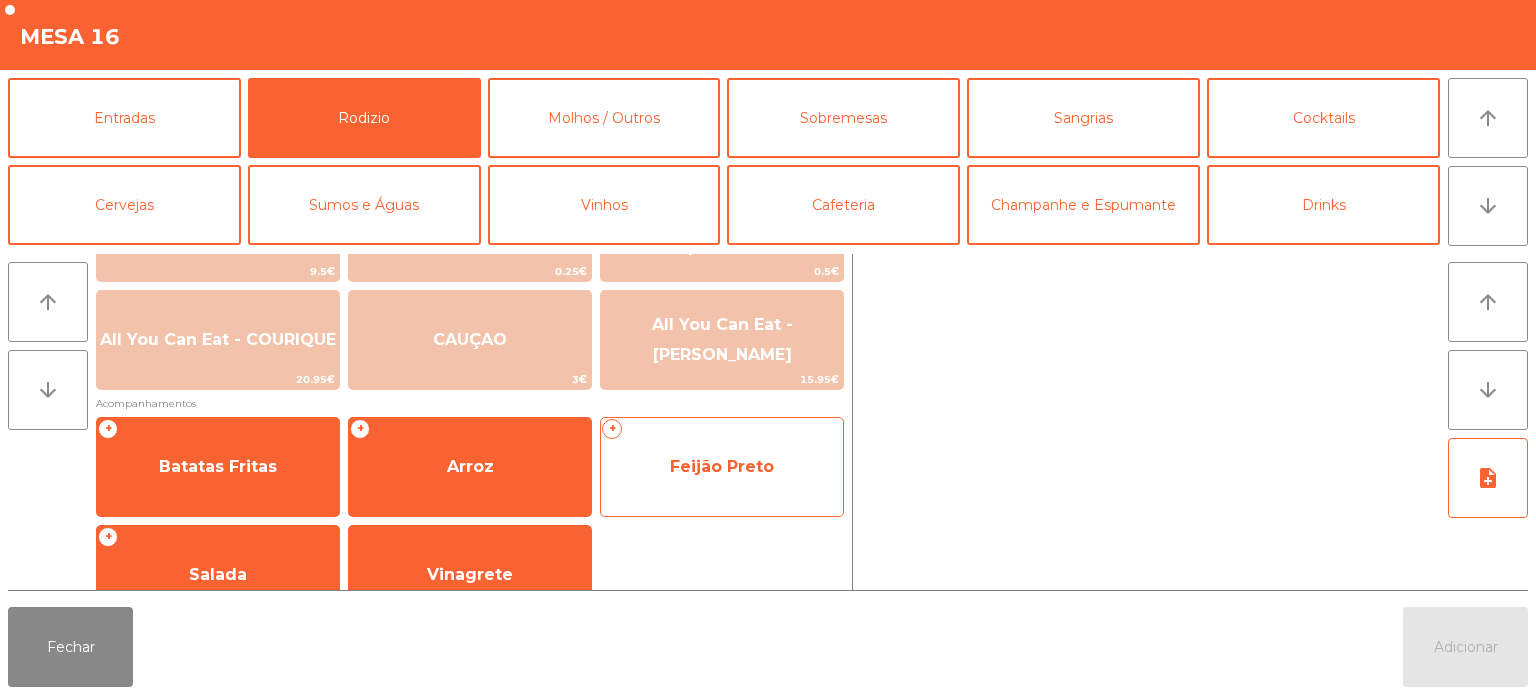 click on "Feijão Preto" 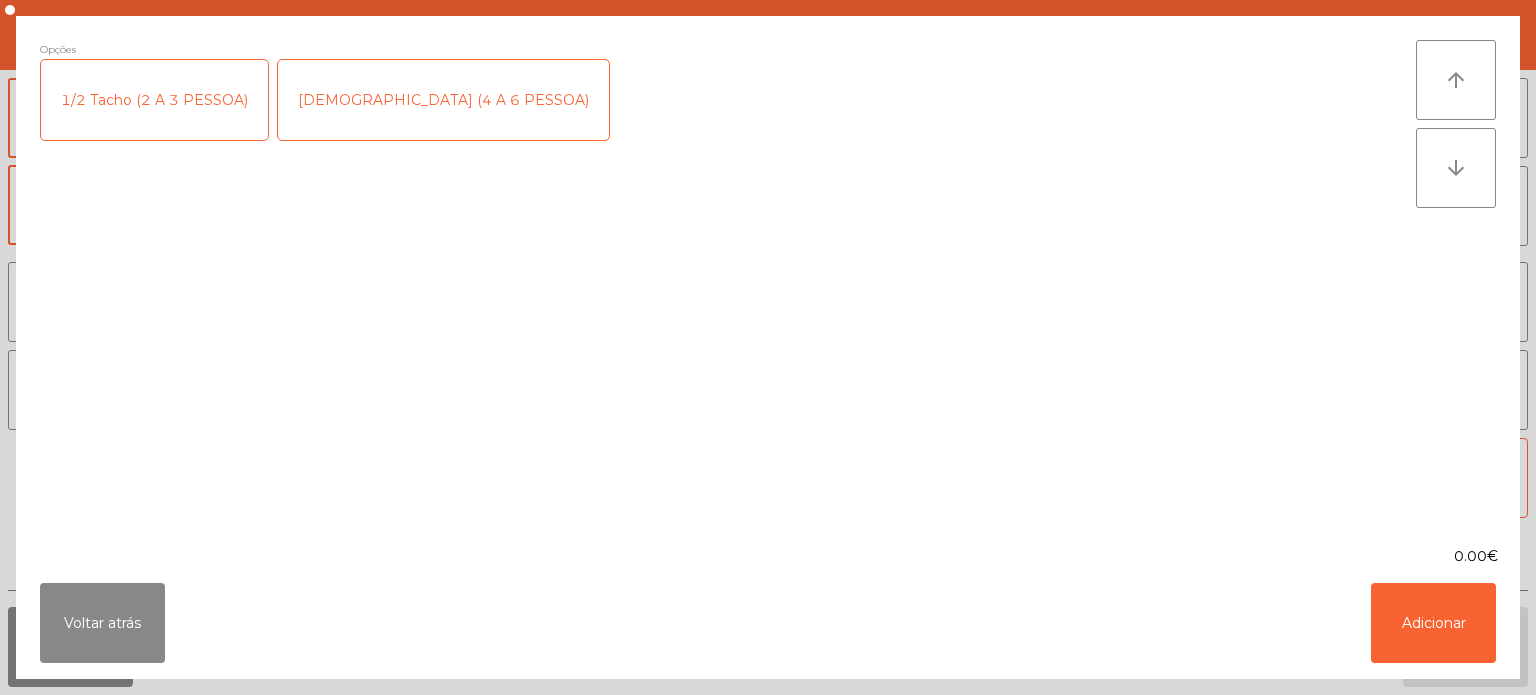 click on "1/2 Tacho (2 A 3 PESSOA)" 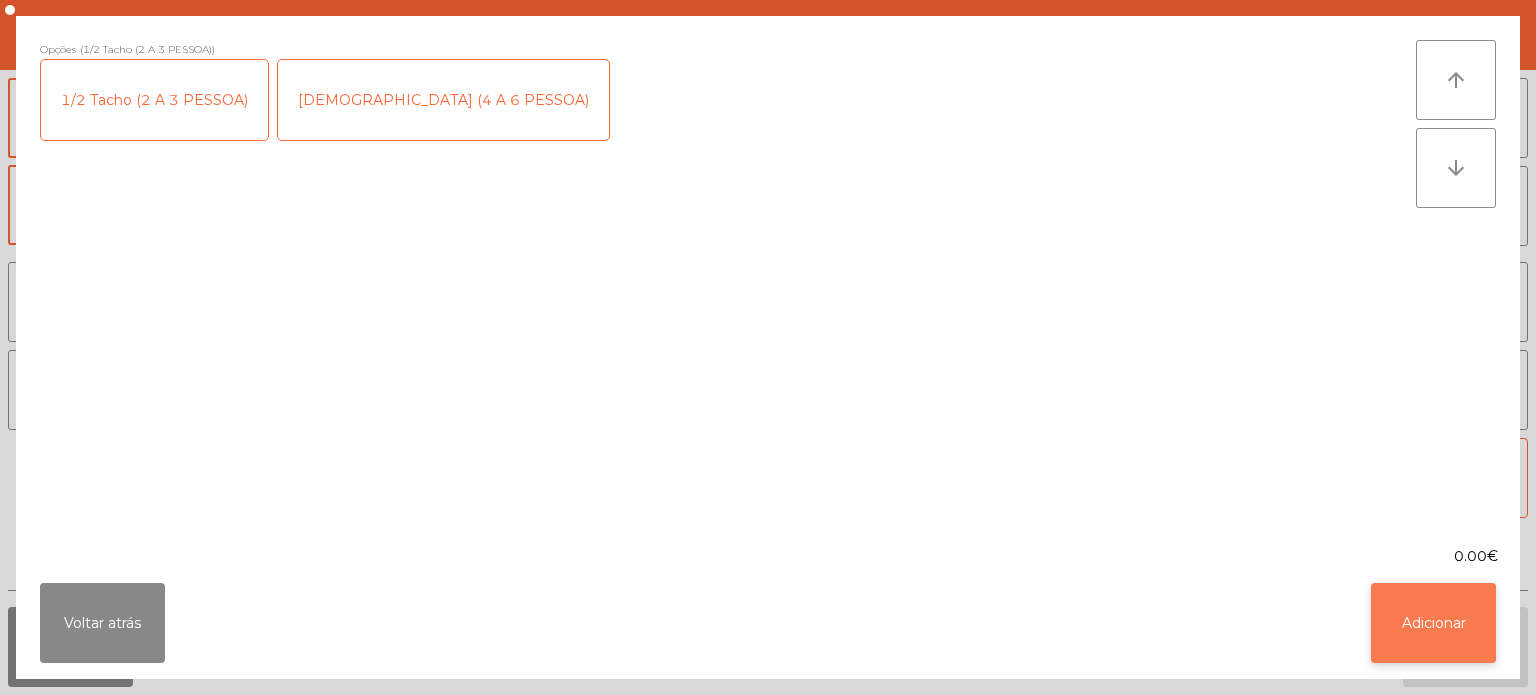 click on "Adicionar" 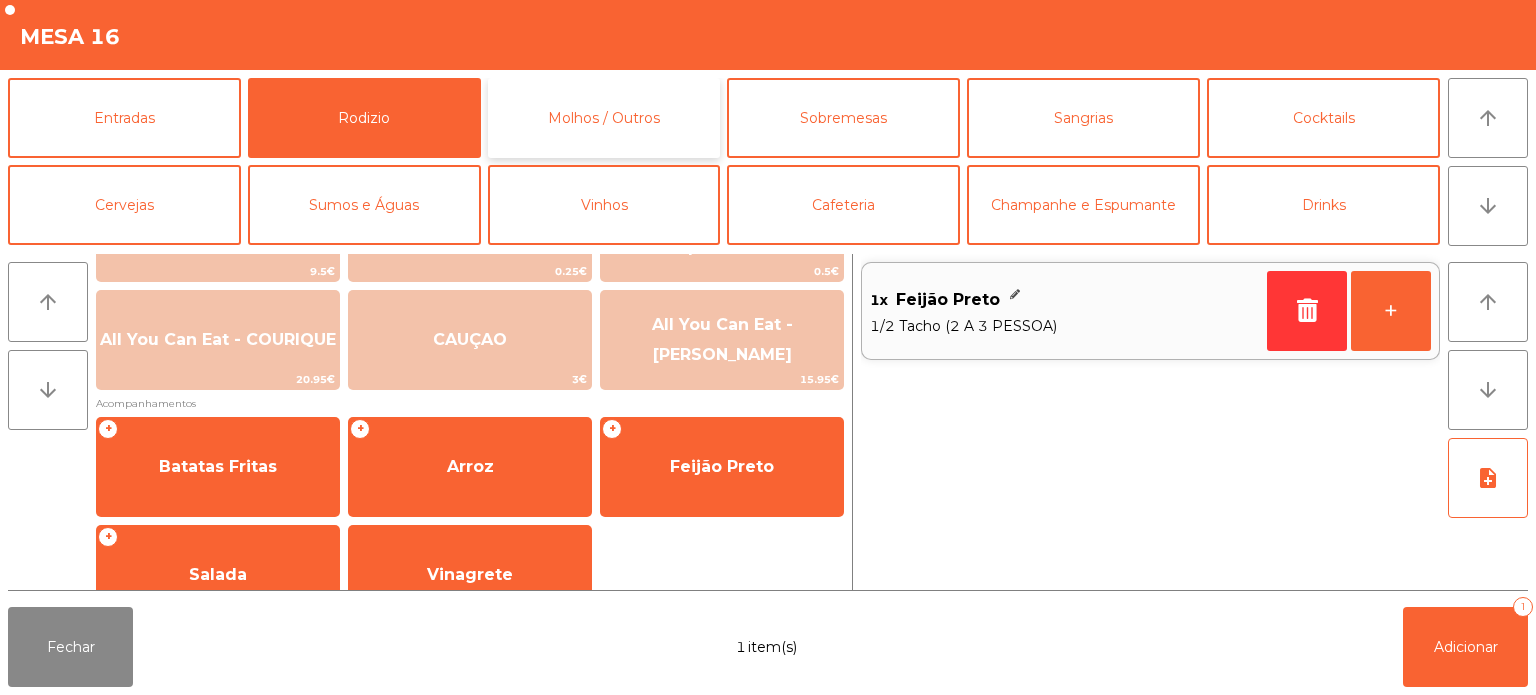 click on "Molhos / Outros" 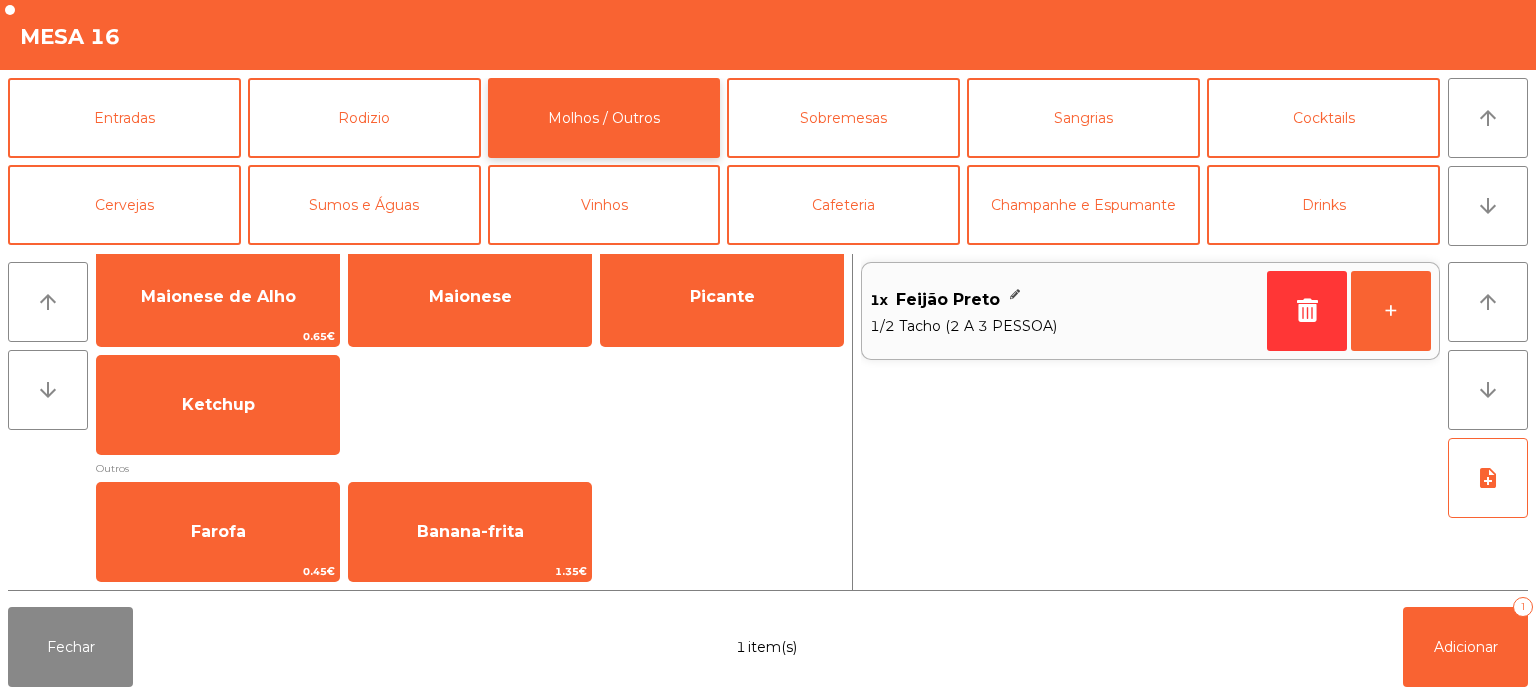 scroll, scrollTop: 38, scrollLeft: 0, axis: vertical 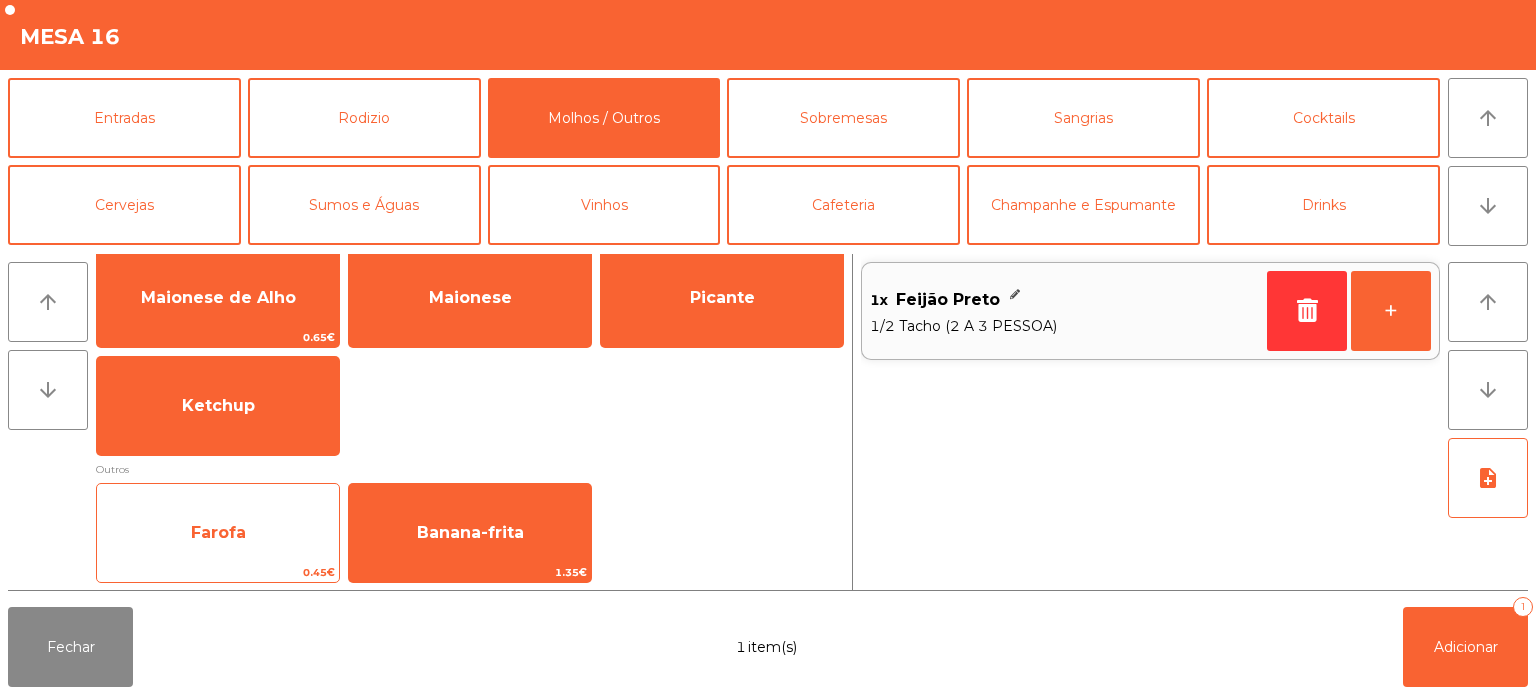 click on "Farofa" 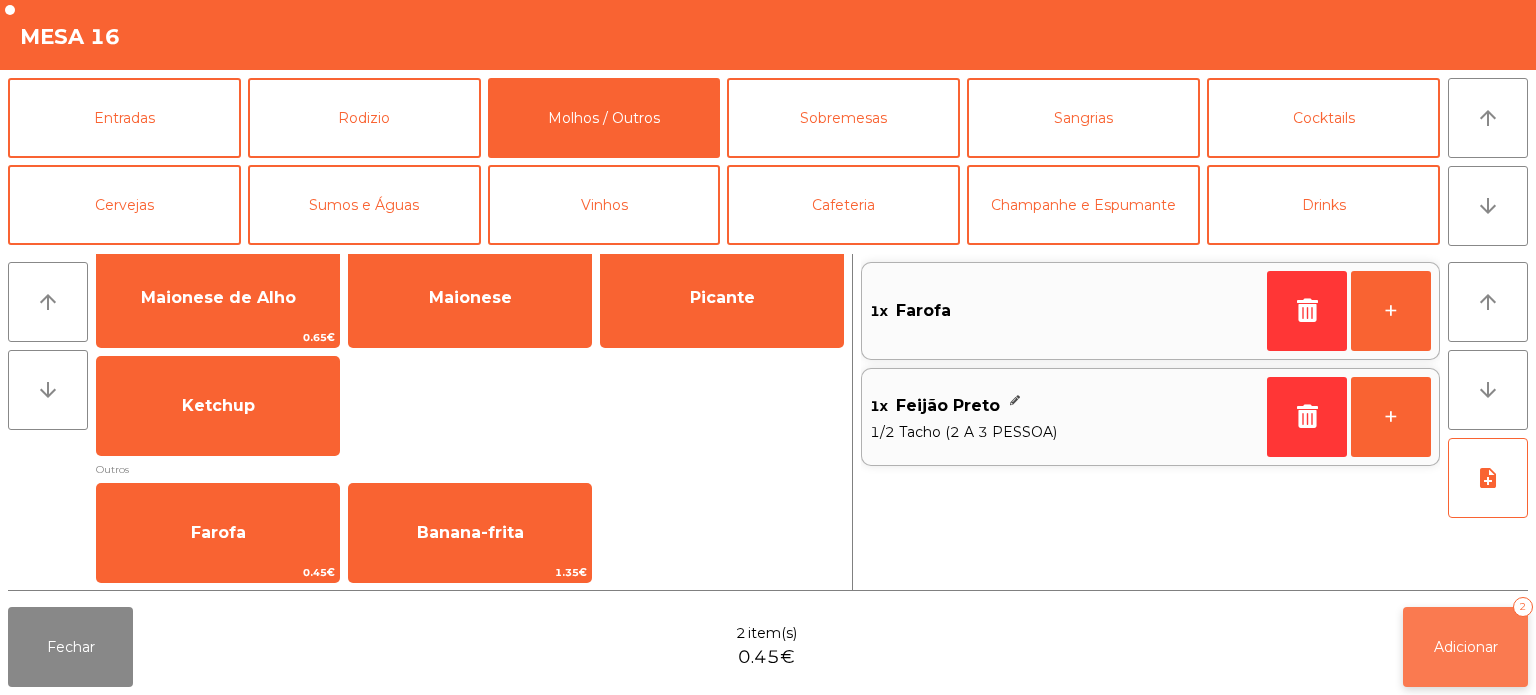 click on "Adicionar   2" 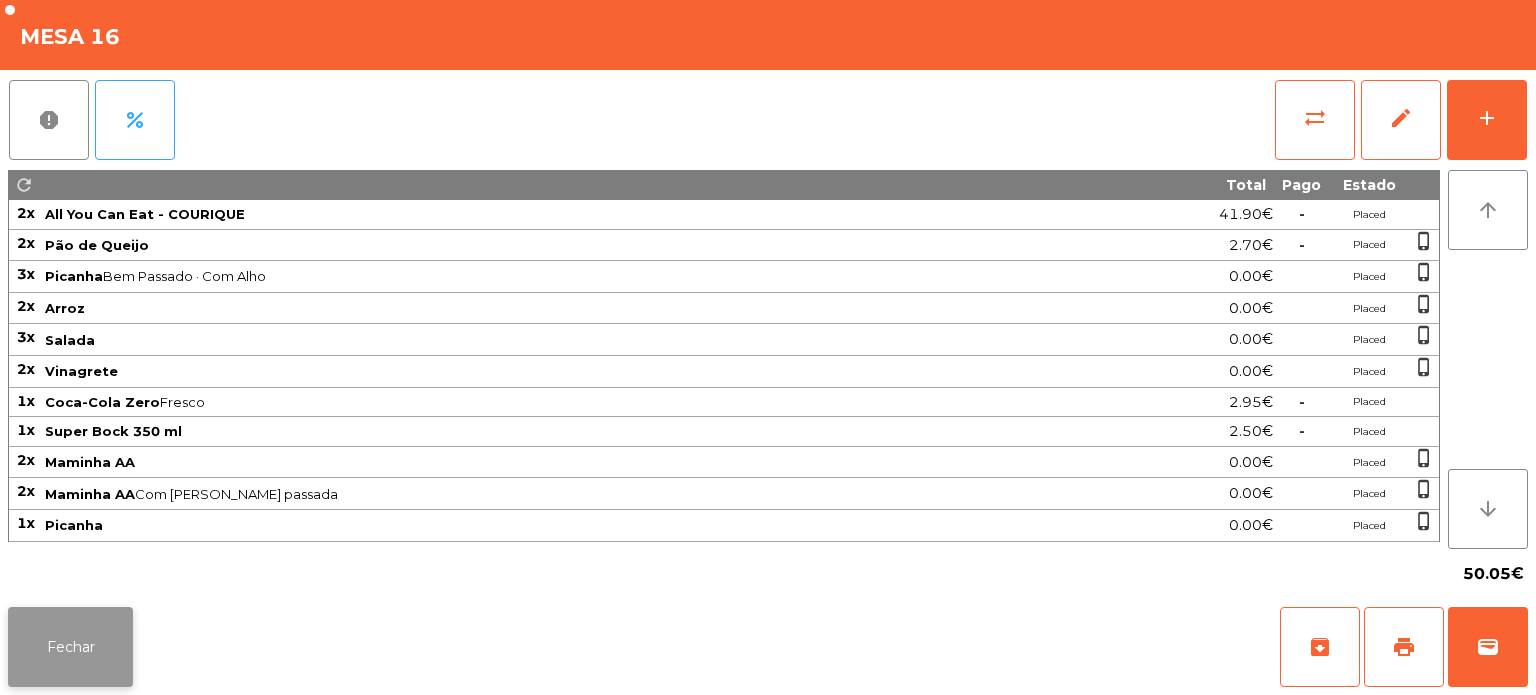 click on "Fechar" 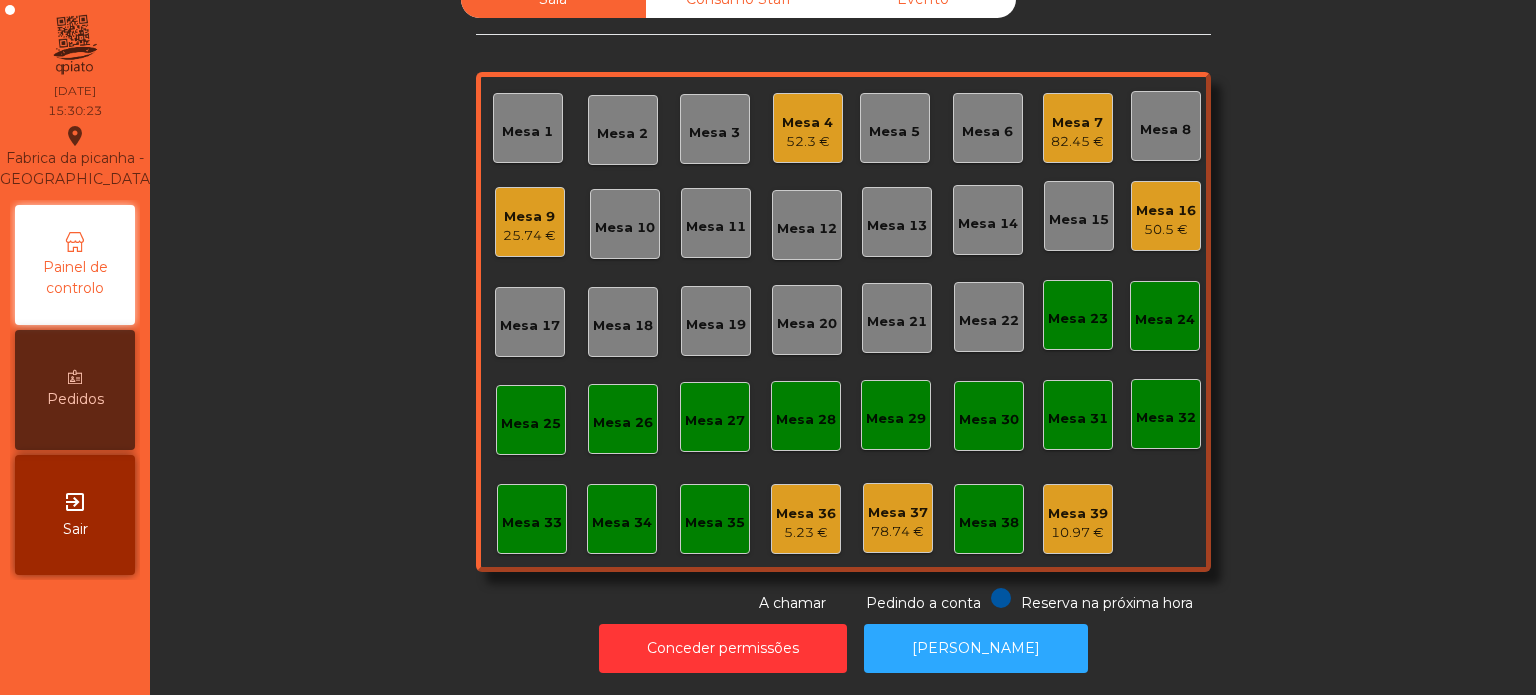 click on "82.45 €" 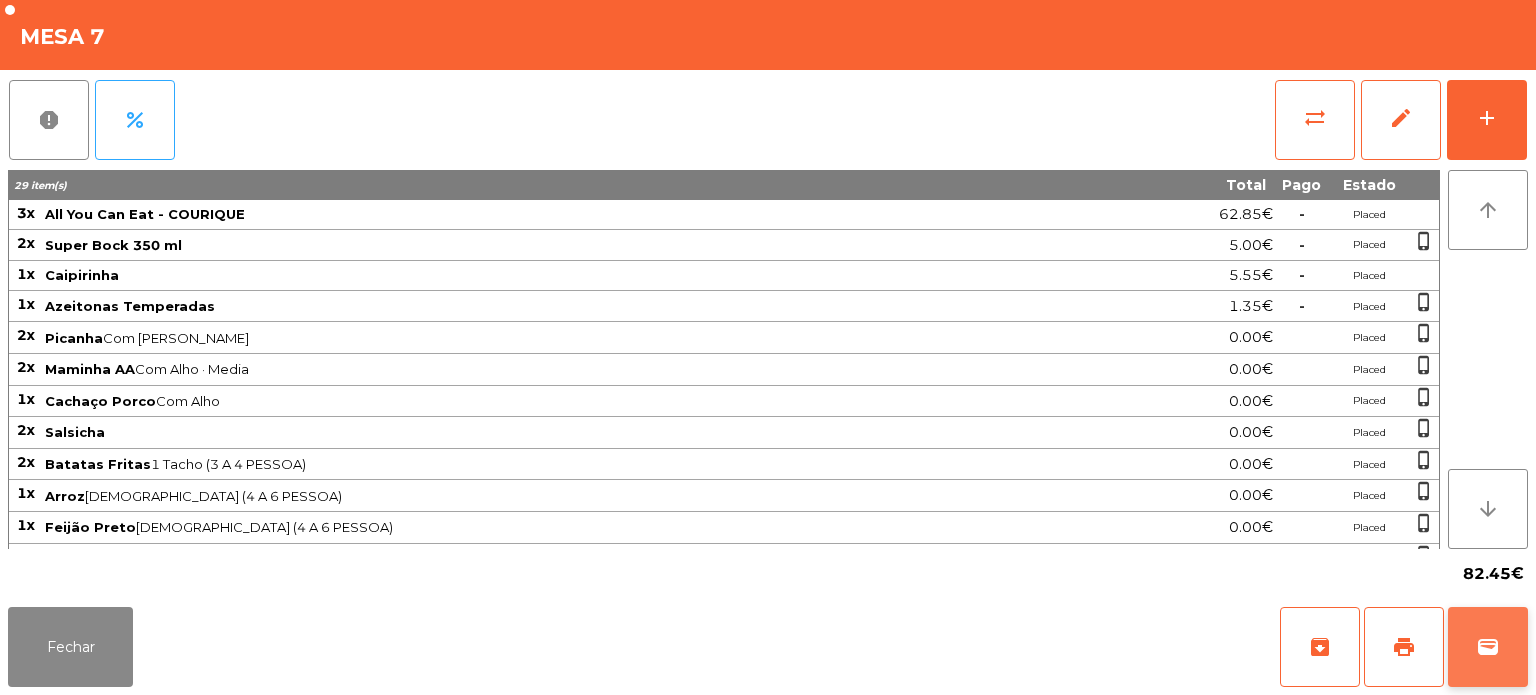 click on "wallet" 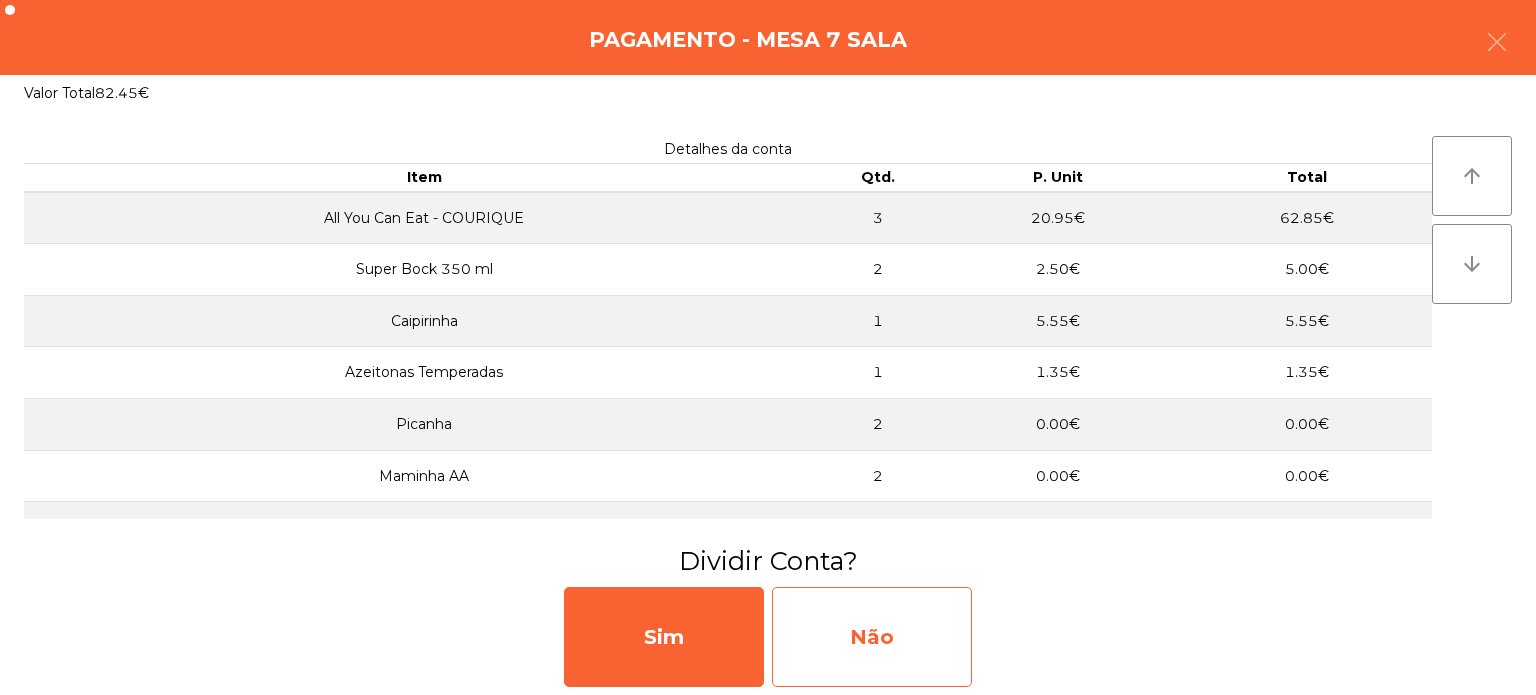 click on "Não" 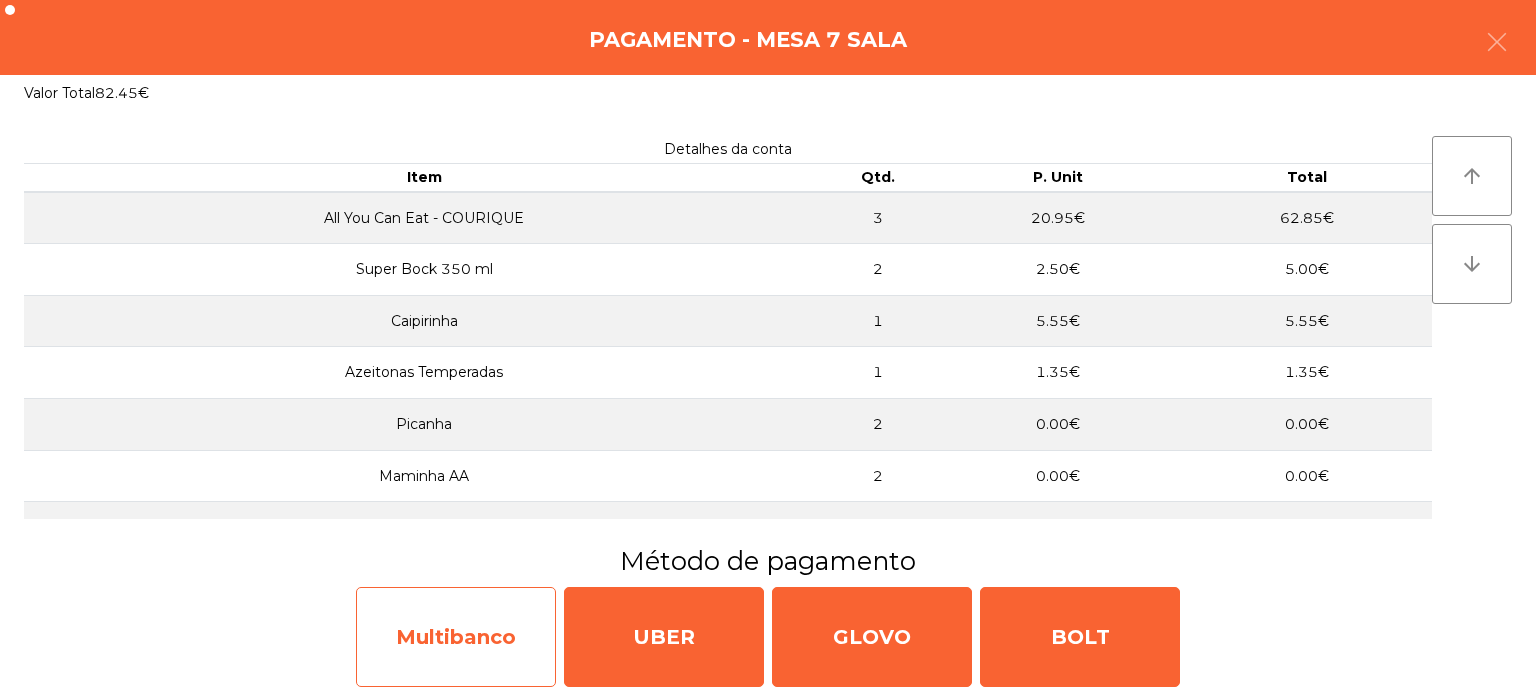 click on "Multibanco" 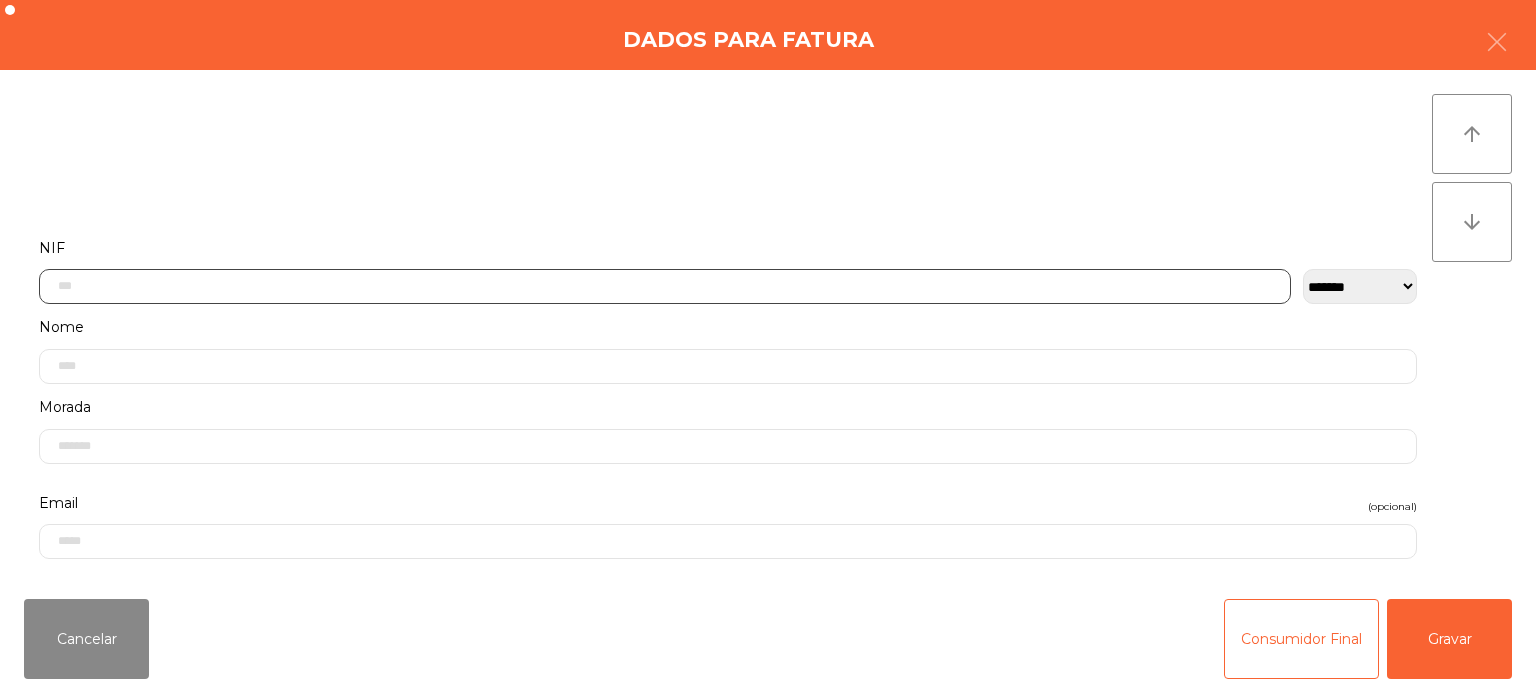 click 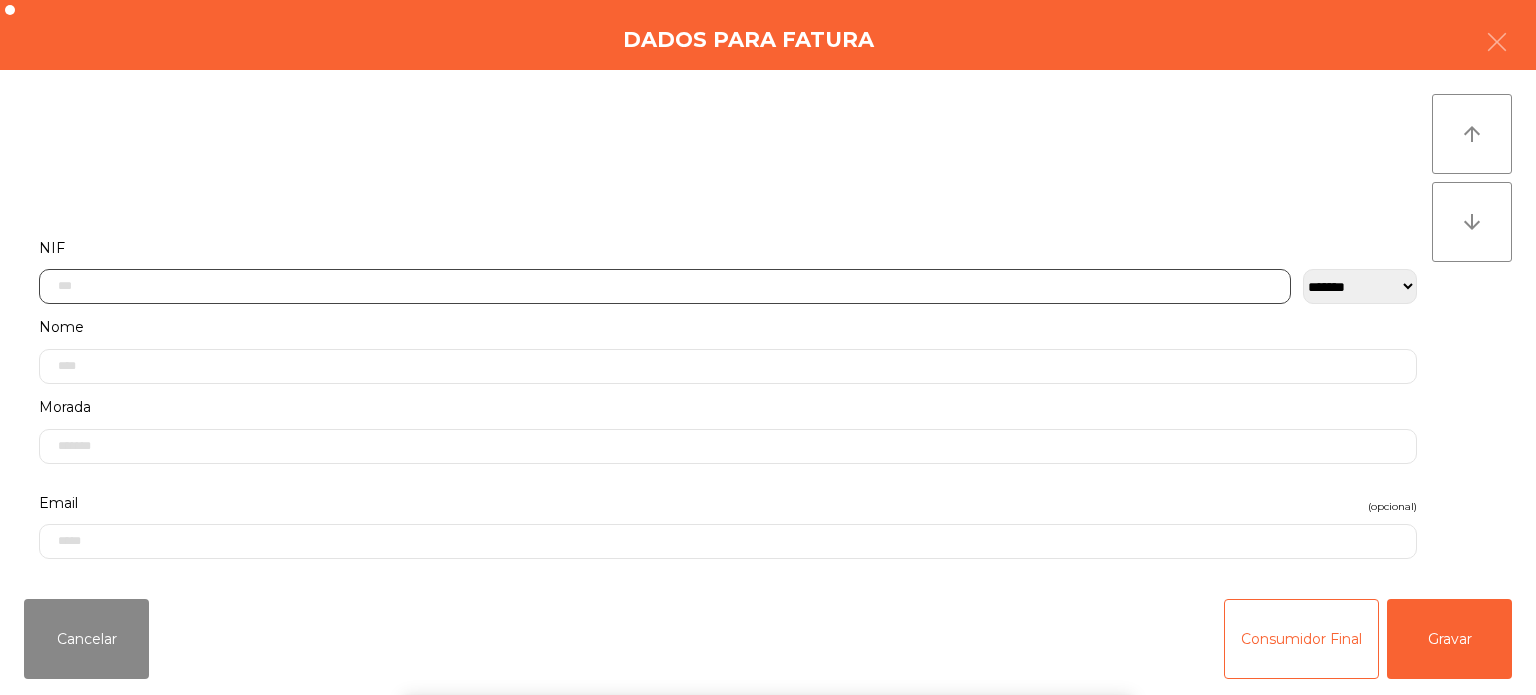 scroll, scrollTop: 139, scrollLeft: 0, axis: vertical 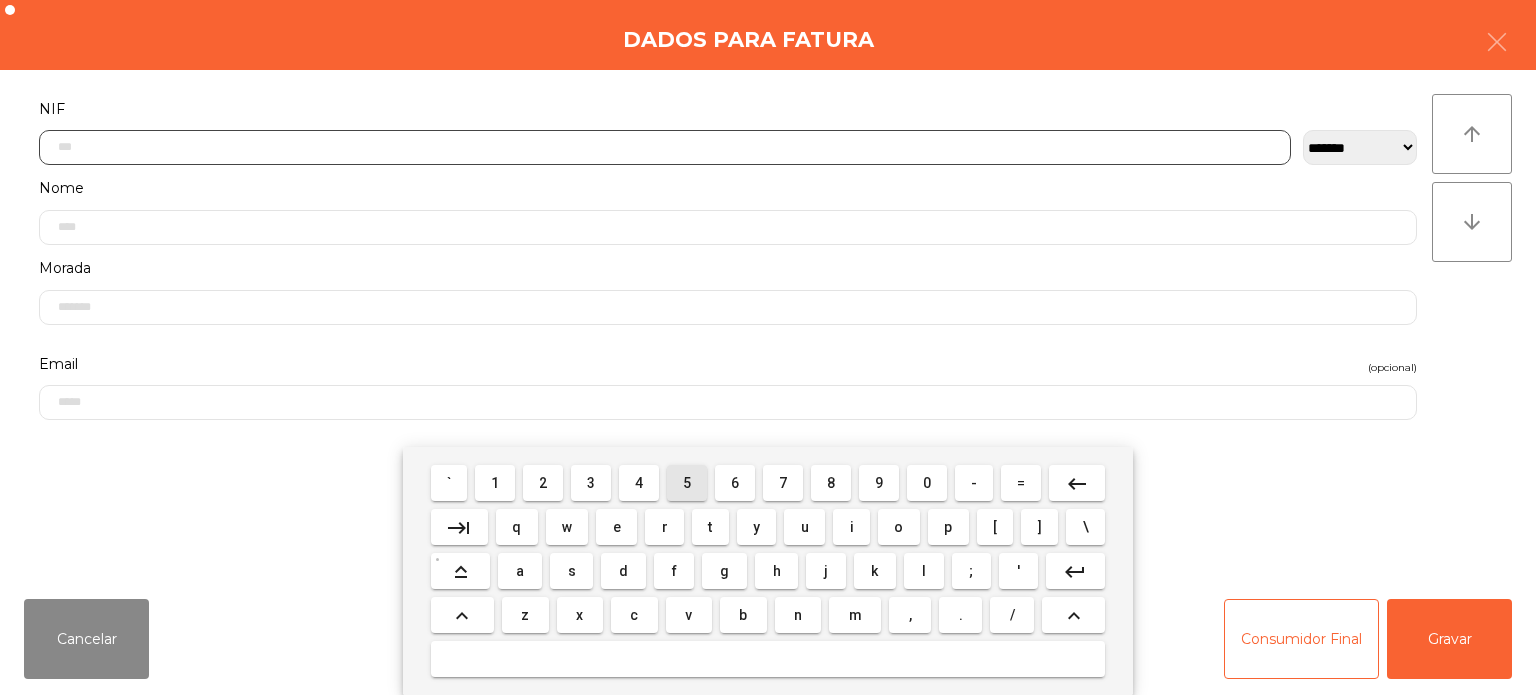 click on "5" at bounding box center [687, 483] 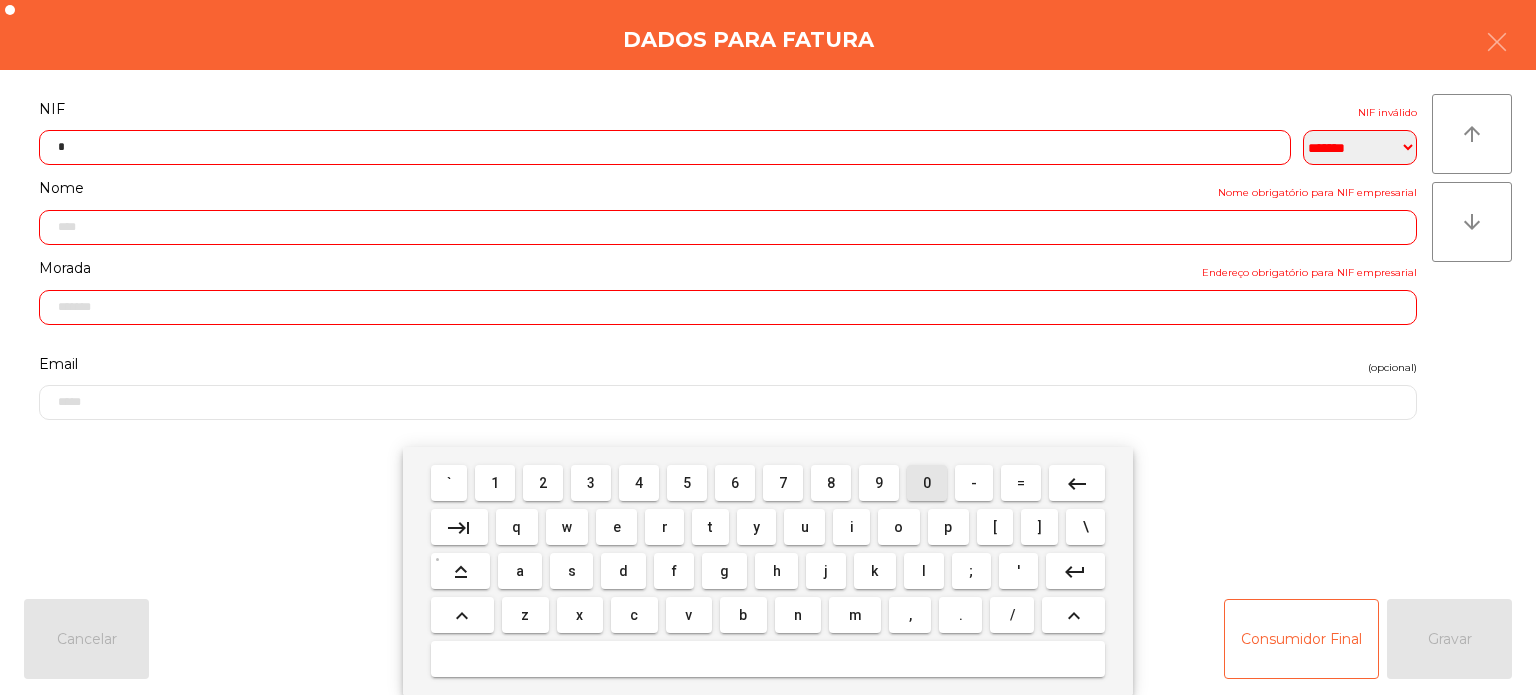 click on "0" at bounding box center [927, 483] 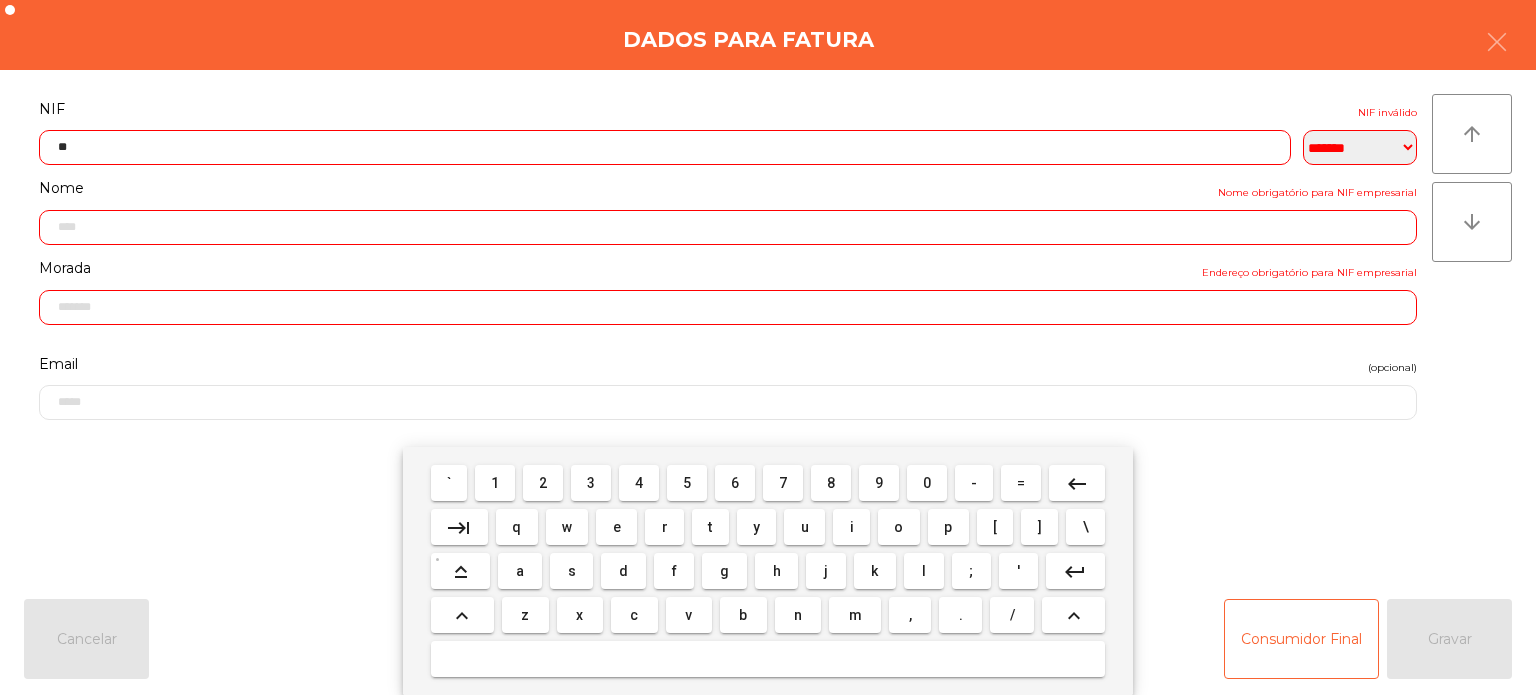 click on "5" at bounding box center [687, 483] 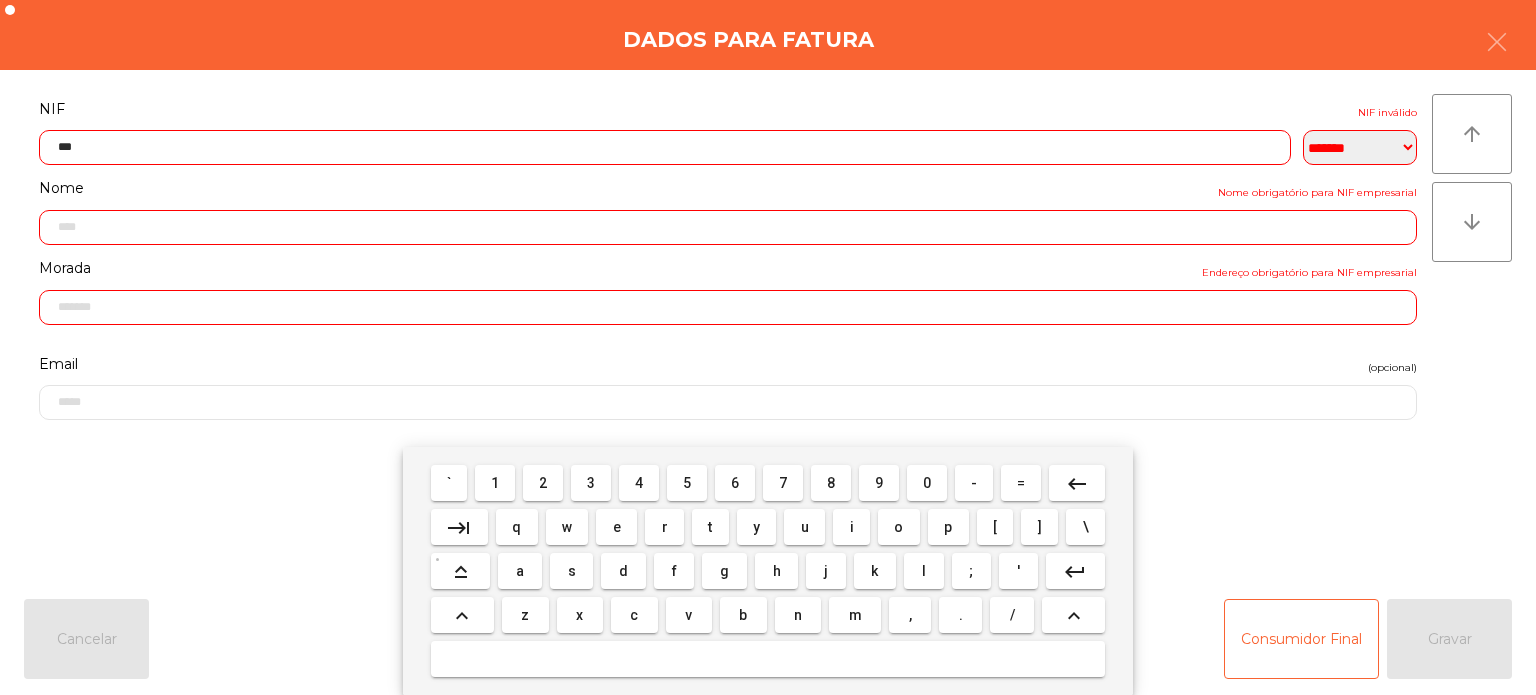 click on "keyboard_backspace" at bounding box center (1077, 484) 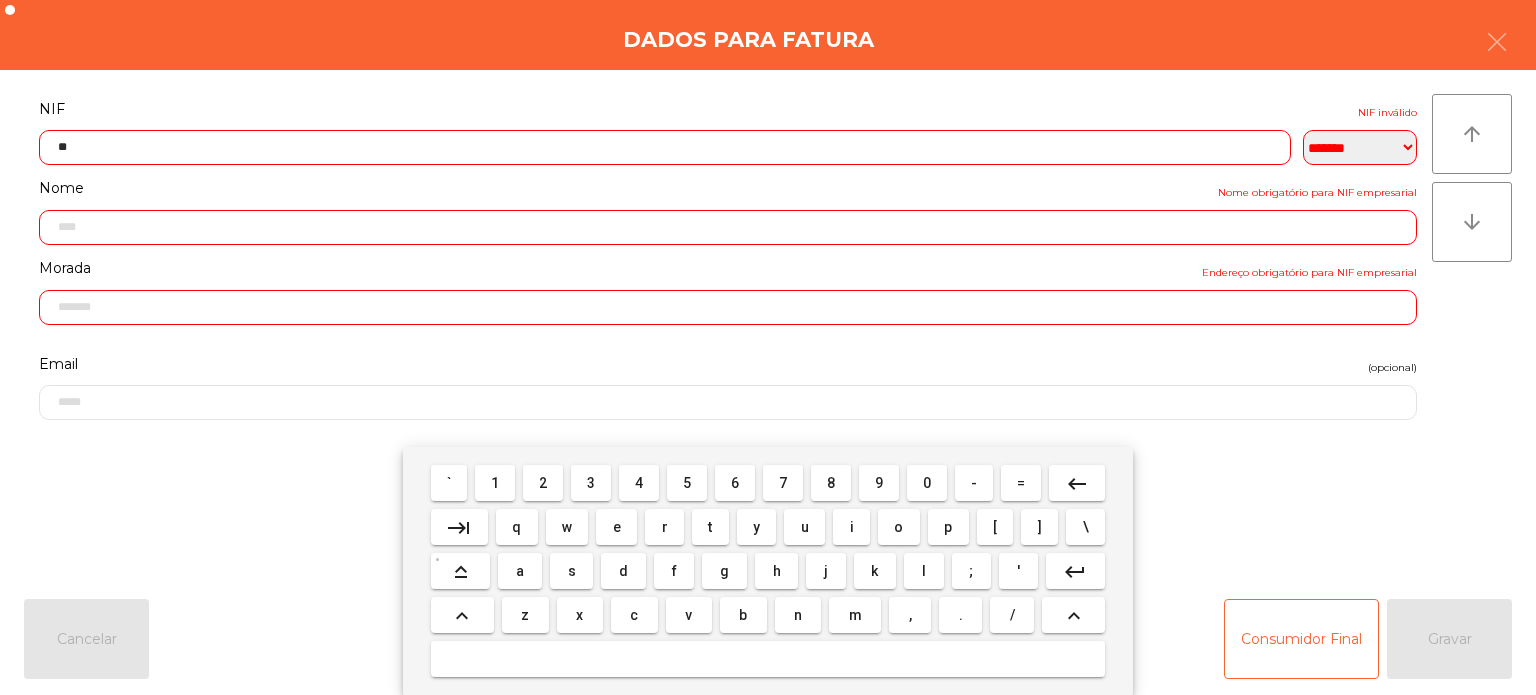 click on "4" at bounding box center [639, 483] 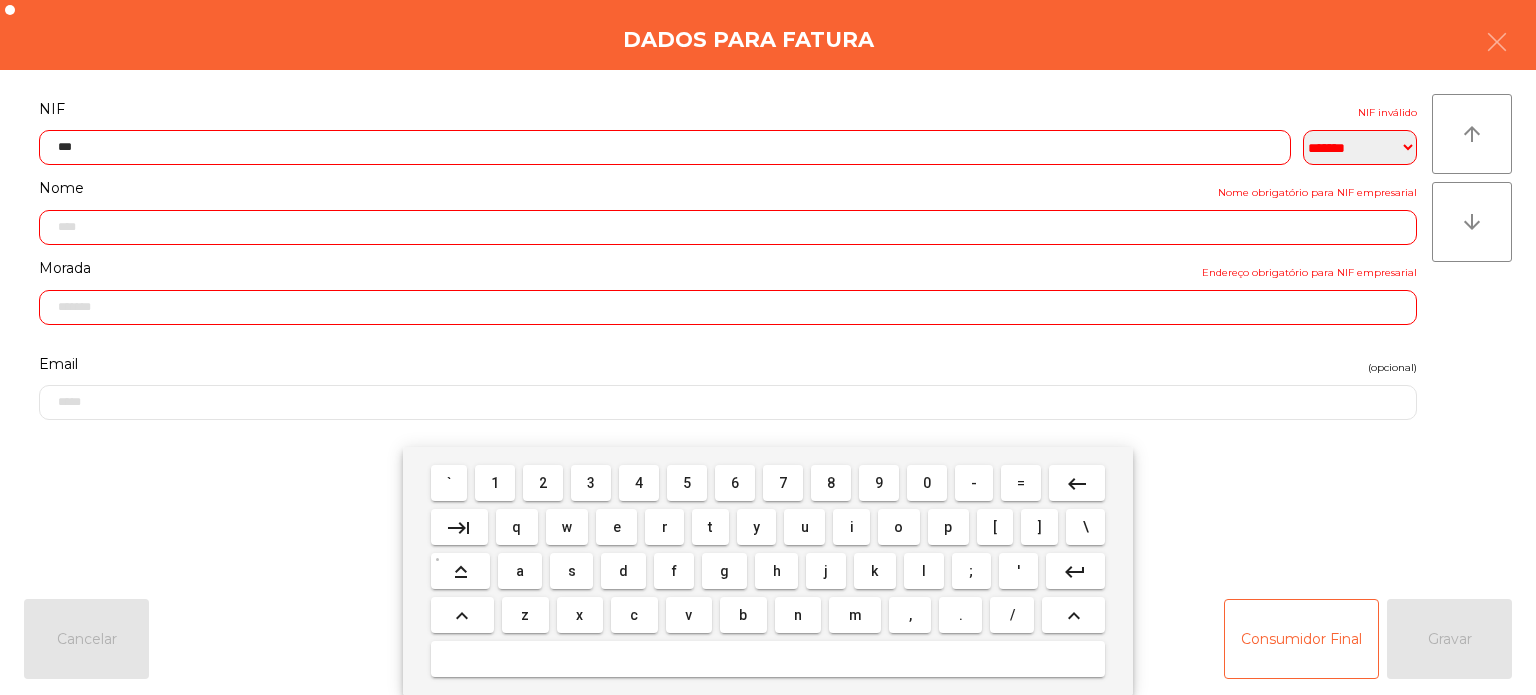click on "2" at bounding box center (543, 483) 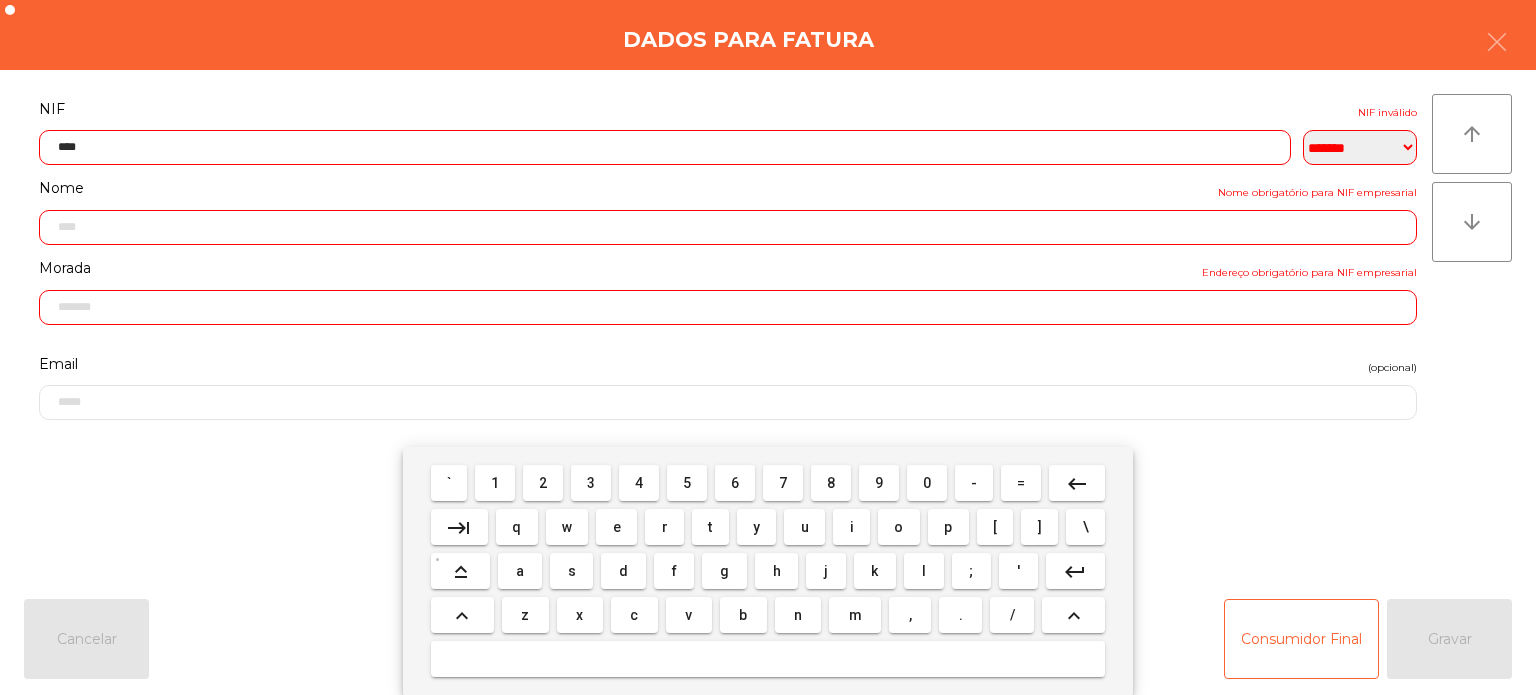 click on "5" at bounding box center [687, 483] 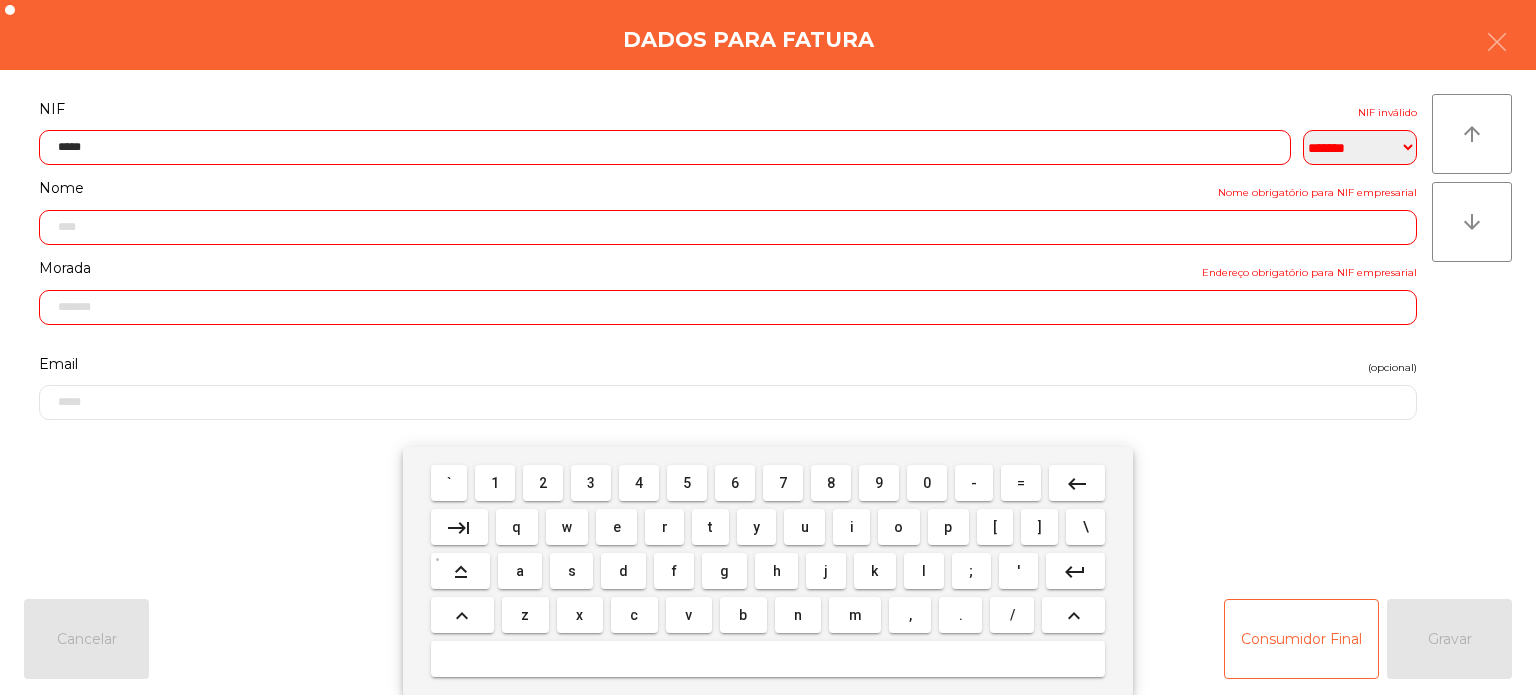 click on "keyboard_backspace" at bounding box center (1077, 483) 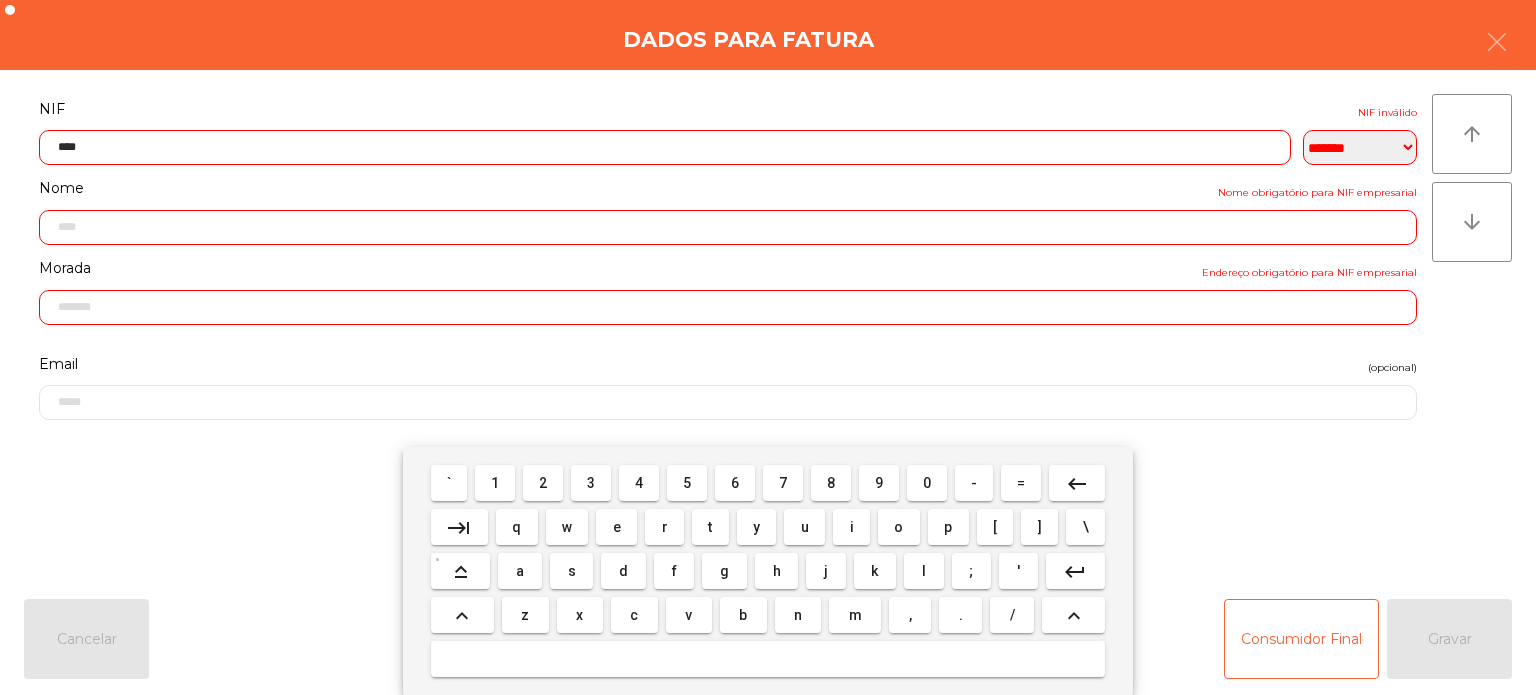 click on "6" at bounding box center [735, 483] 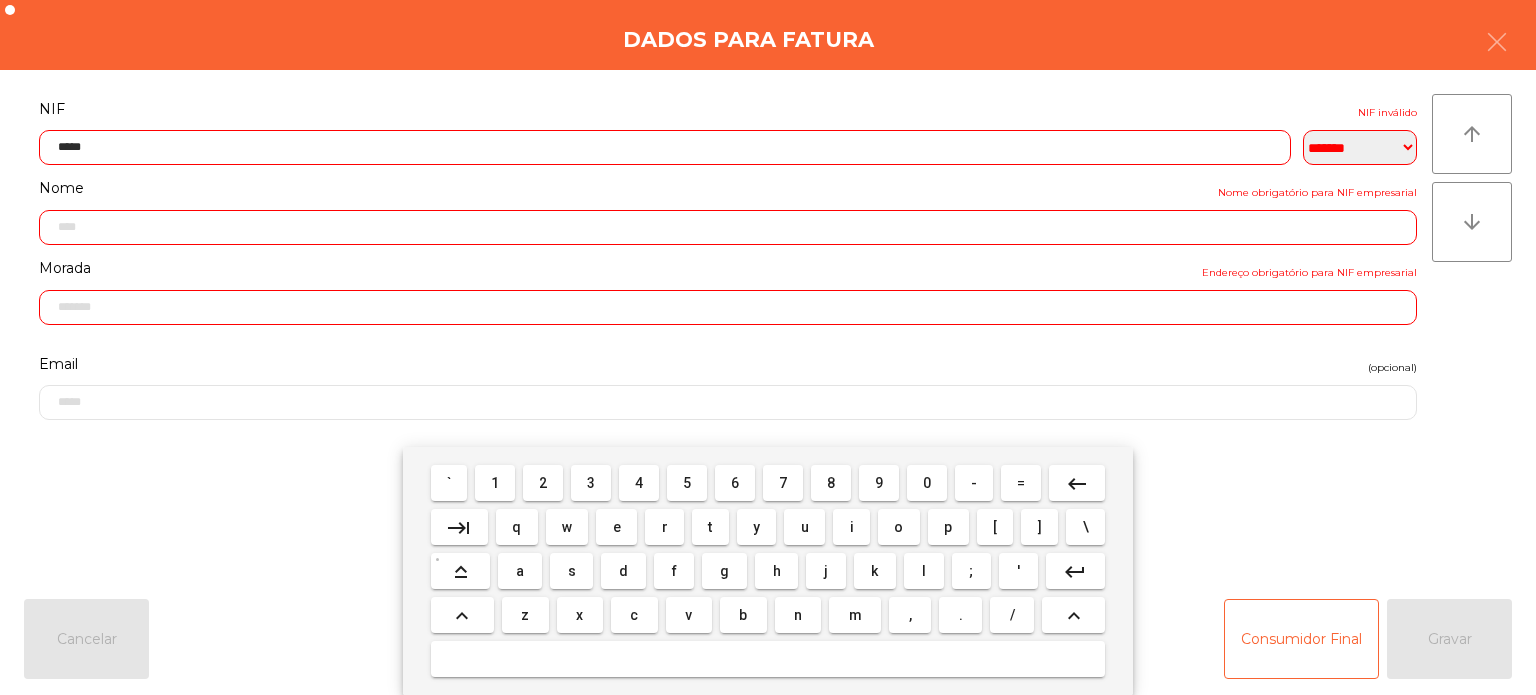 click on "0" at bounding box center [927, 483] 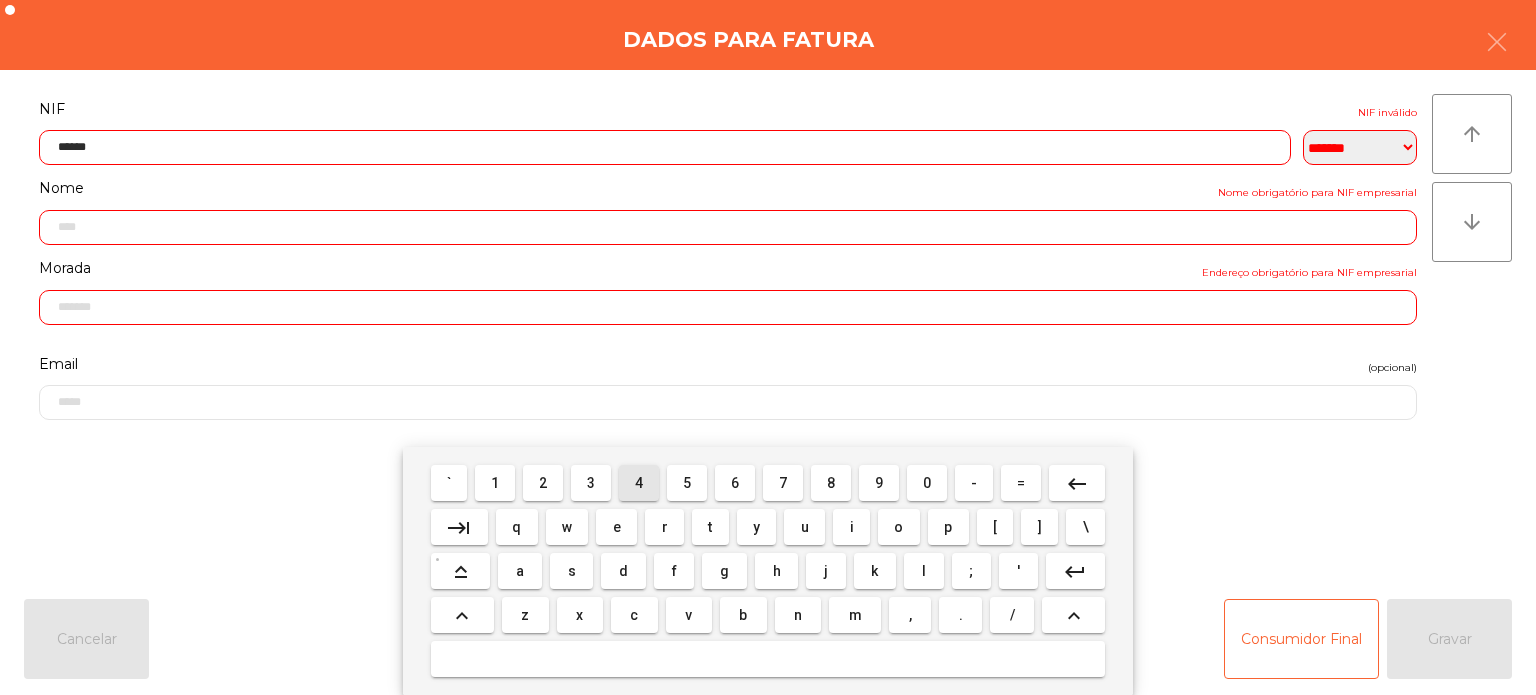 click on "4" at bounding box center (639, 483) 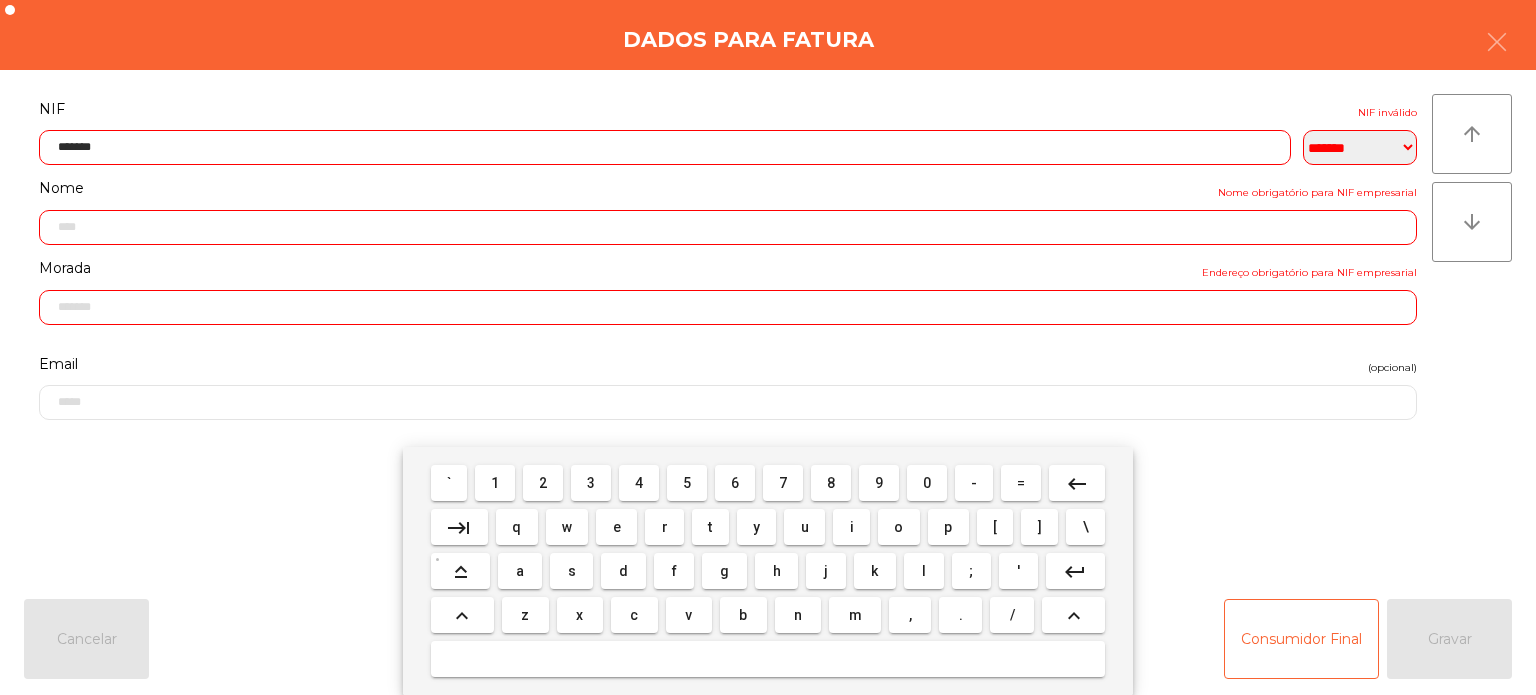 click on "0" at bounding box center [927, 483] 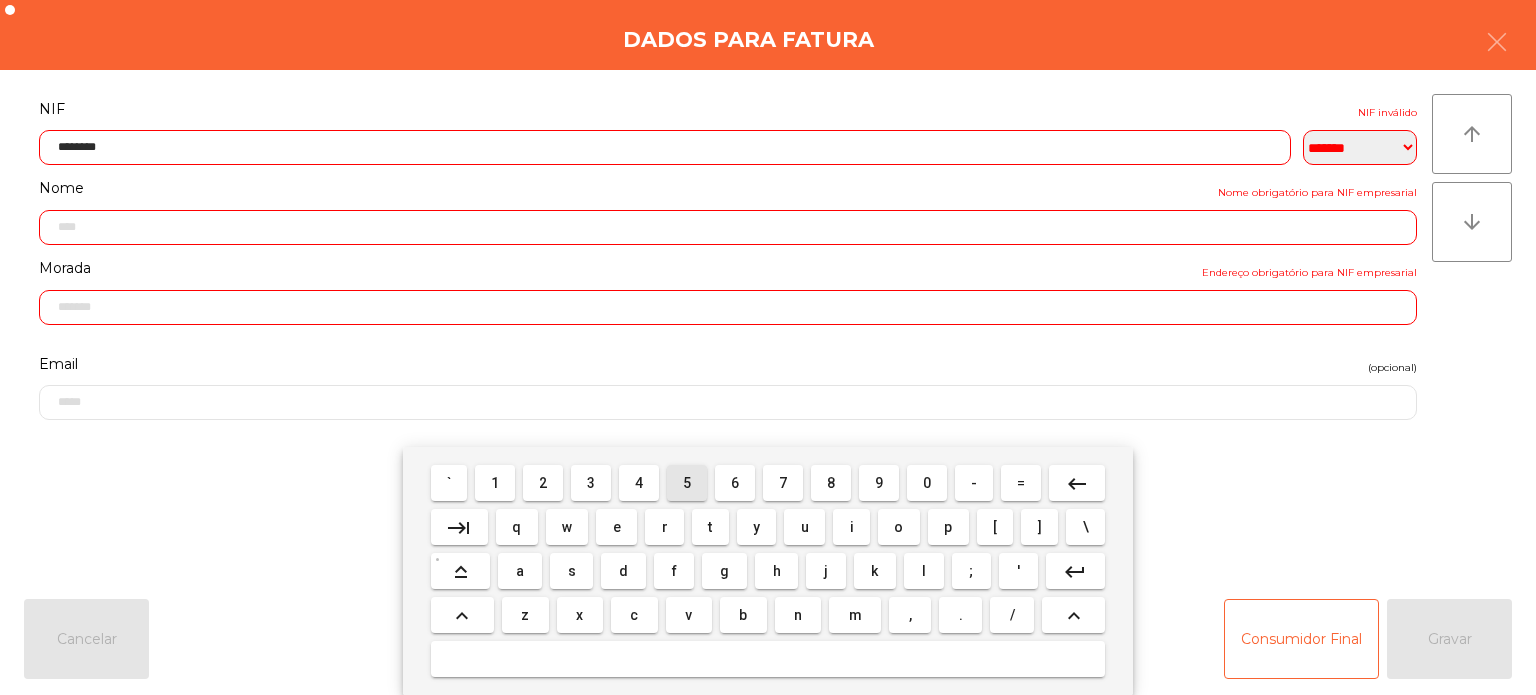 click on "5" at bounding box center [687, 483] 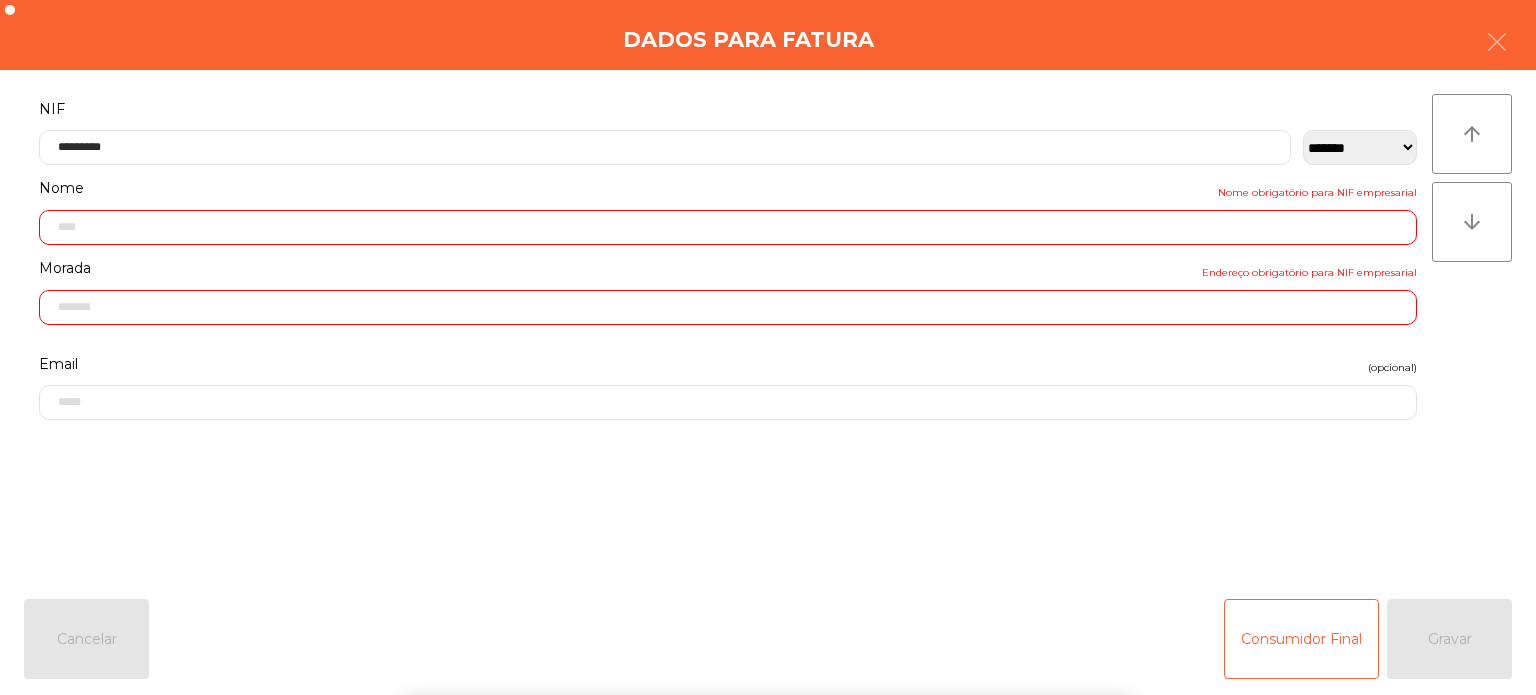 click on "Dados para Fatura" 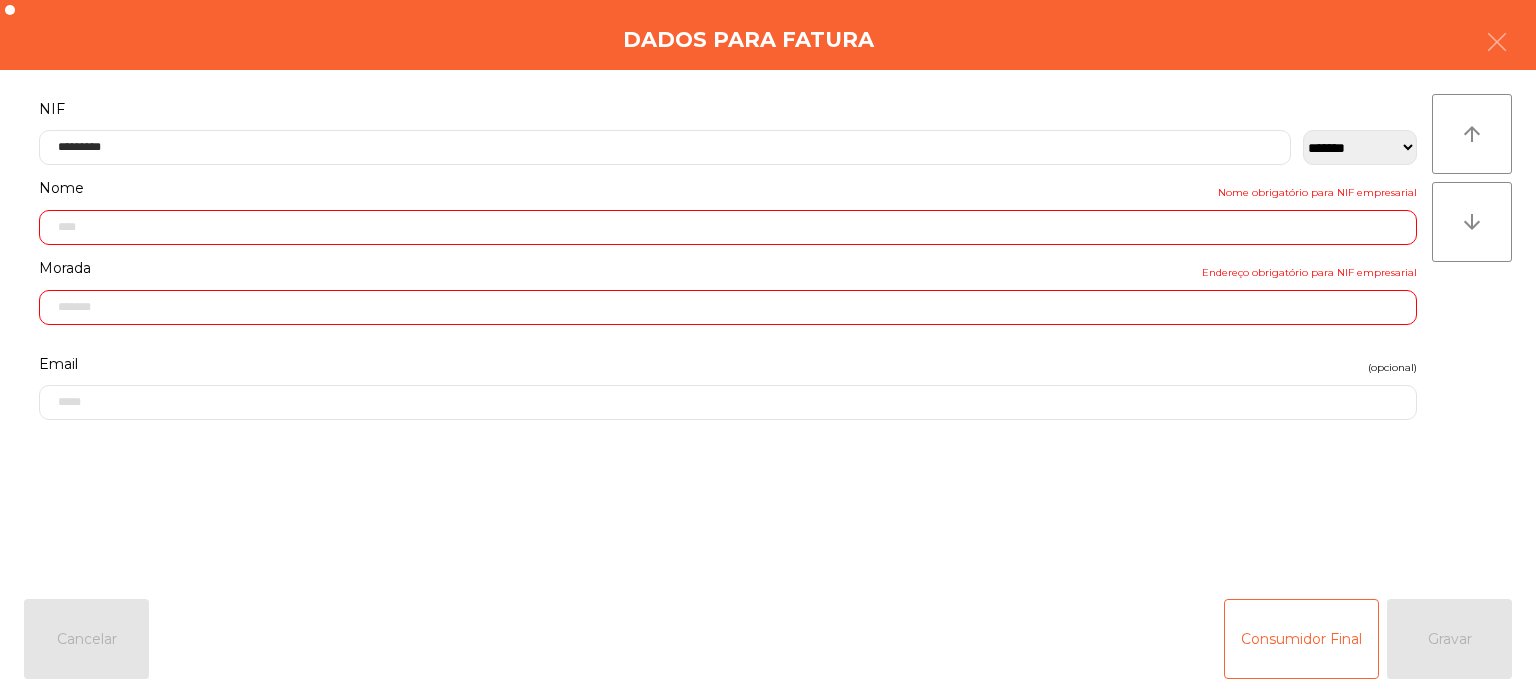 type on "**********" 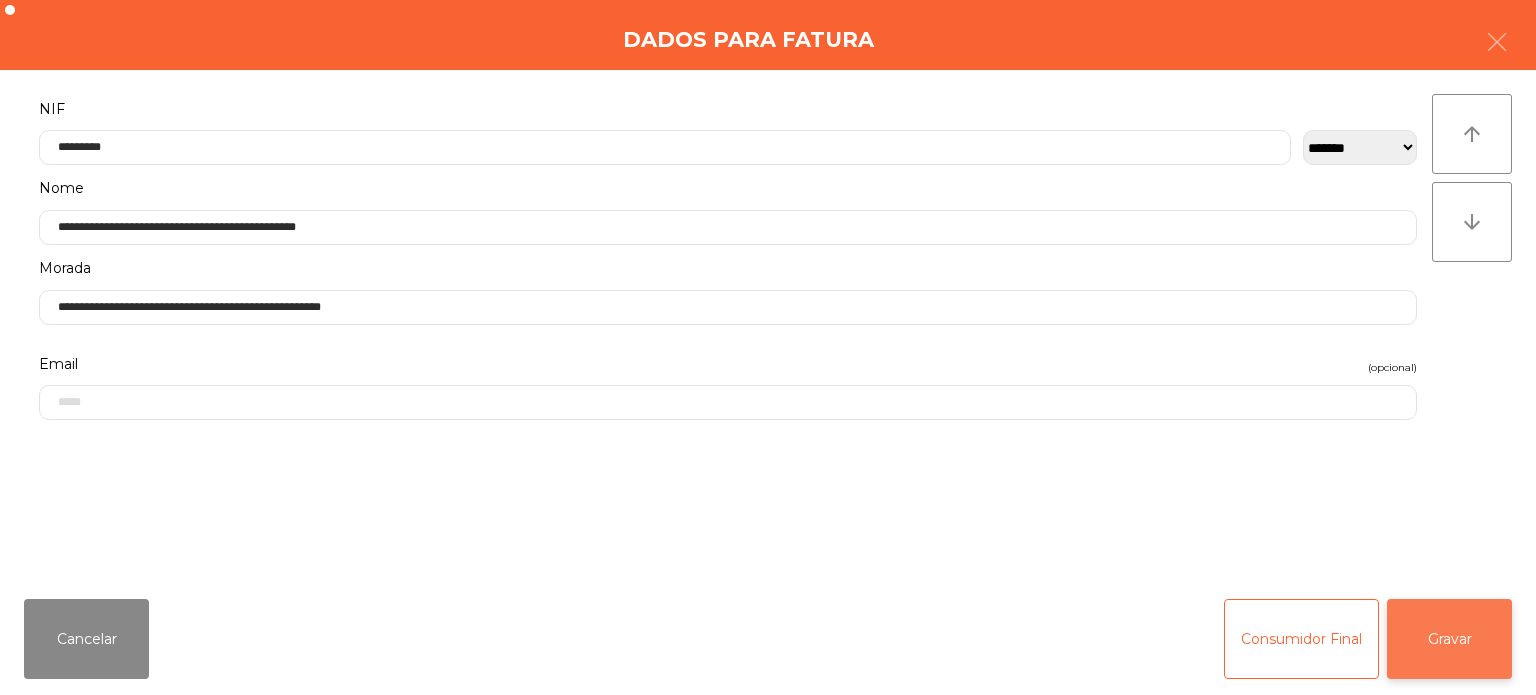 click on "Gravar" 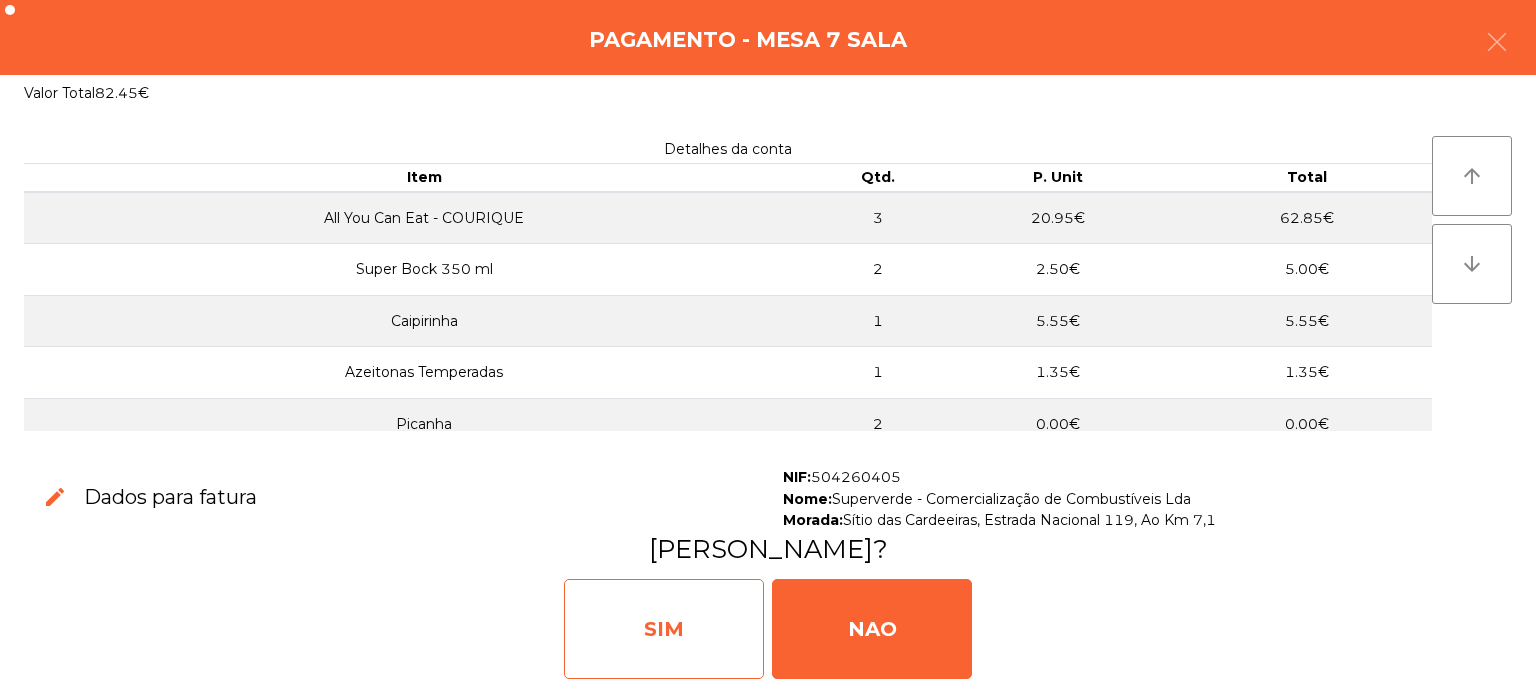 click on "SIM" 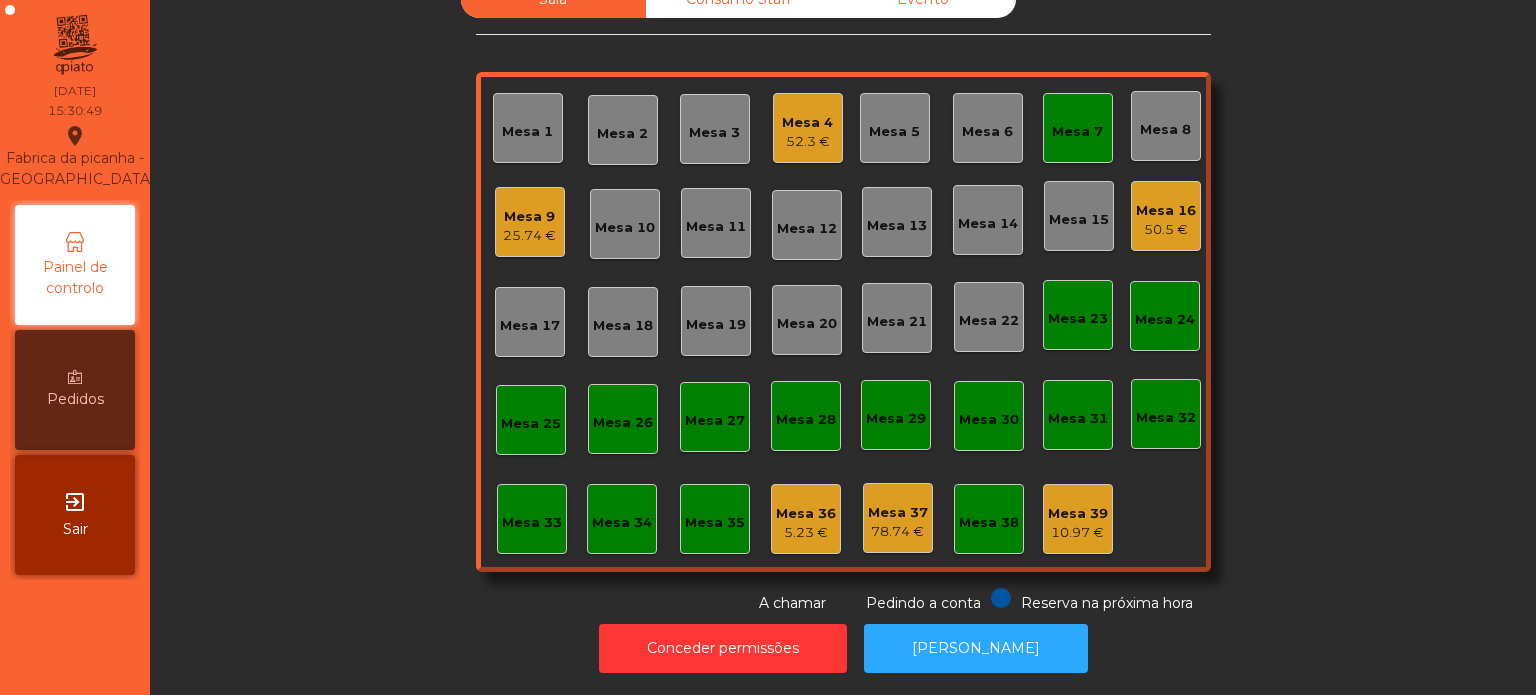 click on "Mesa 7" 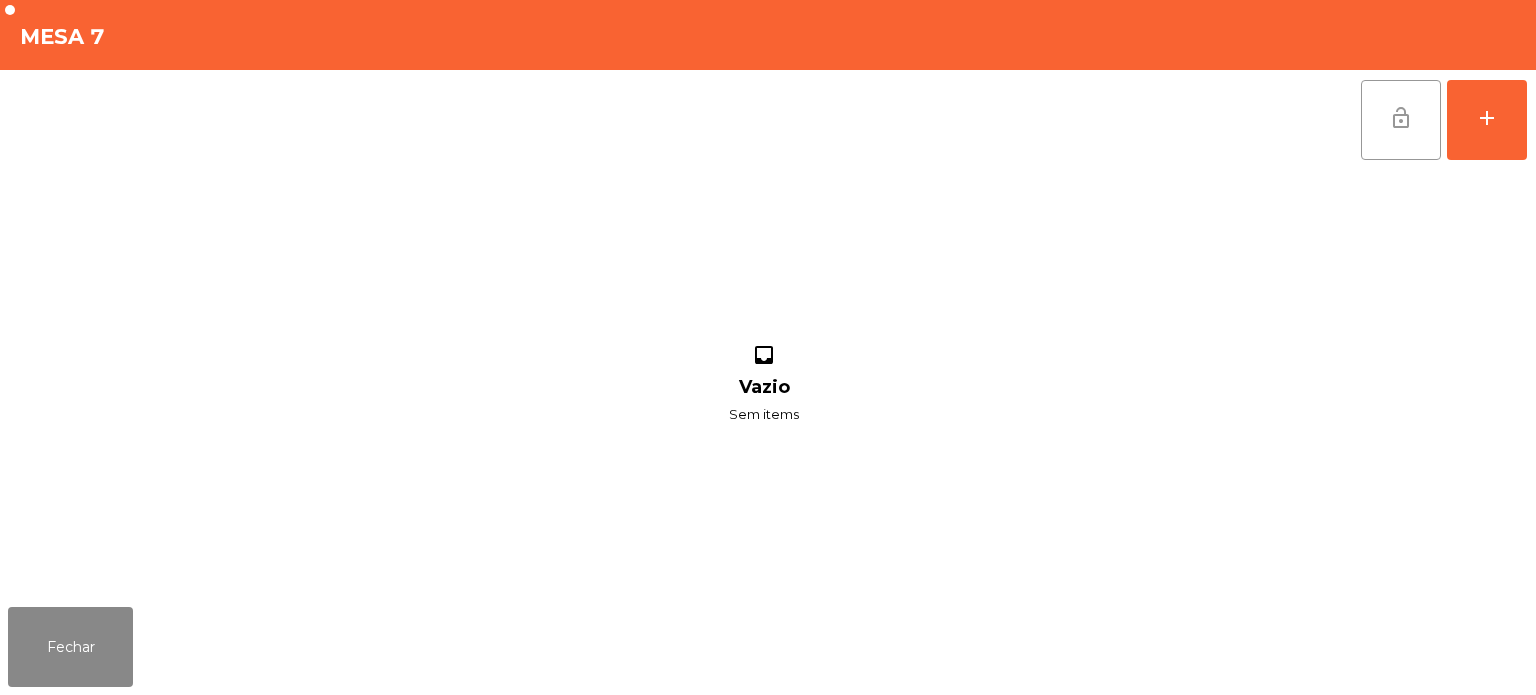 click on "lock_open" 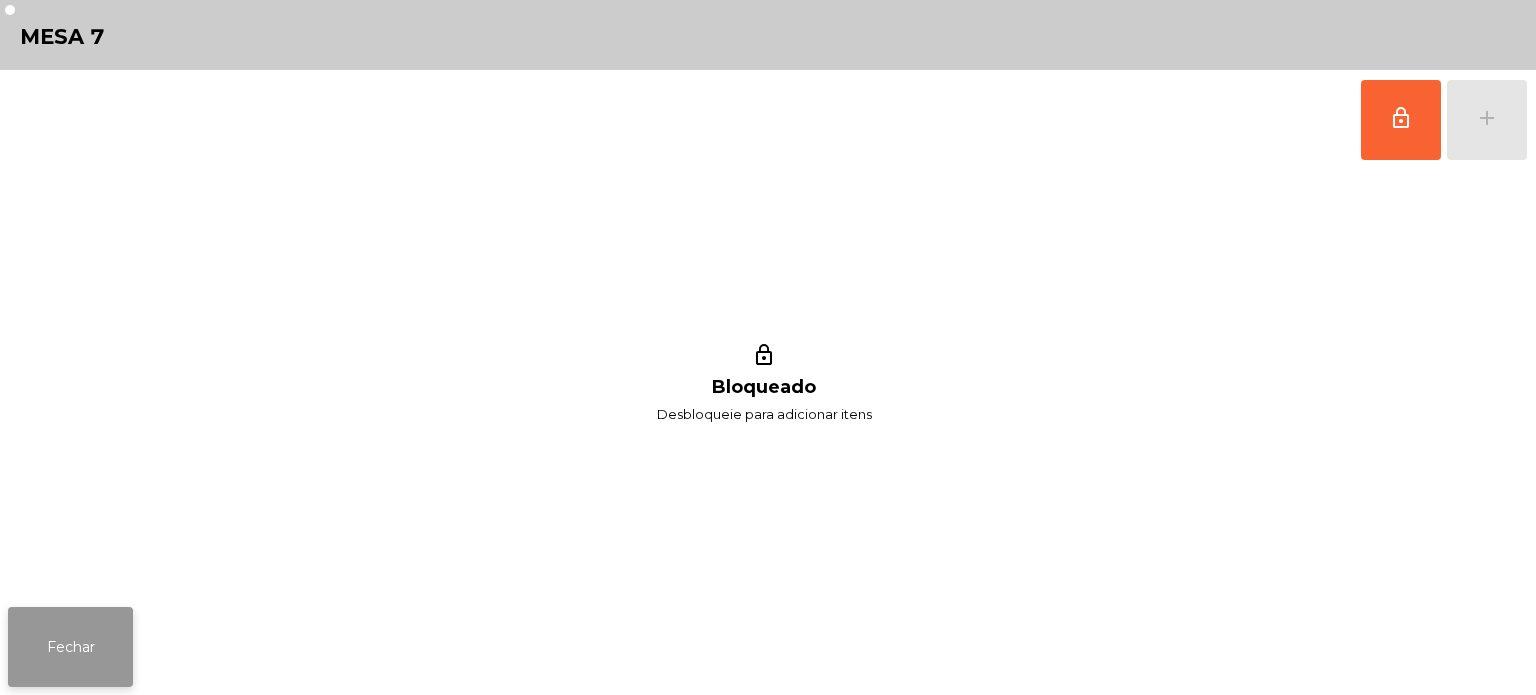 click on "Fechar" 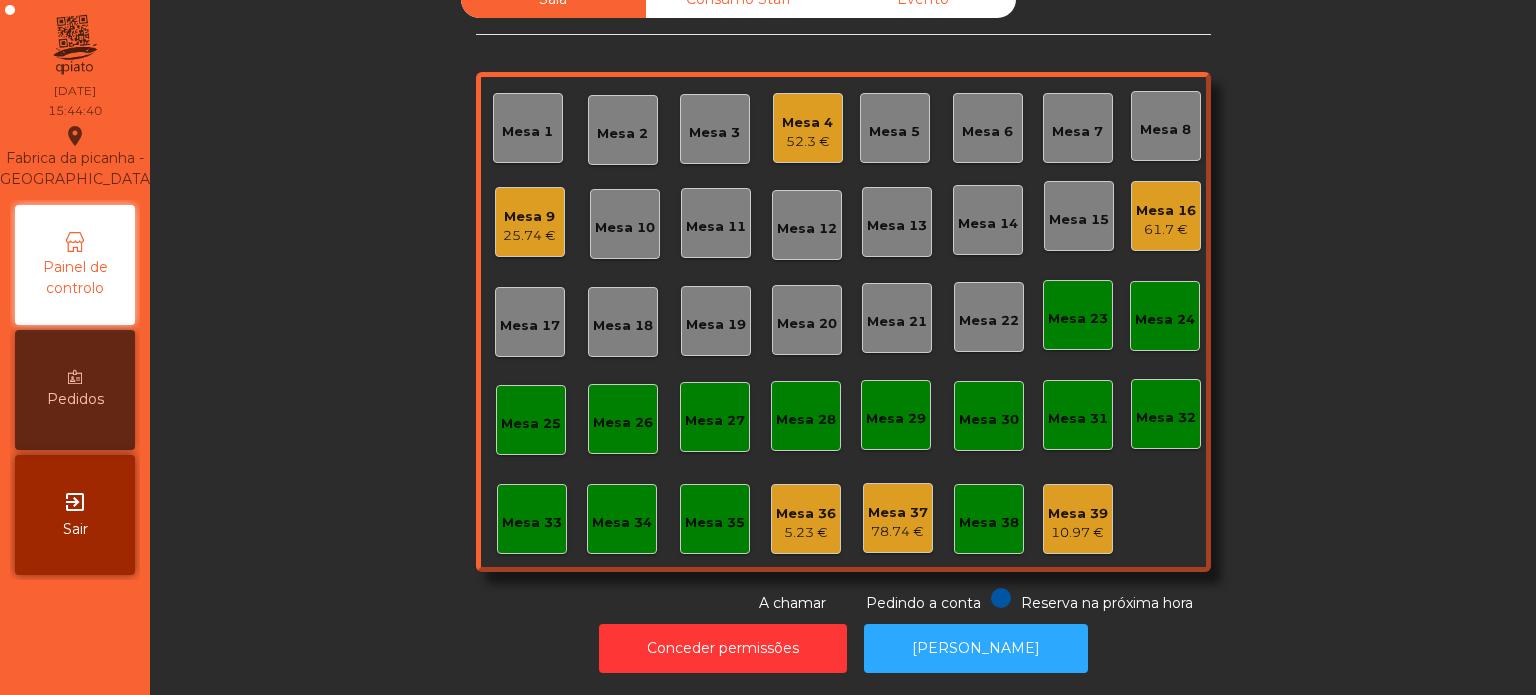 click on "25.74 €" 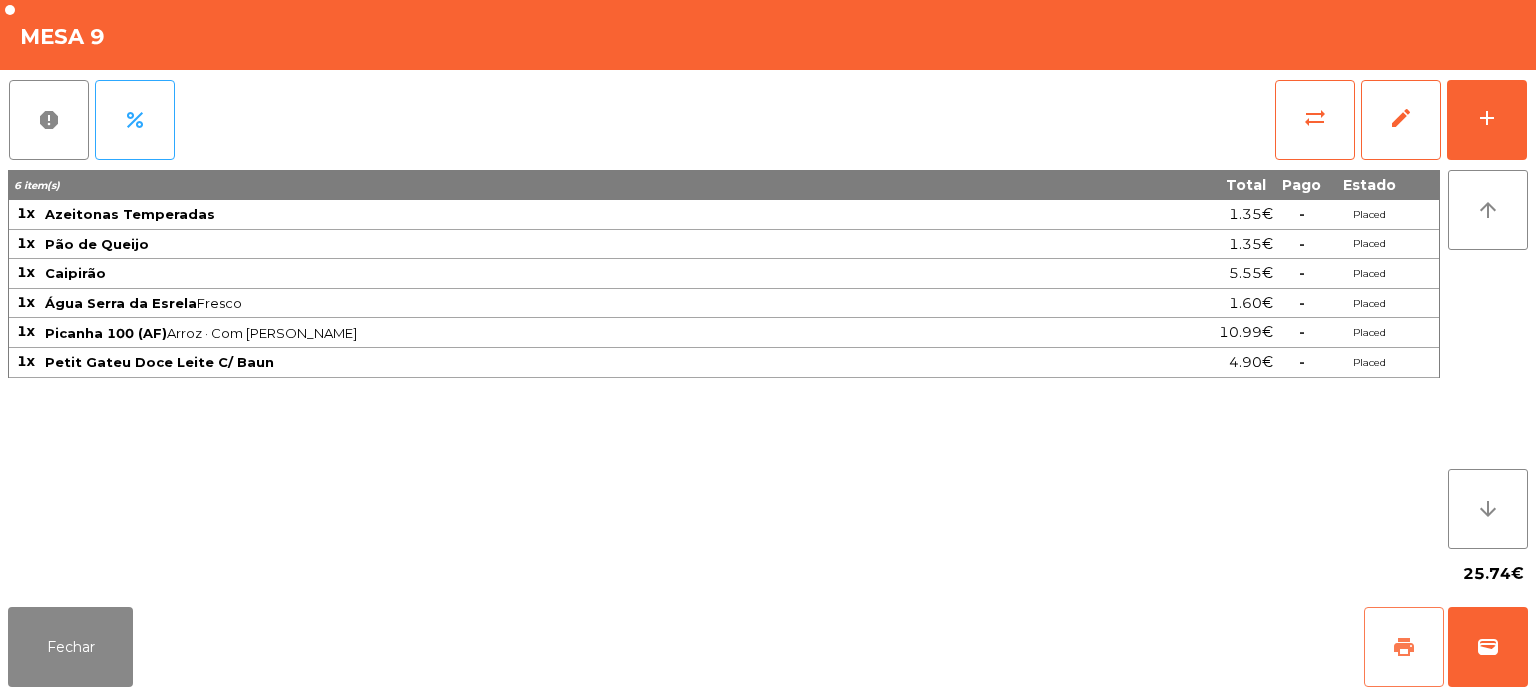 click on "print" 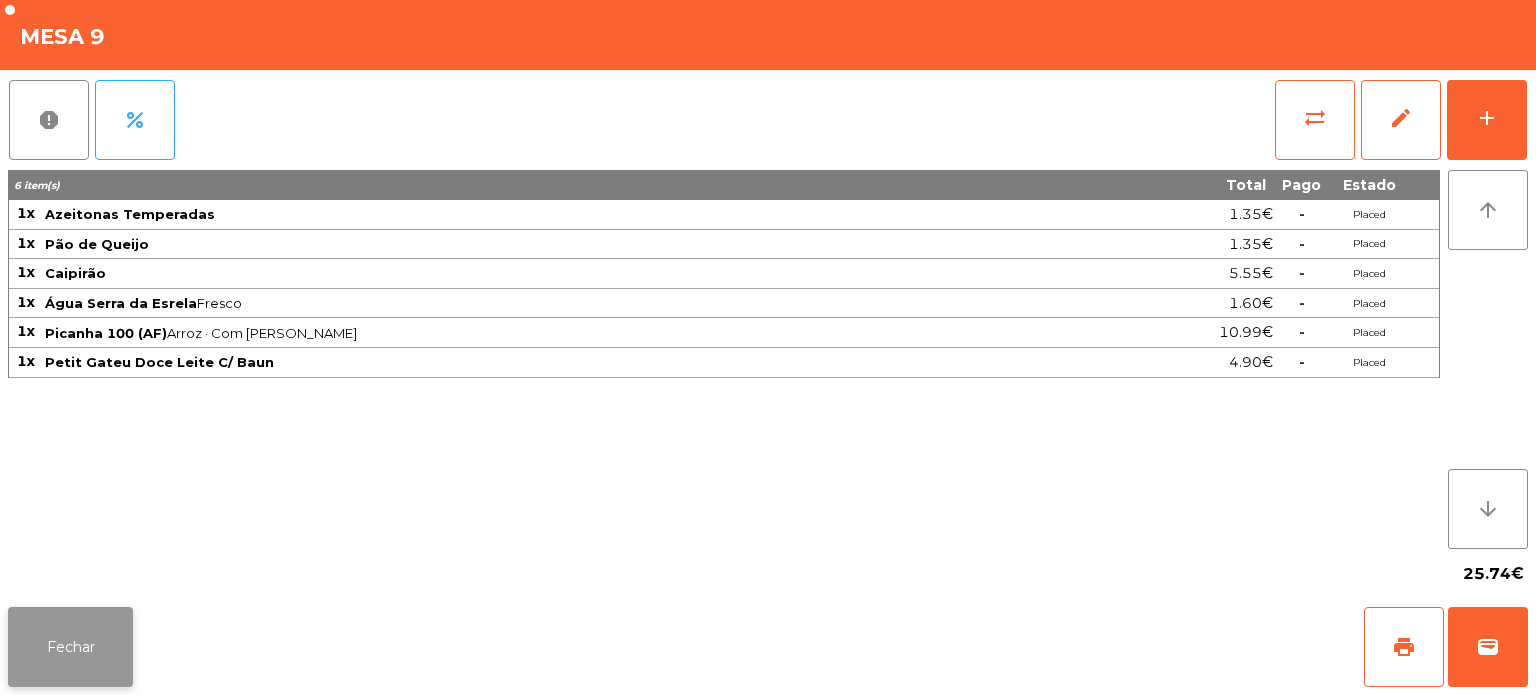 click on "Fechar" 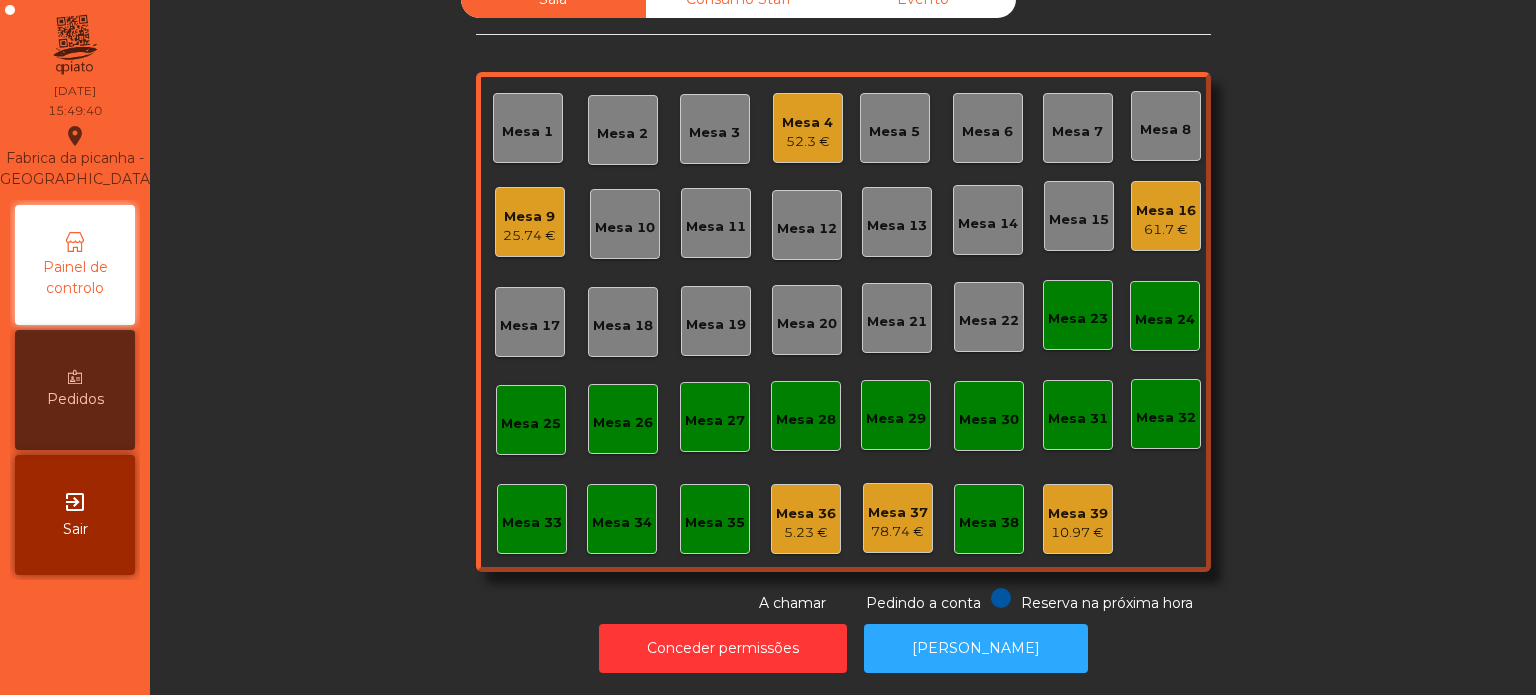 click on "61.7 €" 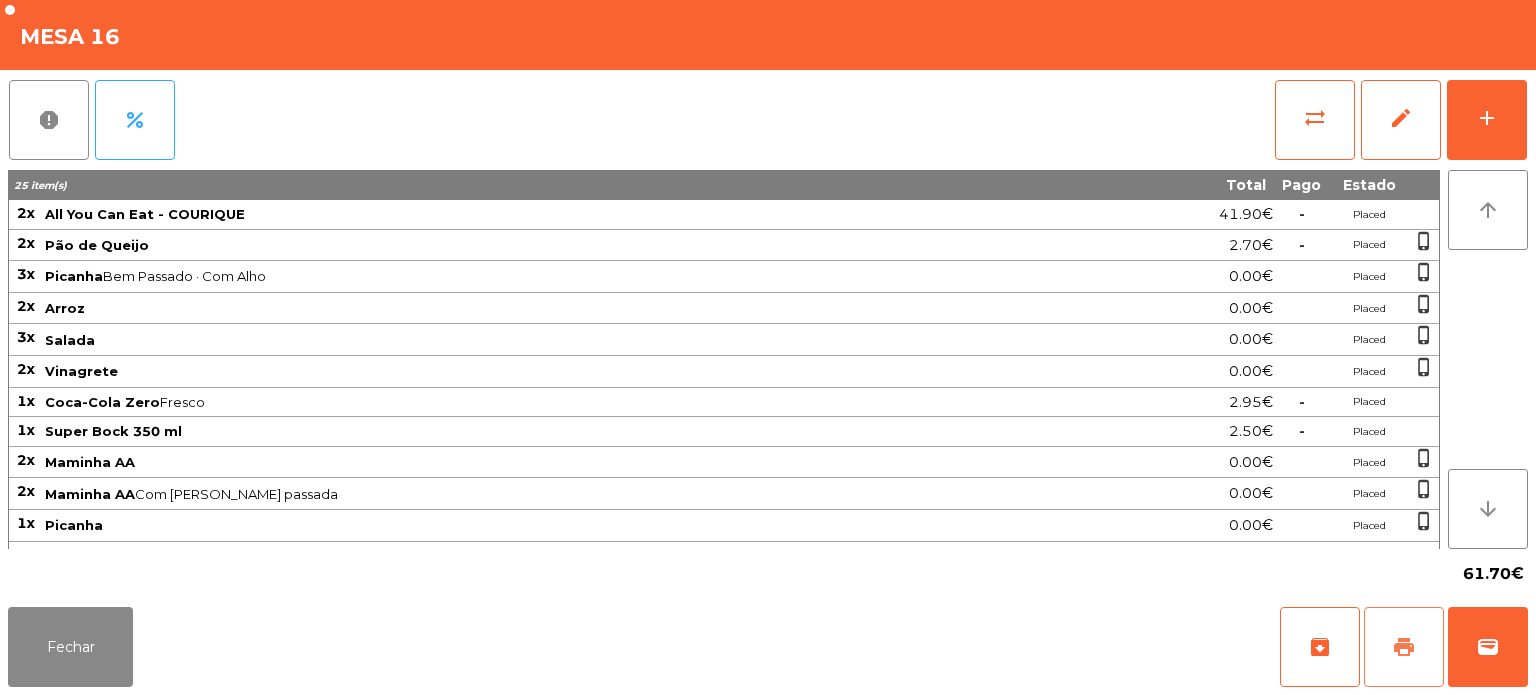 click on "print" 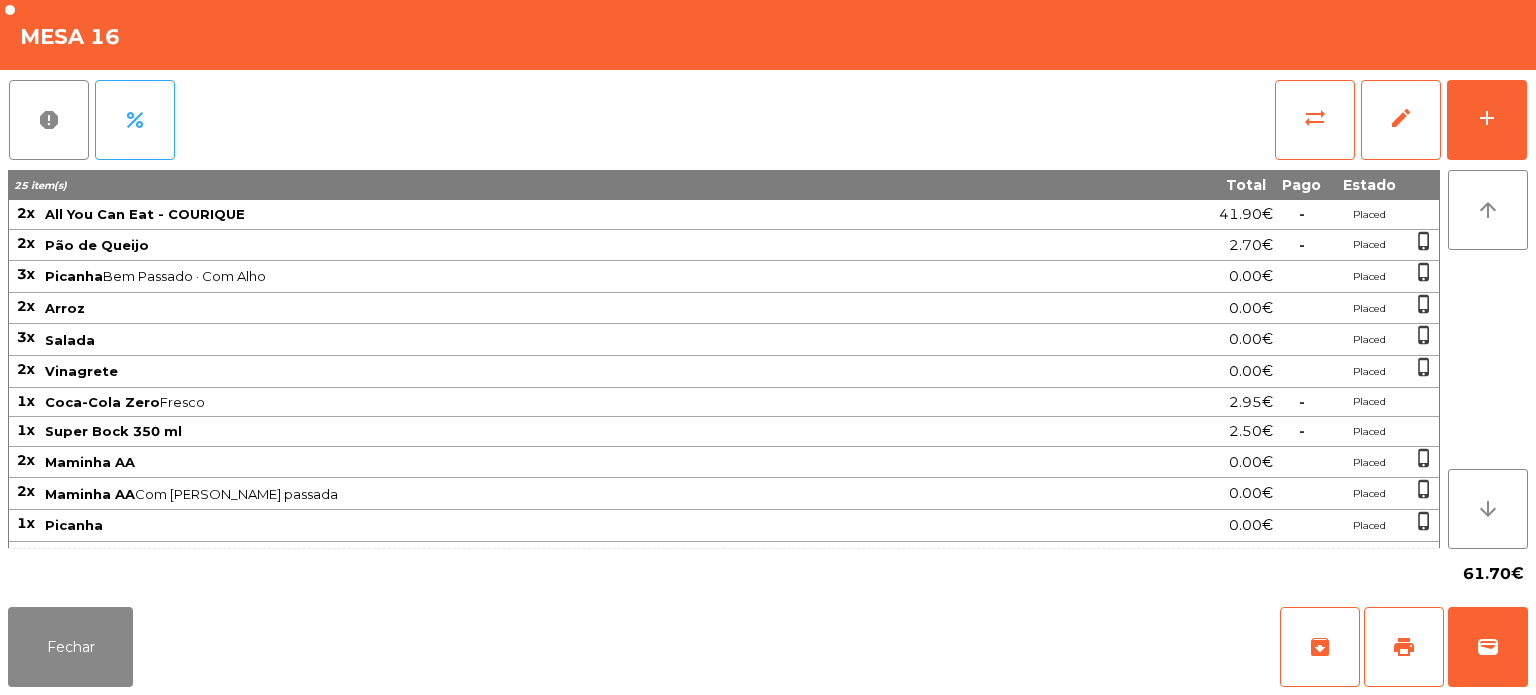 click on "Fechar   archive   print   wallet" 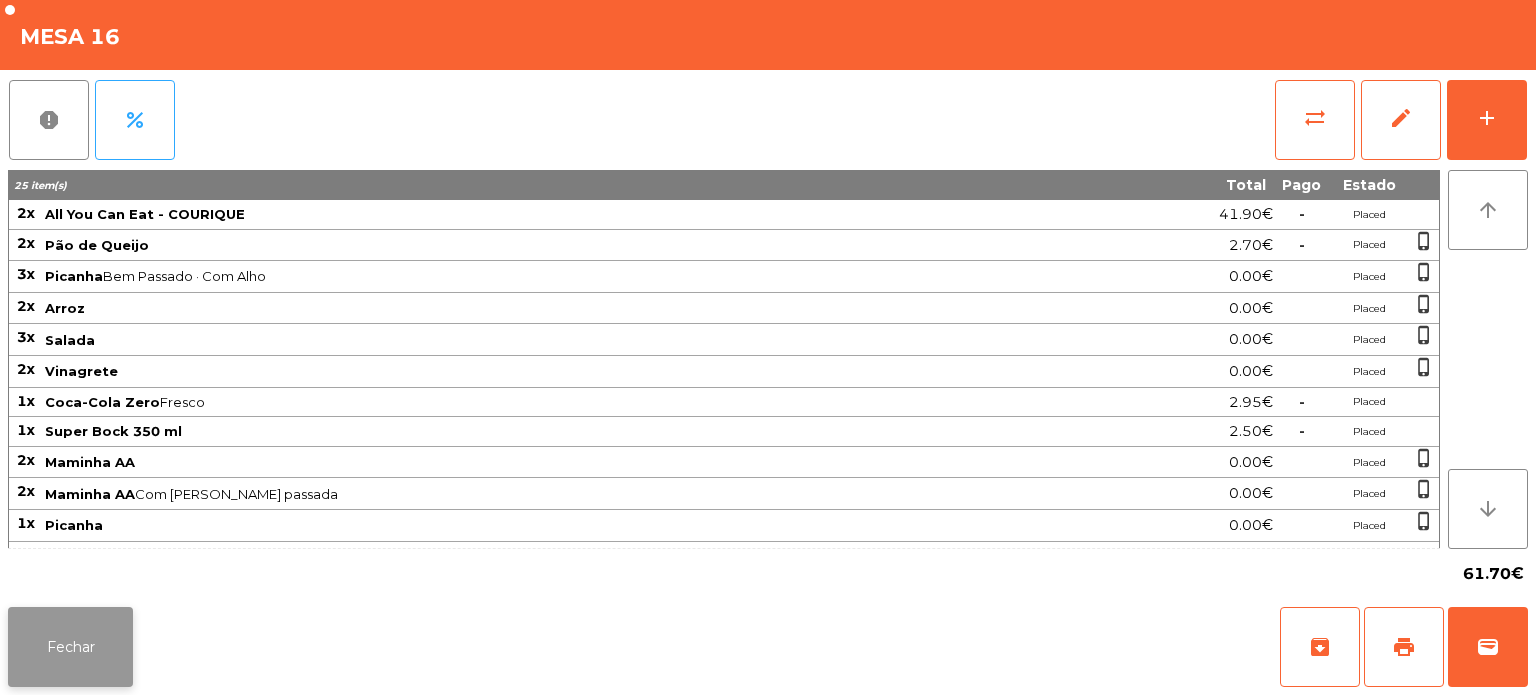 click on "Fechar" 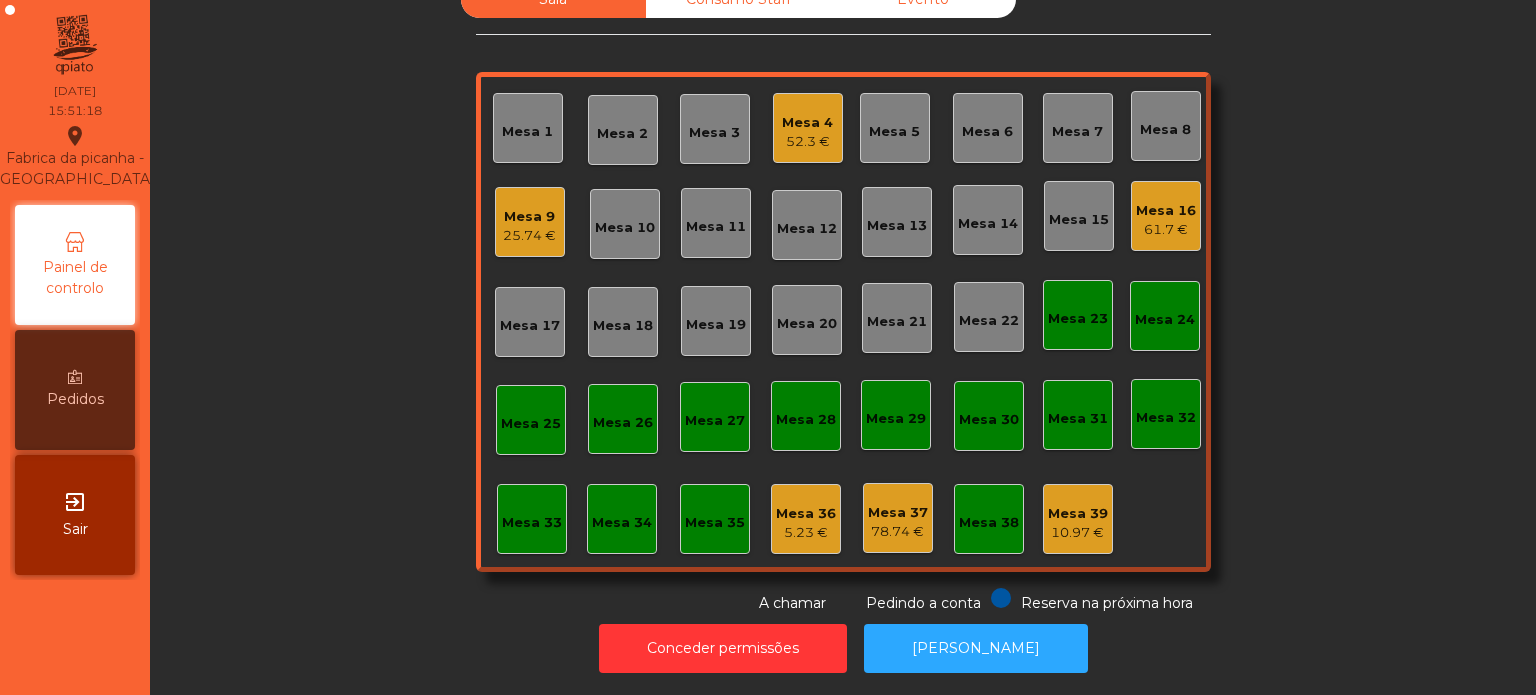 click on "Mesa 16   61.7 €" 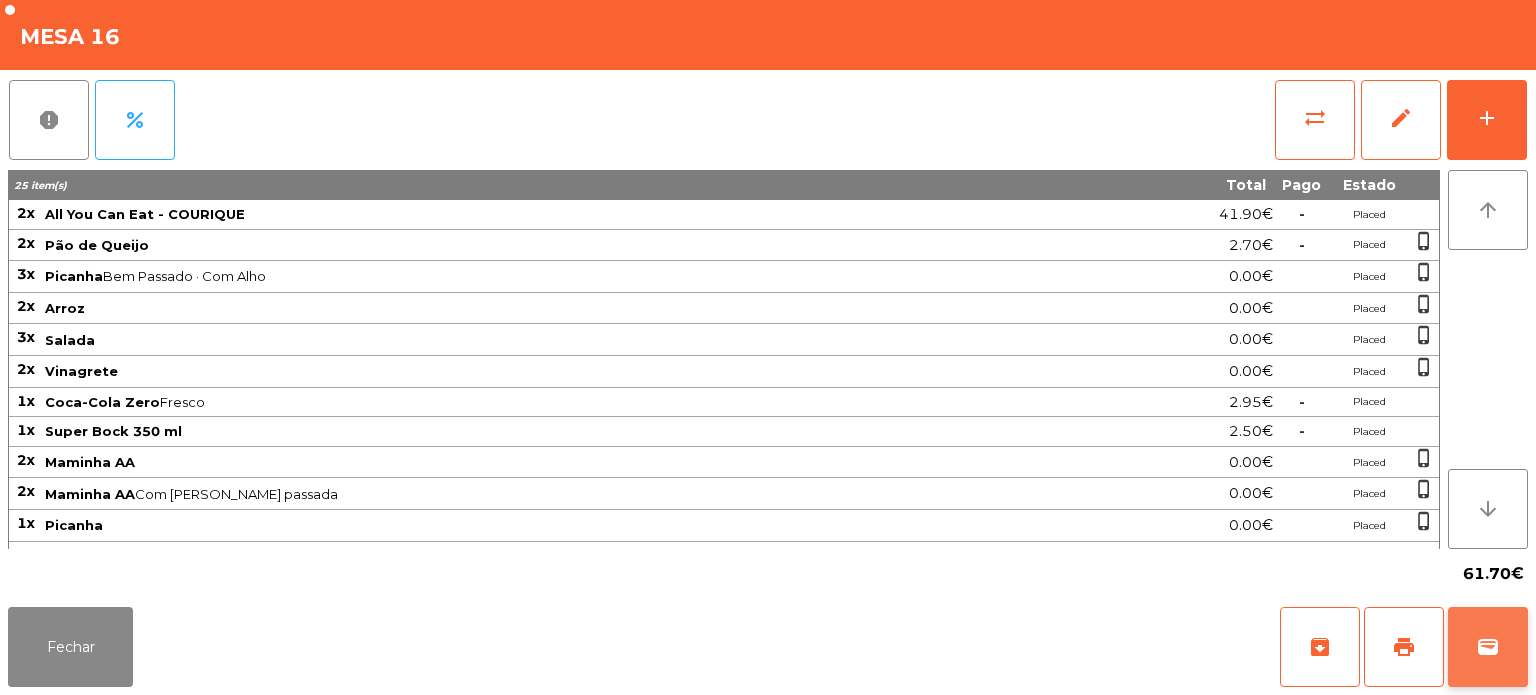 click on "wallet" 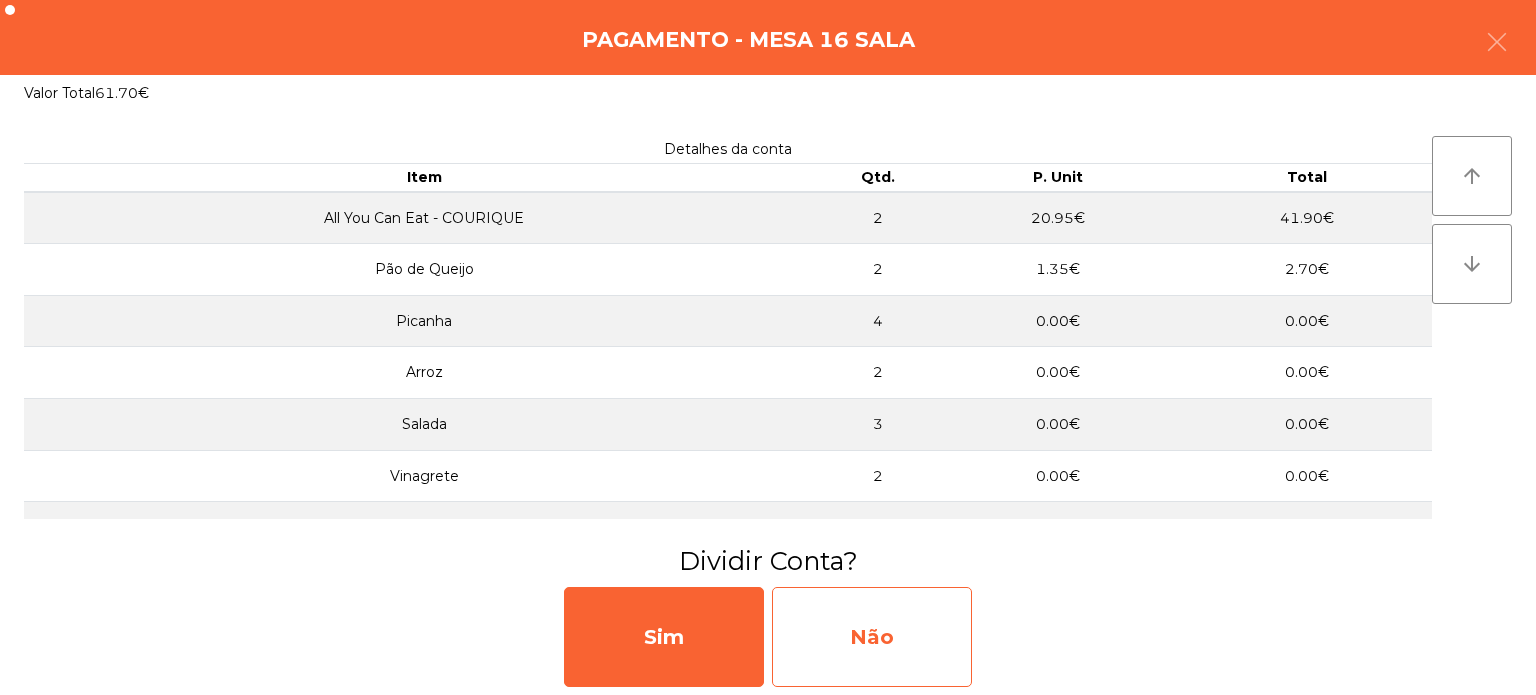 click on "Não" 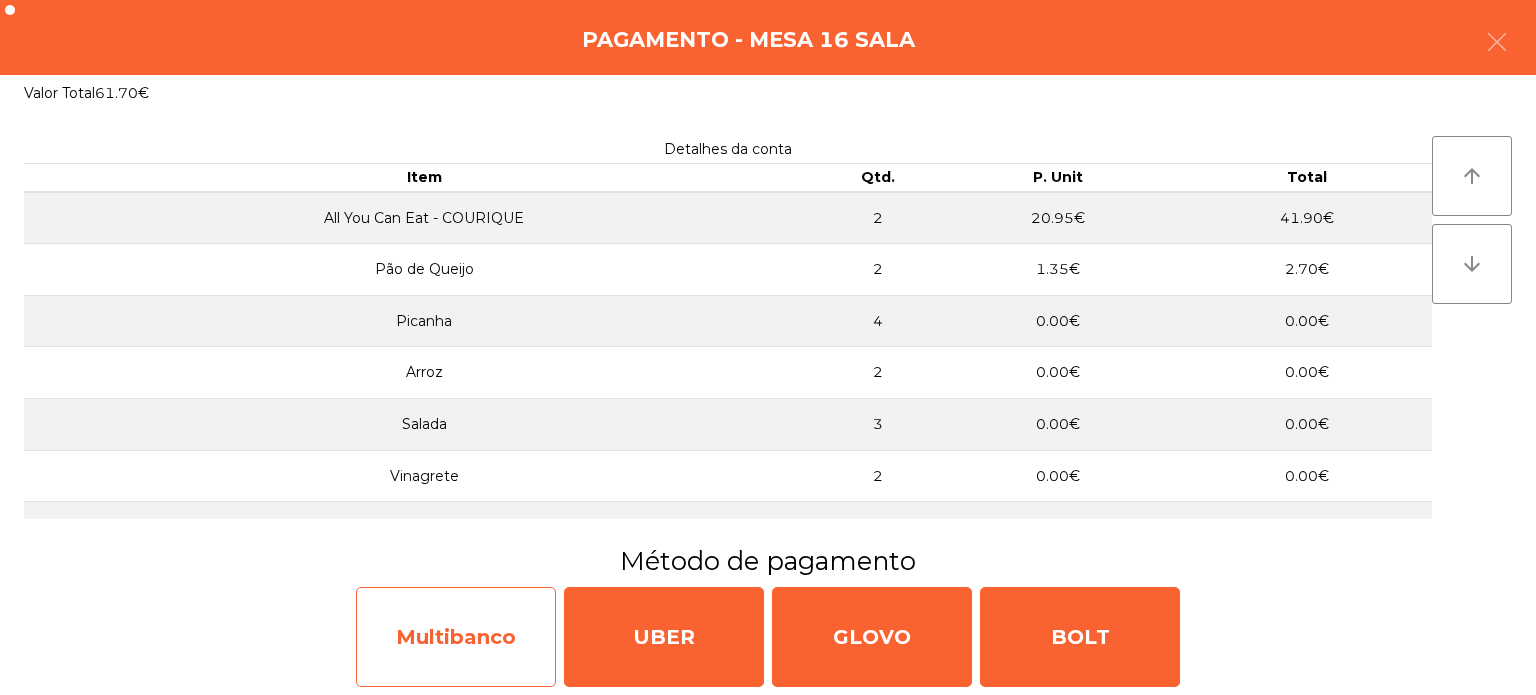 click on "Multibanco" 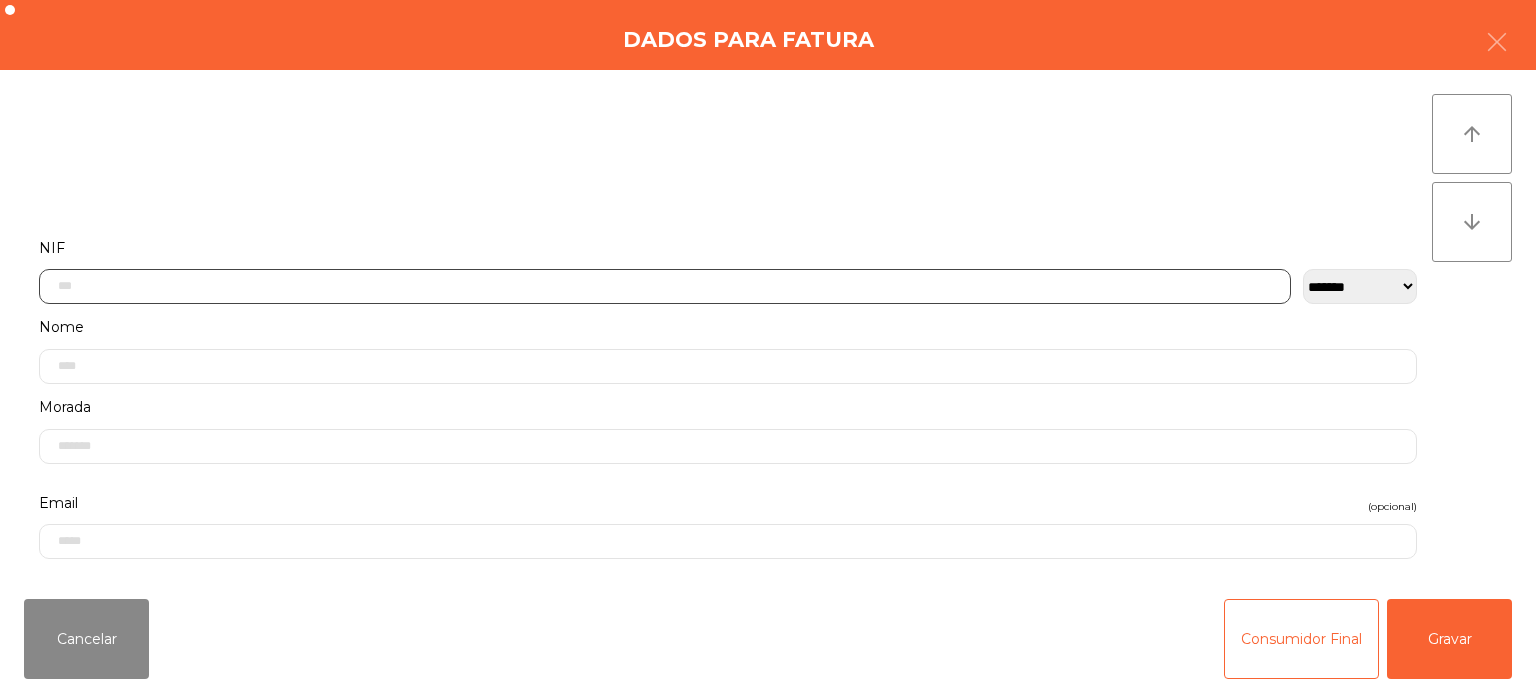 click 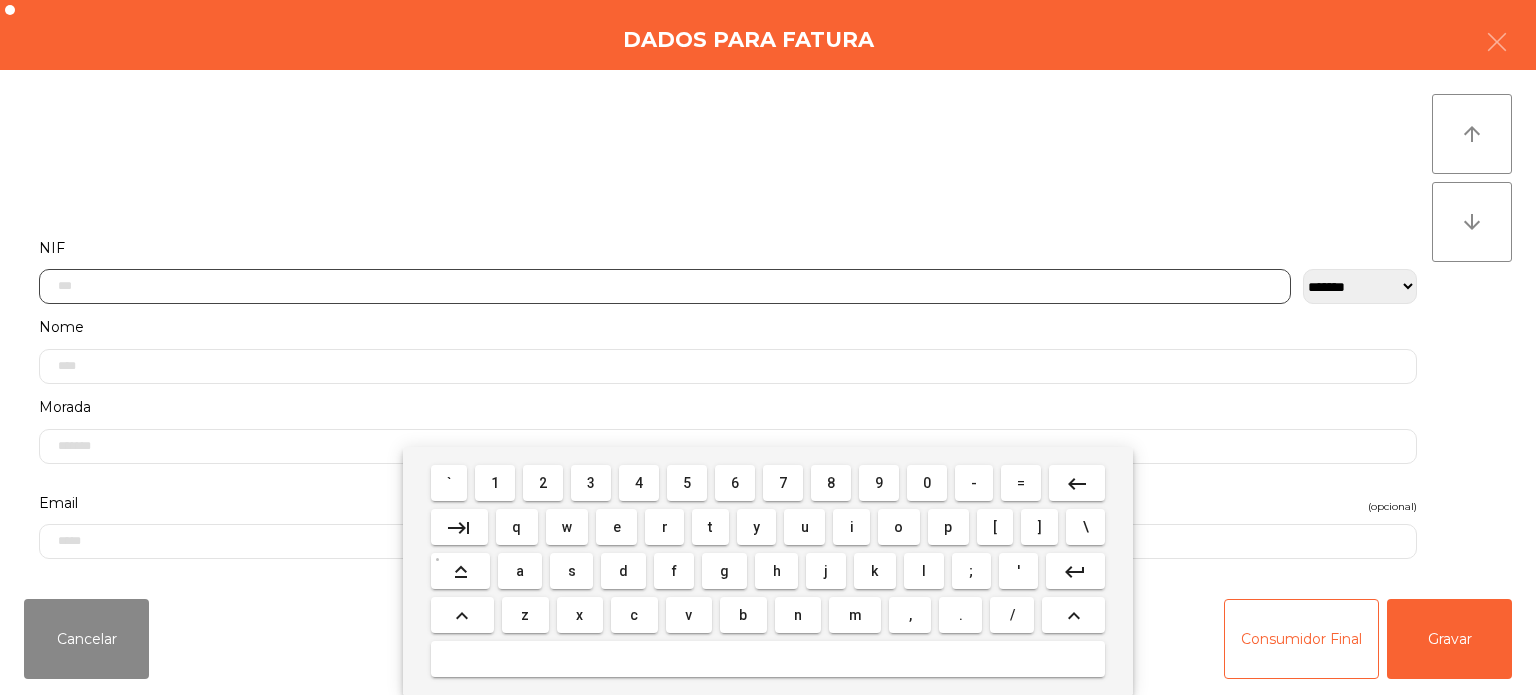 scroll, scrollTop: 139, scrollLeft: 0, axis: vertical 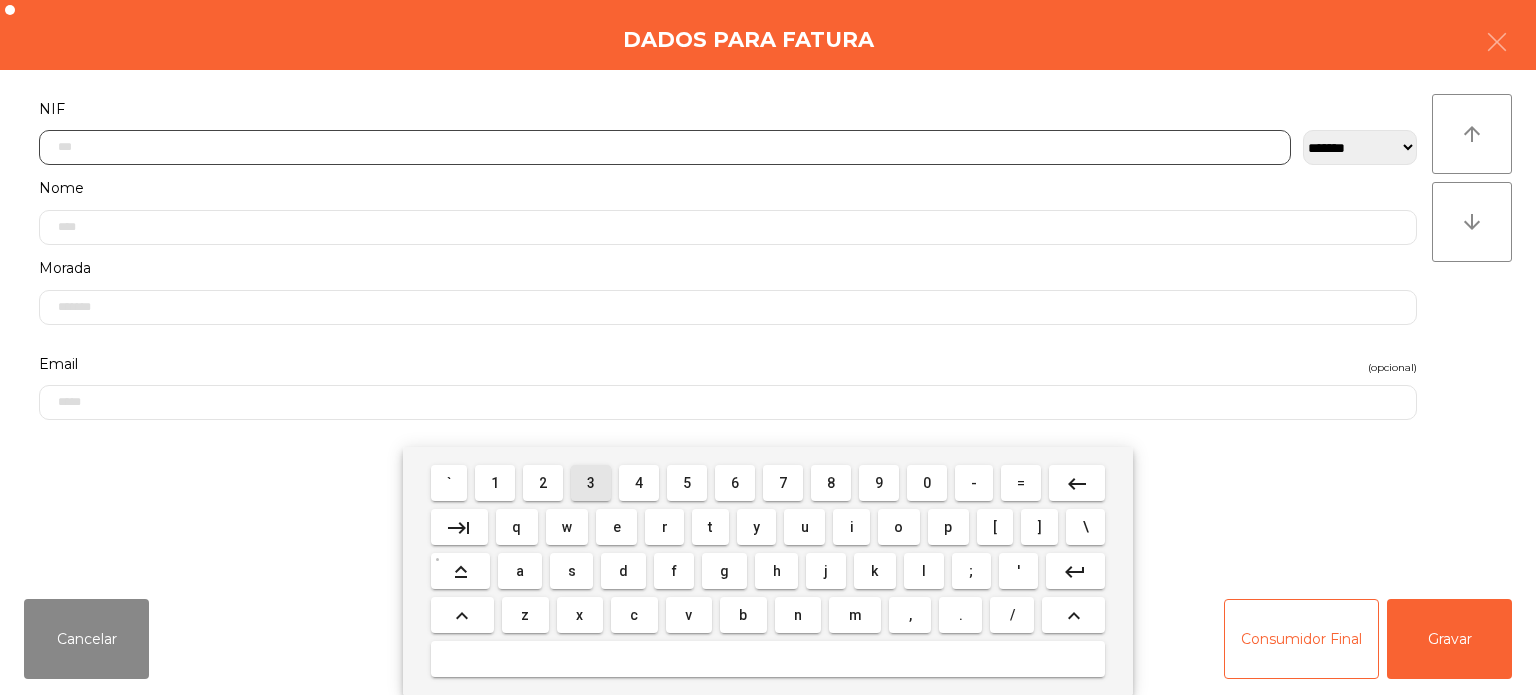 click on "3" at bounding box center (591, 483) 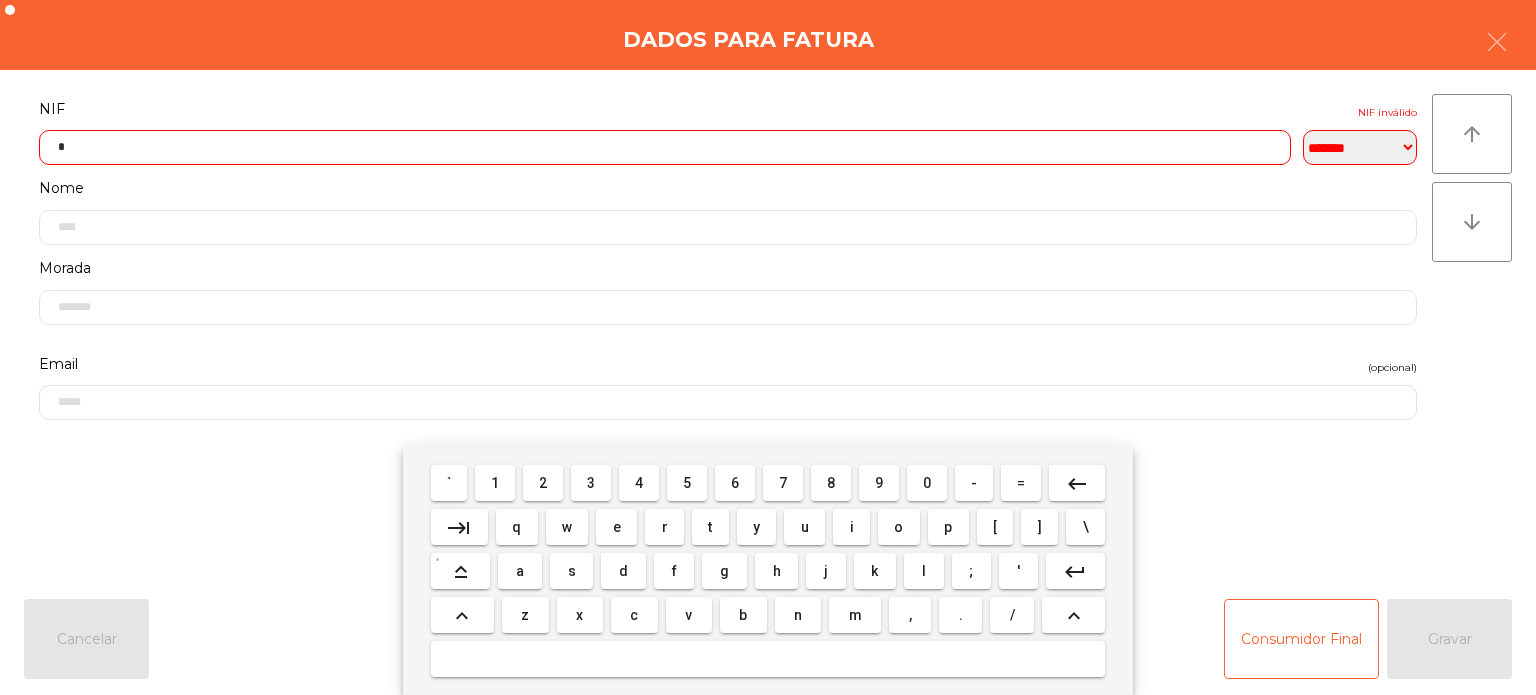 click on "0" at bounding box center (927, 483) 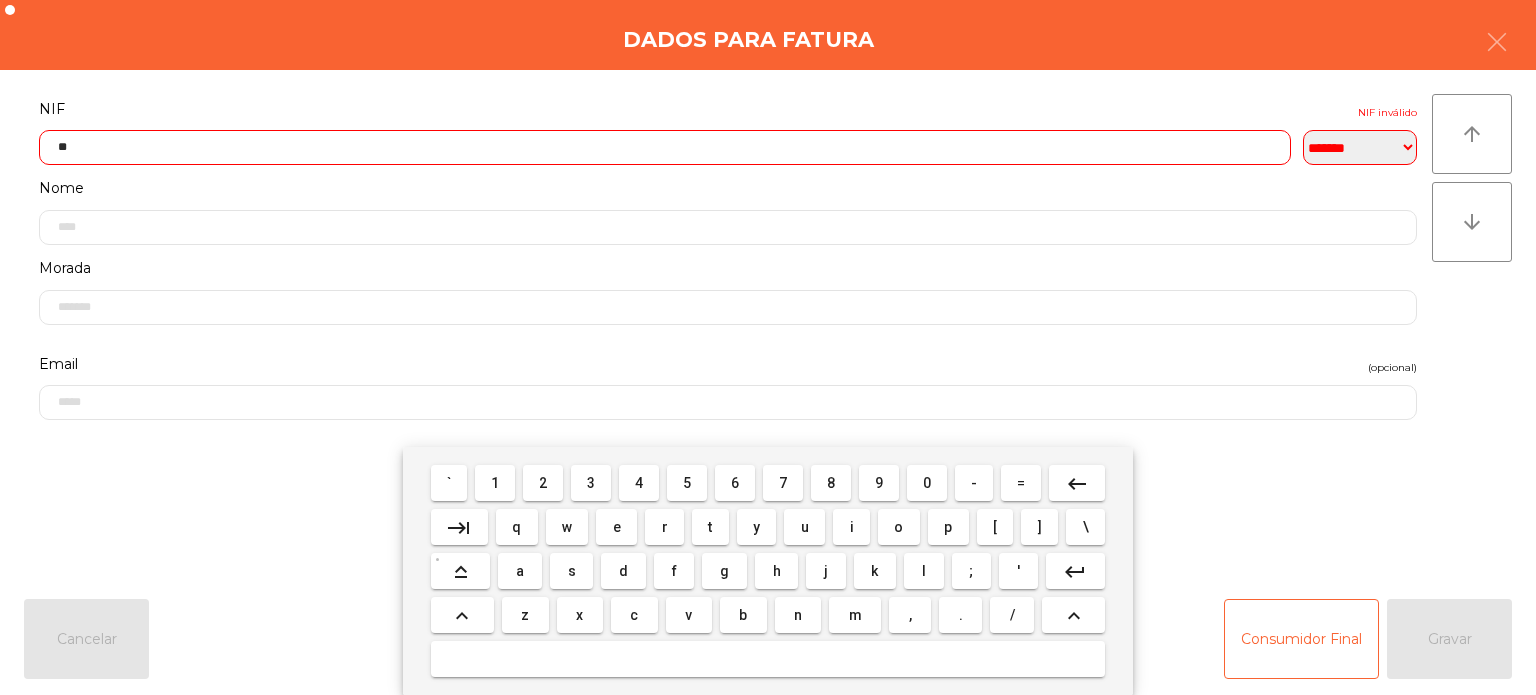 click on "`" at bounding box center [449, 483] 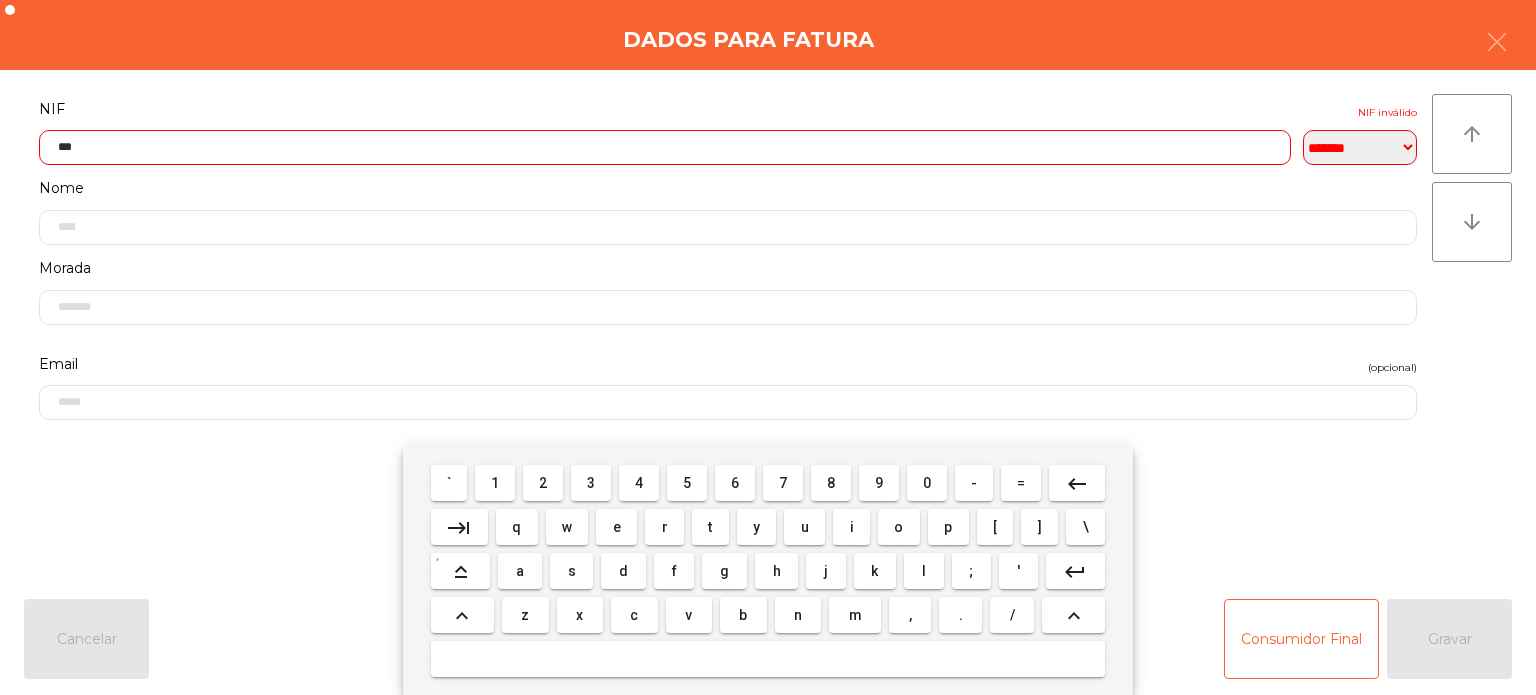 click on "keyboard_backspace" at bounding box center [1077, 483] 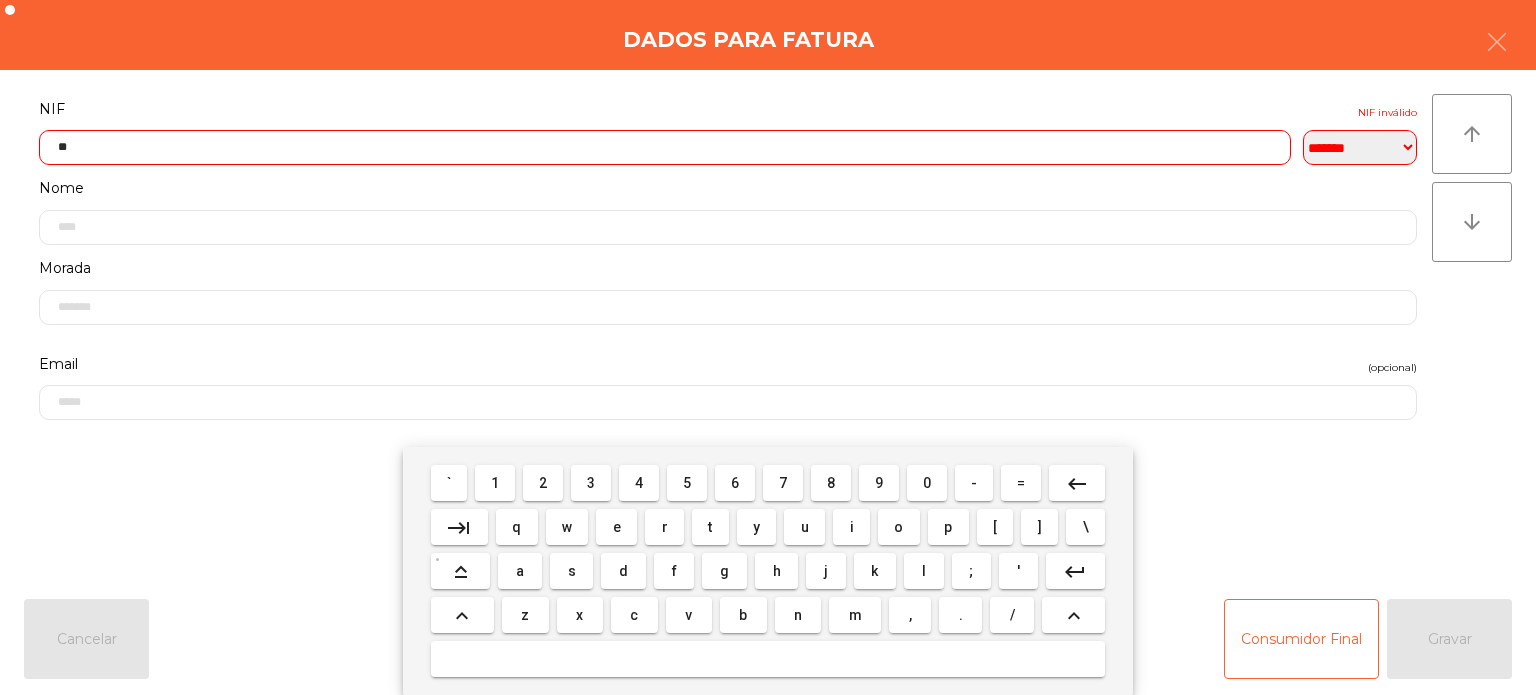 click on "keyboard_backspace" at bounding box center (1077, 484) 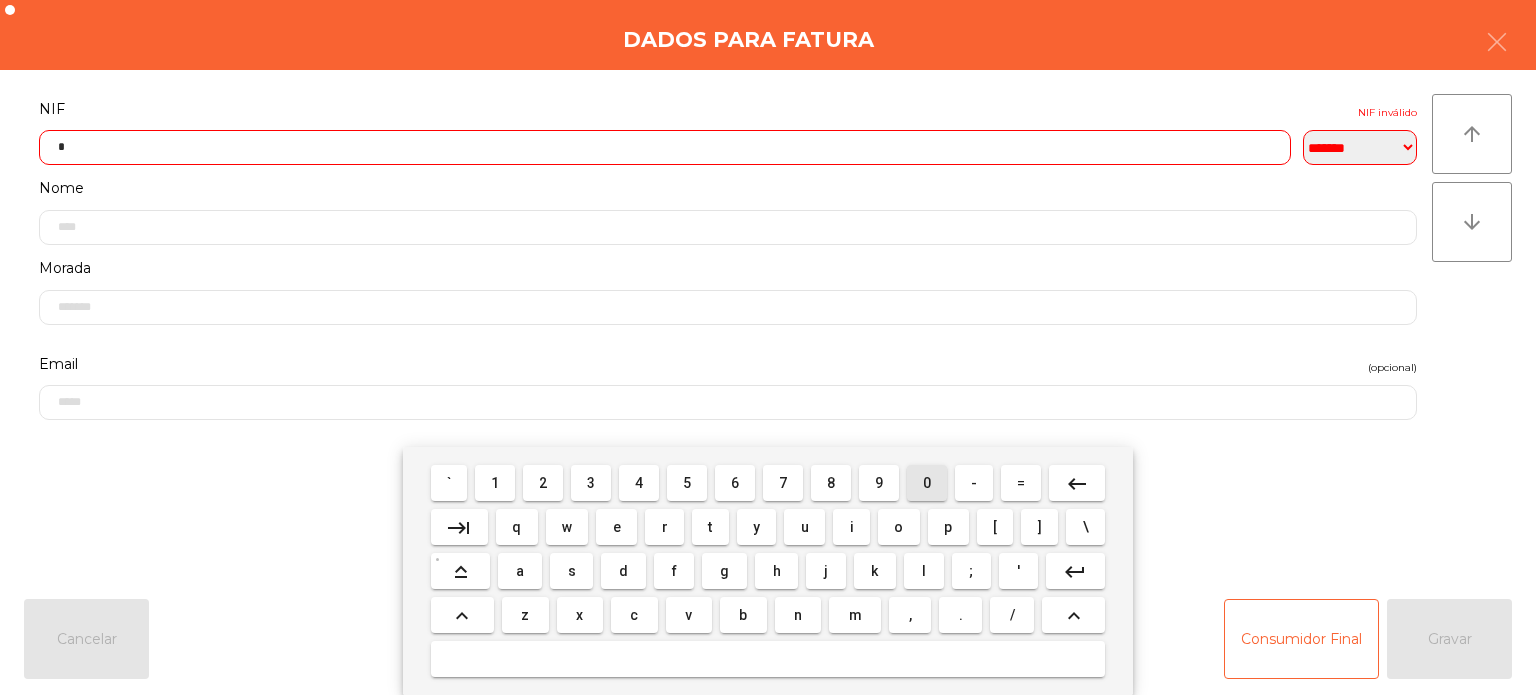 click on "0" at bounding box center [927, 483] 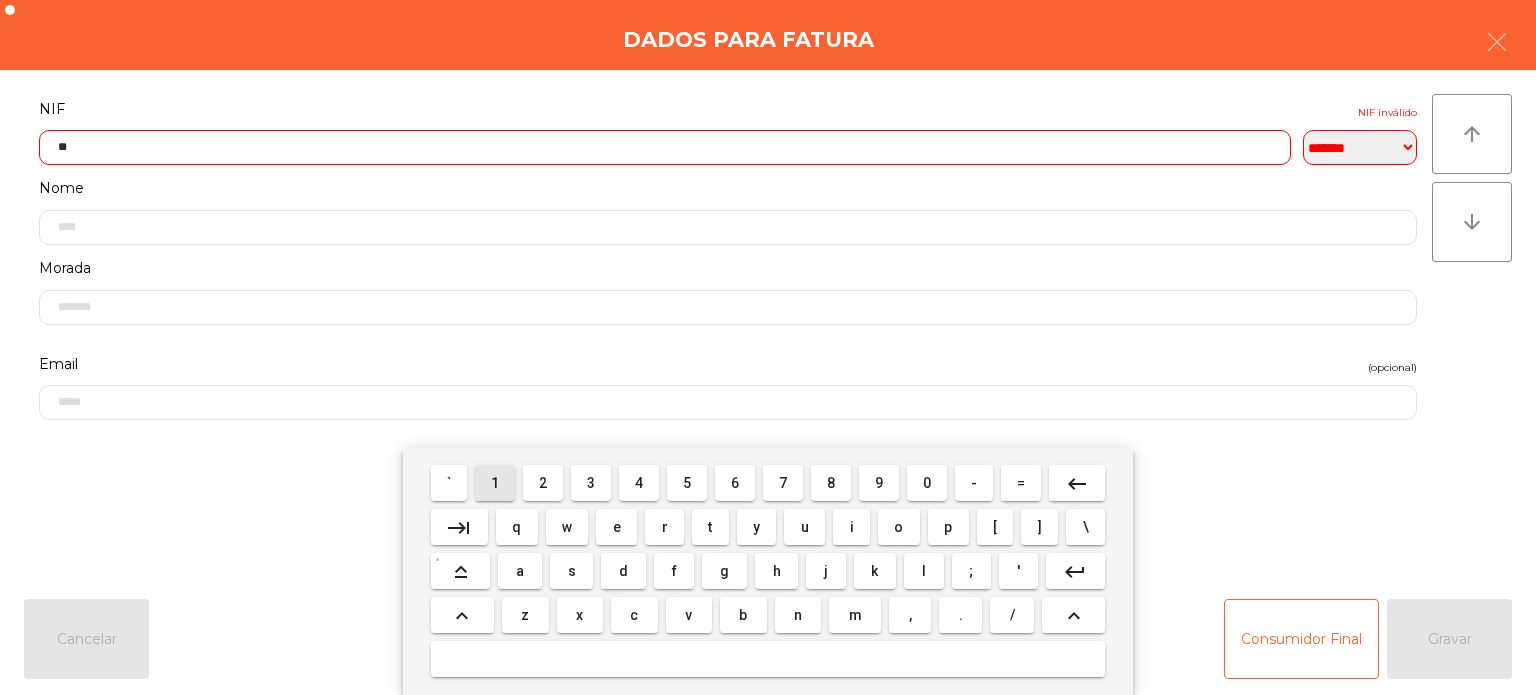 click on "1" at bounding box center [495, 483] 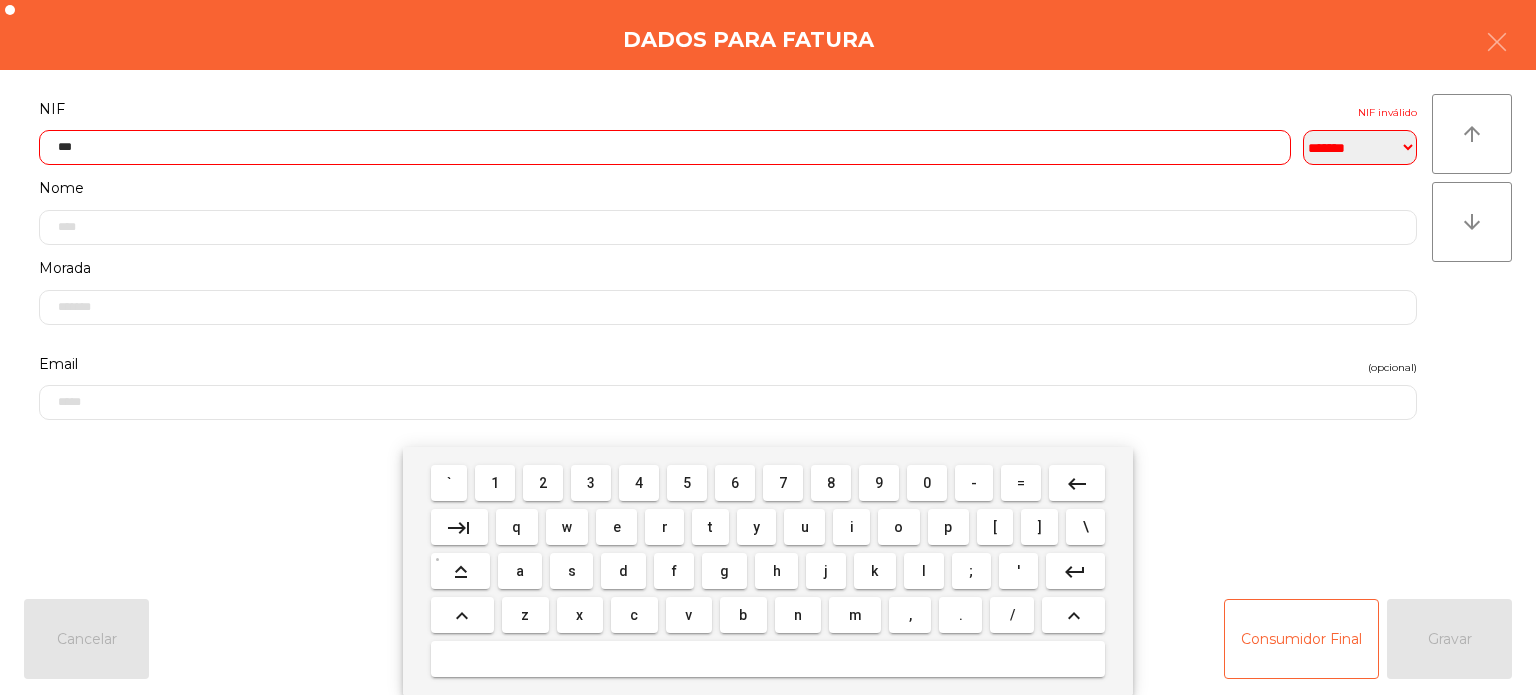 click on "6" at bounding box center [735, 483] 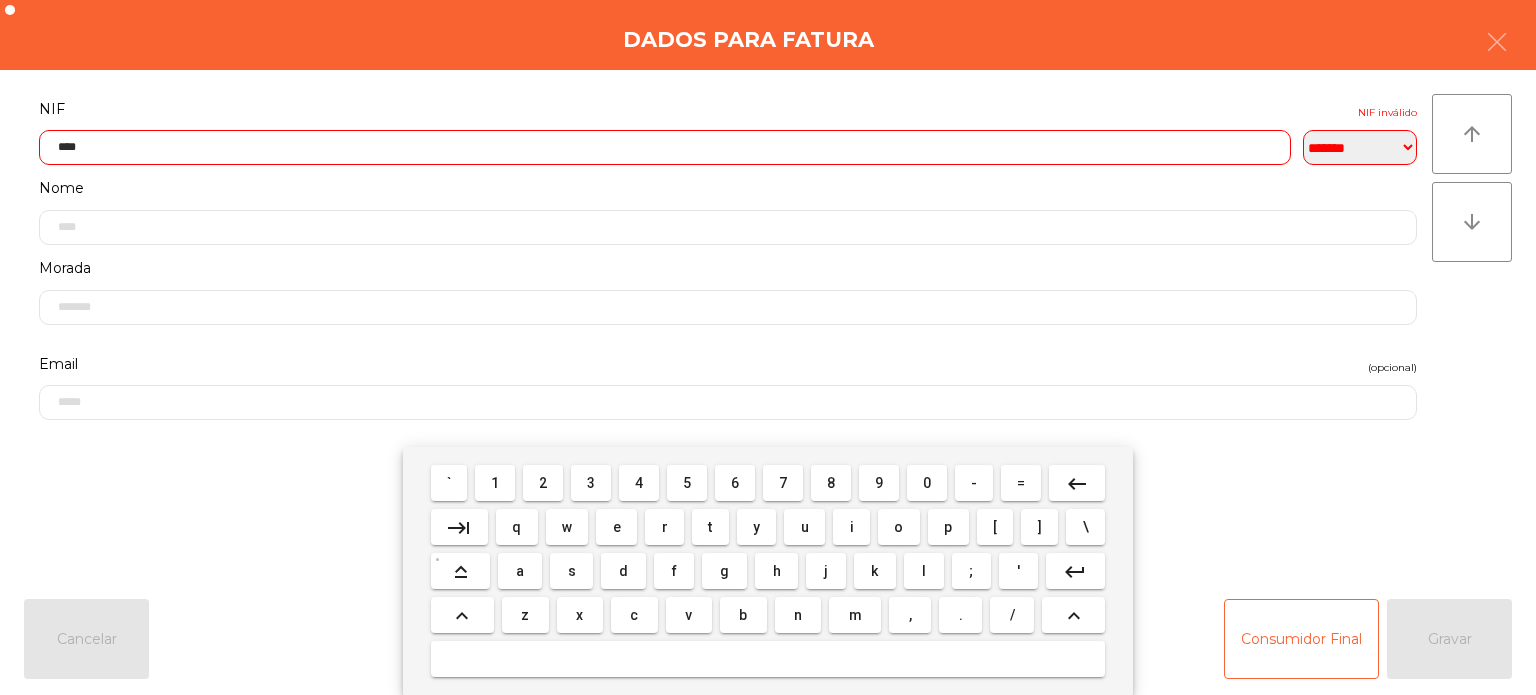 click on "8" at bounding box center [831, 483] 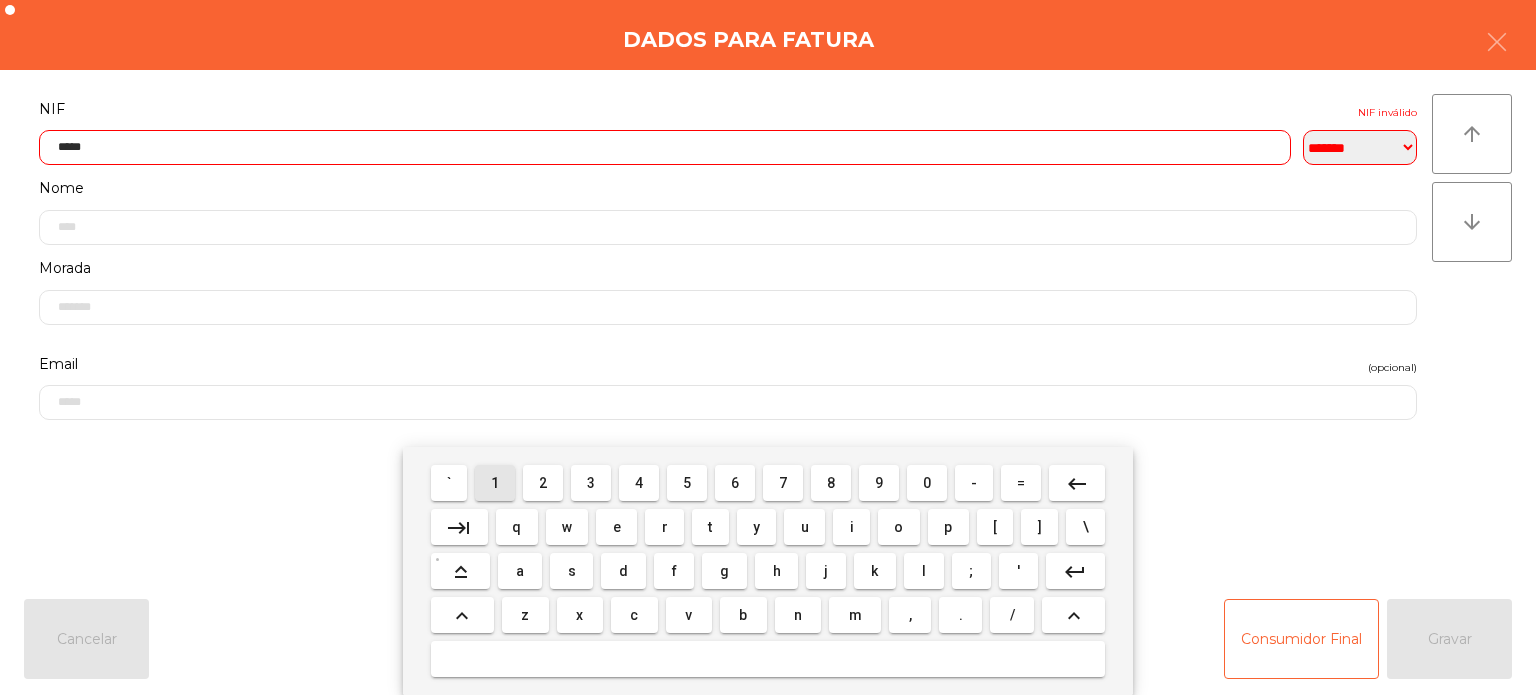 click on "1" at bounding box center [495, 483] 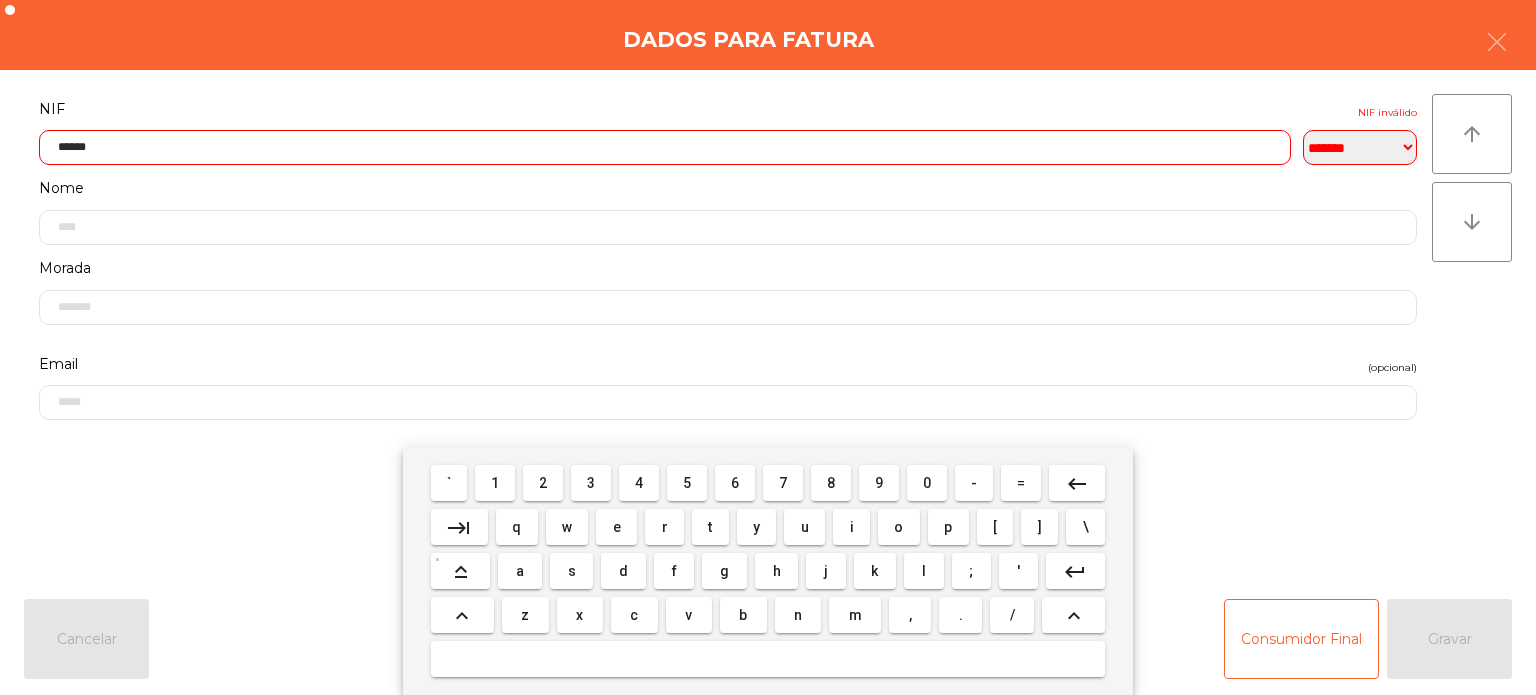 click on "8" at bounding box center (831, 483) 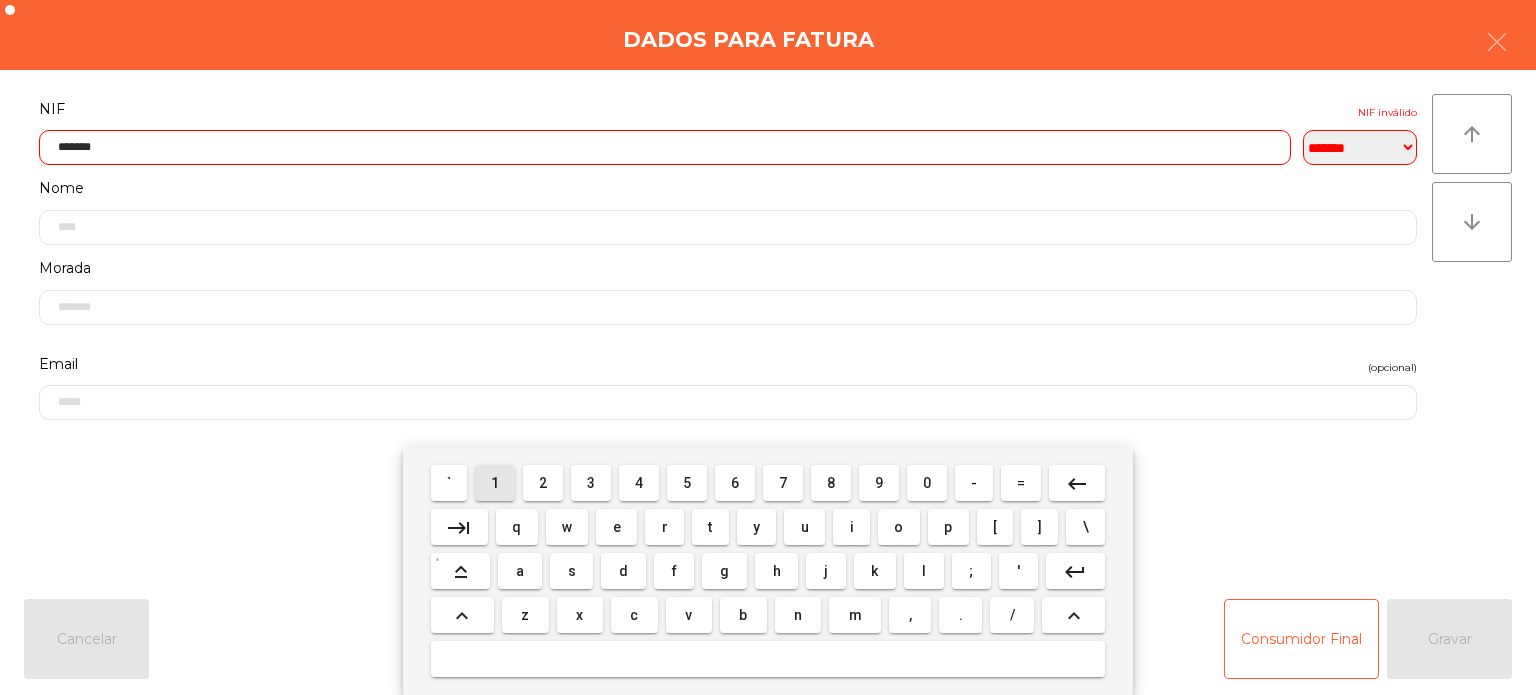 click on "1" at bounding box center [495, 483] 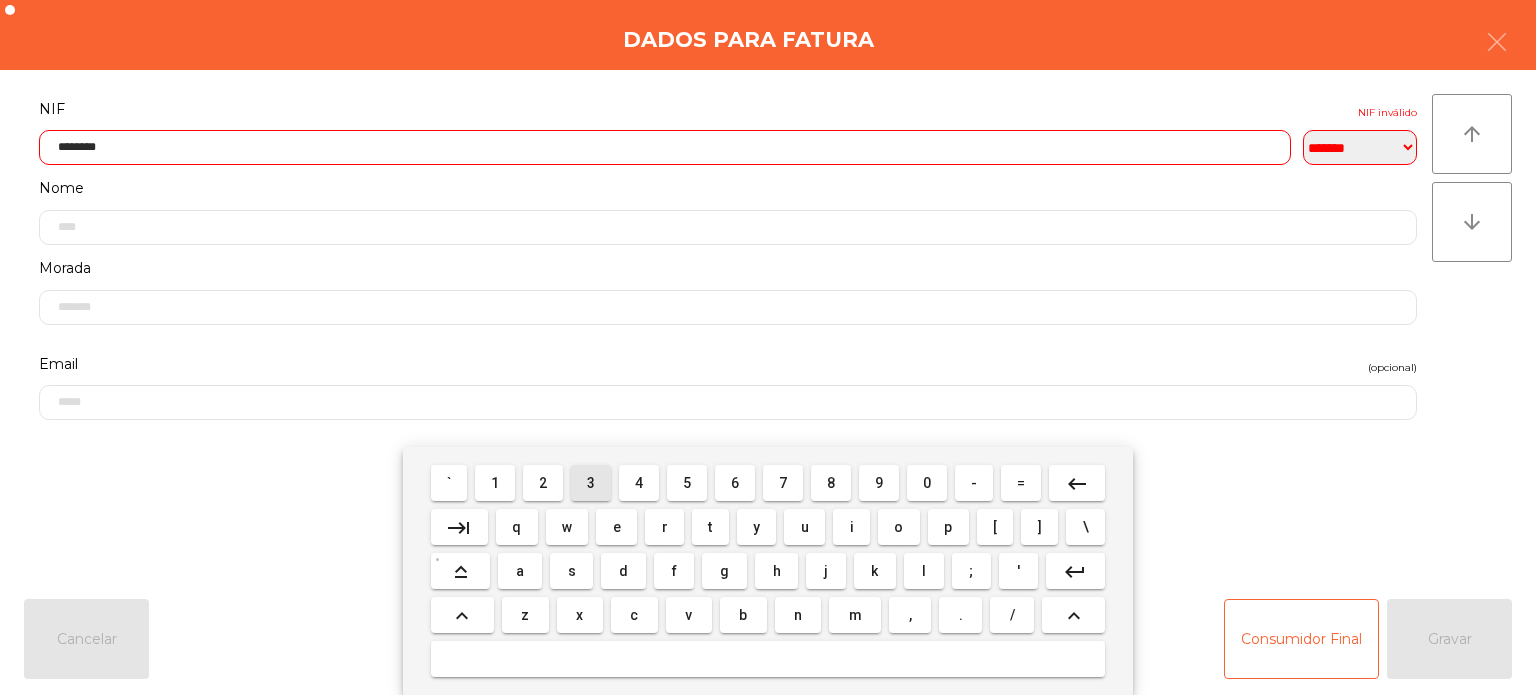 click on "3" at bounding box center [591, 483] 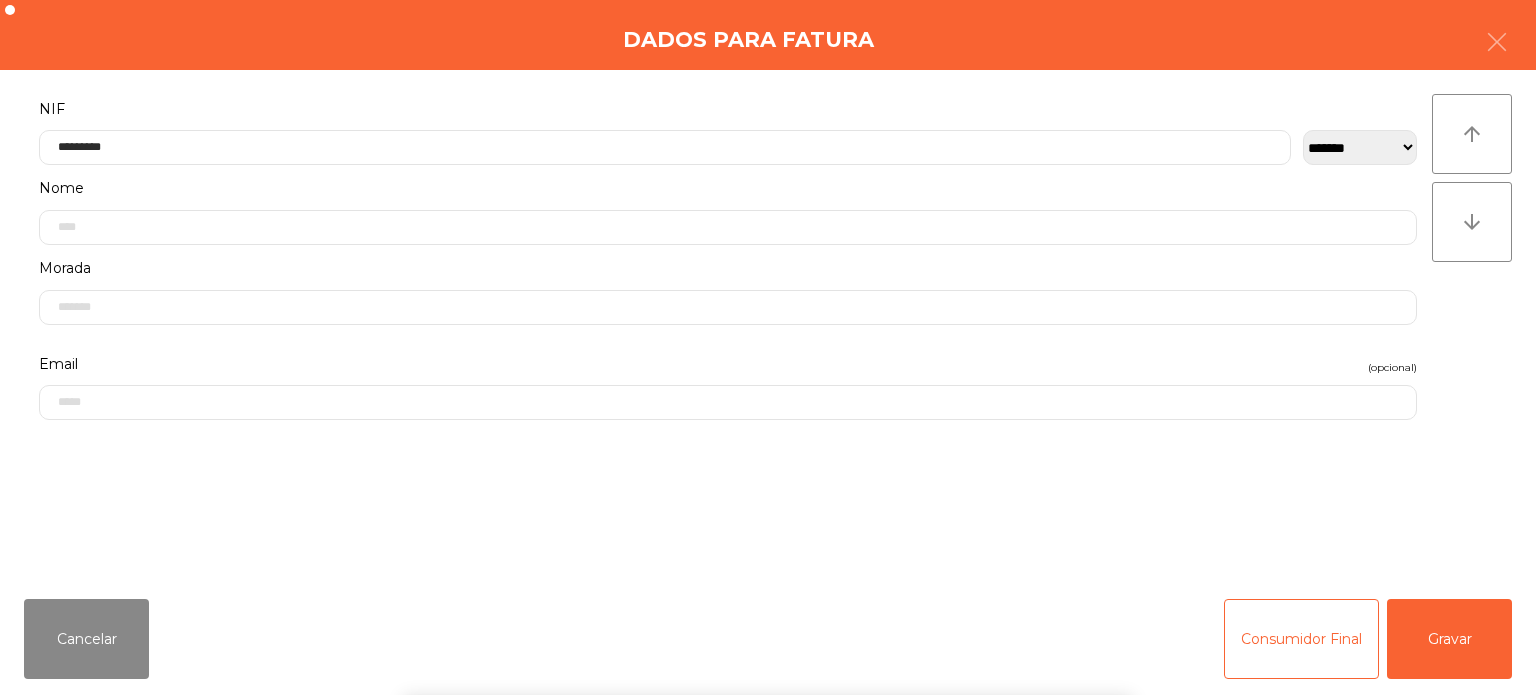 click on "NIF" 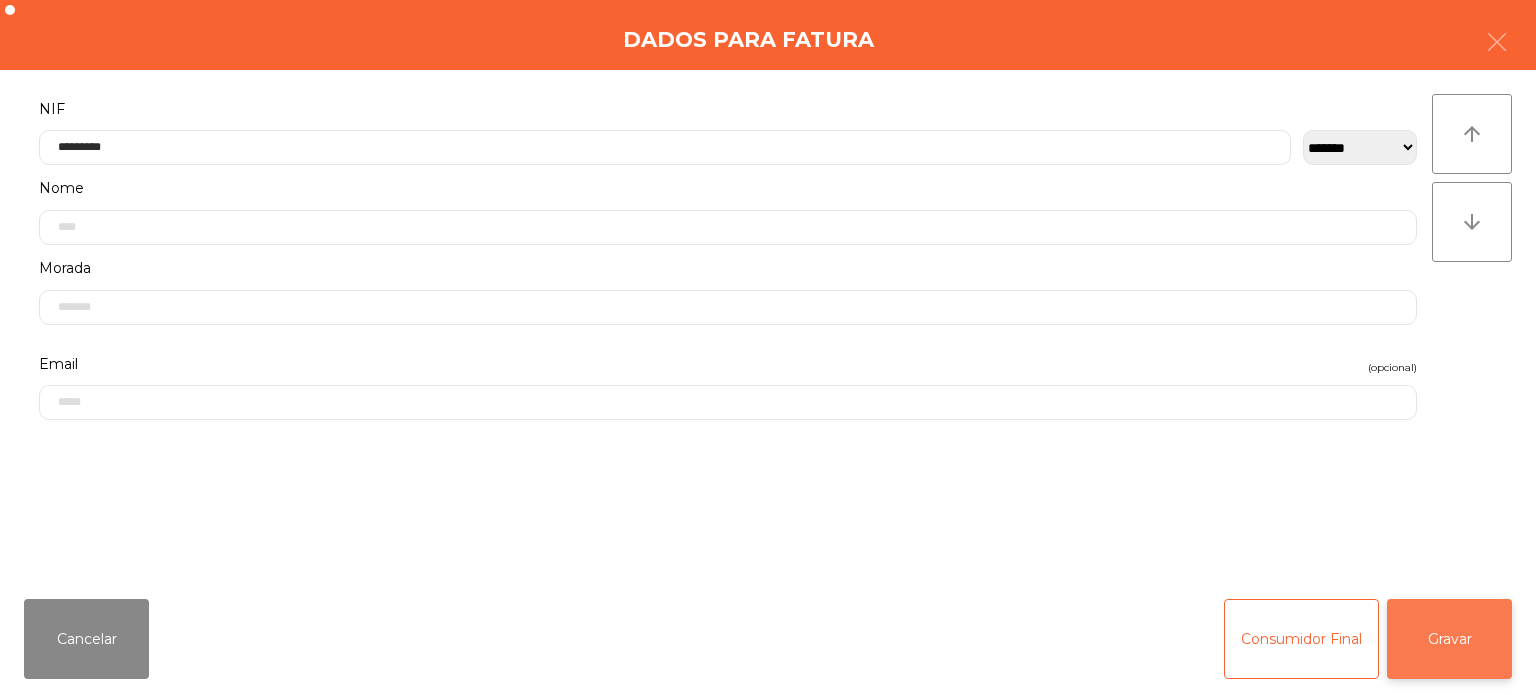 click on "Gravar" 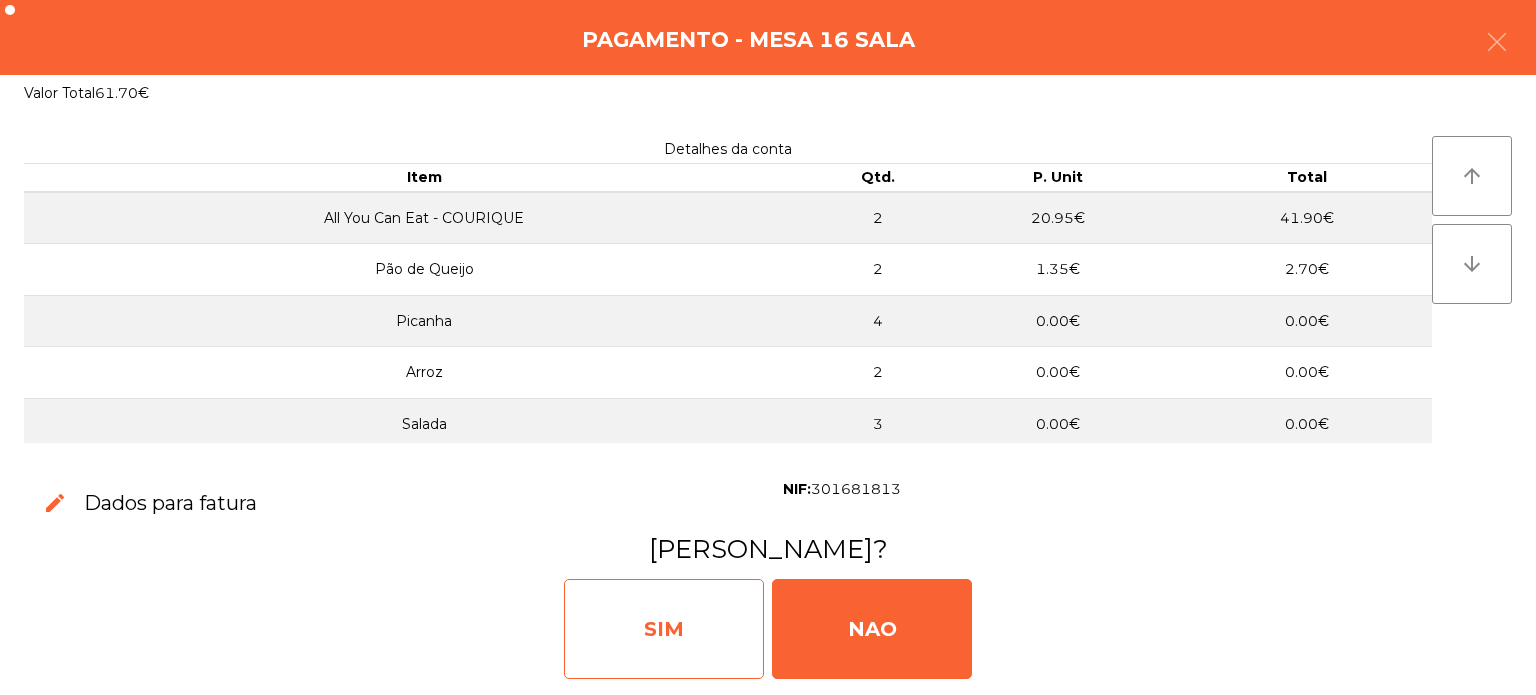 click on "SIM" 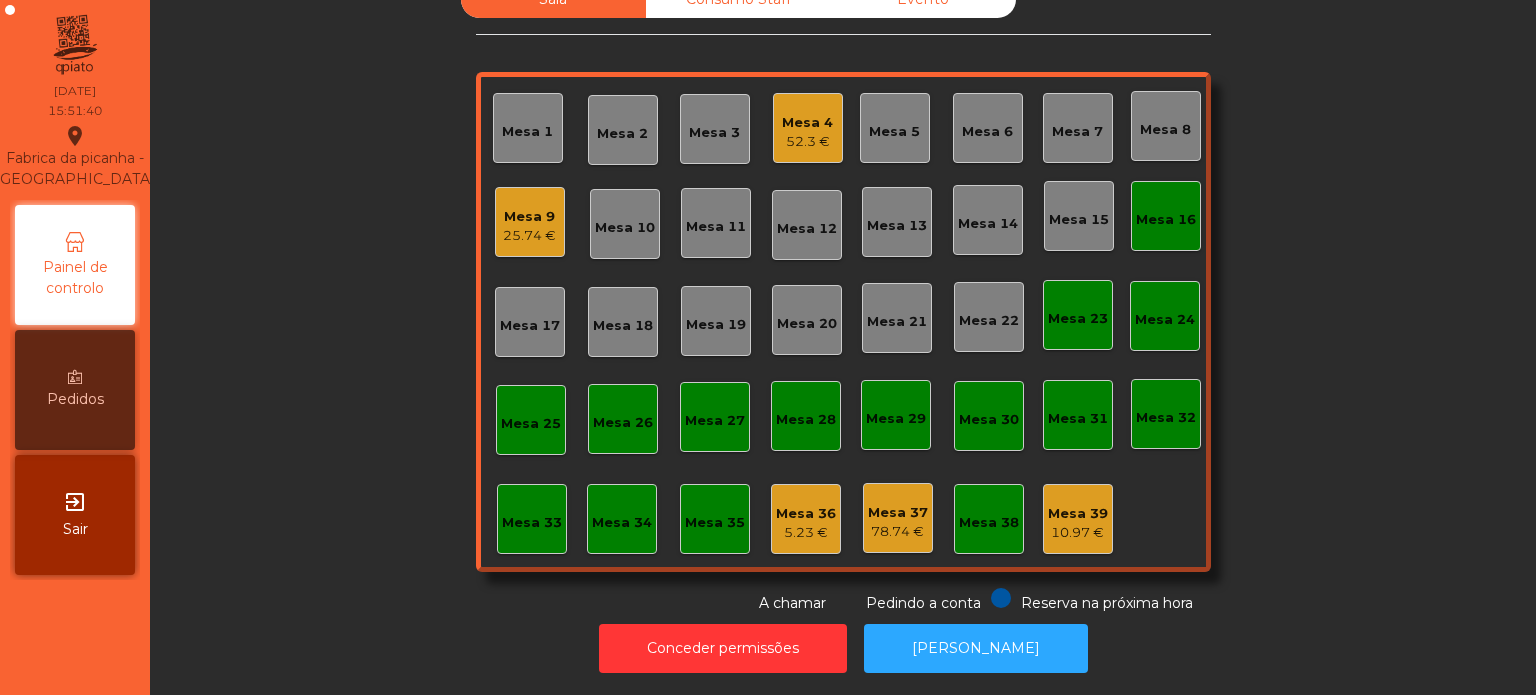 click on "Mesa 16" 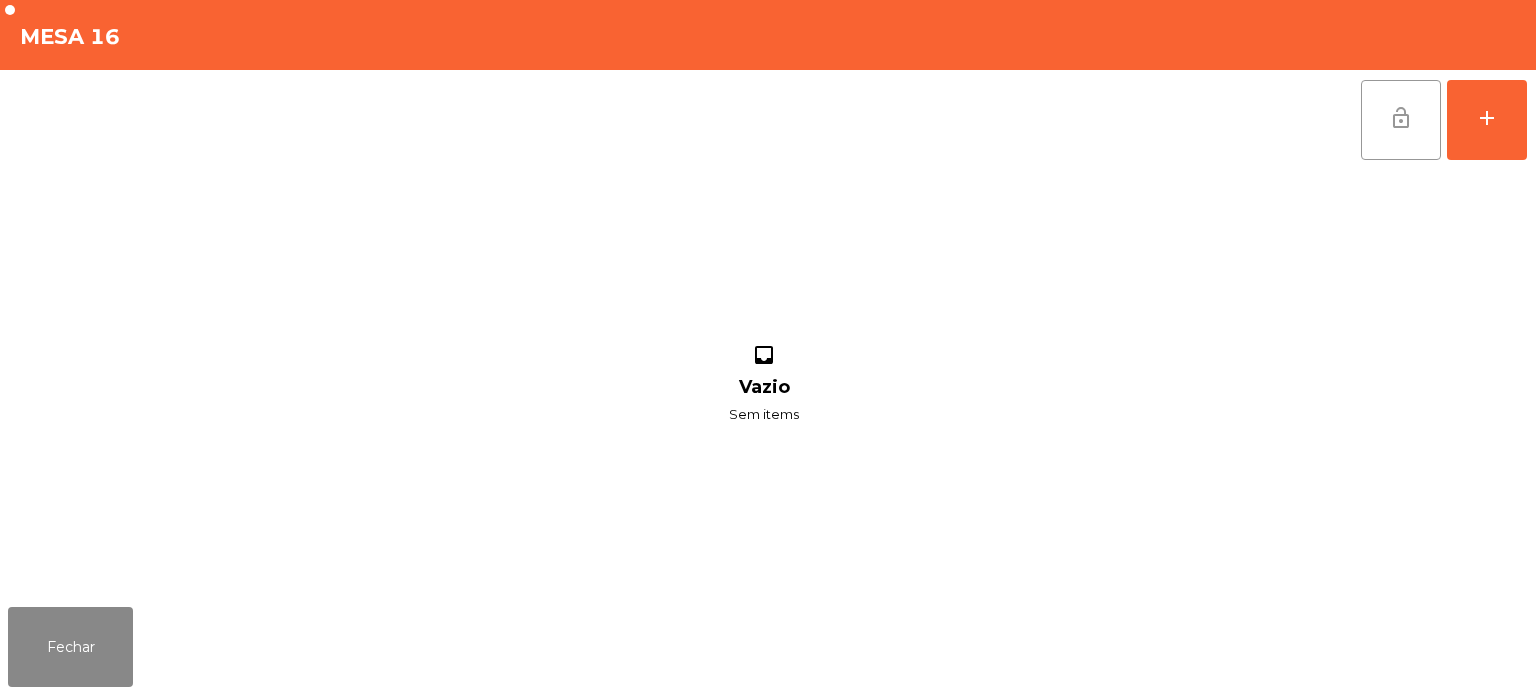 click on "lock_open" 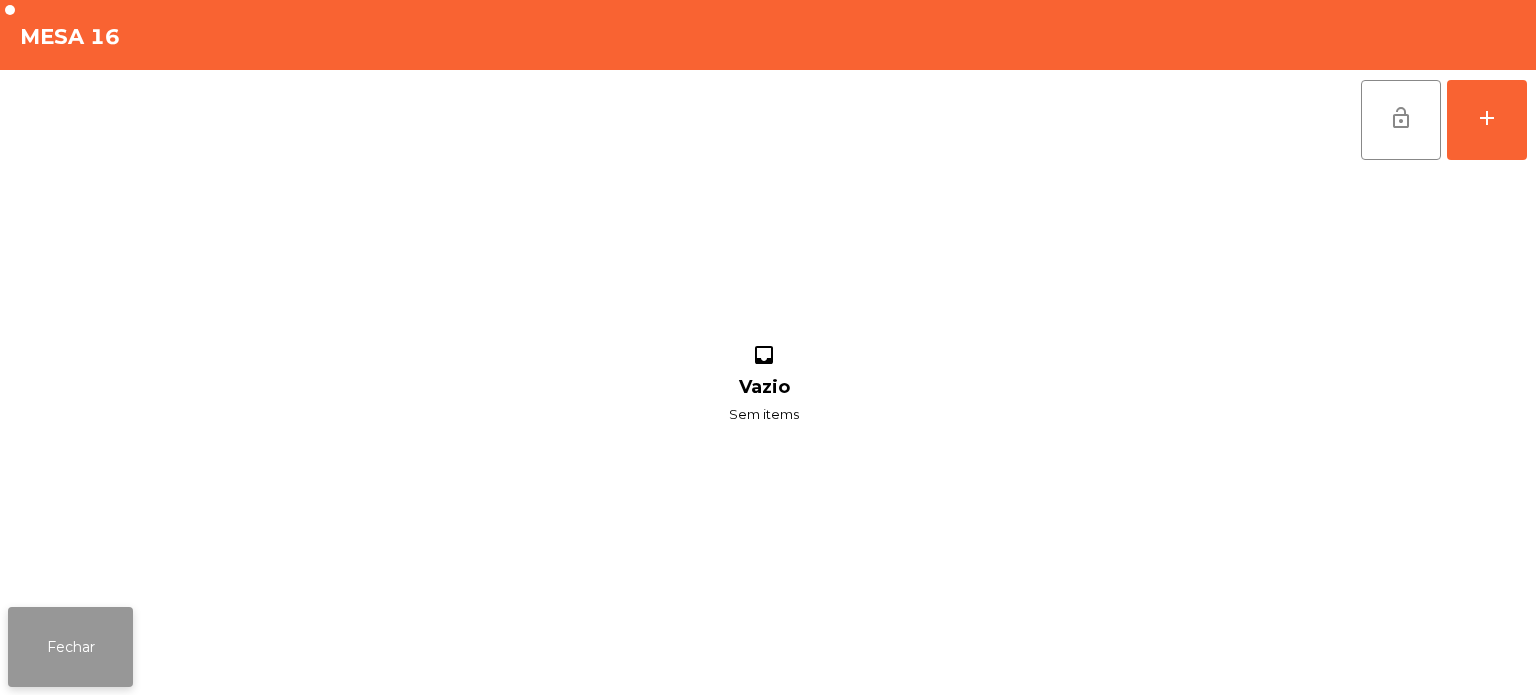 click on "Fechar" 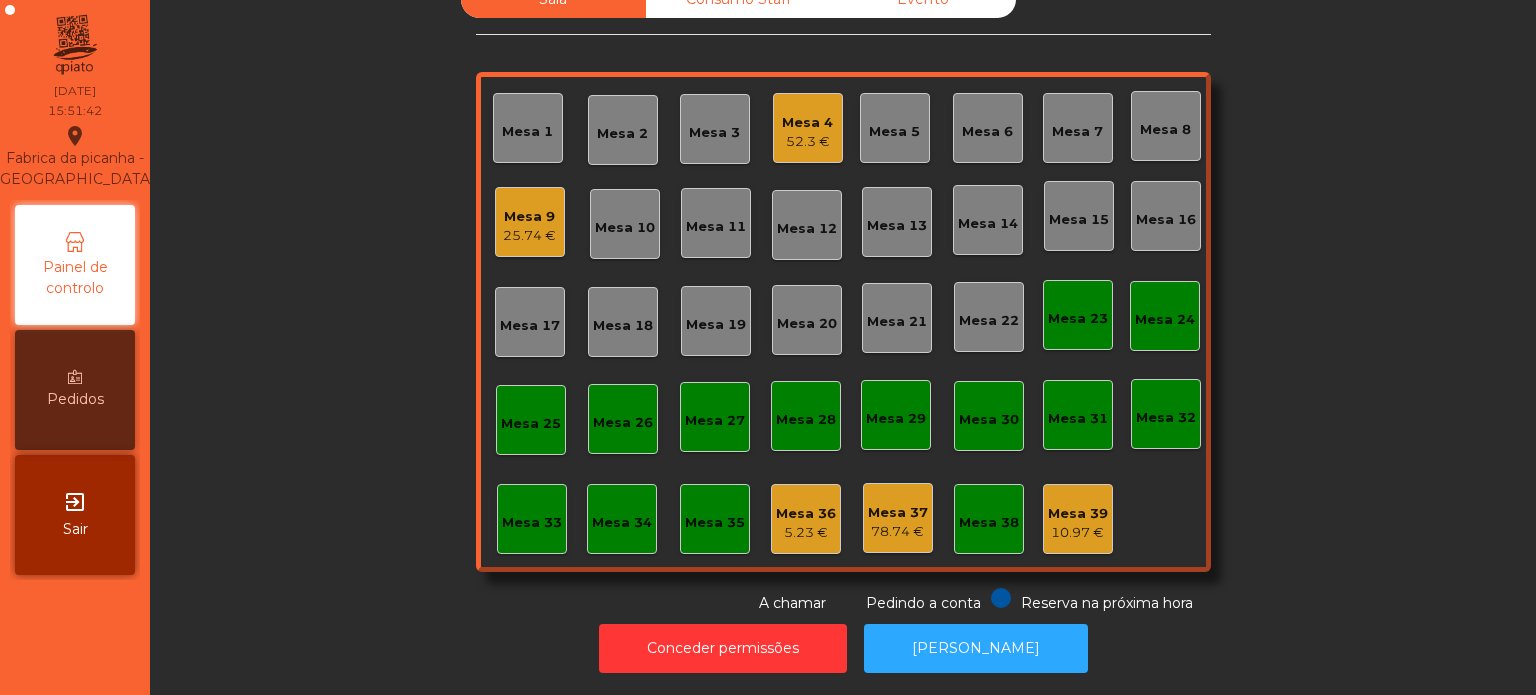 click on "25.74 €" 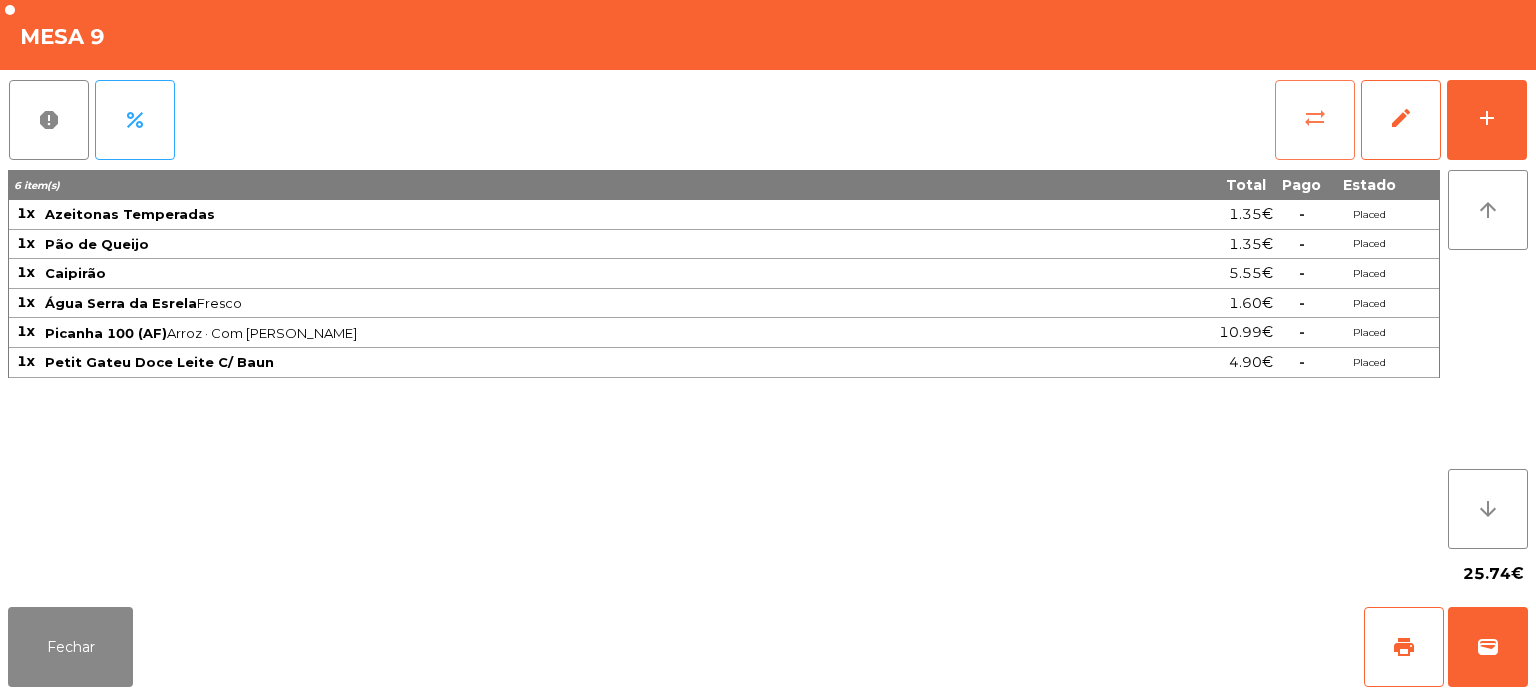 click on "sync_alt" 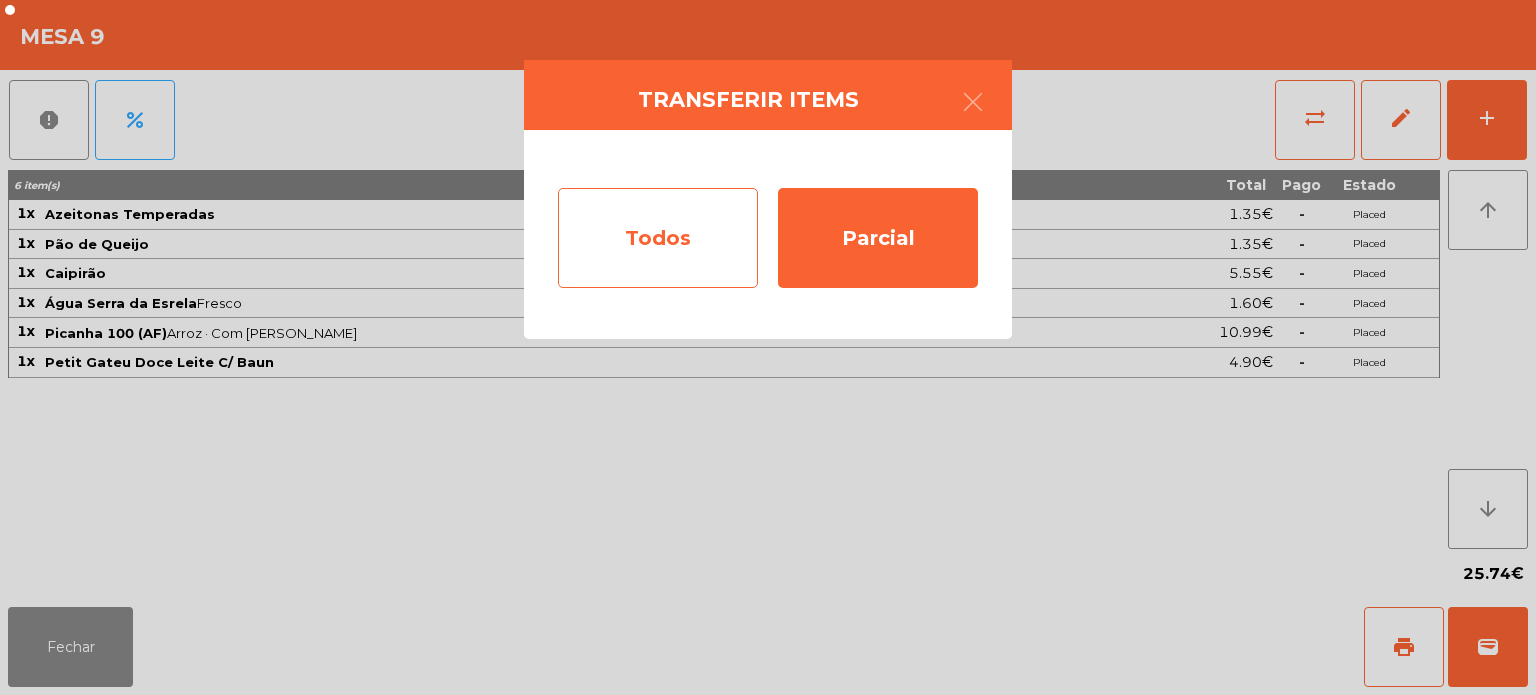 click on "Todos" 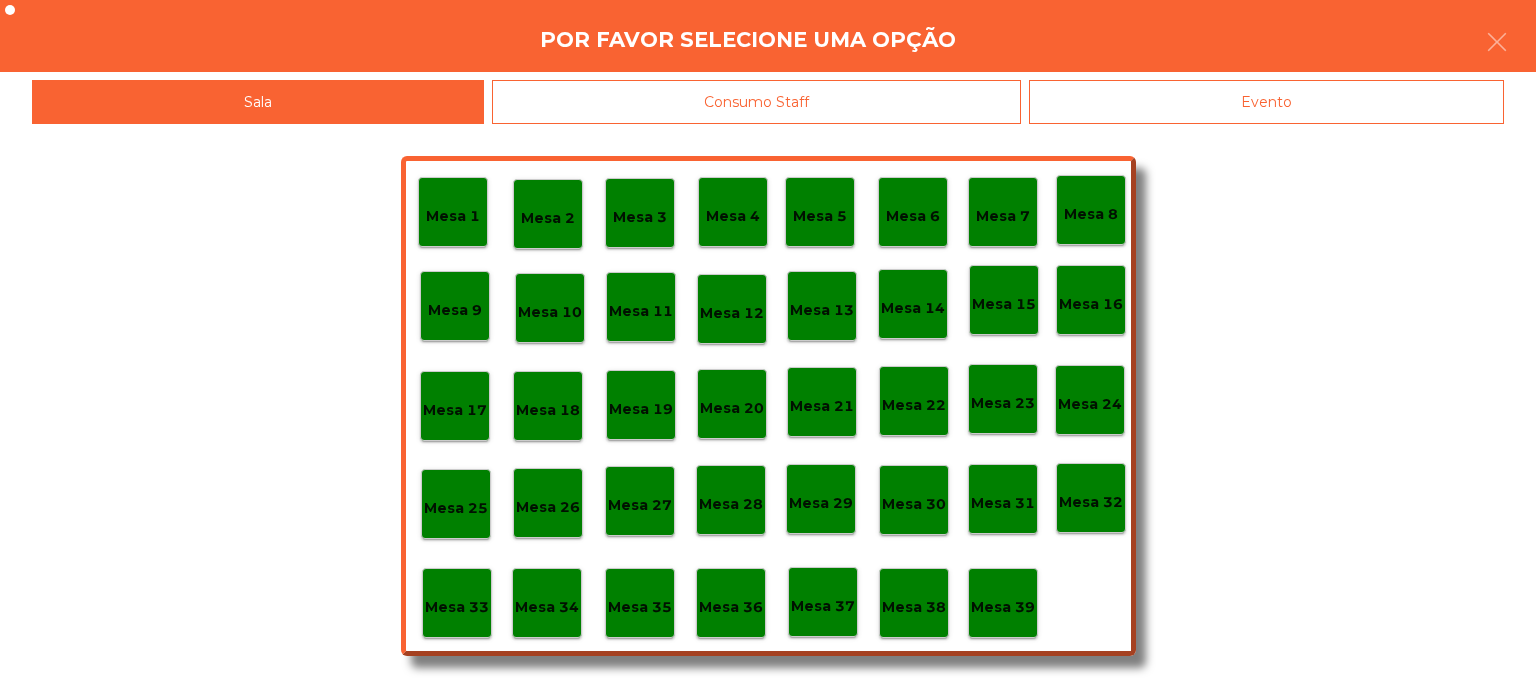 click on "Evento" 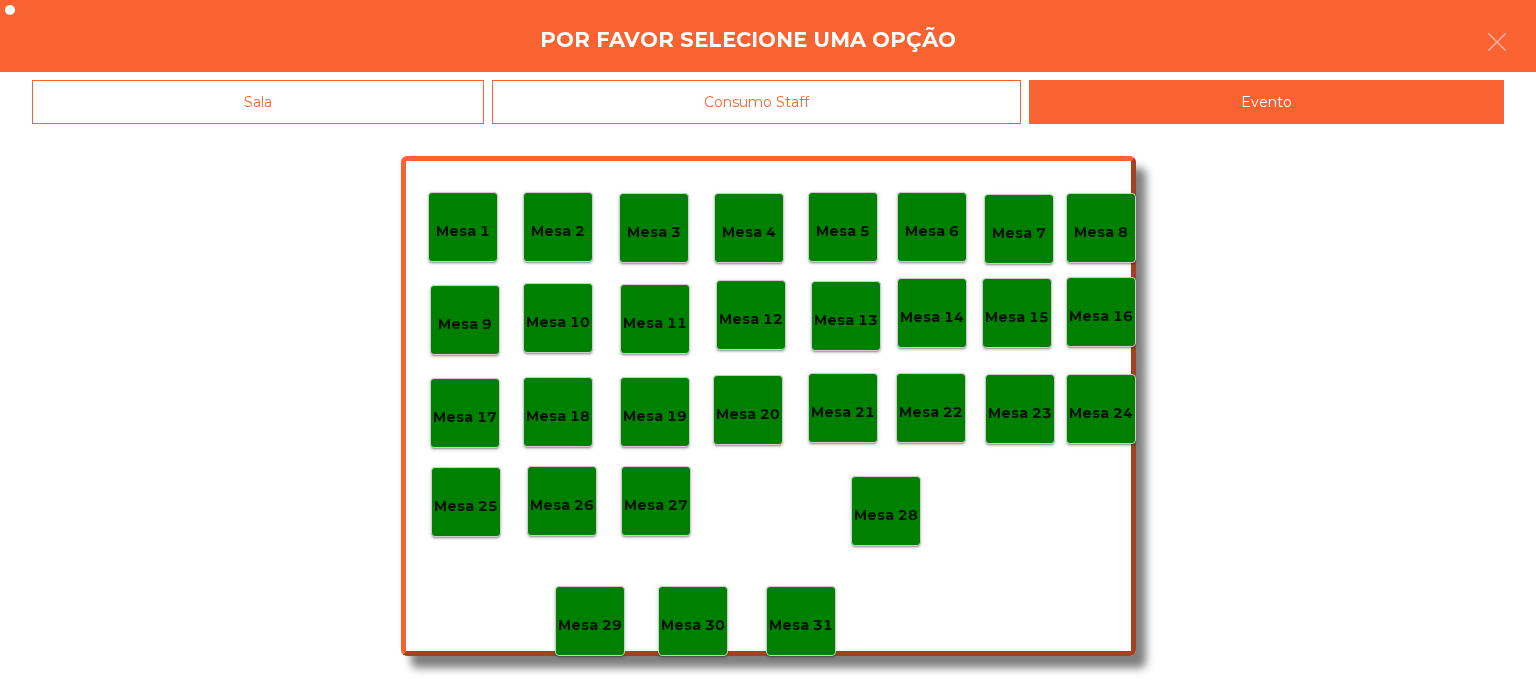 click on "Mesa 28" 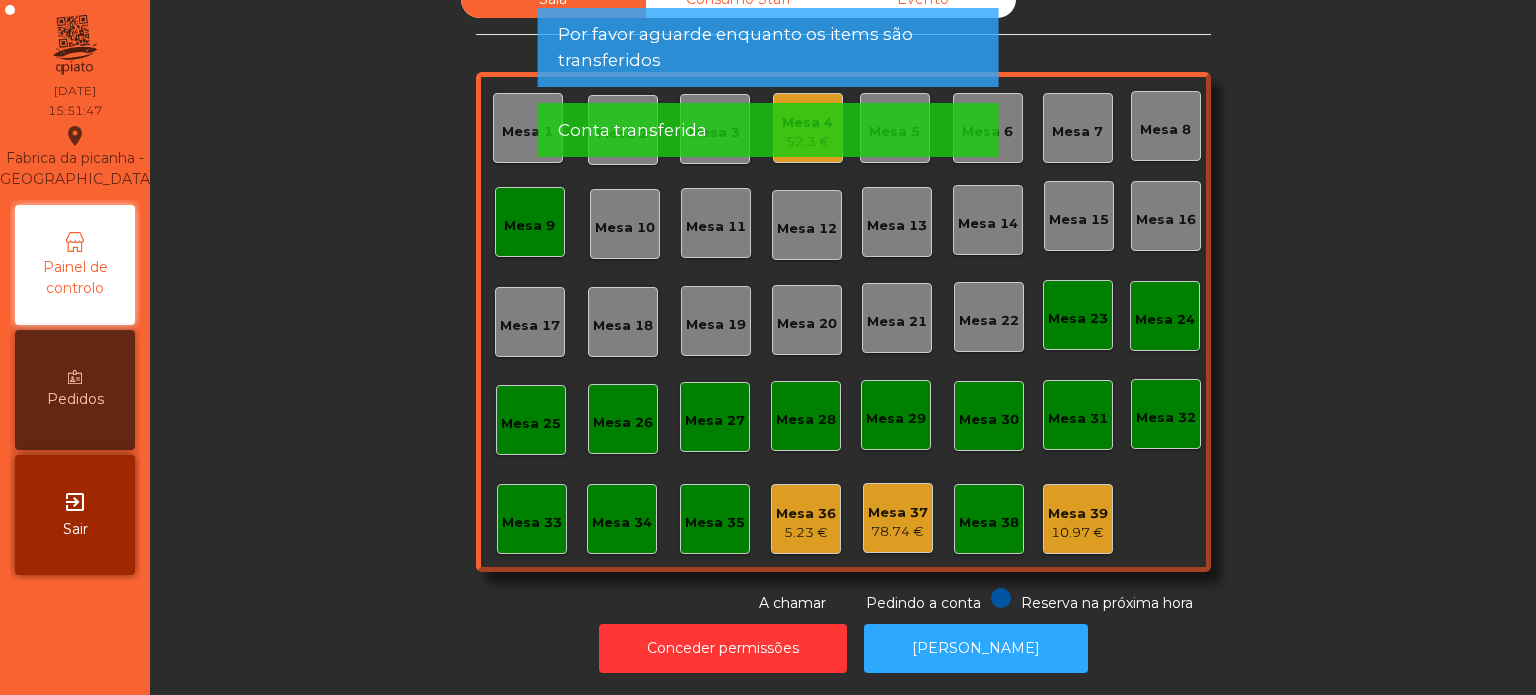 click on "Sala   Consumo Staff   Evento   Mesa 1   Mesa 2   Mesa 3   Mesa 4   52.3 €   Mesa 5   Mesa 6   Mesa 7   Mesa 8   Mesa 9   Mesa 10   Mesa 11   Mesa 12   Mesa 13   Mesa 14   Mesa 15   Mesa 16   Mesa 17   Mesa 18   Mesa 19   Mesa 20   Mesa 21   Mesa 22   Mesa 23   Mesa 24   Mesa 25   Mesa 26   Mesa 27   Mesa 28   Mesa 29   Mesa 30   Mesa 31   Mesa 32   Mesa 33   Mesa 34   Mesa 35   Mesa 36   5.23 €   Mesa 37   78.74 €   Mesa 38   Mesa 39   10.97 €  Reserva na próxima hora Pedindo a conta A chamar" 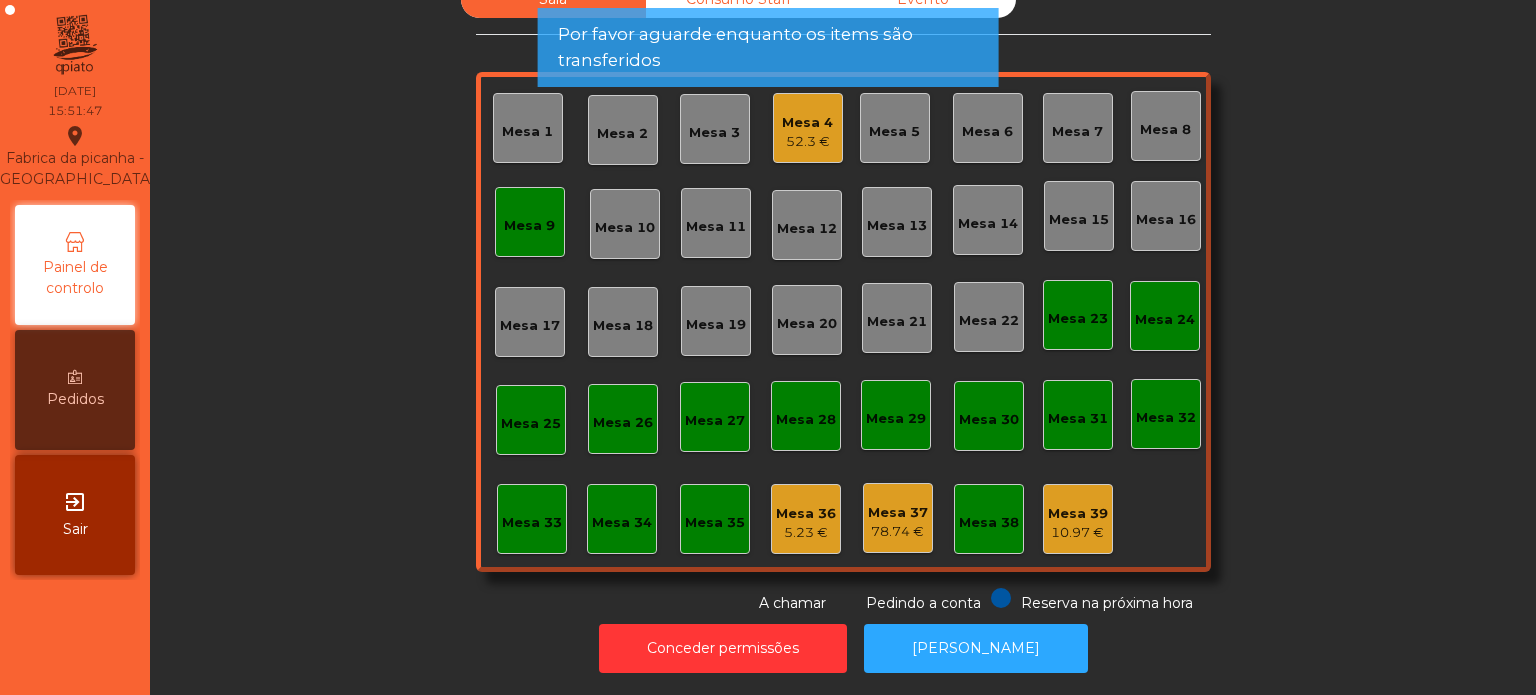 click on "Por favor aguarde enquanto os items são transferidos" 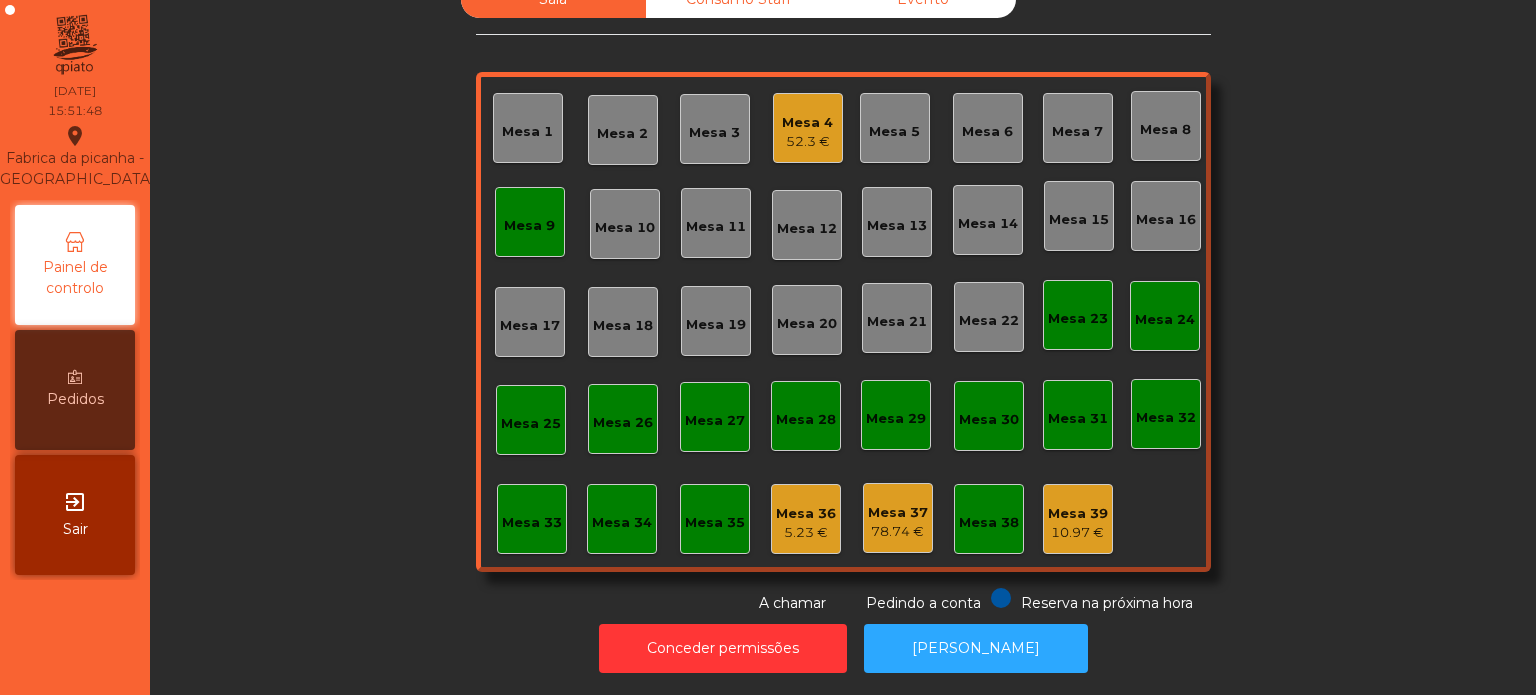 click on "Mesa 9" 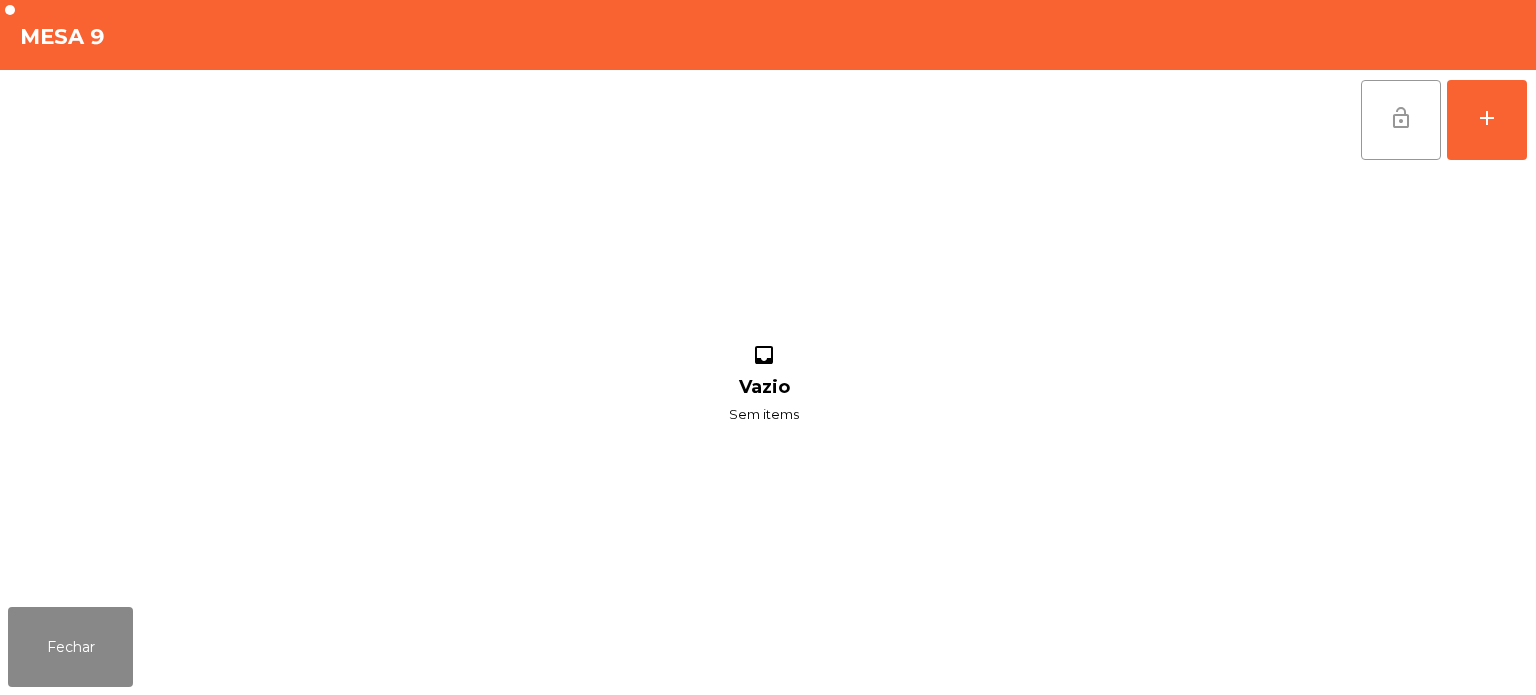 click on "lock_open" 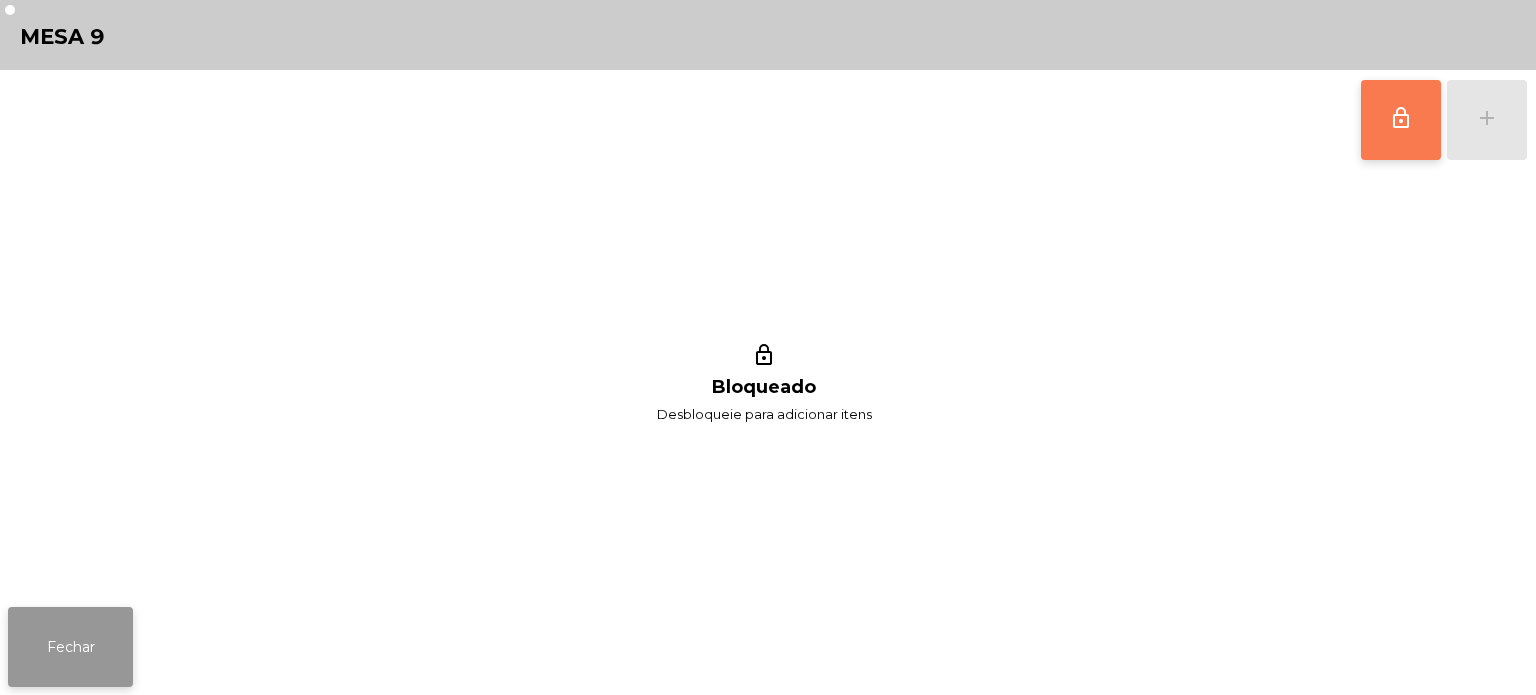click on "Fechar" 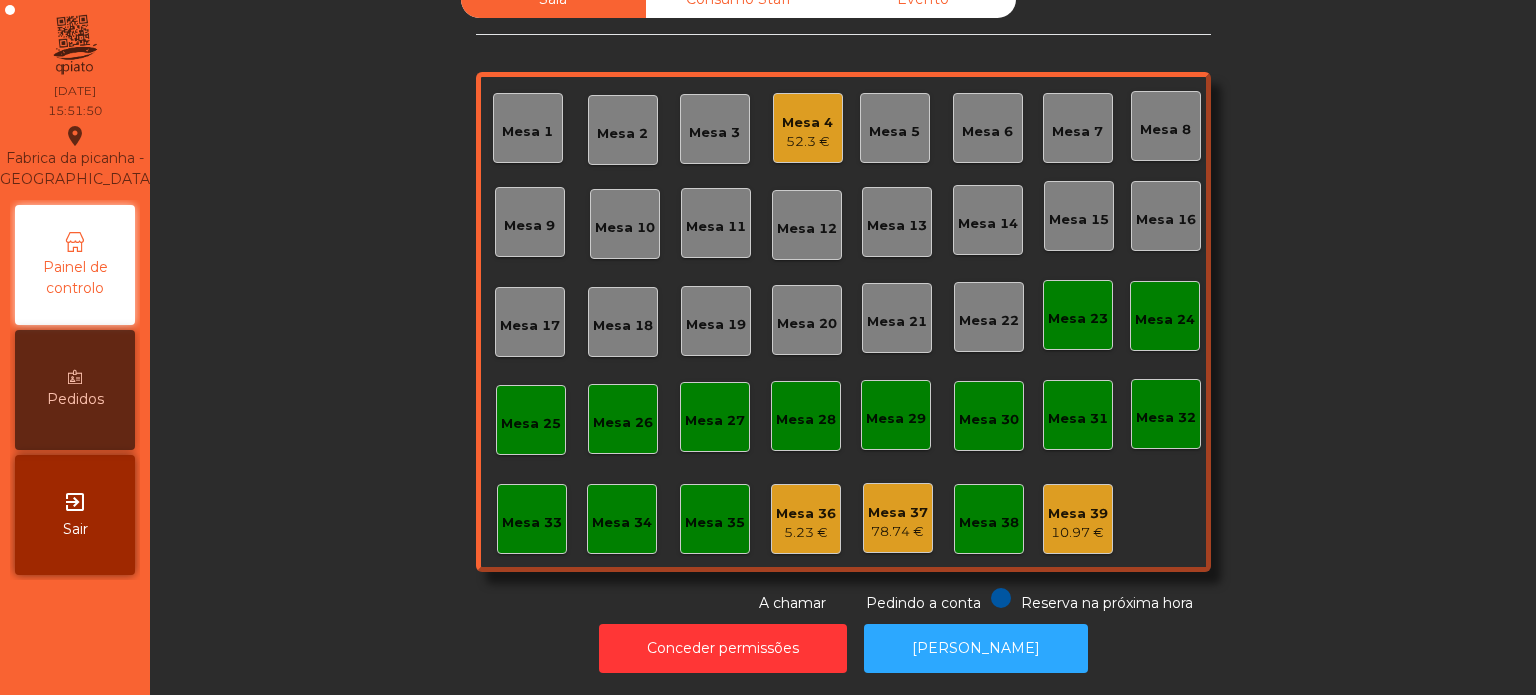 click on "52.3 €" 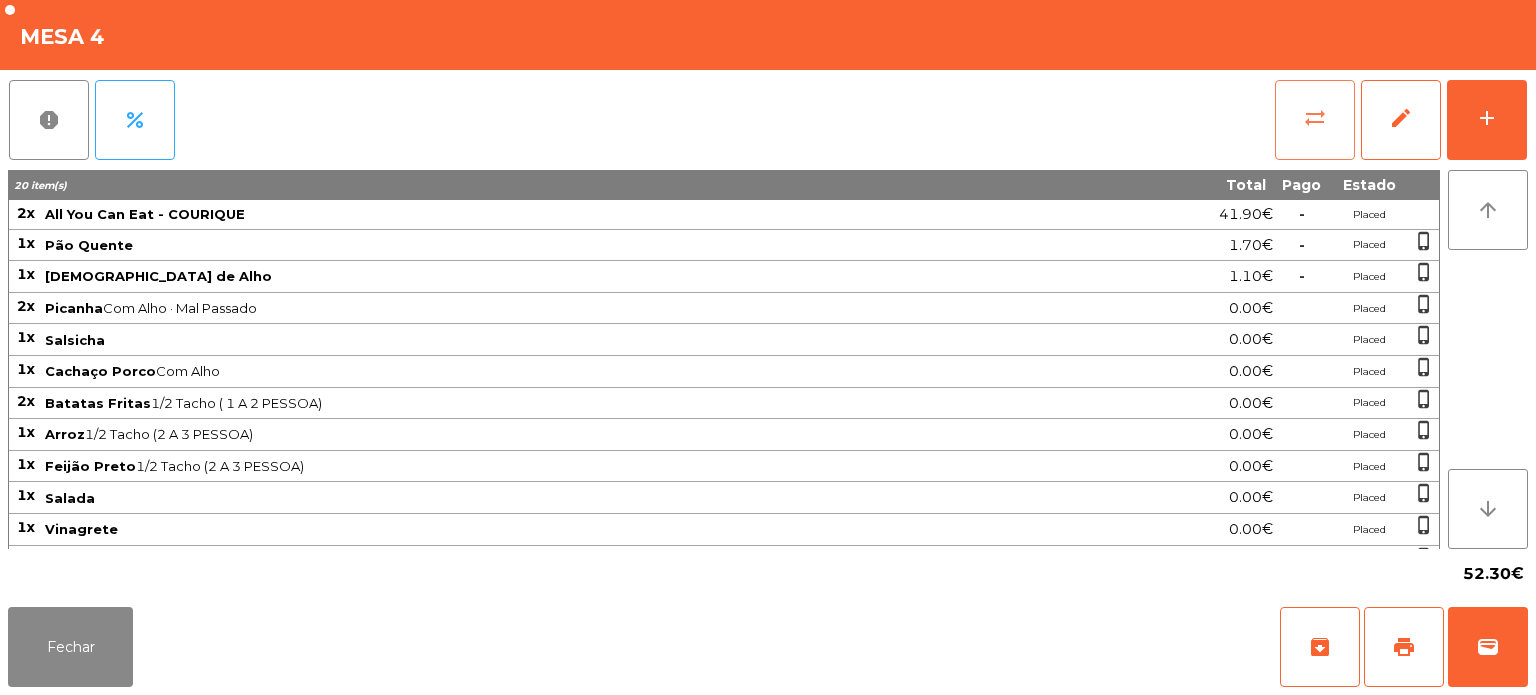 click on "sync_alt" 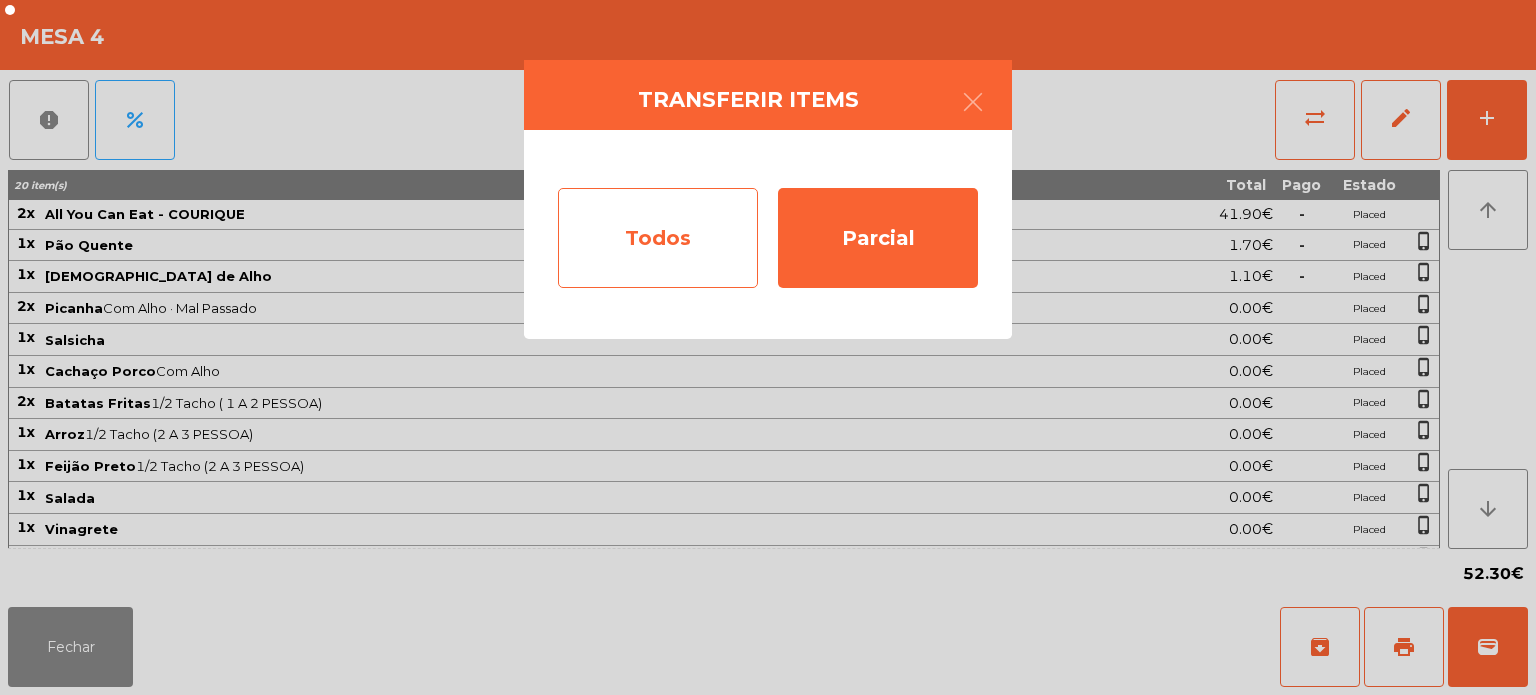 click on "Todos" 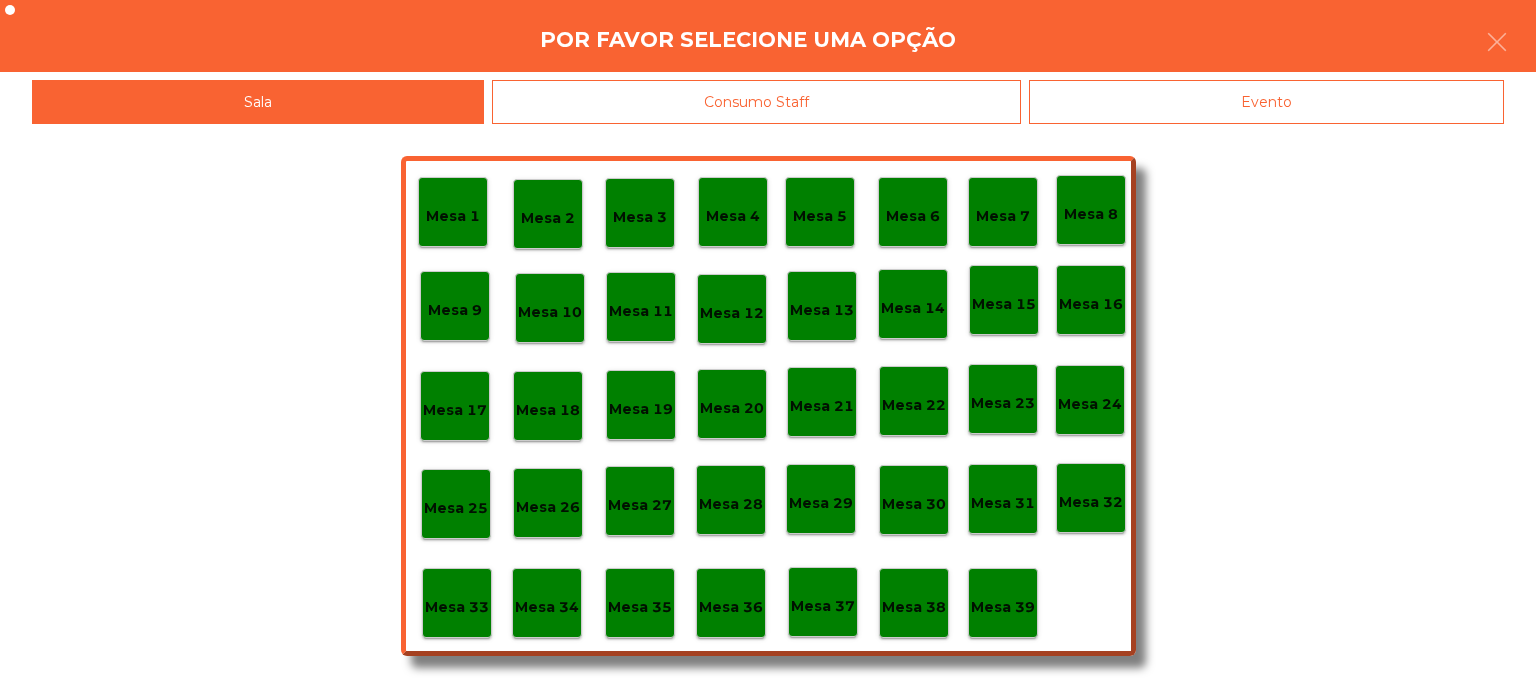 click on "Evento" 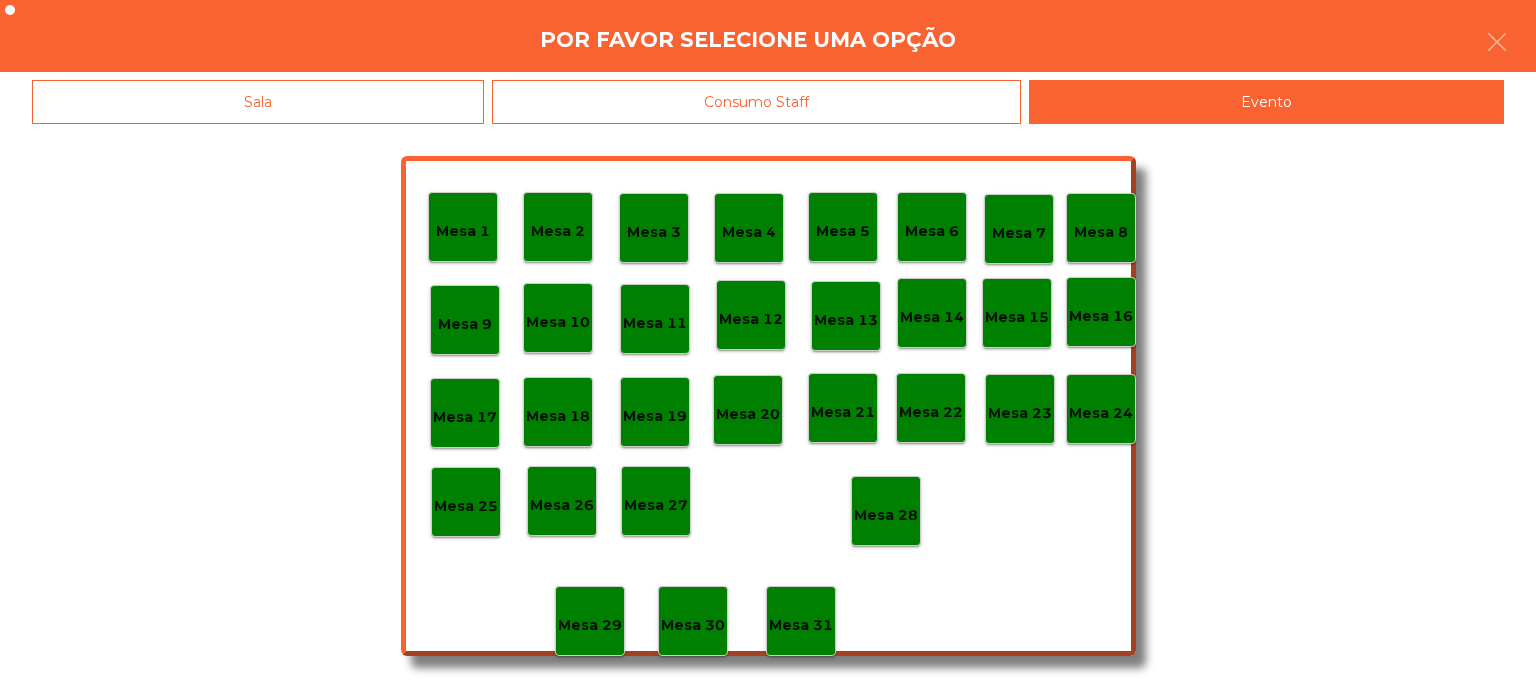 click on "Mesa 28" 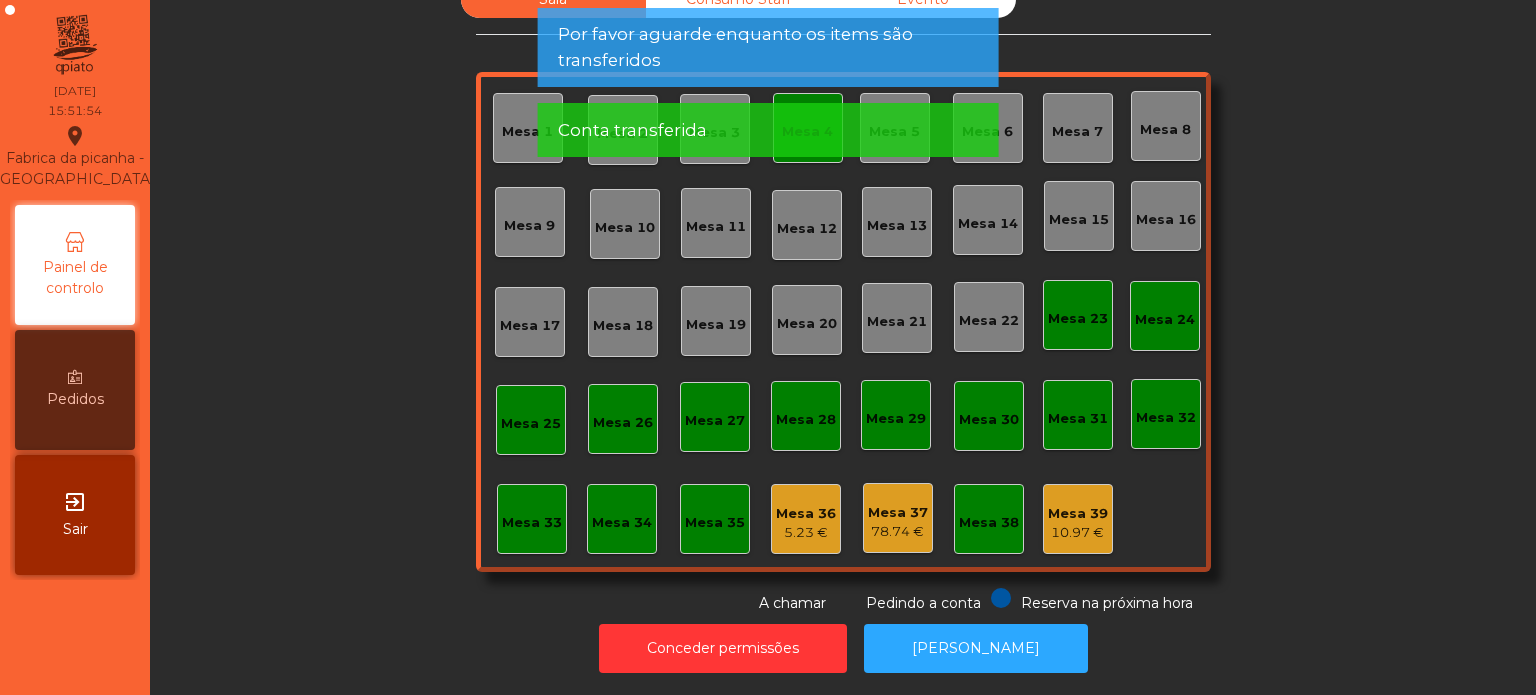 click on "Conta transferida" 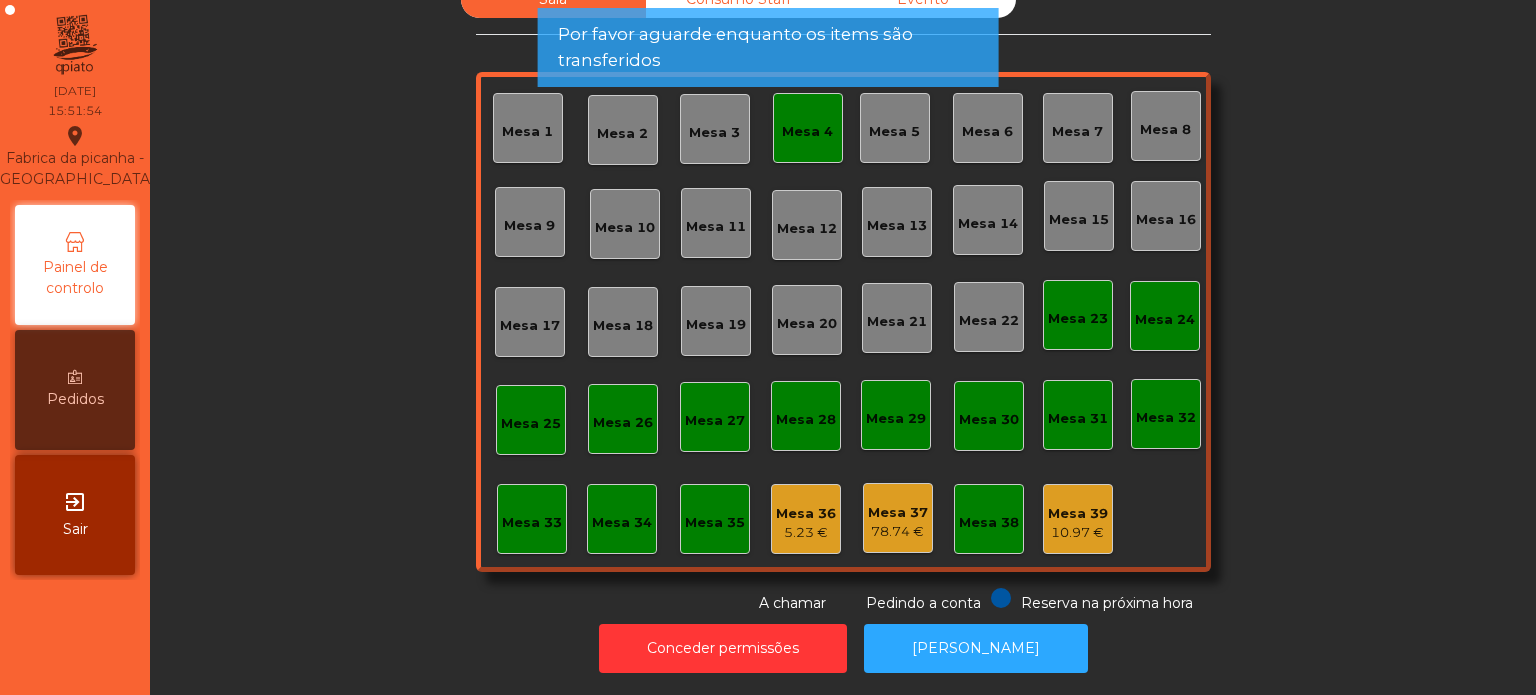 click on "Por favor aguarde enquanto os items são transferidos Conta transferida" 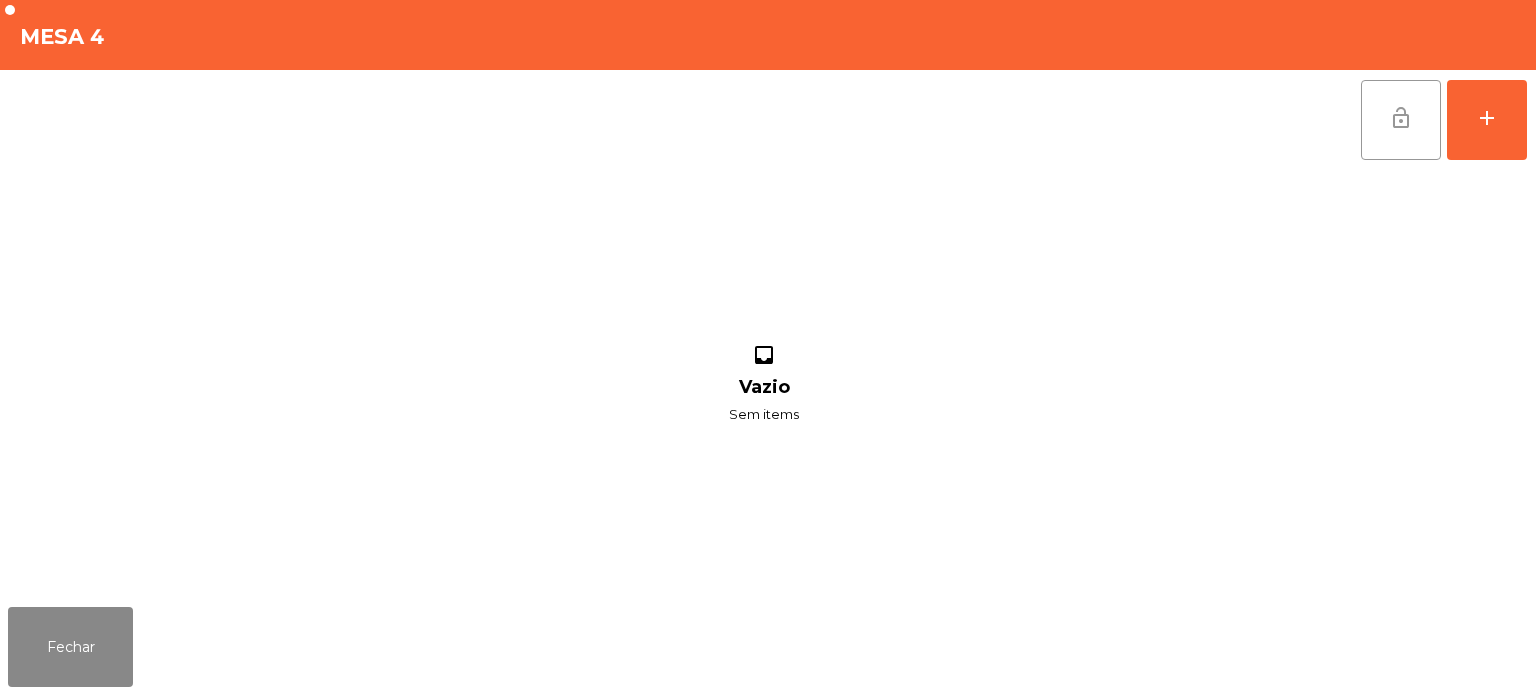 click on "lock_open" 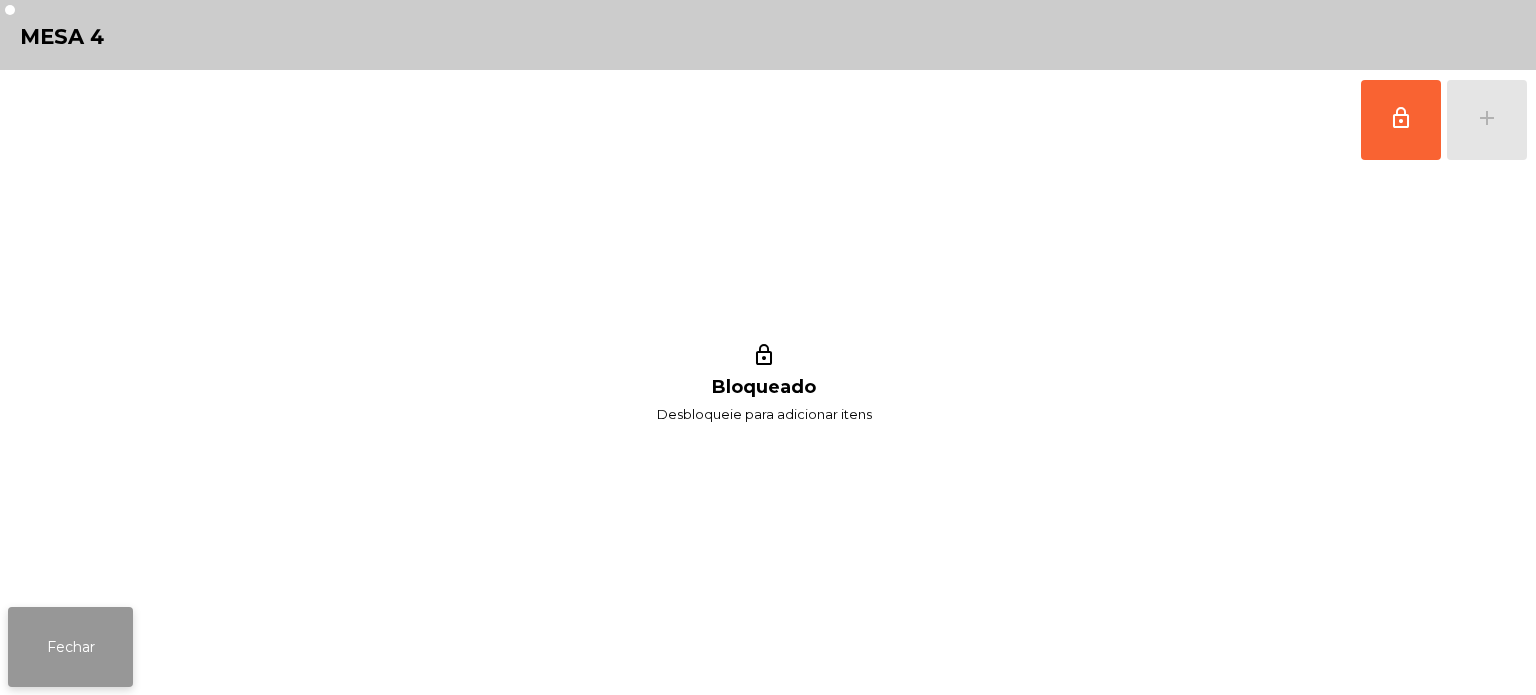click on "Fechar" 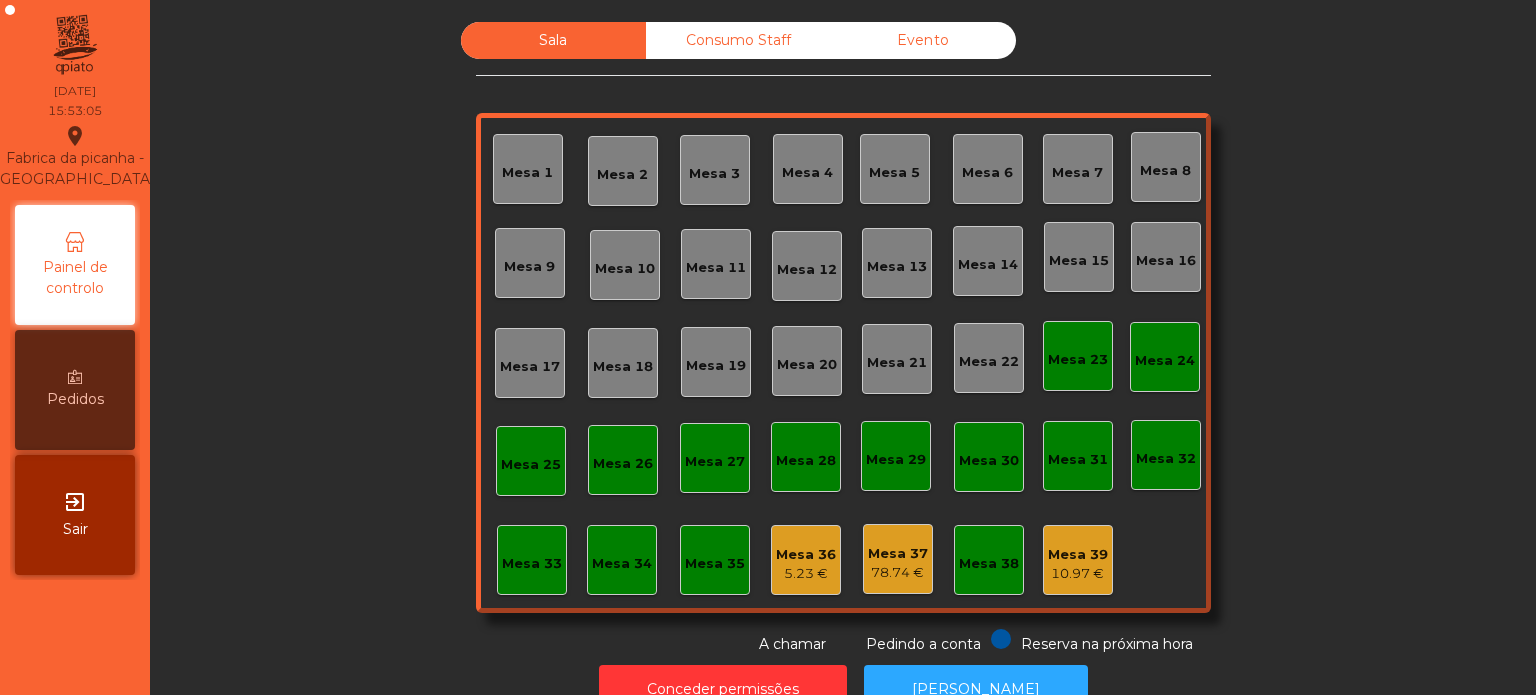scroll, scrollTop: 55, scrollLeft: 0, axis: vertical 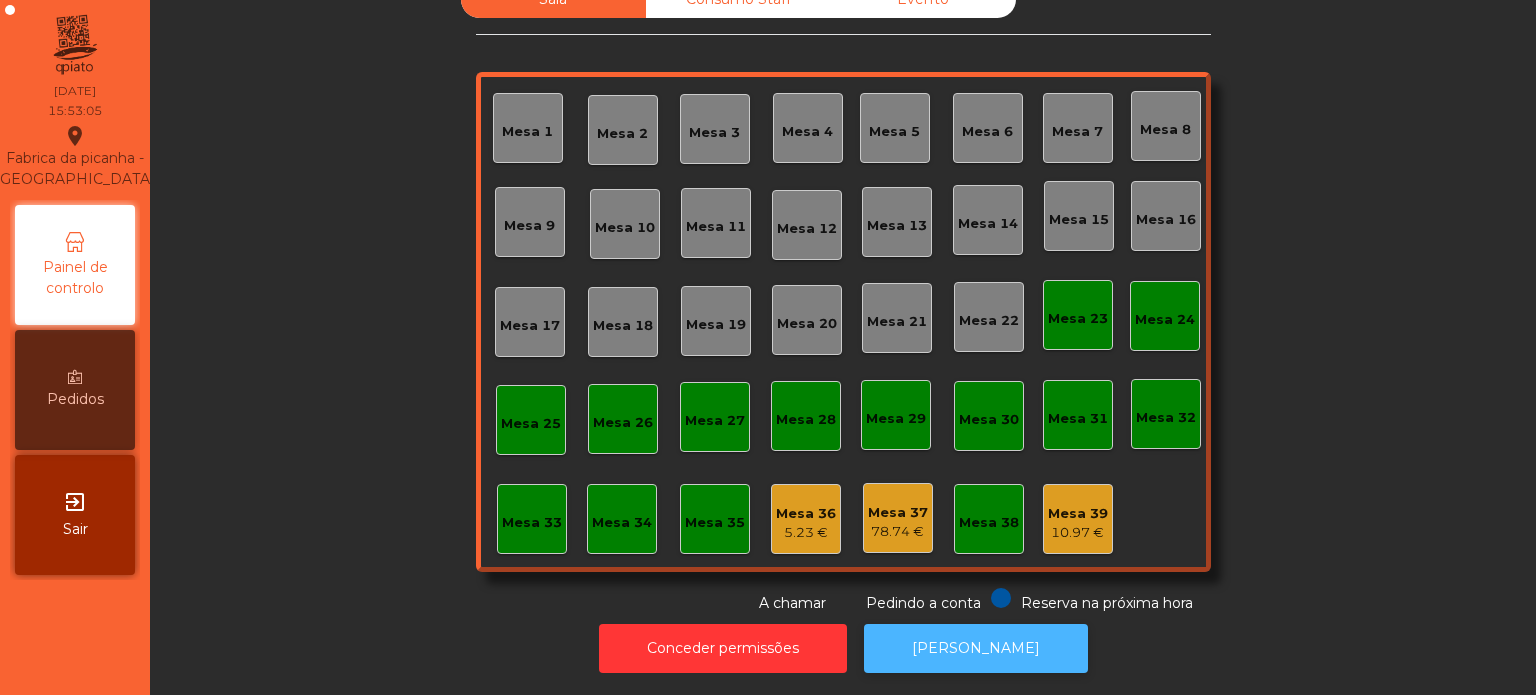 click on "[PERSON_NAME]" 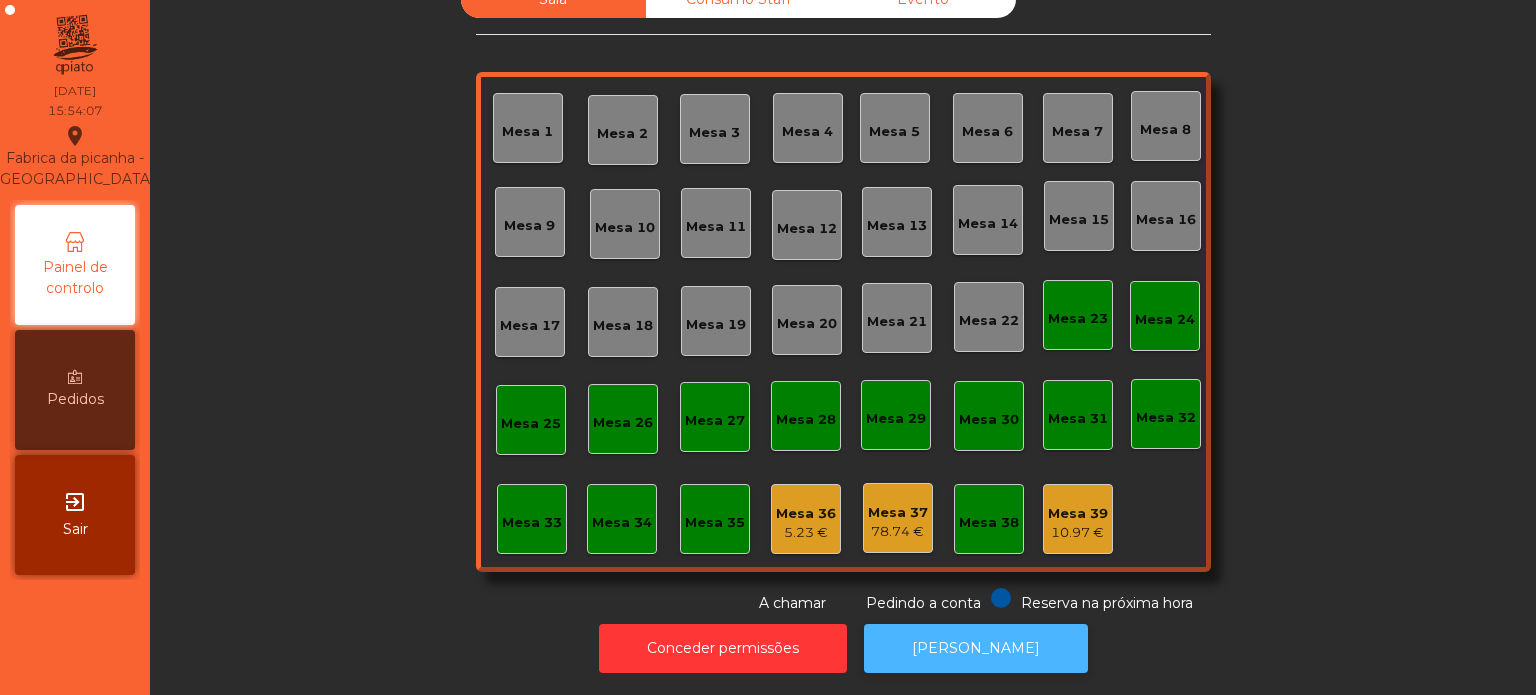 scroll, scrollTop: 0, scrollLeft: 0, axis: both 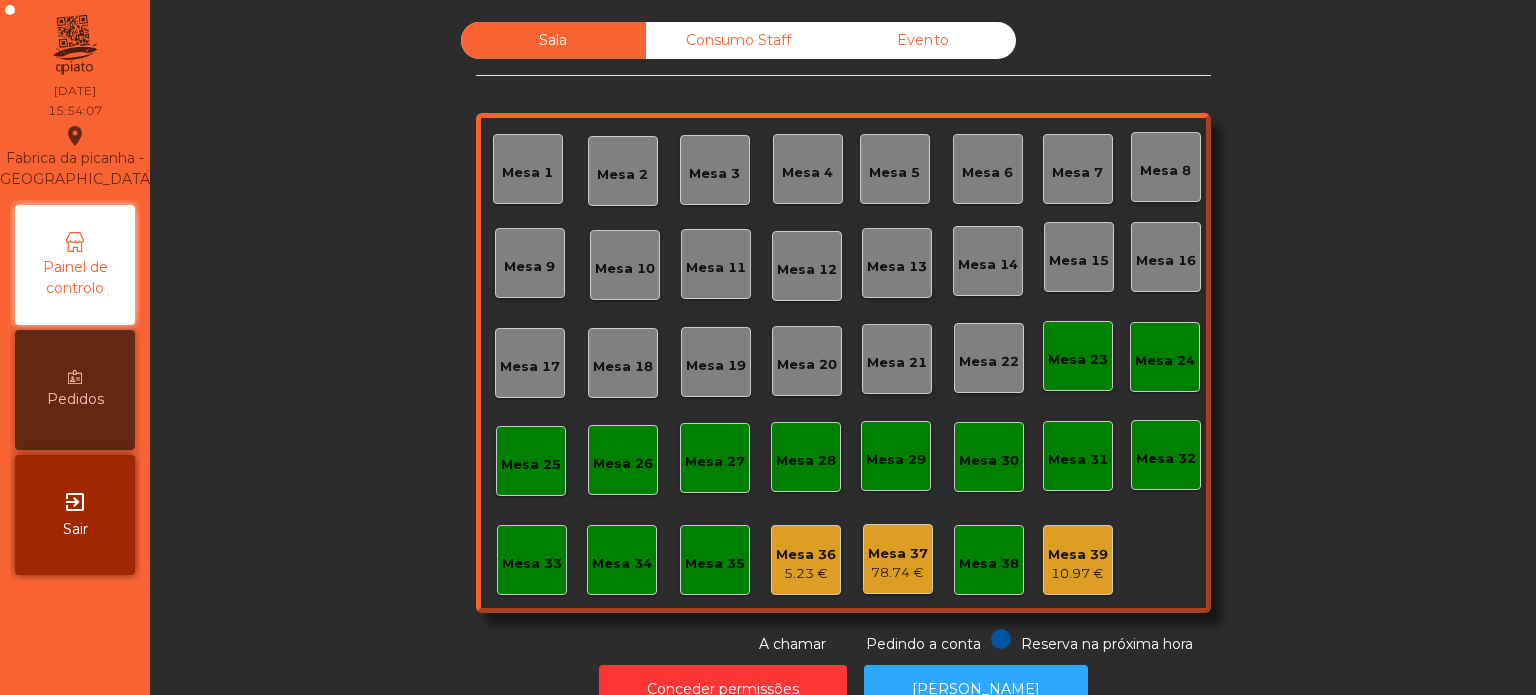 click on "Consumo Staff" 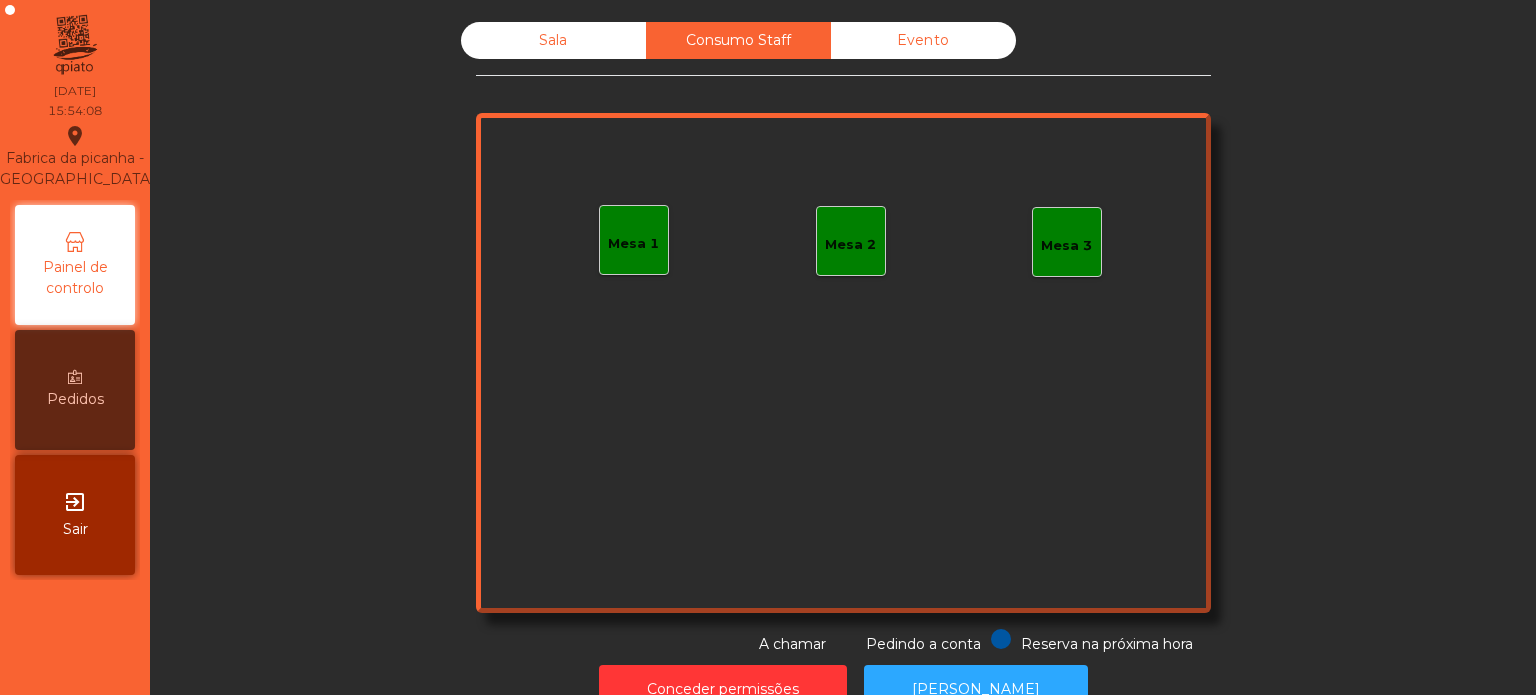 click on "Evento" 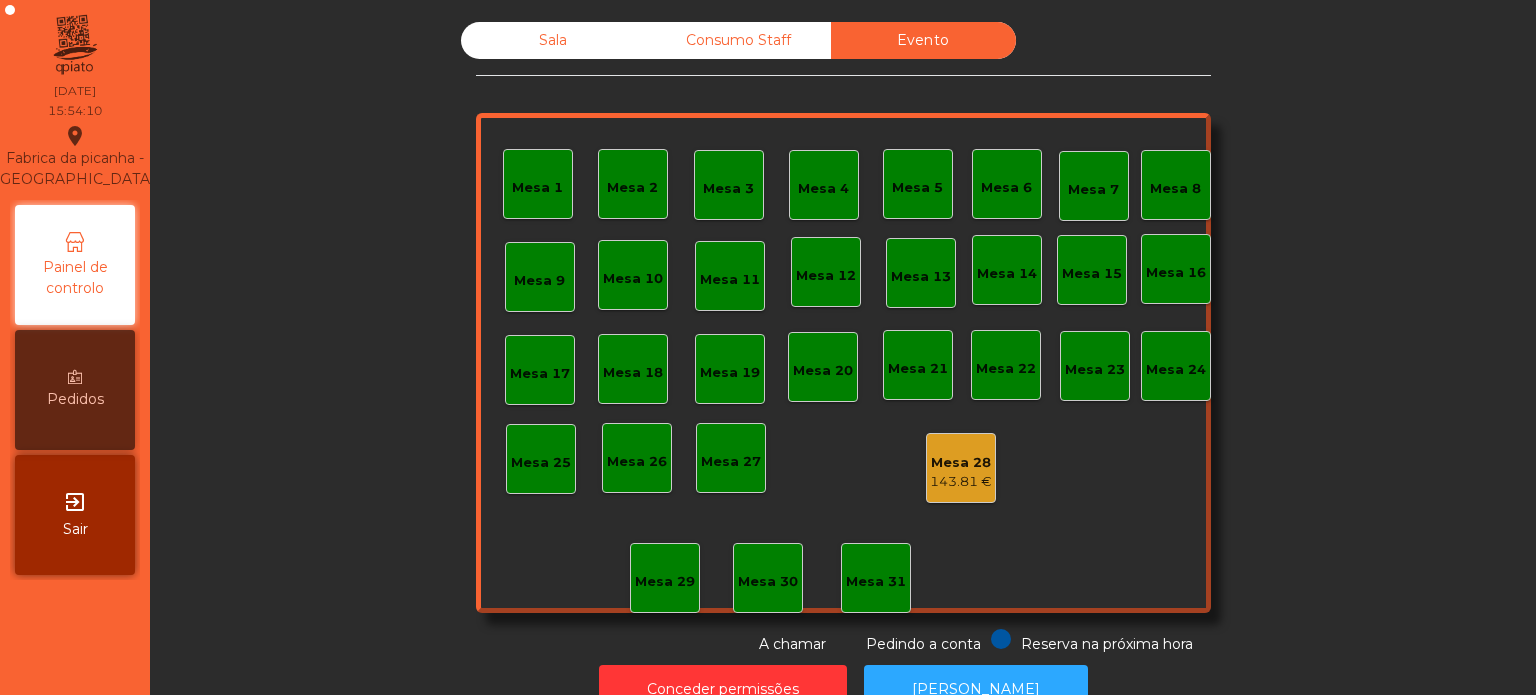 click on "Sala" 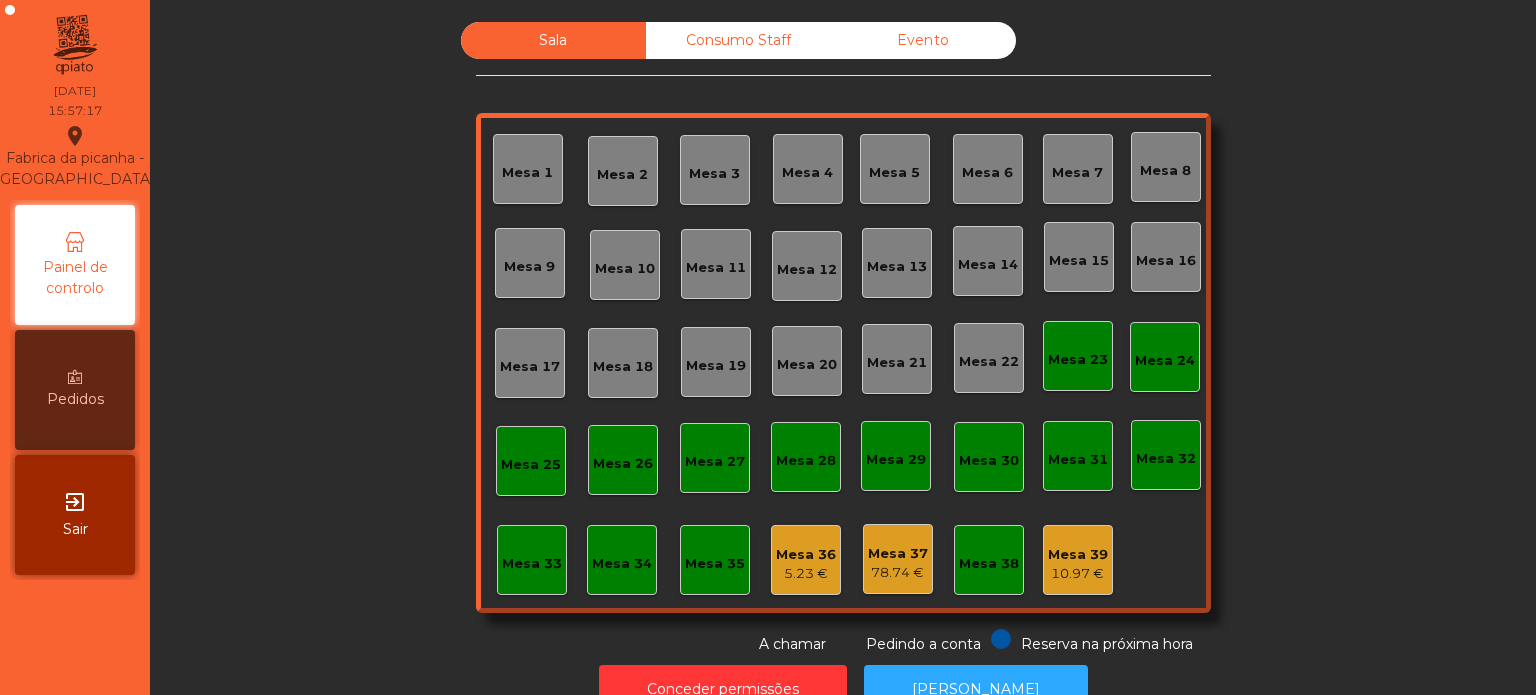 click on "Evento" 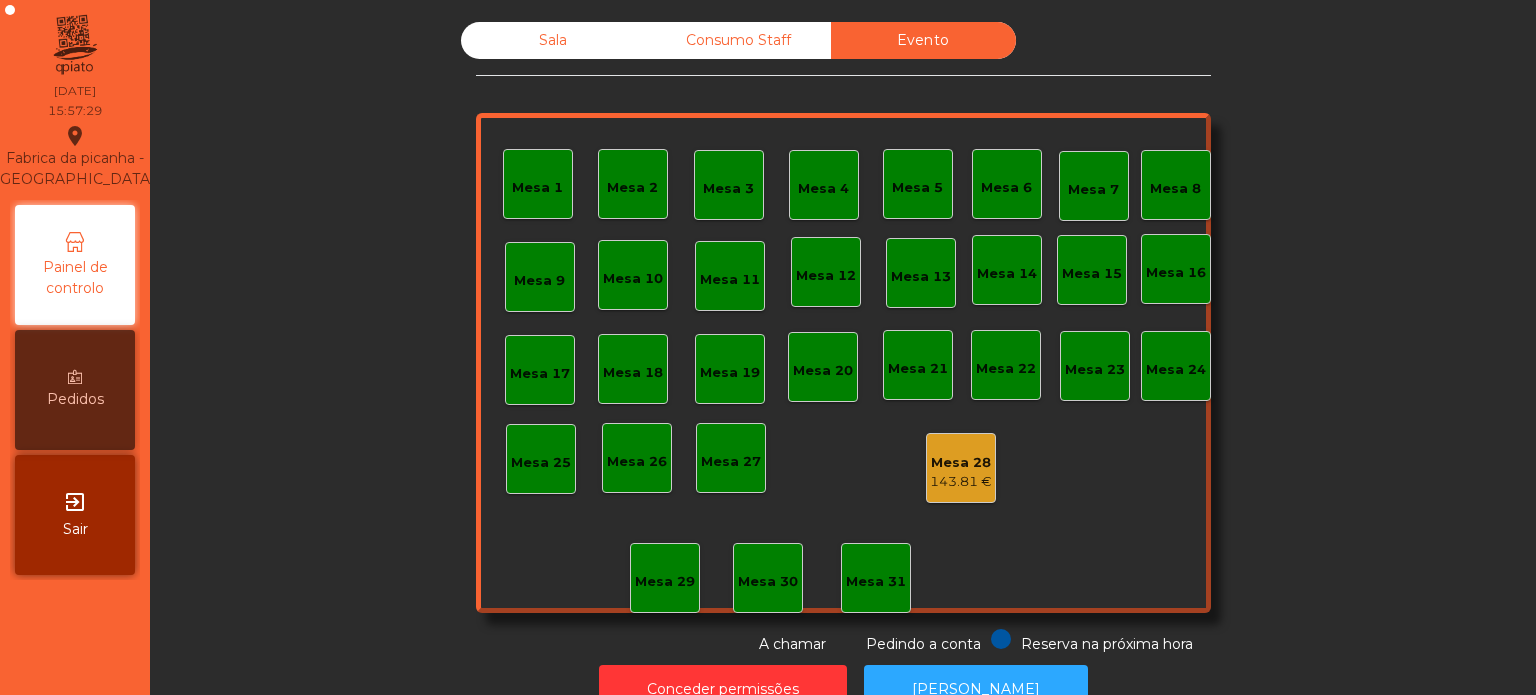 scroll, scrollTop: 55, scrollLeft: 0, axis: vertical 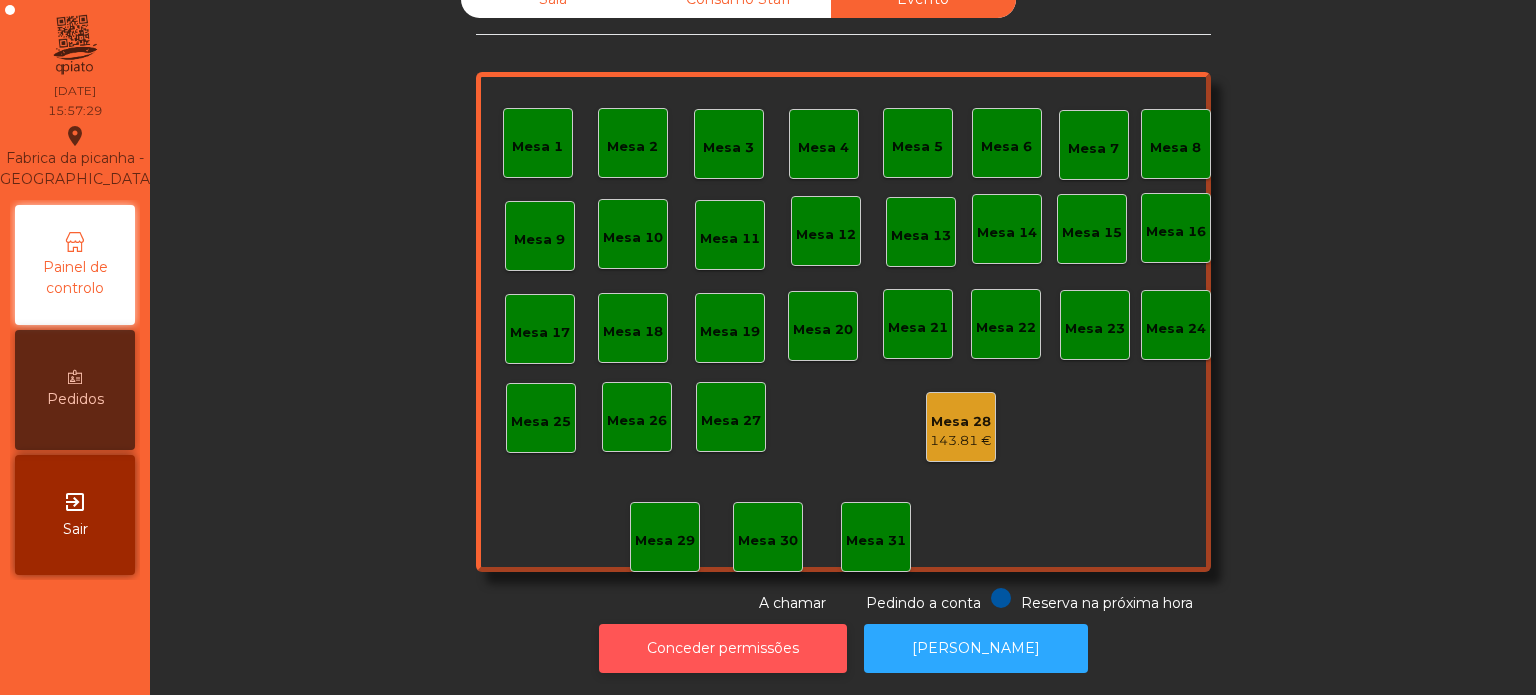 click on "Conceder permissões" 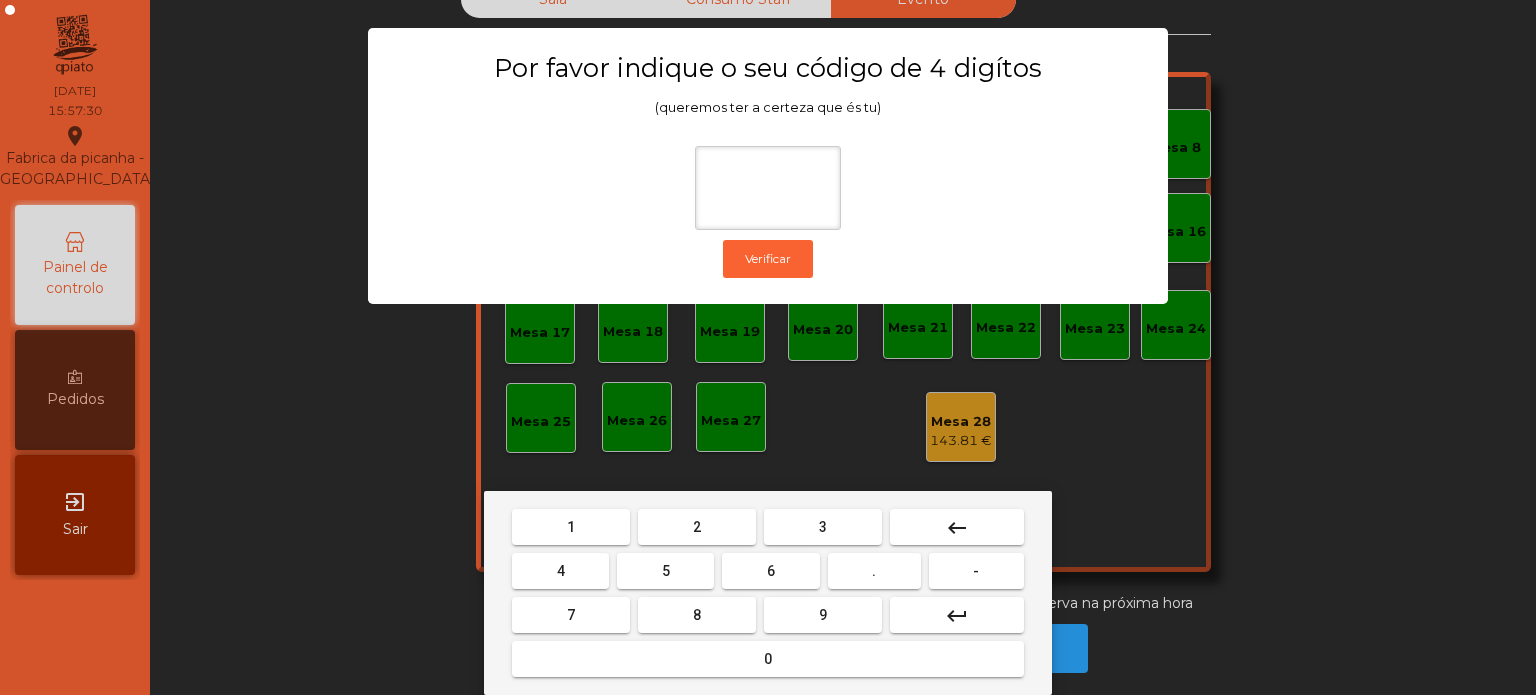 click on "1" at bounding box center [571, 527] 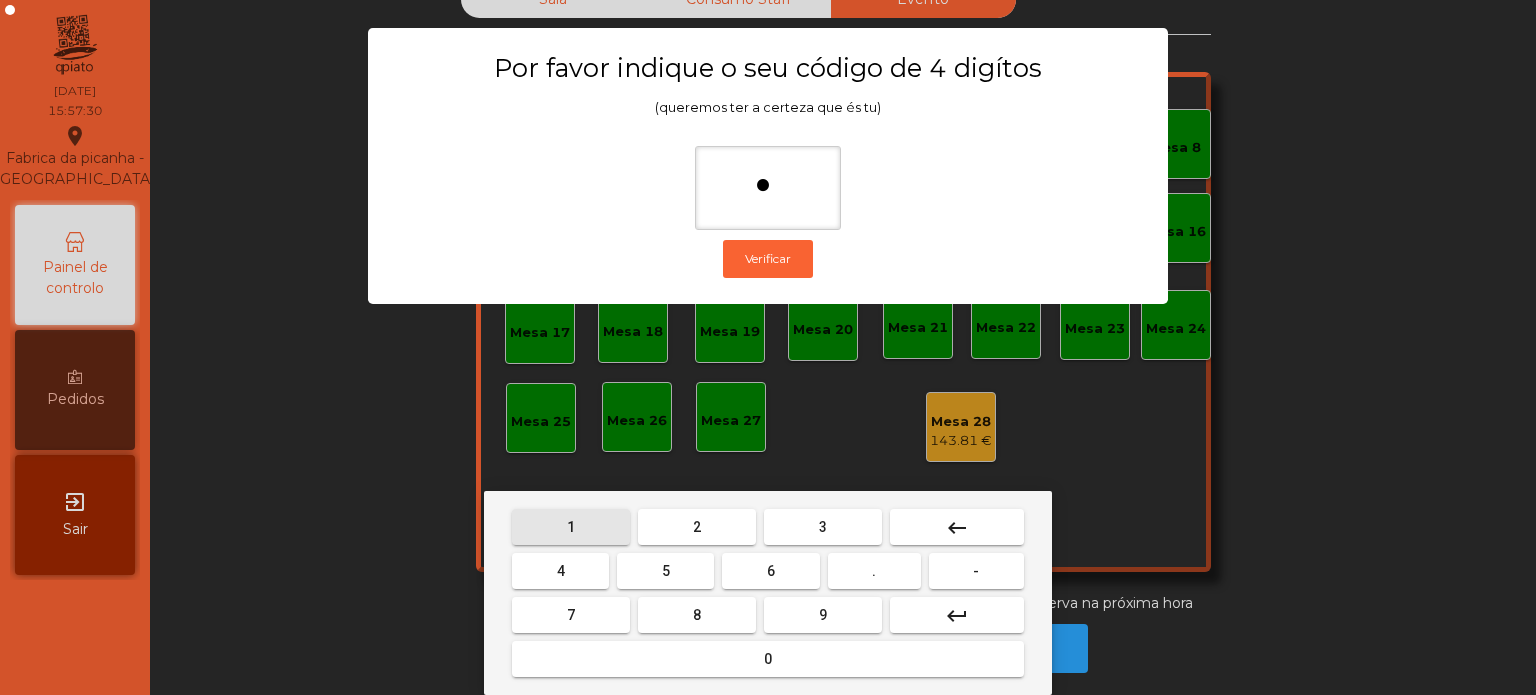 click on "3" at bounding box center [823, 527] 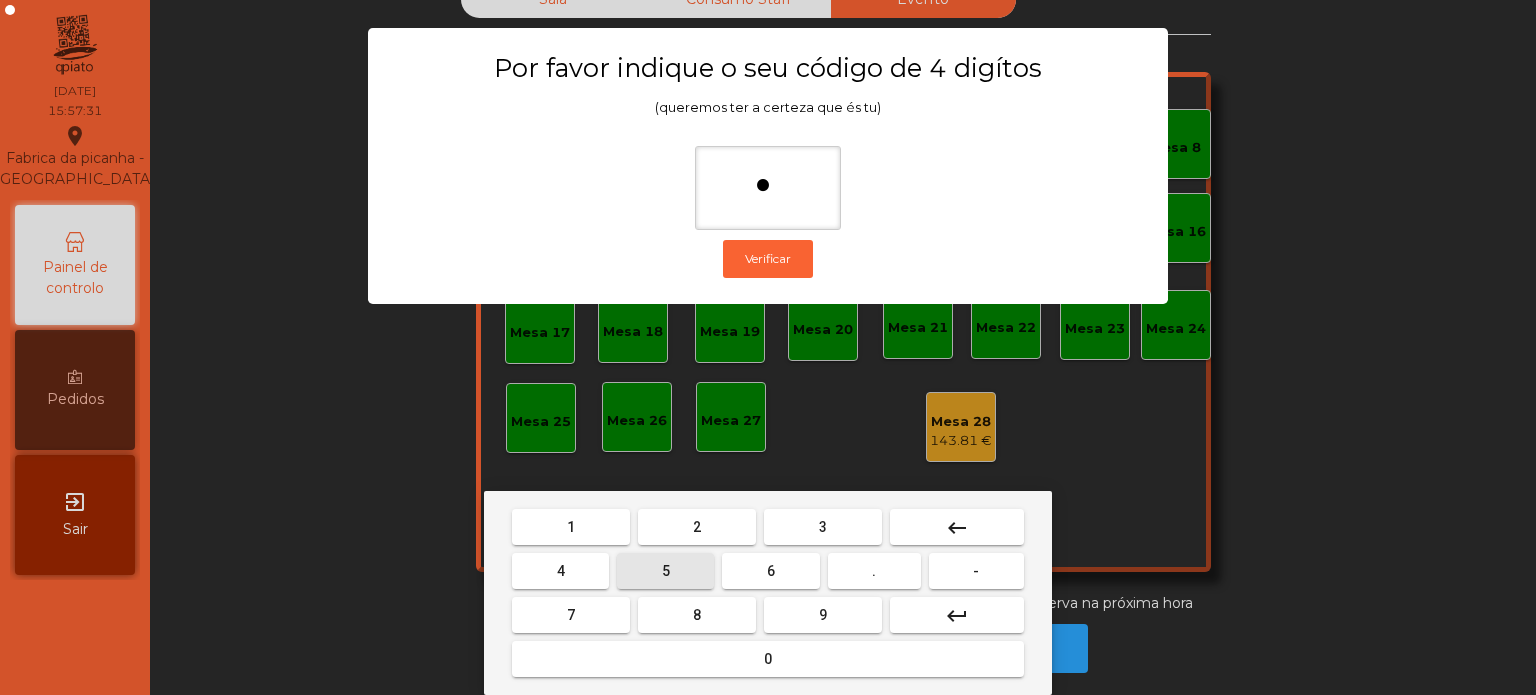 click on "5" at bounding box center [665, 571] 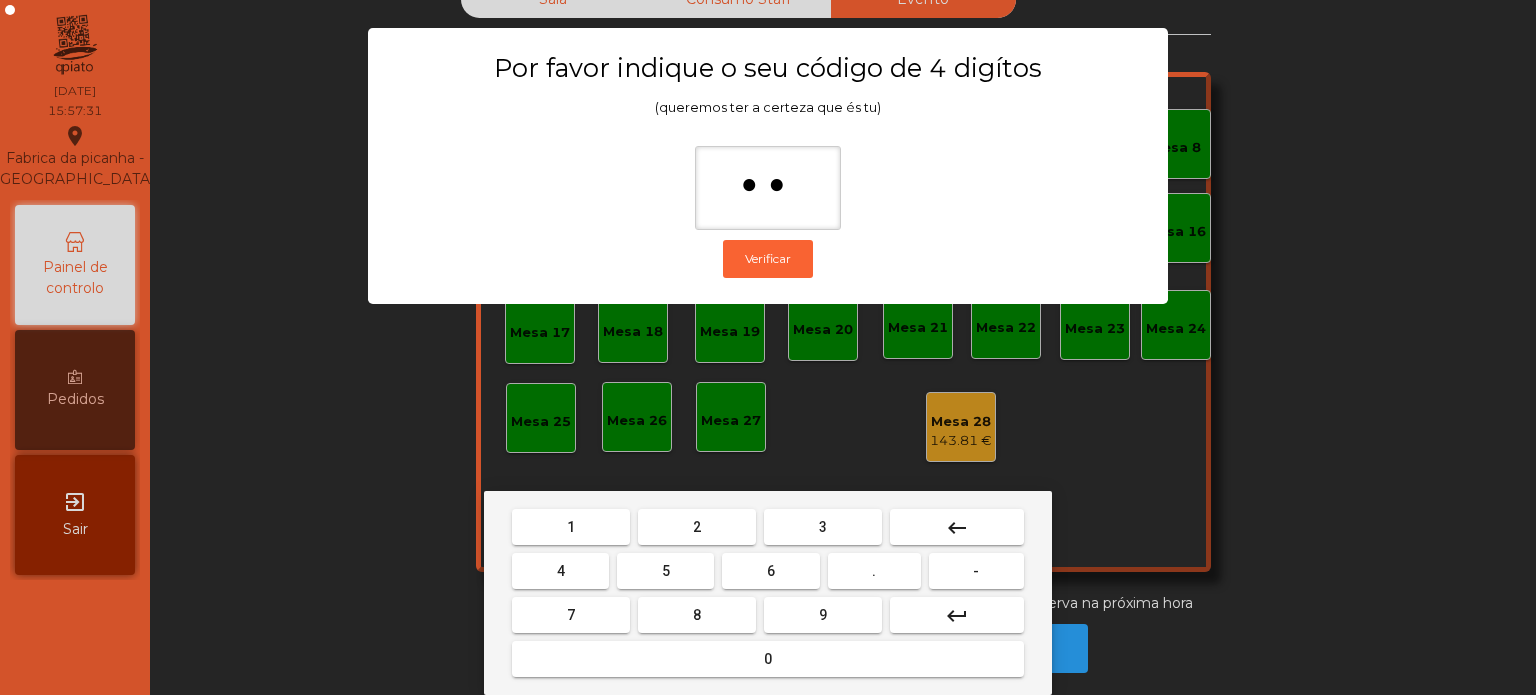 click on "0" at bounding box center [768, 659] 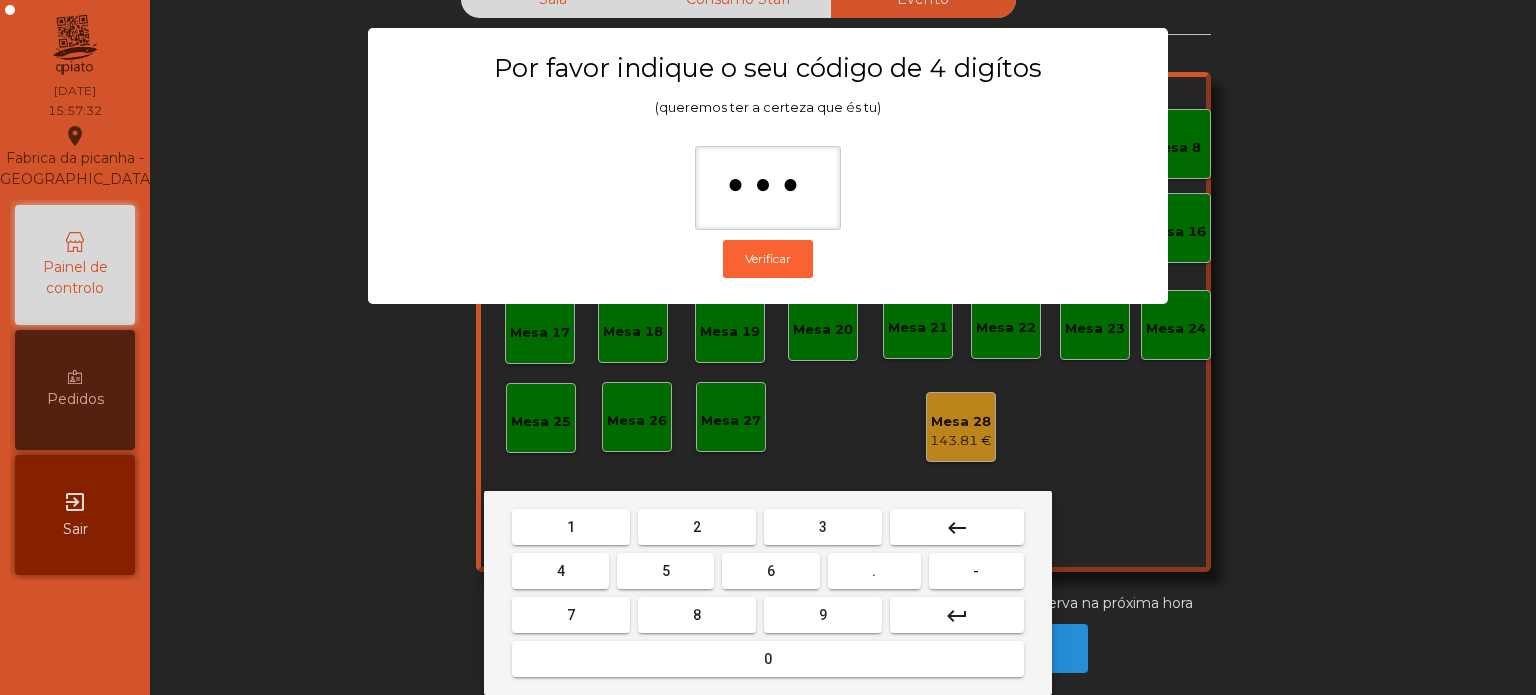 click on "keyboard_backspace" at bounding box center [957, 528] 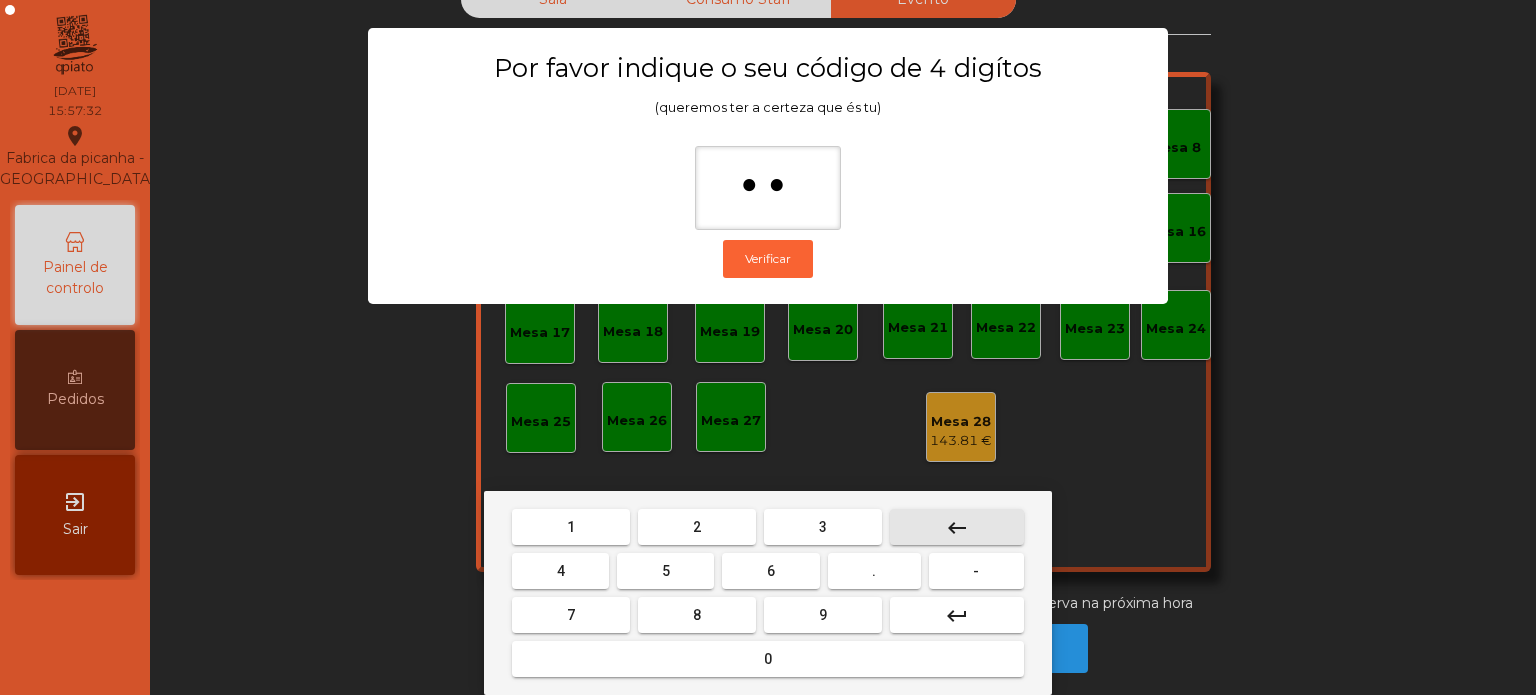 click on "keyboard_backspace" at bounding box center (957, 528) 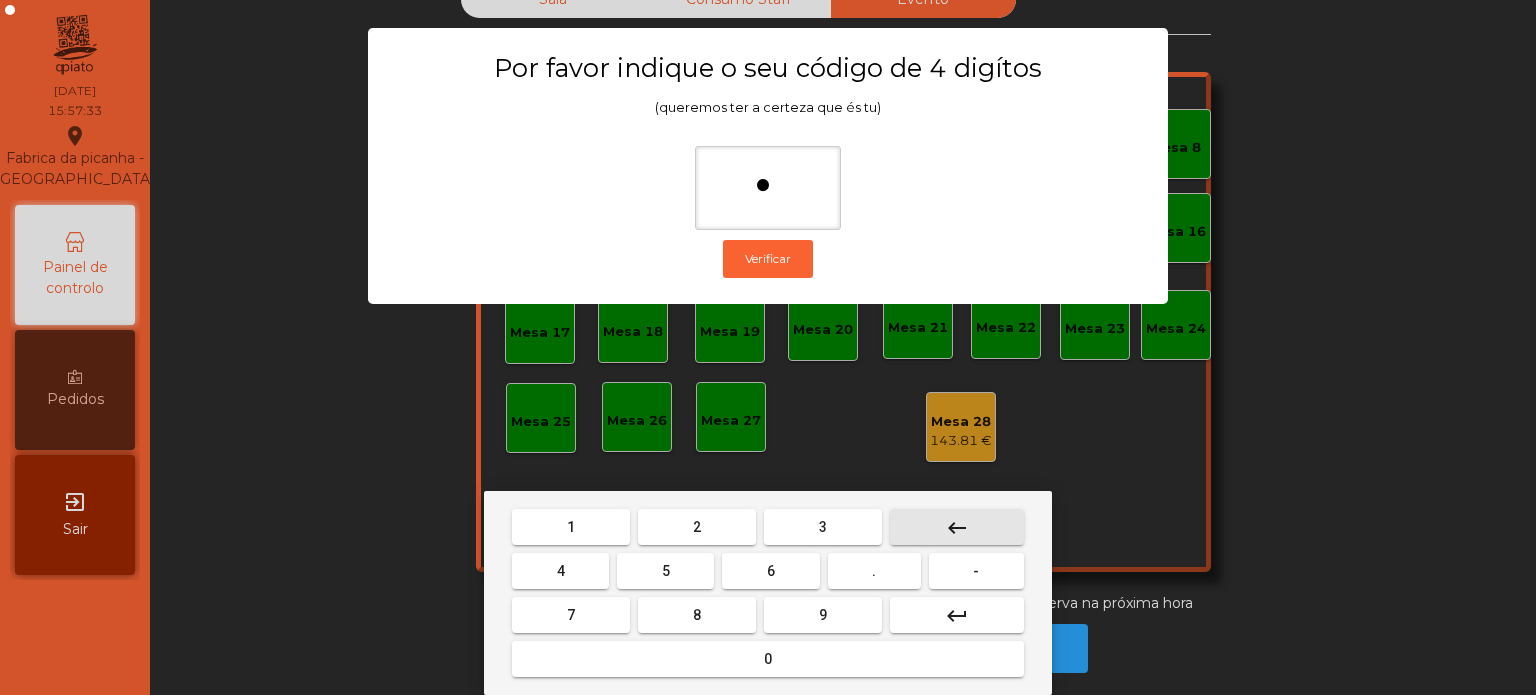 click on "keyboard_backspace" at bounding box center [957, 528] 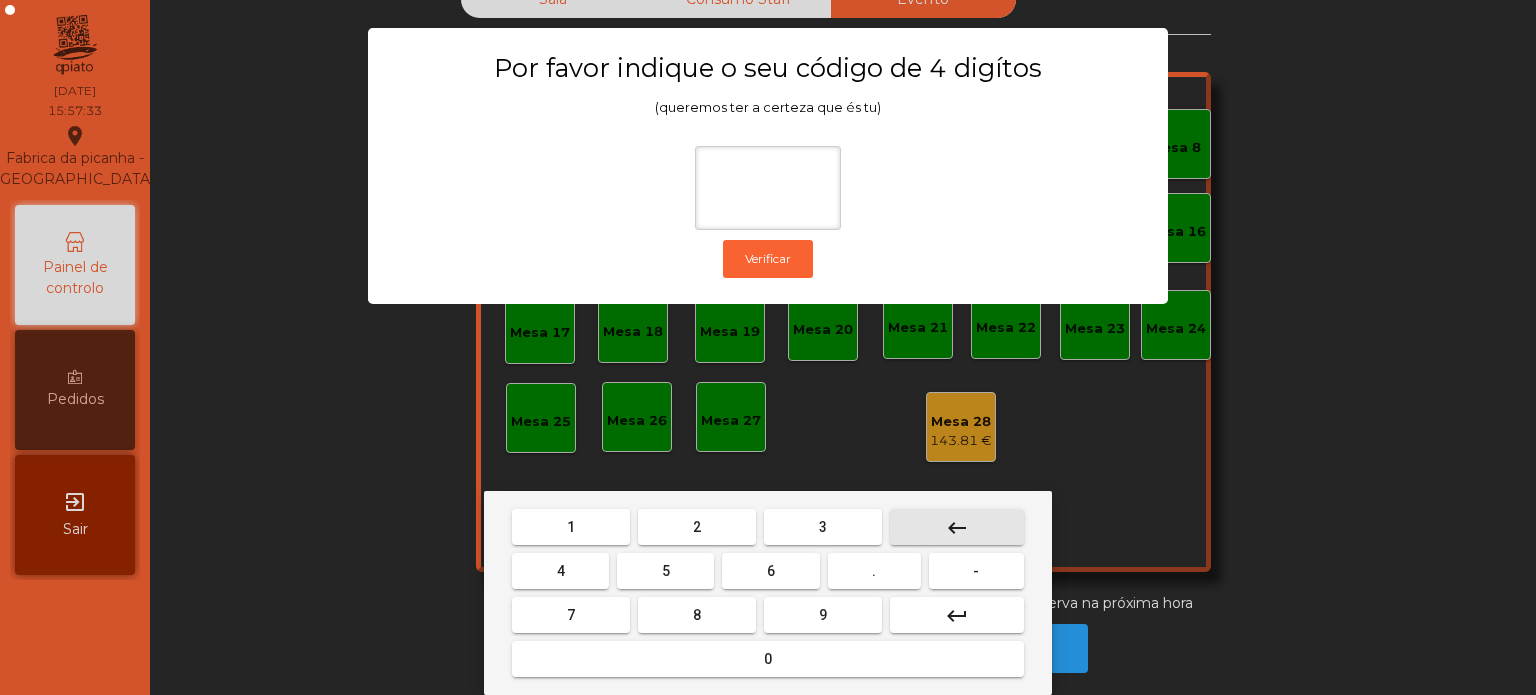 click on "keyboard_backspace" at bounding box center (957, 528) 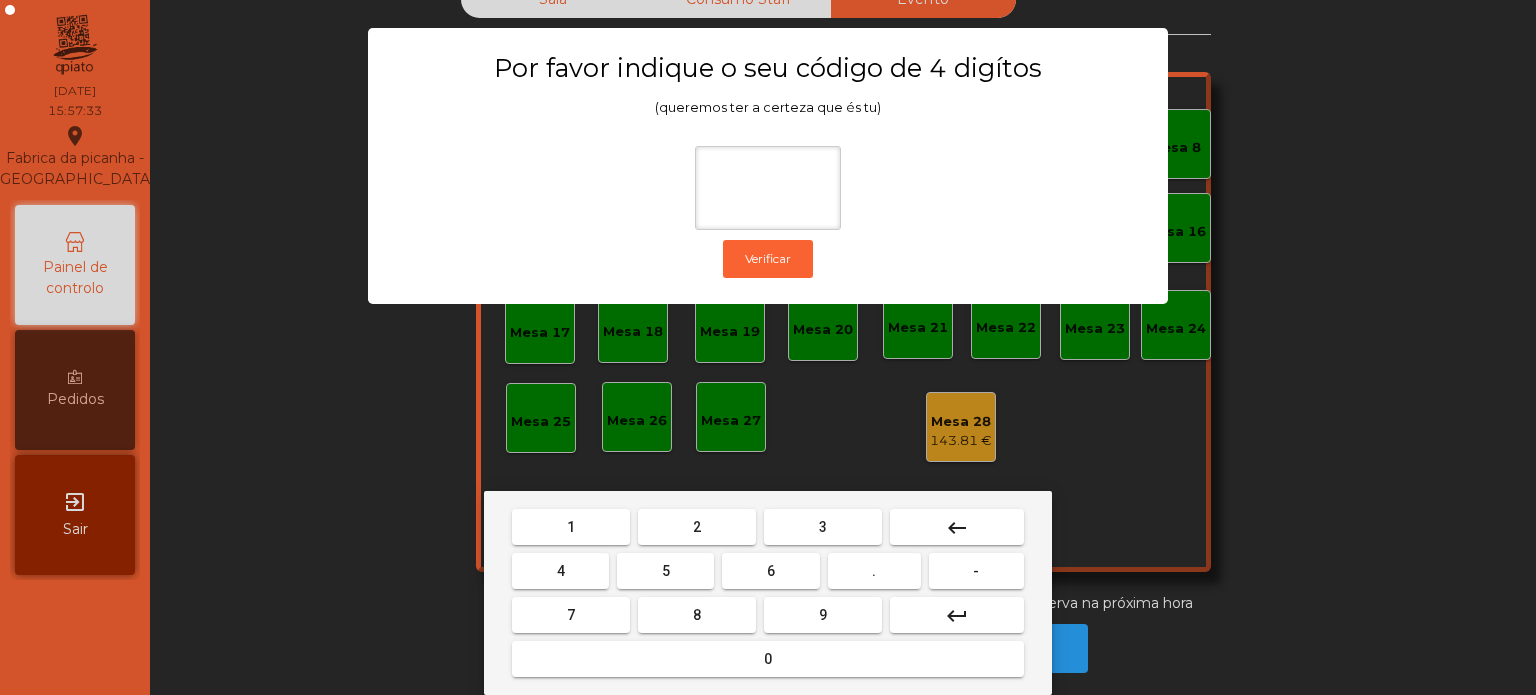 click on "1" at bounding box center [571, 527] 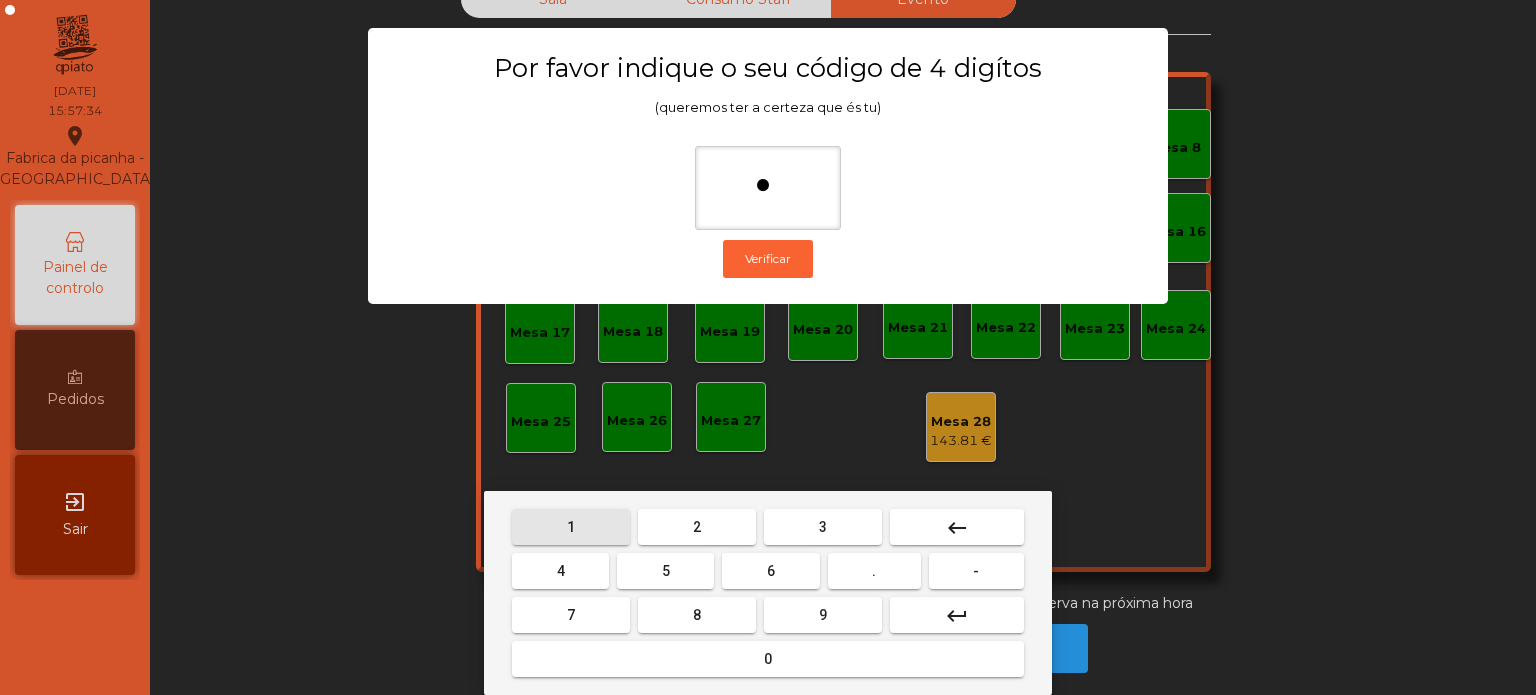 click on "3" at bounding box center [823, 527] 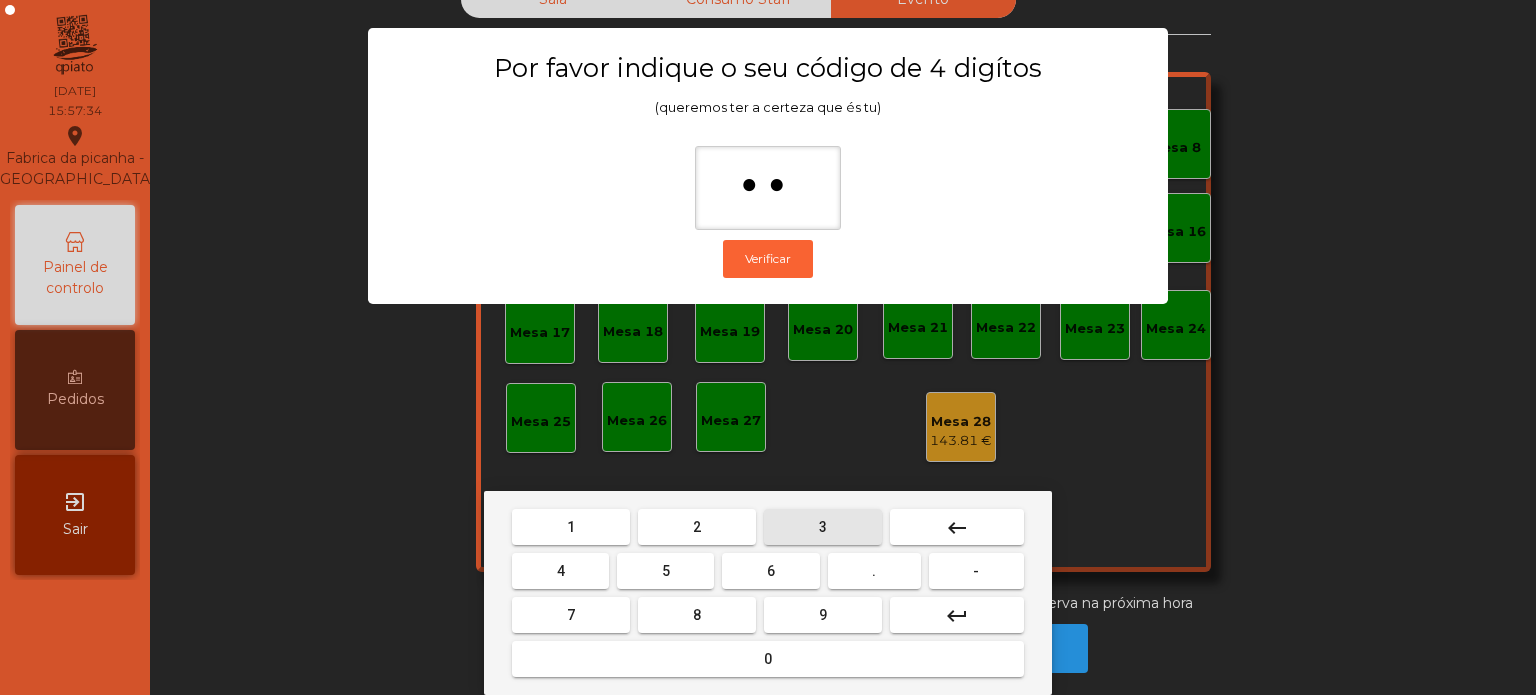 click on "5" at bounding box center [665, 571] 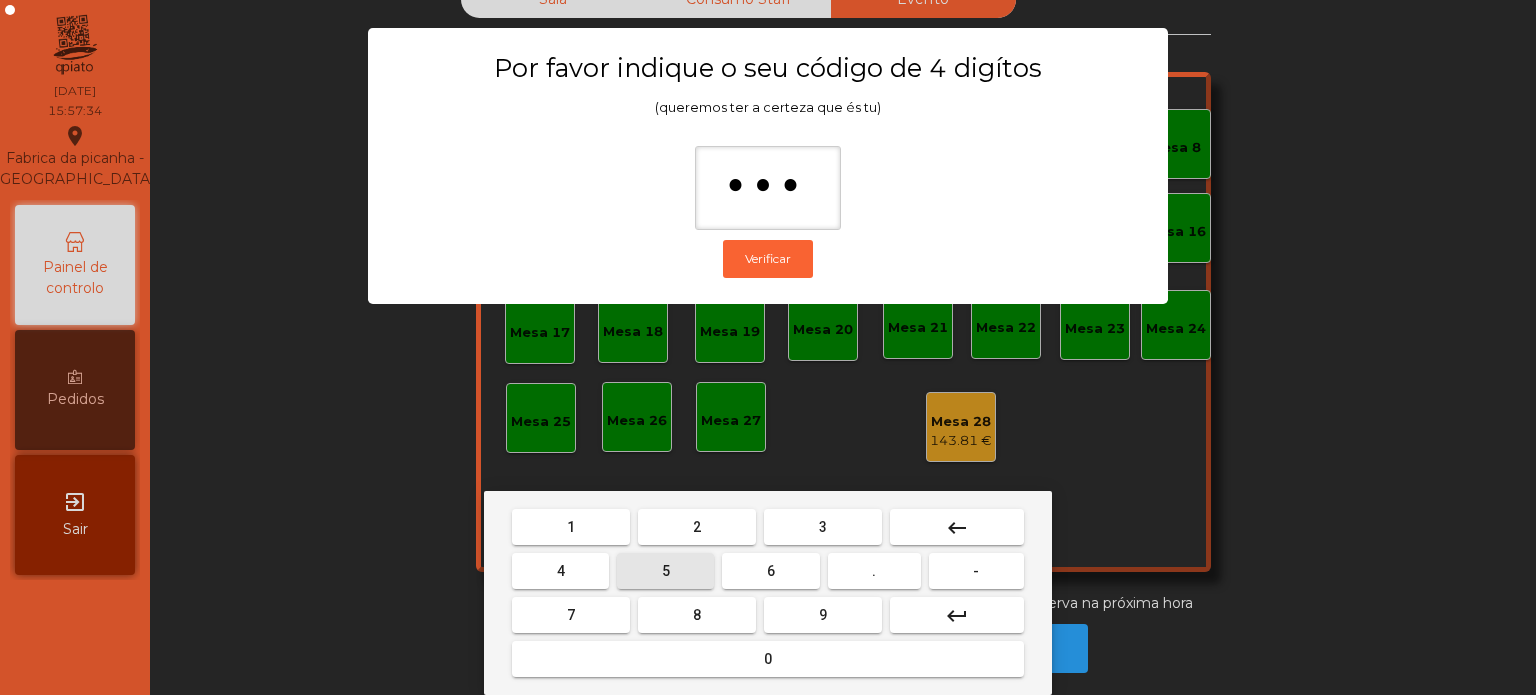 click on "0" at bounding box center (768, 659) 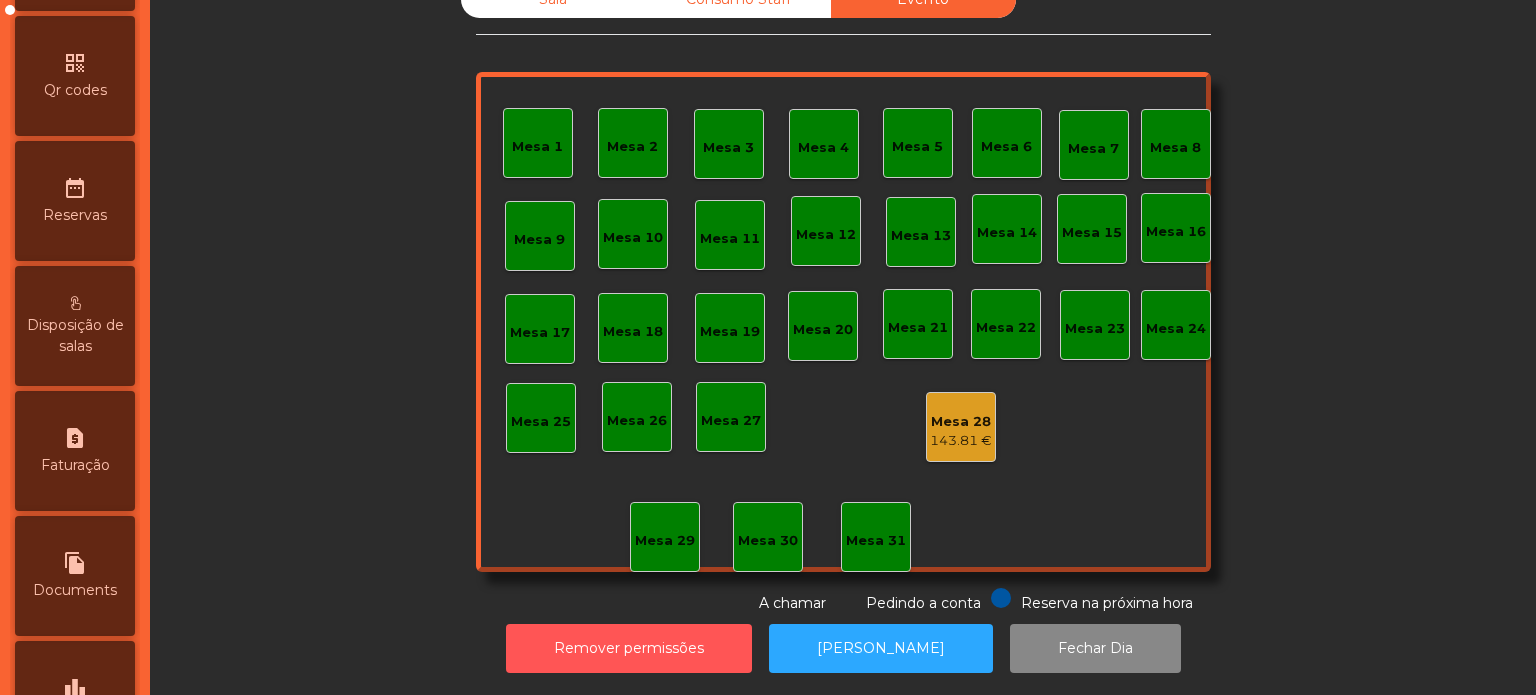 scroll, scrollTop: 791, scrollLeft: 0, axis: vertical 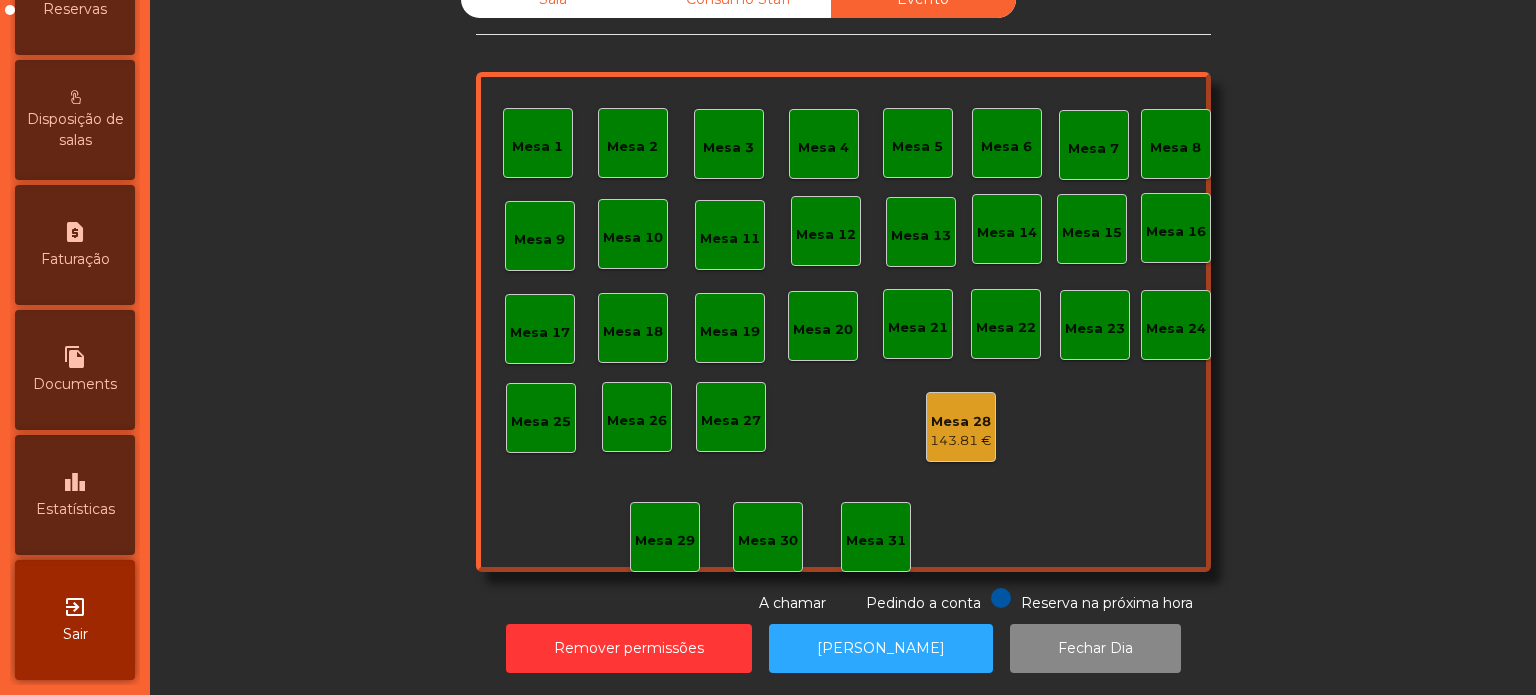 click on "leaderboard  Estatísticas" at bounding box center (75, 495) 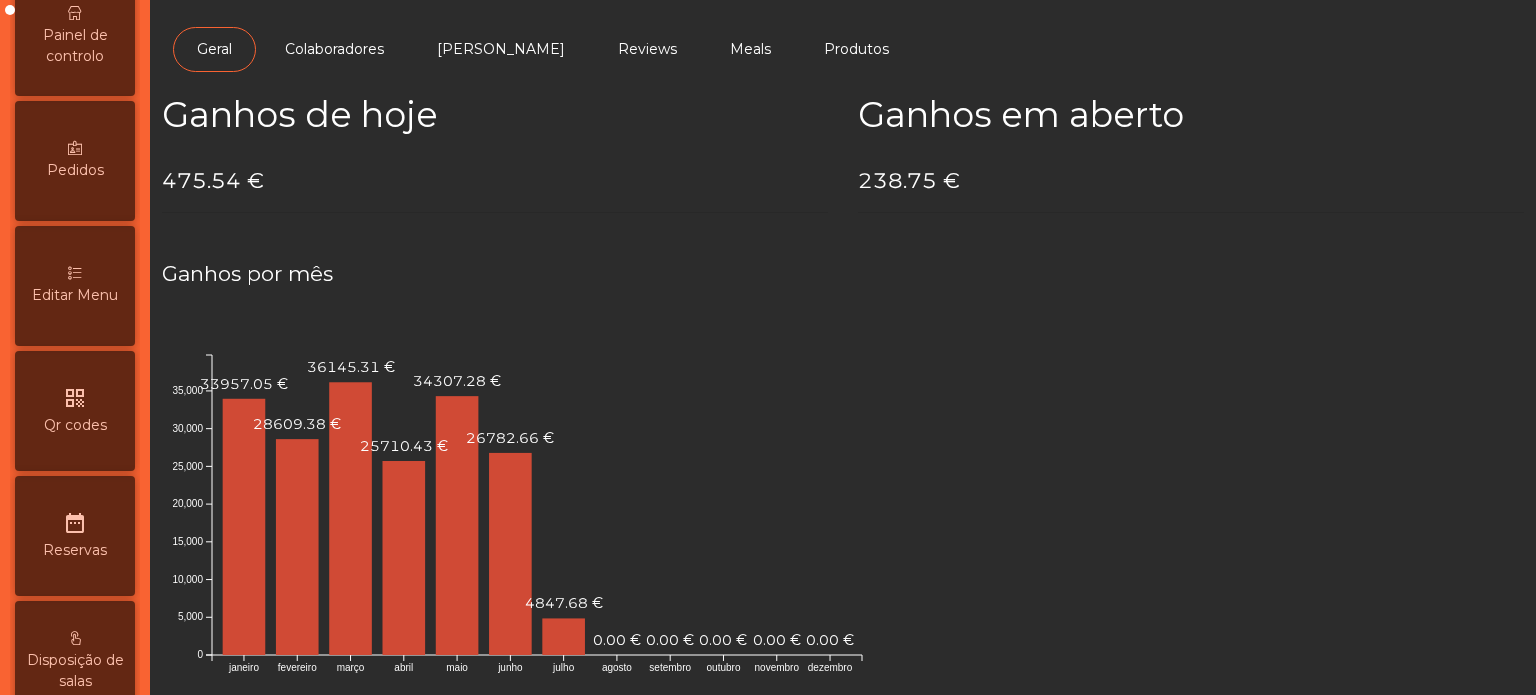scroll, scrollTop: 0, scrollLeft: 0, axis: both 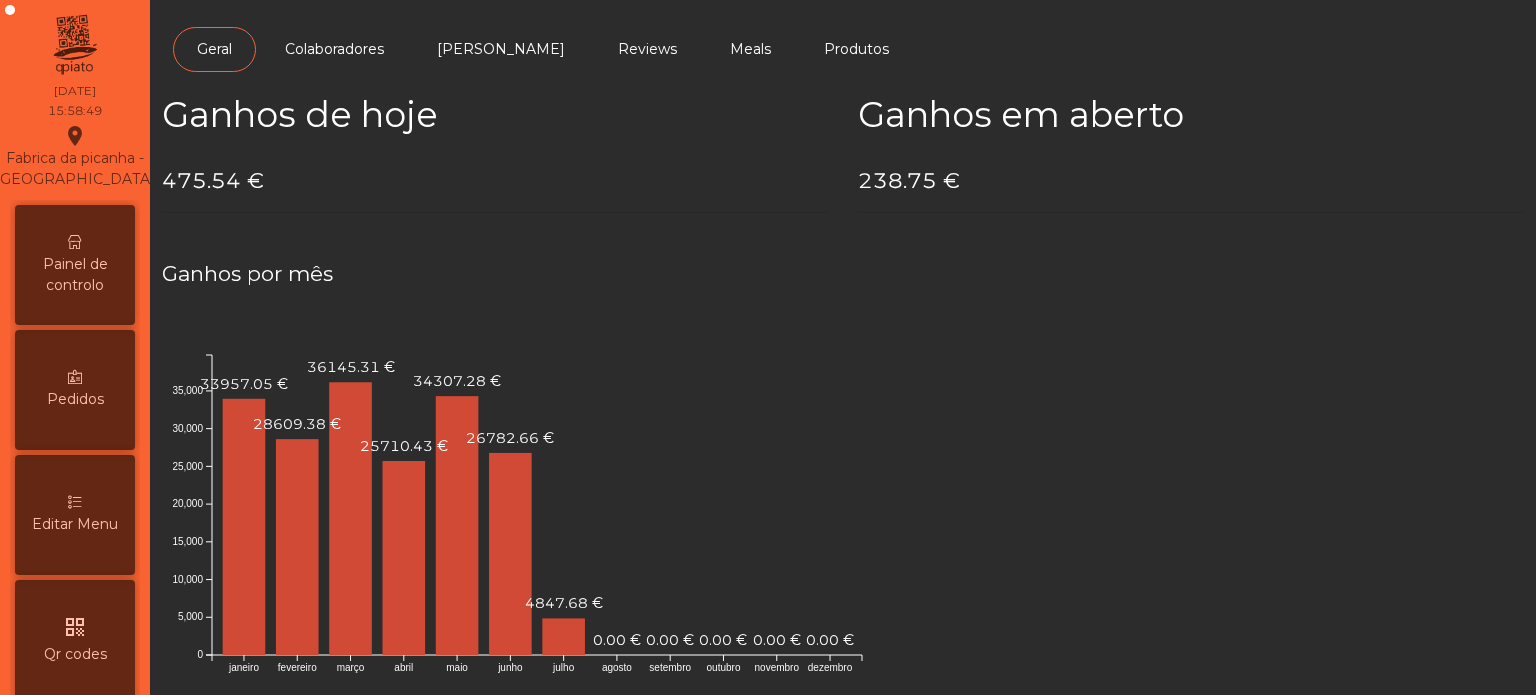 click on "Painel de controlo" at bounding box center (75, 265) 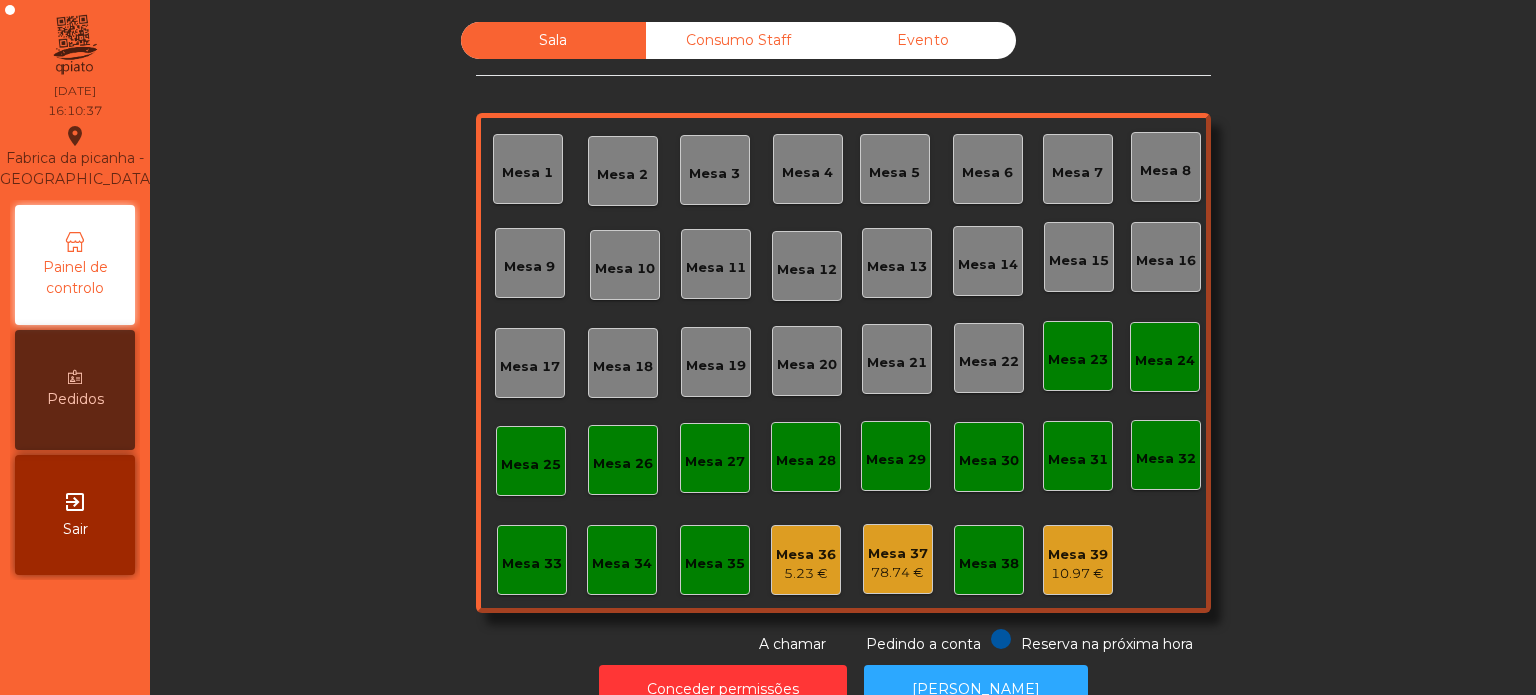click on "Mesa 36   5.23 €" 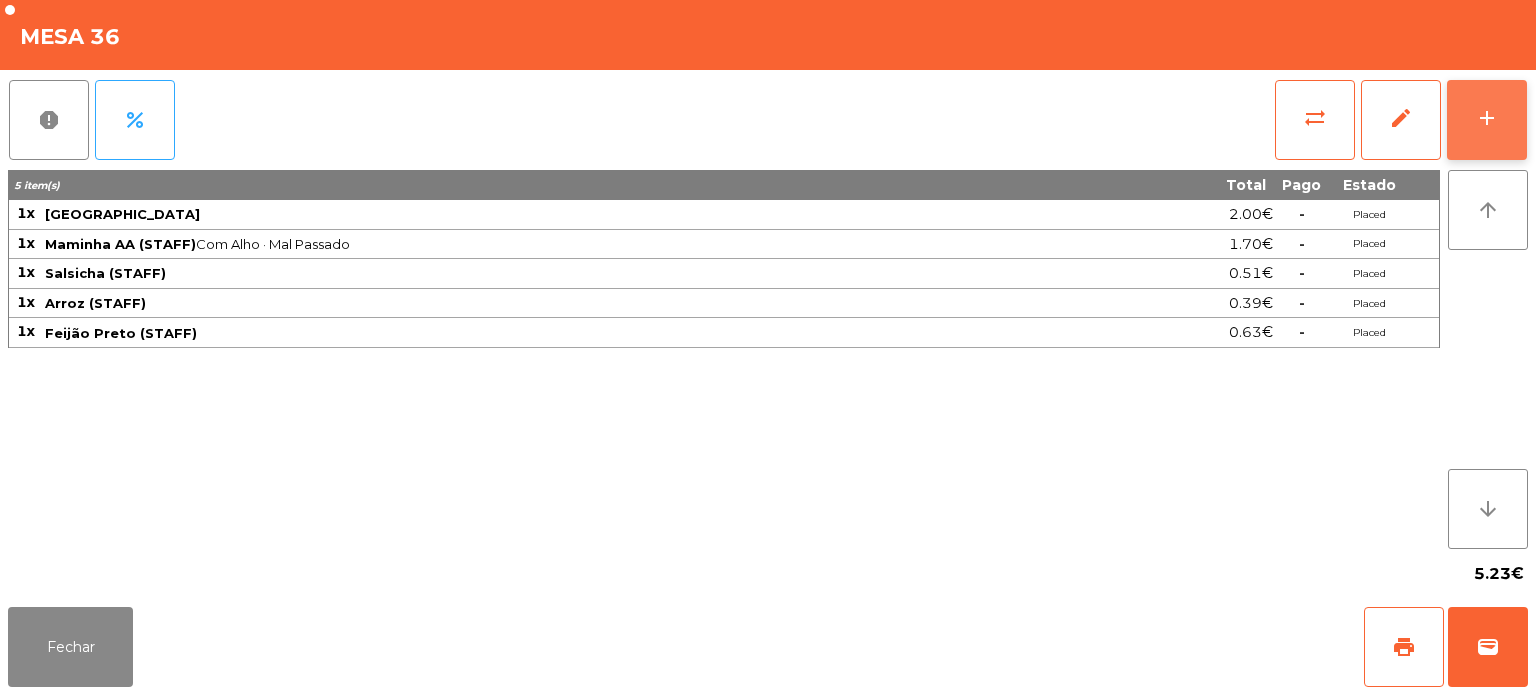 click on "add" 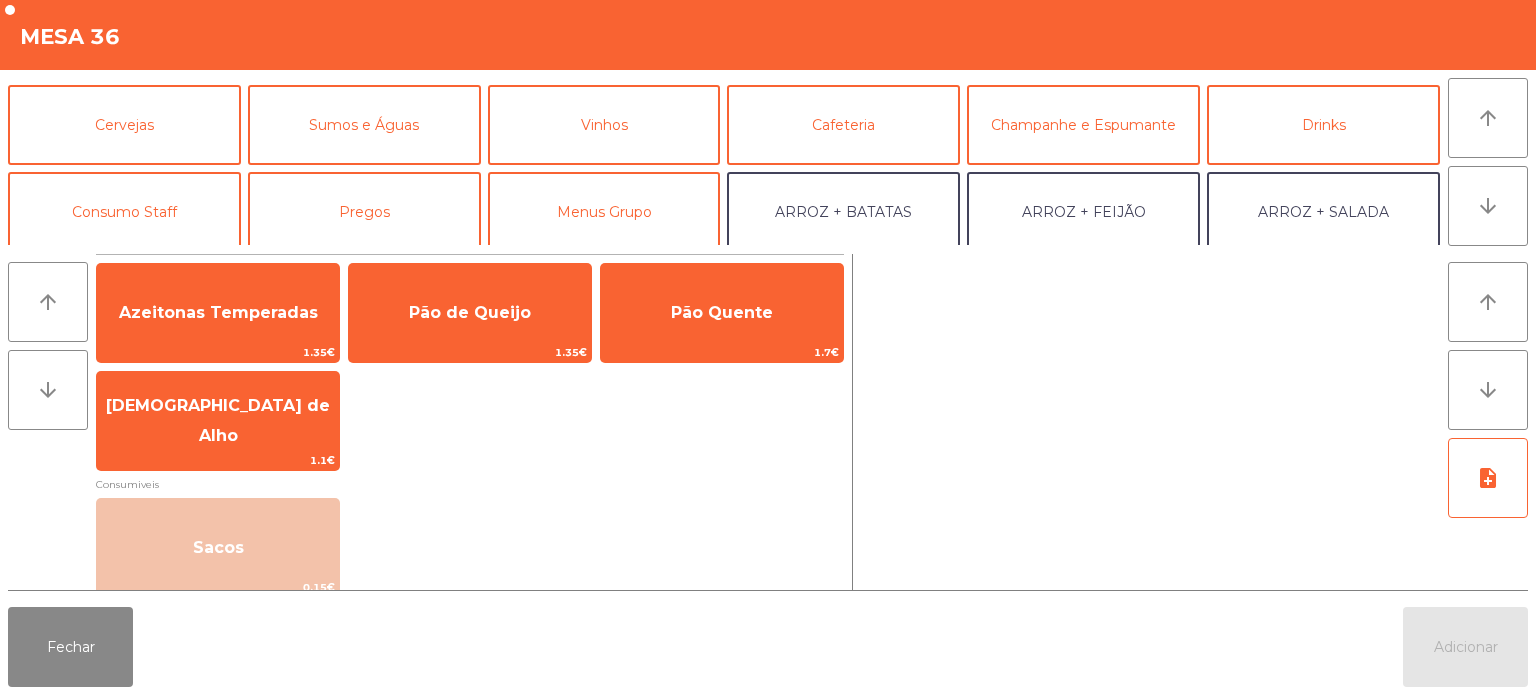scroll, scrollTop: 81, scrollLeft: 0, axis: vertical 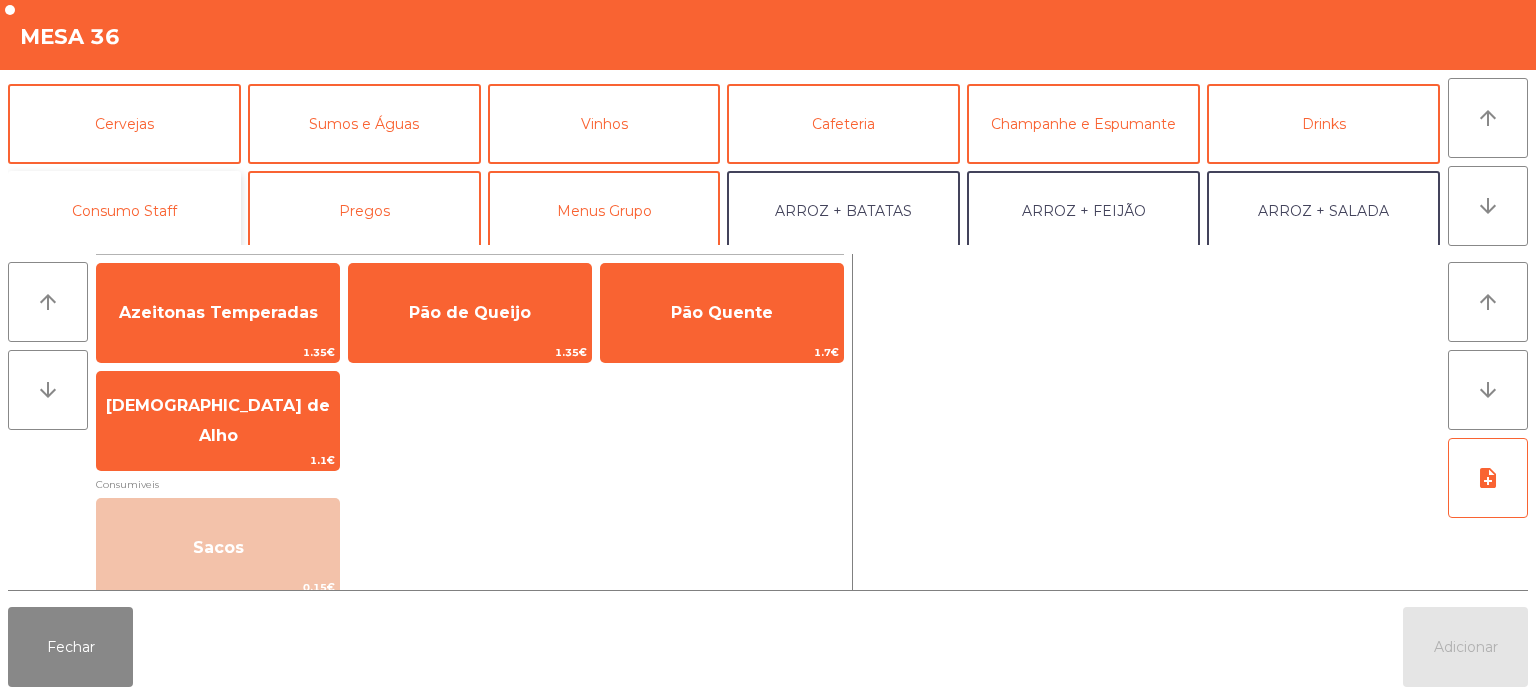 click on "Consumo Staff" 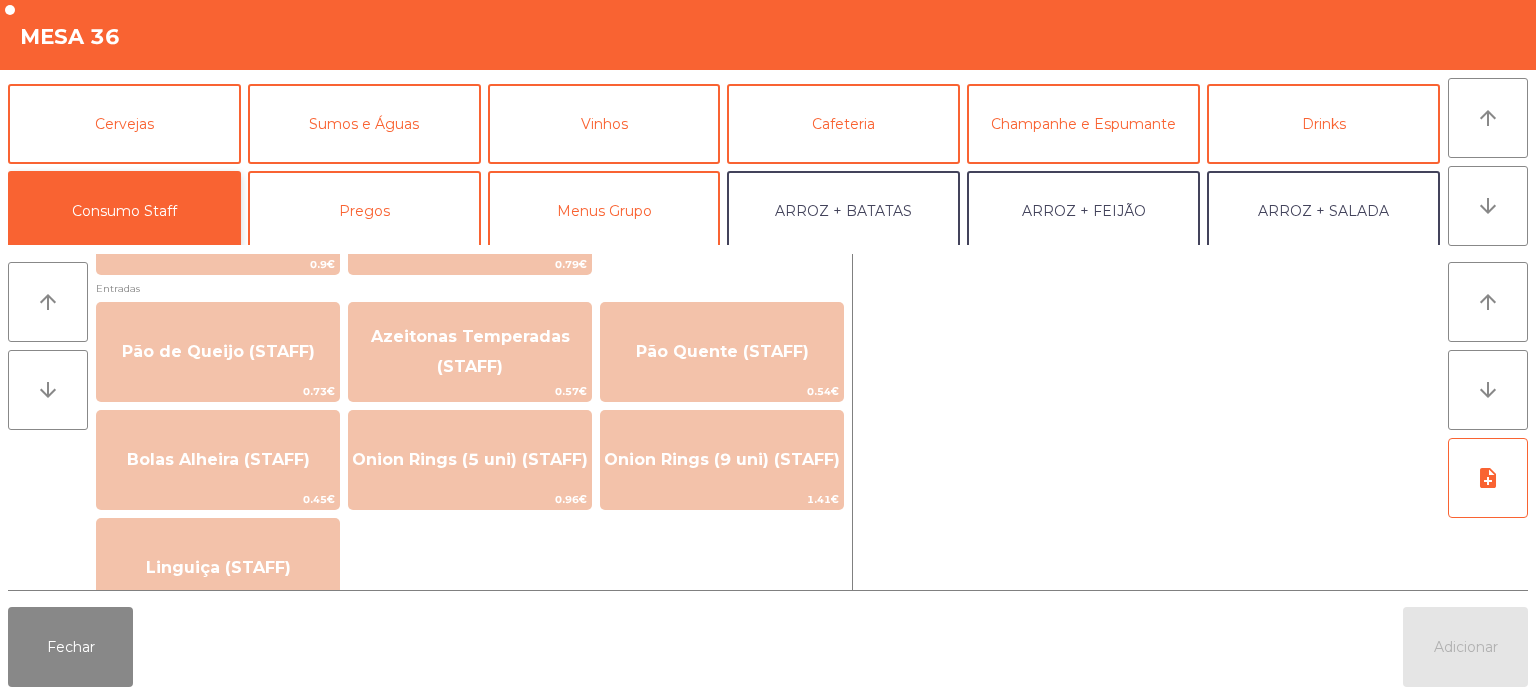 scroll, scrollTop: 1494, scrollLeft: 0, axis: vertical 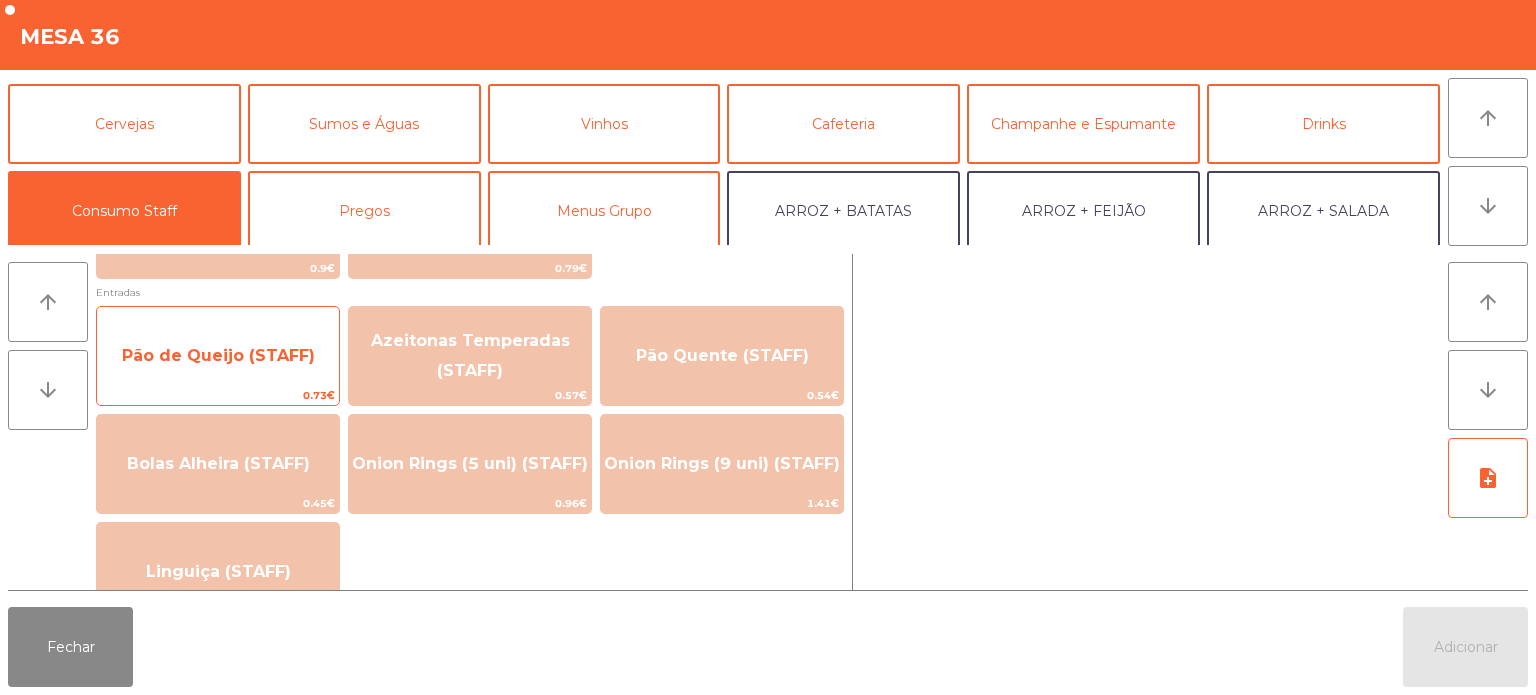 click on "Pão de Queijo (STAFF)" 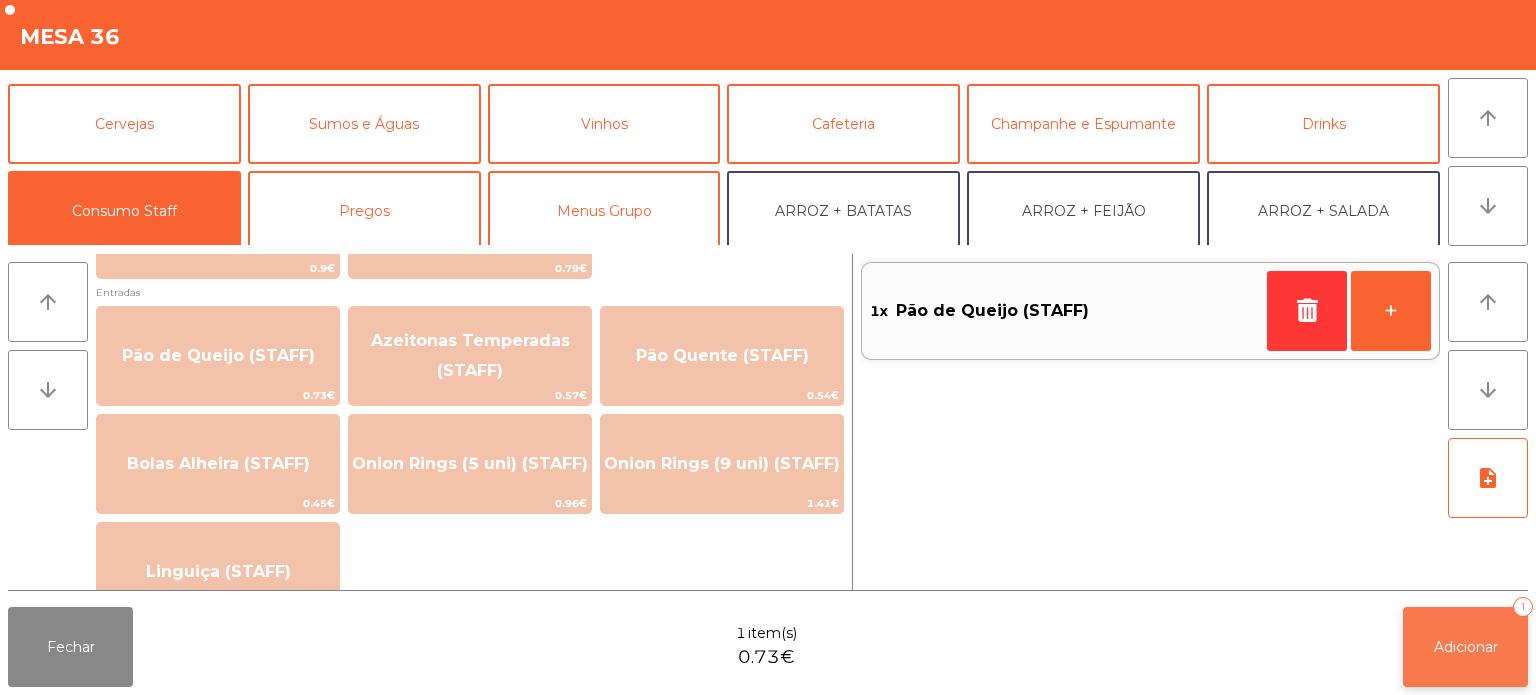 click on "Adicionar" 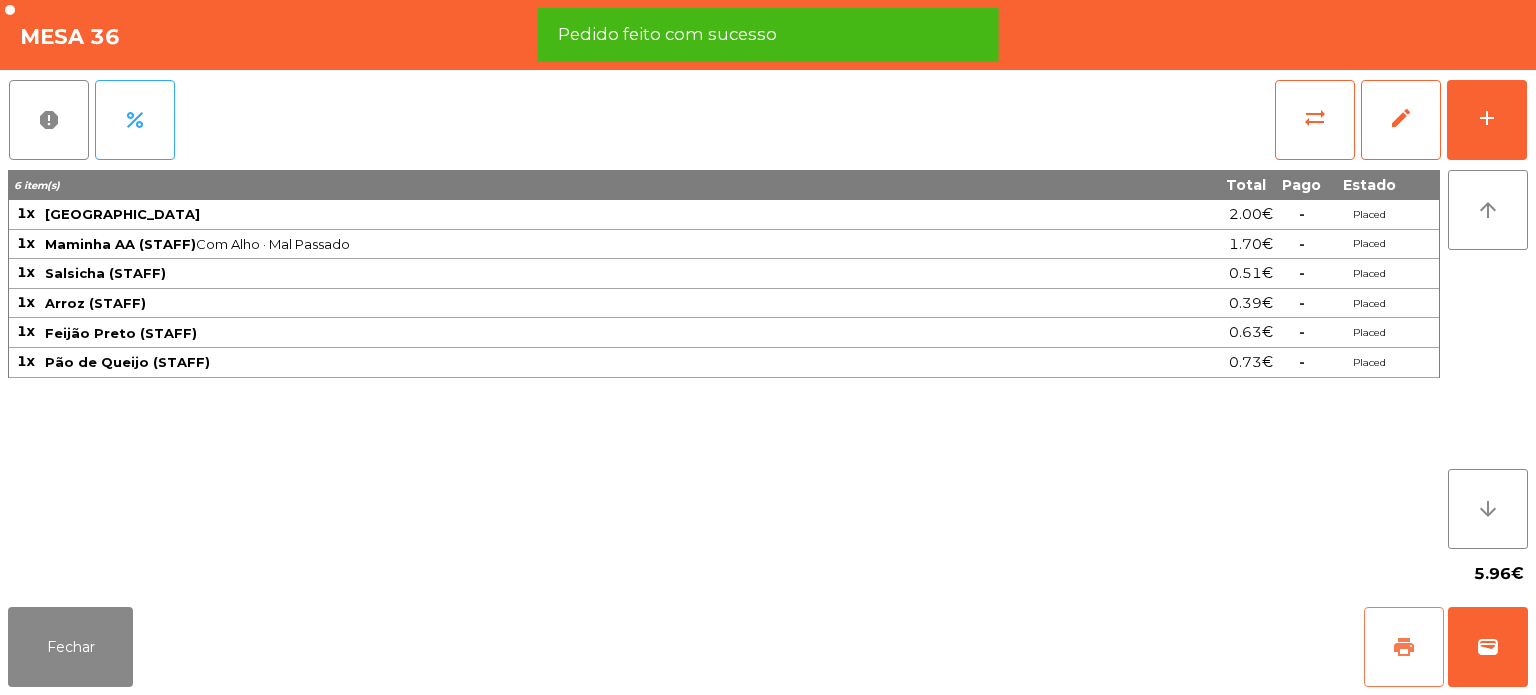 click on "print" 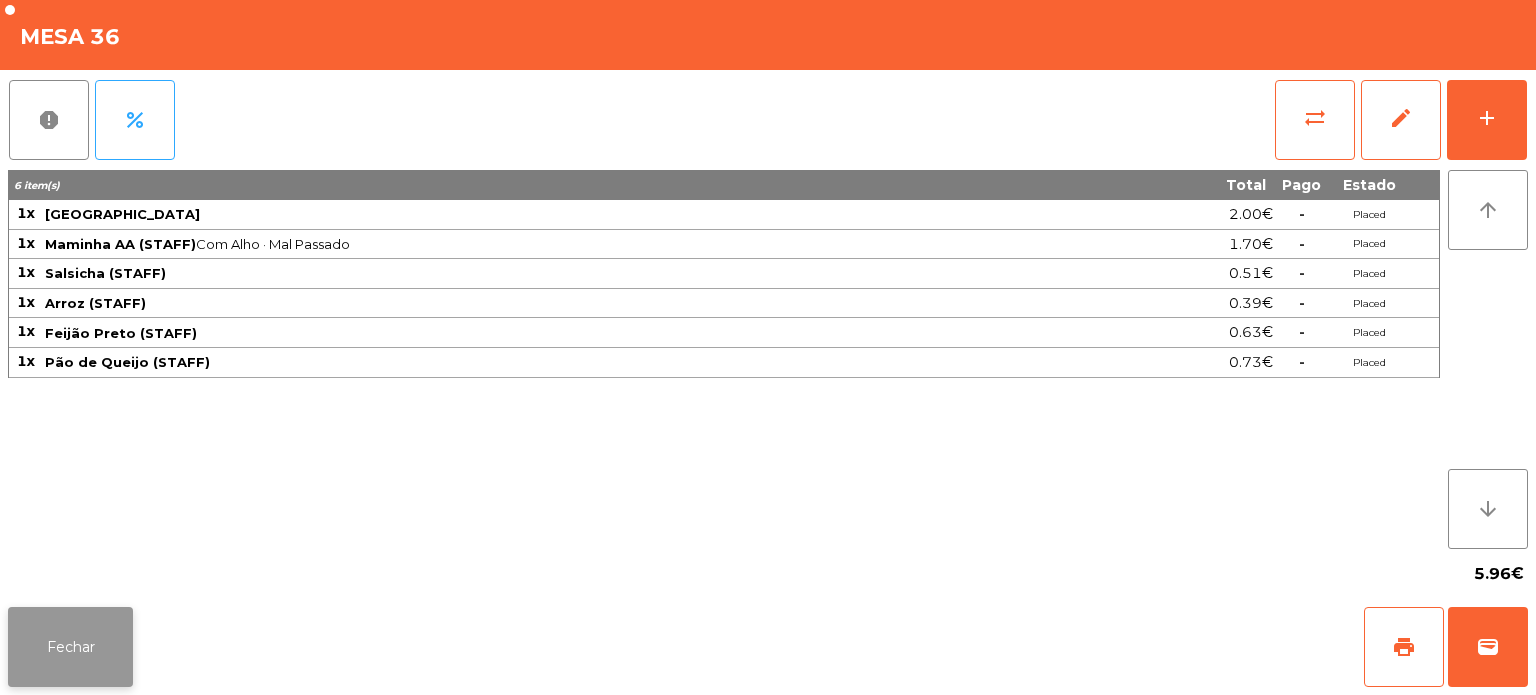 click on "Fechar" 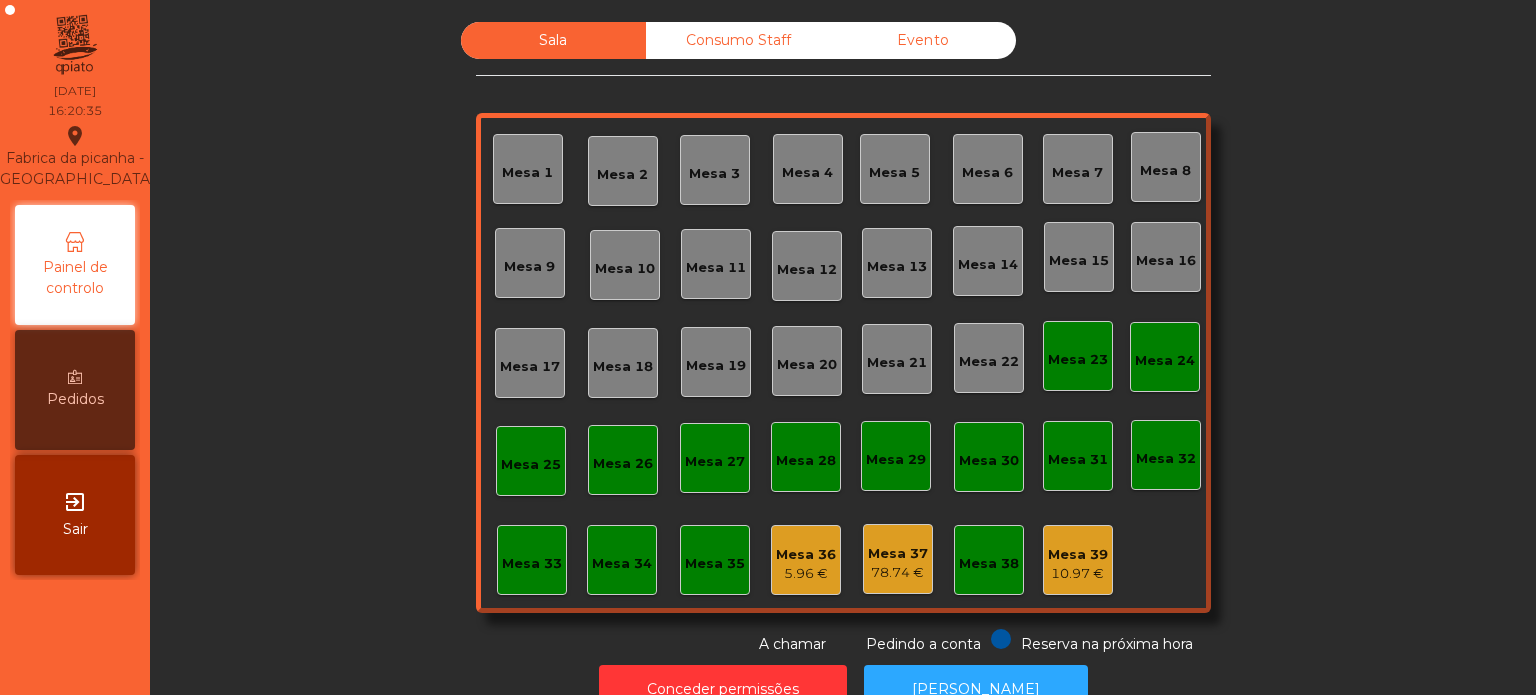 click on "Mesa 36" 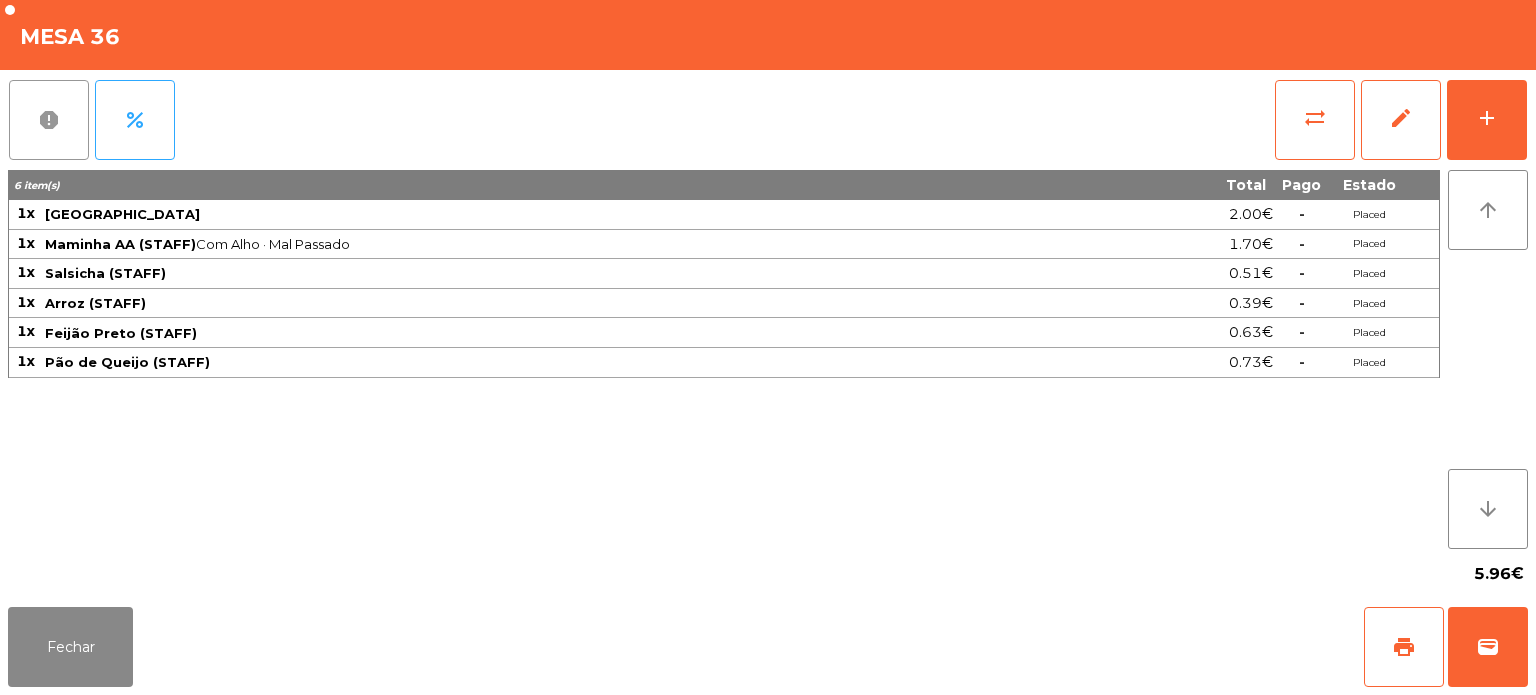 click on "report" 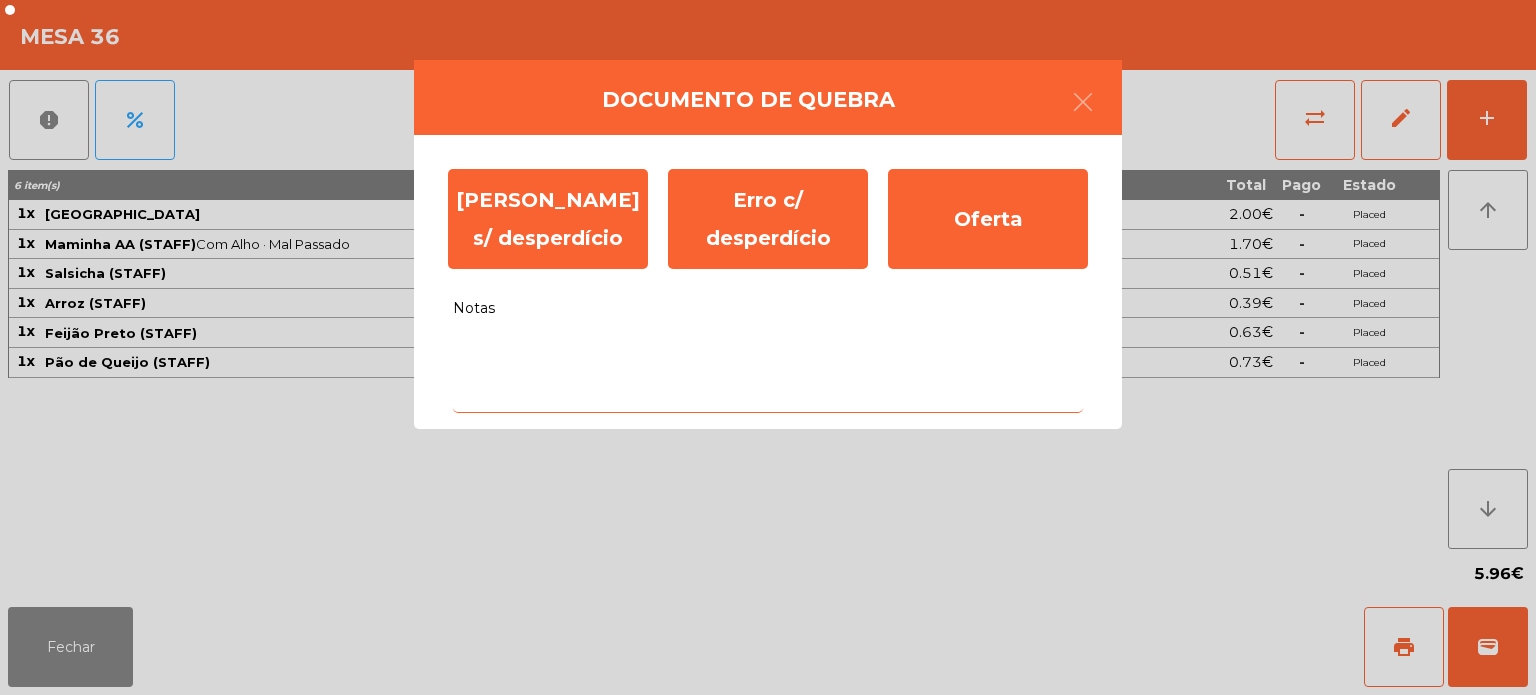 click on "Notas" at bounding box center (768, 371) 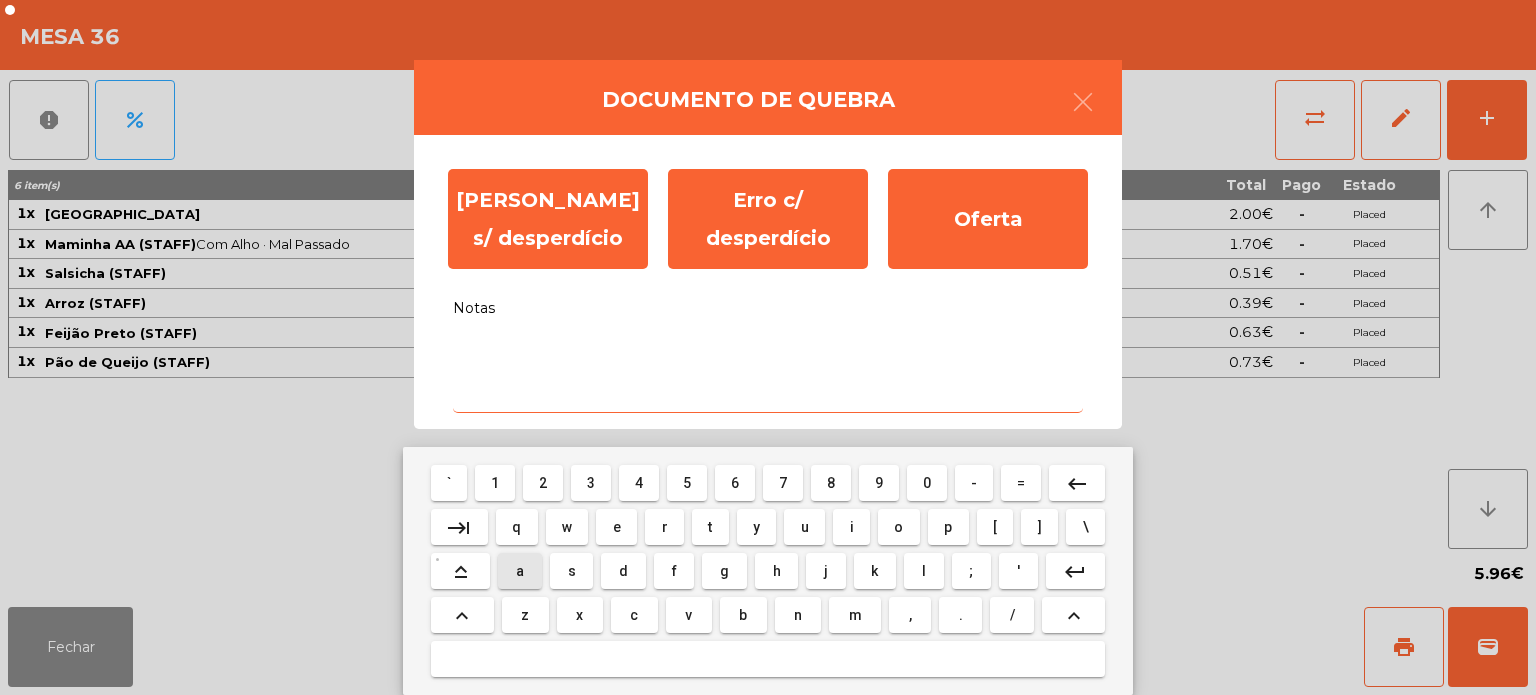 click on "a" at bounding box center (520, 571) 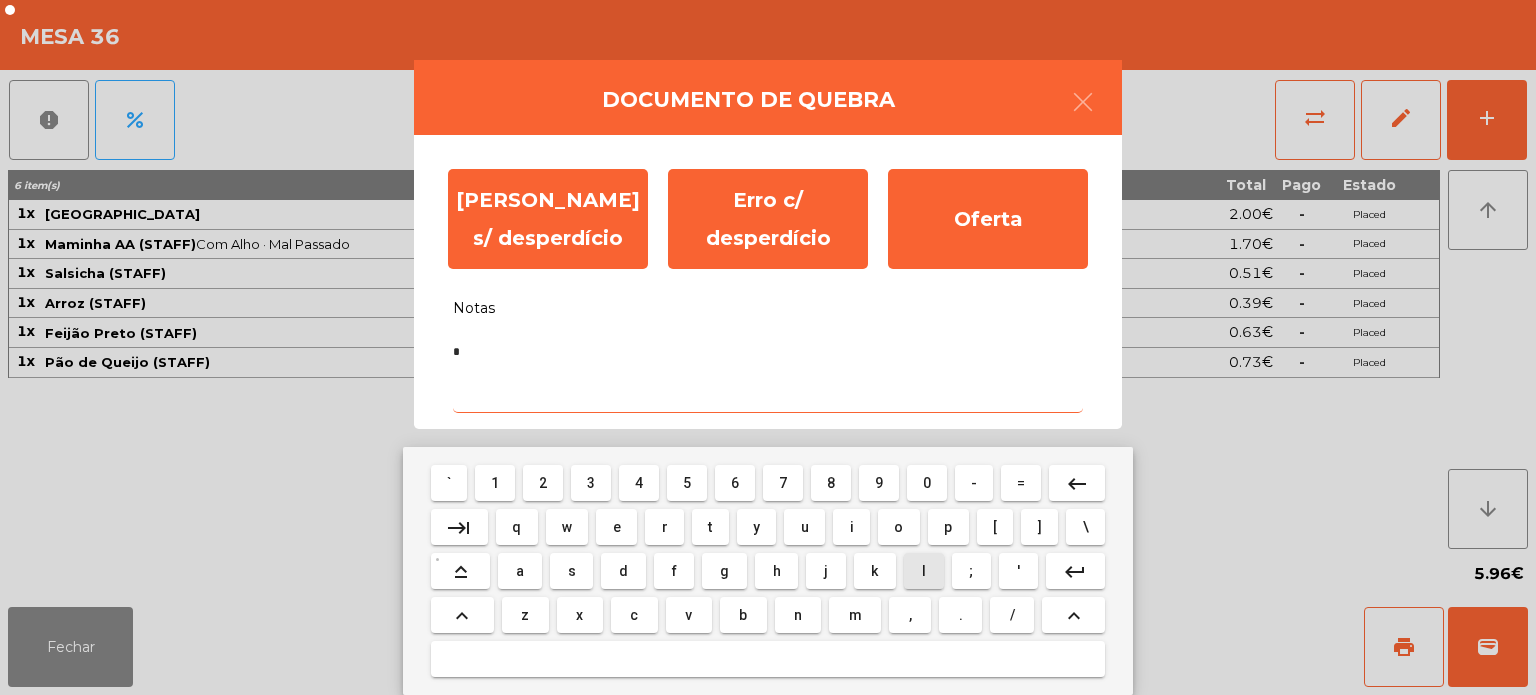 click on "l" at bounding box center [924, 571] 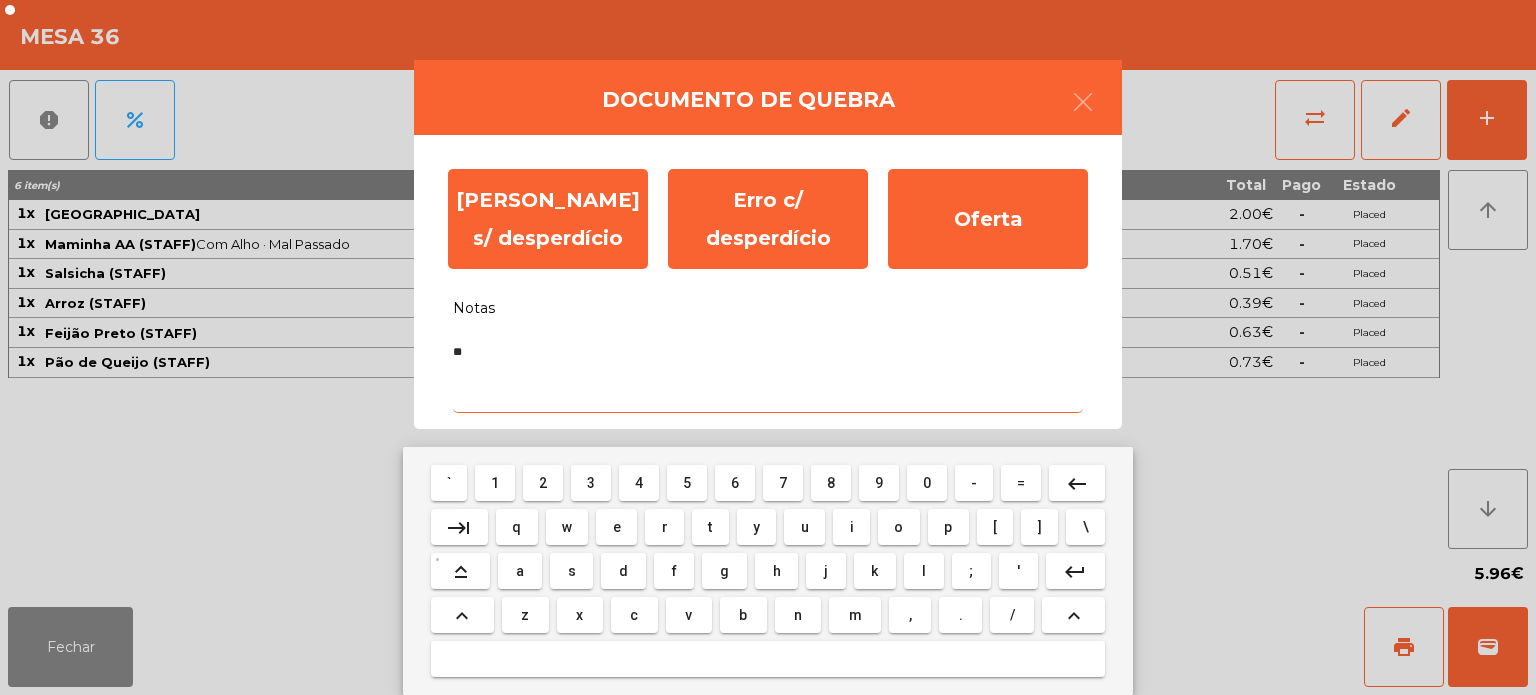 click on "i" at bounding box center (852, 527) 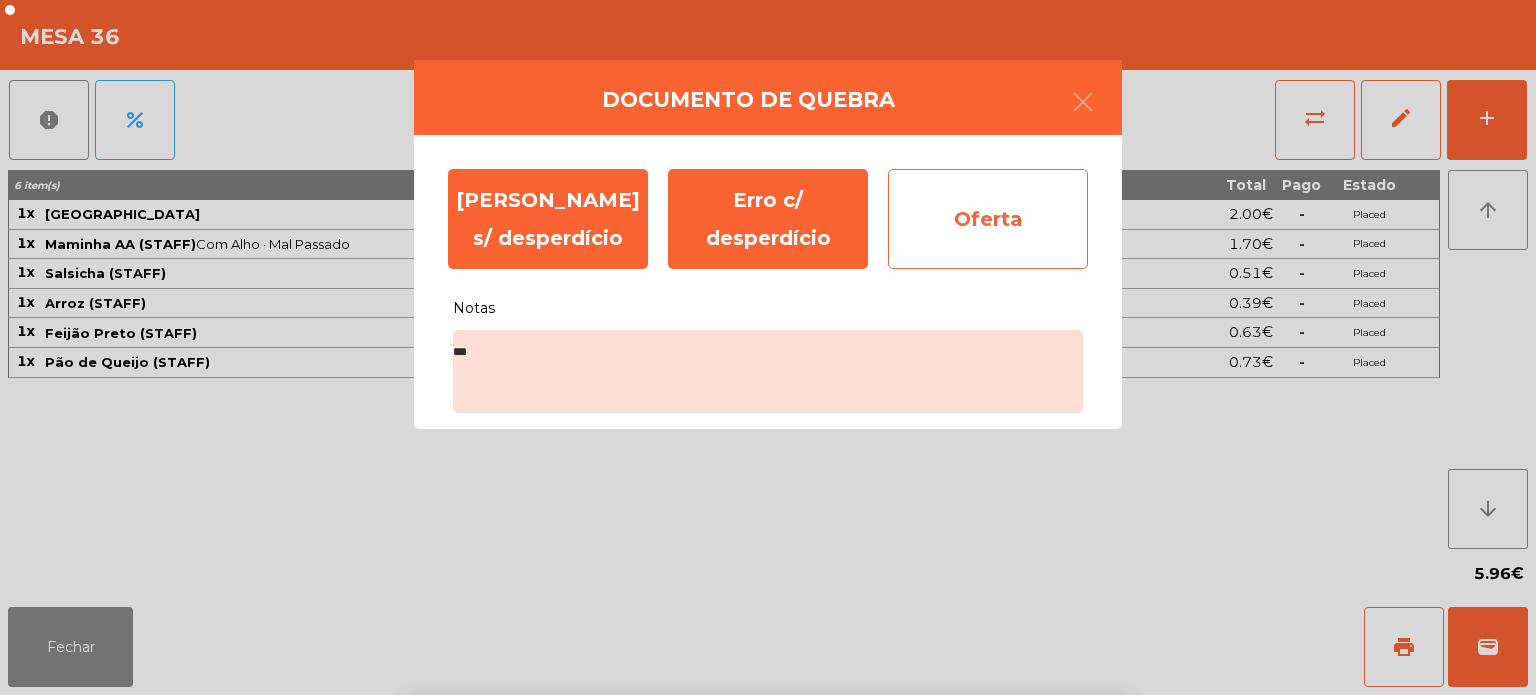click on "Oferta" 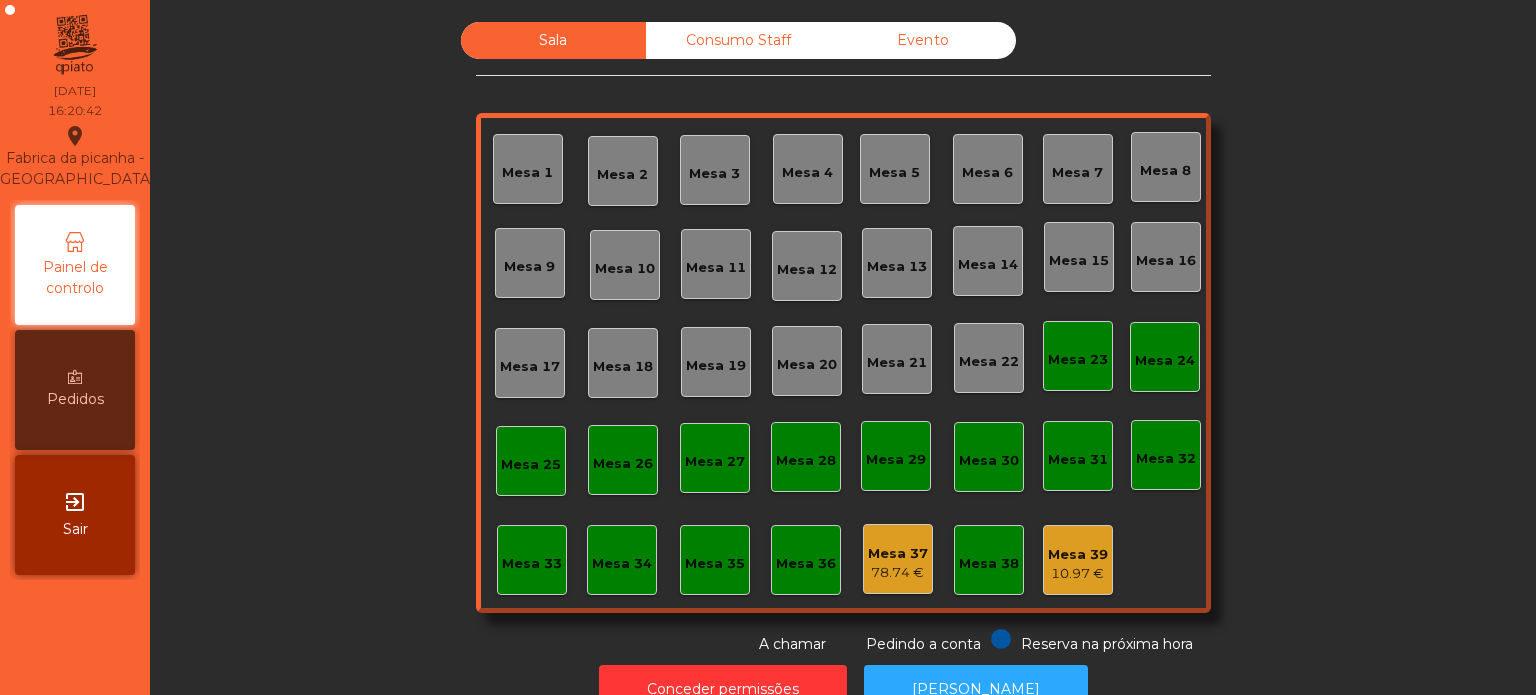 click on "Foi gerado um documento de quebra" 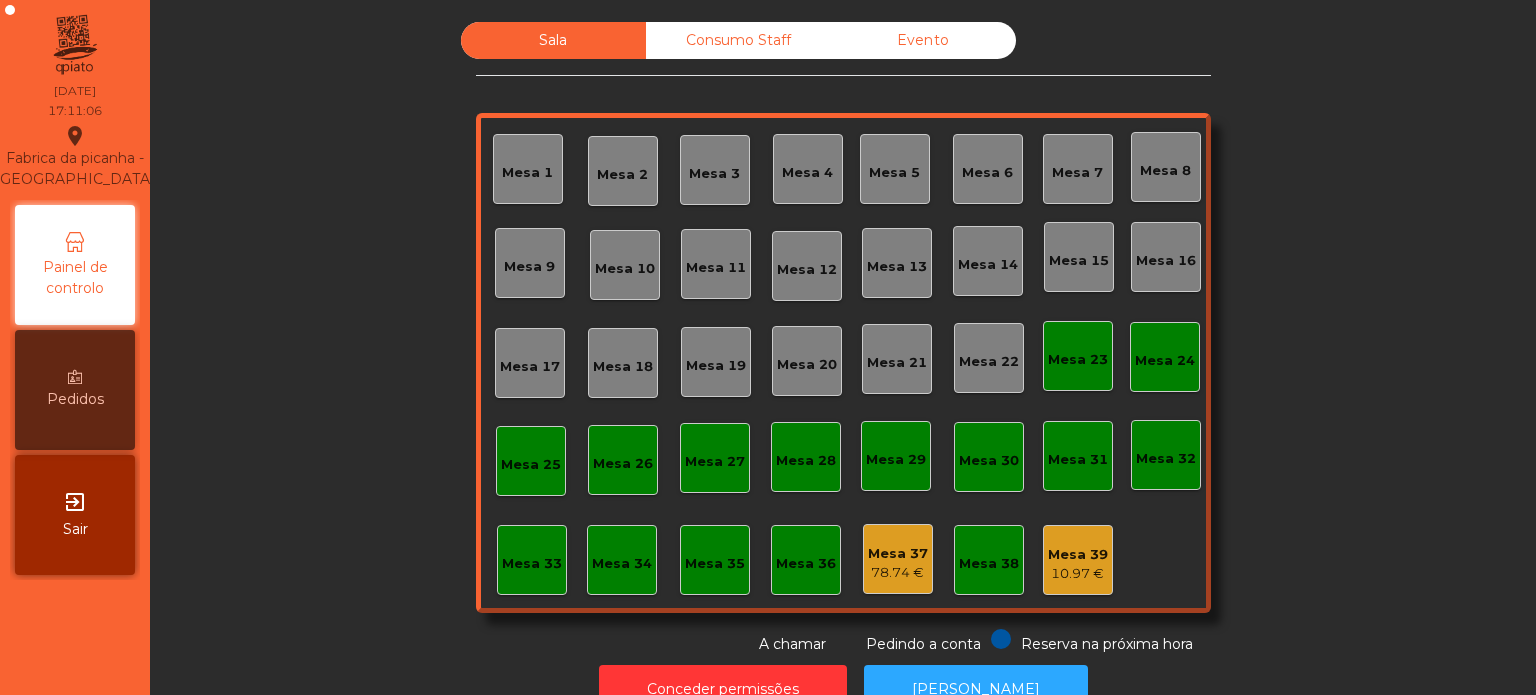 scroll, scrollTop: 0, scrollLeft: 0, axis: both 